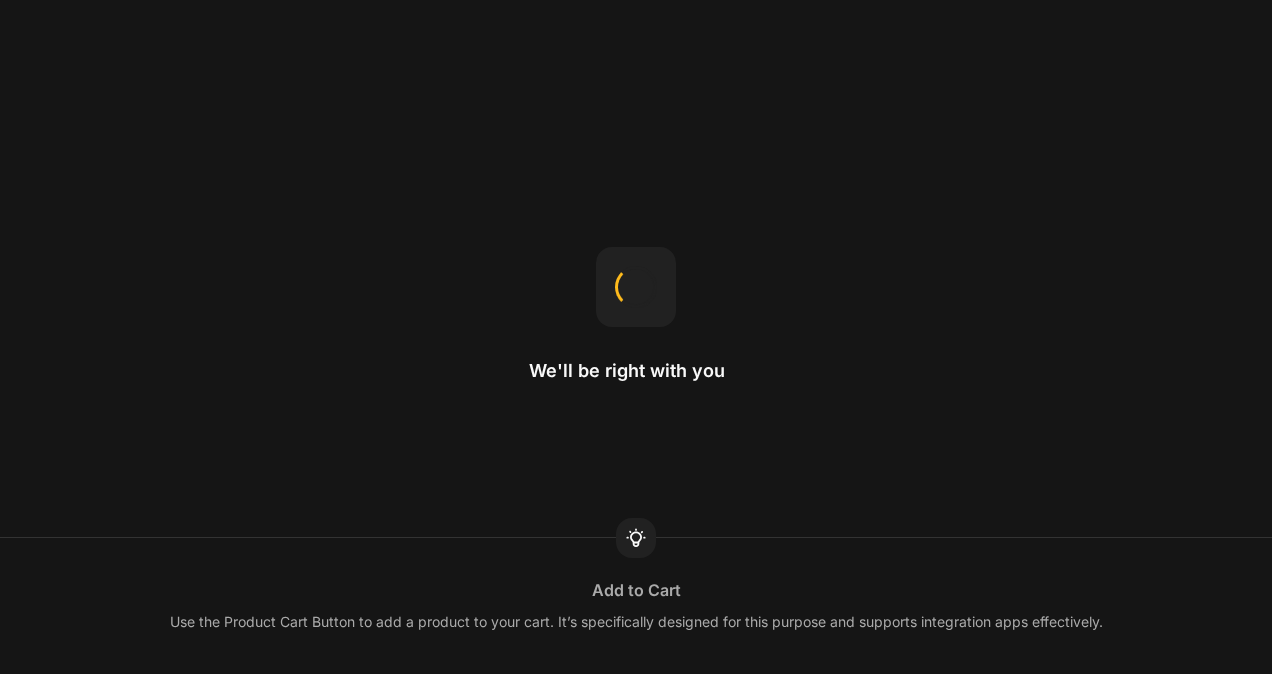 scroll, scrollTop: 0, scrollLeft: 0, axis: both 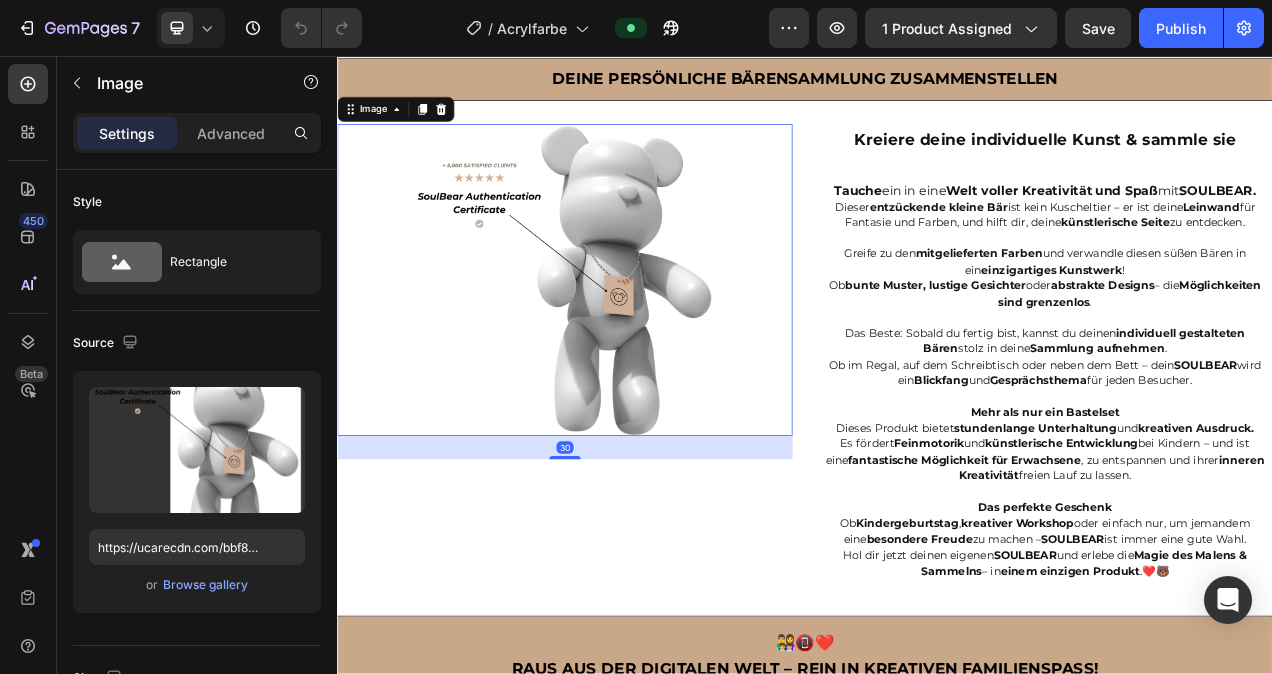 click at bounding box center (629, 344) 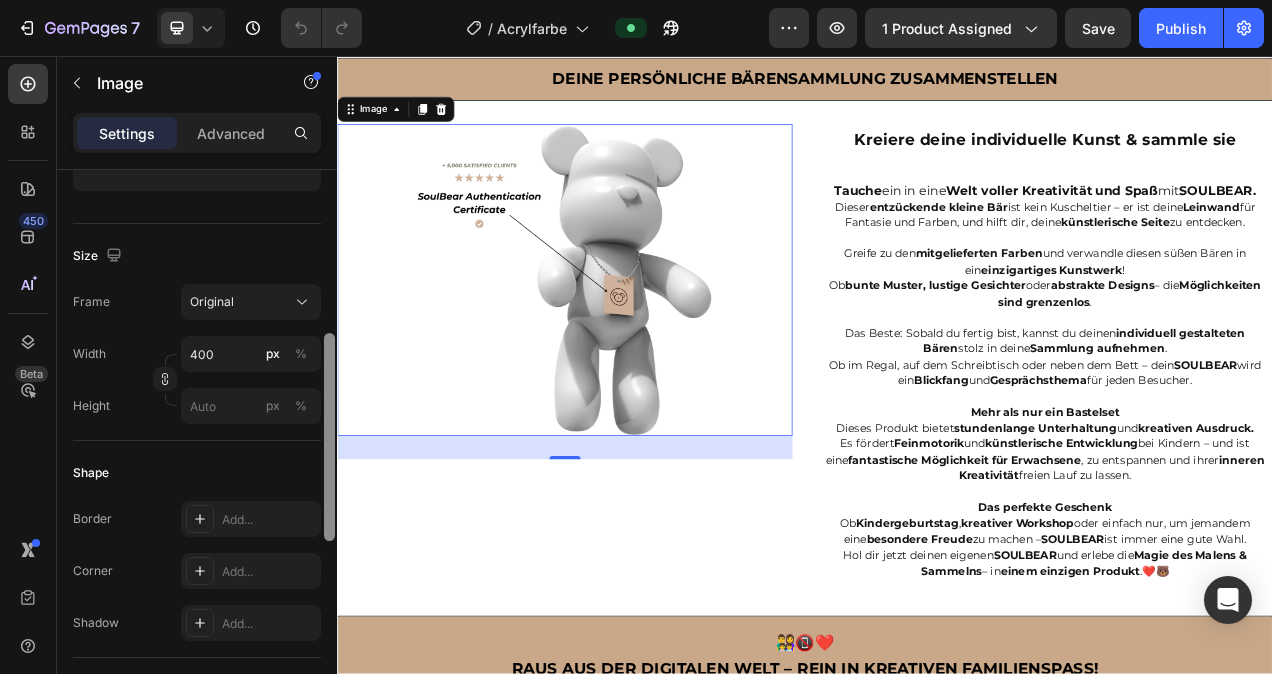 scroll, scrollTop: 427, scrollLeft: 0, axis: vertical 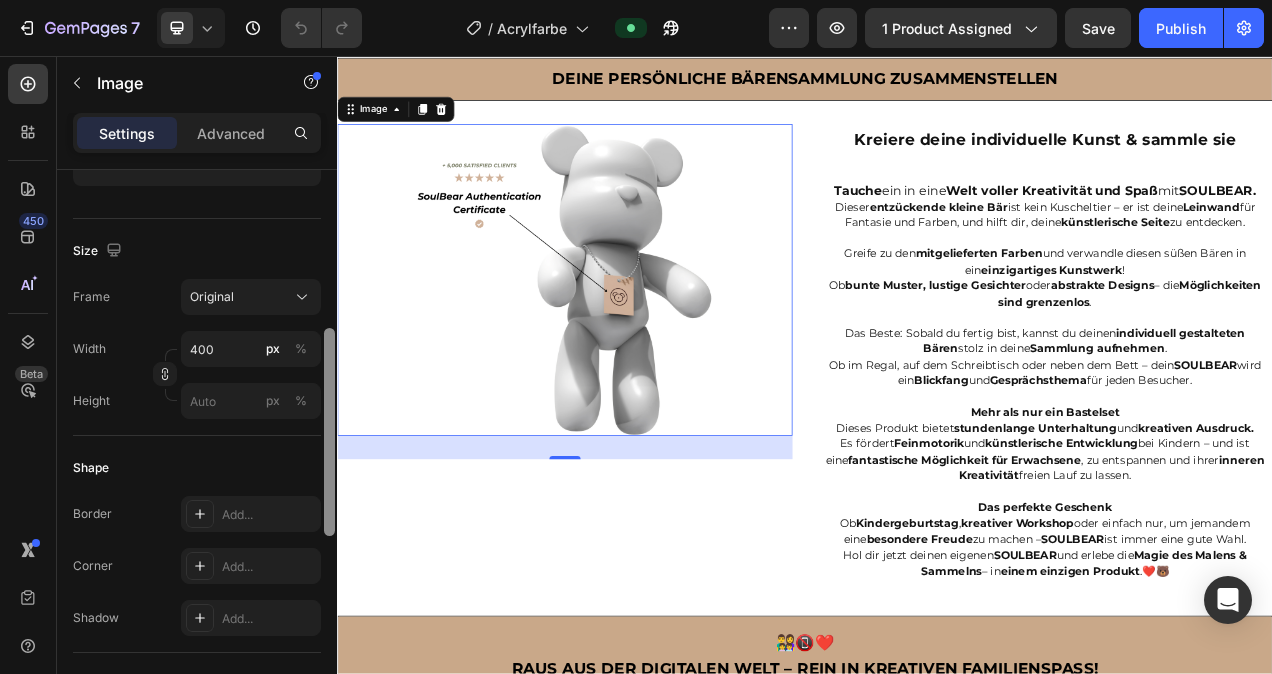 drag, startPoint x: 330, startPoint y: 286, endPoint x: 324, endPoint y: 445, distance: 159.11317 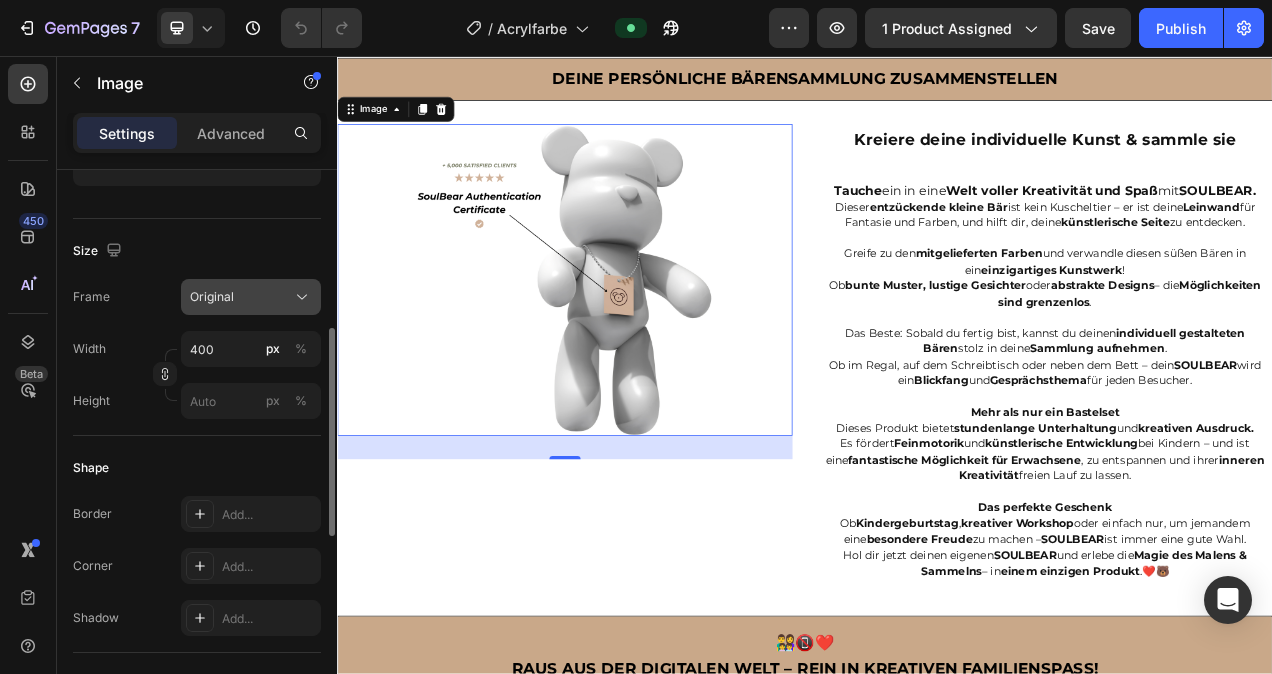 click on "Original" at bounding box center [251, 297] 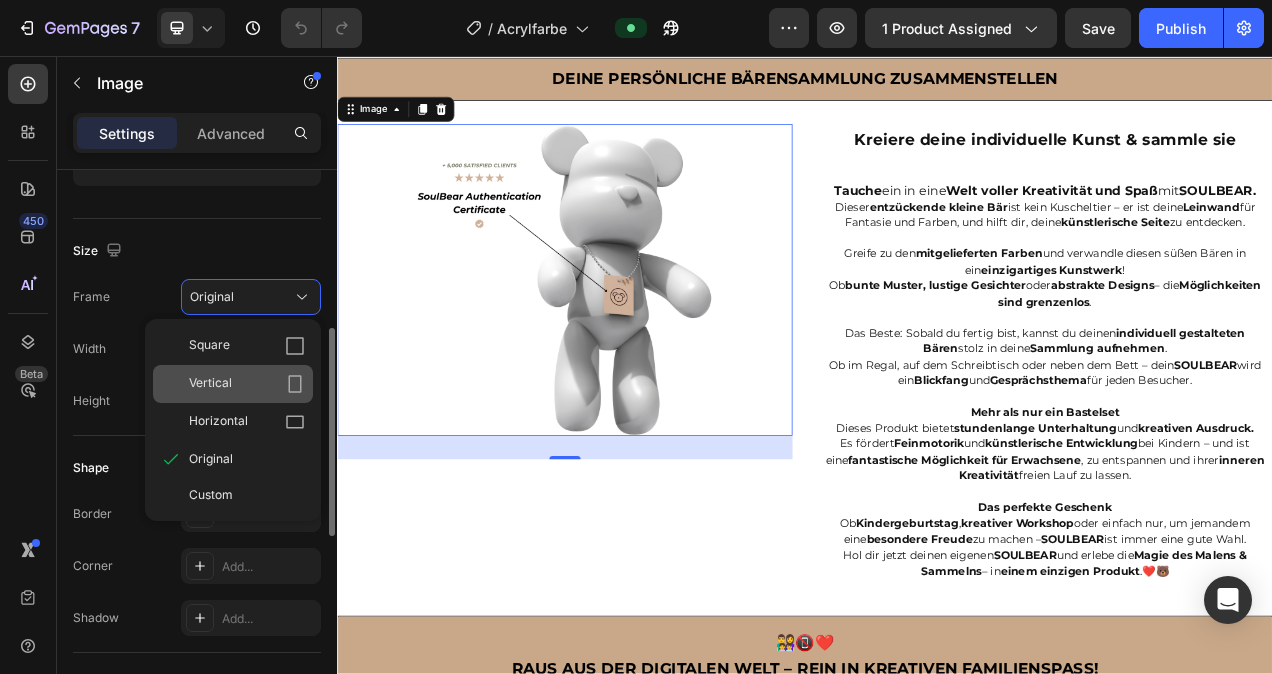 click 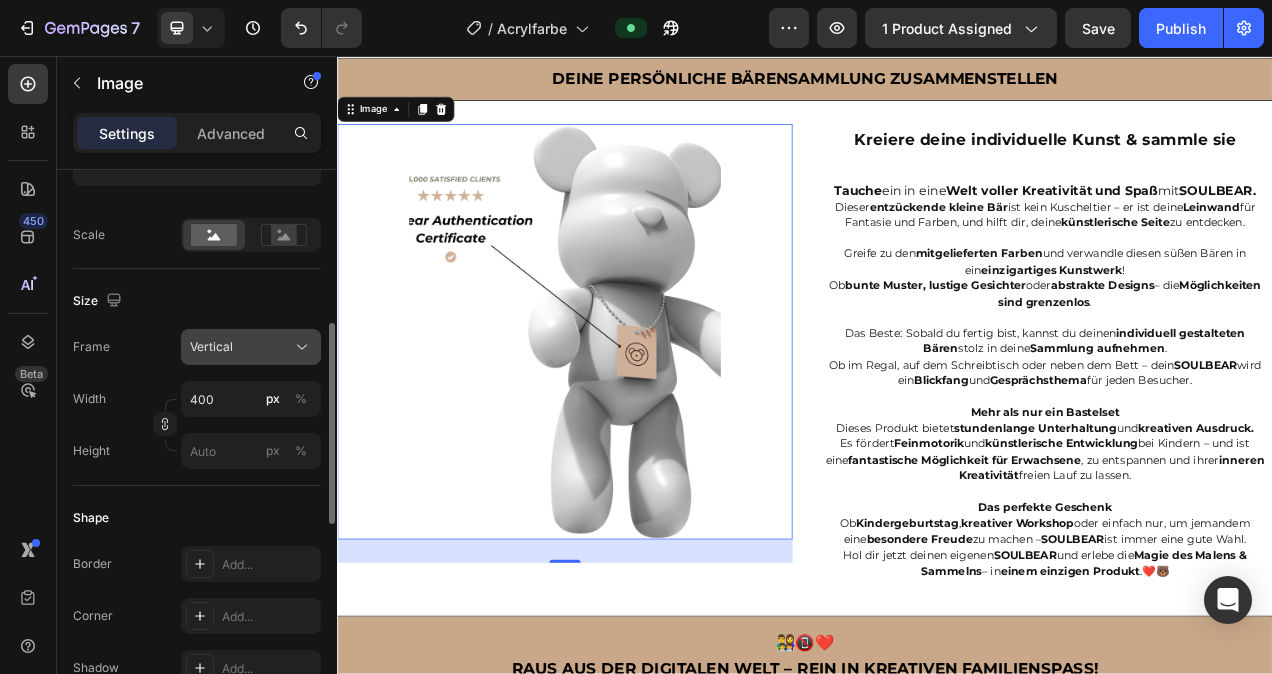 click 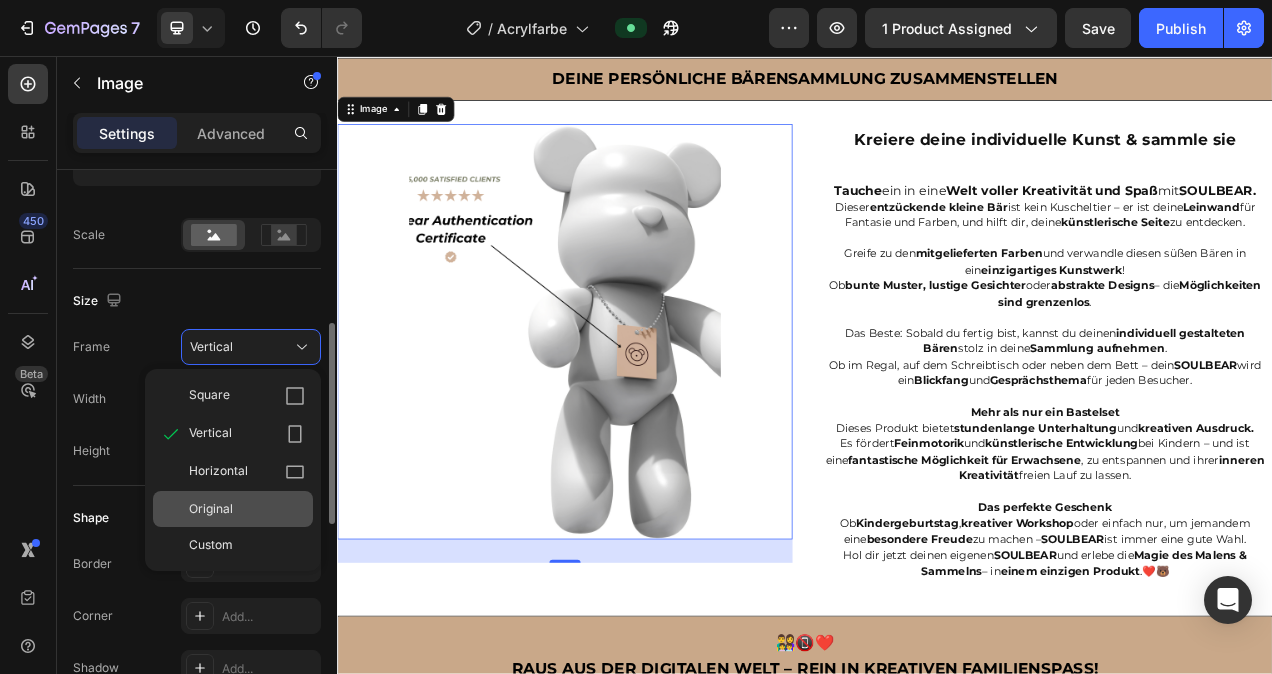 click on "Original" 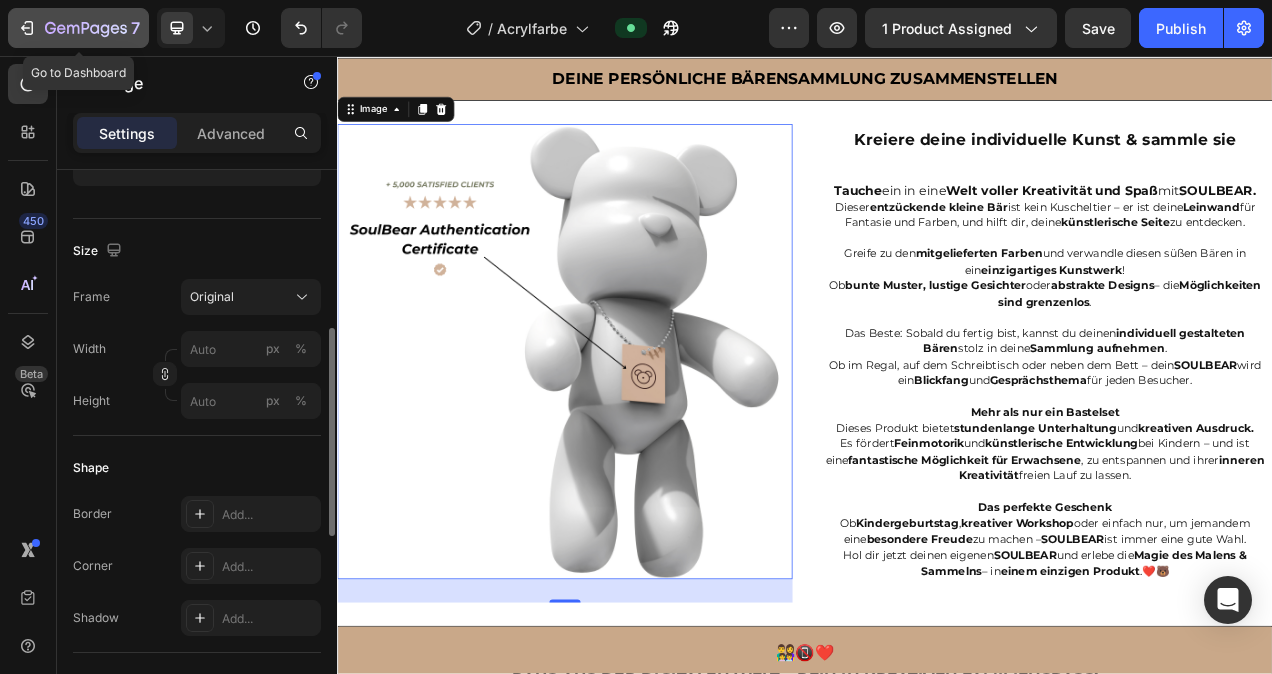 click 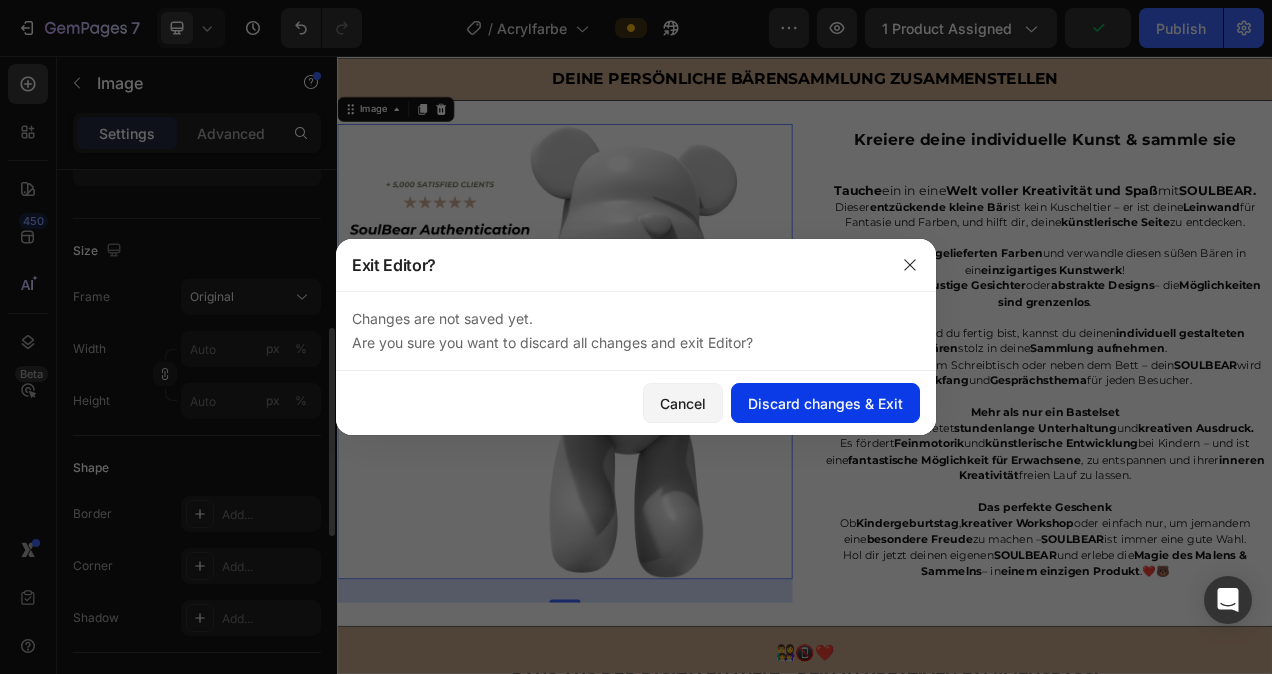 click on "Discard changes & Exit" at bounding box center [825, 403] 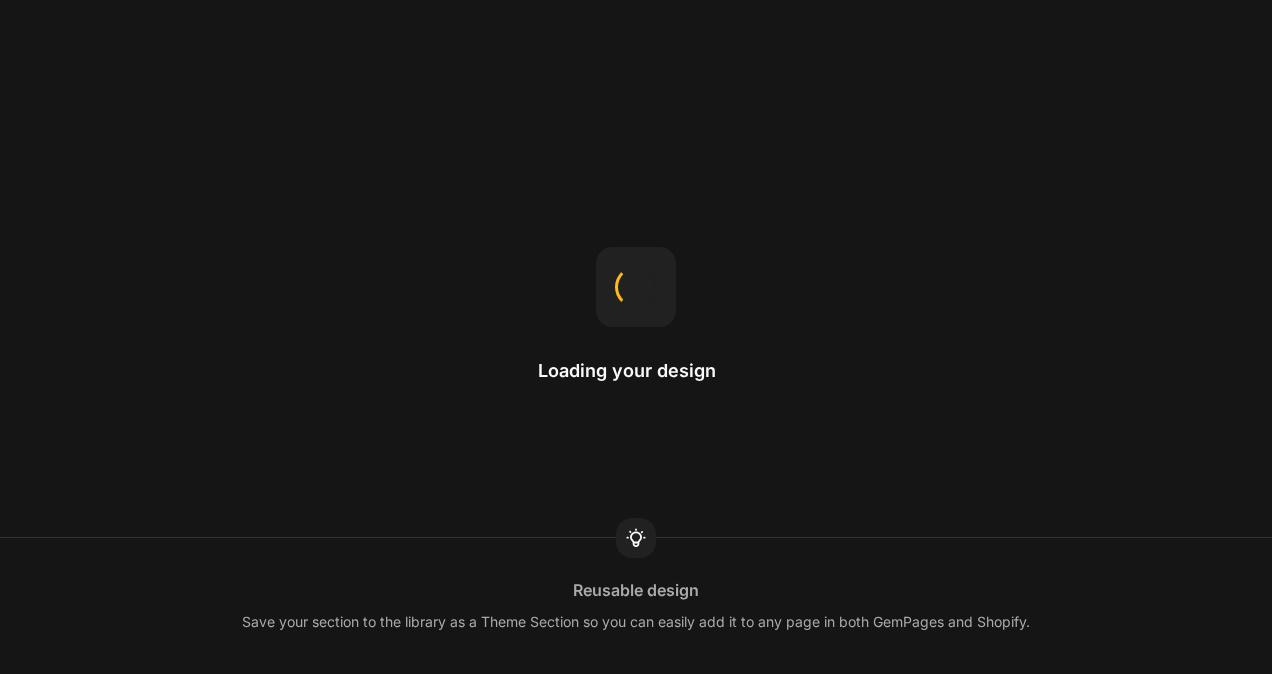 scroll, scrollTop: 0, scrollLeft: 0, axis: both 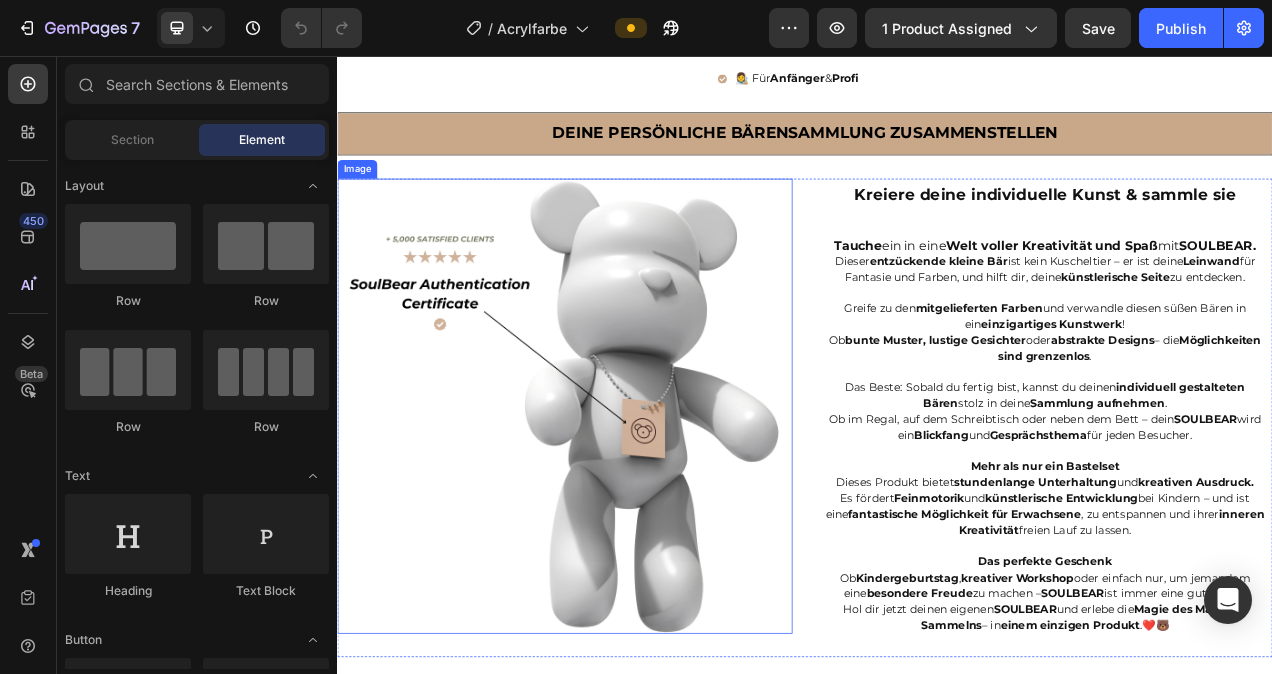 click at bounding box center (629, 506) 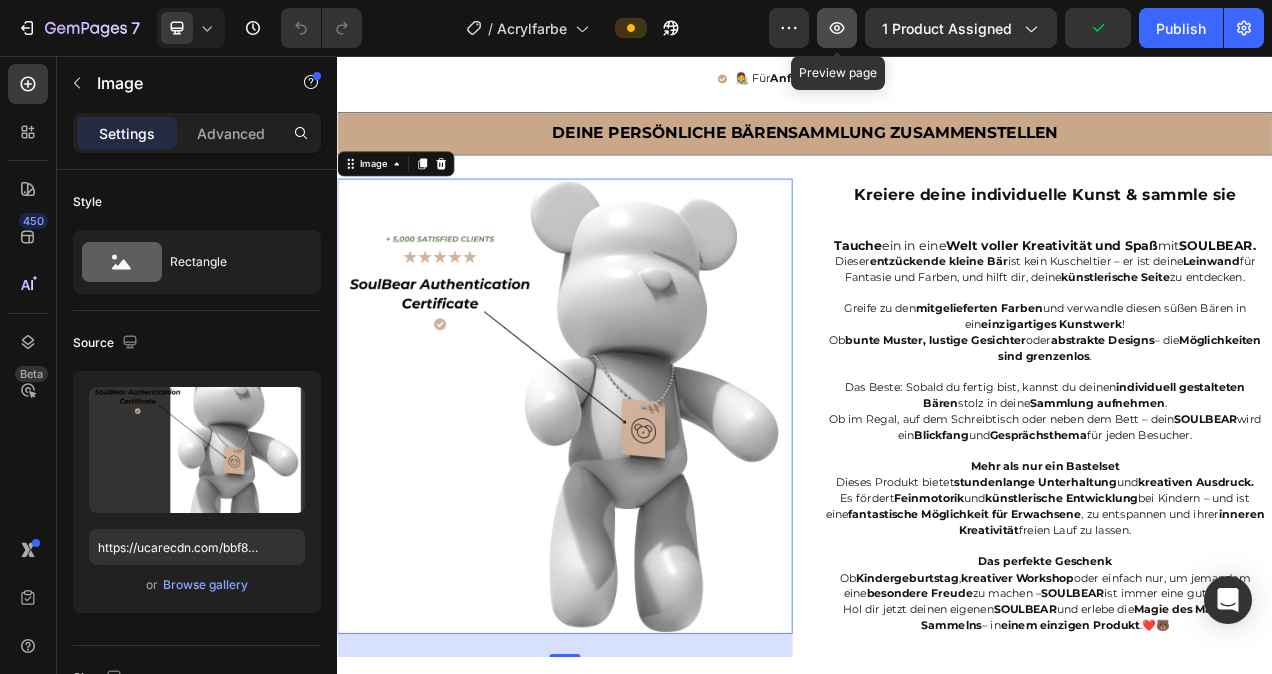 click 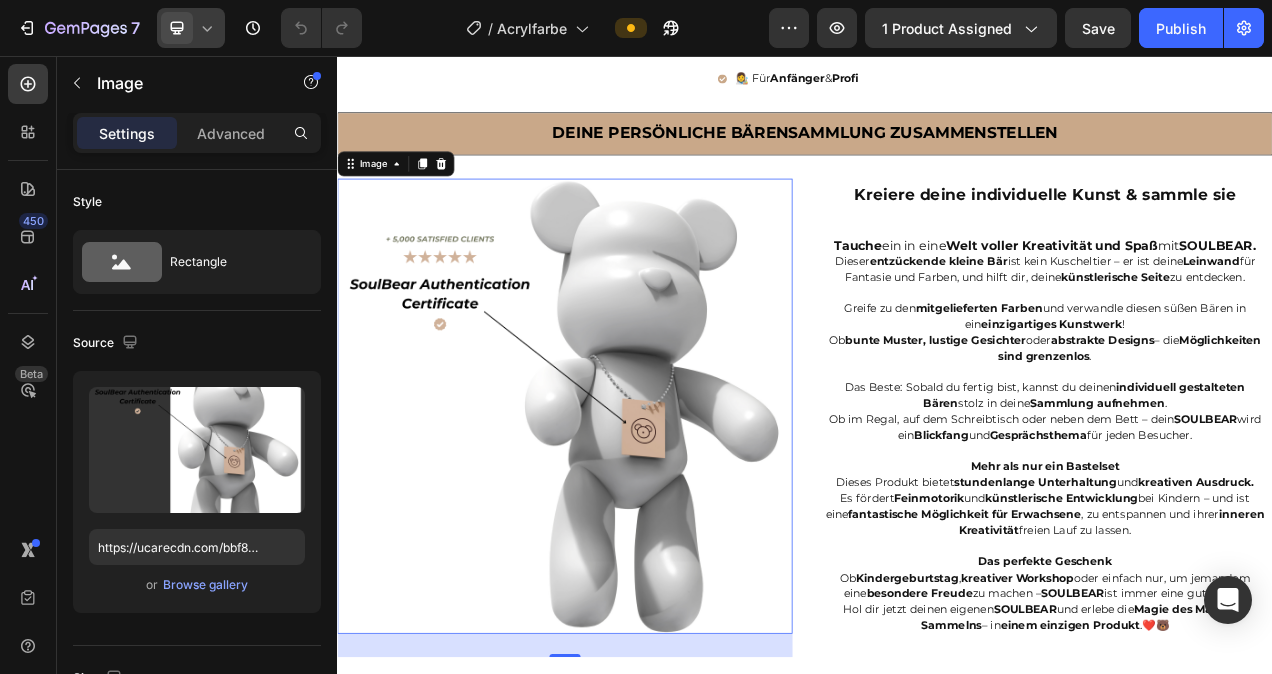 click 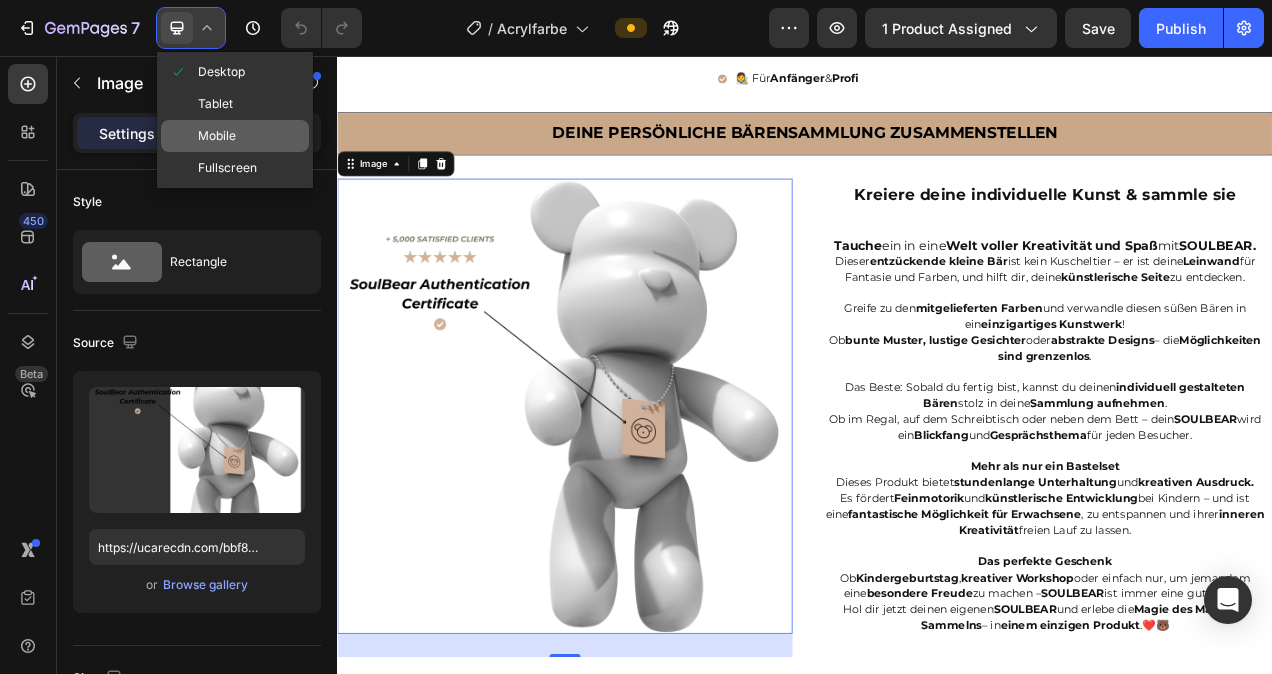 click on "Mobile" at bounding box center [217, 136] 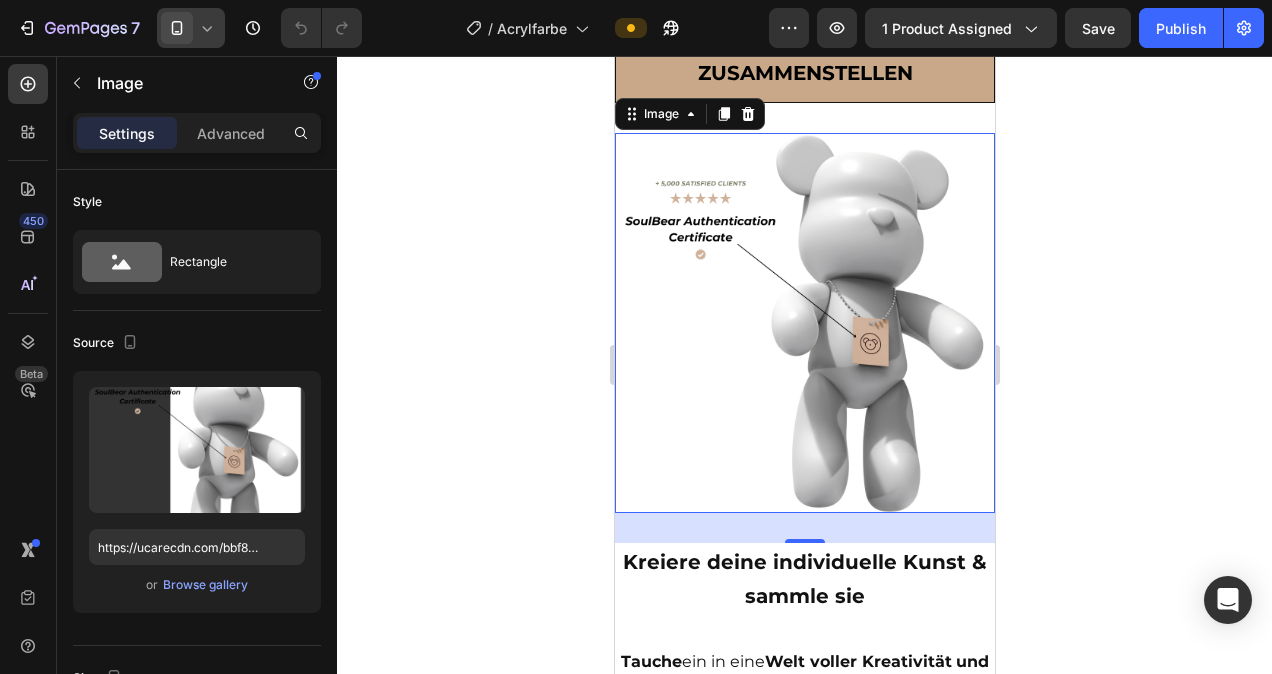 scroll, scrollTop: 1343, scrollLeft: 0, axis: vertical 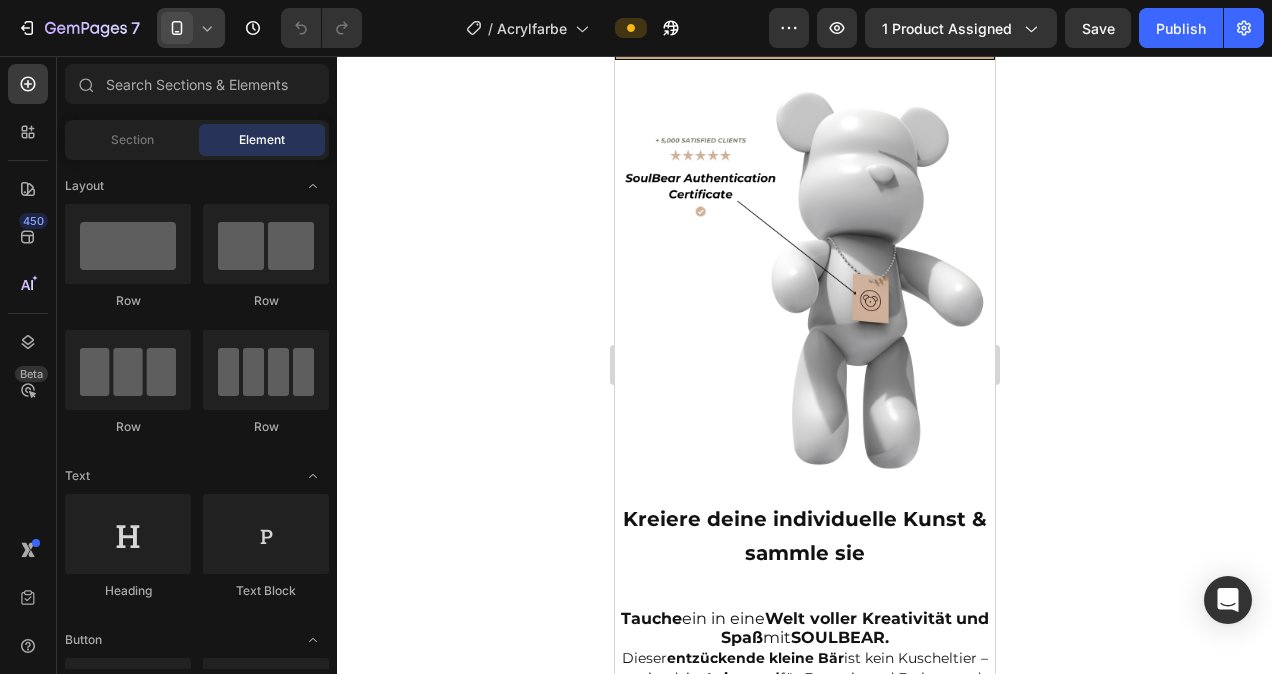 drag, startPoint x: 983, startPoint y: 205, endPoint x: 1609, endPoint y: 264, distance: 628.77423 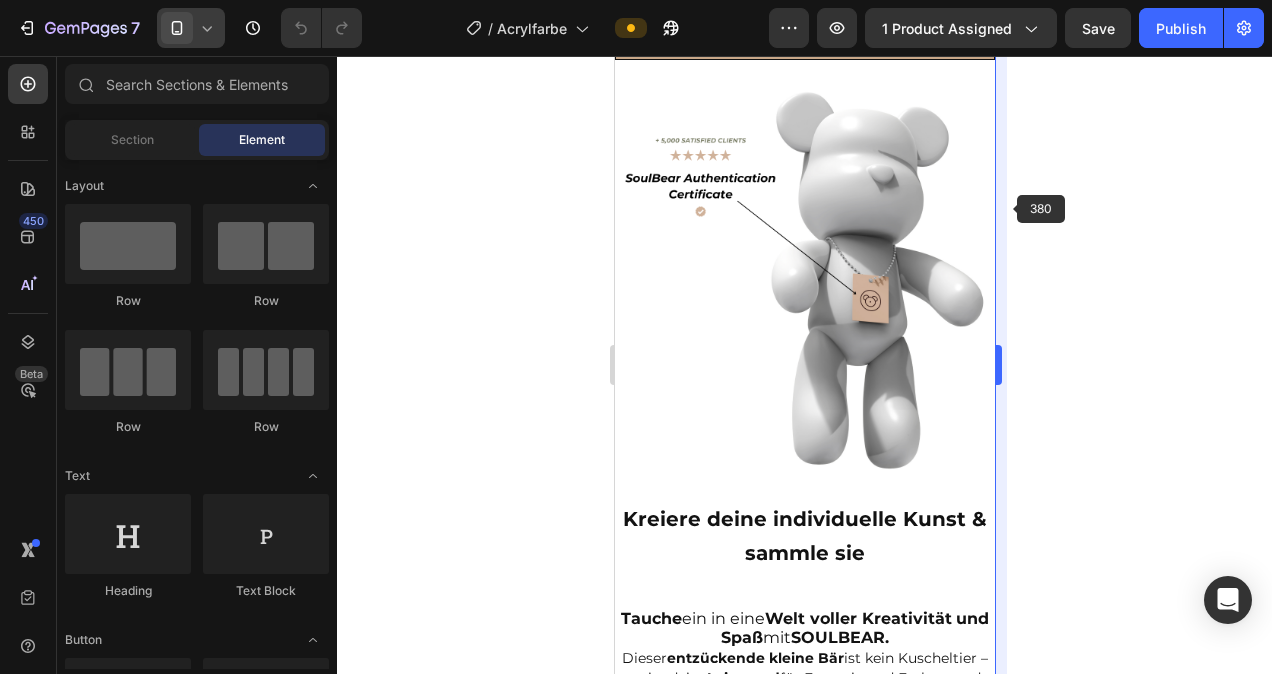 scroll, scrollTop: 1390, scrollLeft: 0, axis: vertical 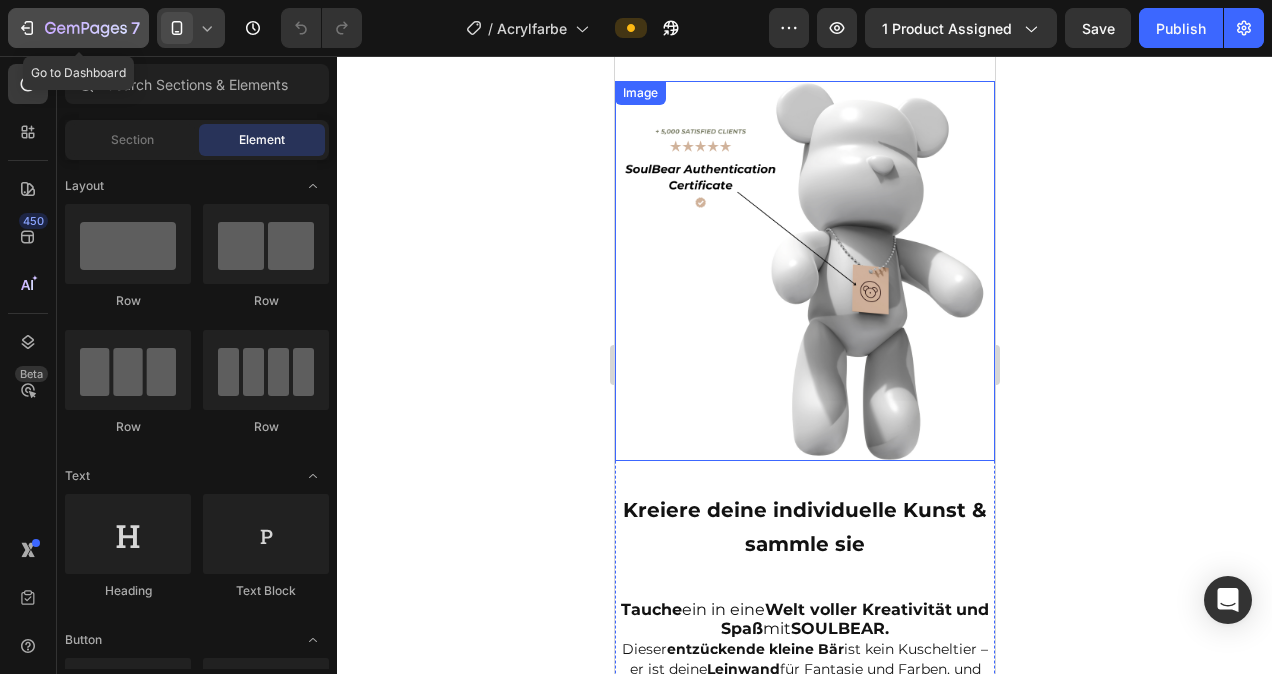 click 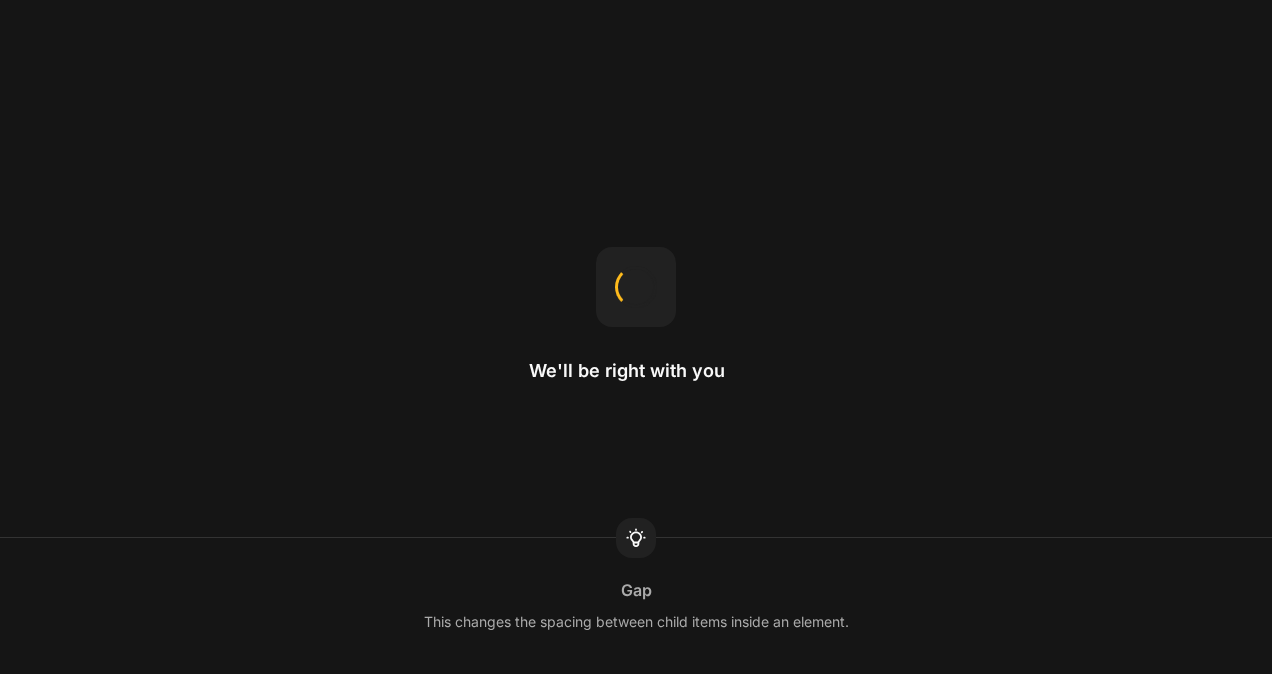 scroll, scrollTop: 0, scrollLeft: 0, axis: both 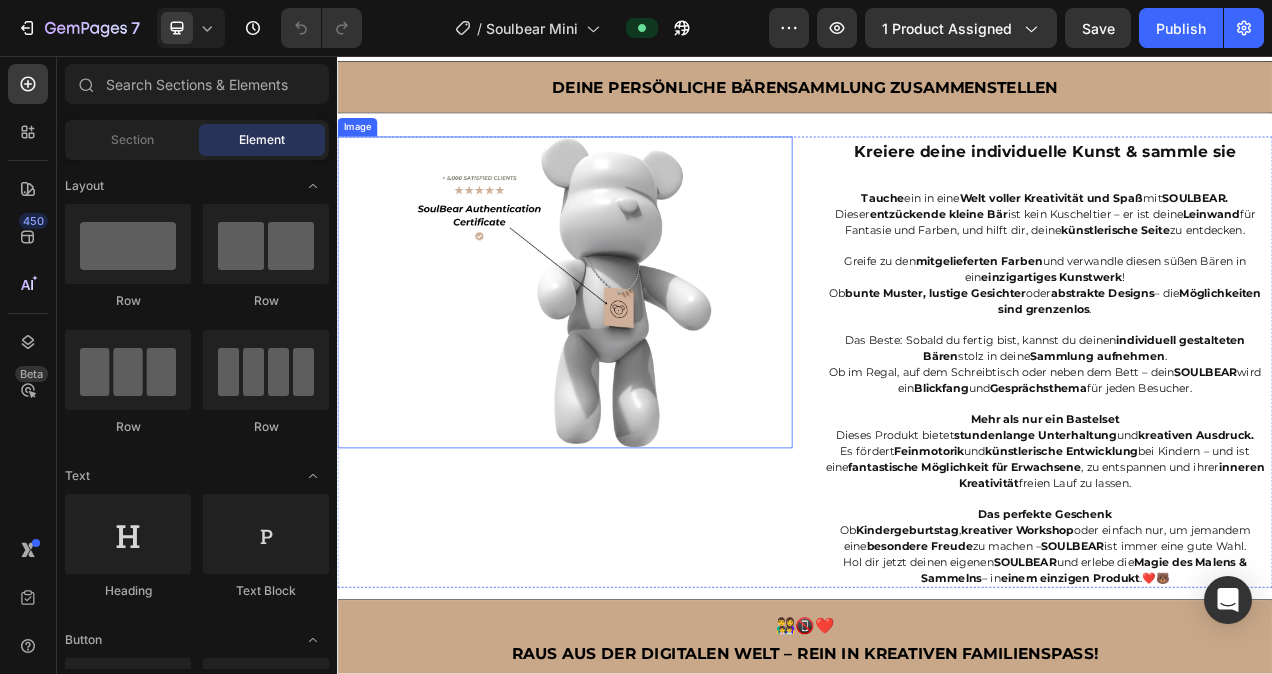 click at bounding box center (629, 360) 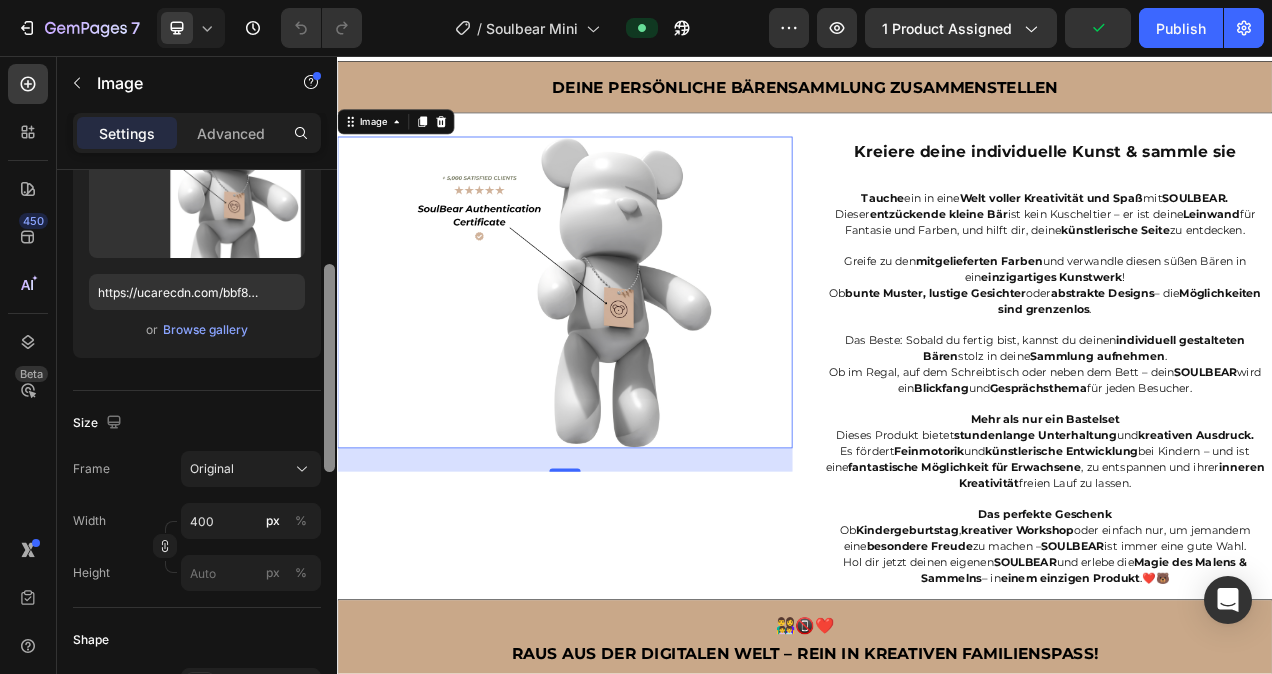 scroll, scrollTop: 258, scrollLeft: 0, axis: vertical 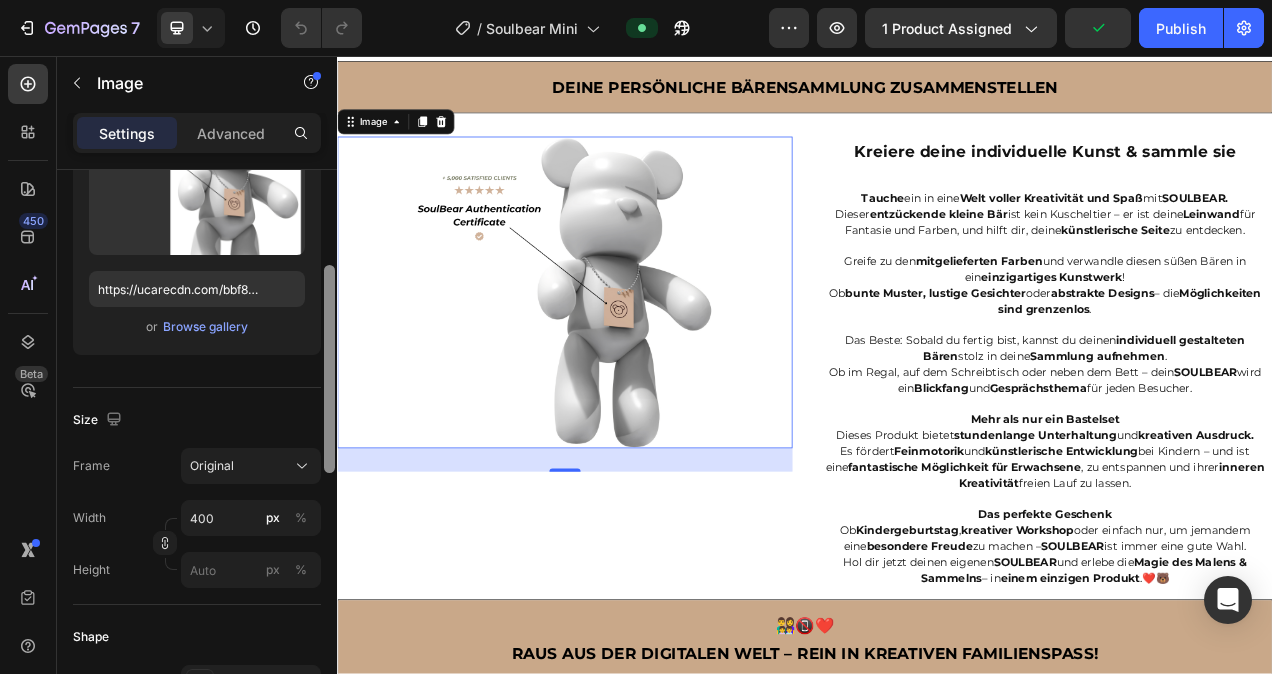 drag, startPoint x: 327, startPoint y: 260, endPoint x: 318, endPoint y: 356, distance: 96.42095 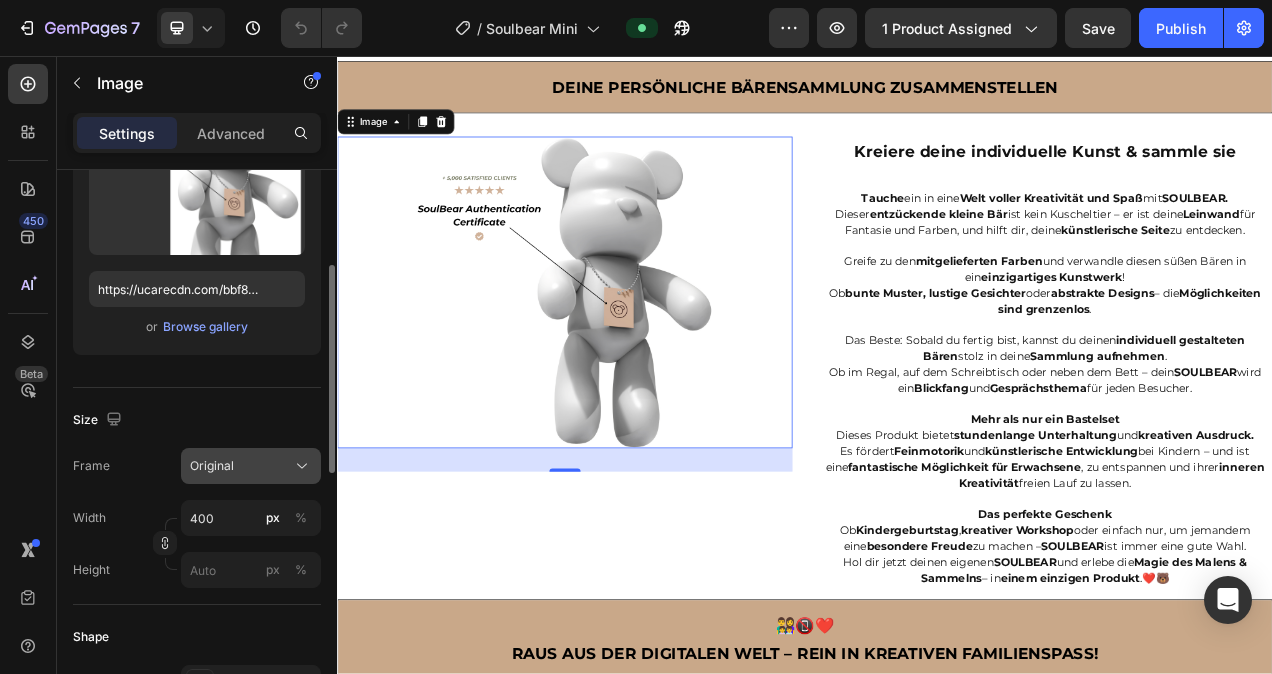 click on "Original" 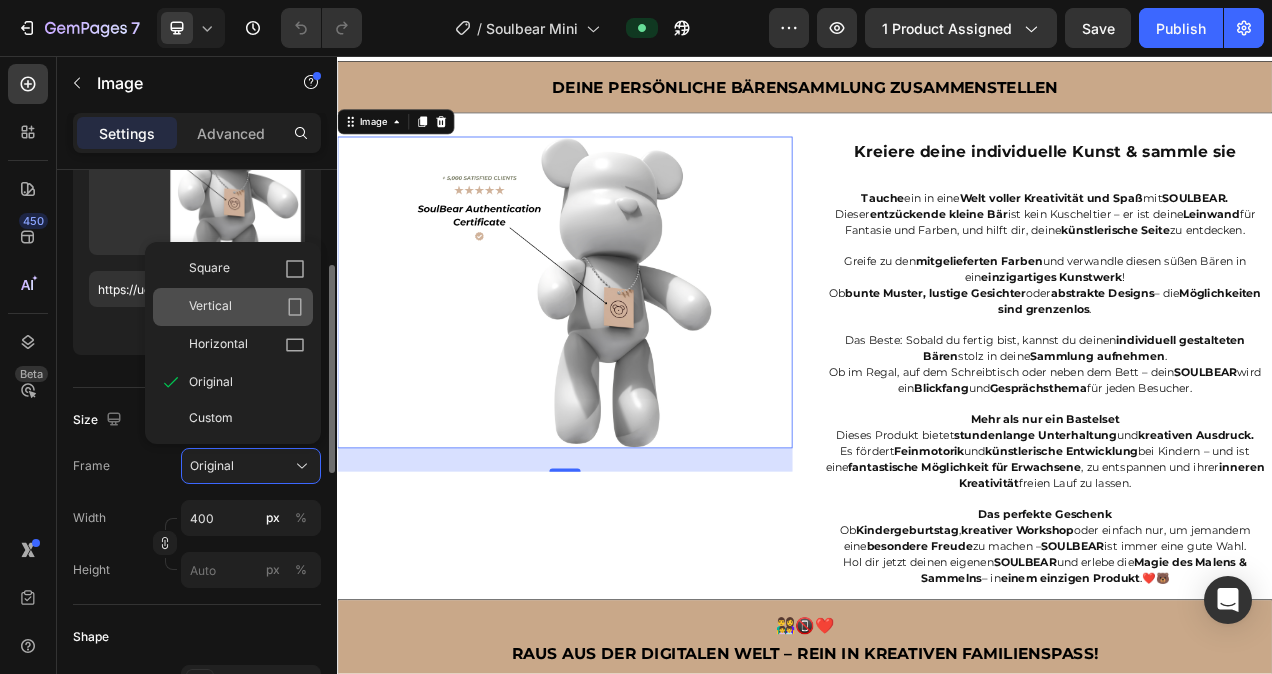 click on "Vertical" at bounding box center [247, 307] 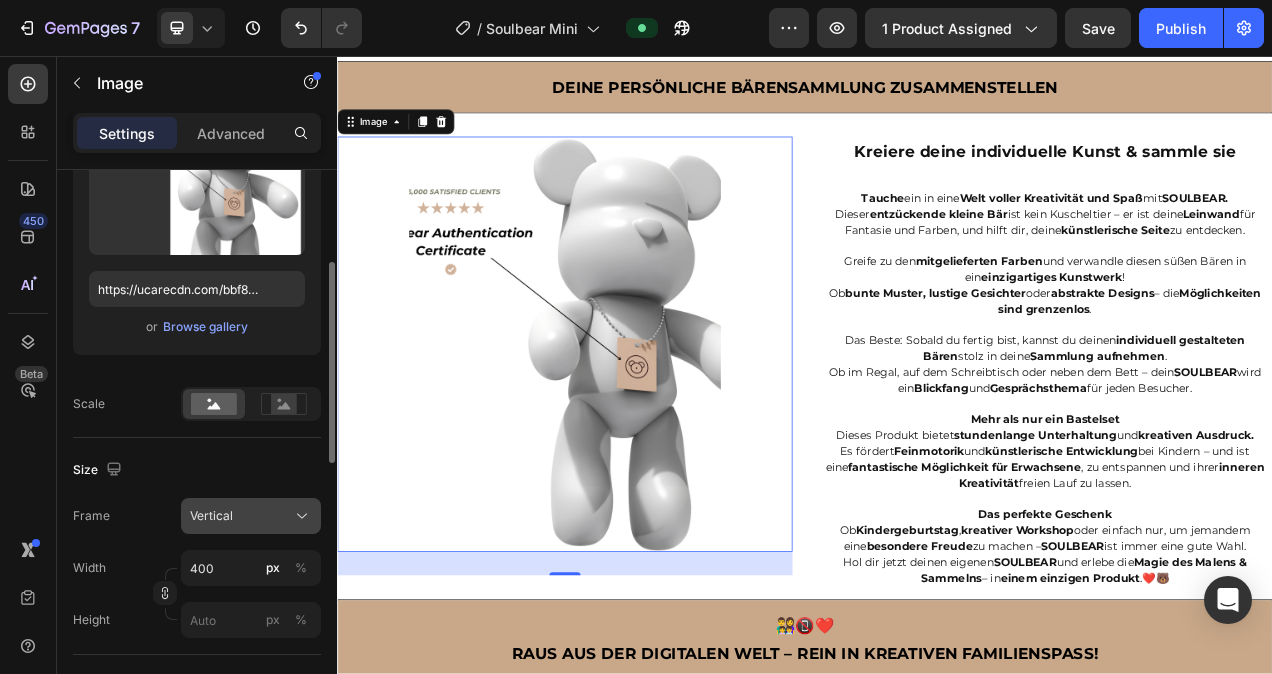 click 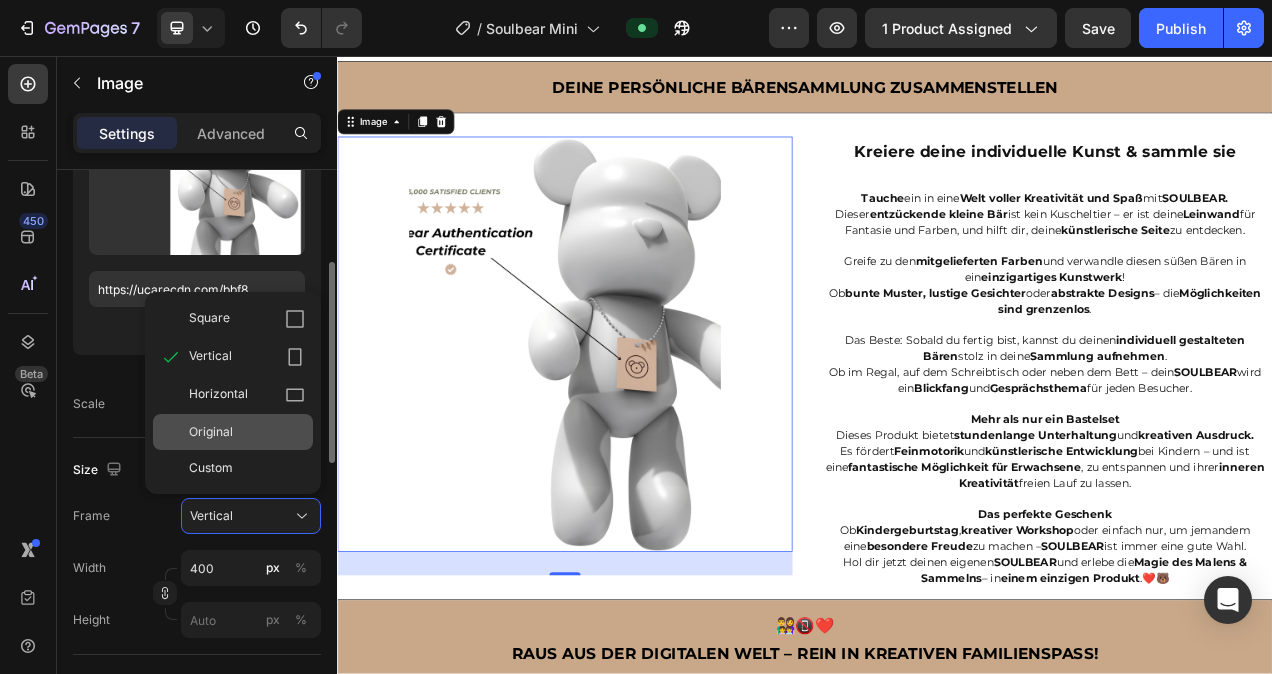 click on "Original" at bounding box center [211, 432] 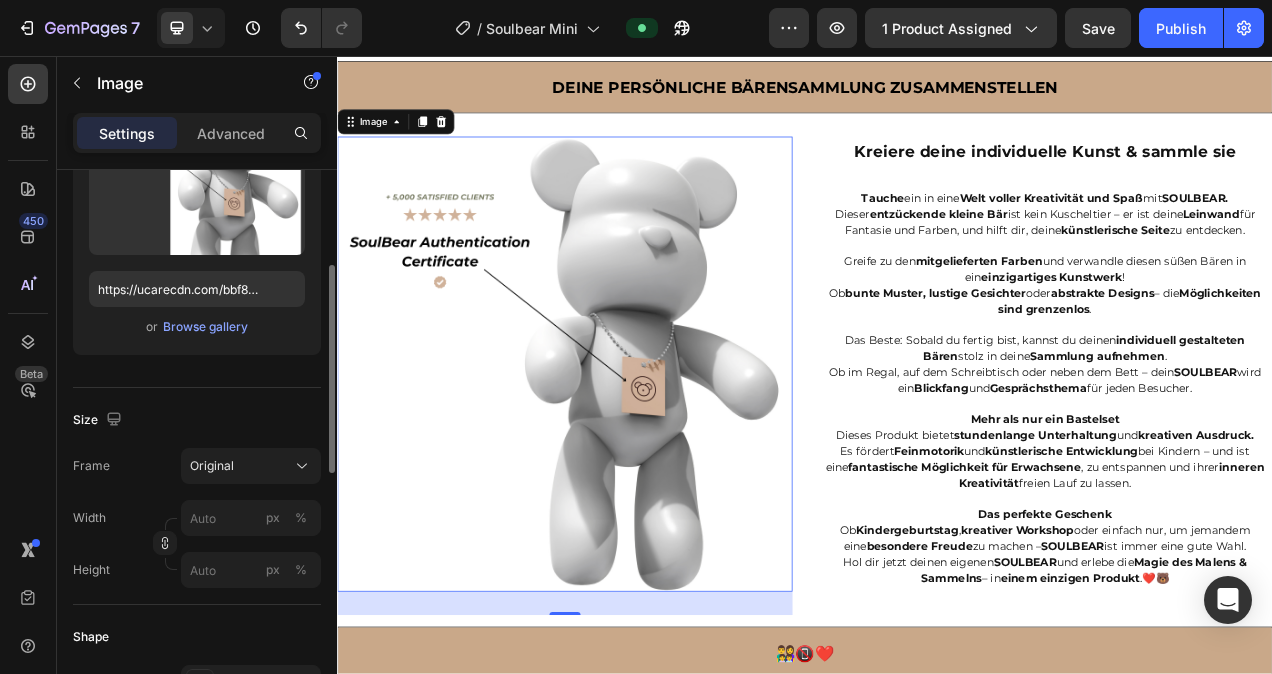click on "Size Frame Original Width px % Height px %" 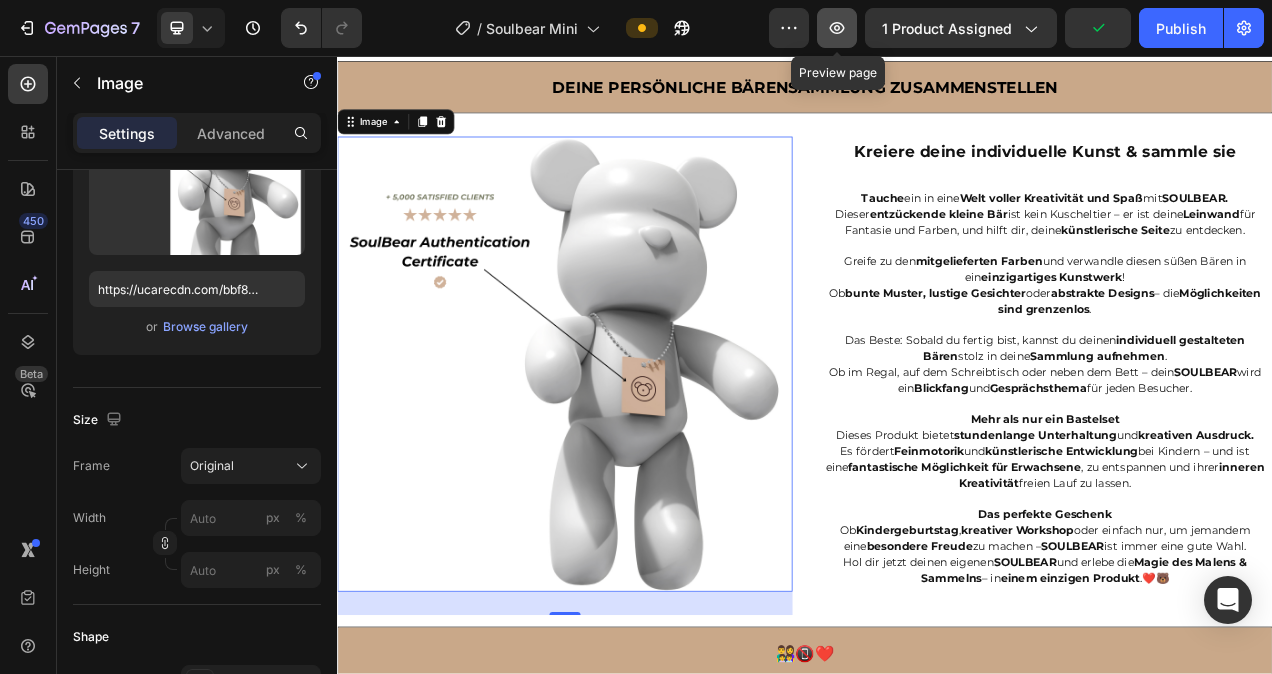 click 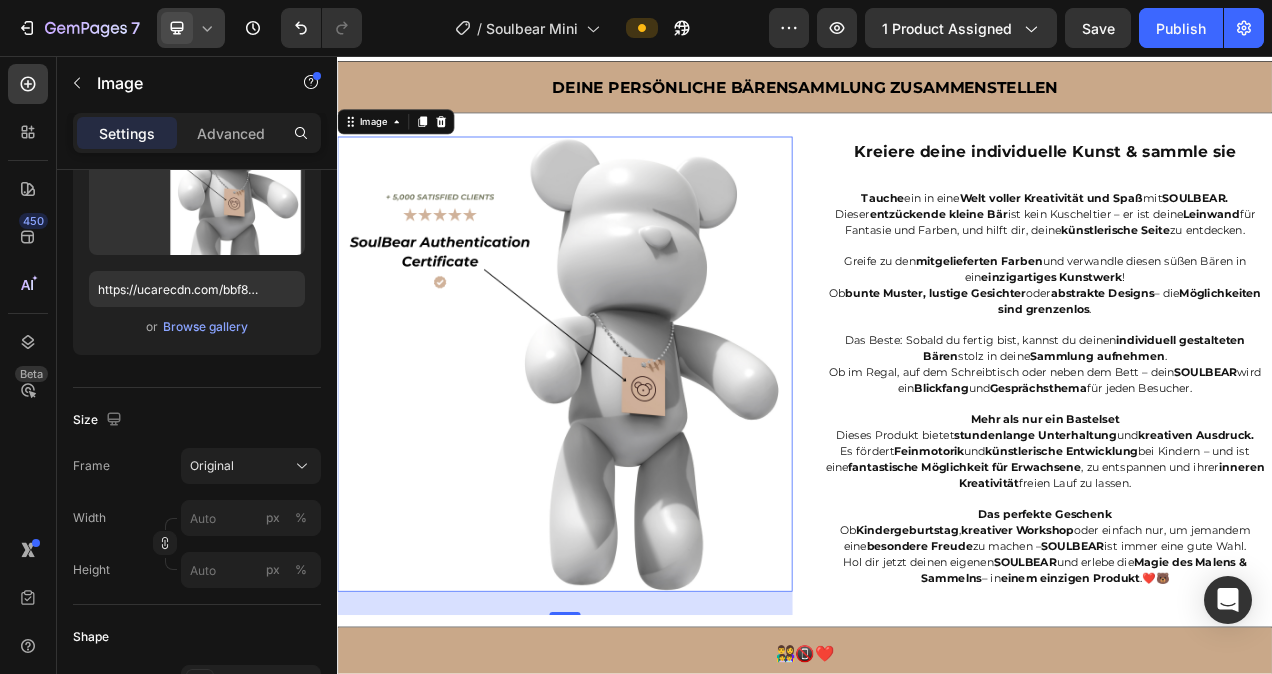 click 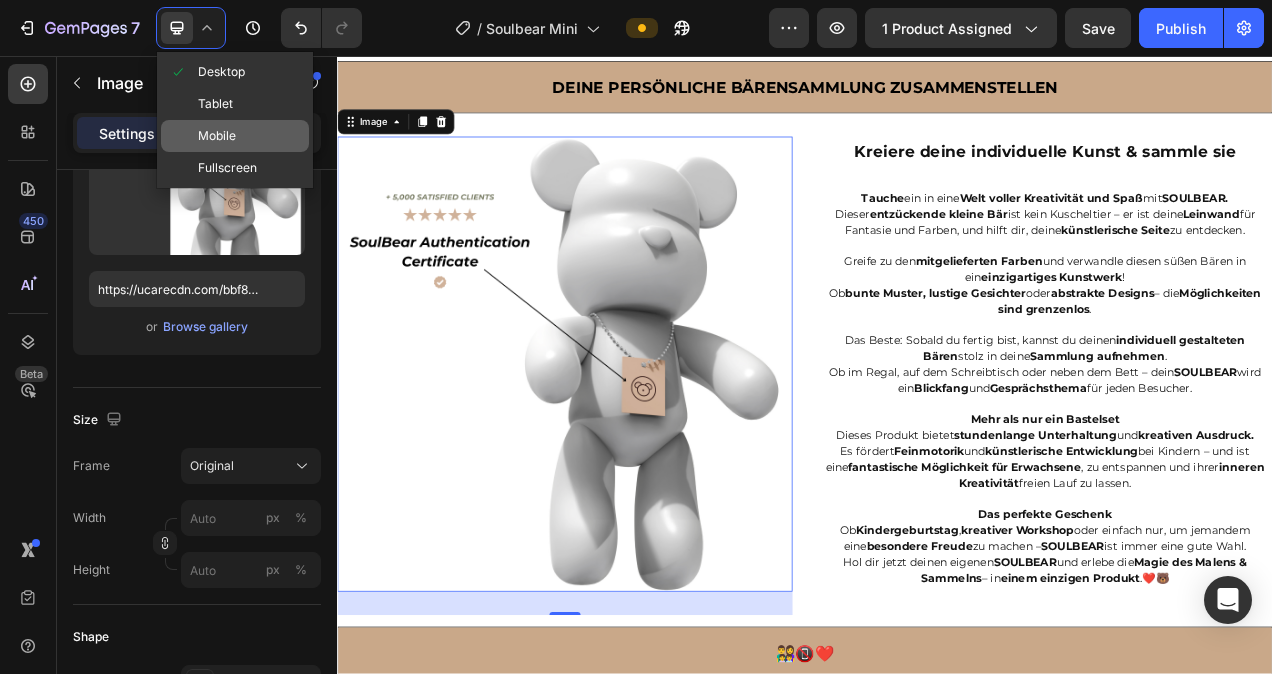 click on "Mobile" 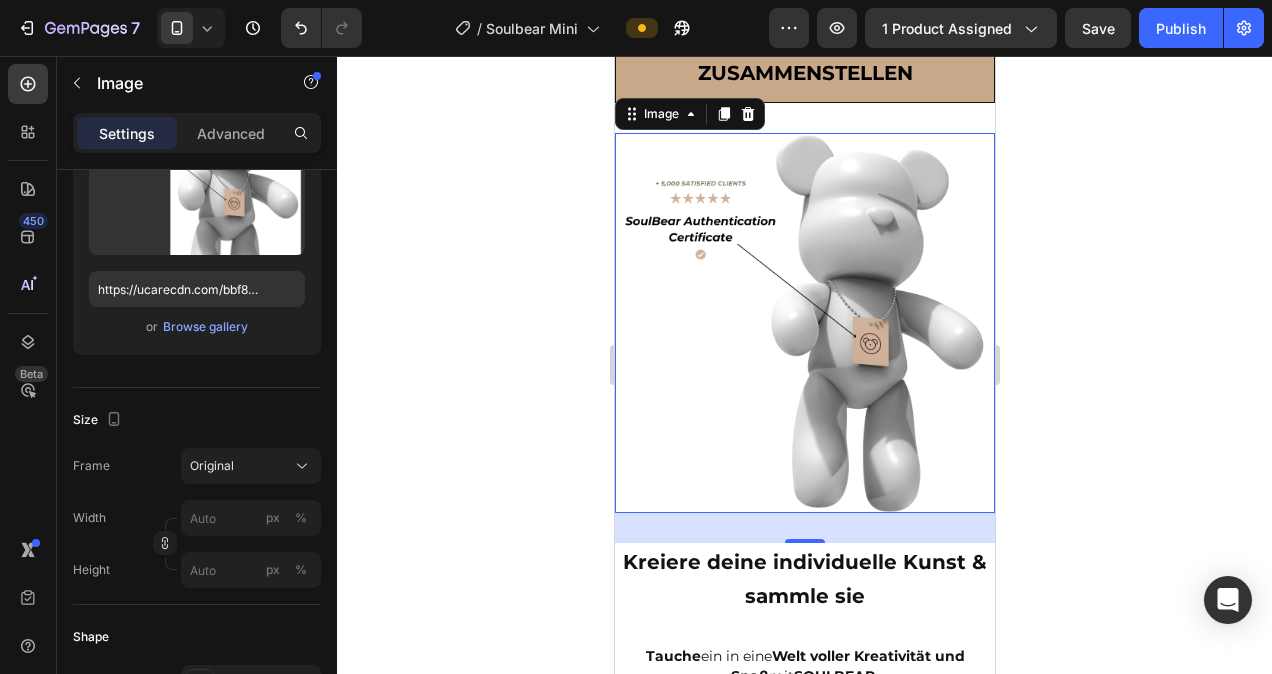 scroll, scrollTop: 1429, scrollLeft: 0, axis: vertical 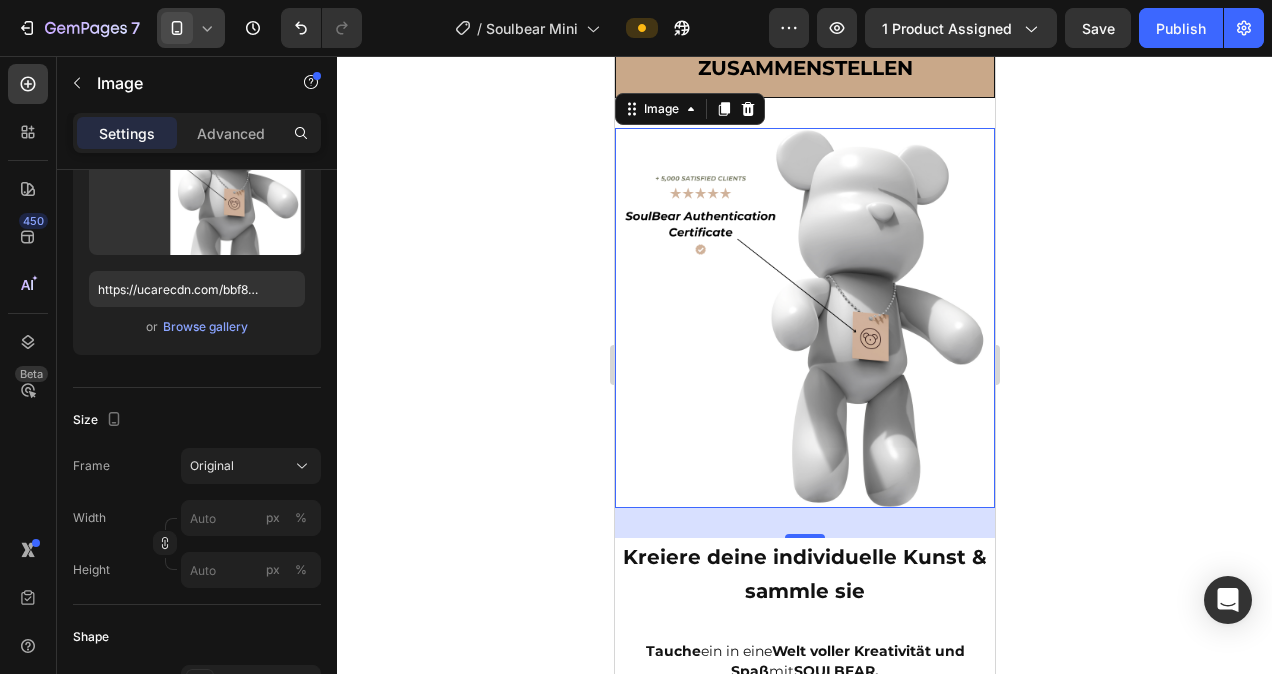 click 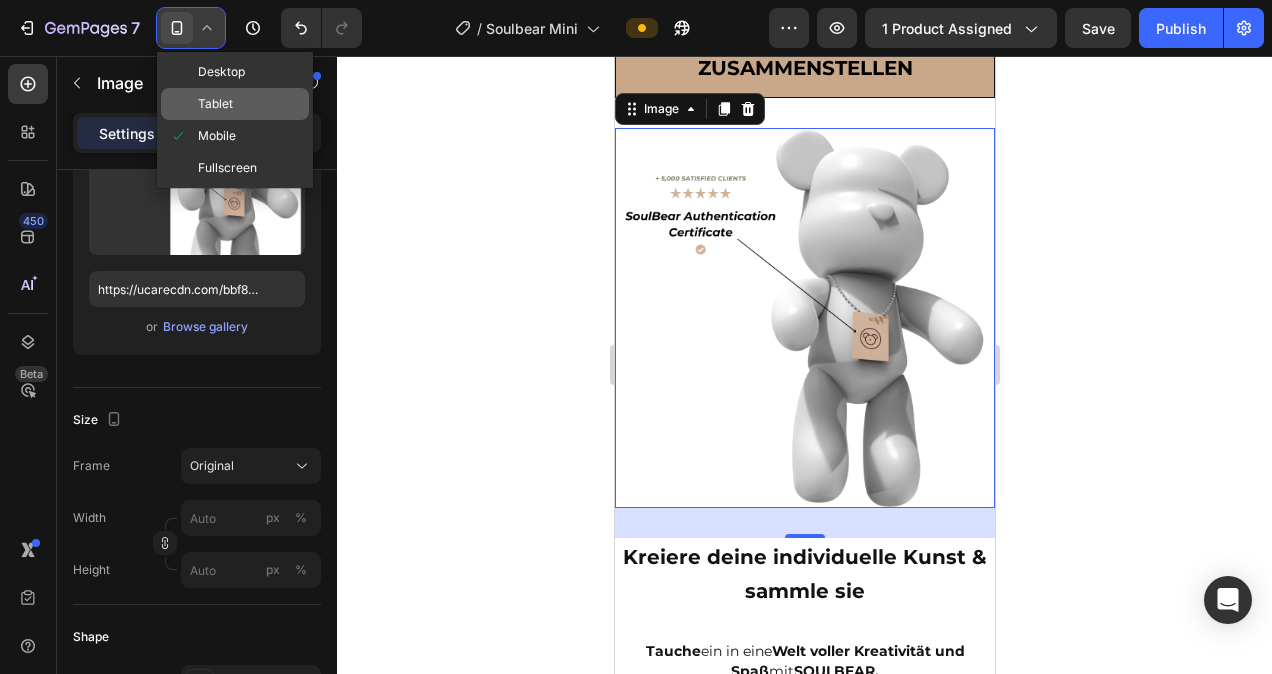 click on "Tablet" 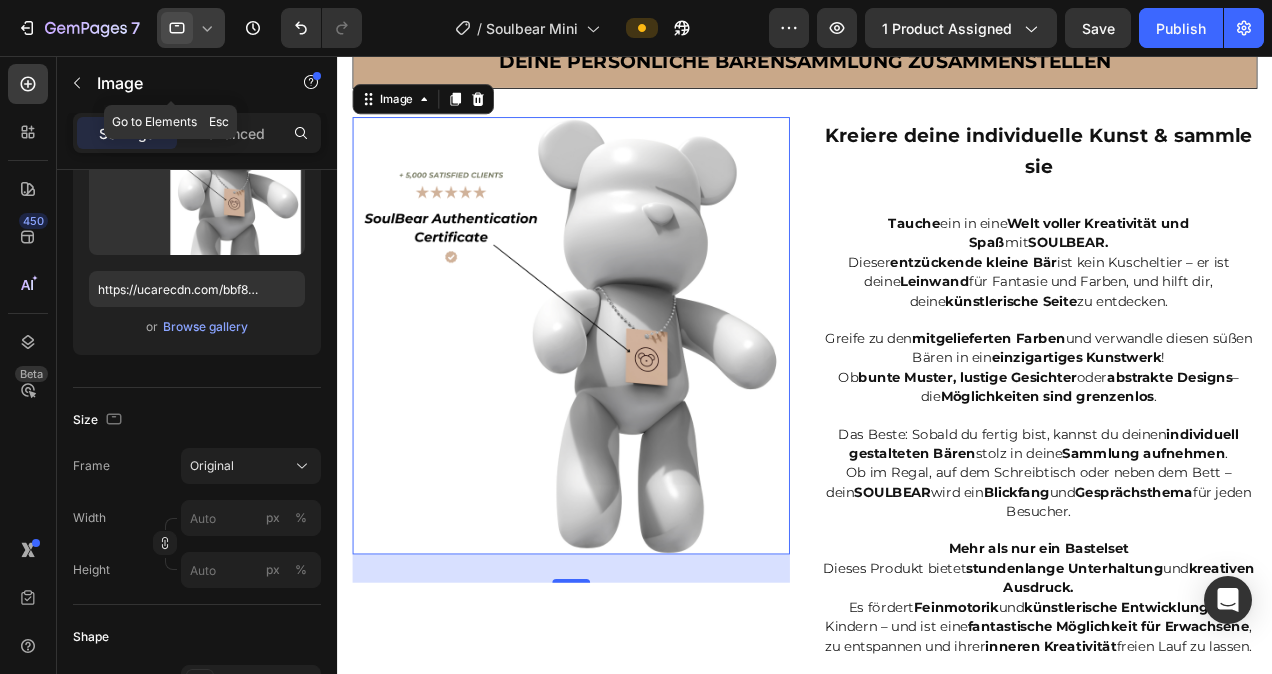 scroll, scrollTop: 1330, scrollLeft: 0, axis: vertical 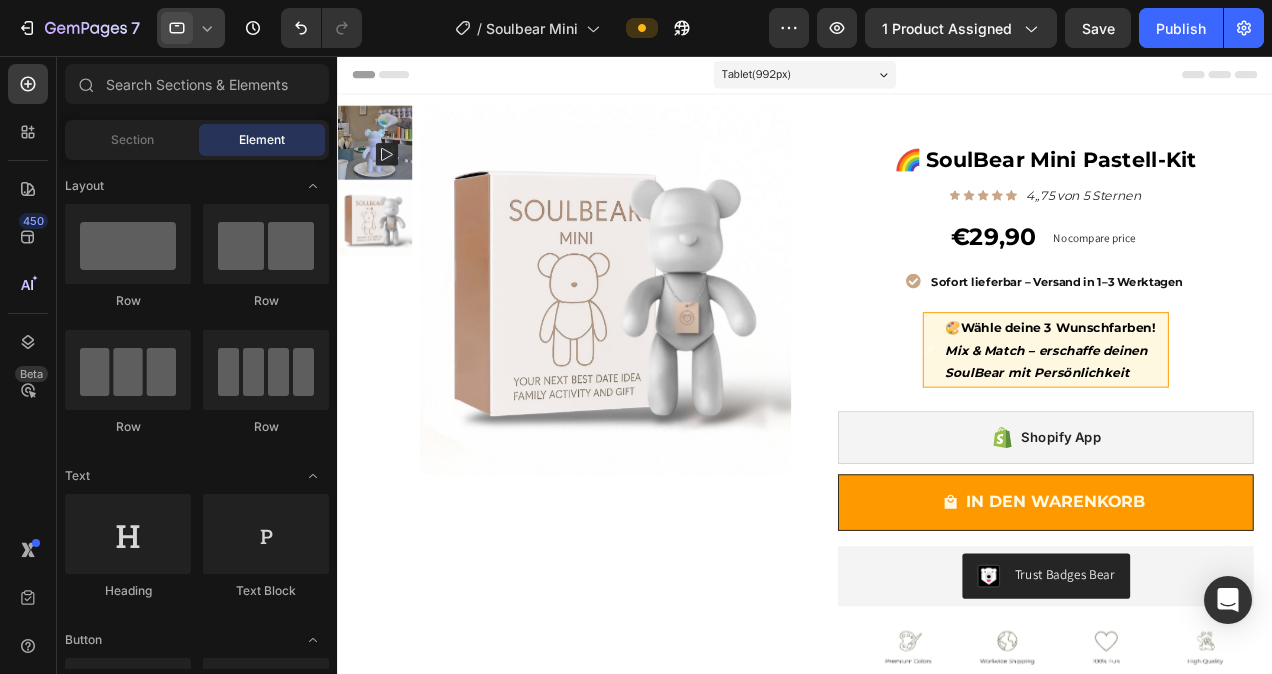 click 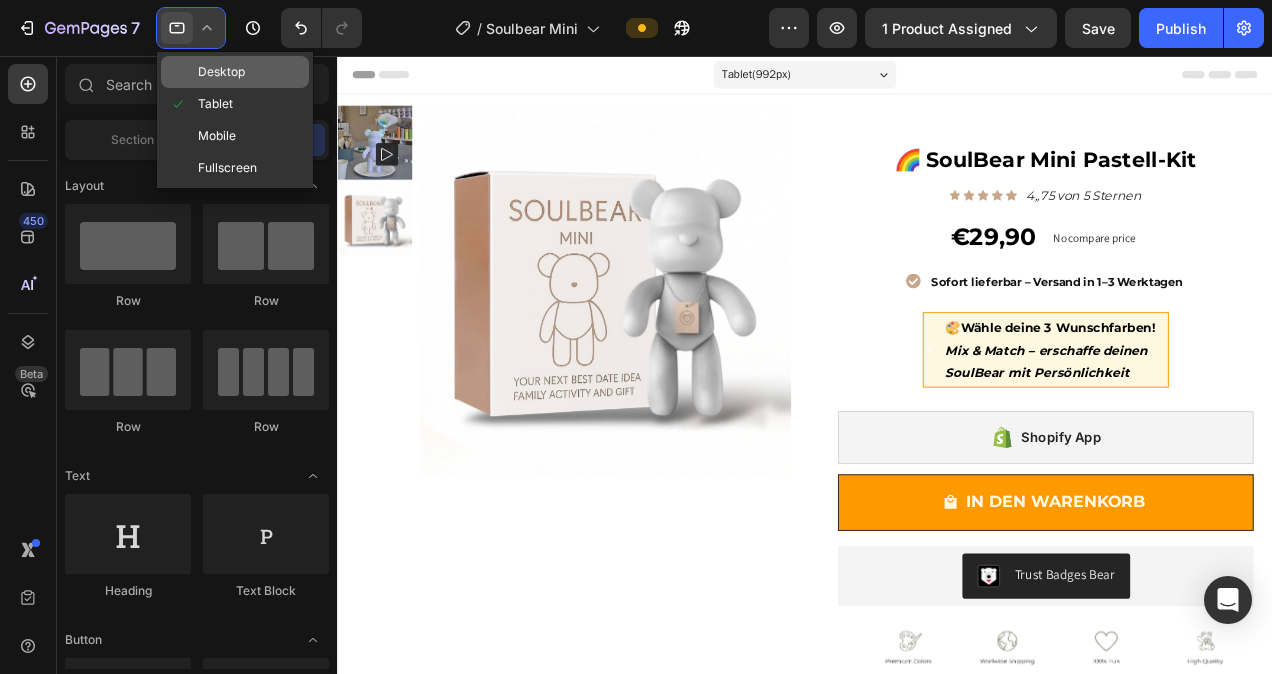 click on "Desktop" at bounding box center [221, 72] 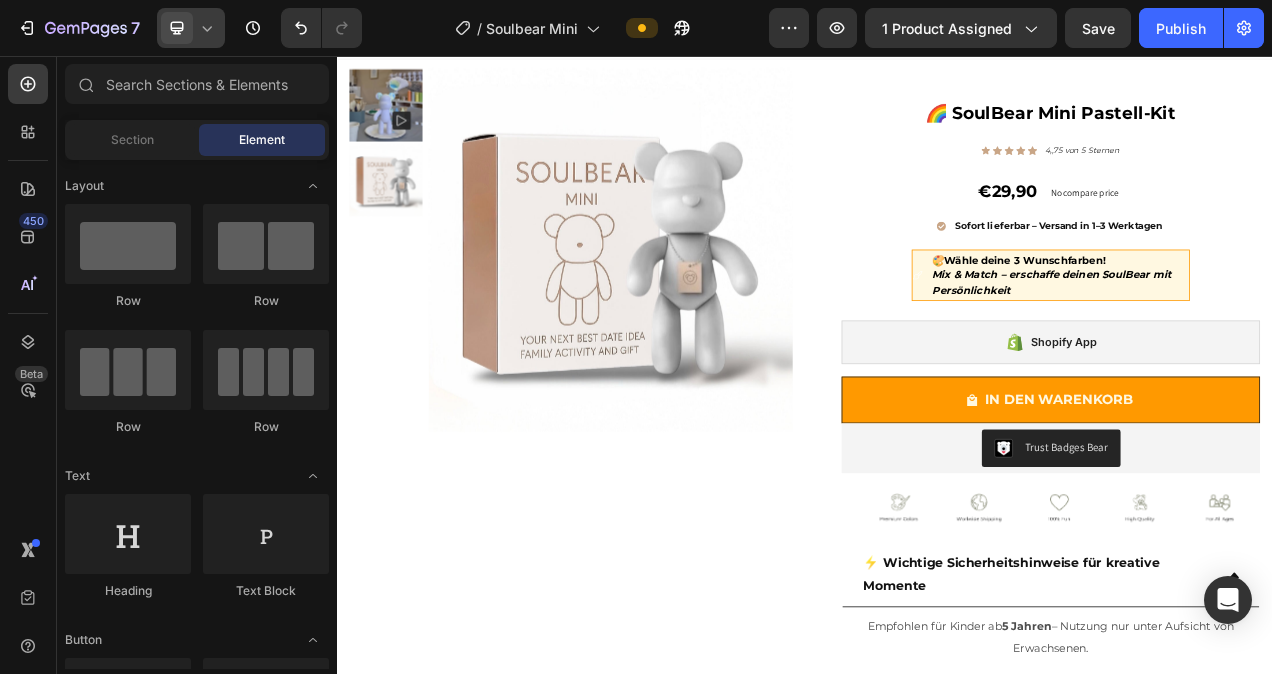 scroll, scrollTop: 0, scrollLeft: 0, axis: both 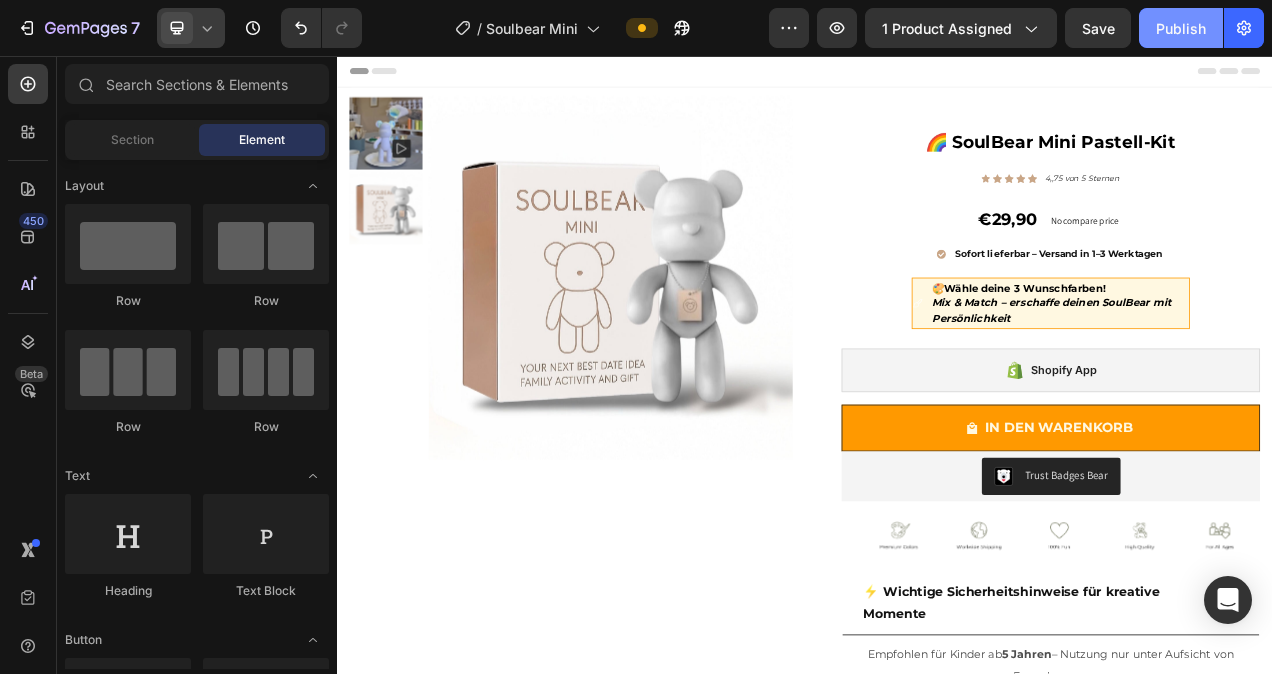 click on "Publish" at bounding box center (1181, 28) 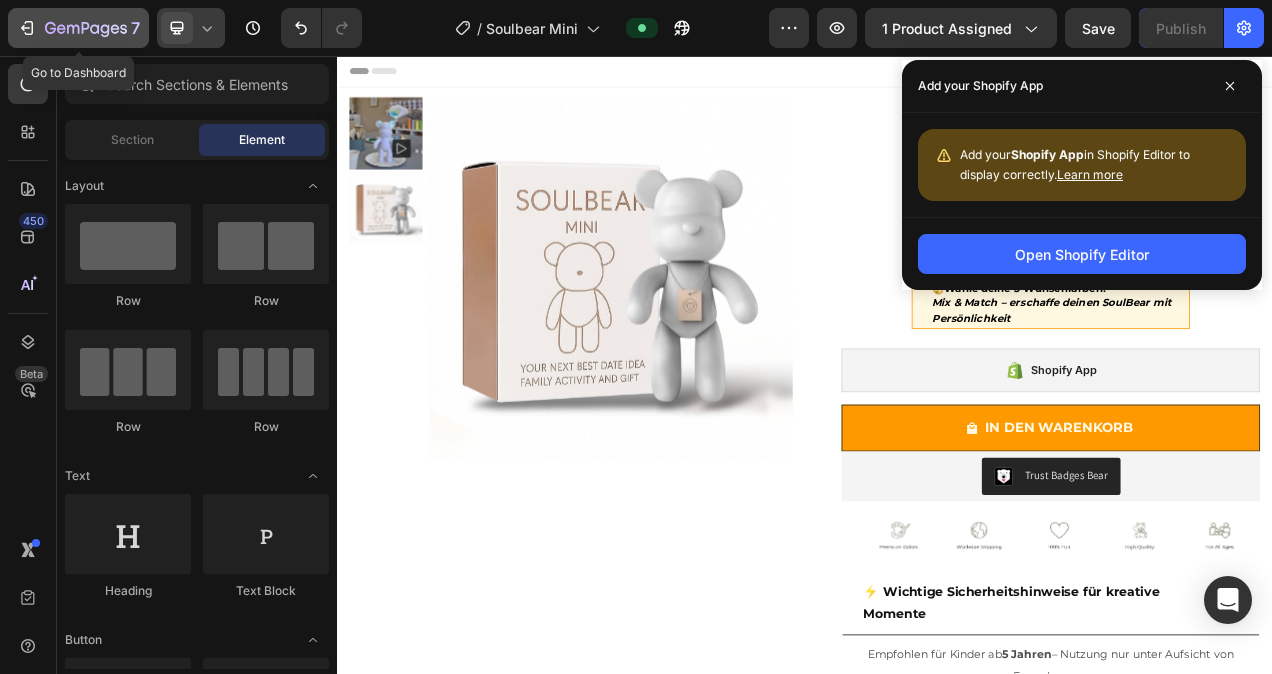 click 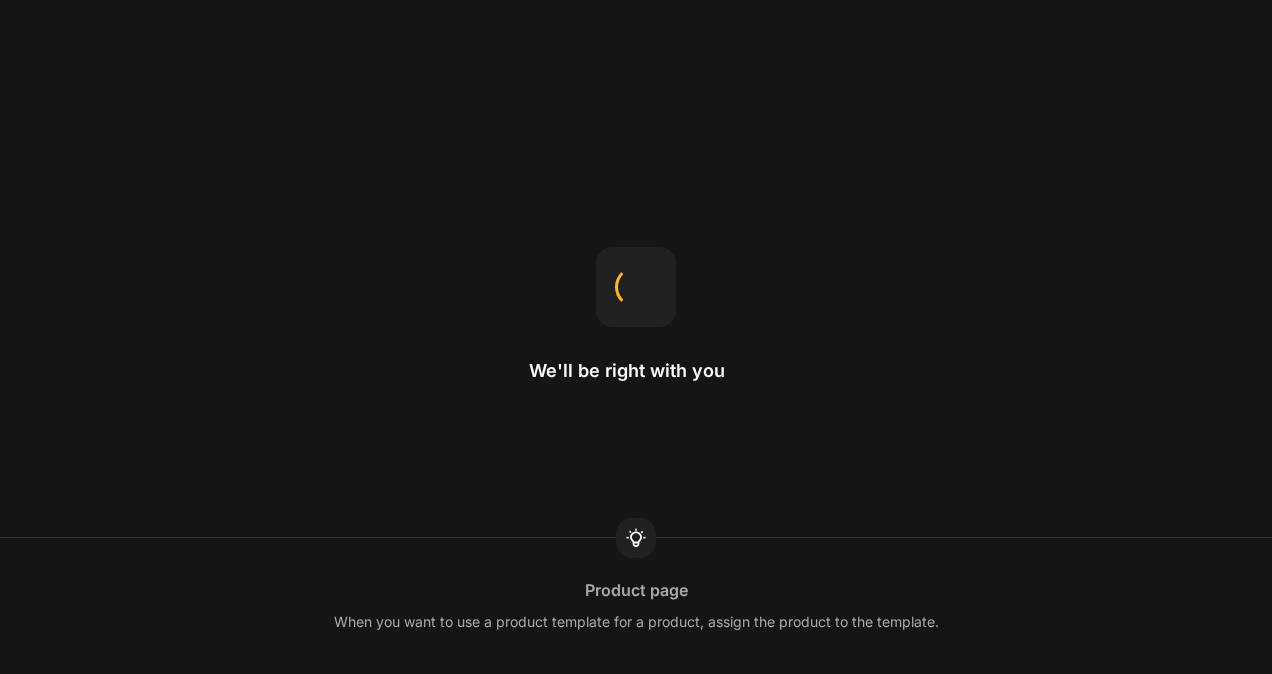 scroll, scrollTop: 0, scrollLeft: 0, axis: both 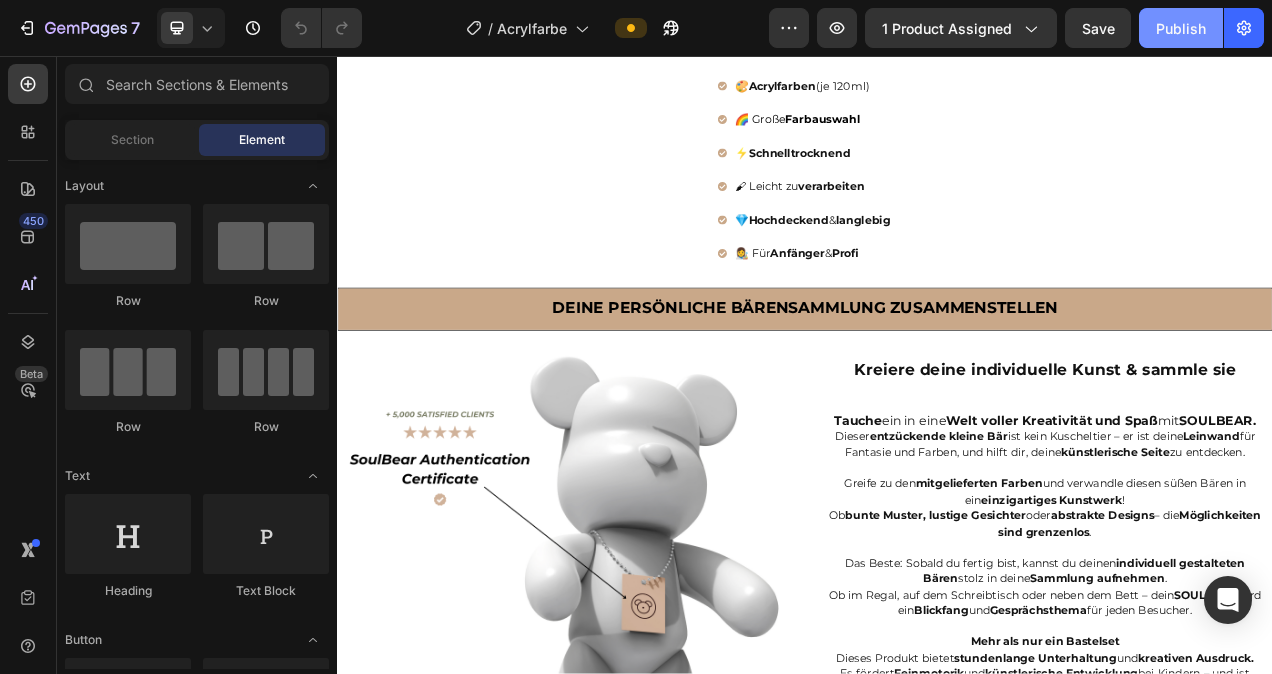 click on "Publish" at bounding box center (1181, 28) 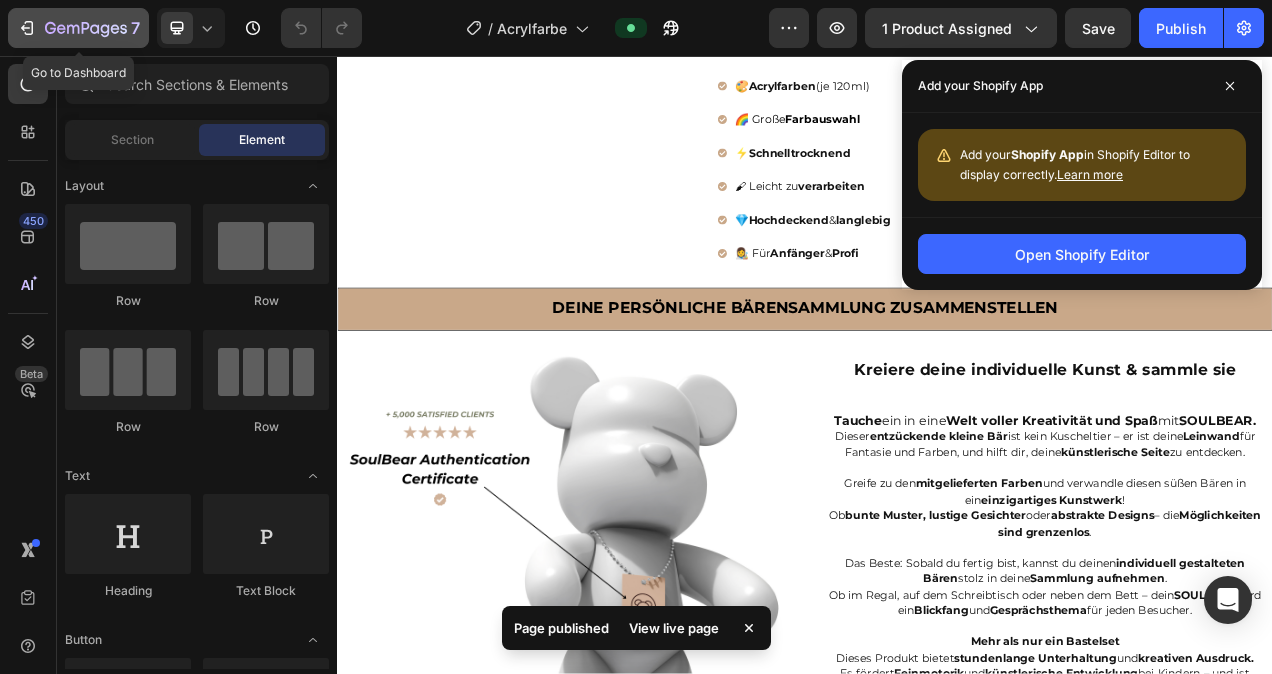 click 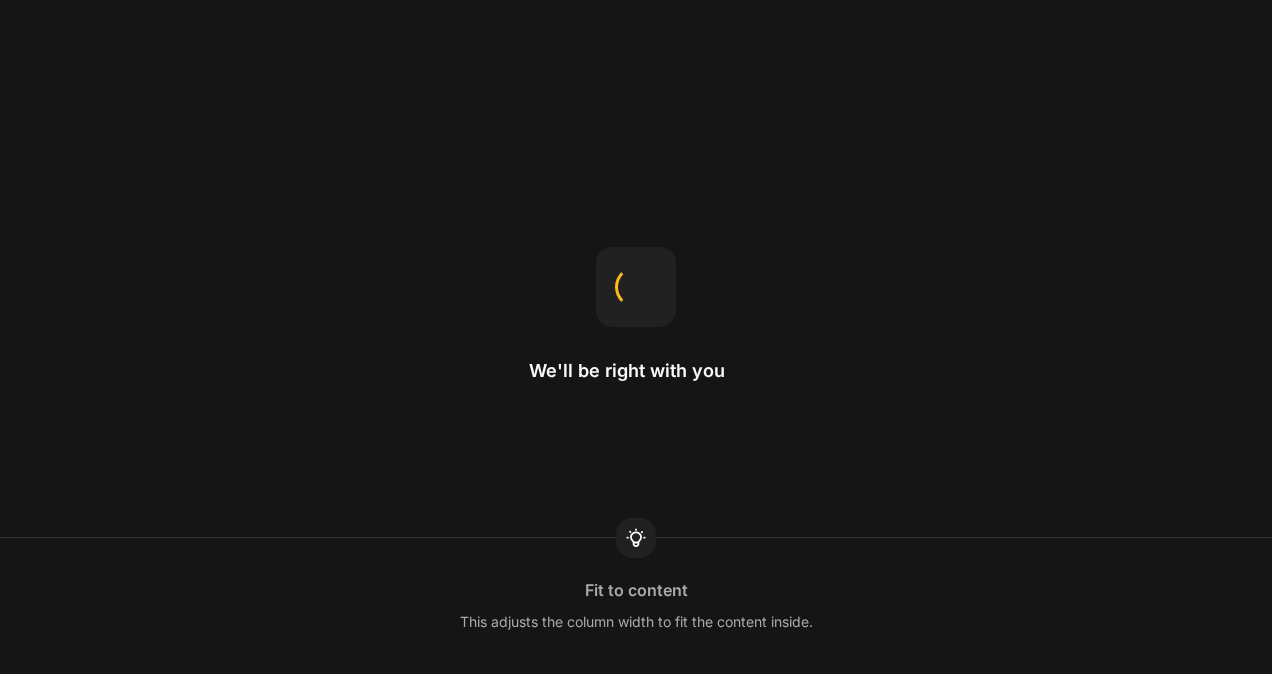 scroll, scrollTop: 0, scrollLeft: 0, axis: both 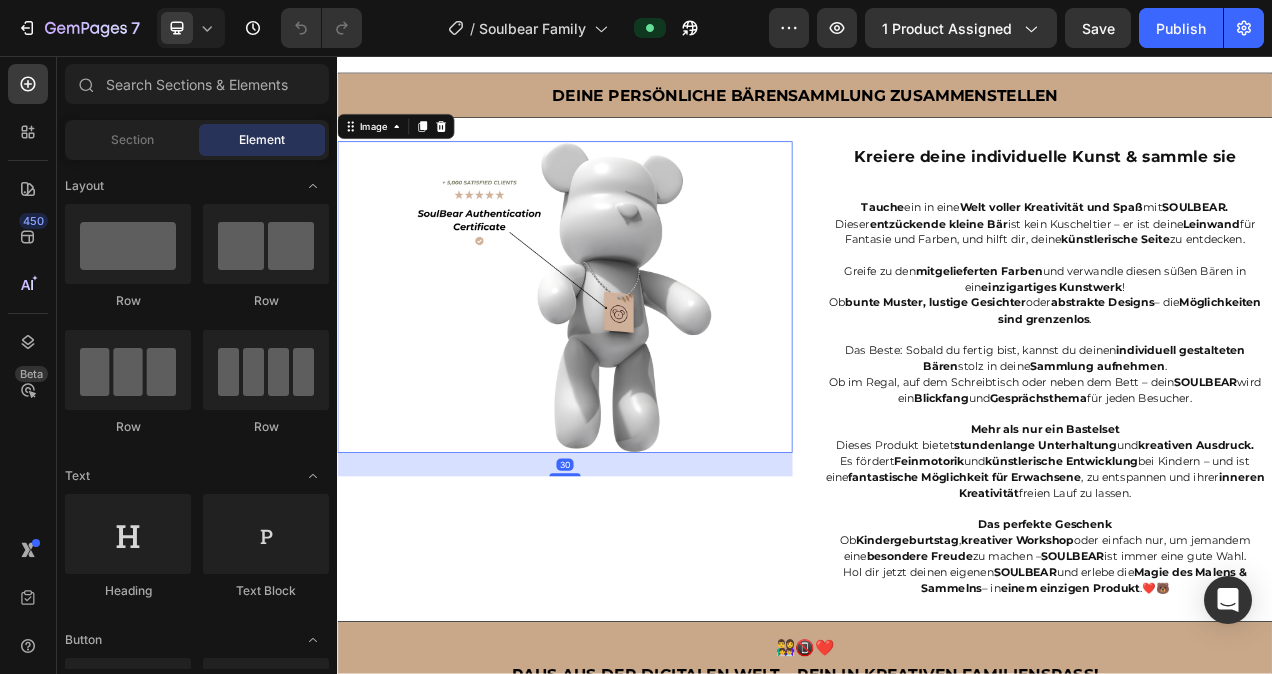 click at bounding box center (629, 366) 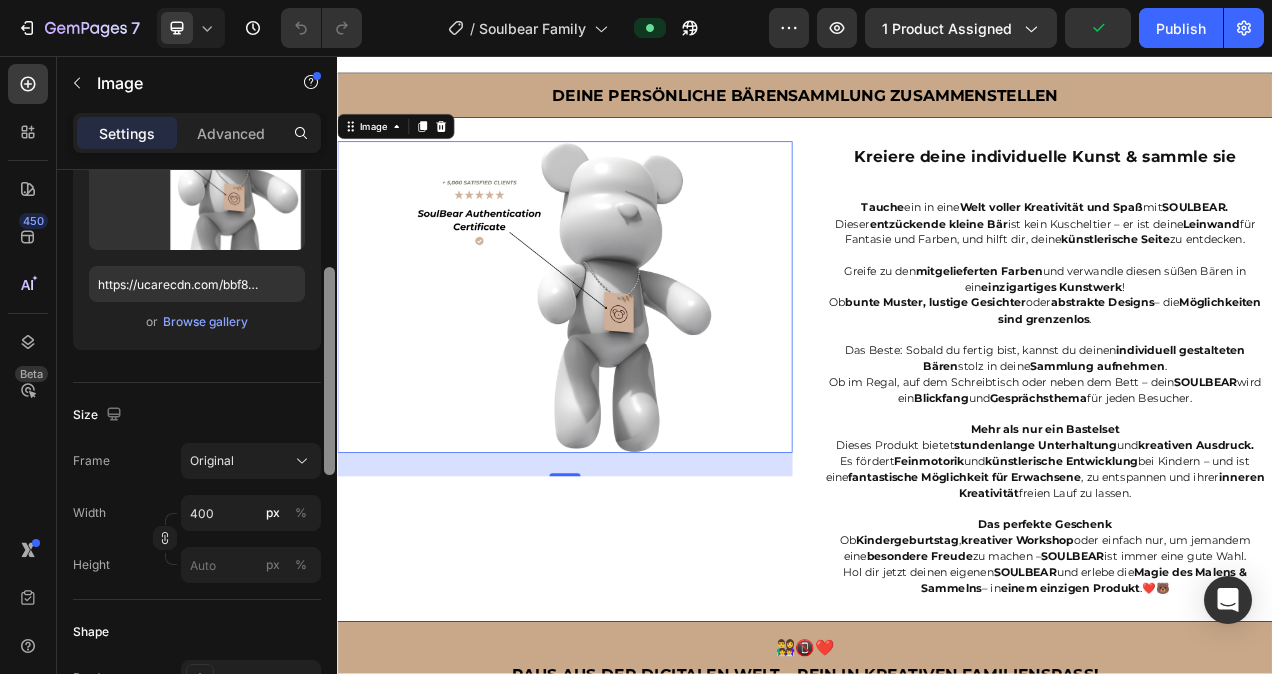 scroll, scrollTop: 266, scrollLeft: 0, axis: vertical 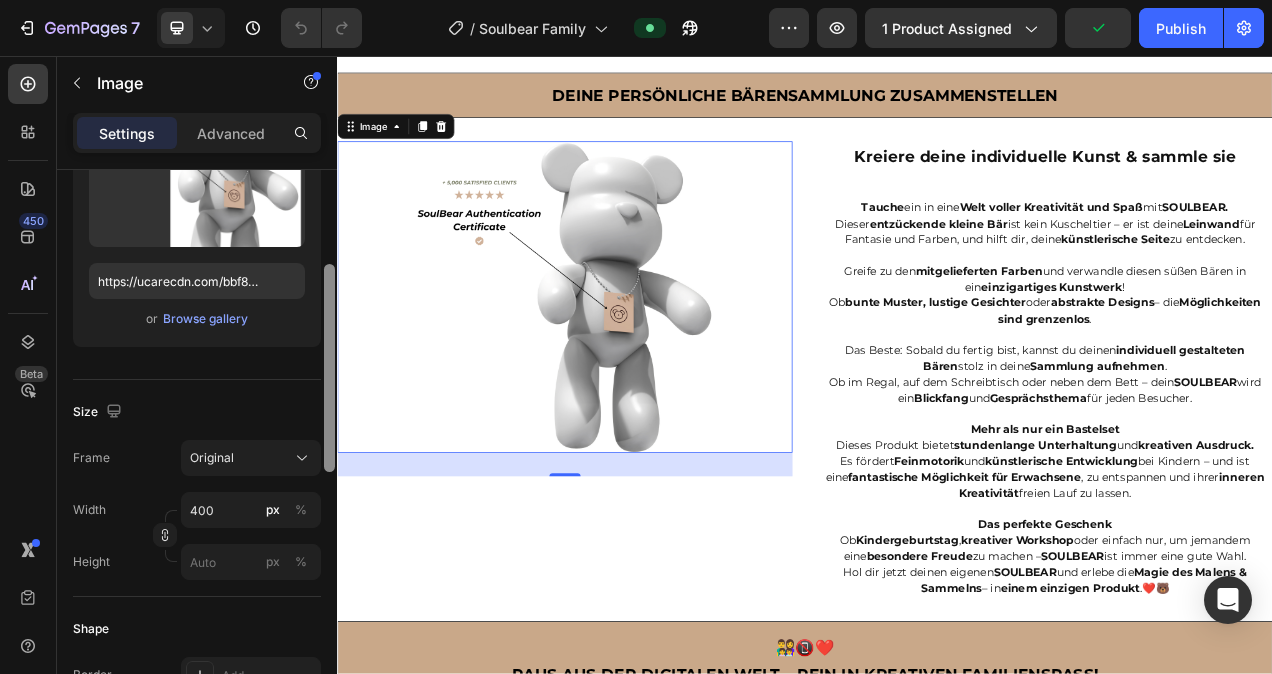 drag, startPoint x: 329, startPoint y: 227, endPoint x: 326, endPoint y: 326, distance: 99.04544 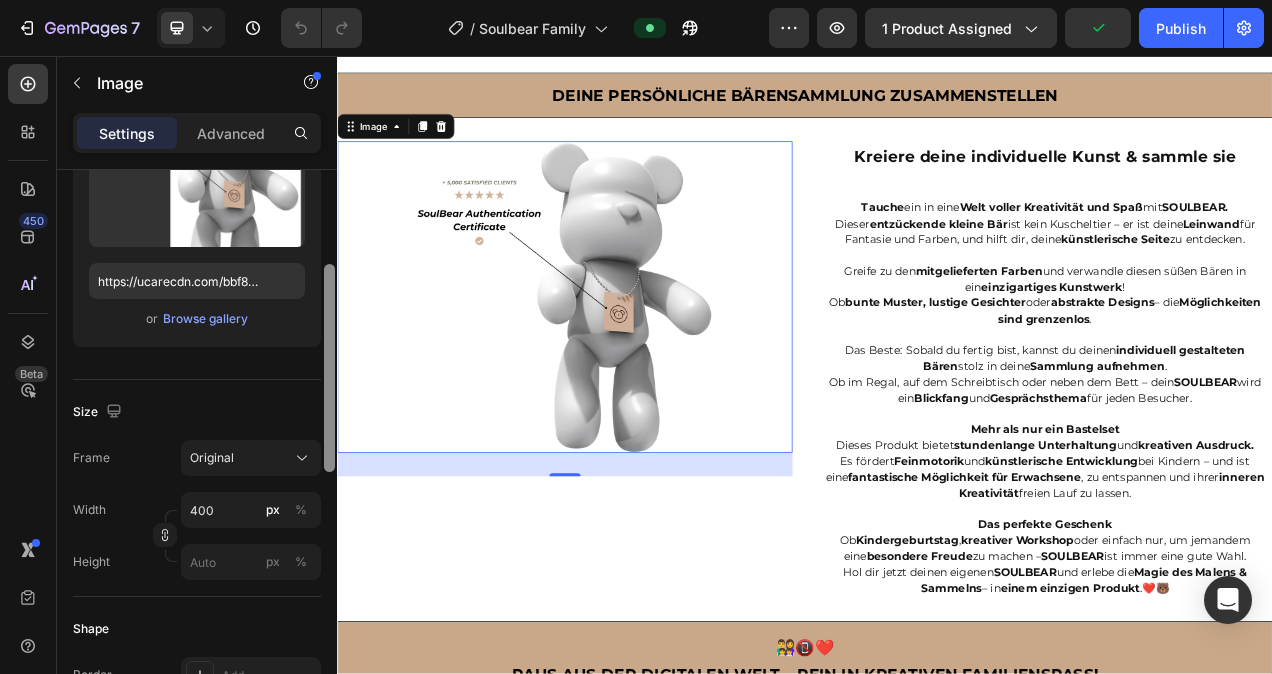 click at bounding box center [329, 368] 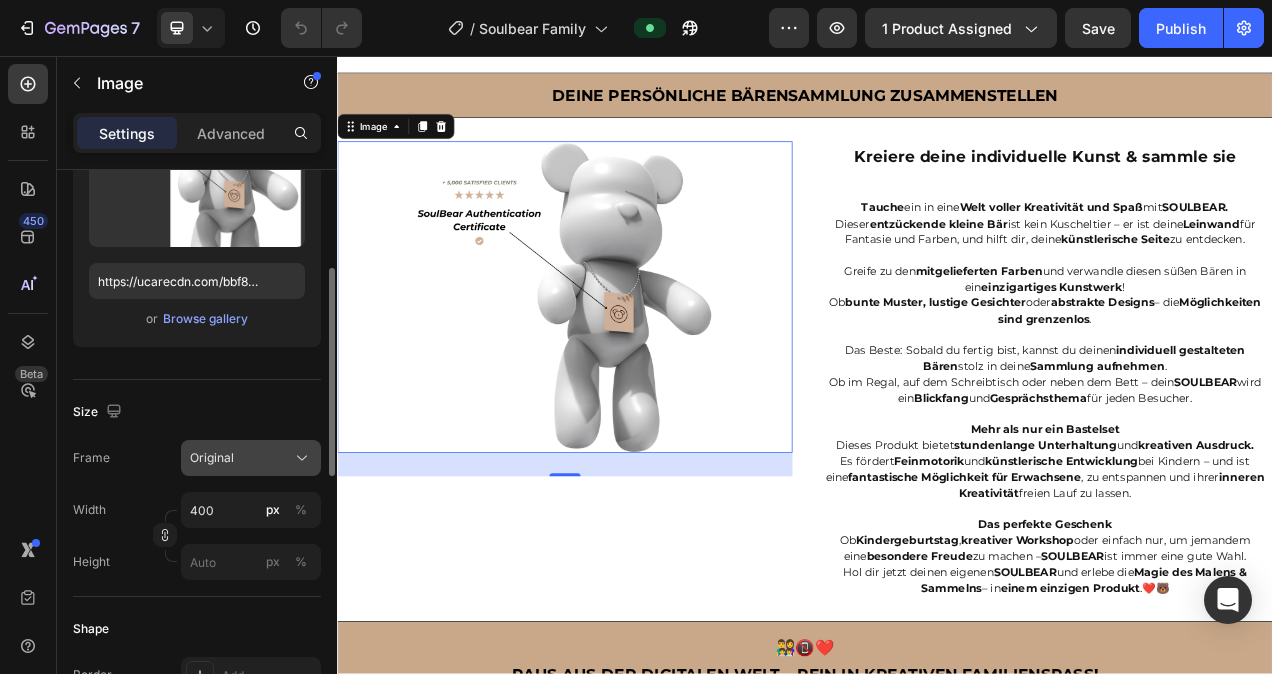 click on "Original" 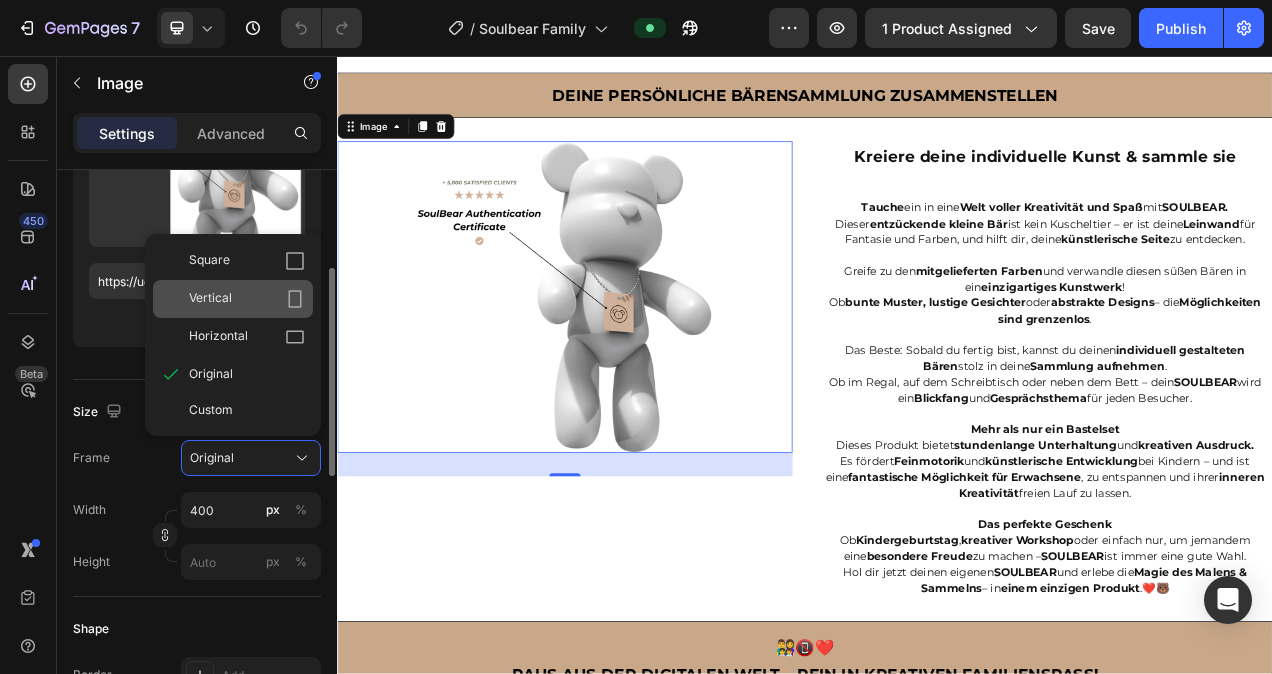click on "Vertical" at bounding box center (247, 299) 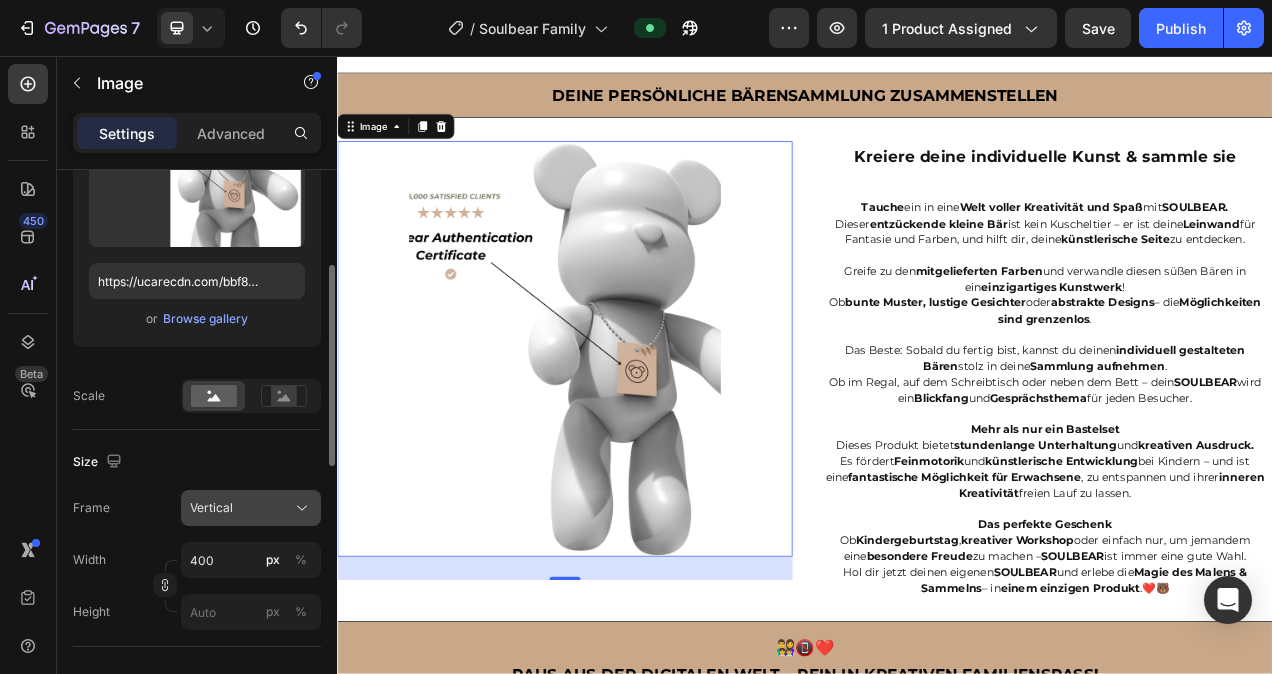 click on "Vertical" 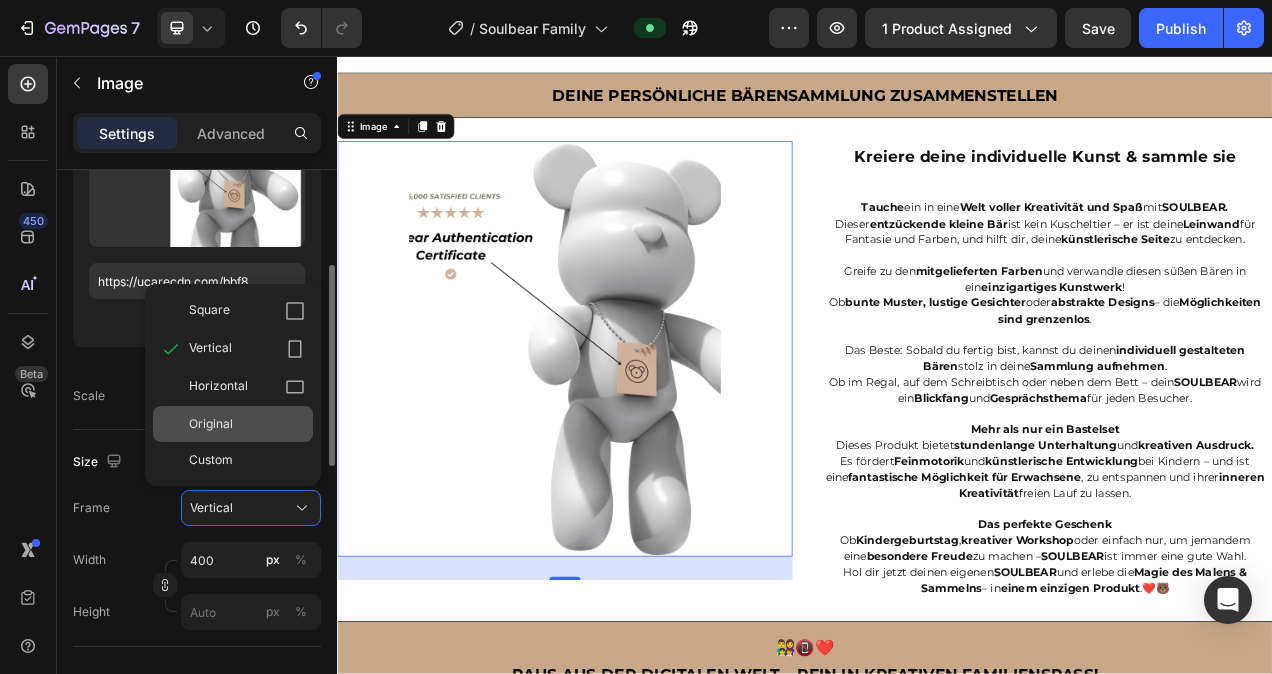 click on "Original" at bounding box center [247, 424] 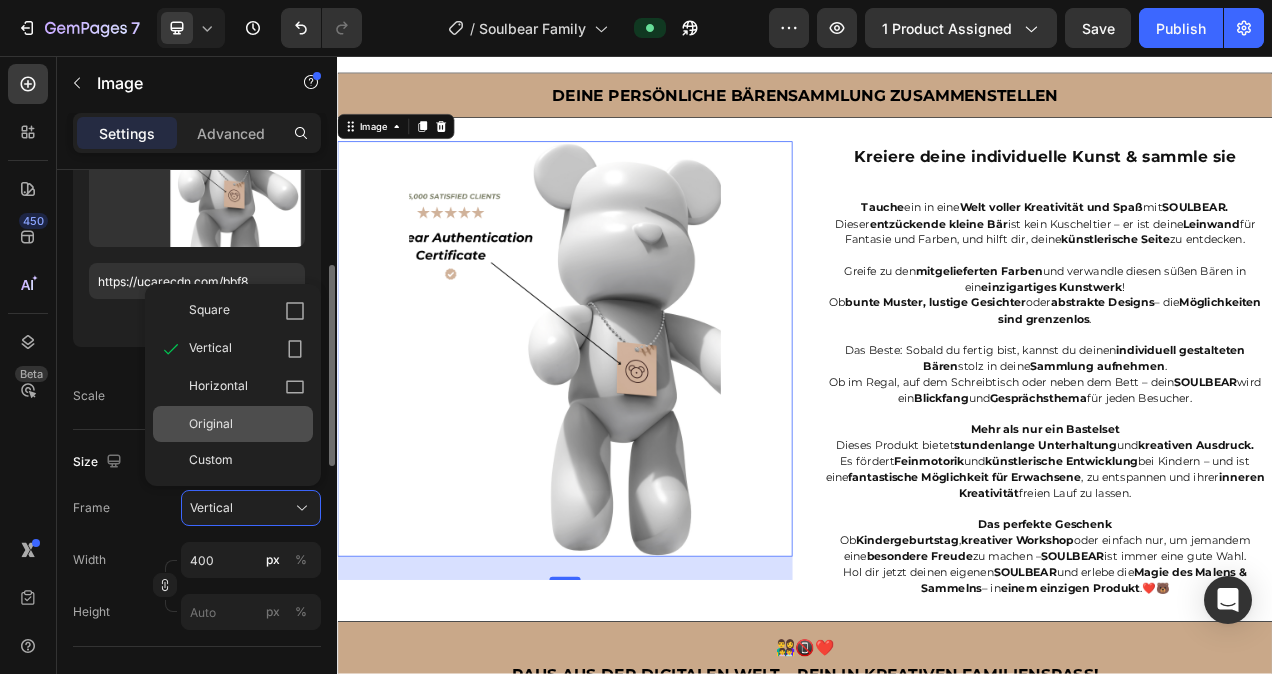 type 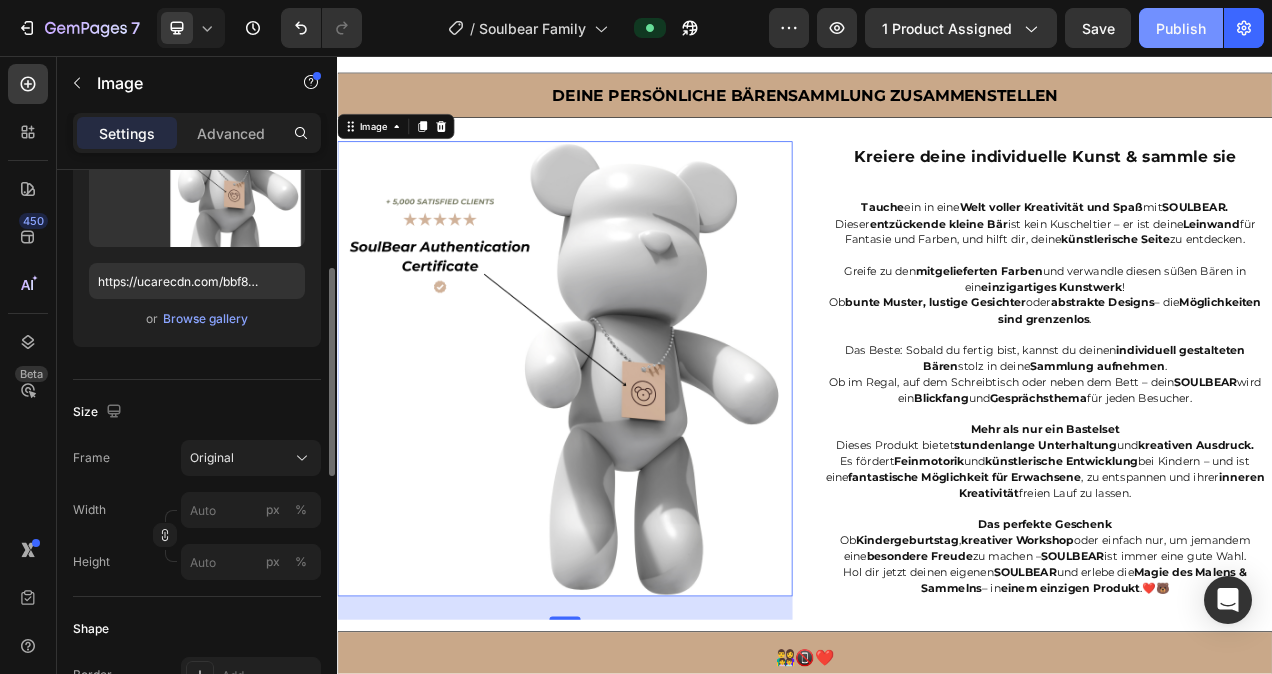click on "Publish" at bounding box center (1181, 28) 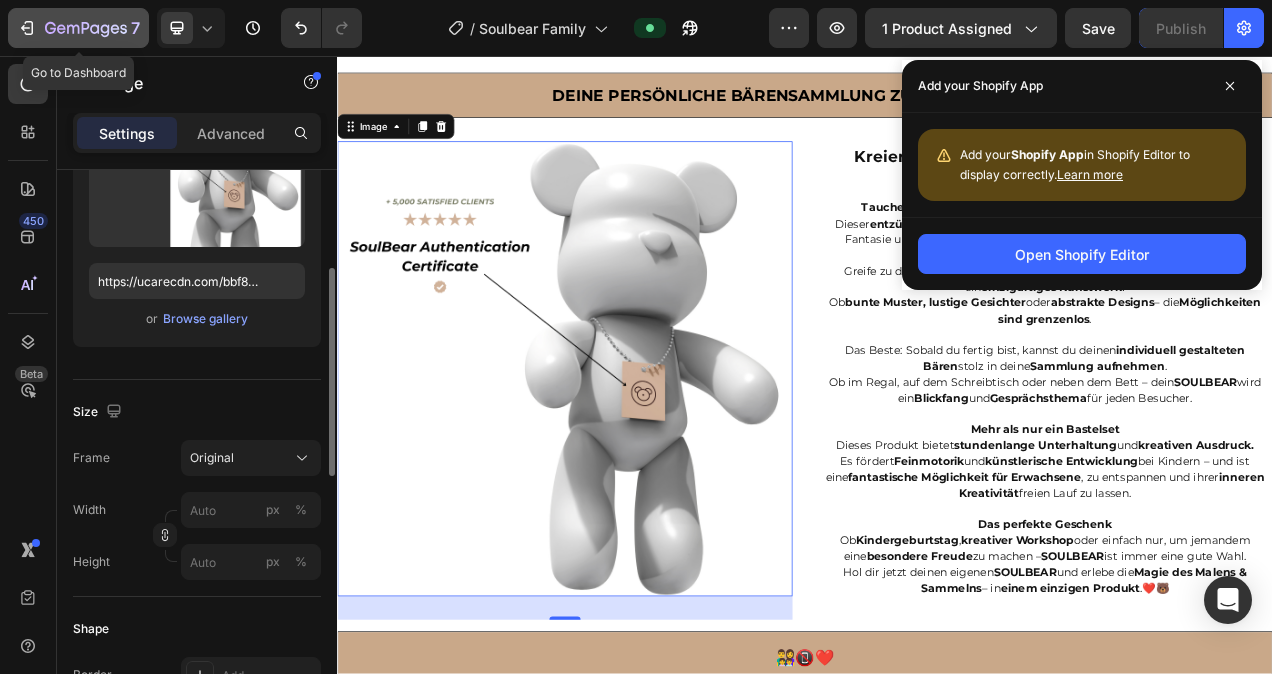 click 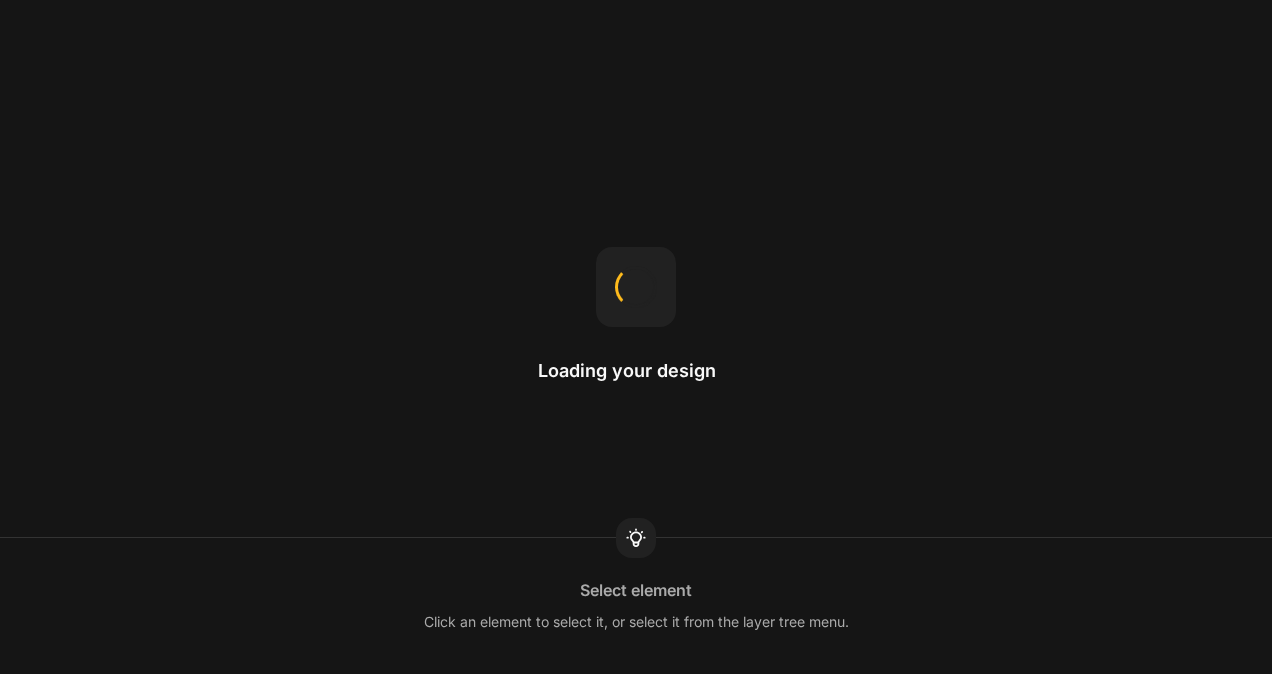 scroll, scrollTop: 0, scrollLeft: 0, axis: both 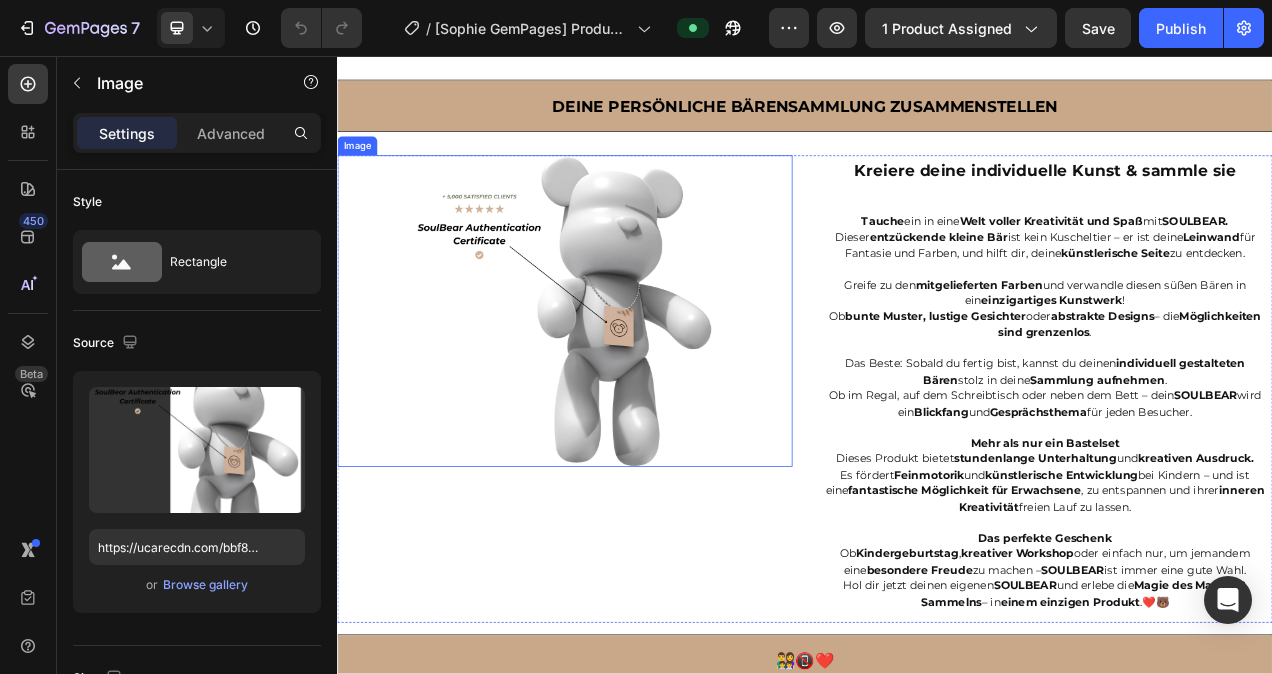 click at bounding box center [629, 384] 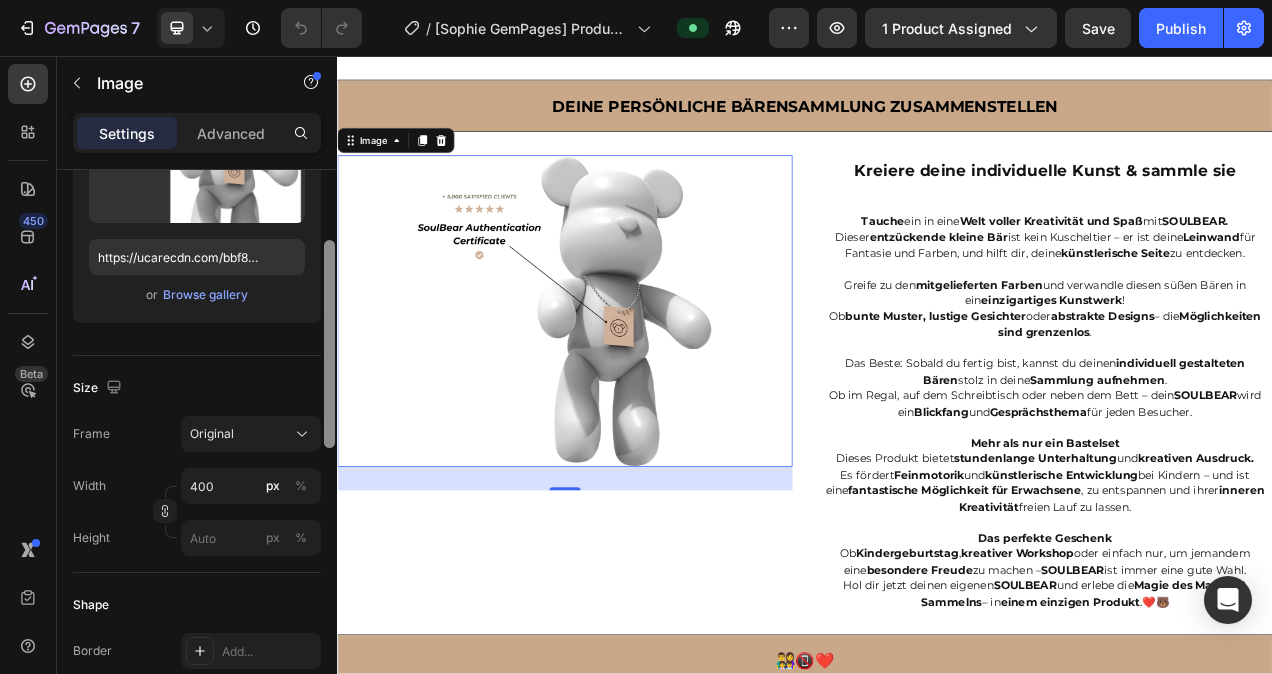 scroll, scrollTop: 301, scrollLeft: 0, axis: vertical 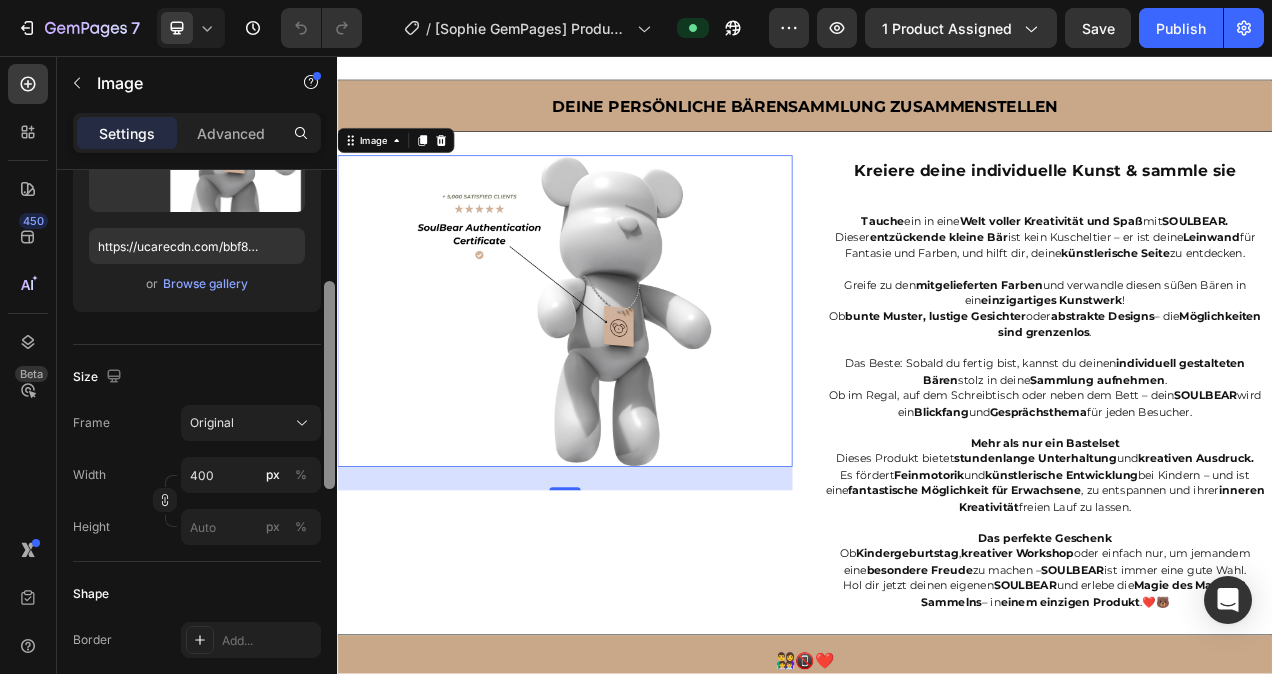 drag, startPoint x: 327, startPoint y: 264, endPoint x: 328, endPoint y: 376, distance: 112.00446 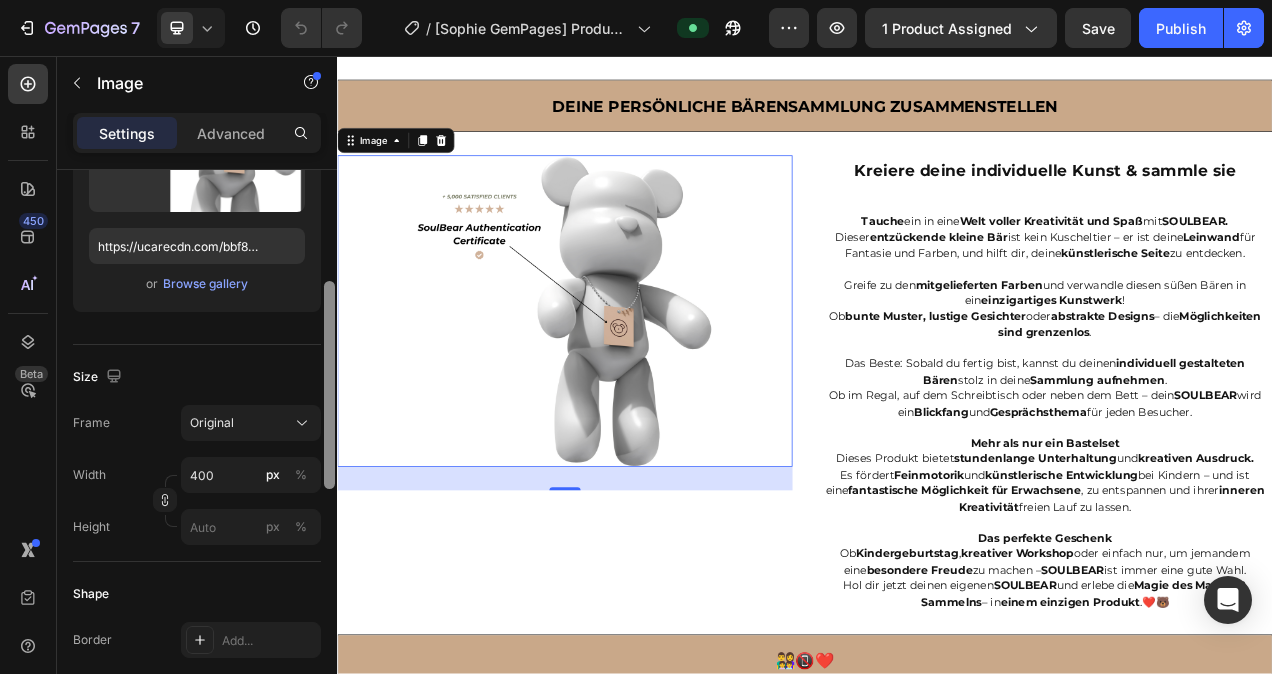 click at bounding box center [329, 385] 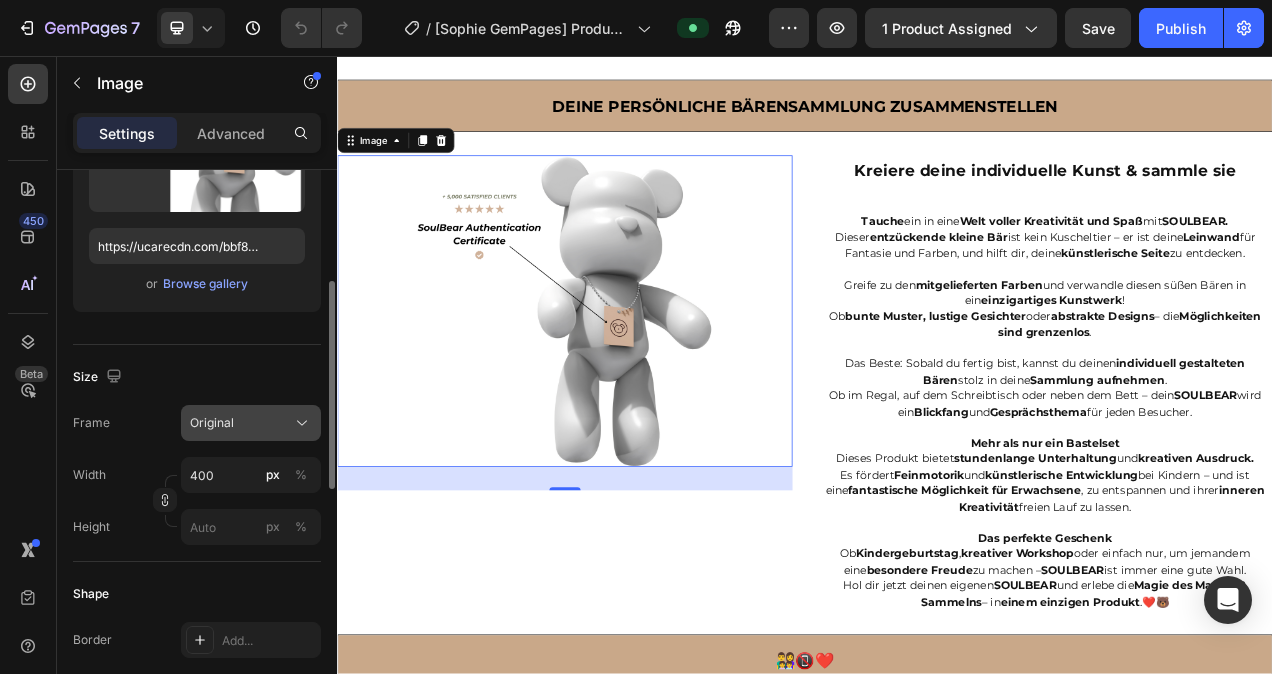 click on "Original" at bounding box center [251, 423] 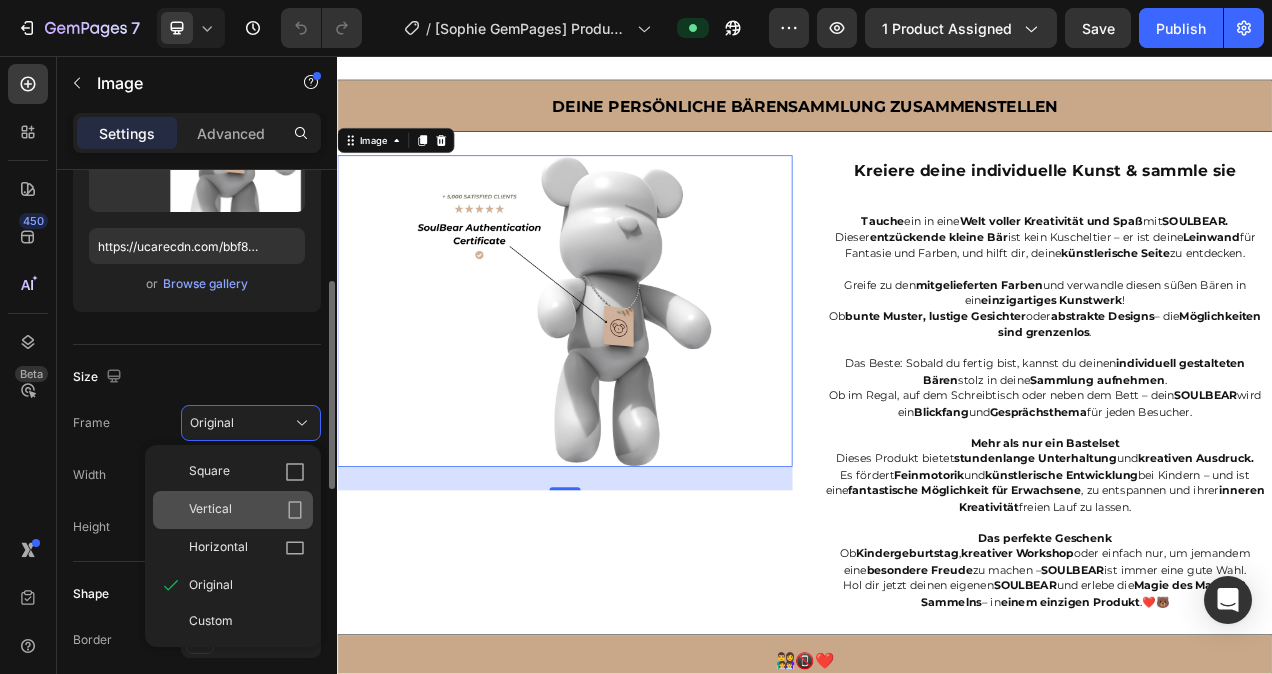 click on "Vertical" at bounding box center (247, 510) 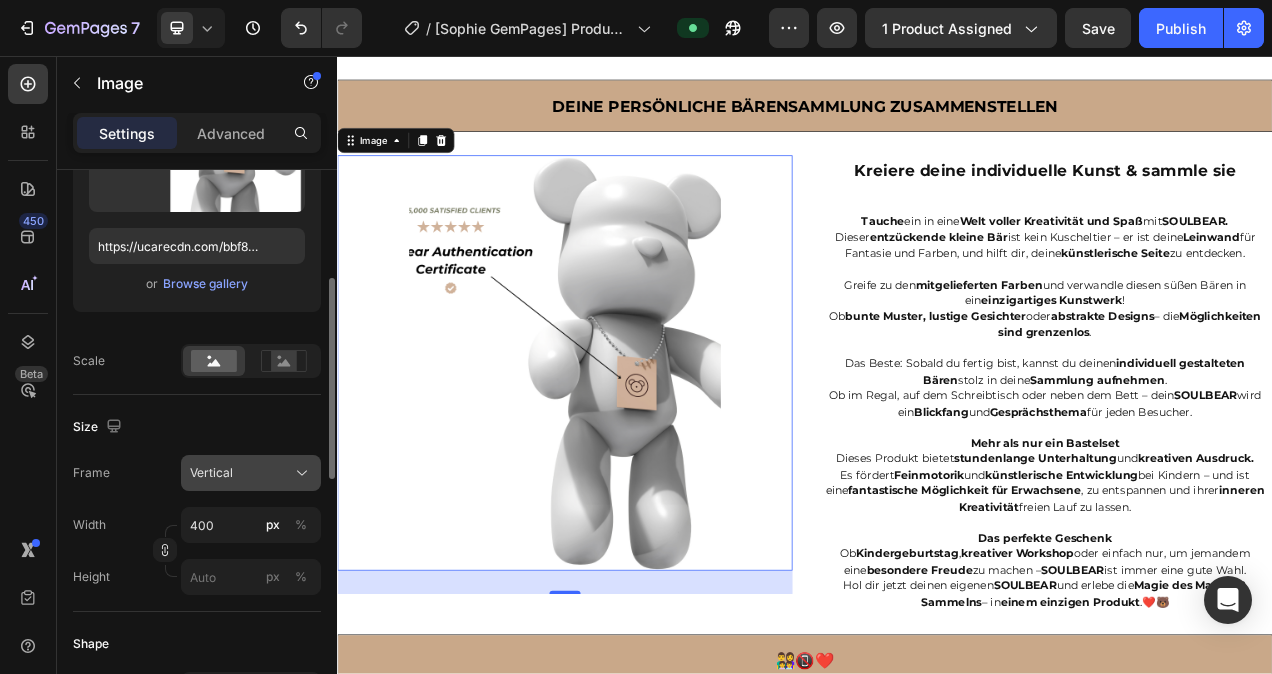 click on "Vertical" 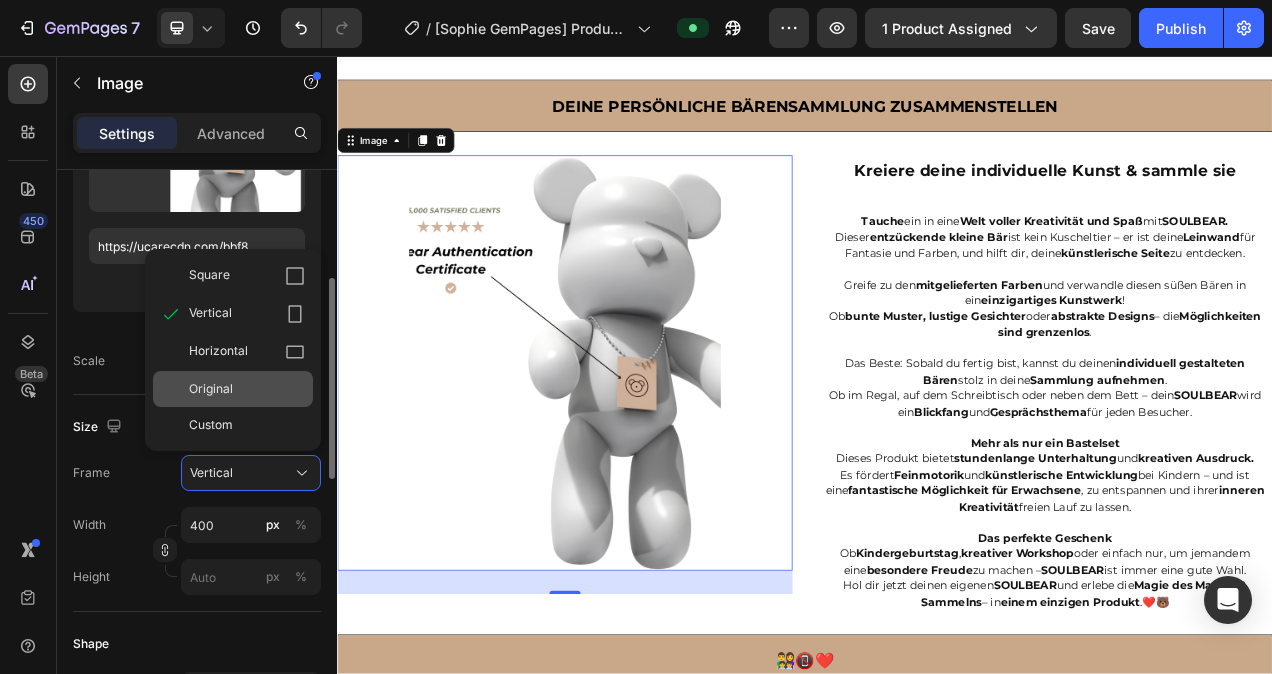 click on "Original" at bounding box center [247, 389] 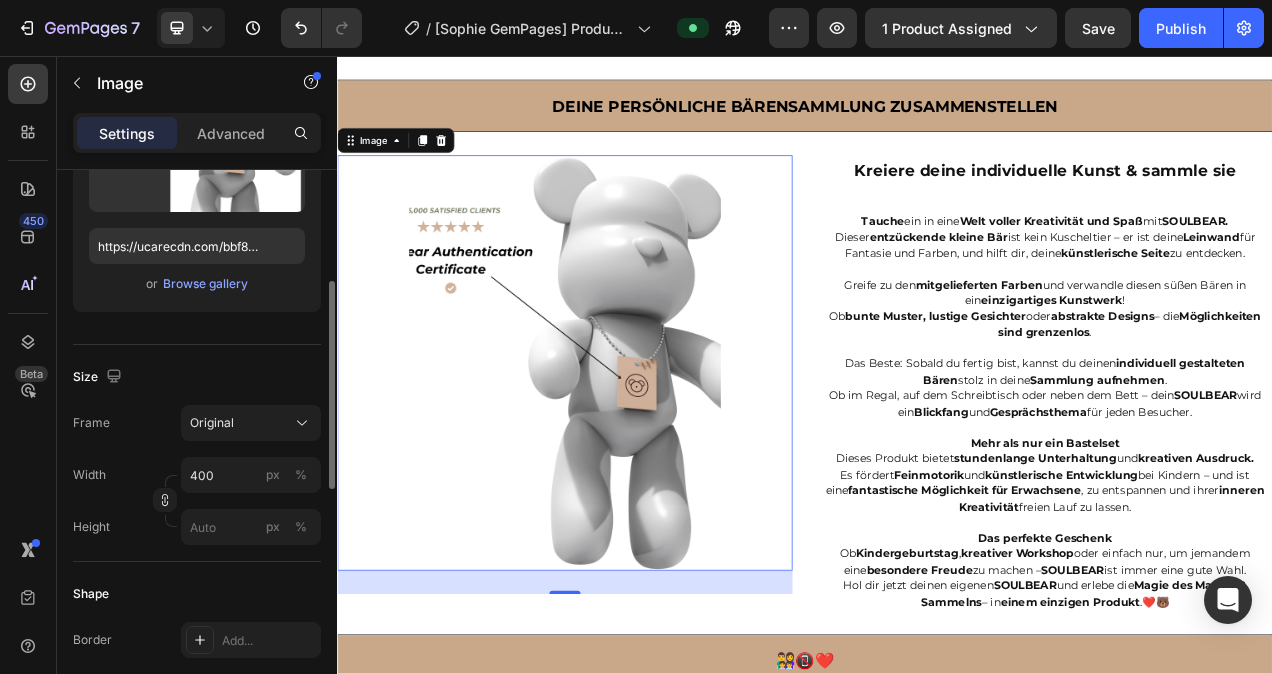 type 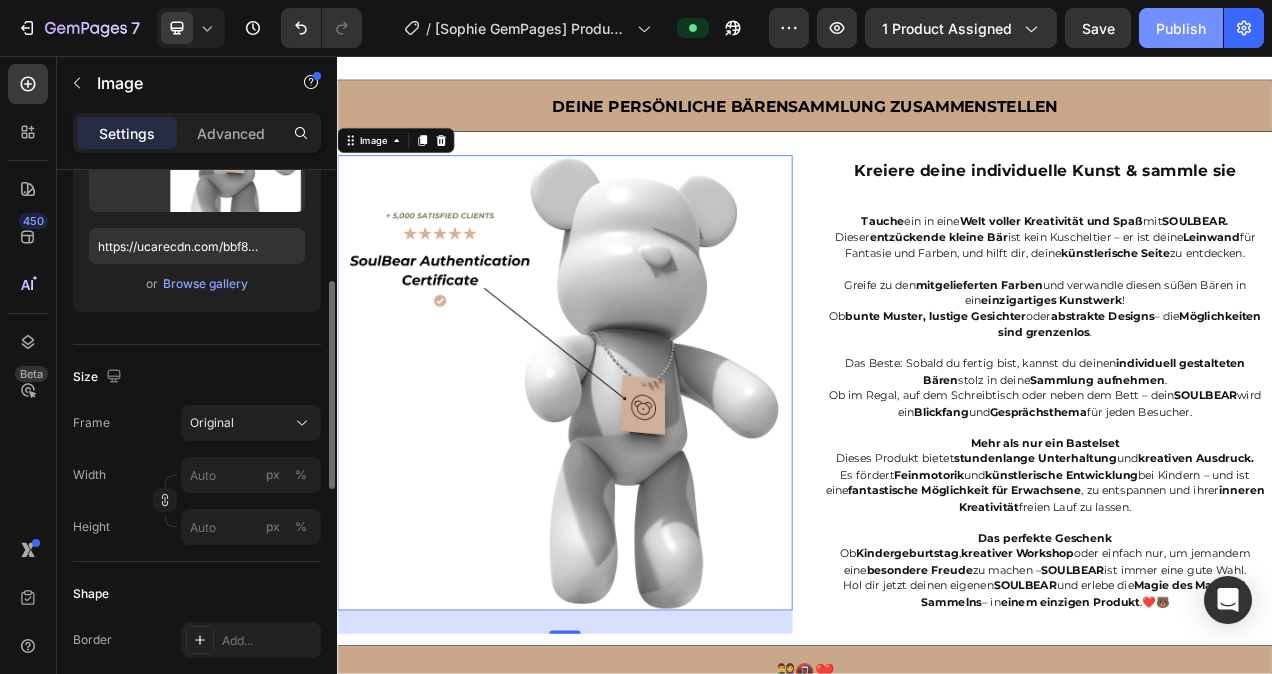 click on "Publish" at bounding box center (1181, 28) 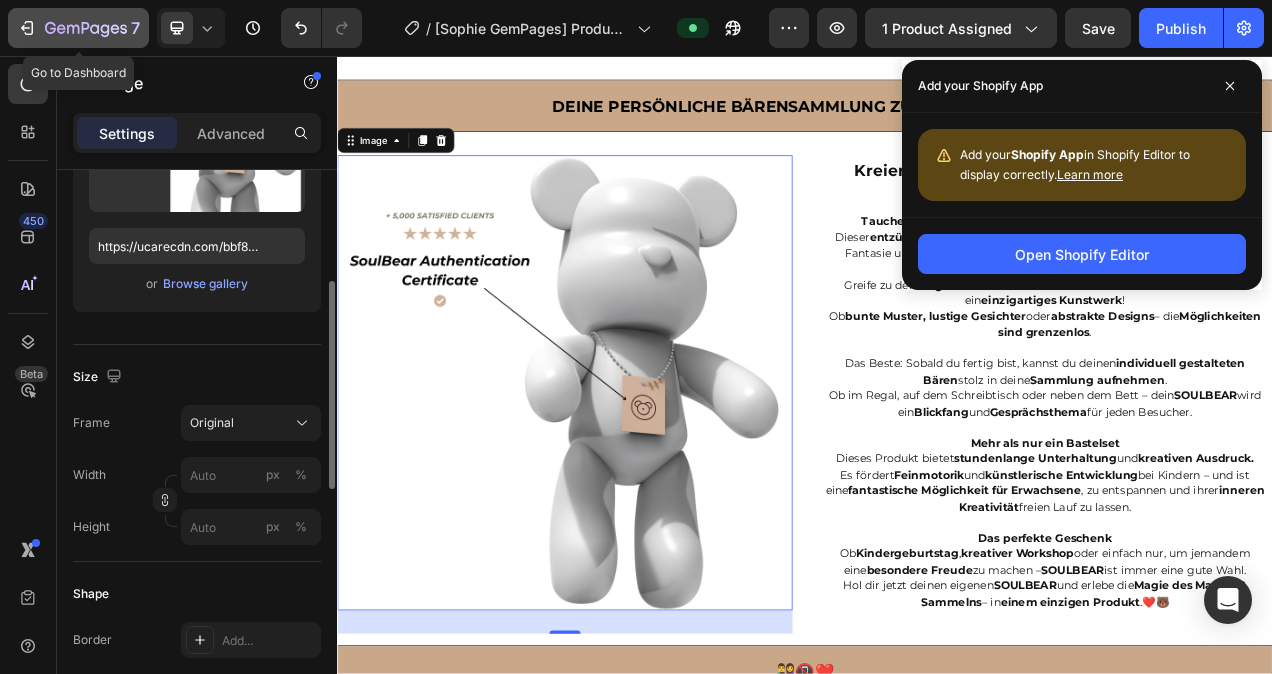 click 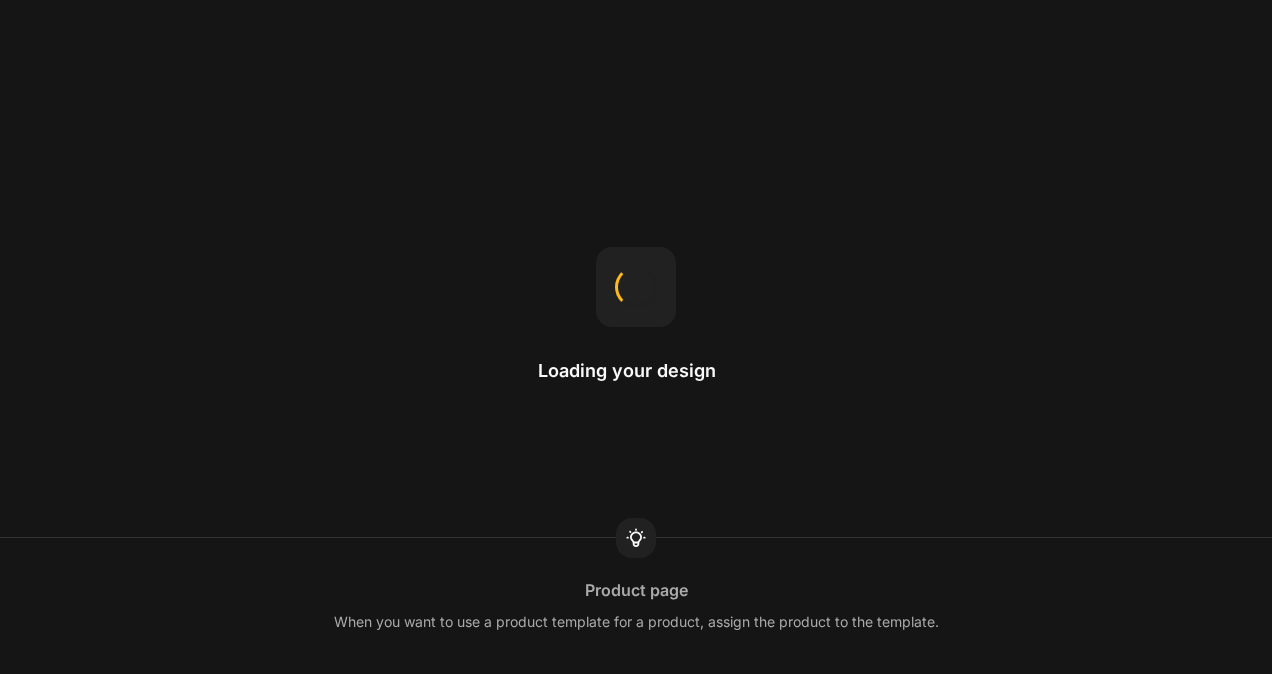 scroll, scrollTop: 0, scrollLeft: 0, axis: both 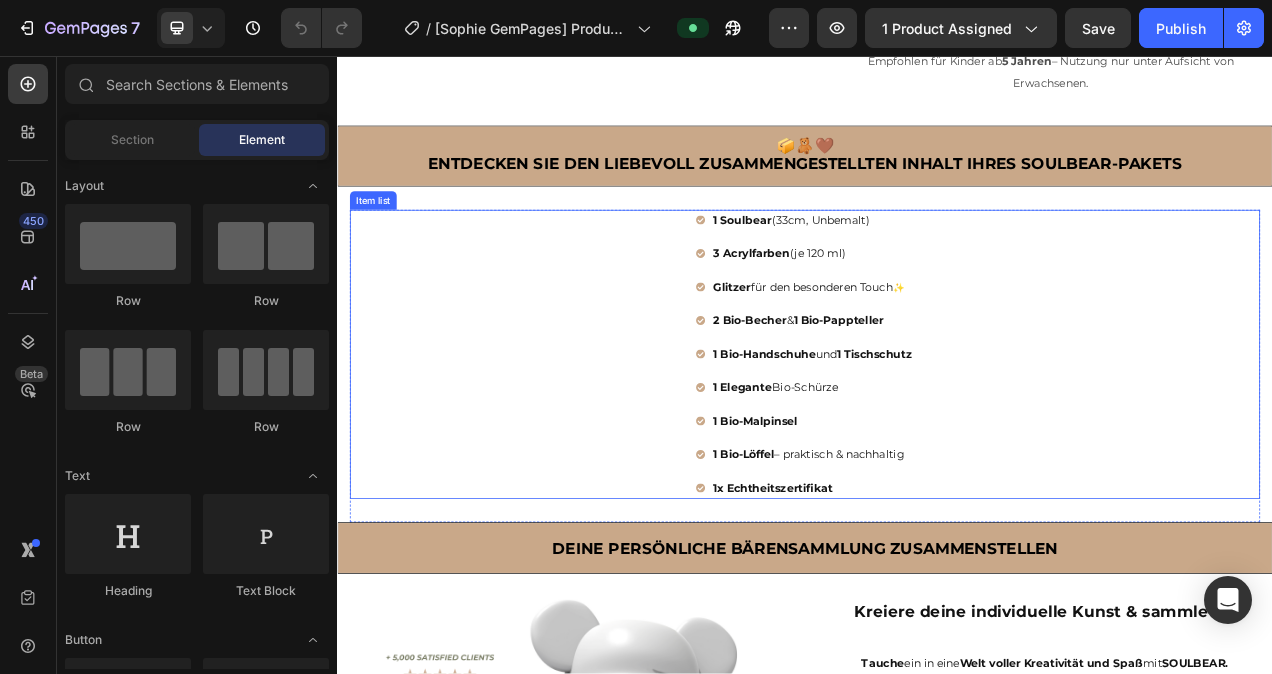 click on "1 Bio-Handschuhe  und  1 Tischschutz" at bounding box center [947, 439] 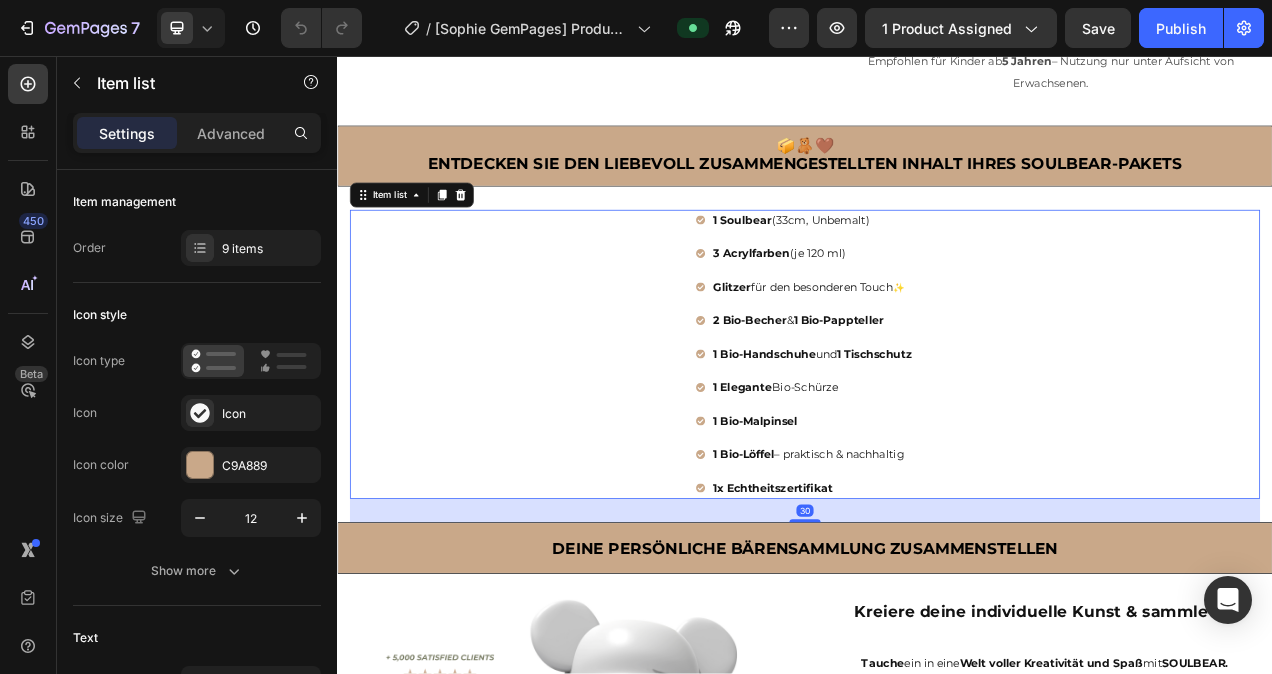 click on "1 Bio-Handschuhe  und  1 Tischschutz" at bounding box center [947, 439] 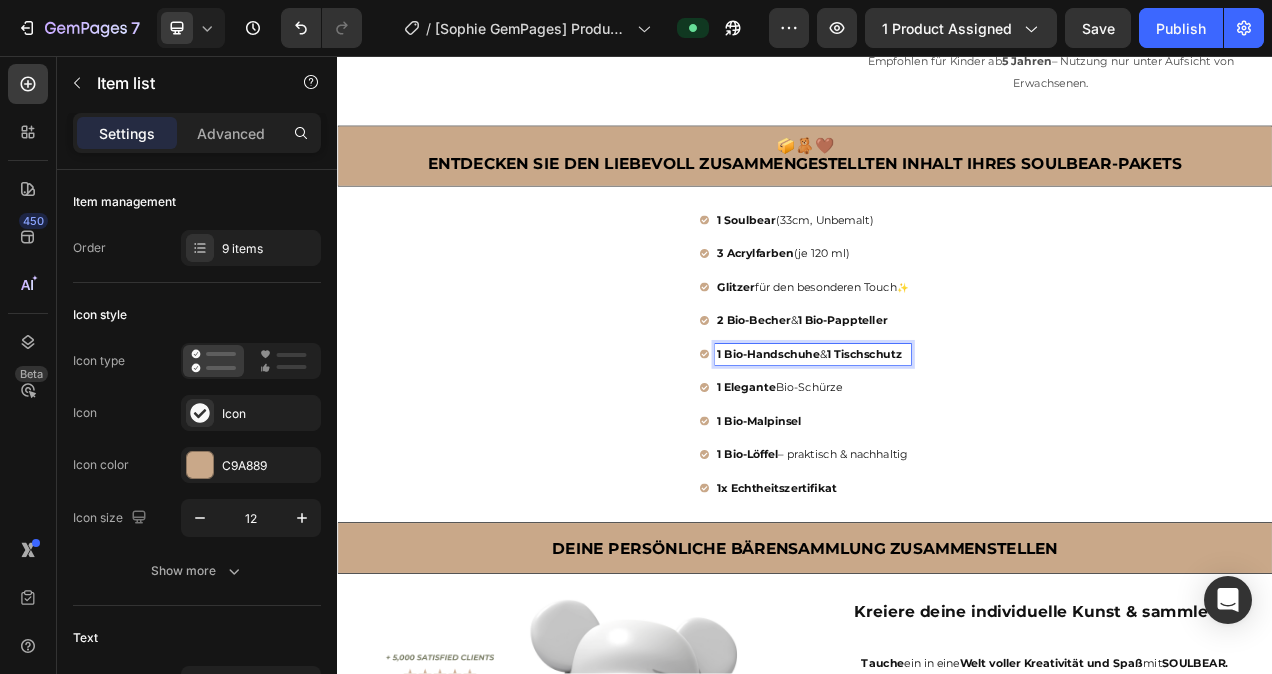 click on "1 Tischschutz" at bounding box center [1014, 439] 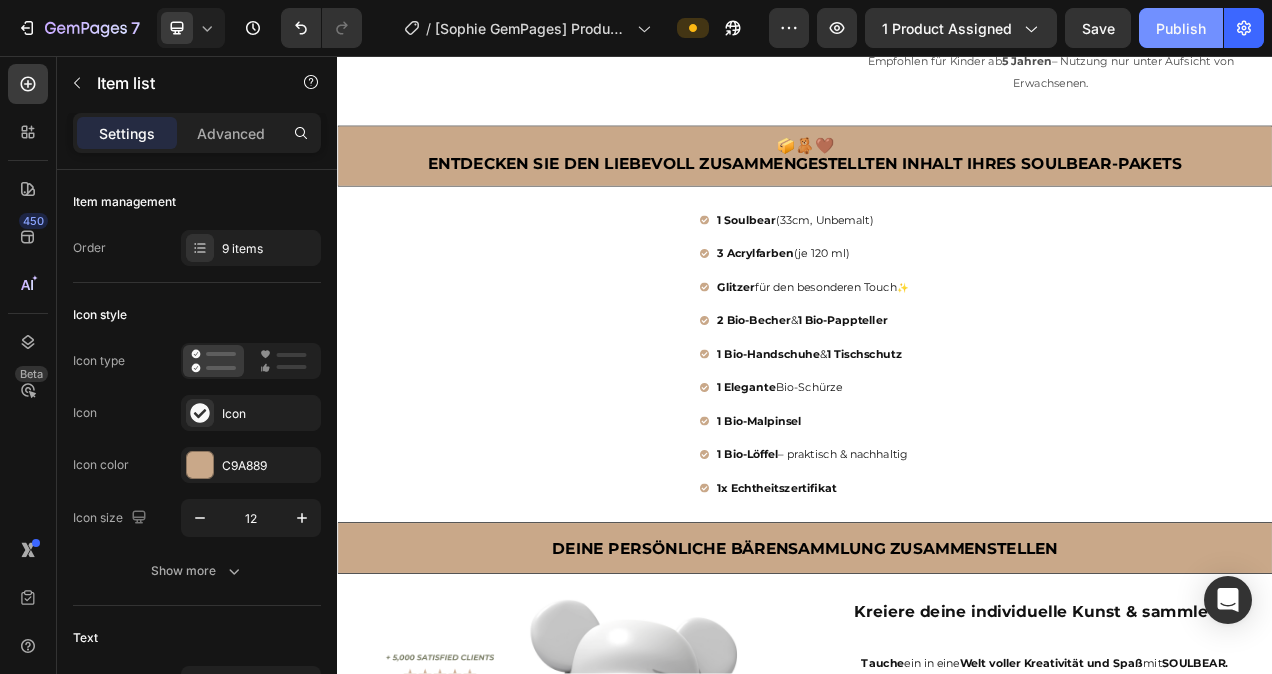 click on "Publish" at bounding box center (1181, 28) 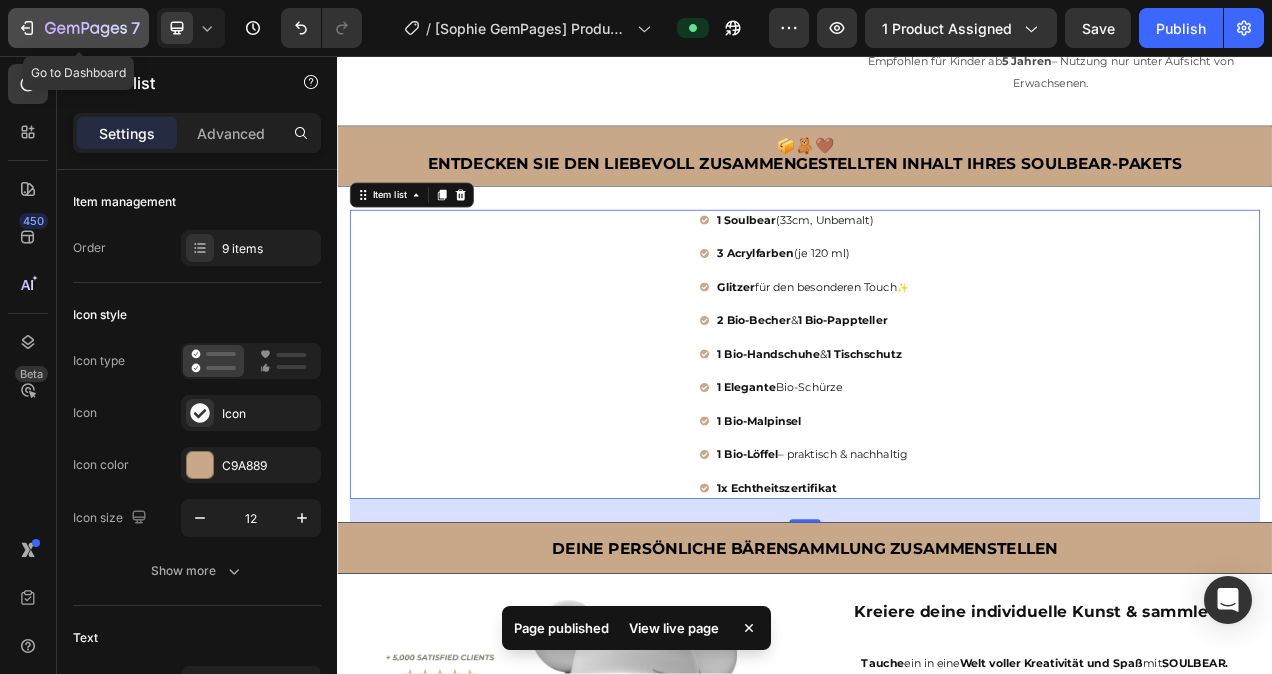 click 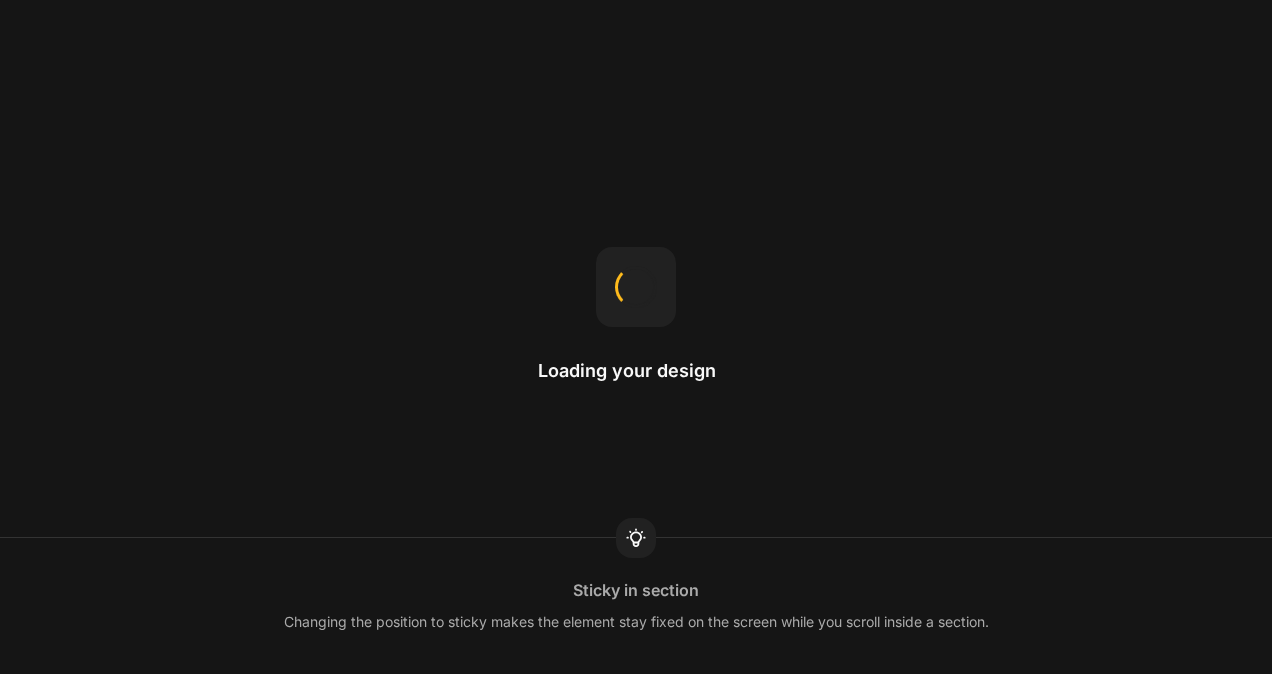 scroll, scrollTop: 0, scrollLeft: 0, axis: both 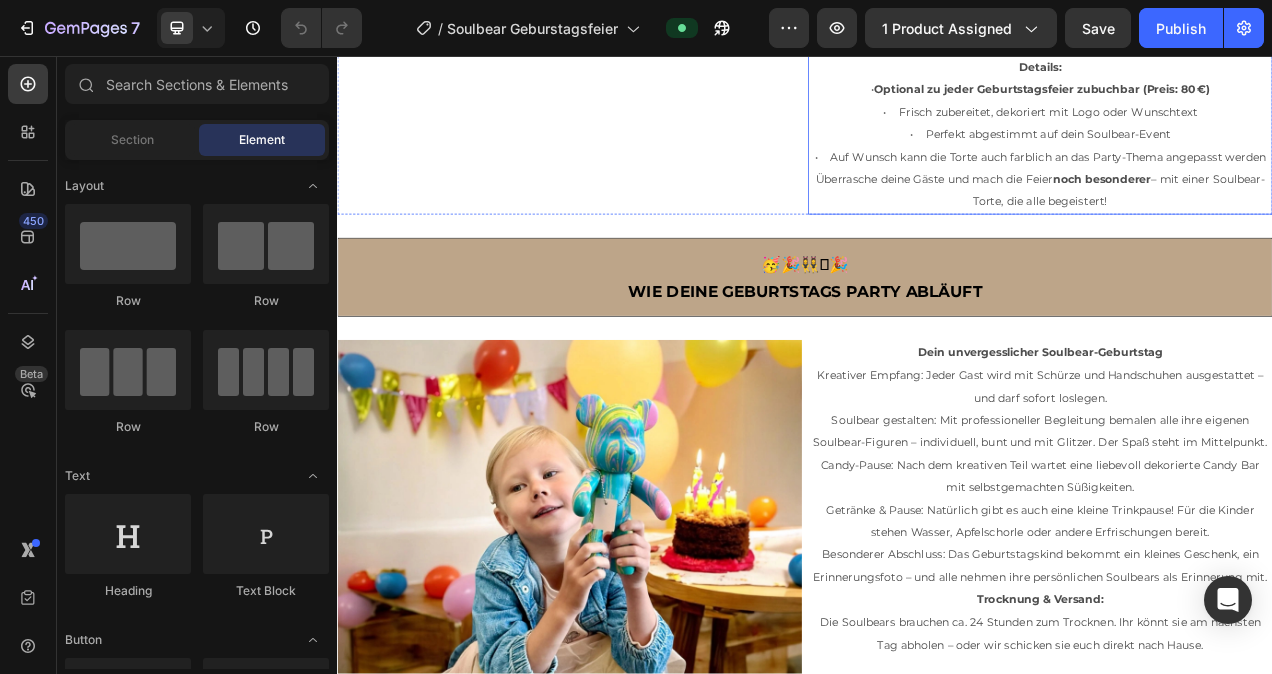click on "Mach deine Soulbear-Geburtstagsfeier zu einem unvergesslichen Erlebnis! Unsere handgemachte  Soulbear-Torte  wird individuell für dich vorbereitet – mit dem  Original-Soulbear-Logo oder deinem Wunschtext  als süße Dekoration." at bounding box center (1239, -73) 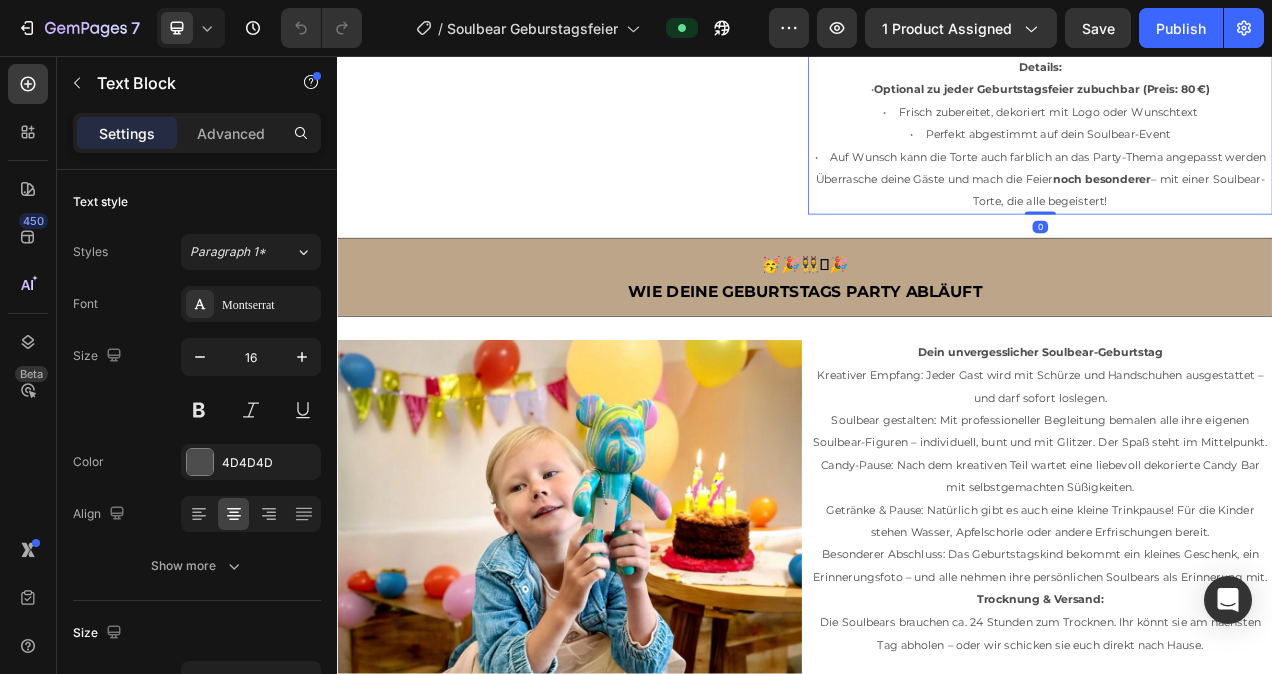 click on "Mach deine Soulbear-Geburtstagsfeier zu einem unvergesslichen Erlebnis! Unsere handgemachte  Soulbear-Torte  wird individuell für dich vorbereitet – mit dem  Original-Soulbear-Logo oder deinem Wunschtext  als süße Dekoration." at bounding box center (1239, -73) 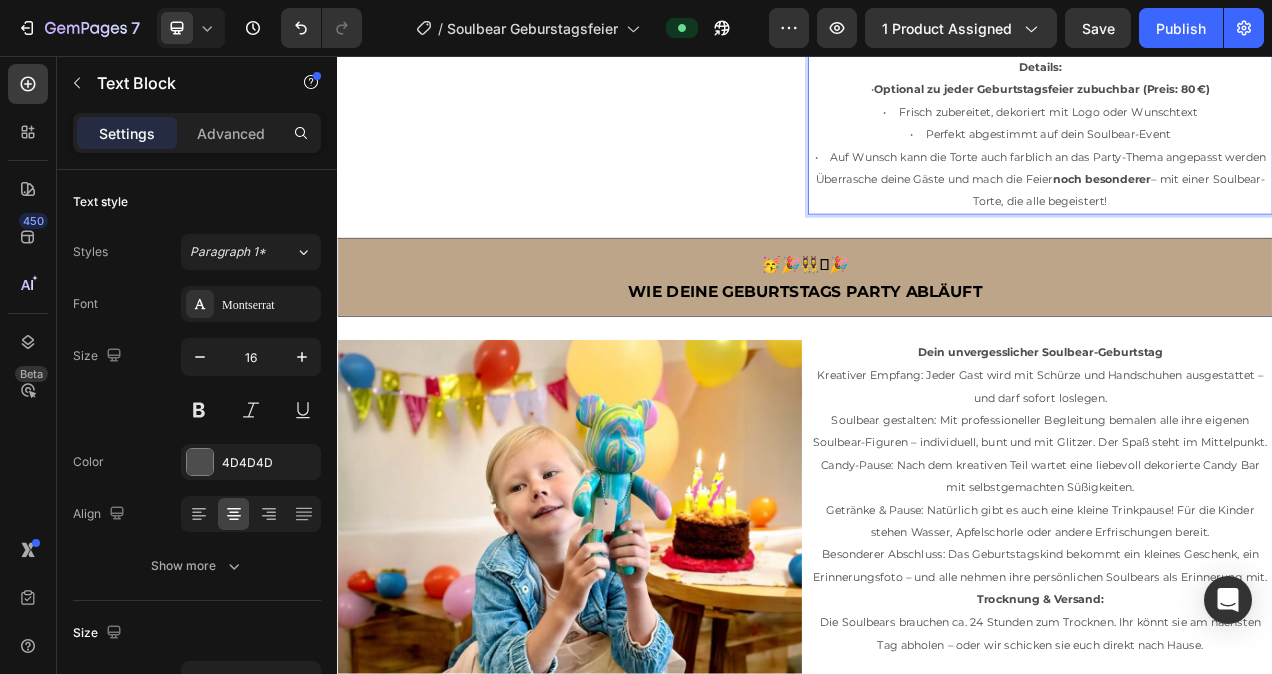 click on "Überrasche deine Gäste und mach die Feier  noch besonderer  – mit einer Soulbear-Torte, die alle begeistert!" at bounding box center [1239, 230] 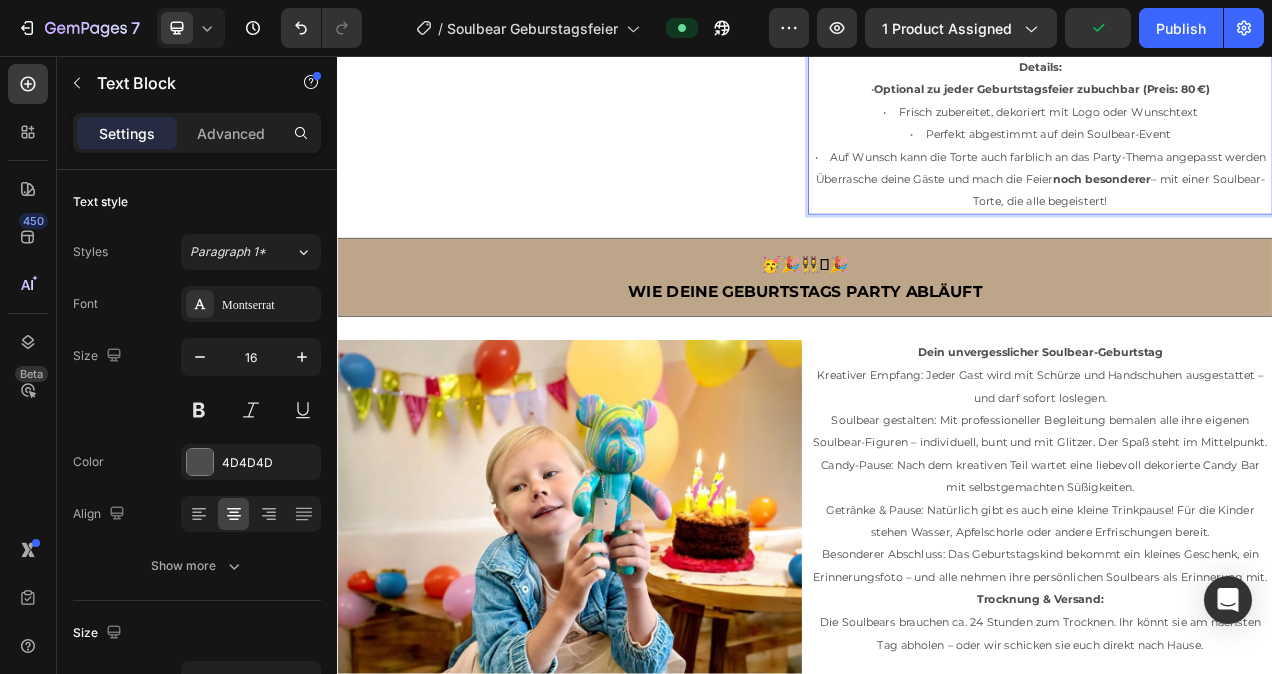 click on "Mach deine Soulbear-Geburtstagsfeier zu einem unvergesslichen Erlebnis! Unsere handgemachte  Soulbear-Torte  wird individuell für dich vorbereitet – mit dem  Original-Soulbear-Logo oder deinem Wunschtext  als süße Dekoration. Die Torte ist nicht nur ein Hingucker, sondern auch der perfekte Abschluss für jeden kreativen Tag in unserem Studio. Sie sorgt für staunende Gesichter bei den Kindern und ein echtes Highlight auf Fotos. Details:     •     Optional zu jeder Geburtstagsfeier zubuchbar (Preis: 80 €)     •    Frisch zubereitet, dekoriert mit Logo oder Wunschtext     •    Perfekt abgestimmt auf dein Soulbear-Event     •    Auf Wunsch kann die Torte auch farblich an das Party-Thema angepasst werden Überrasche deine Gäste und mach die Feier  noch besonderer  – mit einer Soulbear-Torte, die alle begeistert!" at bounding box center [1239, 71] 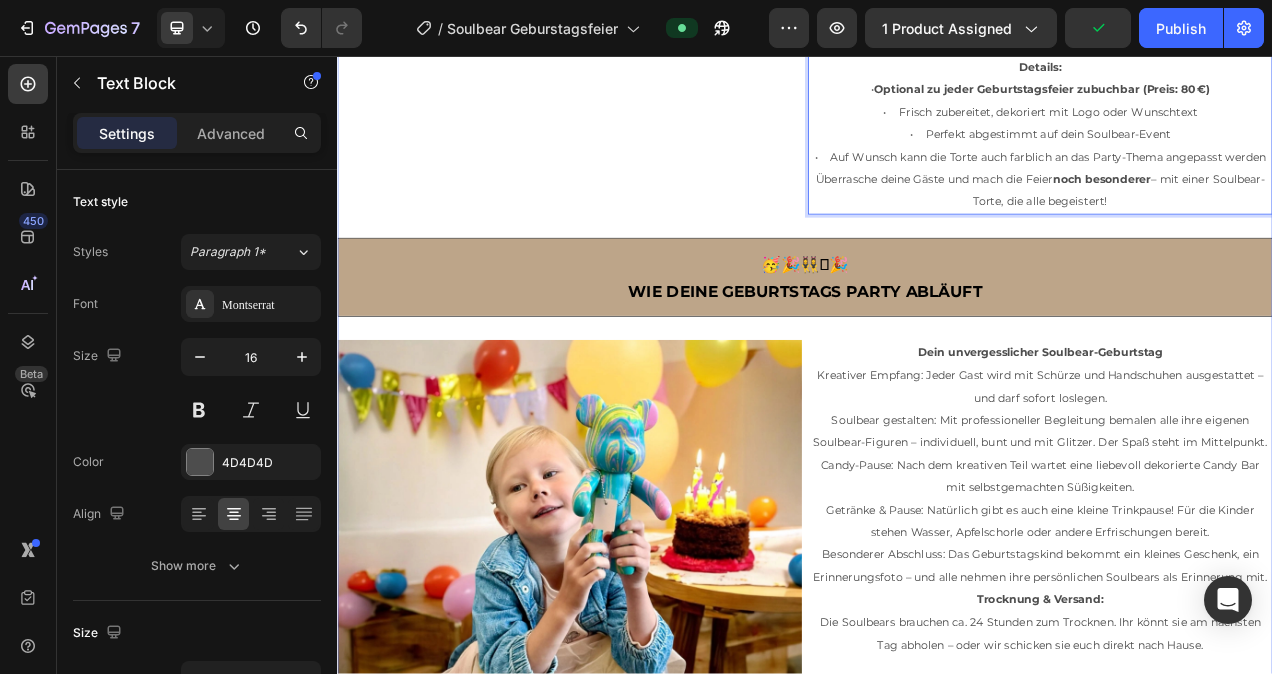 click on "🎊 🎉🎁❤️ Deine geburstagsfeier bei Soulbear Heading Image Comparison Feiern mit Herz und Kreativität Machen Sie den Geburtstag Ihres Kindes oder eines lieben Menschen unvergesslich! Bei uns erleben Sie kreative Workshops voller Farbe, Spaß und einzigartiger Erinnerungen – für kleine Künstler und große Momente. Text Block   Soulbear Geburtstagsfeier anfragen Button   🎉🎊🎁🎀 Warum Sie mit Soulbear feiern sollten Heading Soulbear macht Ihre Feier zu einem besonderen Erlebnis – kreativ, persönlich und mit Herz. Ob Kindergeburtstag, Familienfest oder ein kreativer Nachmittag mit Freunden: Bei uns entsteht etwas, das bleibt. Was Sie erwartet:      Kreativer Spaß für Groß & Klein – jeder Gast bemalt seinen eigenen Soulbear      Emotionales Erlebnis – jedes Kunstwerk wird zur bleibenden Erinnerung      Rundum-Sorglos-Paket – wir kümmern uns um Deko, Betreuung & Materialien      Candy Bar, Getränke, Erinnerungsfoto inklusive    Hinweis 10 Tage  Text Block Row" at bounding box center (937, -242) 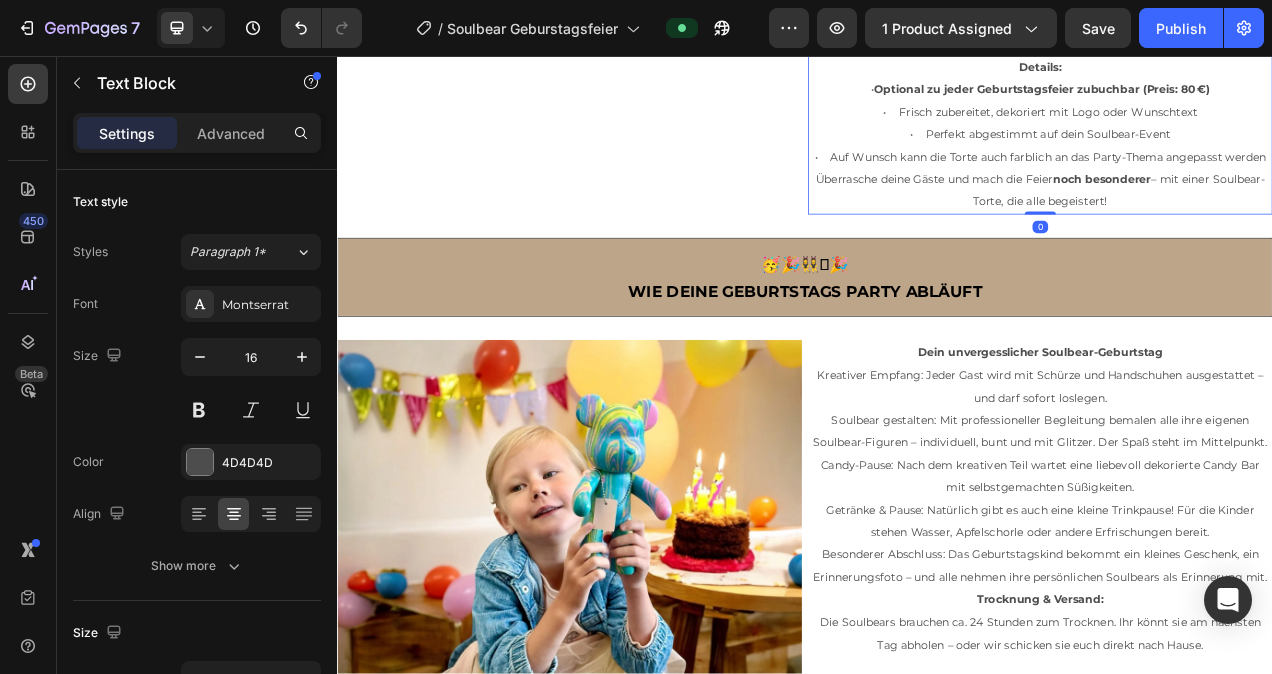 click on "Überrasche deine Gäste und mach die Feier  noch besonderer  – mit einer Soulbear-Torte, die alle begeistert!" at bounding box center [1239, 230] 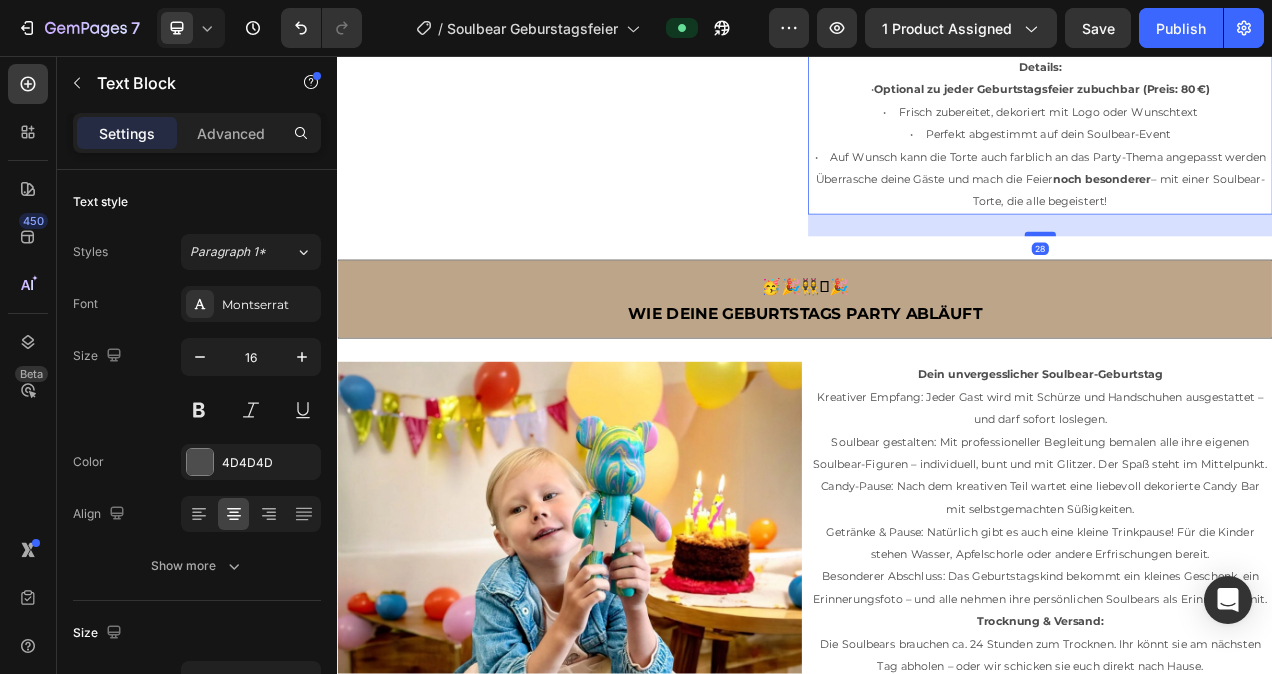 drag, startPoint x: 1234, startPoint y: 544, endPoint x: 1233, endPoint y: 572, distance: 28.01785 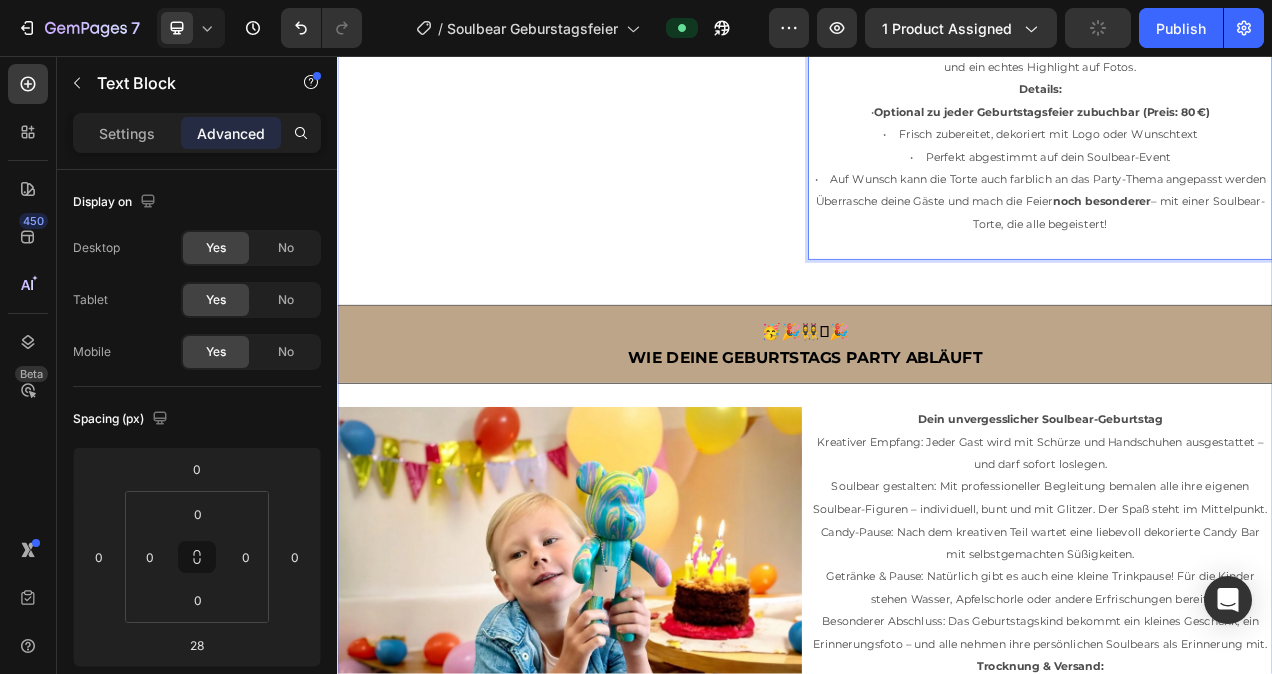 click on "🎊 🎉🎁❤️ Deine geburstagsfeier bei Soulbear Heading Image Comparison Feiern mit Herz und Kreativität Machen Sie den Geburtstag Ihres Kindes oder eines lieben Menschen unvergesslich! Bei uns erleben Sie kreative Workshops voller Farbe, Spaß und einzigartiger Erinnerungen – für kleine Künstler und große Momente. Text Block   Soulbear Geburtstagsfeier anfragen Button   🎉🎊🎁🎀 Warum Sie mit Soulbear feiern sollten Heading Soulbear macht Ihre Feier zu einem besonderen Erlebnis – kreativ, persönlich und mit Herz. Ob Kindergeburtstag, Familienfest oder ein kreativer Nachmittag mit Freunden: Bei uns entsteht etwas, das bleibt. Was Sie erwartet:      Kreativer Spaß für Groß & Klein – jeder Gast bemalt seinen eigenen Soulbear      Emotionales Erlebnis – jedes Kunstwerk wird zur bleibenden Erinnerung      Rundum-Sorglos-Paket – wir kümmern uns um Deko, Betreuung & Materialien      Candy Bar, Getränke, Erinnerungsfoto inklusive    Hinweis 10 Tage  Text Block Row" at bounding box center [937, -199] 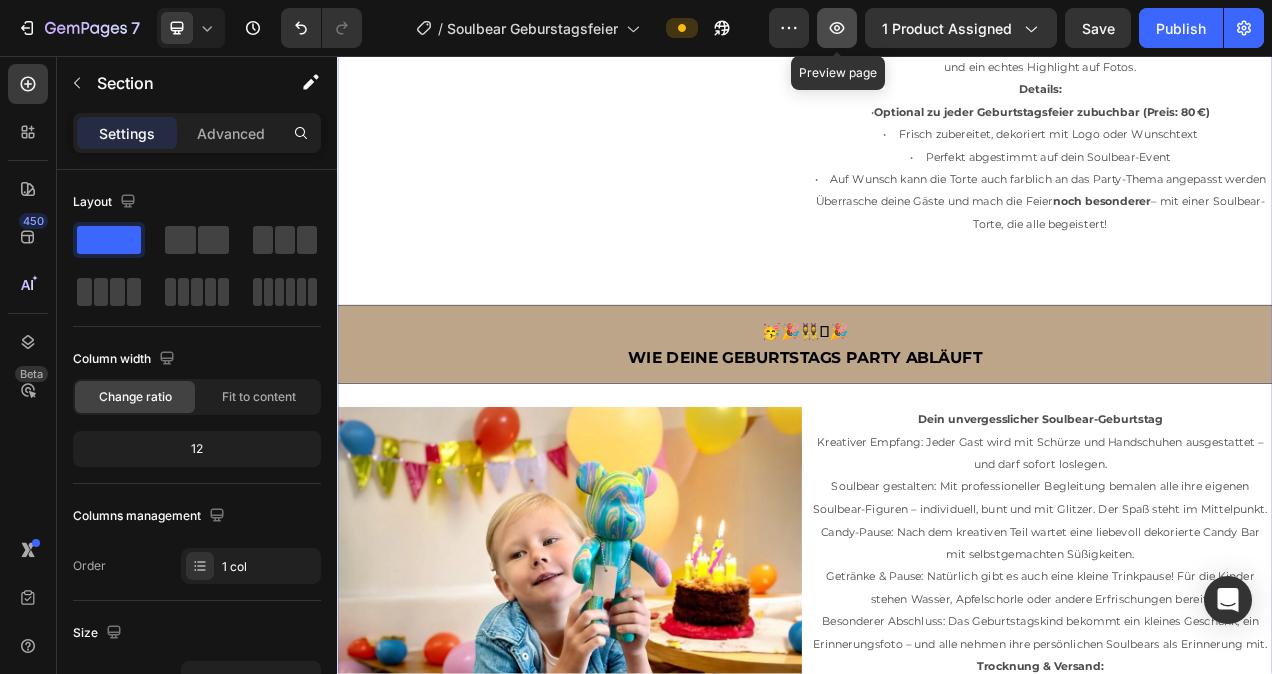 click 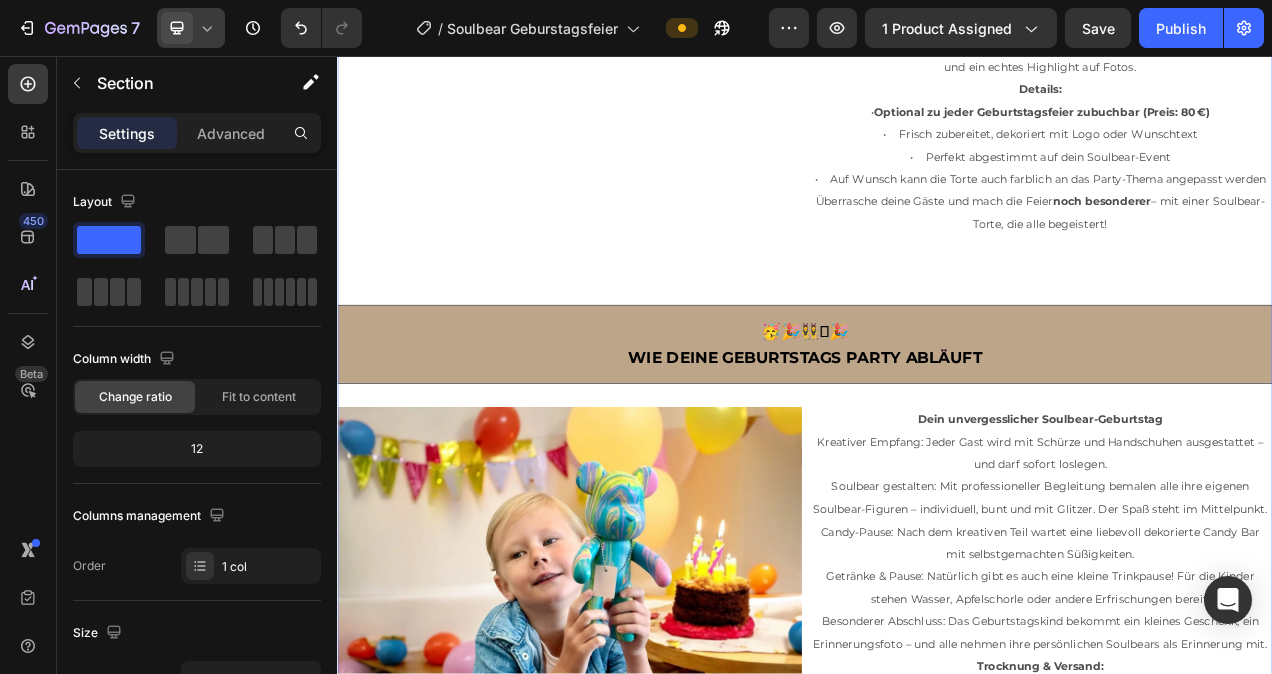 click 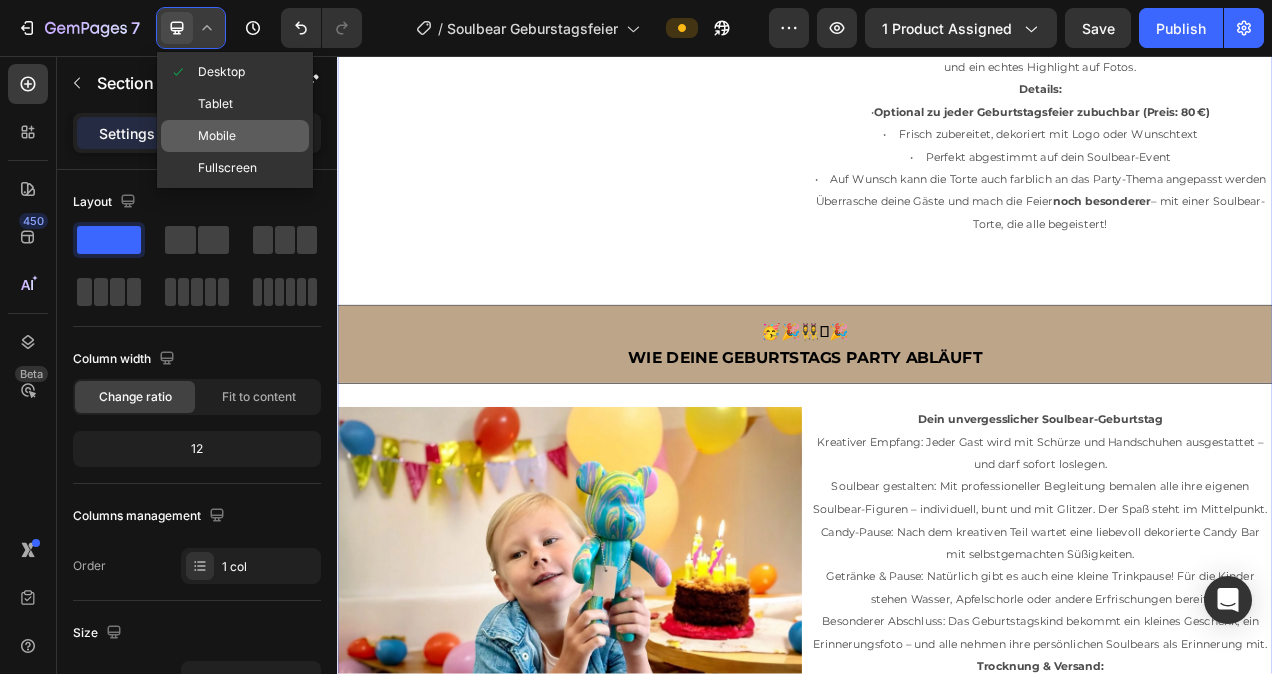 click on "Mobile" 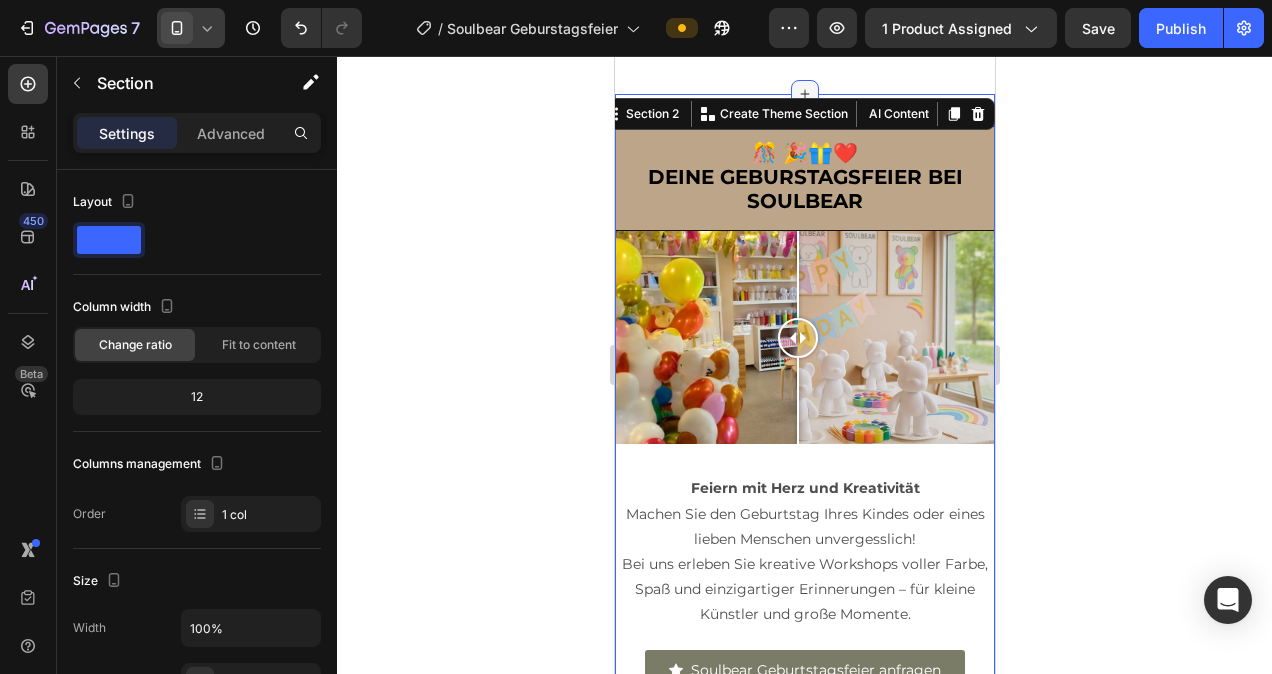scroll, scrollTop: 592, scrollLeft: 0, axis: vertical 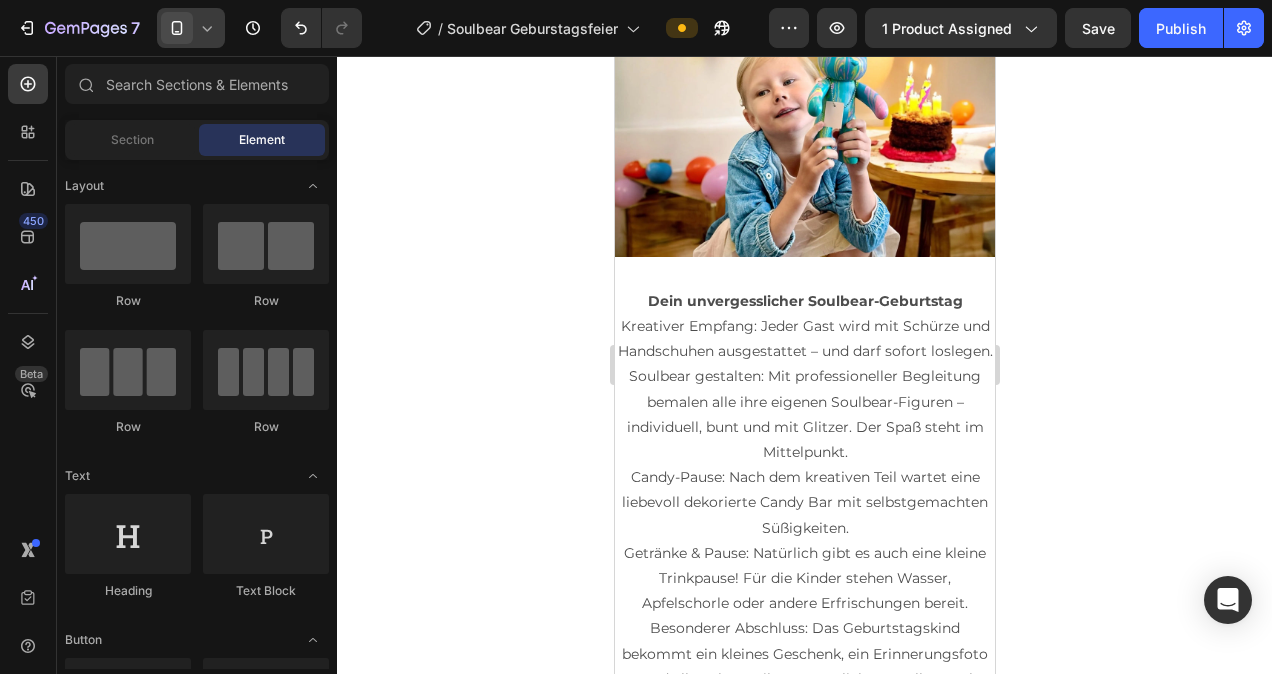click 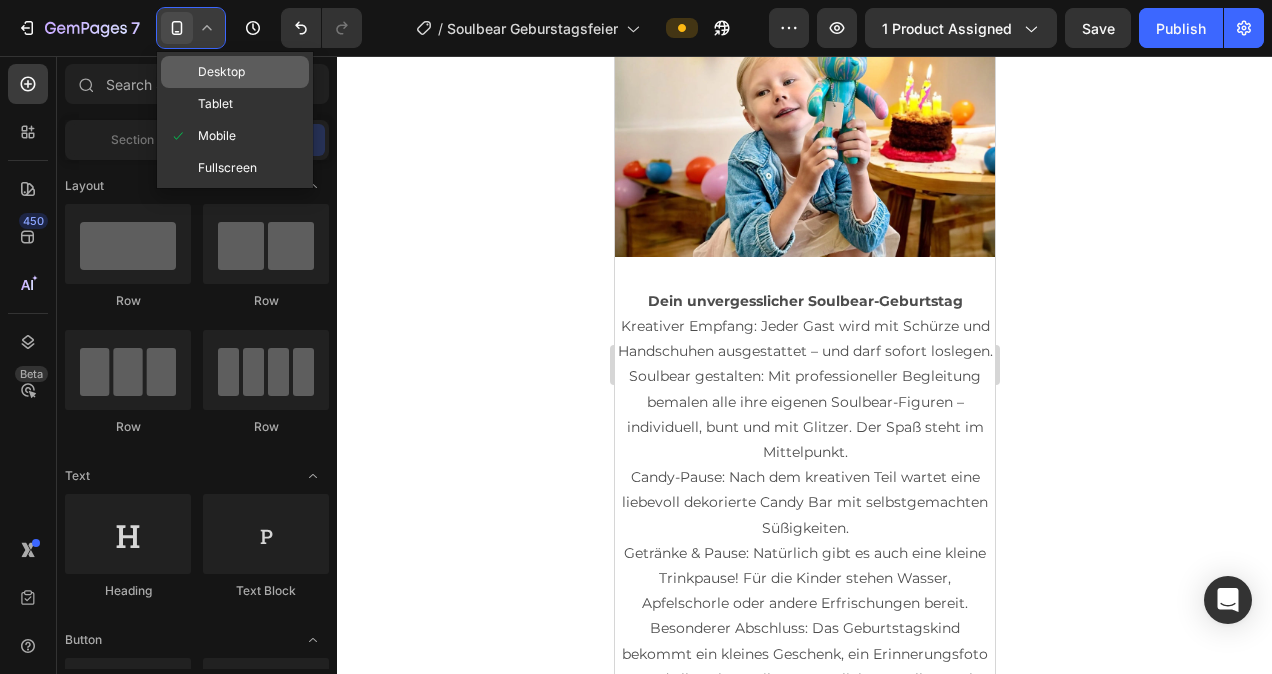 click on "Desktop" at bounding box center (221, 72) 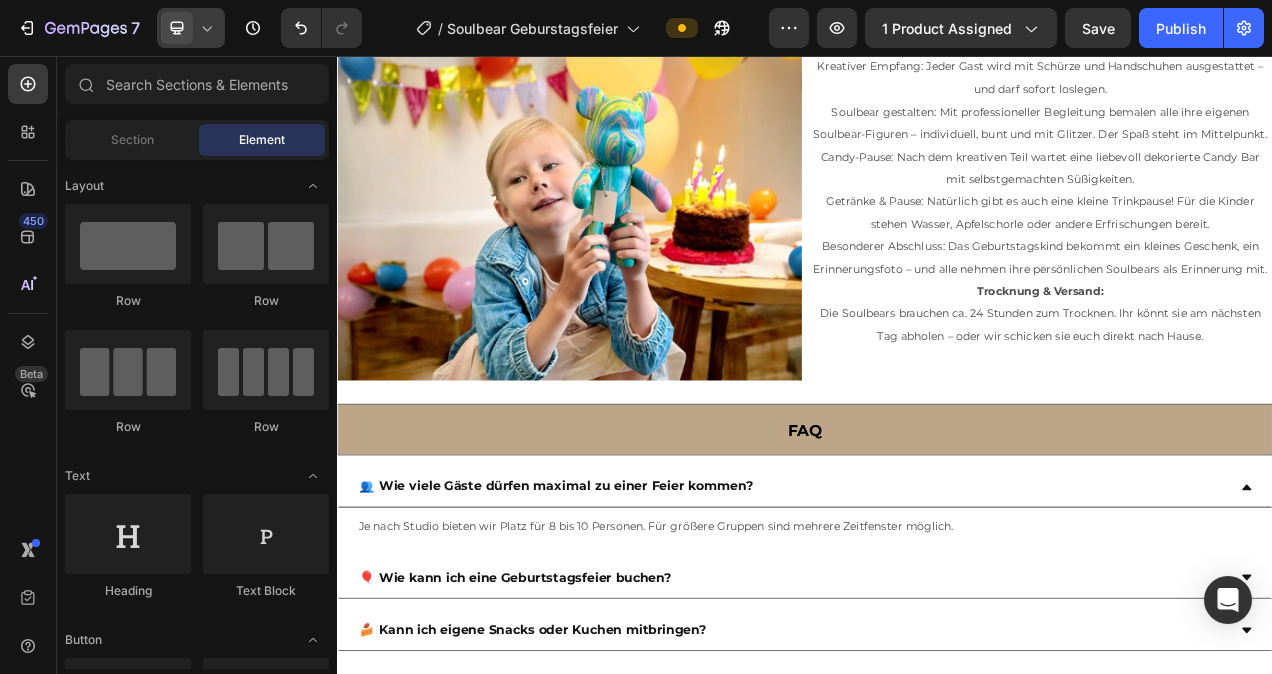 scroll, scrollTop: 3419, scrollLeft: 0, axis: vertical 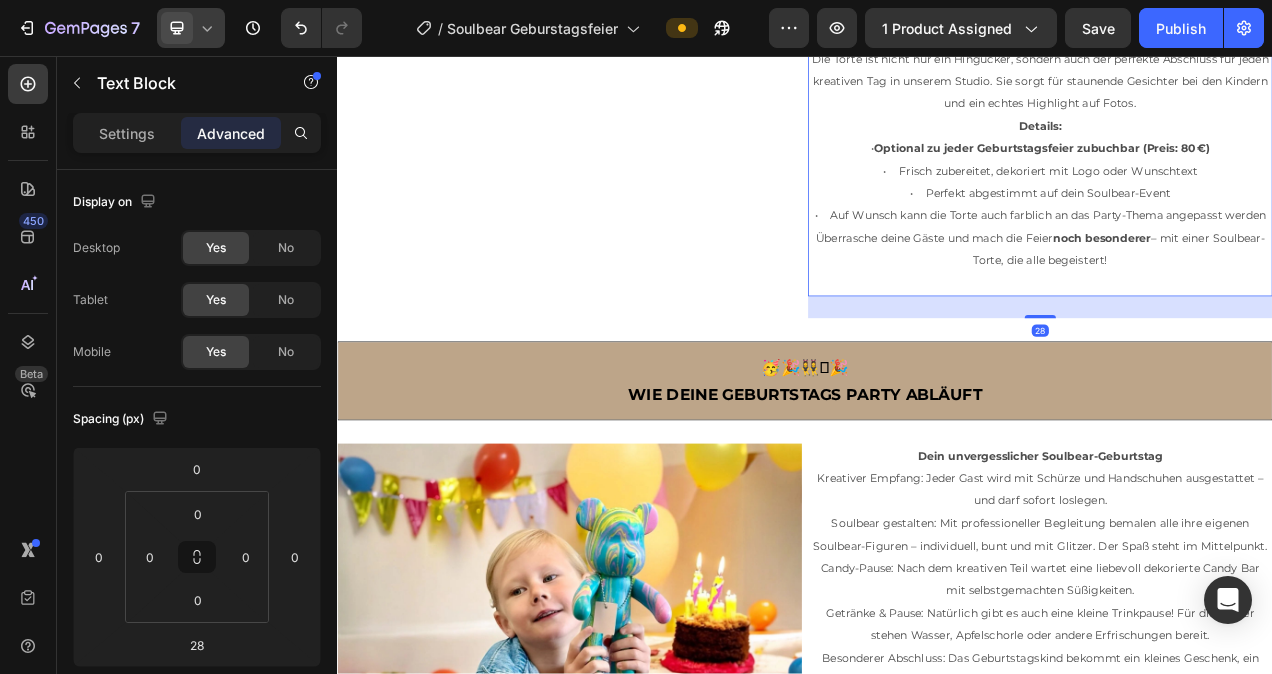 click on "Mach deine Soulbear-Geburtstagsfeier zu einem unvergesslichen Erlebnis!" at bounding box center (1239, -27) 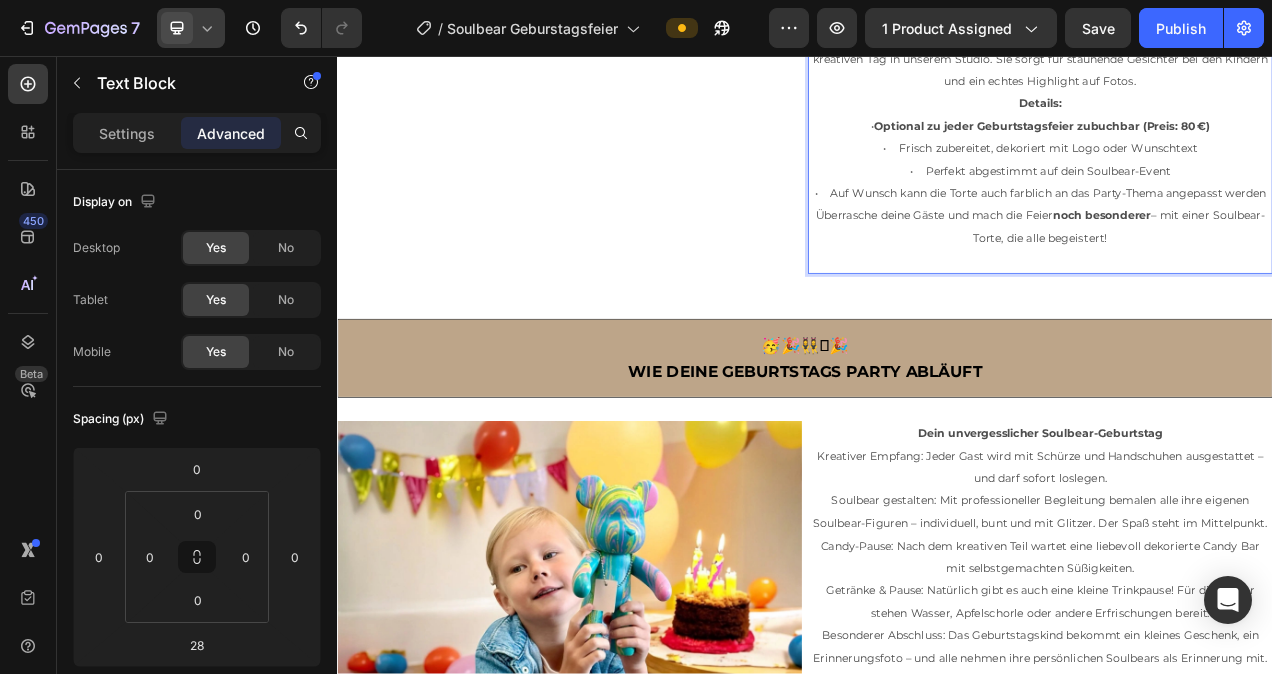click at bounding box center [1239, 319] 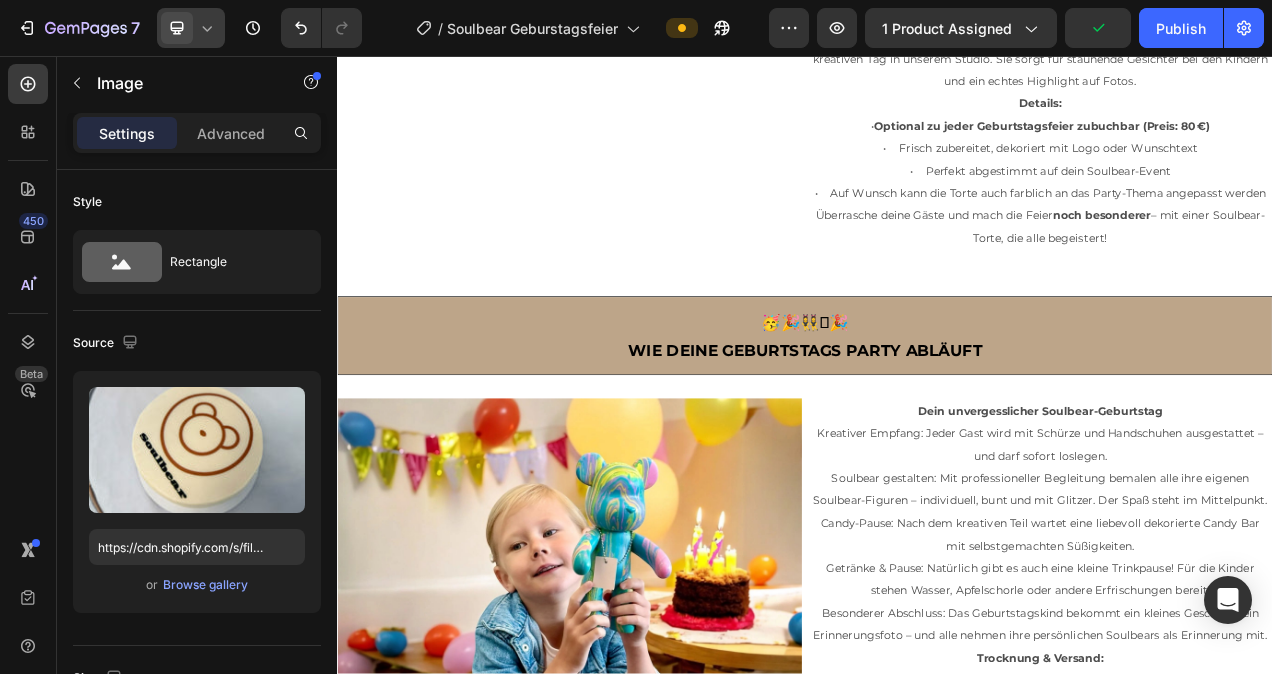 click at bounding box center (635, -71) 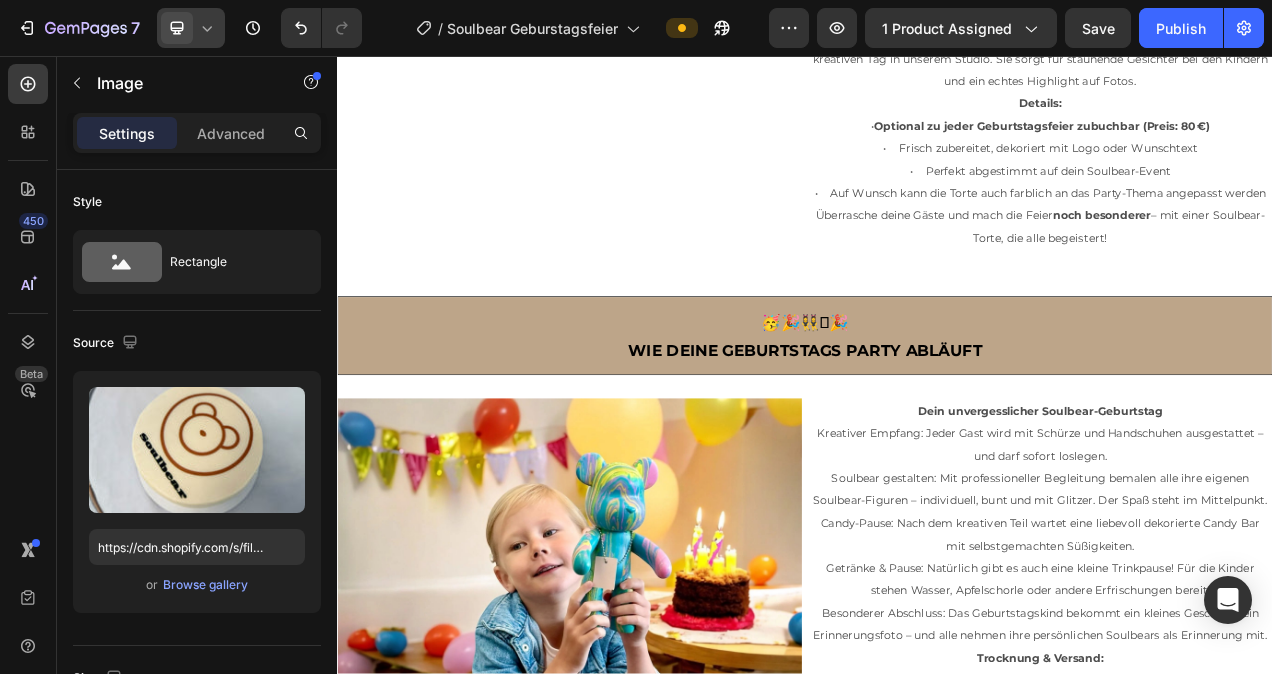 drag, startPoint x: 642, startPoint y: 617, endPoint x: 642, endPoint y: 604, distance: 13 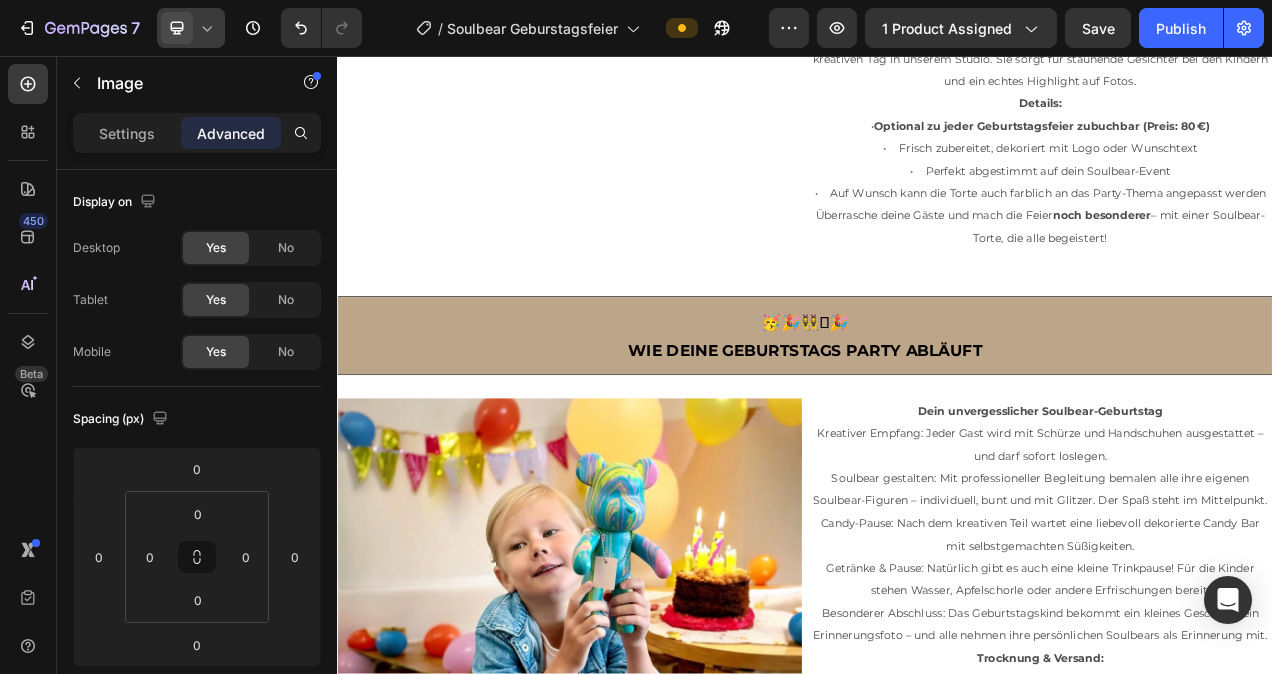 drag, startPoint x: 636, startPoint y: 618, endPoint x: 637, endPoint y: 607, distance: 11.045361 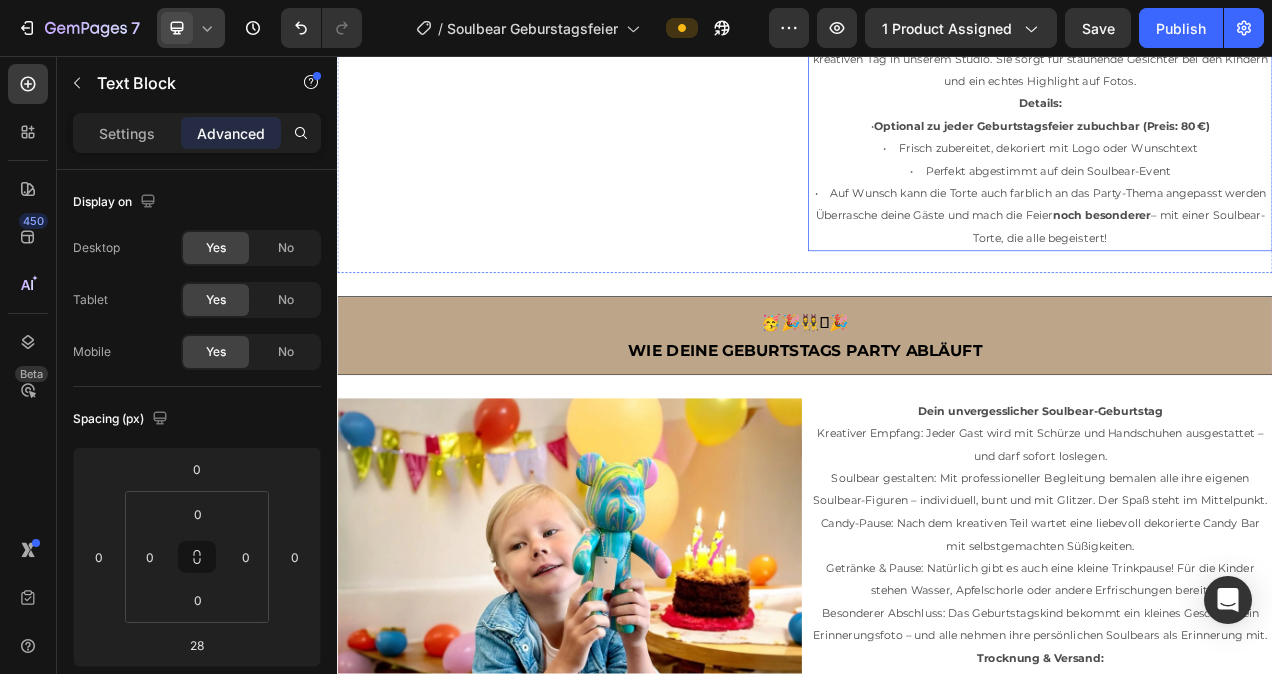 click on "•    Auf Wunsch kann die Torte auch farblich an das Party-Thema angepasst werden" at bounding box center [1239, 233] 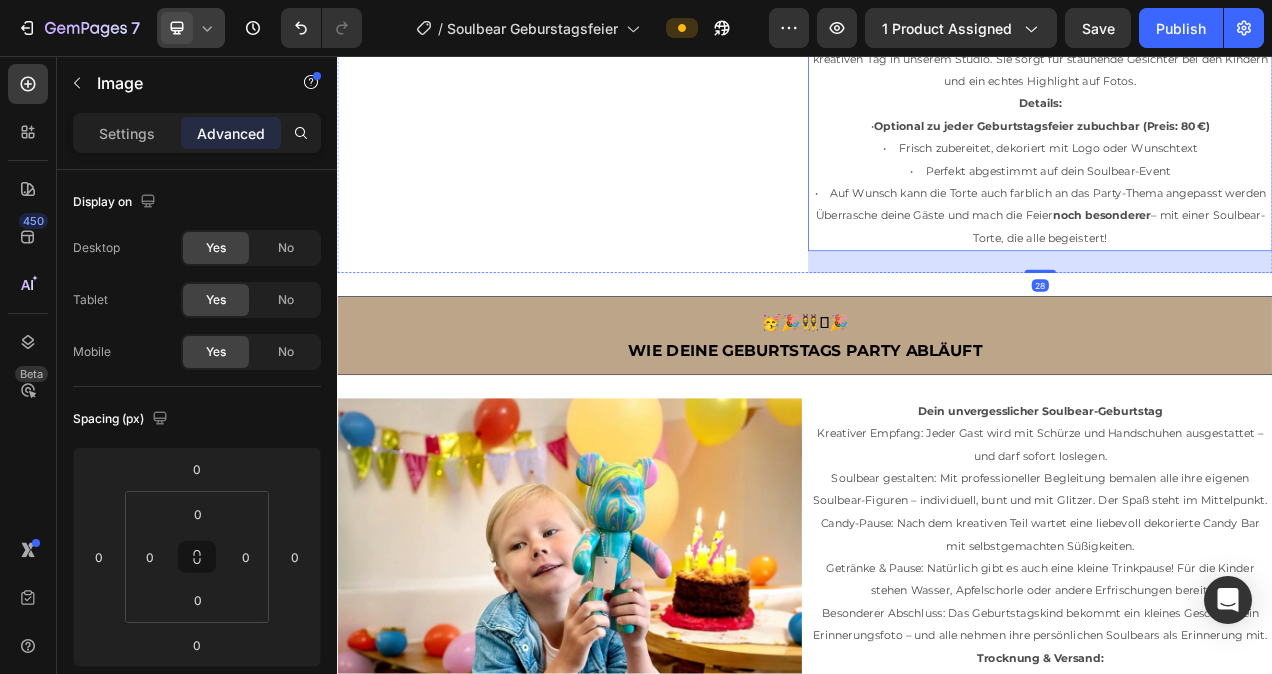 click at bounding box center (635, -71) 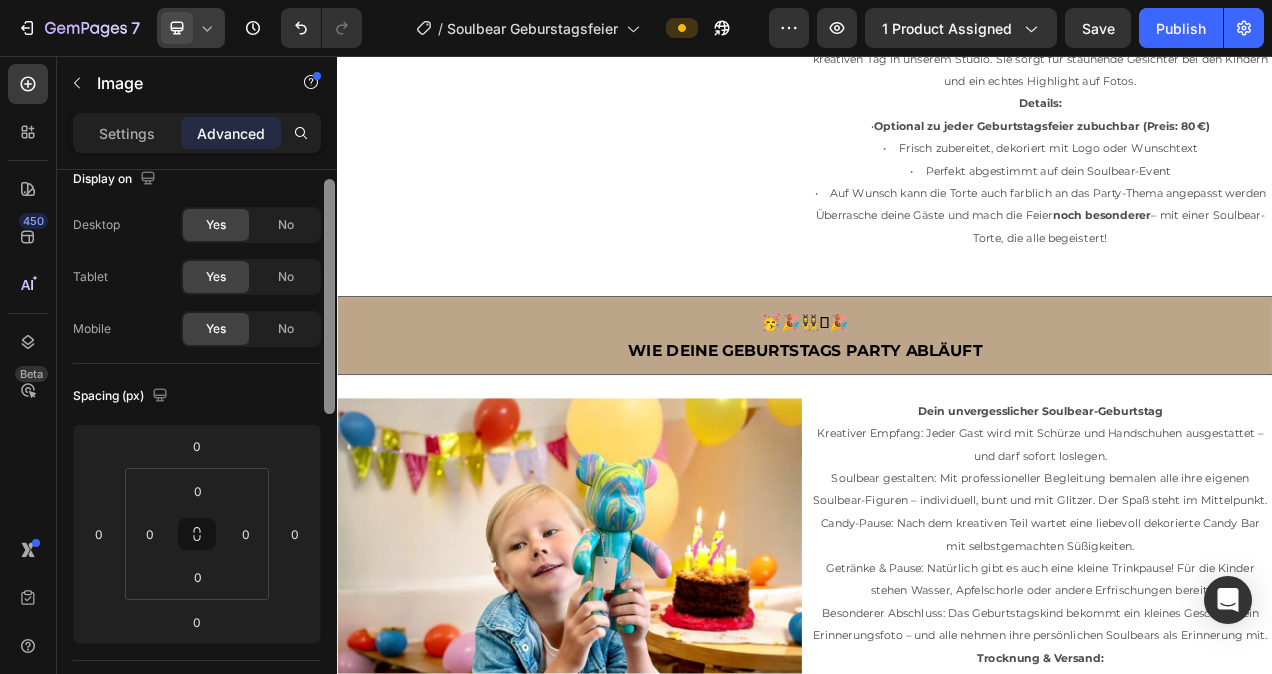 scroll, scrollTop: 0, scrollLeft: 0, axis: both 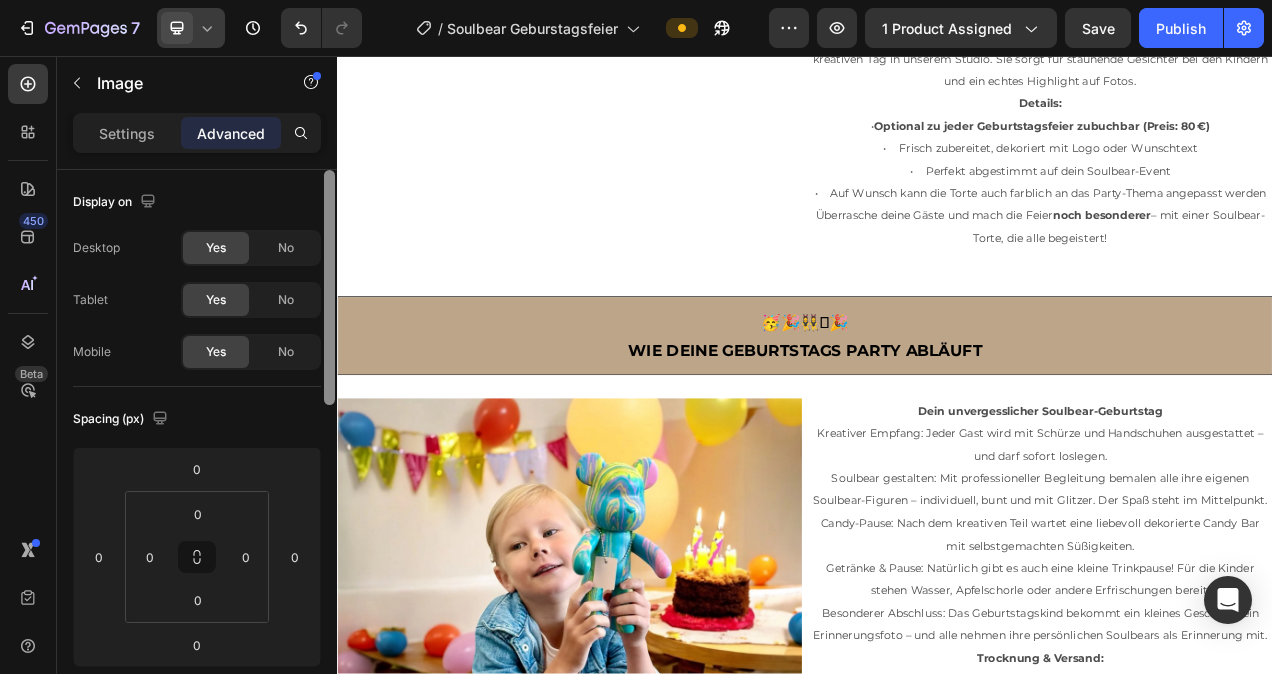 drag, startPoint x: 329, startPoint y: 280, endPoint x: 331, endPoint y: 258, distance: 22.090721 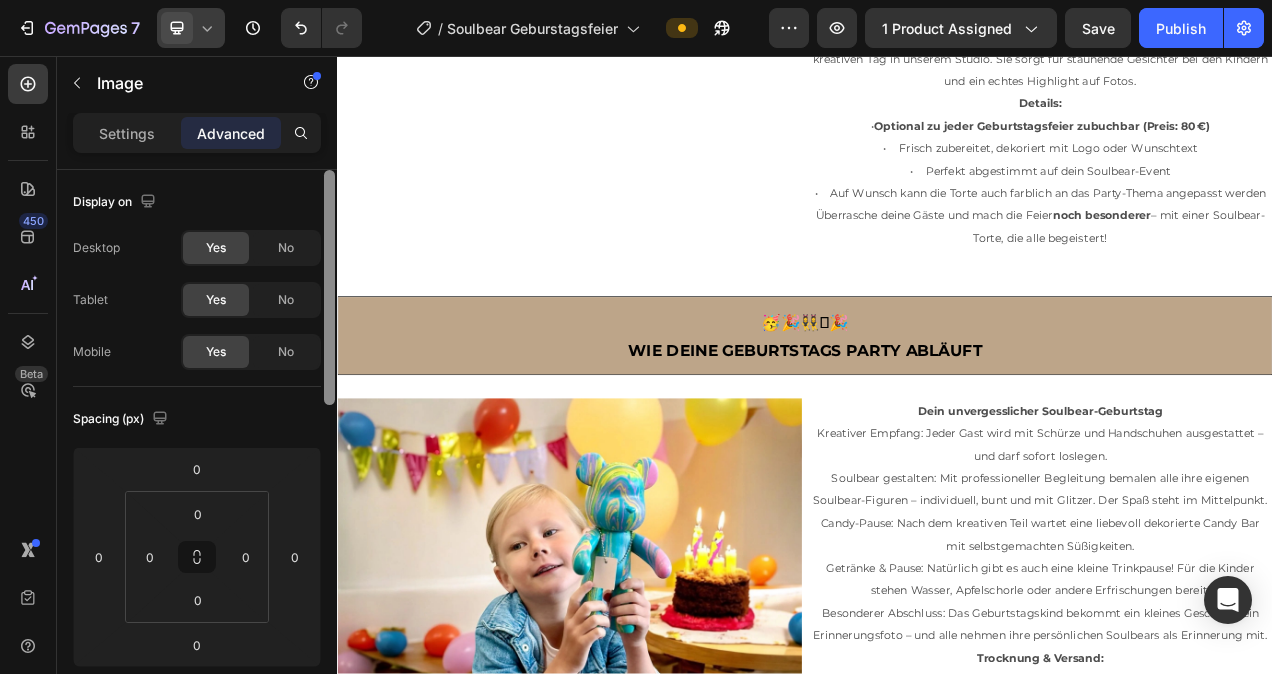 click at bounding box center (329, 287) 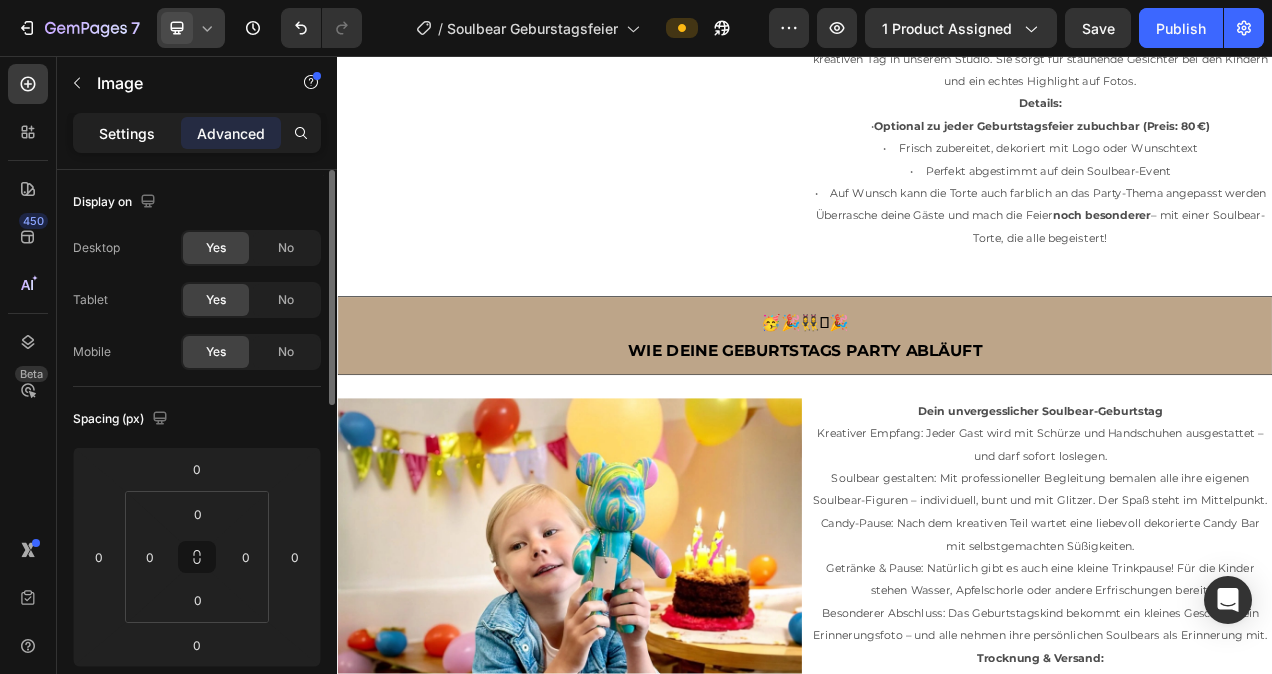 click on "Settings" at bounding box center (127, 133) 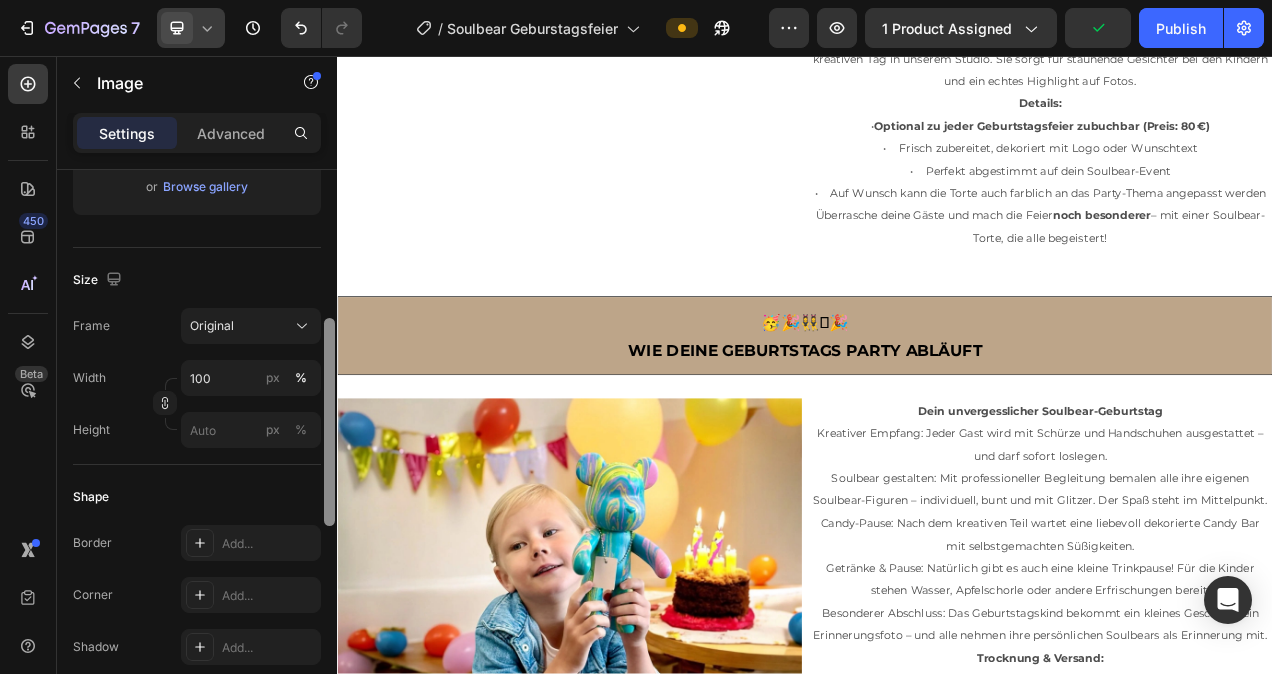 scroll, scrollTop: 408, scrollLeft: 0, axis: vertical 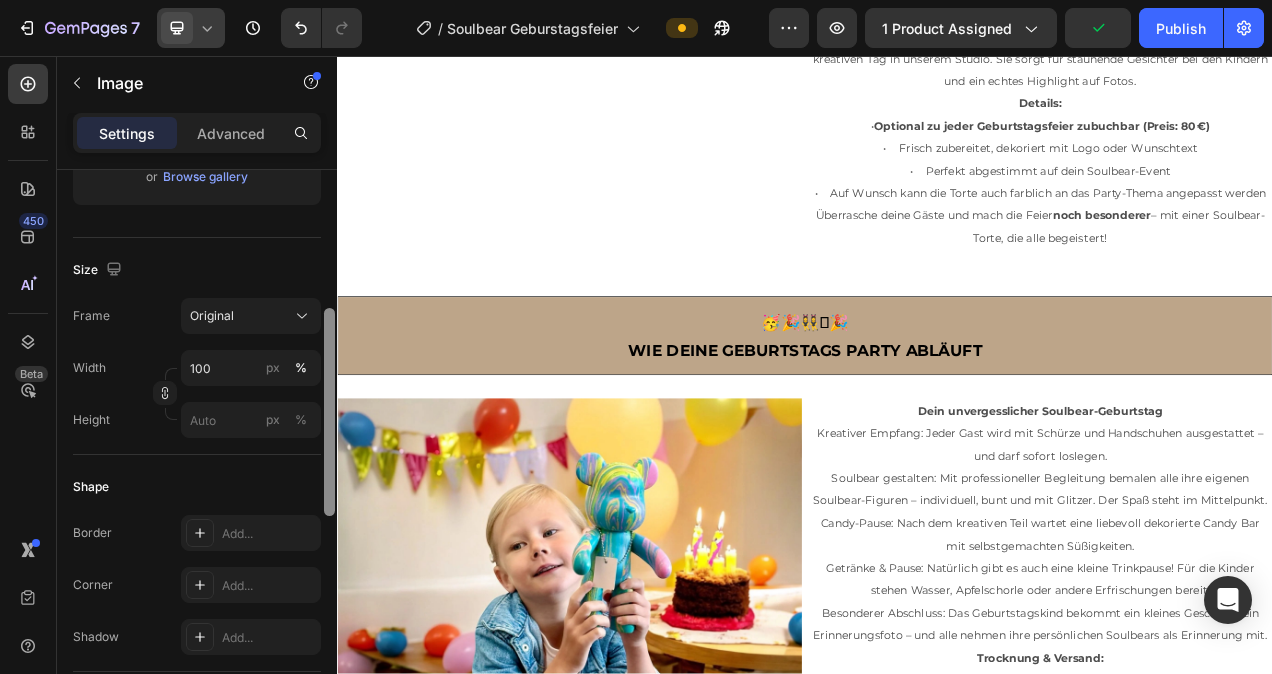 drag, startPoint x: 328, startPoint y: 284, endPoint x: 335, endPoint y: 436, distance: 152.1611 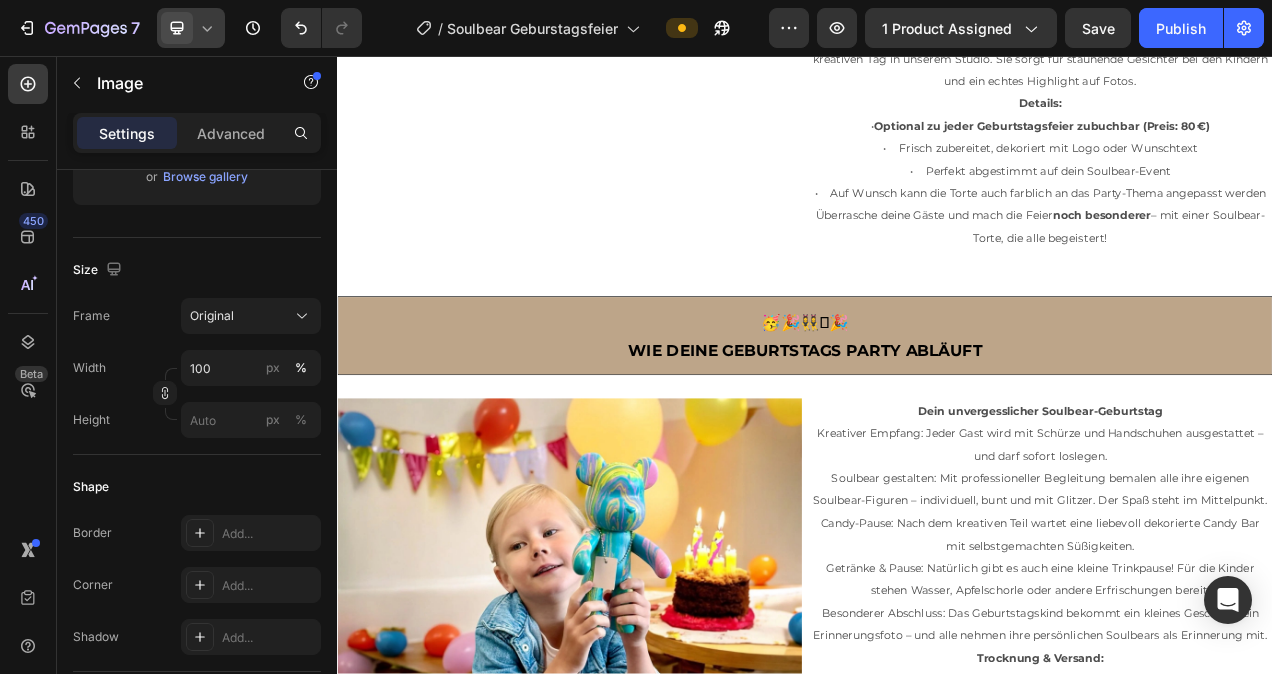click at bounding box center (635, -71) 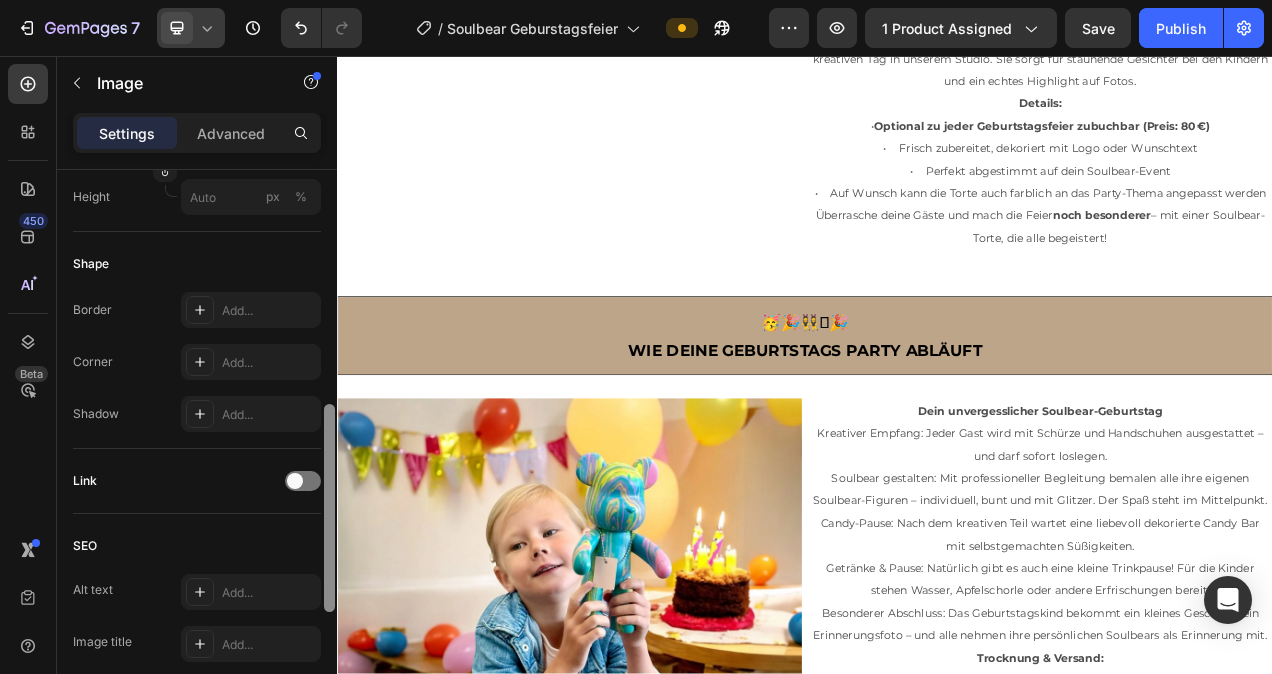scroll, scrollTop: 637, scrollLeft: 0, axis: vertical 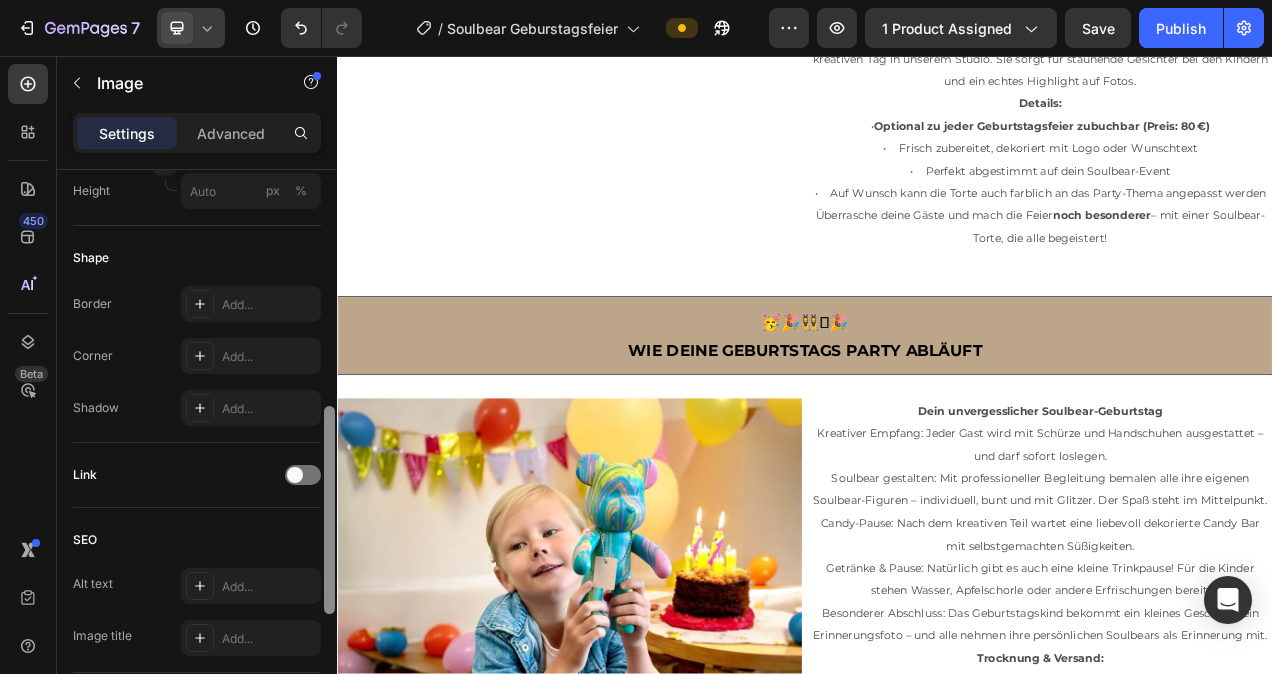 drag, startPoint x: 331, startPoint y: 398, endPoint x: 332, endPoint y: 483, distance: 85.00588 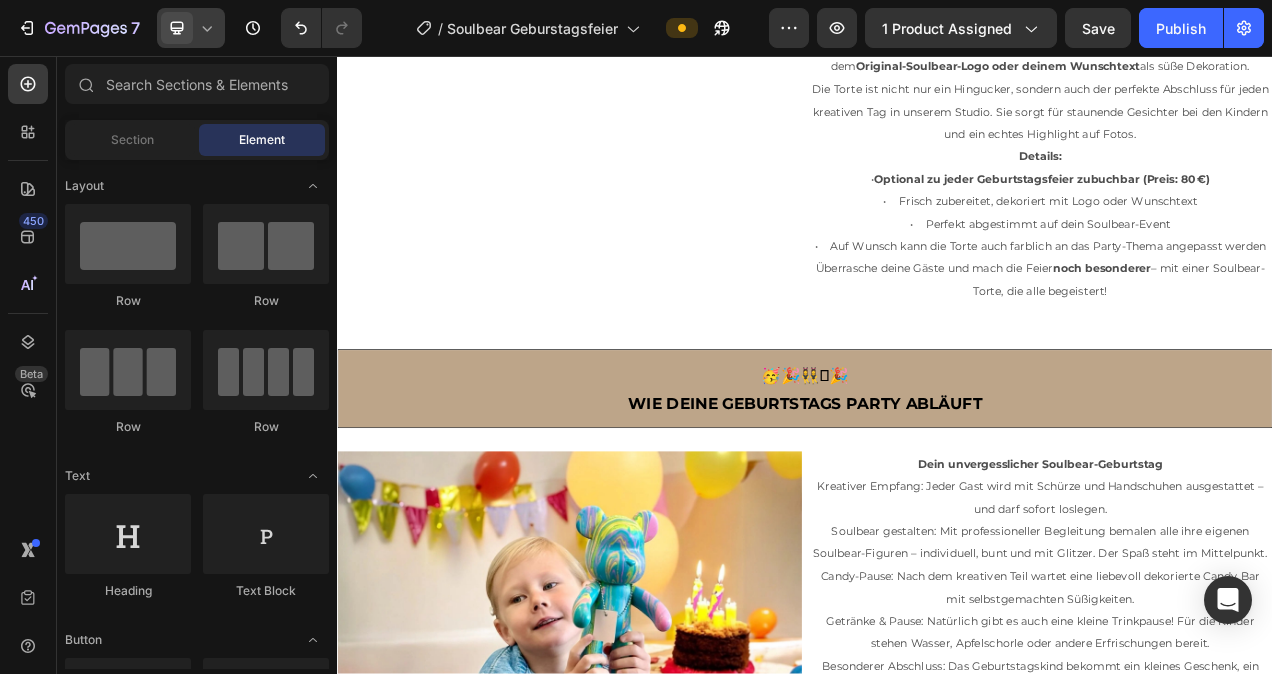 scroll, scrollTop: 2538, scrollLeft: 0, axis: vertical 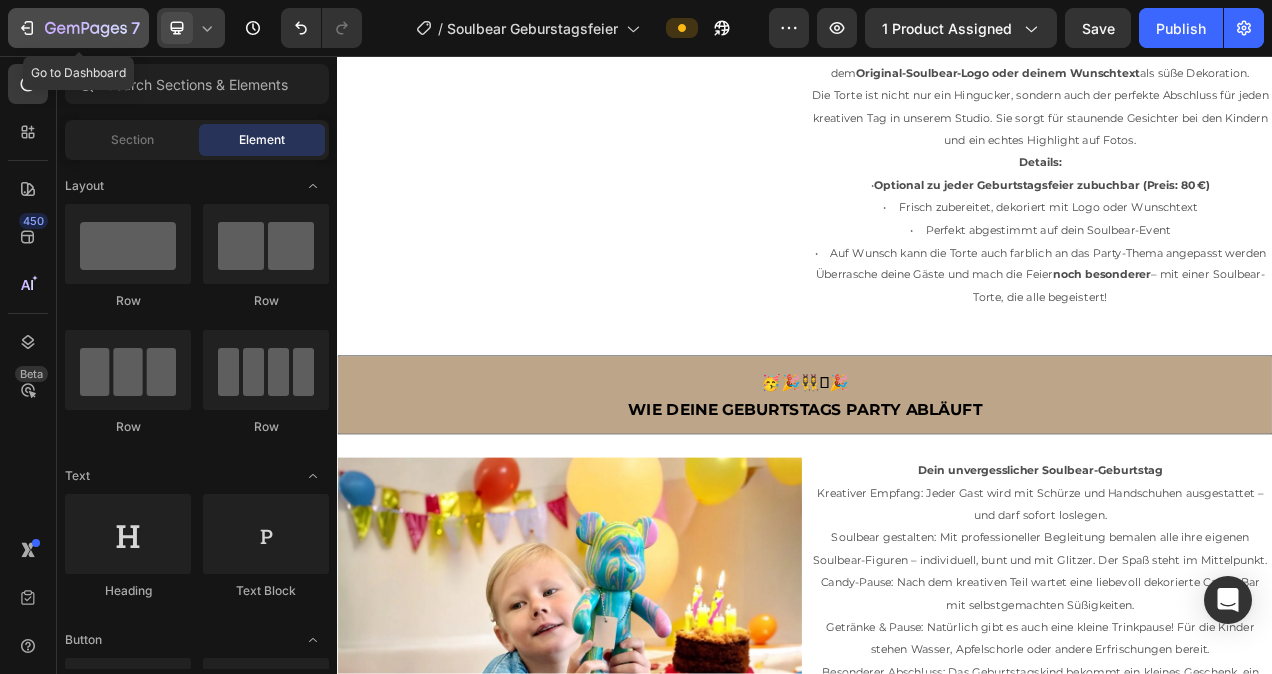 click 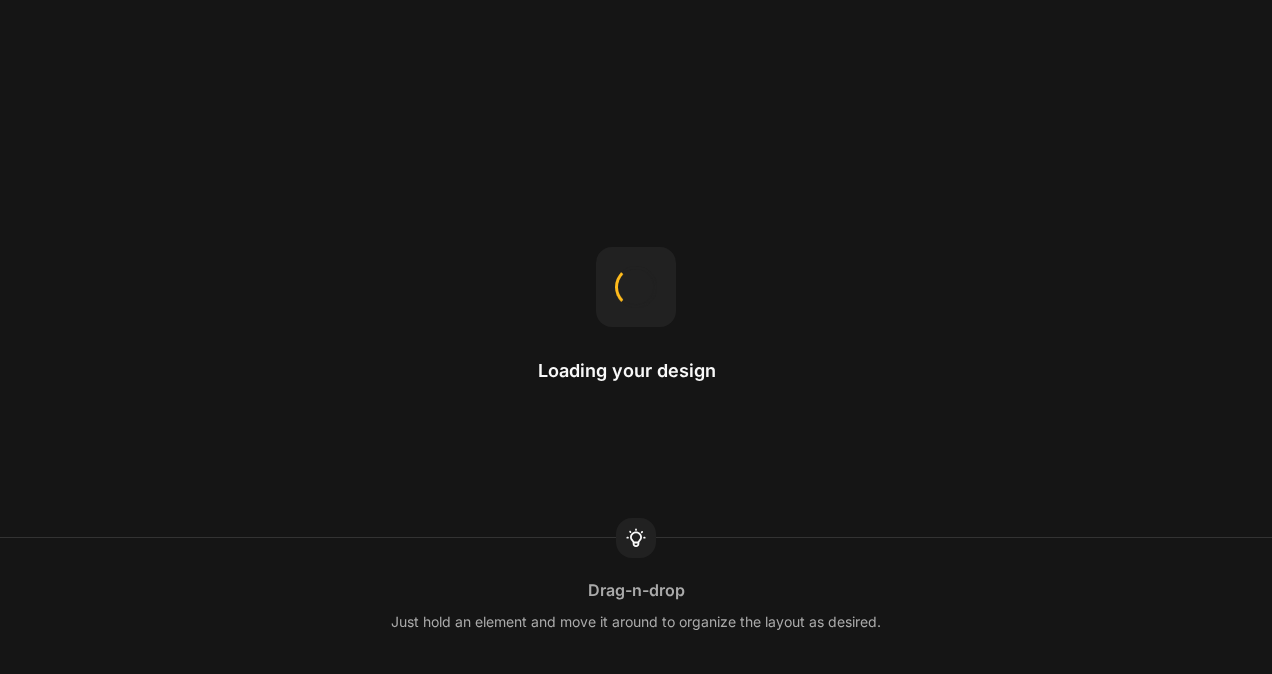 scroll, scrollTop: 0, scrollLeft: 0, axis: both 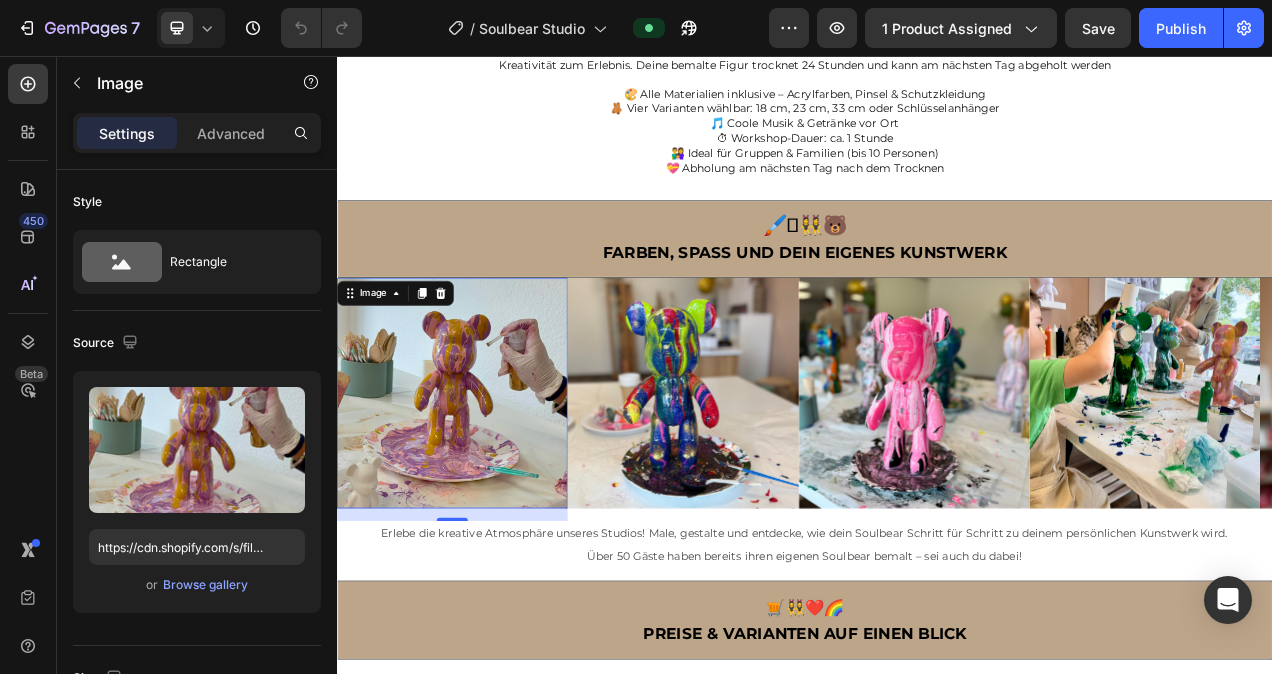 click at bounding box center [485, 489] 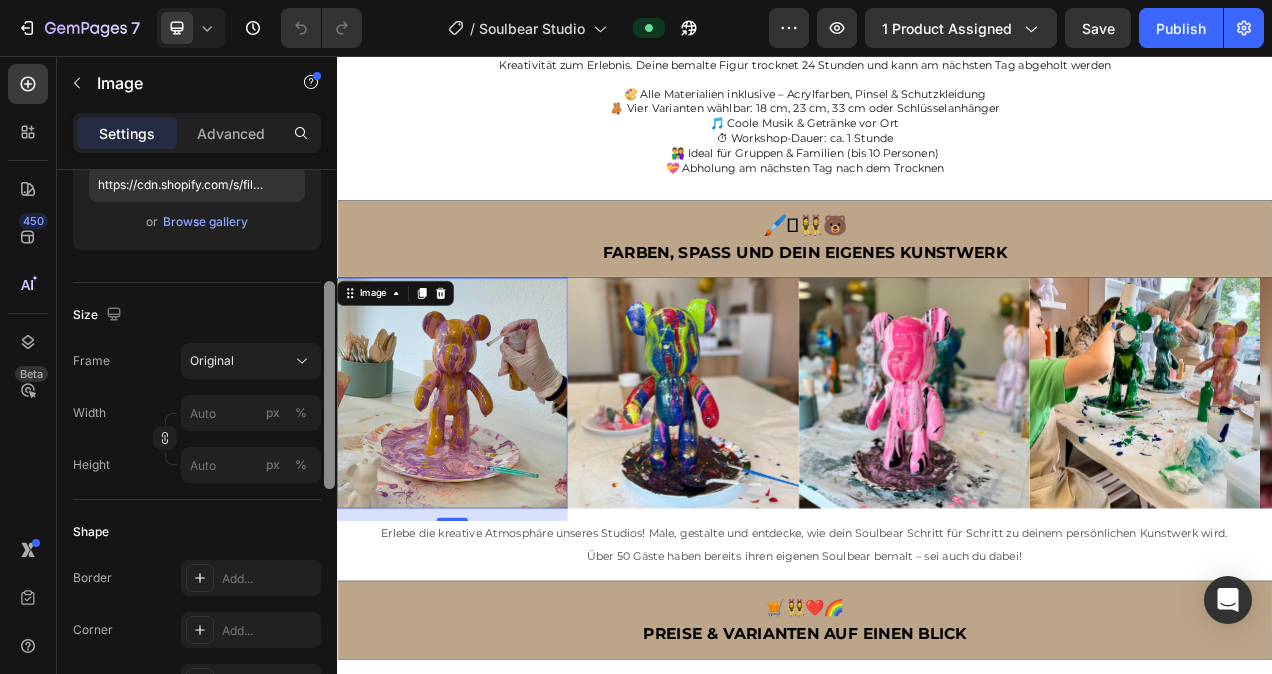 scroll, scrollTop: 371, scrollLeft: 0, axis: vertical 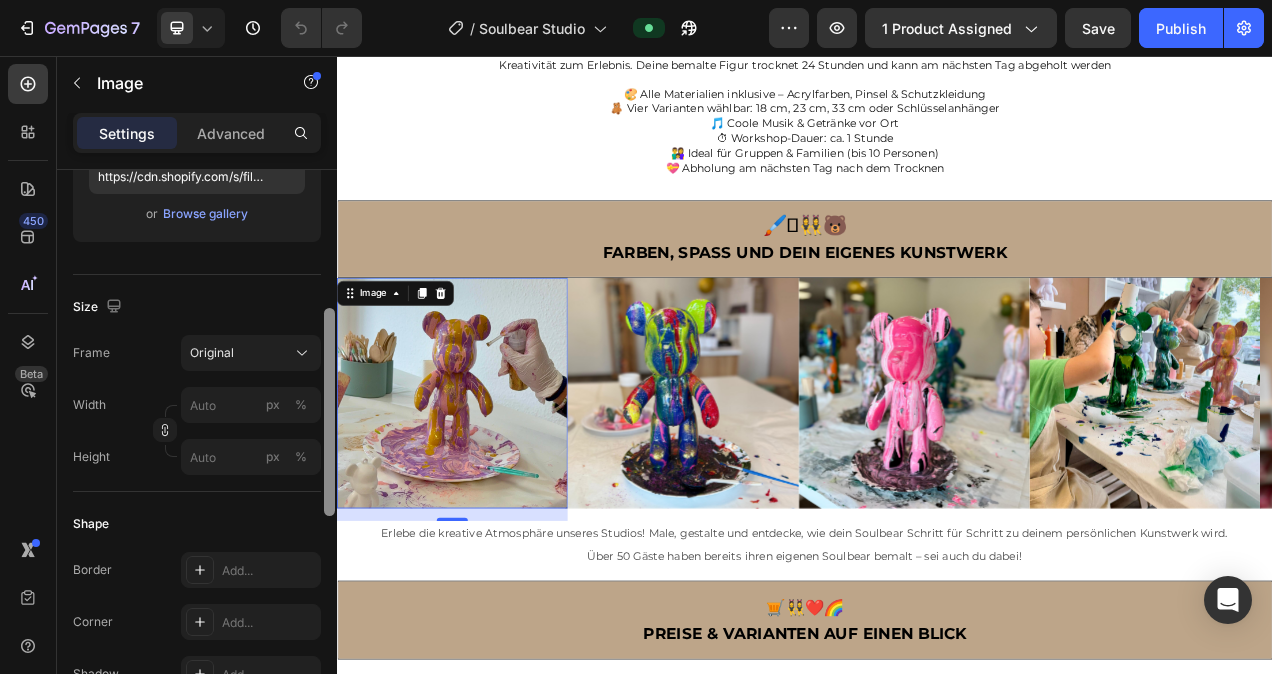 drag, startPoint x: 327, startPoint y: 294, endPoint x: 321, endPoint y: 427, distance: 133.13527 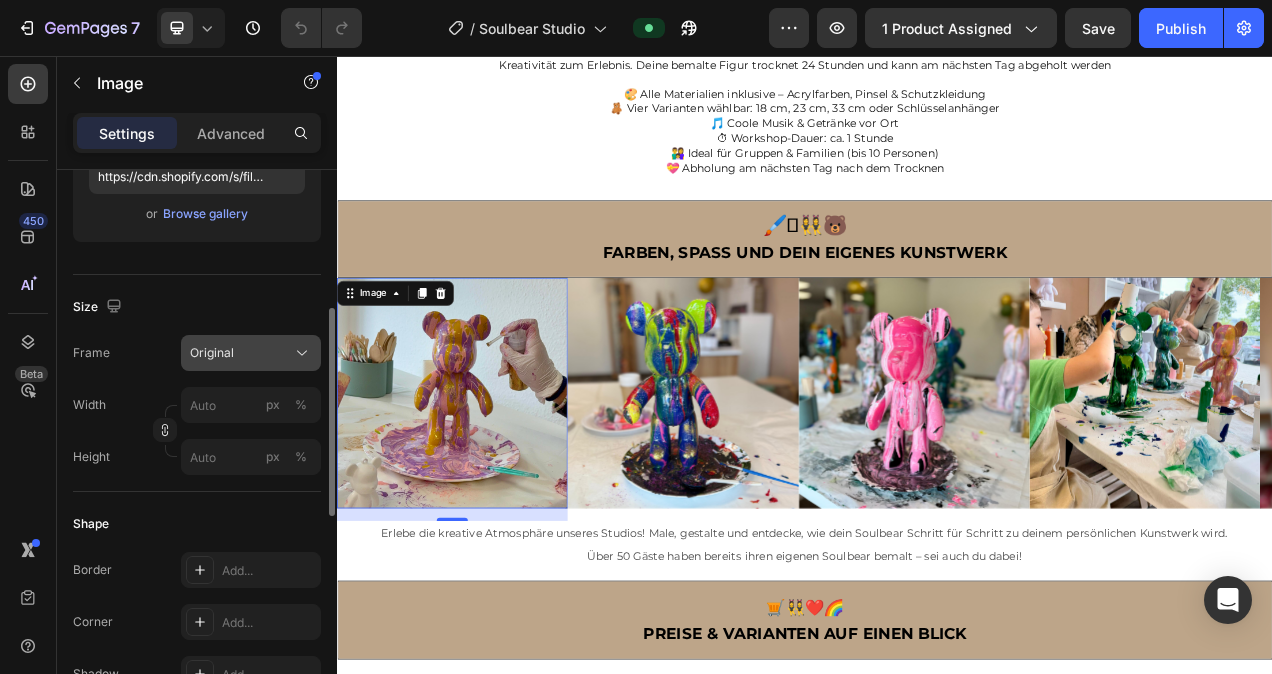 click on "Original" 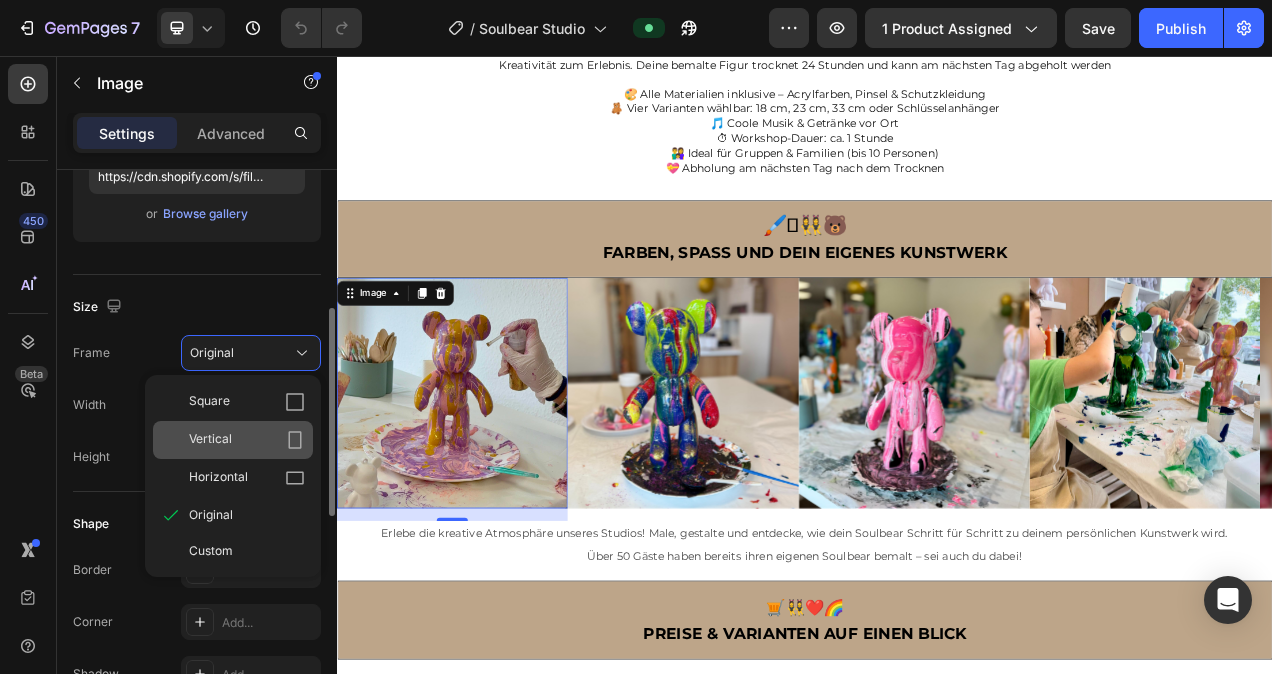 click on "Vertical" at bounding box center (247, 440) 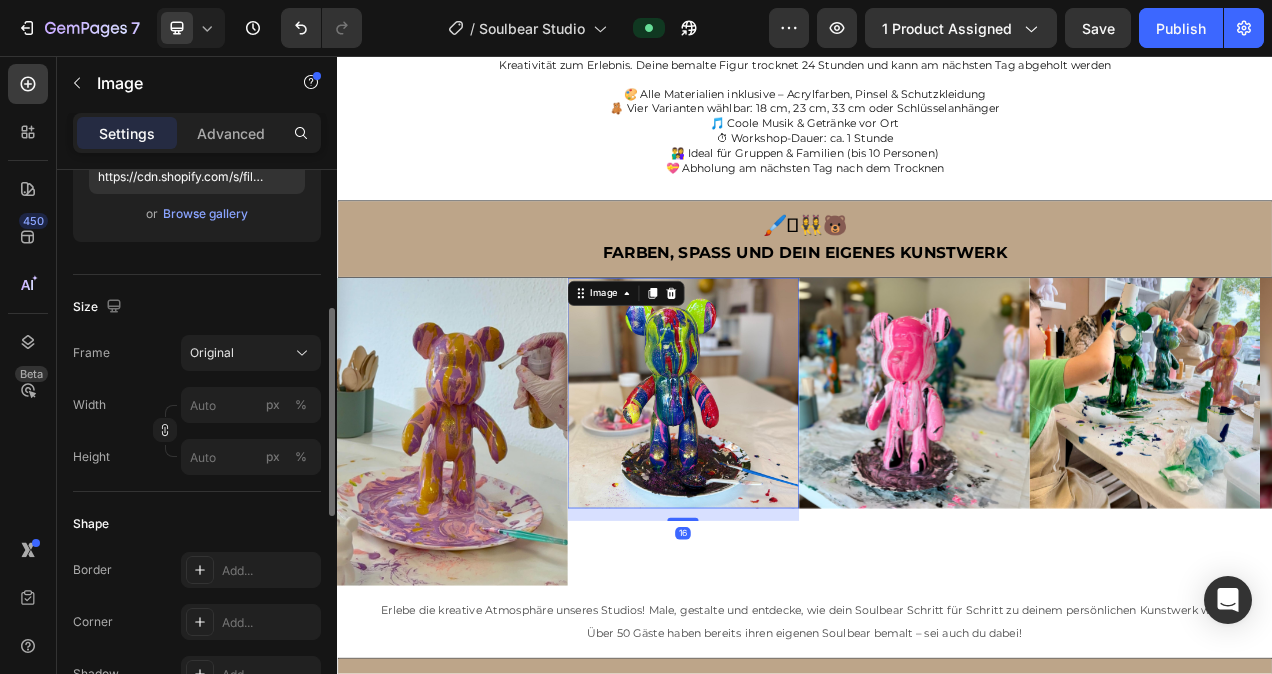 click at bounding box center [781, 489] 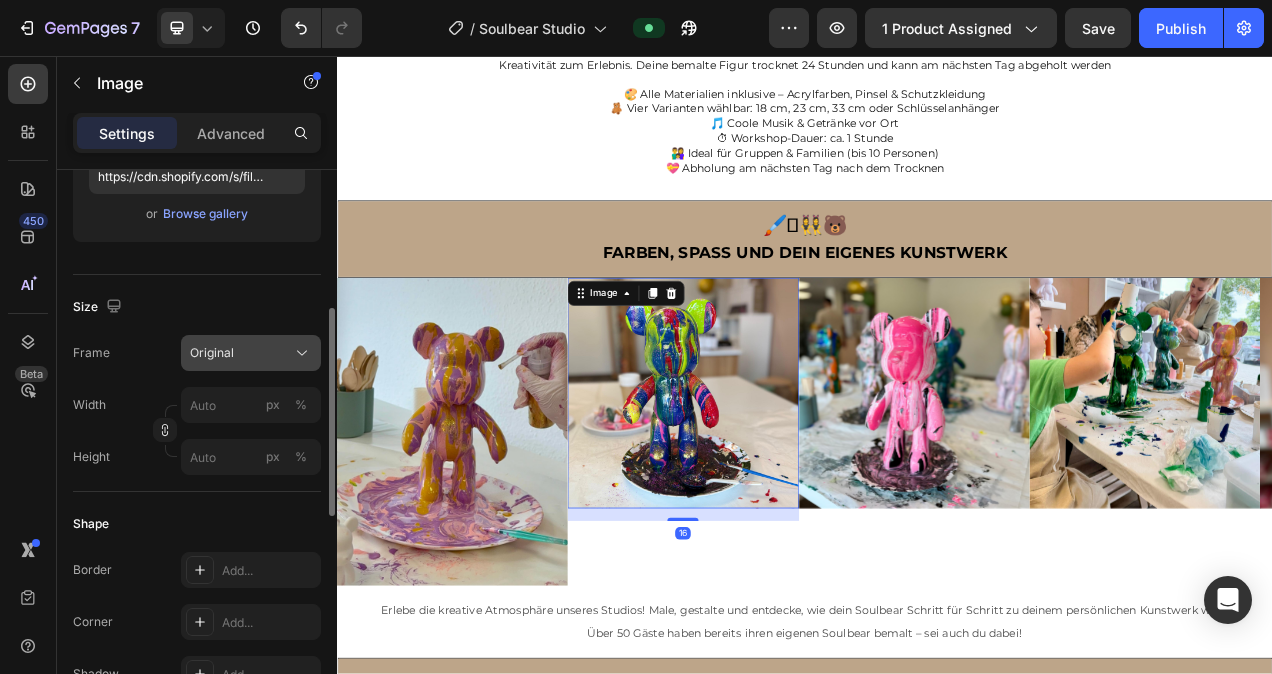 click on "Original" 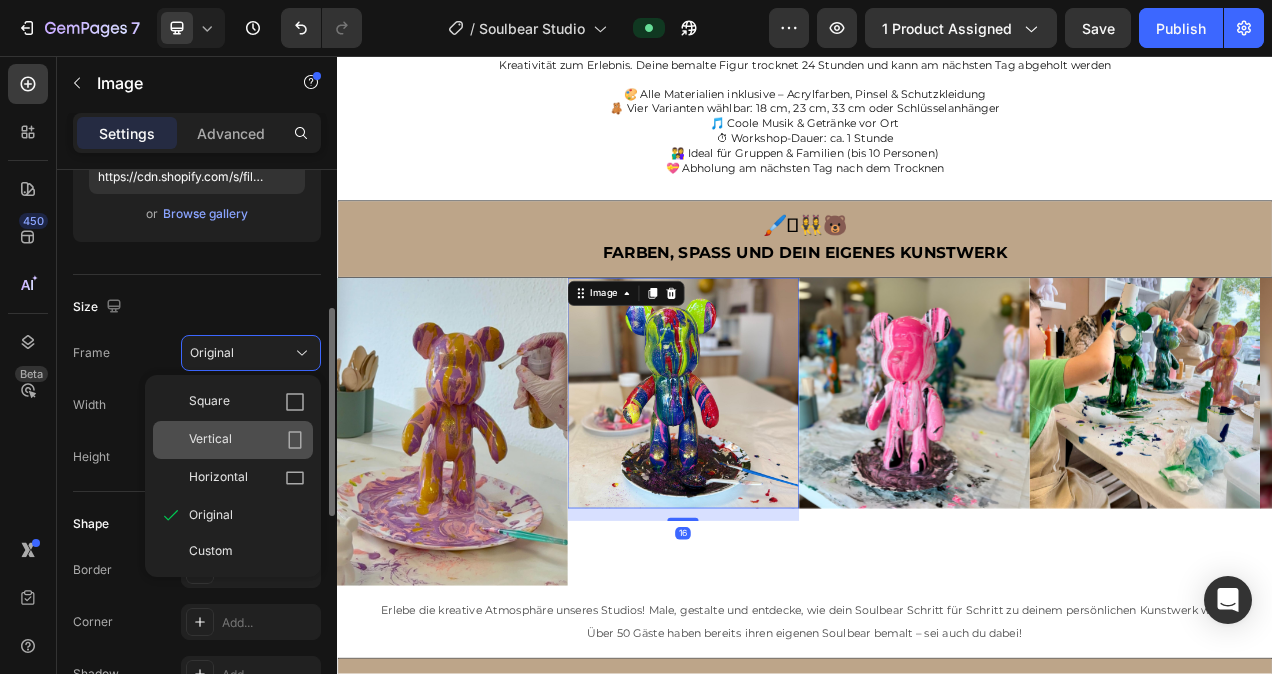 click on "Vertical" at bounding box center [247, 440] 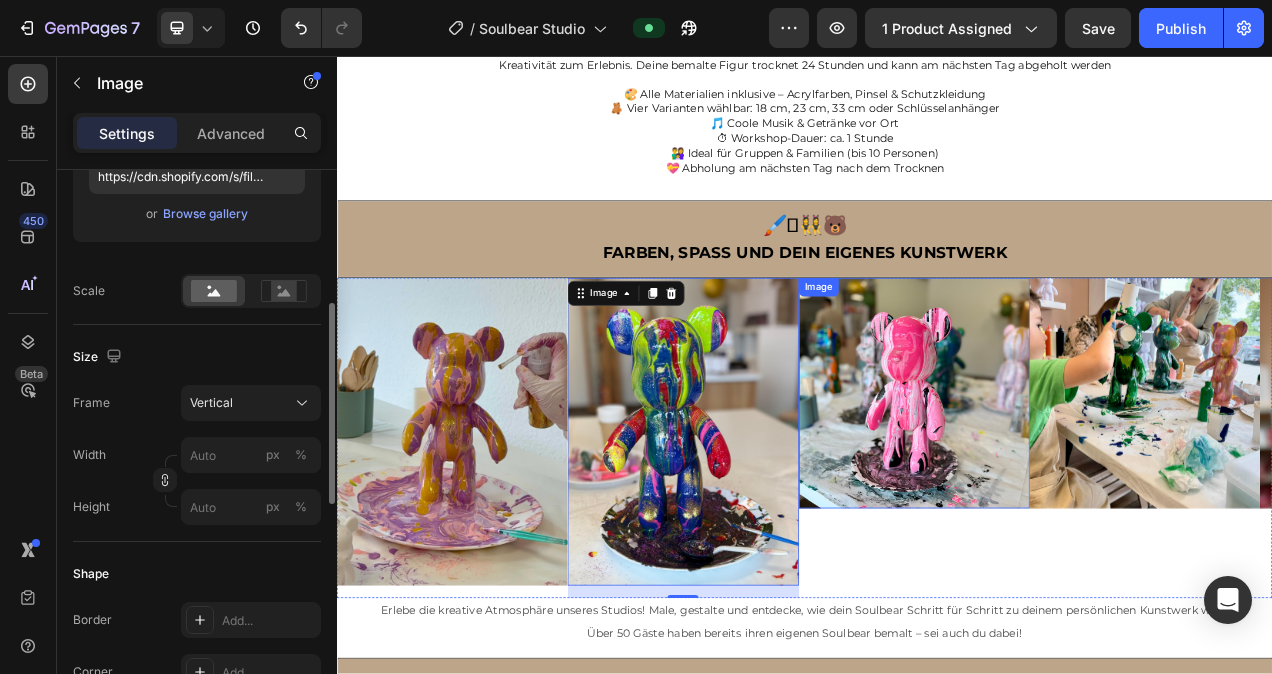 click at bounding box center (1078, 489) 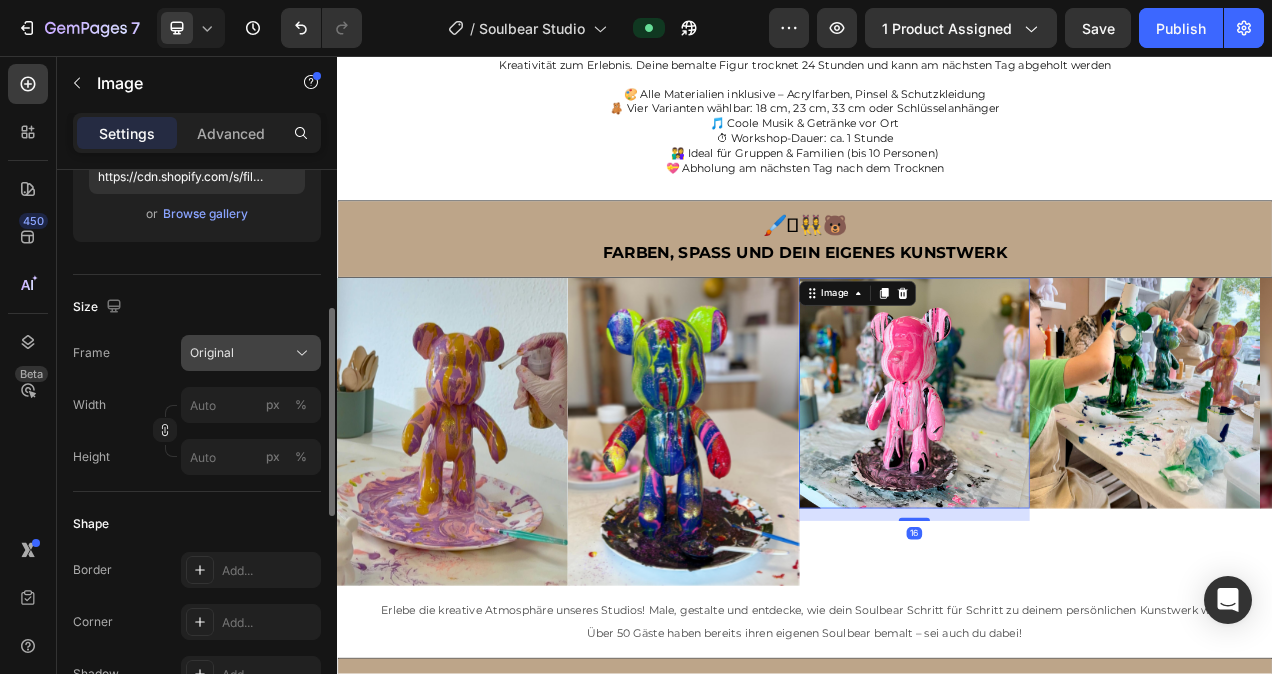 click 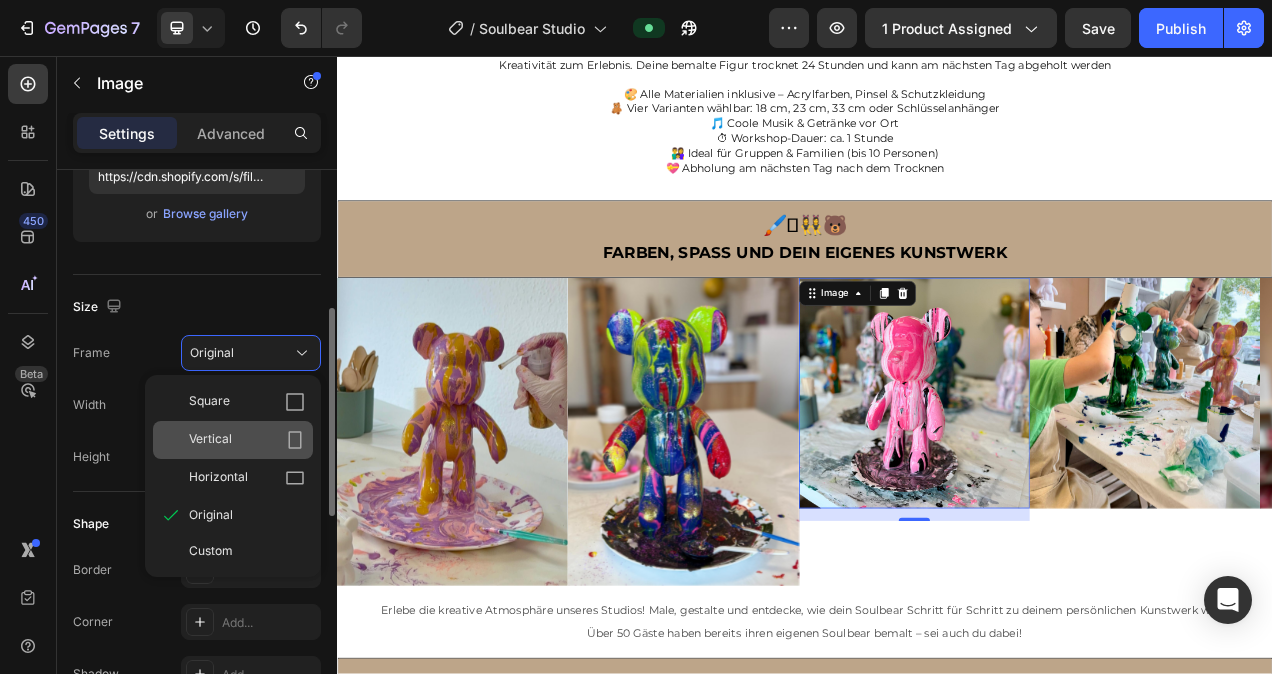 click on "Vertical" at bounding box center (247, 440) 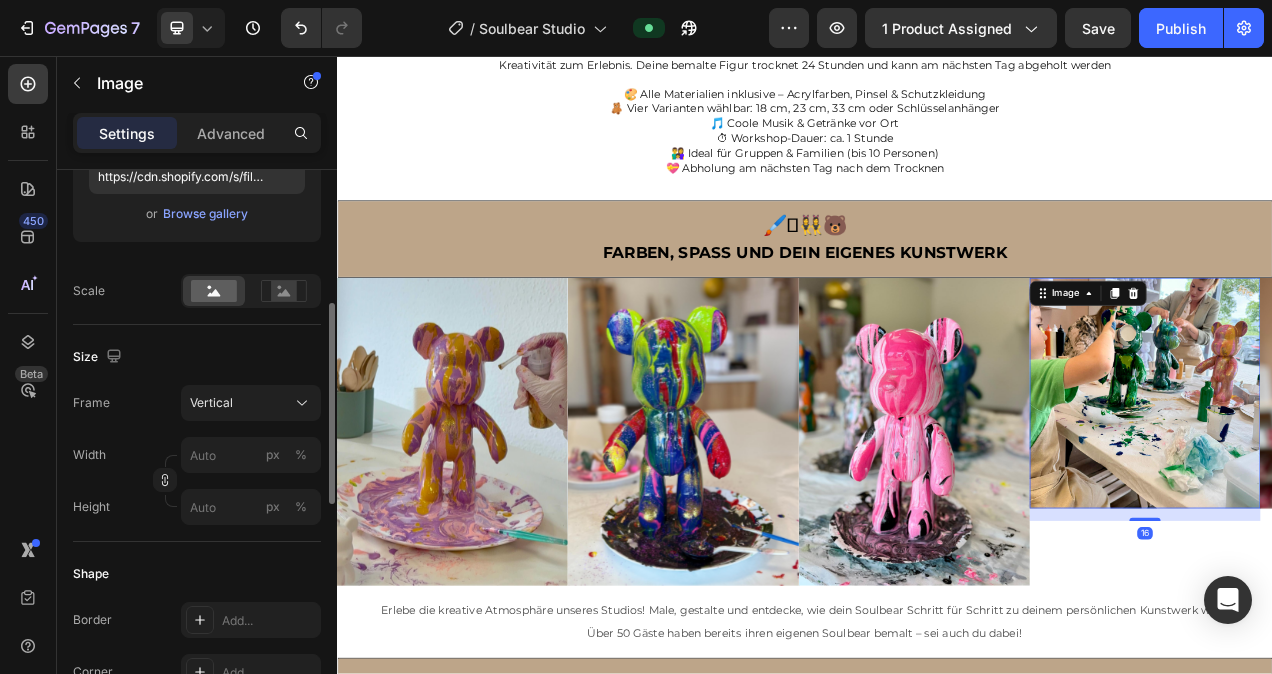 click at bounding box center (1374, 489) 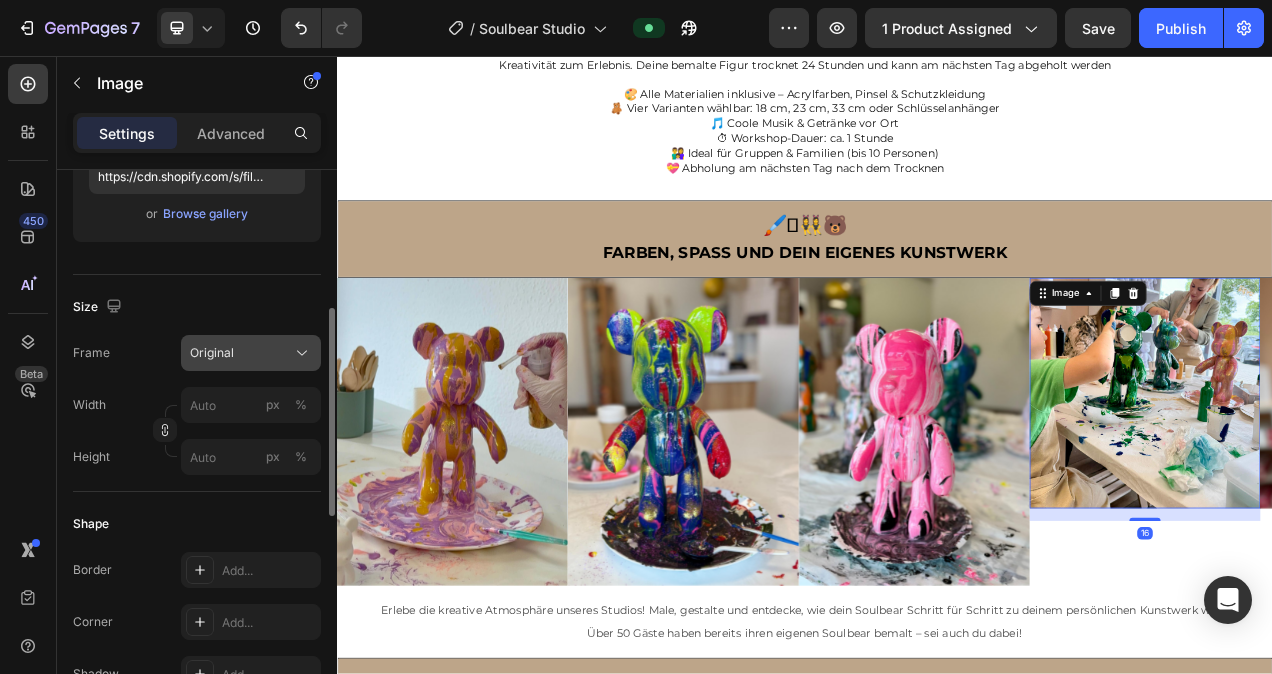 click on "Original" at bounding box center (251, 353) 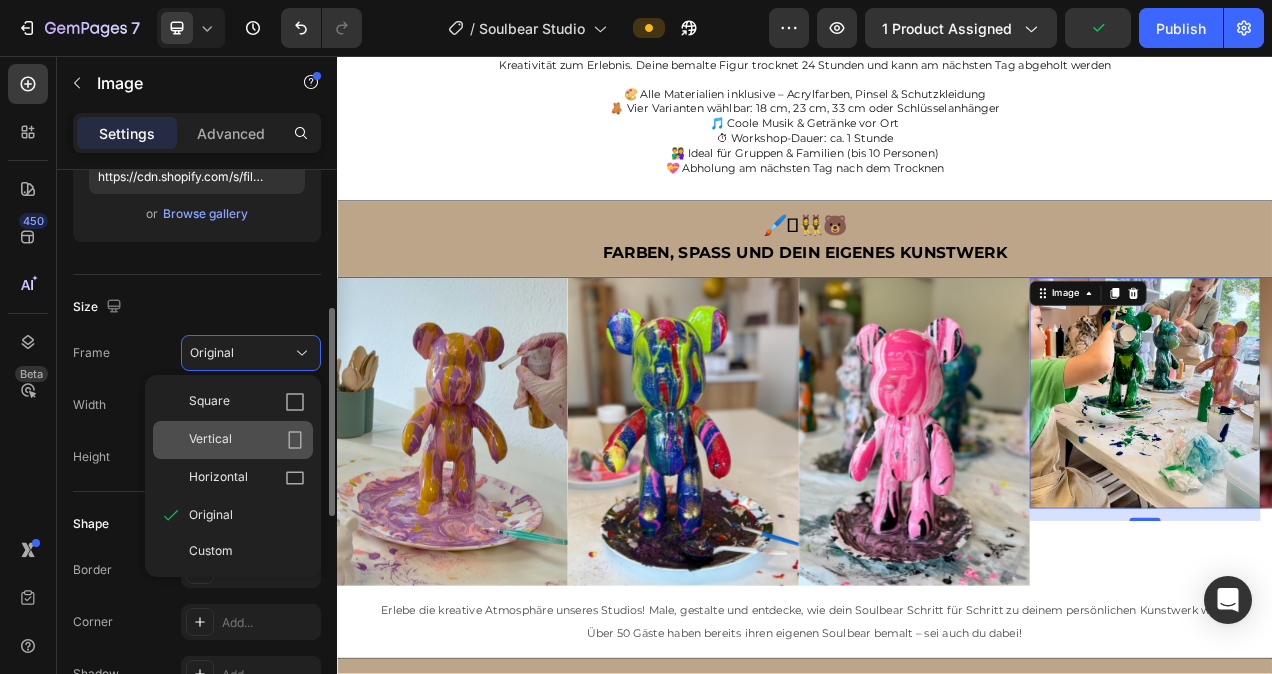 click on "Vertical" at bounding box center [247, 440] 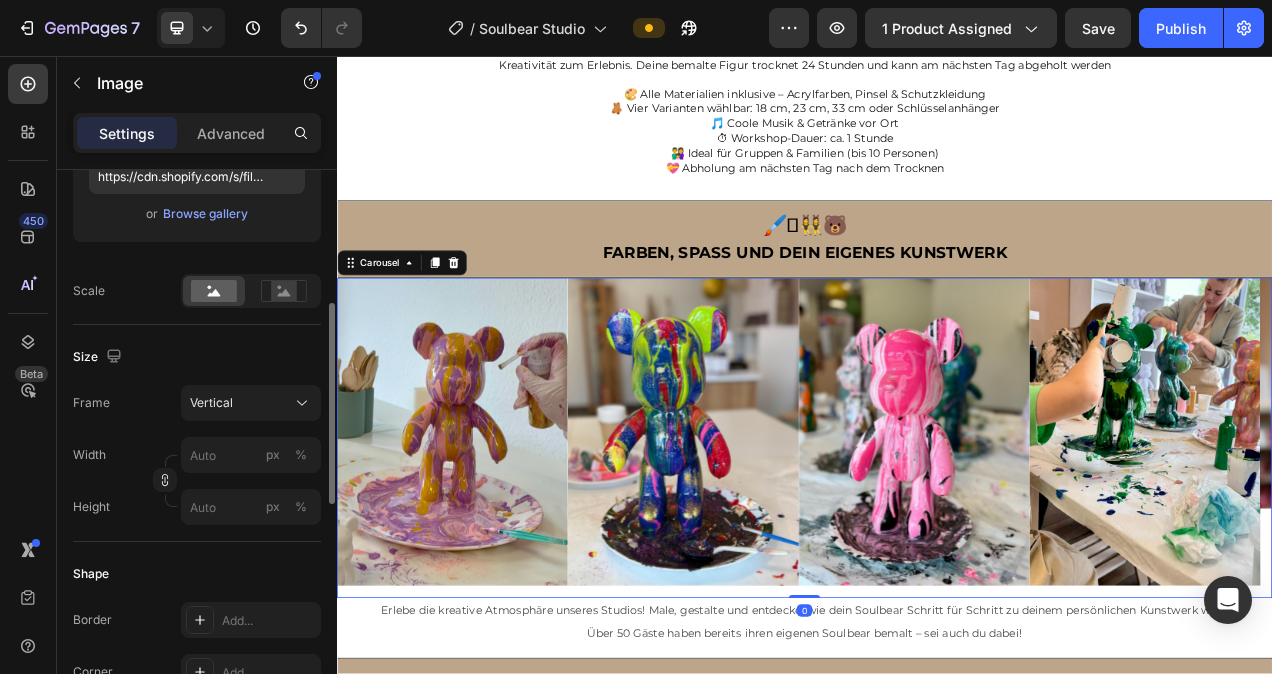 click on "Image" at bounding box center (485, 546) 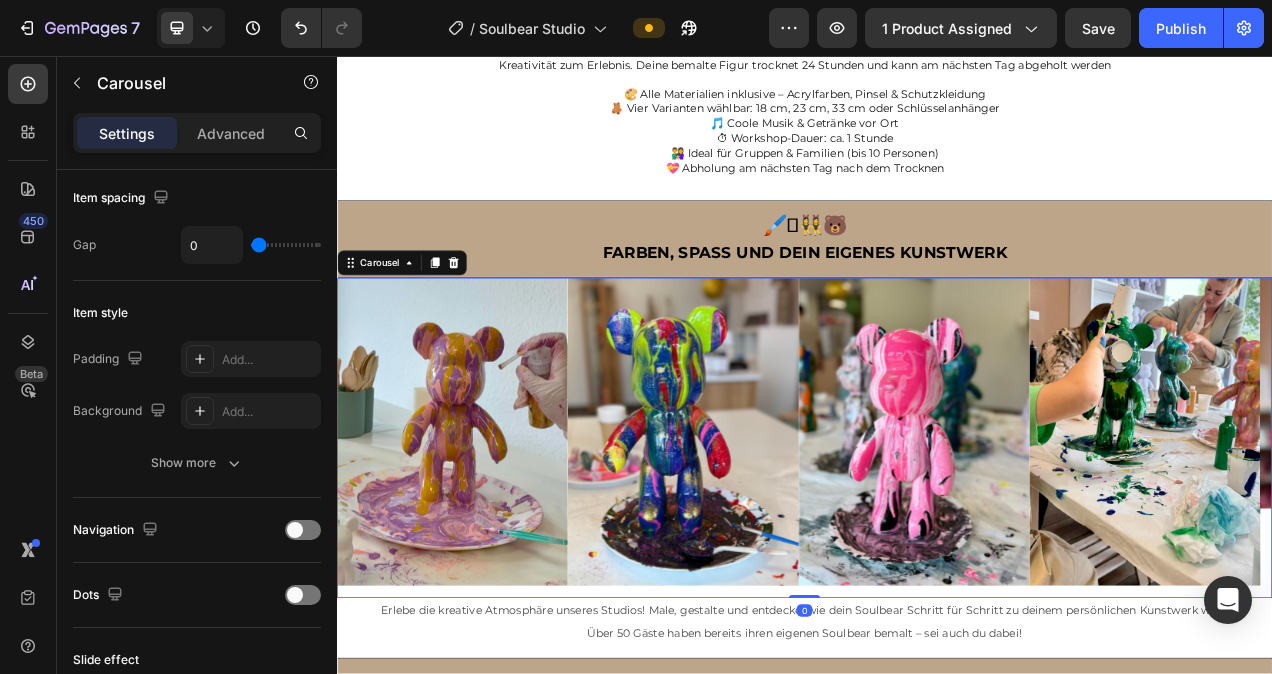 scroll, scrollTop: 0, scrollLeft: 0, axis: both 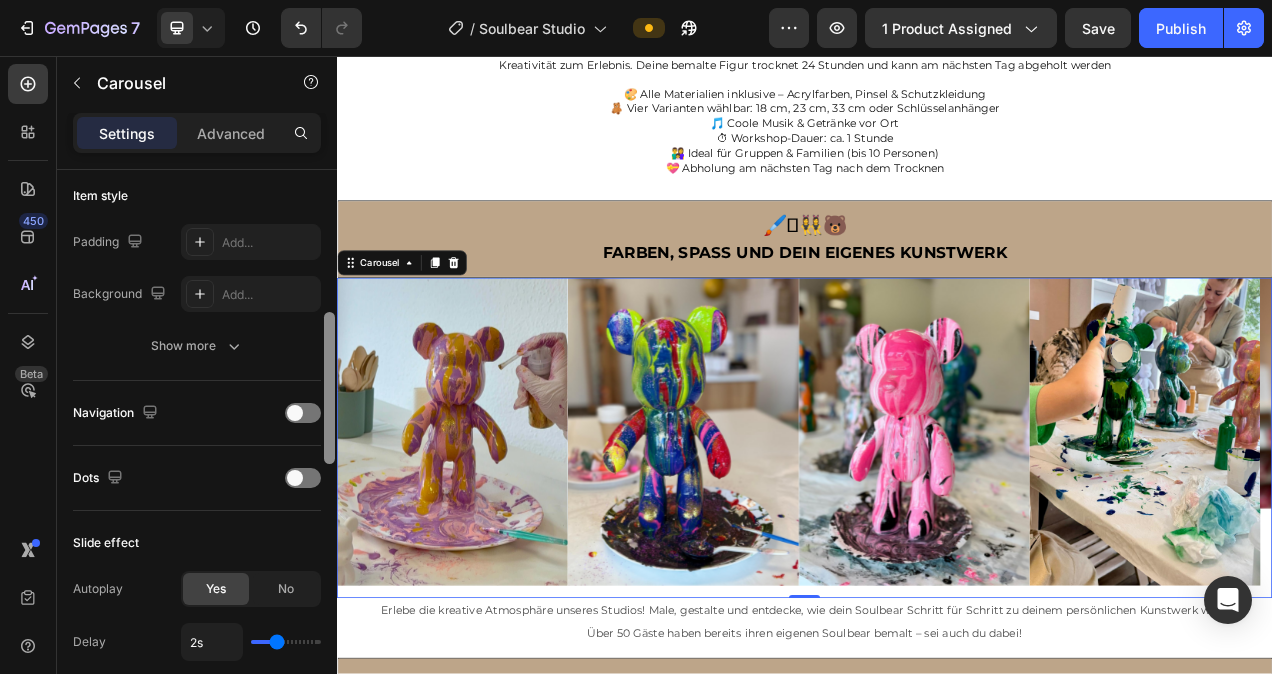 drag, startPoint x: 330, startPoint y: 305, endPoint x: 329, endPoint y: 440, distance: 135.00371 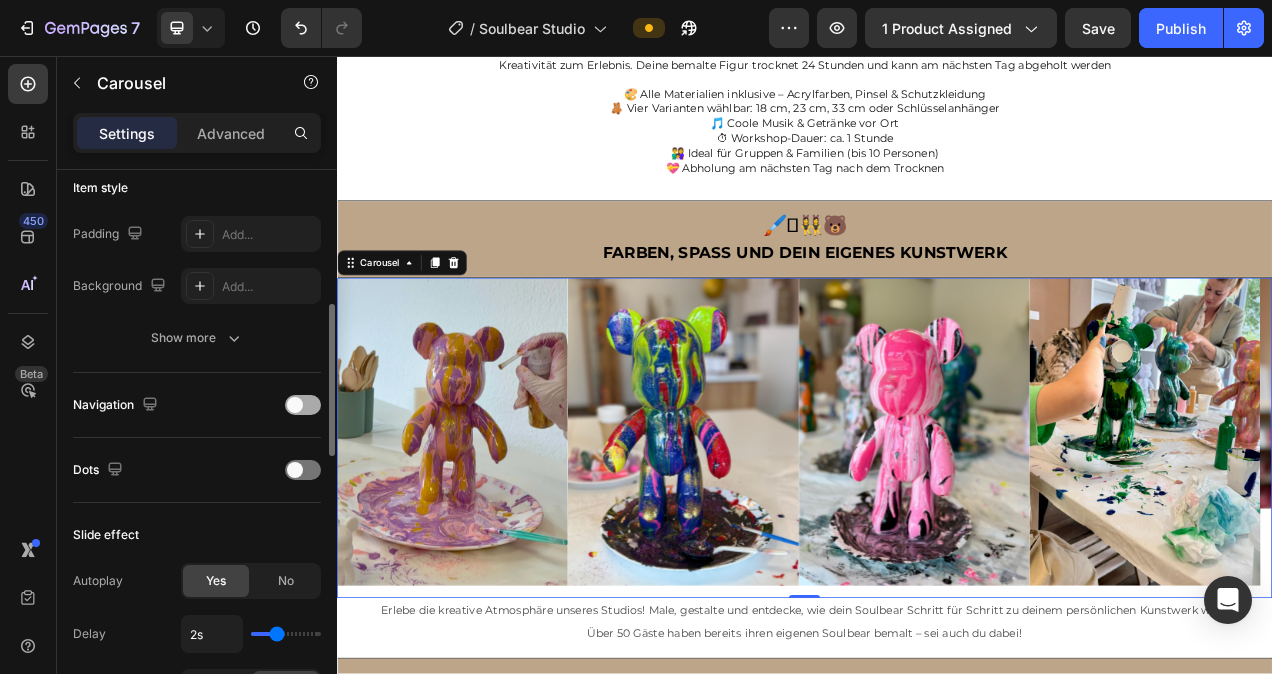 click at bounding box center [295, 405] 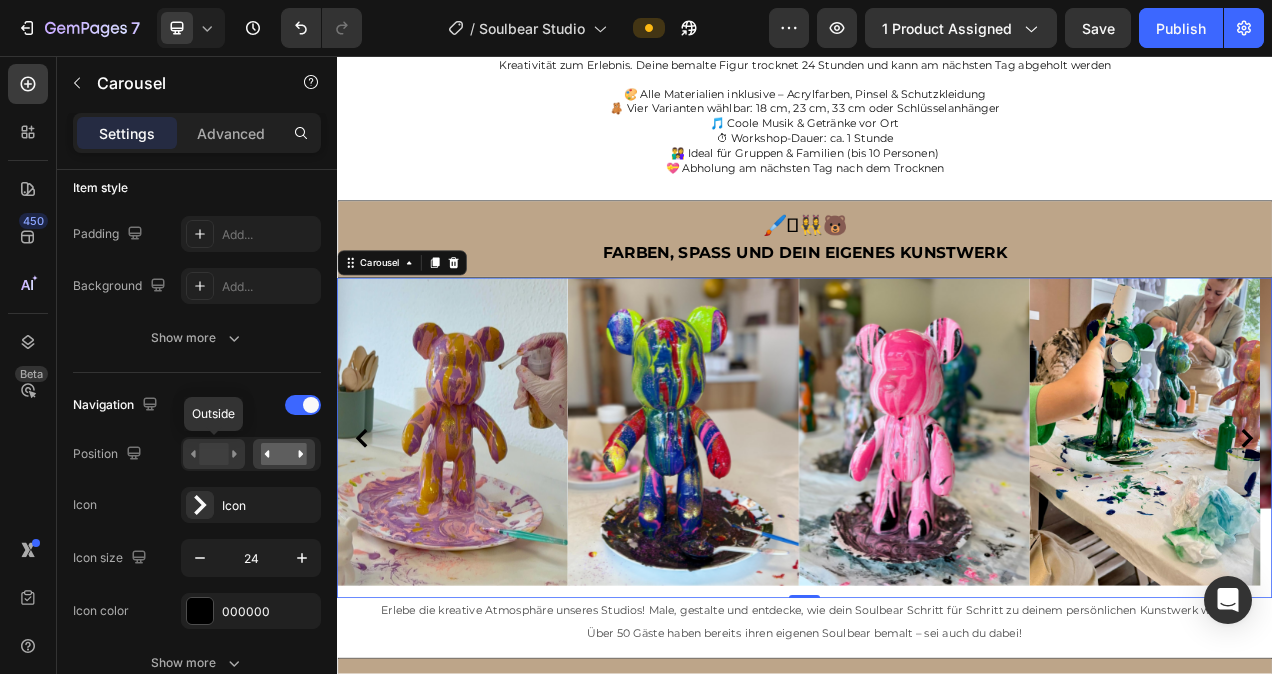 click 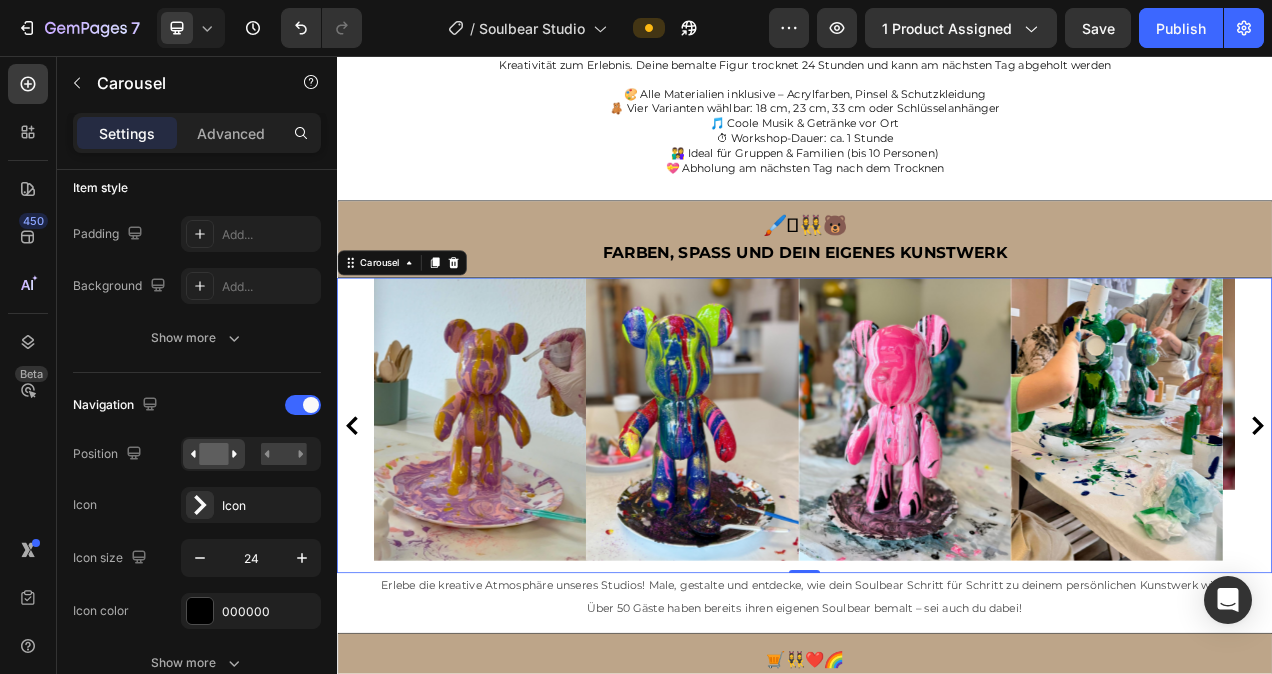 click 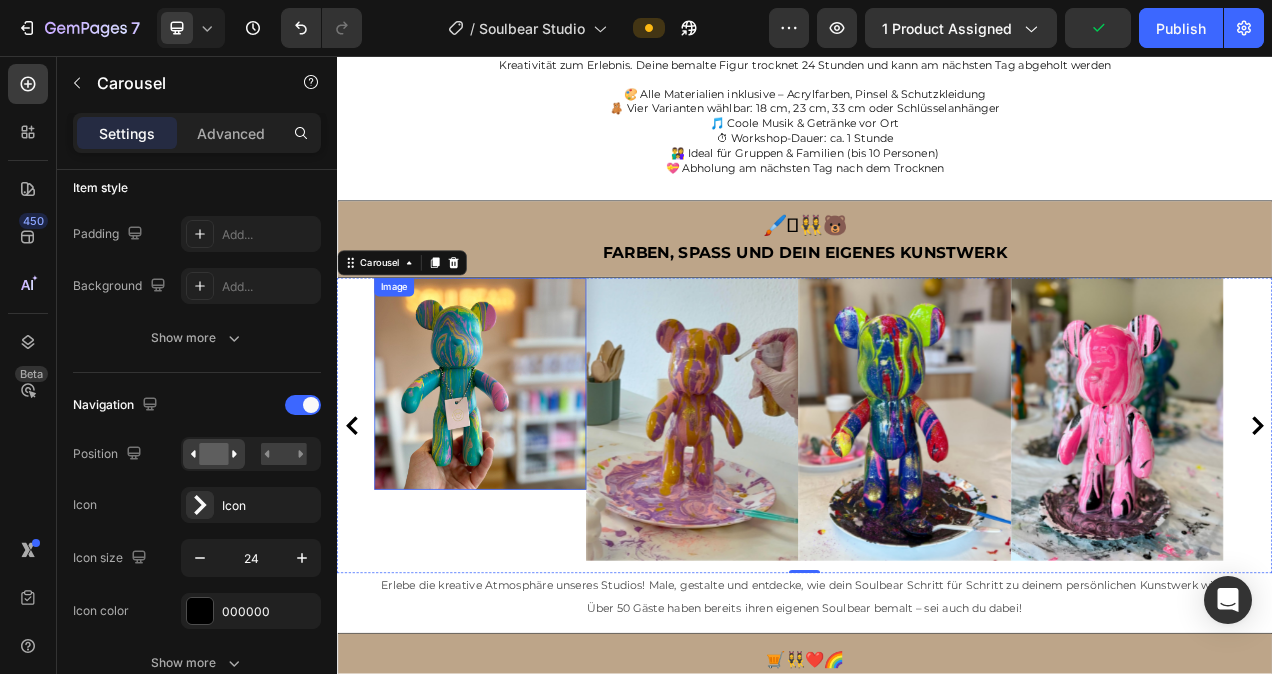 click at bounding box center [521, 477] 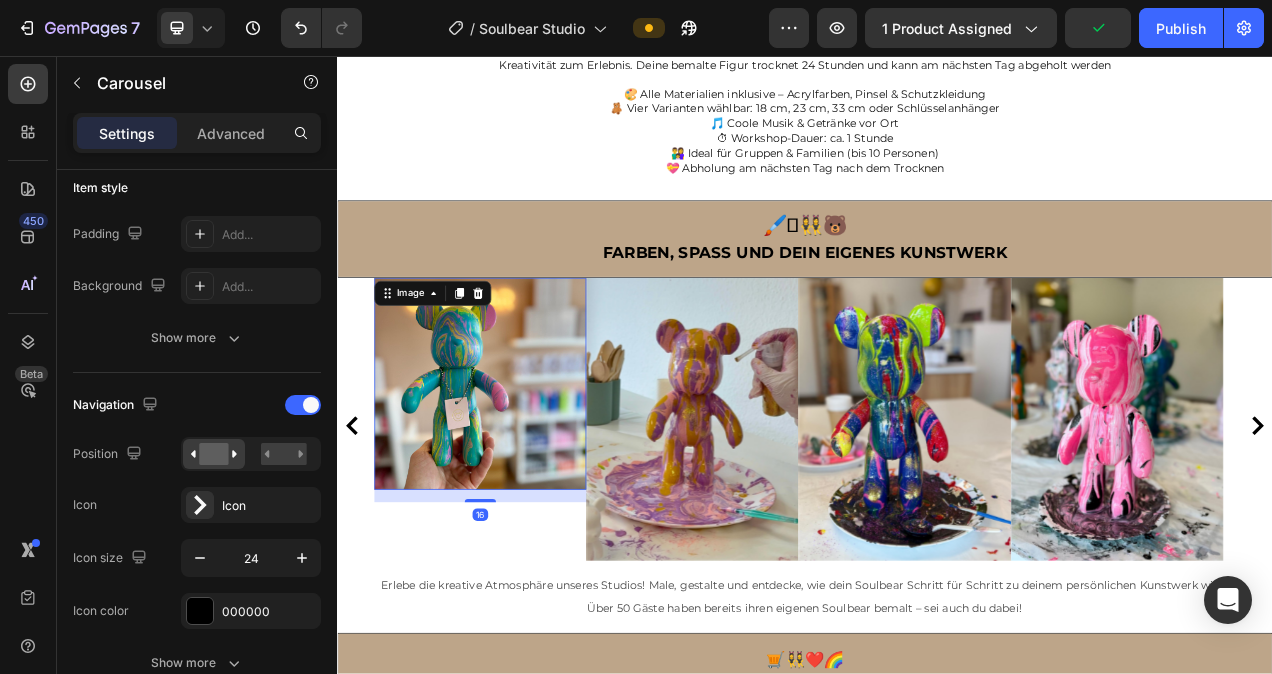 scroll, scrollTop: 0, scrollLeft: 0, axis: both 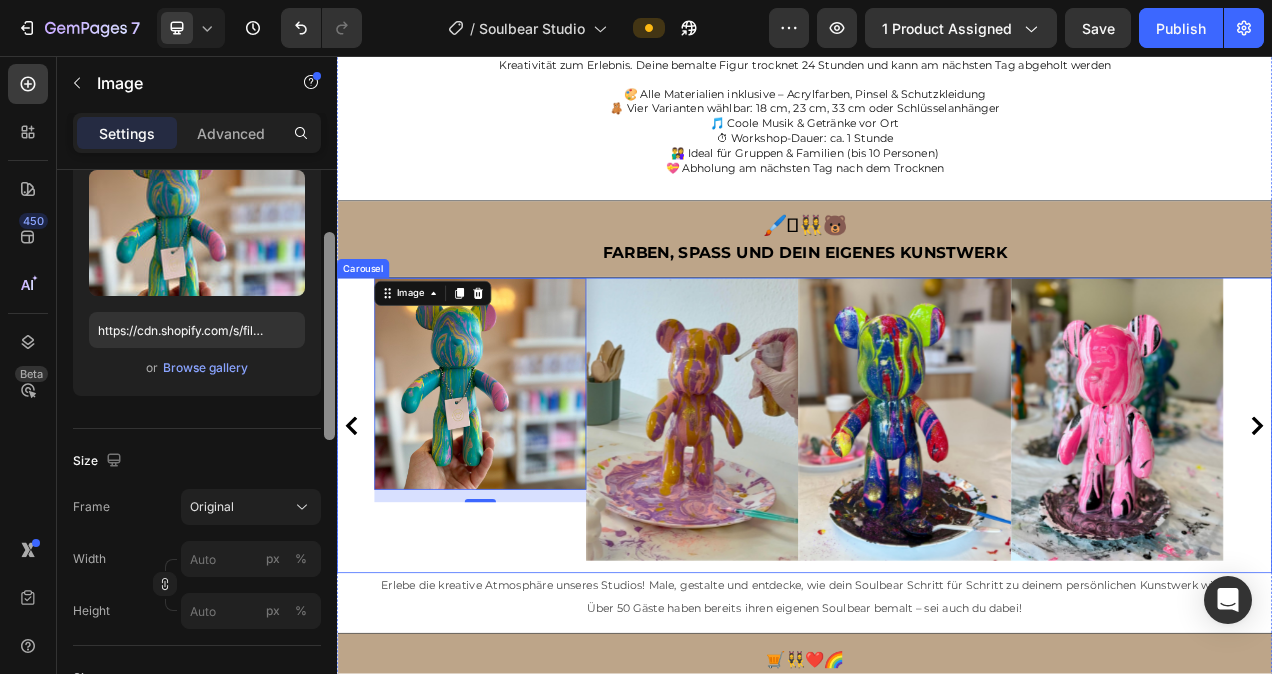 drag, startPoint x: 666, startPoint y: 409, endPoint x: 339, endPoint y: 547, distance: 354.92676 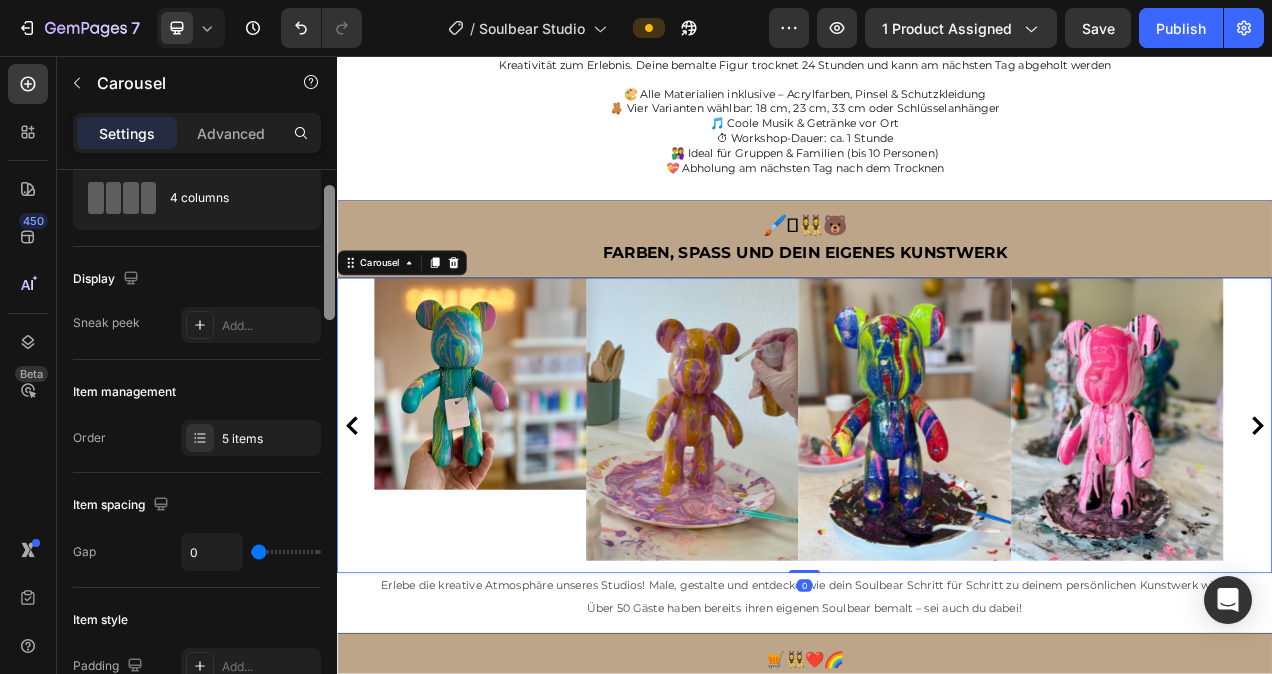scroll, scrollTop: 91, scrollLeft: 0, axis: vertical 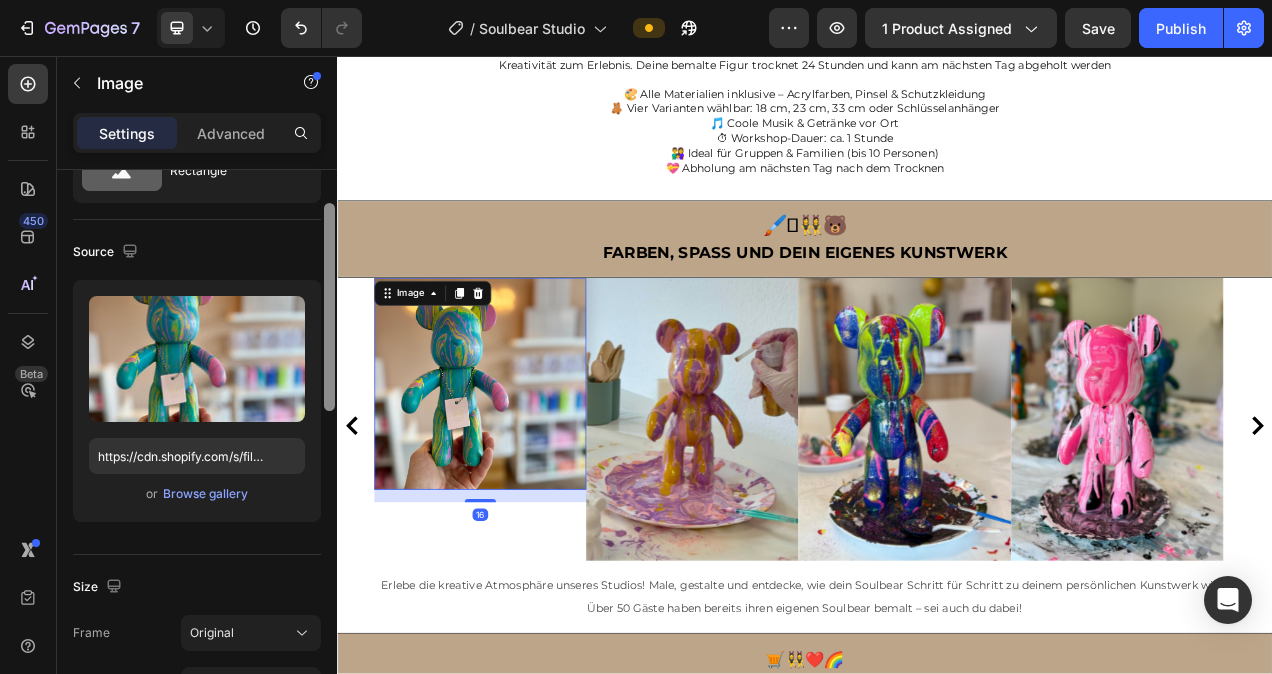 click at bounding box center [521, 477] 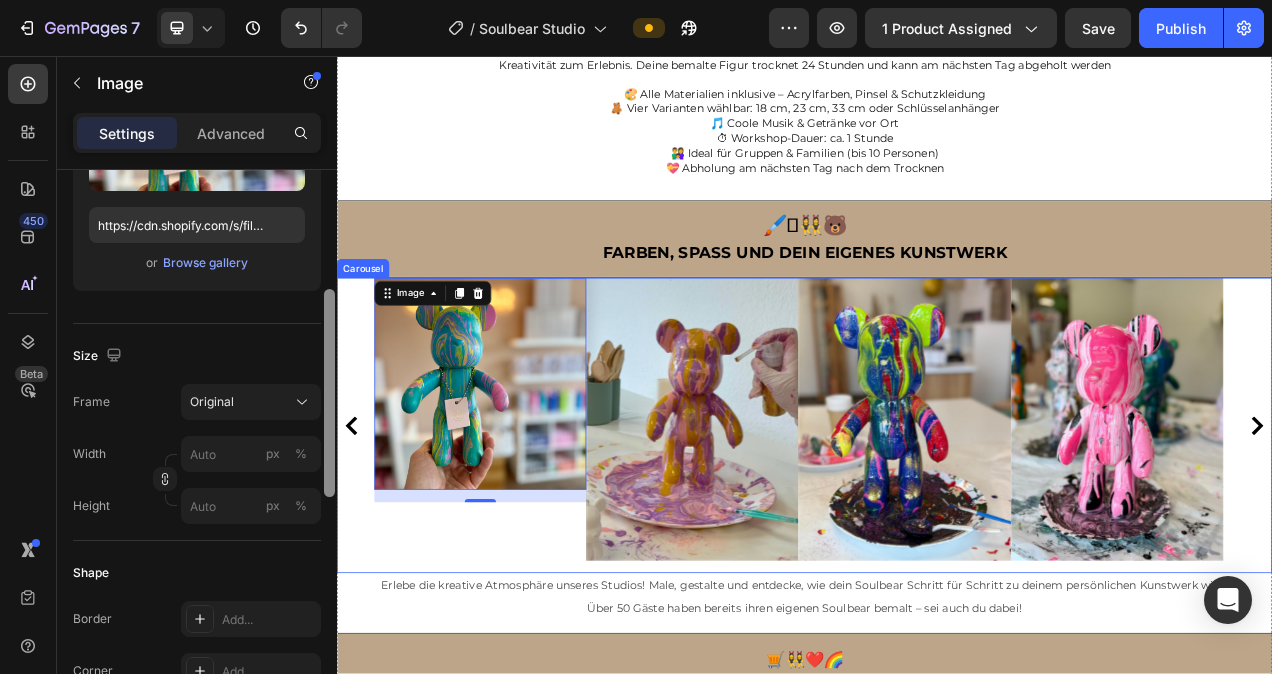 drag, startPoint x: 664, startPoint y: 405, endPoint x: 339, endPoint y: 595, distance: 376.4638 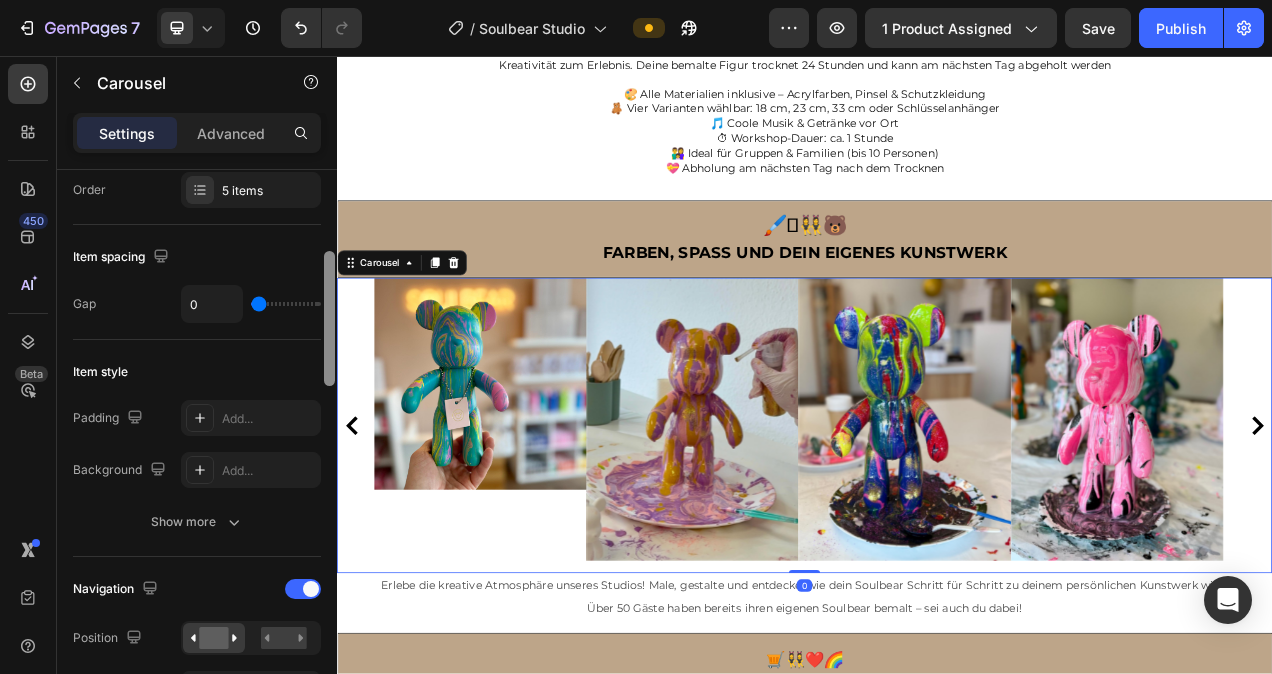 scroll, scrollTop: 328, scrollLeft: 0, axis: vertical 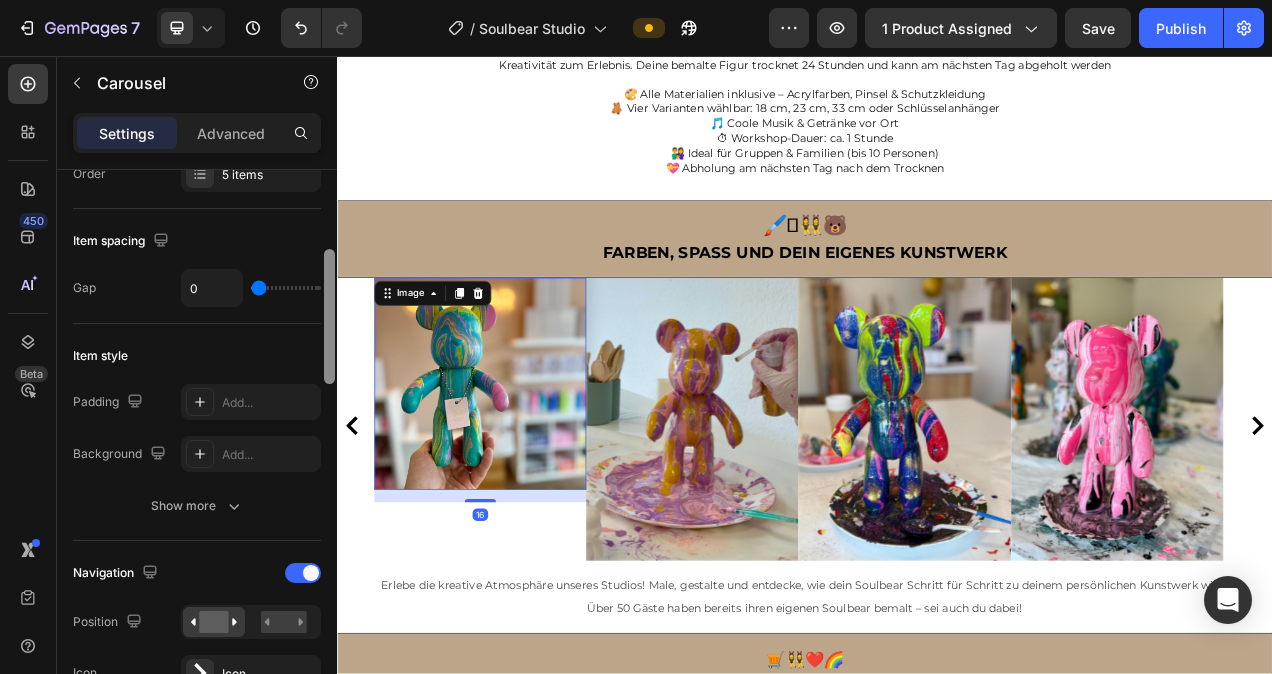 click at bounding box center [521, 477] 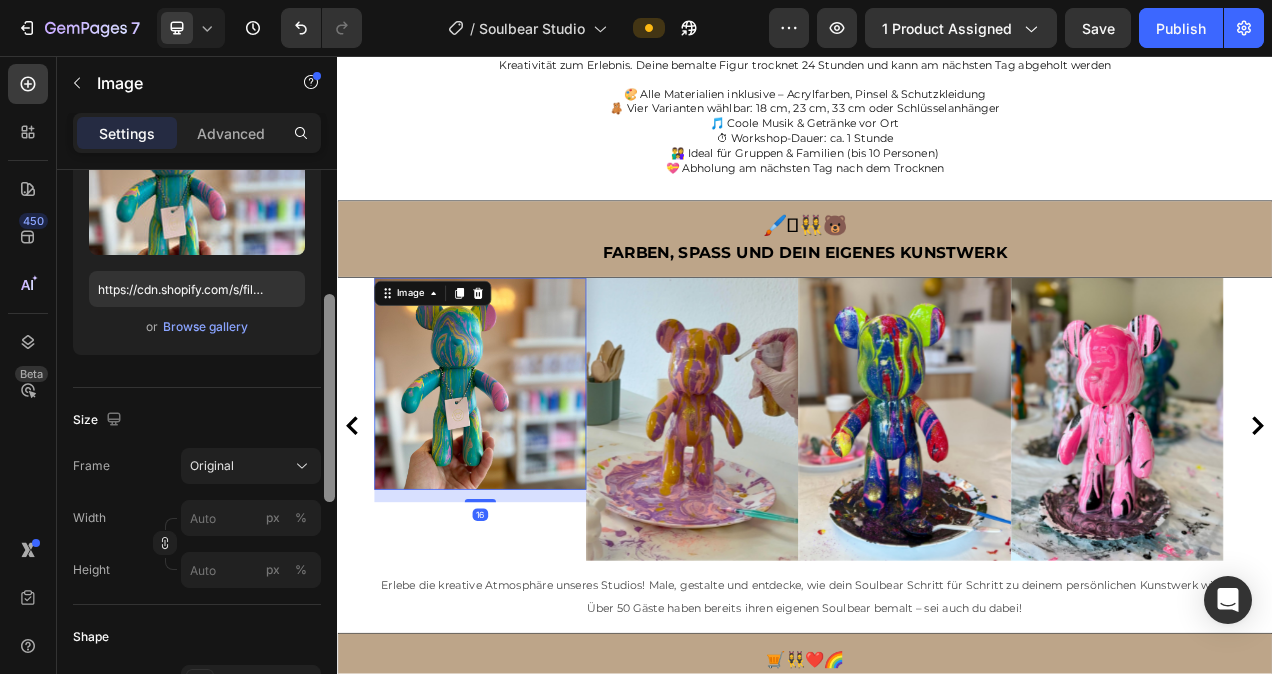 scroll, scrollTop: 285, scrollLeft: 0, axis: vertical 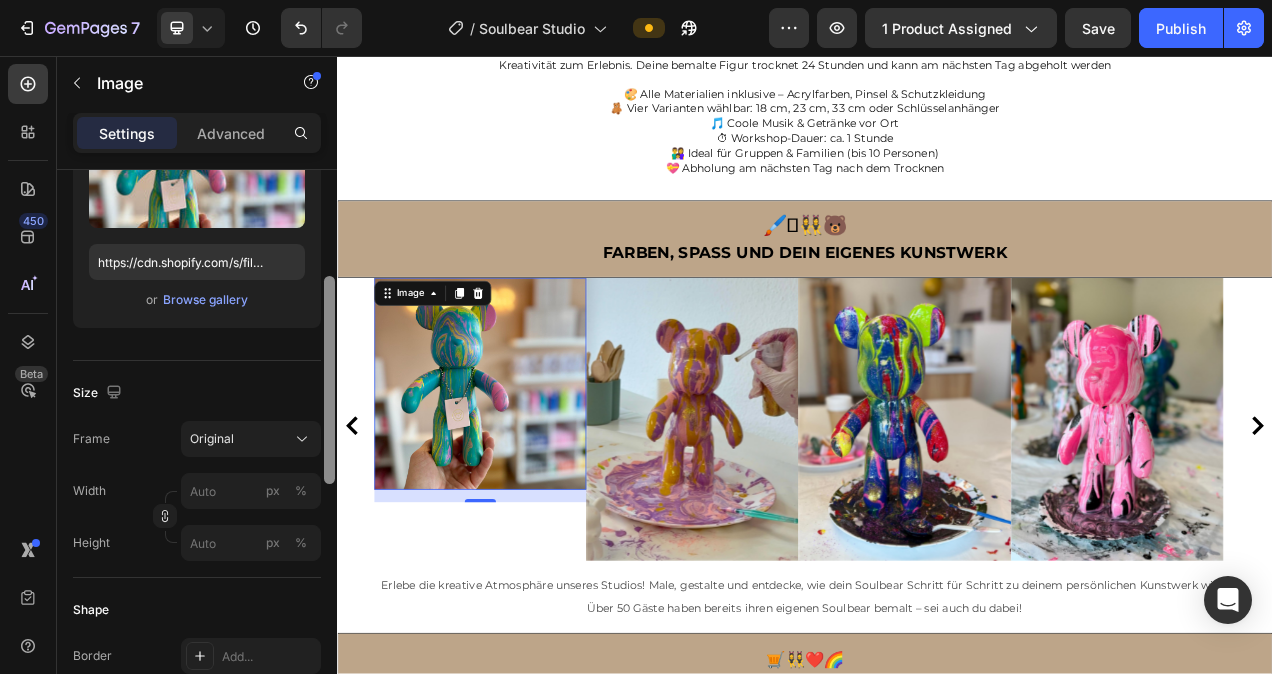 drag, startPoint x: 326, startPoint y: 347, endPoint x: 329, endPoint y: 453, distance: 106.04244 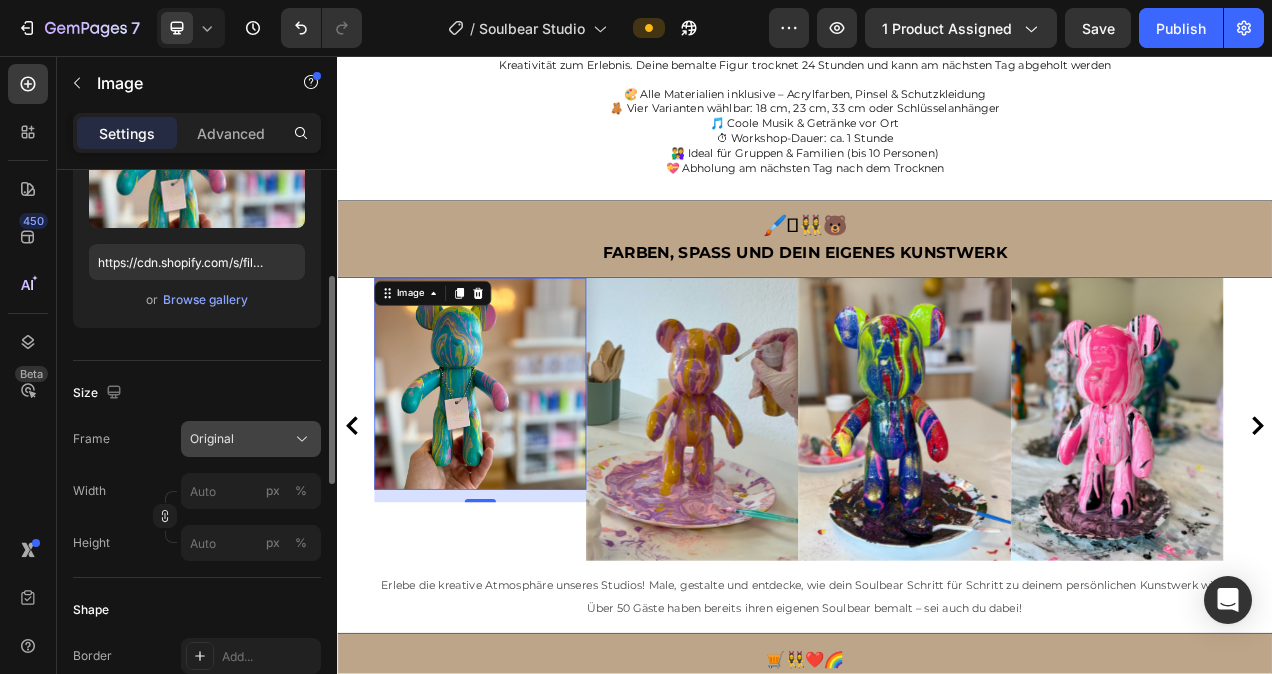 click 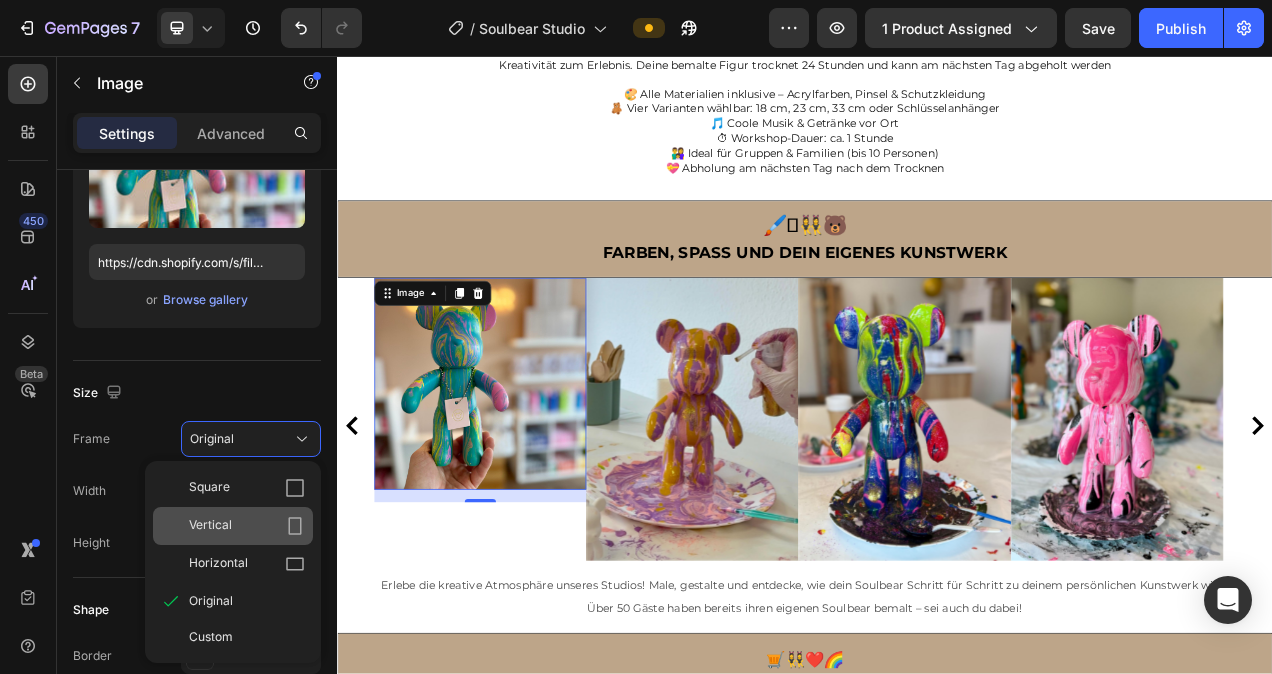 click on "Vertical" at bounding box center (247, 526) 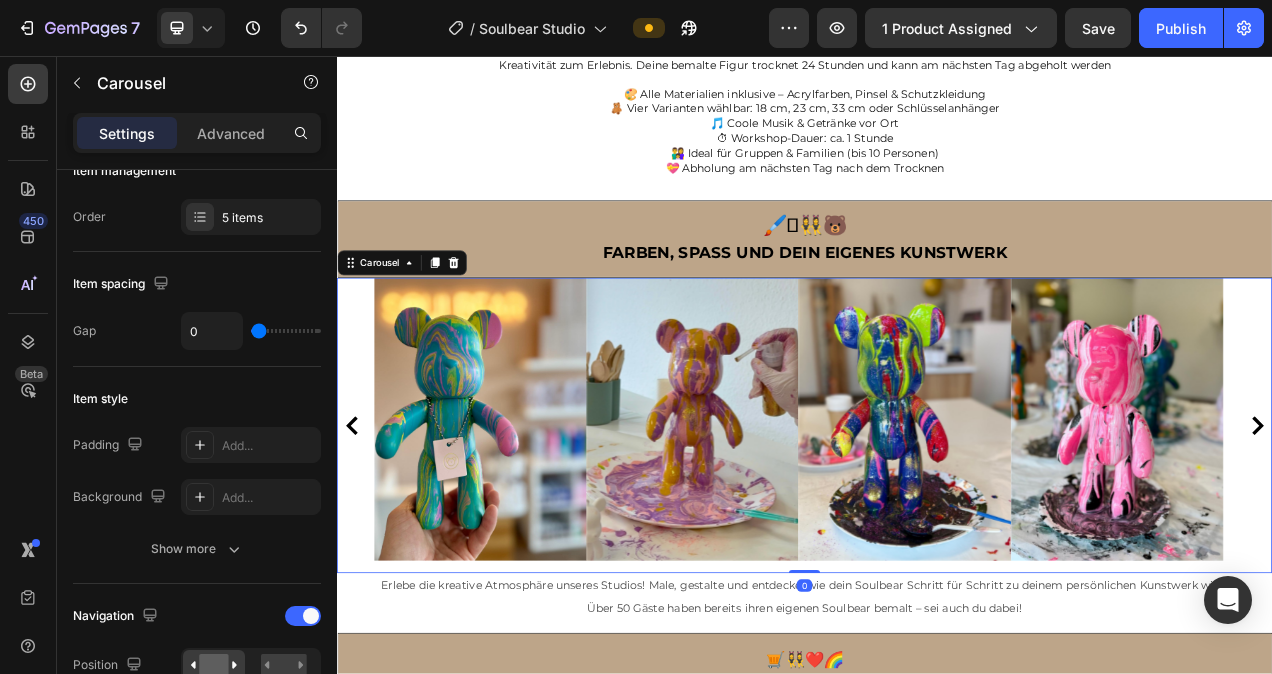 click 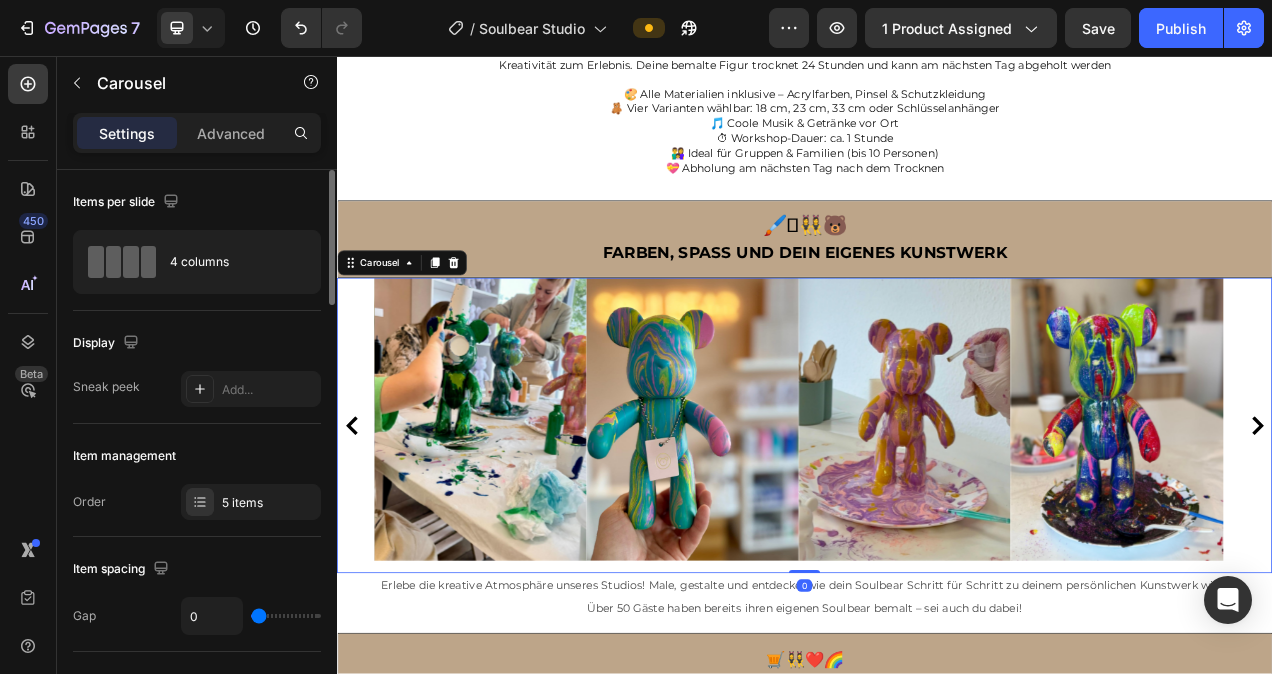 click 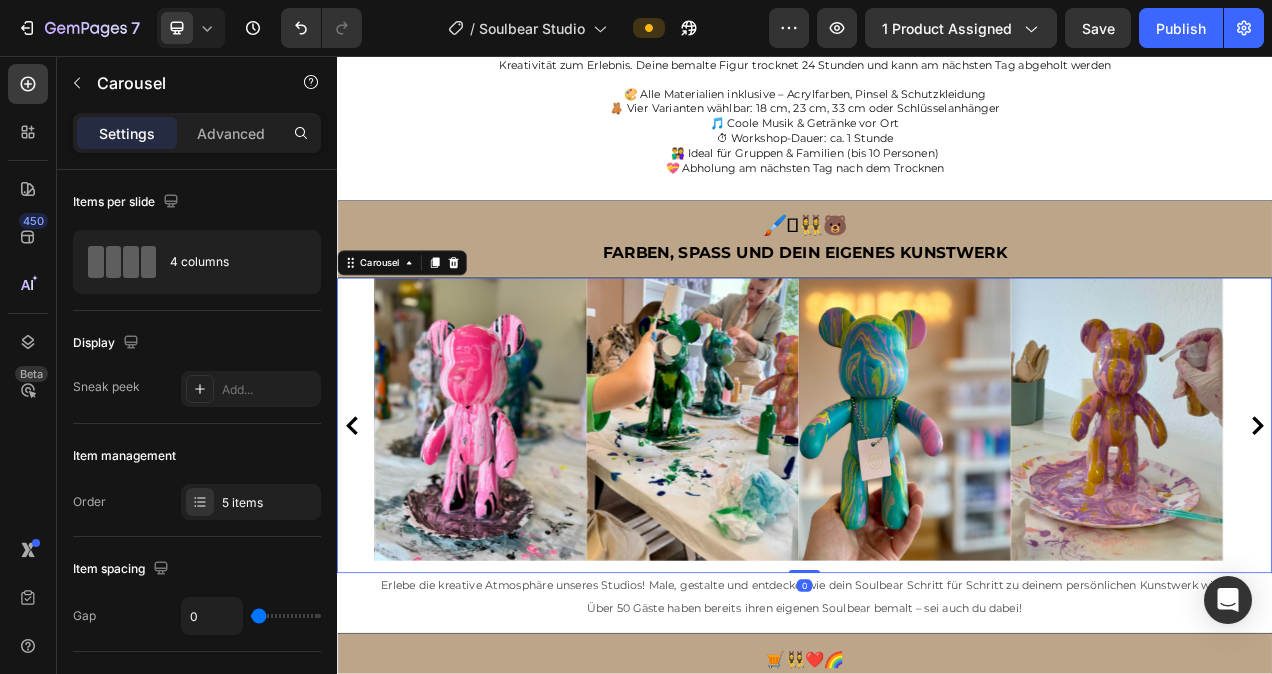 click 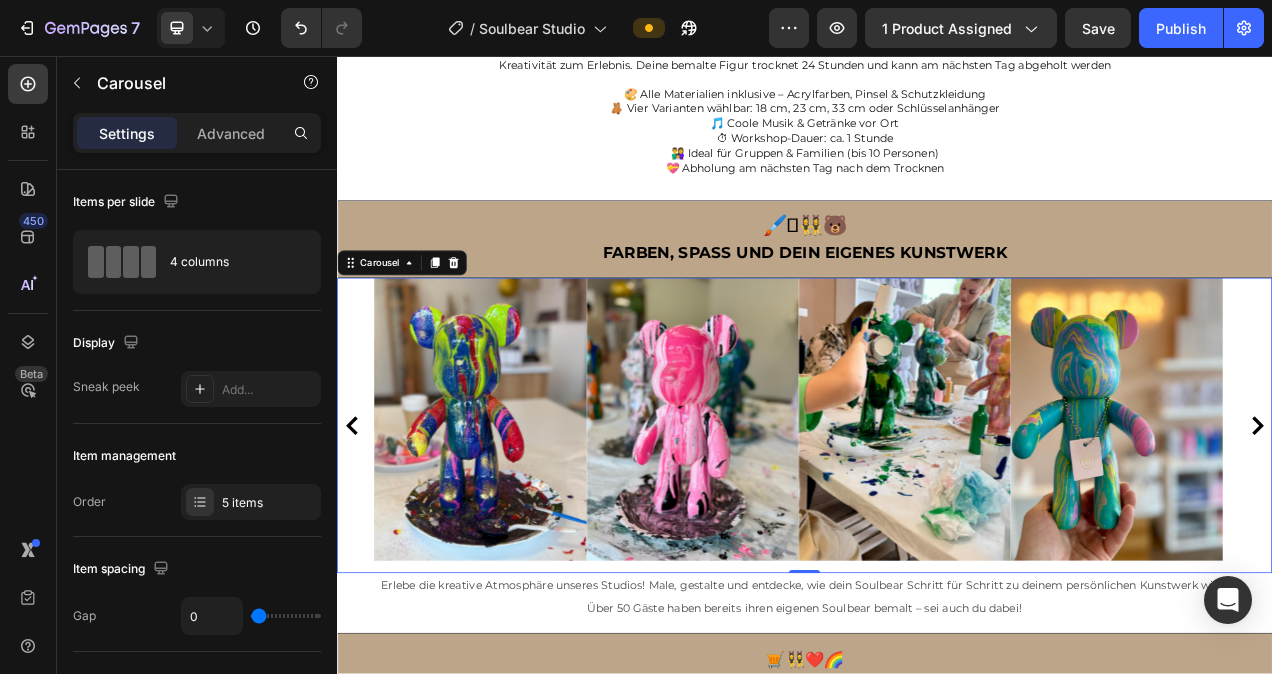 click on "Image" at bounding box center [521, 530] 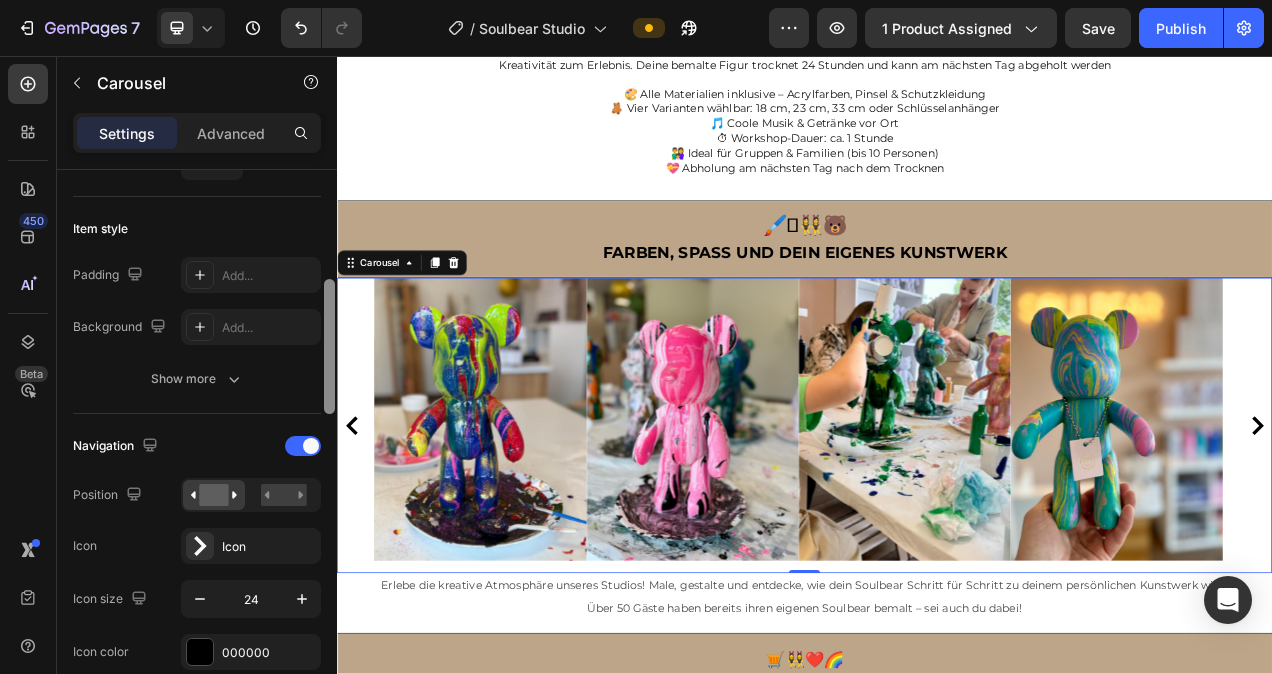 scroll, scrollTop: 476, scrollLeft: 0, axis: vertical 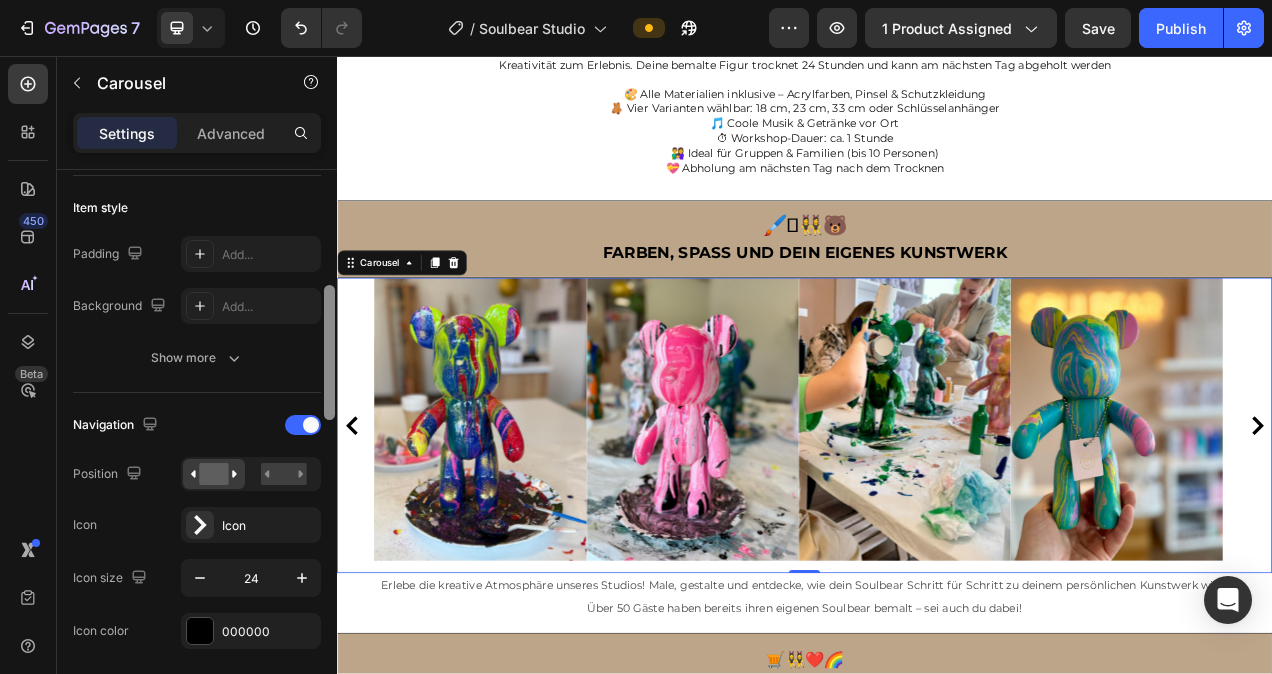 drag, startPoint x: 329, startPoint y: 275, endPoint x: 331, endPoint y: 388, distance: 113.0177 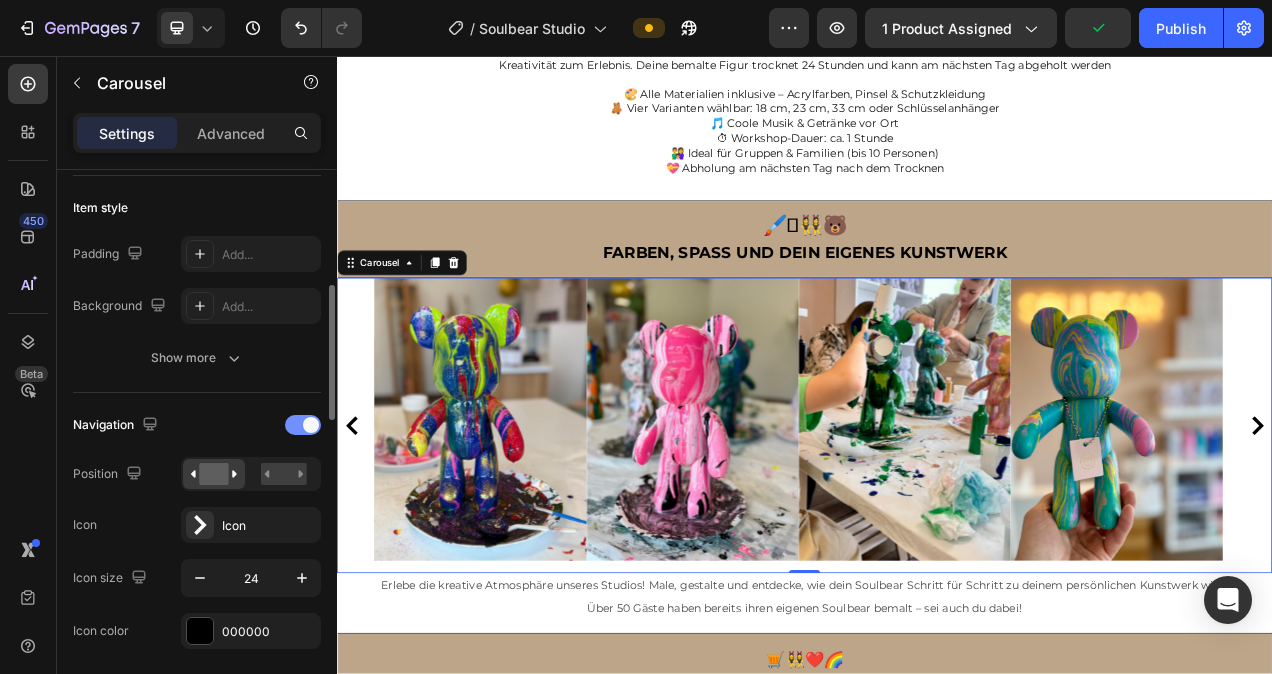 click at bounding box center (311, 425) 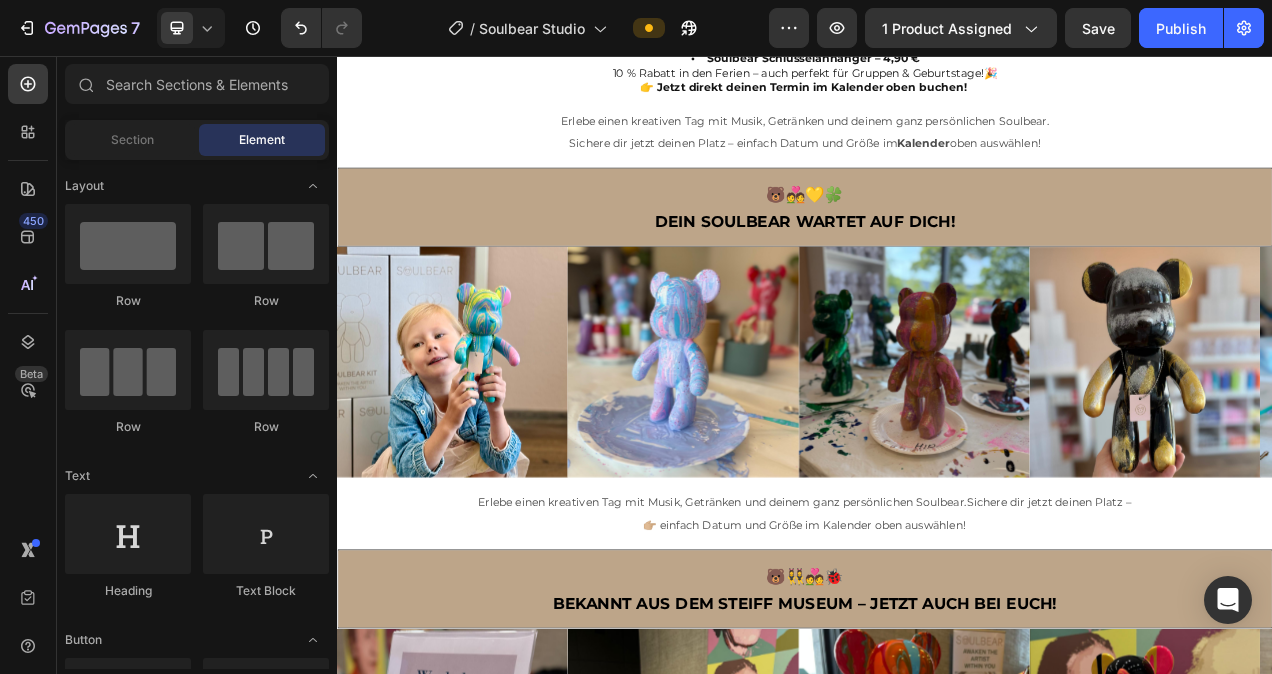 scroll, scrollTop: 2376, scrollLeft: 0, axis: vertical 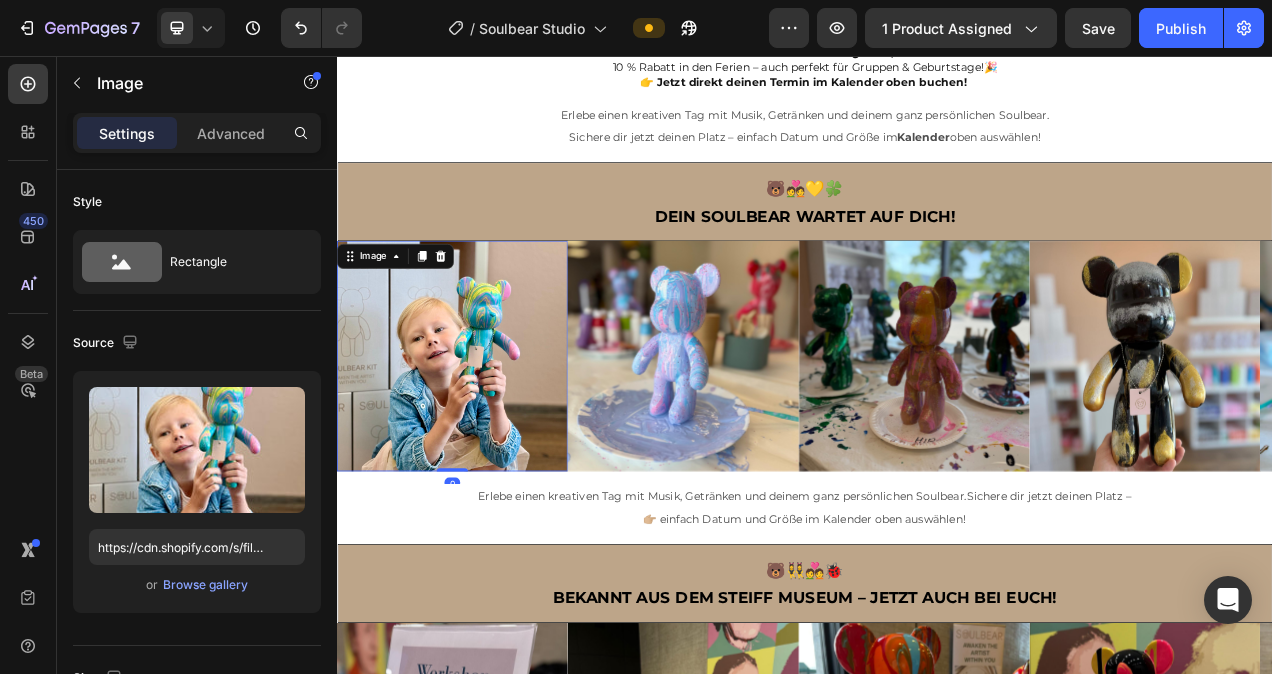 click at bounding box center [485, 442] 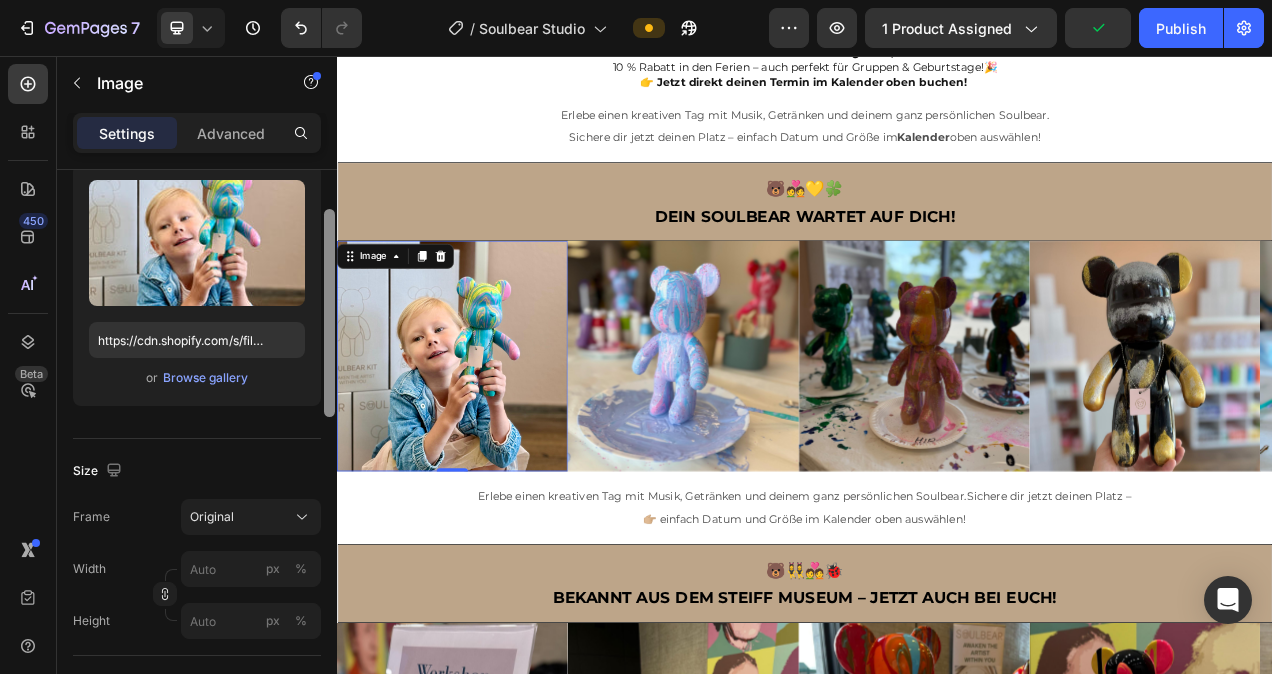 scroll, scrollTop: 215, scrollLeft: 0, axis: vertical 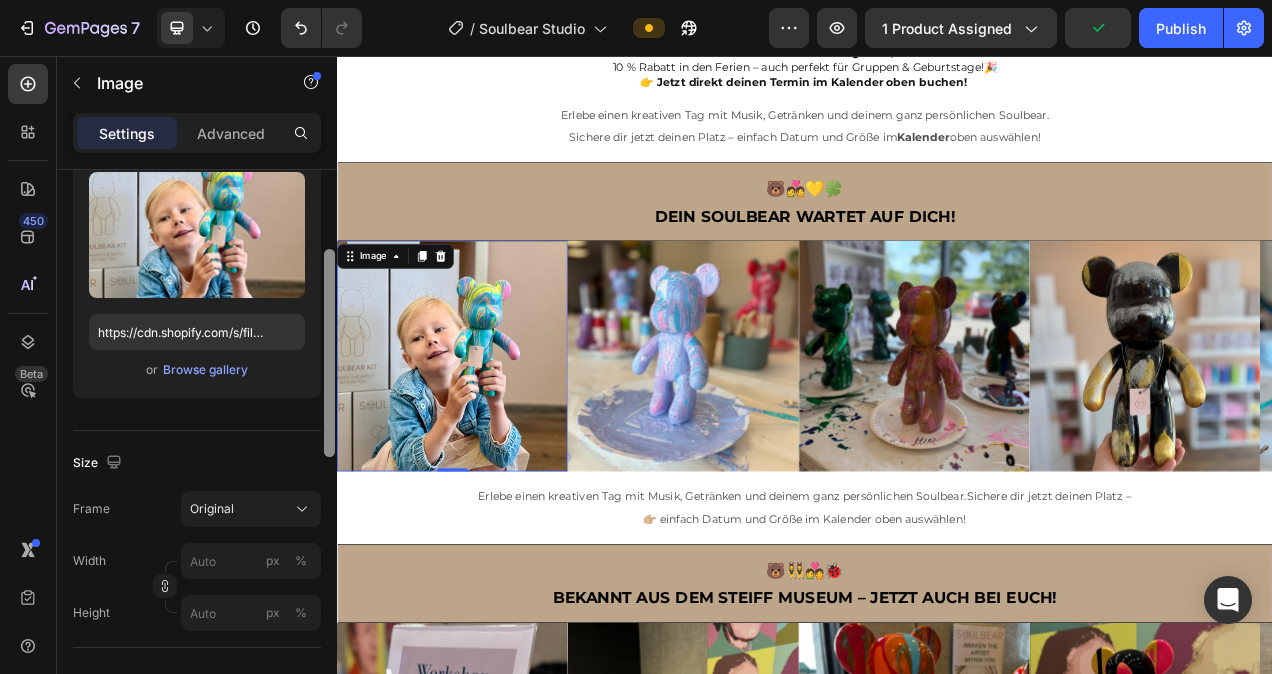 drag, startPoint x: 330, startPoint y: 310, endPoint x: 335, endPoint y: 390, distance: 80.1561 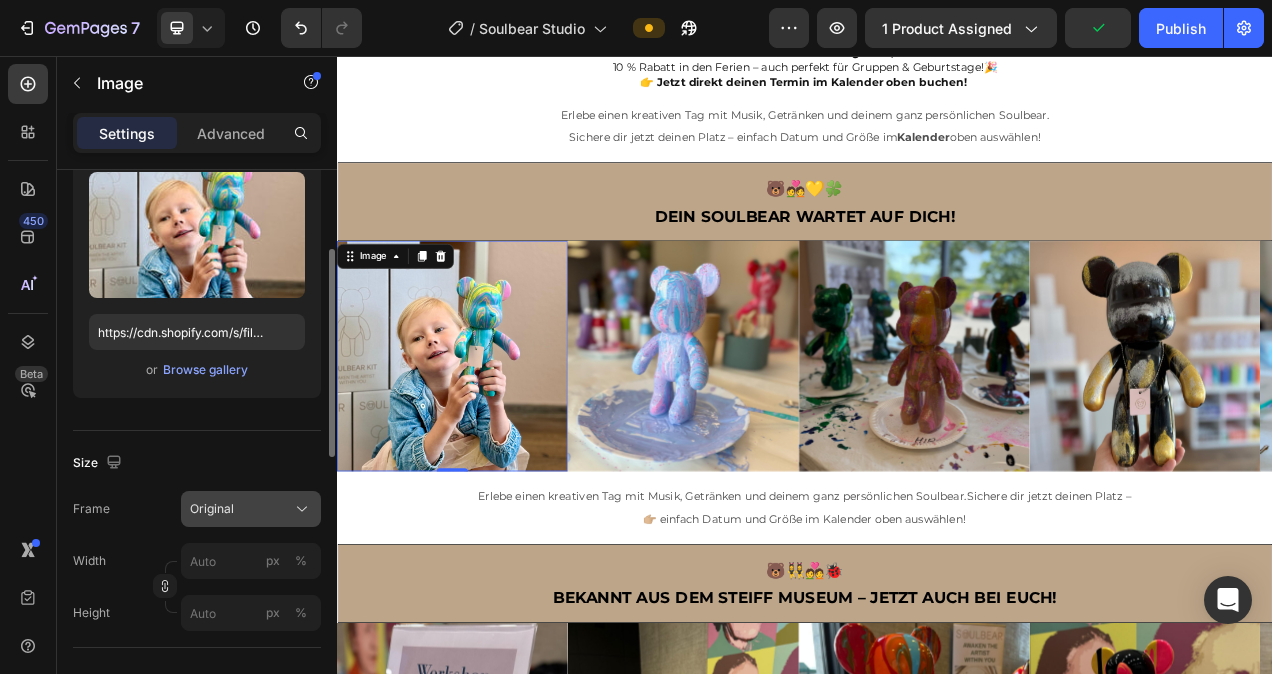 click 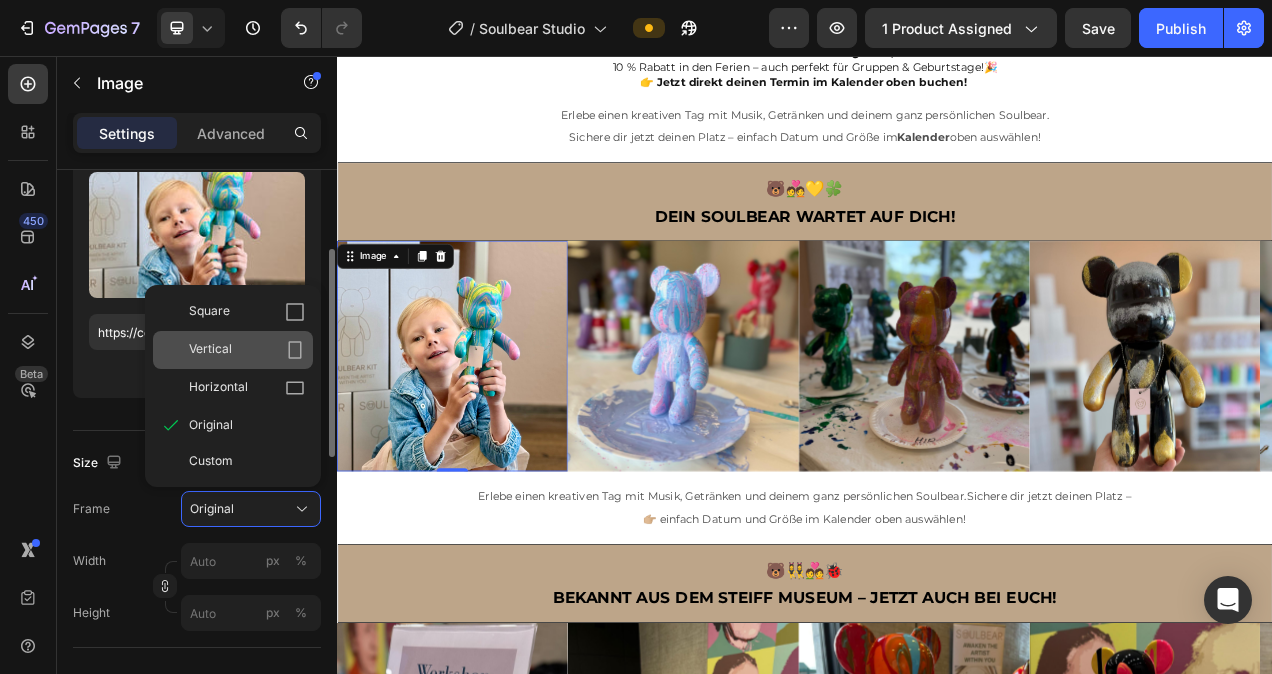 click on "Vertical" at bounding box center [247, 350] 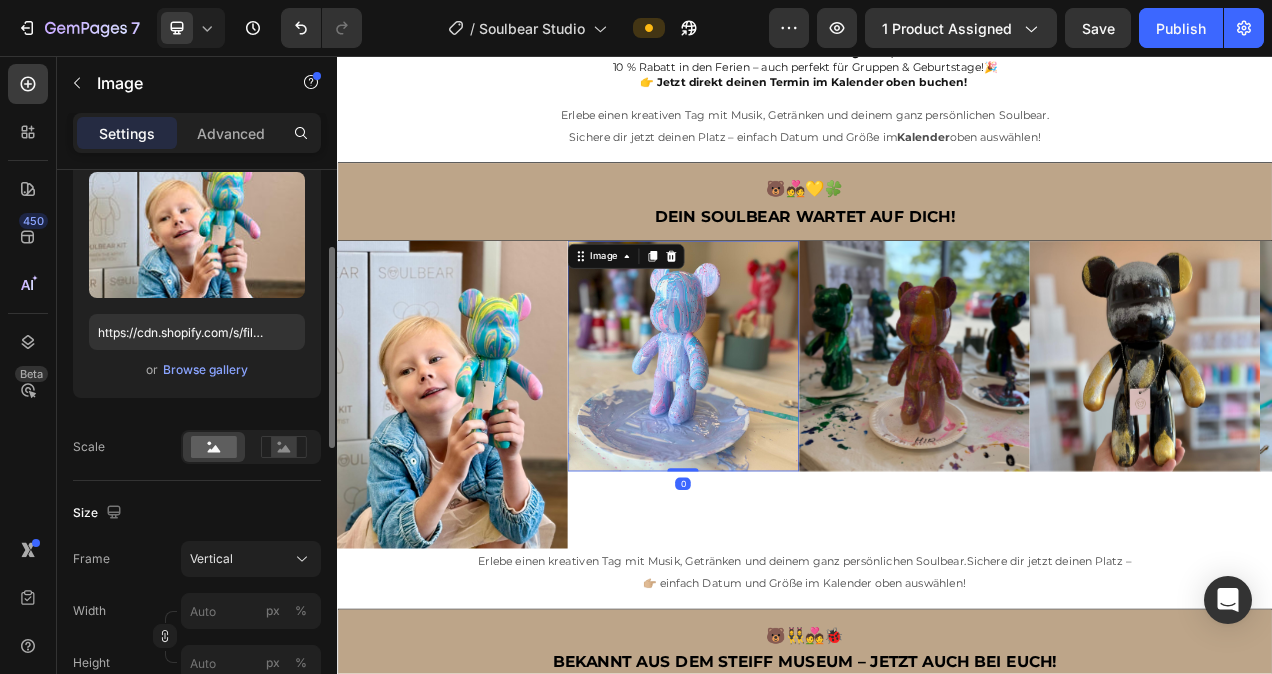 click at bounding box center (781, 442) 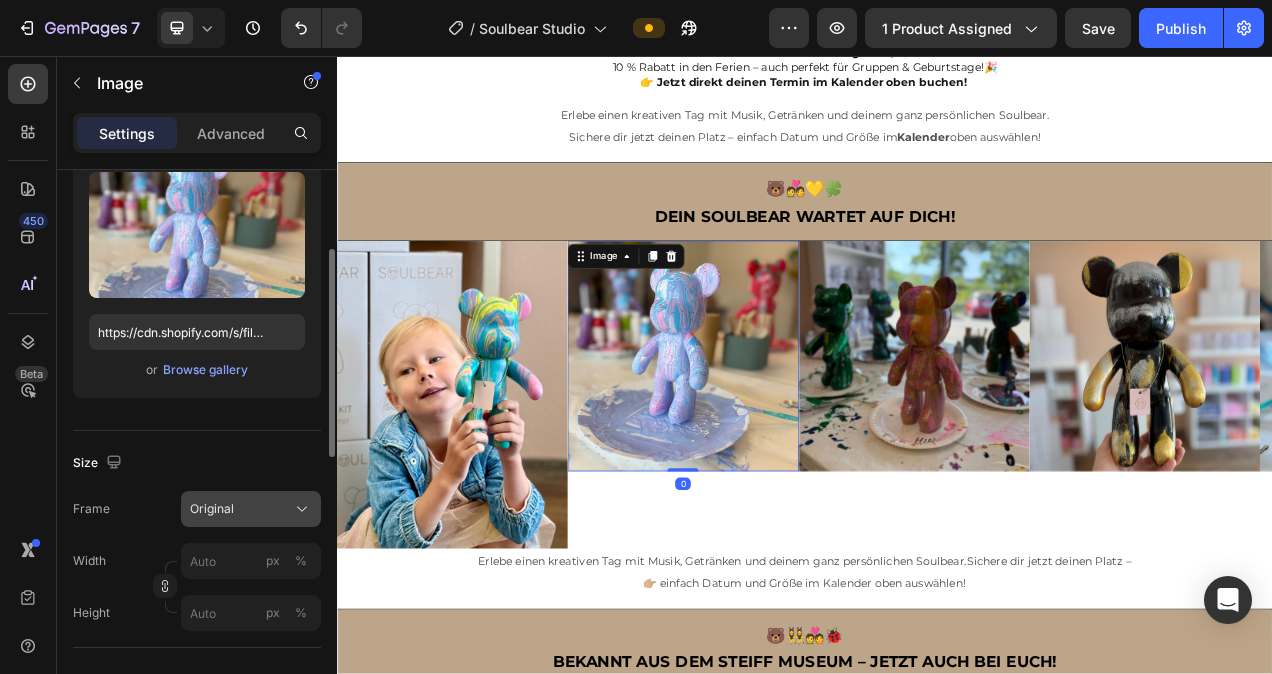 click on "Original" at bounding box center (251, 509) 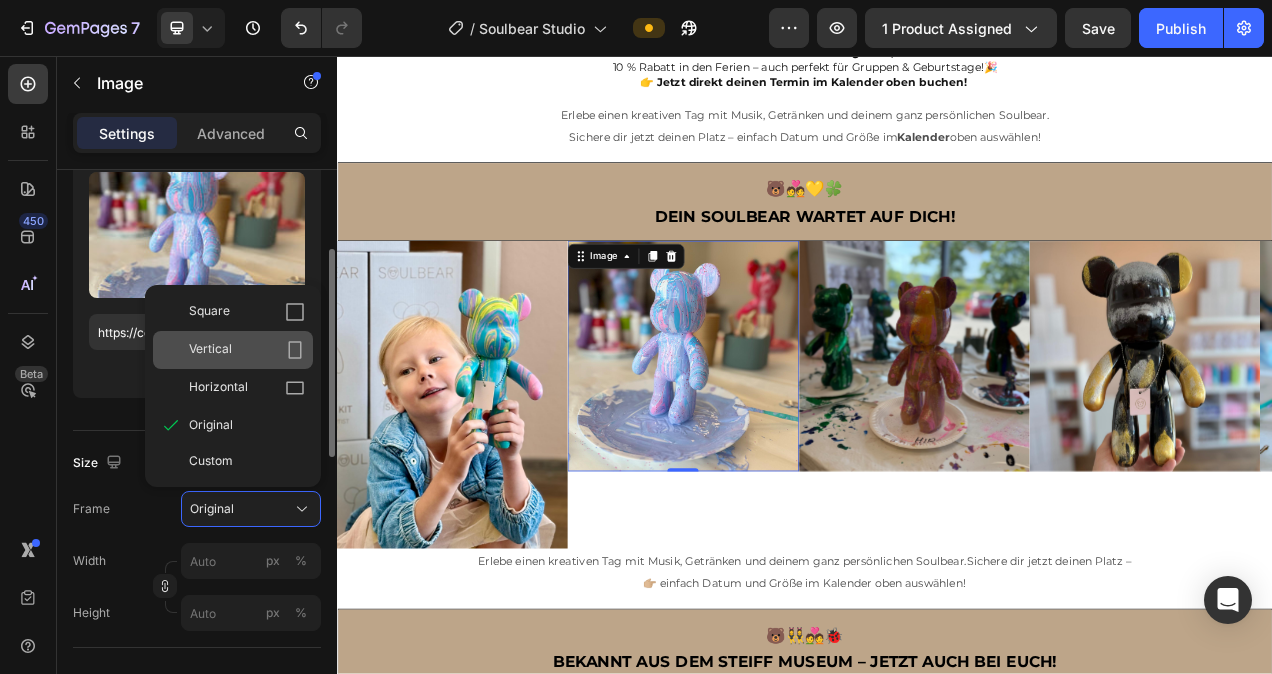 click 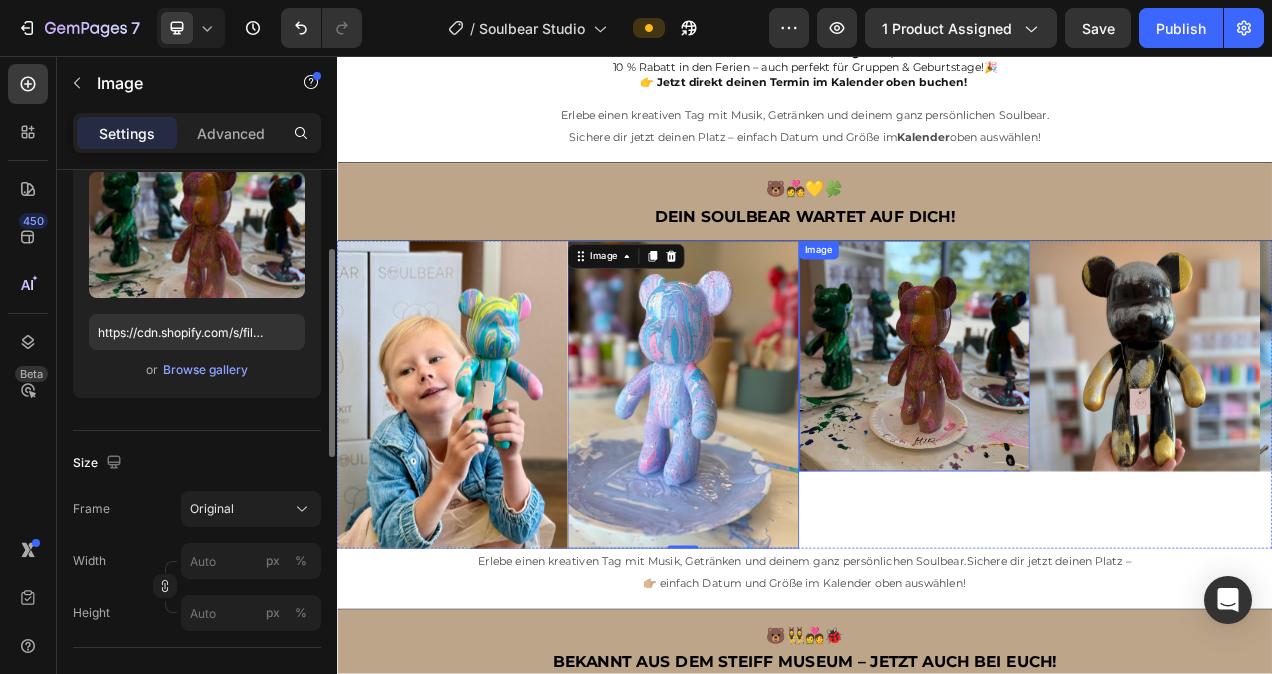 click at bounding box center [1078, 442] 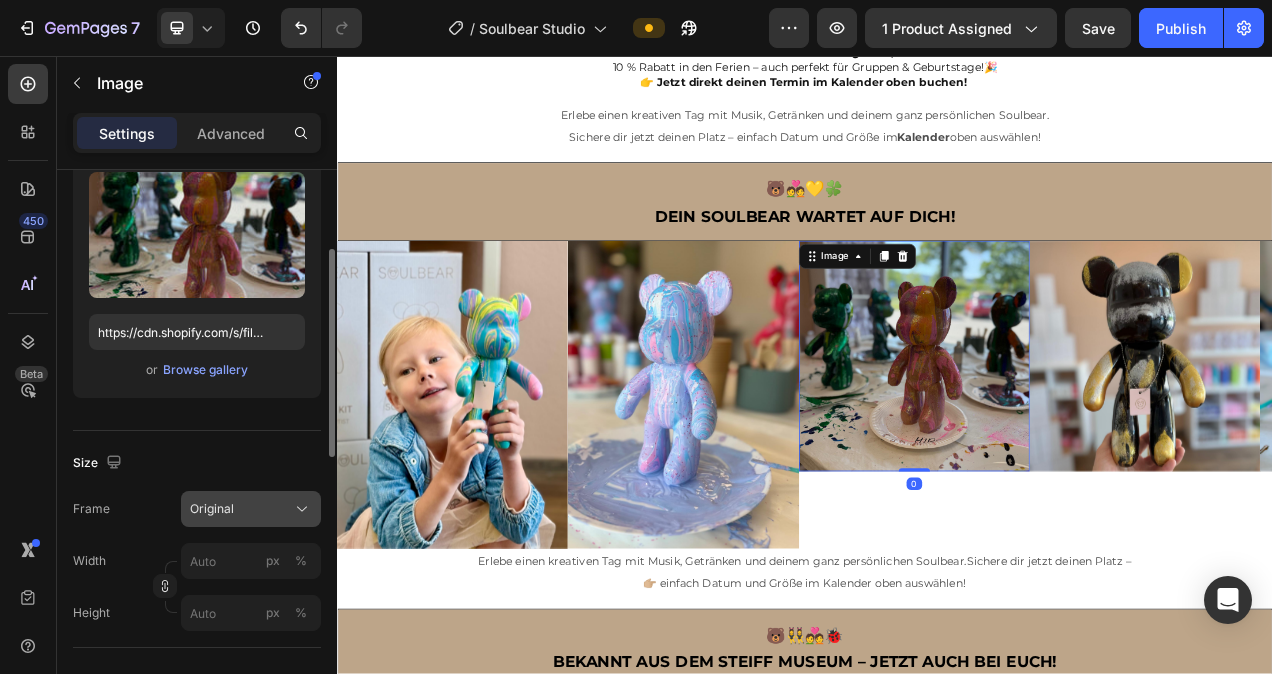 click on "Original" at bounding box center (251, 509) 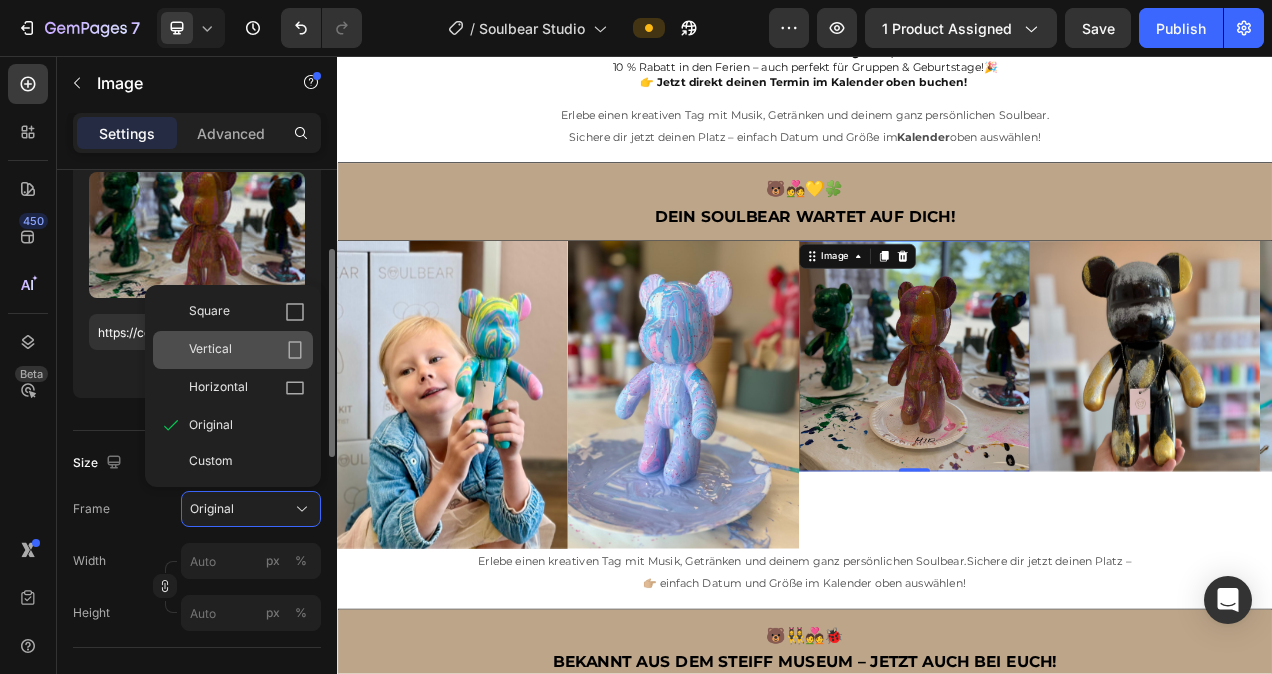 click on "Vertical" 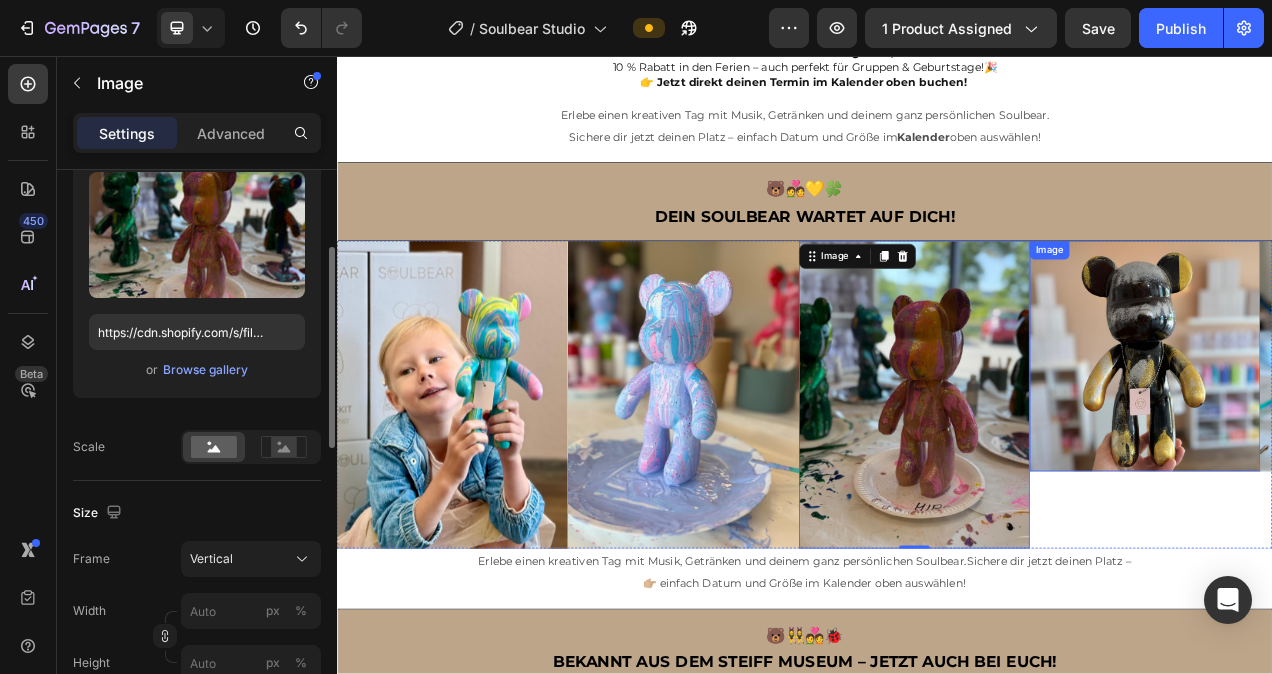 click at bounding box center [1374, 442] 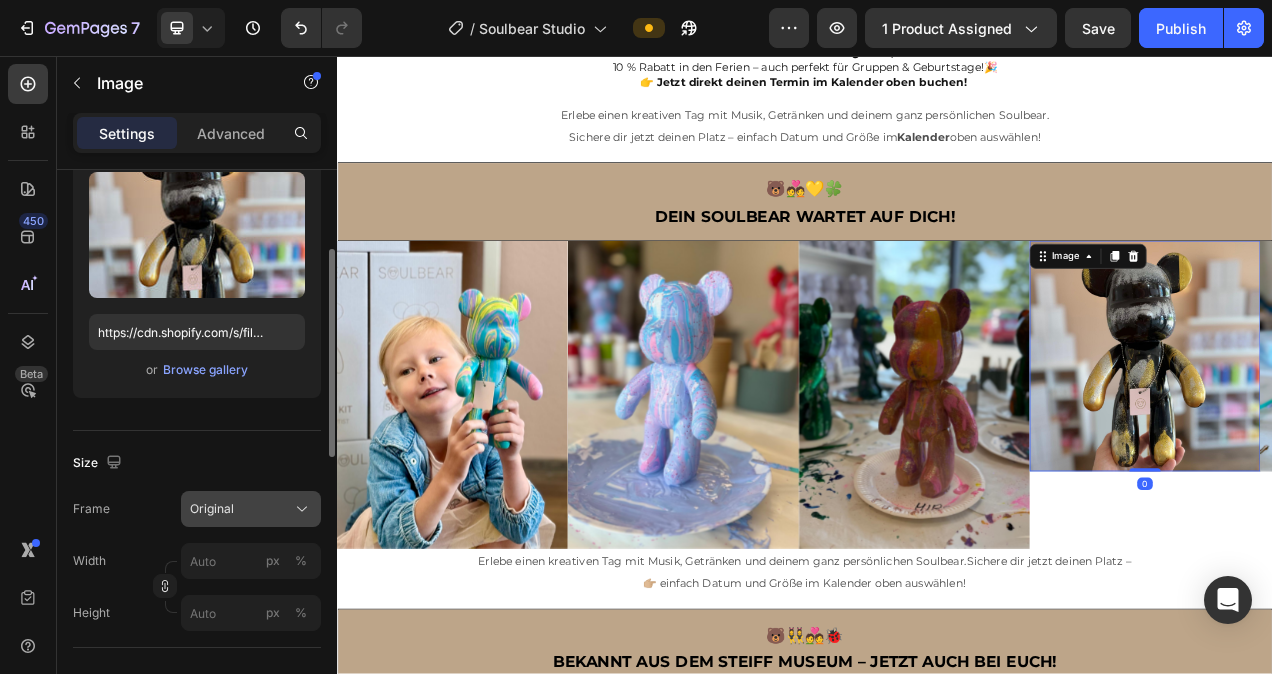 click on "Original" 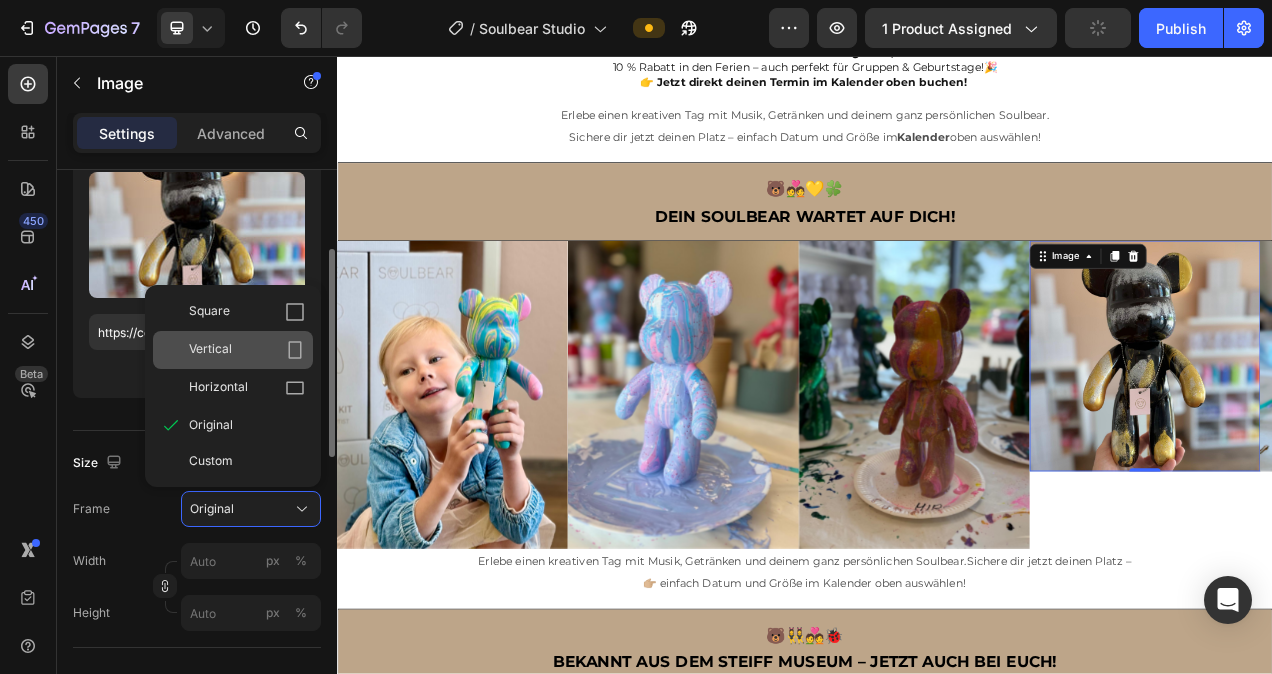 click 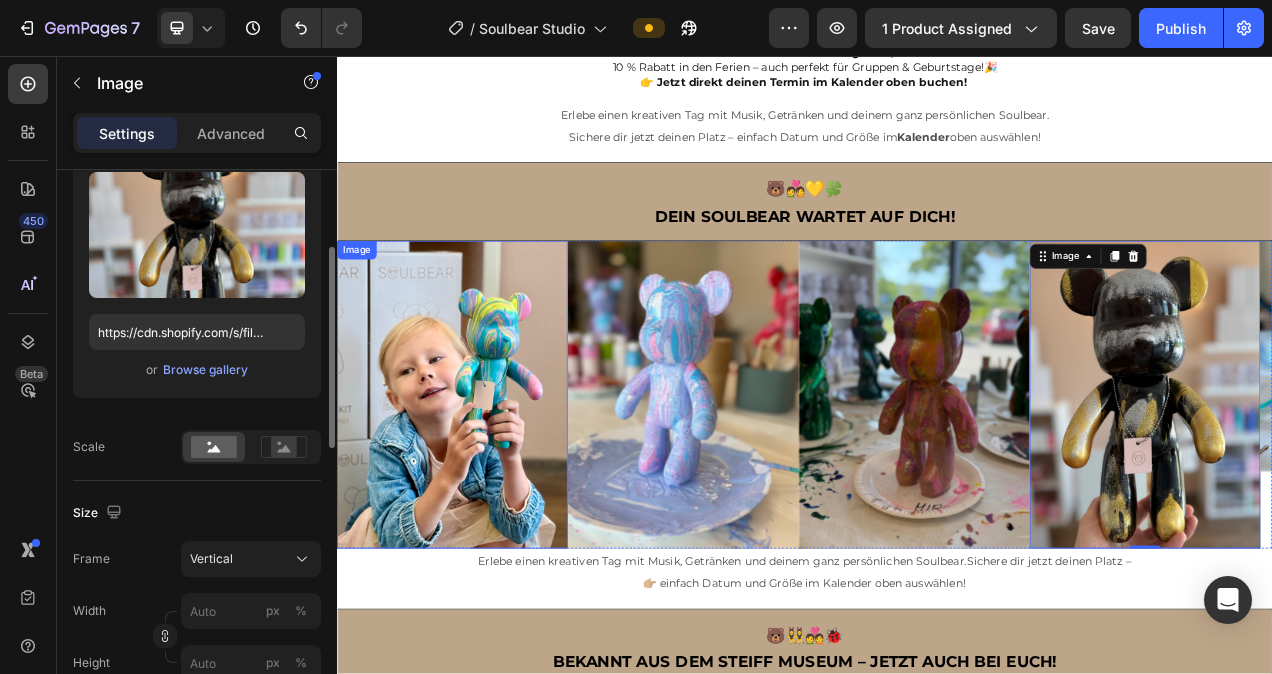 click at bounding box center [485, 491] 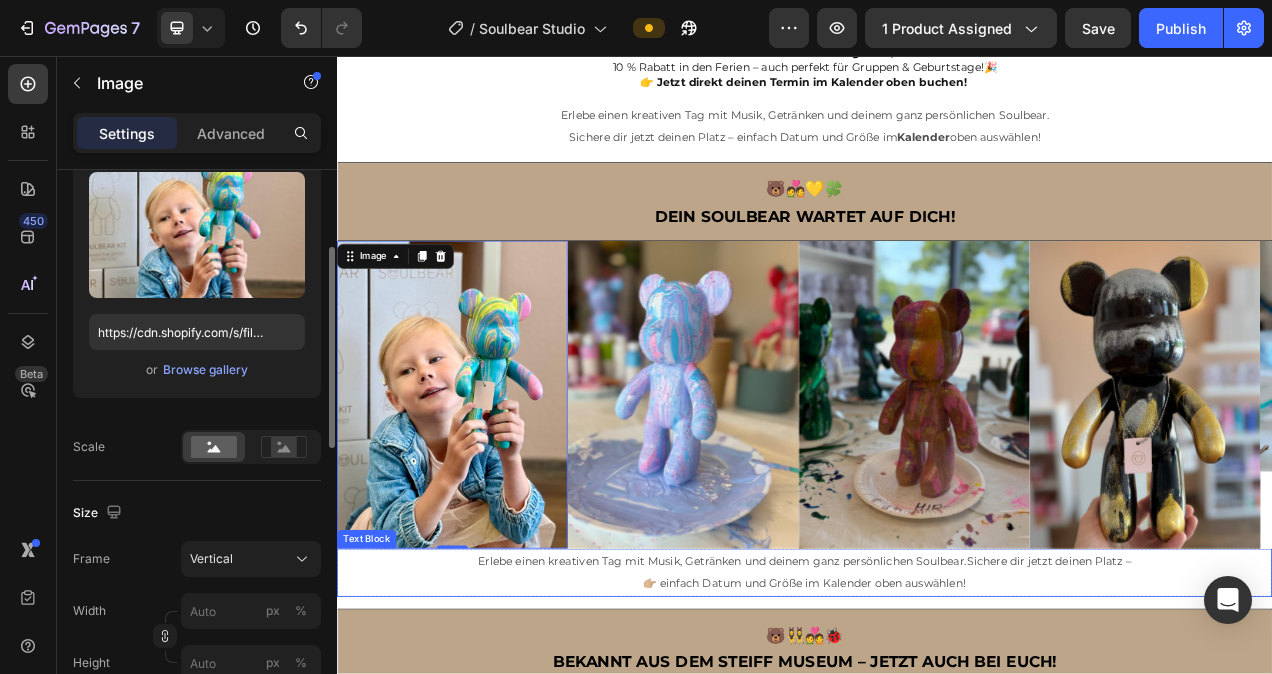 click on "👉🏼 einfach Datum und Größe im Kalender oben auswählen!" at bounding box center [937, 734] 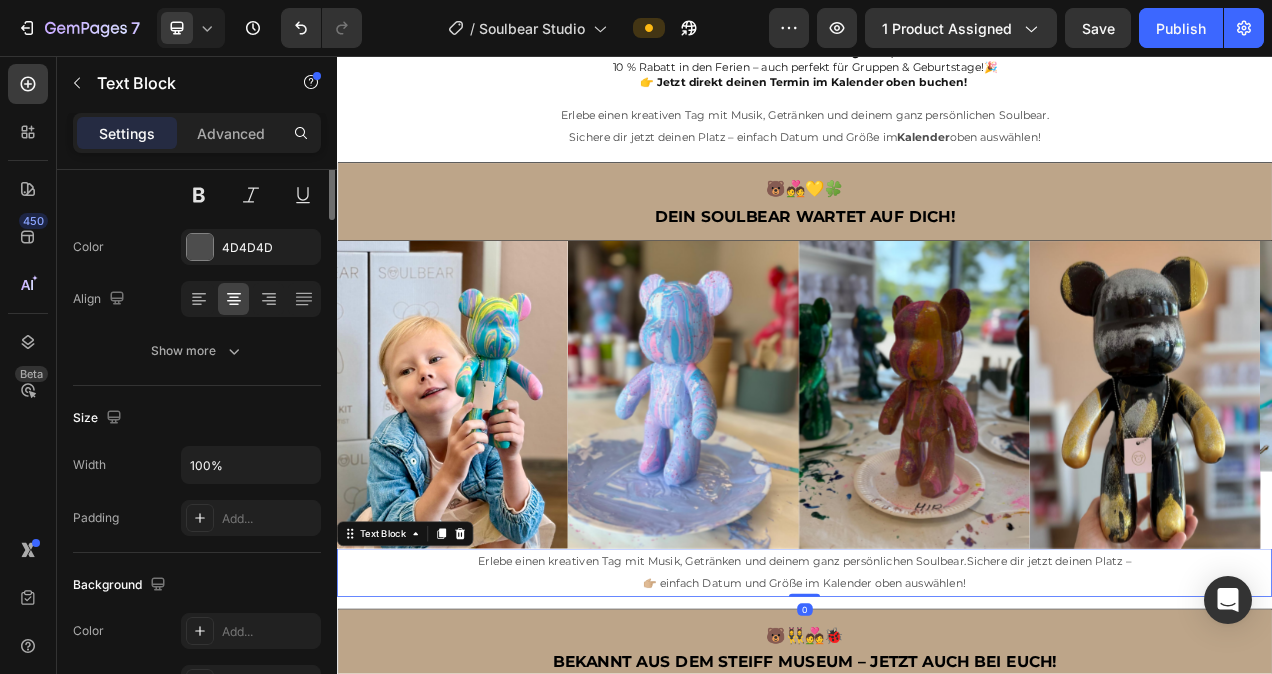scroll, scrollTop: 0, scrollLeft: 0, axis: both 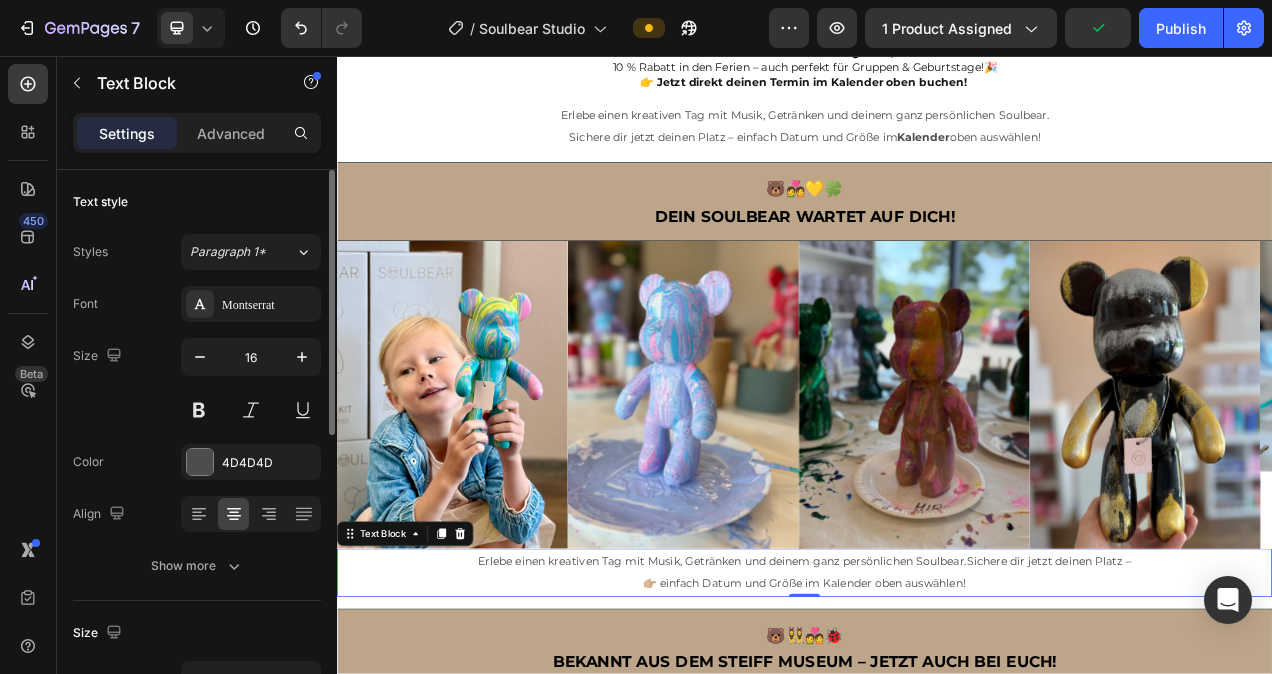 click on "Erlebe einen kreativen Tag mit Musik, Getränken und deinem ganz persönlichen Soulbear.Sichere dir jetzt deinen Platz – 👉🏼 einfach Datum und Größe im Kalender oben auswählen!" at bounding box center [937, 720] 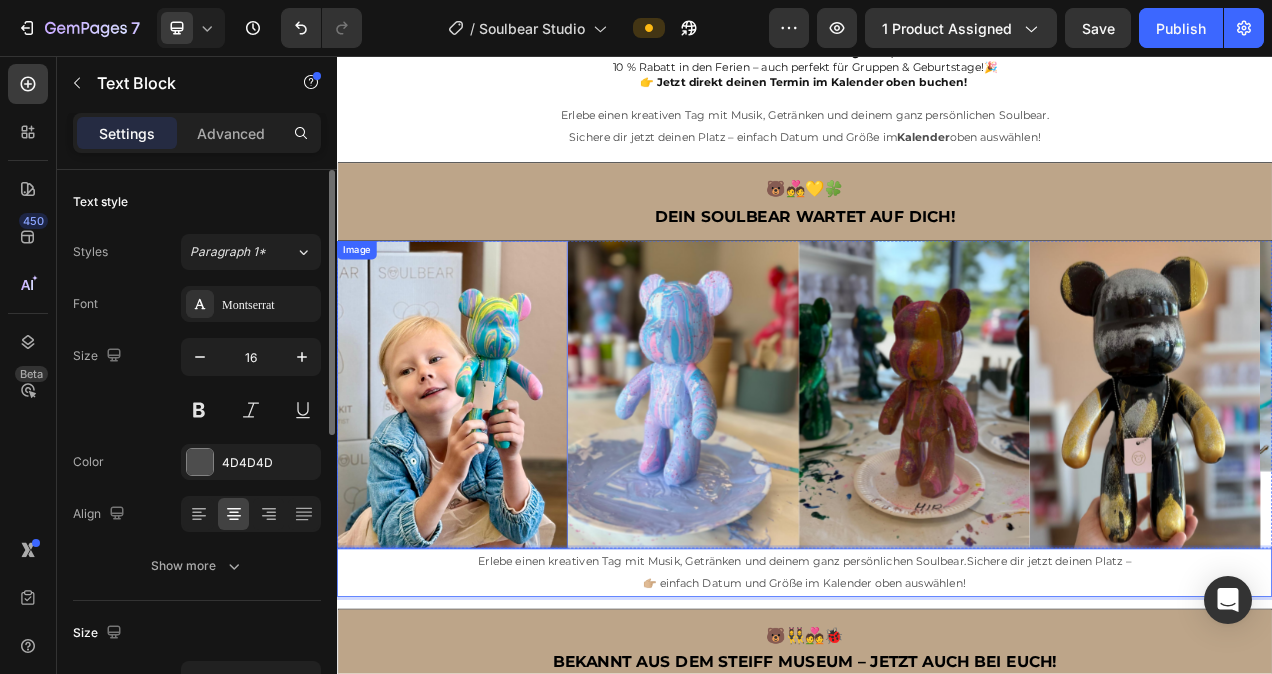 click at bounding box center [485, 491] 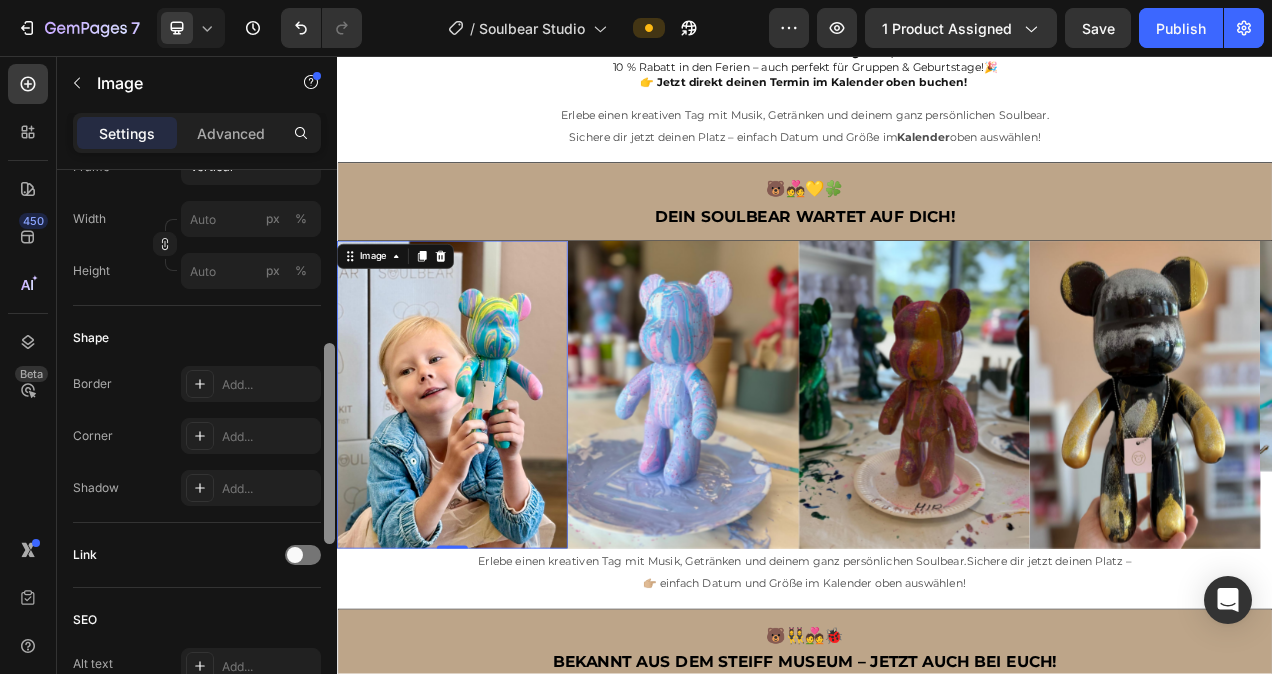 scroll, scrollTop: 641, scrollLeft: 0, axis: vertical 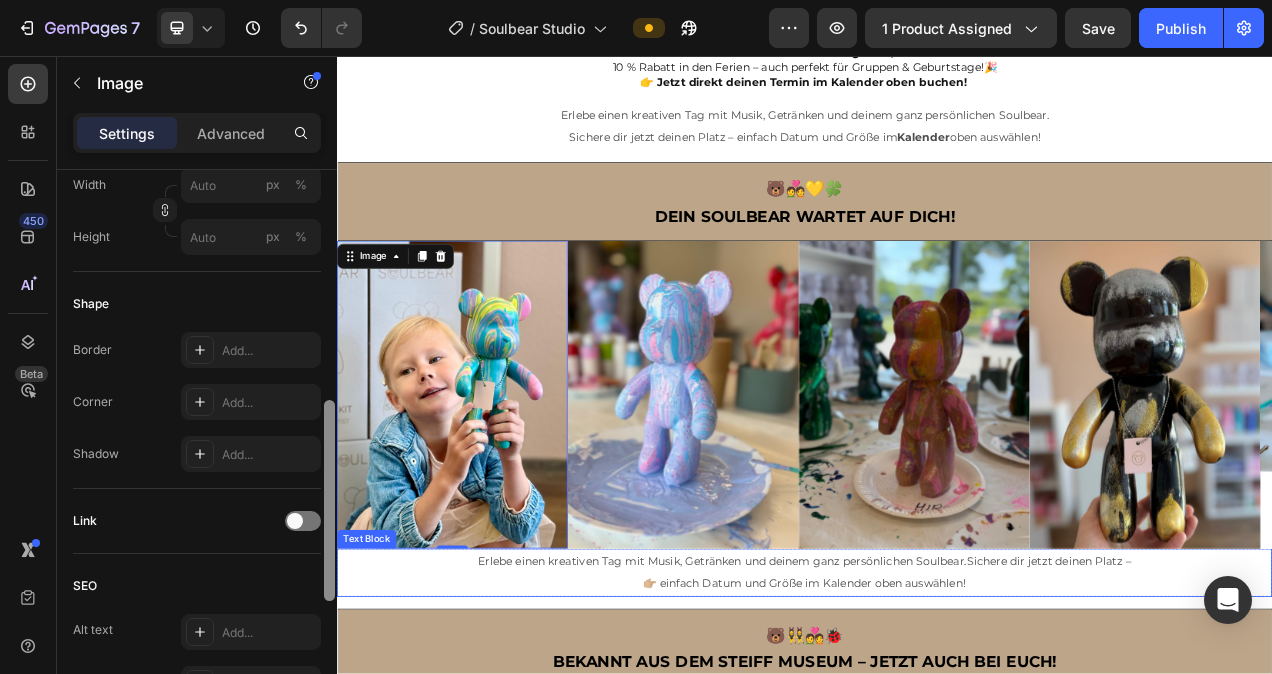 drag, startPoint x: 666, startPoint y: 378, endPoint x: 464, endPoint y: 717, distance: 394.62006 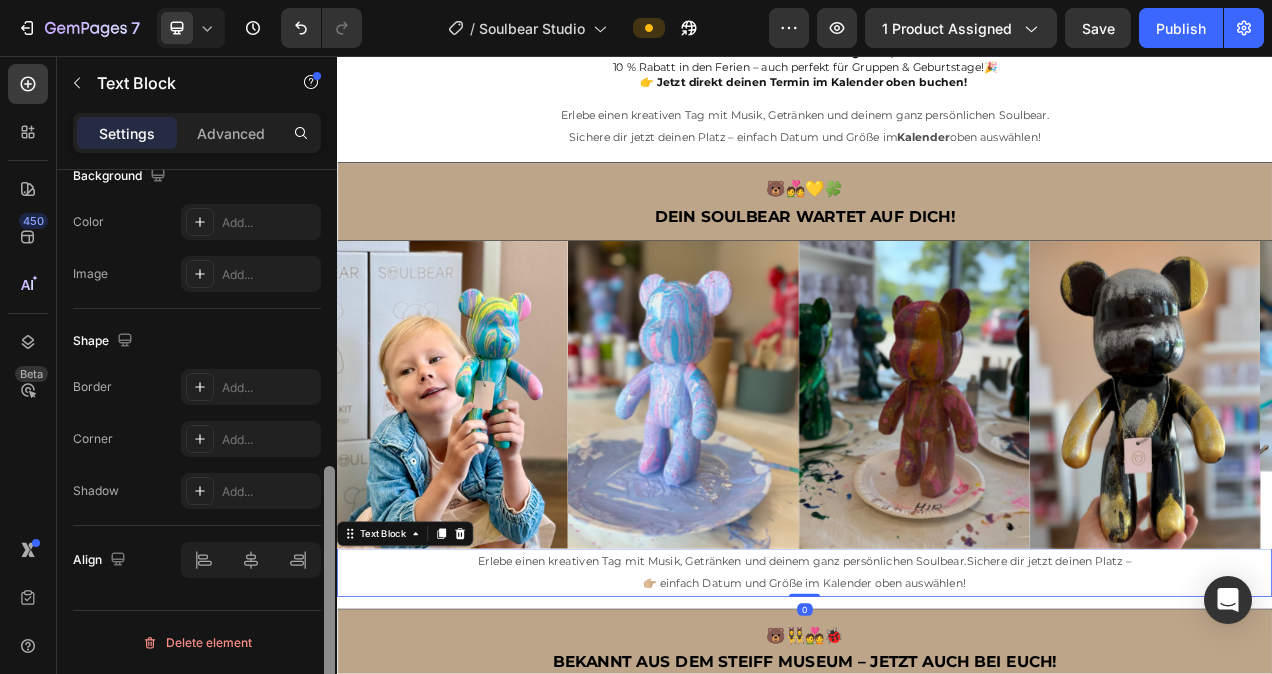 scroll, scrollTop: 0, scrollLeft: 0, axis: both 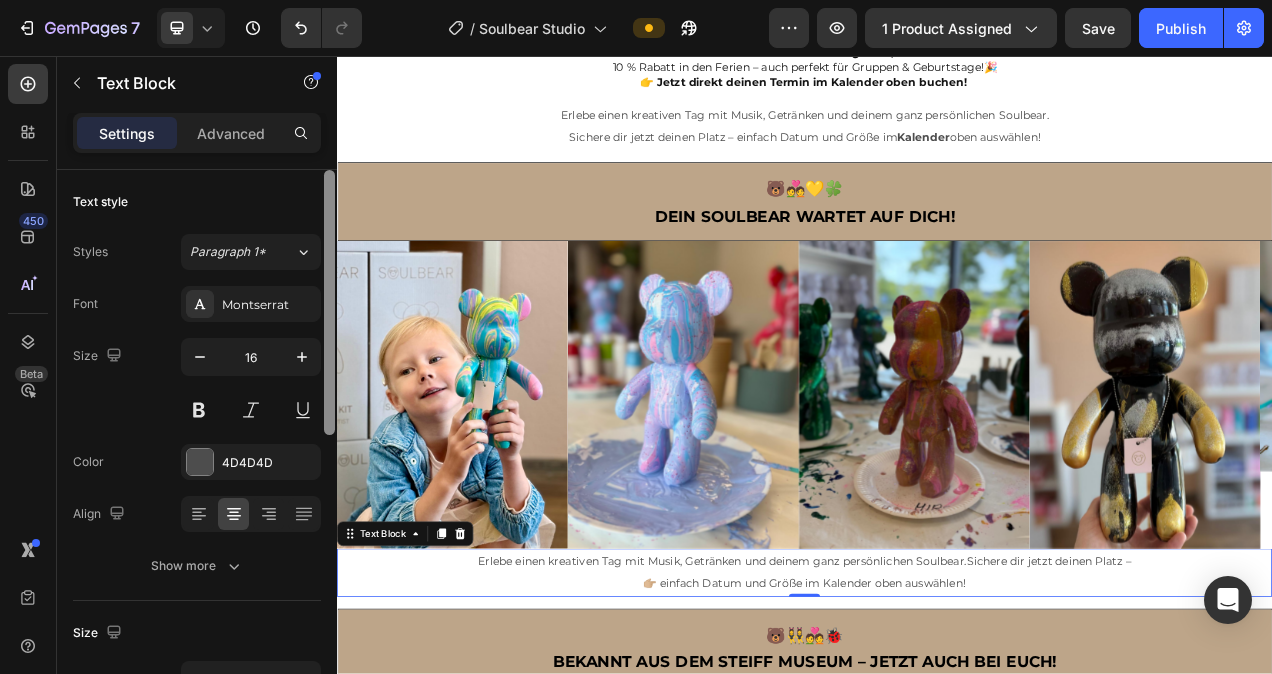 click on "Erlebe einen kreativen Tag mit Musik, Getränken und deinem ganz persönlichen Soulbear.Sichere dir jetzt deinen Platz – 👉🏼 einfach Datum und Größe im Kalender oben auswählen!" at bounding box center [937, 720] 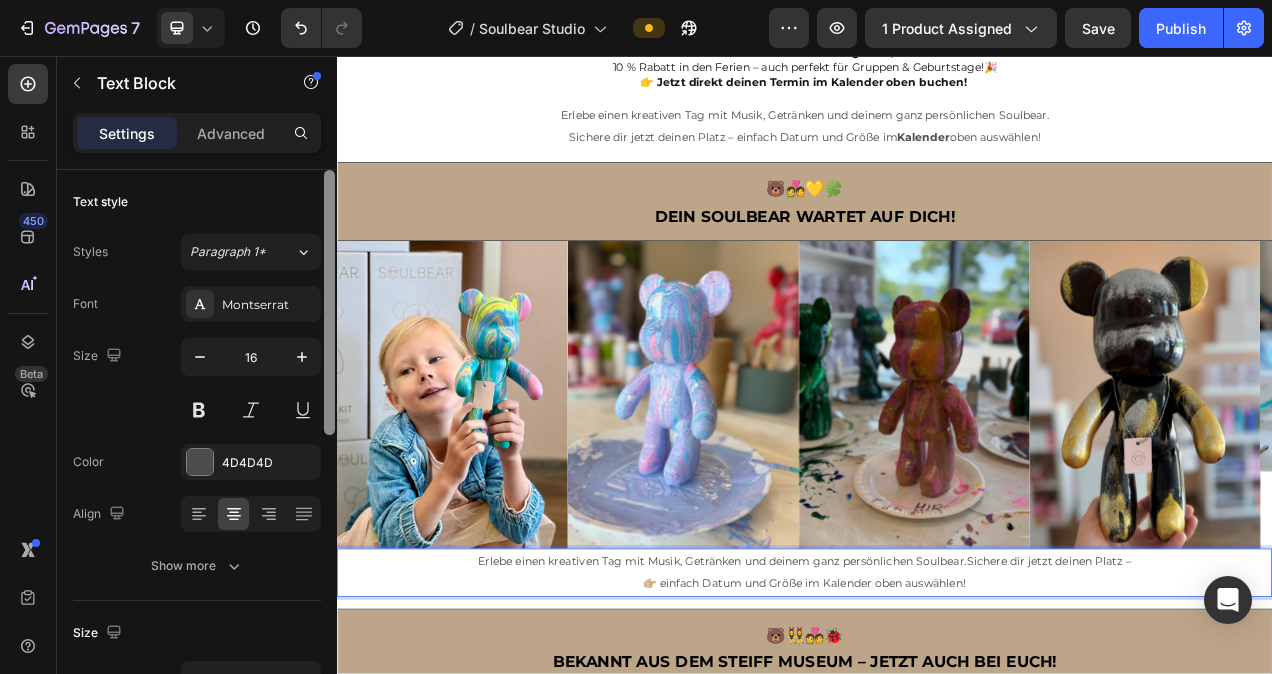 click on "Erlebe einen kreativen Tag mit Musik, Getränken und deinem ganz persönlichen Soulbear.Sichere dir jetzt deinen Platz –" at bounding box center [937, 705] 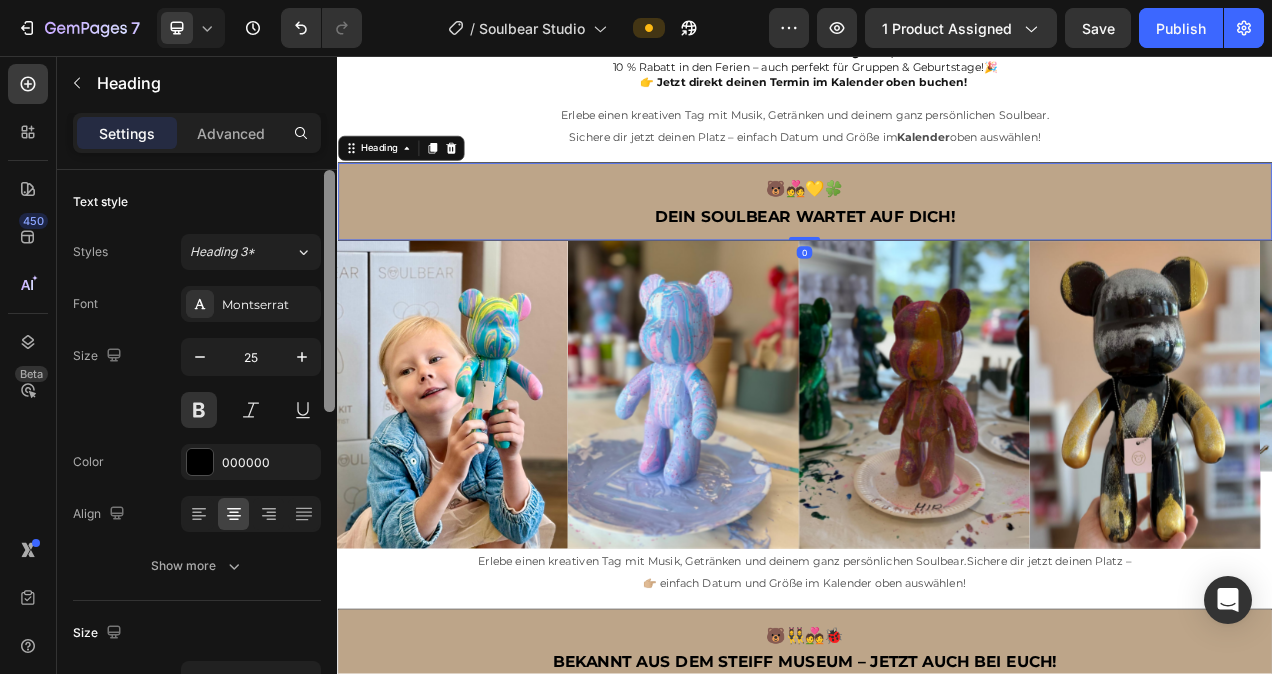 click on "🐻💑💛🍀 DEIN SOULBEAR WARTET AUF DICH!" at bounding box center (937, 243) 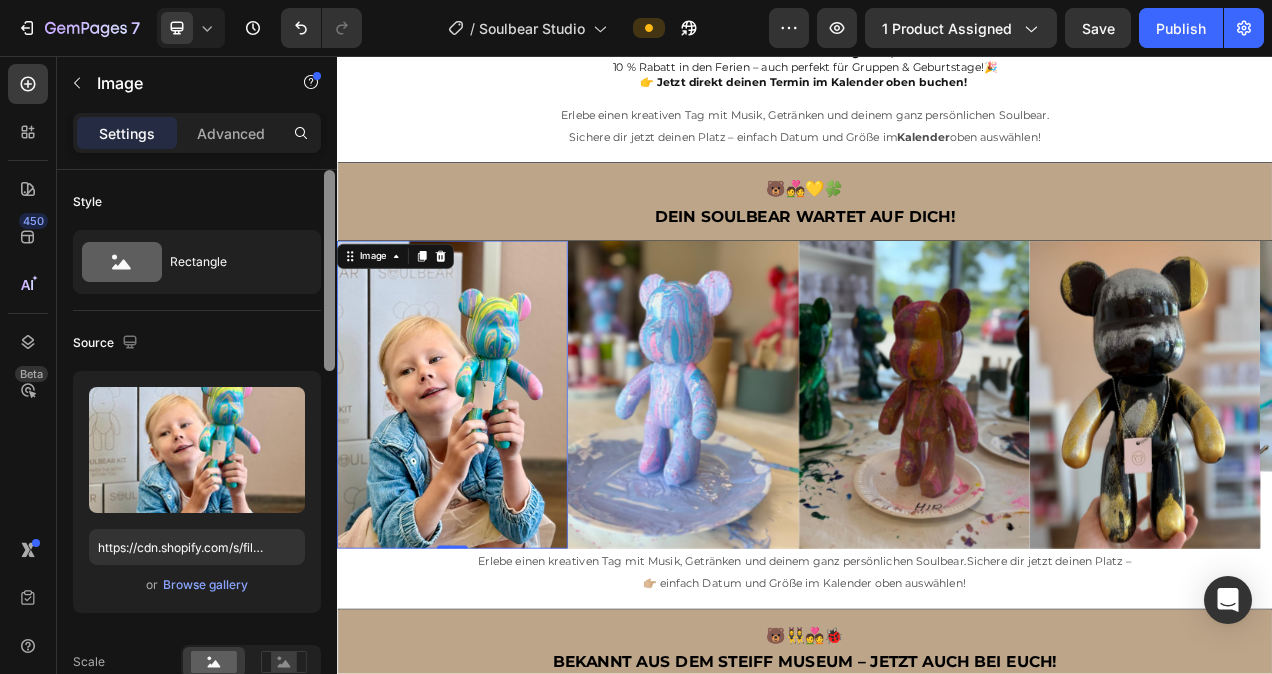 click on "Image   0" at bounding box center (485, 491) 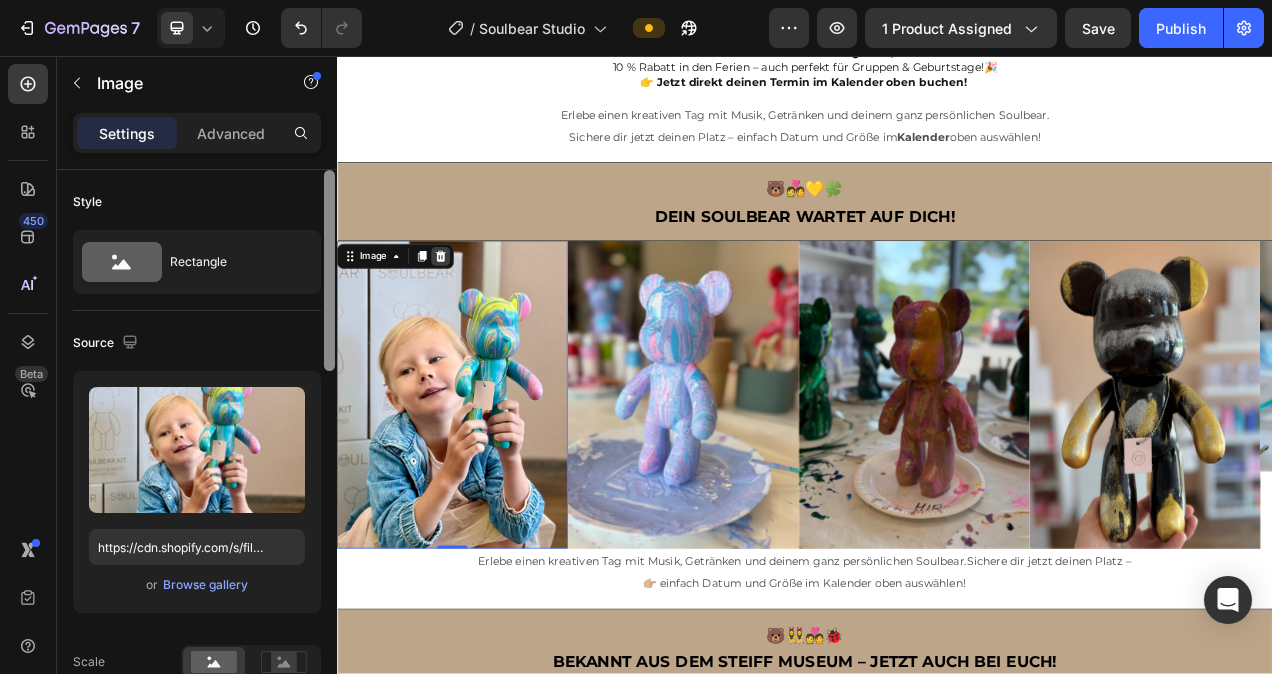 click 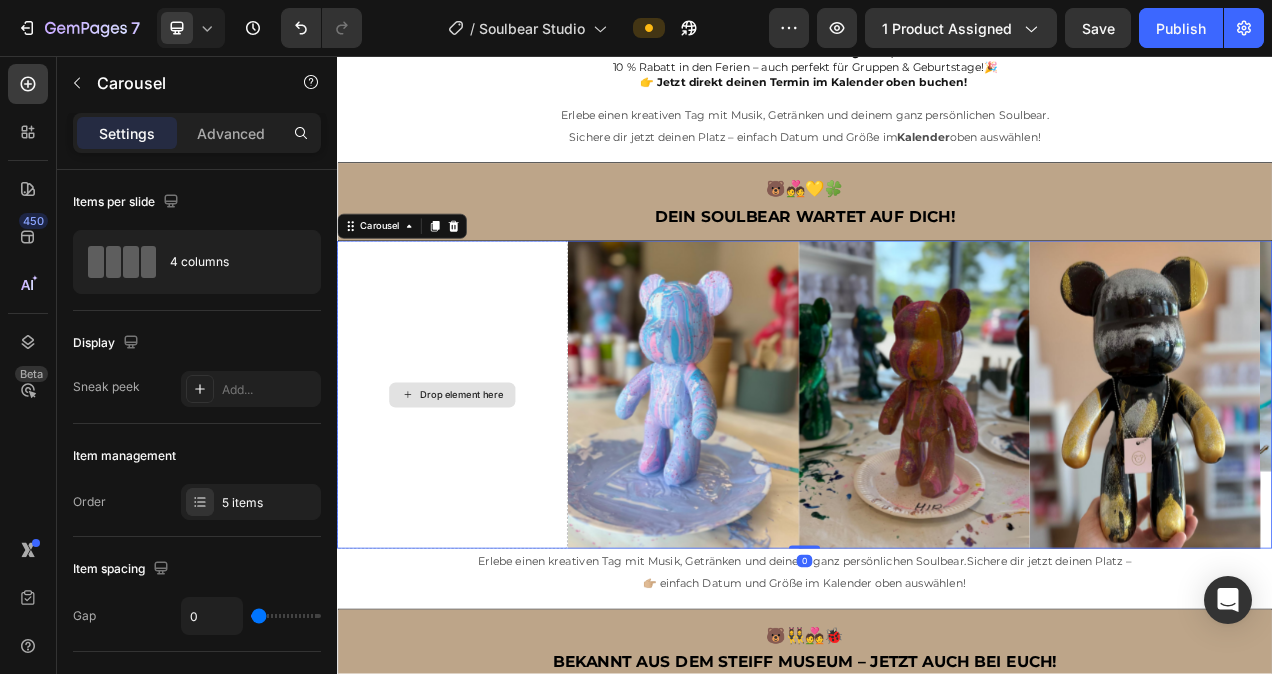 click on "Drop element here" at bounding box center (485, 491) 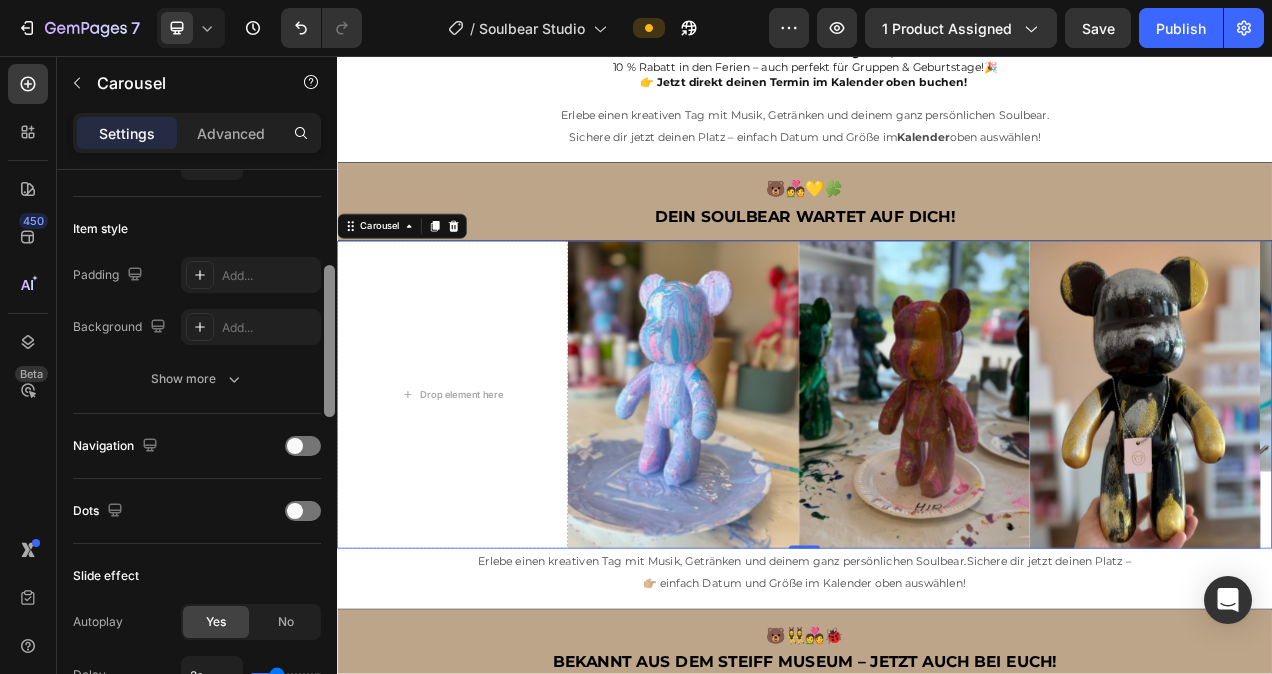 scroll, scrollTop: 481, scrollLeft: 0, axis: vertical 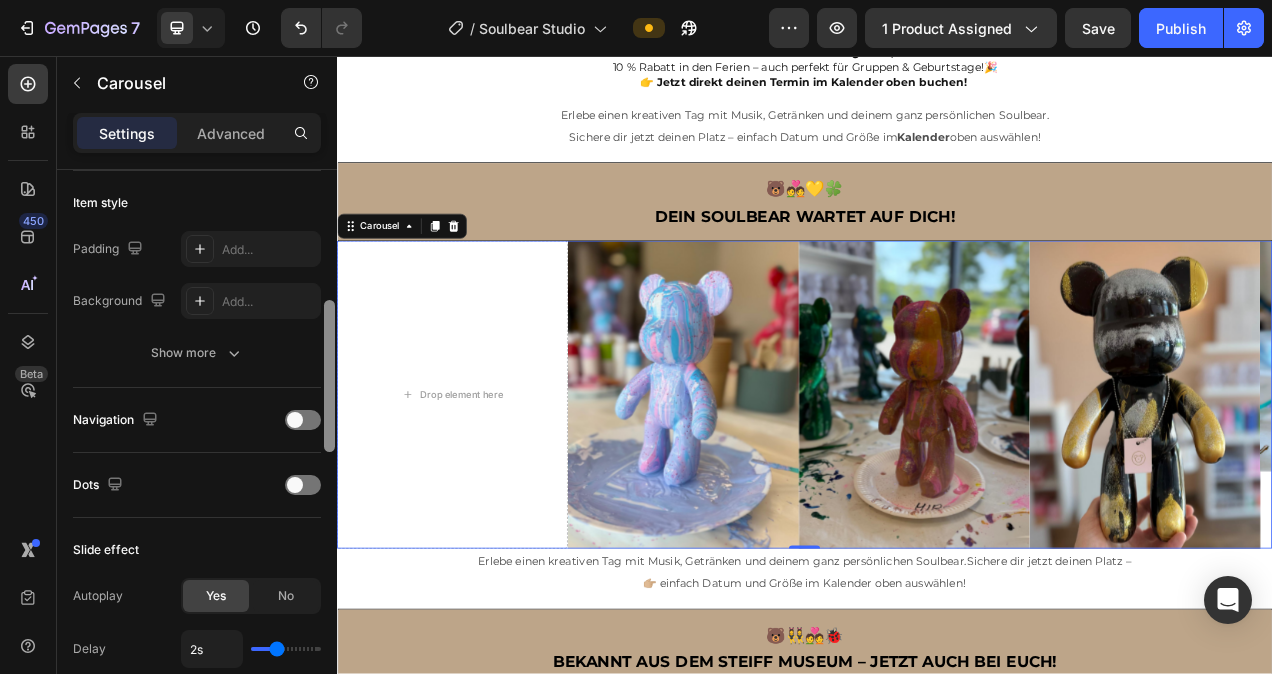 drag, startPoint x: 330, startPoint y: 267, endPoint x: 328, endPoint y: 398, distance: 131.01526 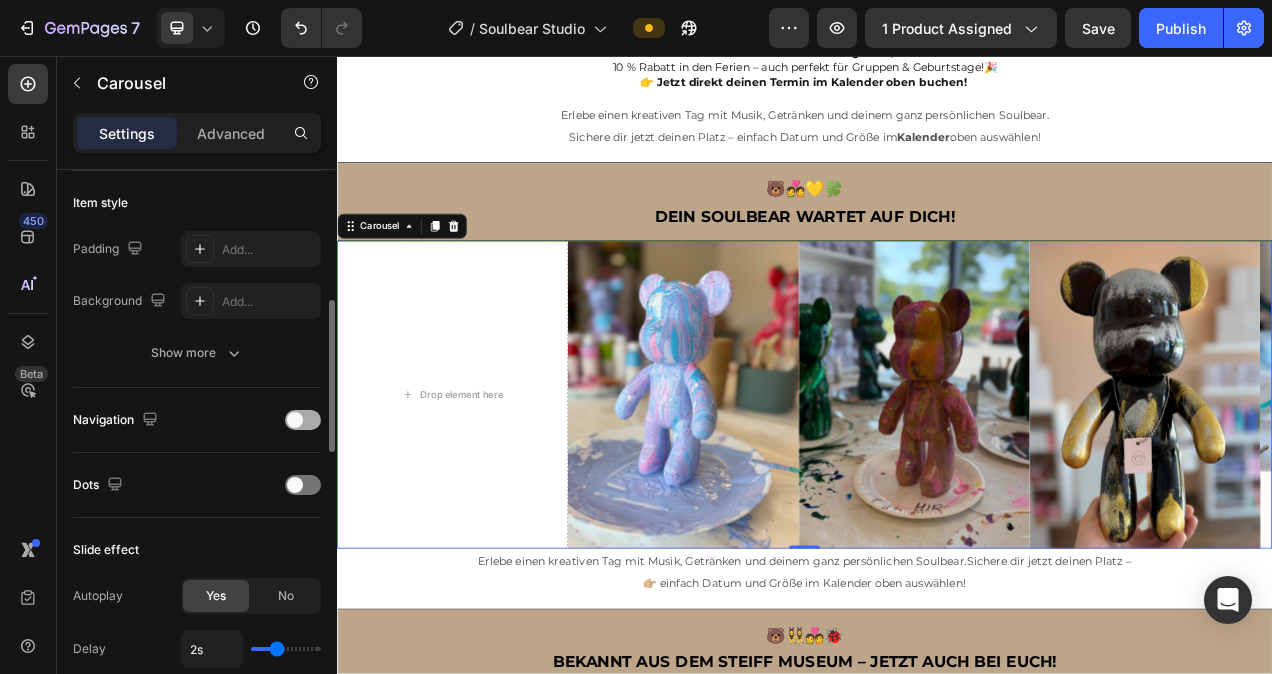 click at bounding box center (295, 420) 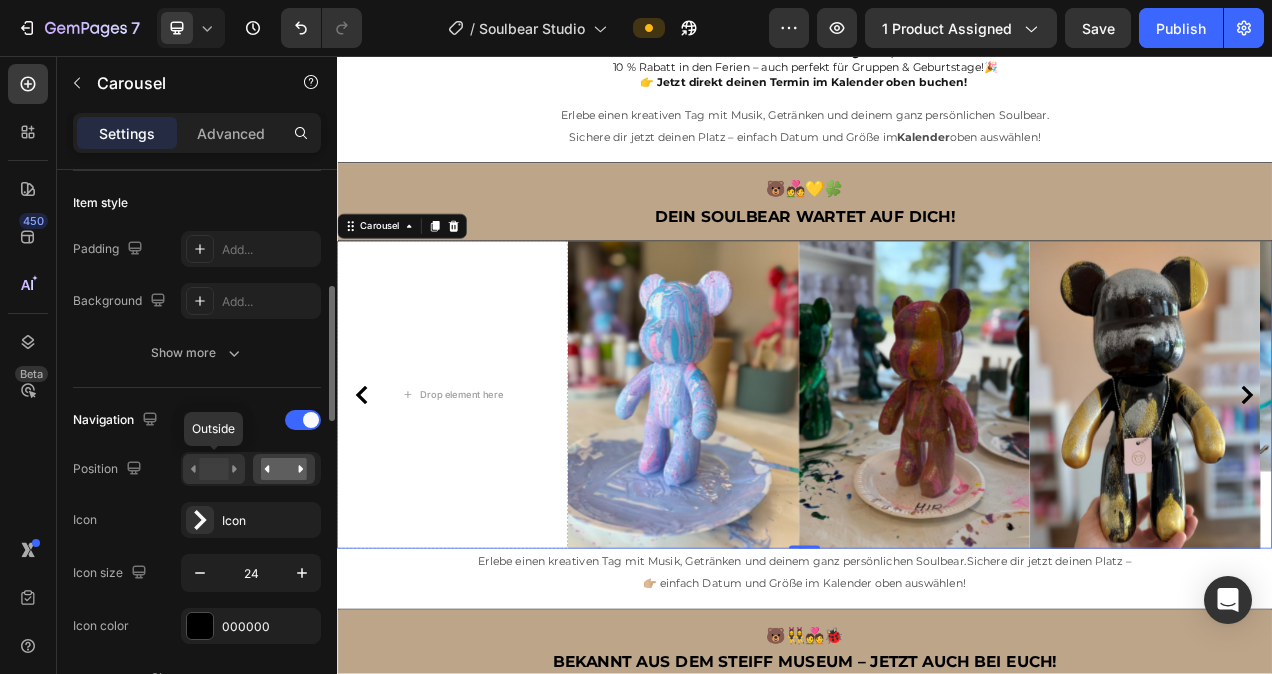 click 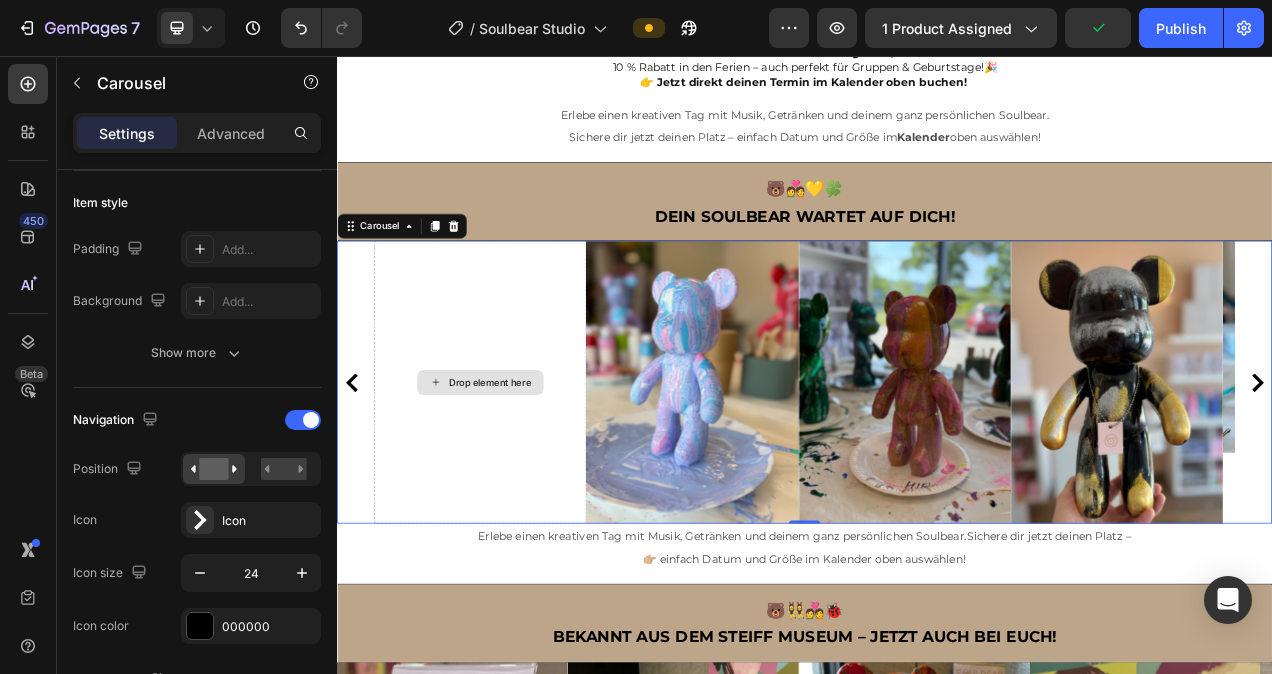 click on "Drop element here" at bounding box center (533, 476) 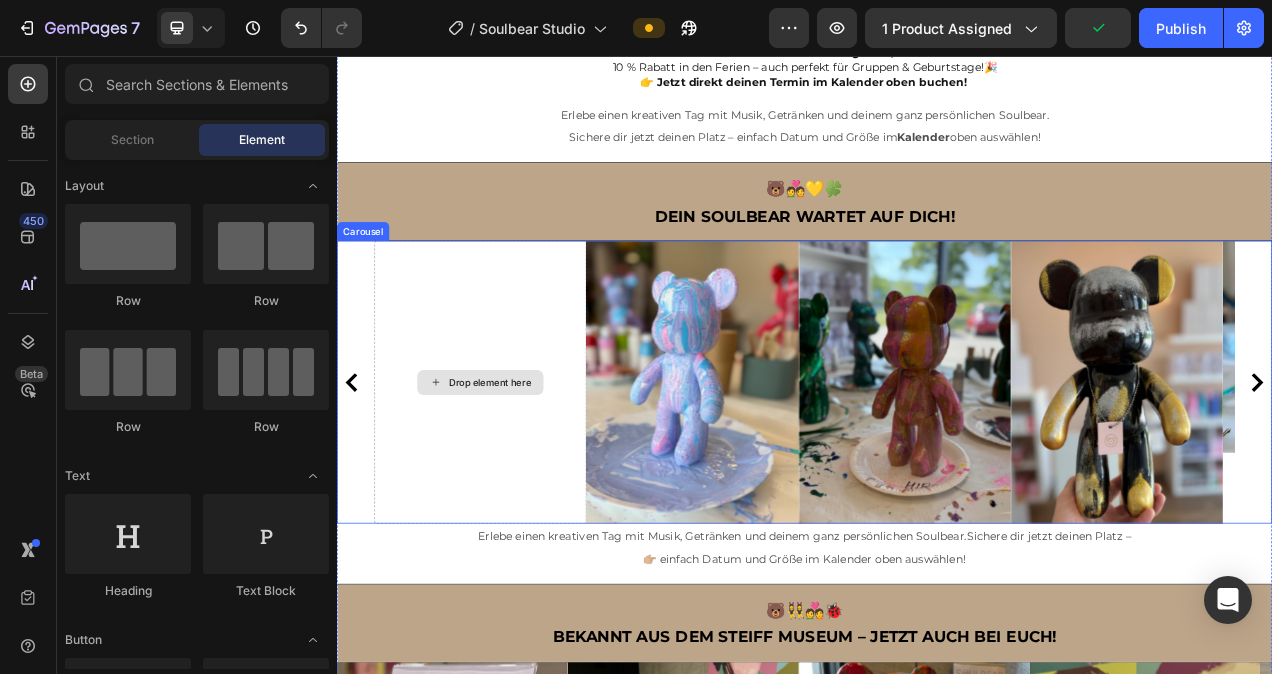 click on "Drop element here" at bounding box center [533, 476] 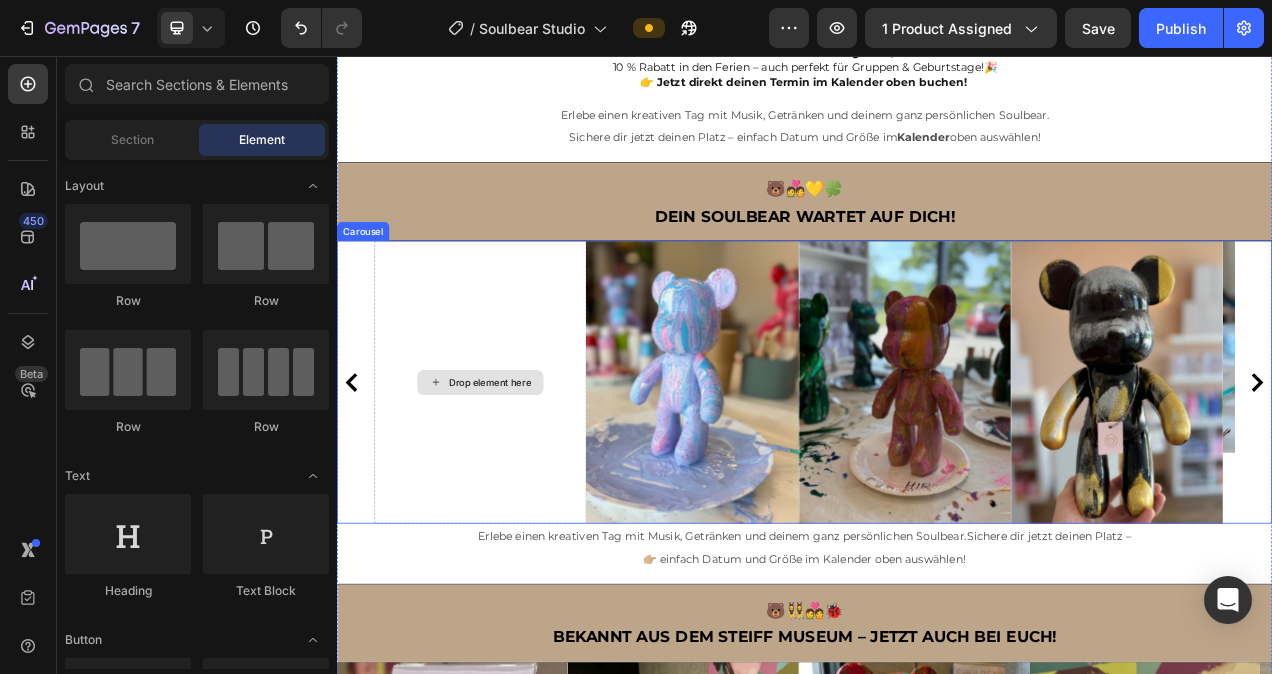 click on "Drop element here" at bounding box center (533, 476) 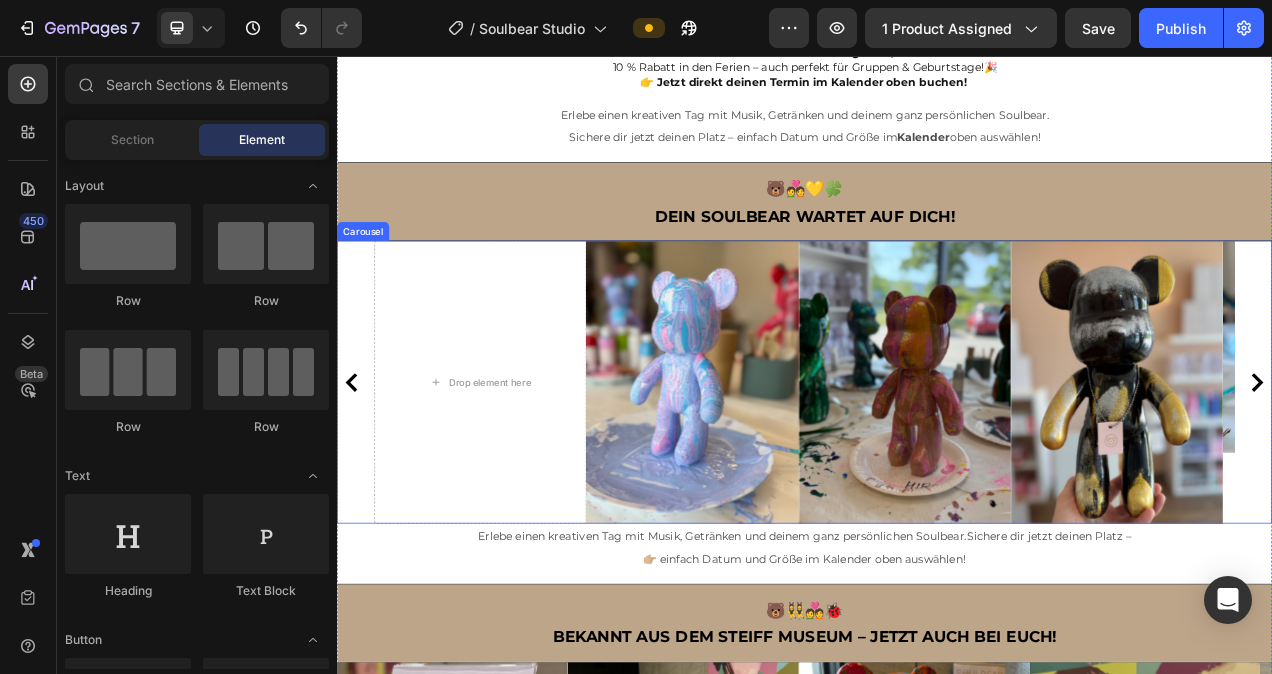 click 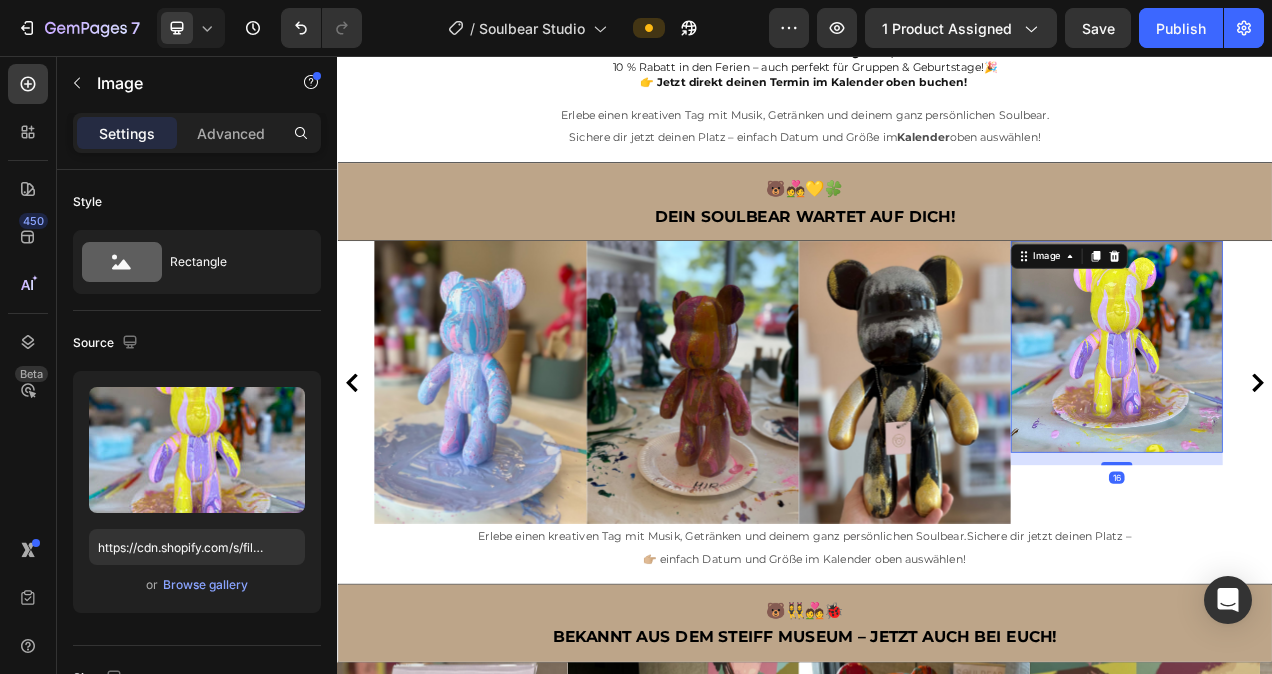 click at bounding box center (1338, 430) 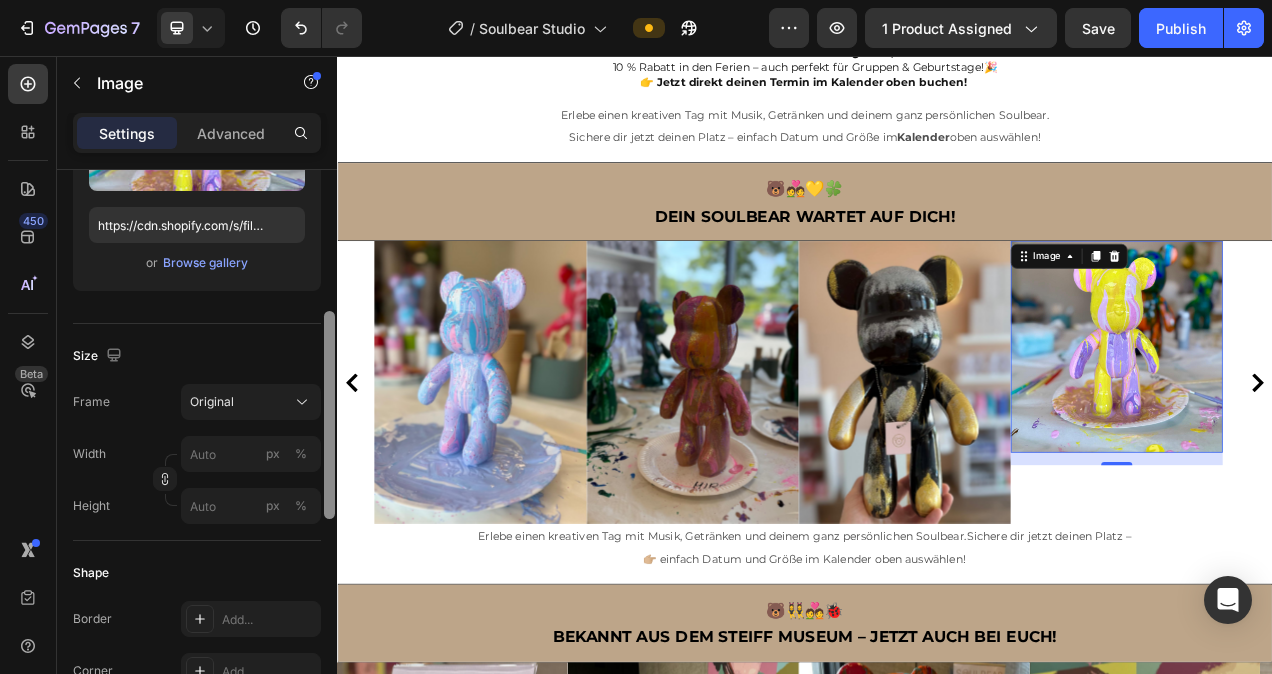 scroll, scrollTop: 338, scrollLeft: 0, axis: vertical 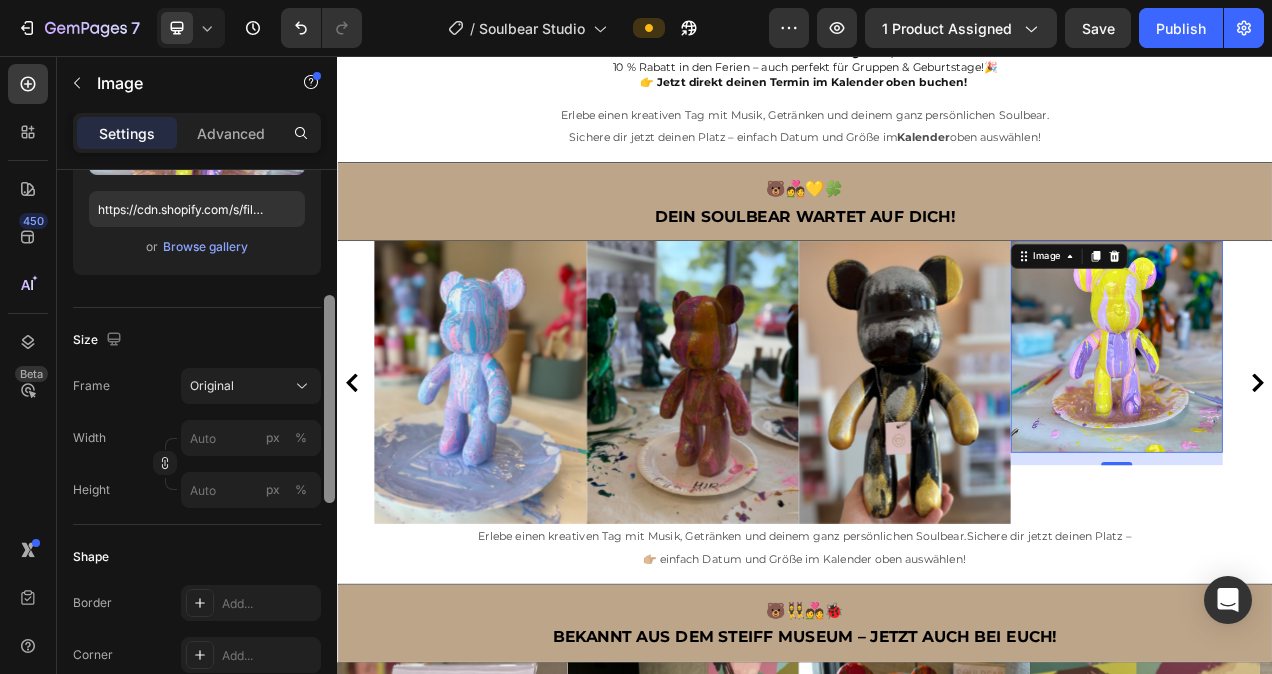 drag, startPoint x: 327, startPoint y: 281, endPoint x: 332, endPoint y: 407, distance: 126.09917 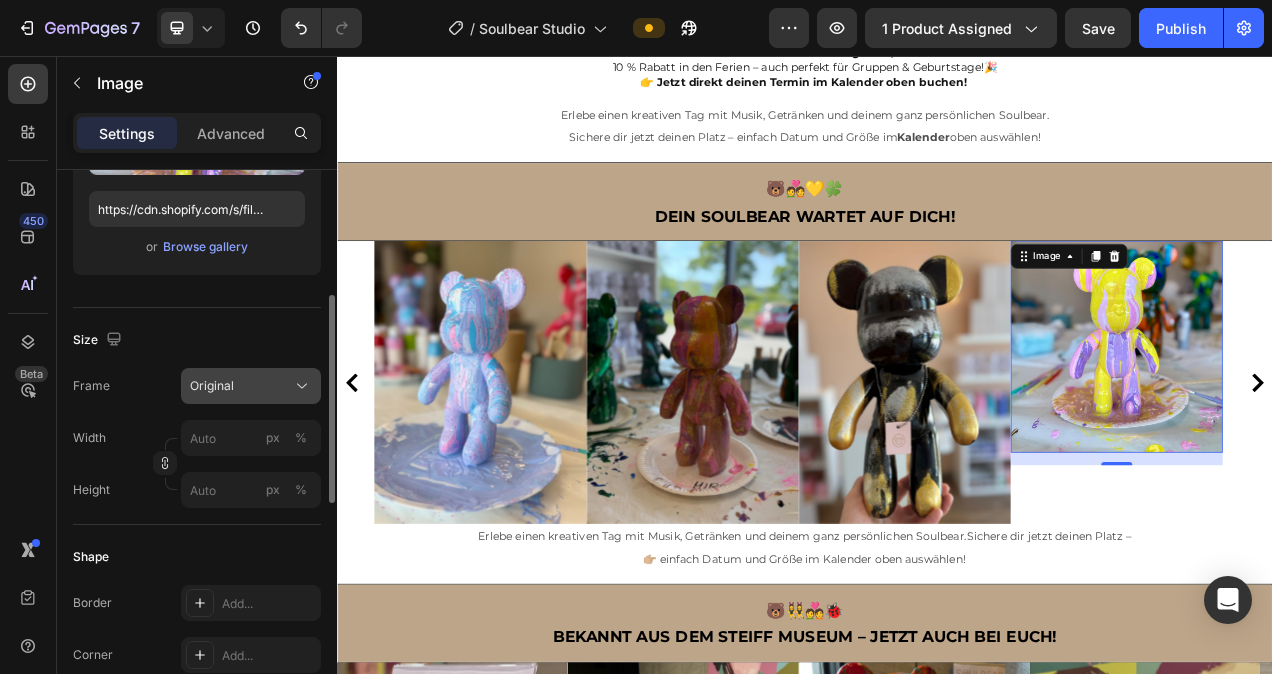 click 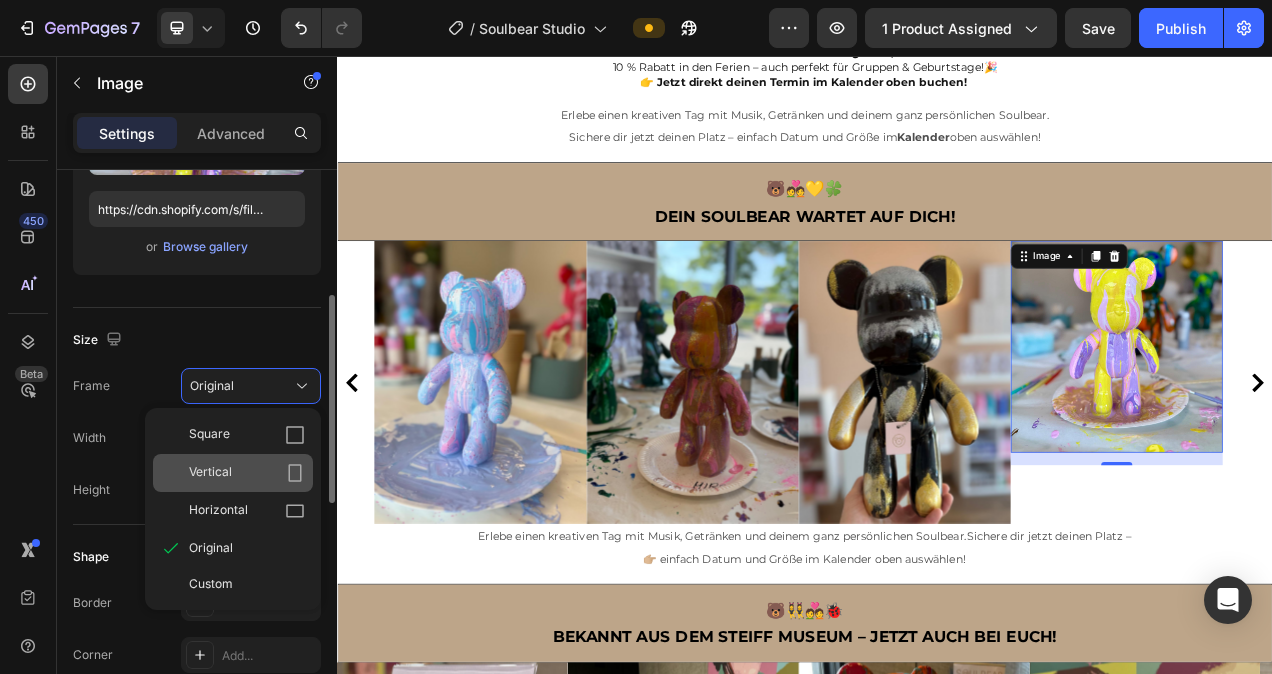 click on "Vertical" at bounding box center [247, 473] 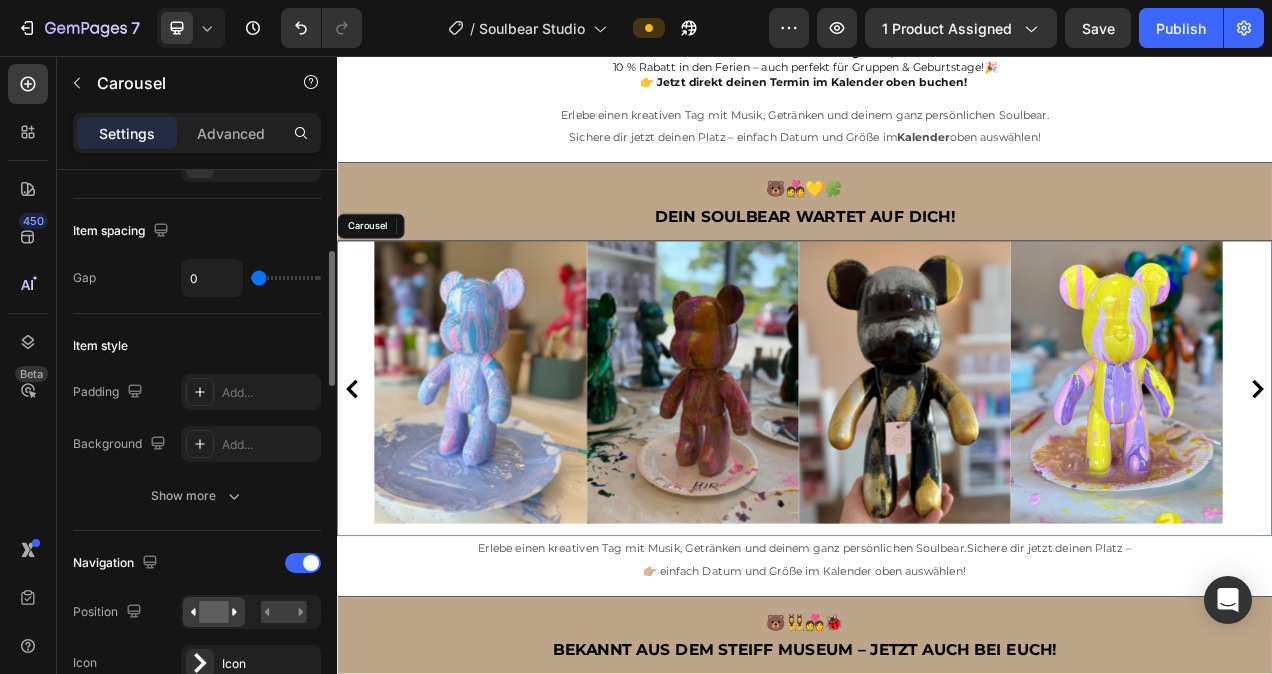 click 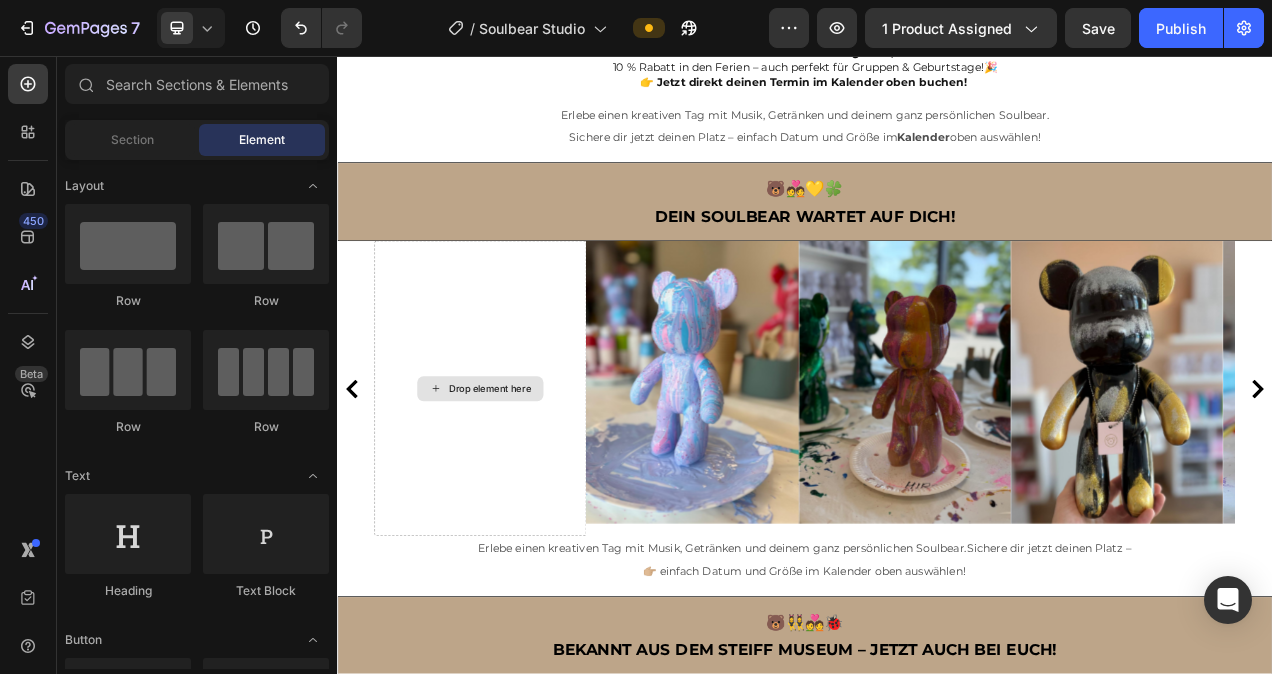 click on "Drop element here" at bounding box center (533, 484) 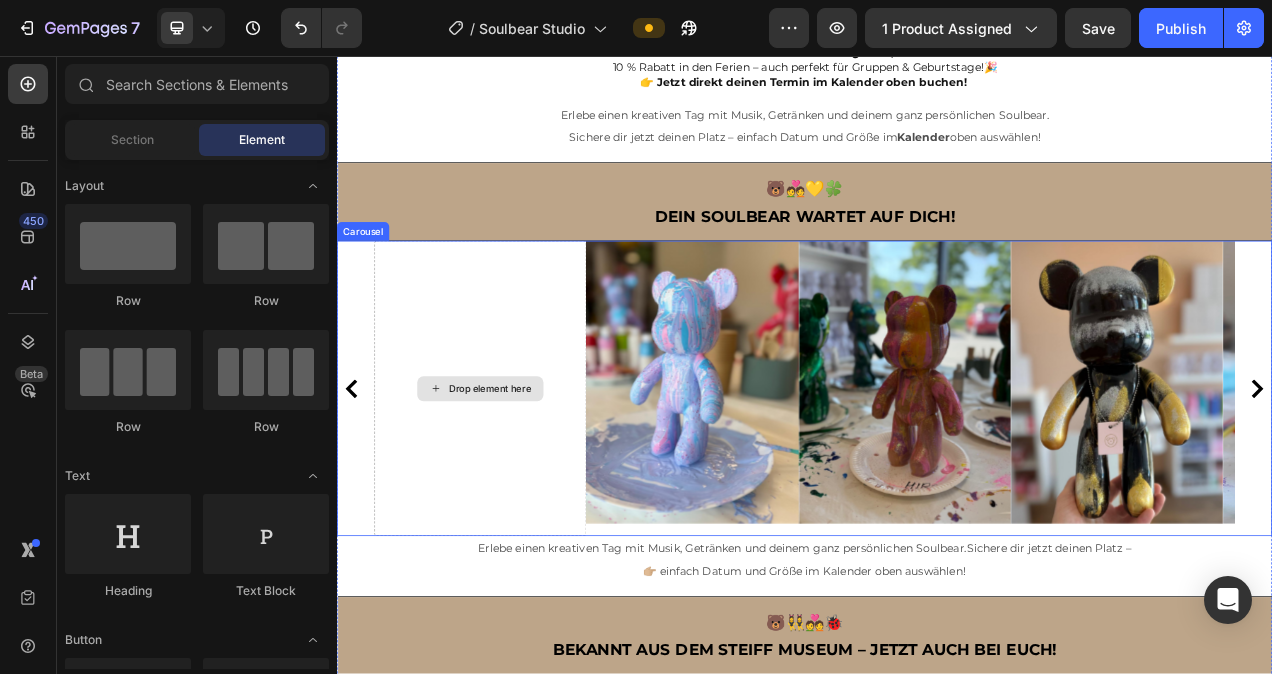 click on "Drop element here" at bounding box center [533, 484] 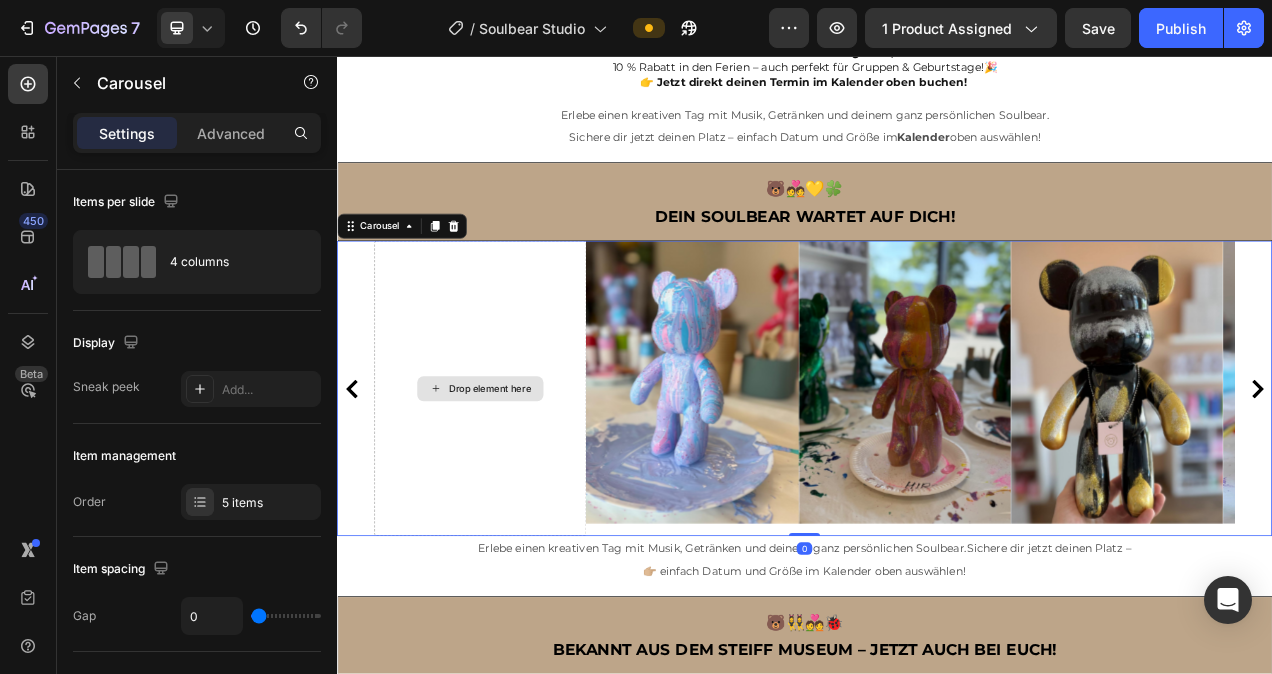 click on "Drop element here" at bounding box center (521, 483) 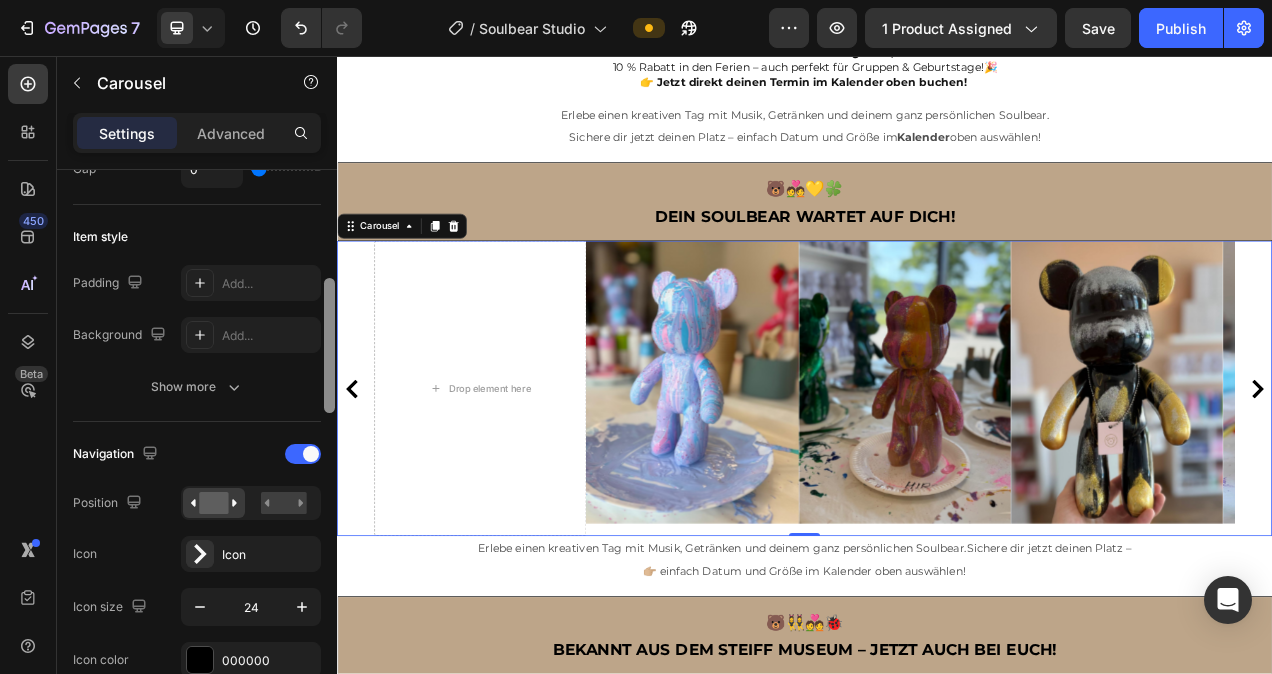 scroll, scrollTop: 463, scrollLeft: 0, axis: vertical 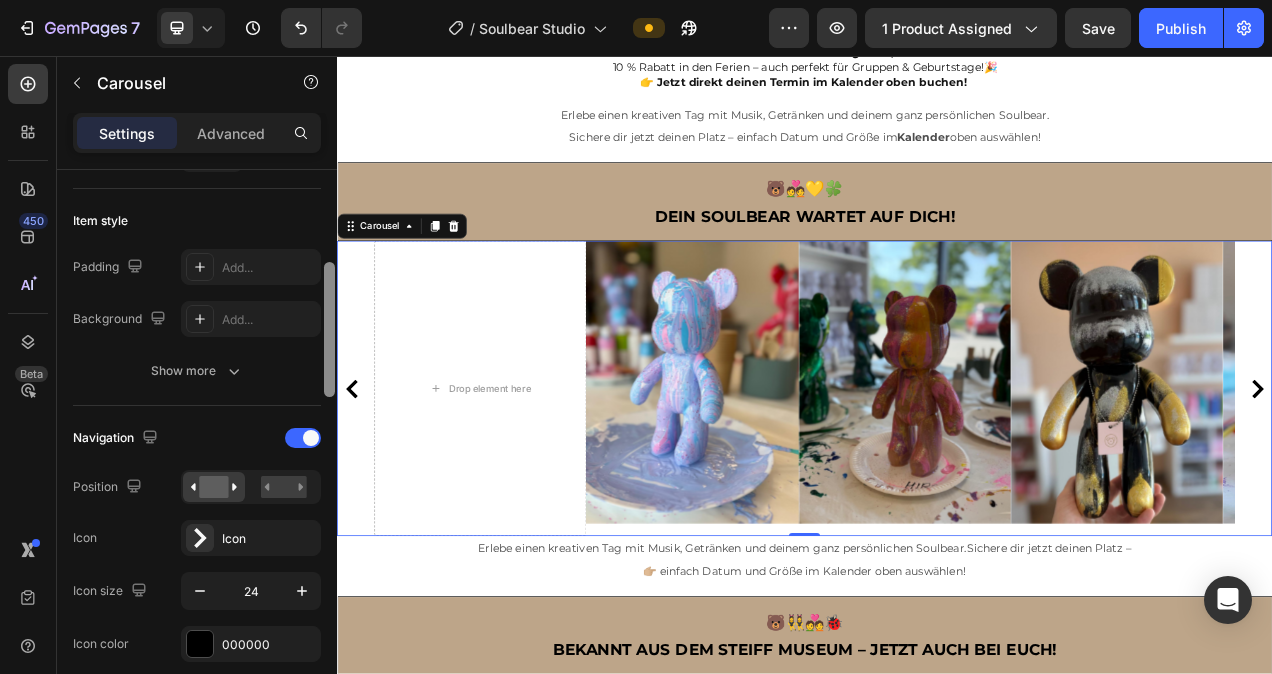 drag, startPoint x: 327, startPoint y: 287, endPoint x: 331, endPoint y: 399, distance: 112.0714 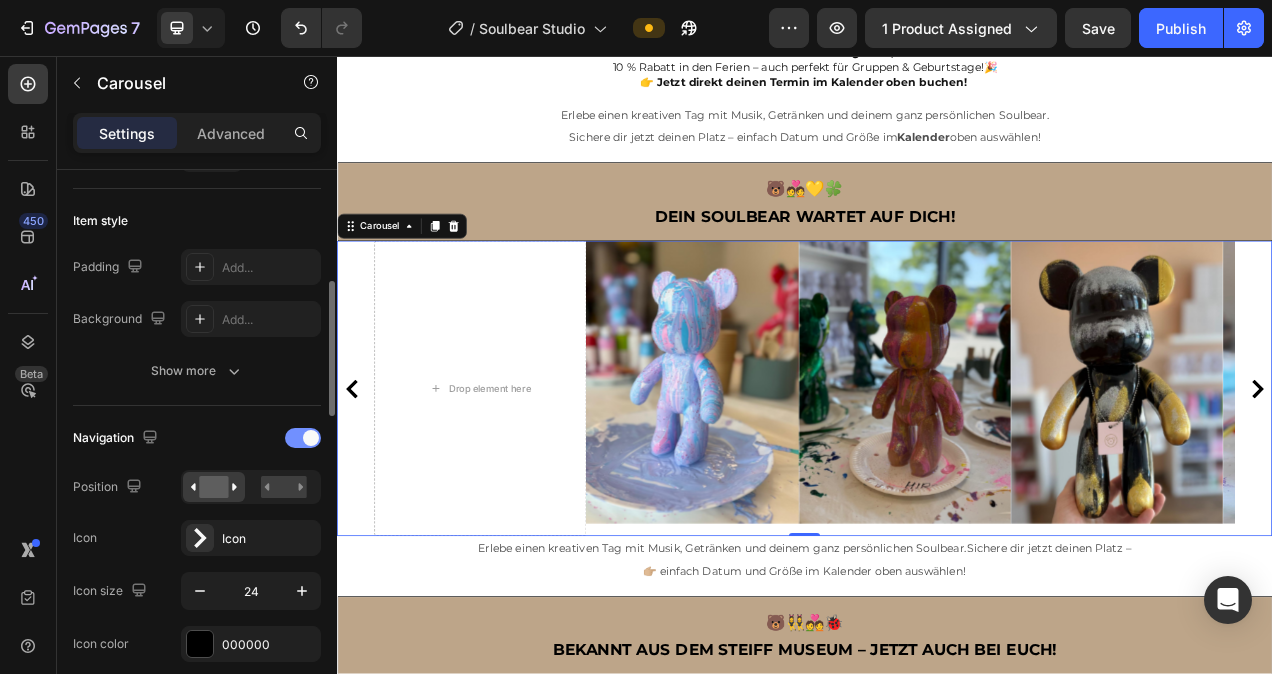 click at bounding box center [311, 438] 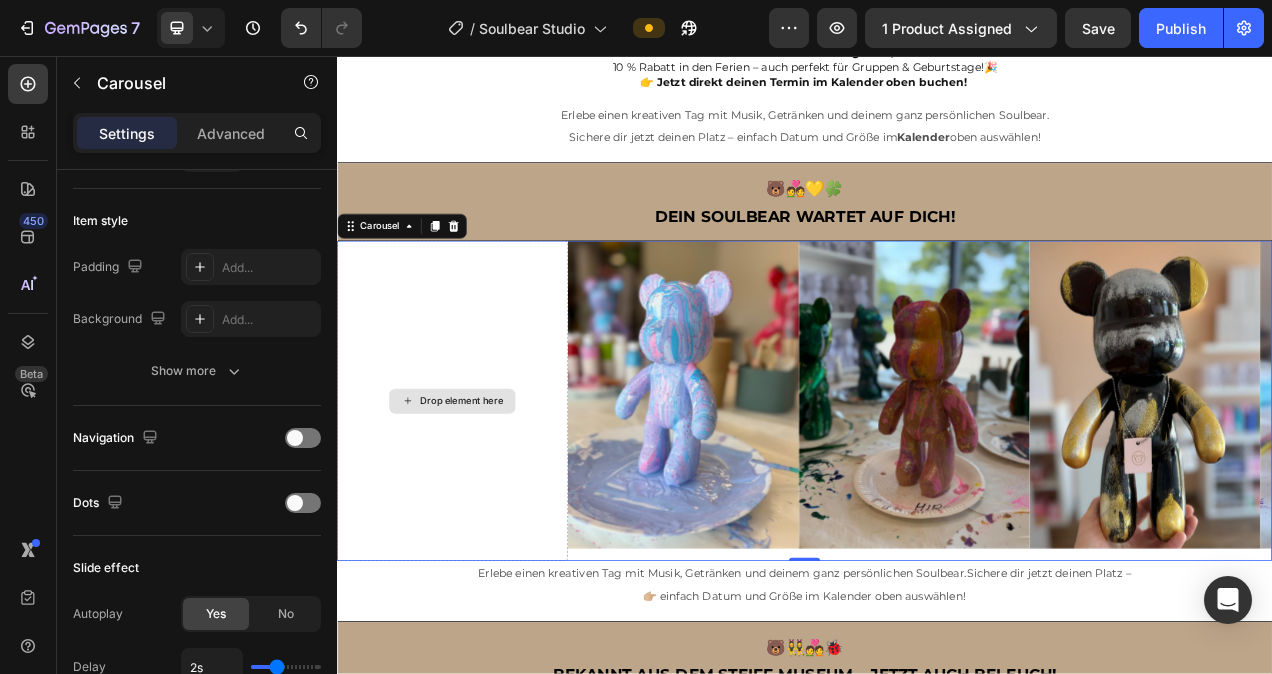 click on "Drop element here" at bounding box center (497, 500) 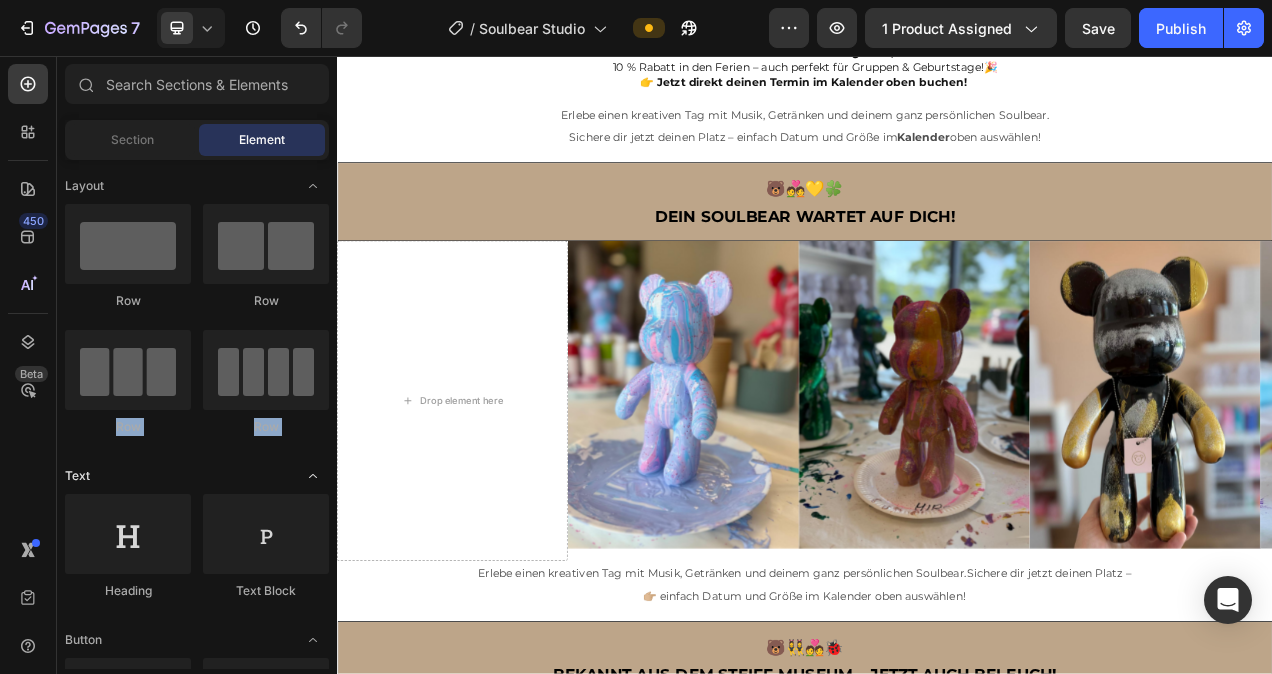 drag, startPoint x: 329, startPoint y: 319, endPoint x: 306, endPoint y: 476, distance: 158.67577 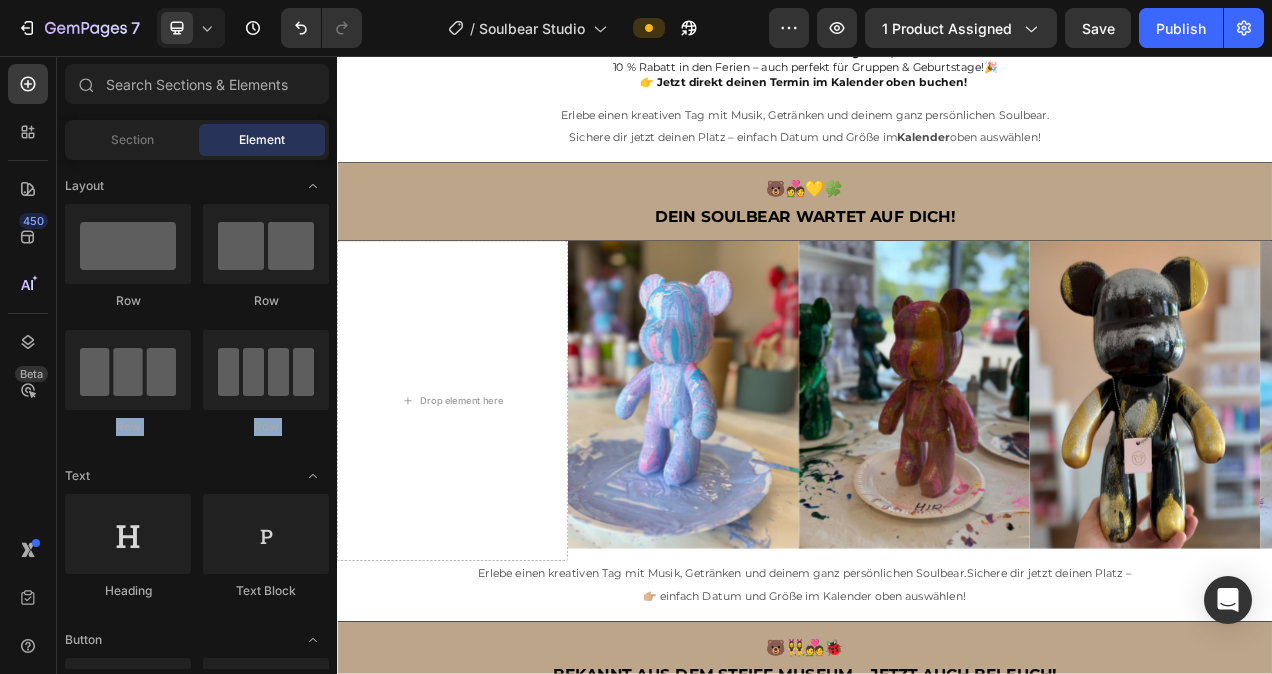drag, startPoint x: 306, startPoint y: 476, endPoint x: 166, endPoint y: 461, distance: 140.80128 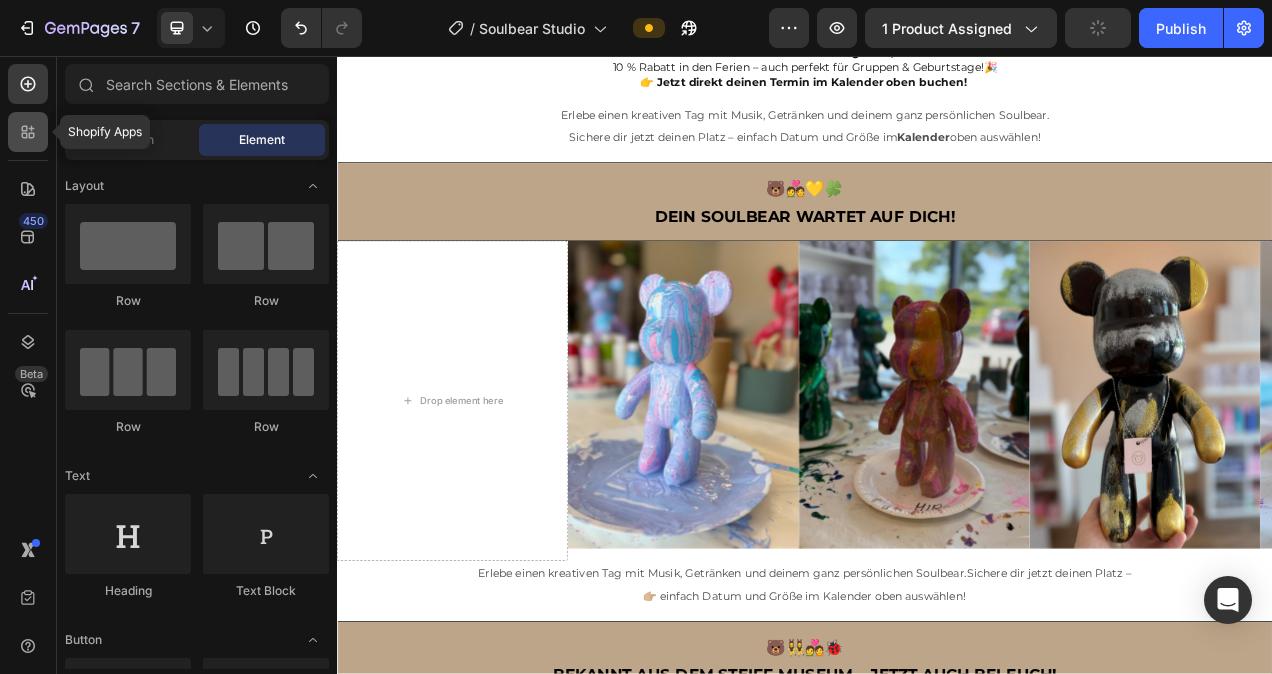 click 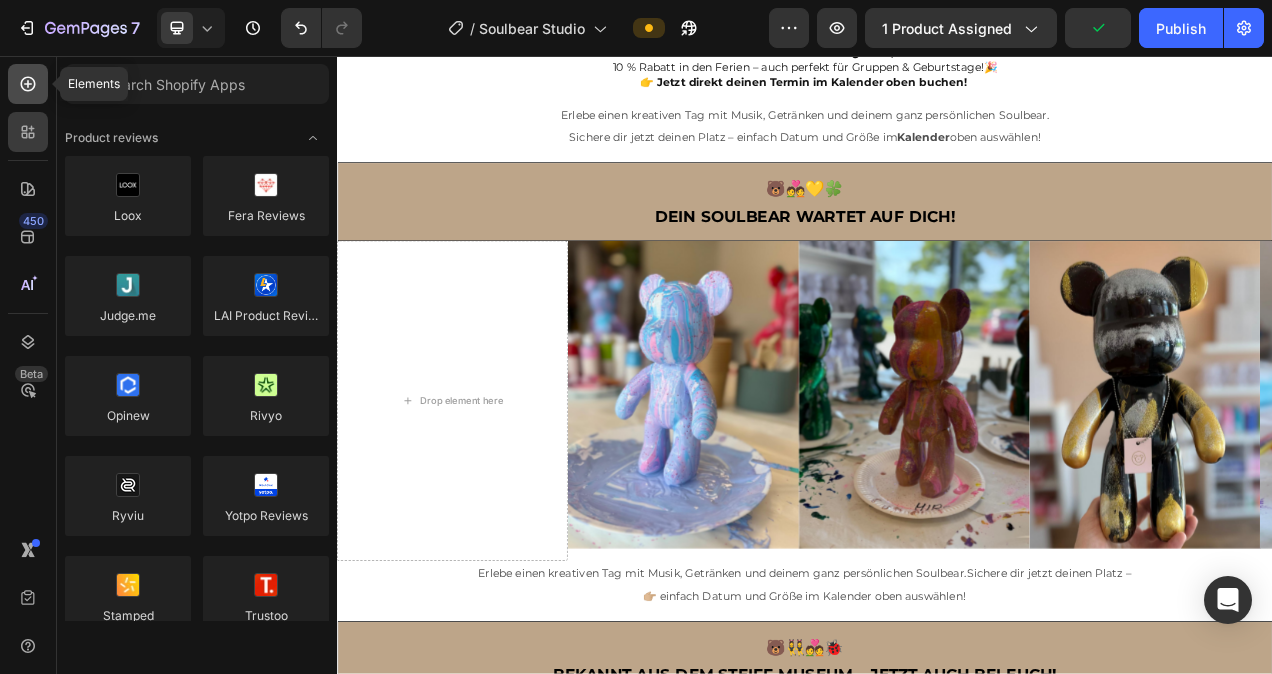 click 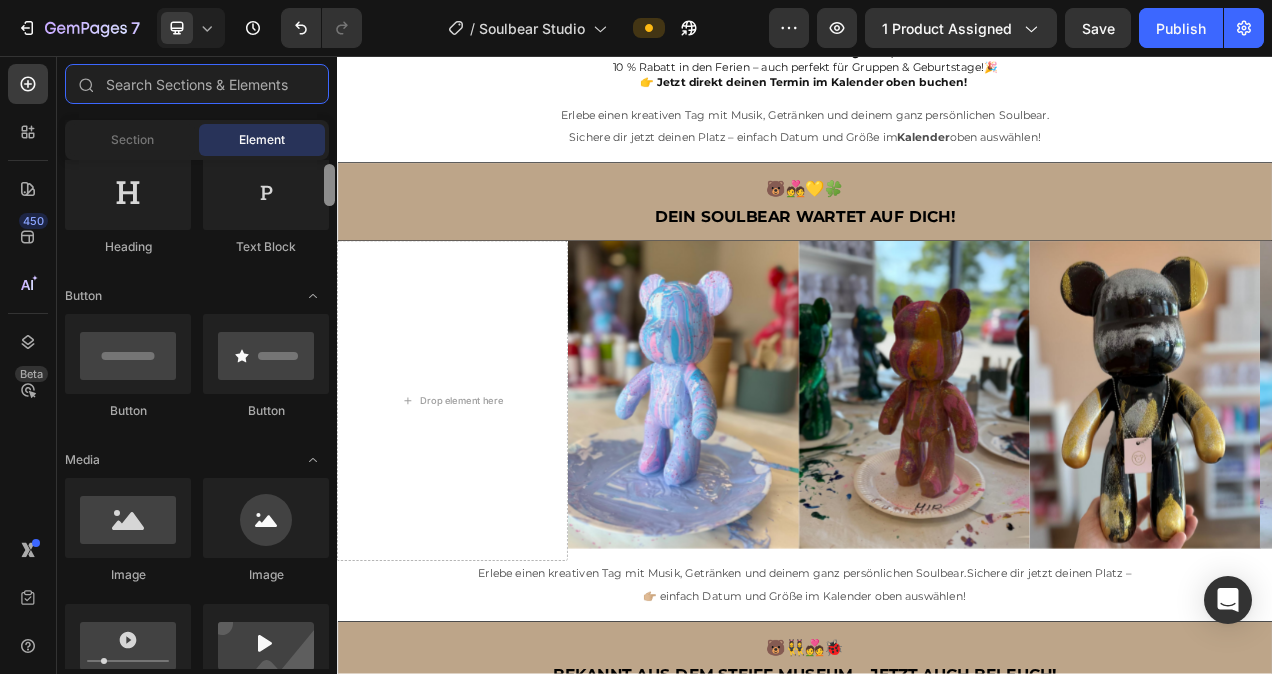 scroll, scrollTop: 439, scrollLeft: 0, axis: vertical 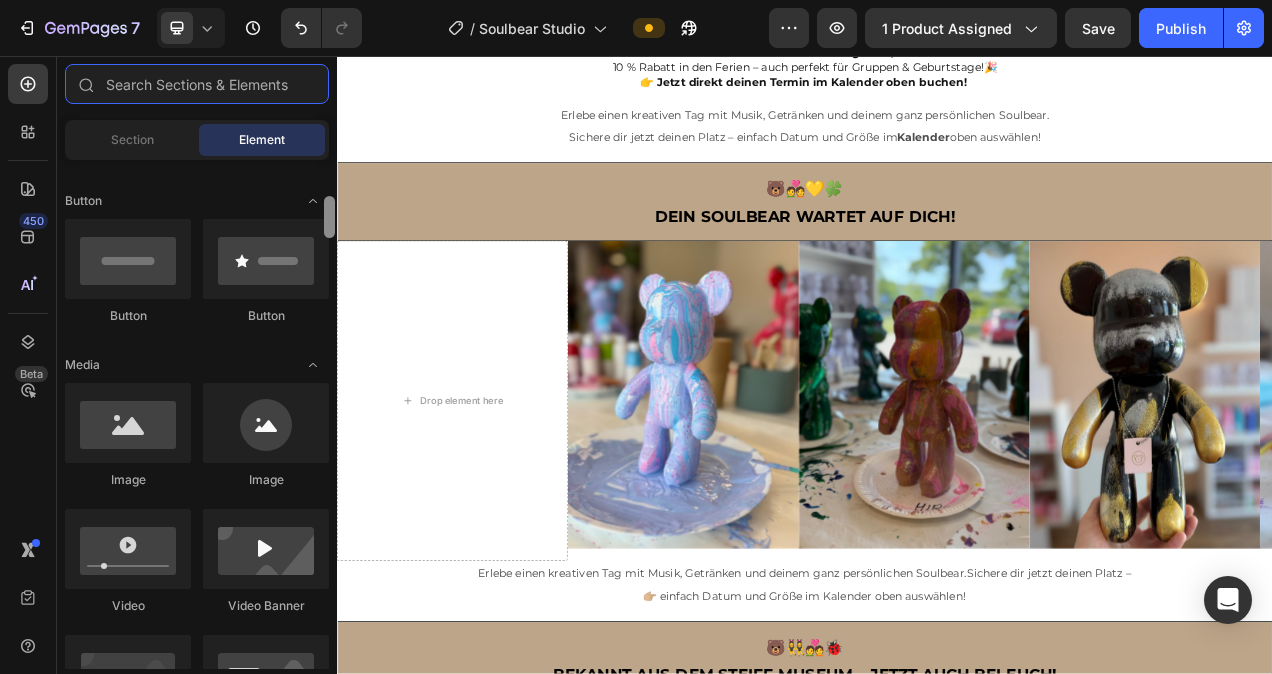 drag, startPoint x: 331, startPoint y: 188, endPoint x: 327, endPoint y: 225, distance: 37.215588 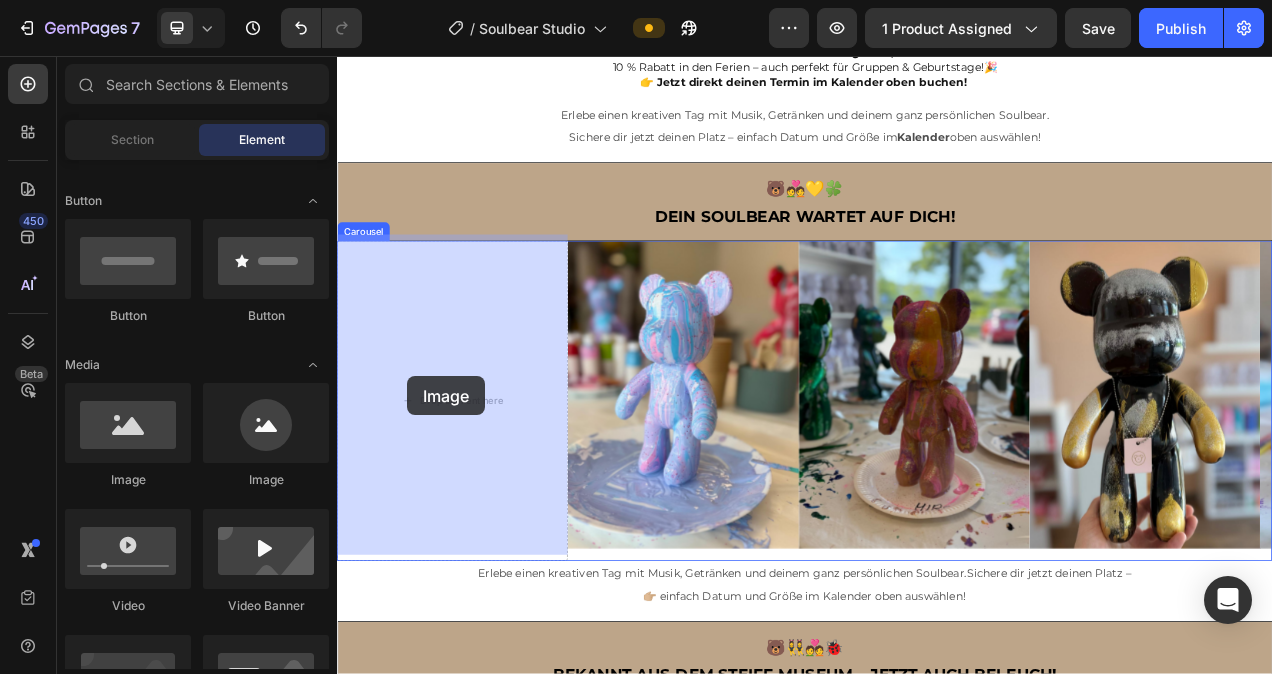 drag, startPoint x: 485, startPoint y: 488, endPoint x: 427, endPoint y: 467, distance: 61.68468 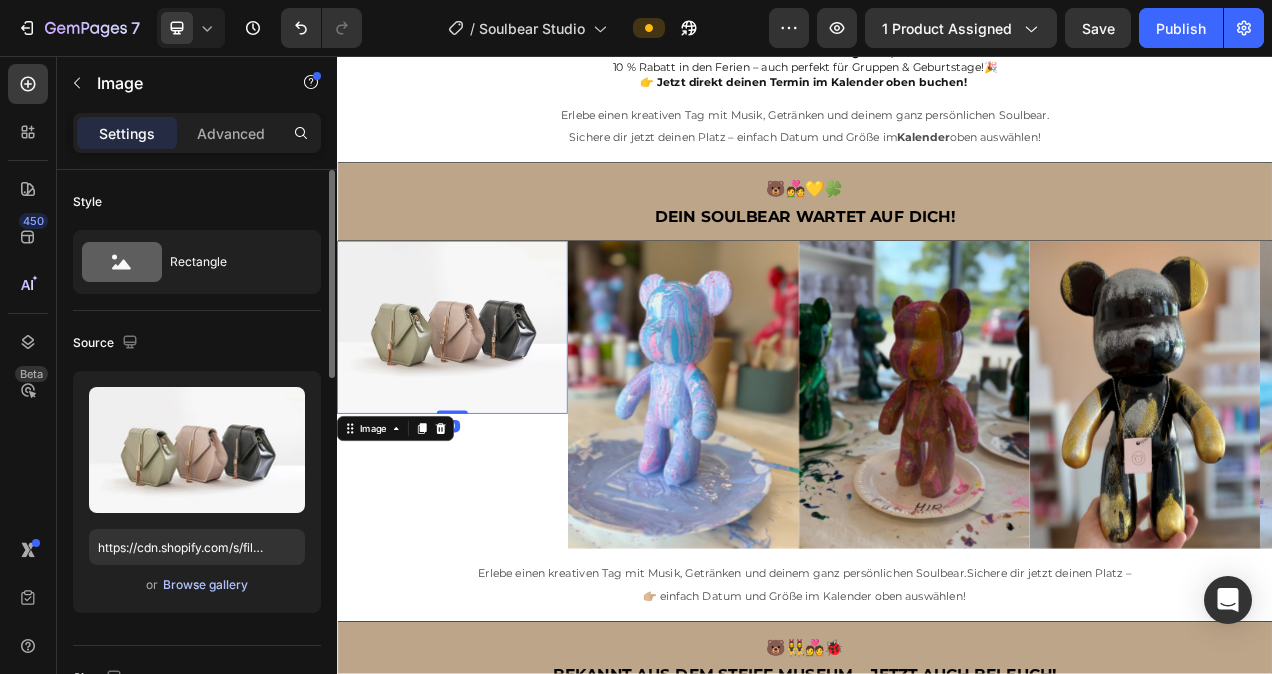click on "Browse gallery" at bounding box center [205, 585] 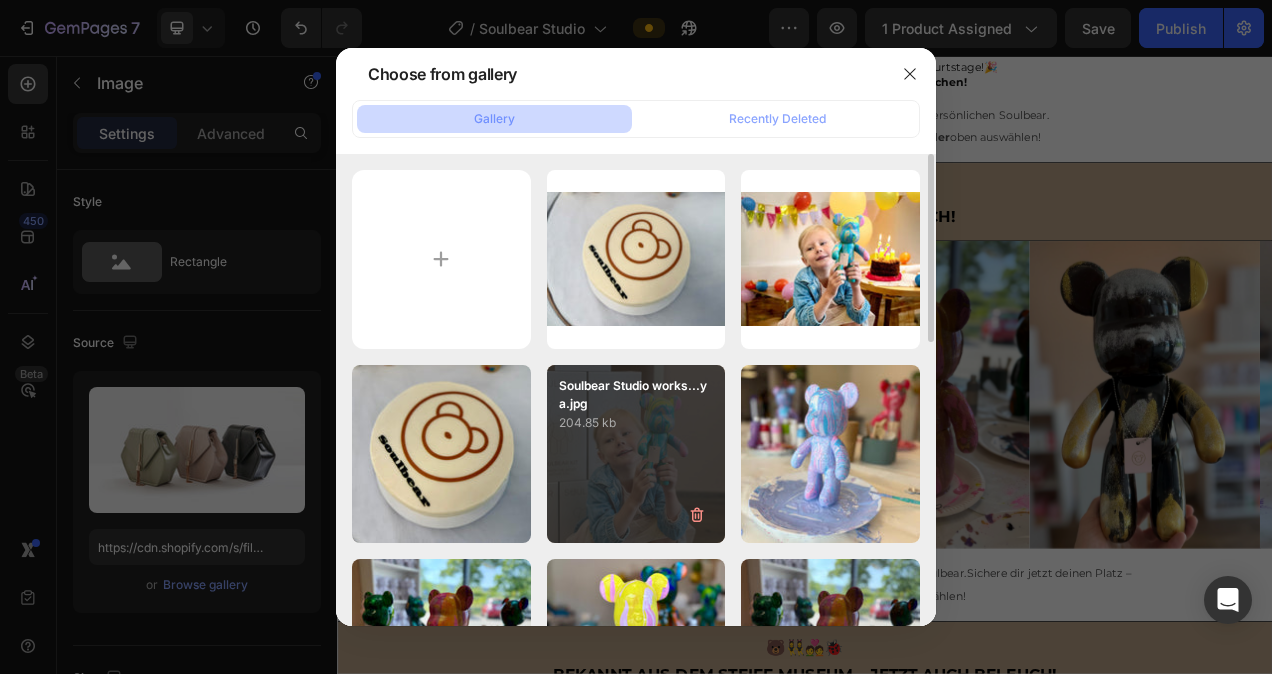 click on "204.85 kb" at bounding box center (636, 423) 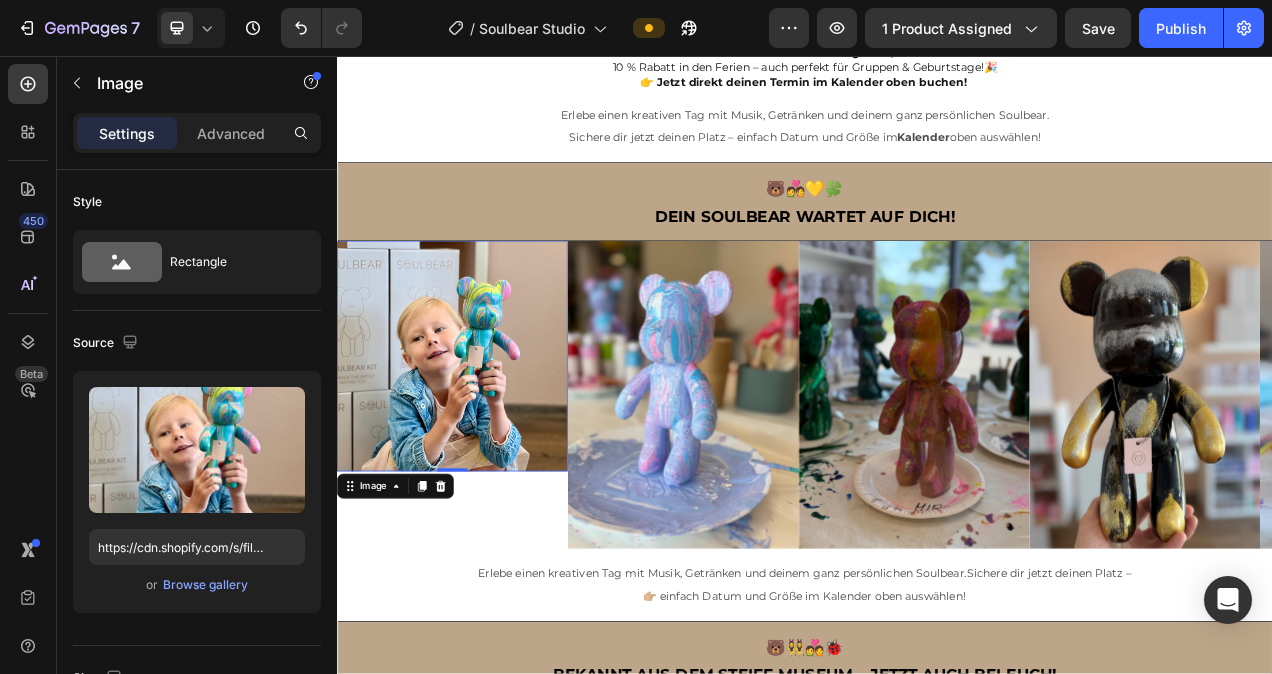 click at bounding box center [485, 442] 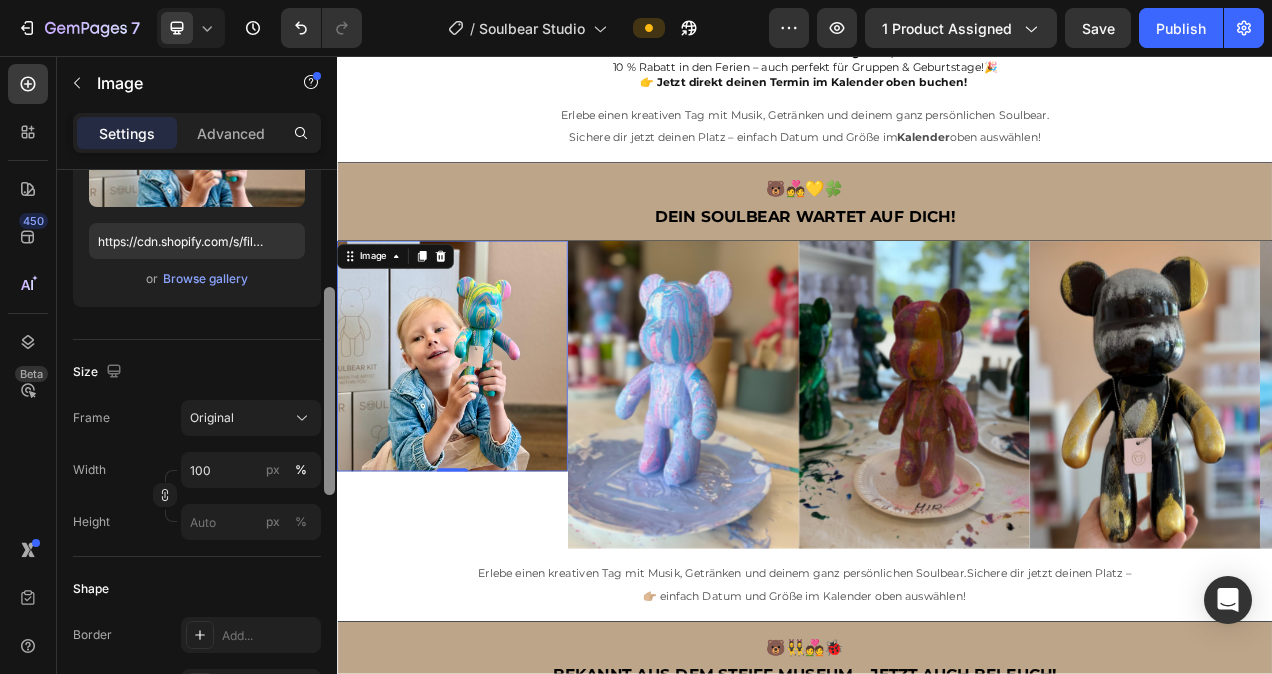 drag, startPoint x: 330, startPoint y: 273, endPoint x: 330, endPoint y: 389, distance: 116 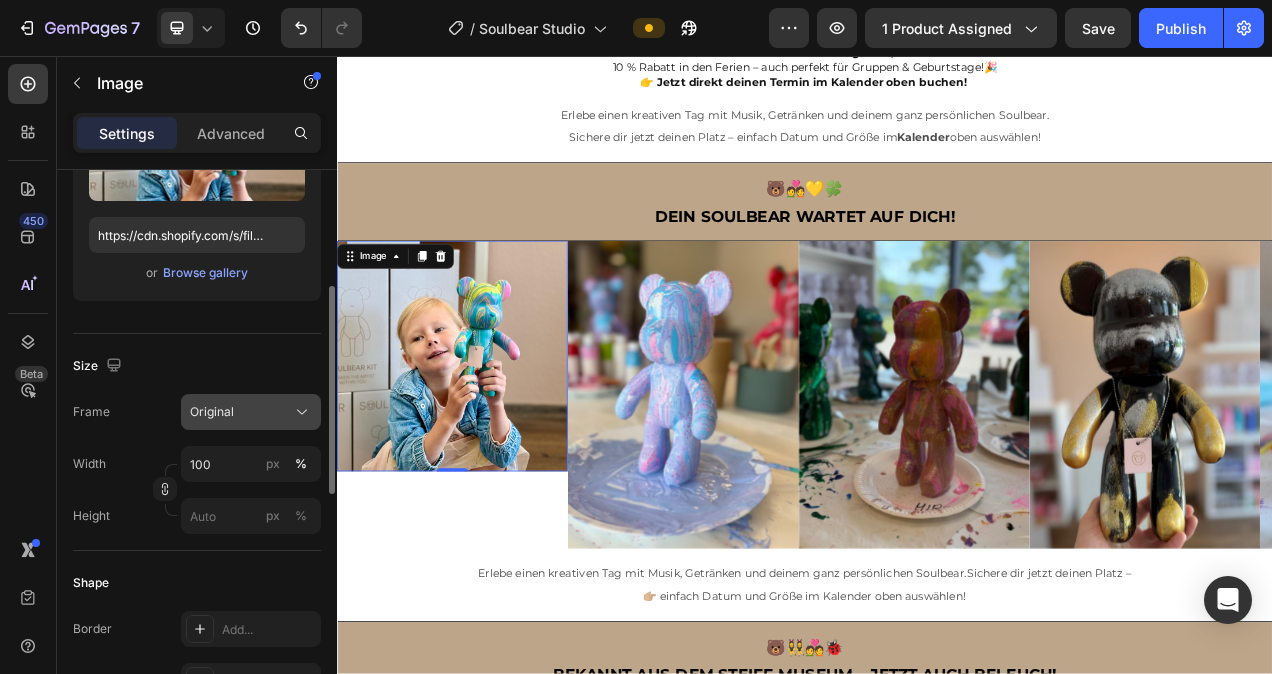 click 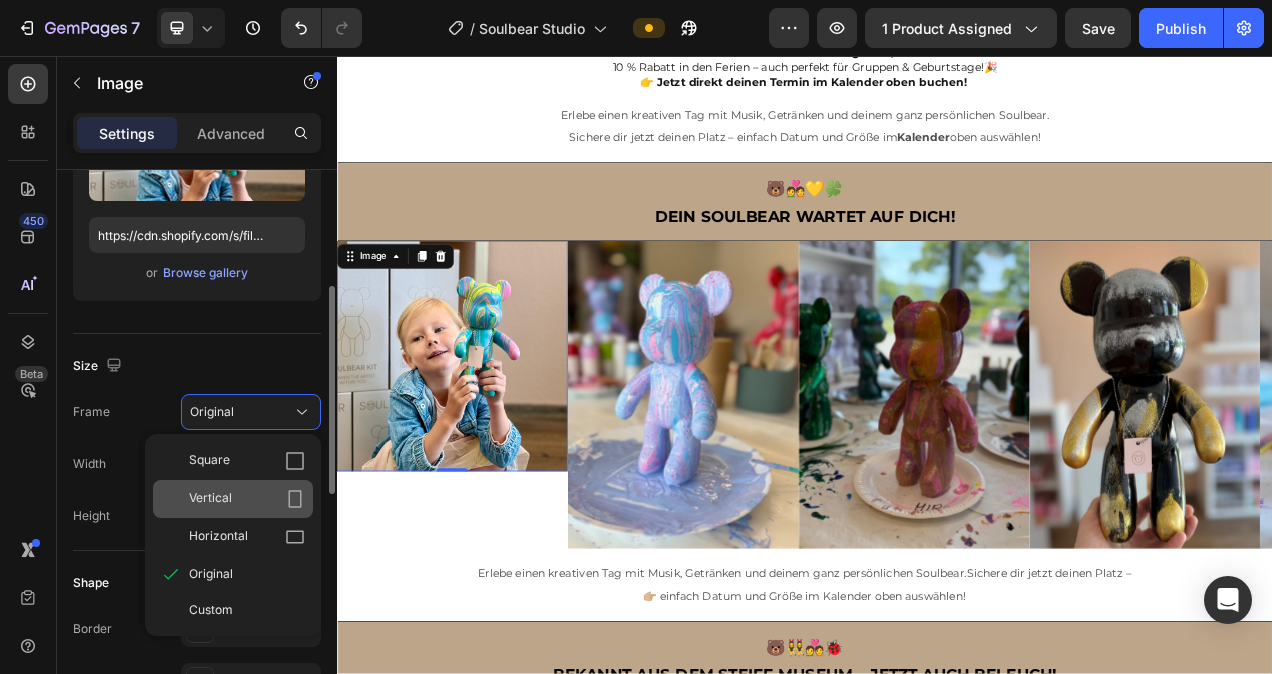 click on "Vertical" at bounding box center (247, 499) 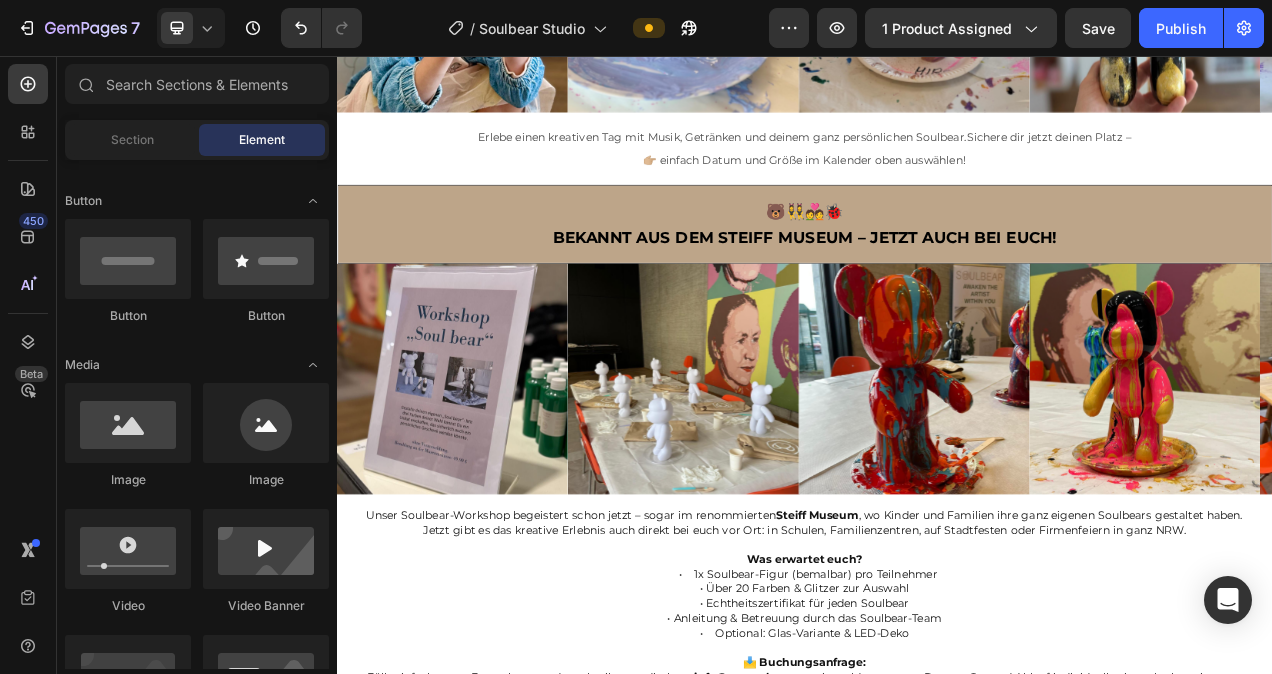 scroll, scrollTop: 2950, scrollLeft: 0, axis: vertical 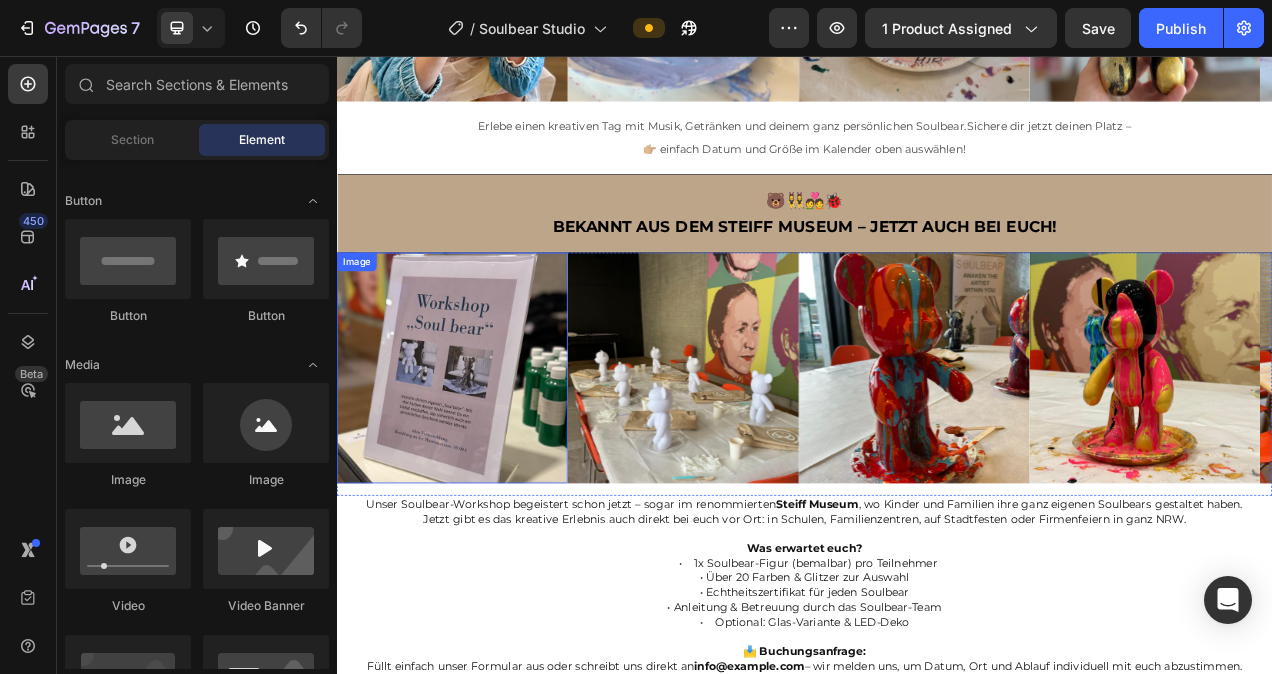click at bounding box center [485, 457] 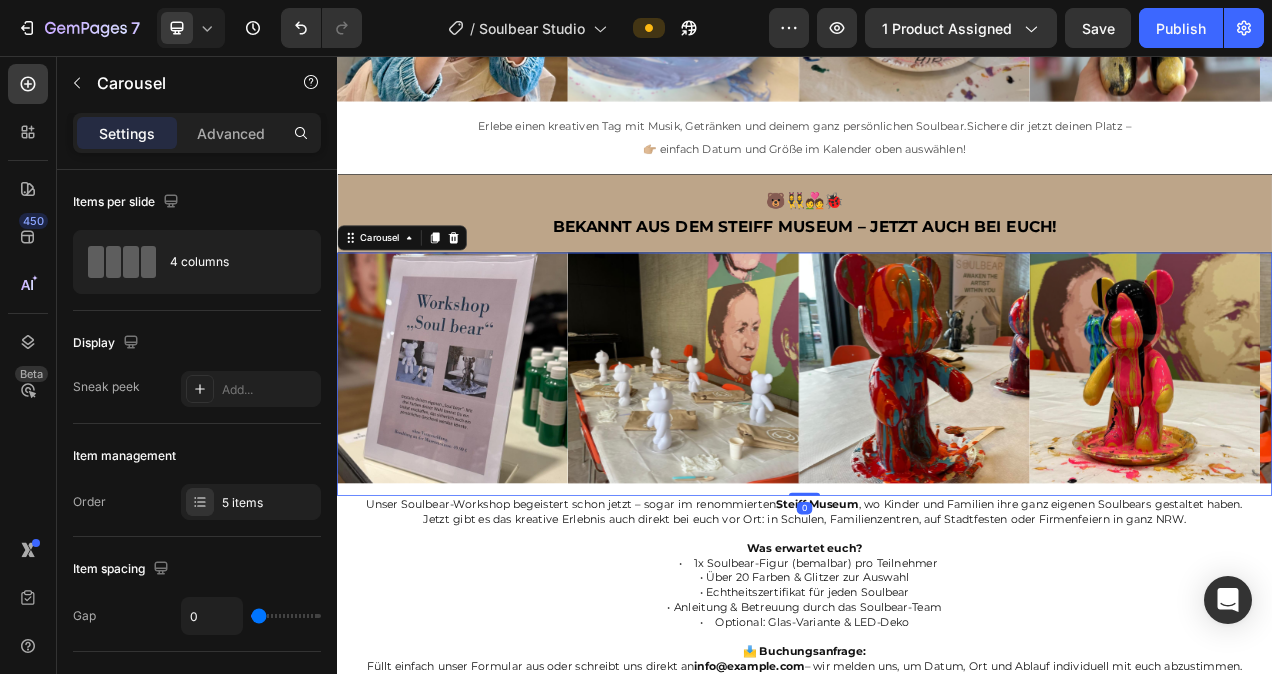 click on "Image" at bounding box center [485, 465] 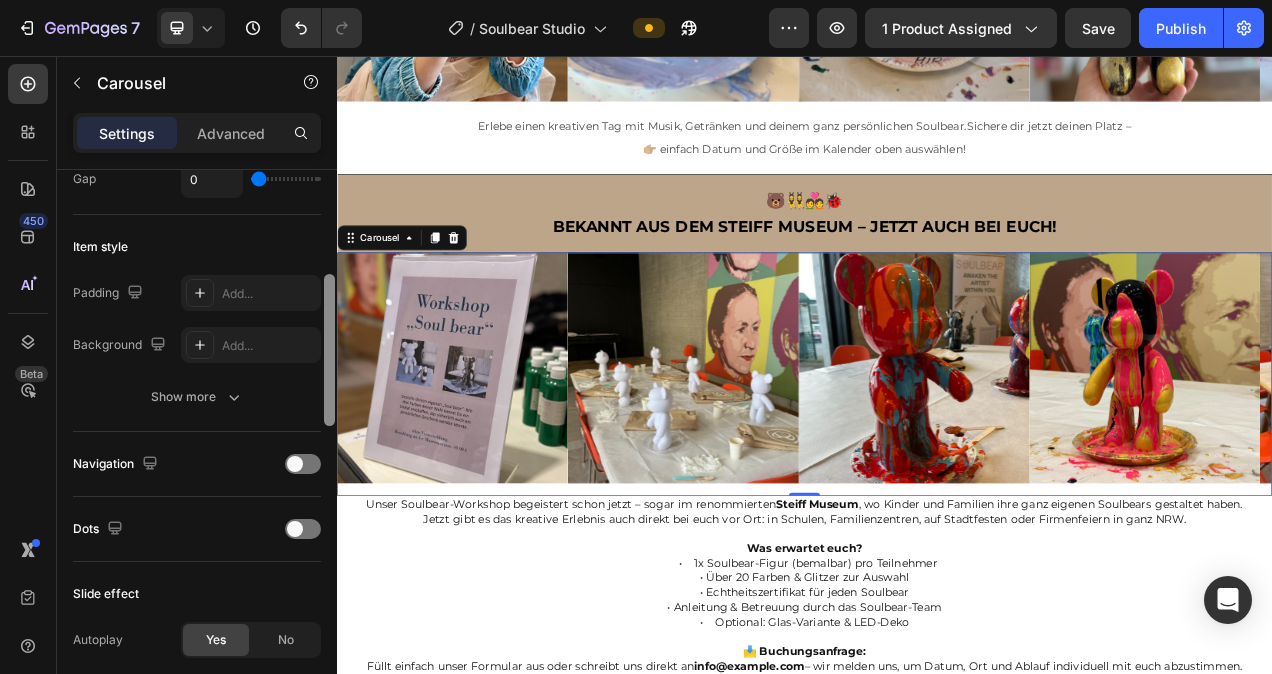 scroll, scrollTop: 441, scrollLeft: 0, axis: vertical 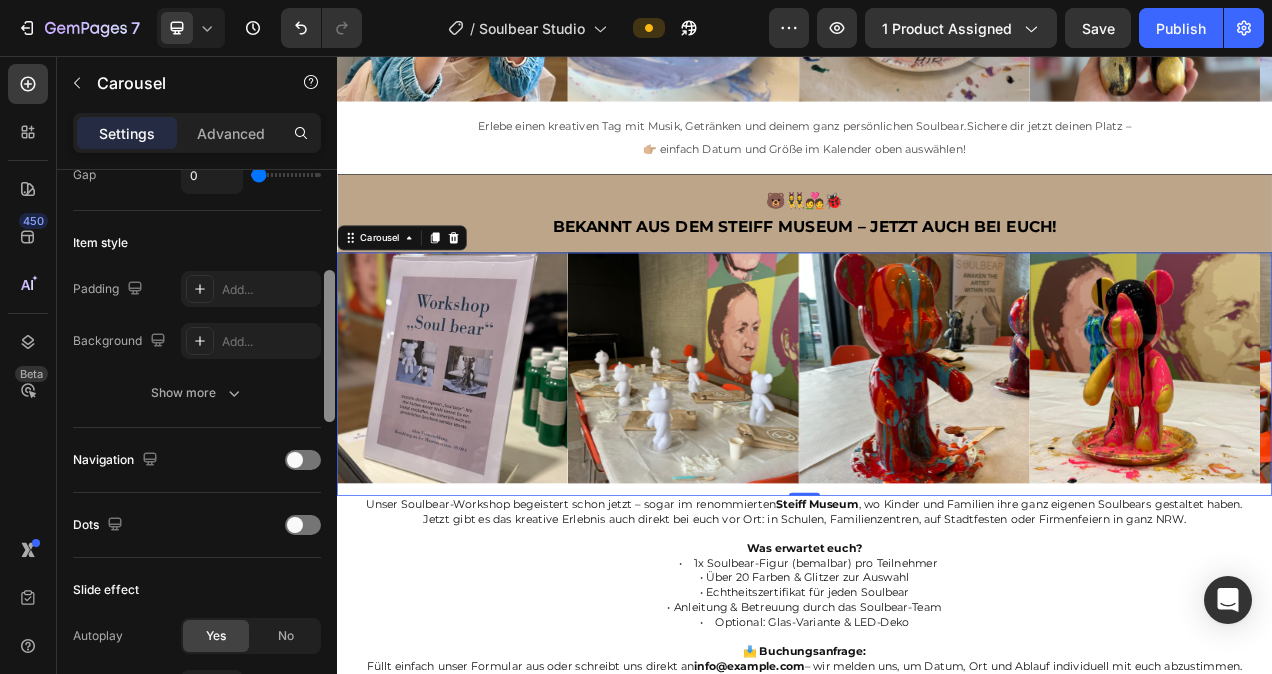 drag, startPoint x: 327, startPoint y: 256, endPoint x: 331, endPoint y: 376, distance: 120.06665 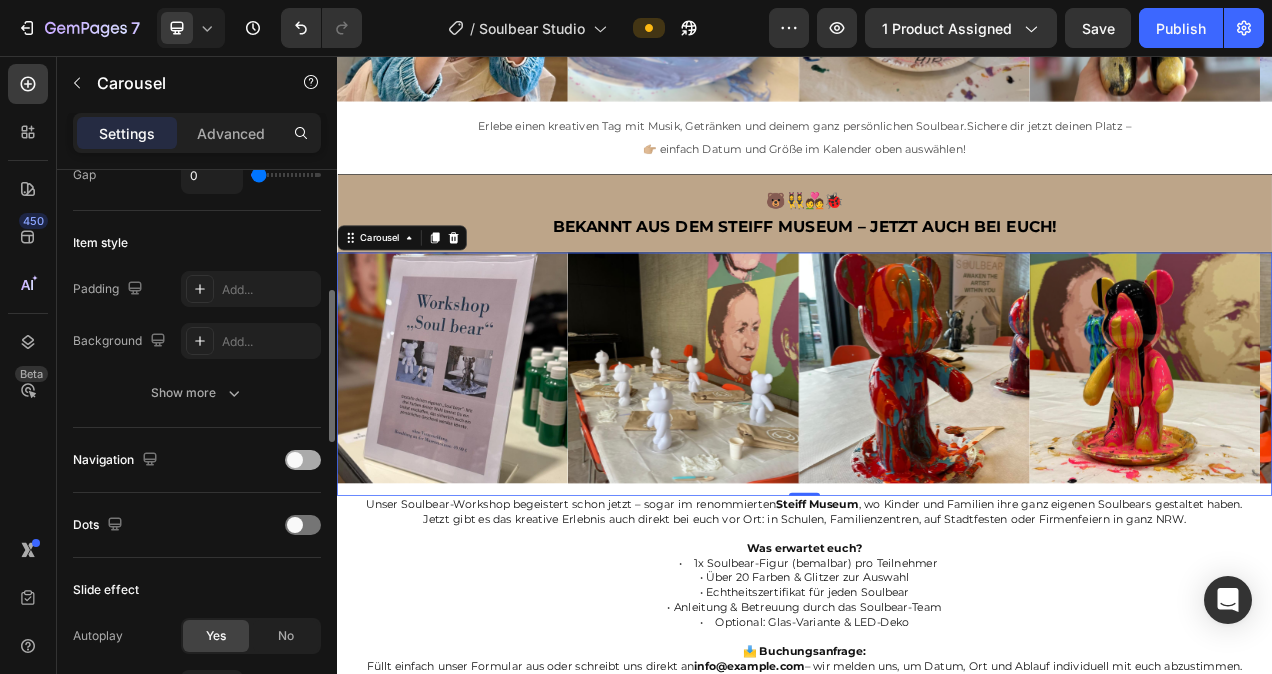 click at bounding box center [295, 460] 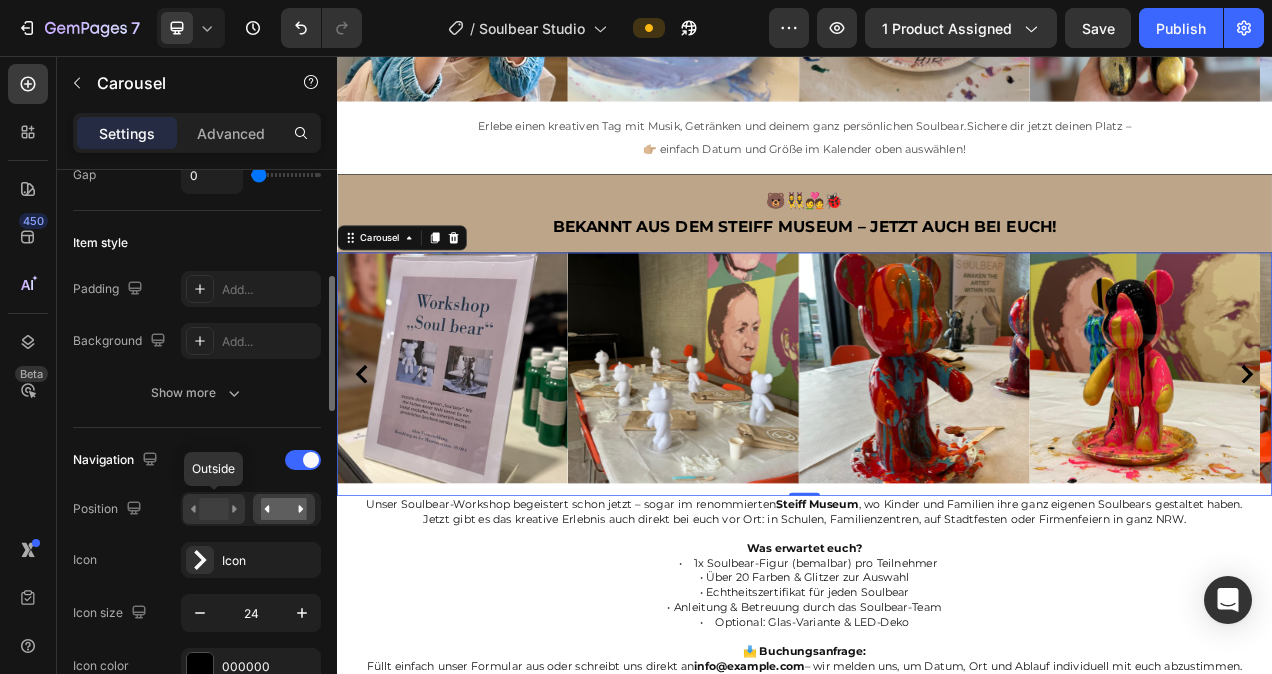 click 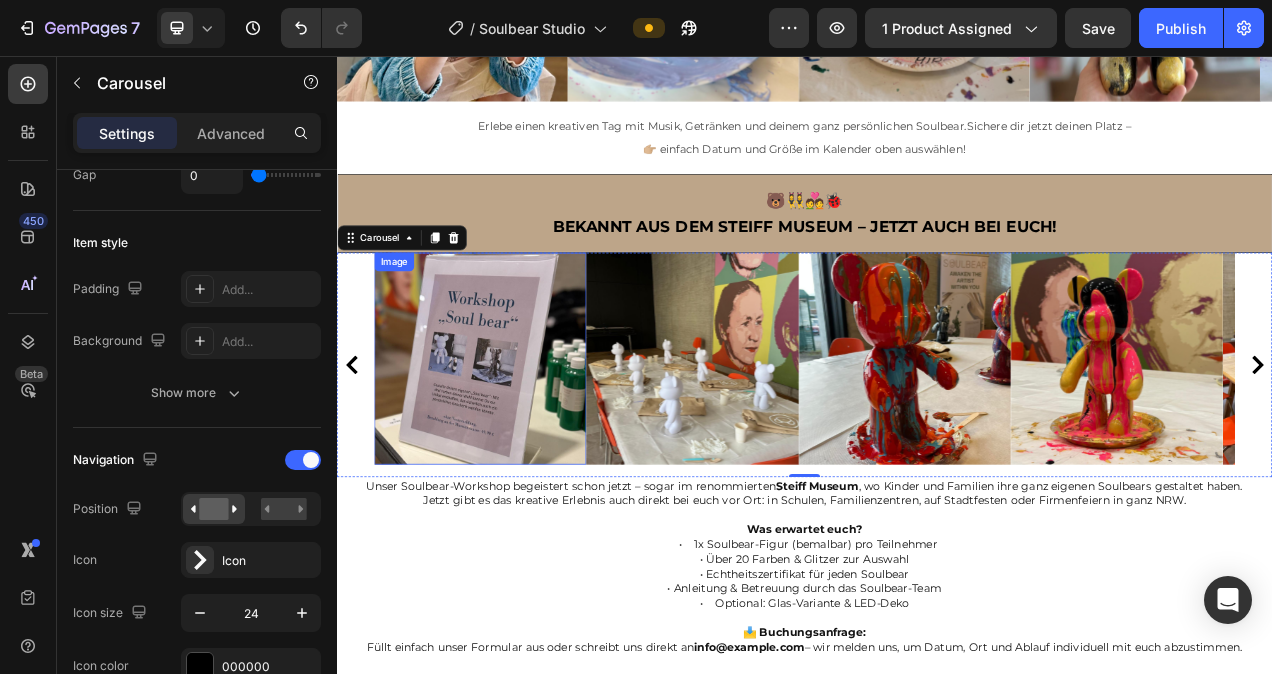 click at bounding box center [521, 445] 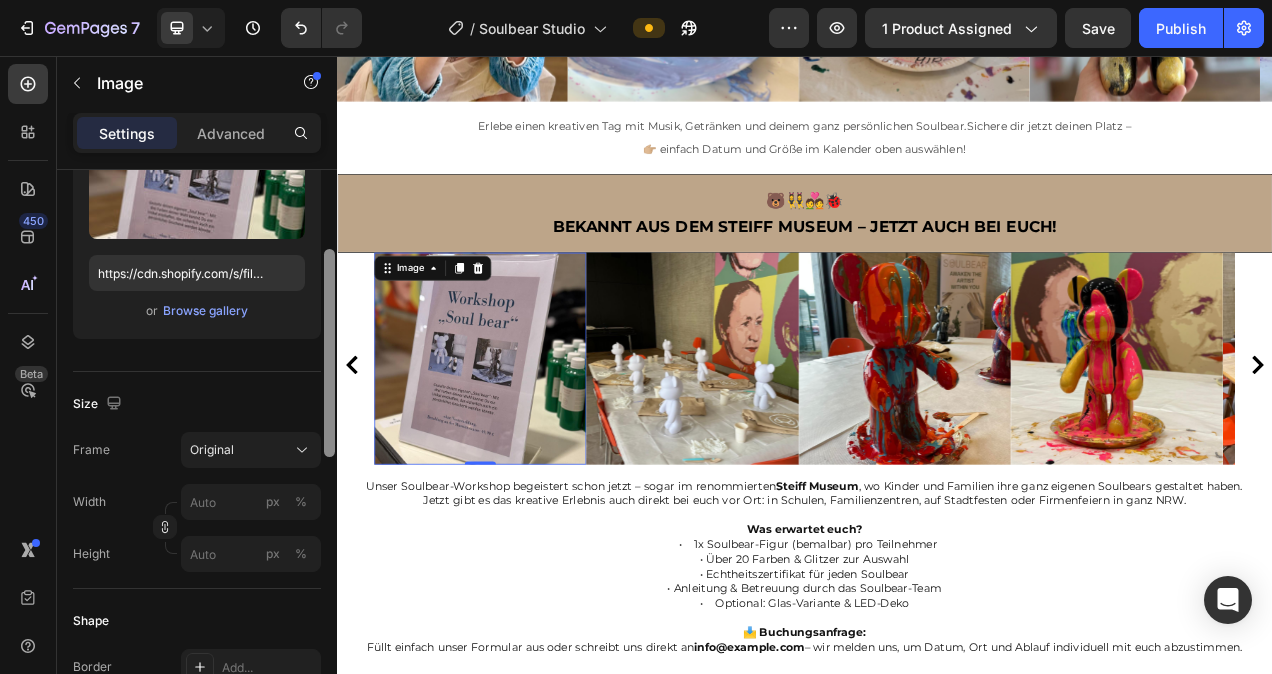 scroll, scrollTop: 277, scrollLeft: 0, axis: vertical 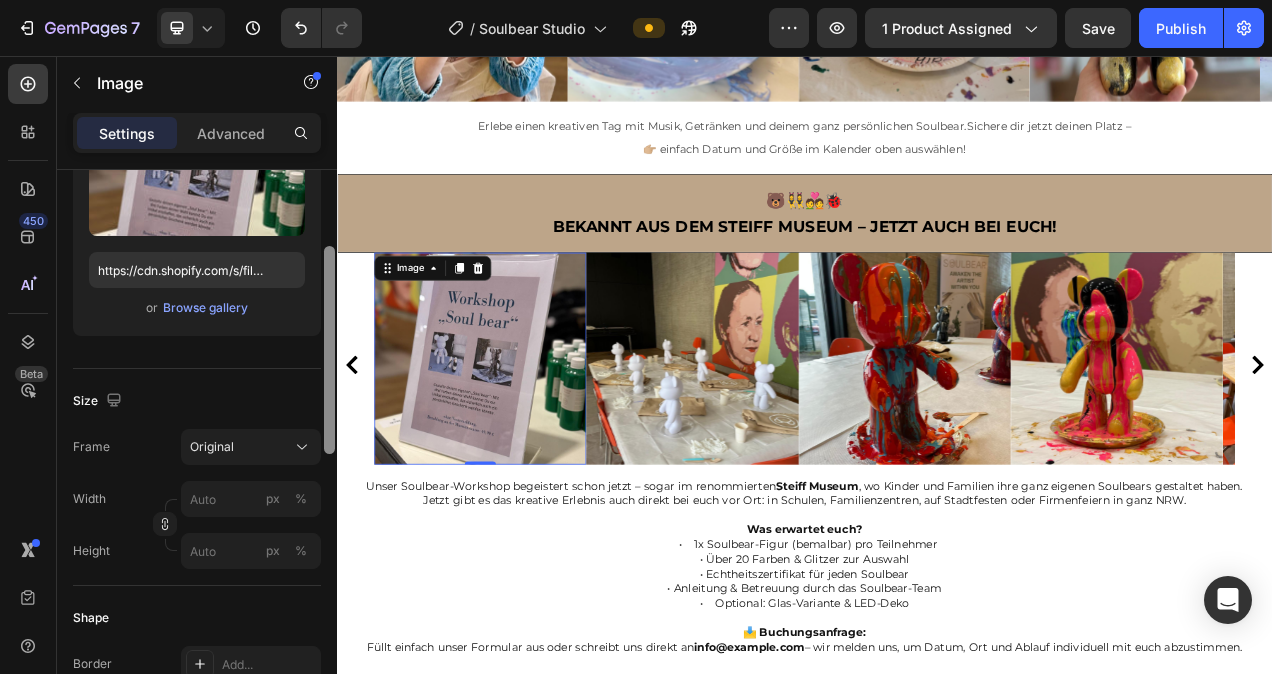 drag, startPoint x: 330, startPoint y: 354, endPoint x: 328, endPoint y: 457, distance: 103.01942 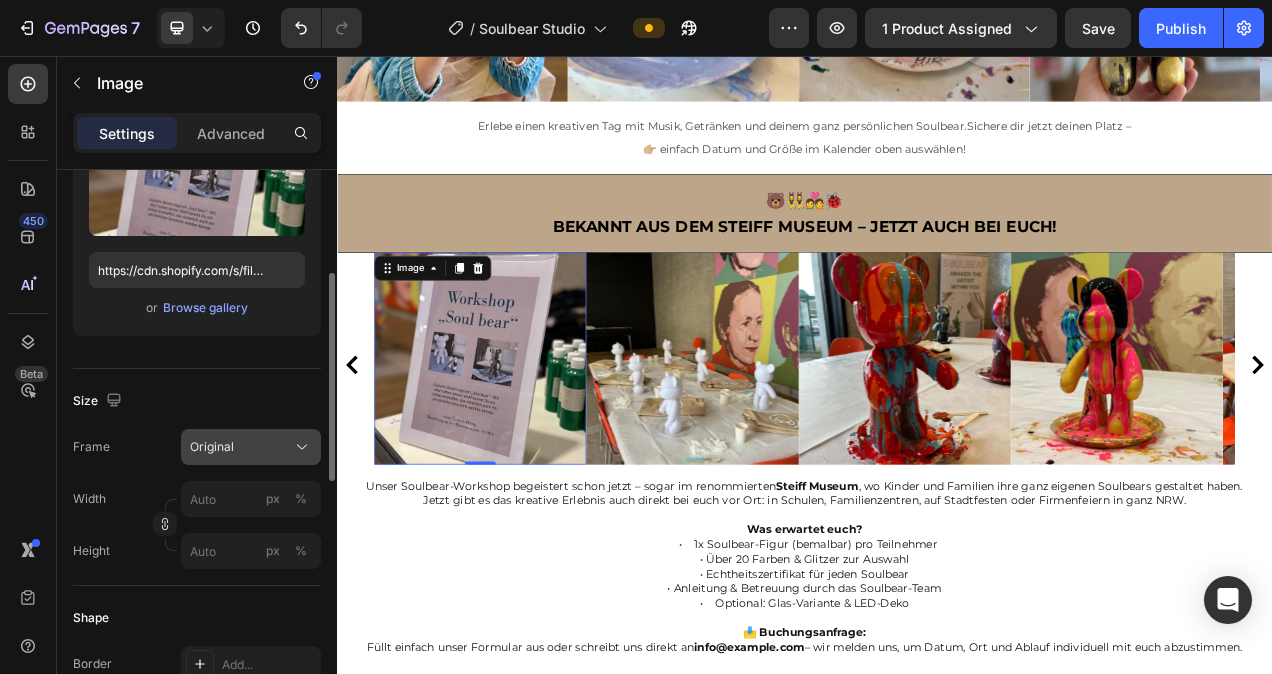 click on "Original" at bounding box center [251, 447] 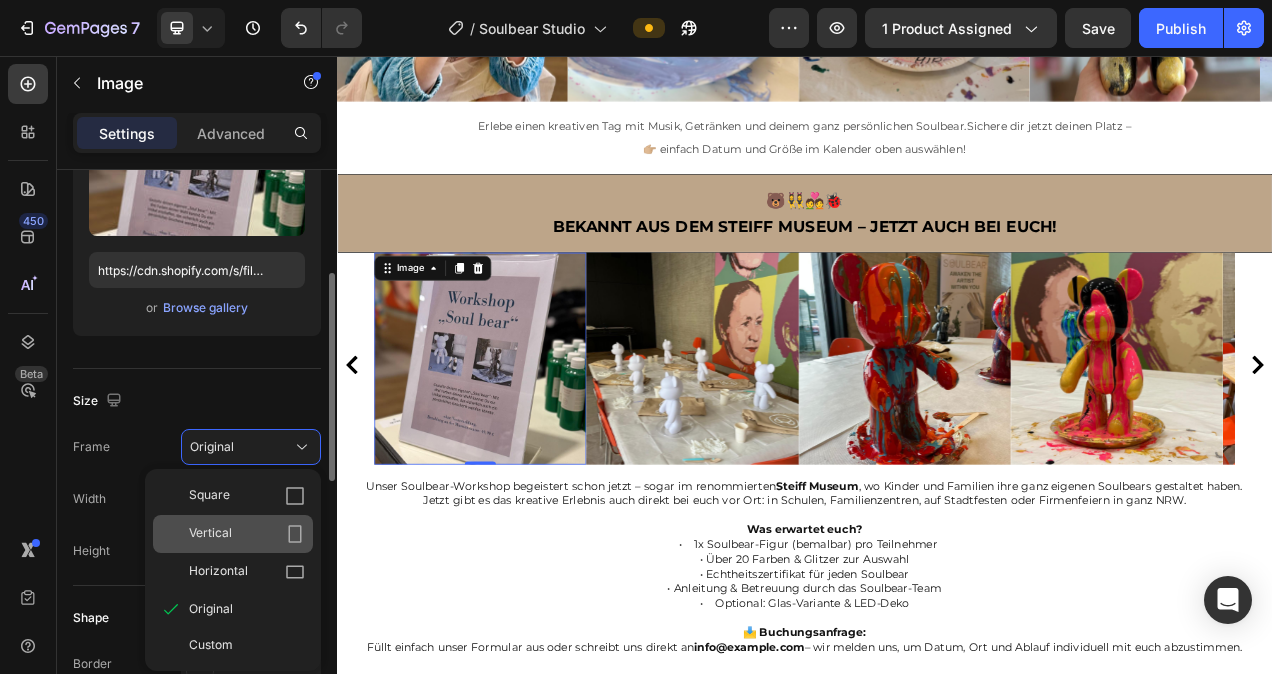 click 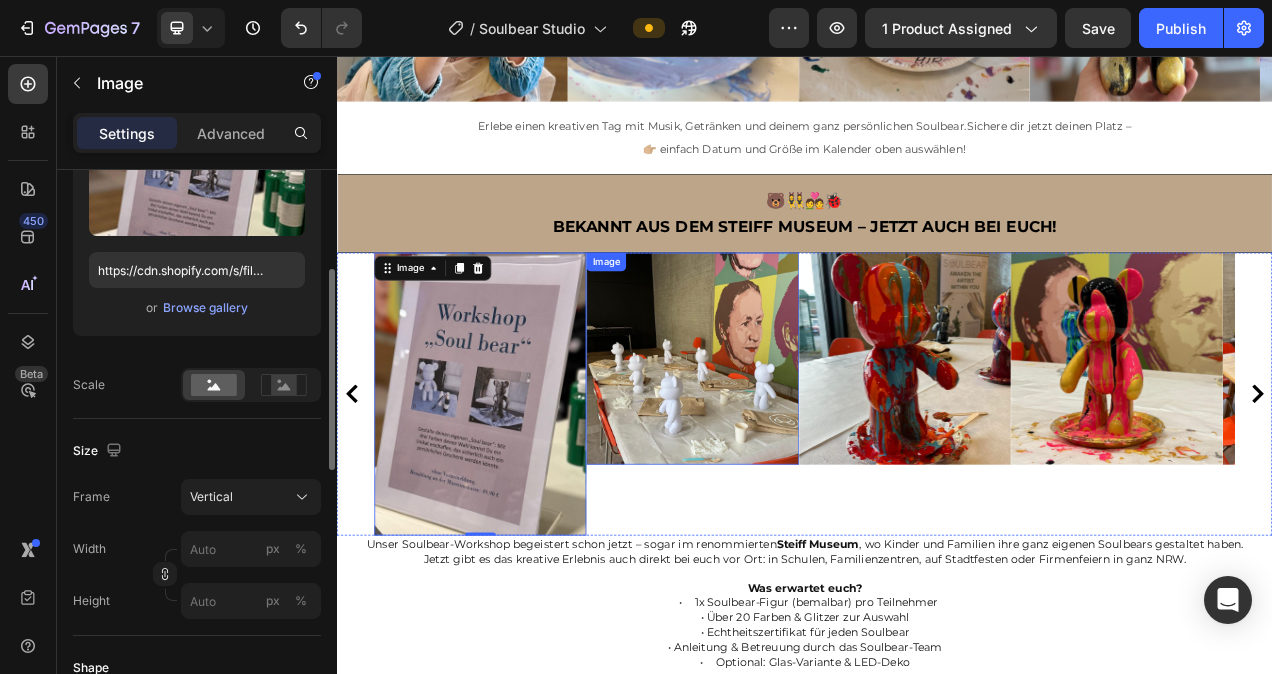 click at bounding box center [793, 445] 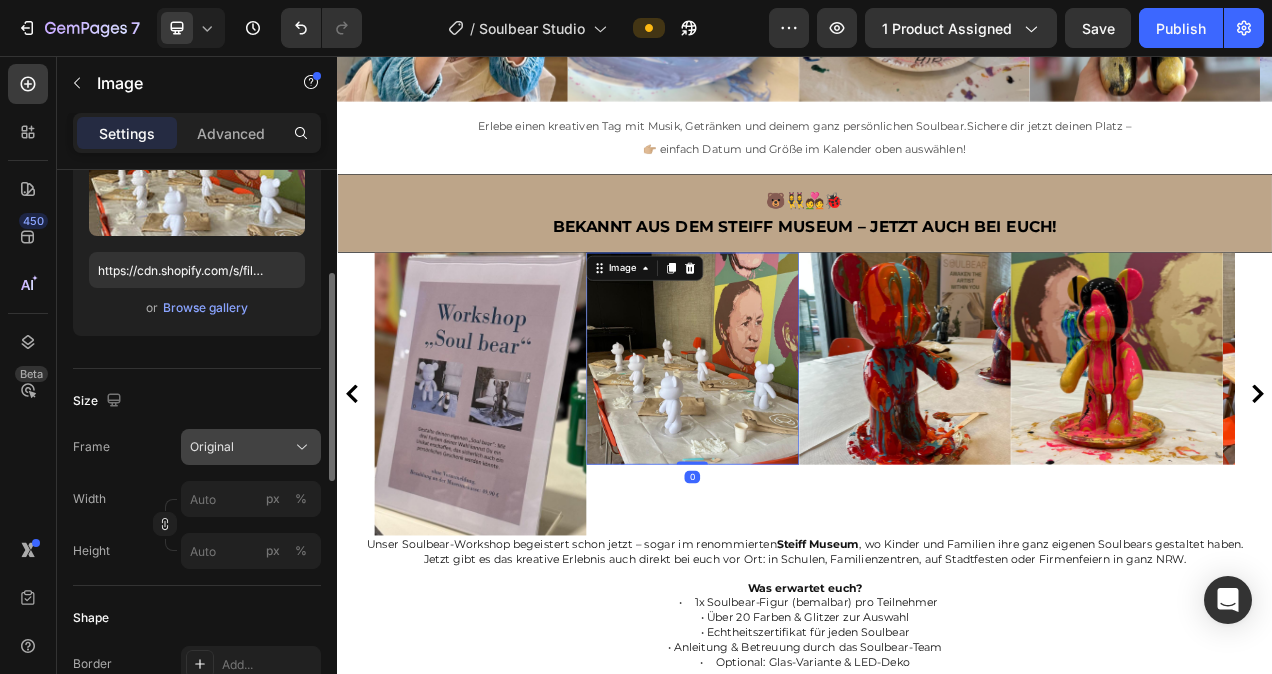 click 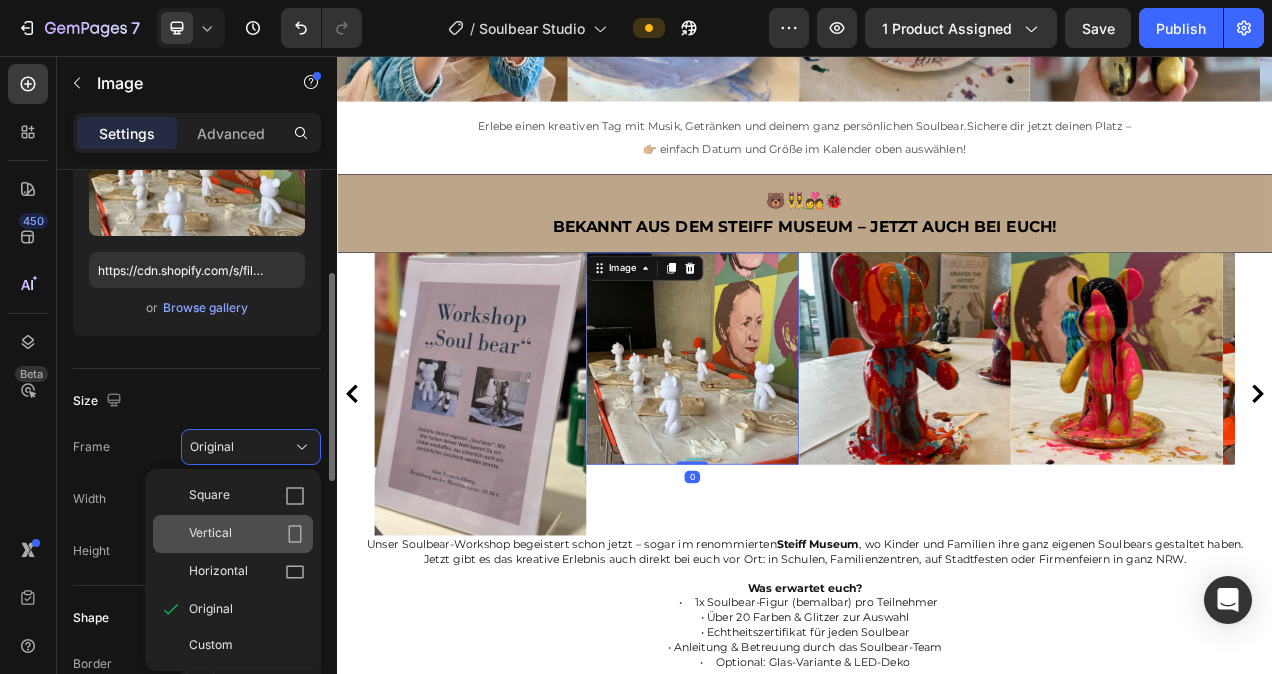 click on "Vertical" at bounding box center (247, 534) 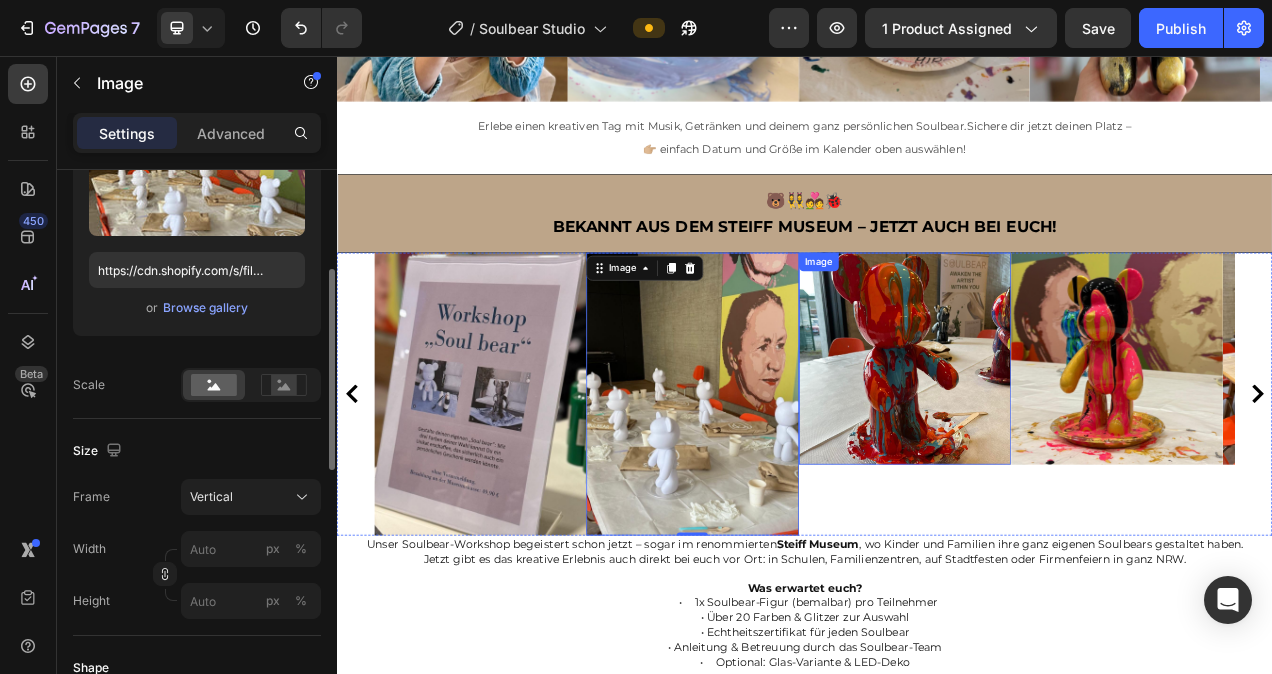 click at bounding box center [1066, 445] 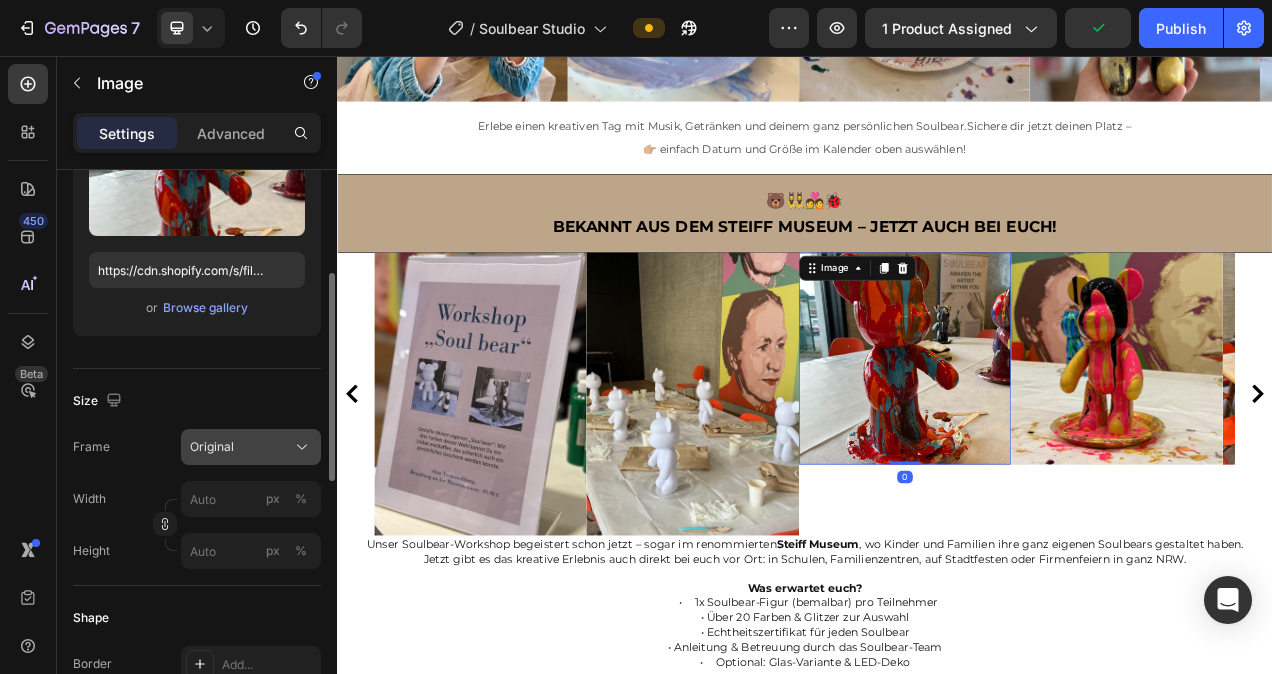 click 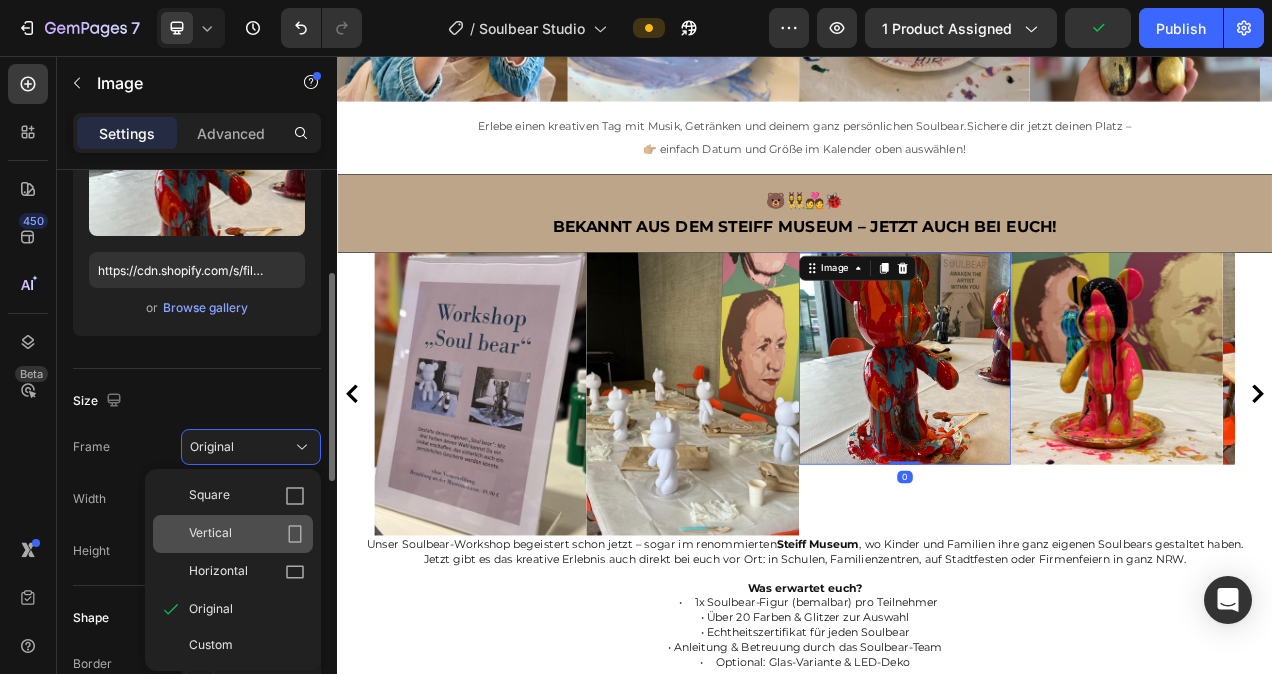 click on "Vertical" at bounding box center (247, 534) 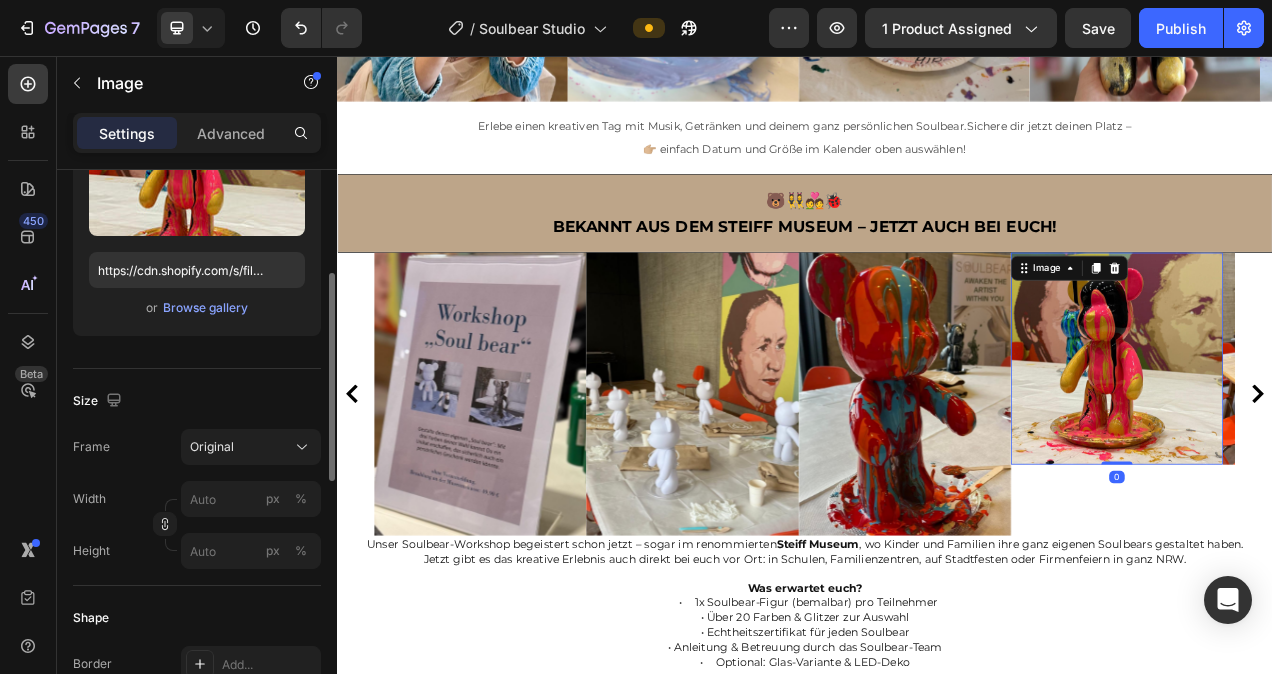 click at bounding box center (1338, 445) 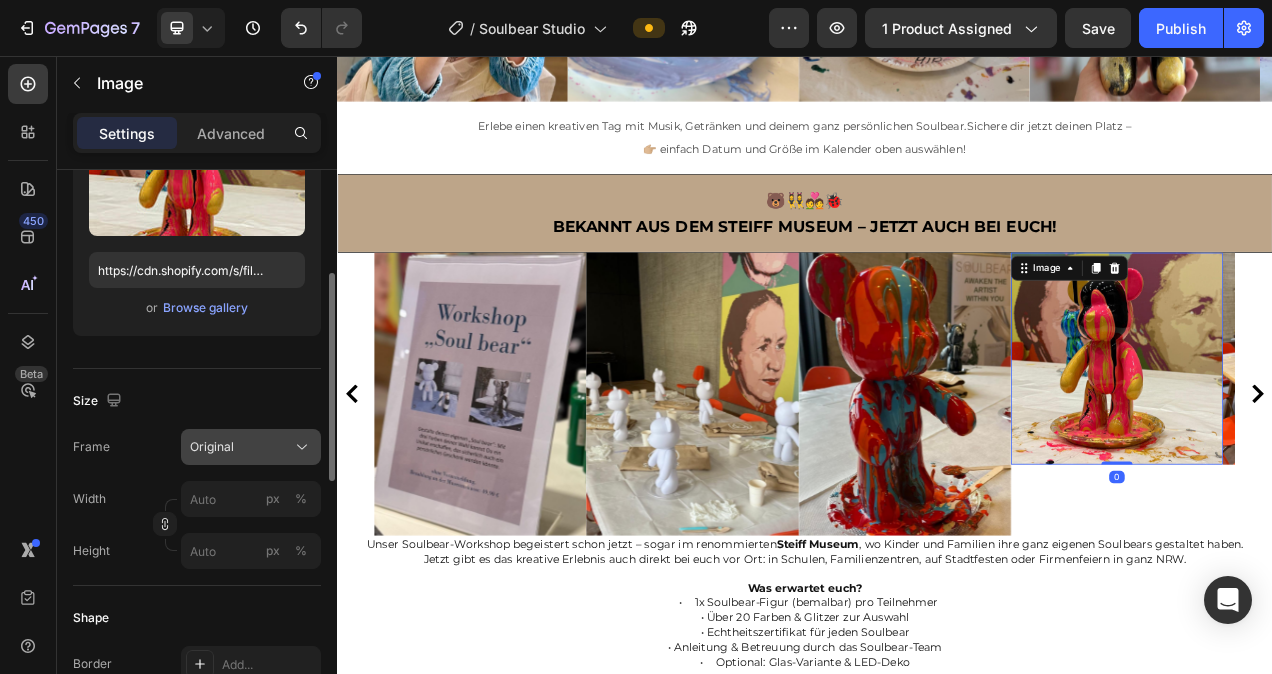 click 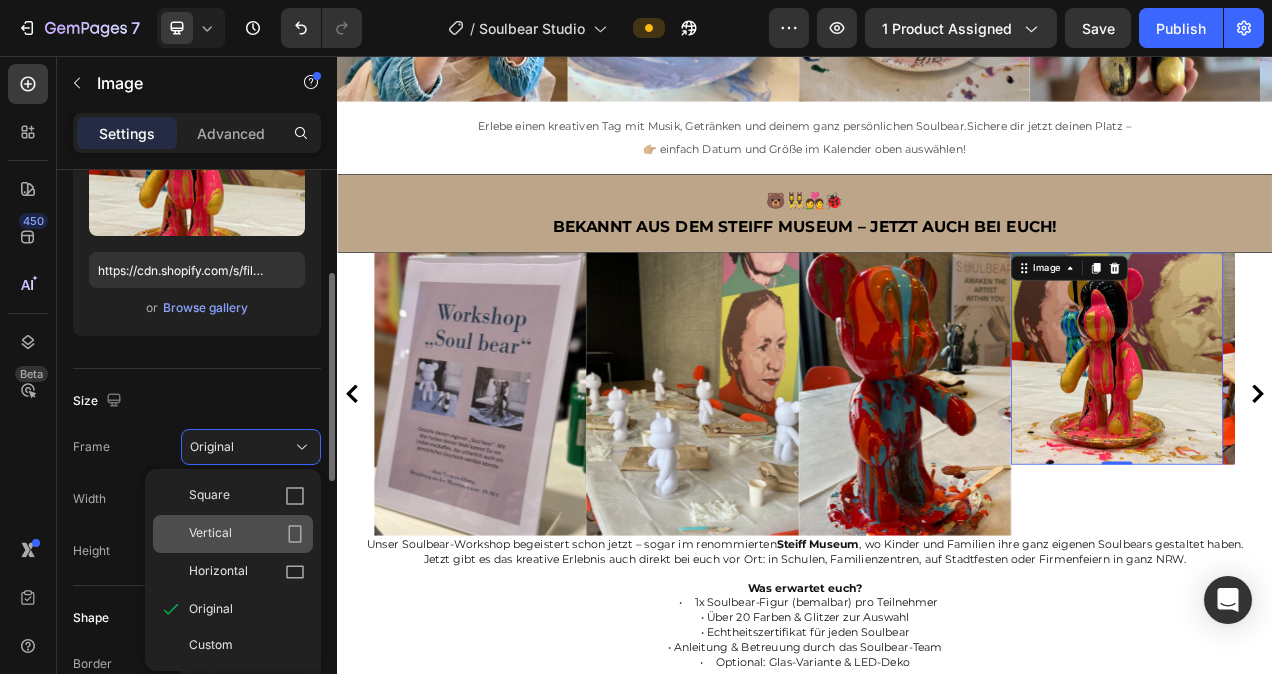 click on "Vertical" at bounding box center (247, 534) 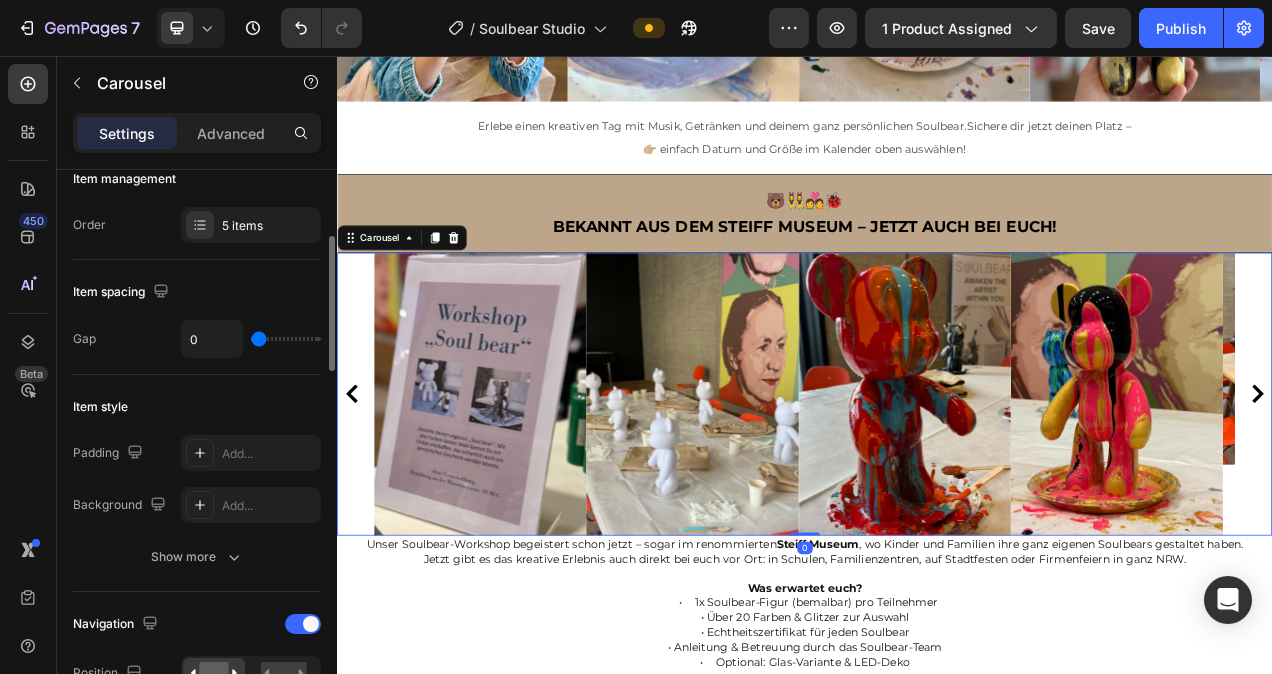 click 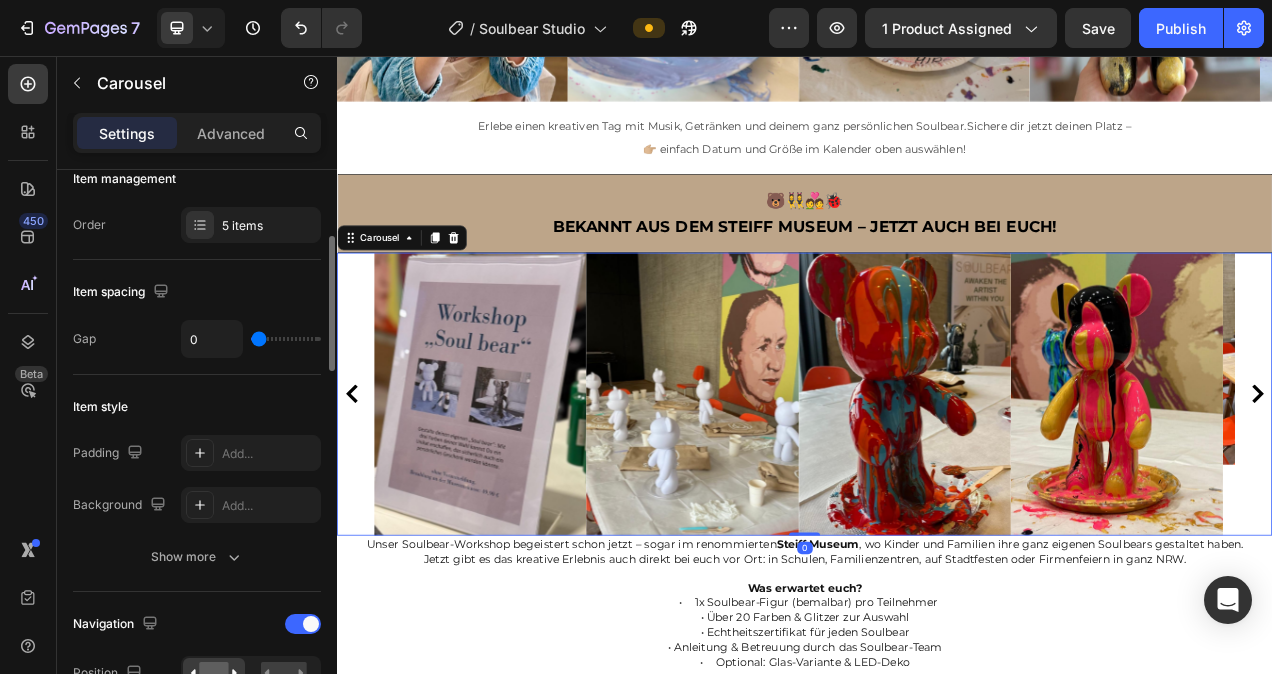 scroll, scrollTop: 0, scrollLeft: 0, axis: both 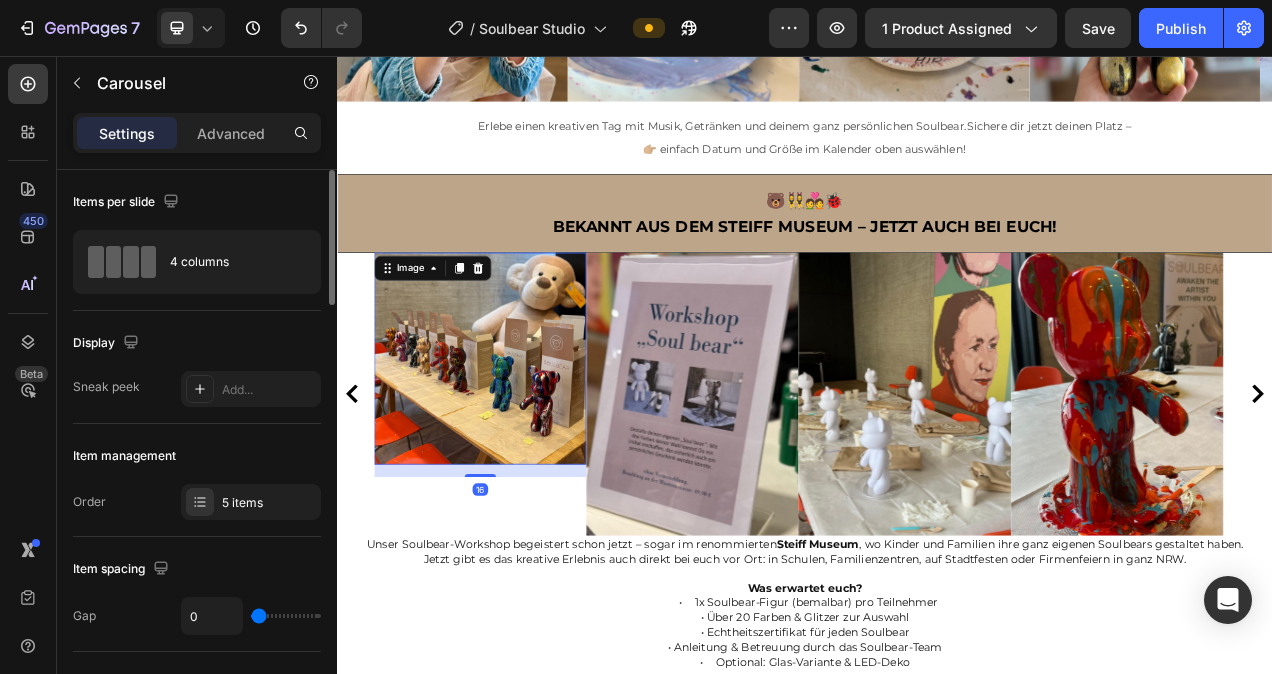 click at bounding box center (521, 445) 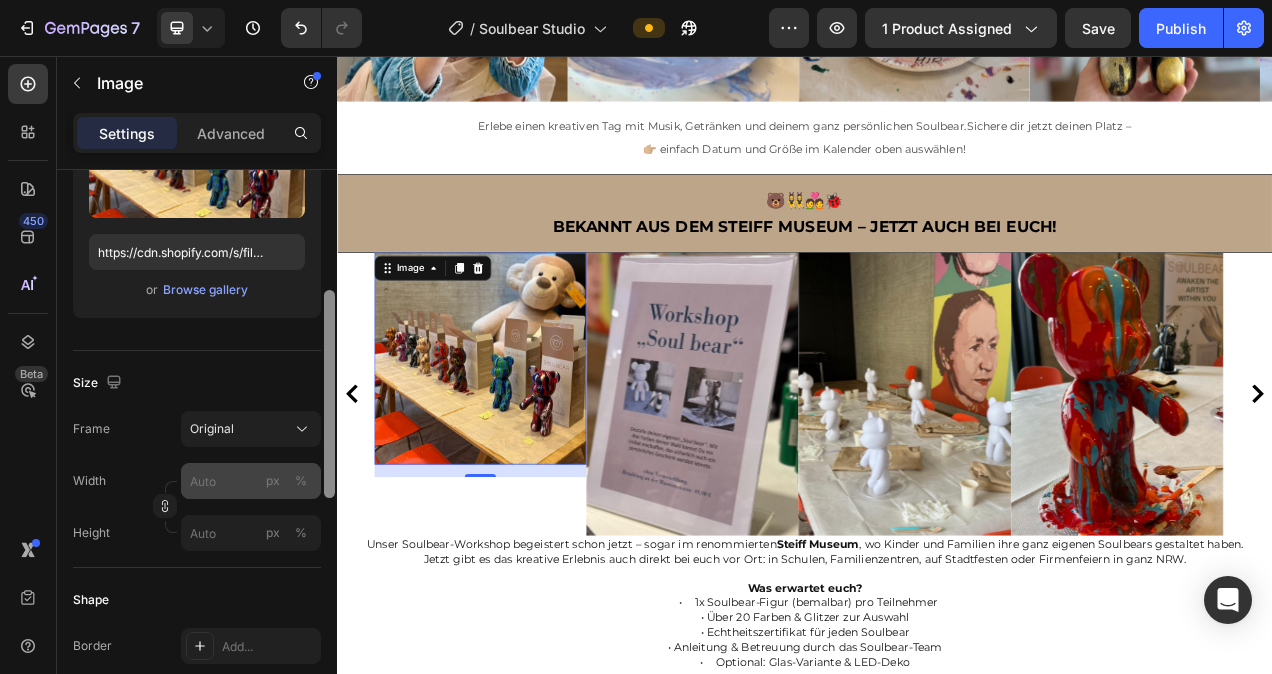 drag, startPoint x: 327, startPoint y: 348, endPoint x: 316, endPoint y: 461, distance: 113.534134 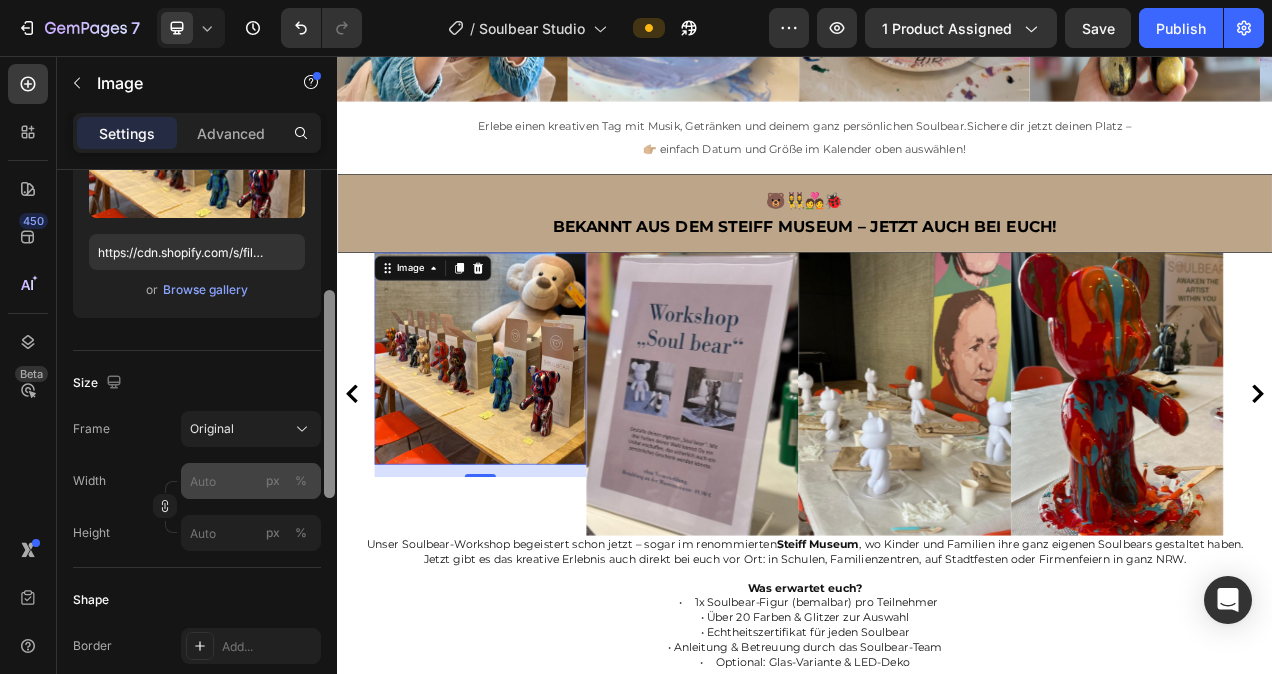 click on "Style Rectangle Source Upload Image https://cdn.shopify.com/s/files/1/0778/5129/6091/files/gempages_492460592905323398-05afcaf0-877f-449a-88e3-627d95f55ab3.jpg or  Browse gallery  Size Frame Original Width px % Height px % Shape Border Add... Corner Add... Shadow Add... Link SEO Alt text Add... Image title Add... Optimize LCP Preload Yes No Quality High Align Delete element" at bounding box center [197, 450] 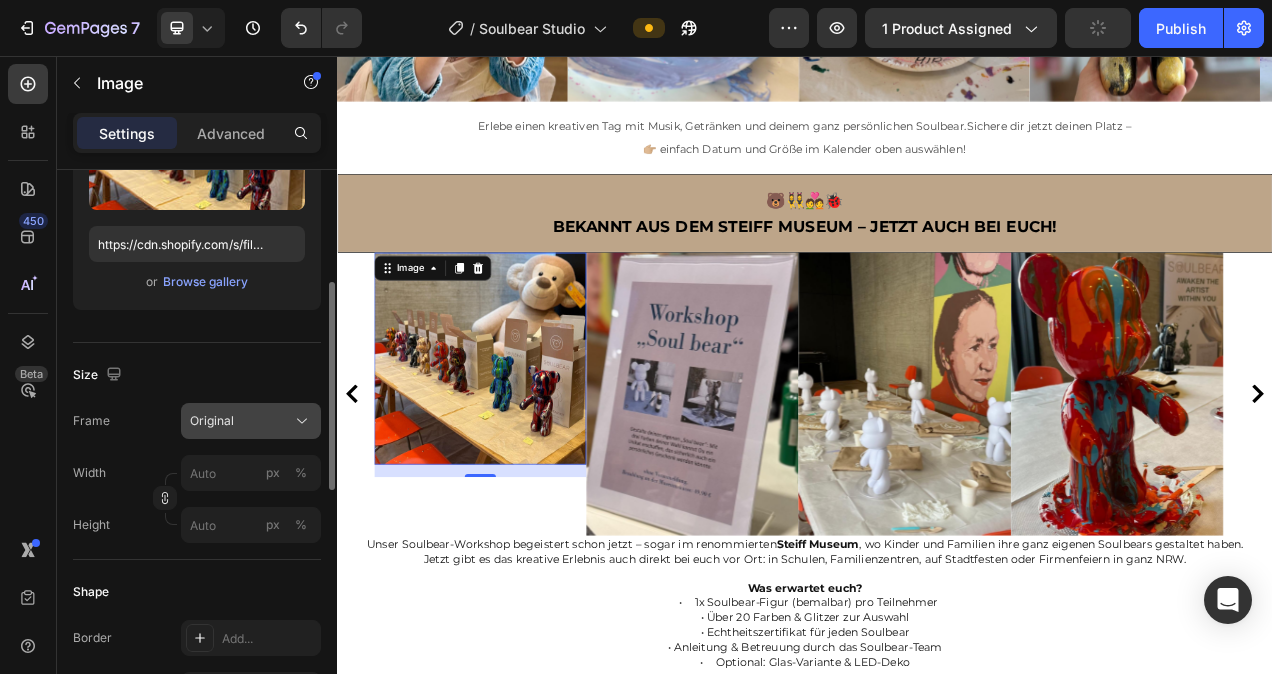 click on "Original" at bounding box center [251, 421] 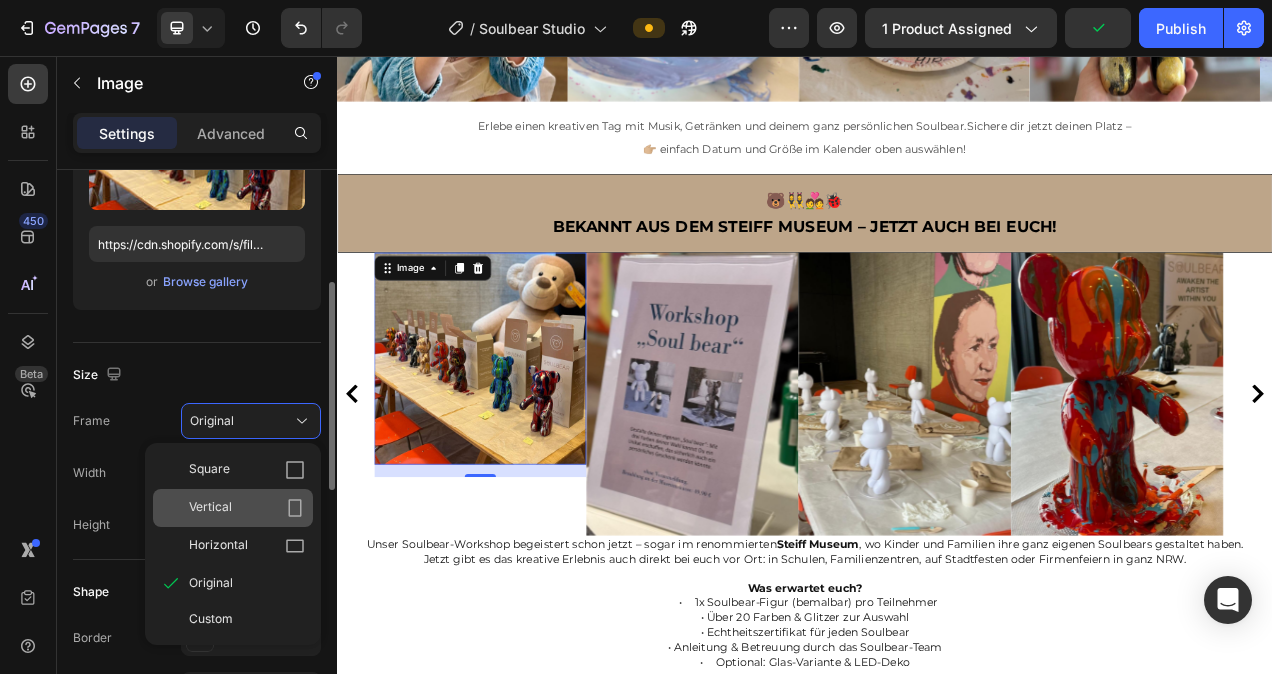 click on "Vertical" at bounding box center [247, 508] 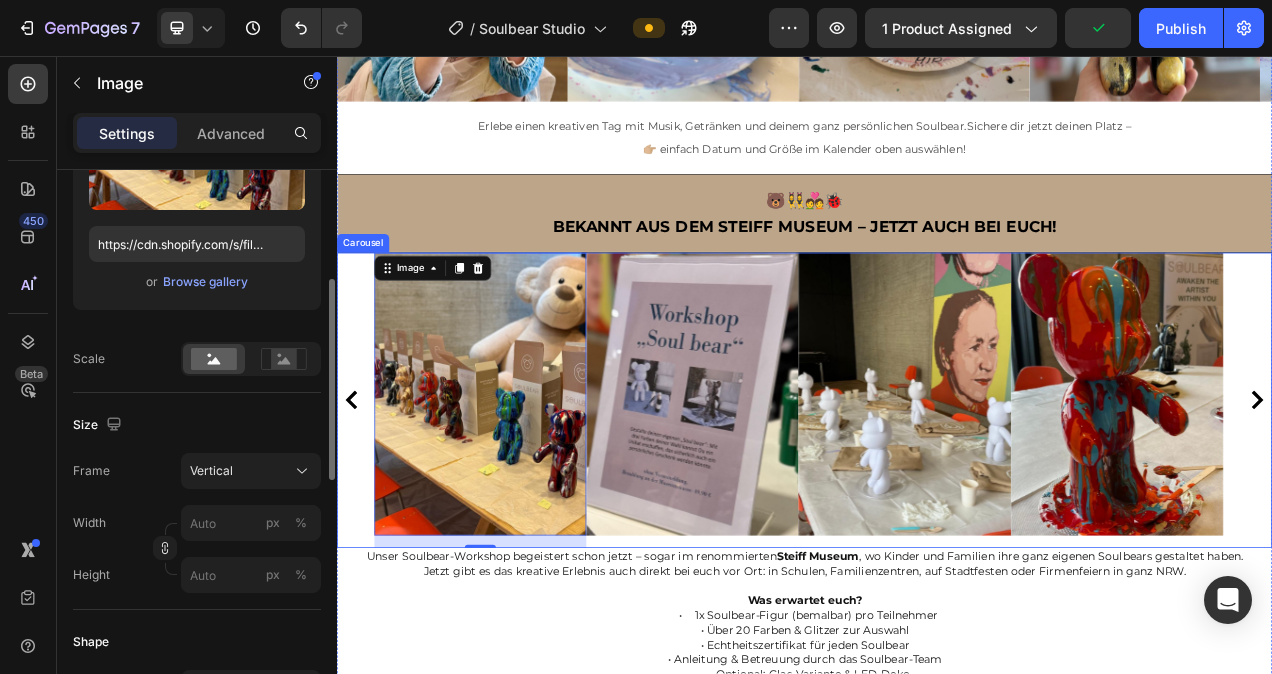 click 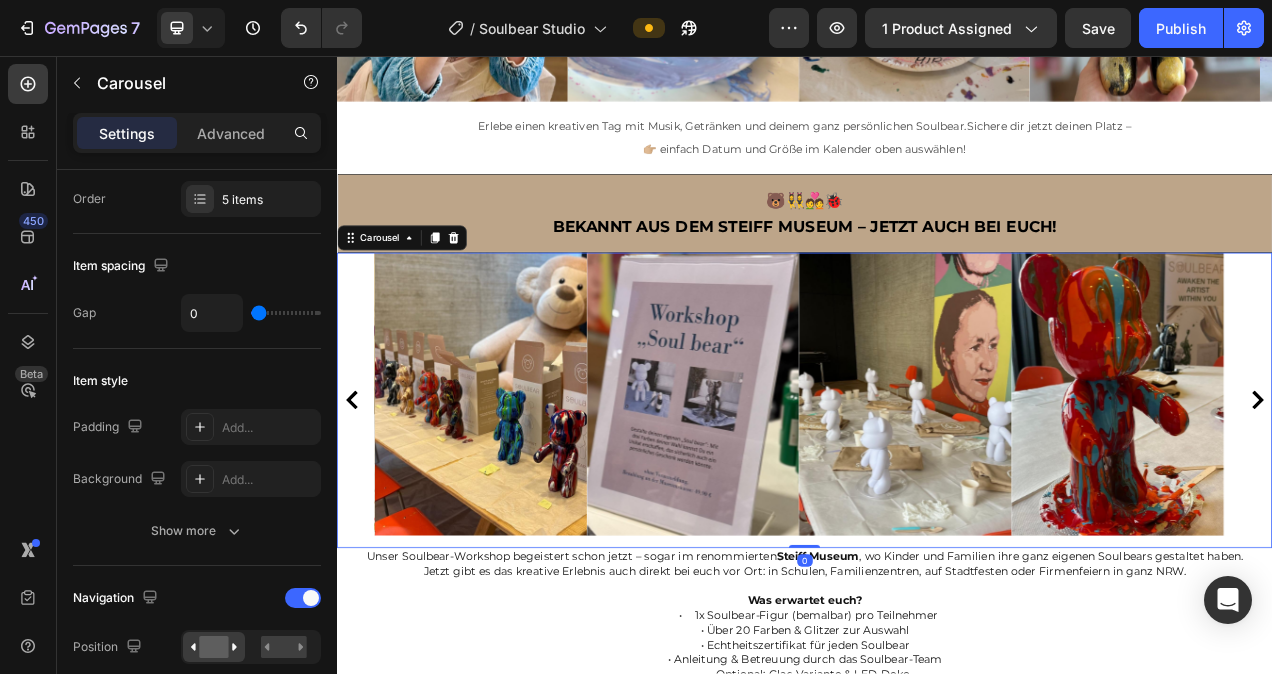 scroll, scrollTop: 0, scrollLeft: 0, axis: both 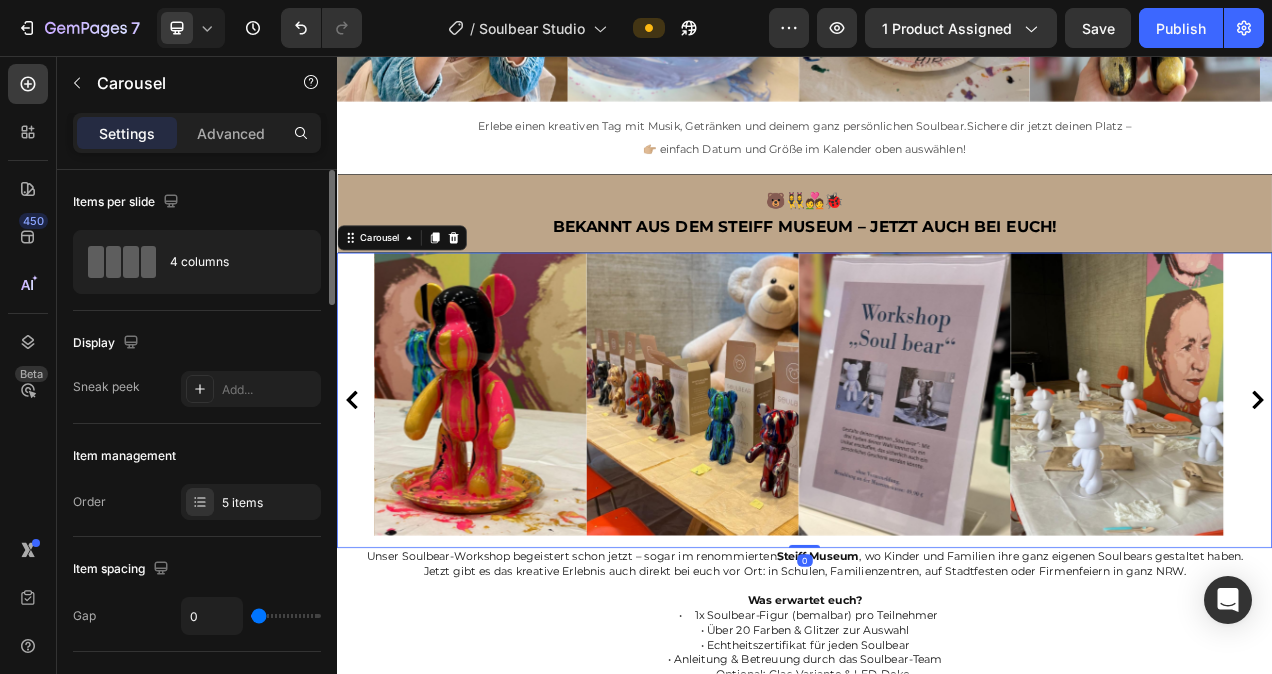 click 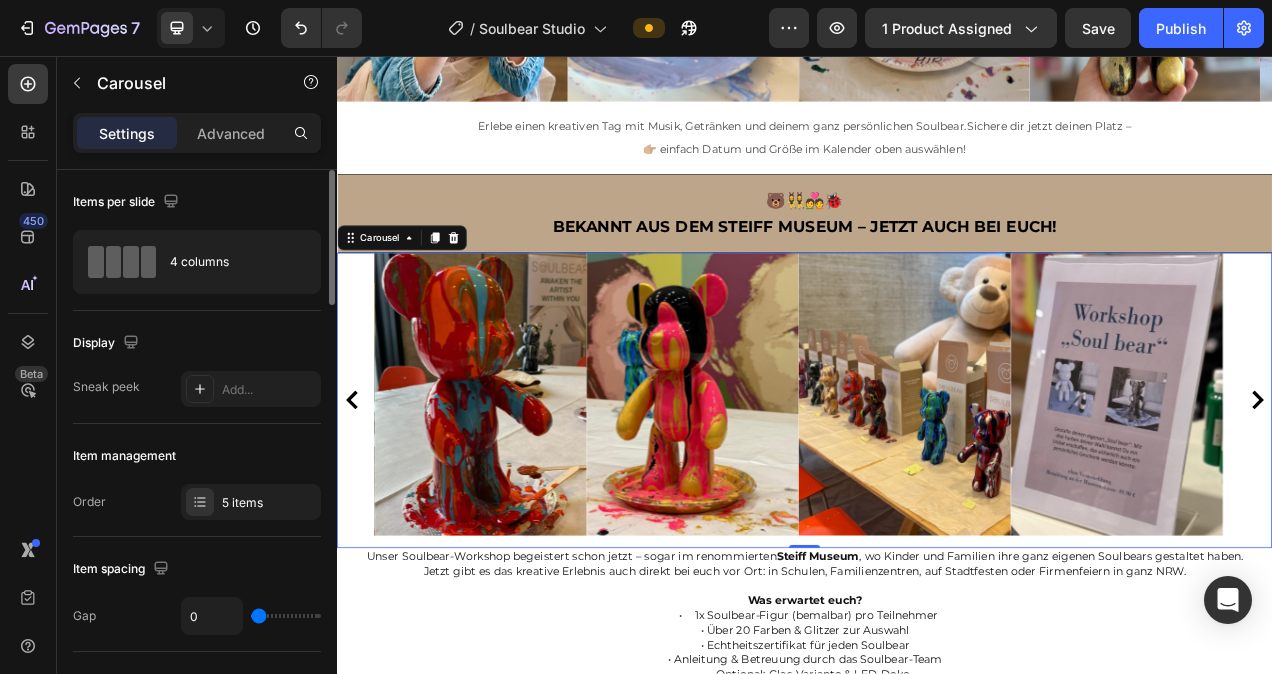 click on "Image" at bounding box center [521, 498] 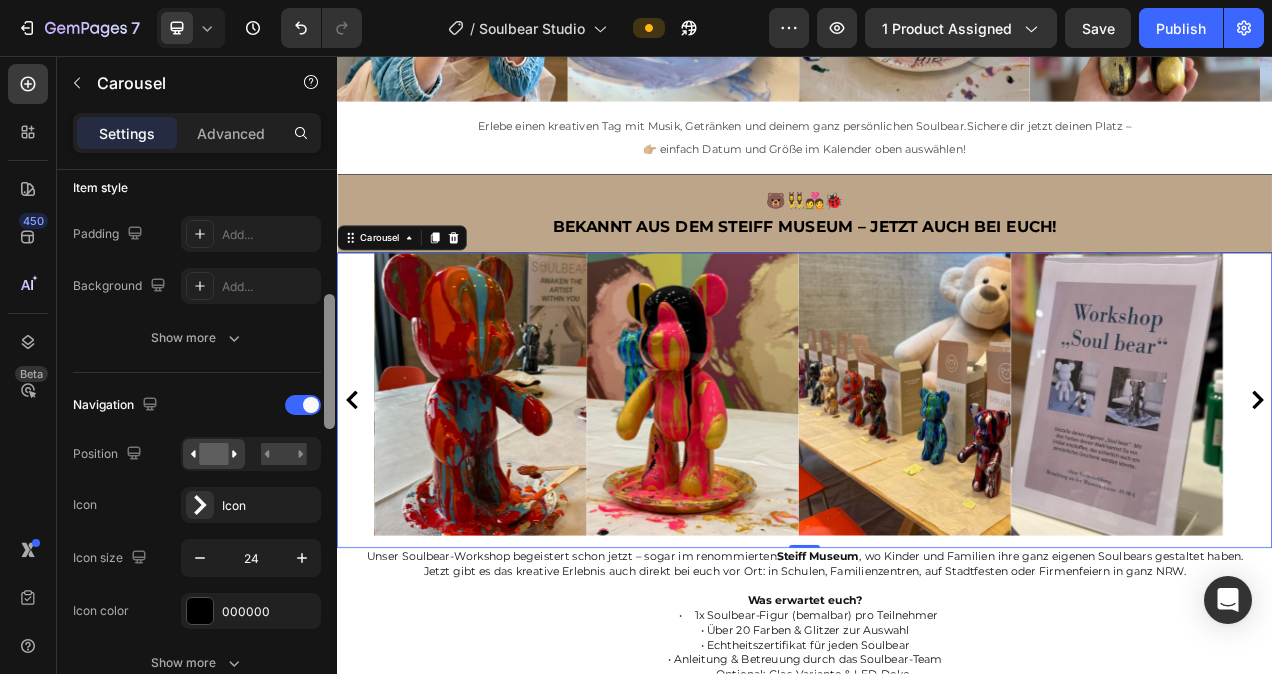 scroll, scrollTop: 500, scrollLeft: 0, axis: vertical 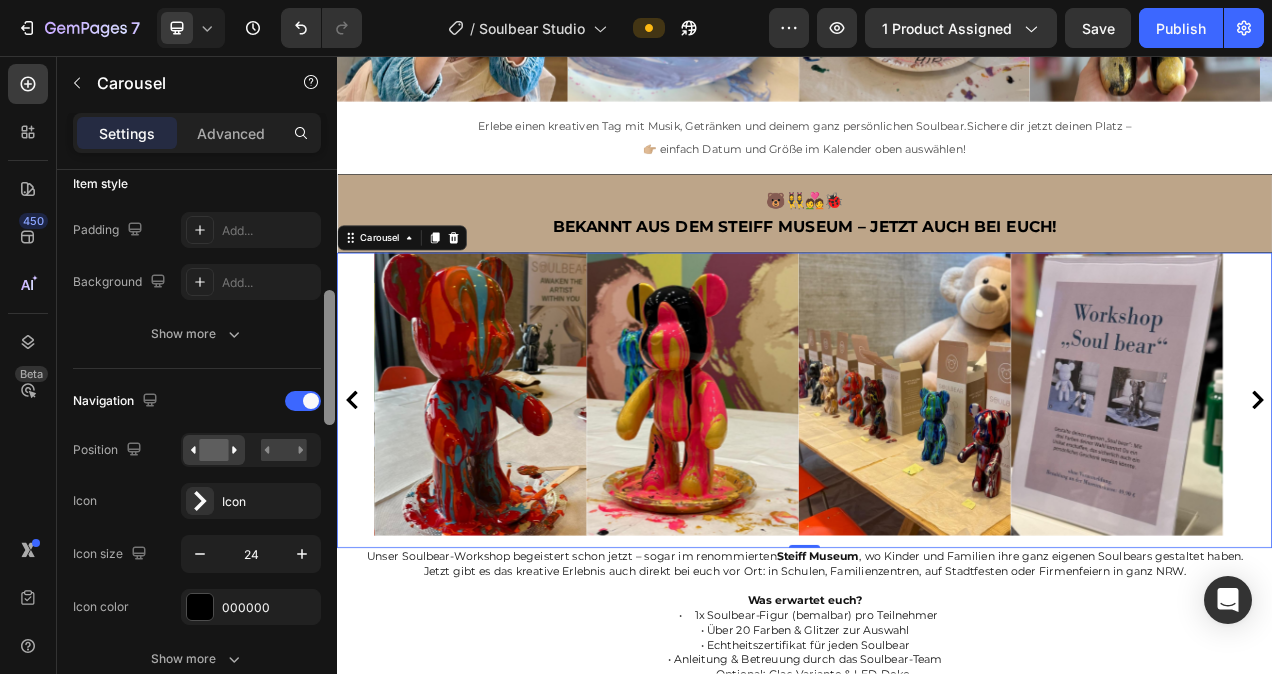 drag, startPoint x: 329, startPoint y: 262, endPoint x: 318, endPoint y: 383, distance: 121.49897 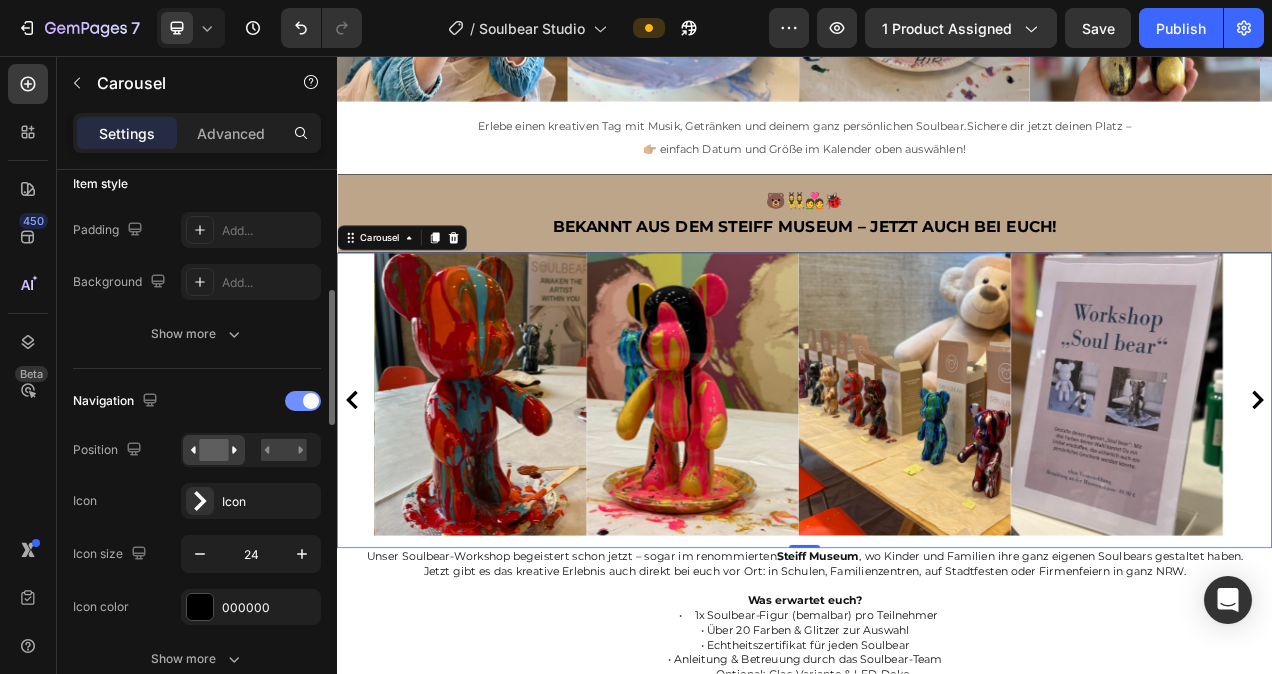 click at bounding box center [303, 401] 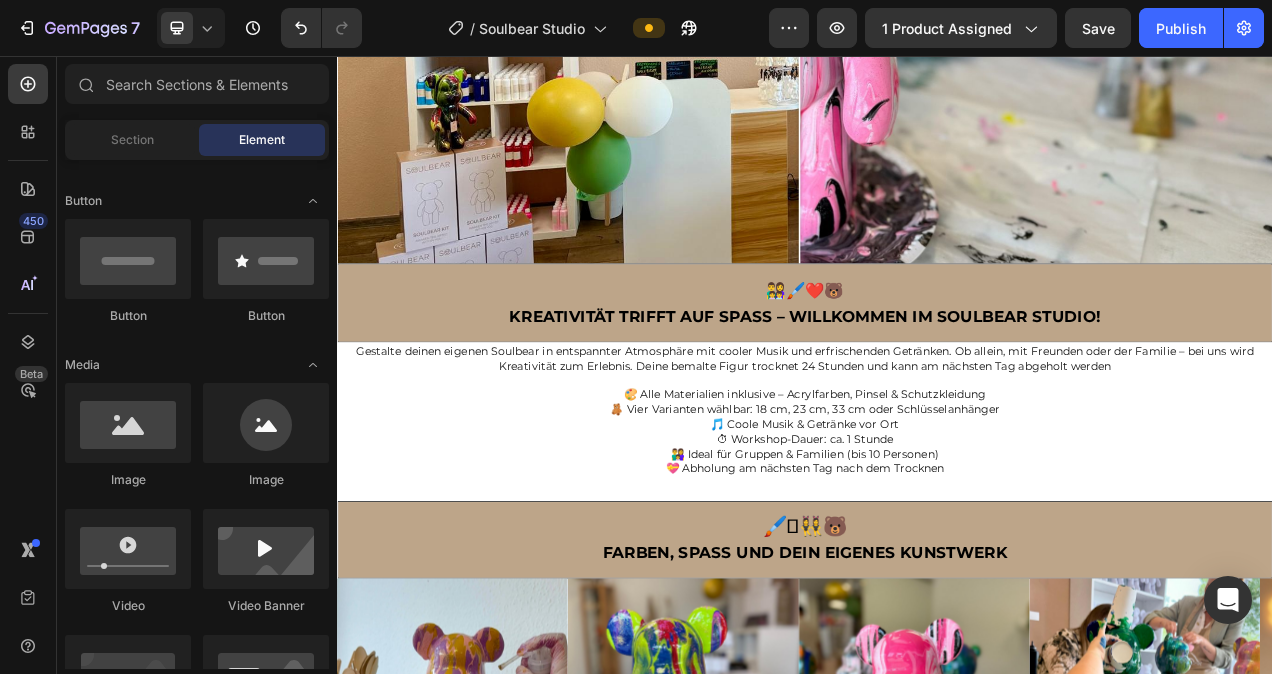 scroll, scrollTop: 1024, scrollLeft: 0, axis: vertical 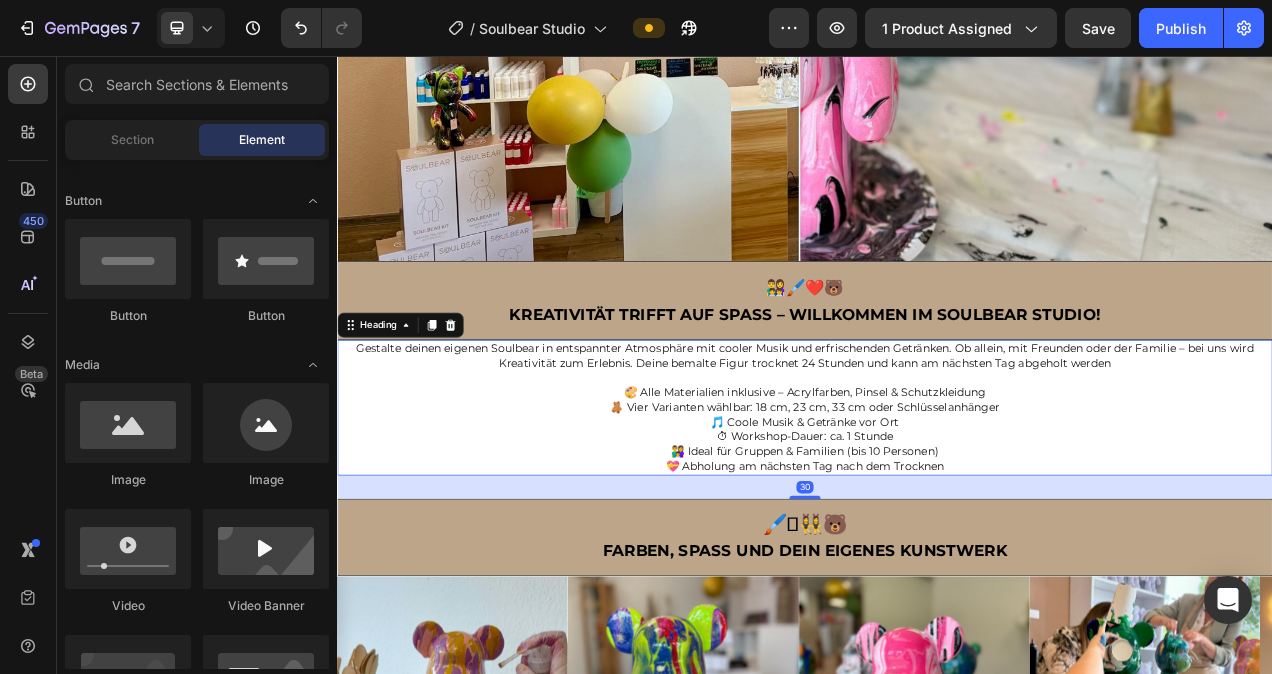 click on "Gestalte deinen eigenen Soulbear in entspannter Atmosphäre mit cooler Musik und erfrischenden Getränken. Ob allein, mit Freunden oder der Familie – bei uns wird Kreativität zum Erlebnis. Deine bemalte Figur trocknet 24 Stunden und kann am nächsten Tag abgeholt werden" at bounding box center [937, 441] 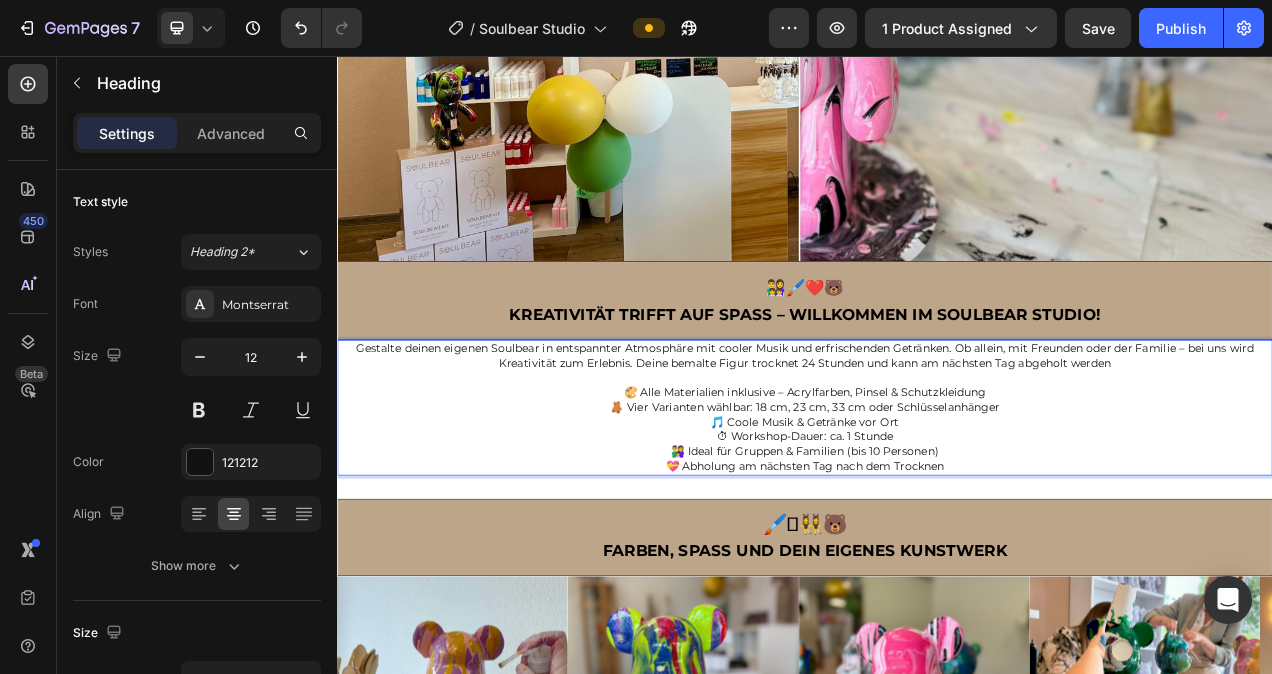 click on "Gestalte deinen eigenen Soulbear in entspannter Atmosphäre mit cooler Musik und erfrischenden Getränken. Ob allein, mit Freunden oder der Familie – bei uns wird Kreativität zum Erlebnis. Deine bemalte Figur trocknet 24 Stunden und kann am nächsten Tag abgeholt werden" at bounding box center [937, 441] 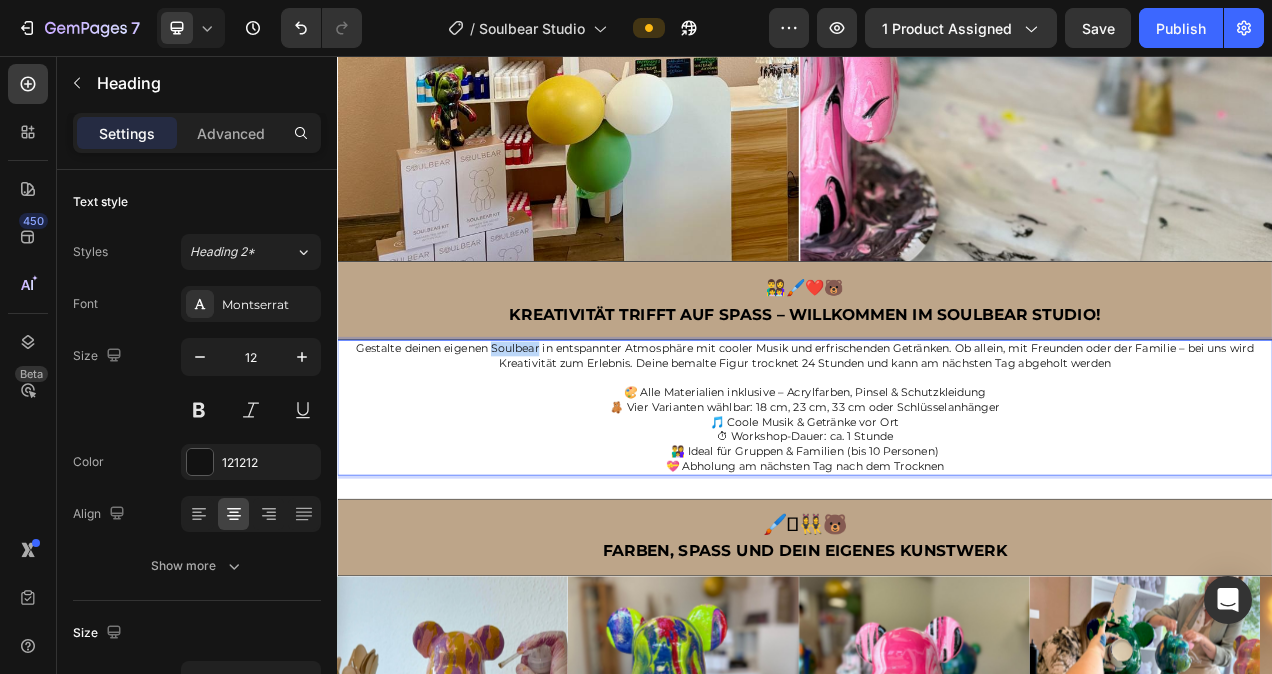 drag, startPoint x: 587, startPoint y: 420, endPoint x: 530, endPoint y: 423, distance: 57.07889 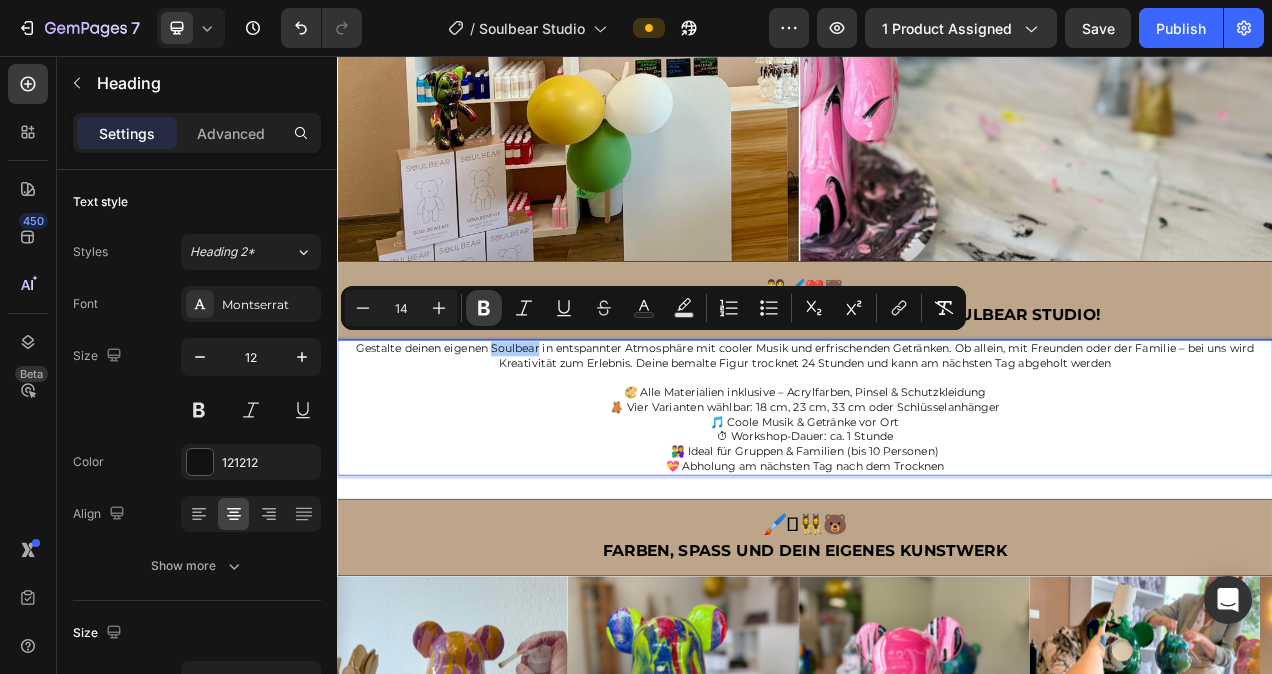 click 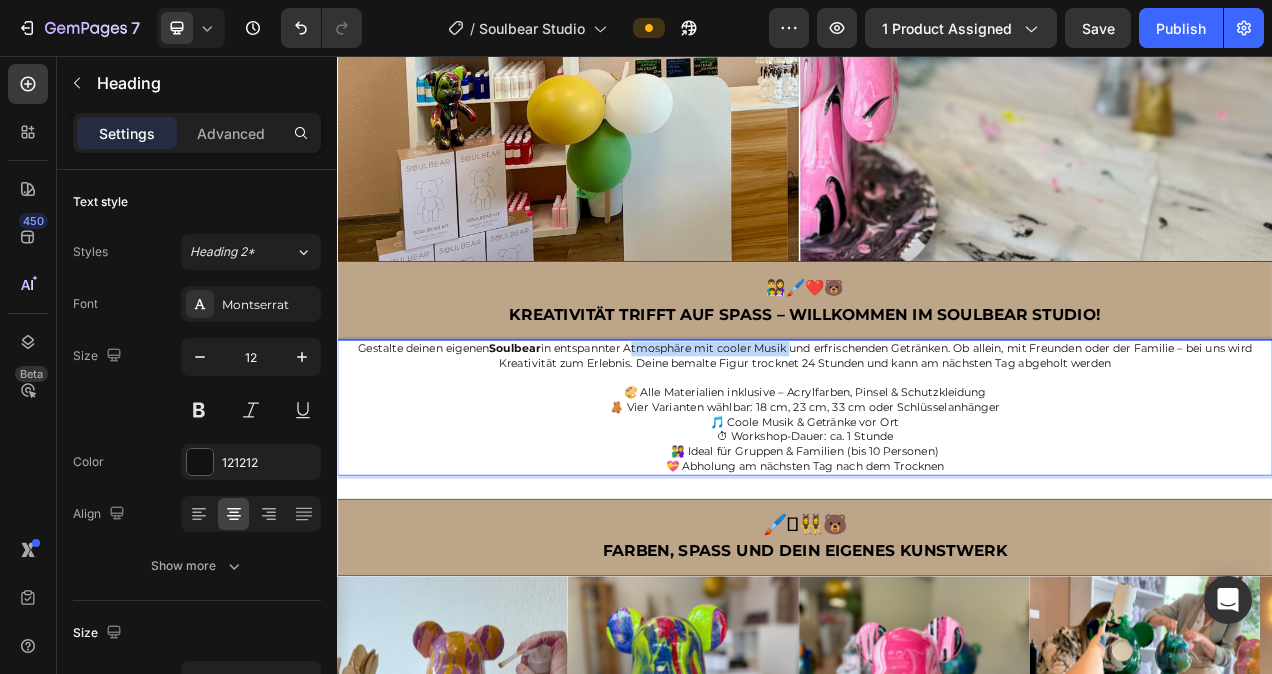 drag, startPoint x: 700, startPoint y: 422, endPoint x: 904, endPoint y: 428, distance: 204.08821 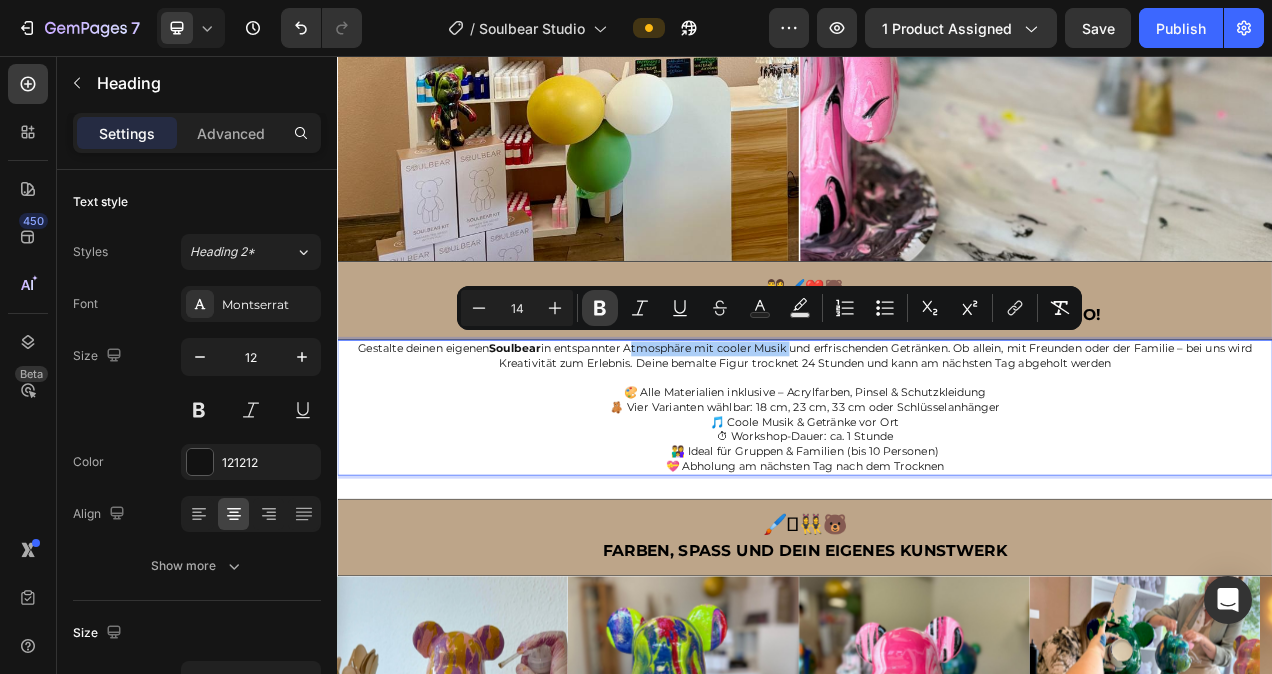 click 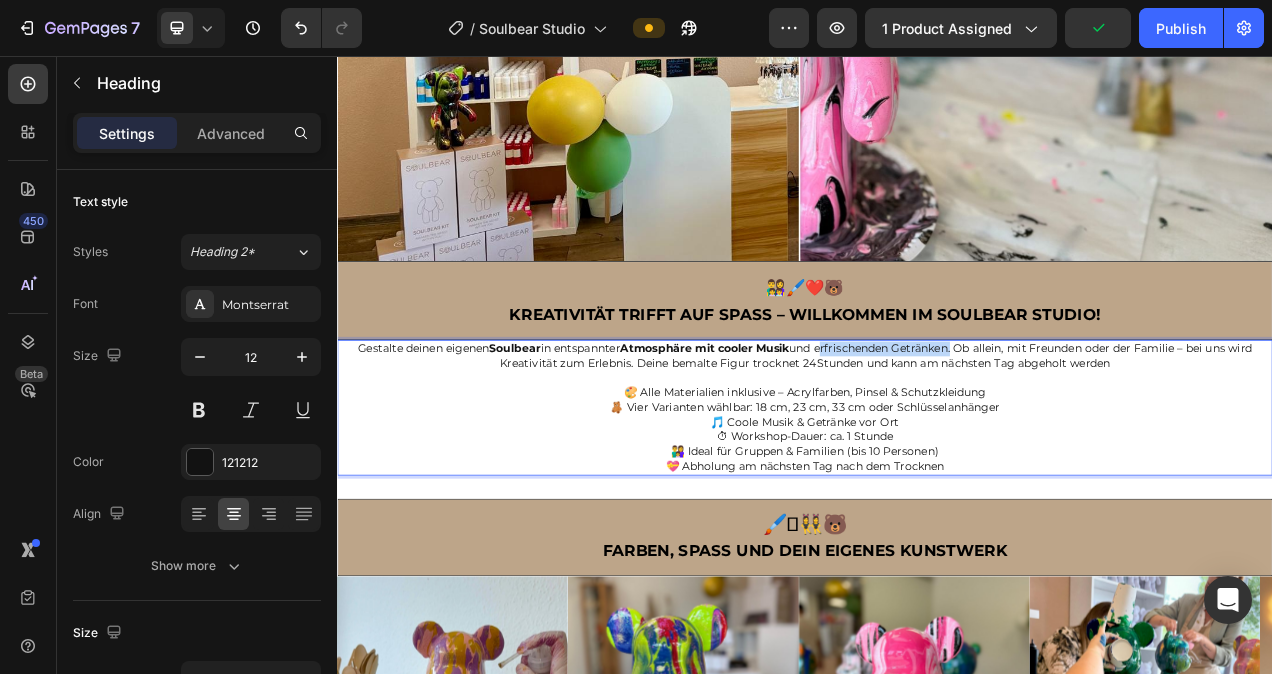 drag, startPoint x: 950, startPoint y: 419, endPoint x: 1124, endPoint y: 425, distance: 174.10342 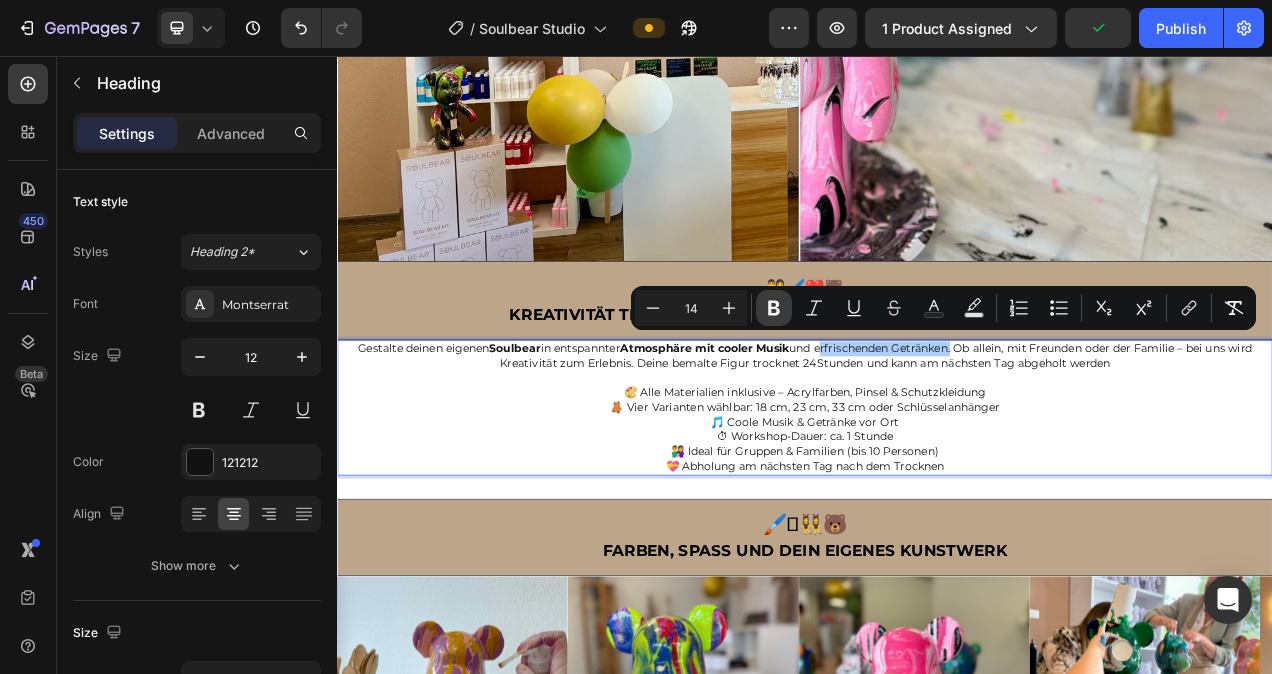 click 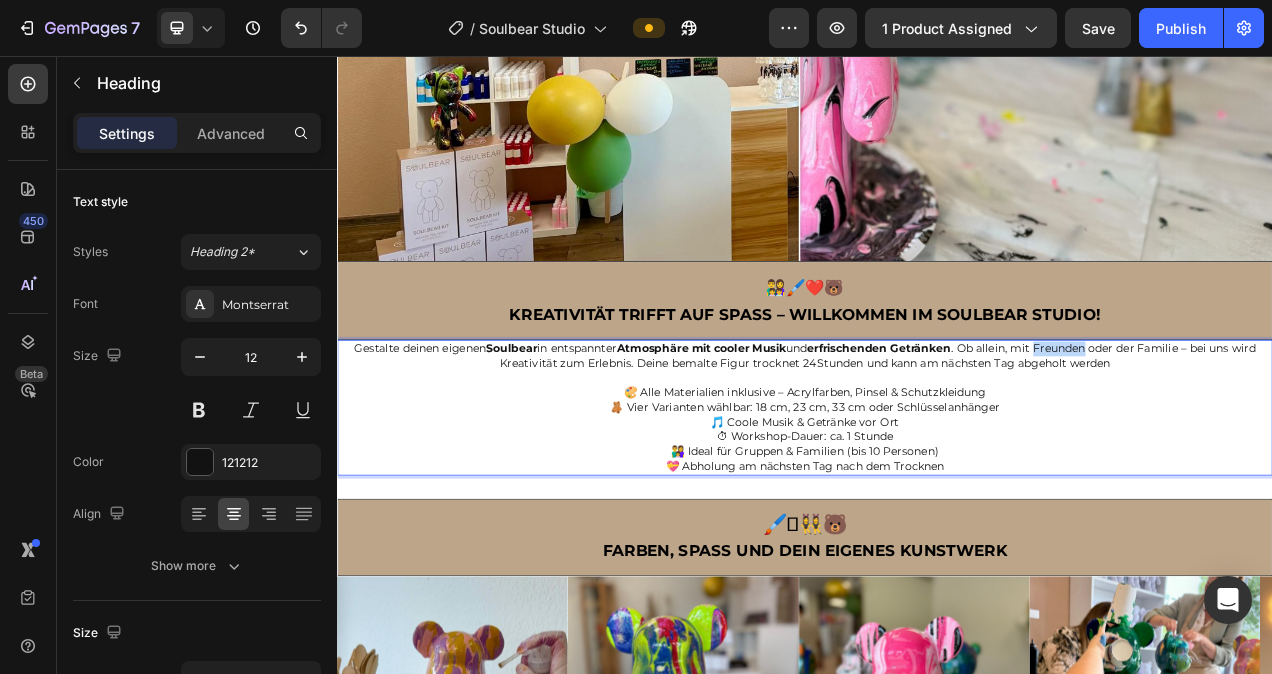 drag, startPoint x: 1231, startPoint y: 421, endPoint x: 1295, endPoint y: 420, distance: 64.00781 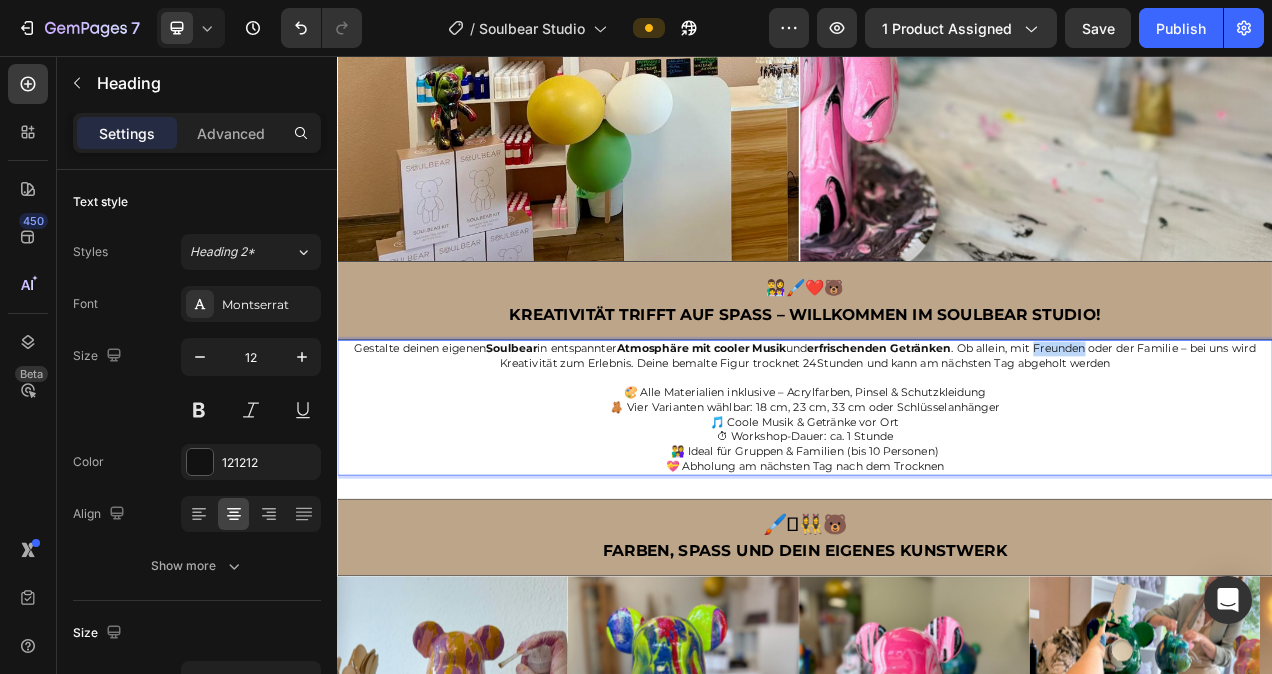 click on "Gestalte deinen eigenen  Soulbear  in entspannter  Atmosphäre mit cooler Musik  und  erfrischenden Getränken . Ob allein, mit Freunden oder der Familie – bei uns wird Kreativität zum Erlebnis. Deine bemalte Figur trocknet 24 Stunden und kann am nächsten Tag abgeholt werden" at bounding box center [937, 441] 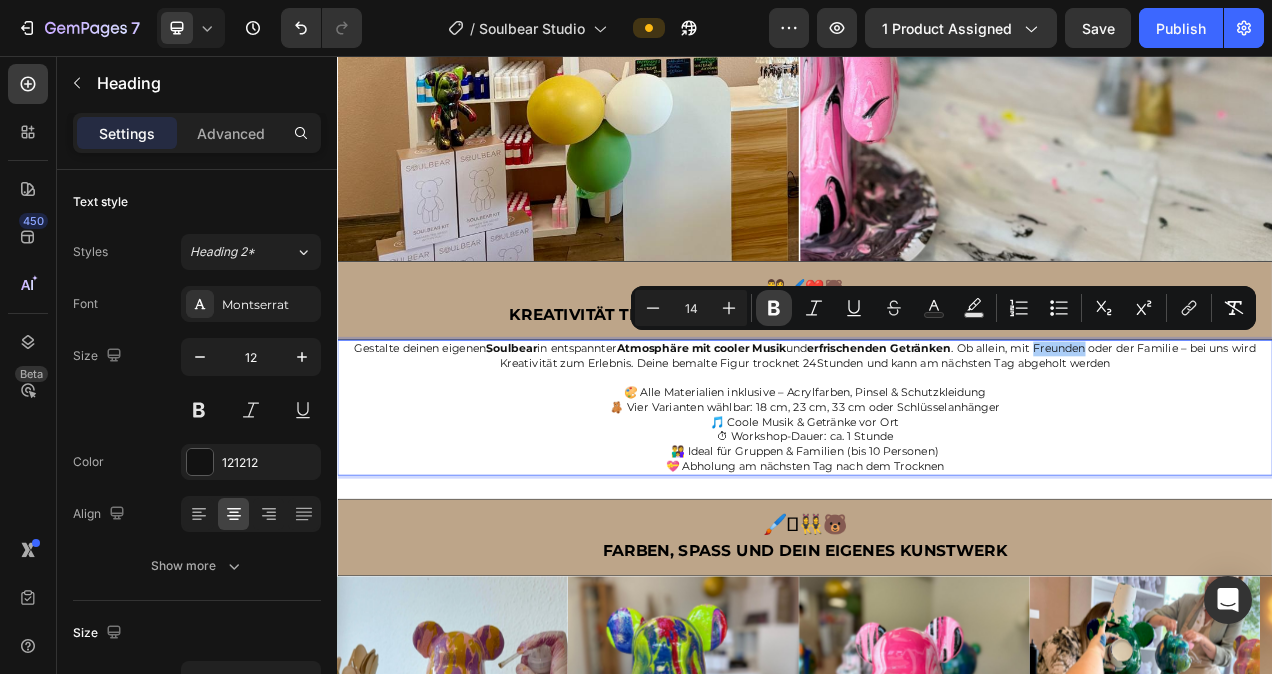 click 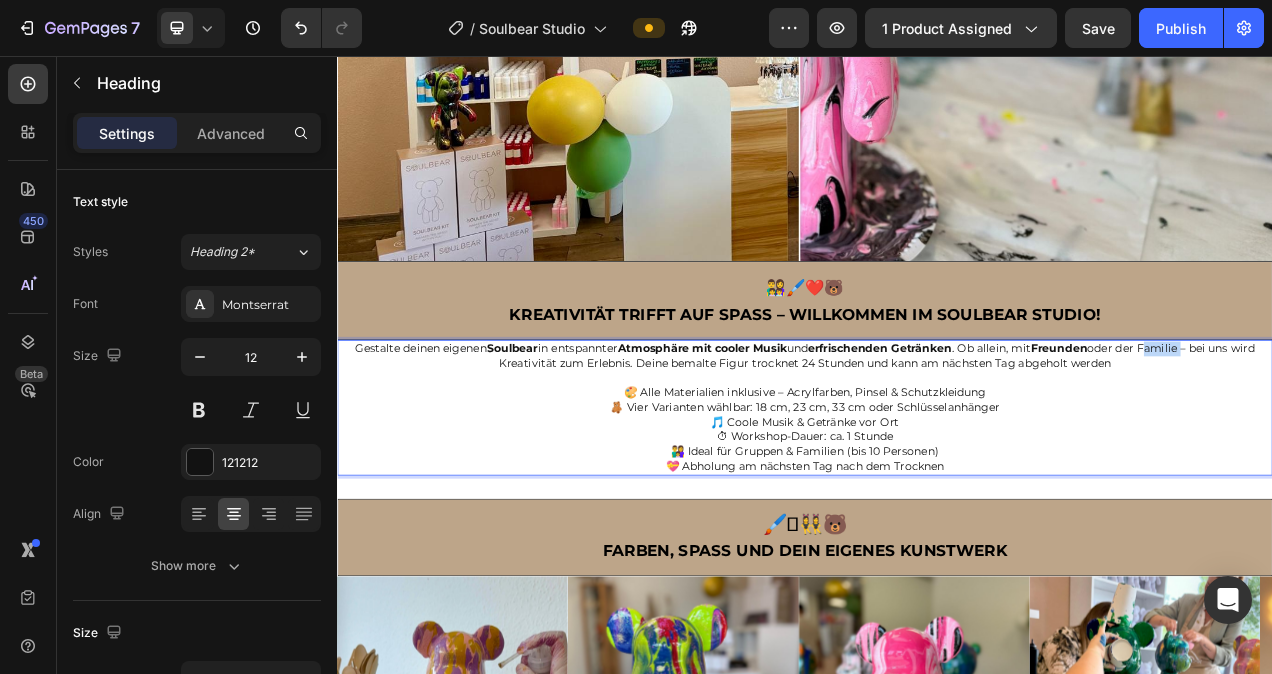 drag, startPoint x: 1367, startPoint y: 427, endPoint x: 1418, endPoint y: 427, distance: 51 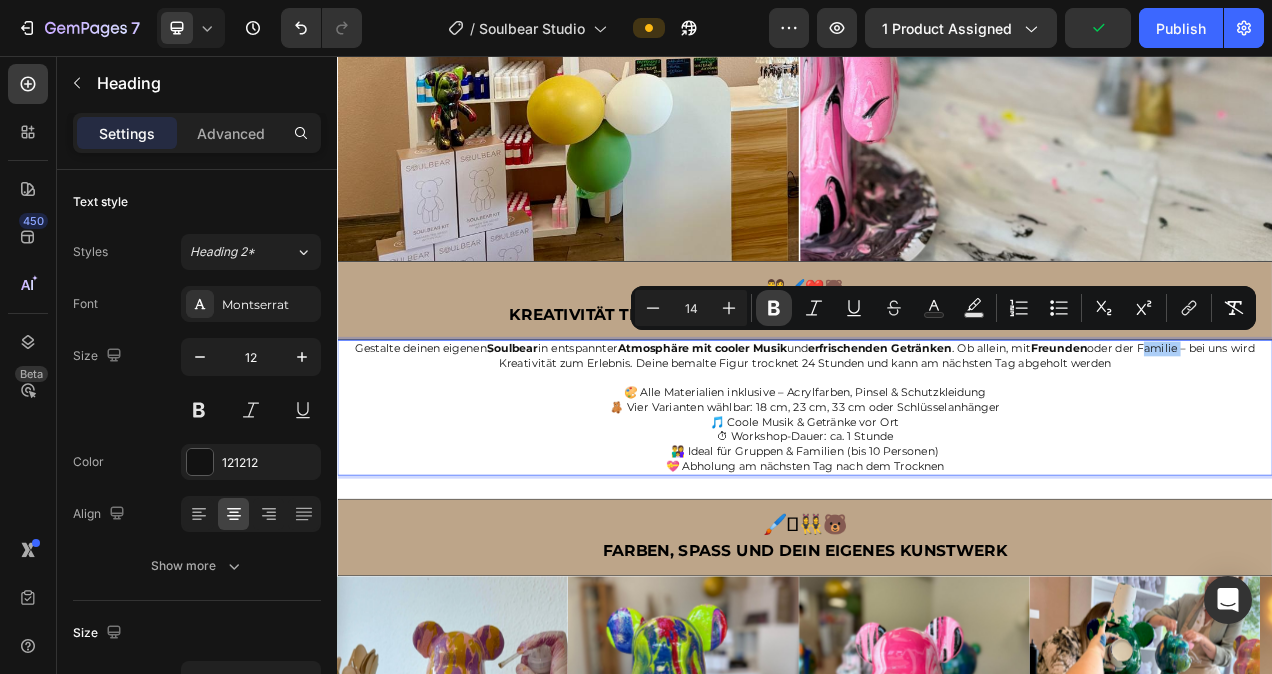 click 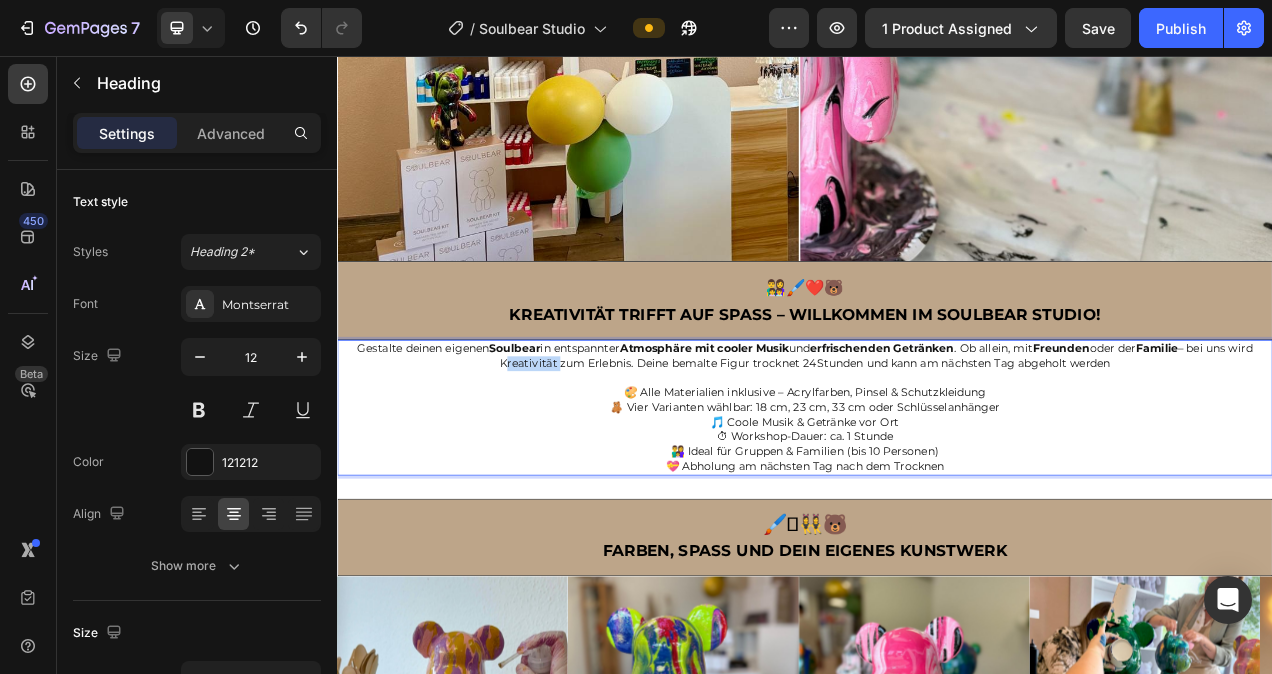 drag, startPoint x: 554, startPoint y: 441, endPoint x: 624, endPoint y: 444, distance: 70.064255 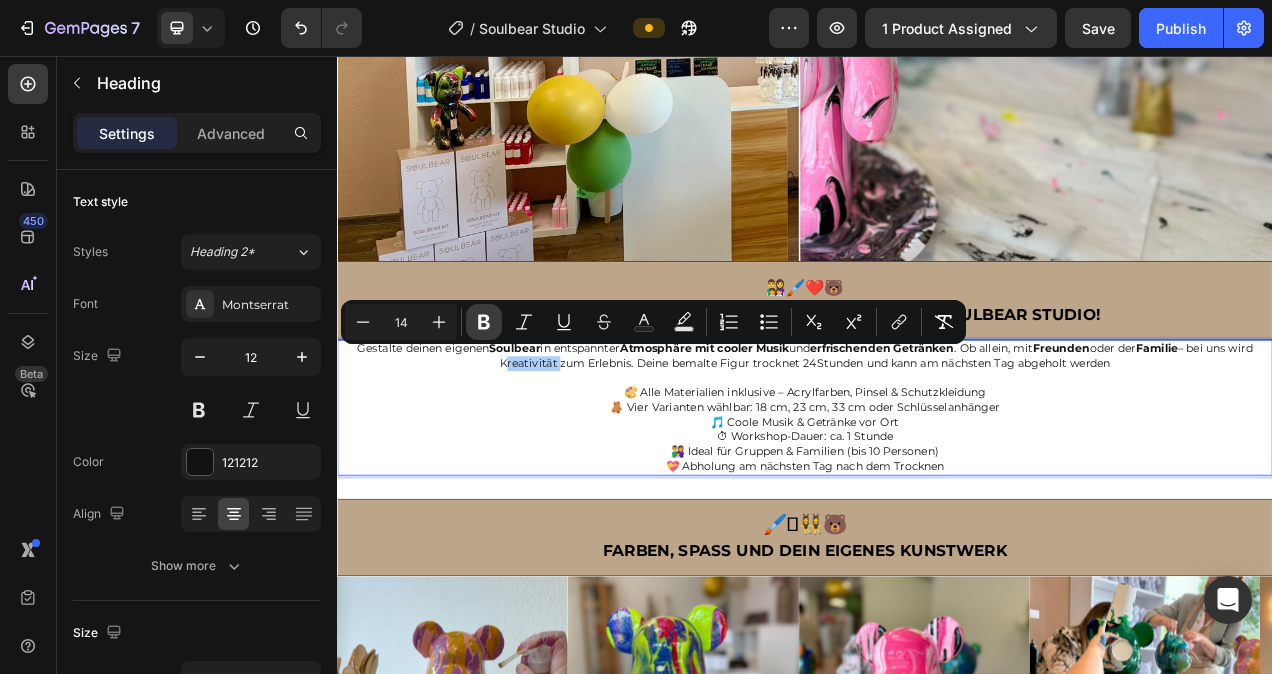 click 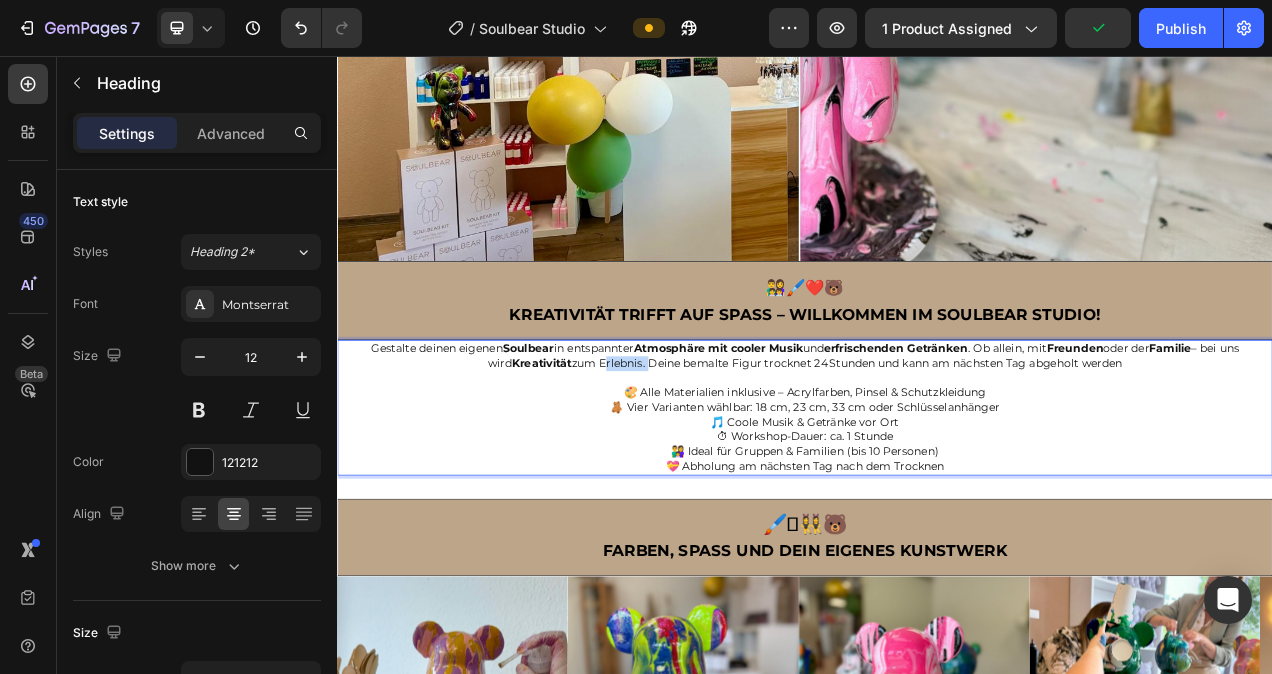drag, startPoint x: 665, startPoint y: 448, endPoint x: 726, endPoint y: 446, distance: 61.03278 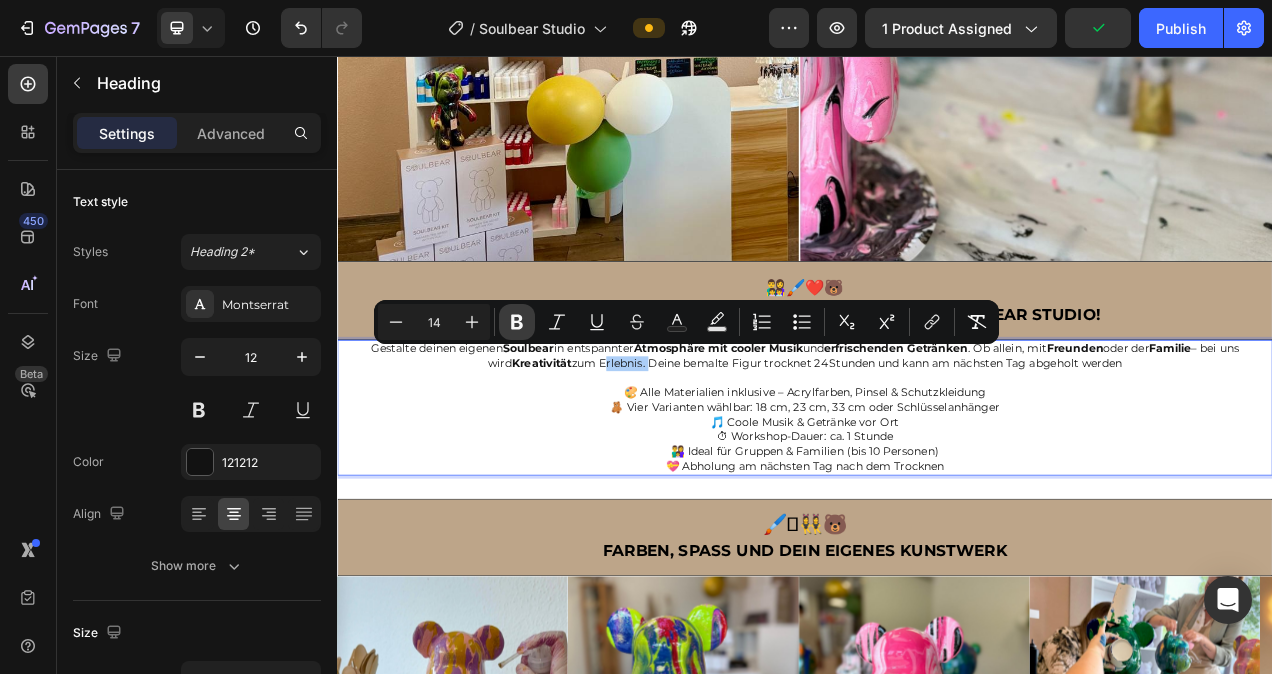 click 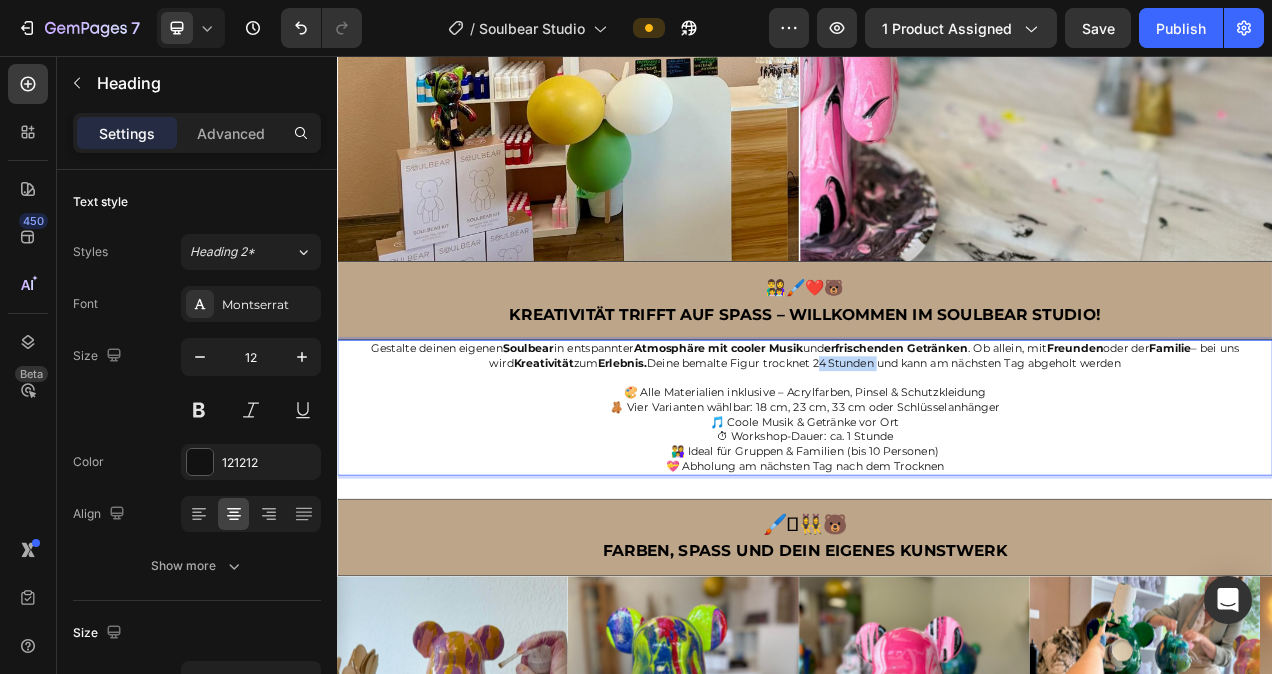 drag, startPoint x: 943, startPoint y: 444, endPoint x: 1021, endPoint y: 445, distance: 78.00641 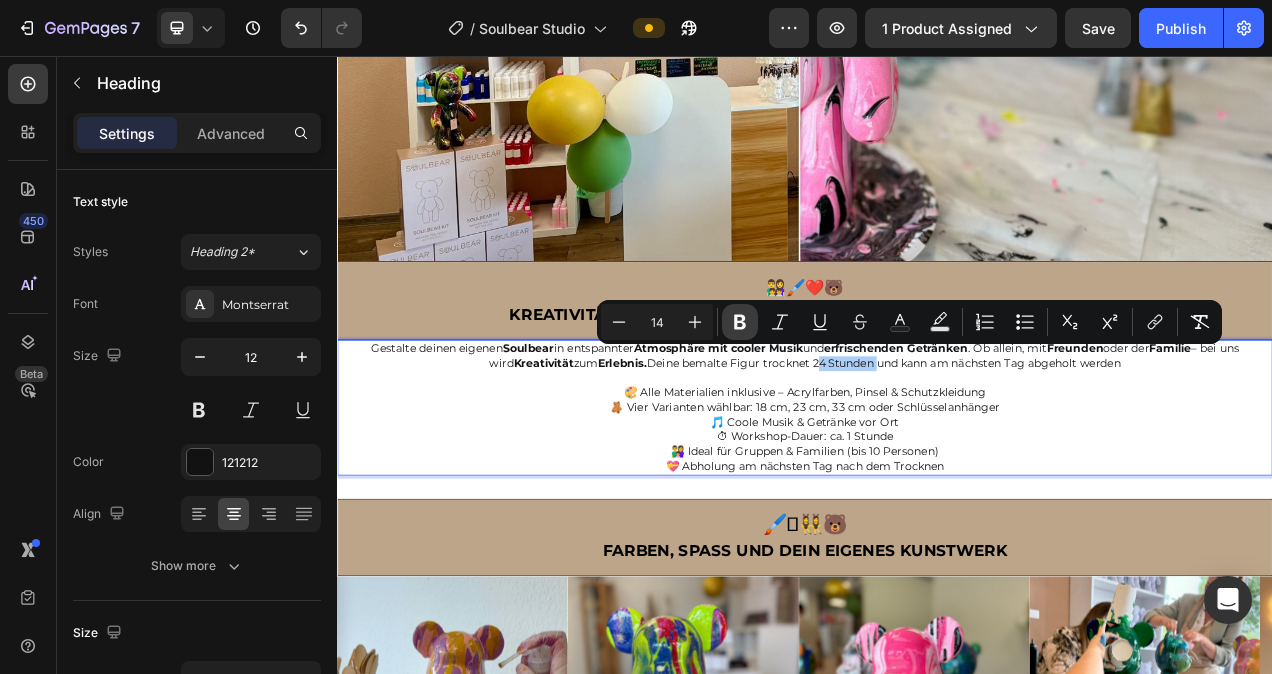 click 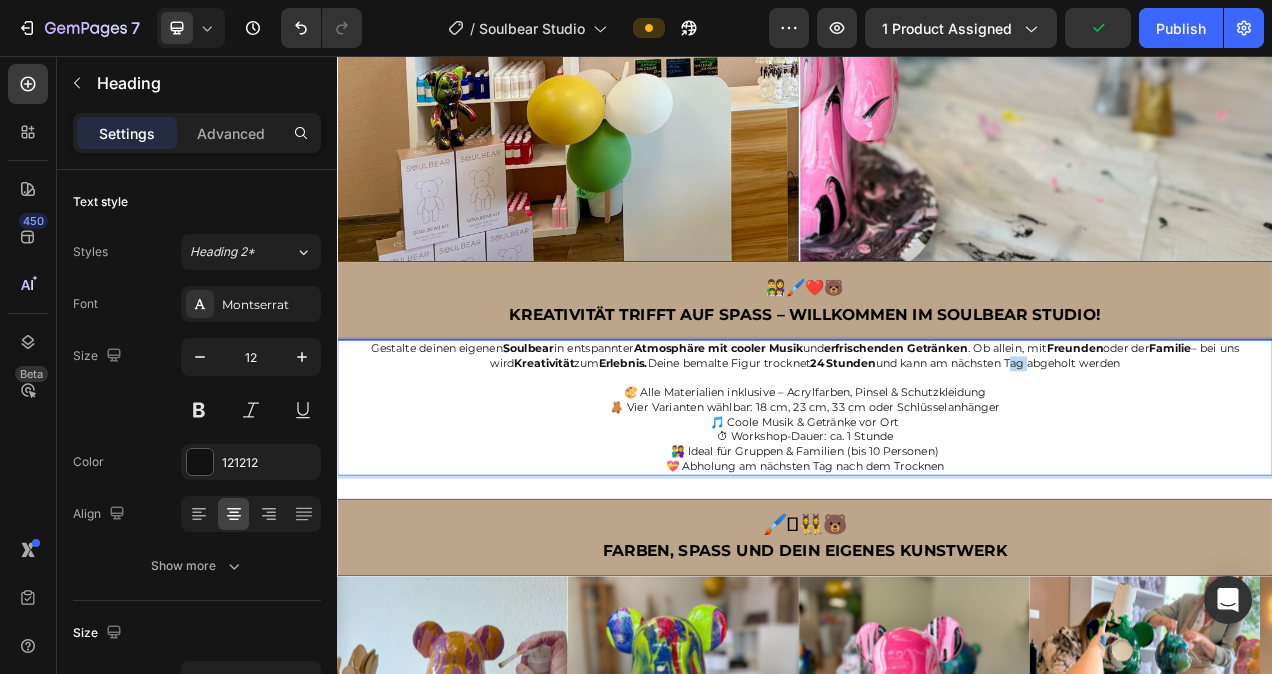 drag, startPoint x: 1193, startPoint y: 446, endPoint x: 1217, endPoint y: 444, distance: 24.083189 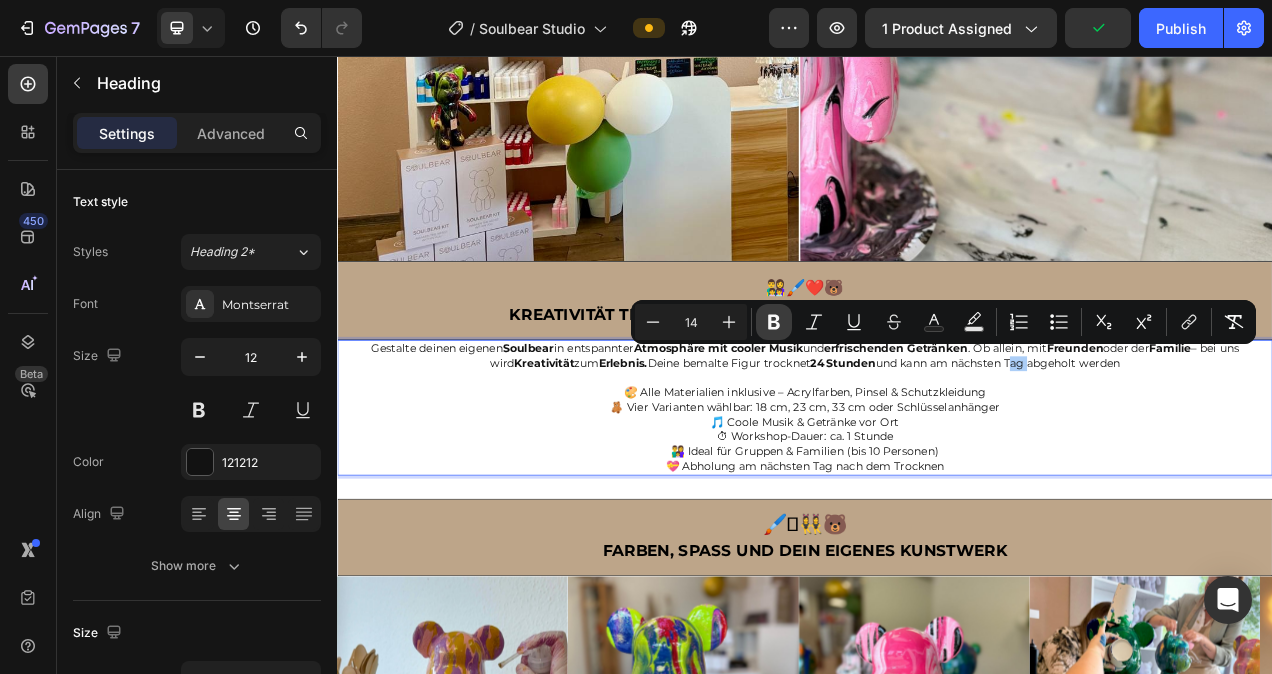 click 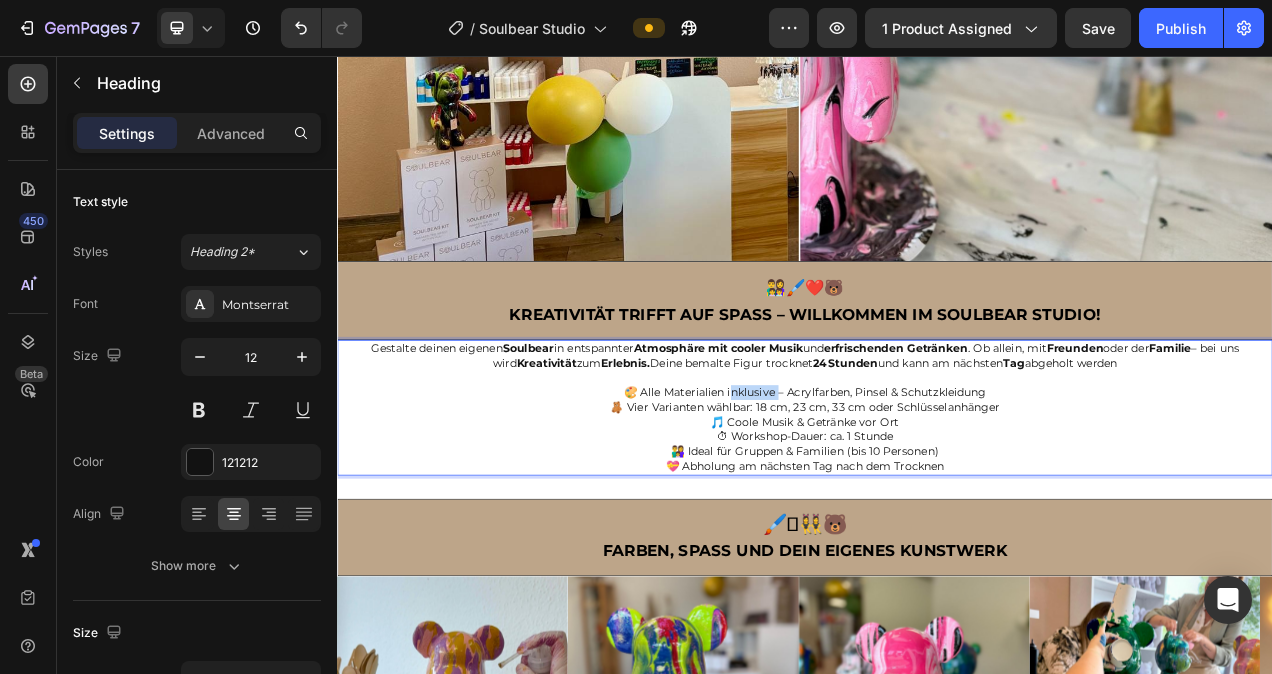 drag, startPoint x: 831, startPoint y: 476, endPoint x: 891, endPoint y: 474, distance: 60.033325 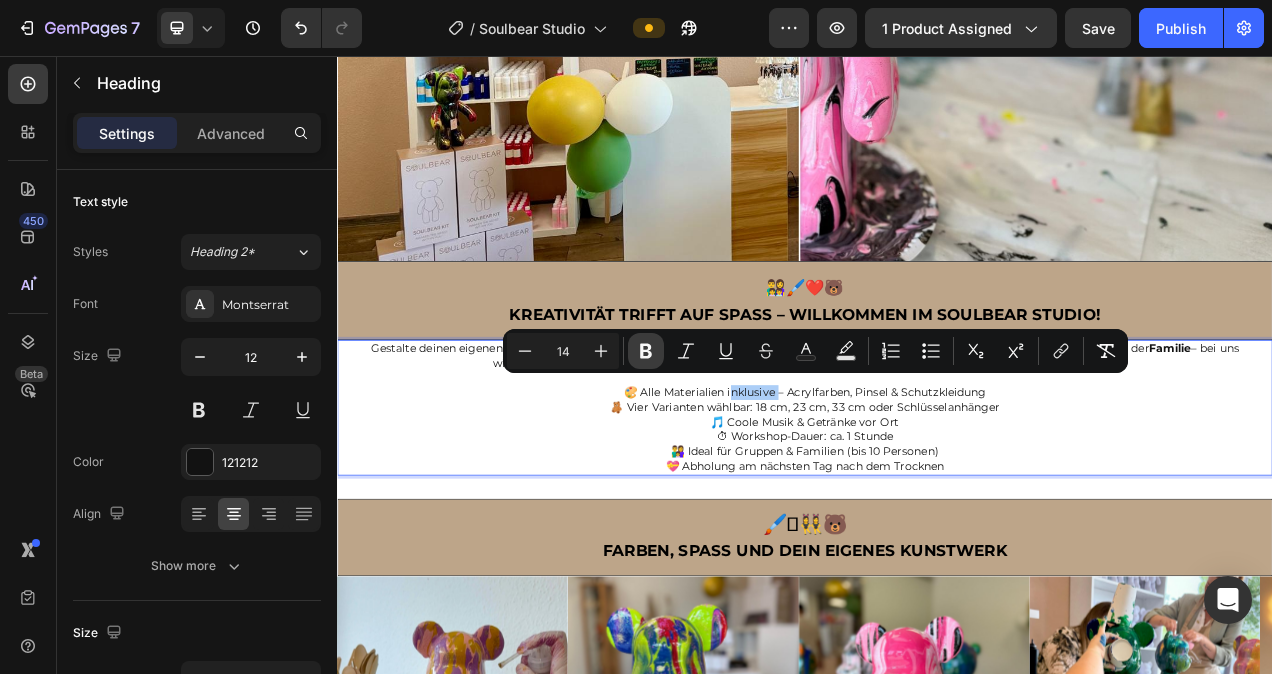 click 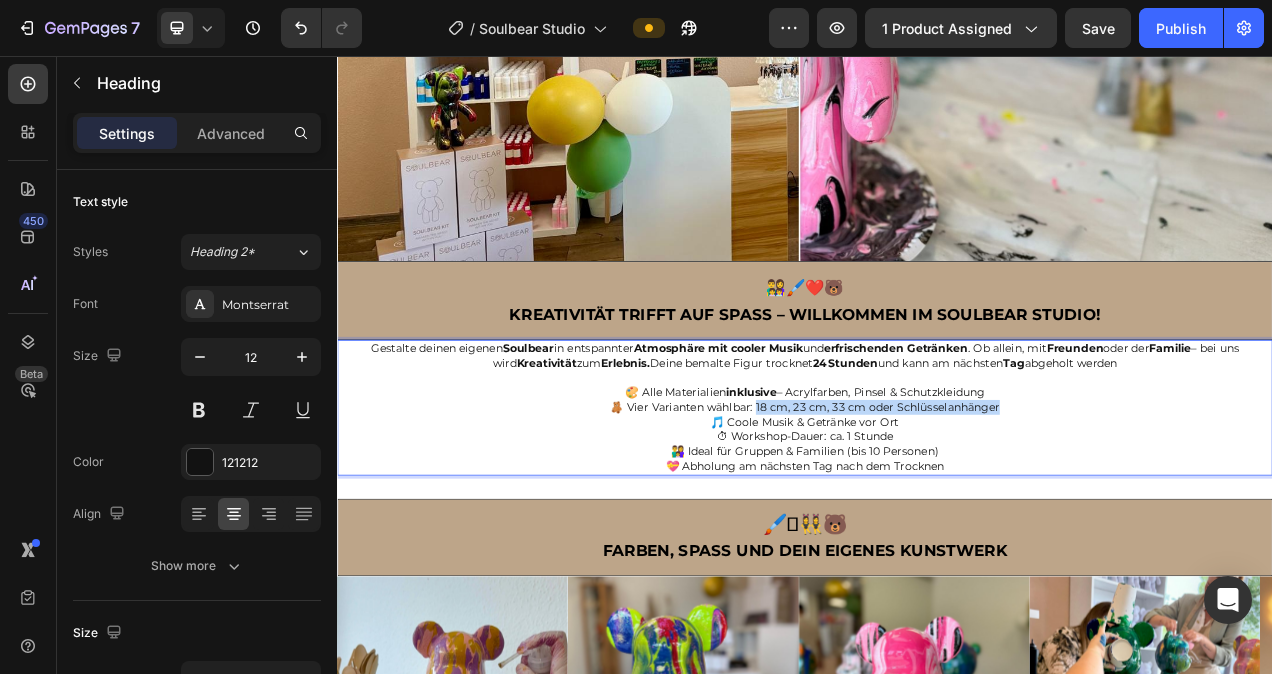drag, startPoint x: 873, startPoint y: 497, endPoint x: 1174, endPoint y: 494, distance: 301.01495 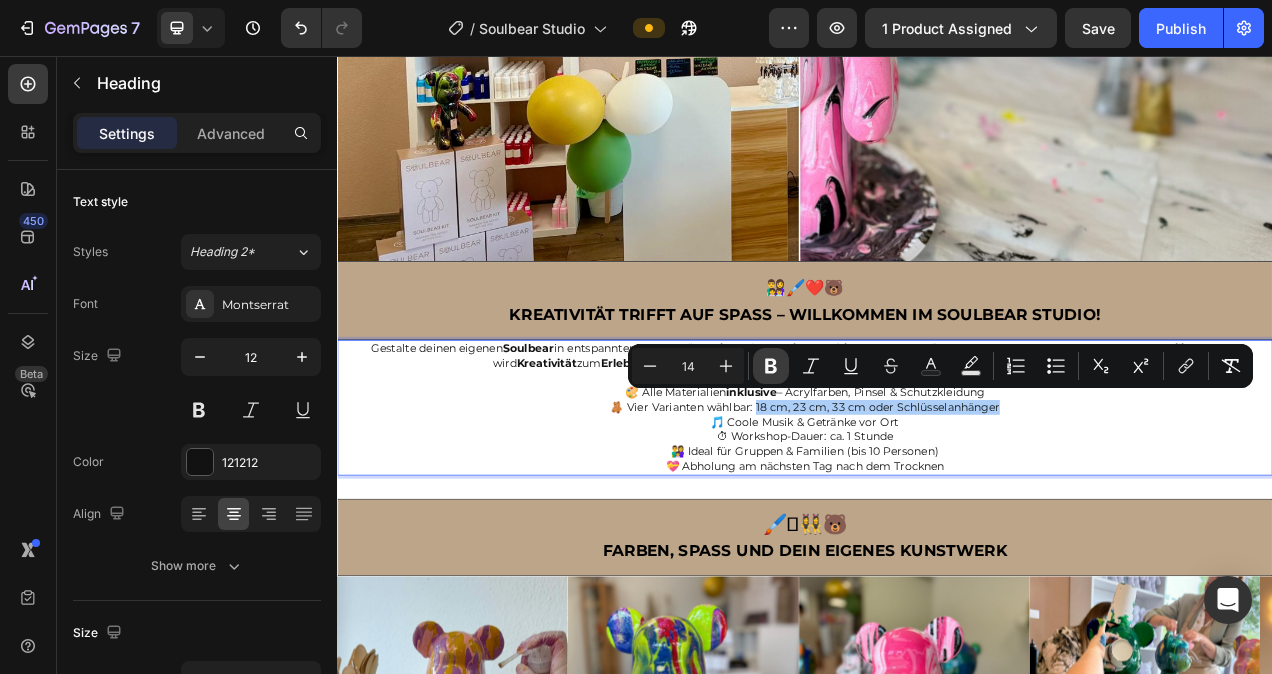 click 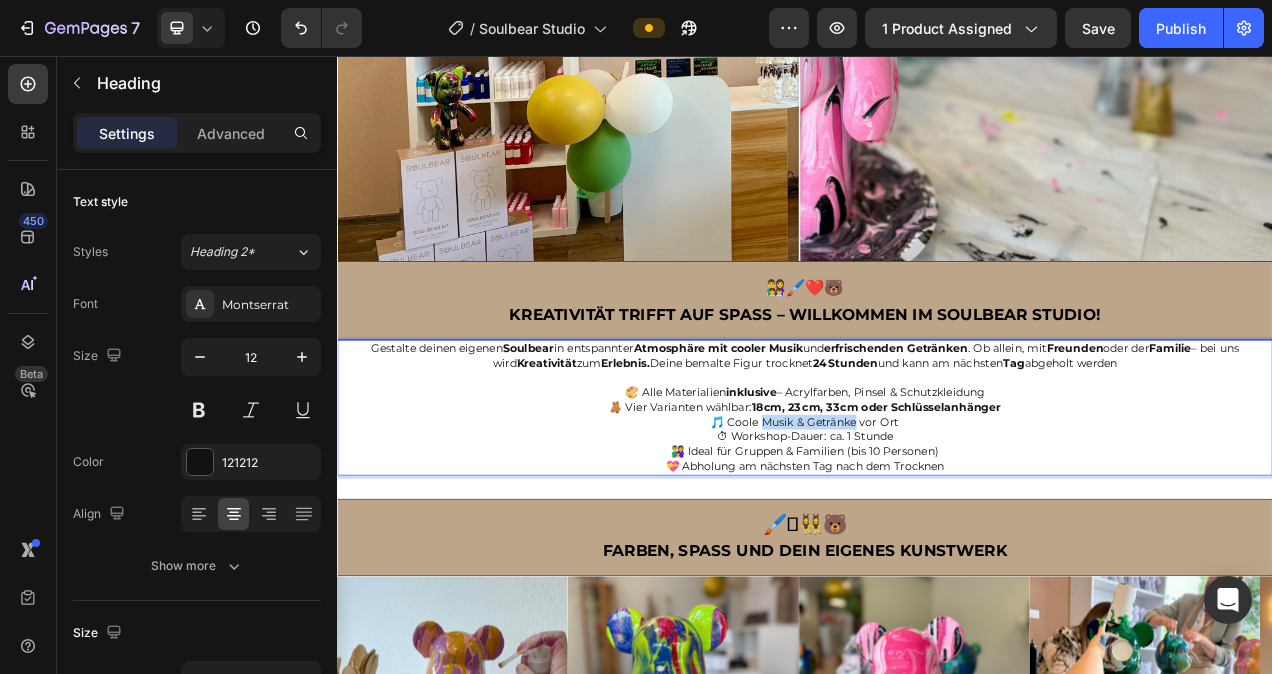 drag, startPoint x: 878, startPoint y: 518, endPoint x: 996, endPoint y: 515, distance: 118.03813 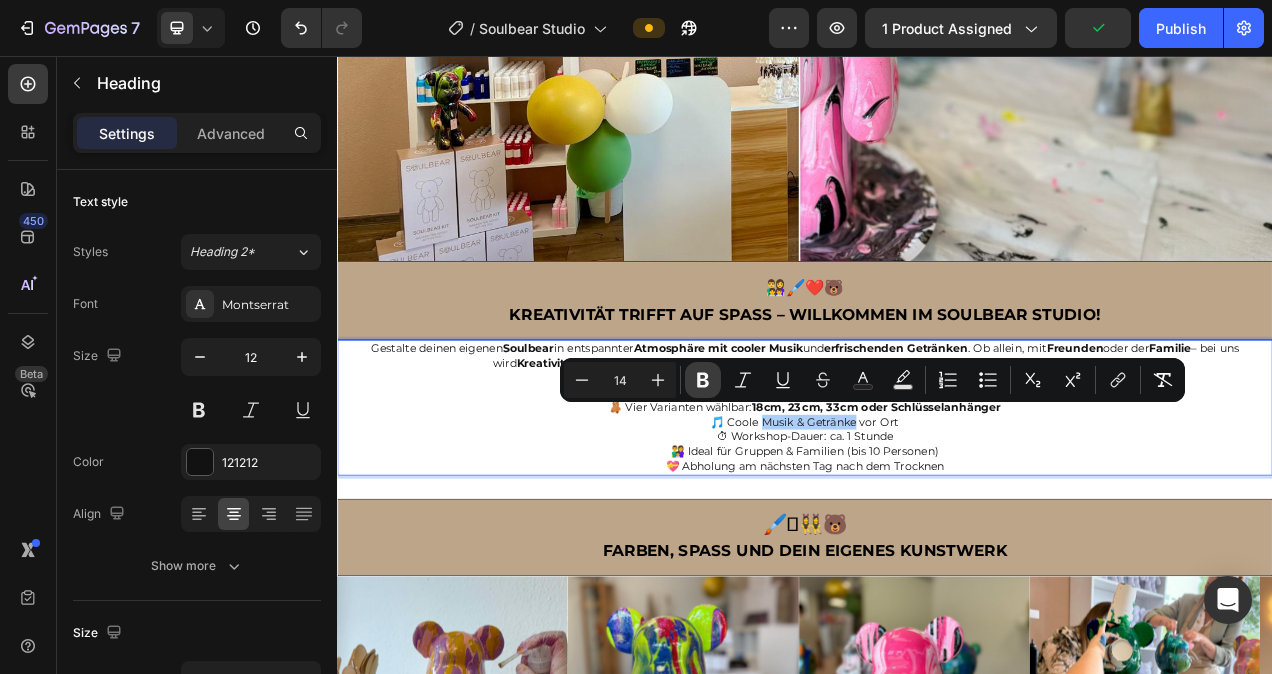 click 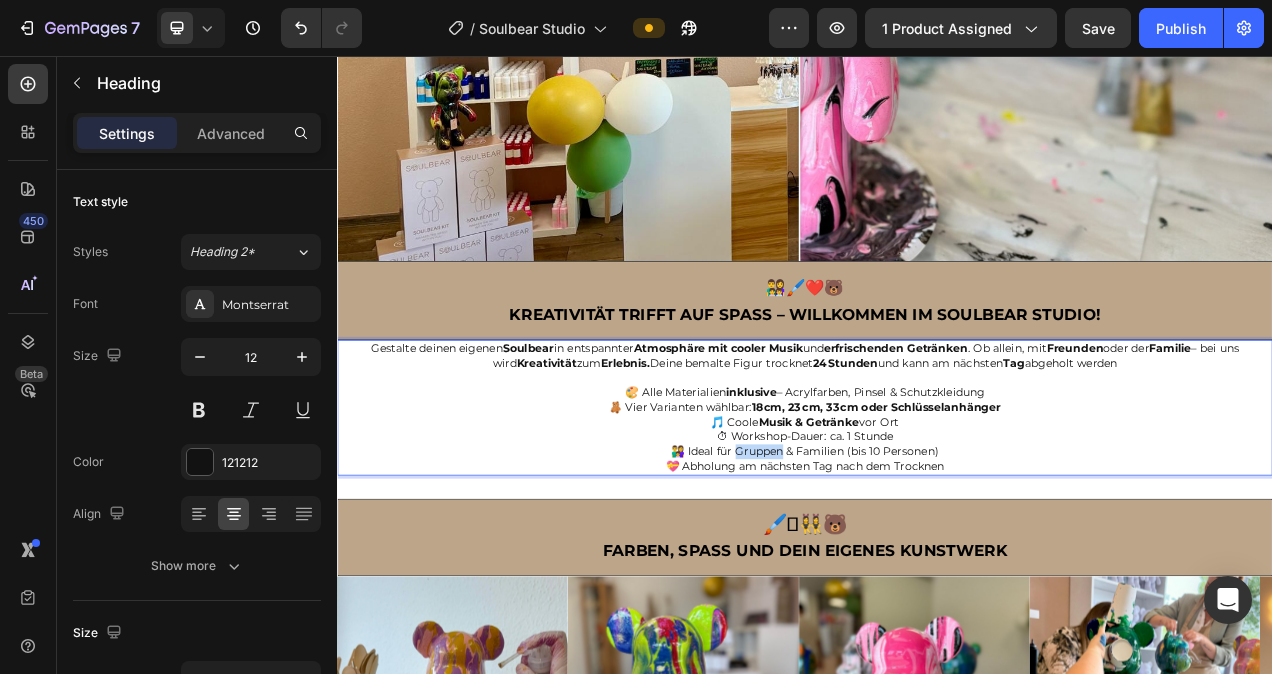 drag, startPoint x: 842, startPoint y: 550, endPoint x: 897, endPoint y: 550, distance: 55 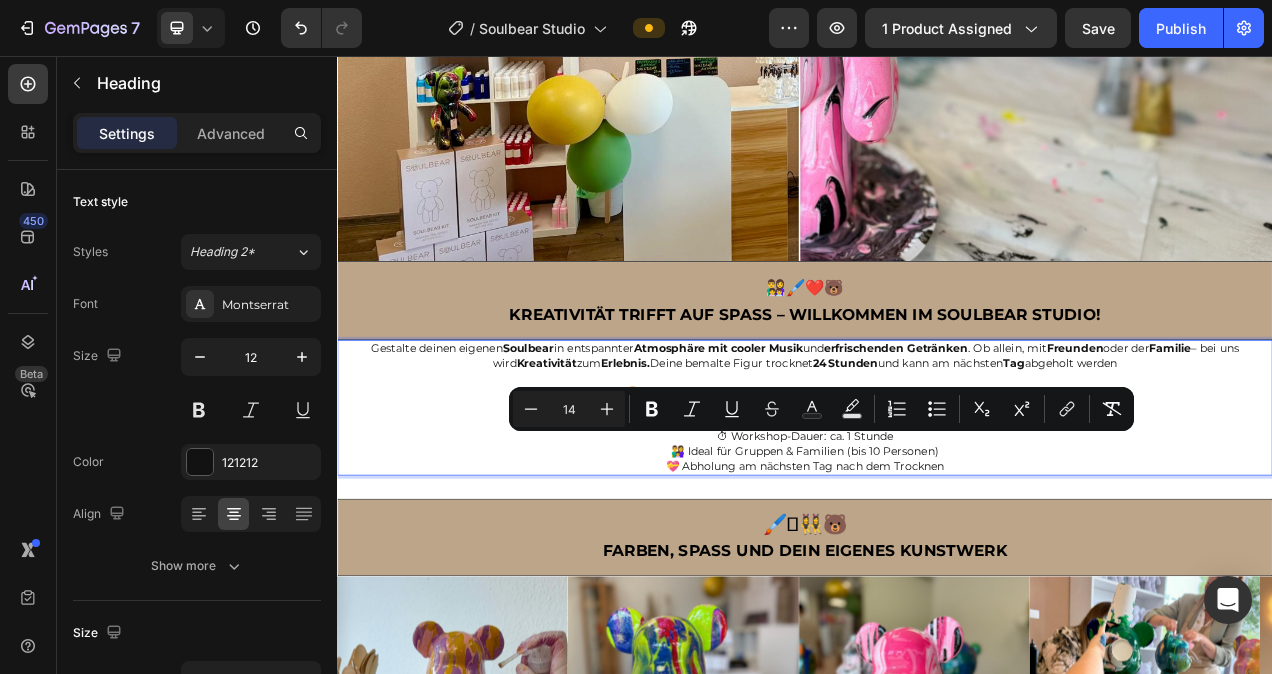 click on "👨‍👩‍👧 Ideal für Gruppen & Familien (bis 10 Personen)" at bounding box center (937, 564) 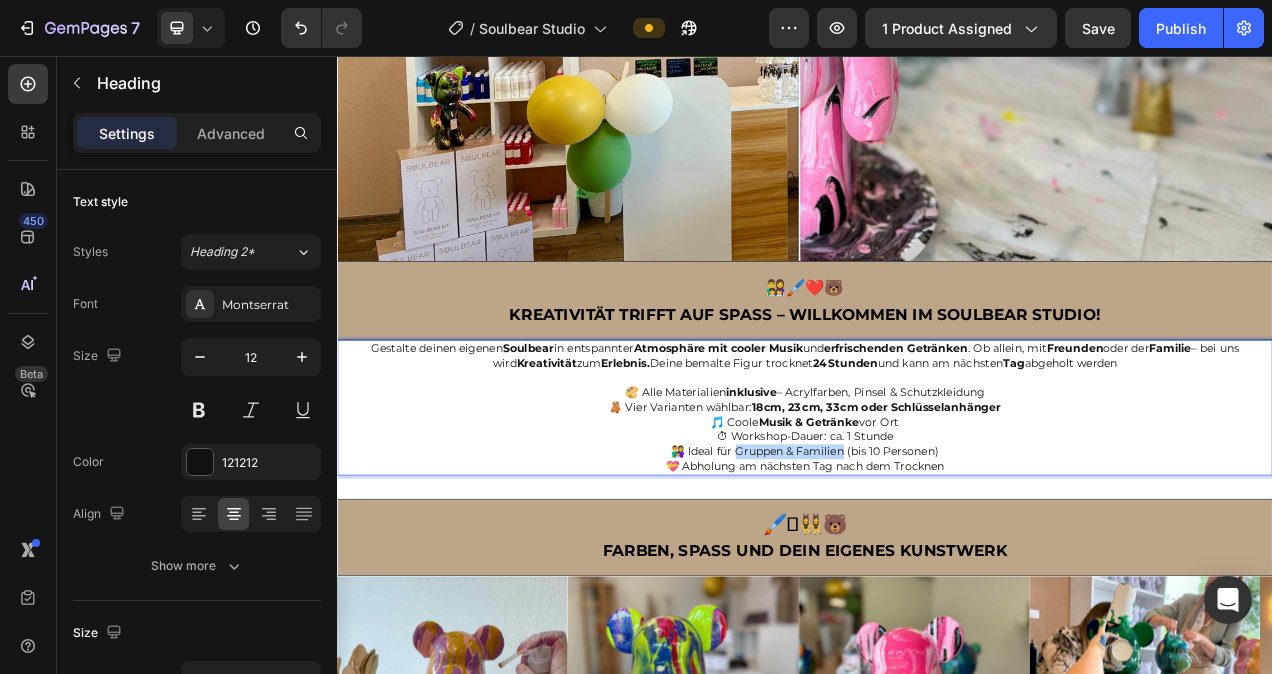 drag, startPoint x: 979, startPoint y: 553, endPoint x: 843, endPoint y: 552, distance: 136.00368 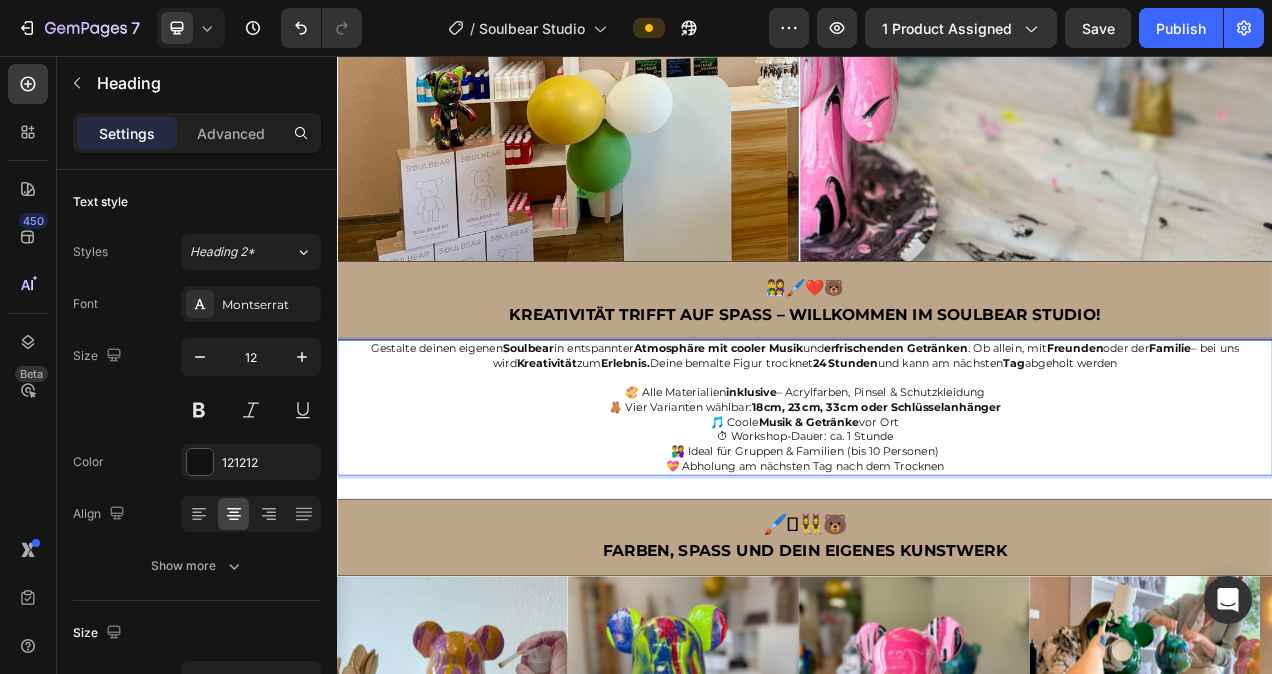 click on "💝 Abholung am nächsten Tag nach dem Trocknen" at bounding box center [937, 583] 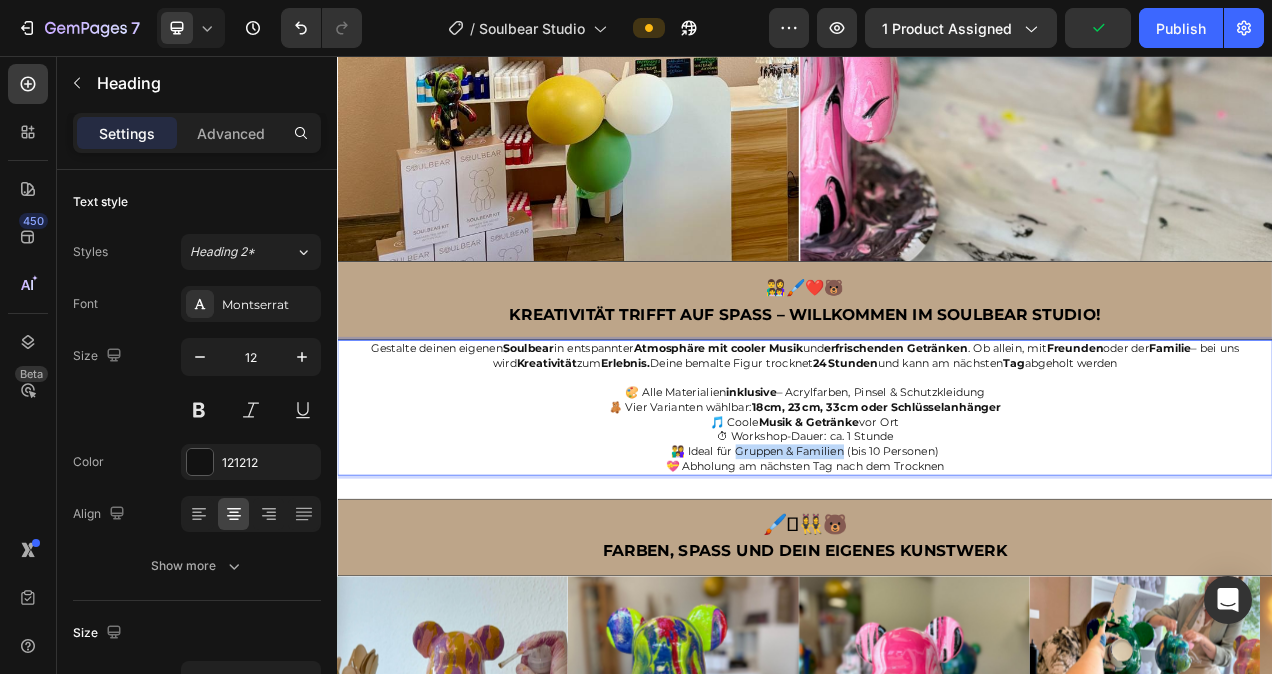 drag, startPoint x: 978, startPoint y: 549, endPoint x: 839, endPoint y: 549, distance: 139 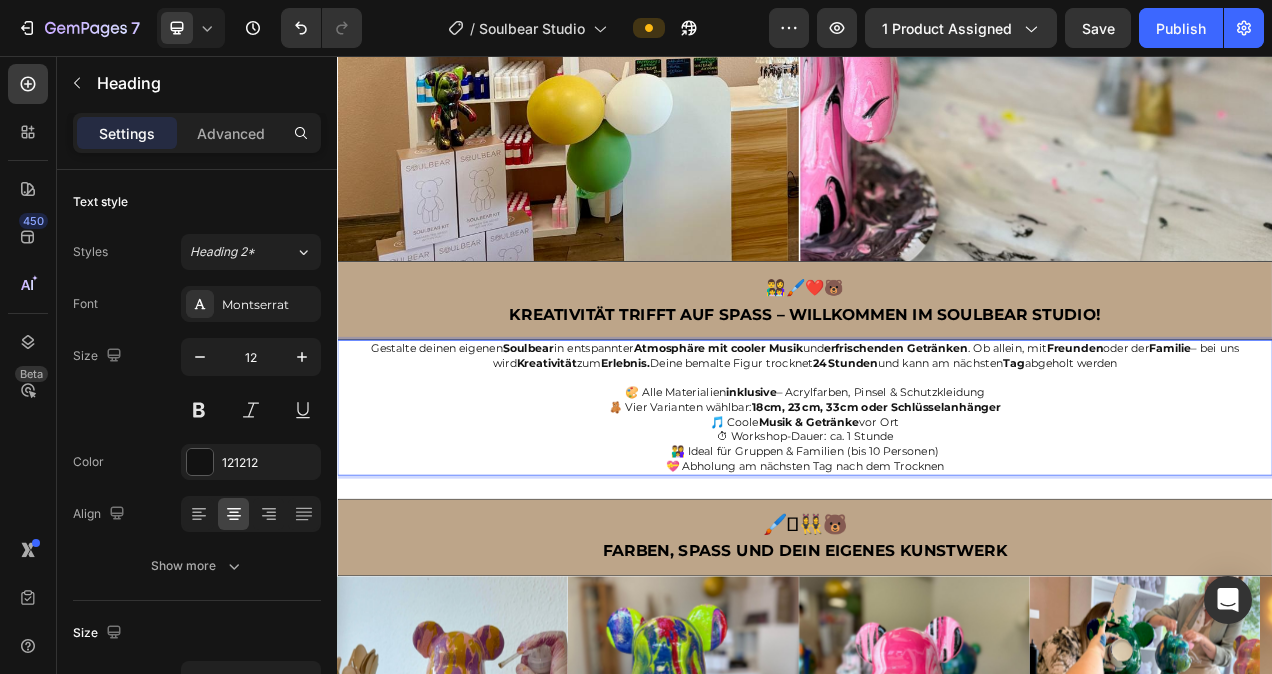 click on "💝 Abholung am nächsten Tag nach dem Trocknen" at bounding box center (937, 583) 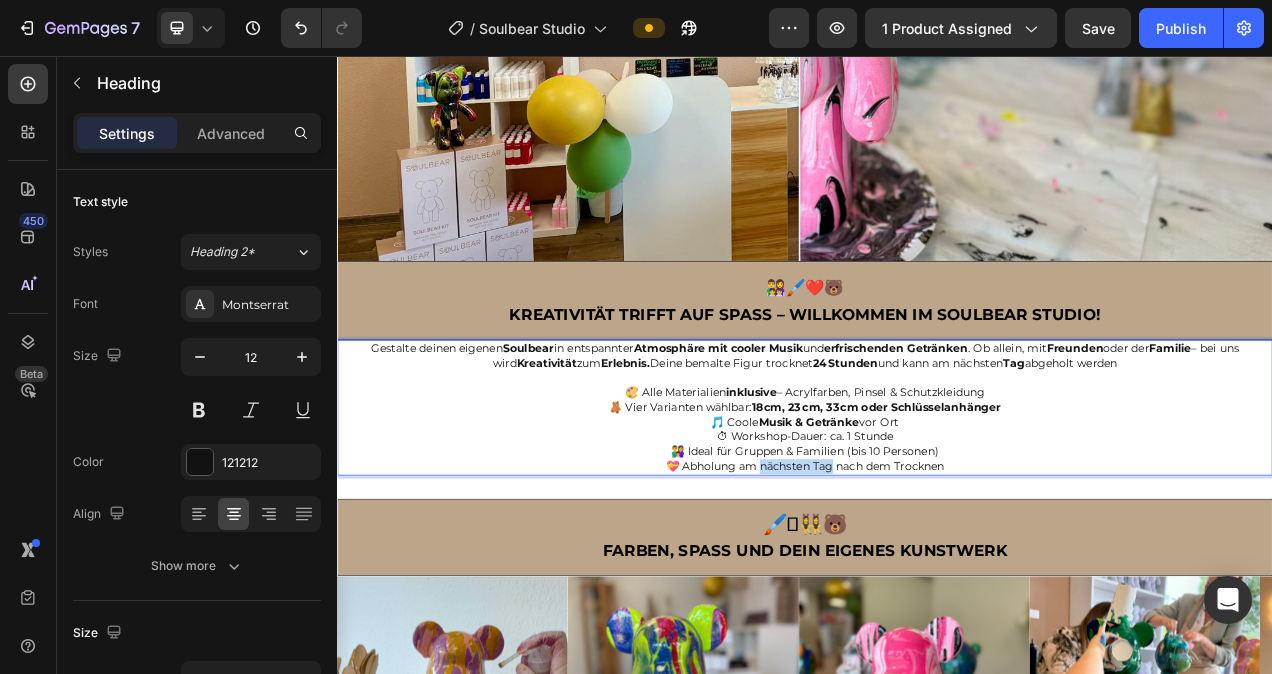 drag, startPoint x: 874, startPoint y: 570, endPoint x: 964, endPoint y: 566, distance: 90.088844 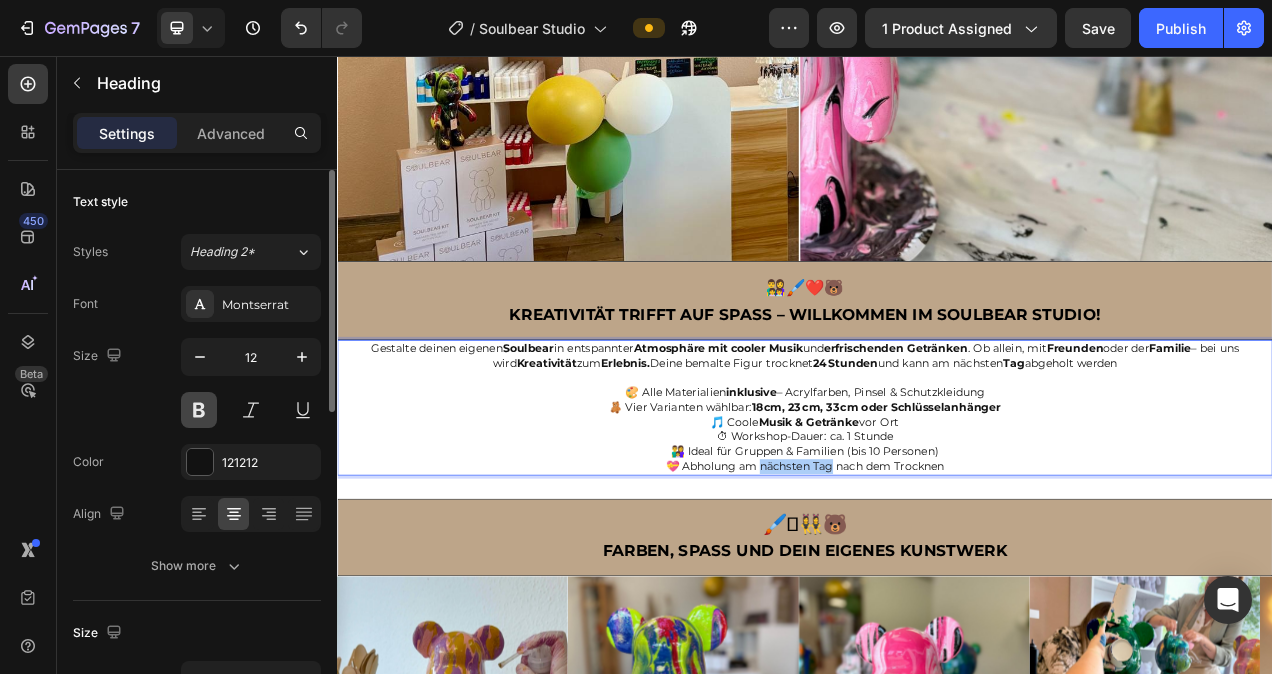 click at bounding box center [199, 410] 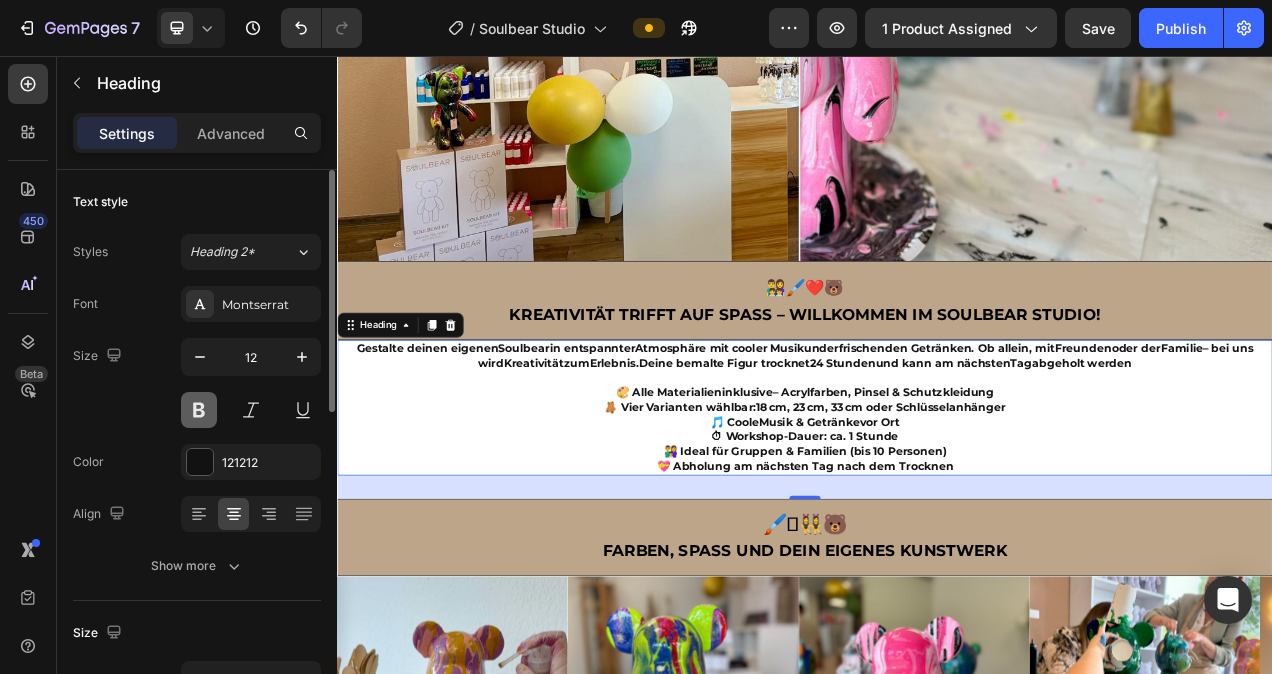 click at bounding box center [199, 410] 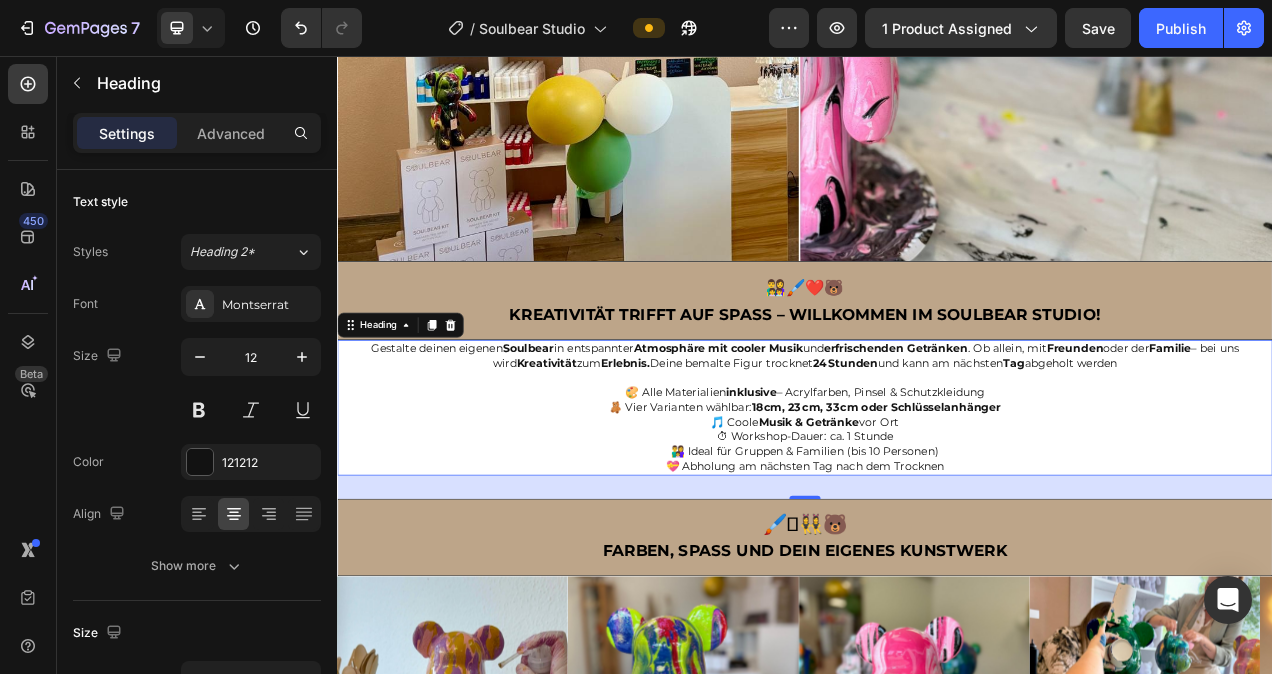 click on "💝 Abholung am nächsten Tag nach dem Trocknen" at bounding box center [937, 583] 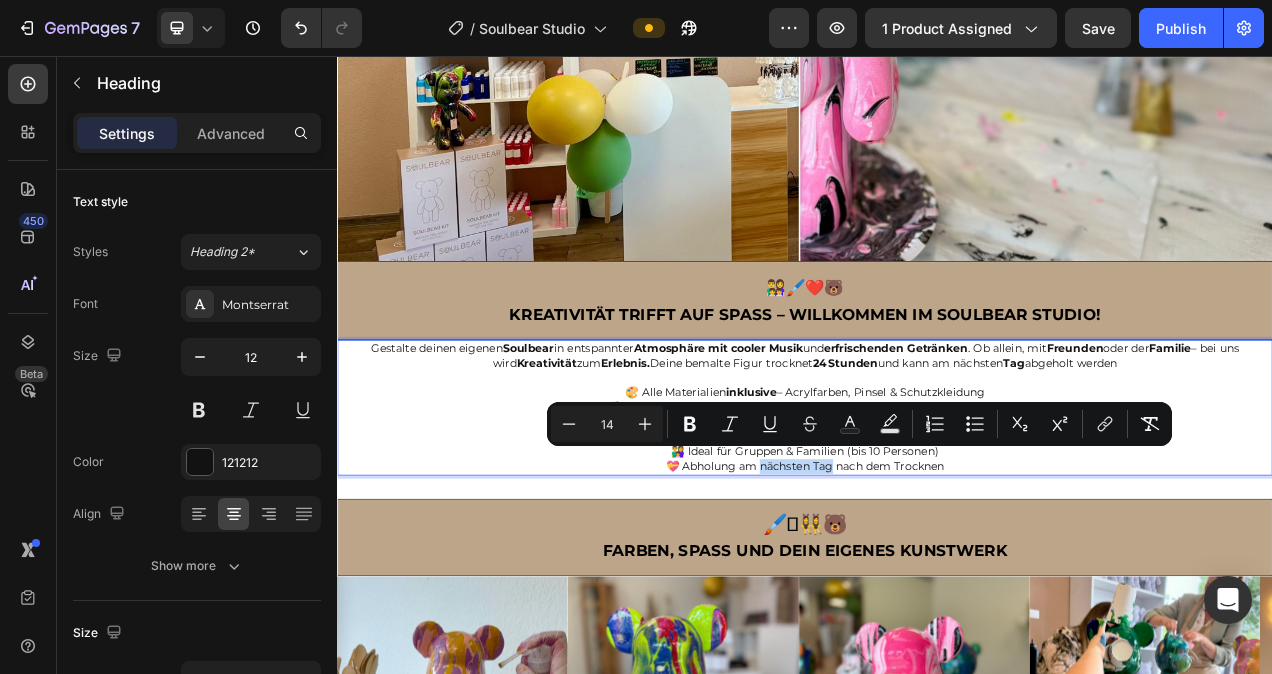 drag, startPoint x: 871, startPoint y: 571, endPoint x: 964, endPoint y: 574, distance: 93.04838 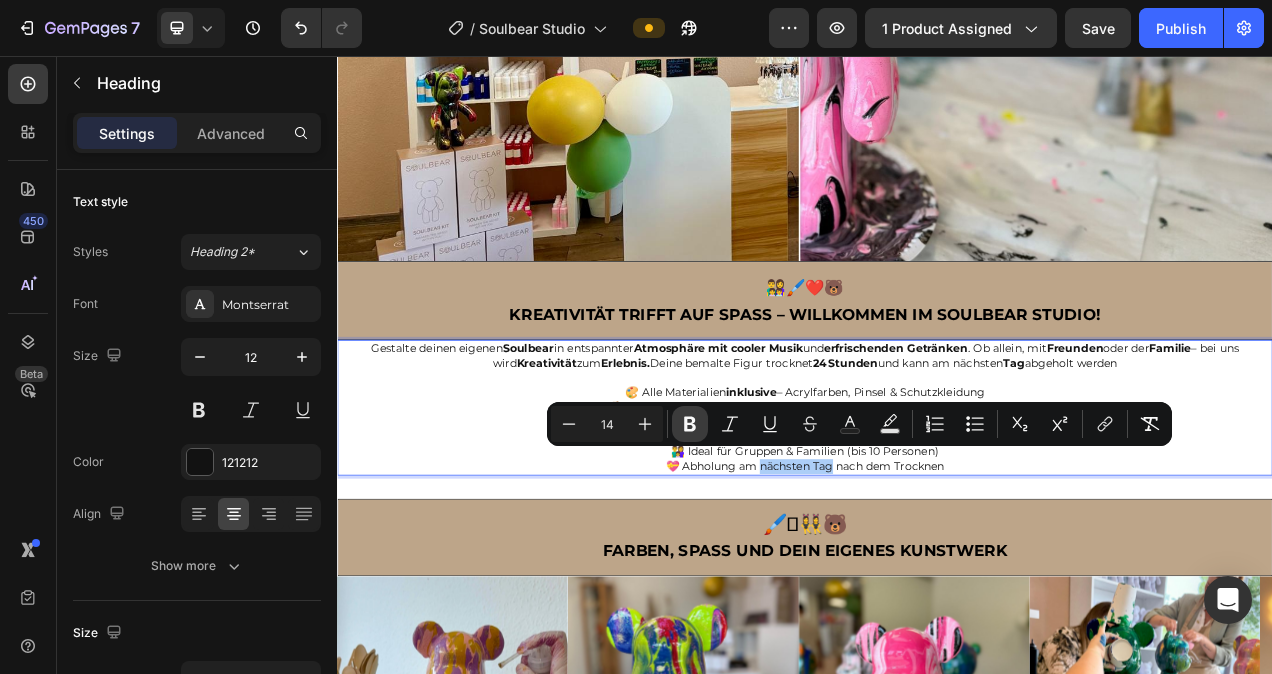 click 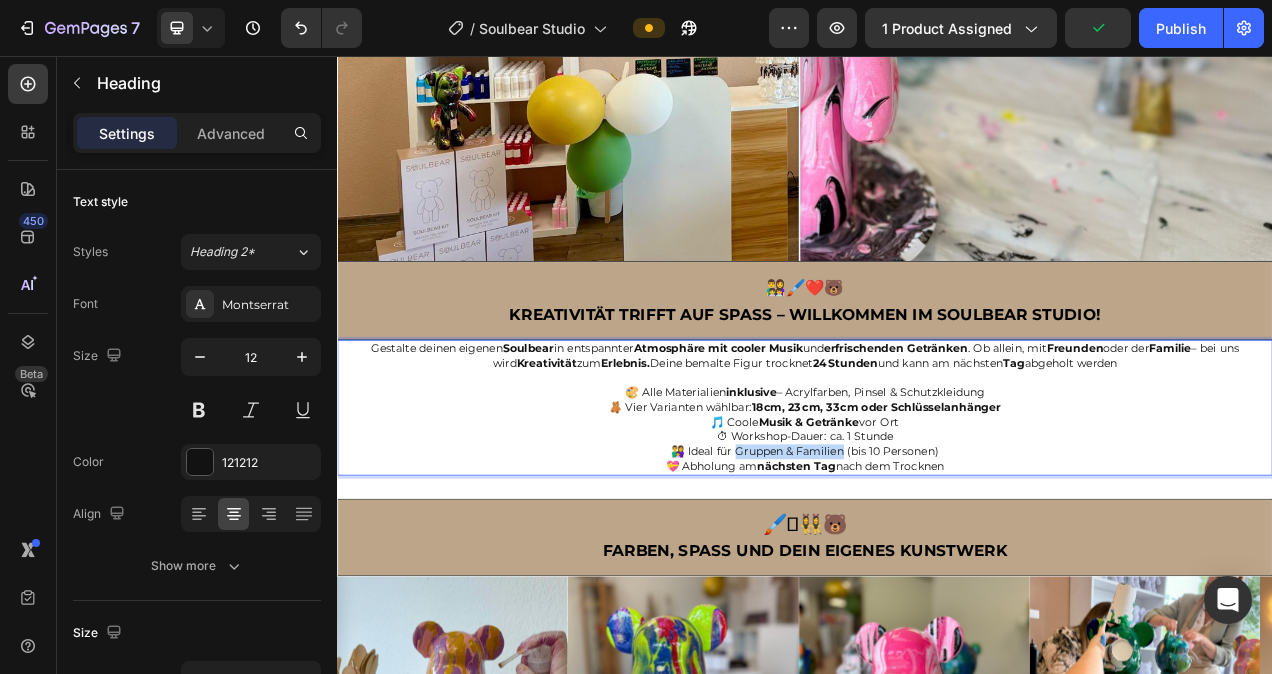drag, startPoint x: 841, startPoint y: 551, endPoint x: 979, endPoint y: 550, distance: 138.00362 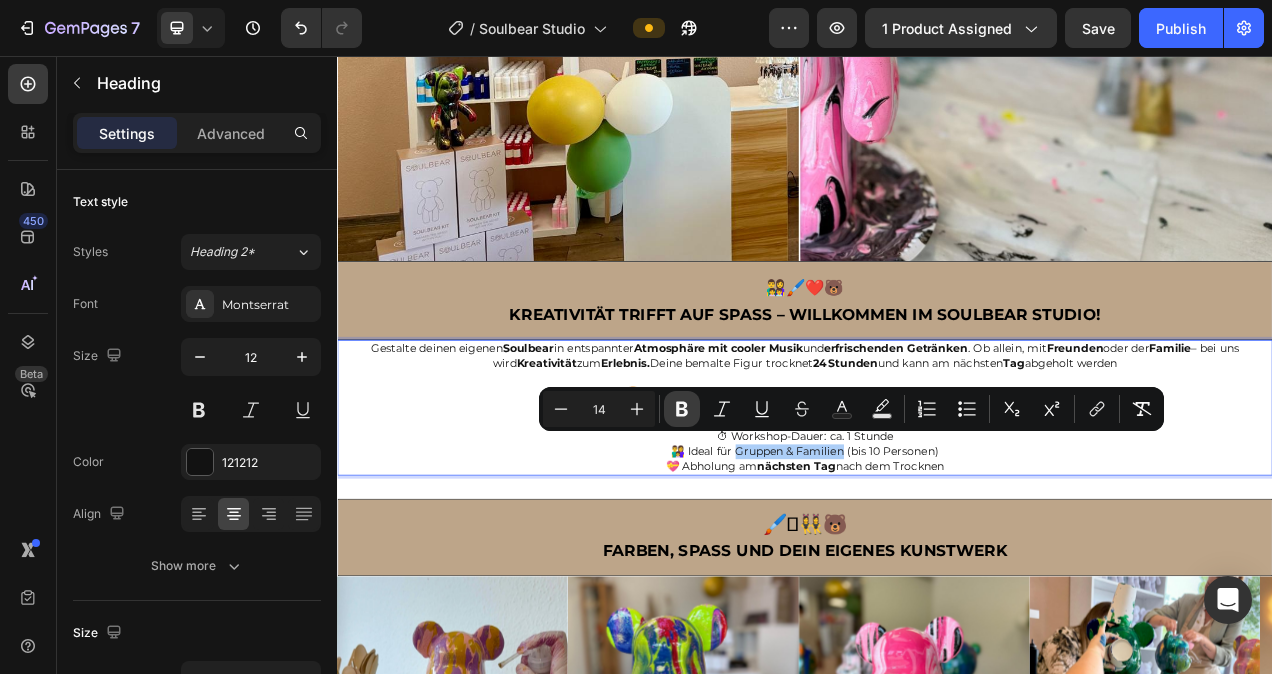 click 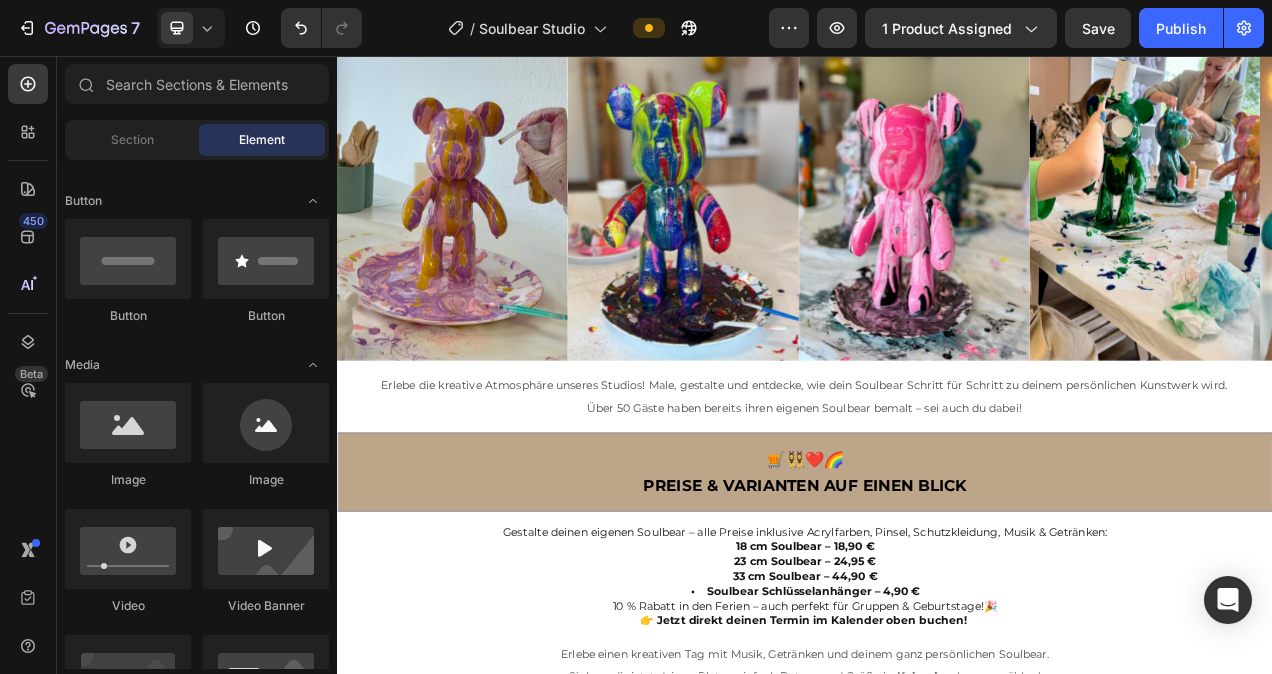 scroll, scrollTop: 1759, scrollLeft: 0, axis: vertical 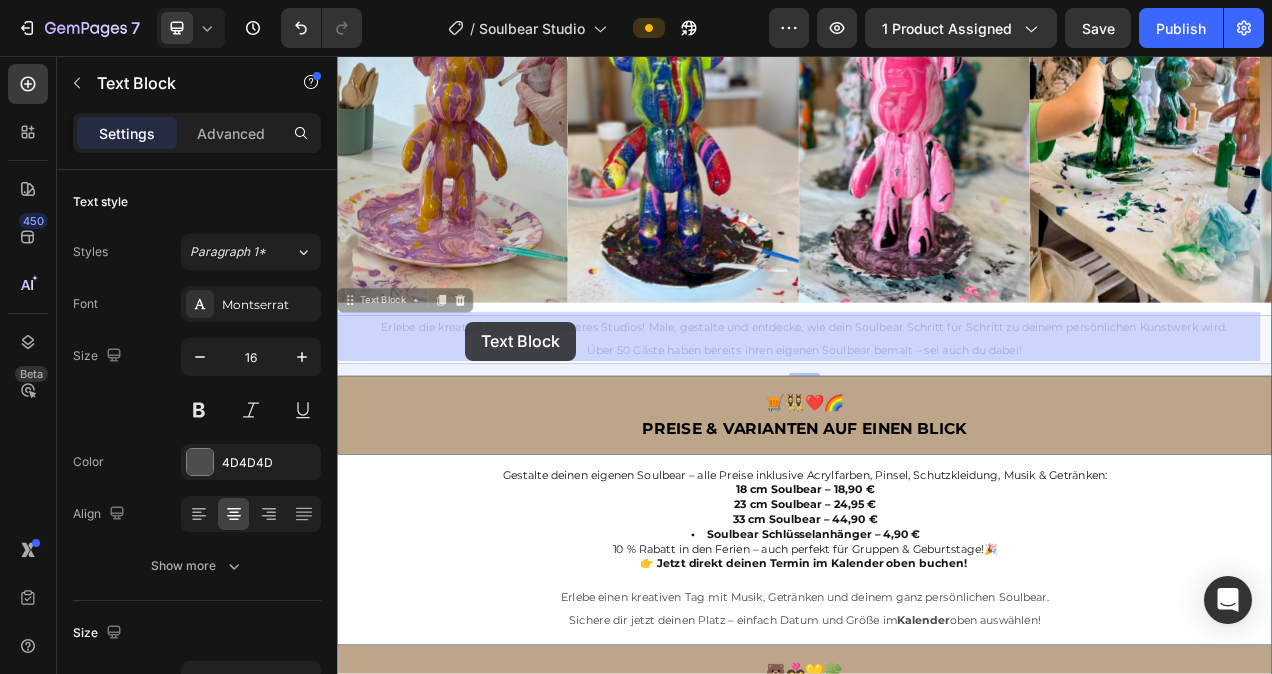 drag, startPoint x: 460, startPoint y: 407, endPoint x: 501, endPoint y: 397, distance: 42.201897 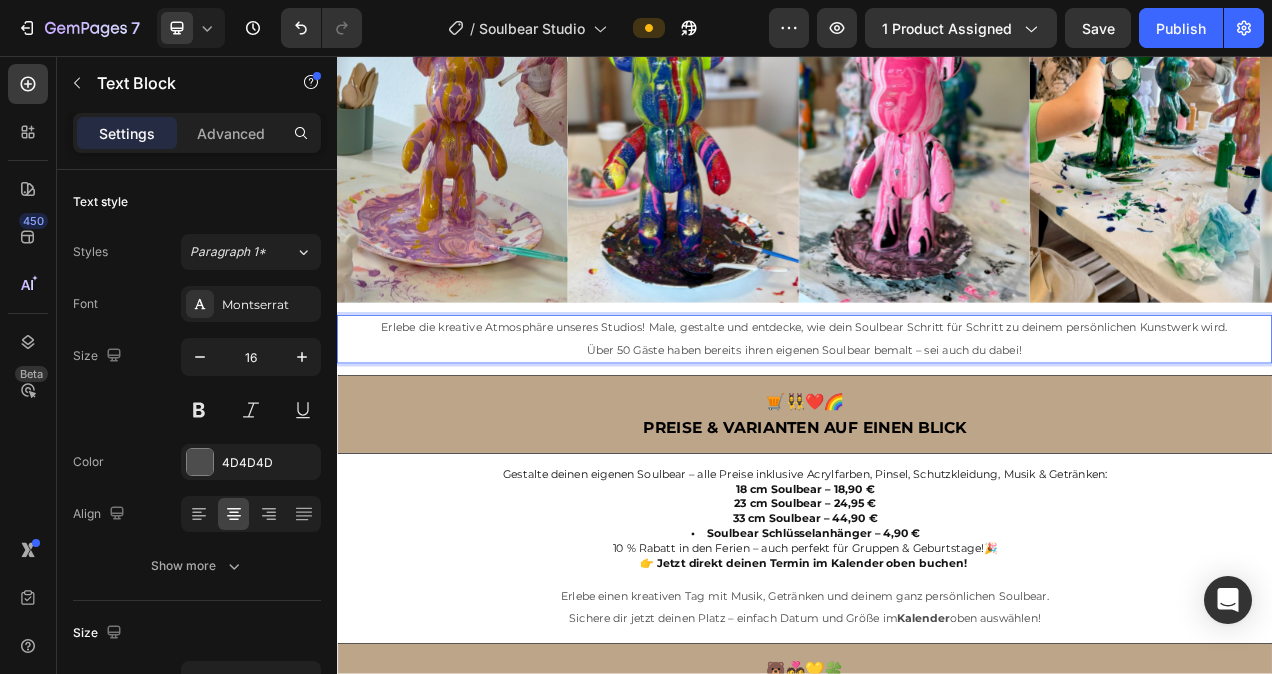 click on "Erlebe die kreative Atmosphäre unseres Studios! Male, gestalte und entdecke, wie dein Soulbear Schritt für Schritt zu deinem persönlichen Kunstwerk wird. Über 50 Gäste haben bereits ihren eigenen Soulbear bemalt – sei auch du dabei!" at bounding box center [937, 420] 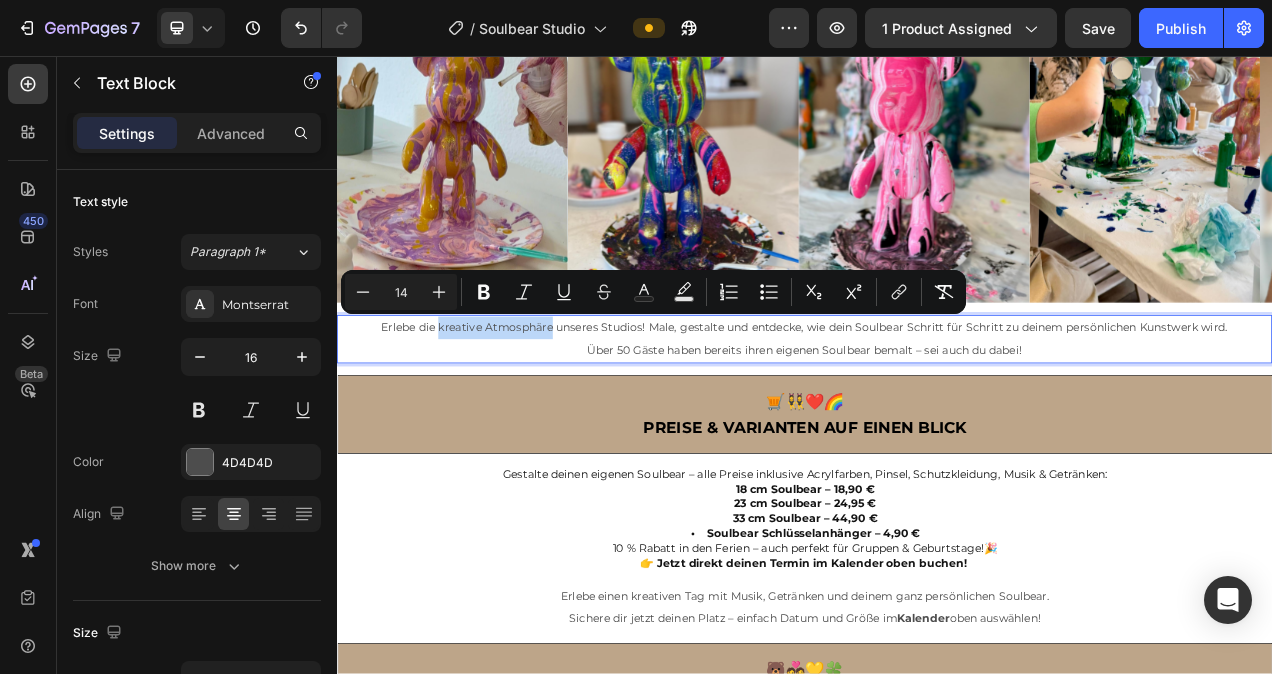 drag, startPoint x: 461, startPoint y: 406, endPoint x: 604, endPoint y: 407, distance: 143.0035 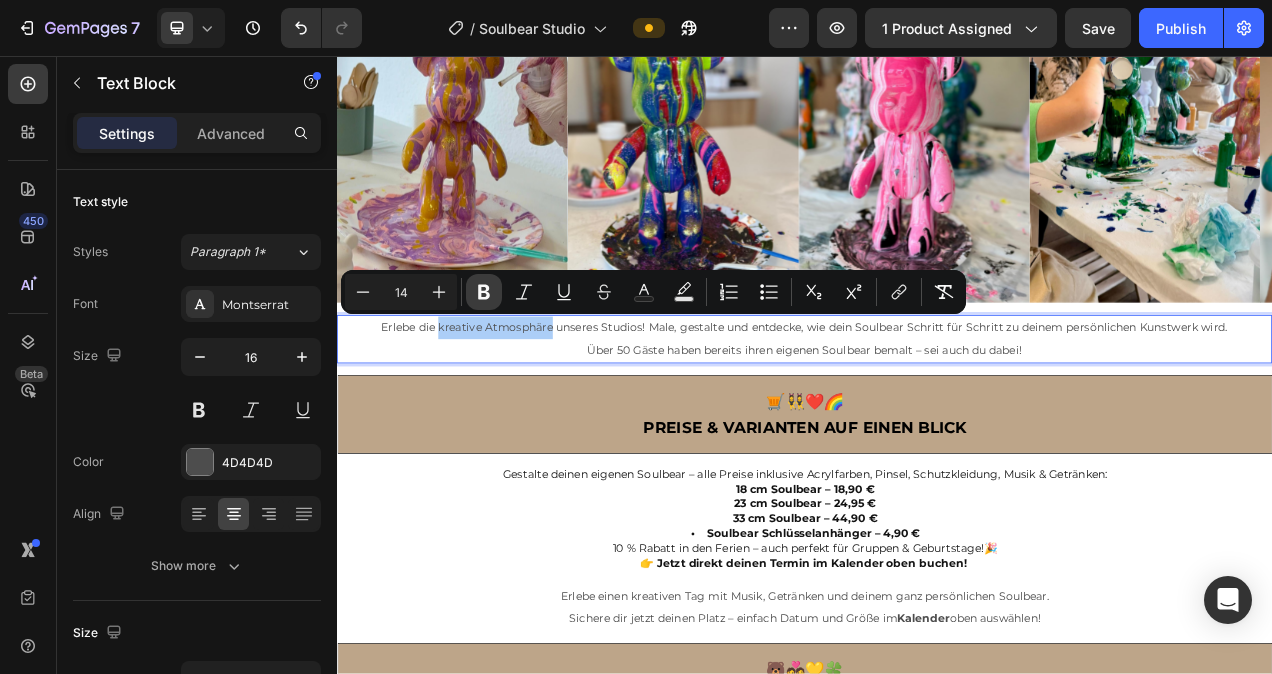 click 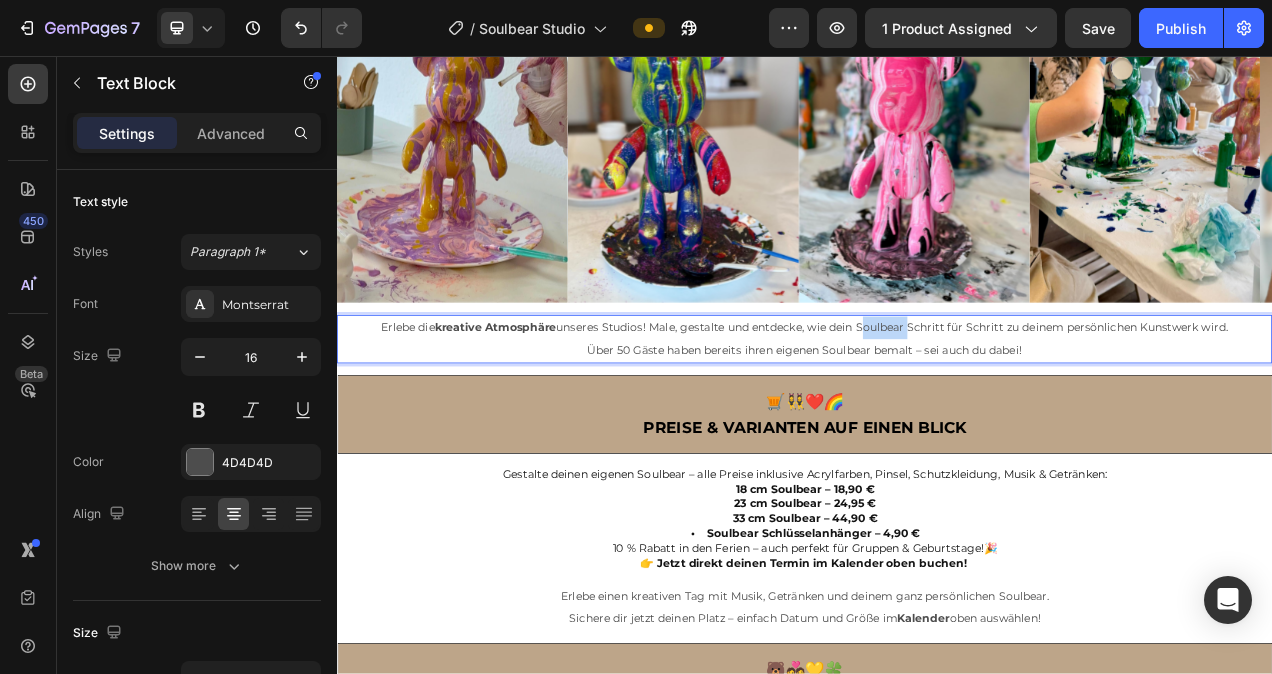 drag, startPoint x: 1003, startPoint y: 408, endPoint x: 1061, endPoint y: 408, distance: 58 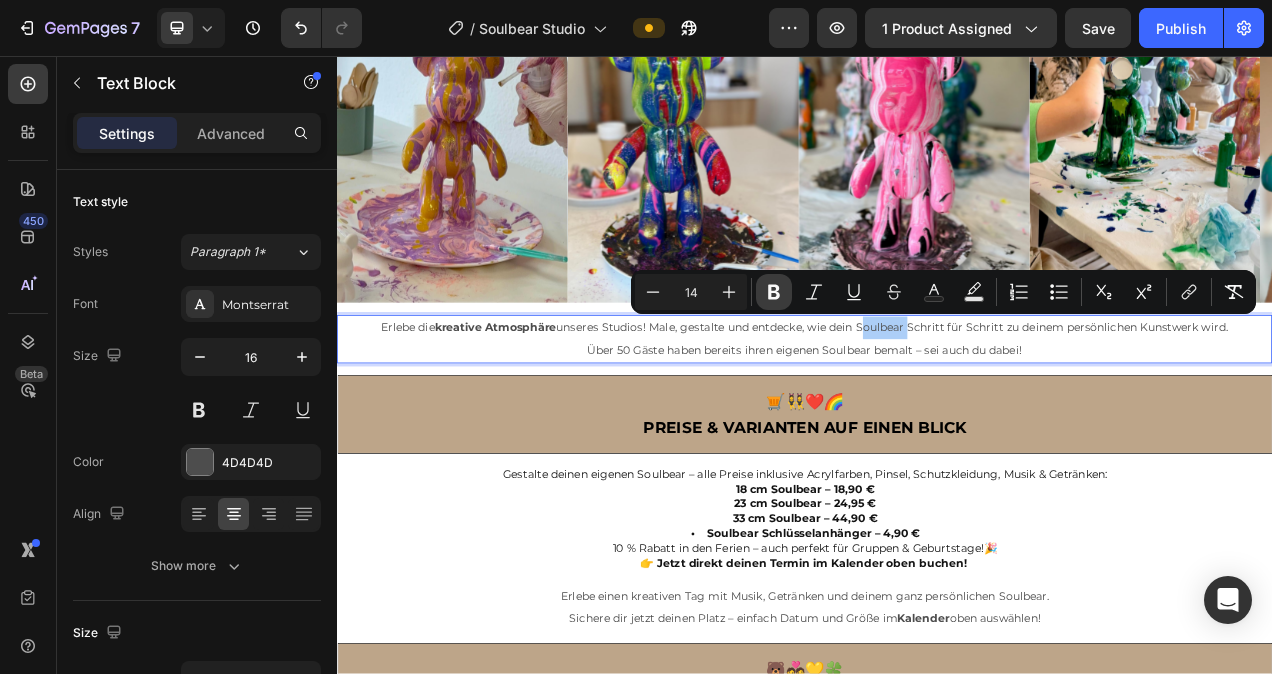 click 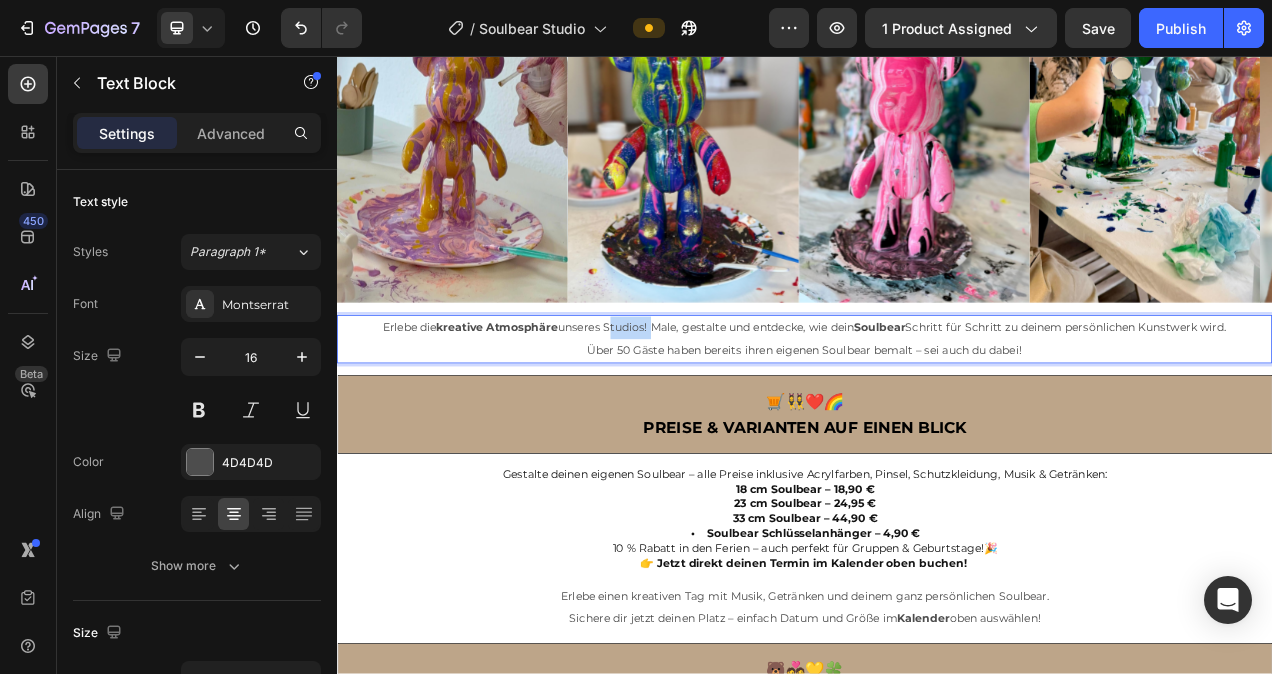 drag, startPoint x: 672, startPoint y: 403, endPoint x: 729, endPoint y: 402, distance: 57.00877 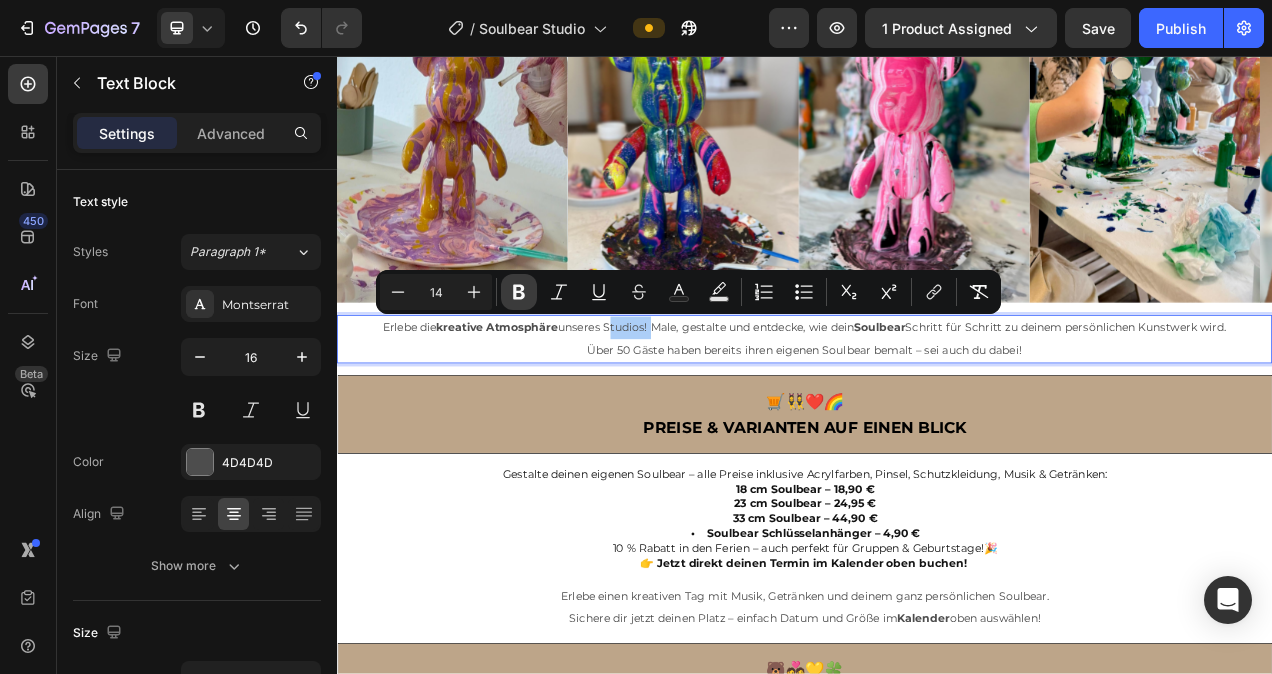 click 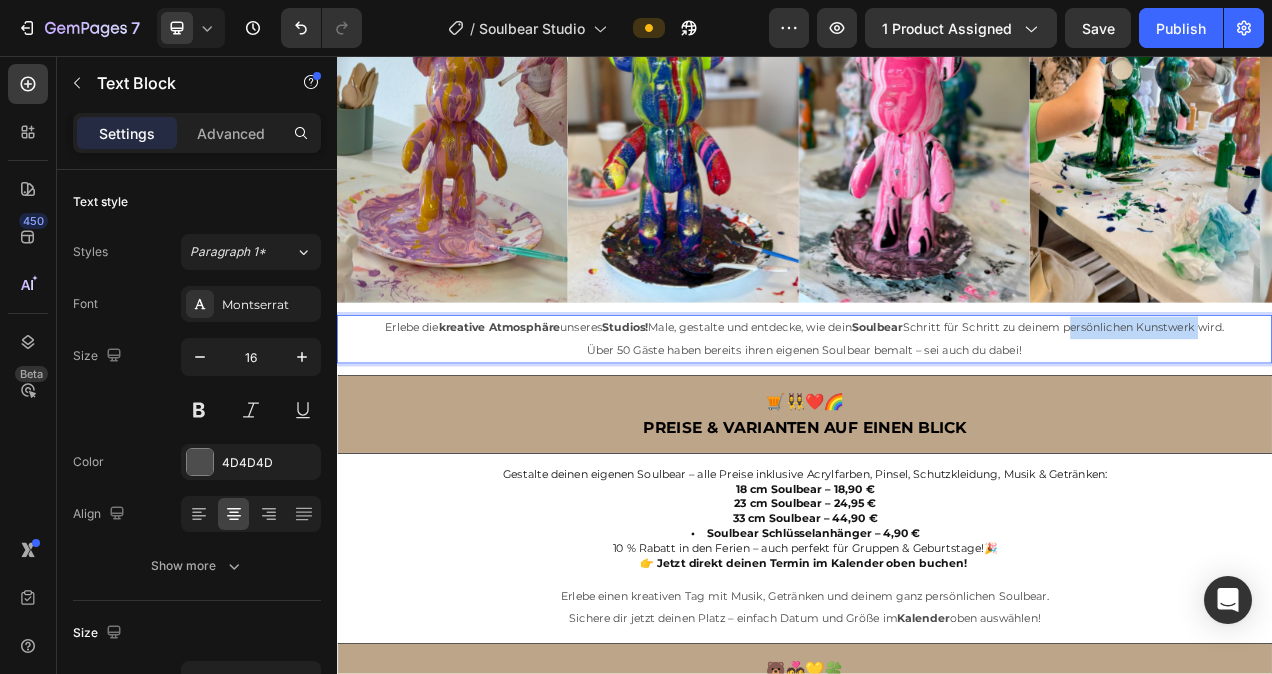 drag, startPoint x: 1271, startPoint y: 409, endPoint x: 1439, endPoint y: 409, distance: 168 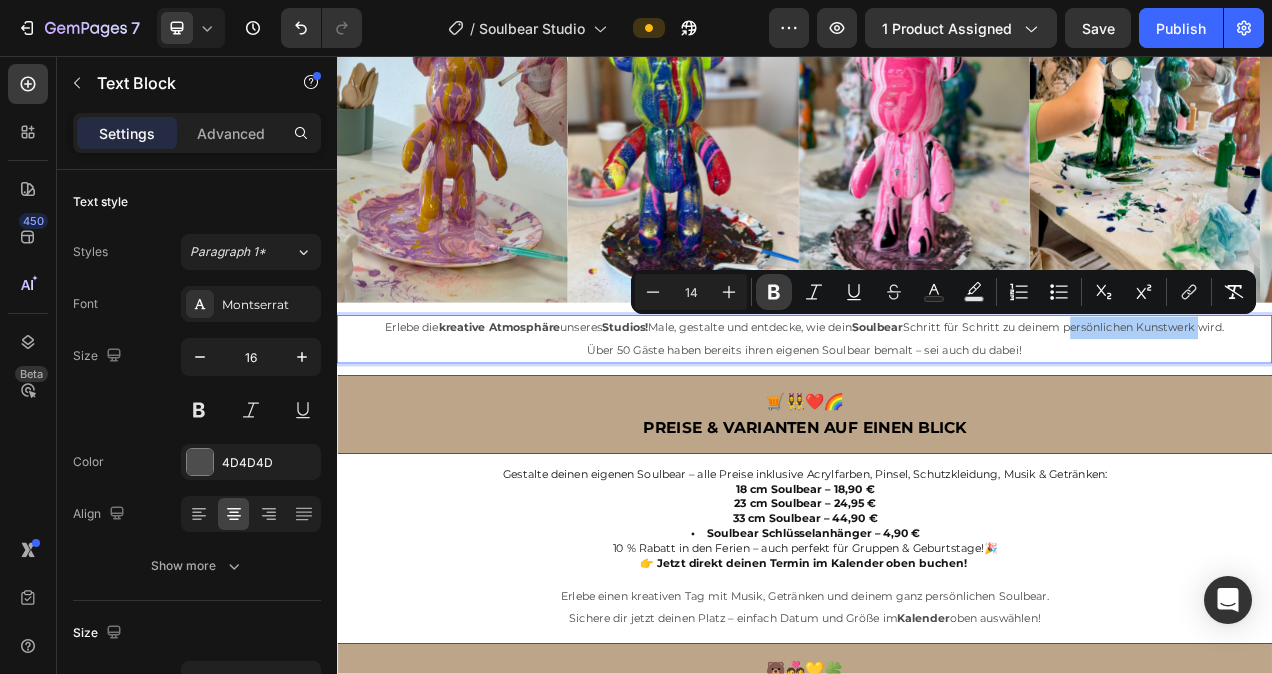 click 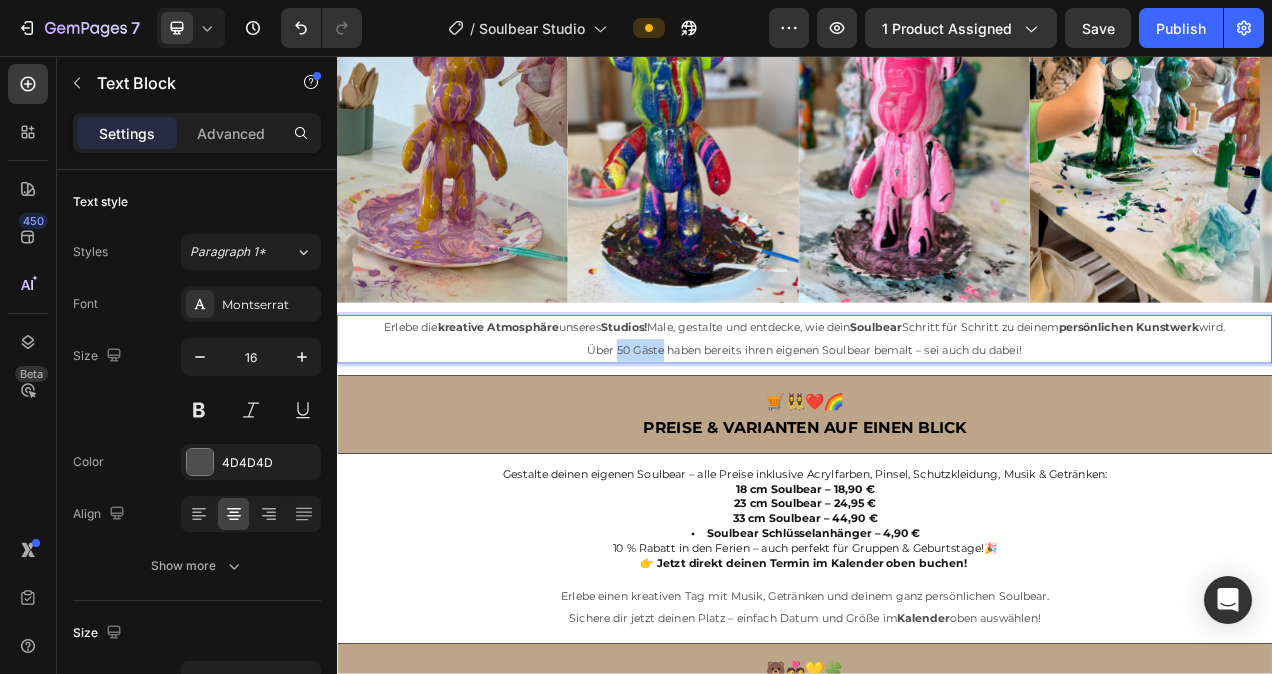 drag, startPoint x: 685, startPoint y: 431, endPoint x: 744, endPoint y: 429, distance: 59.03389 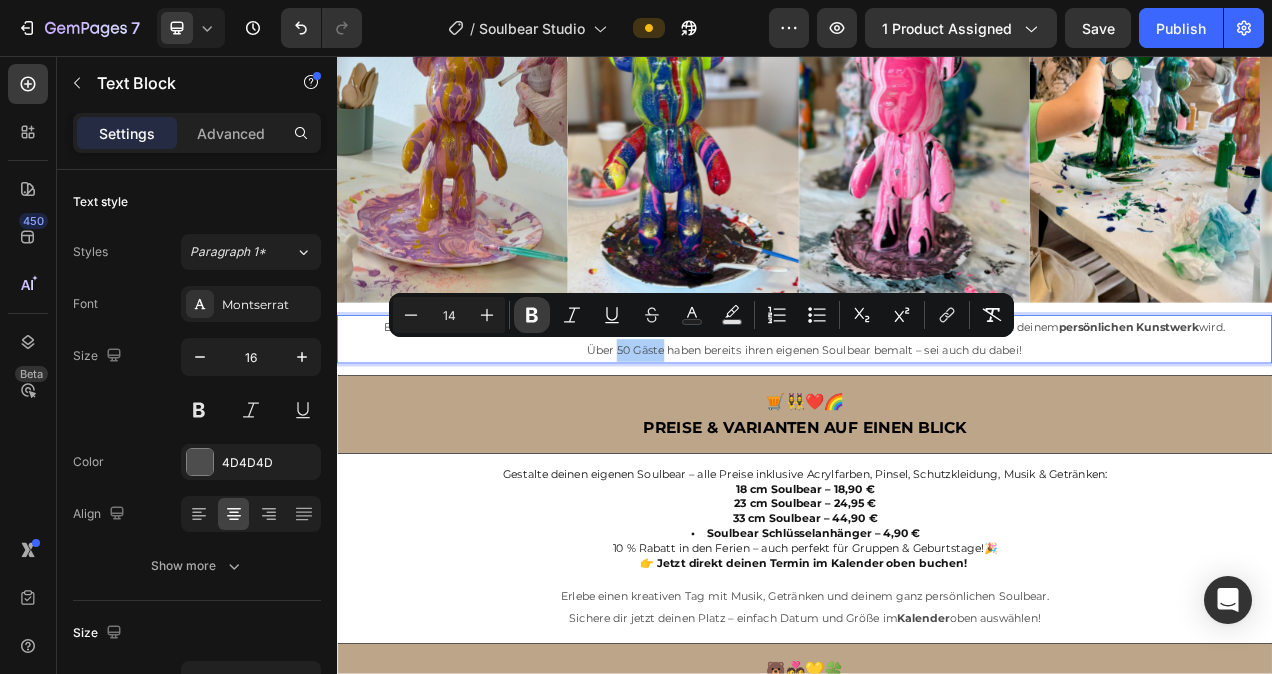 click 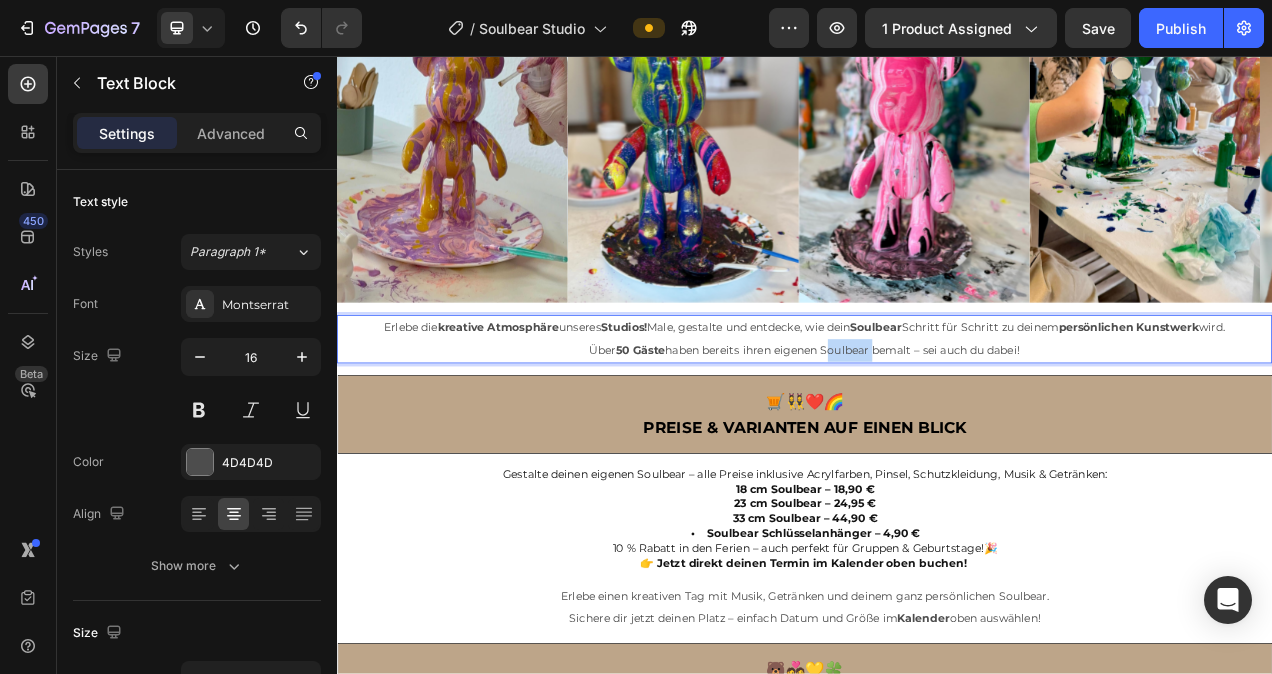 drag, startPoint x: 953, startPoint y: 432, endPoint x: 1017, endPoint y: 435, distance: 64.070274 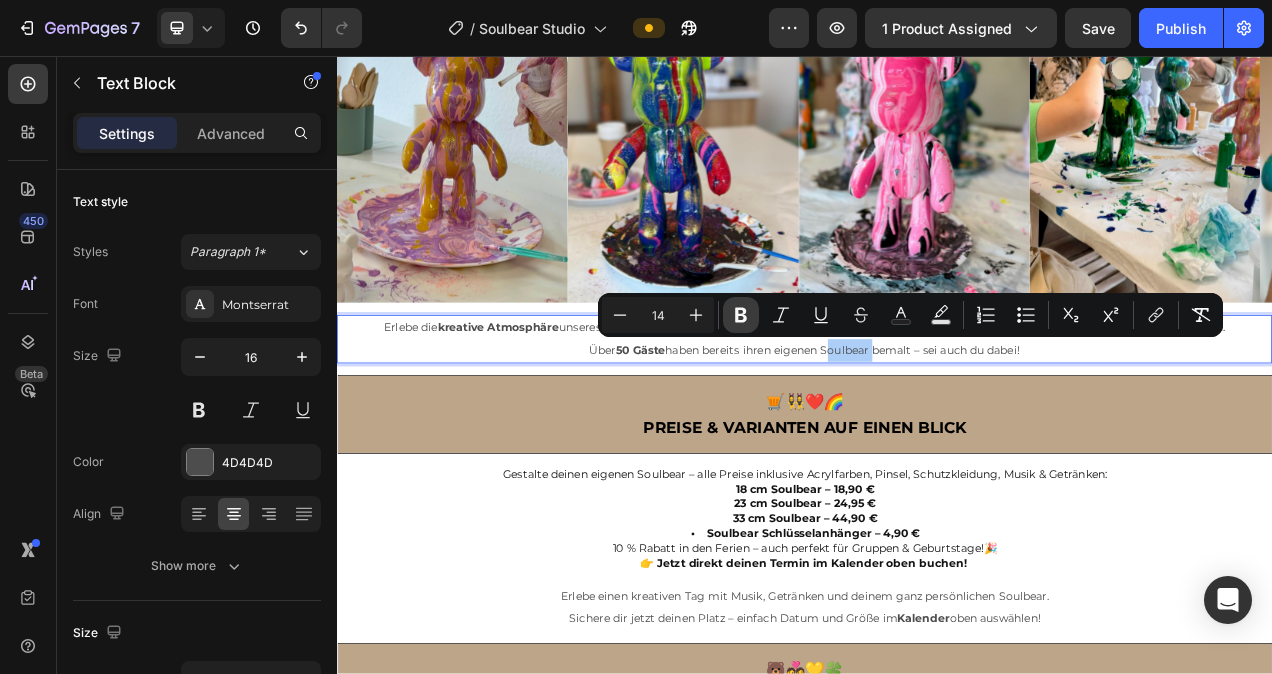click 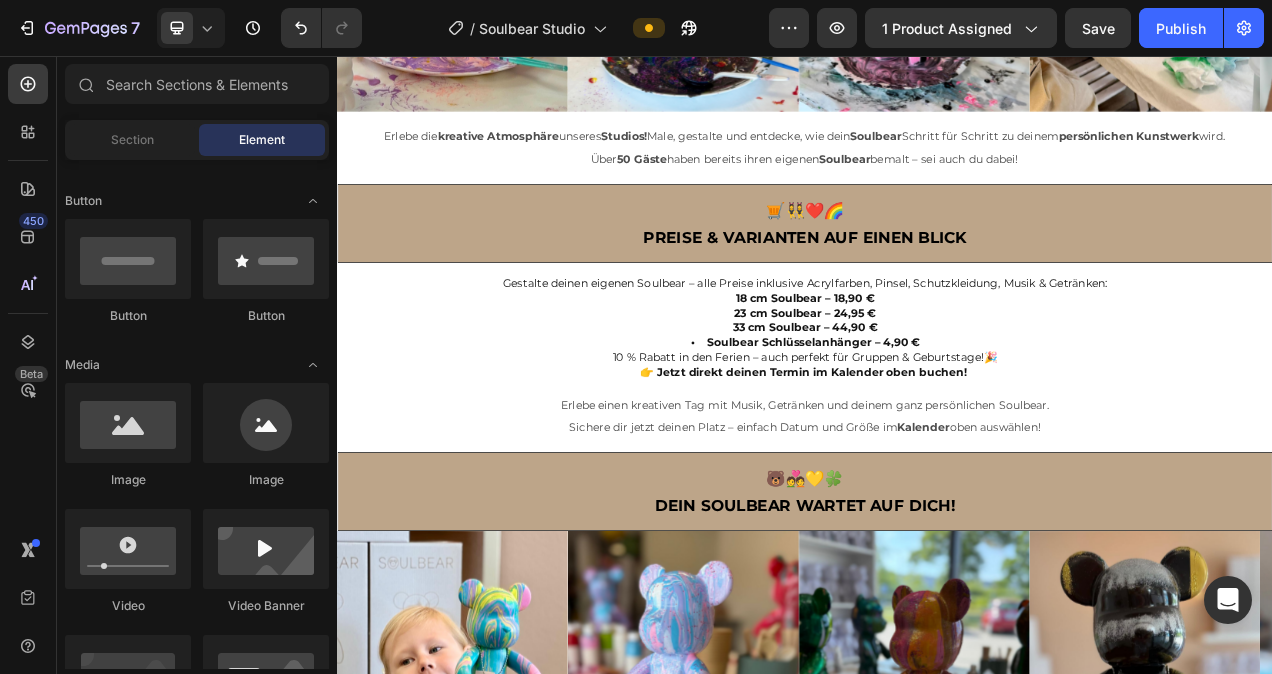 scroll, scrollTop: 2045, scrollLeft: 0, axis: vertical 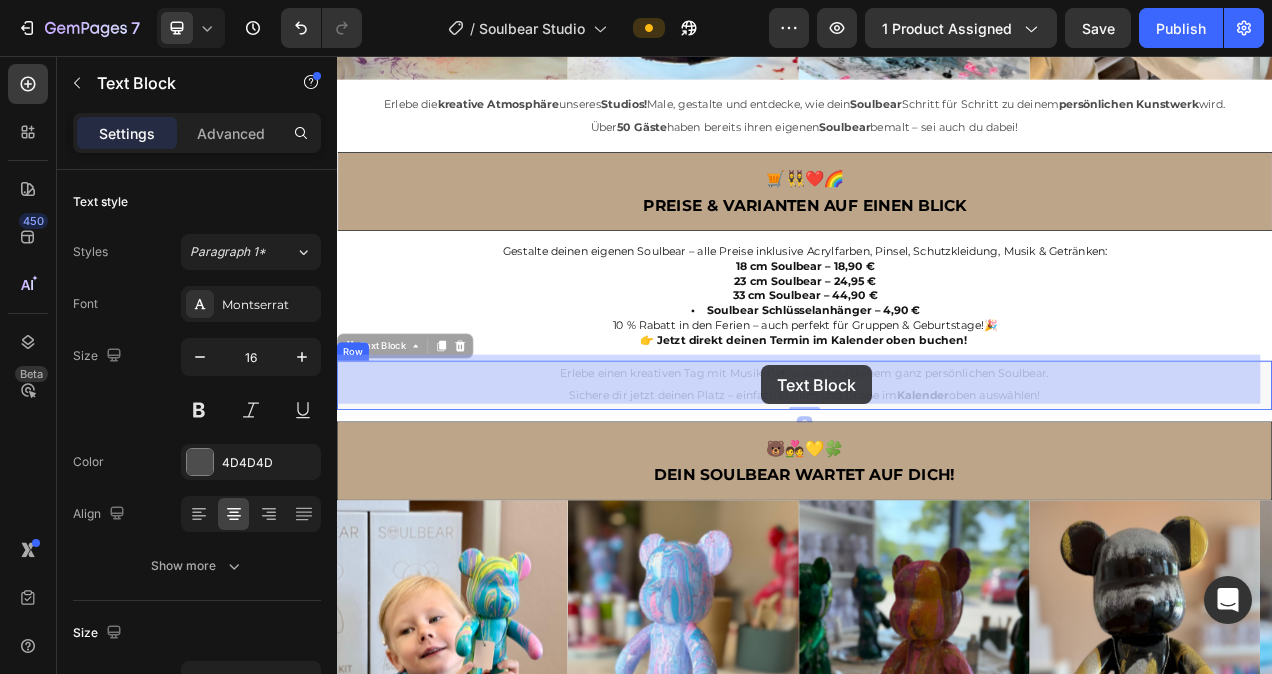 drag, startPoint x: 829, startPoint y: 463, endPoint x: 881, endPoint y: 453, distance: 52.95281 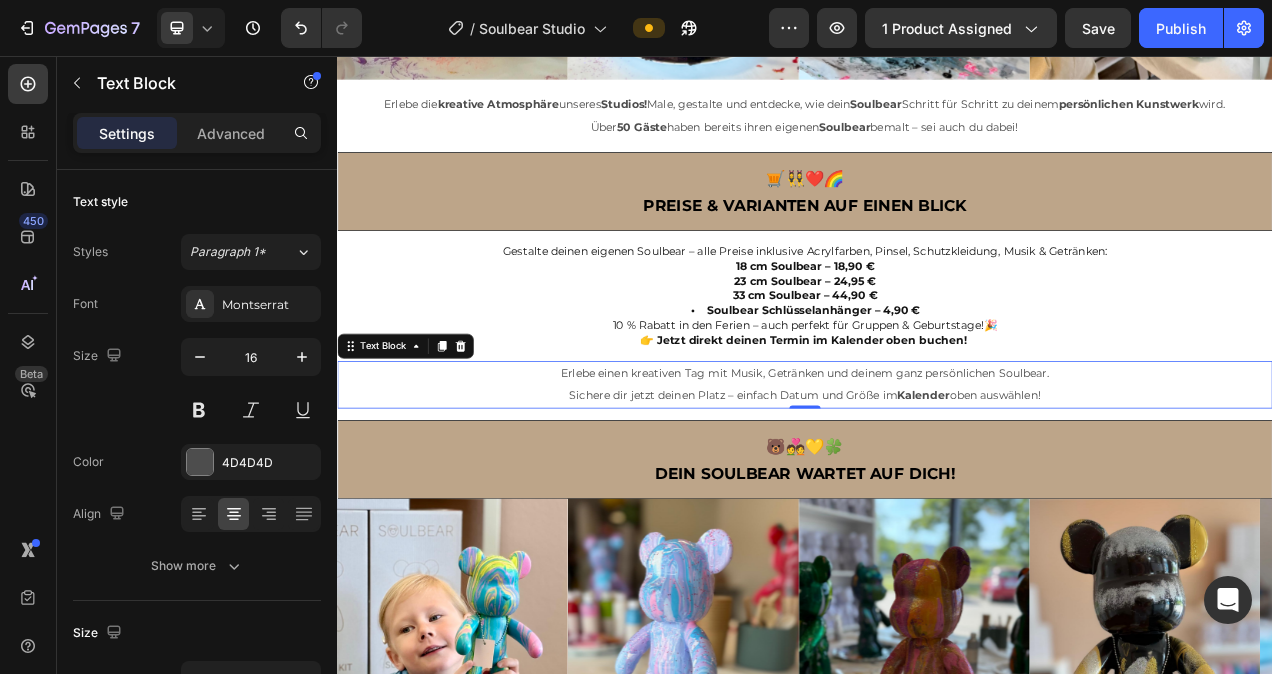 click on "Erlebe einen kreativen Tag mit Musik, Getränken und deinem ganz persönlichen Soulbear." at bounding box center [937, 464] 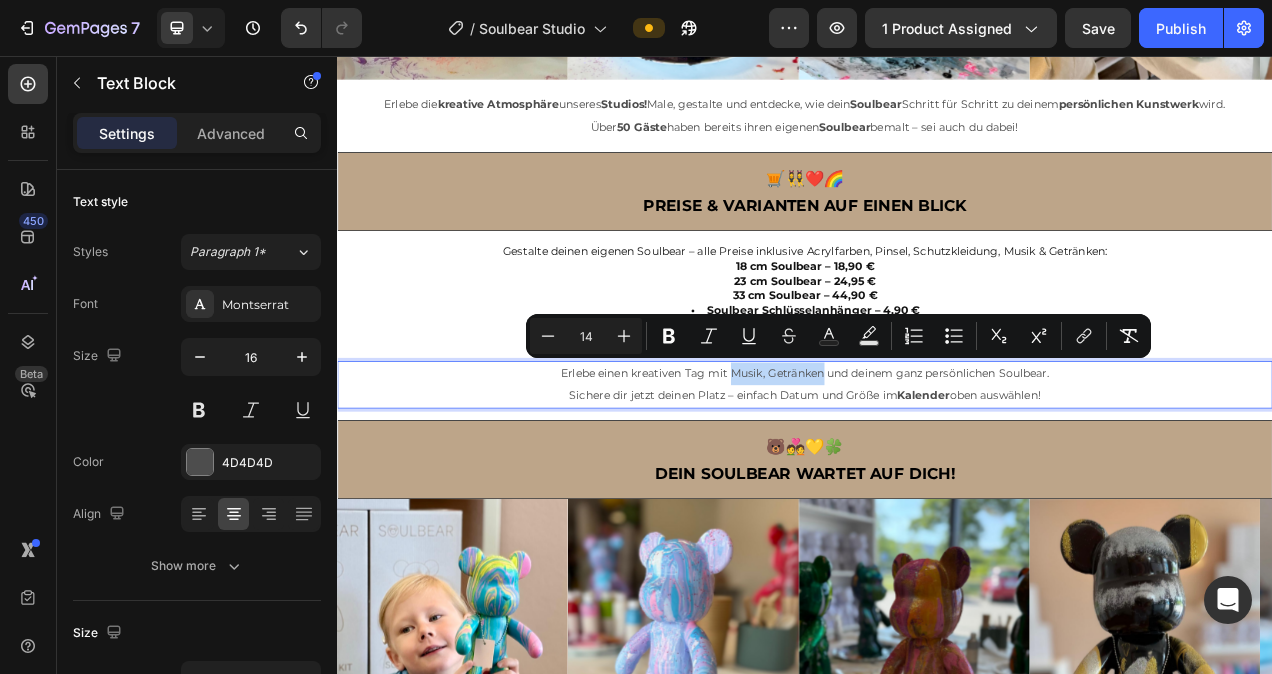 drag, startPoint x: 833, startPoint y: 462, endPoint x: 950, endPoint y: 455, distance: 117.20921 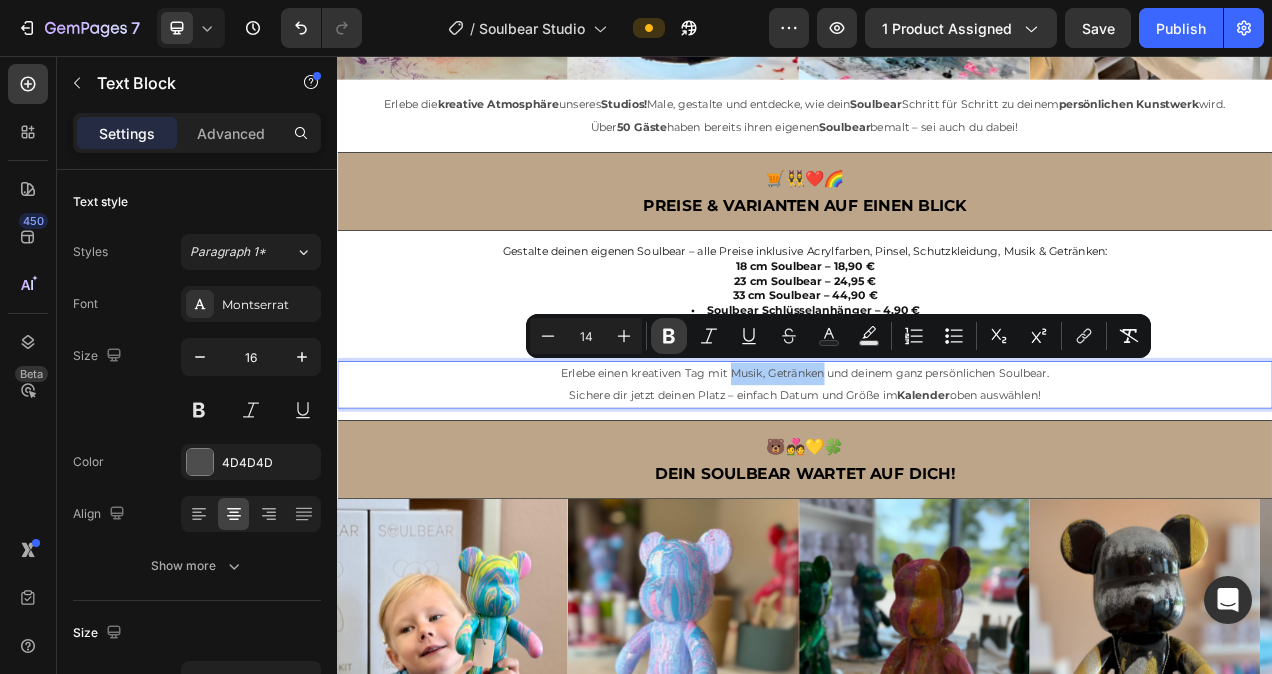click 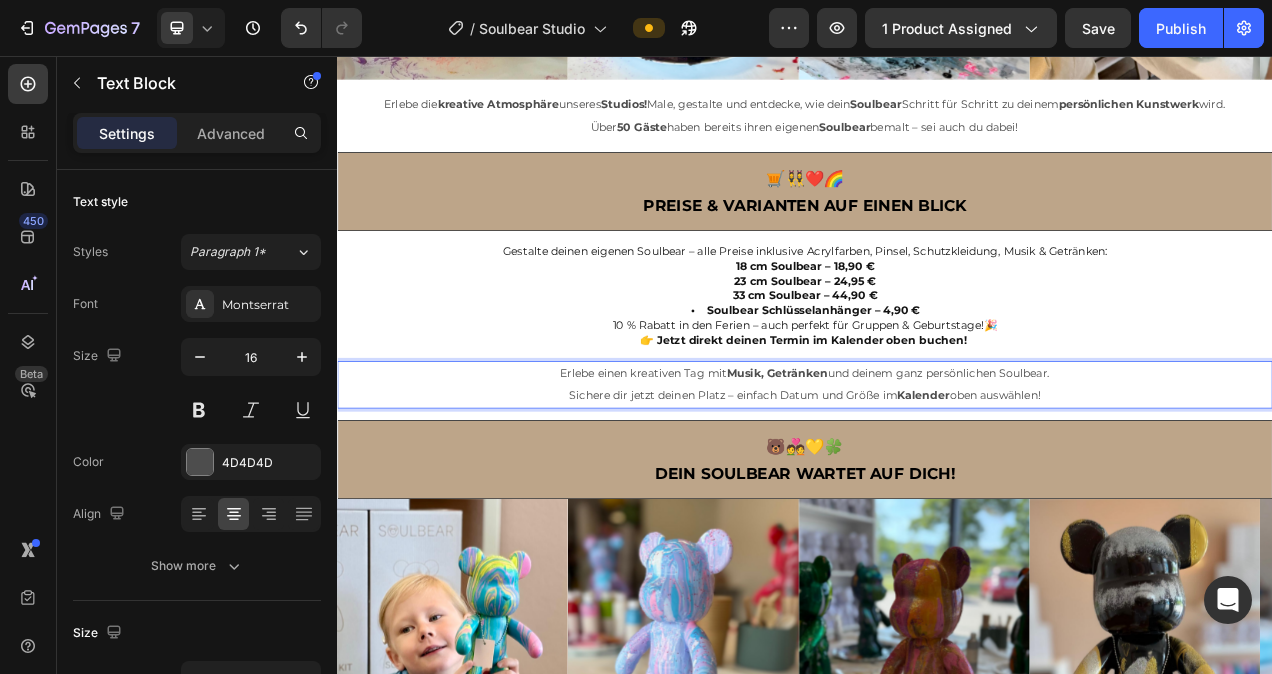 drag, startPoint x: 1183, startPoint y: 461, endPoint x: 1252, endPoint y: 464, distance: 69.065186 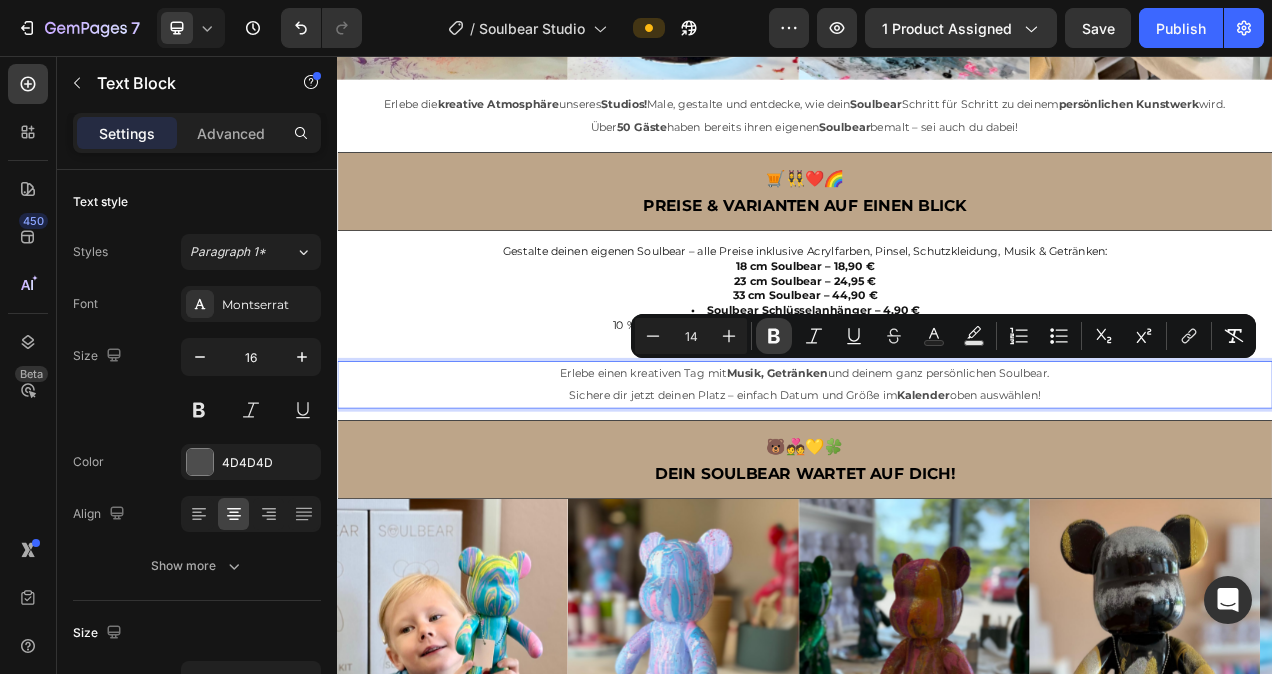 click 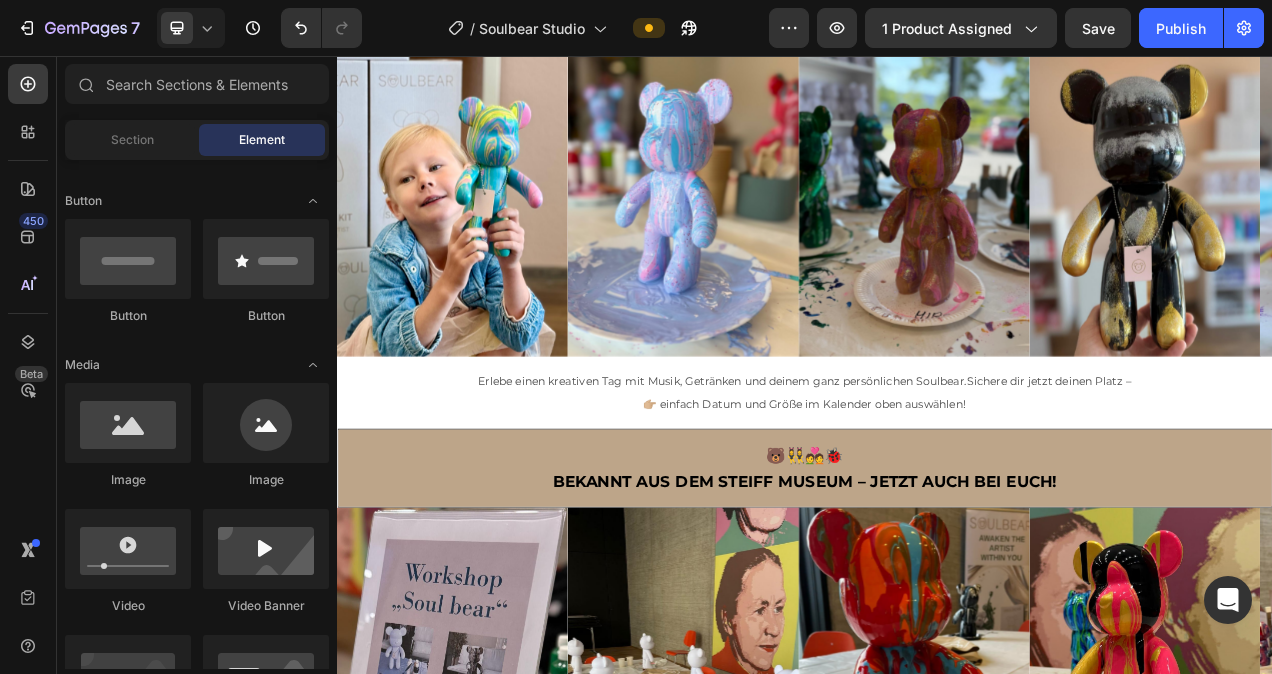 scroll, scrollTop: 2659, scrollLeft: 0, axis: vertical 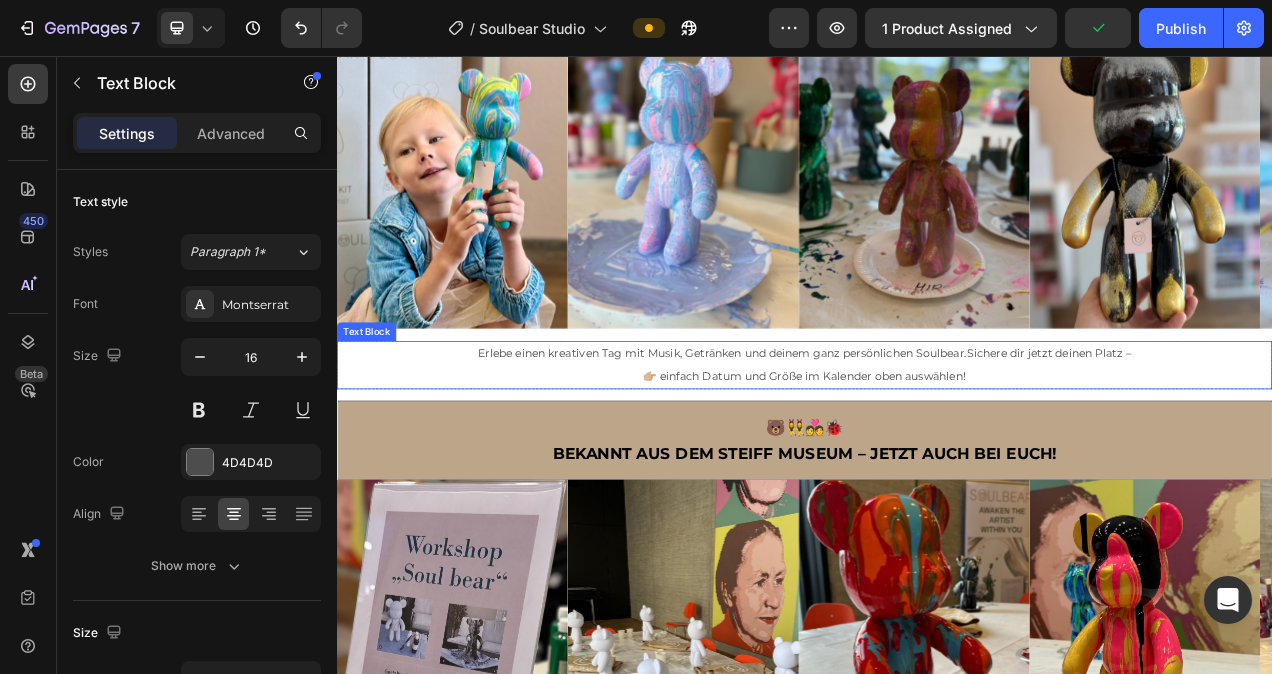 click on "Erlebe einen kreativen Tag mit Musik, Getränken und deinem ganz persönlichen Soulbear.Sichere dir jetzt deinen Platz –" at bounding box center [937, 438] 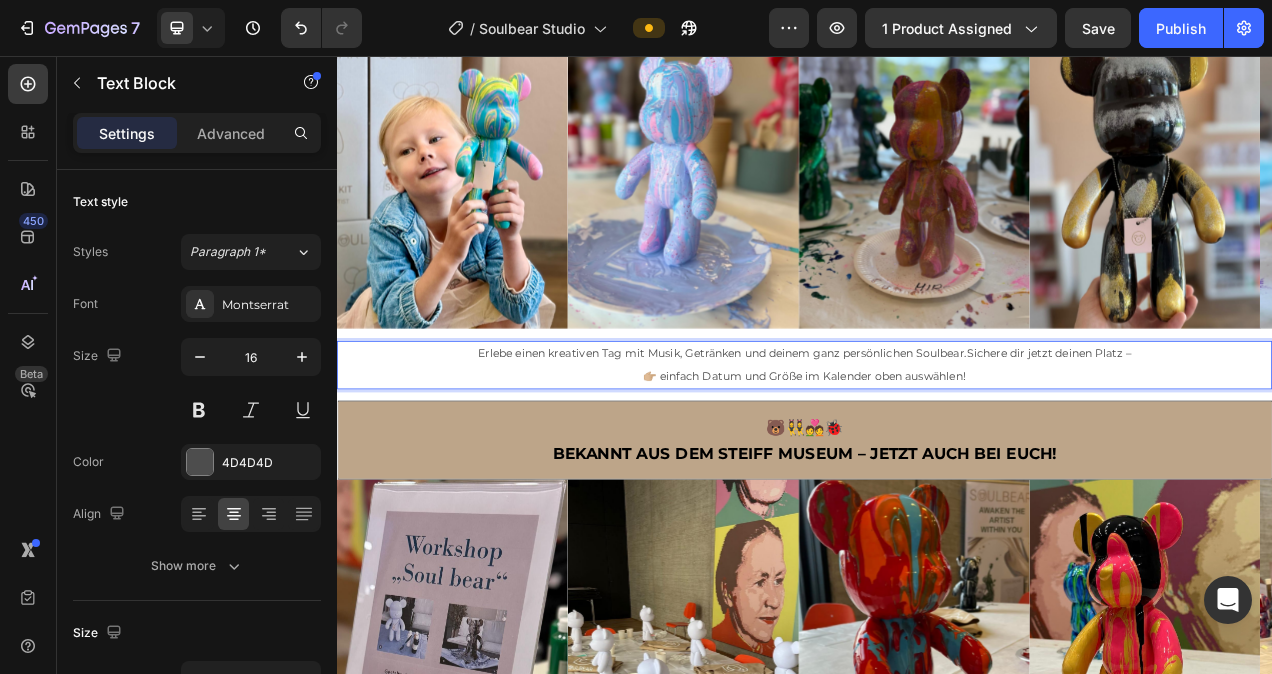 click on "Erlebe einen kreativen Tag mit Musik, Getränken und deinem ganz persönlichen Soulbear.Sichere dir jetzt deinen Platz –" at bounding box center [937, 438] 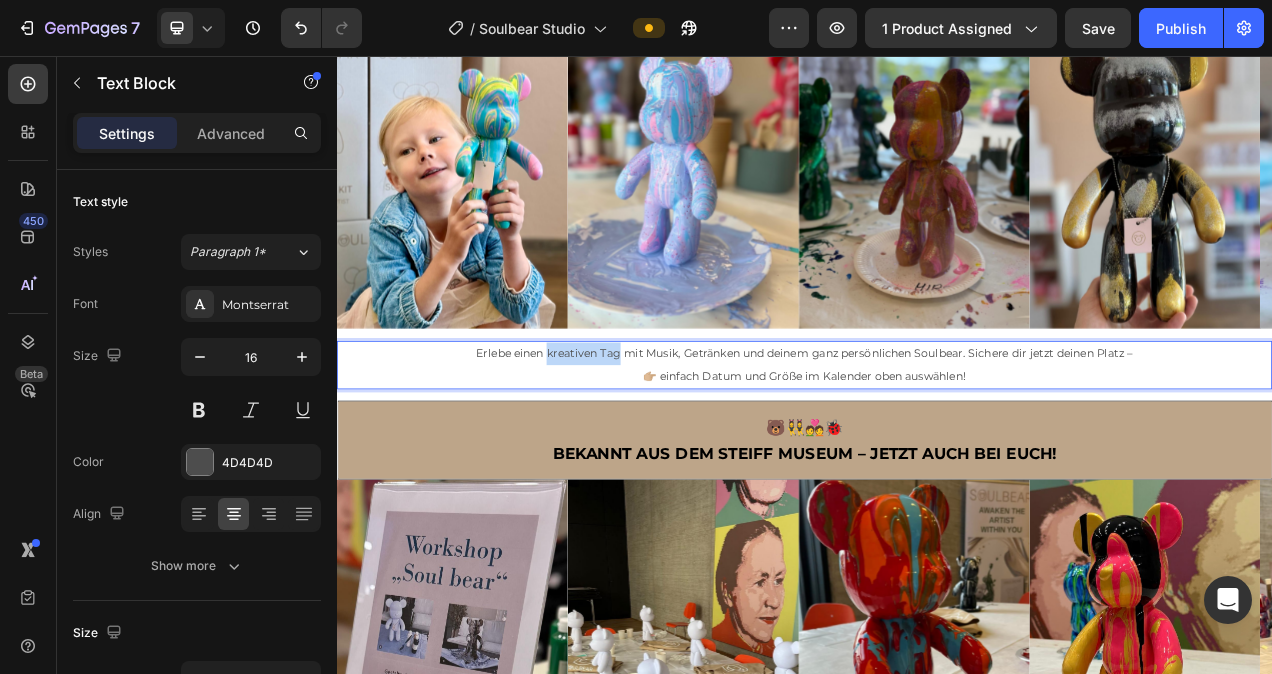 drag, startPoint x: 598, startPoint y: 434, endPoint x: 690, endPoint y: 435, distance: 92.00543 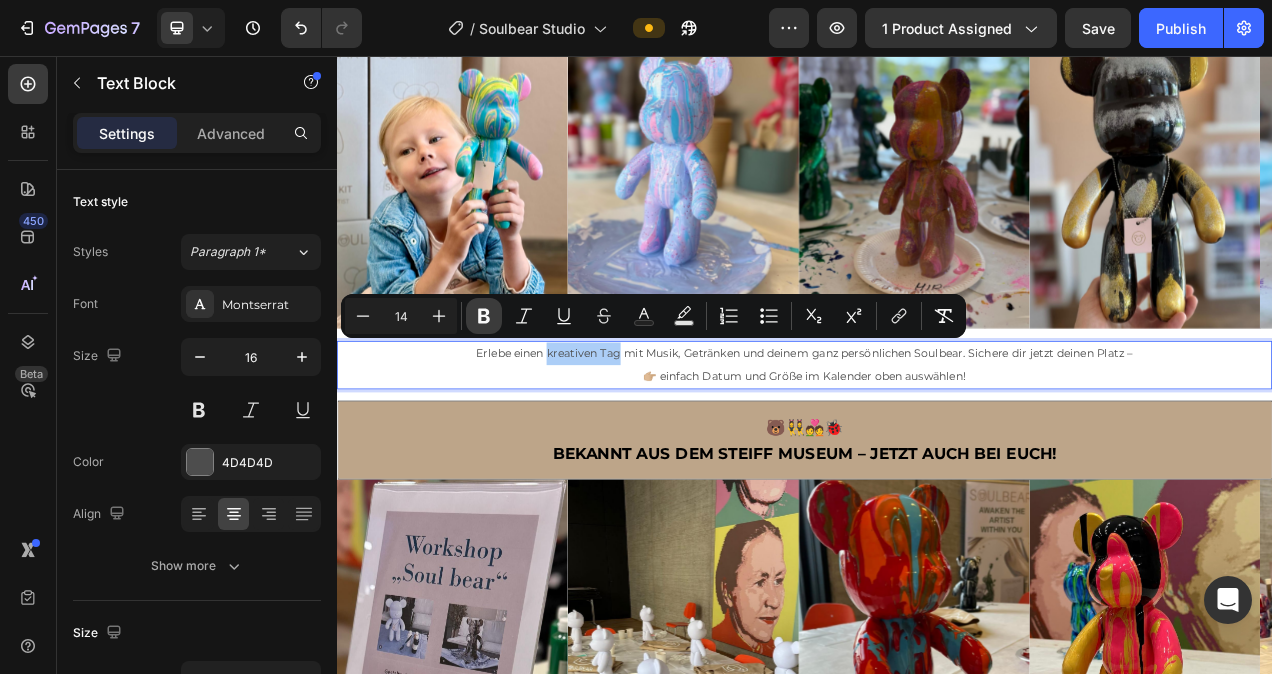 click 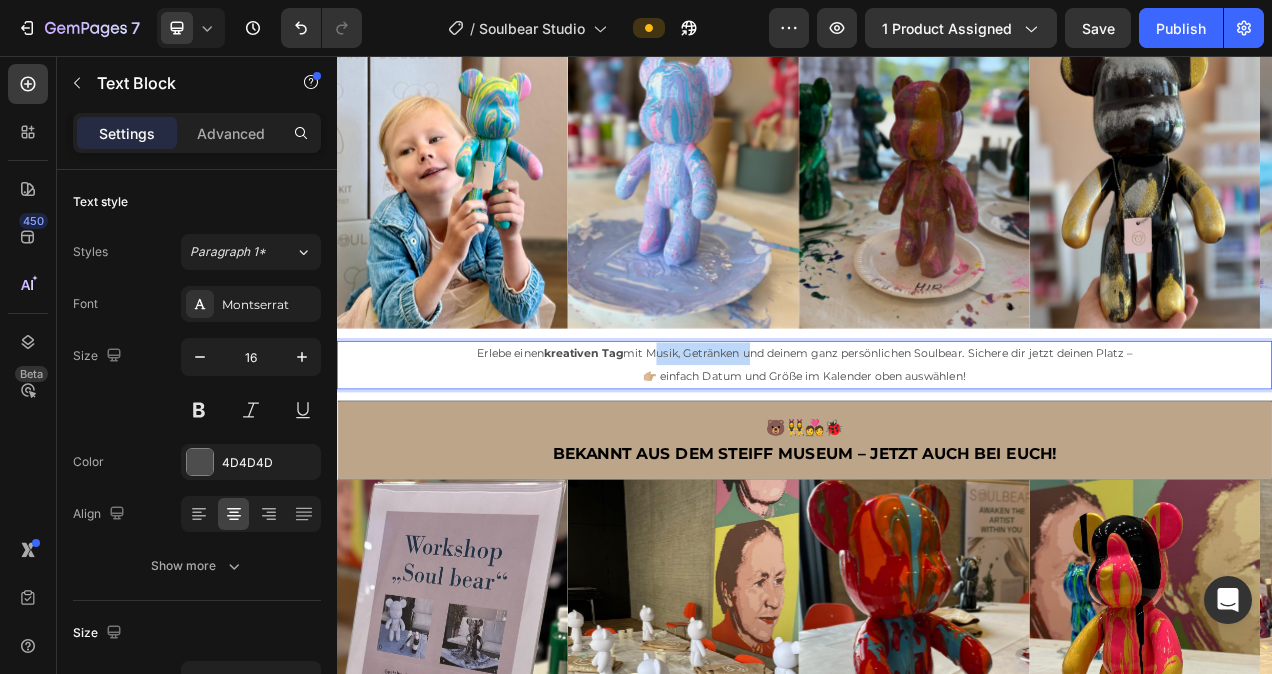 drag, startPoint x: 729, startPoint y: 436, endPoint x: 852, endPoint y: 440, distance: 123.065025 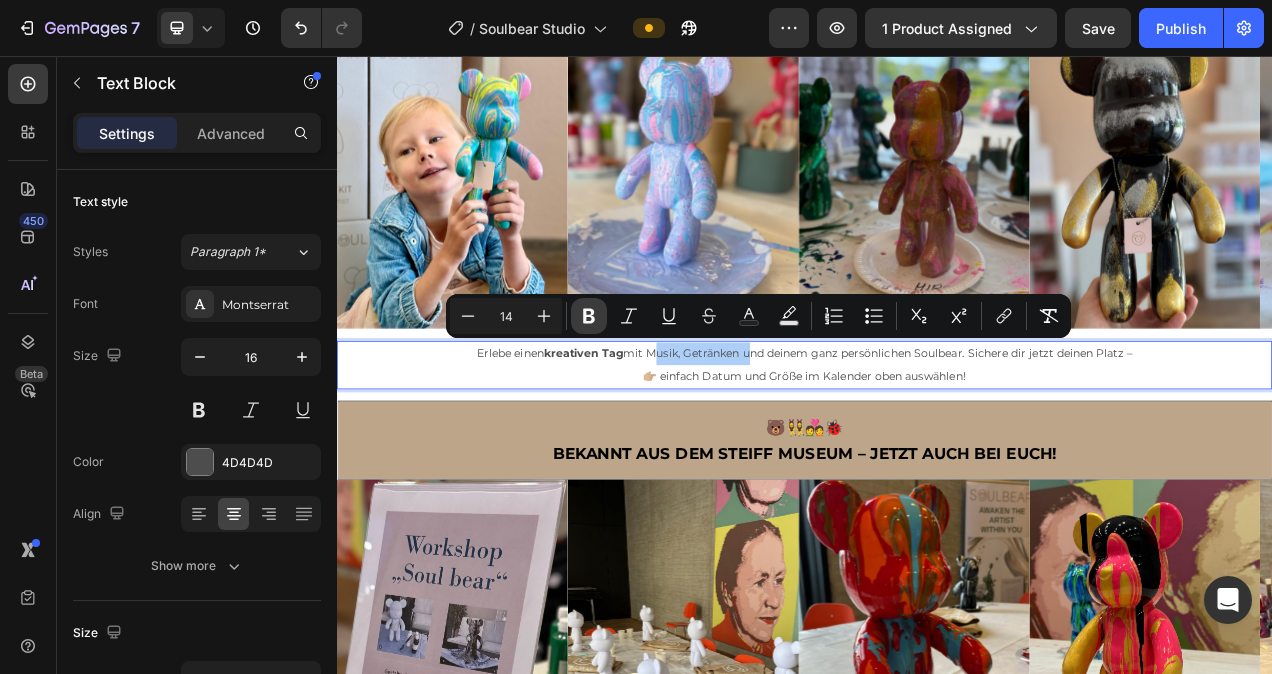 click 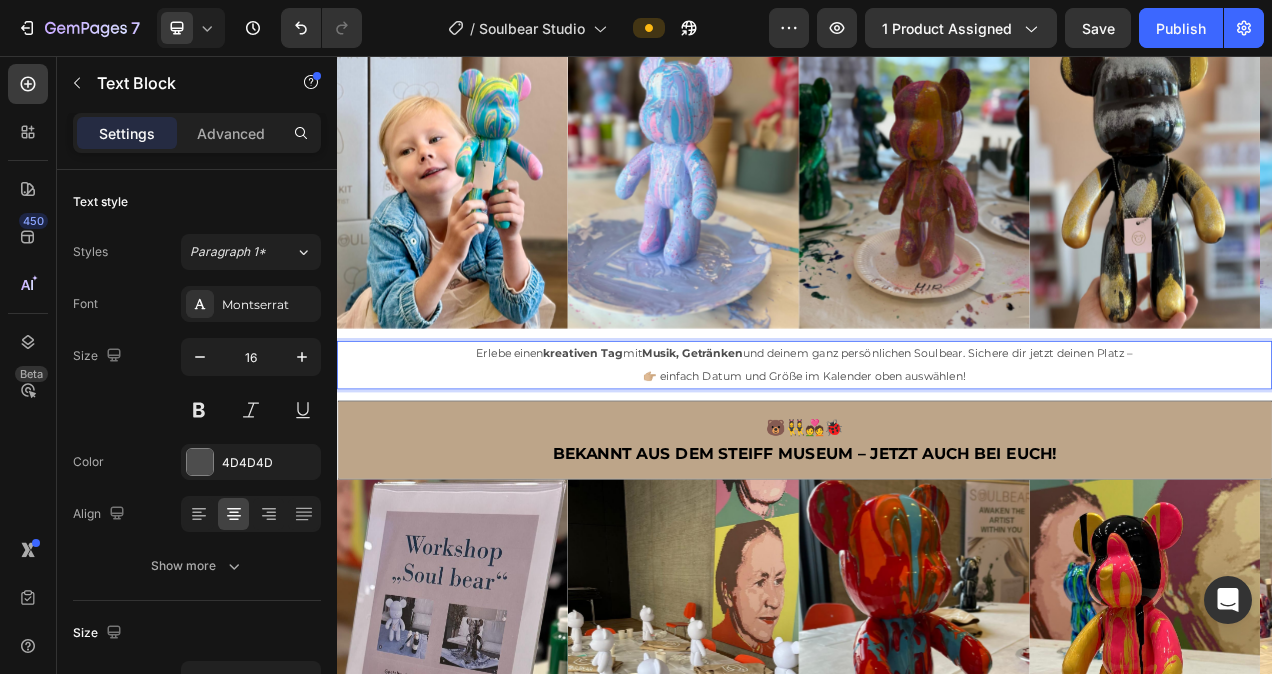 click on "Erlebe einen  kreativen Tag  mit  Musik, Getränken  und deinem ganz persönlichen Soulbear. Sichere dir jetzt deinen Platz –" at bounding box center [937, 438] 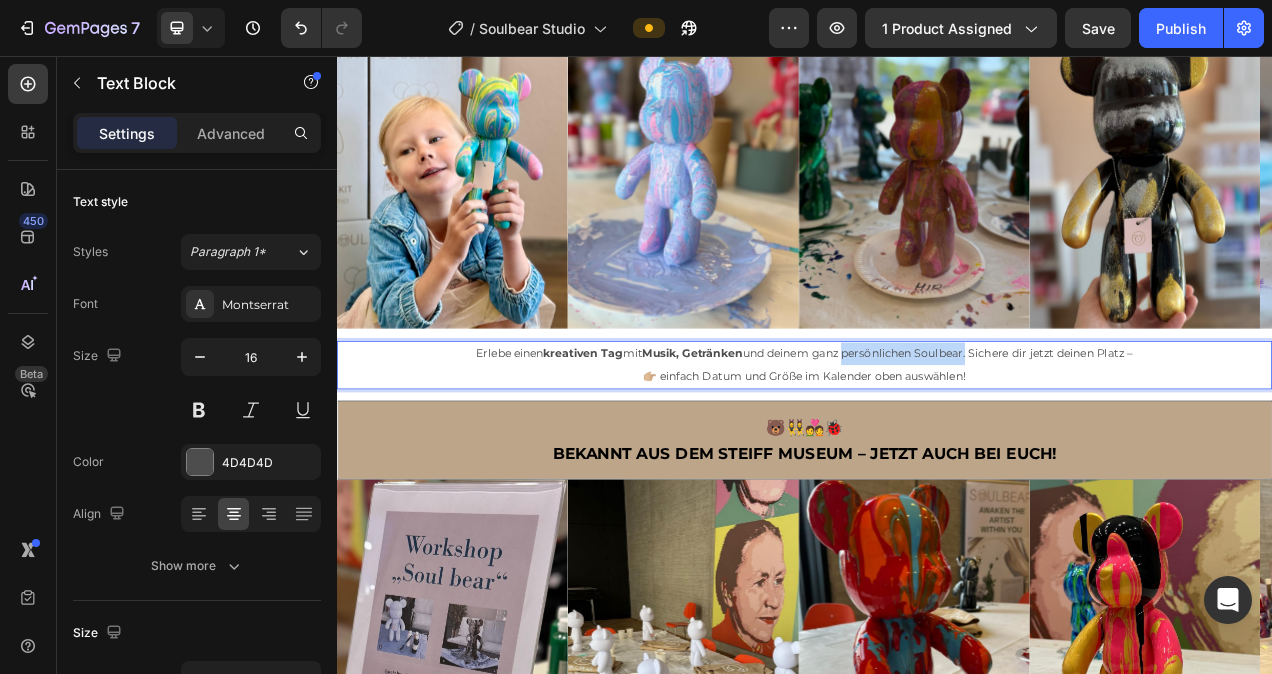 drag, startPoint x: 983, startPoint y: 438, endPoint x: 1143, endPoint y: 442, distance: 160.04999 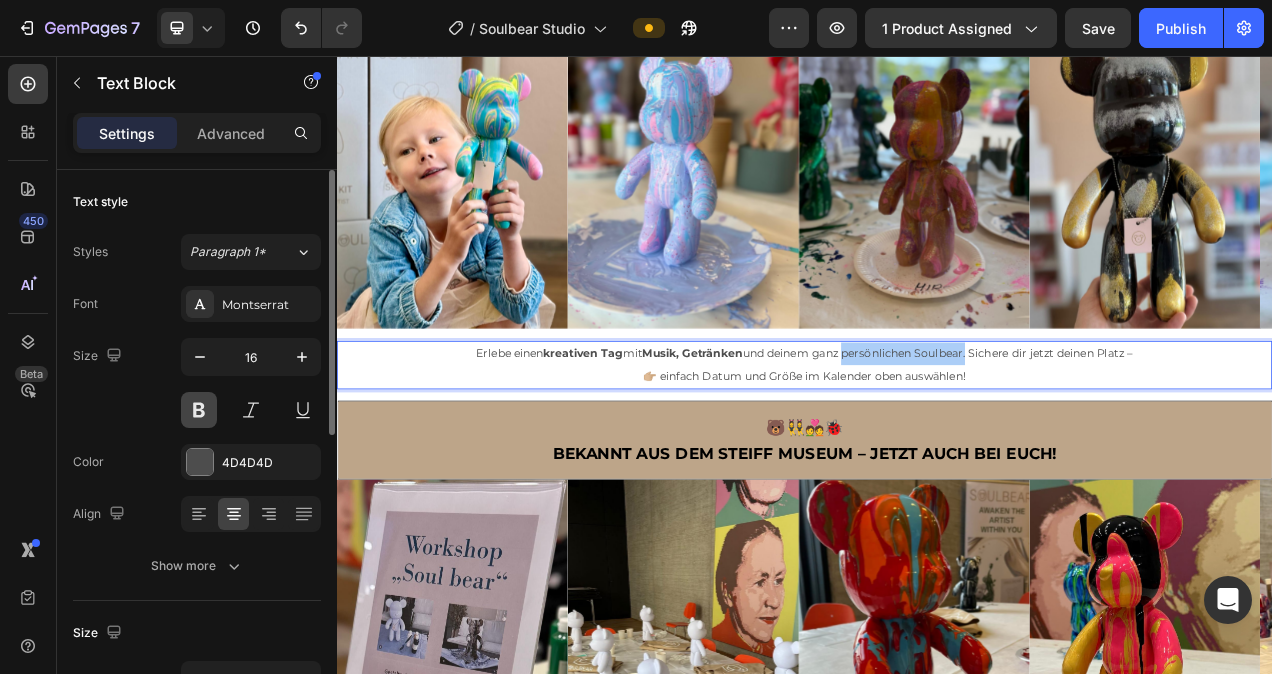click at bounding box center (199, 410) 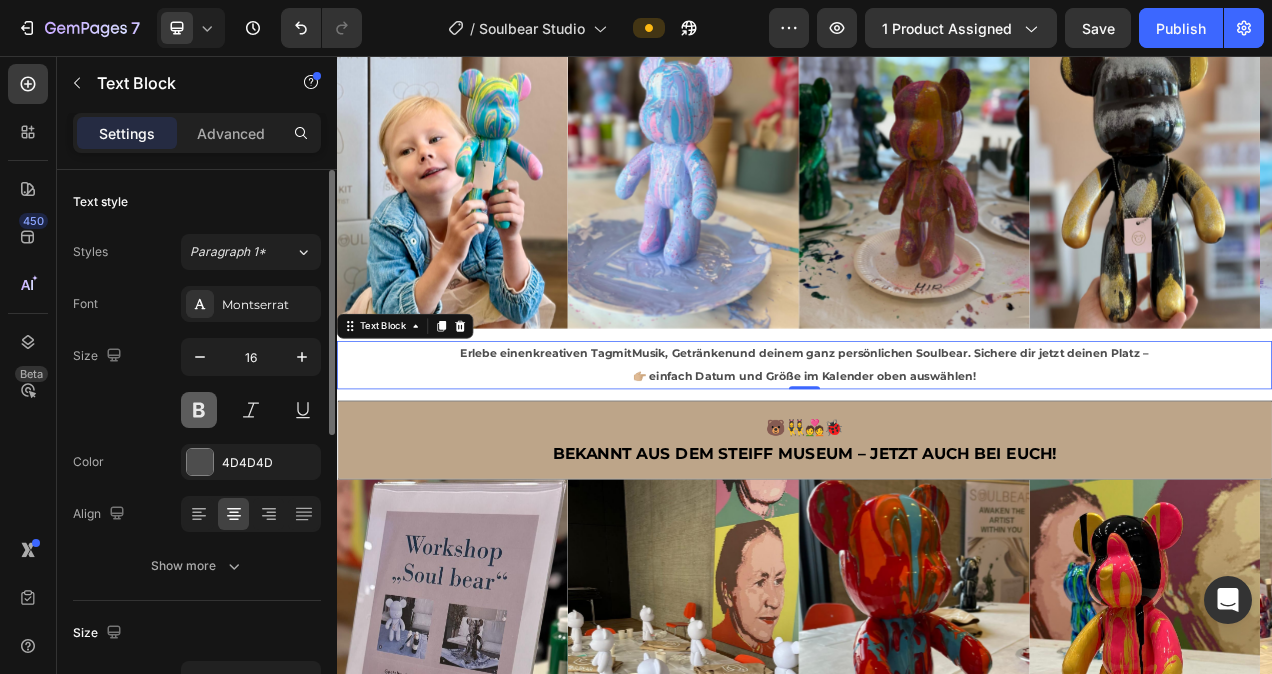 click at bounding box center [199, 410] 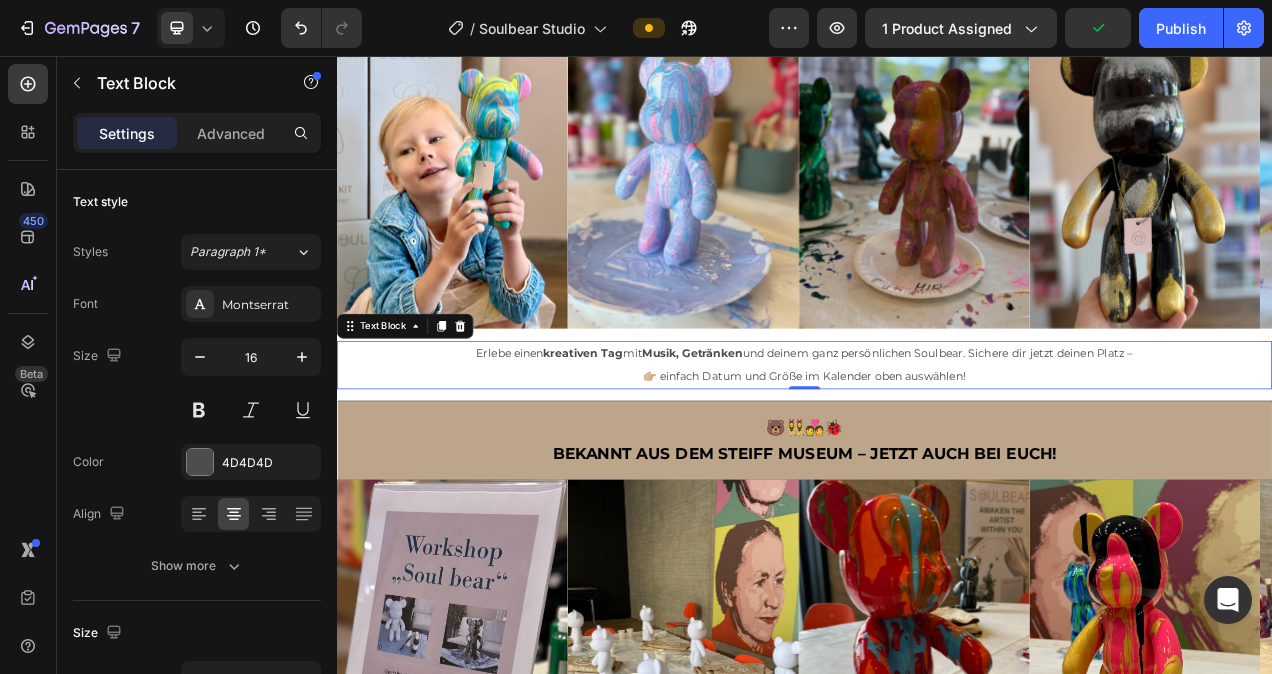 click on "Erlebe einen  kreativen Tag  mit  Musik, Getränken  und deinem ganz persönlichen Soulbear. Sichere dir jetzt deinen Platz –" at bounding box center (937, 438) 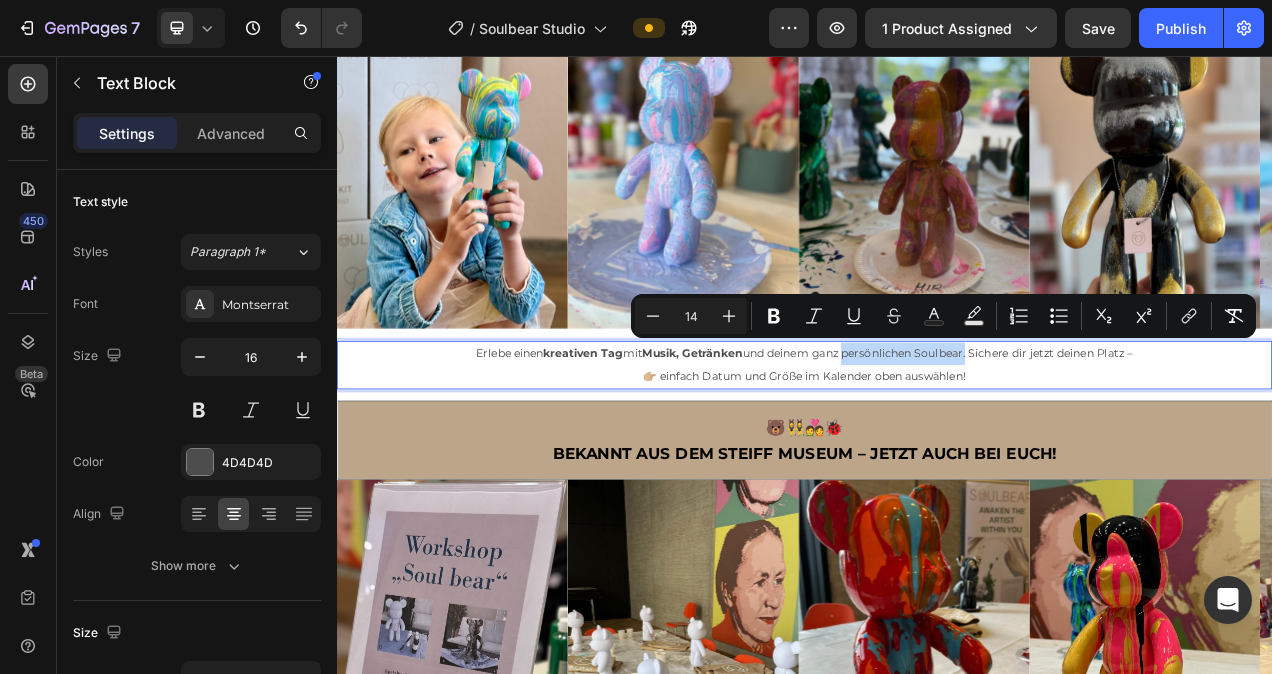 drag, startPoint x: 984, startPoint y: 438, endPoint x: 1143, endPoint y: 441, distance: 159.0283 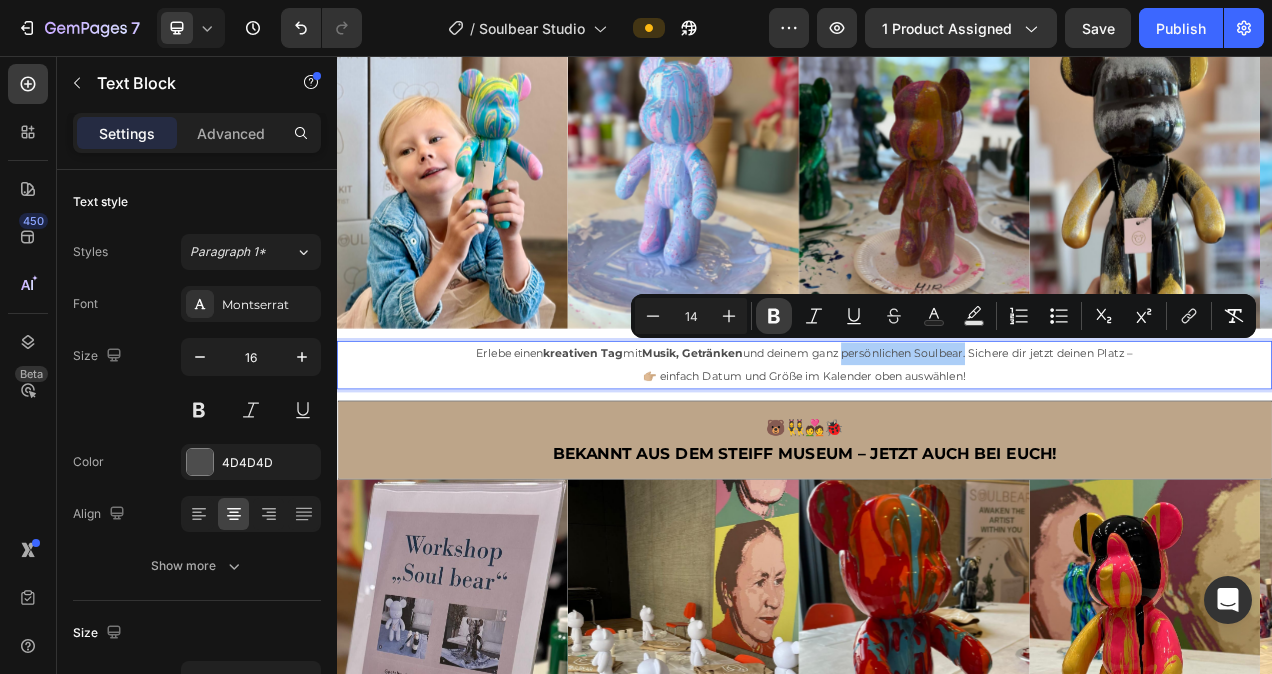 click 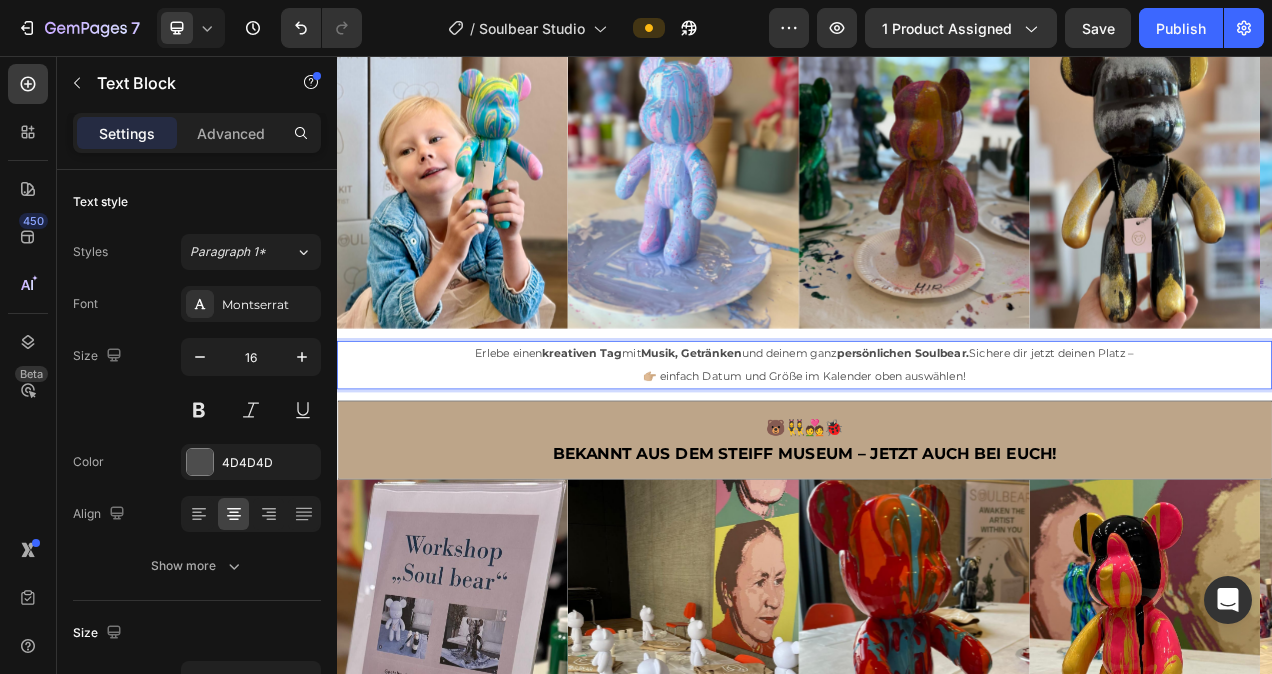 click on "👉🏼 einfach Datum und Größe im Kalender oben auswählen!" at bounding box center [937, 467] 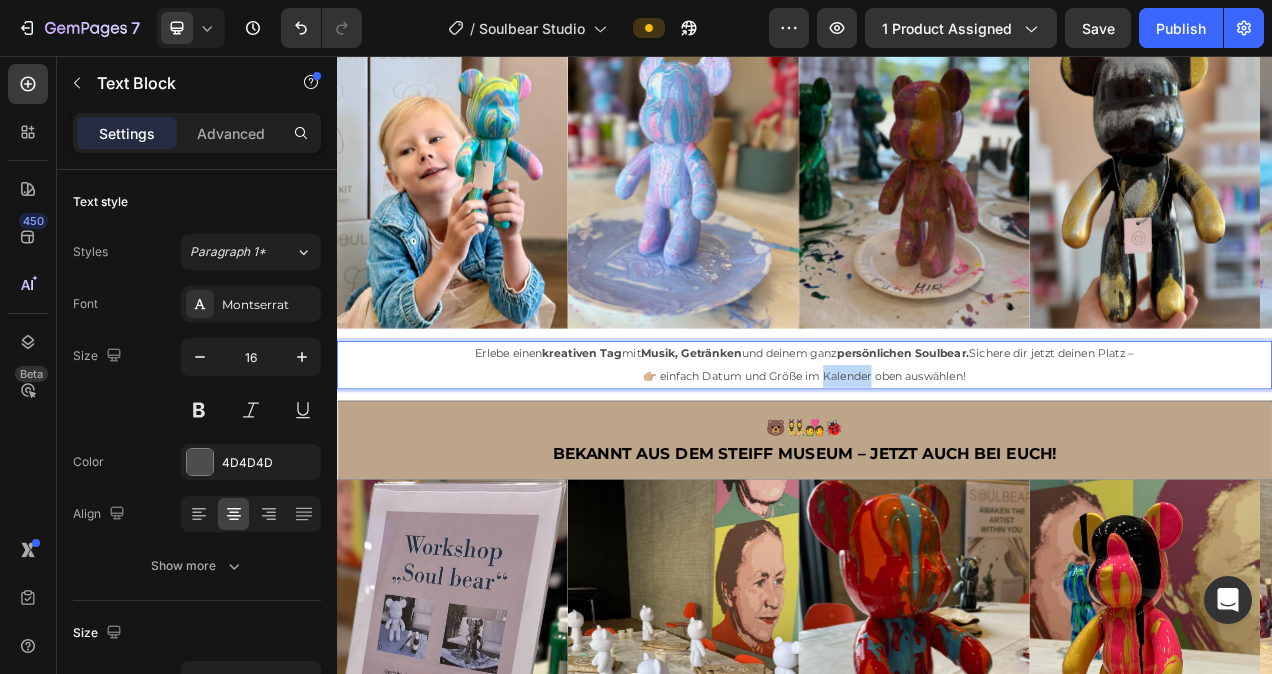 drag, startPoint x: 956, startPoint y: 464, endPoint x: 1014, endPoint y: 466, distance: 58.034473 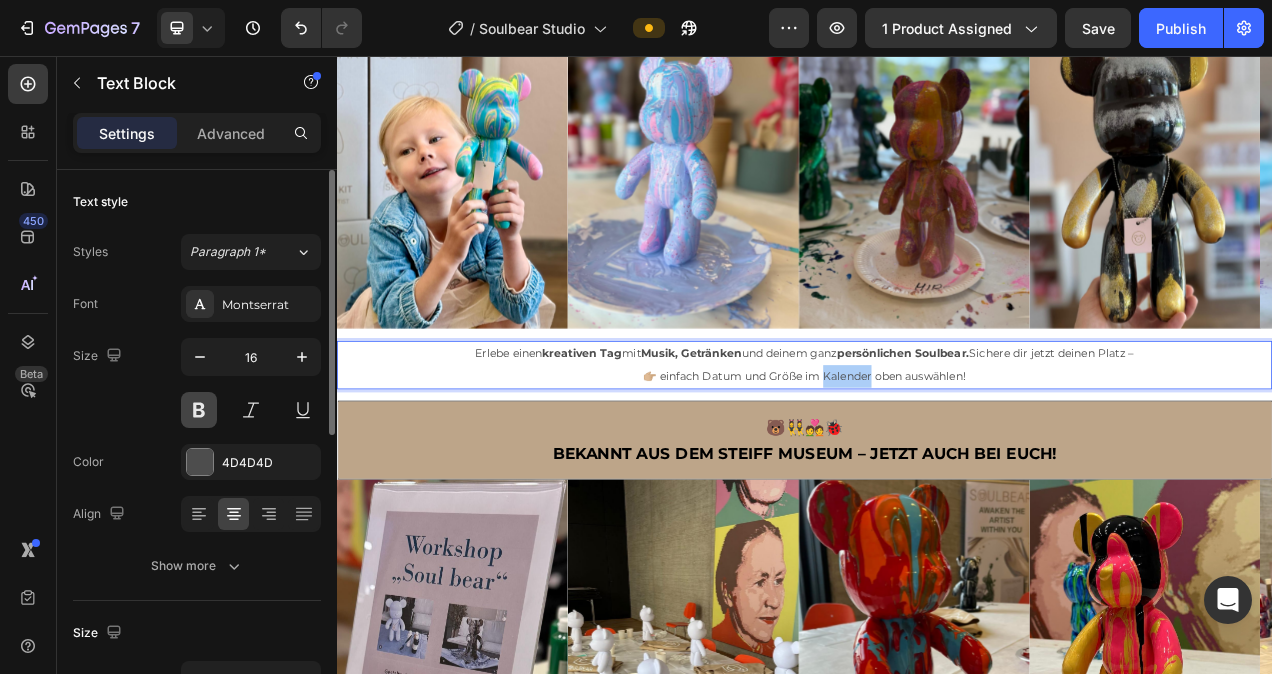 click at bounding box center [199, 410] 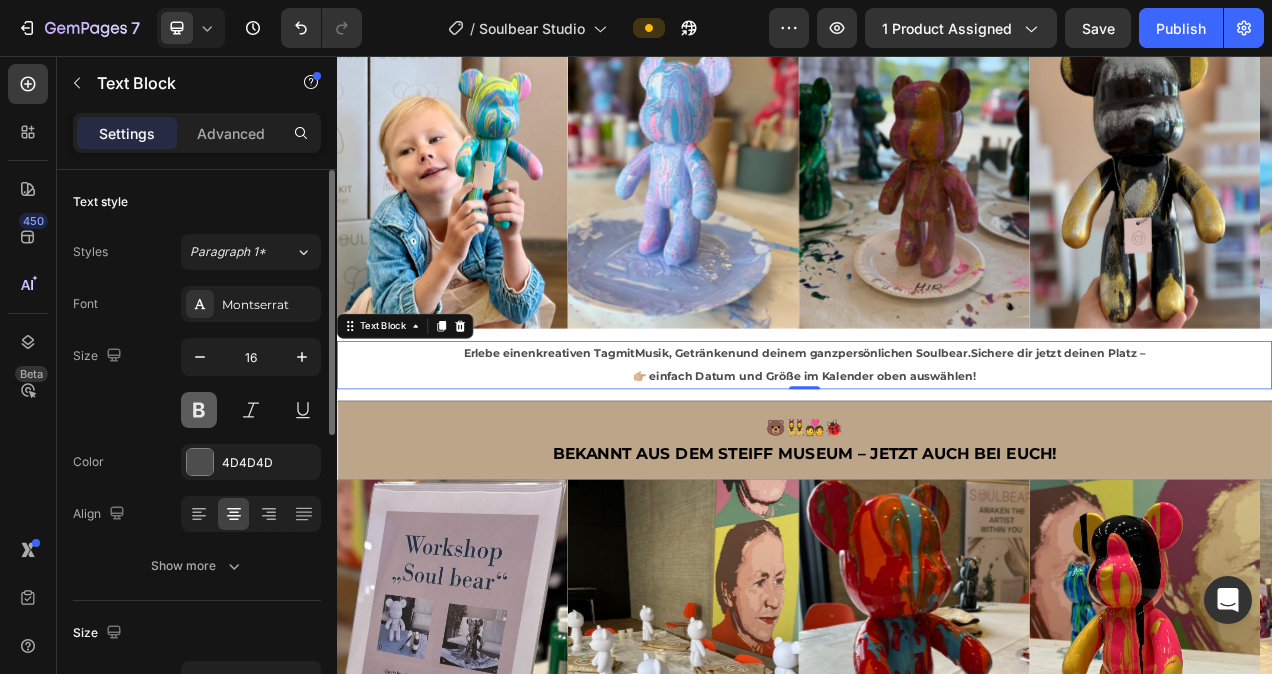click at bounding box center [199, 410] 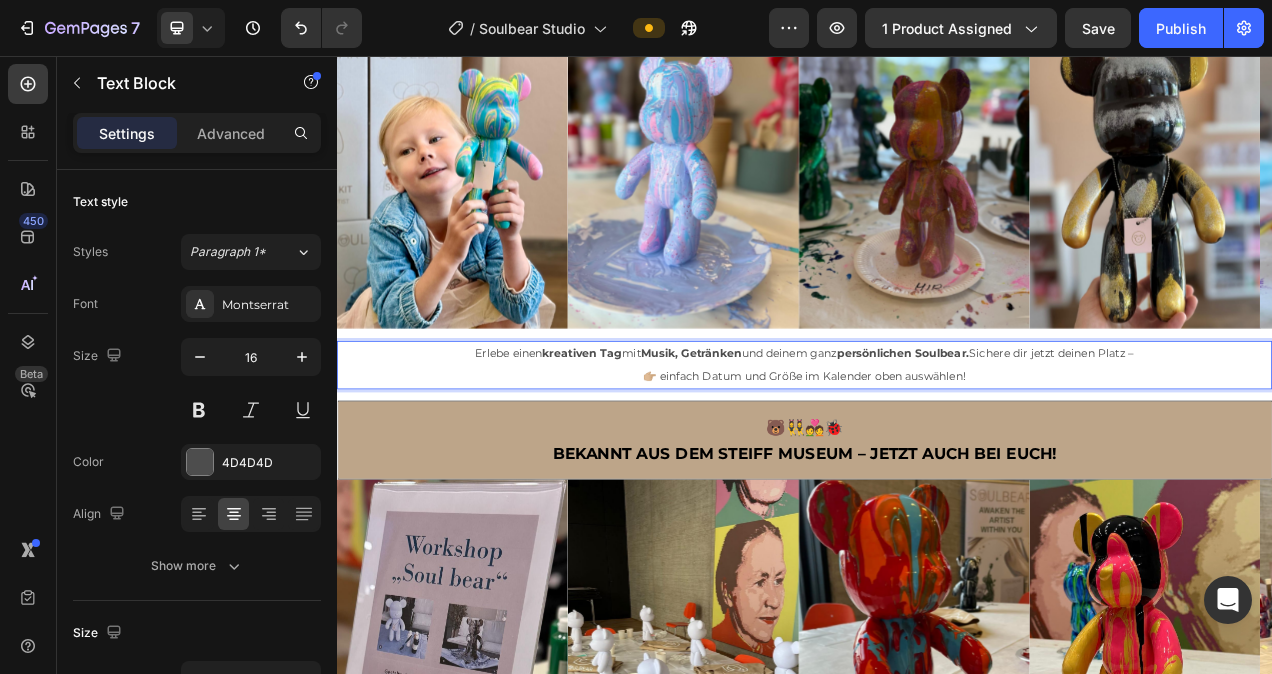 click on "👉🏼 einfach Datum und Größe im Kalender oben auswählen!" at bounding box center (937, 467) 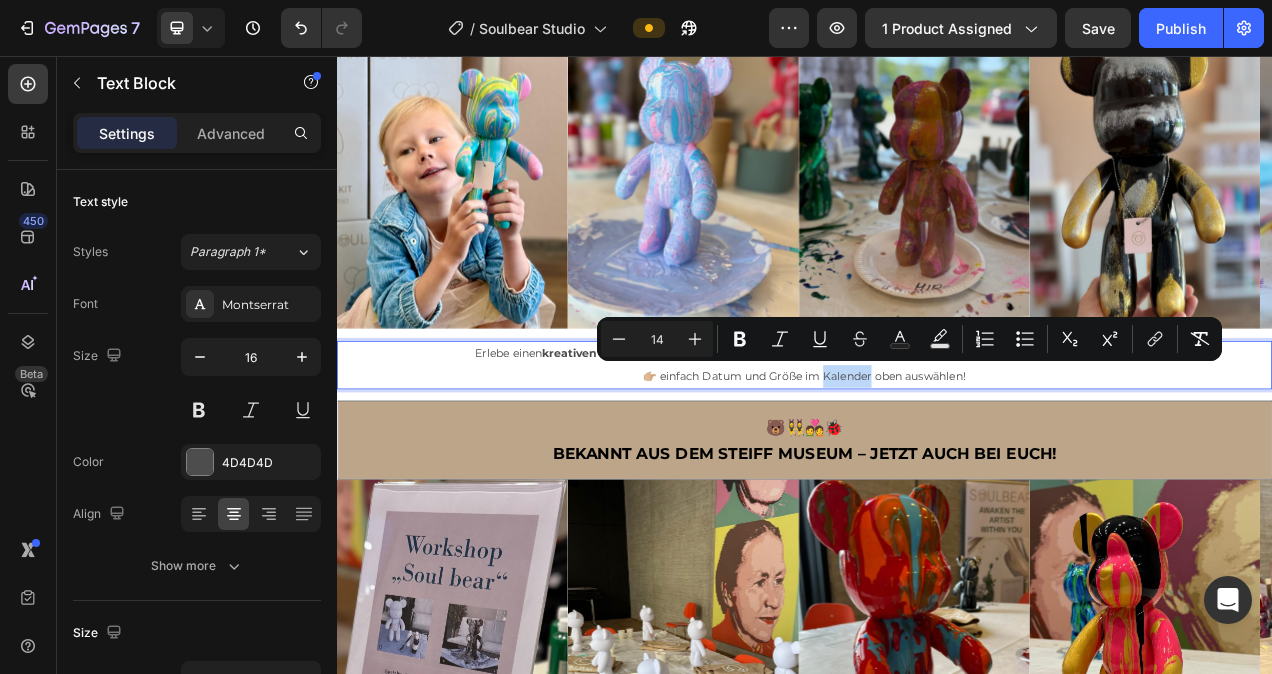 drag, startPoint x: 954, startPoint y: 460, endPoint x: 1015, endPoint y: 463, distance: 61.073727 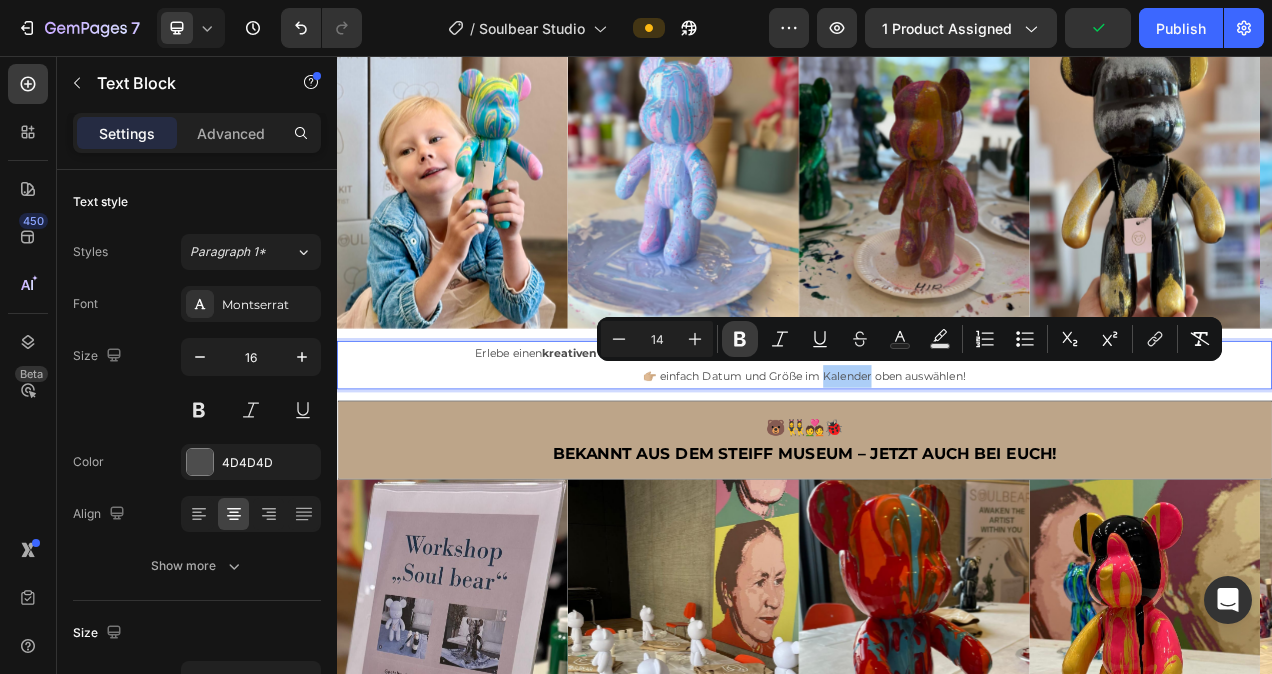 click 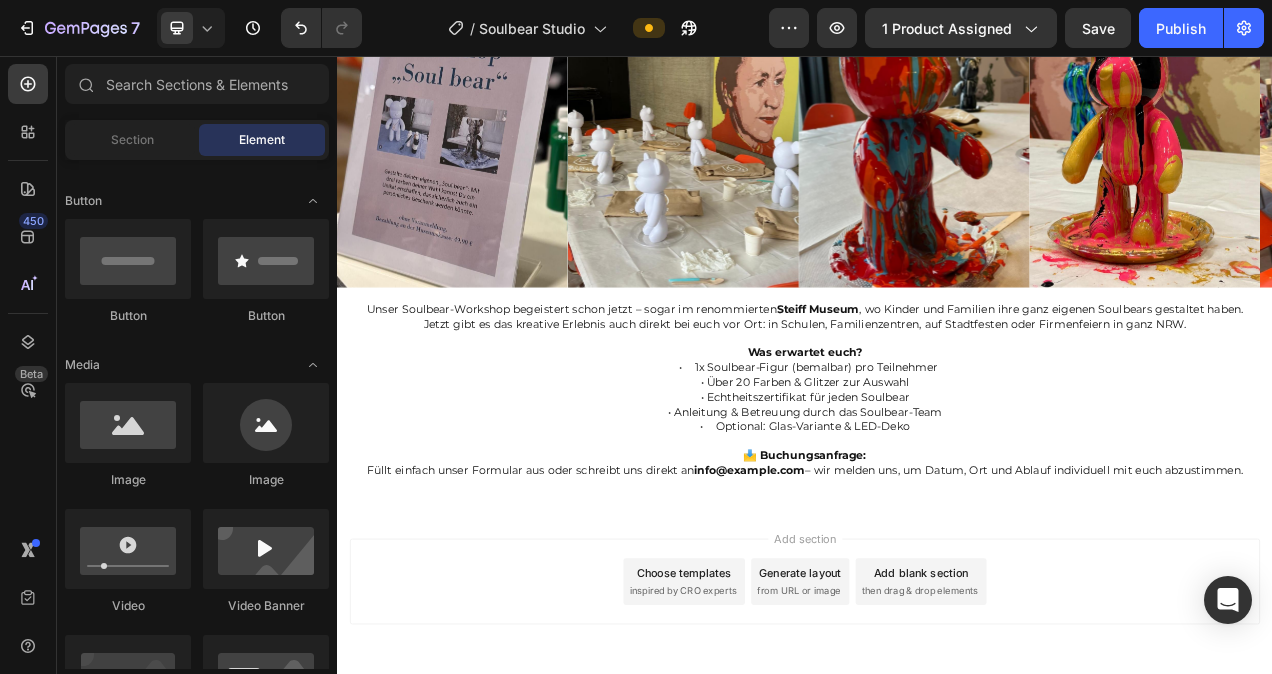 scroll, scrollTop: 3321, scrollLeft: 0, axis: vertical 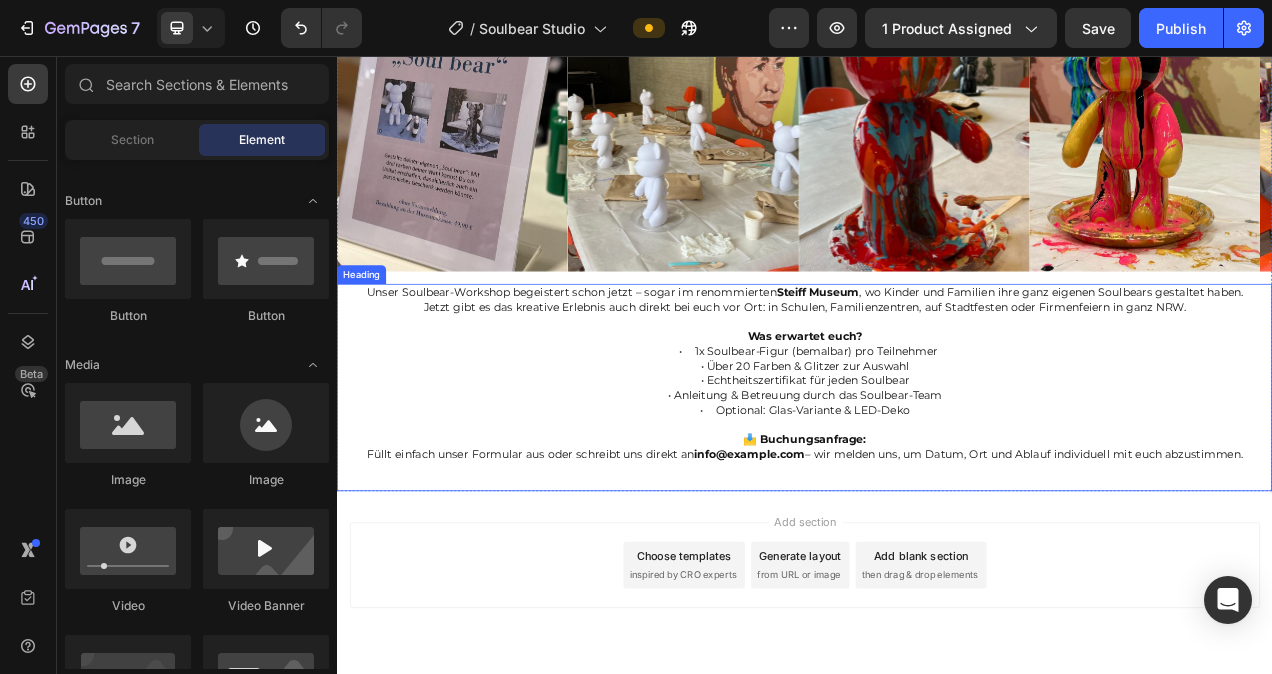 click on "Unser Soulbear-Workshop begeistert schon jetzt – sogar im renommierten  Steiff Museum , wo Kinder und Familien ihre ganz eigenen Soulbears gestaltet haben." at bounding box center (937, 360) 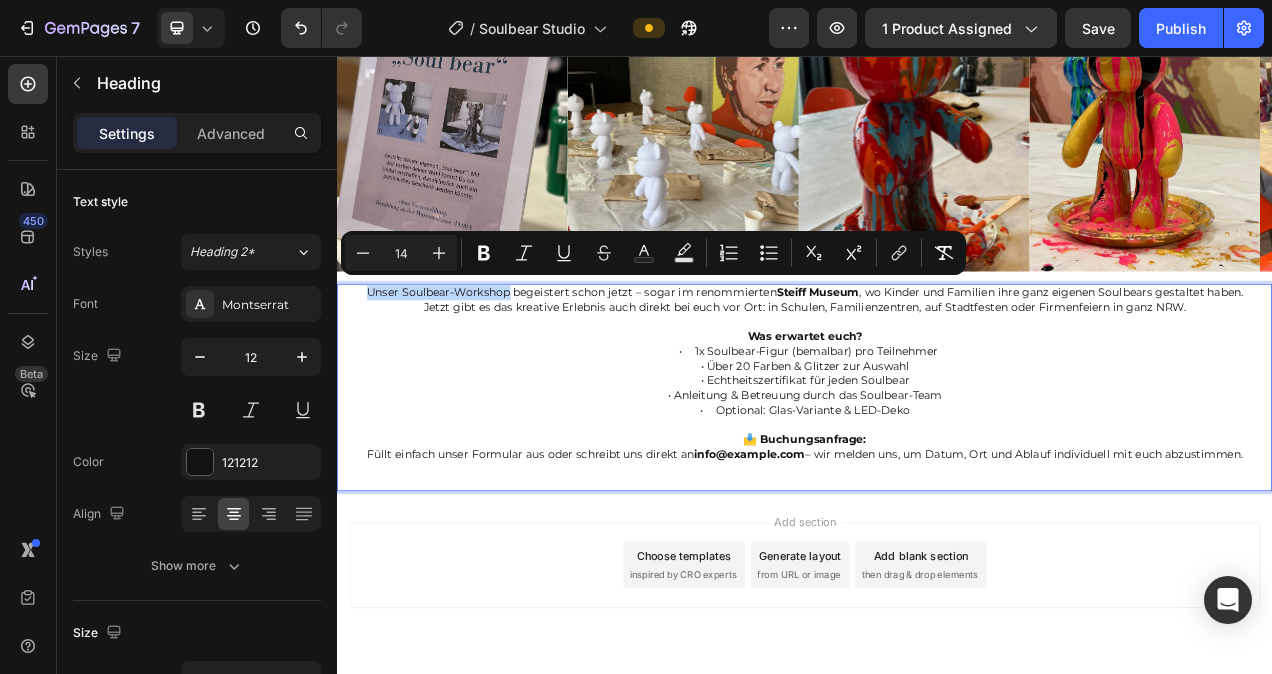 drag, startPoint x: 369, startPoint y: 358, endPoint x: 547, endPoint y: 355, distance: 178.02528 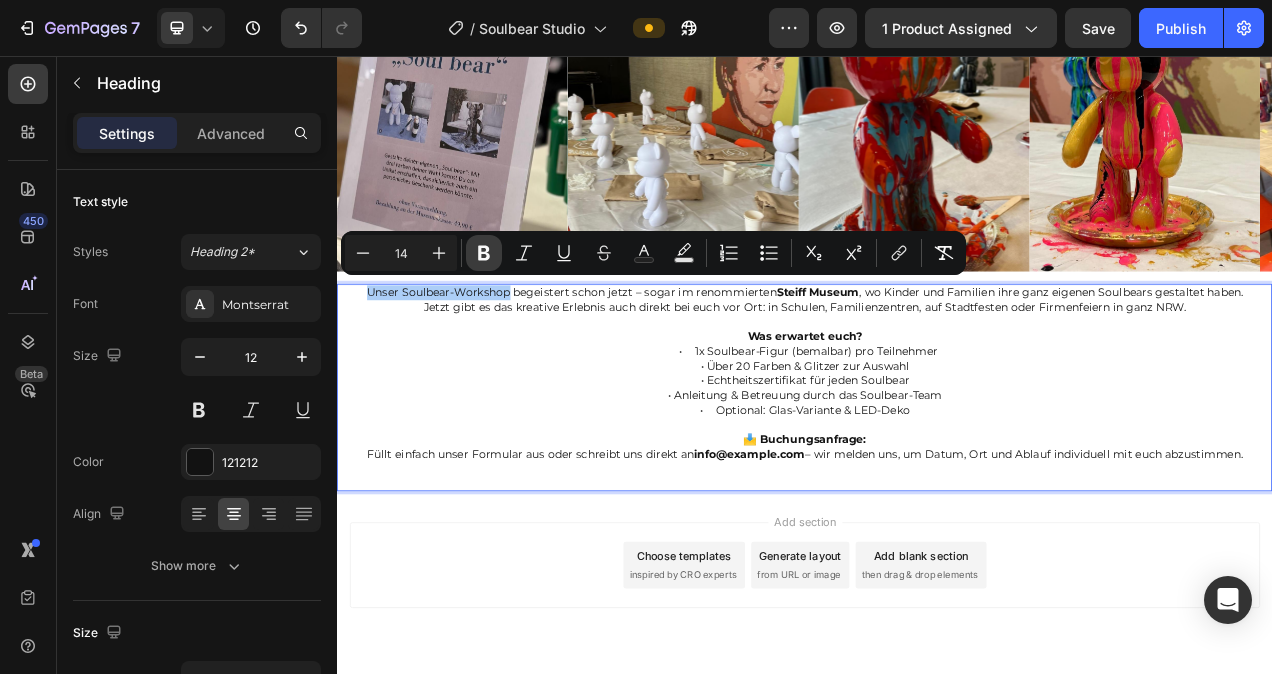 click 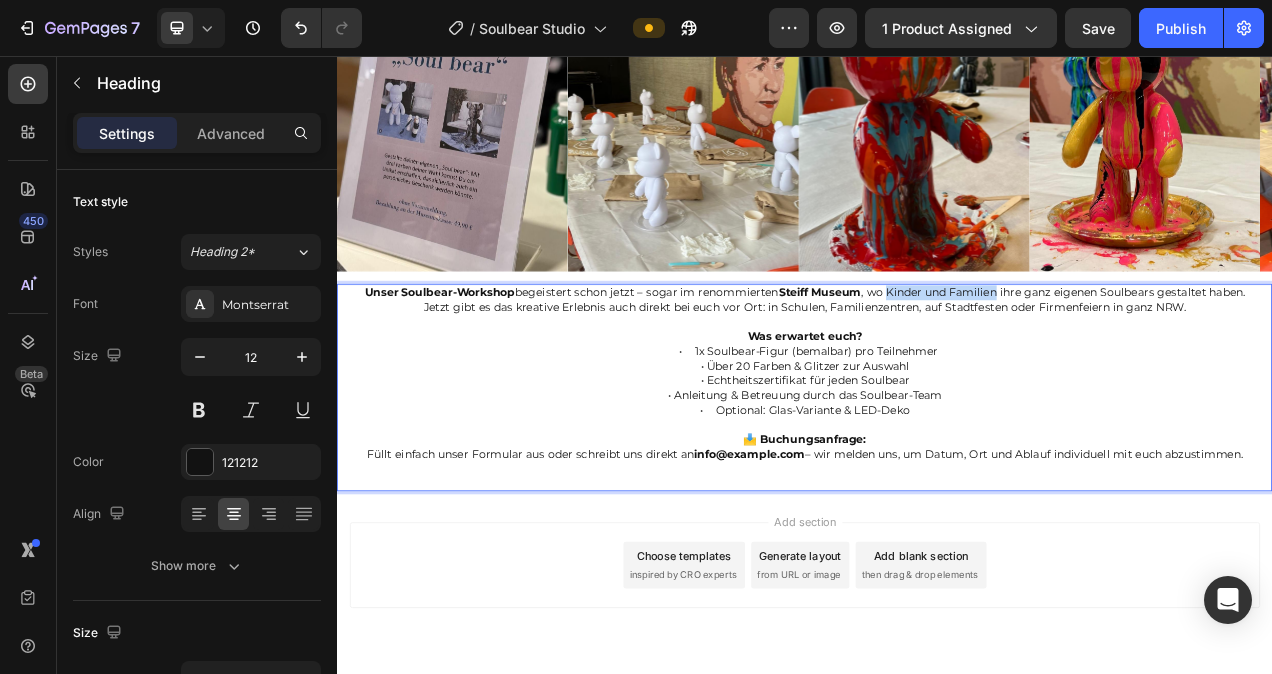 drag, startPoint x: 1034, startPoint y: 353, endPoint x: 1173, endPoint y: 356, distance: 139.03236 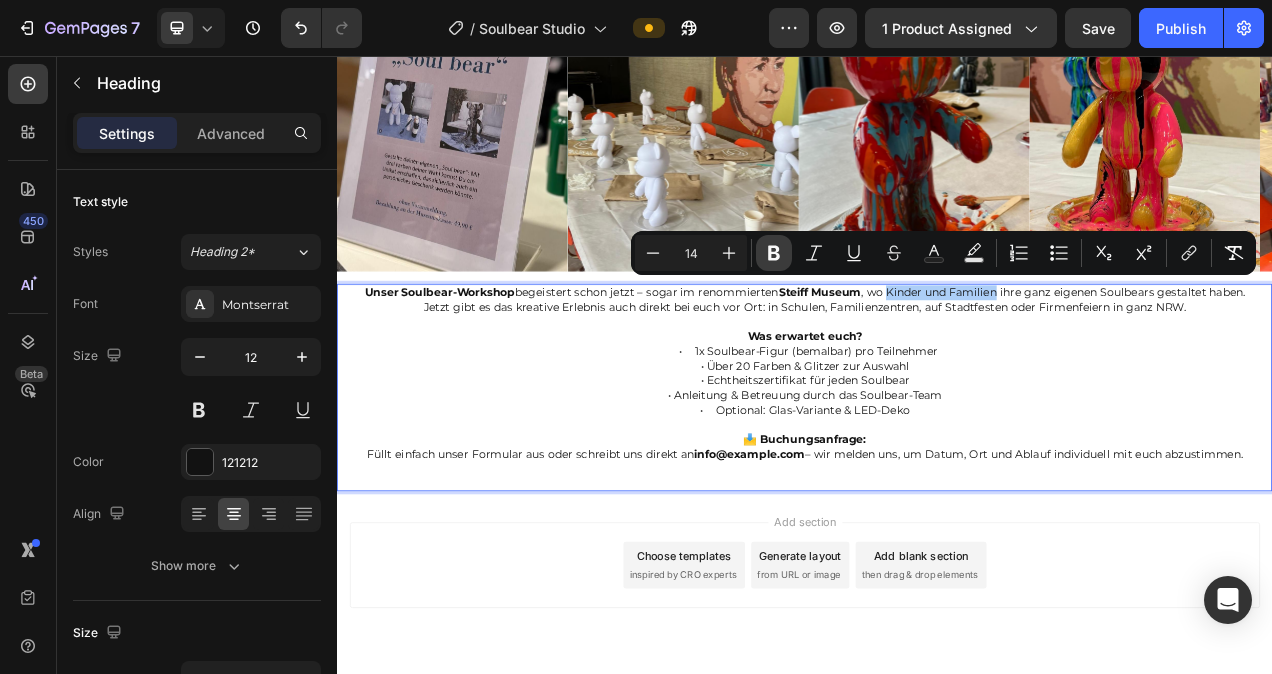 click 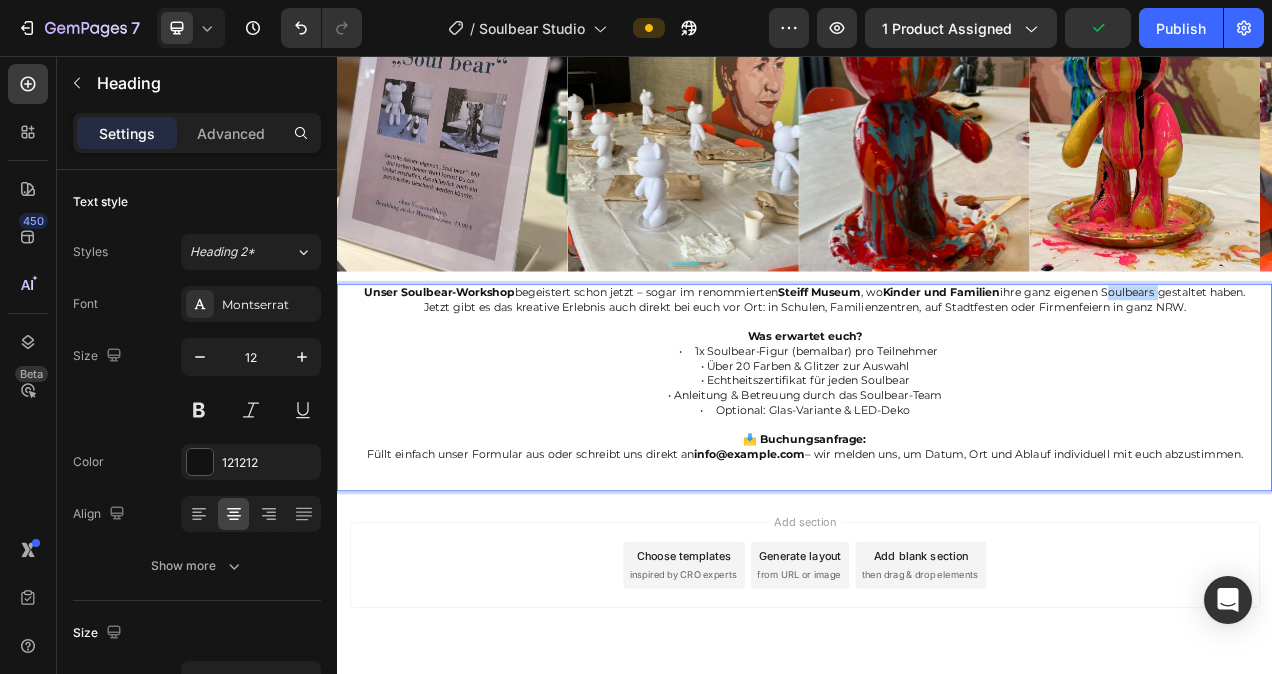 drag, startPoint x: 1312, startPoint y: 351, endPoint x: 1380, endPoint y: 355, distance: 68.117546 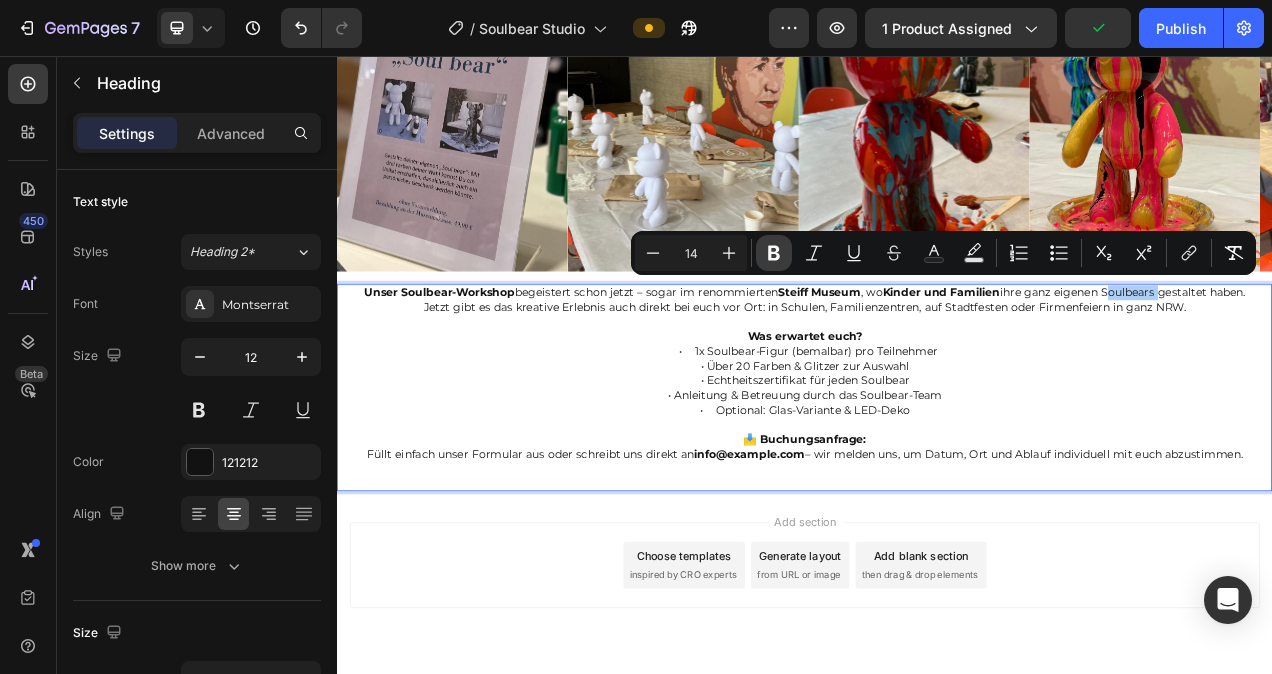 click 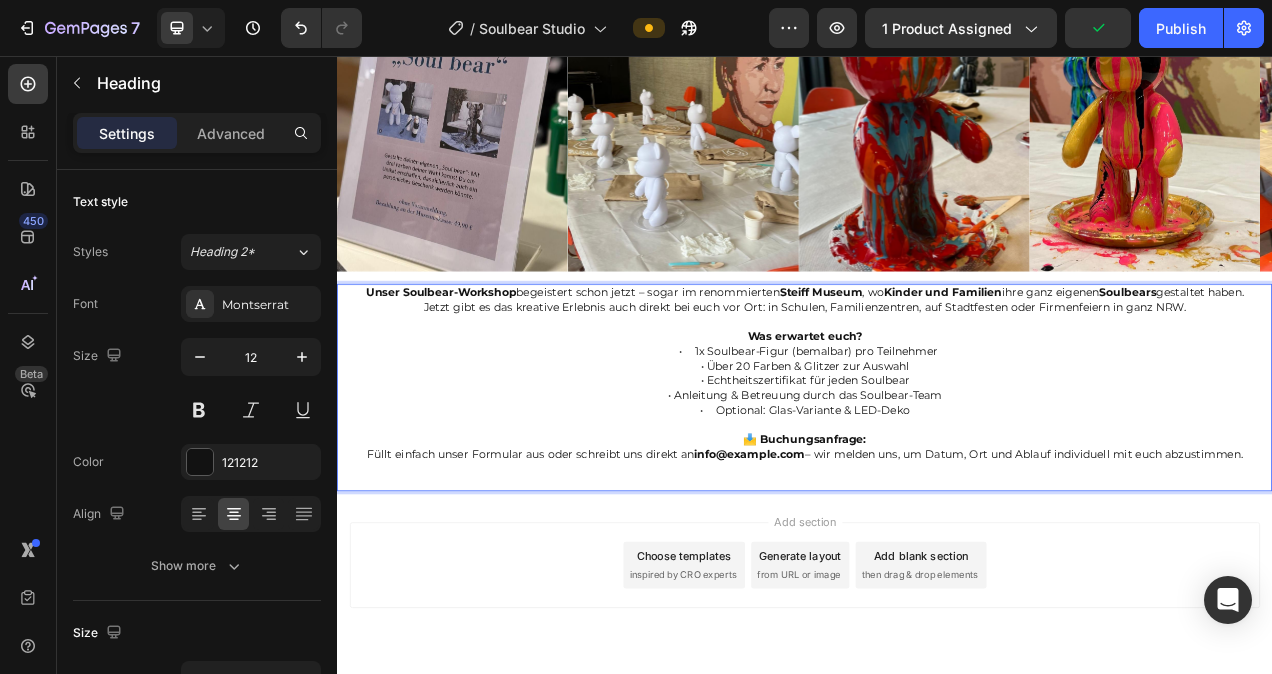 click on "Unser Soulbear-Workshop  begeistert schon jetzt – sogar im renommierten  Steiff Museum , wo  Kinder und Familien  ihre ganz eigenen  Soulbears  gestaltet haben." at bounding box center (937, 360) 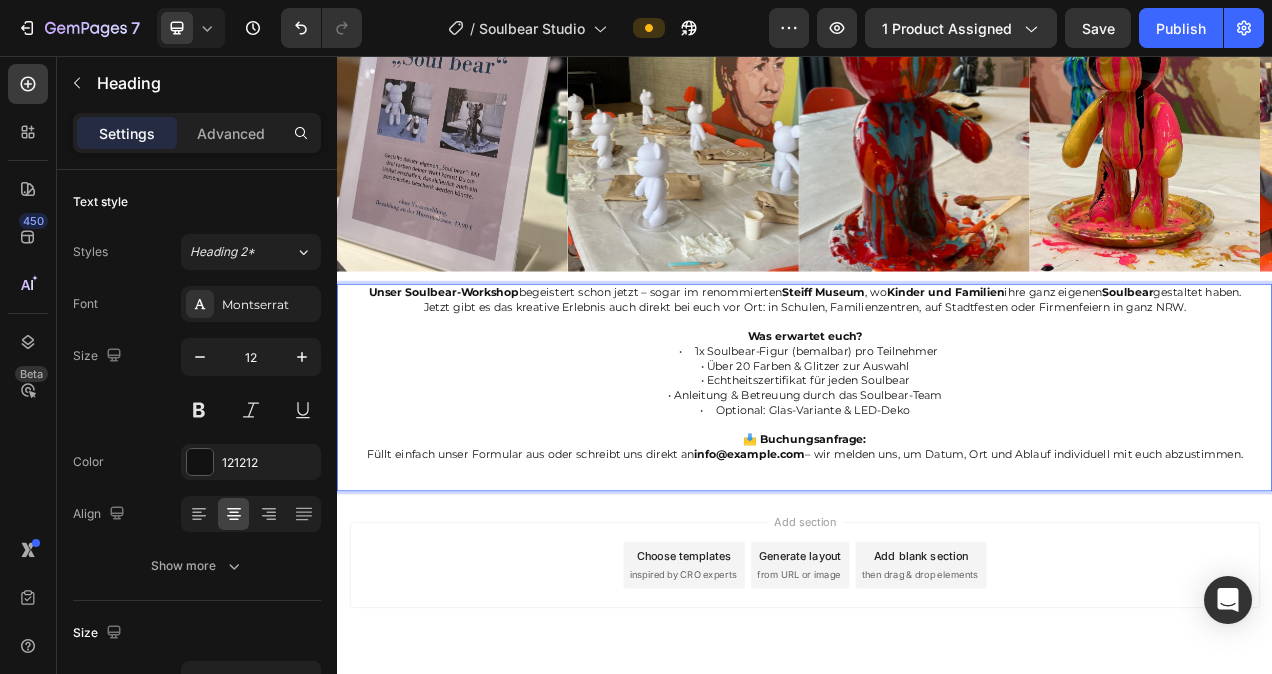 click on "Jetzt gibt es das kreative Erlebnis auch direkt bei euch vor Ort: in Schulen, Familienzentren, auf Stadtfesten oder Firmenfeiern in ganz NRW." at bounding box center (937, 379) 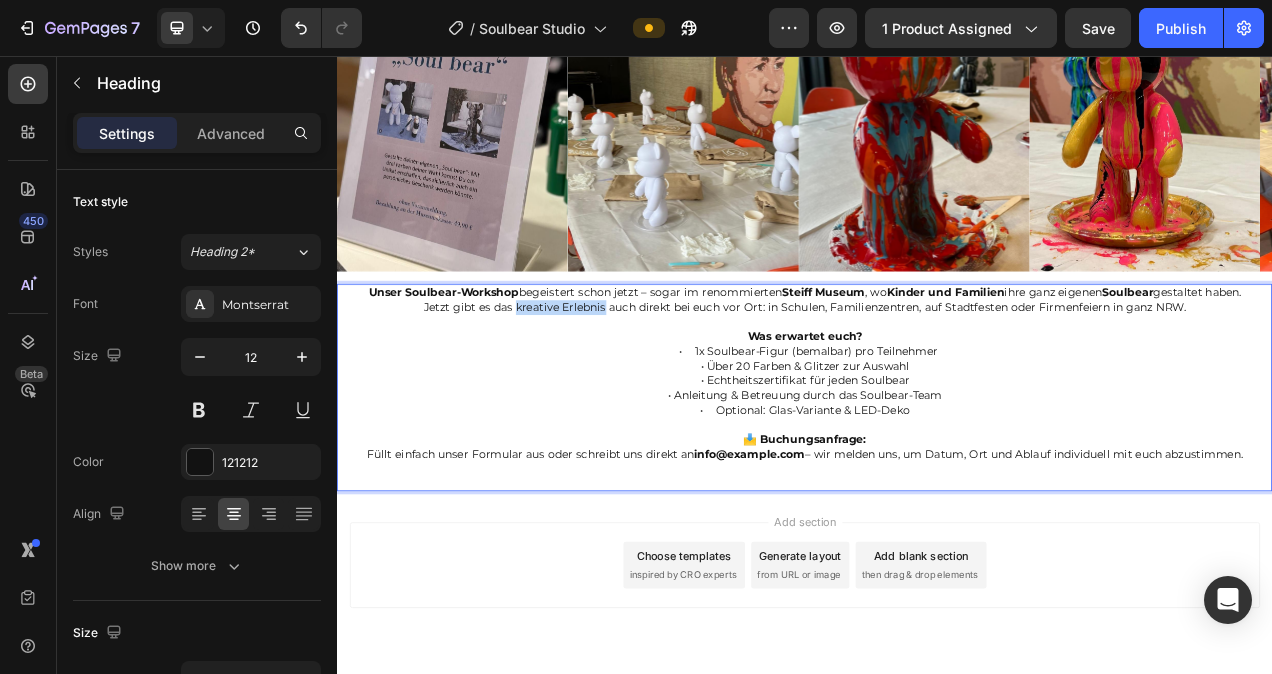 drag, startPoint x: 559, startPoint y: 375, endPoint x: 673, endPoint y: 375, distance: 114 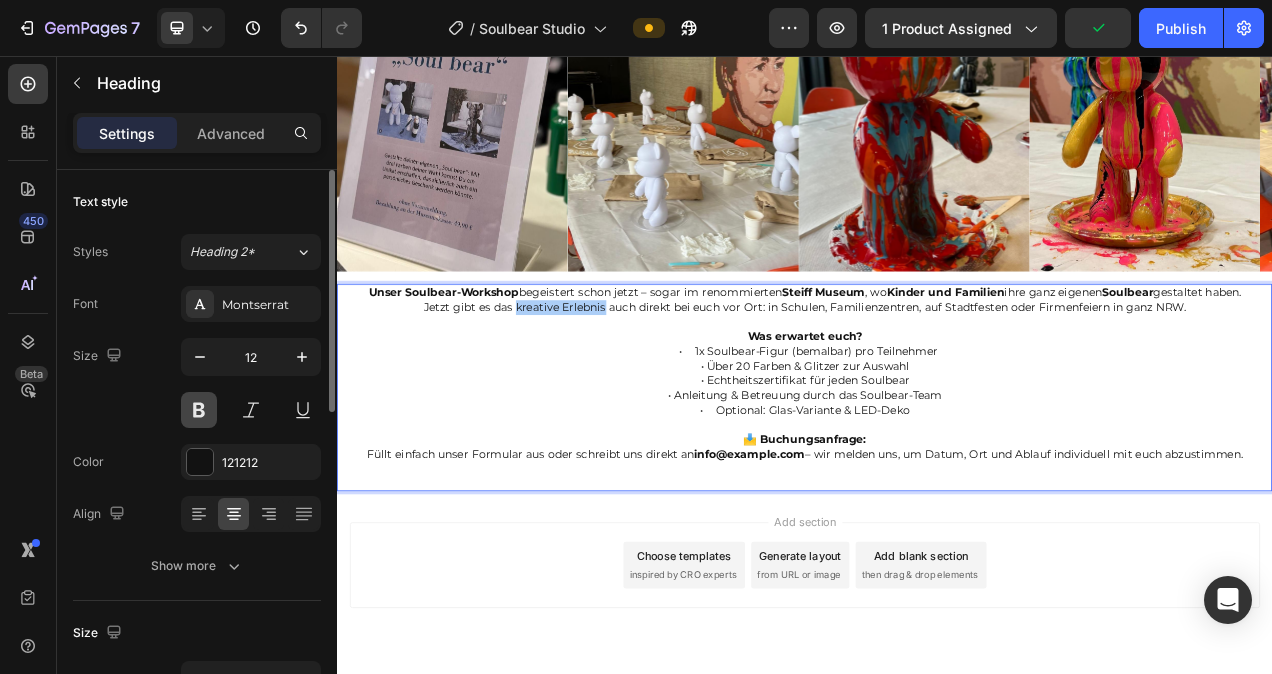 click at bounding box center [199, 410] 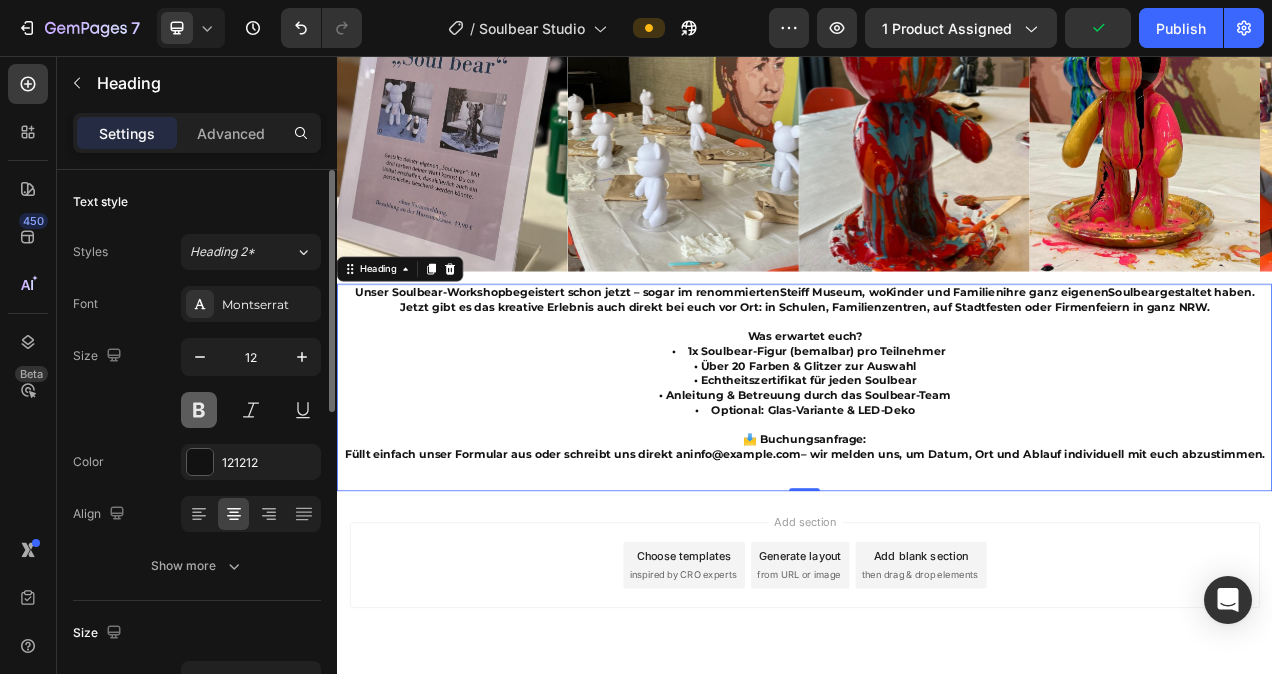 click at bounding box center [199, 410] 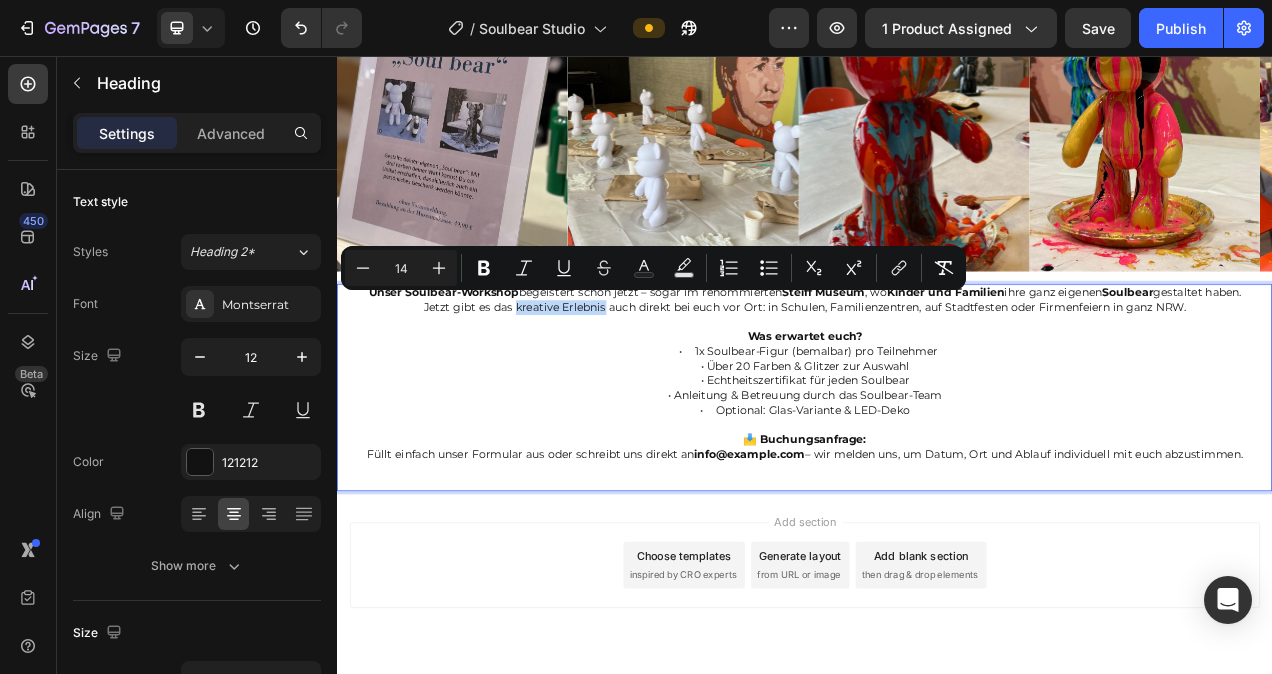 drag, startPoint x: 558, startPoint y: 376, endPoint x: 671, endPoint y: 371, distance: 113.110565 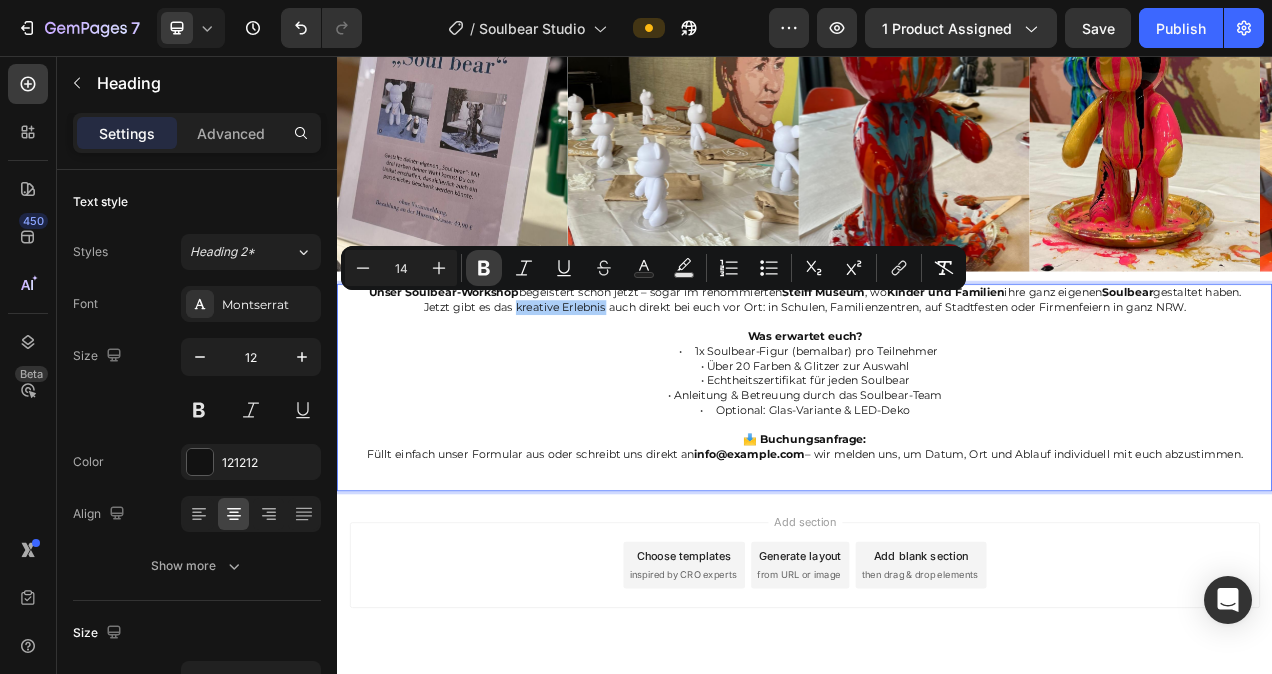 click 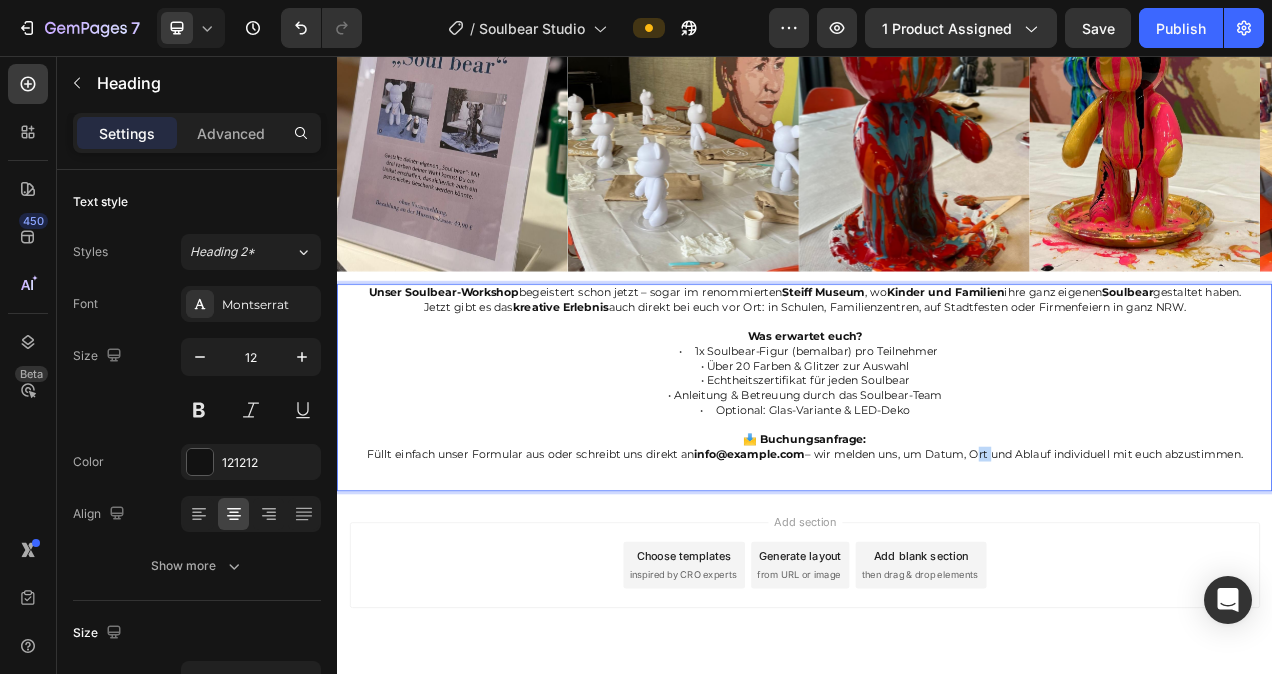 drag, startPoint x: 1134, startPoint y: 559, endPoint x: 1157, endPoint y: 559, distance: 23 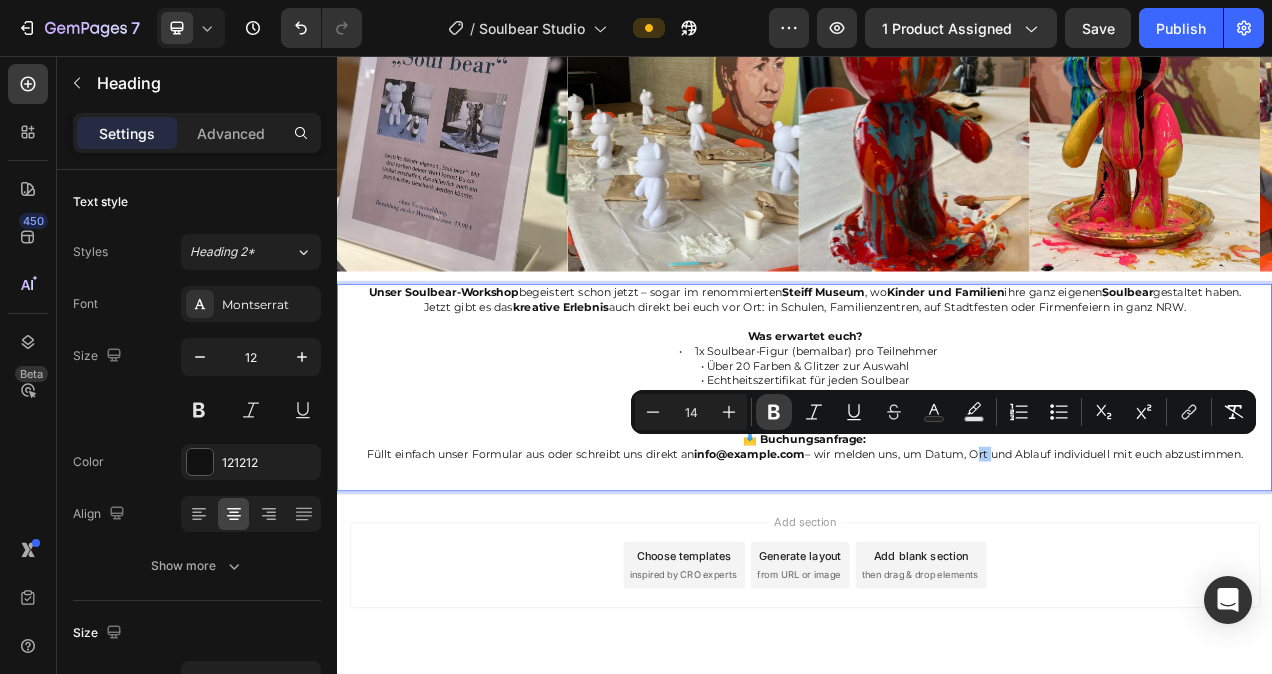 click 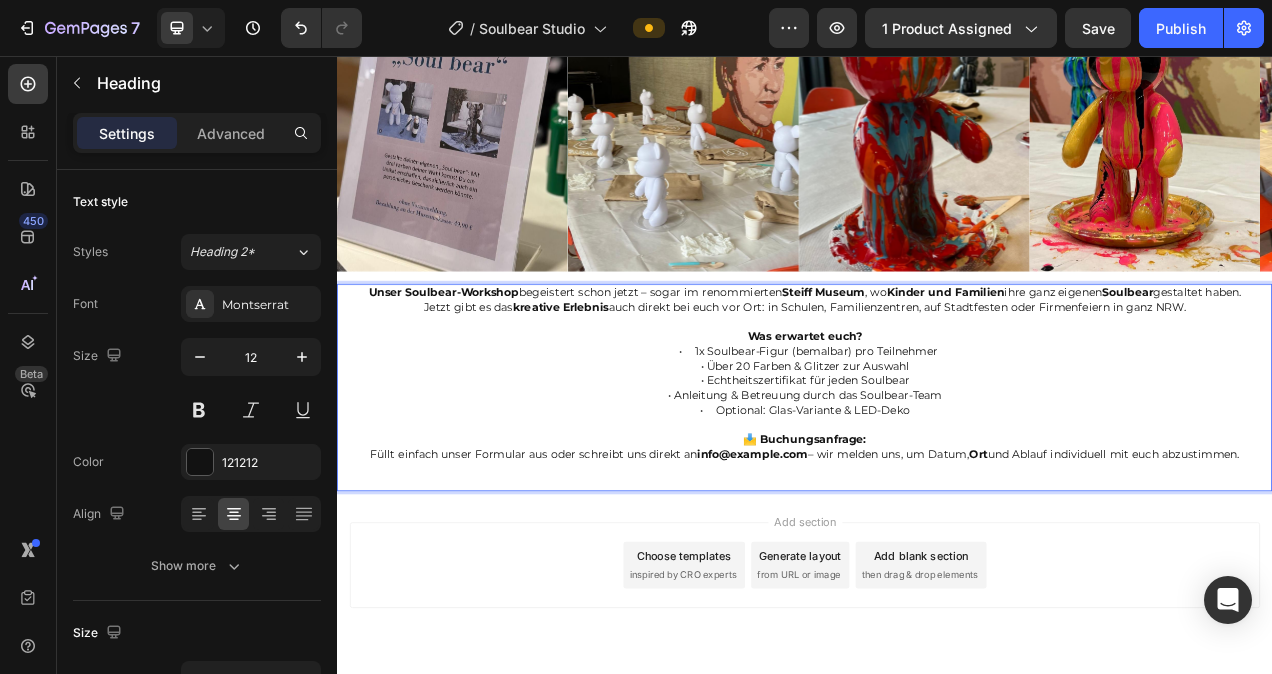 click on "•    Über 20 Farben & Glitzer zur Auswahl" at bounding box center [937, 454] 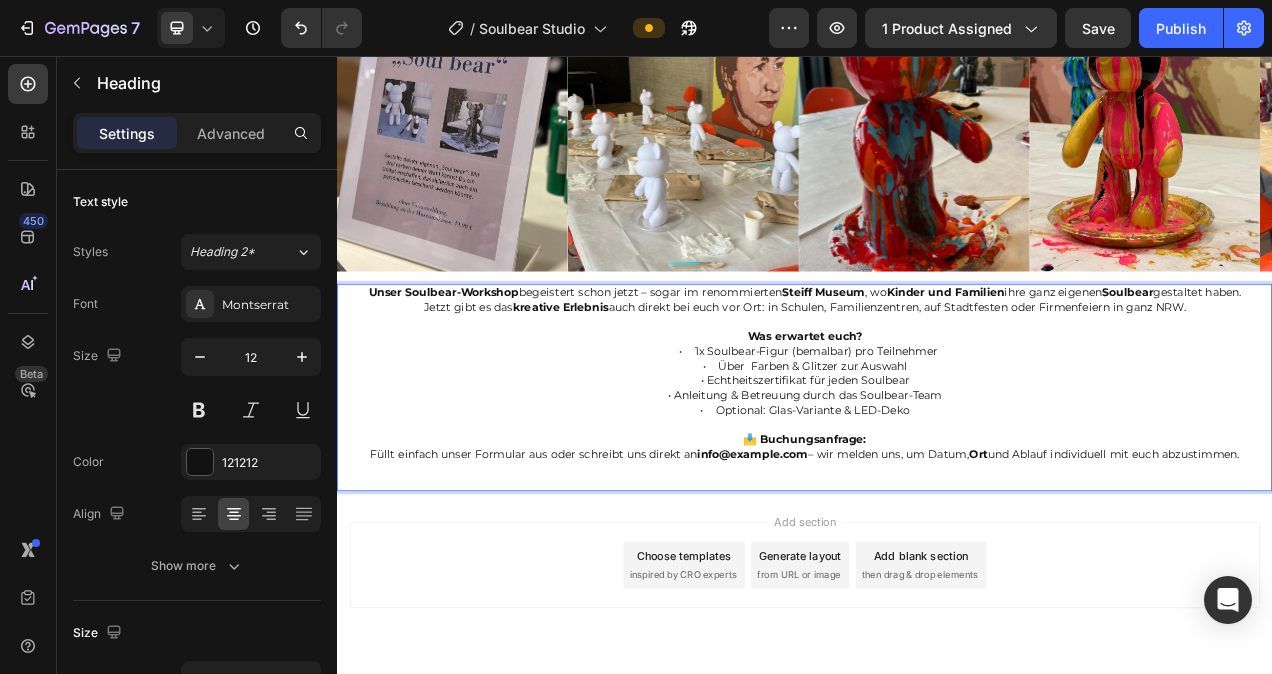 click on "•    Über  Farben & Glitzer zur Auswahl" at bounding box center [937, 454] 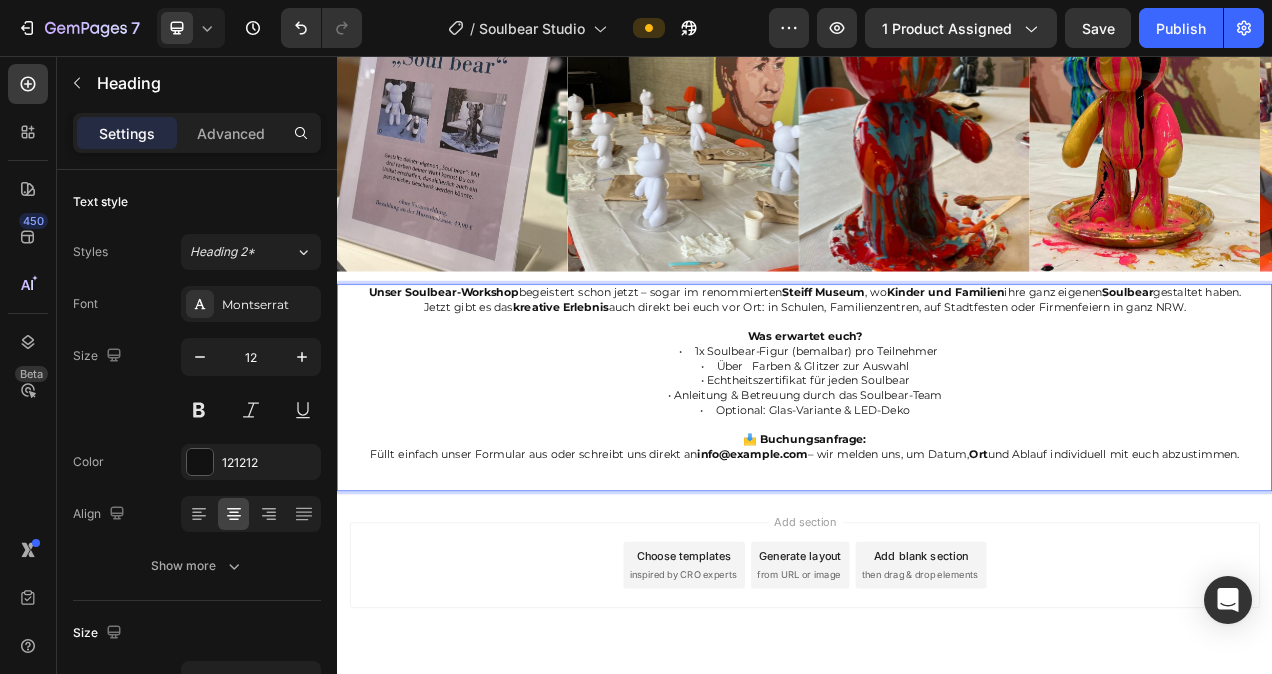 click on "•    Über   Farben & Glitzer zur Auswahl" at bounding box center [937, 454] 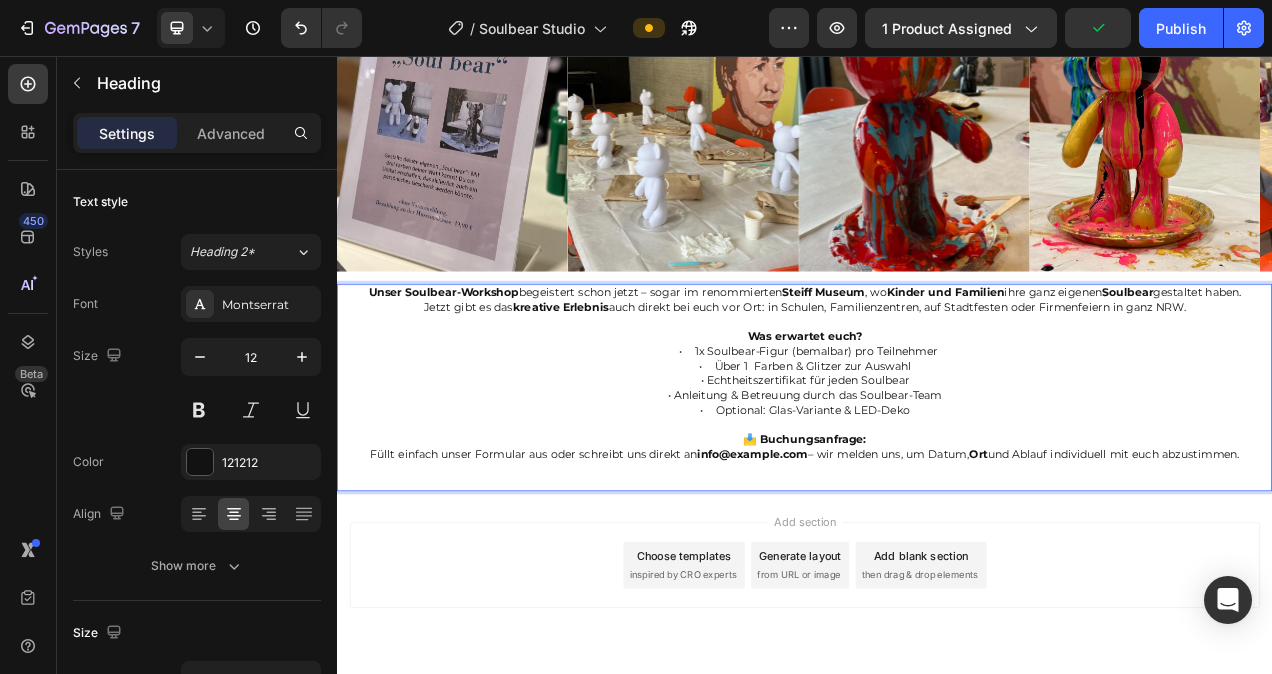 click on "•    Über 1  Farben & Glitzer zur Auswahl" at bounding box center (937, 454) 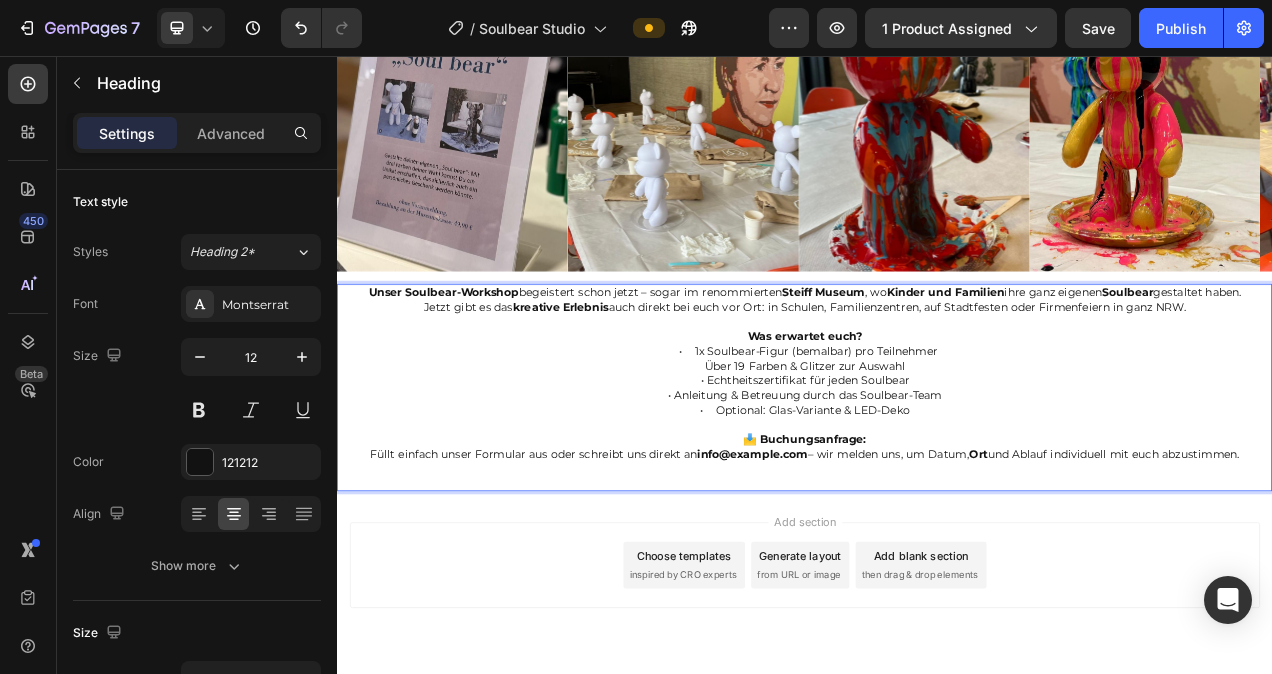click on "•    Über 19  Farben & Glitzer zur Auswahl" at bounding box center (937, 454) 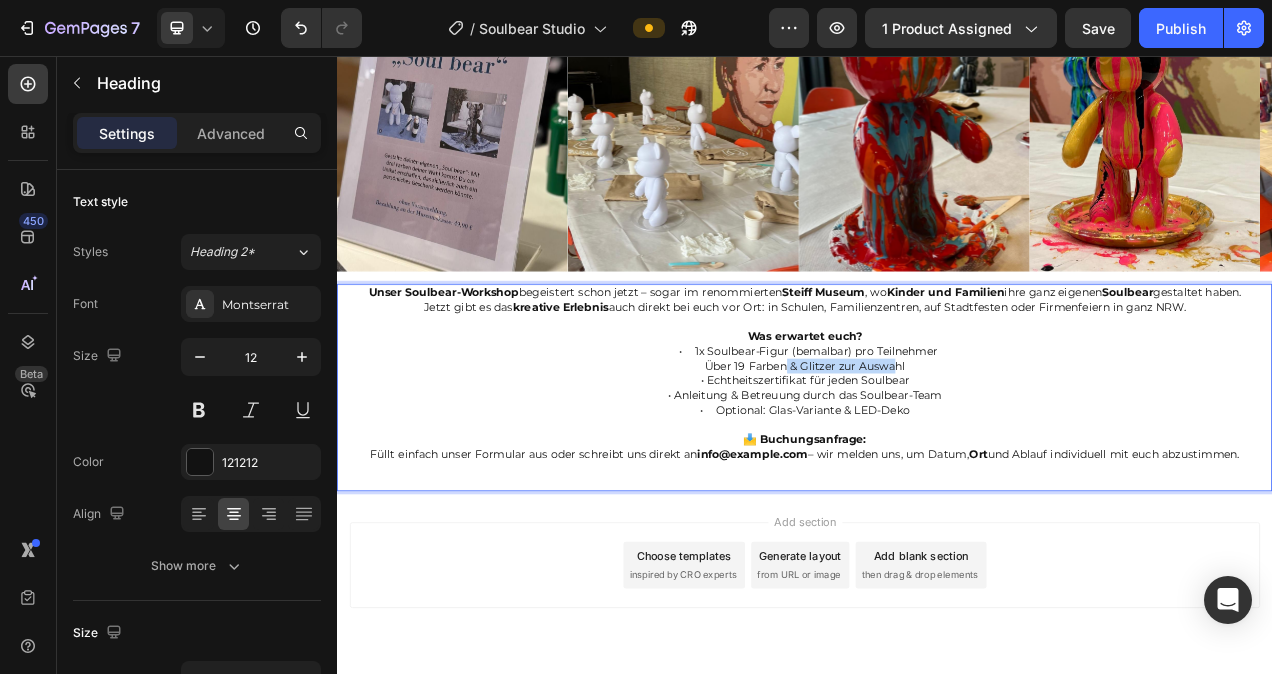 drag, startPoint x: 855, startPoint y: 444, endPoint x: 985, endPoint y: 447, distance: 130.0346 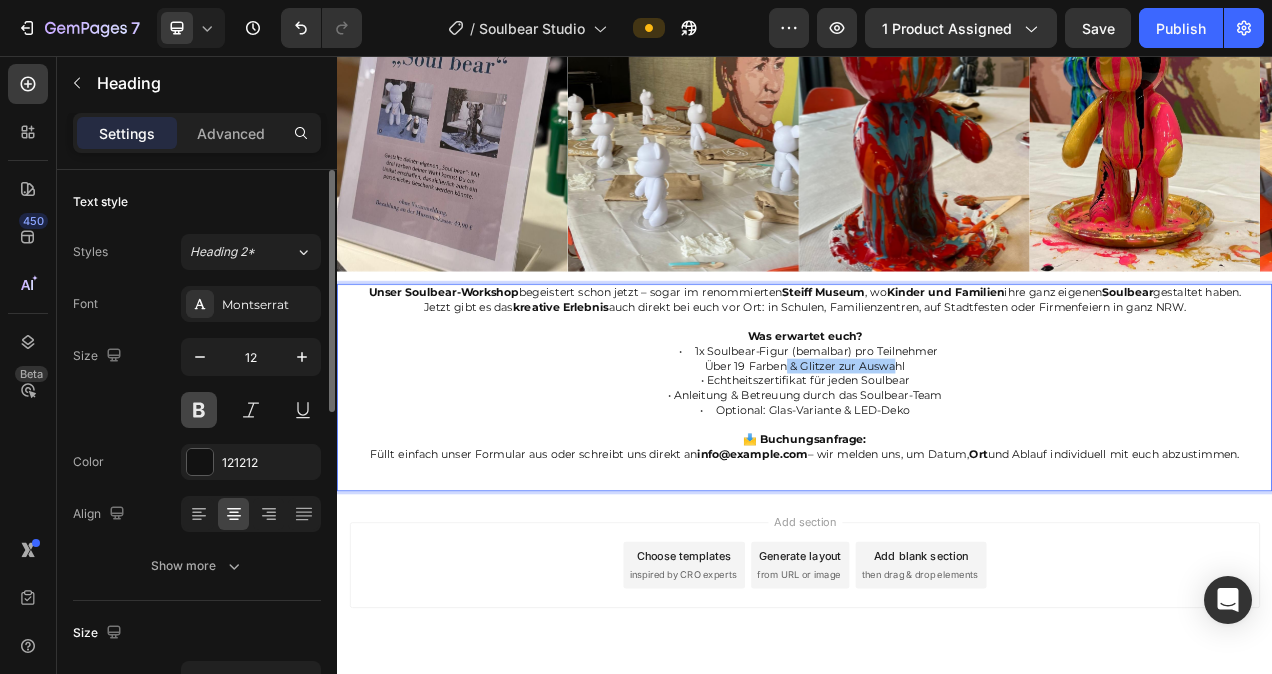 click at bounding box center (199, 410) 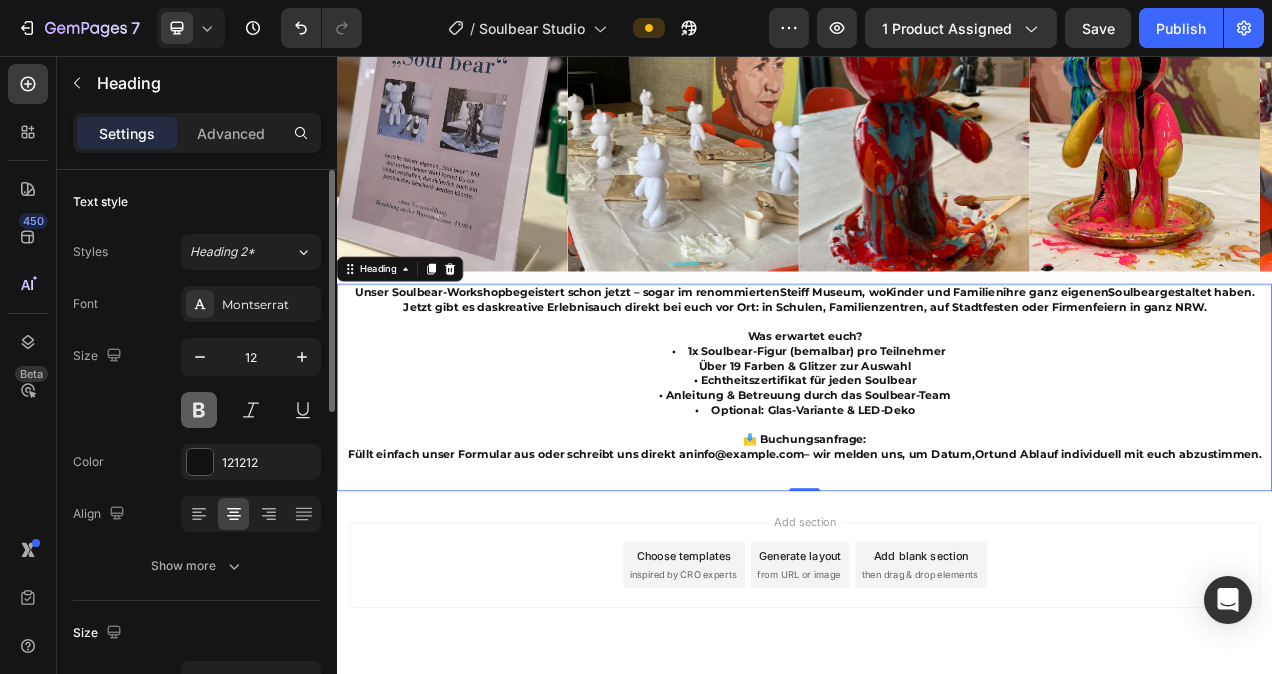 click at bounding box center (199, 410) 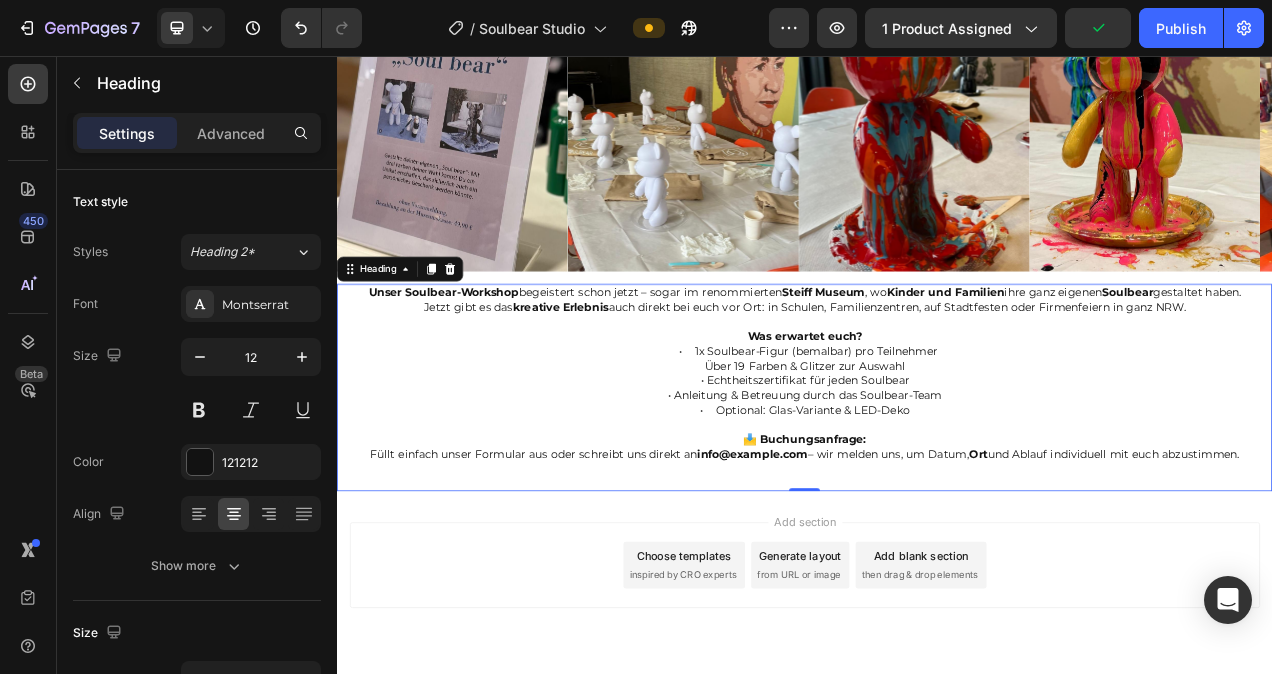 click on "•    Über 19  Farben & Glitzer zur Auswahl" at bounding box center [937, 454] 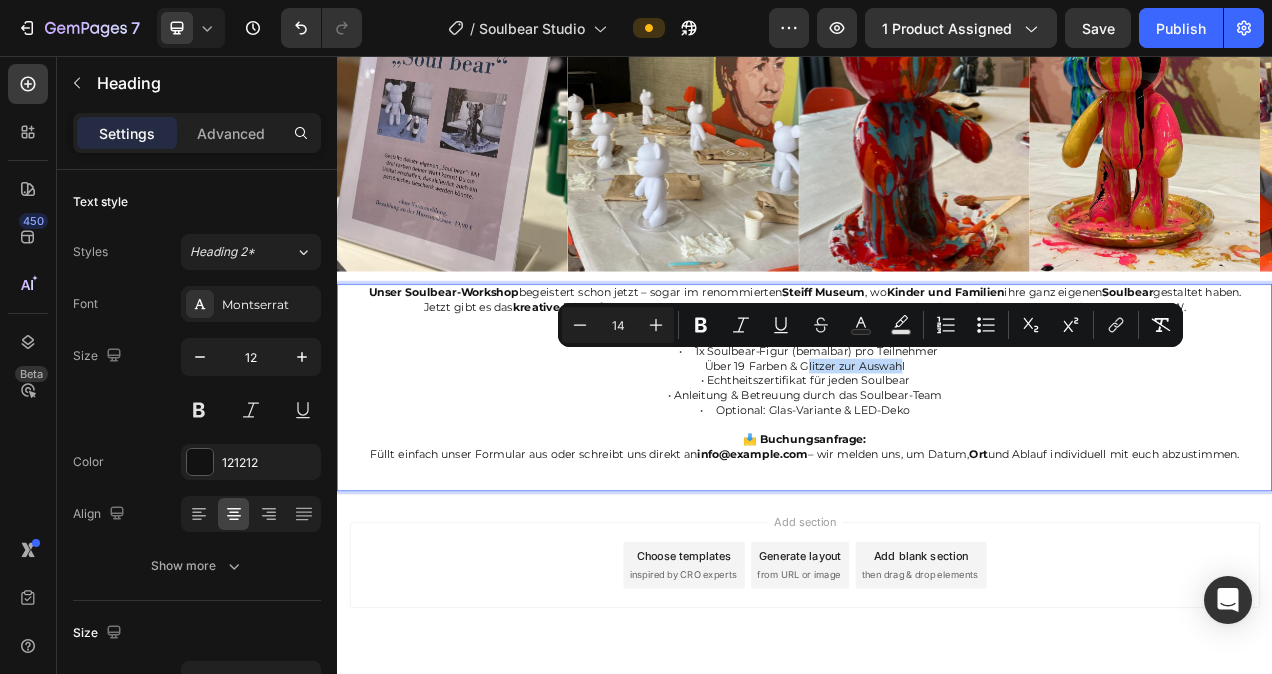 drag, startPoint x: 876, startPoint y: 445, endPoint x: 990, endPoint y: 452, distance: 114.21471 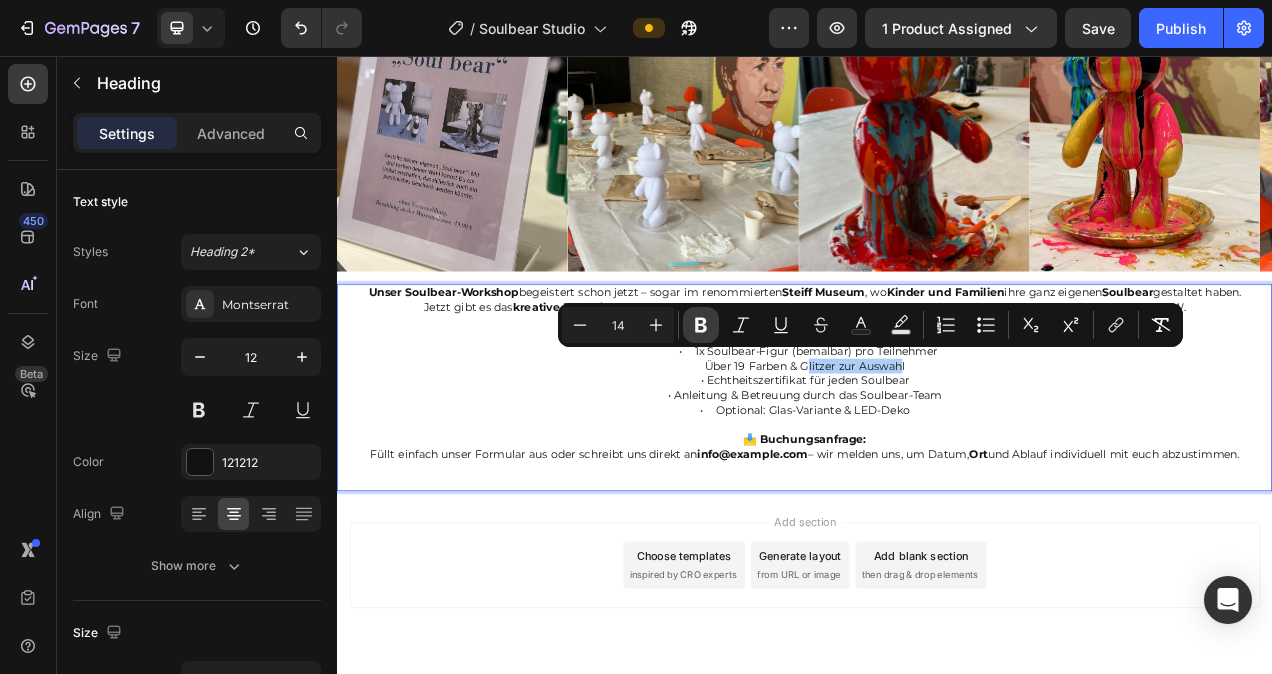 click 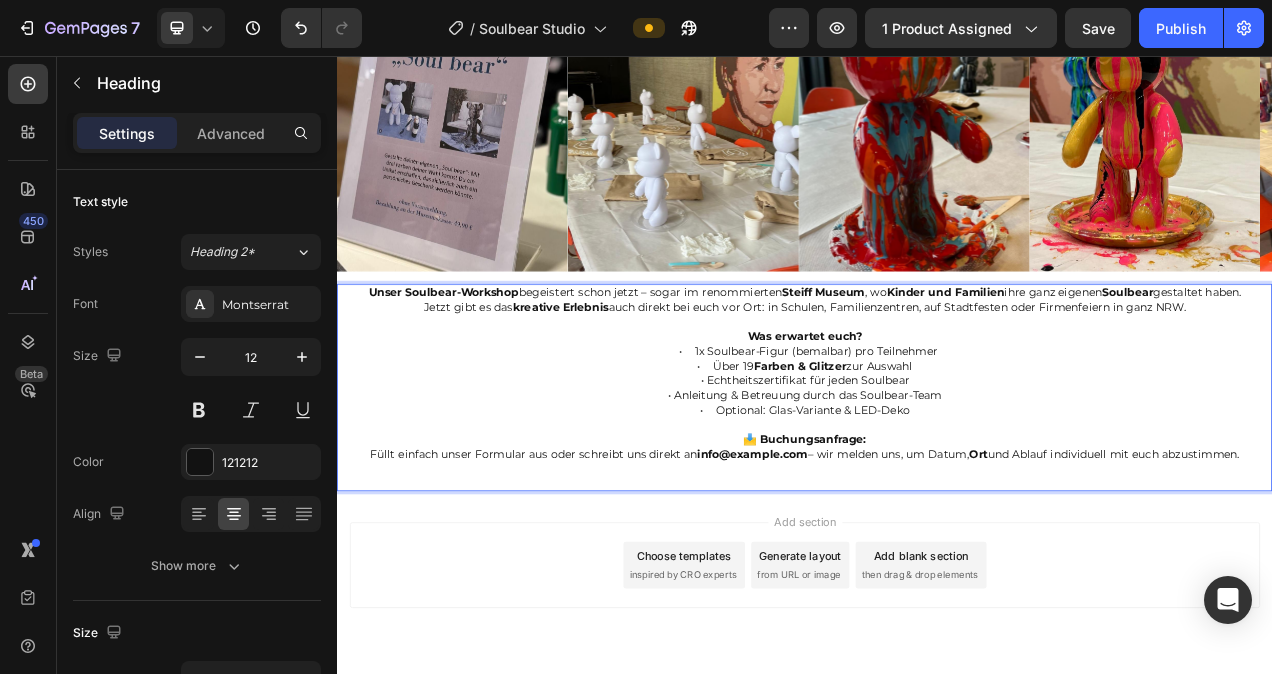click on "Farben & Glitzer" at bounding box center [930, 454] 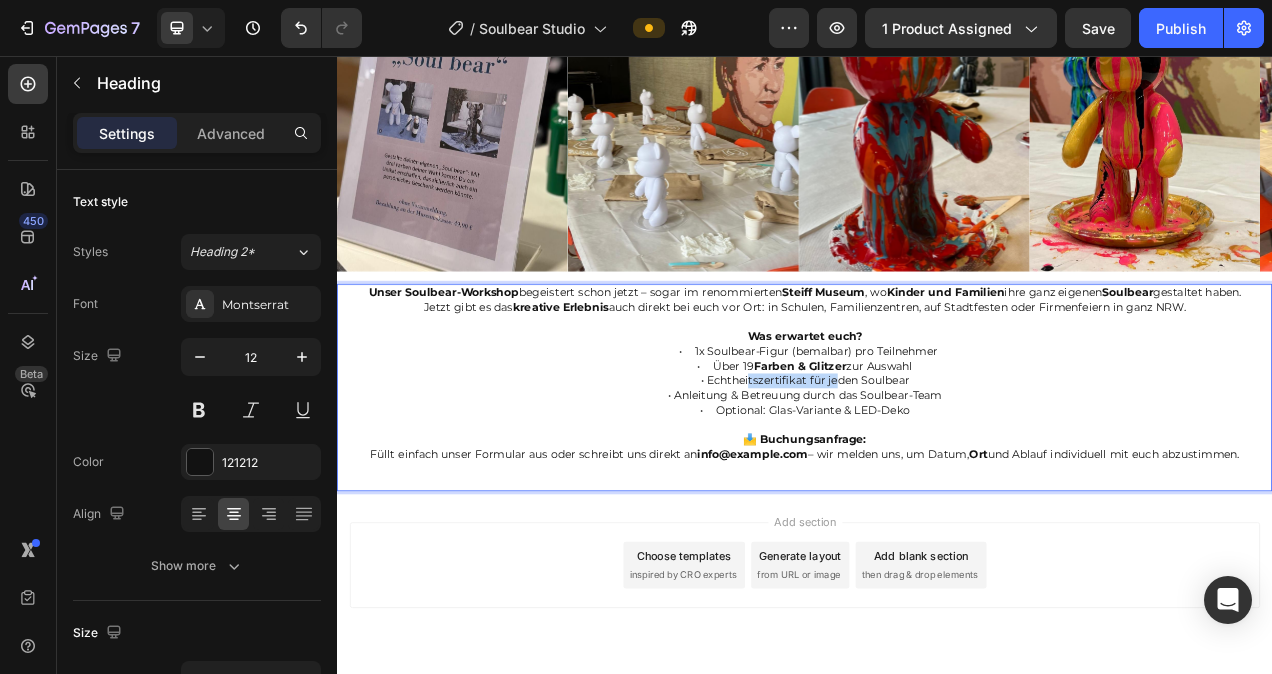 drag, startPoint x: 814, startPoint y: 460, endPoint x: 941, endPoint y: 467, distance: 127.192764 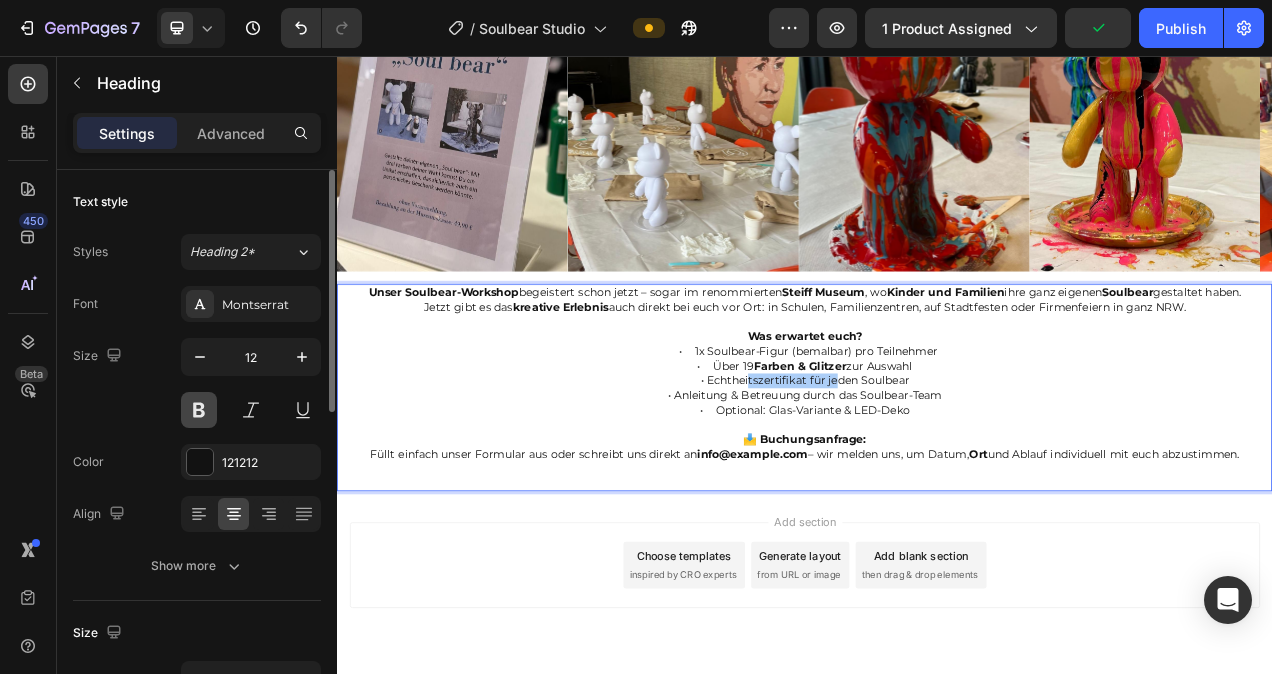 click at bounding box center (199, 410) 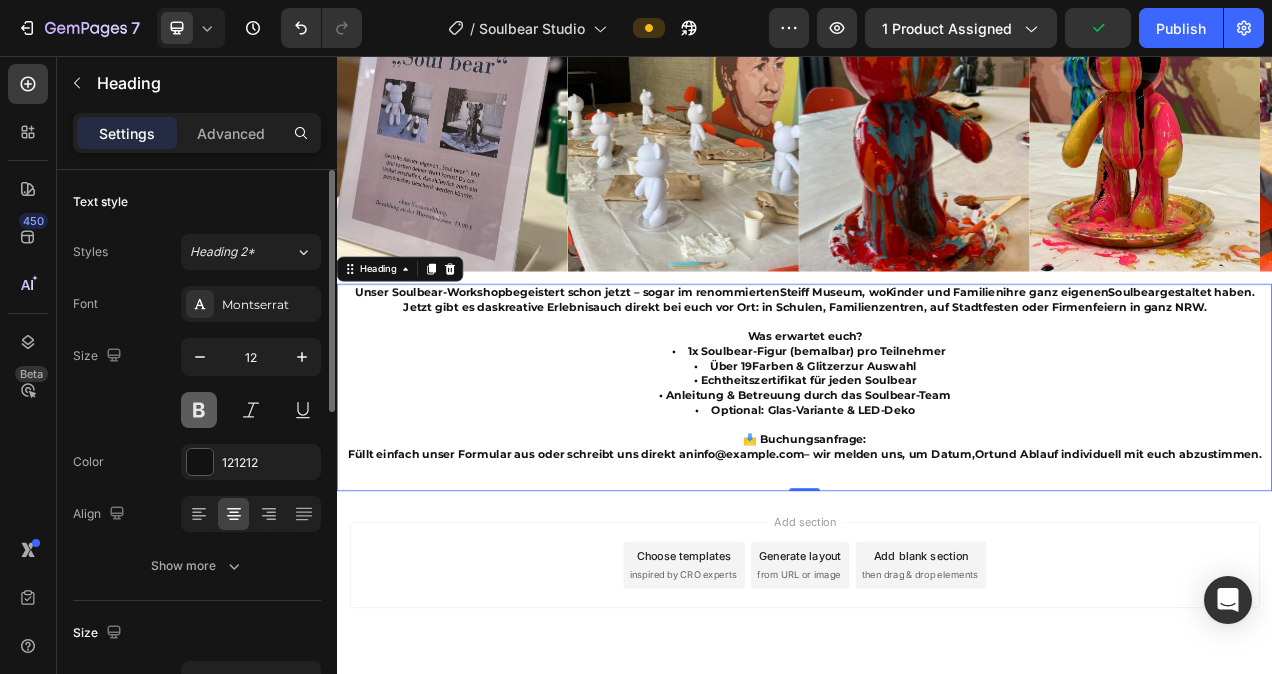 click at bounding box center (199, 410) 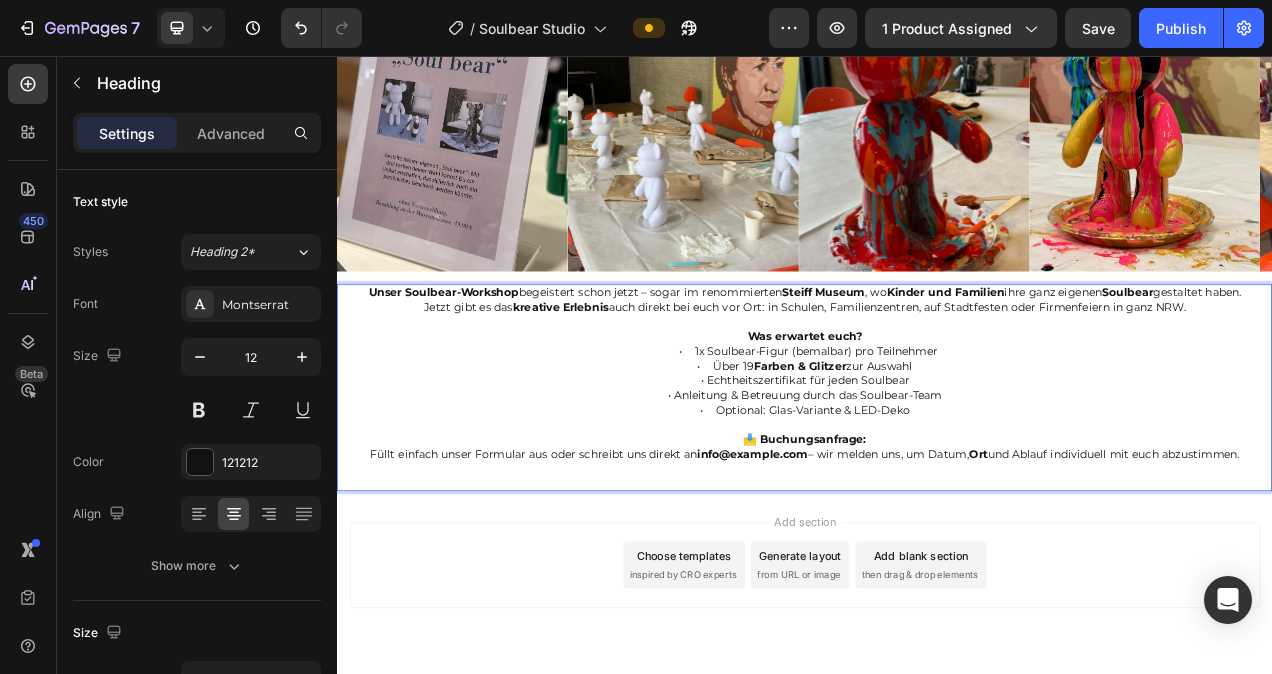 click on "•    Echtheitszertifikat für jeden Soulbear" at bounding box center (937, 473) 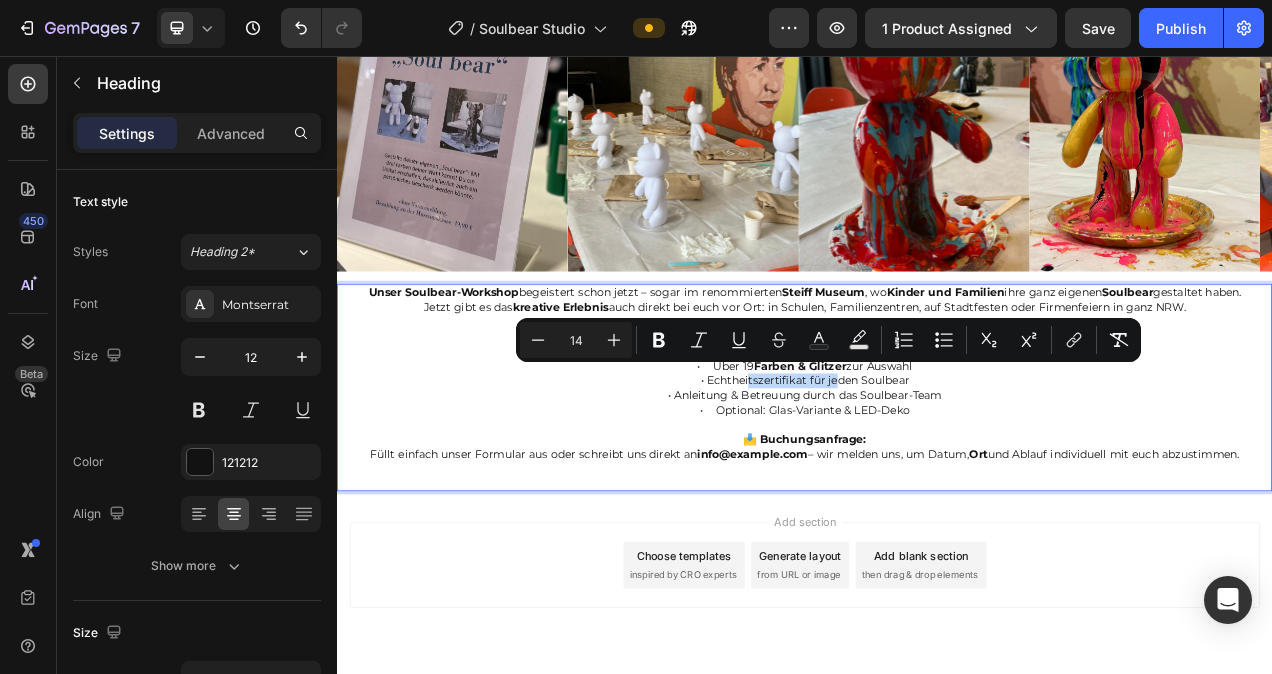 drag, startPoint x: 942, startPoint y: 461, endPoint x: 819, endPoint y: 463, distance: 123.01626 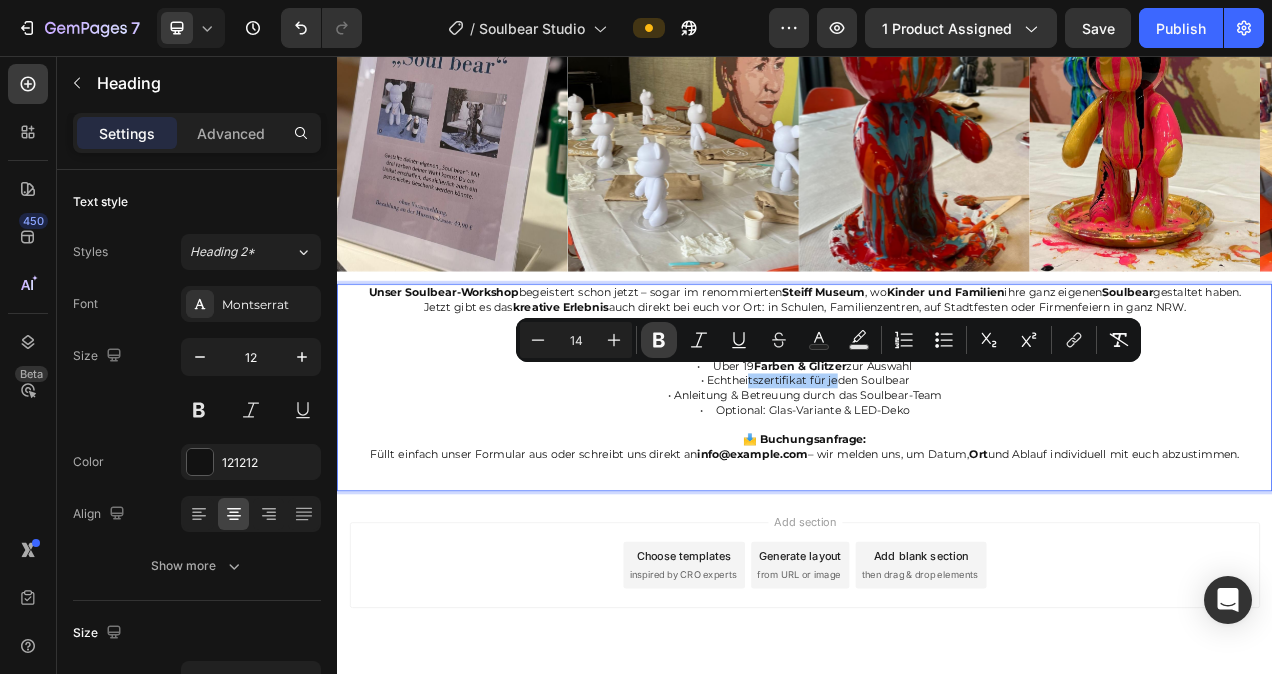 click 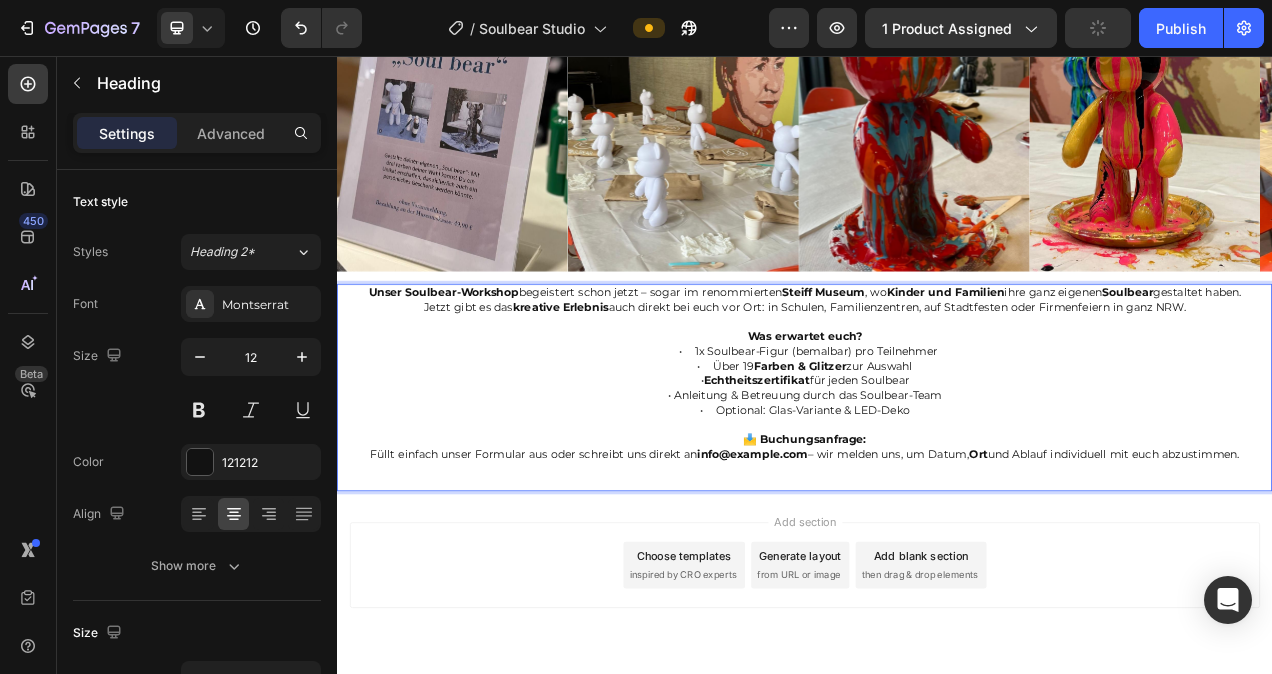 drag, startPoint x: 1012, startPoint y: 479, endPoint x: 1115, endPoint y: 483, distance: 103.077644 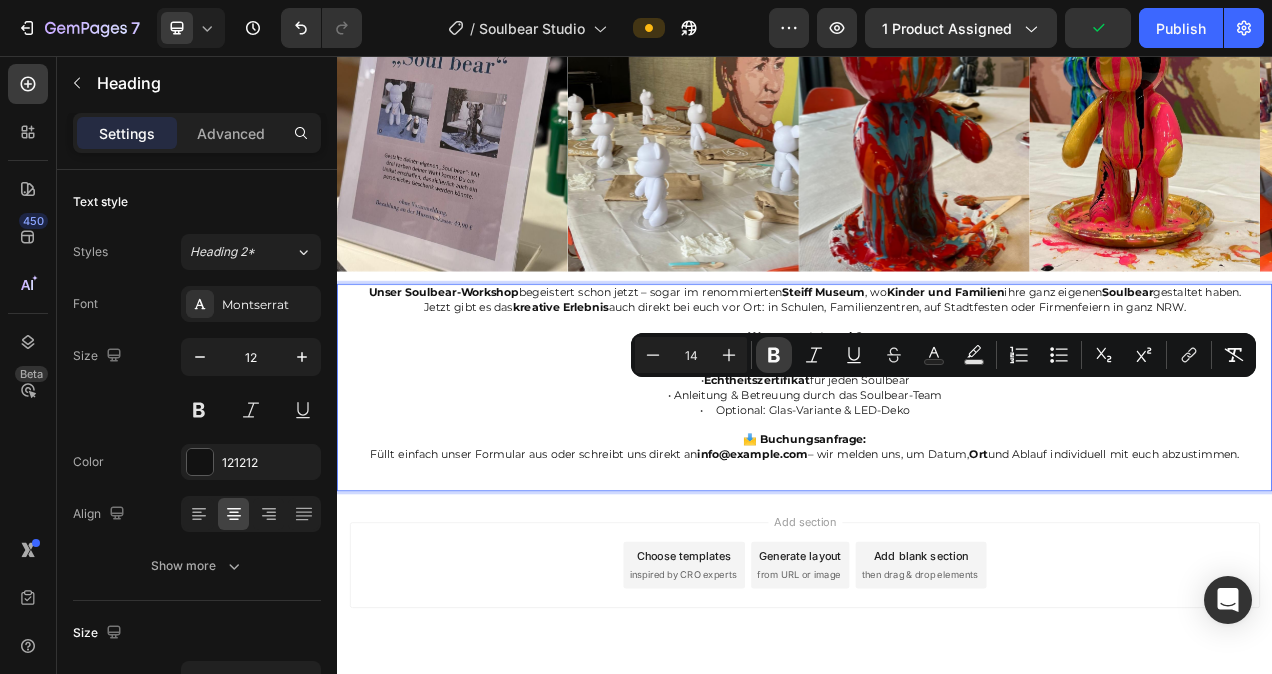 click 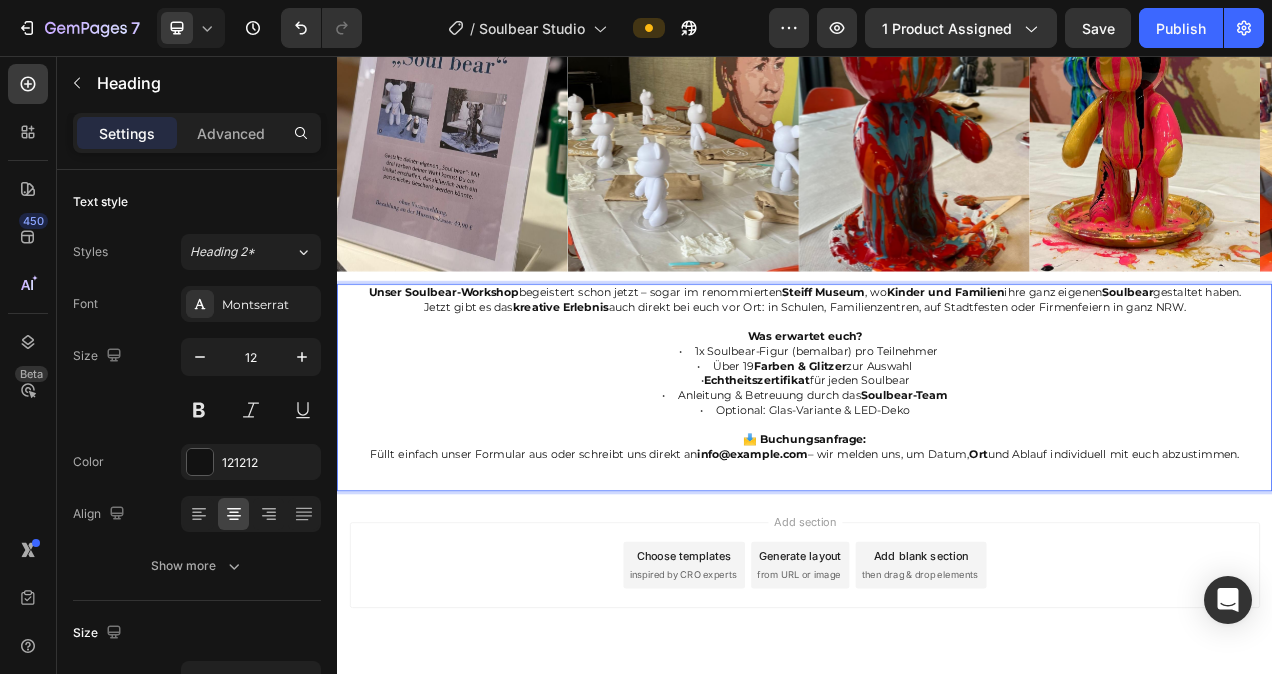 click on "•    Optional: Glas-Variante & LED-Deko" at bounding box center [937, 511] 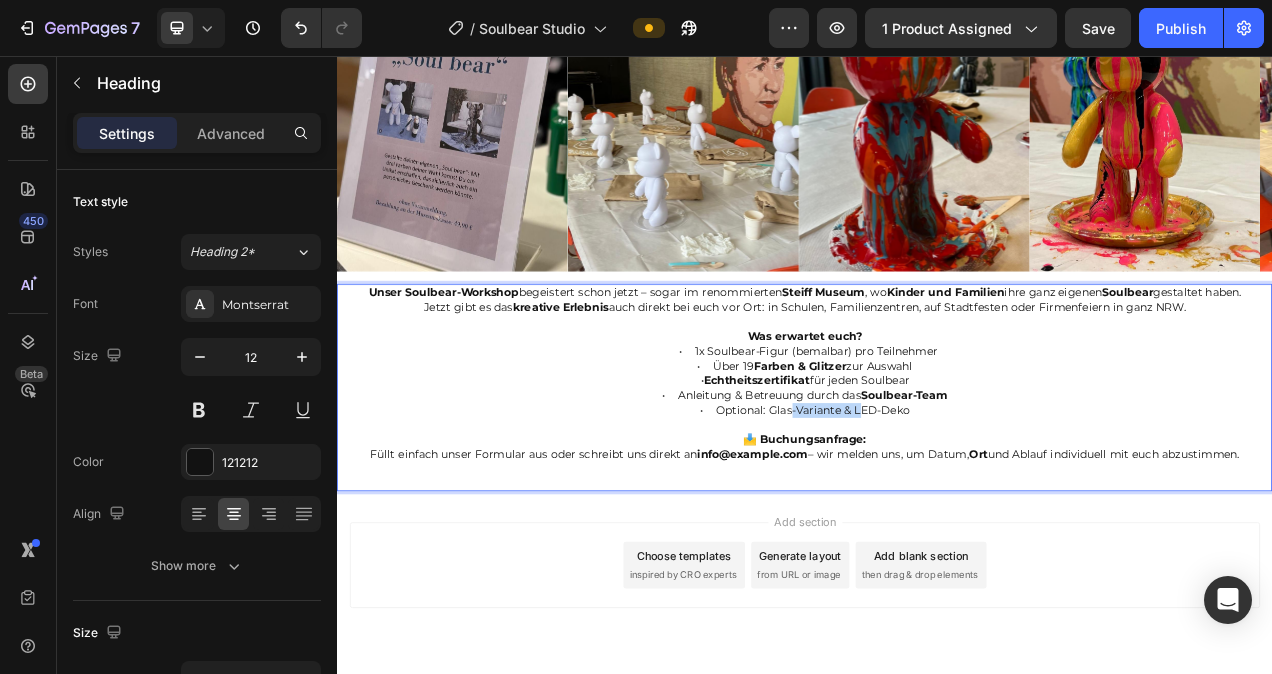 drag, startPoint x: 893, startPoint y: 504, endPoint x: 979, endPoint y: 508, distance: 86.09297 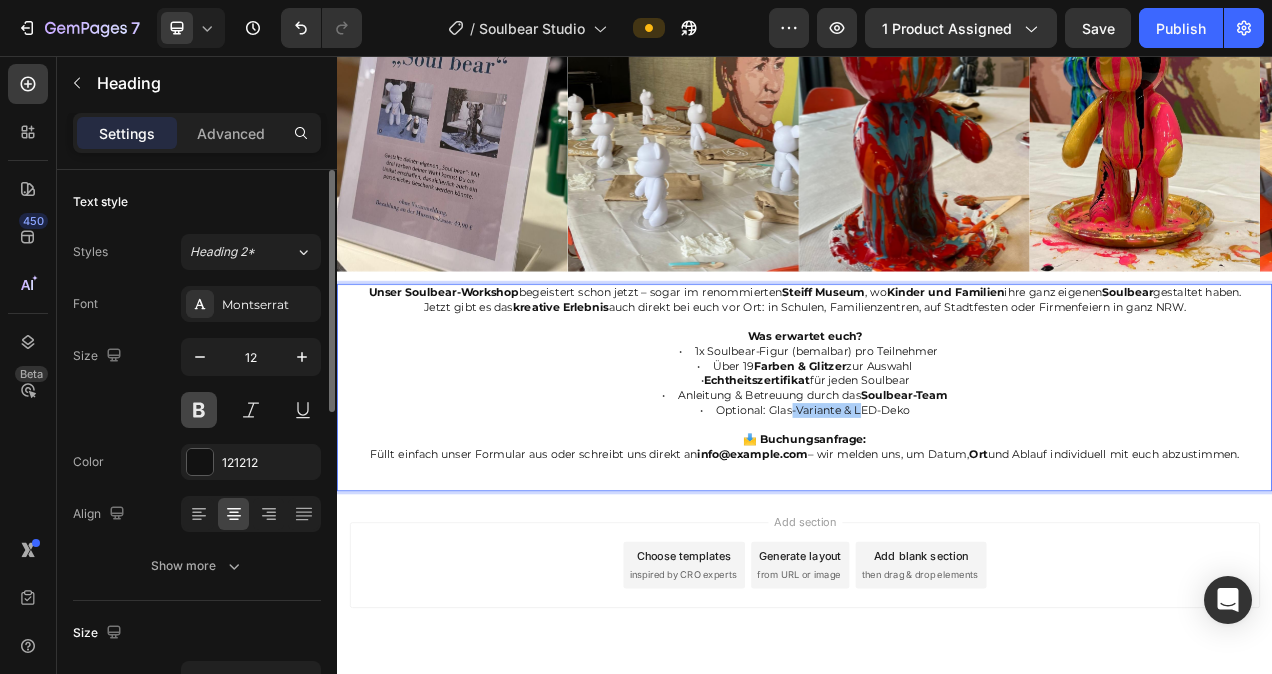 click at bounding box center [199, 410] 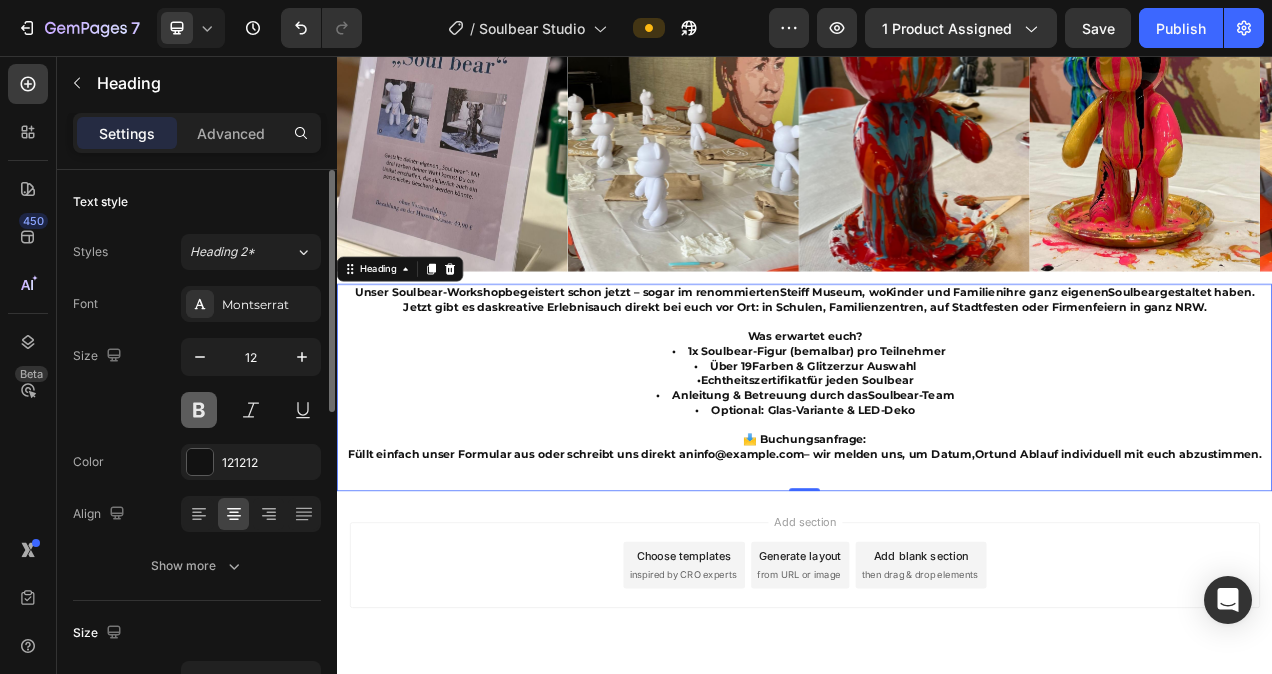 click at bounding box center (199, 410) 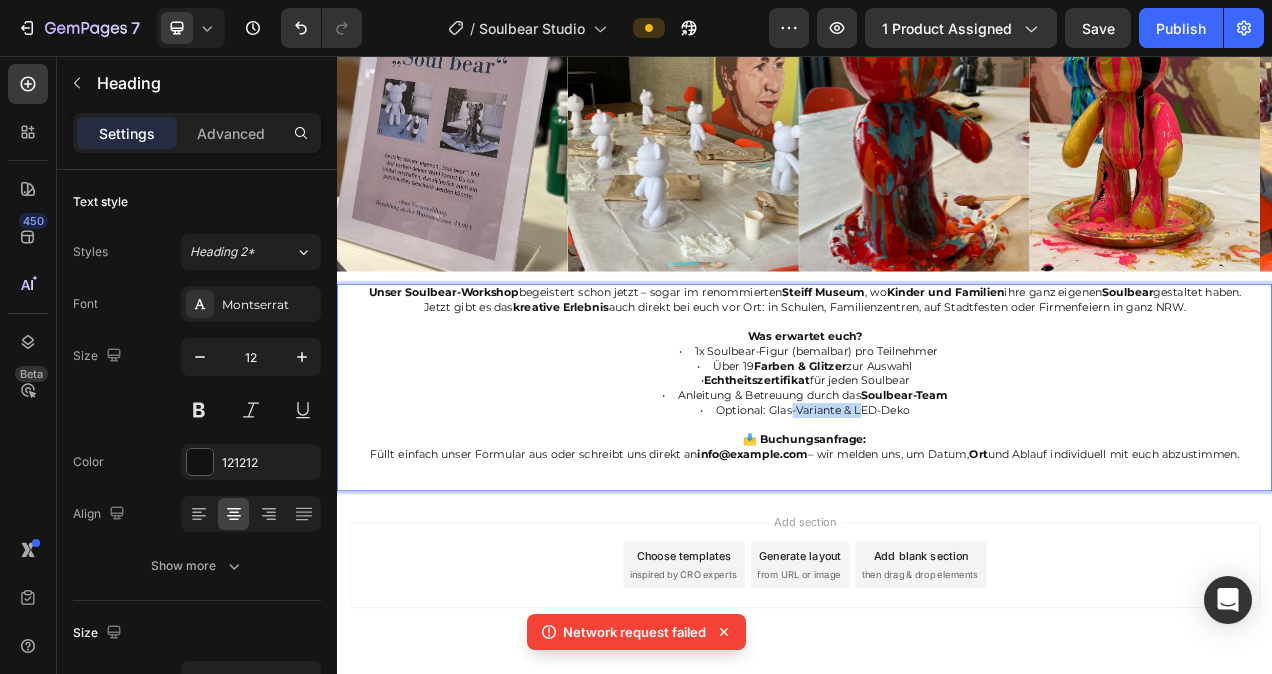 drag, startPoint x: 891, startPoint y: 509, endPoint x: 978, endPoint y: 506, distance: 87.05171 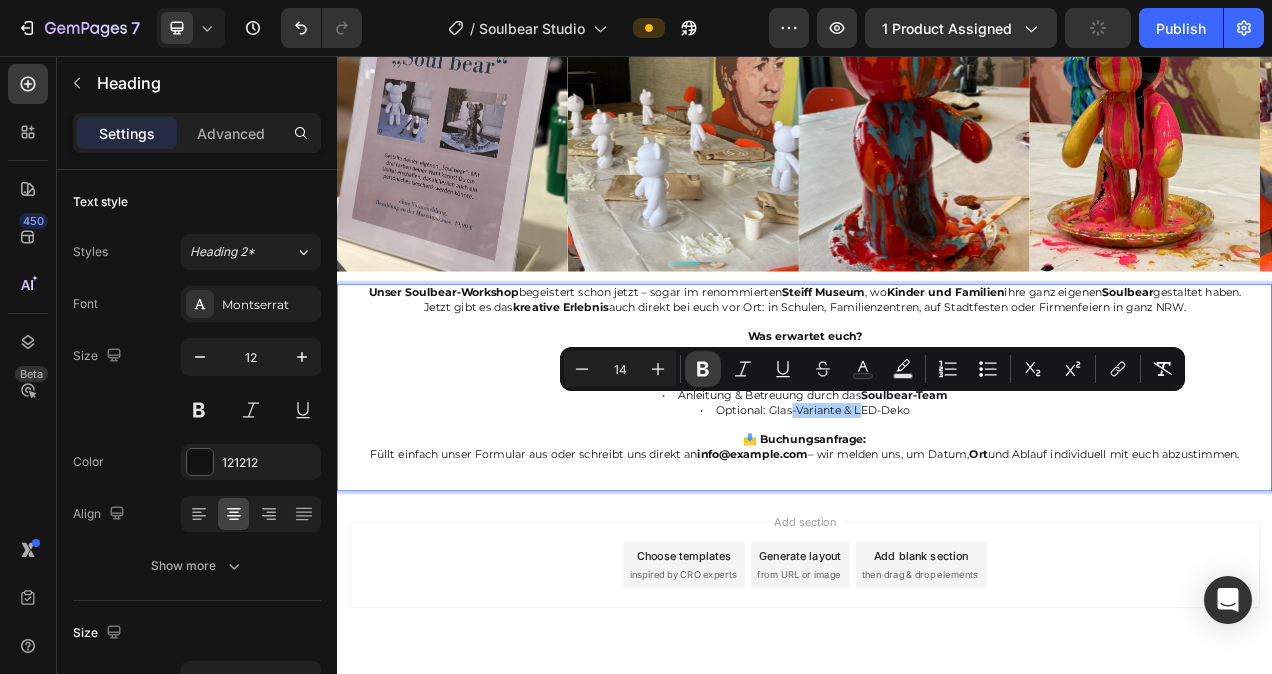 click 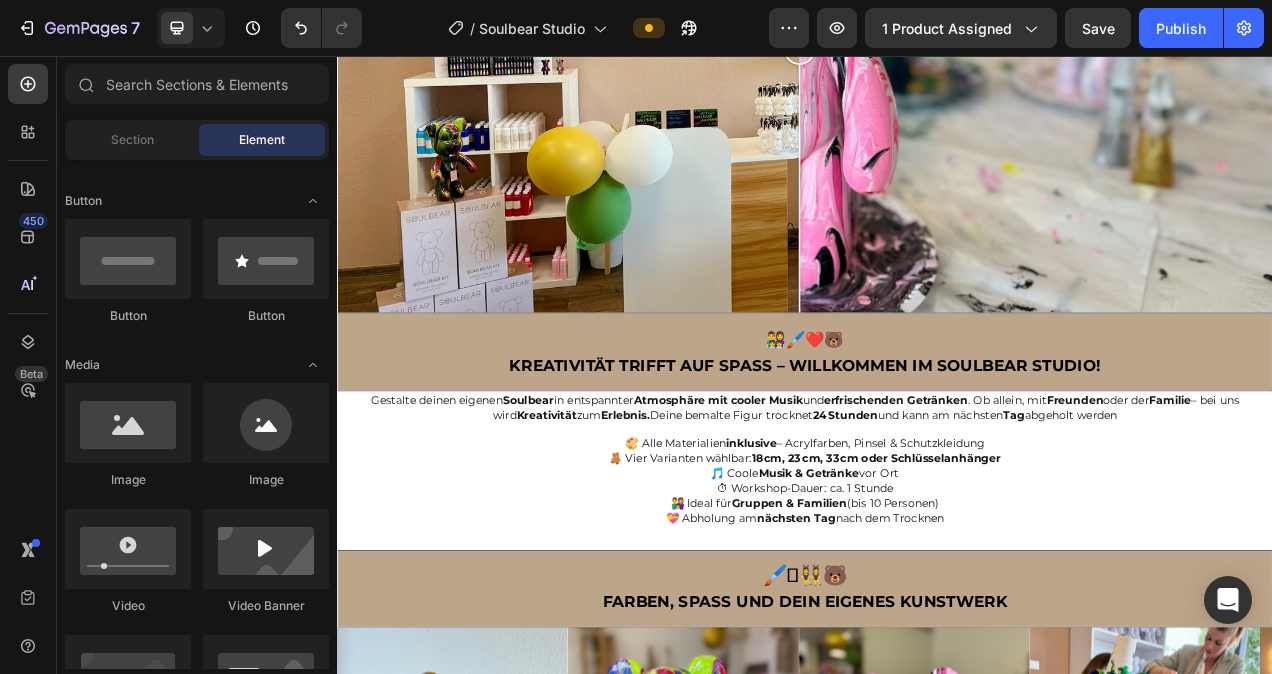 scroll, scrollTop: 955, scrollLeft: 0, axis: vertical 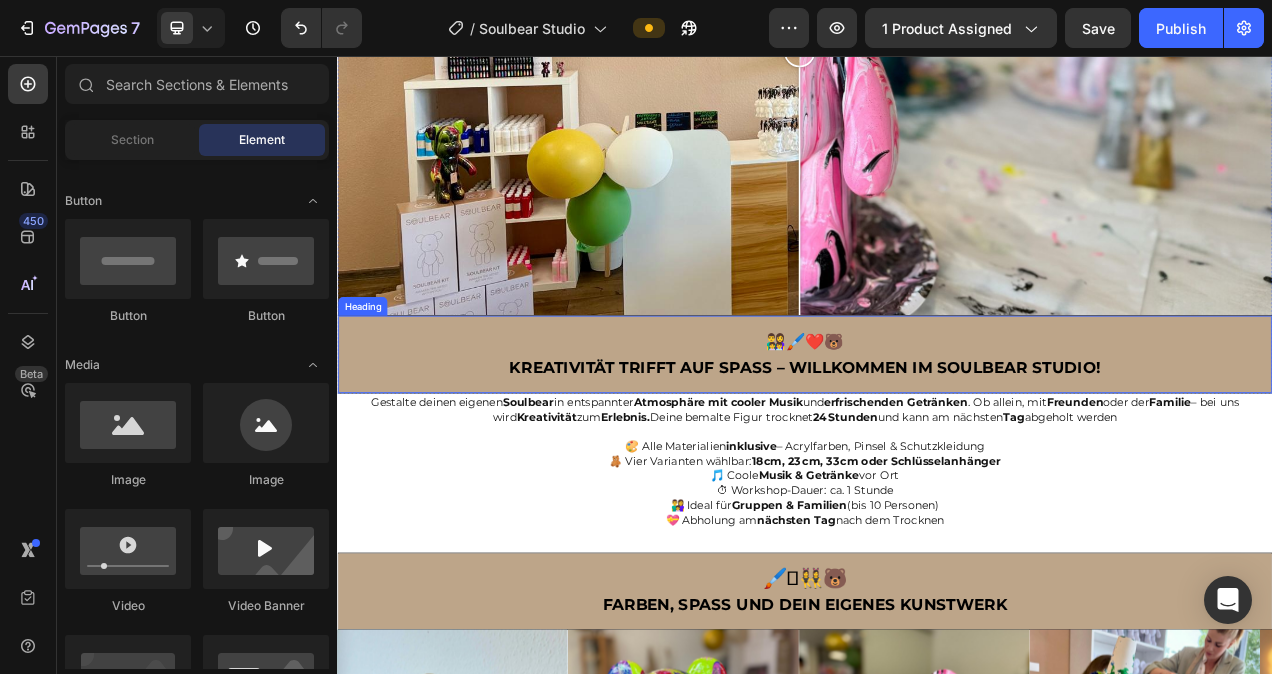click on "👨‍👩‍👧‍👦🖌️❤️🐻 Kreativität trifft auf Spaß – Willkommen im Soulbear Studio!" at bounding box center (937, 439) 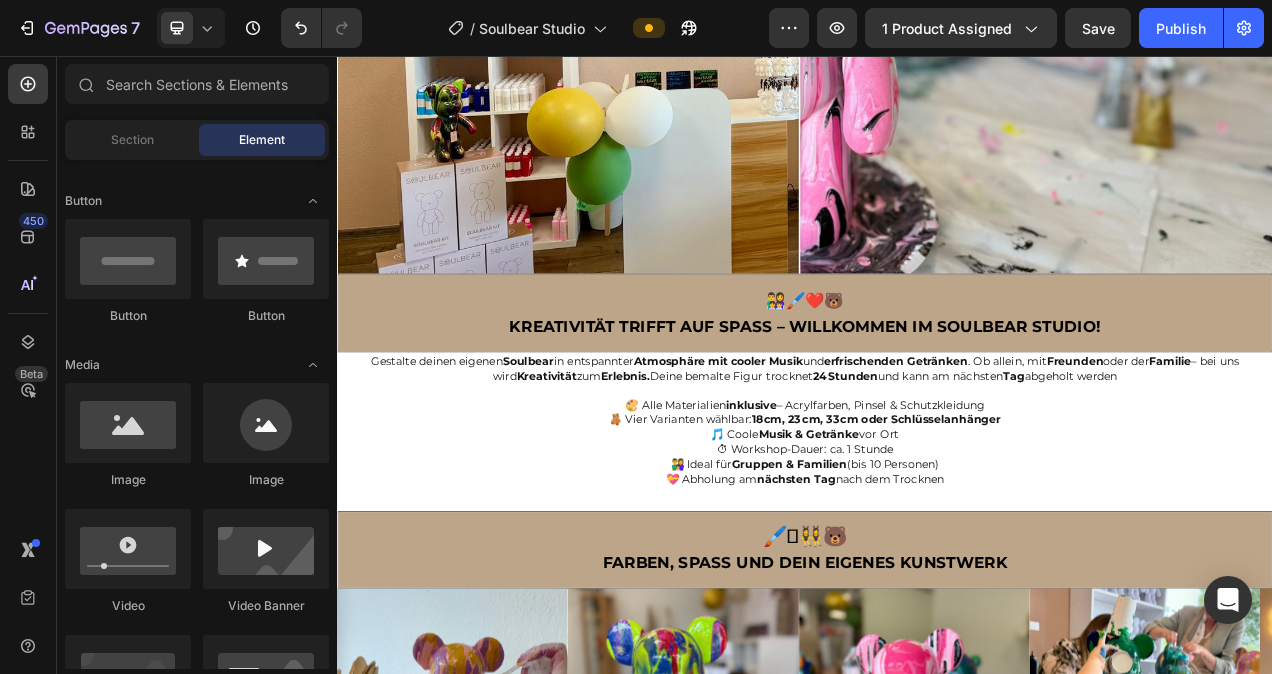 scroll, scrollTop: 1043, scrollLeft: 0, axis: vertical 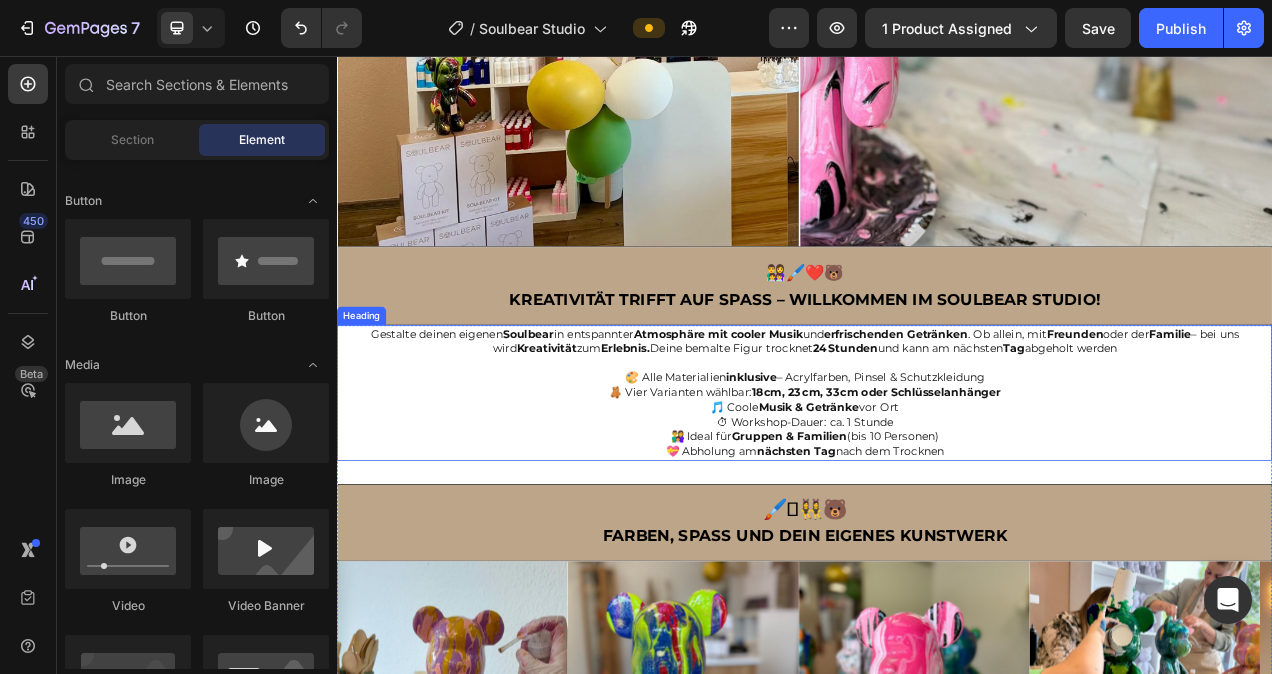 click on "⁠⁠⁠⁠⁠⁠⁠ Gestalte deinen eigenen  Soulbear  in entspannter  Atmosphäre mit cooler Musik  und  erfrischenden Getränken . Ob allein, mit  Freunden  oder der  Familie  – bei uns wird  Kreativität  zum  Erlebnis.  Deine bemalte Figur trocknet  24 Stunden  und kann am nächsten  Tag  abgeholt werden  🎨 Alle Materialien  inklusive  – Acrylfarben, Pinsel & Schutzkleidung 🧸 Vier Varianten wählbar:  18 cm, 23 cm, 33 cm oder Schlüsselanhänger 🎵 Coole  Musik & Getränke  vor Ort ⏱ Workshop-Dauer: ca. 1 Stunde 👨‍👩‍👧 Ideal für  Gruppen & Familien  (bis 10 Personen) 💝 Abholung am  nächsten Tag  nach dem Trocknen" at bounding box center (937, 489) 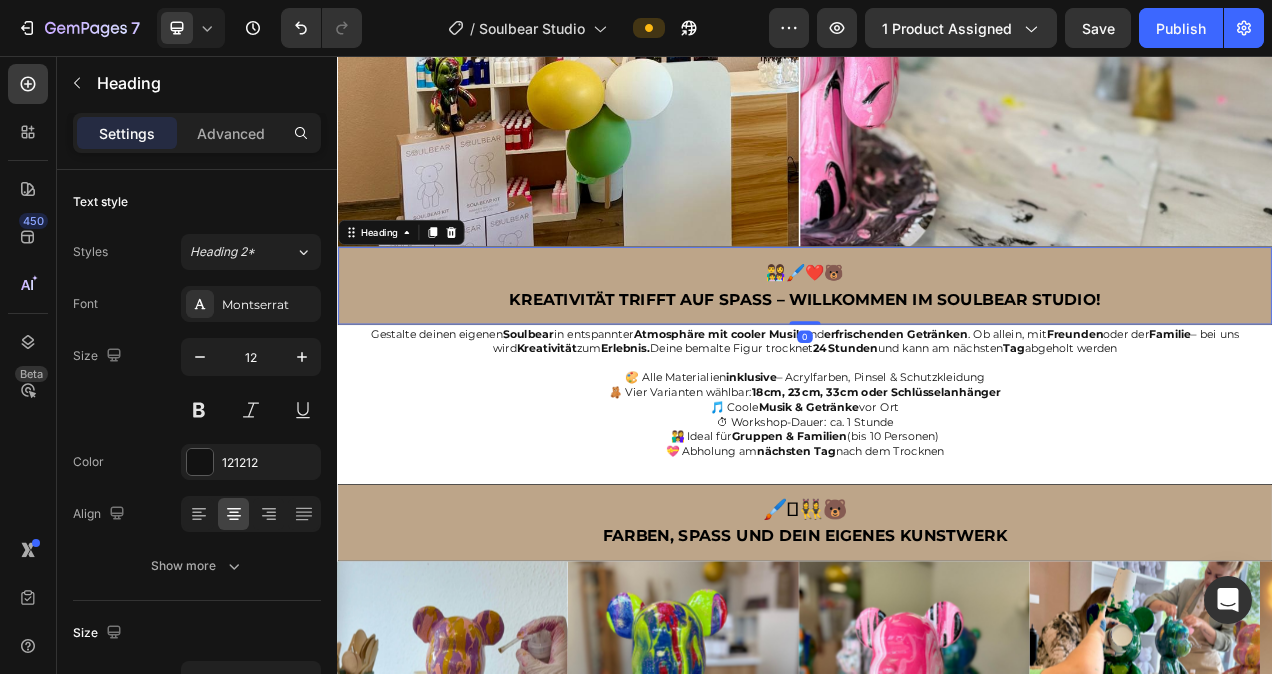 click on "👨‍👩‍👧‍👦🖌️❤️🐻 Kreativität trifft auf Spaß – Willkommen im Soulbear Studio!" at bounding box center [937, 351] 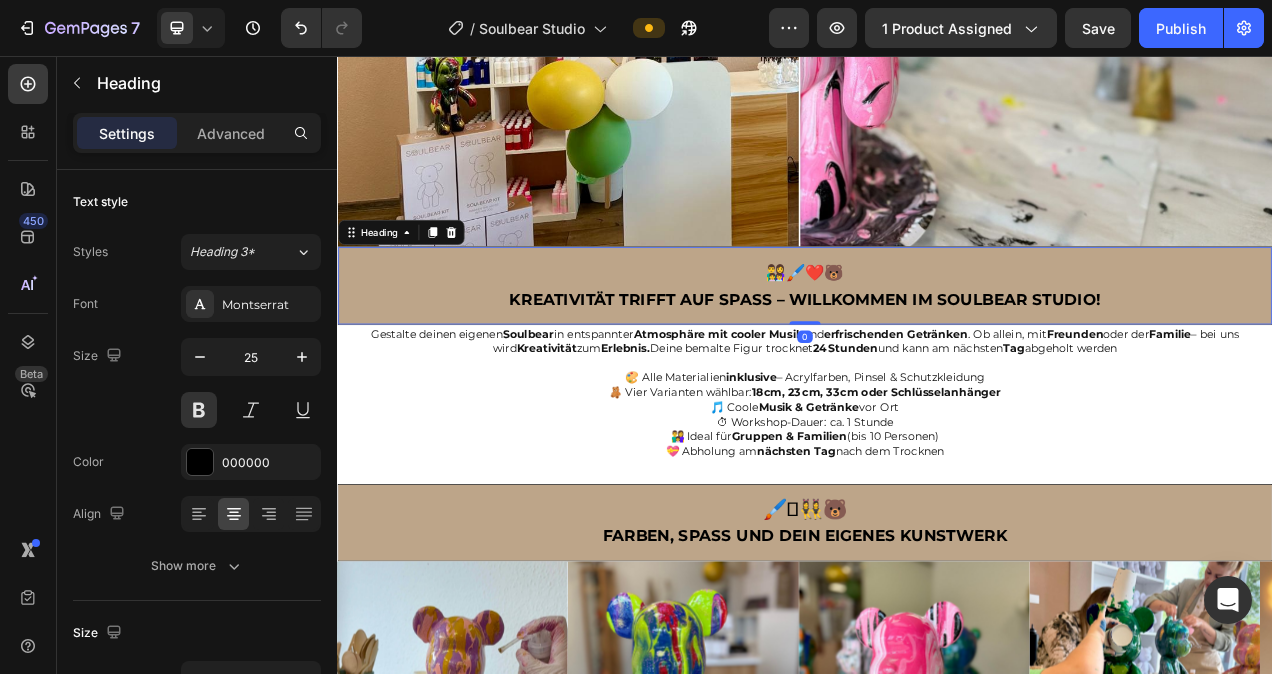 scroll, scrollTop: 500, scrollLeft: 0, axis: vertical 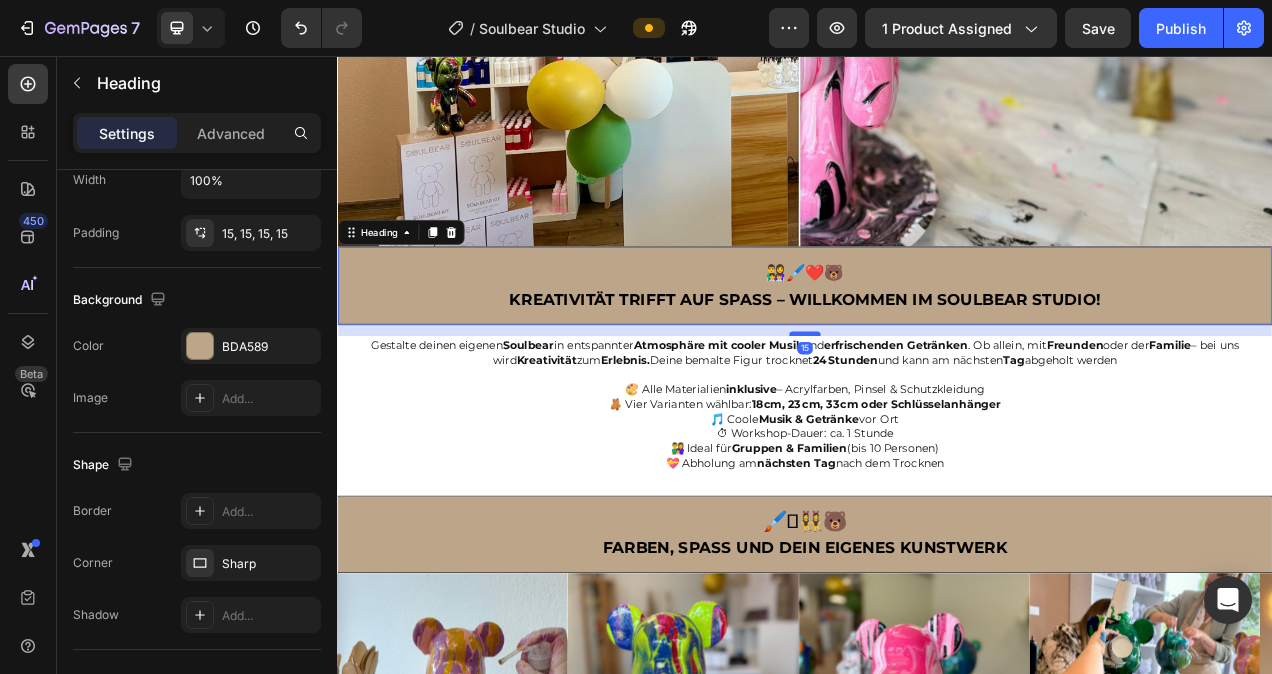 drag, startPoint x: 938, startPoint y: 387, endPoint x: 941, endPoint y: 402, distance: 15.297058 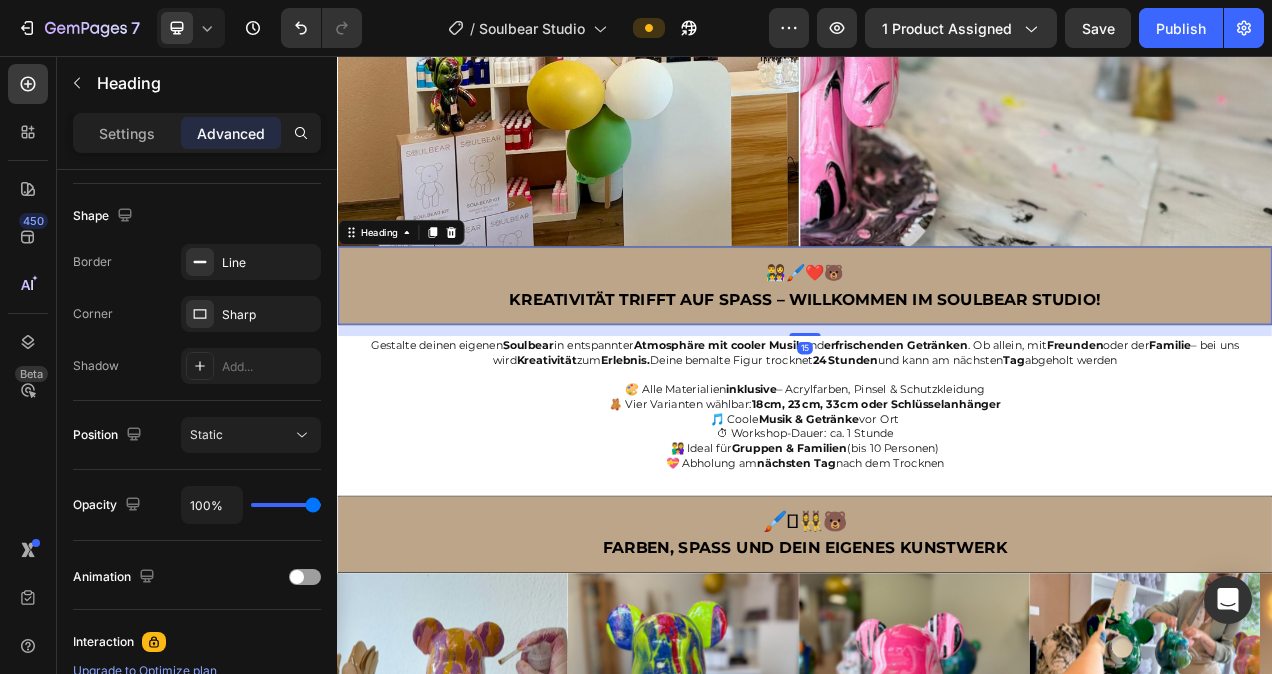 click on "👨‍👩‍👧‍👦🖌️❤️🐻 Kreativität trifft auf Spaß – Willkommen im Soulbear Studio!" at bounding box center (937, 351) 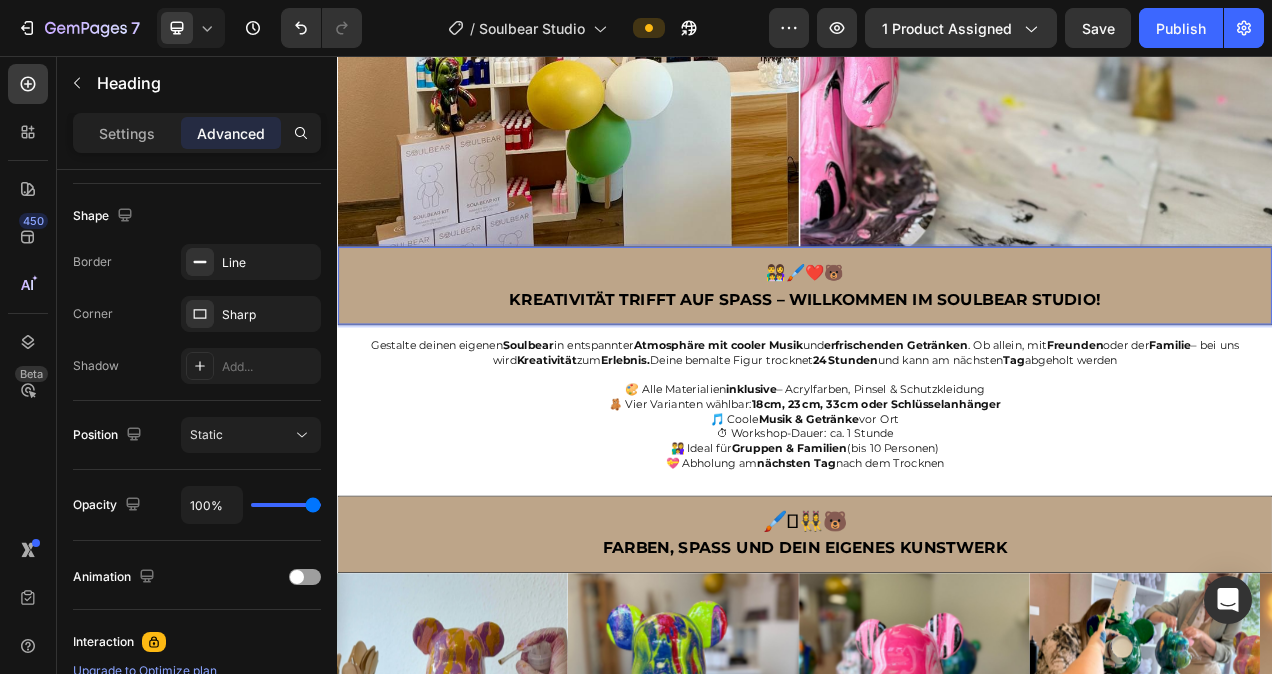 click on "👨‍👩‍👧‍👦🖌️❤️🐻 Kreativität trifft auf Spaß – Willkommen im Soulbear Studio!" at bounding box center [937, 351] 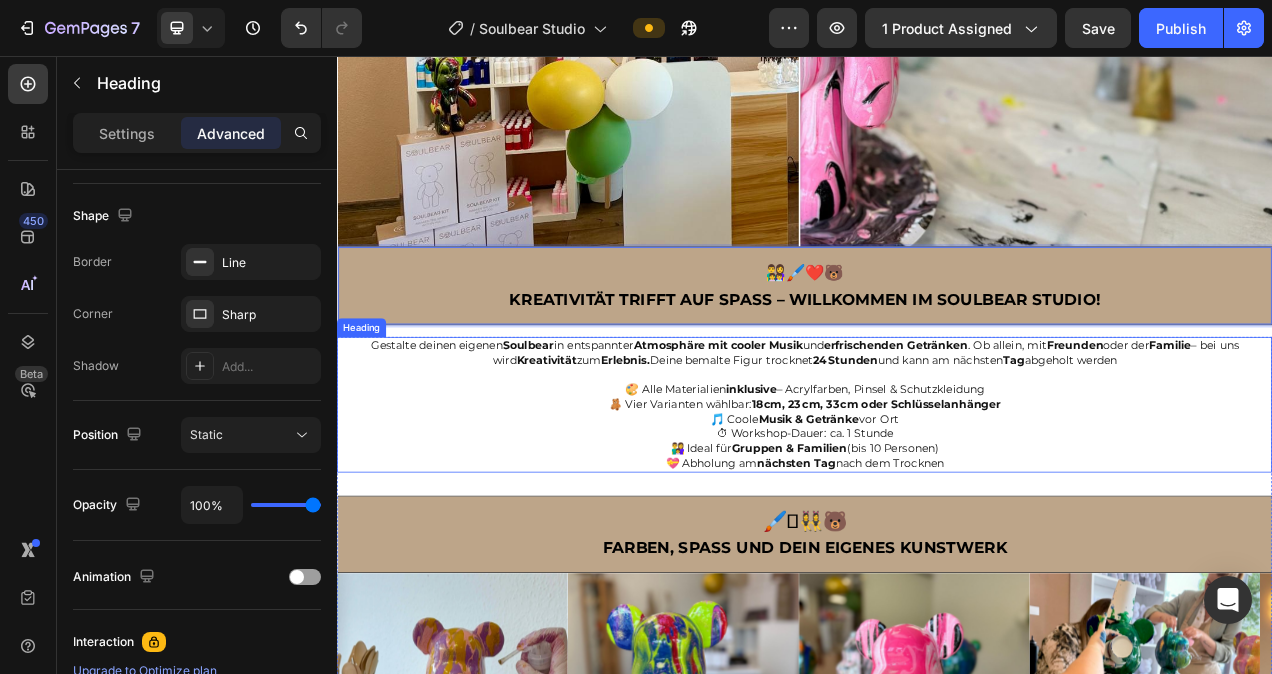 click on "Gestalte deinen eigenen  Soulbear  in entspannter  Atmosphäre mit cooler Musik  und  erfrischenden Getränken . Ob allein, mit  Freunden  oder der  Familie  – bei uns wird  Kreativität  zum  Erlebnis.  Deine bemalte Figur trocknet  24 Stunden  und kann am nächsten  Tag  abgeholt werden" at bounding box center (937, 437) 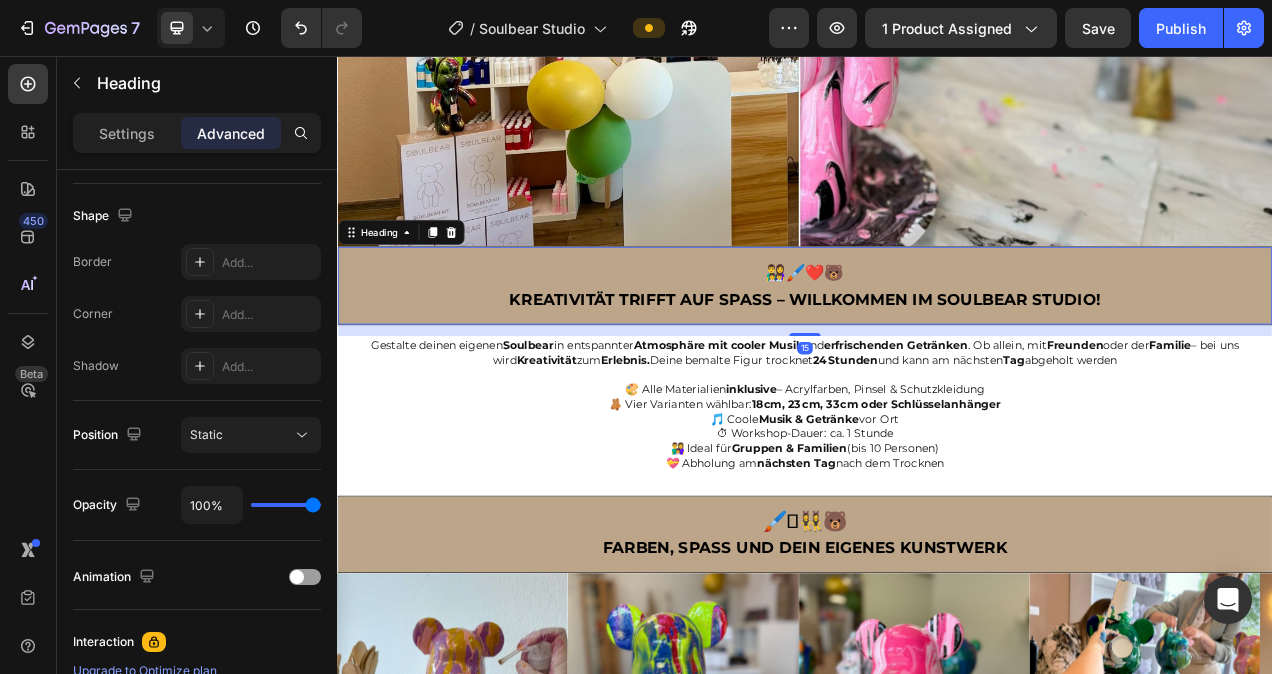 click on "⁠⁠⁠⁠⁠⁠⁠  👨‍👩‍👧‍👦🖌️❤️🐻 Kreativität trifft auf Spaß – Willkommen im Soulbear Studio!" at bounding box center [937, 351] 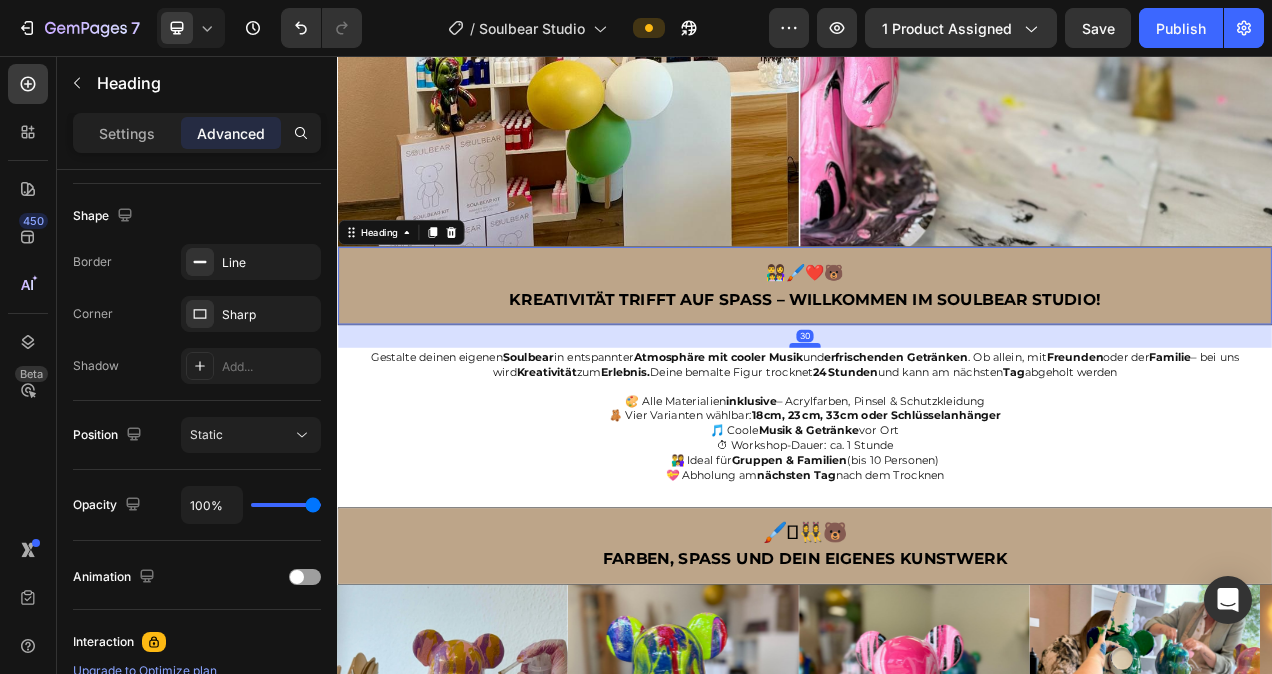 drag, startPoint x: 931, startPoint y: 403, endPoint x: 942, endPoint y: 417, distance: 17.804493 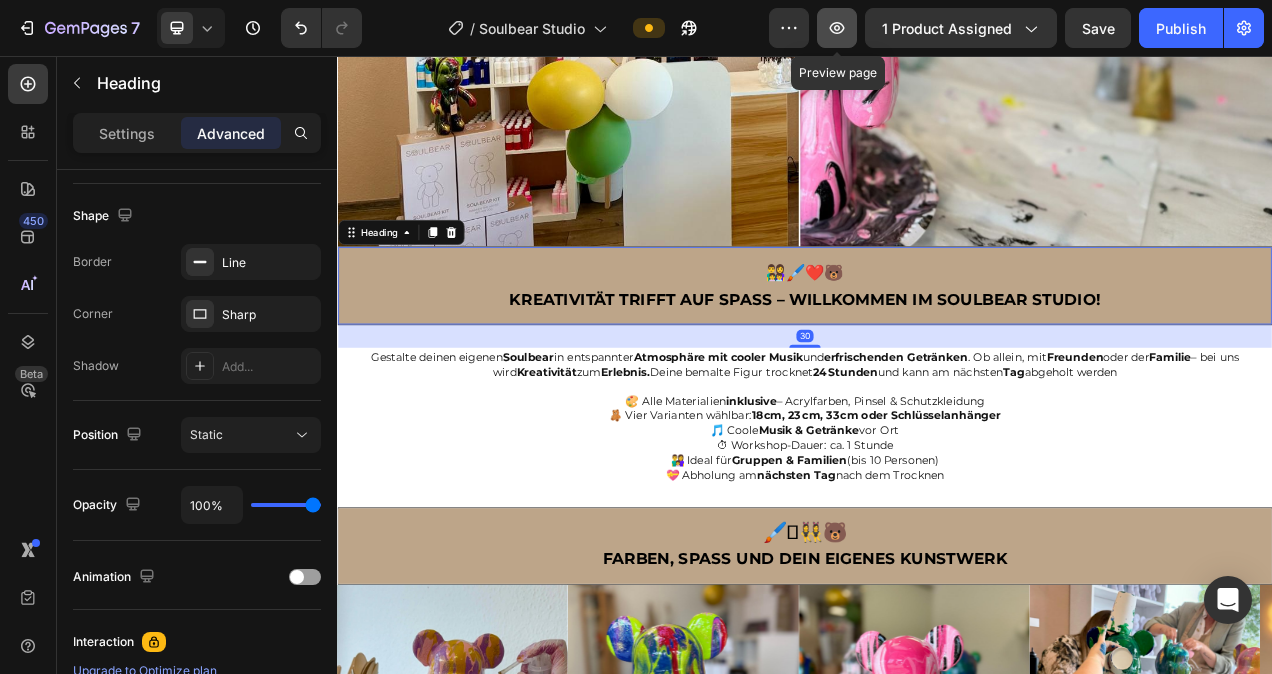 click 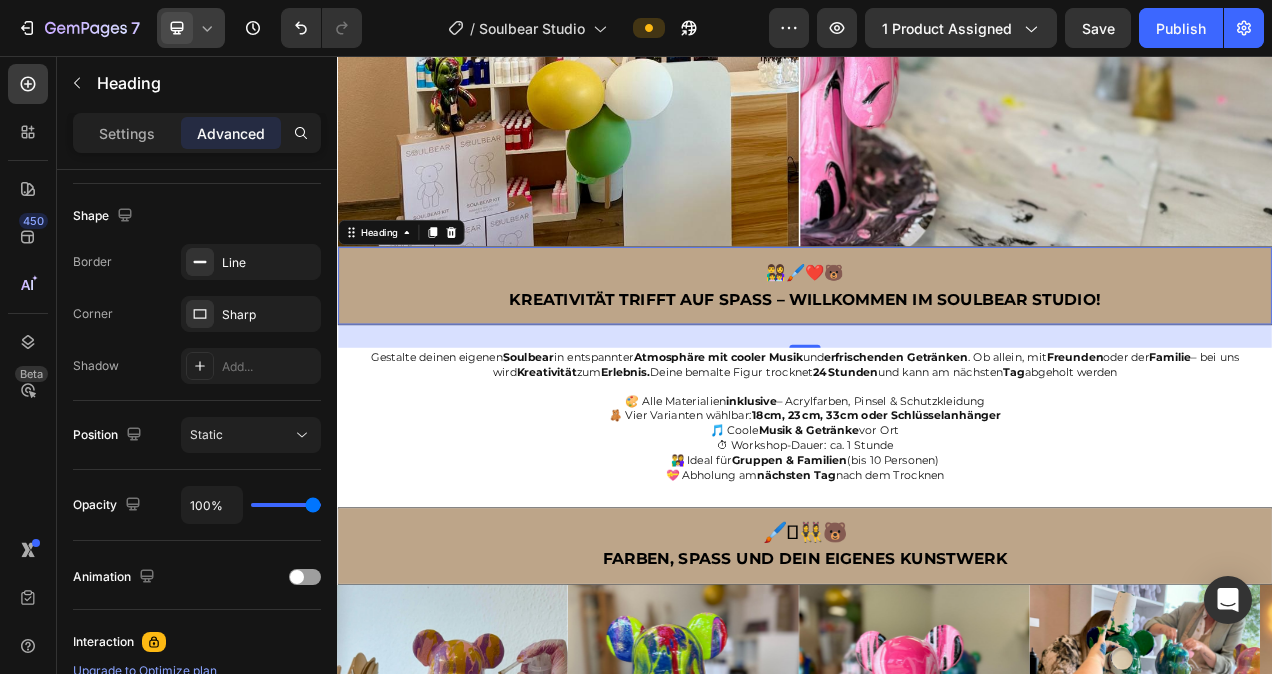 click 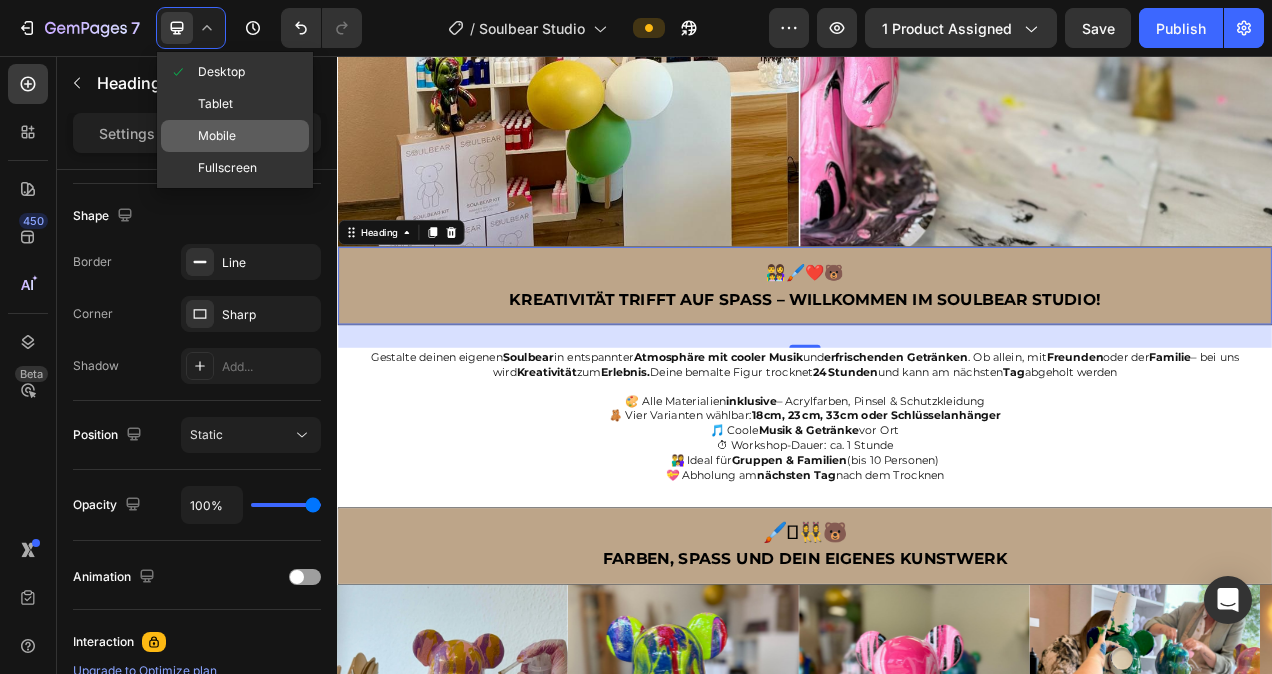 click on "Mobile" at bounding box center [217, 136] 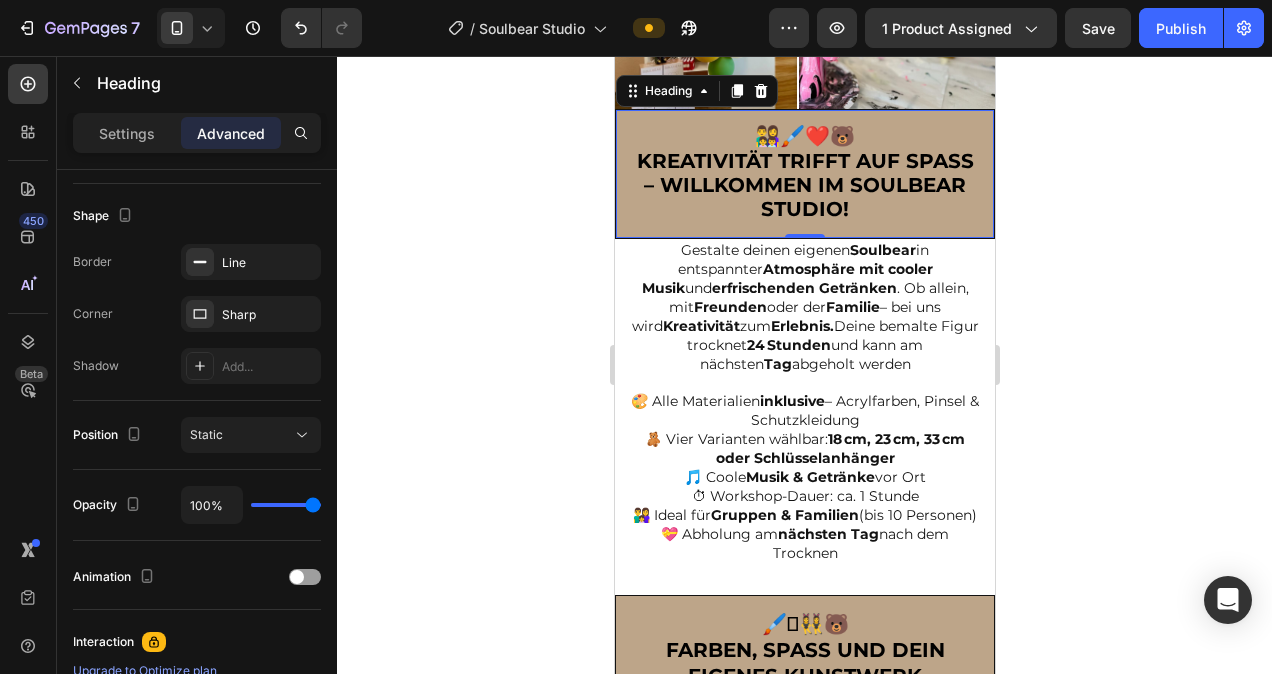 scroll, scrollTop: 797, scrollLeft: 0, axis: vertical 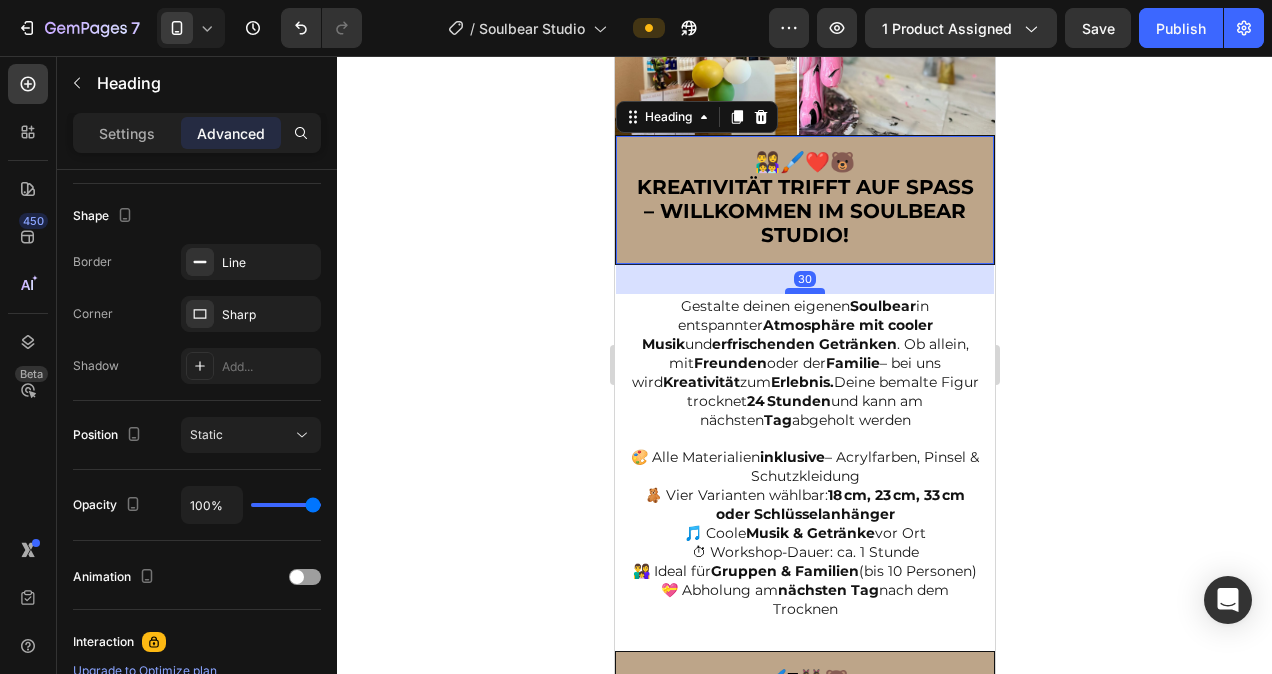 drag, startPoint x: 797, startPoint y: 248, endPoint x: 802, endPoint y: 278, distance: 30.413813 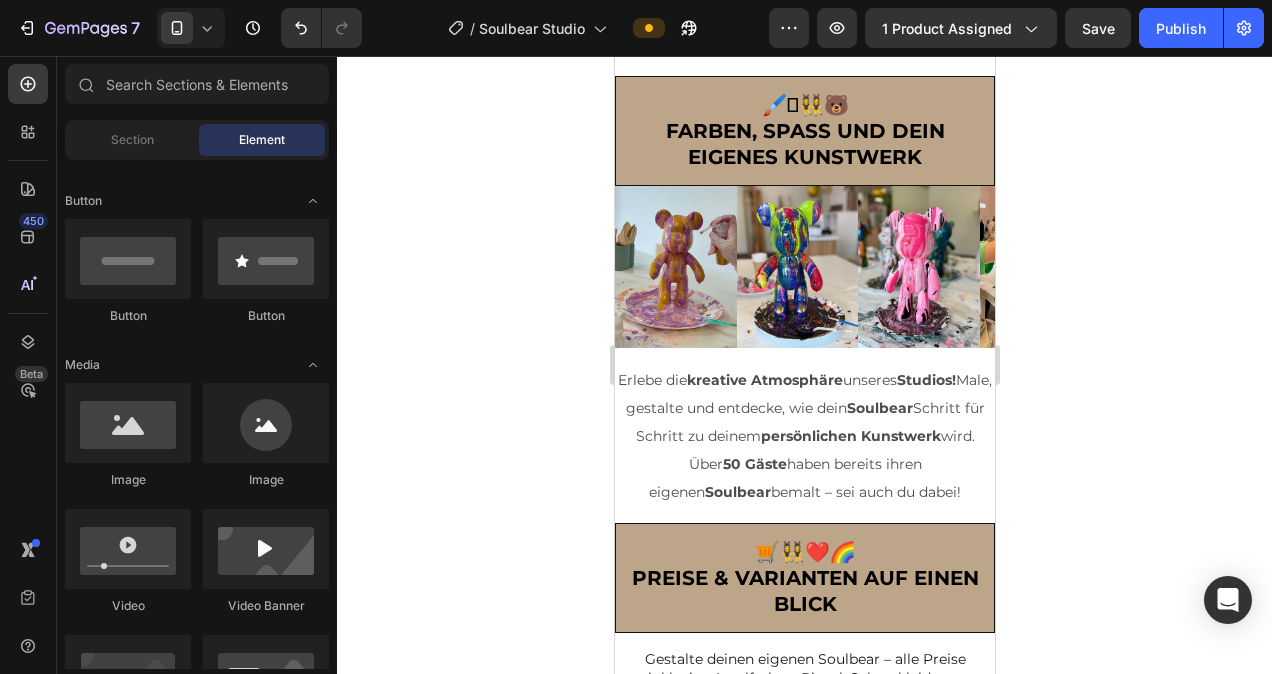 scroll, scrollTop: 1373, scrollLeft: 0, axis: vertical 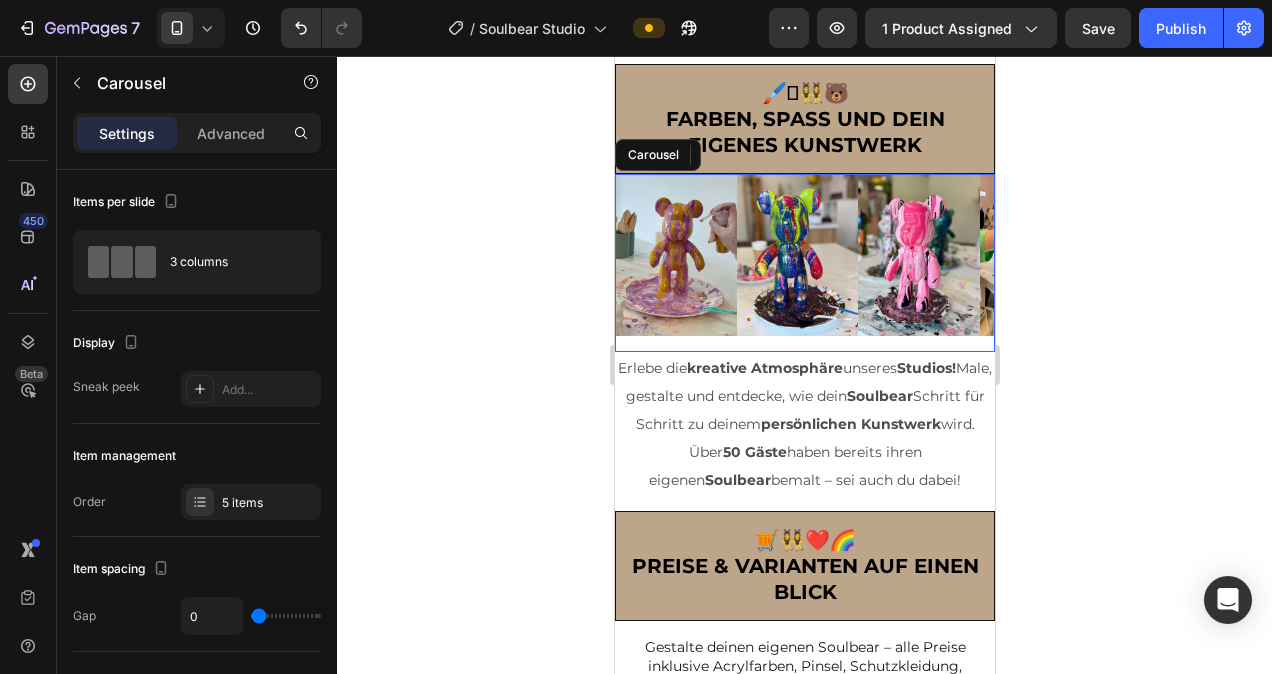 click on "Image" at bounding box center [797, 263] 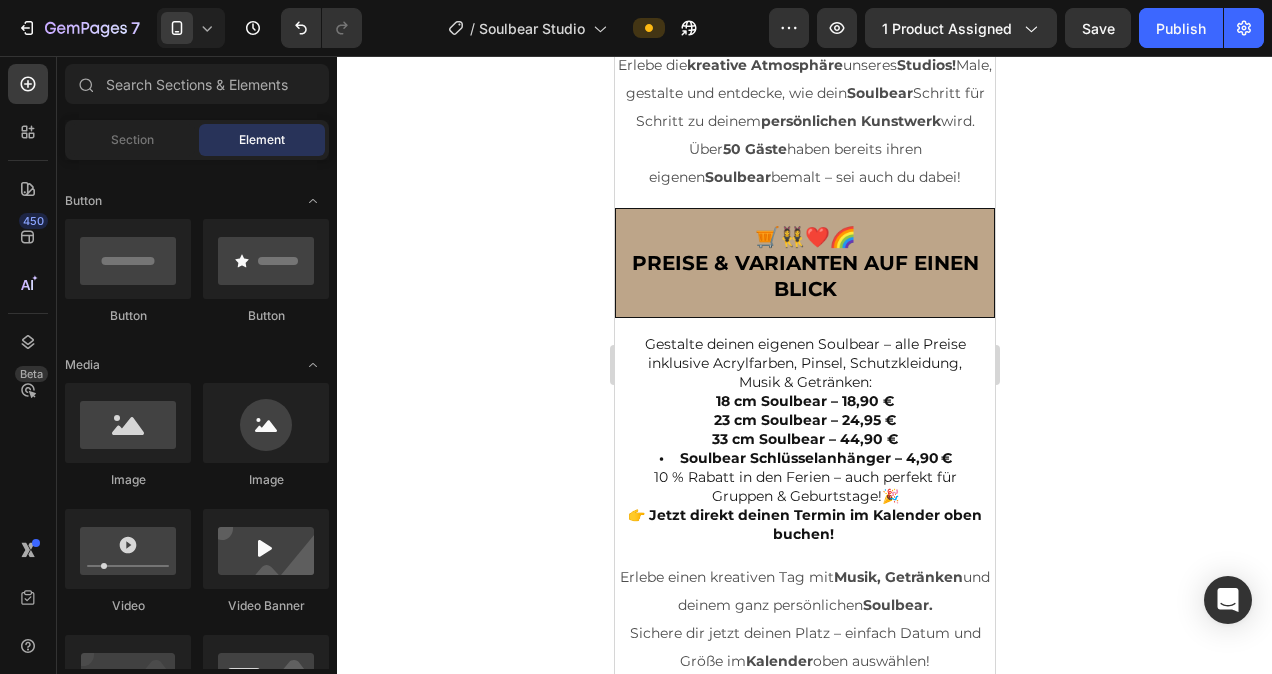 scroll, scrollTop: 1690, scrollLeft: 0, axis: vertical 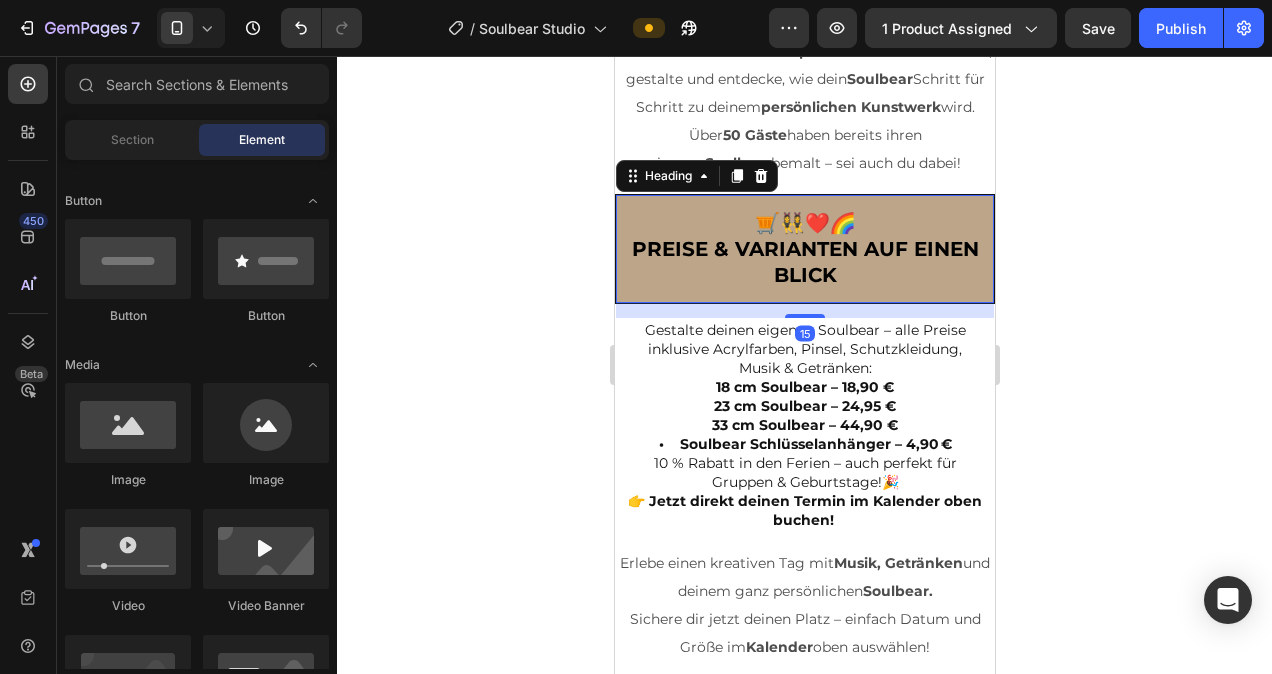 click on "🛒👯‍♀️❤️🌈 Preise & Varianten auf einen Blick" at bounding box center [804, 249] 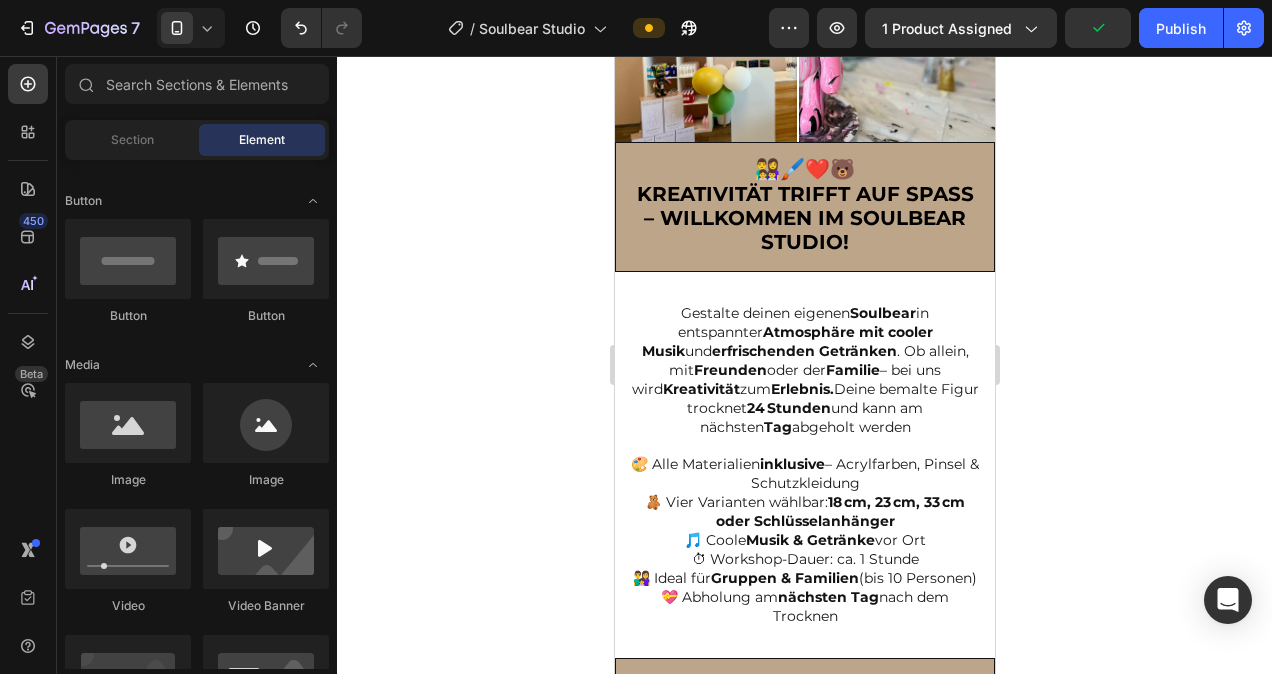 scroll, scrollTop: 786, scrollLeft: 0, axis: vertical 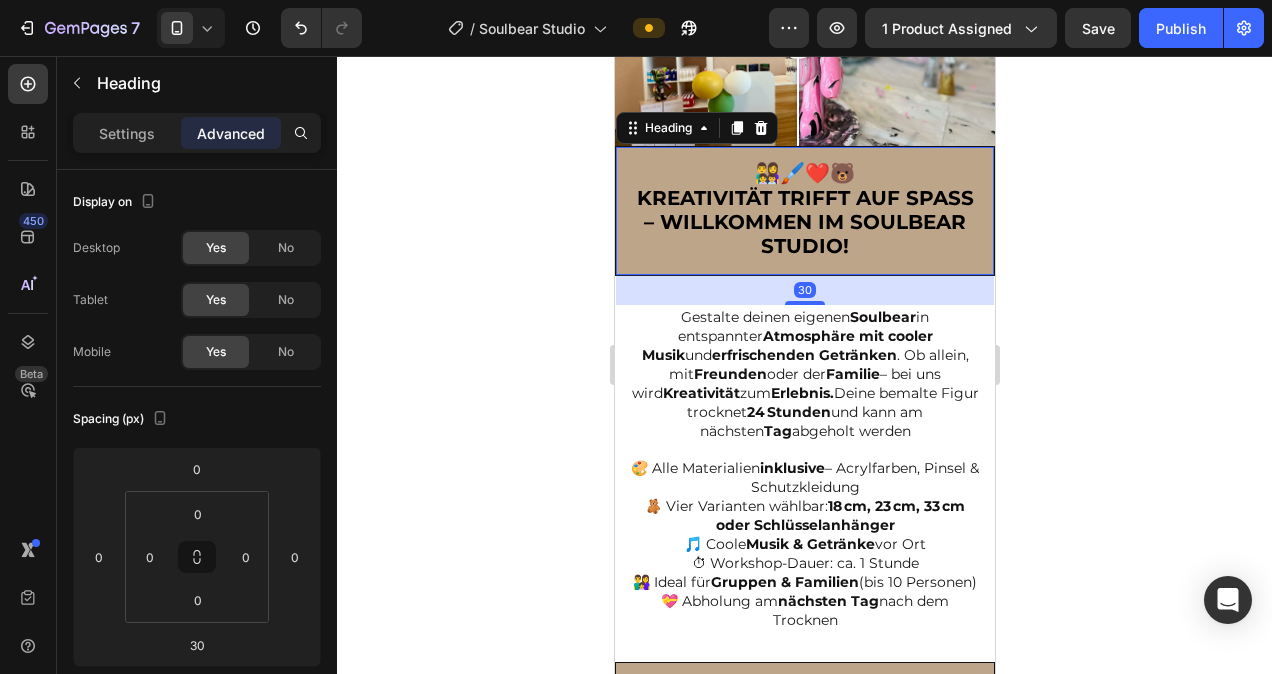 click on "👨‍👩‍👧‍👦🖌️❤️🐻 Kreativität trifft auf Spaß – Willkommen im Soulbear Studio!" at bounding box center (804, 211) 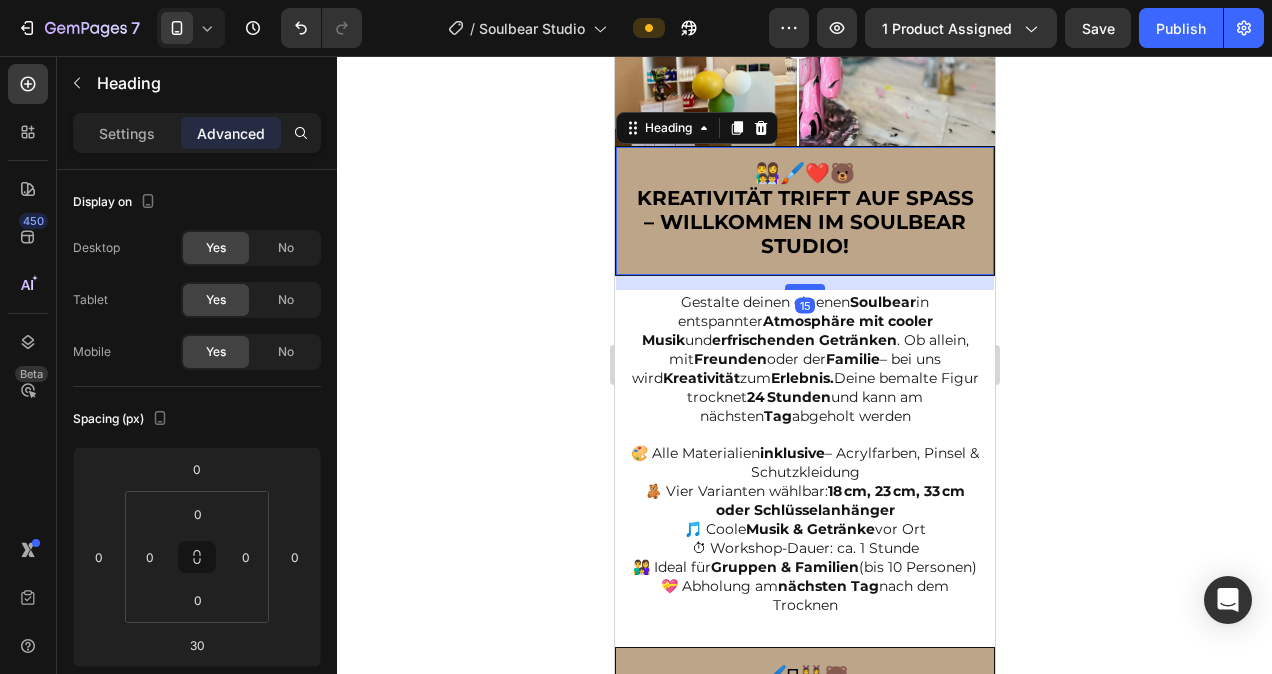 drag, startPoint x: 805, startPoint y: 292, endPoint x: 808, endPoint y: 277, distance: 15.297058 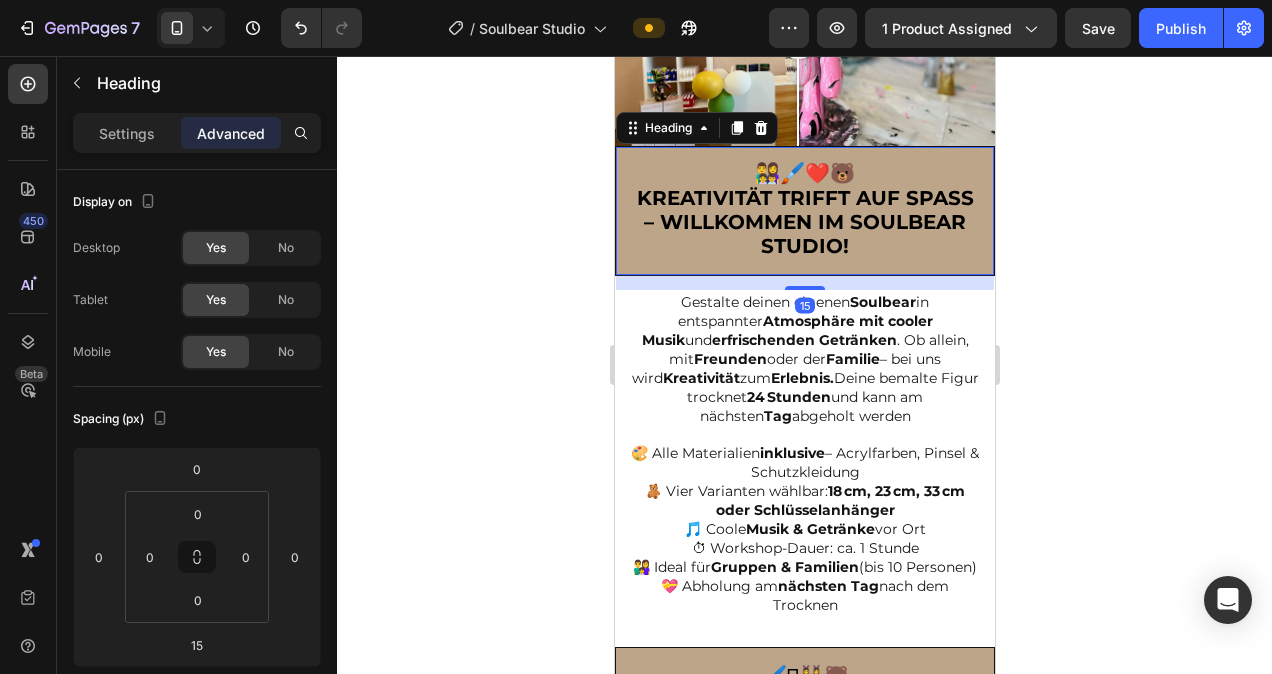 click on "👨‍👩‍👧‍👦🖌️❤️🐻 Kreativität trifft auf Spaß – Willkommen im Soulbear Studio!" at bounding box center [804, 211] 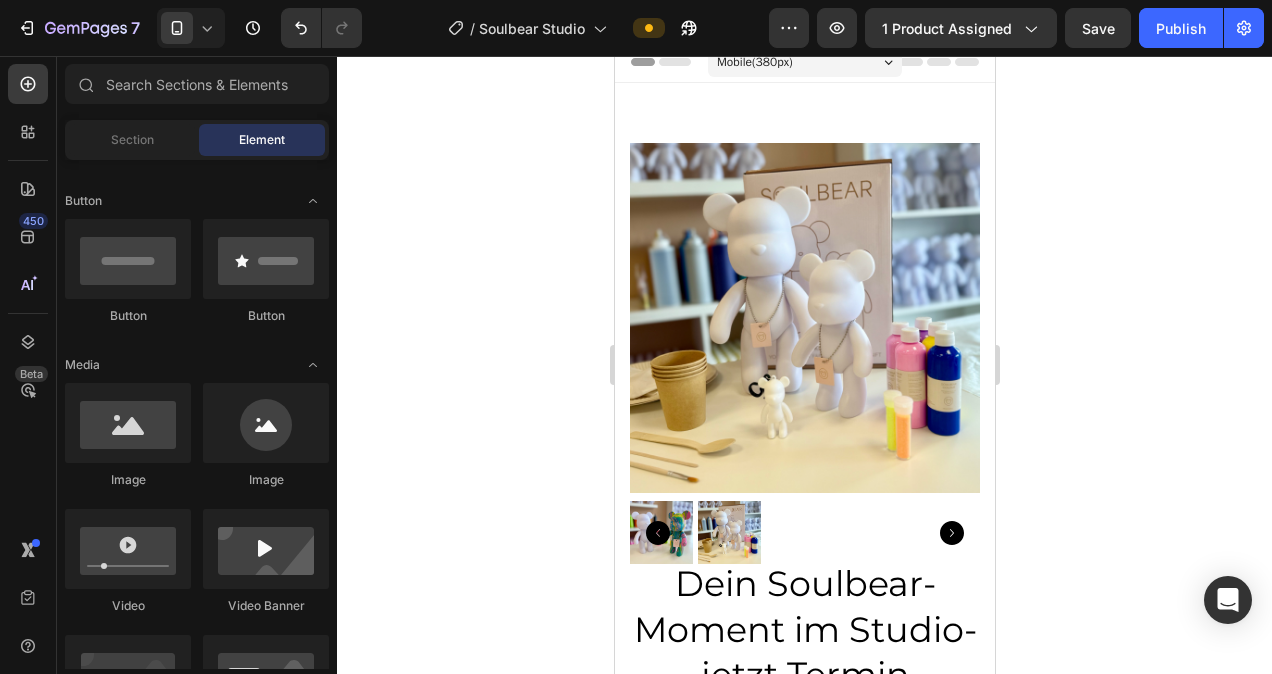 scroll, scrollTop: 0, scrollLeft: 0, axis: both 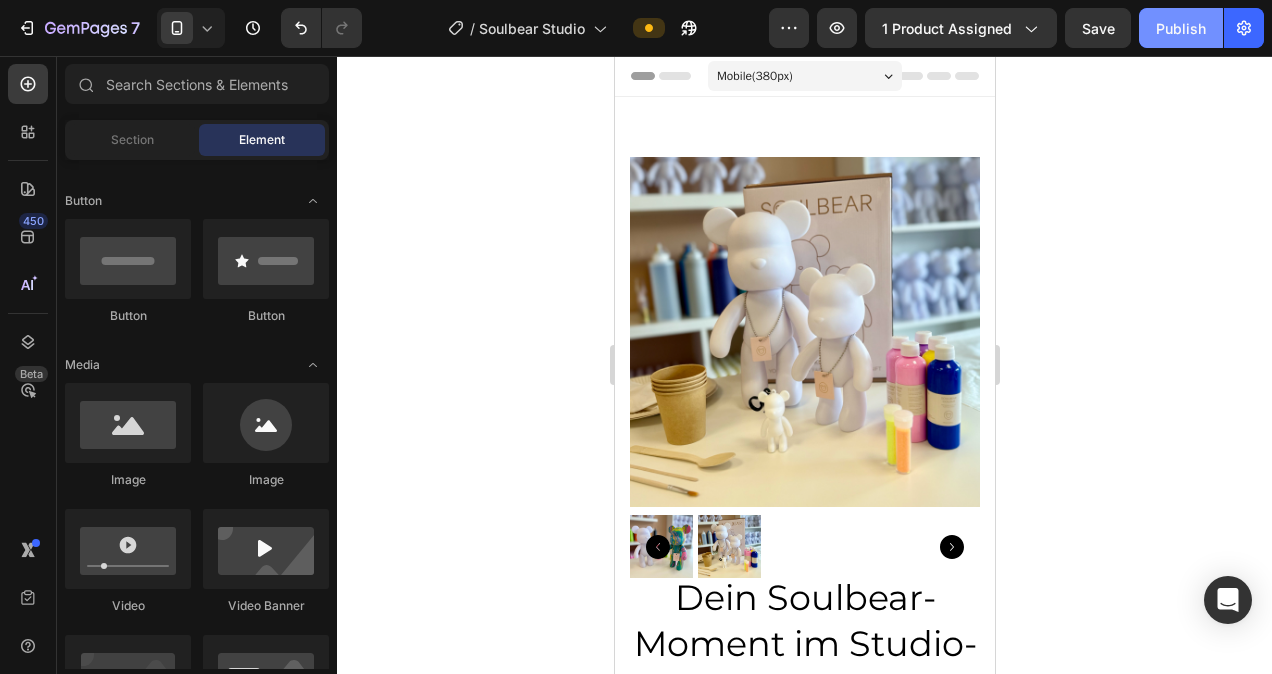 click on "Publish" at bounding box center (1181, 28) 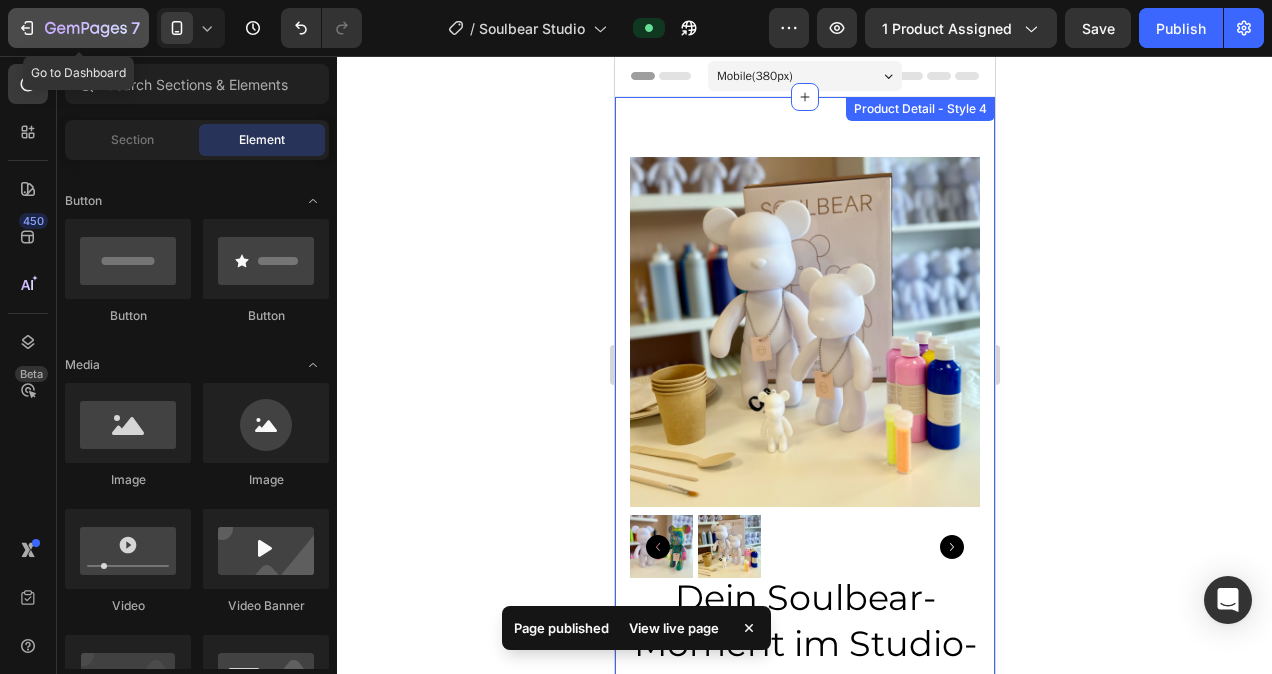 click 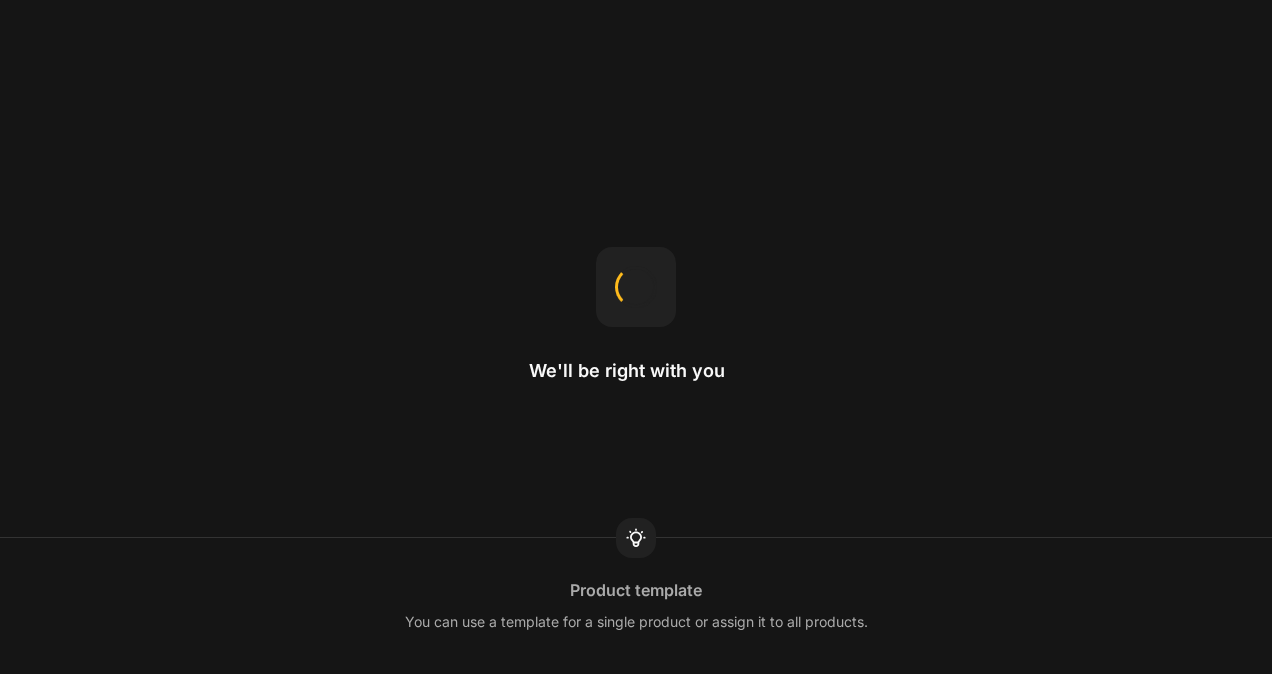 scroll, scrollTop: 0, scrollLeft: 0, axis: both 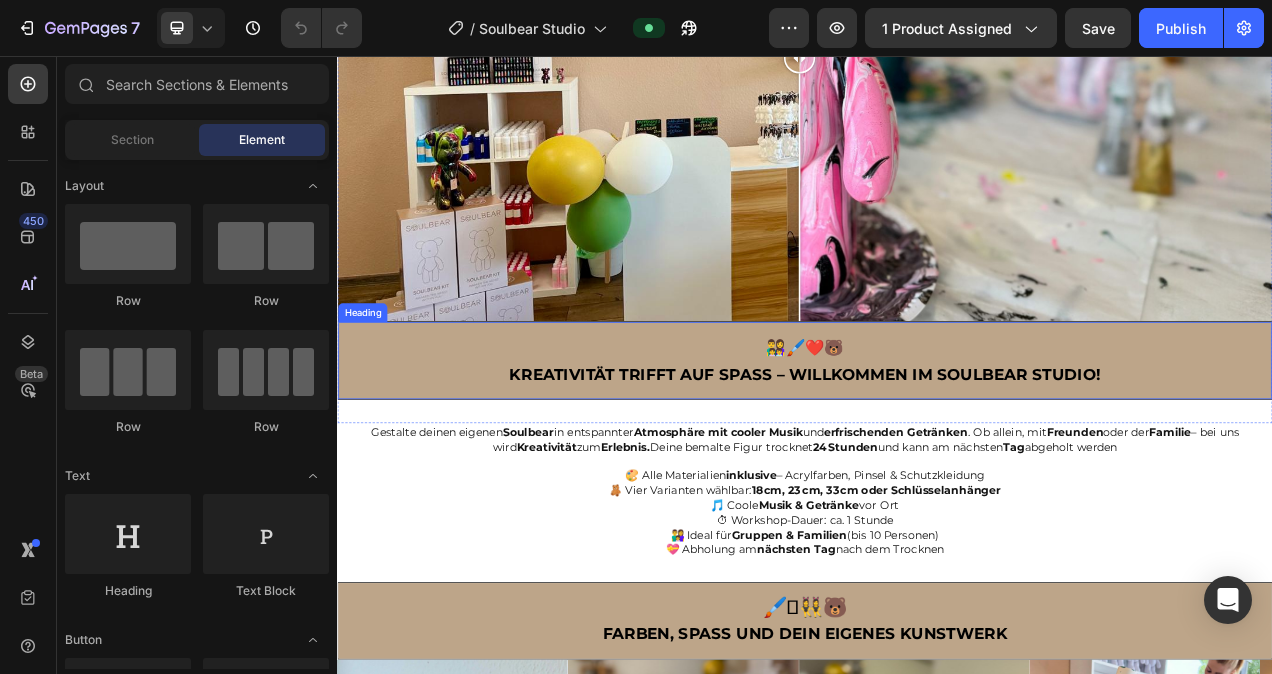 click on "👨‍👩‍👧‍👦🖌️❤️🐻 Kreativität trifft auf Spaß – Willkommen im Soulbear Studio!" at bounding box center (937, 447) 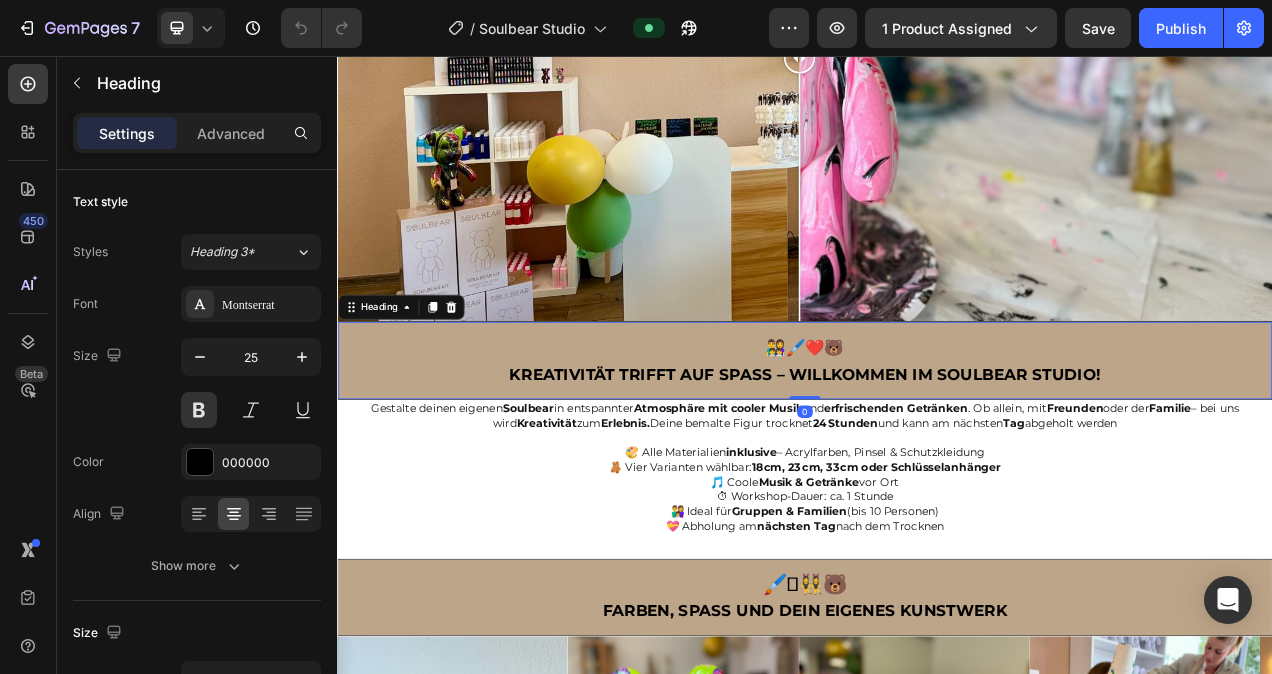 drag, startPoint x: 931, startPoint y: 512, endPoint x: 937, endPoint y: 477, distance: 35.510563 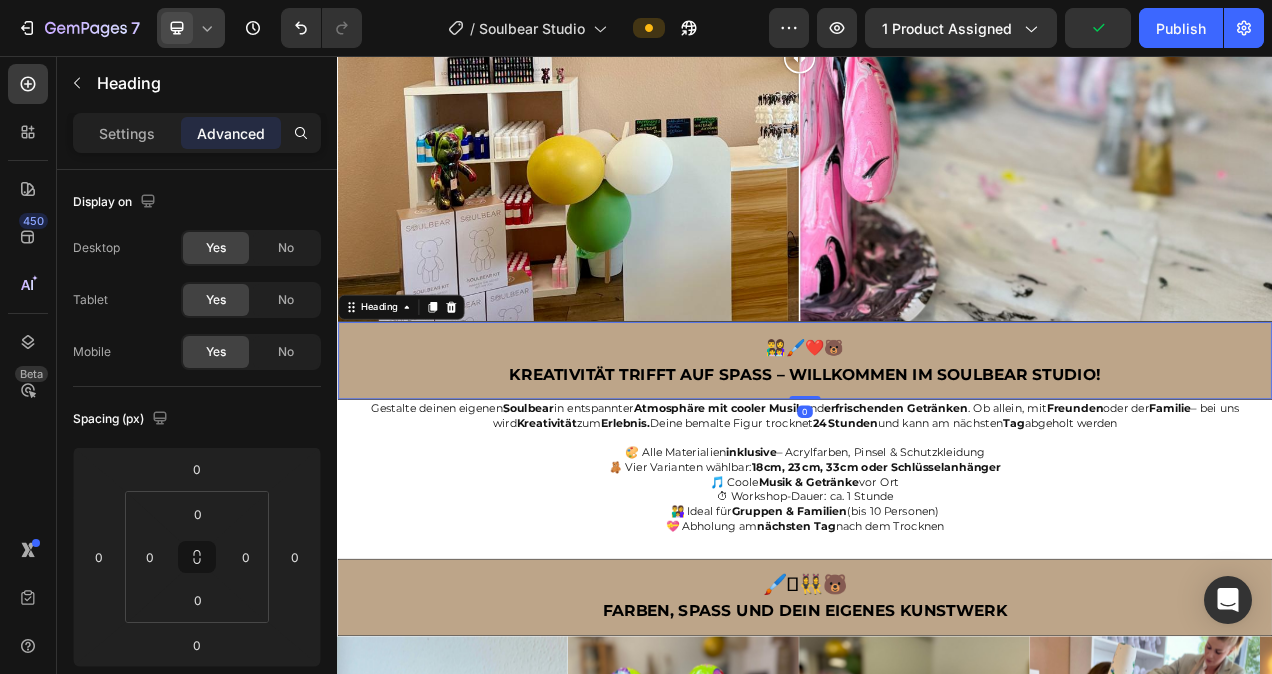 click 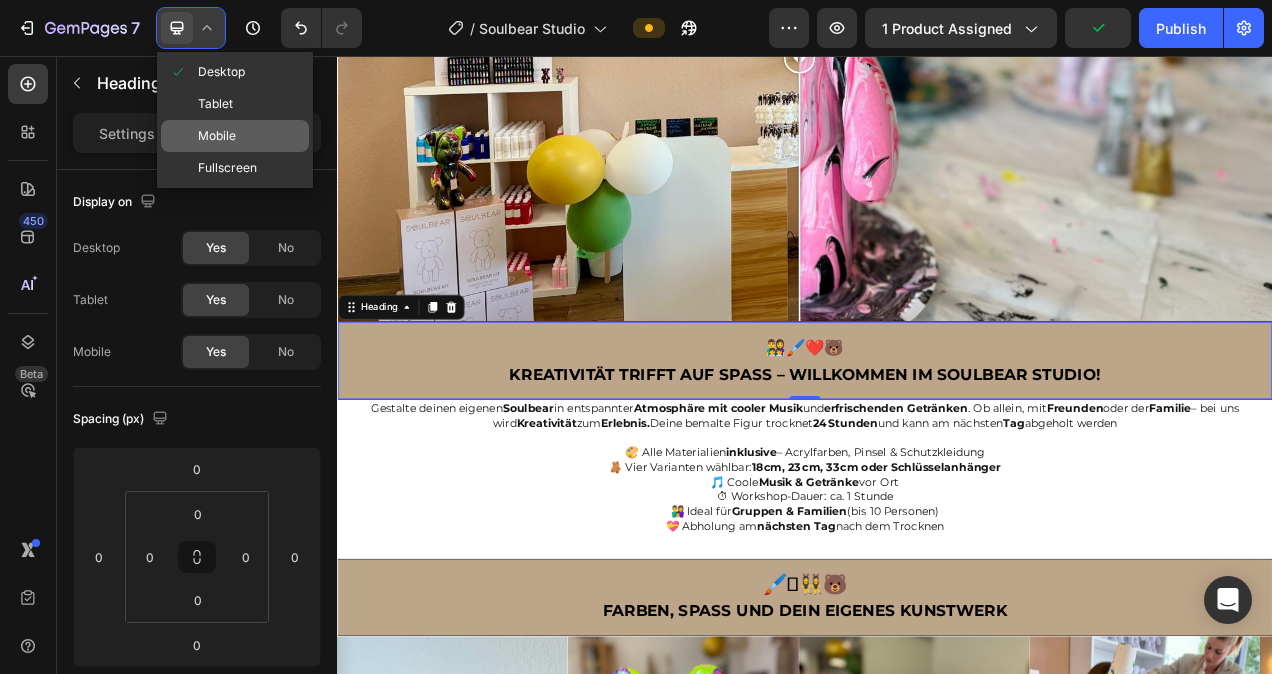 click on "Mobile" at bounding box center (217, 136) 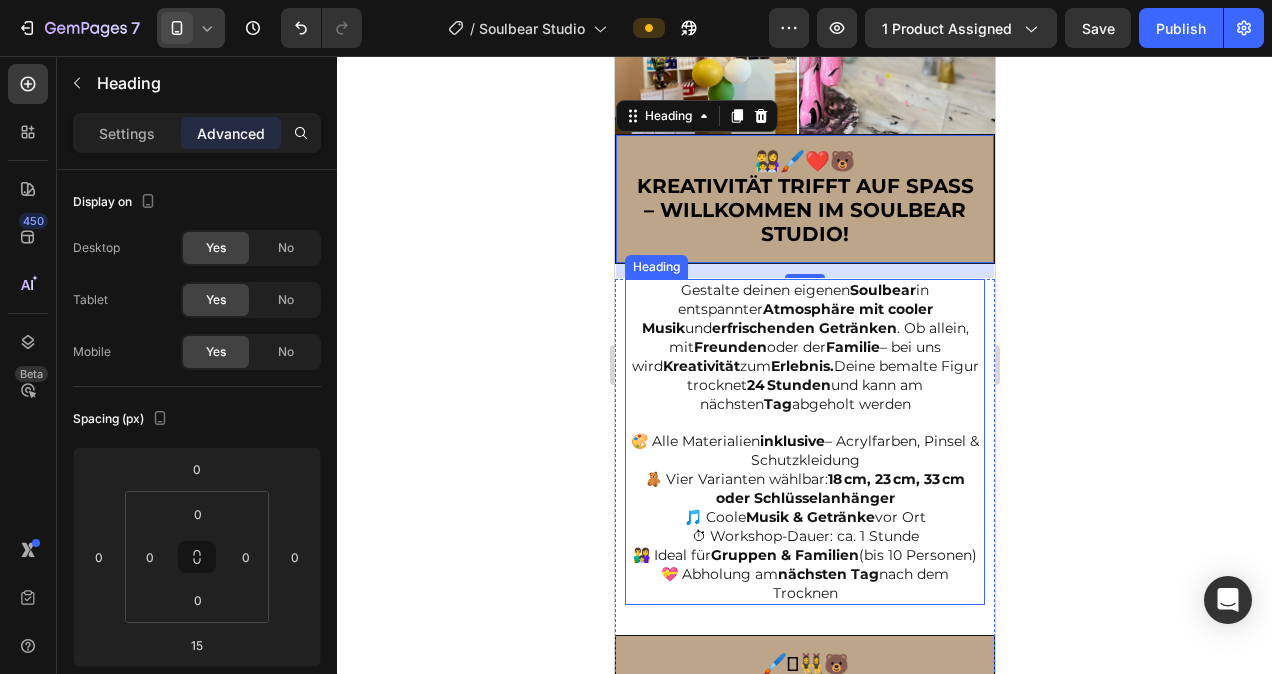 scroll, scrollTop: 797, scrollLeft: 0, axis: vertical 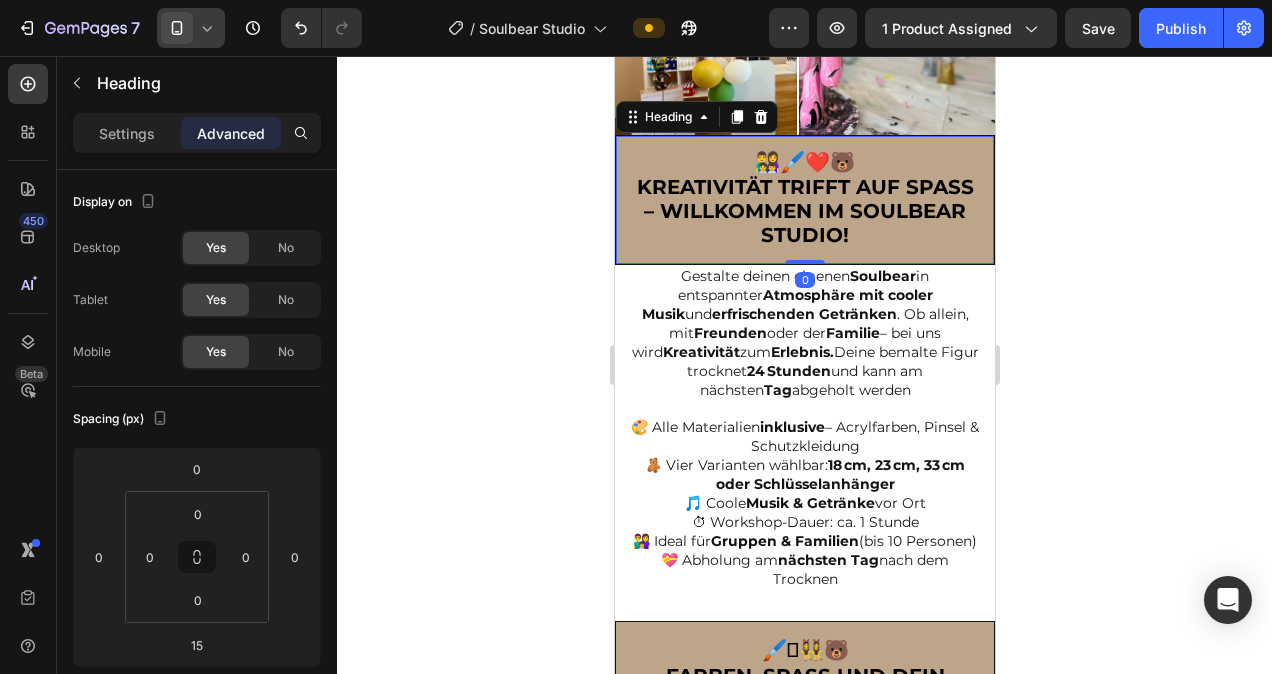 drag, startPoint x: 806, startPoint y: 266, endPoint x: 810, endPoint y: 243, distance: 23.345236 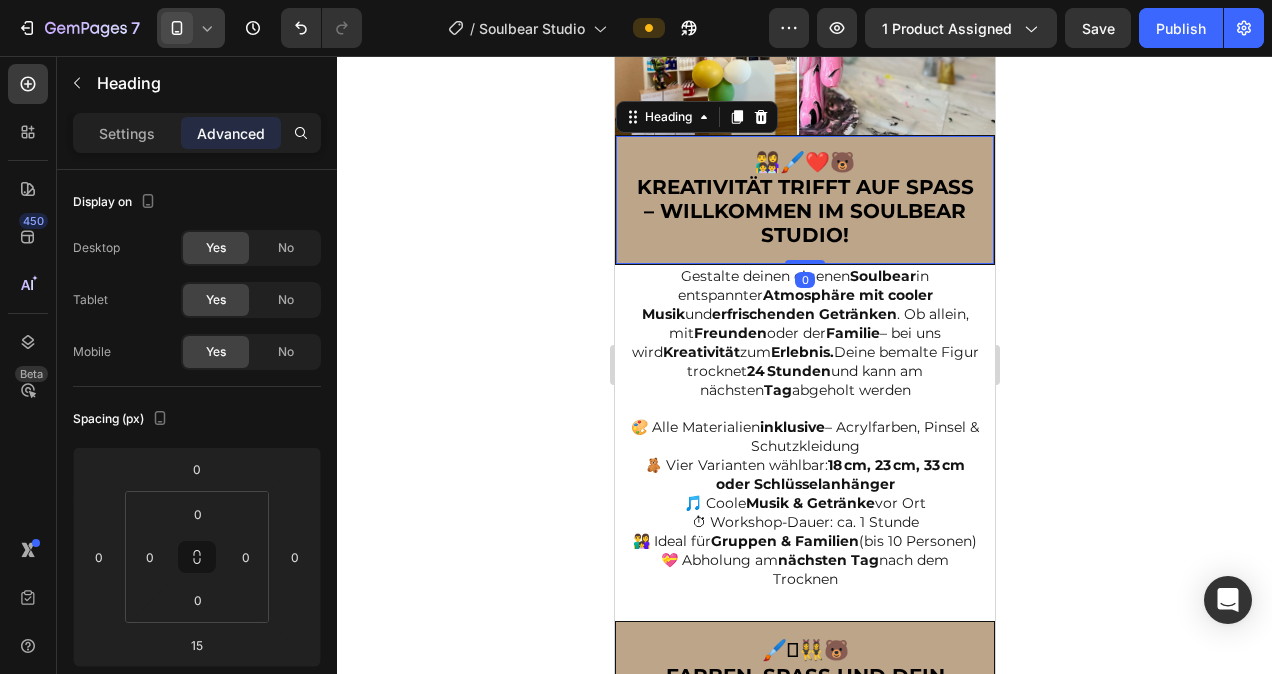 click on "👨‍👩‍👧‍👦🖌️❤️🐻 Kreativität trifft auf Spaß – Willkommen im Soulbear Studio! Heading   0" at bounding box center [804, 200] 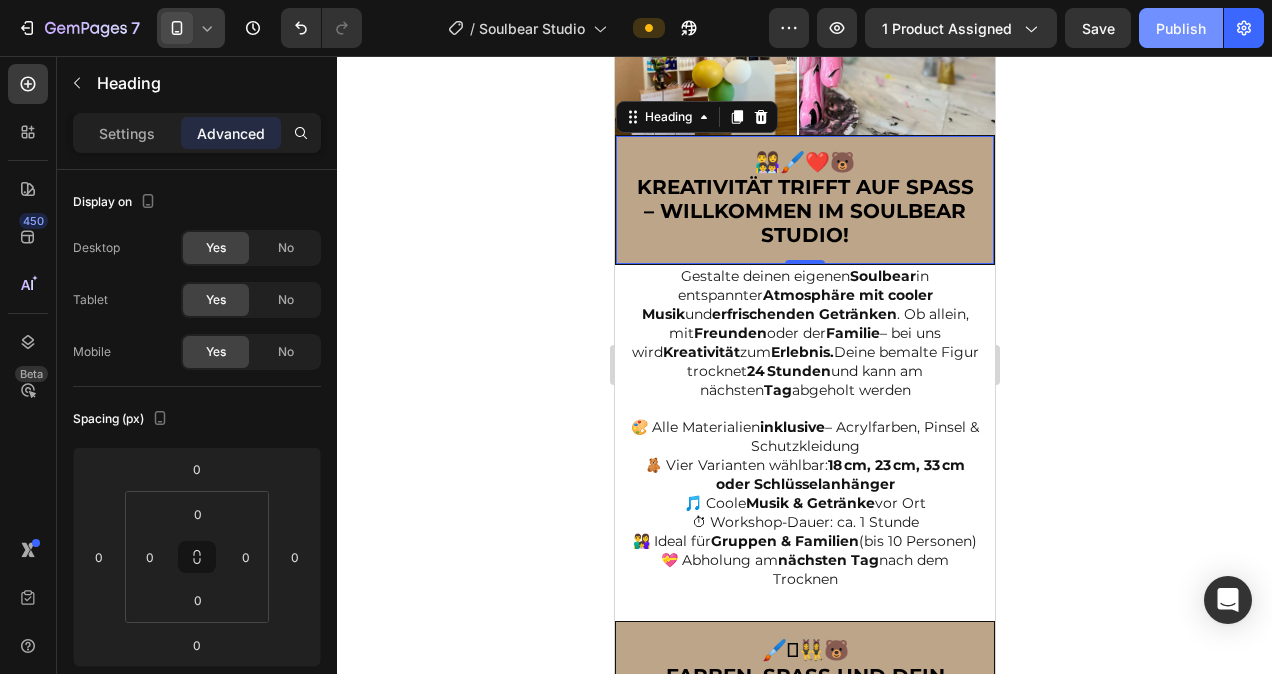 click on "Publish" at bounding box center (1181, 28) 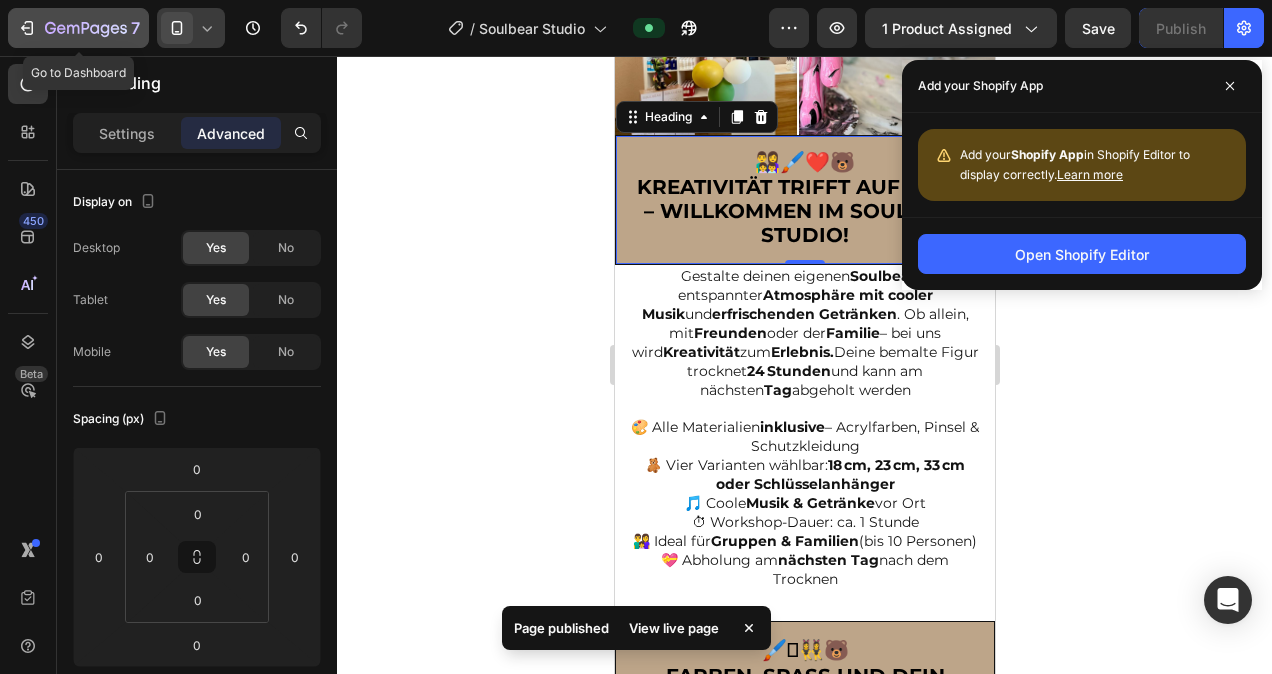 click 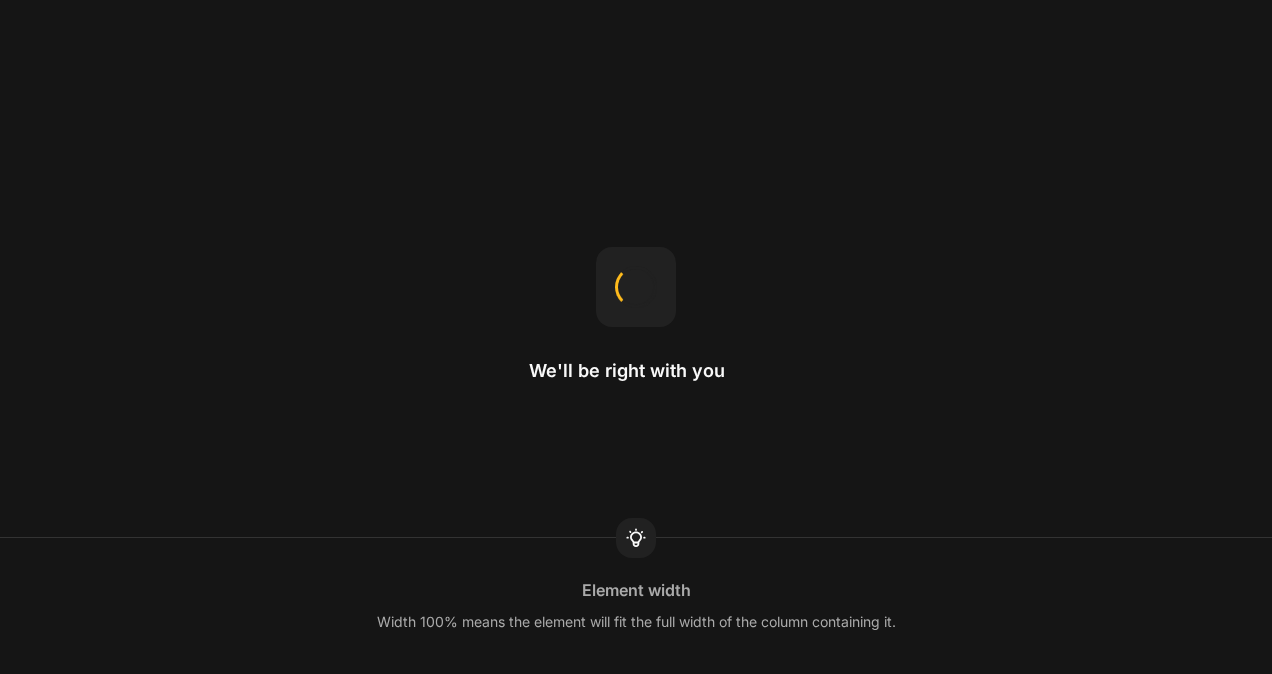 scroll, scrollTop: 0, scrollLeft: 0, axis: both 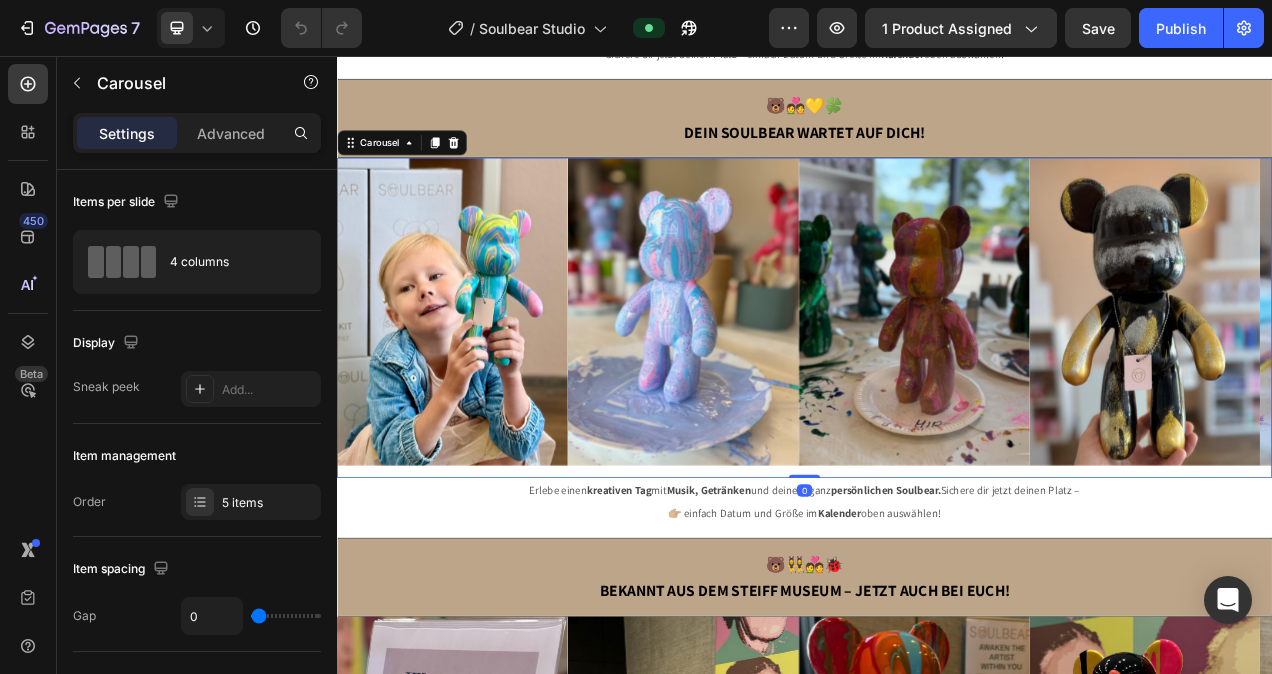 click on "Image" at bounding box center [485, 392] 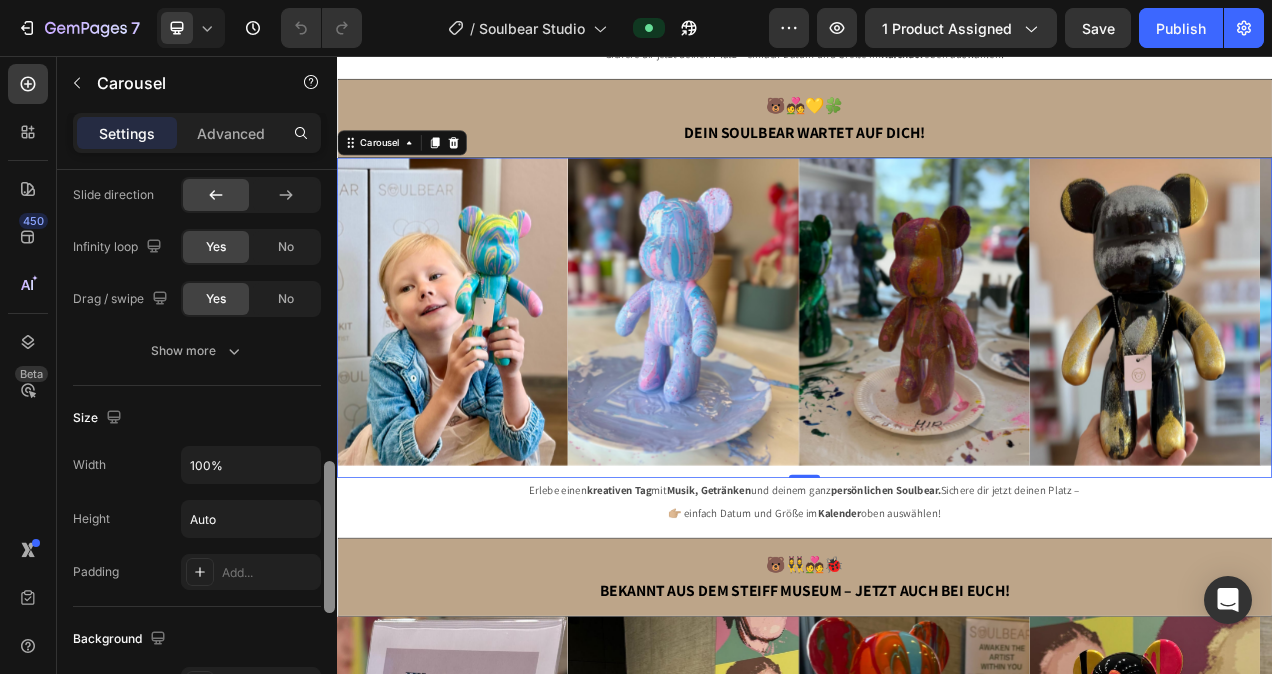 scroll, scrollTop: 1051, scrollLeft: 0, axis: vertical 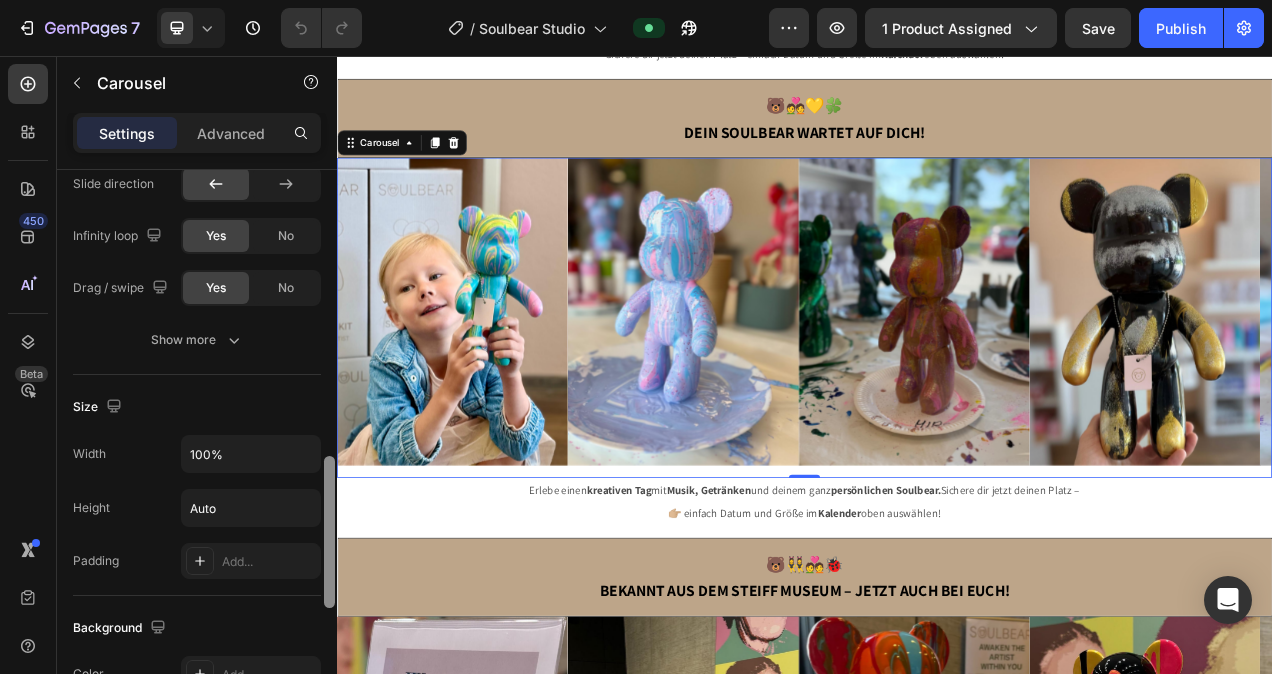 drag, startPoint x: 328, startPoint y: 282, endPoint x: 0, endPoint y: 629, distance: 477.4861 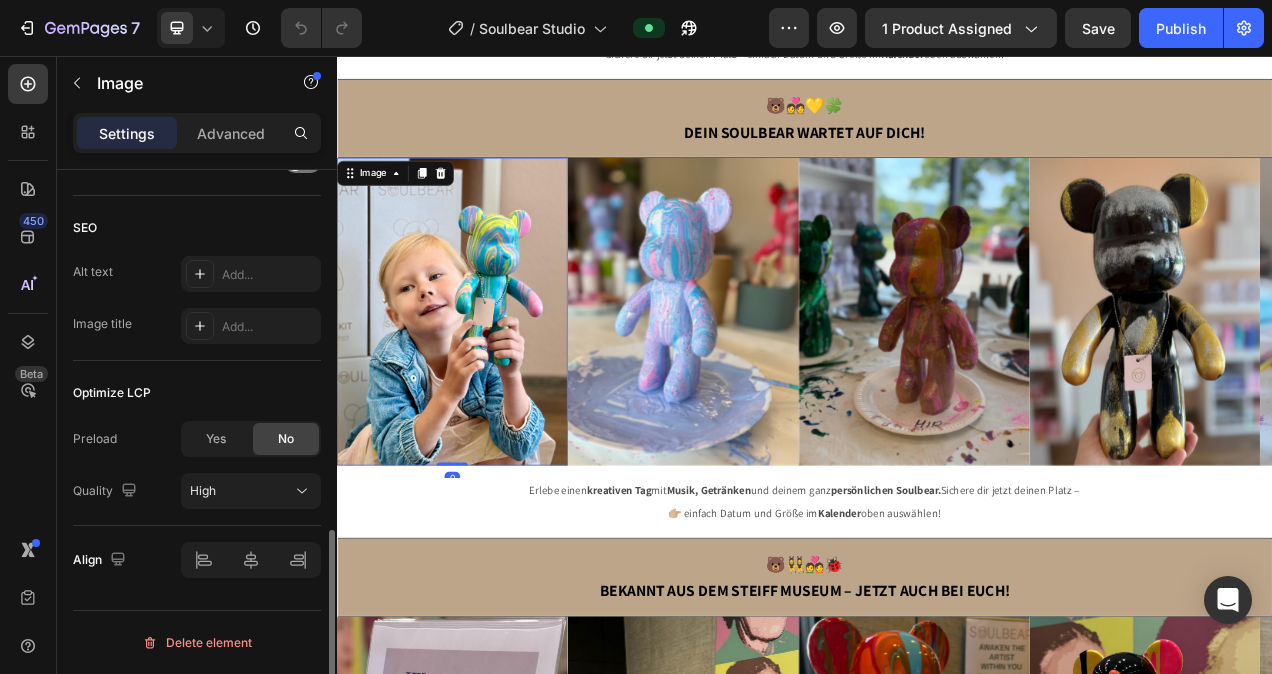 click at bounding box center [485, 384] 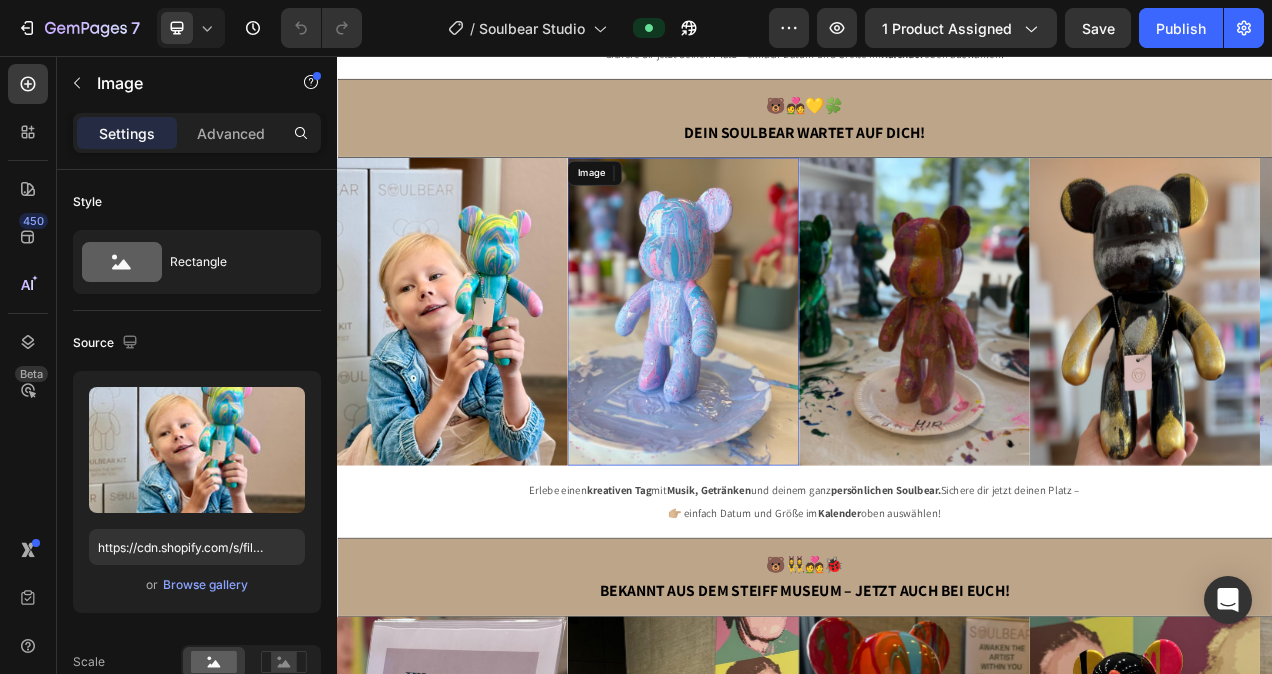 click at bounding box center [781, 384] 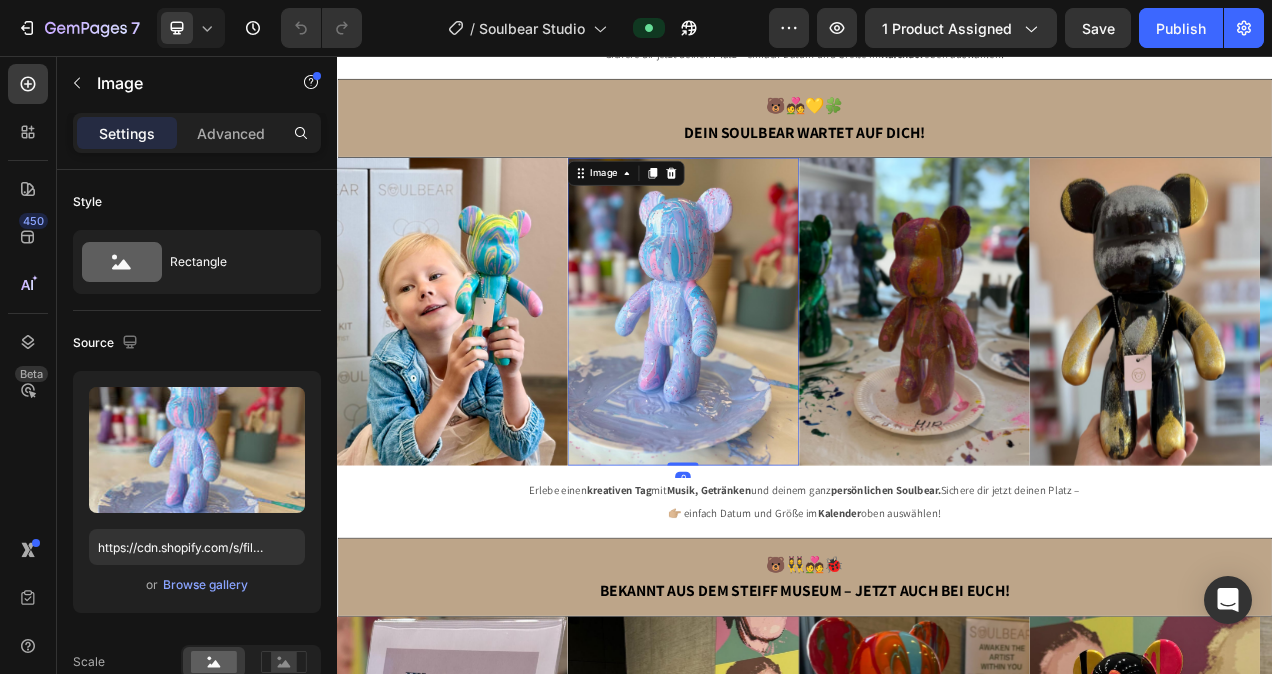 click at bounding box center (781, 384) 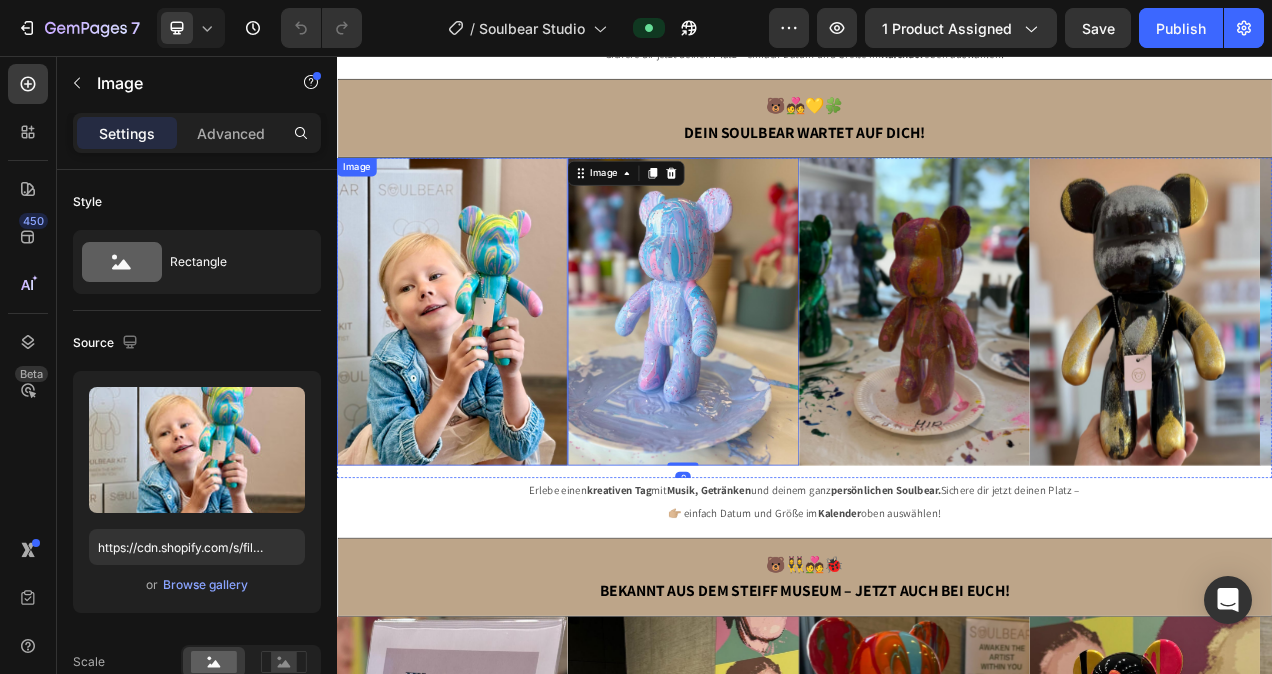click at bounding box center (485, 384) 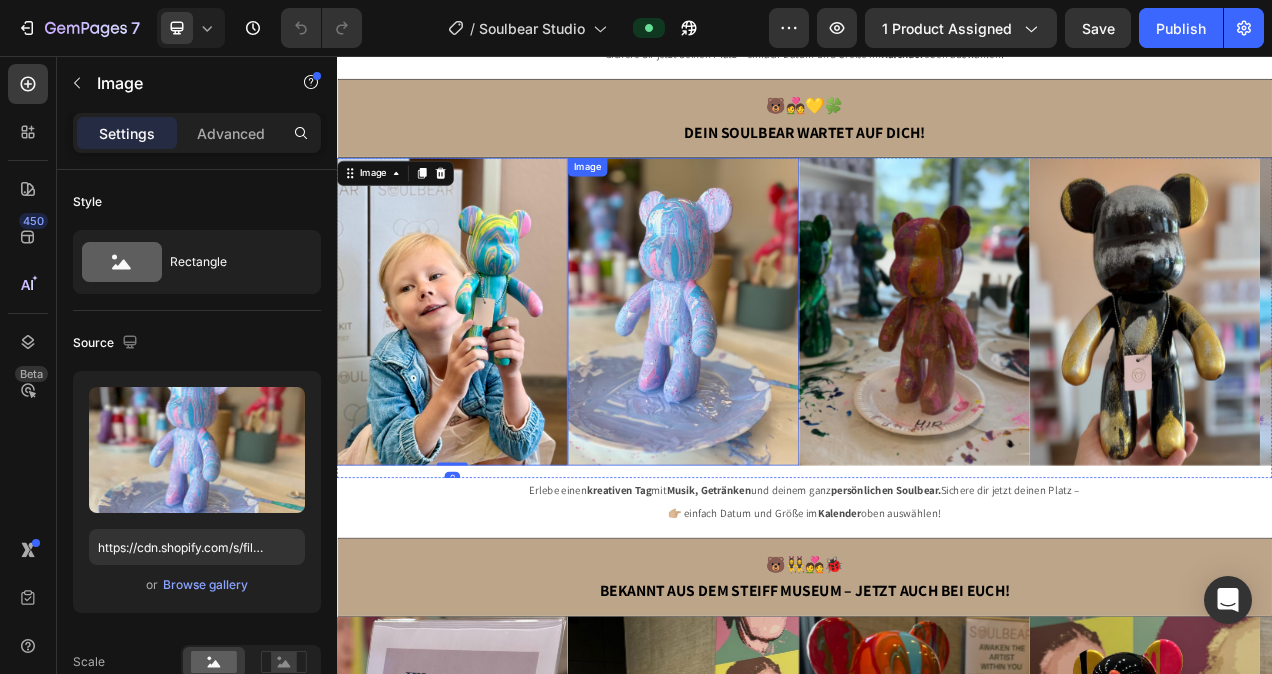click at bounding box center (781, 384) 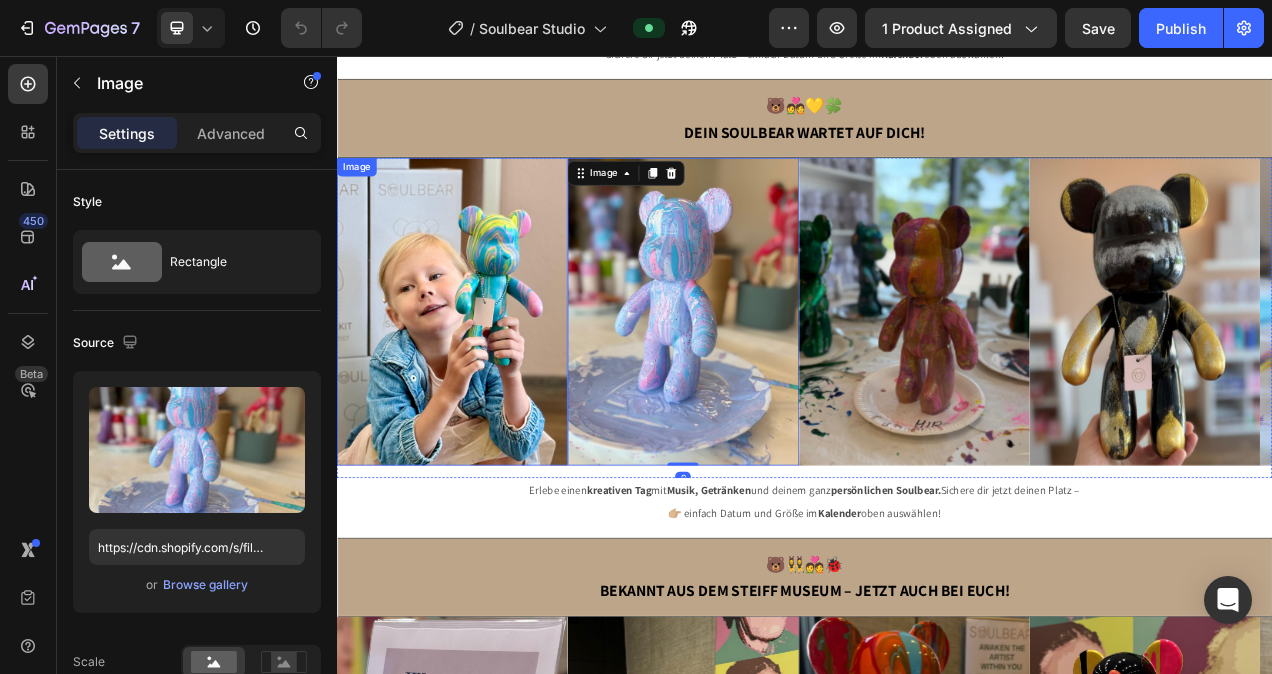 click at bounding box center (485, 384) 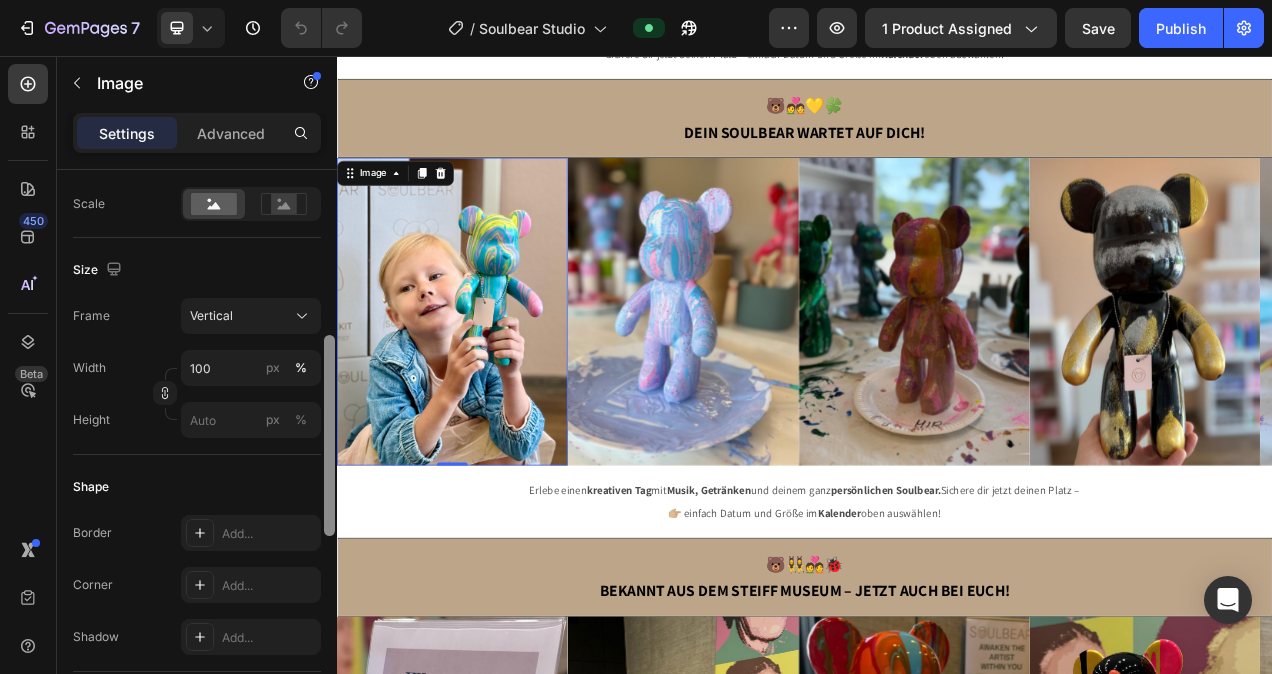 scroll, scrollTop: 480, scrollLeft: 0, axis: vertical 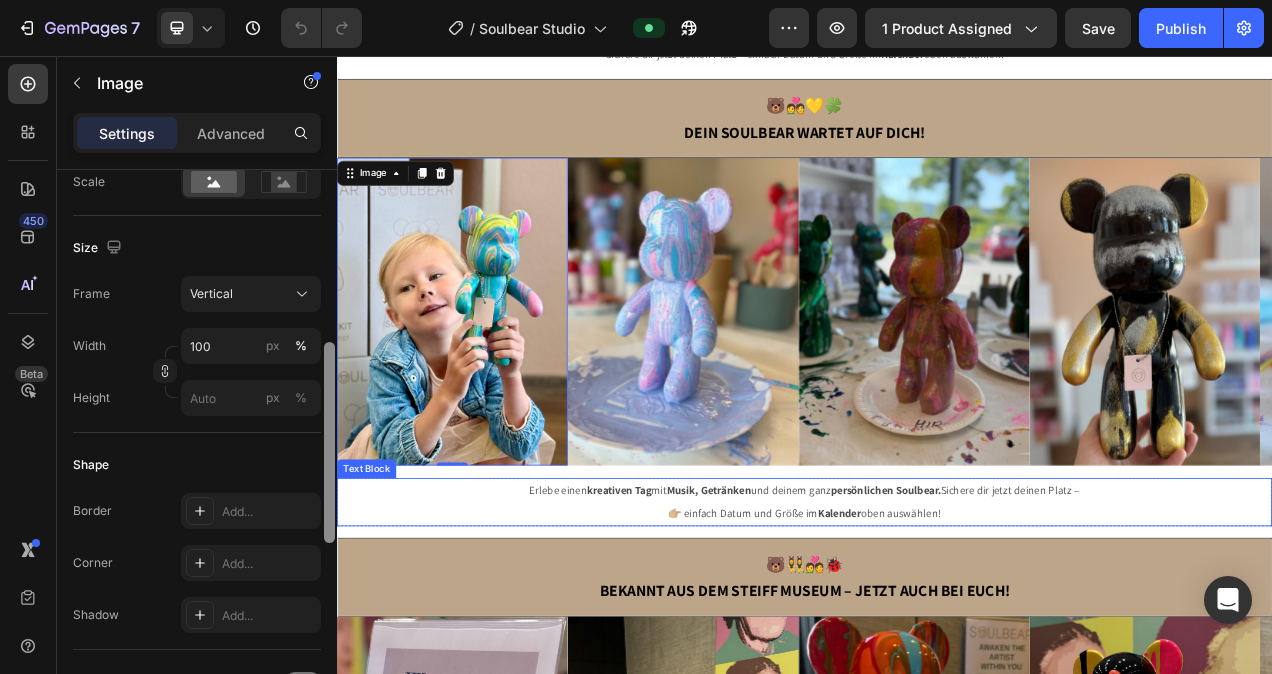 drag, startPoint x: 664, startPoint y: 374, endPoint x: 339, endPoint y: 624, distance: 410.0305 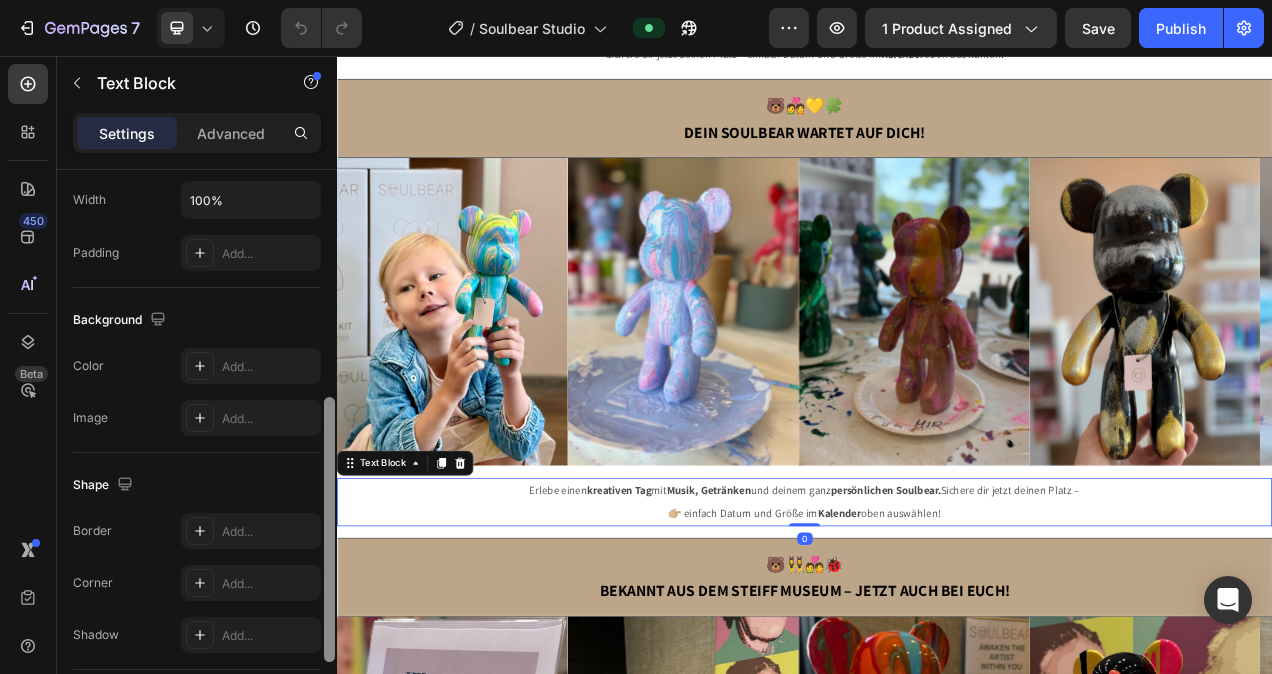 scroll, scrollTop: 0, scrollLeft: 0, axis: both 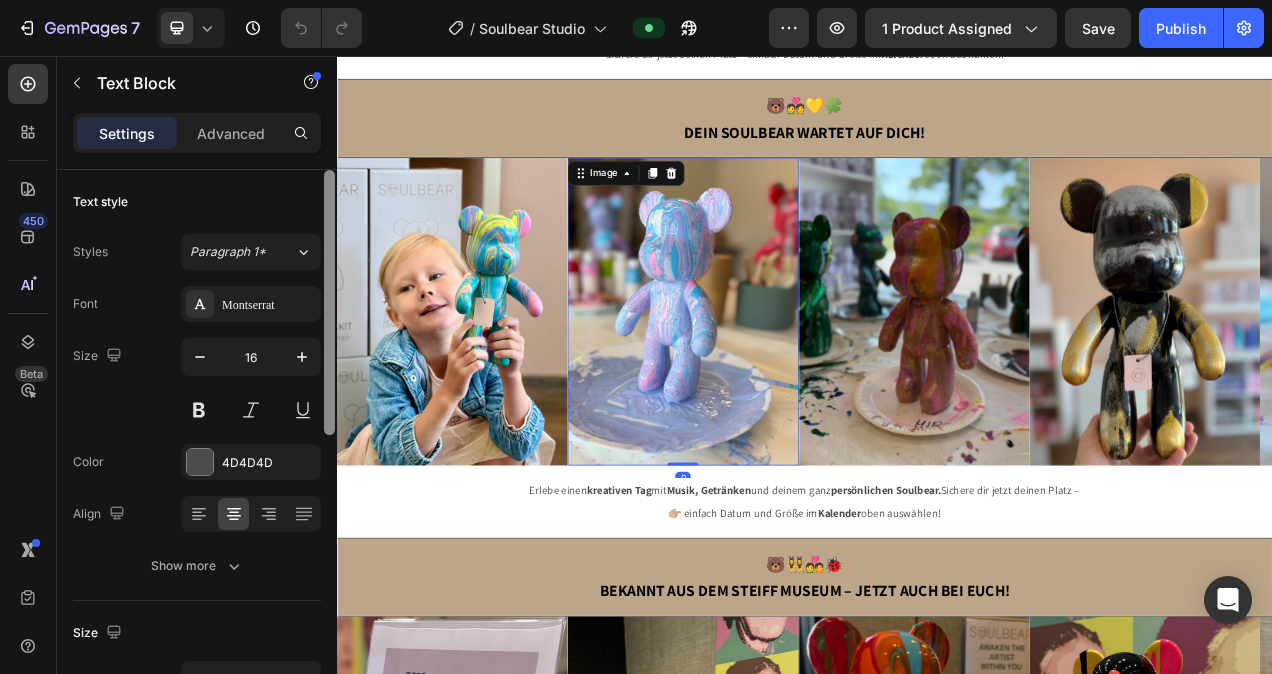 click at bounding box center (781, 384) 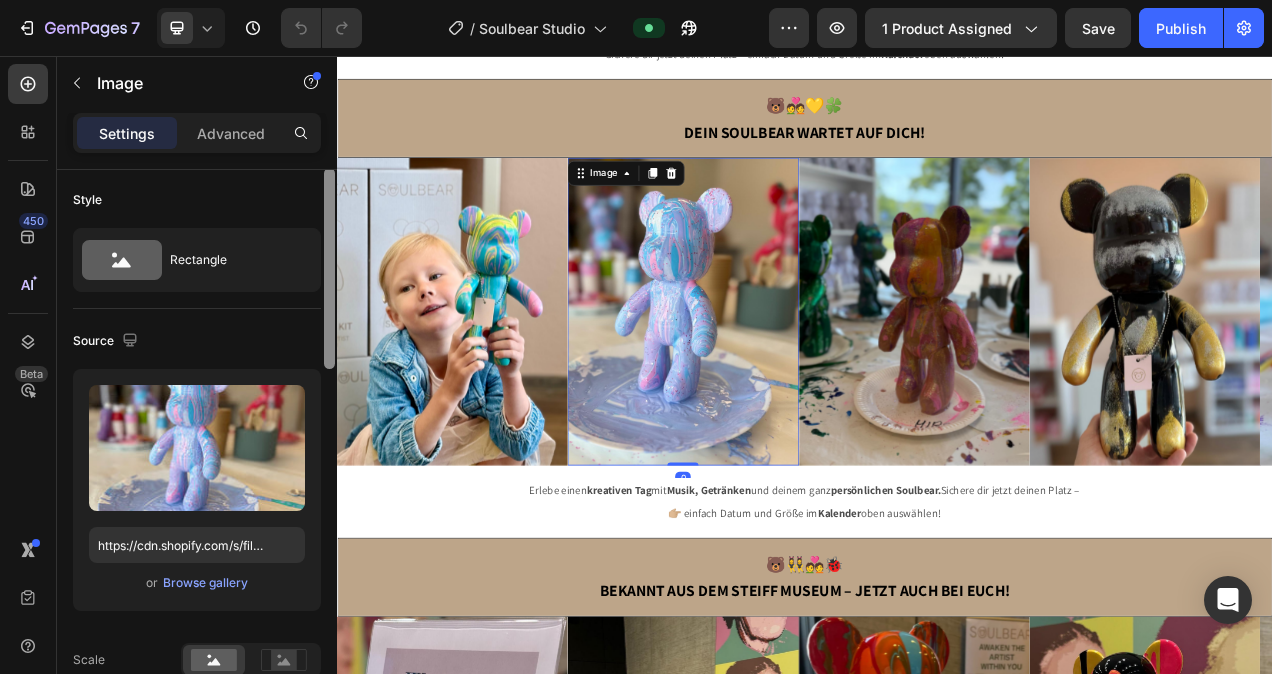 scroll, scrollTop: 0, scrollLeft: 0, axis: both 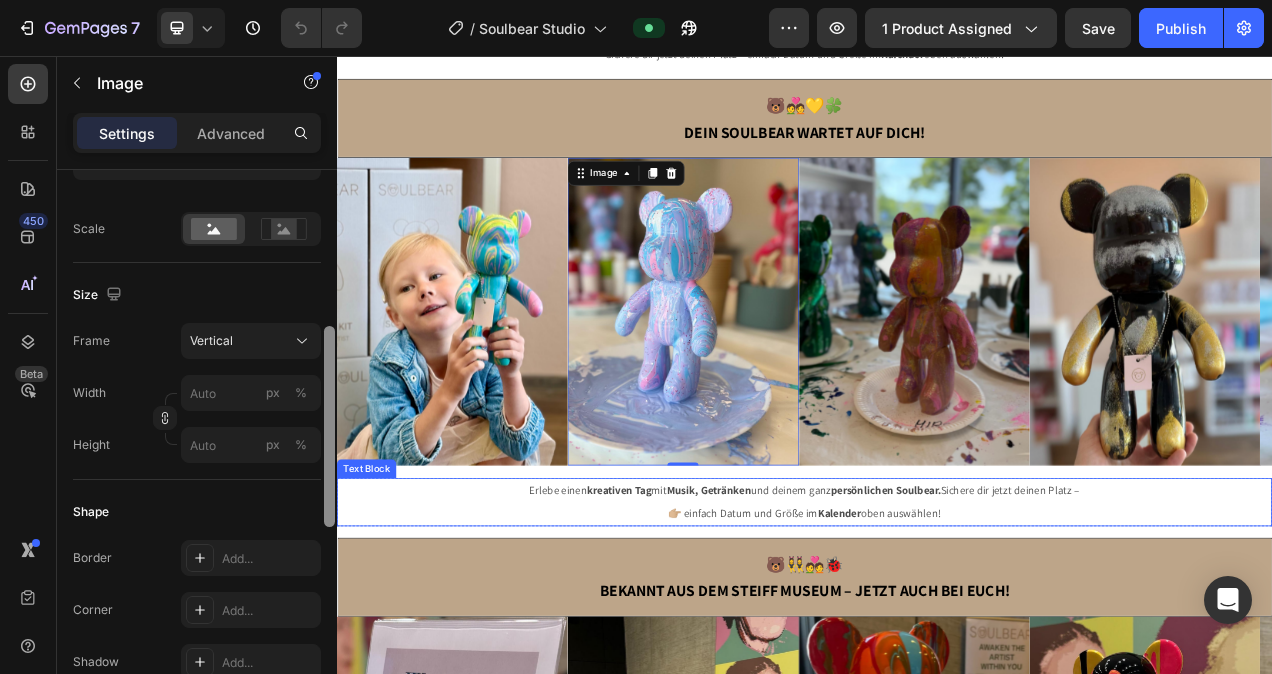 drag, startPoint x: 664, startPoint y: 374, endPoint x: 338, endPoint y: 602, distance: 397.81906 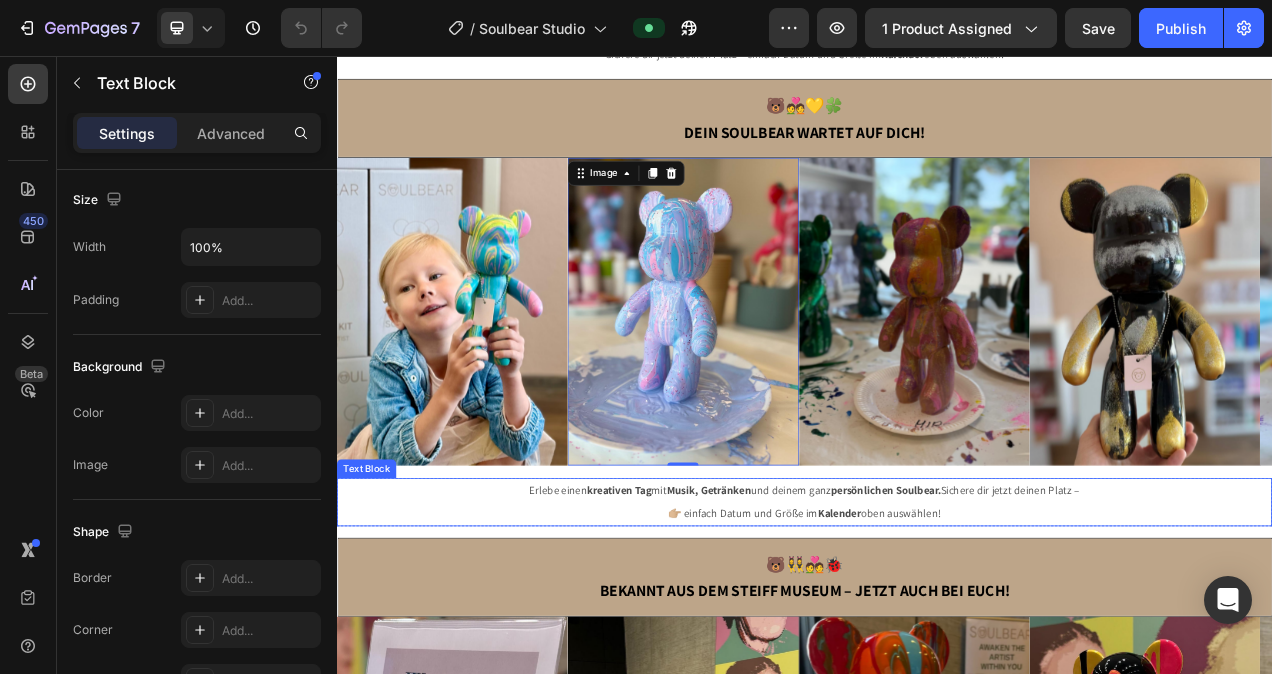 scroll, scrollTop: 0, scrollLeft: 0, axis: both 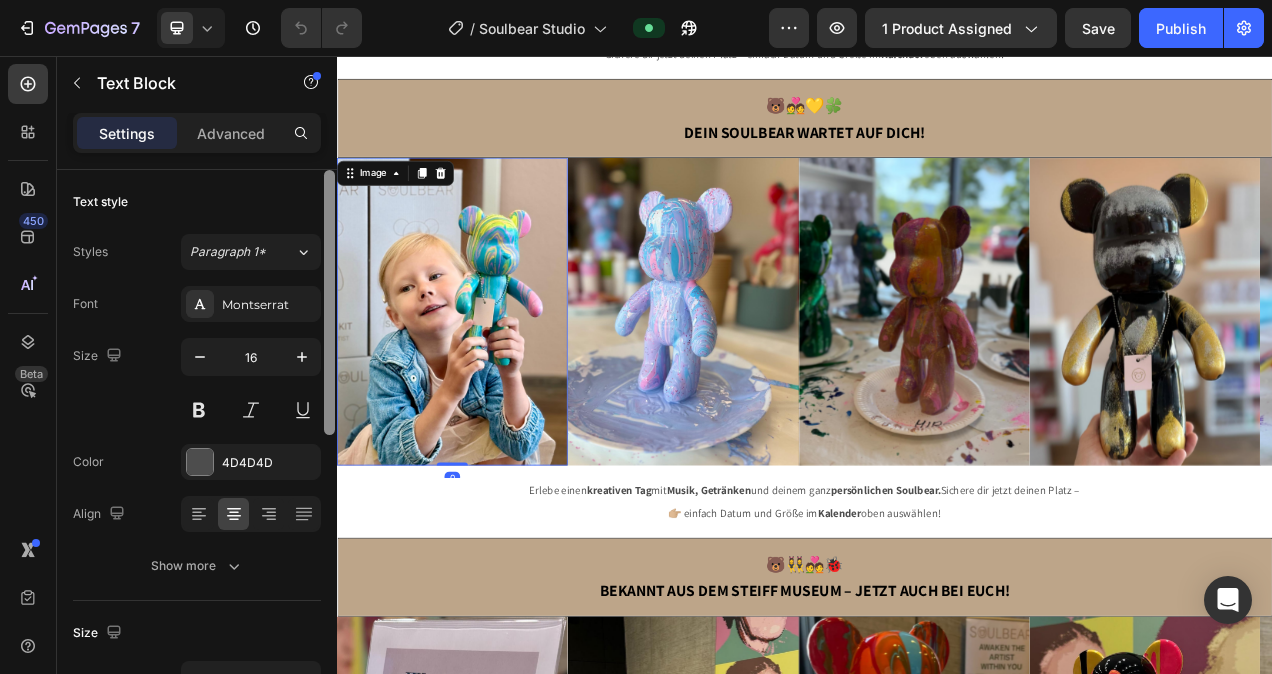 click at bounding box center [485, 384] 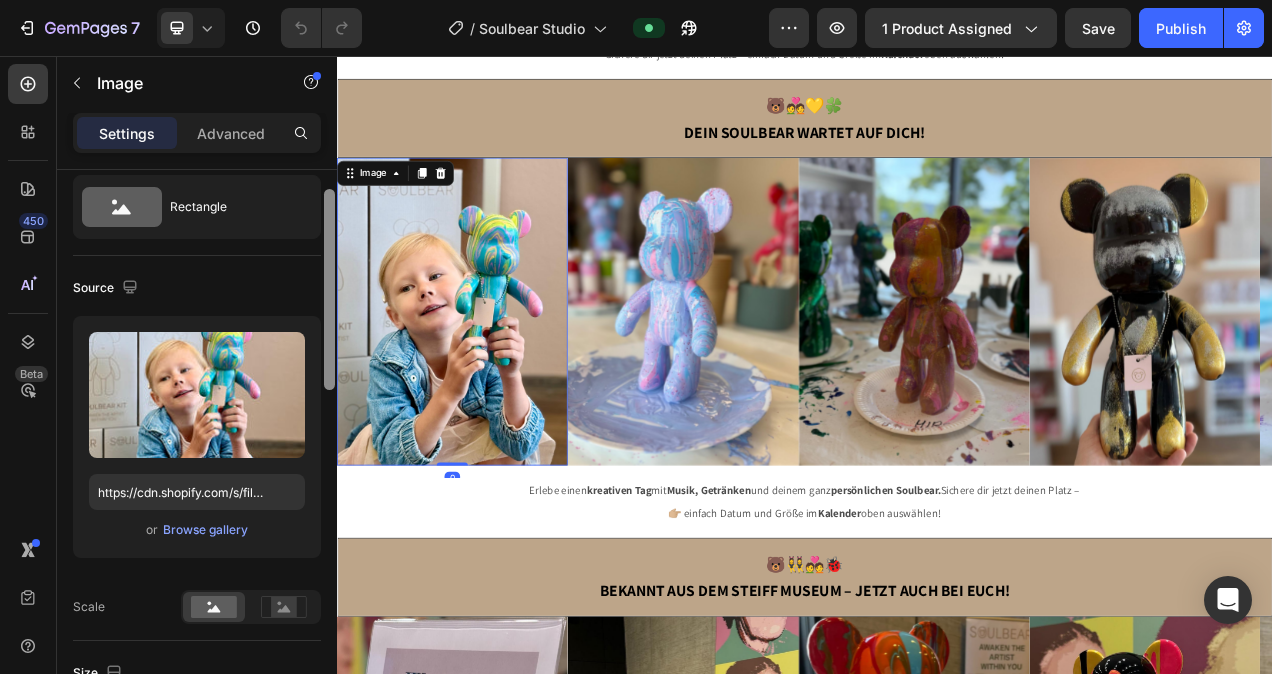 scroll, scrollTop: 0, scrollLeft: 0, axis: both 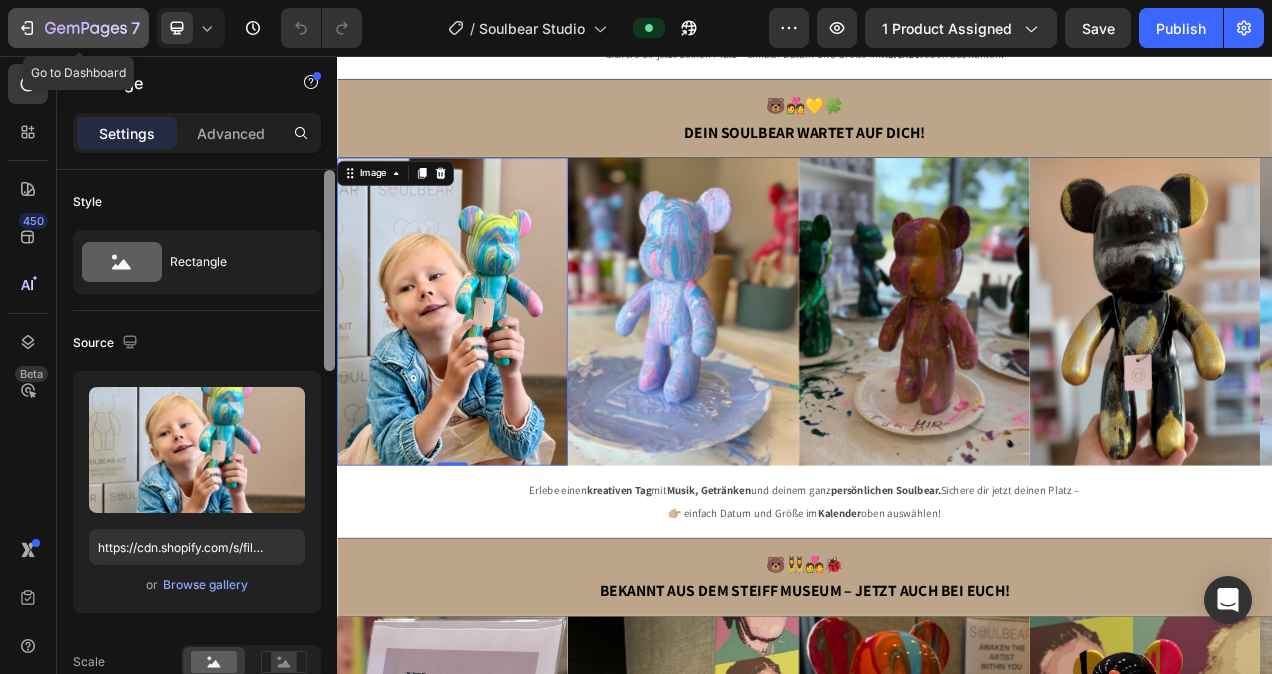 click 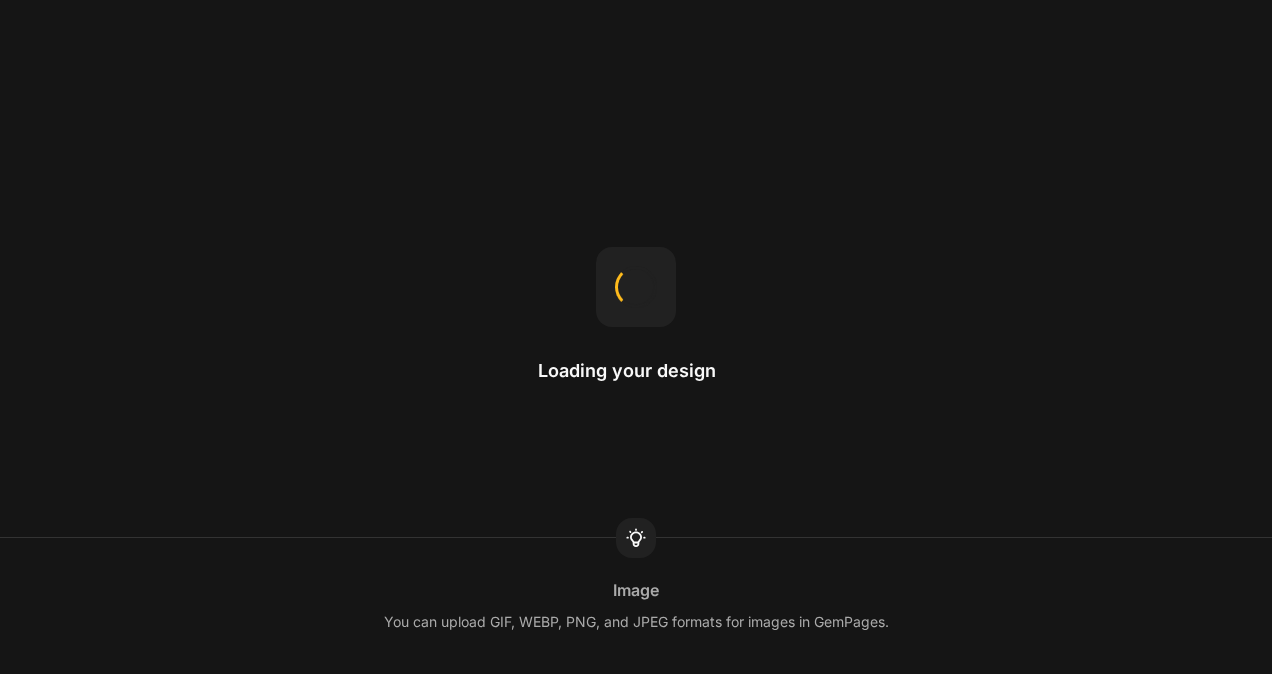 scroll, scrollTop: 0, scrollLeft: 0, axis: both 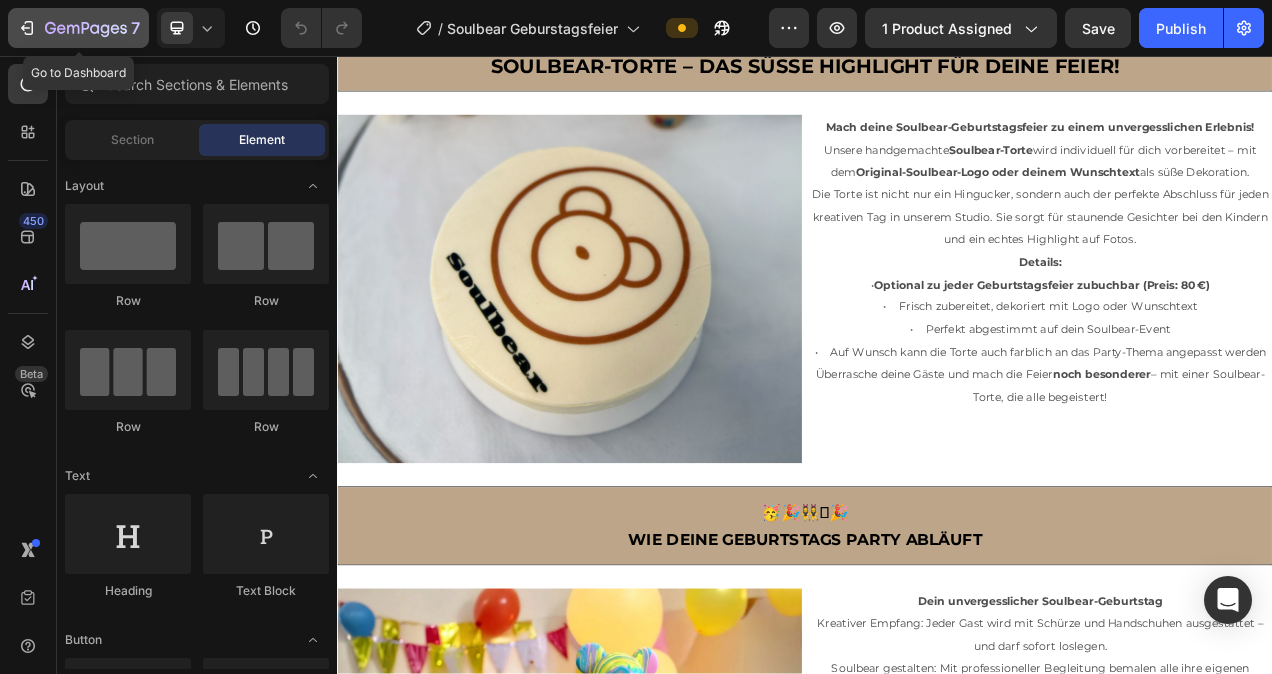 click 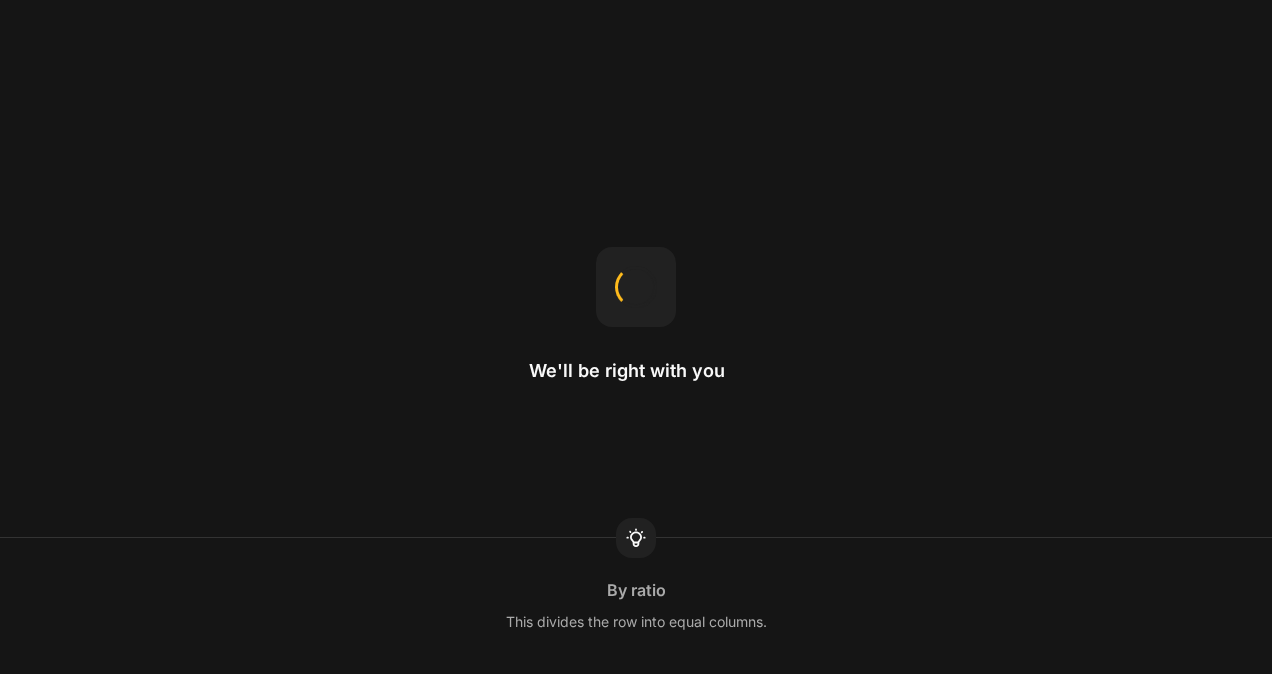 scroll, scrollTop: 0, scrollLeft: 0, axis: both 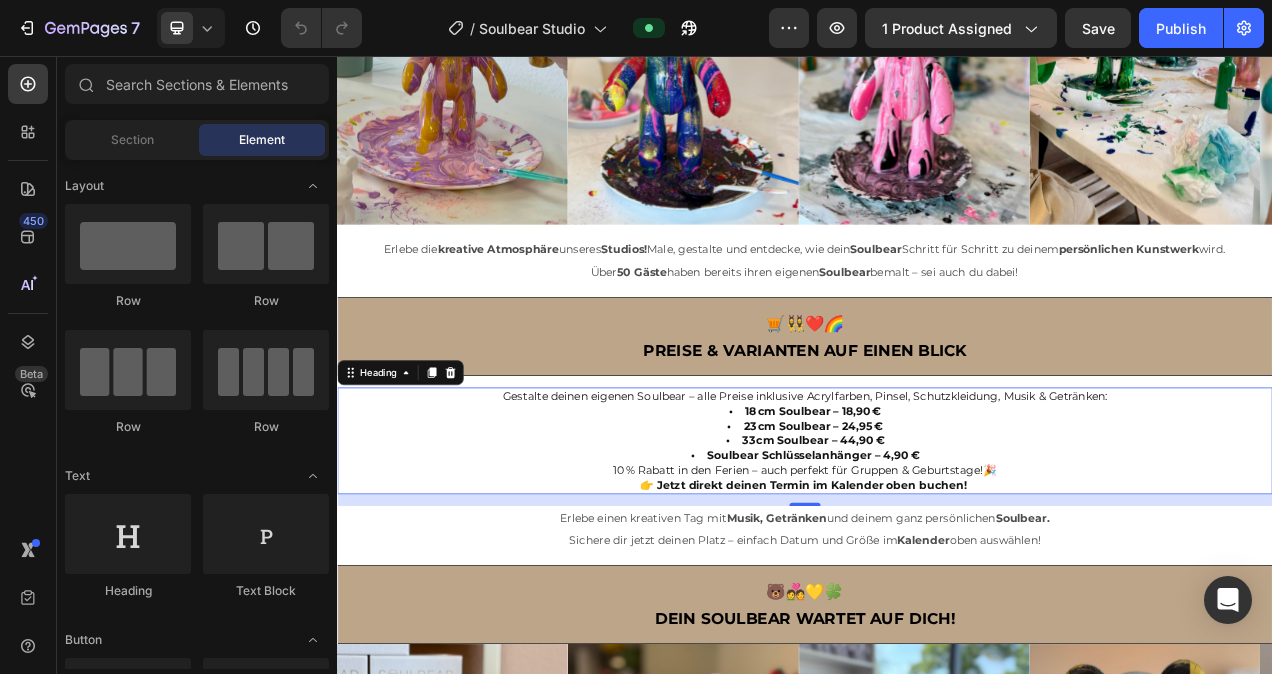 click on "Gestalte deinen eigenen Soulbear – alle Preise inklusive Acrylfarben, Pinsel, Schutzkleidung, Musik & Getränken: •    18 cm Soulbear – 18,90 €     •    23 cm Soulbear – 24,95 €     •    33 cm Soulbear – 44,90 €     •    Soulbear Schlüsselanhänger – 4,90 € 10 % Rabatt in den Ferien – auch perfekt für Gruppen & Geburtstage!🎉 👉 Jetzt direkt deinen Termin im Kalender oben buchen!" at bounding box center [937, 550] 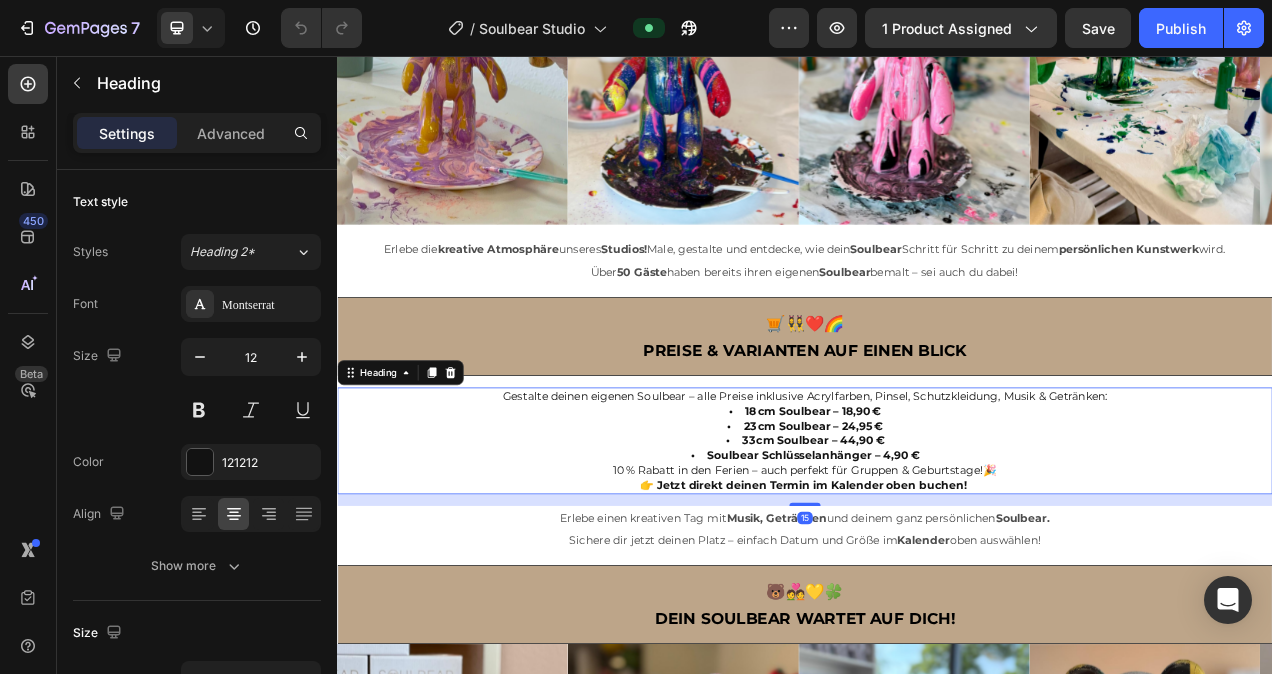 click on "Gestalte deinen eigenen Soulbear – alle Preise inklusive Acrylfarben, Pinsel, Schutzkleidung, Musik & Getränken: •    18 cm Soulbear – 18,90 €     •    23 cm Soulbear – 24,95 €     •    33 cm Soulbear – 44,90 €     •    Soulbear Schlüsselanhänger – 4,90 € 10 % Rabatt in den Ferien – auch perfekt für Gruppen & Geburtstage!🎉 👉 Jetzt direkt deinen Termin im Kalender oben buchen!" at bounding box center (937, 550) 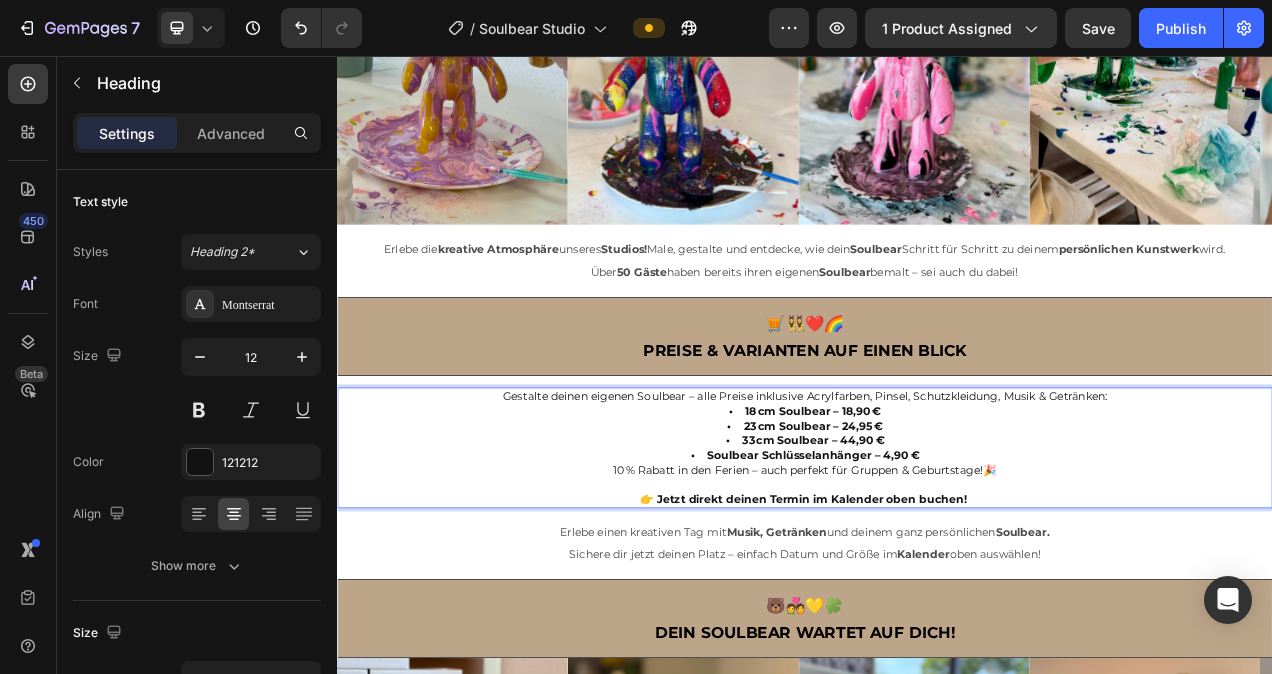 click on "Gestalte deinen eigenen Soulbear – alle Preise inklusive Acrylfarben, Pinsel, Schutzkleidung, Musik & Getränken: •    18 cm Soulbear – 18,90 €     •    23 cm Soulbear – 24,95 €     •    33 cm Soulbear – 44,90 €     •    Soulbear Schlüsselanhänger – 4,90 € 10 % Rabatt in den Ferien – auch perfekt für Gruppen & Geburtstage!🎉 👉 Jetzt direkt deinen Termin im Kalender oben buchen!" at bounding box center (937, 559) 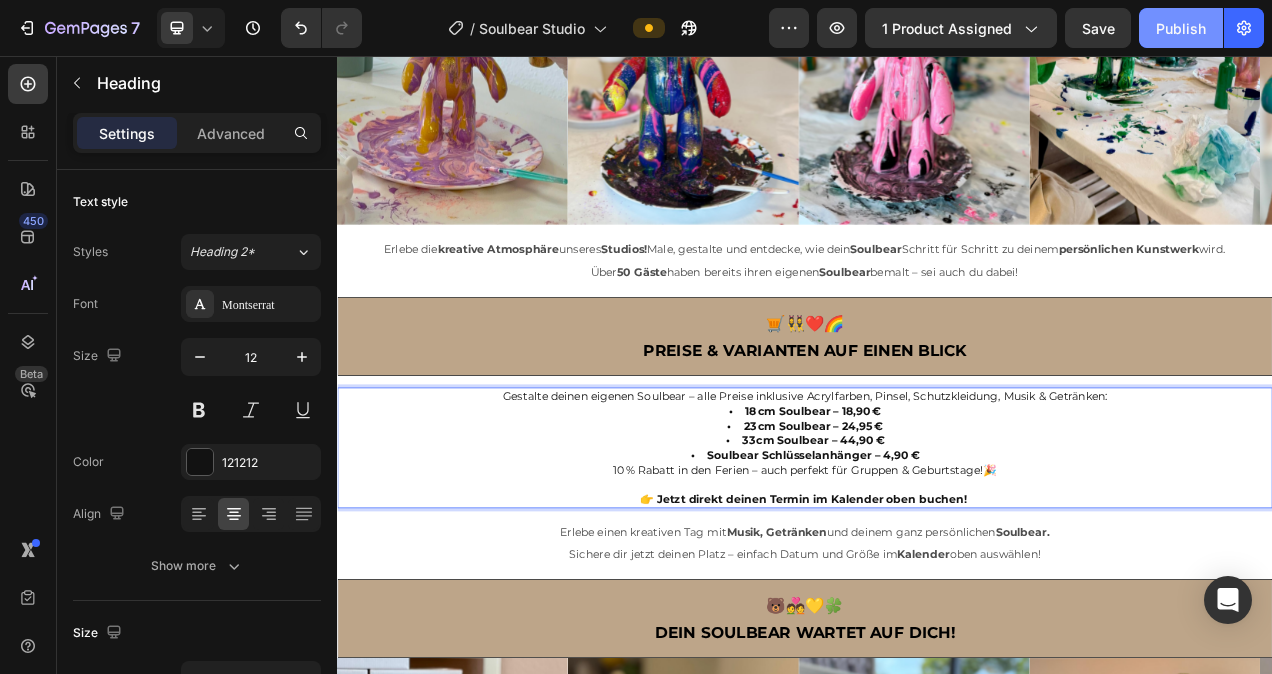 click on "Publish" at bounding box center [1181, 28] 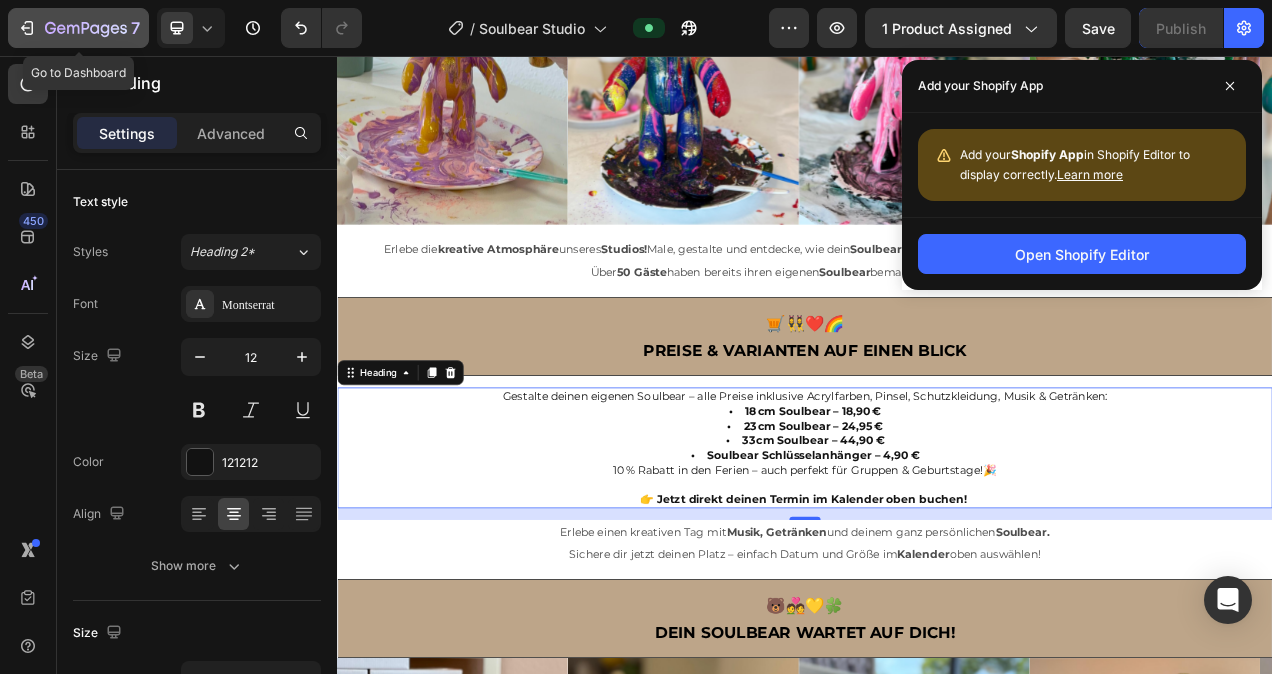 click 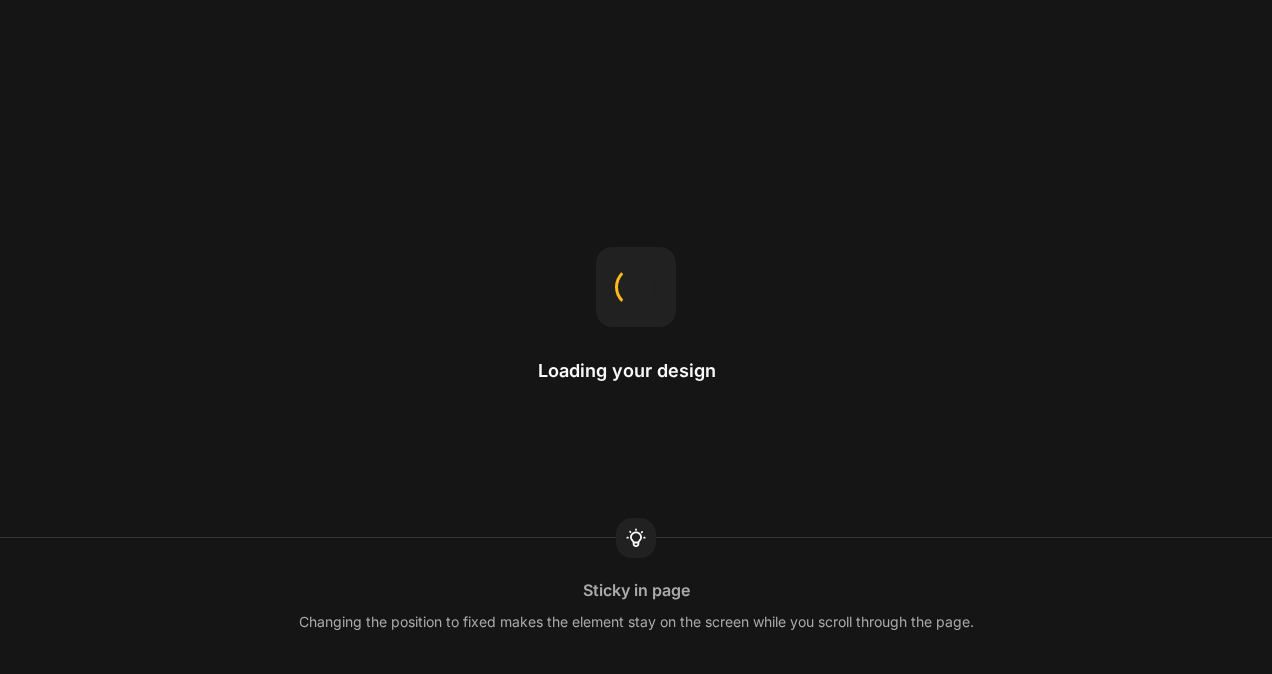 scroll, scrollTop: 0, scrollLeft: 0, axis: both 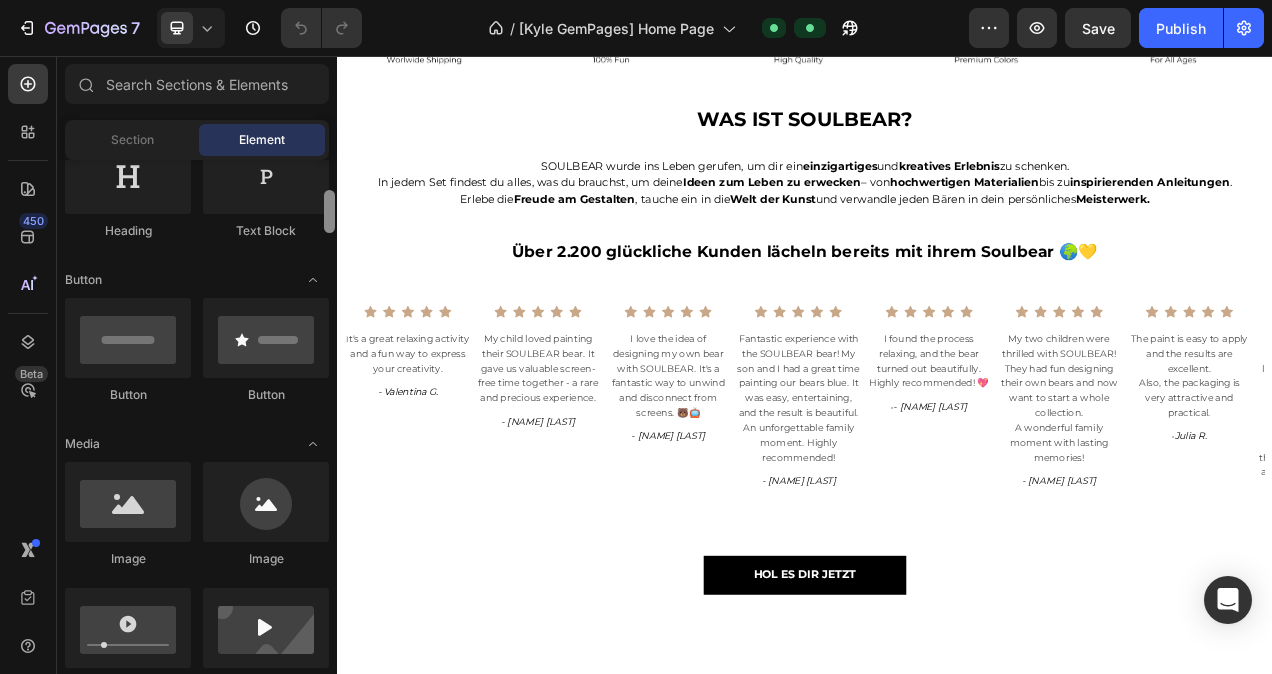 drag, startPoint x: 330, startPoint y: 188, endPoint x: 331, endPoint y: 219, distance: 31.016125 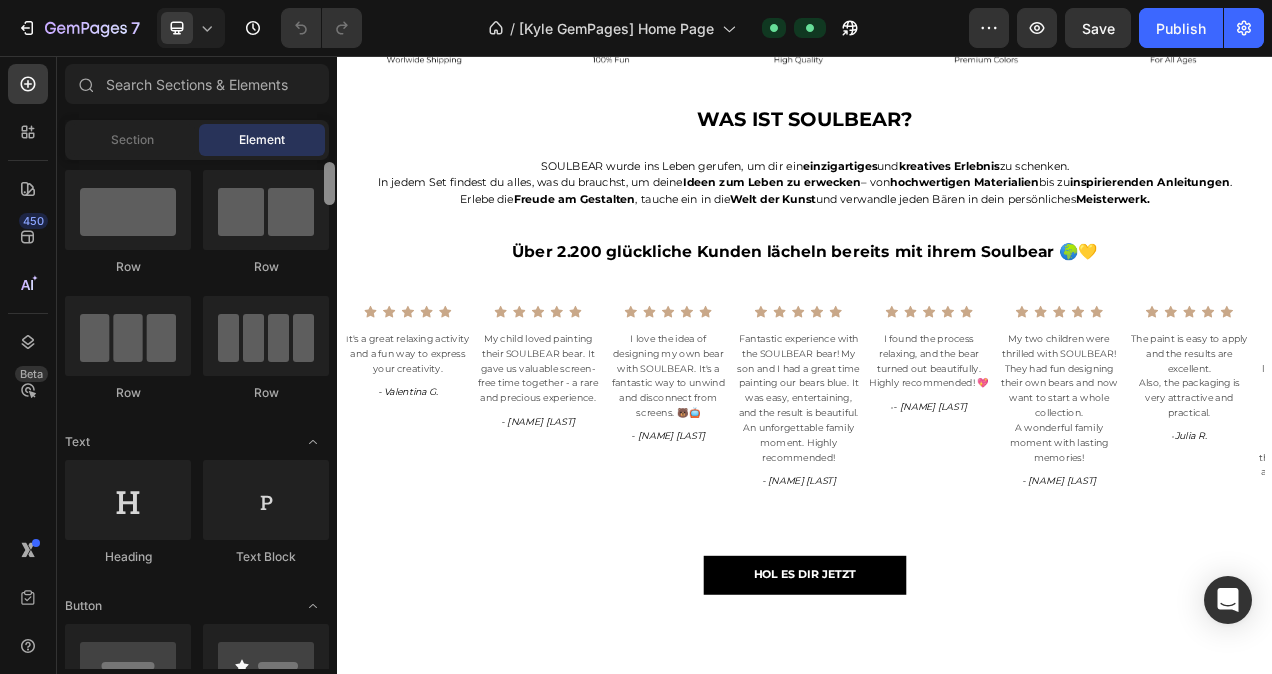 scroll, scrollTop: 0, scrollLeft: 0, axis: both 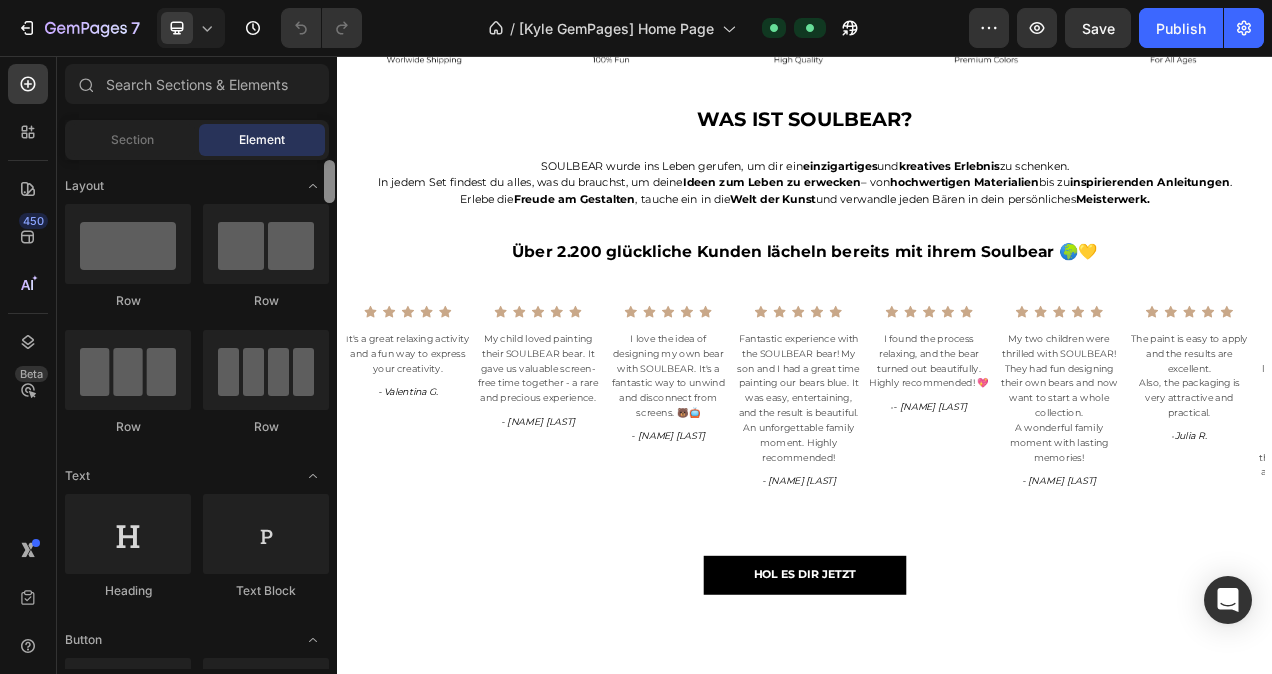 drag, startPoint x: 326, startPoint y: 218, endPoint x: 326, endPoint y: 183, distance: 35 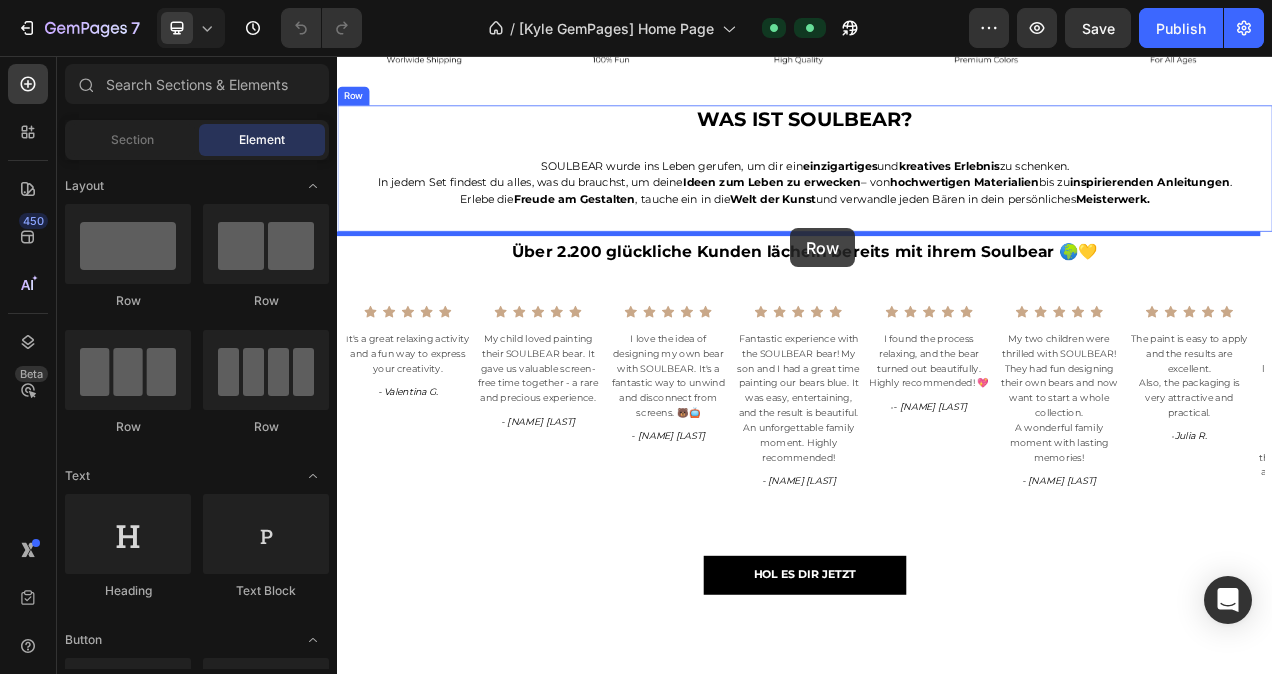 drag, startPoint x: 463, startPoint y: 317, endPoint x: 918, endPoint y: 277, distance: 456.75485 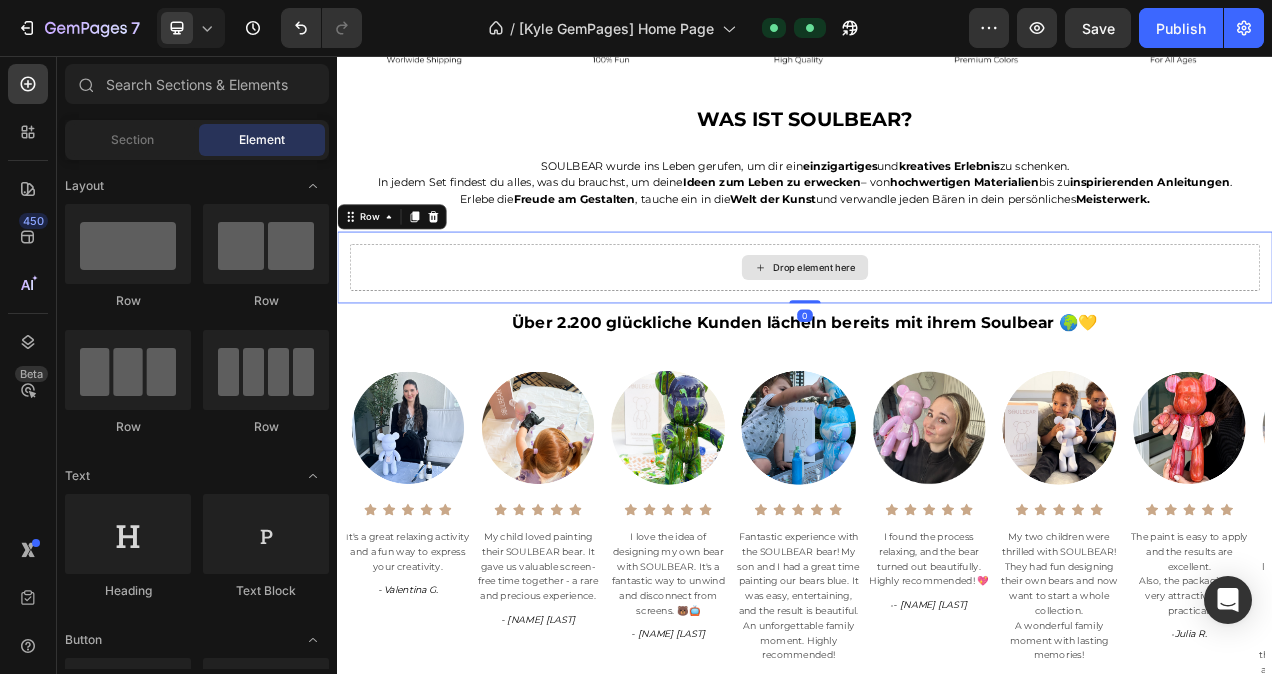 click on "Drop element here" at bounding box center [949, 328] 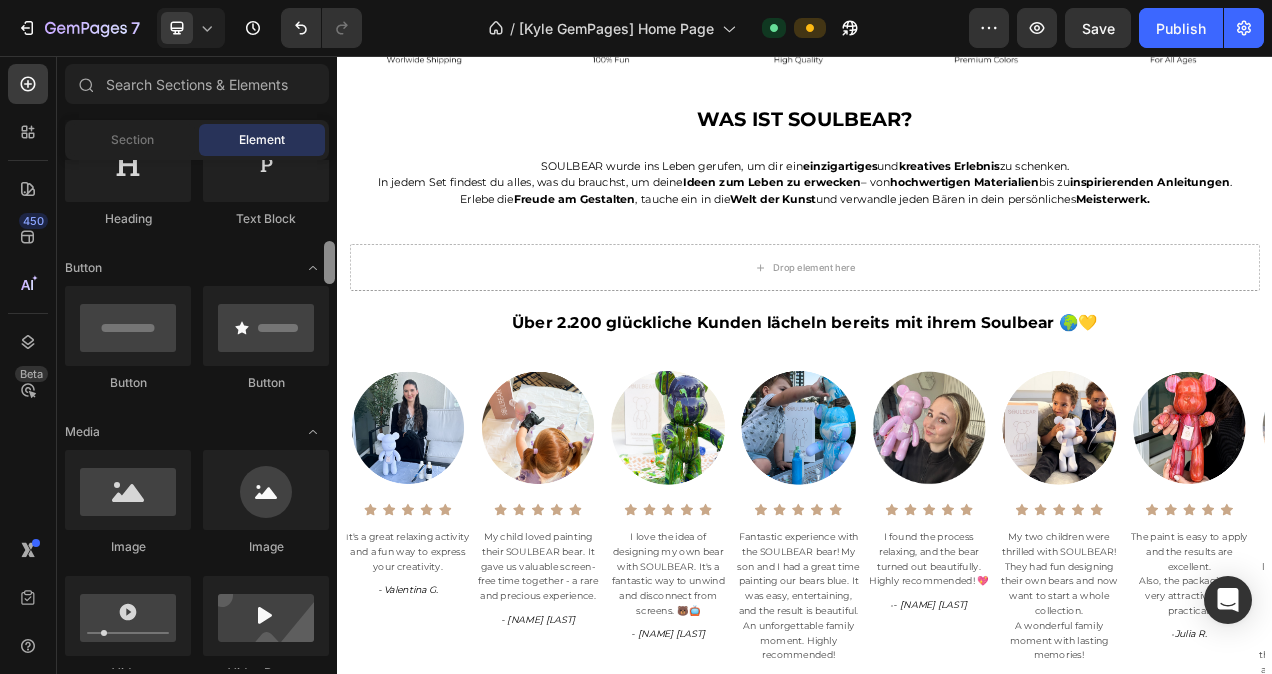 scroll, scrollTop: 430, scrollLeft: 0, axis: vertical 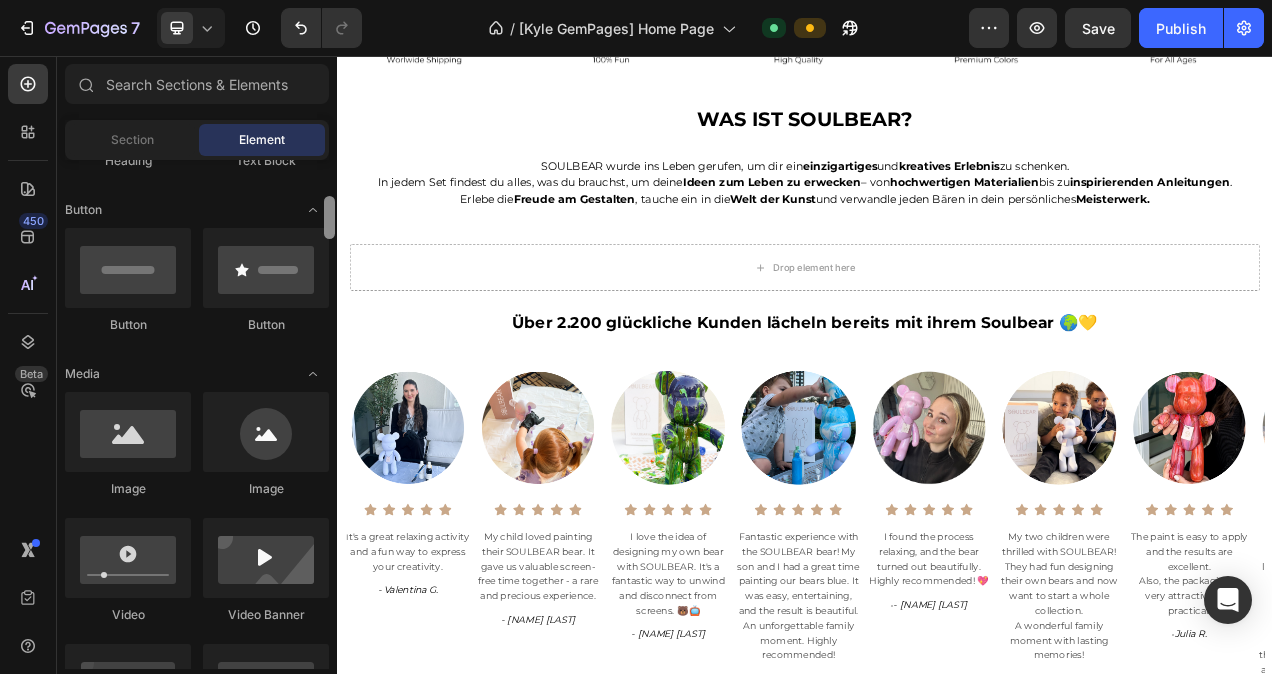 drag, startPoint x: 330, startPoint y: 185, endPoint x: 322, endPoint y: 222, distance: 37.85499 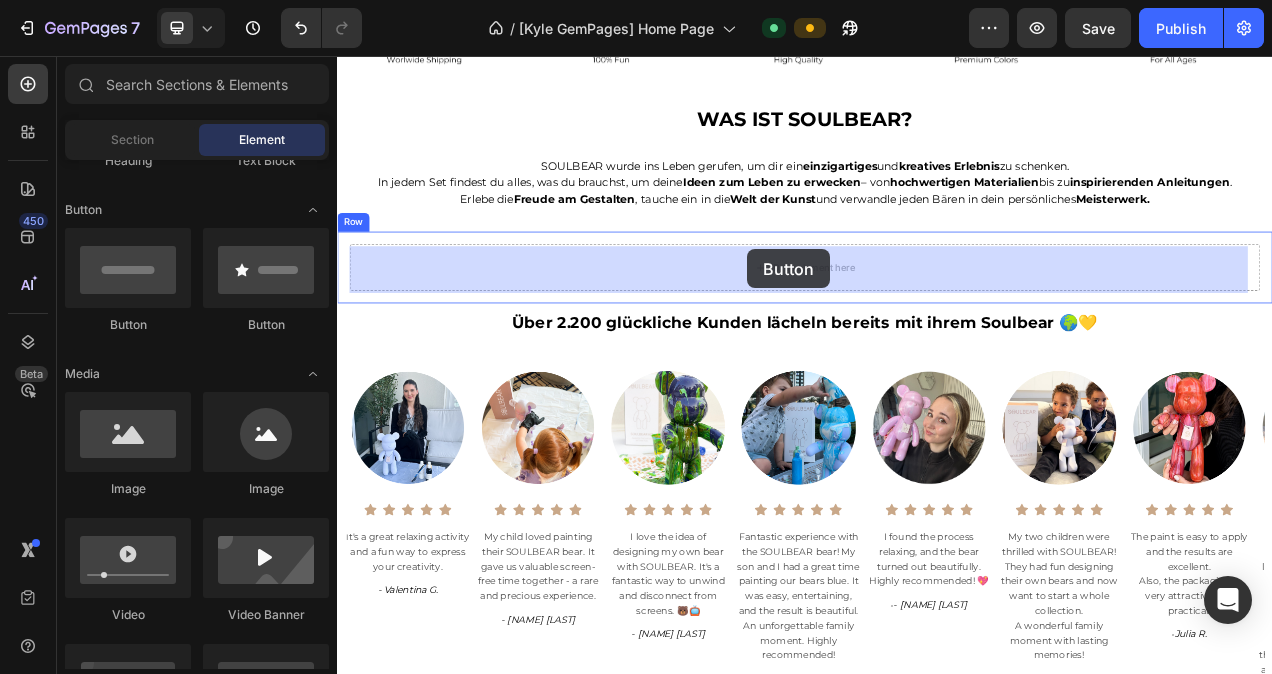 drag, startPoint x: 596, startPoint y: 344, endPoint x: 863, endPoint y: 304, distance: 269.9796 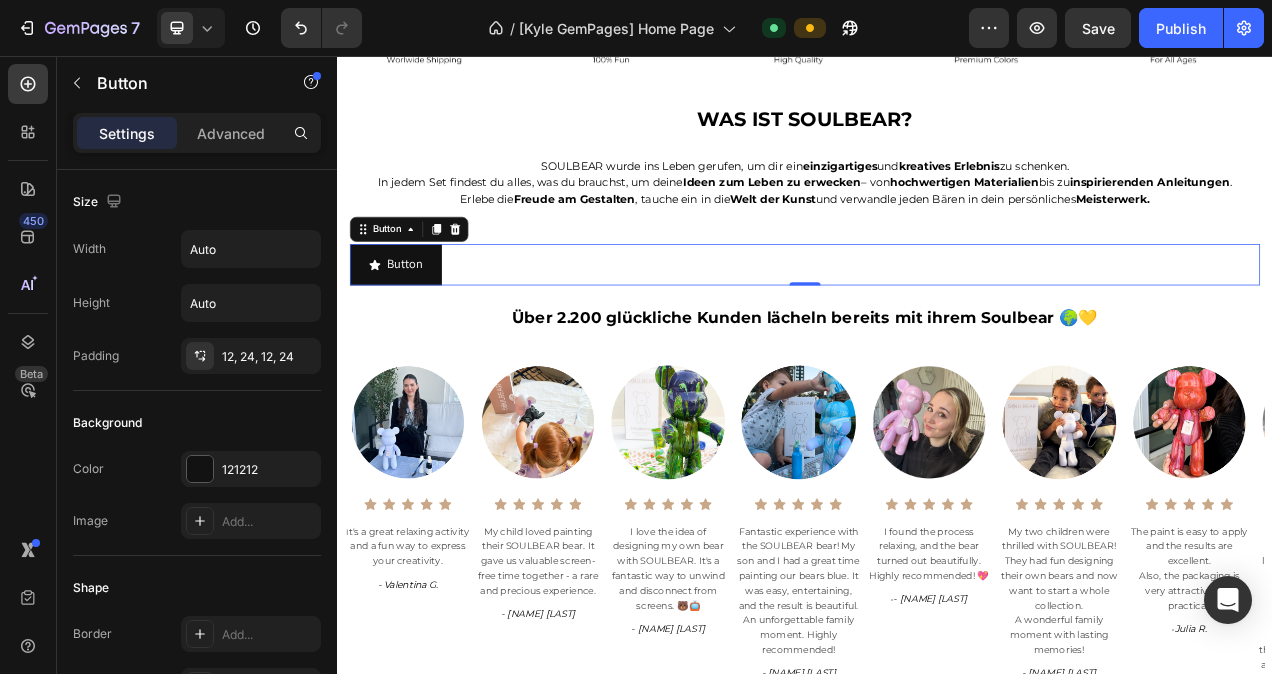 click on "Button Button   0" at bounding box center (937, 324) 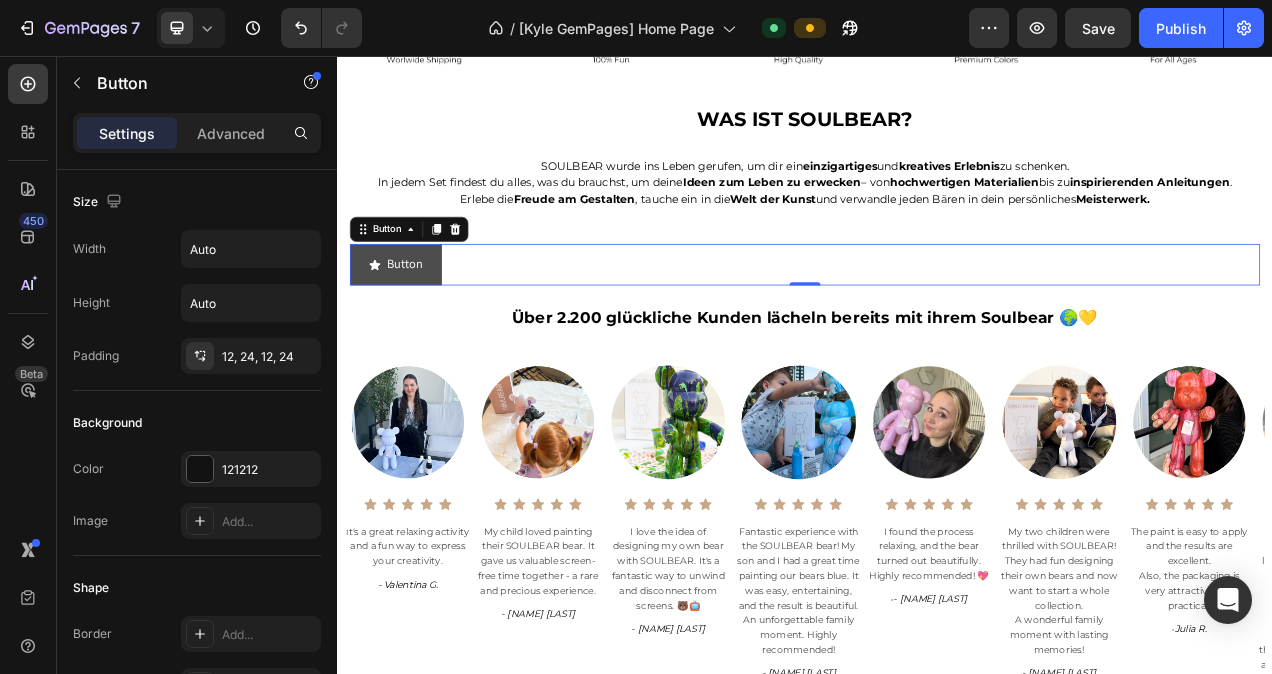 click on "Button" at bounding box center (412, 324) 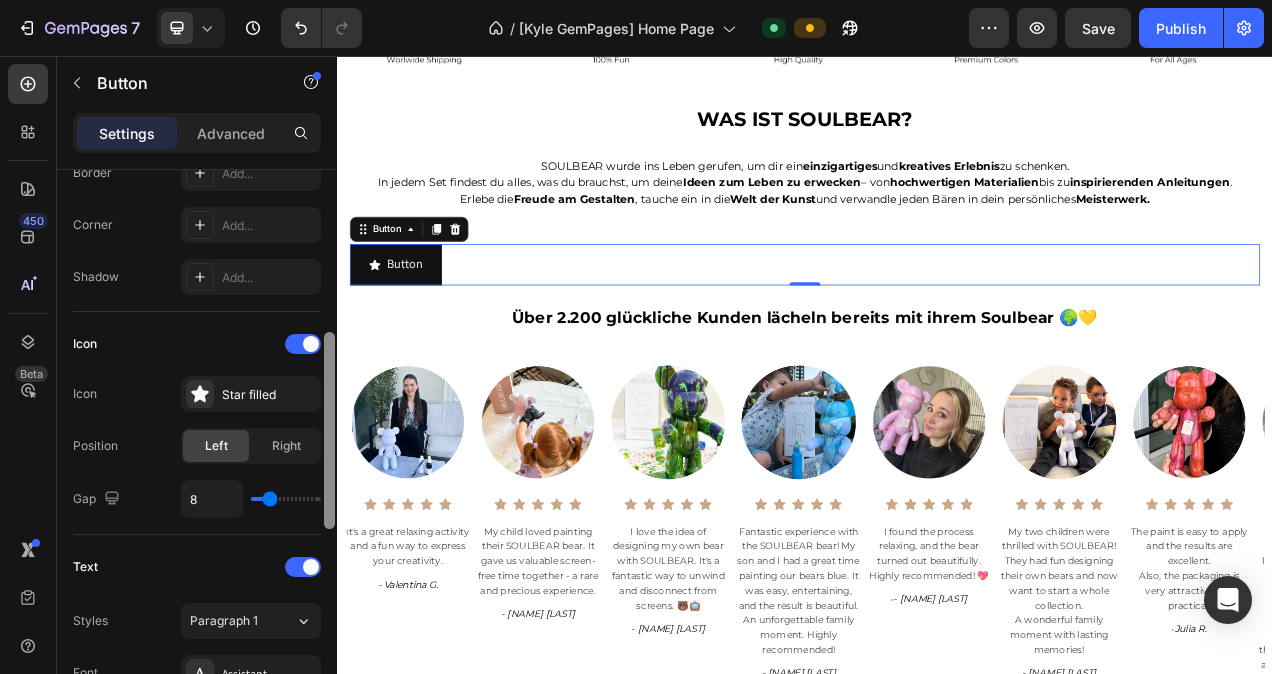 scroll, scrollTop: 467, scrollLeft: 0, axis: vertical 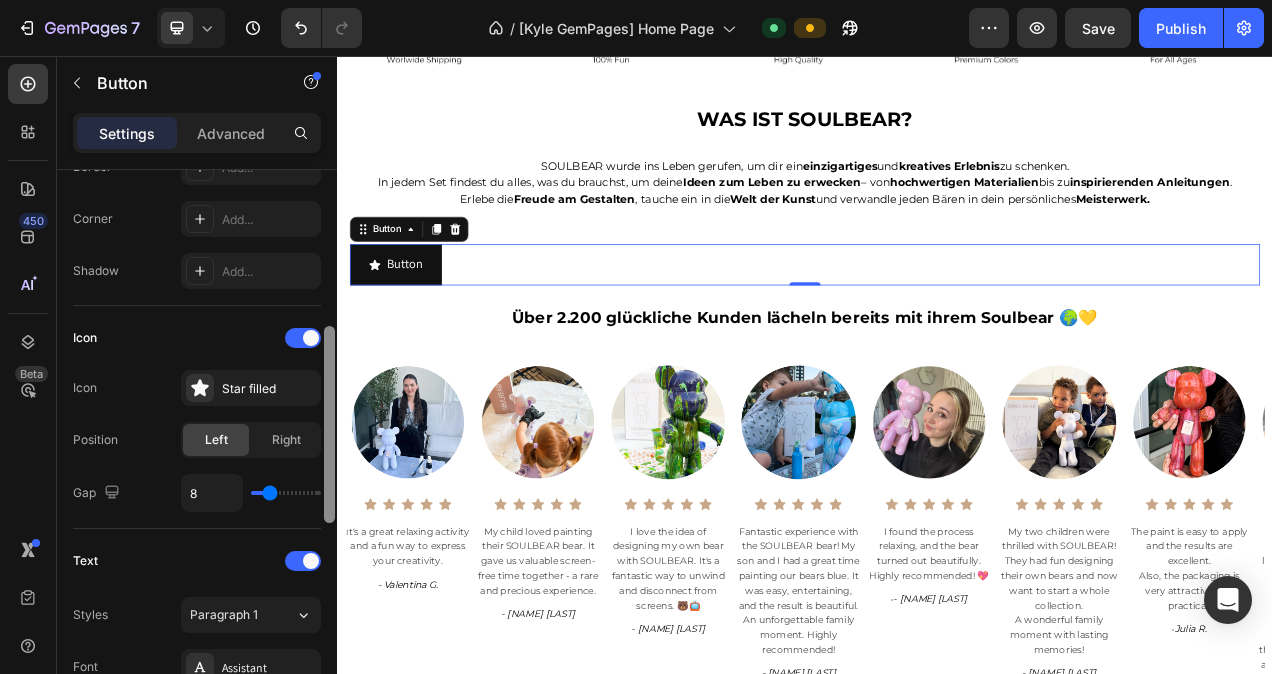 drag, startPoint x: 330, startPoint y: 280, endPoint x: 325, endPoint y: 445, distance: 165.07574 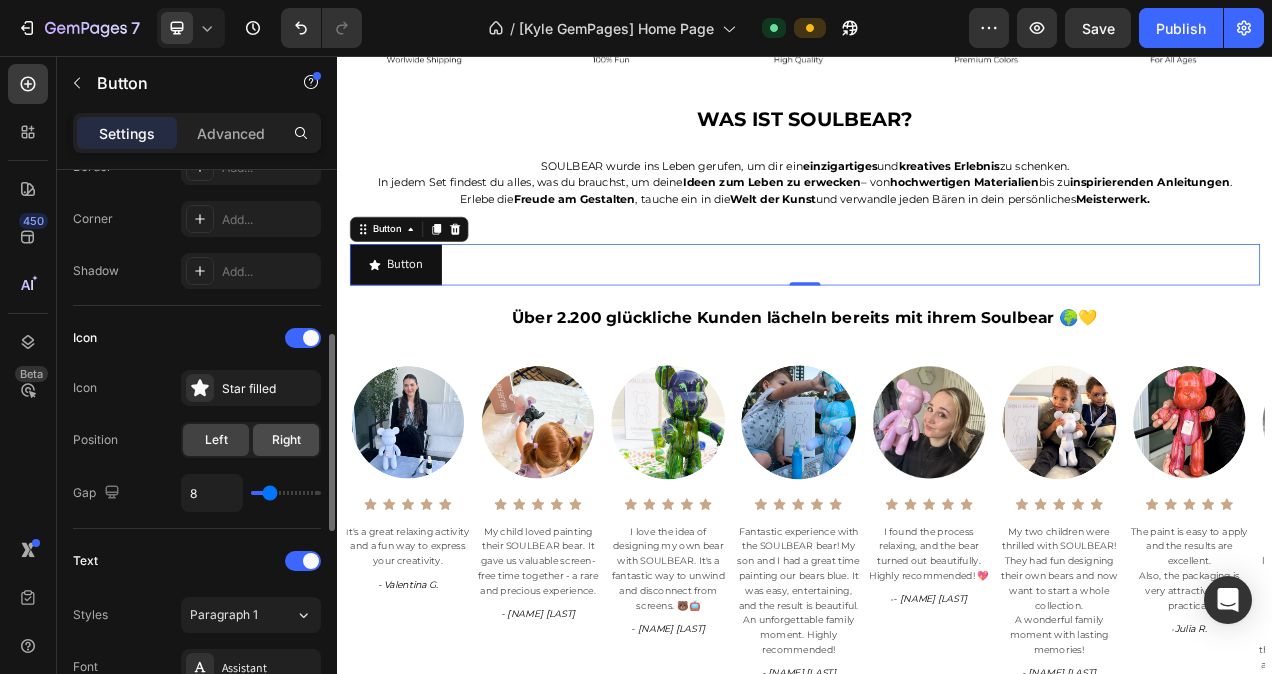 click on "Right" 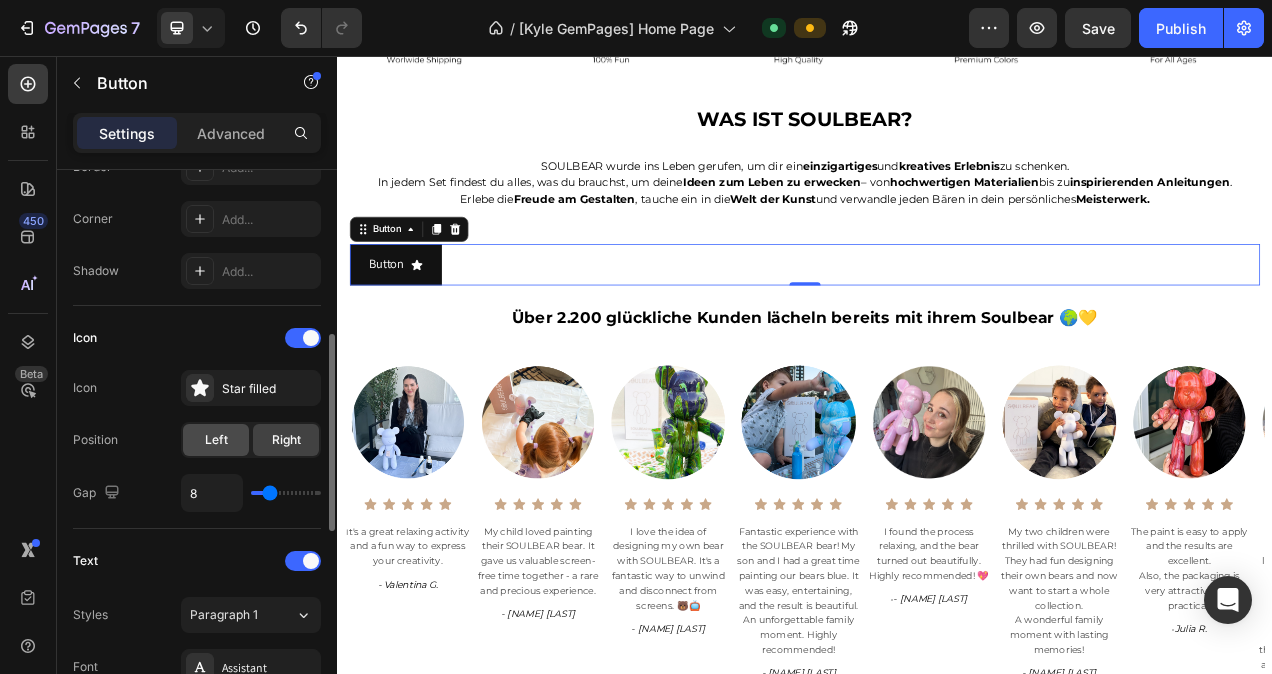 click on "Left" 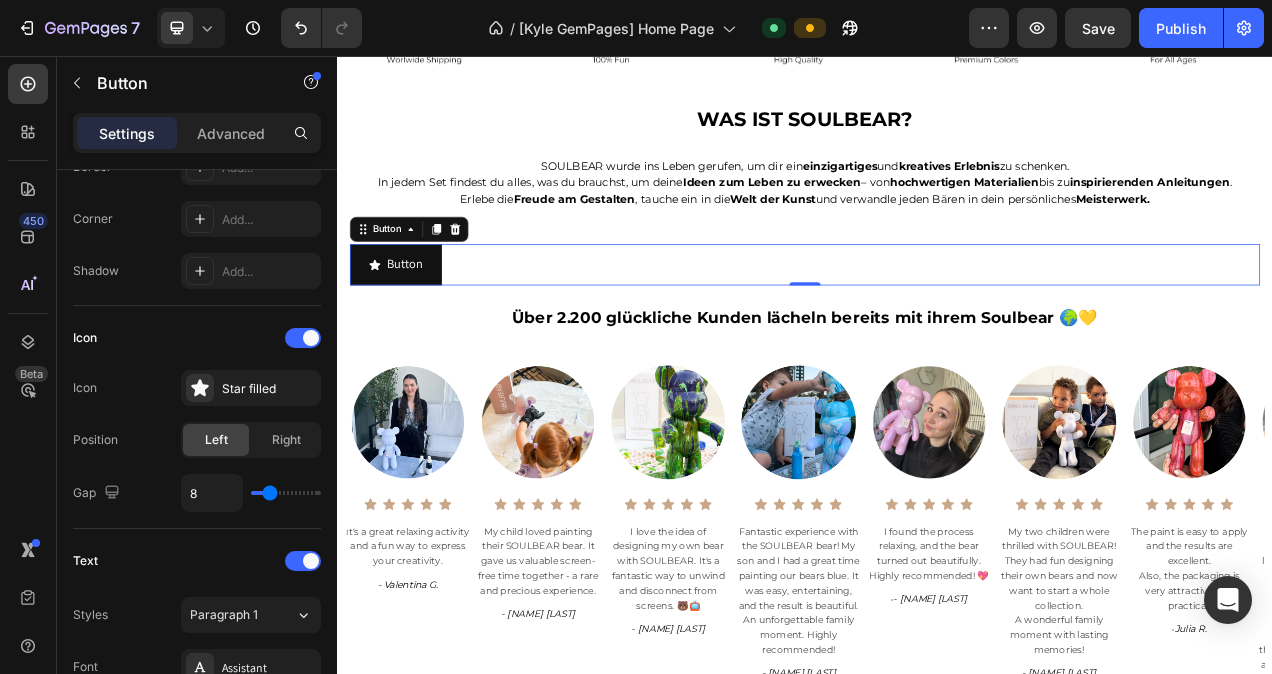 click on "Button Button   0" at bounding box center (937, 324) 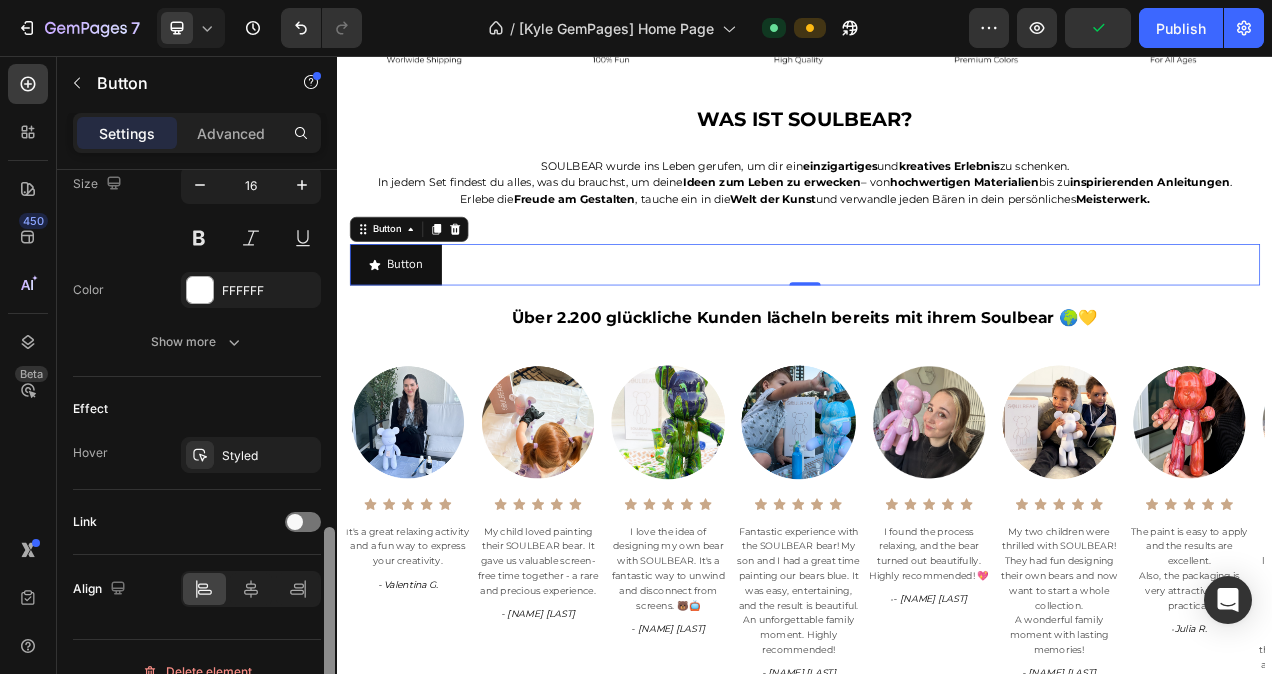 scroll, scrollTop: 1005, scrollLeft: 0, axis: vertical 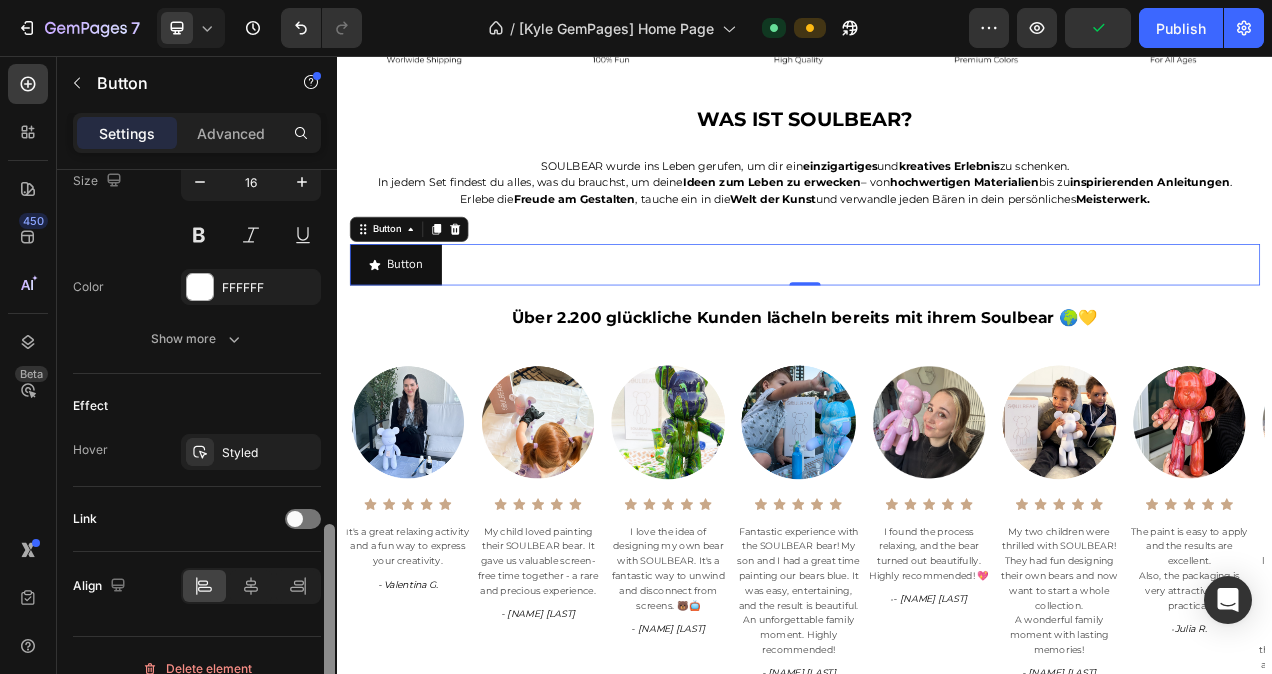 drag, startPoint x: 327, startPoint y: 376, endPoint x: 317, endPoint y: 566, distance: 190.26297 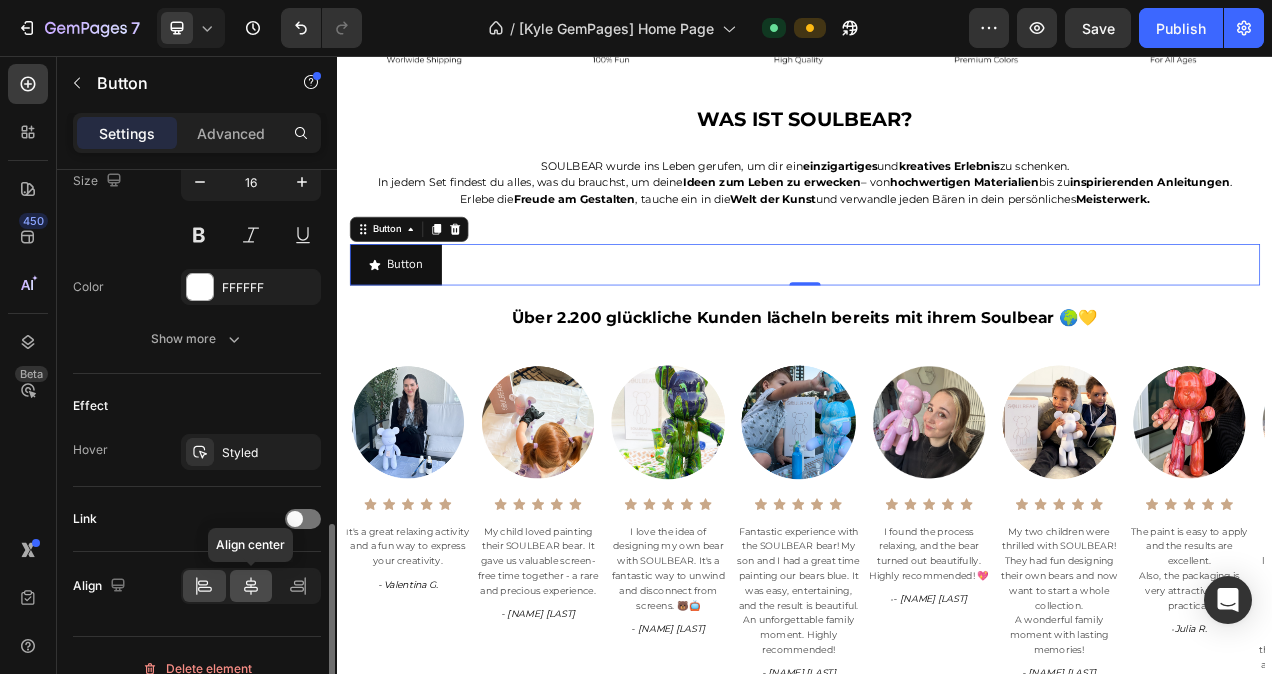 click 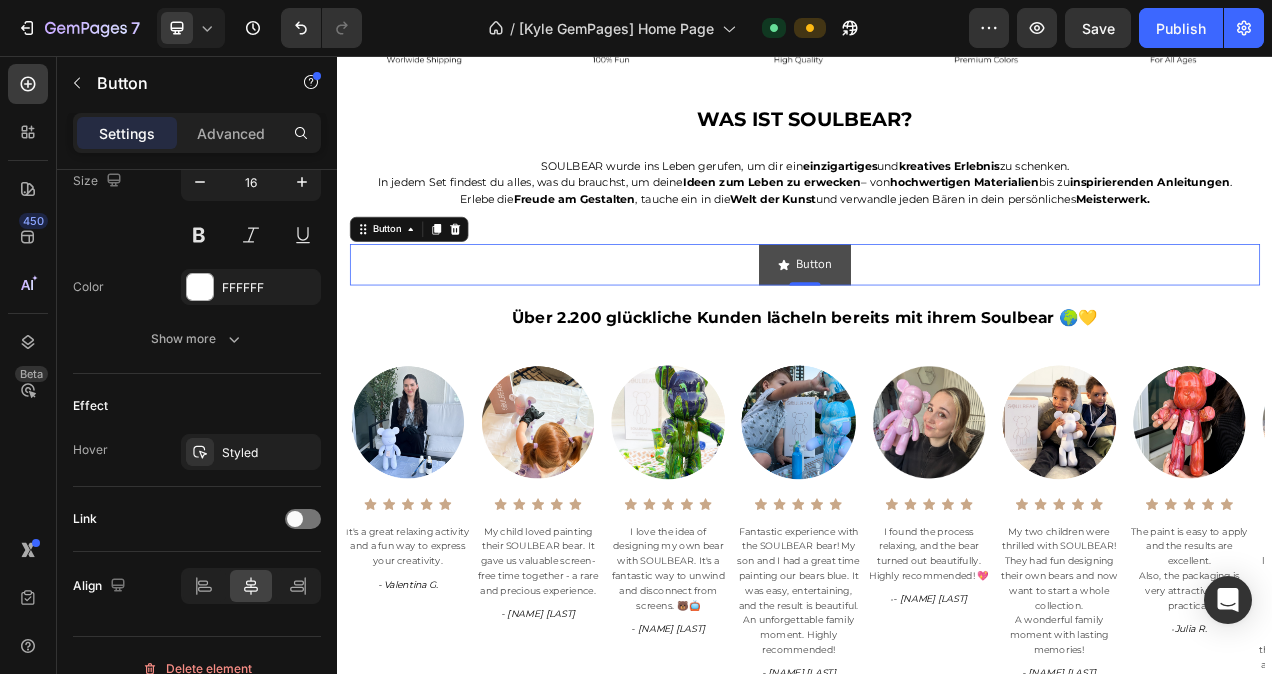 click on "Button" at bounding box center [937, 324] 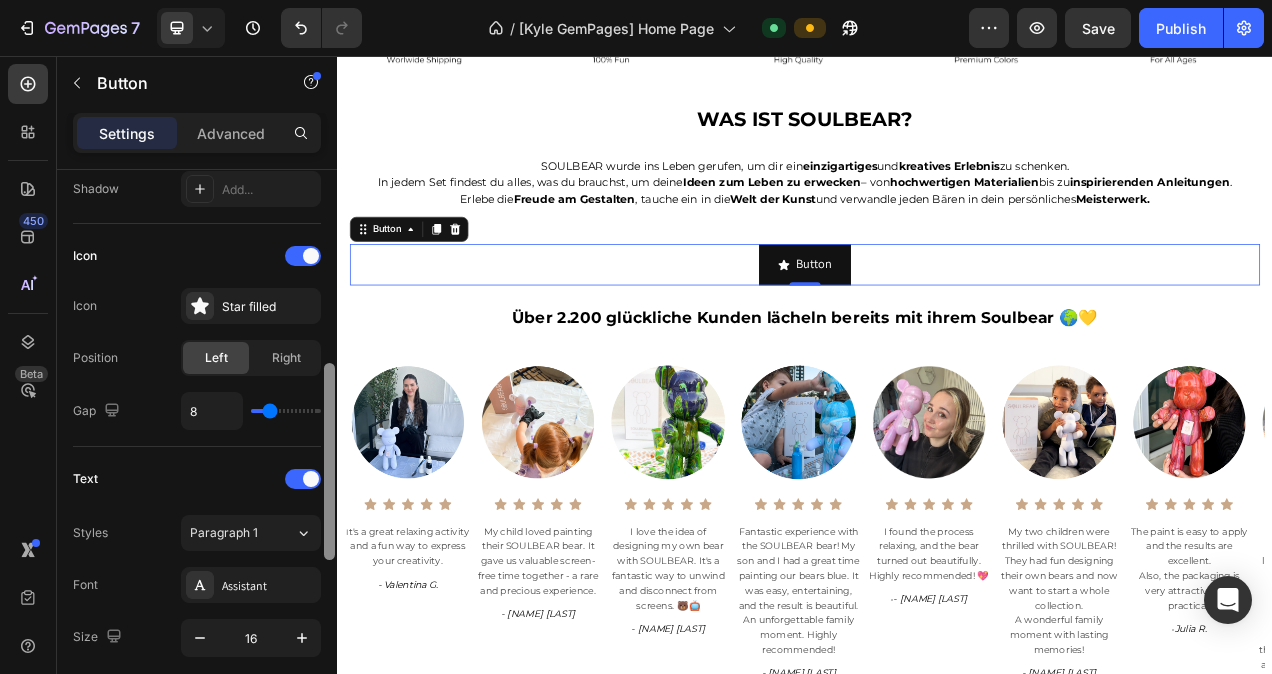 scroll, scrollTop: 546, scrollLeft: 0, axis: vertical 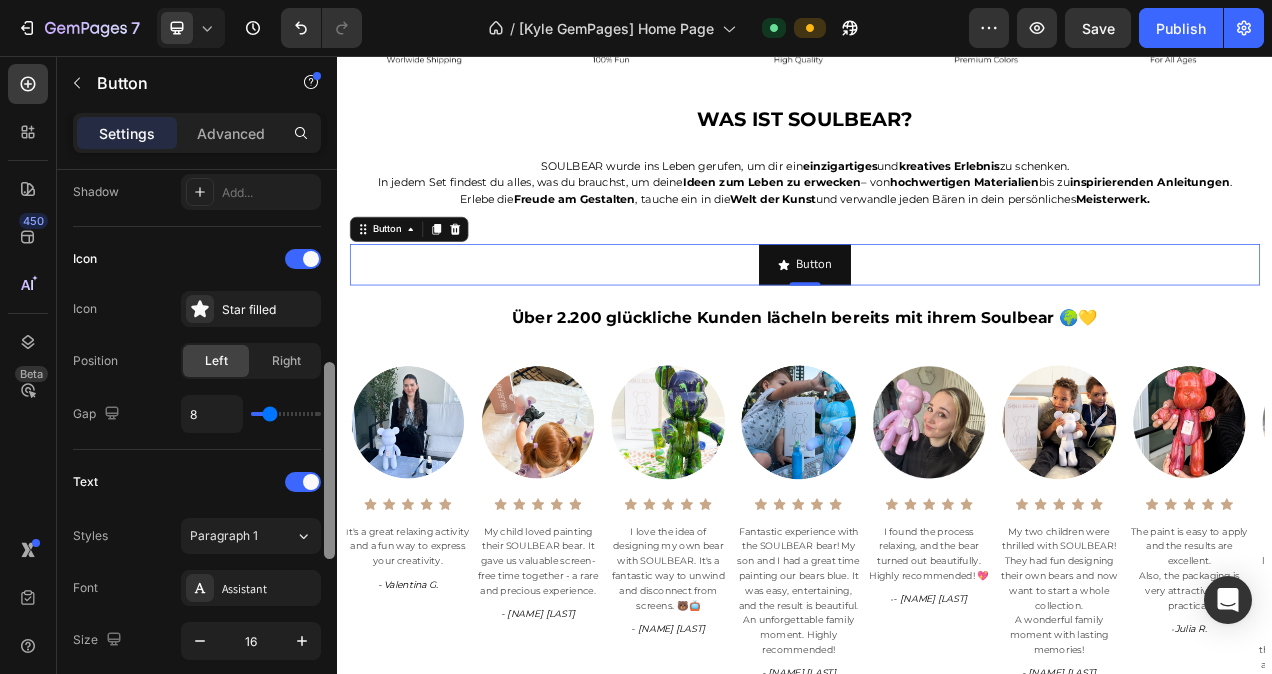 drag, startPoint x: 326, startPoint y: 541, endPoint x: 323, endPoint y: 379, distance: 162.02777 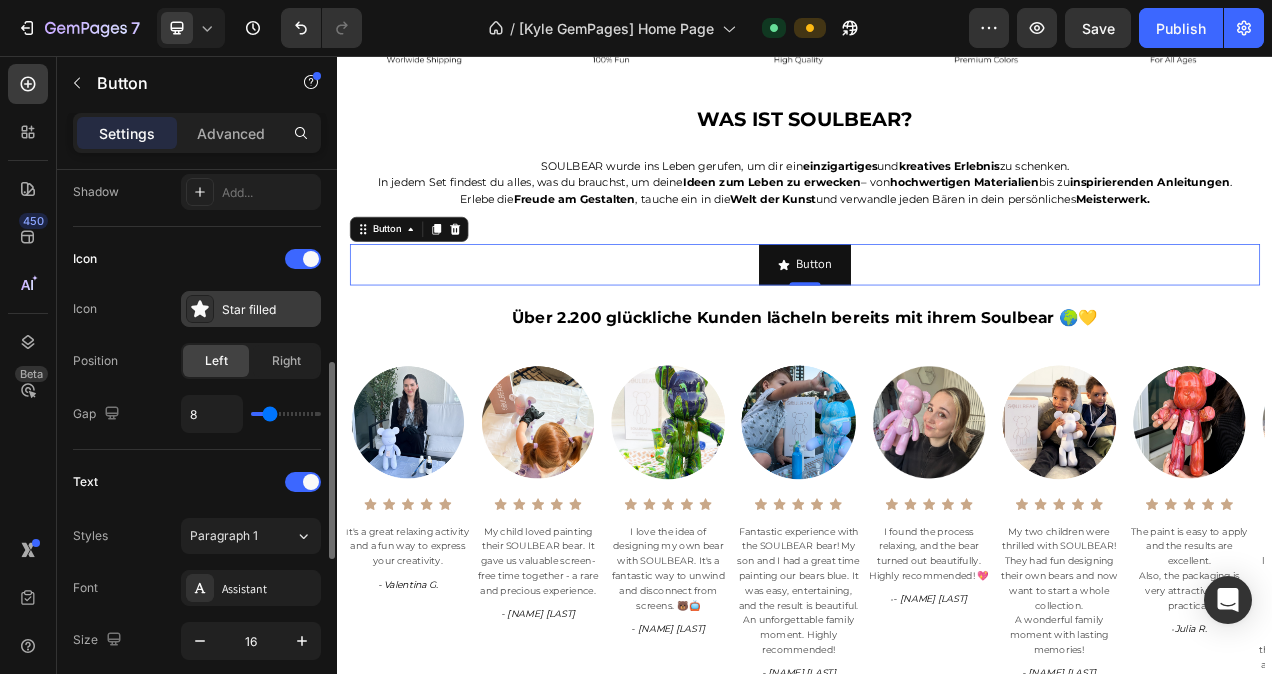 click on "Star filled" at bounding box center (251, 309) 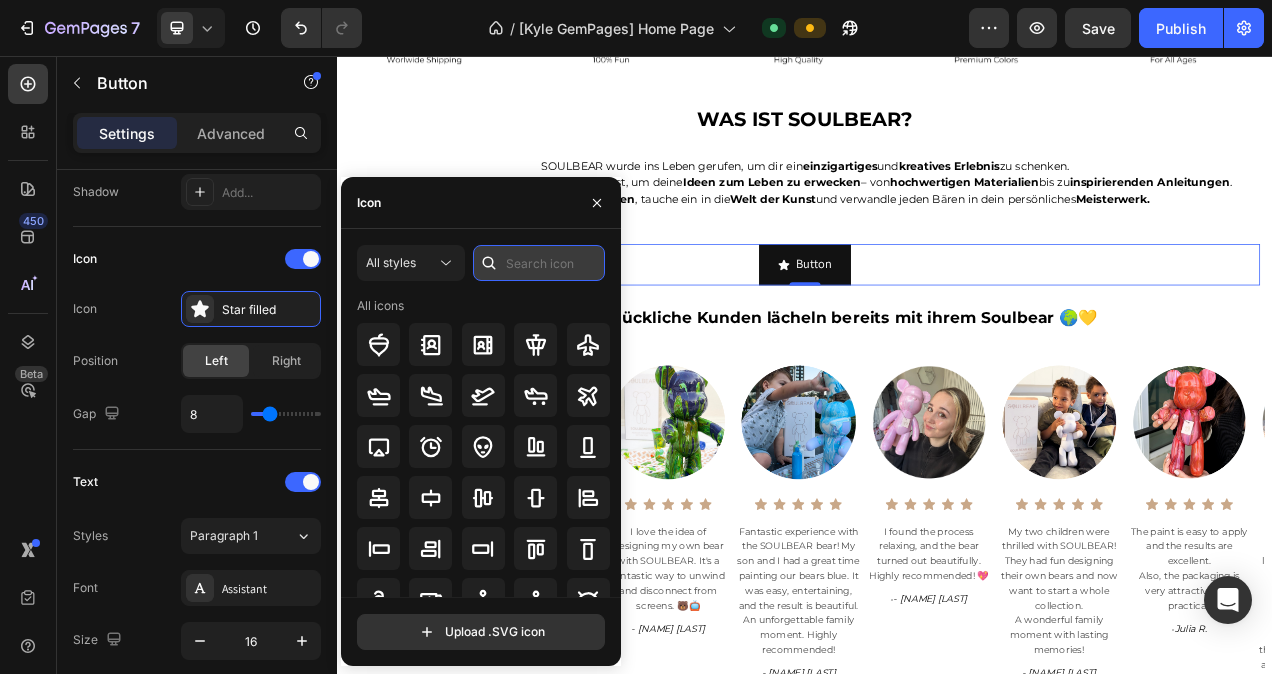 click at bounding box center (539, 263) 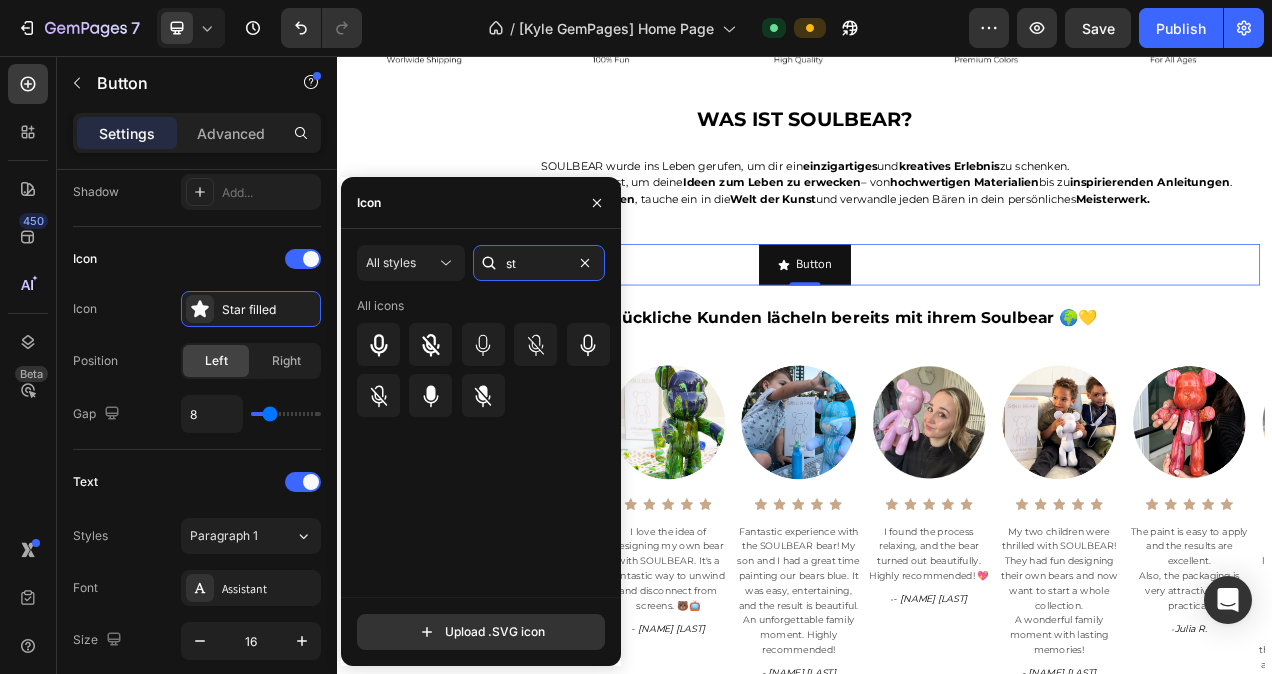 type on "s" 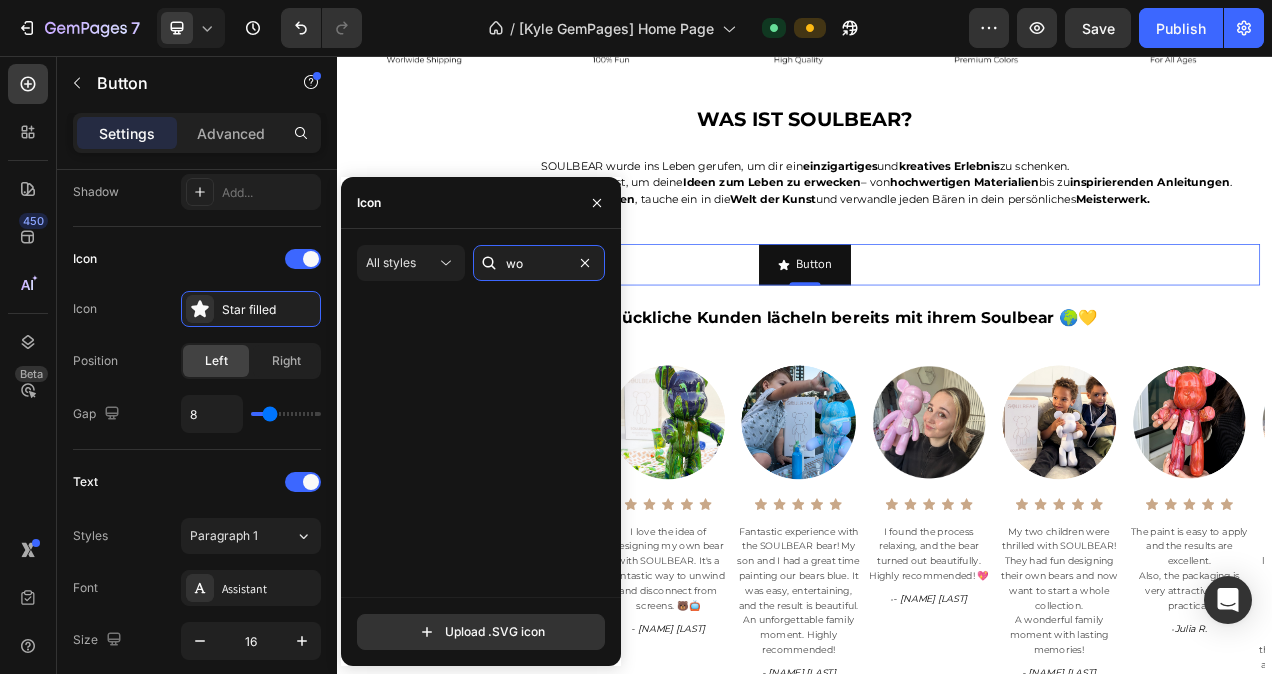 type on "w" 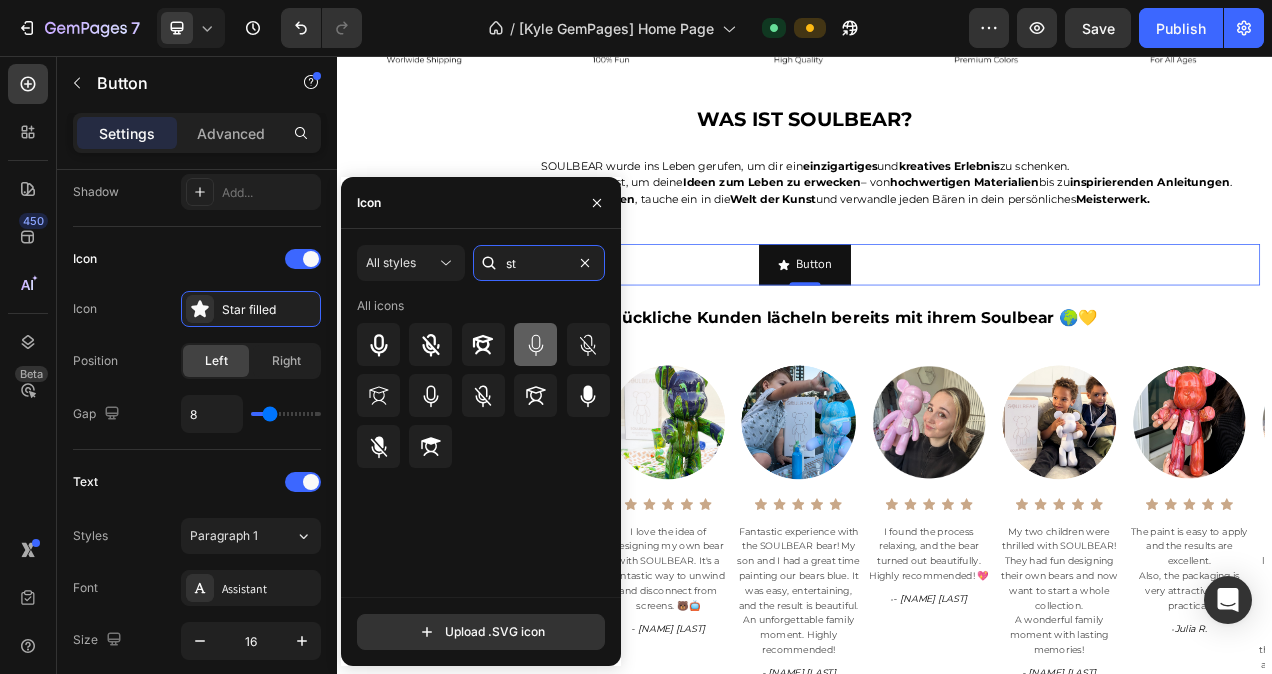 type on "s" 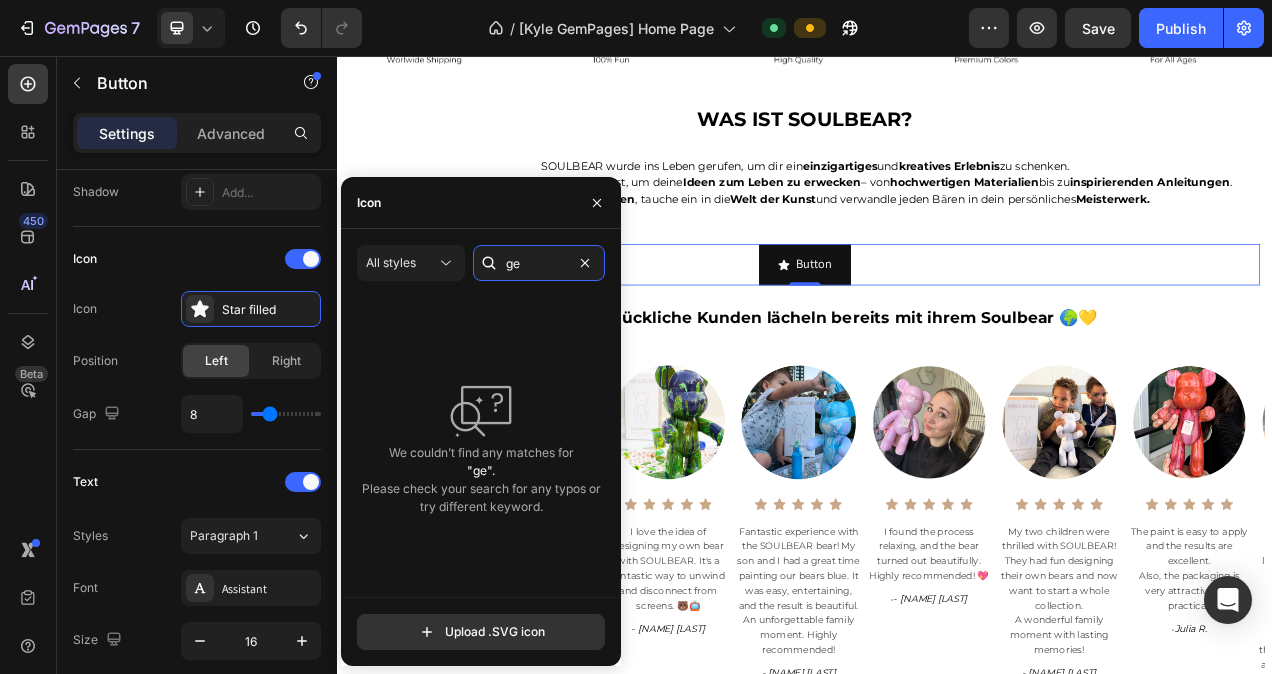 type on "g" 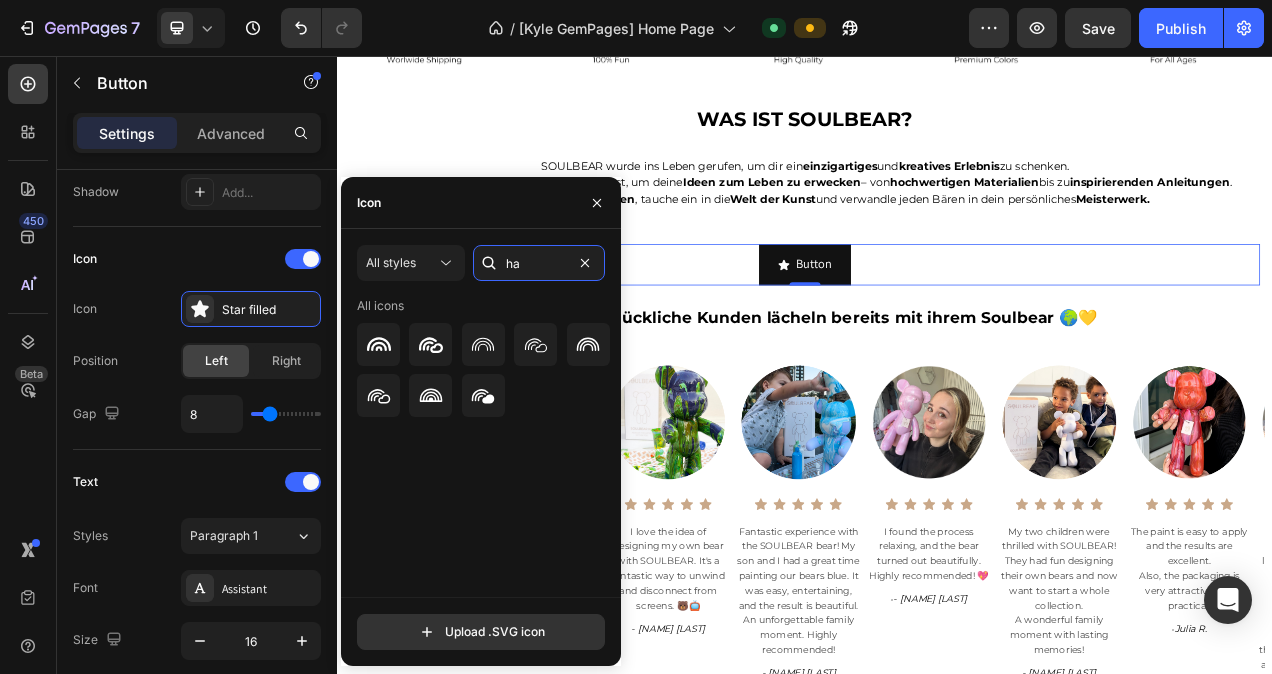 type on "h" 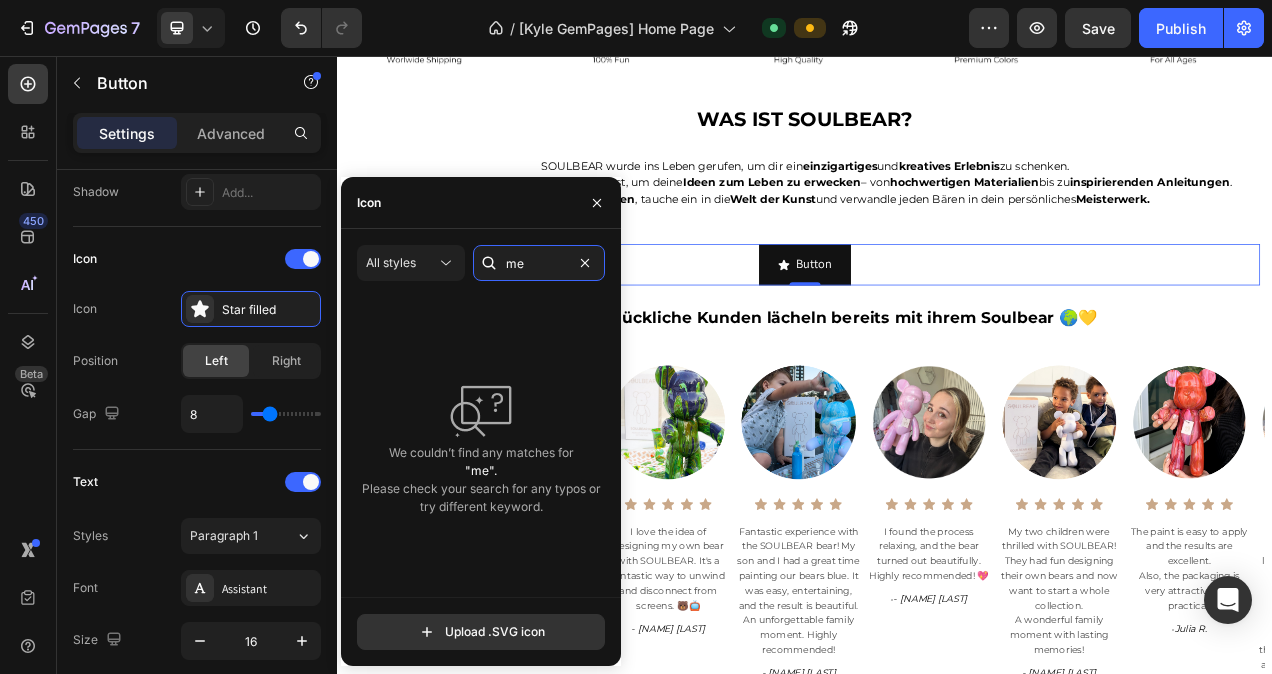 type on "m" 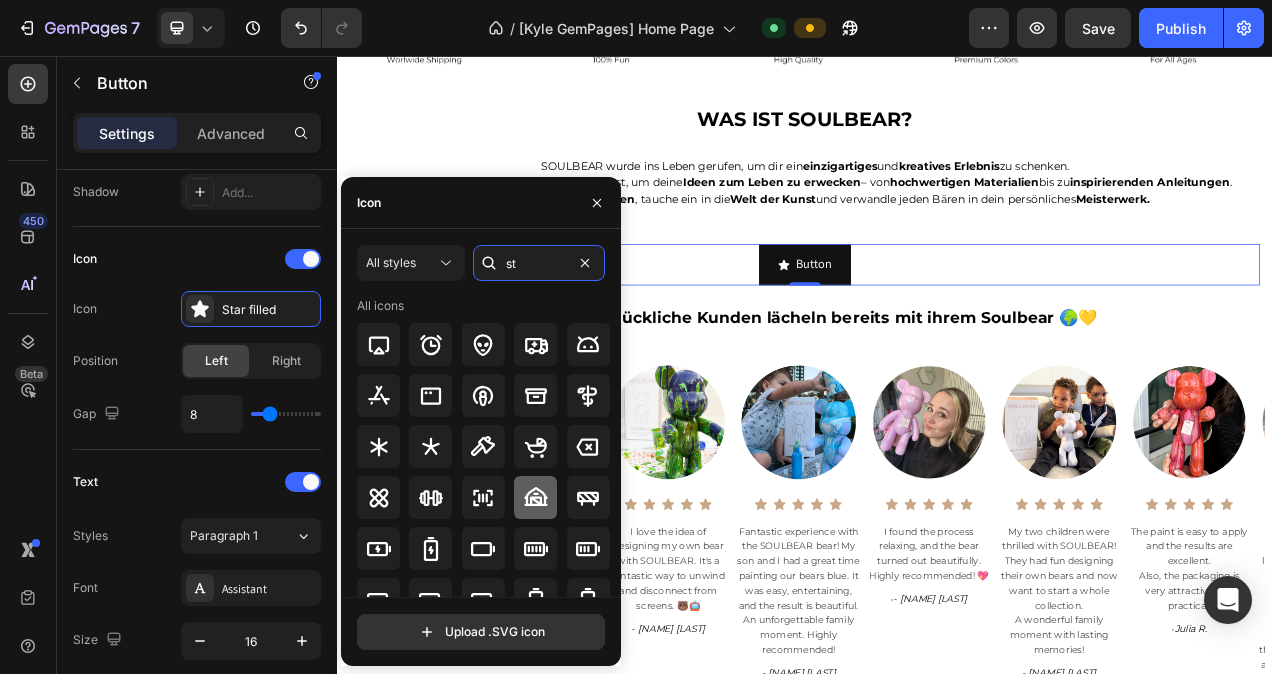 type on "st" 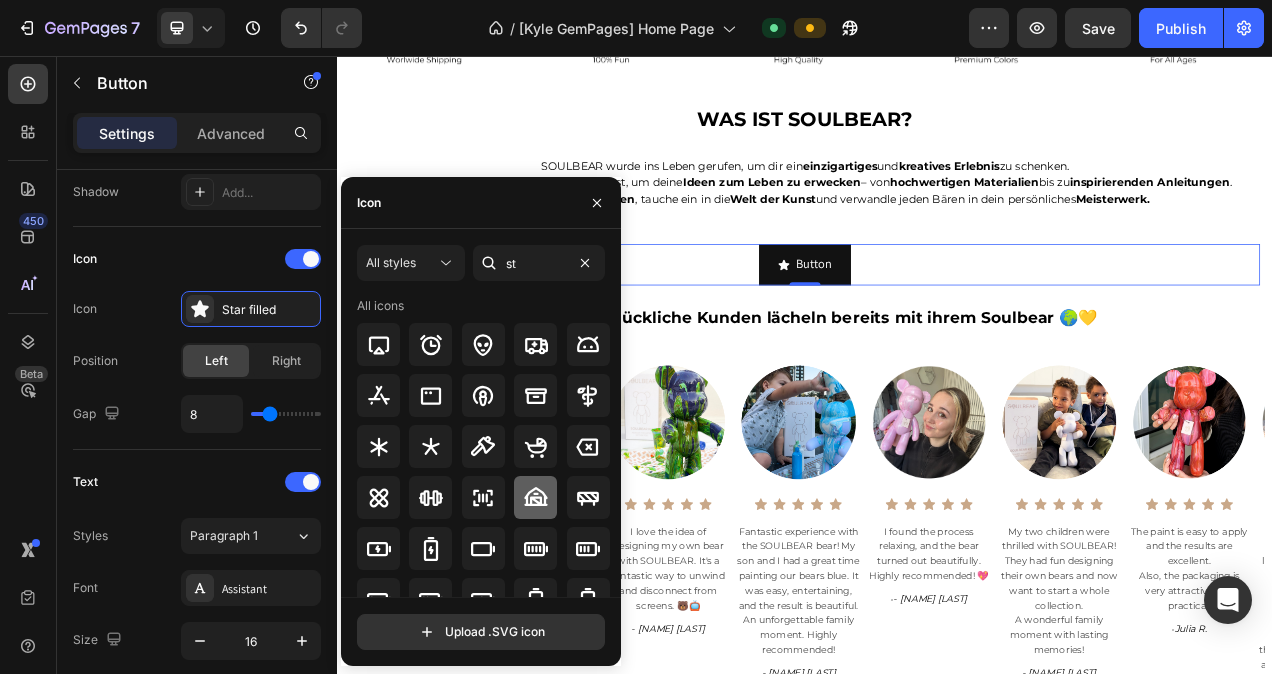 click 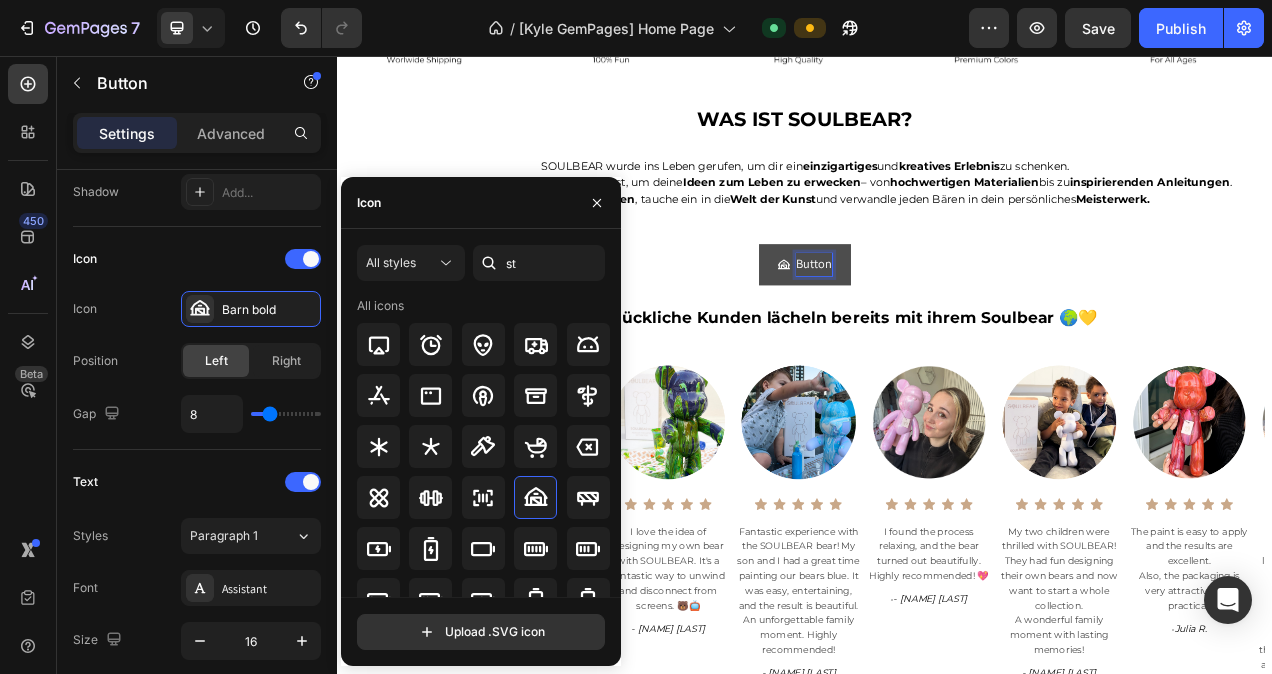 click on "Button" at bounding box center [949, 324] 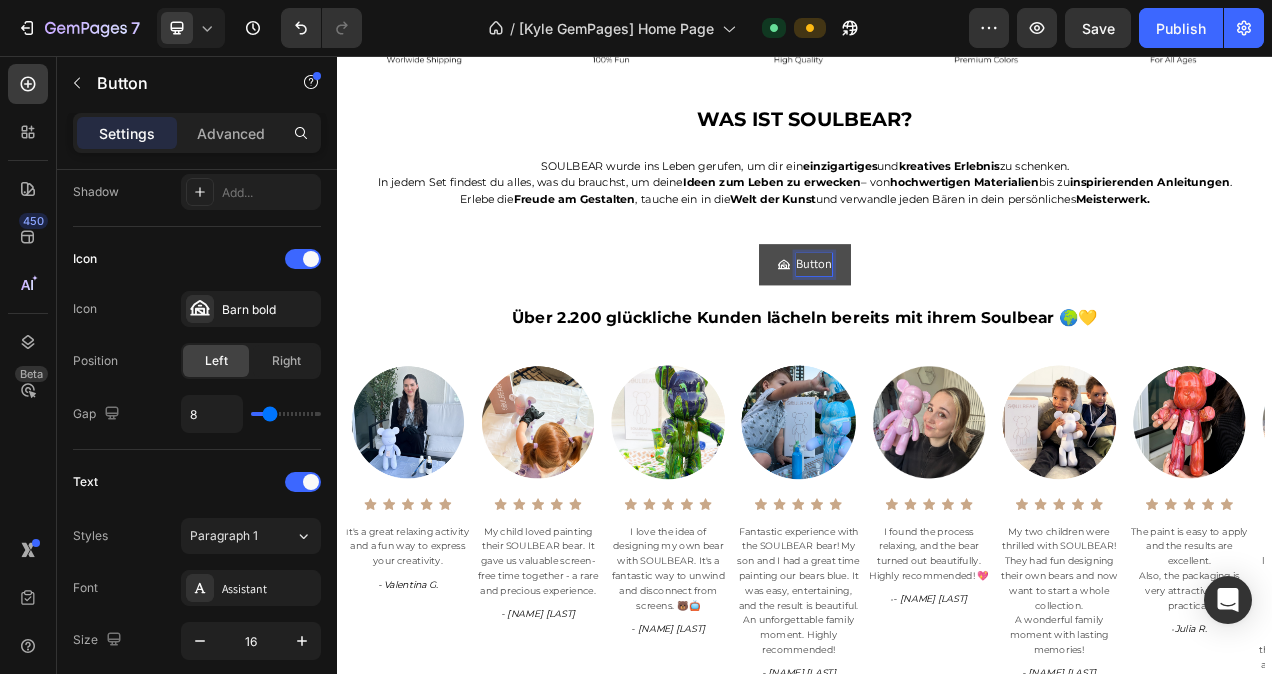 click on "Button" at bounding box center (949, 324) 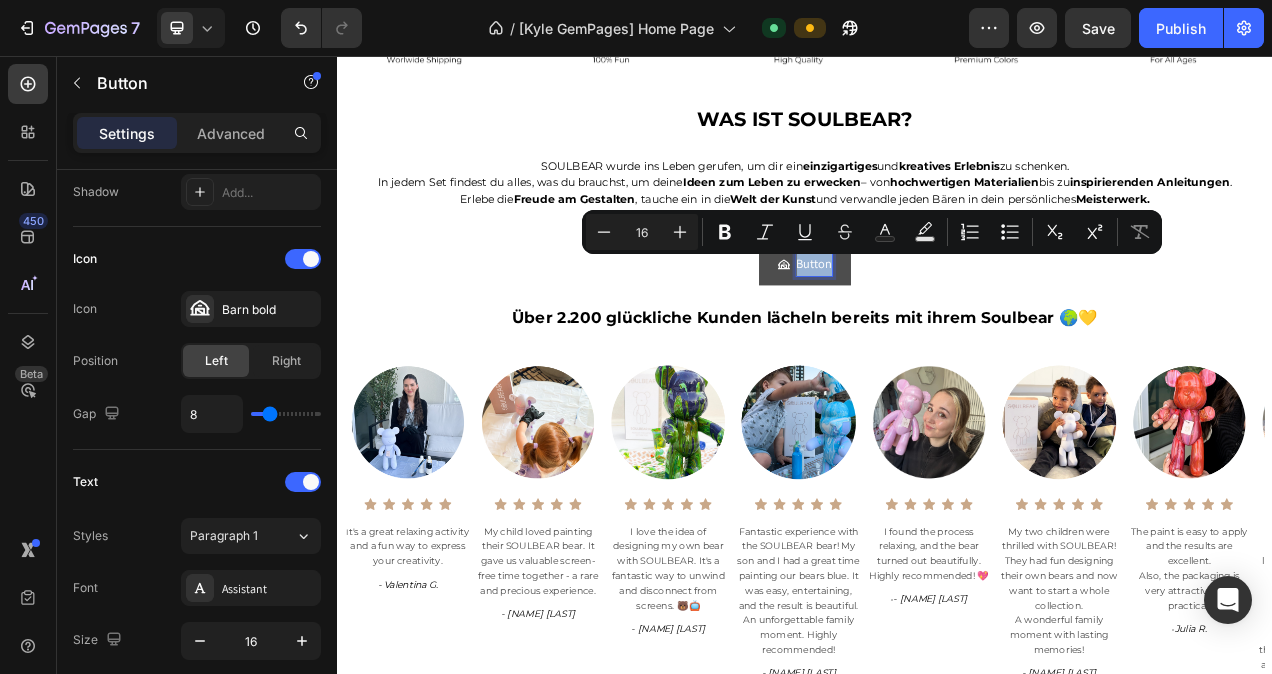 drag, startPoint x: 962, startPoint y: 329, endPoint x: 919, endPoint y: 332, distance: 43.104523 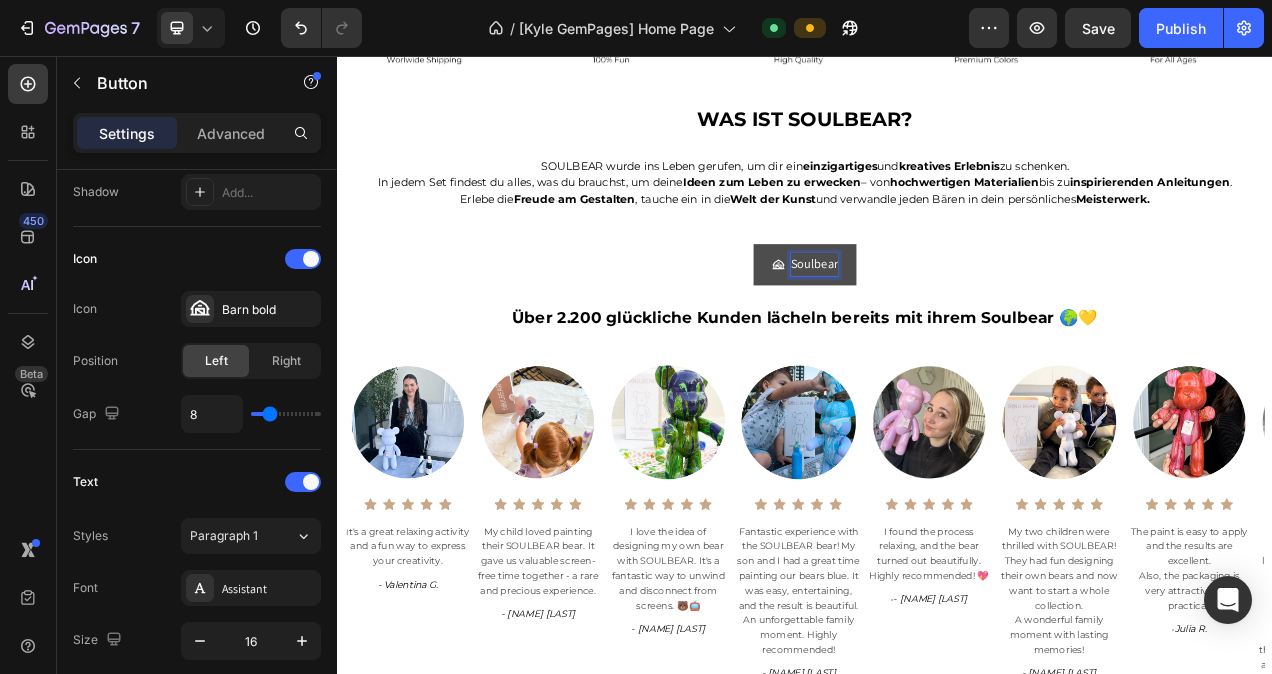 click on "Soulbear" at bounding box center [937, 324] 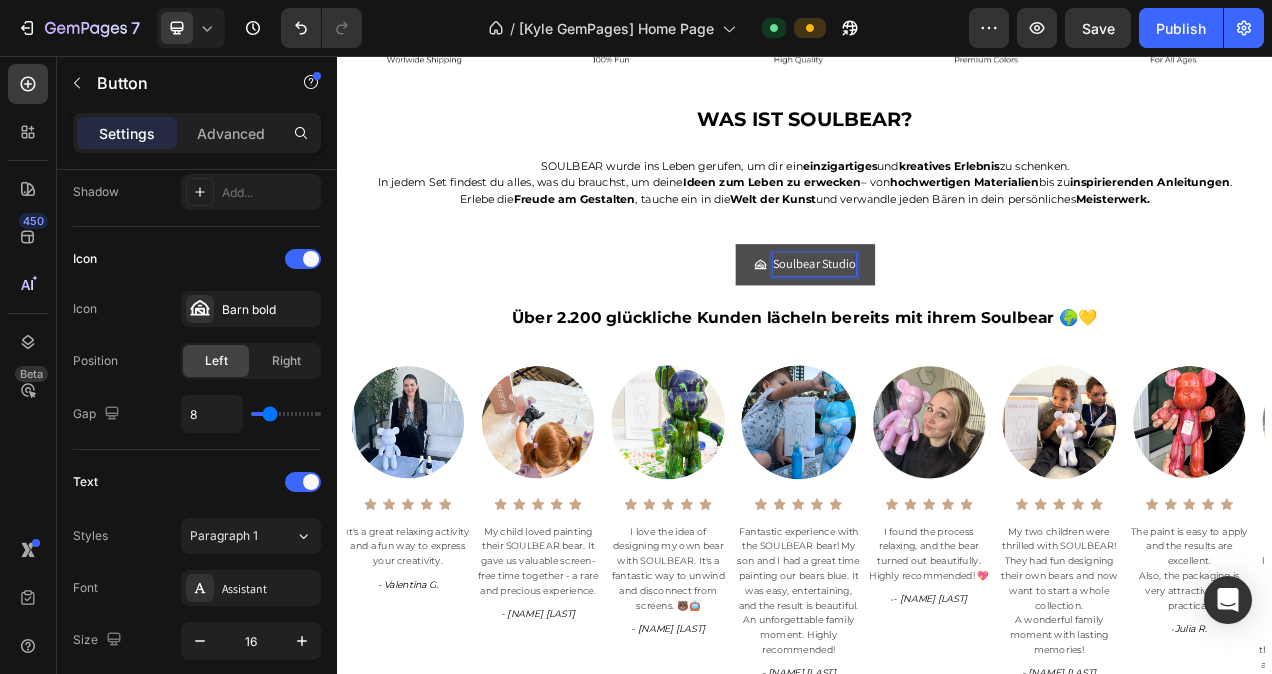 click on "Soulbear Studio" at bounding box center (937, 324) 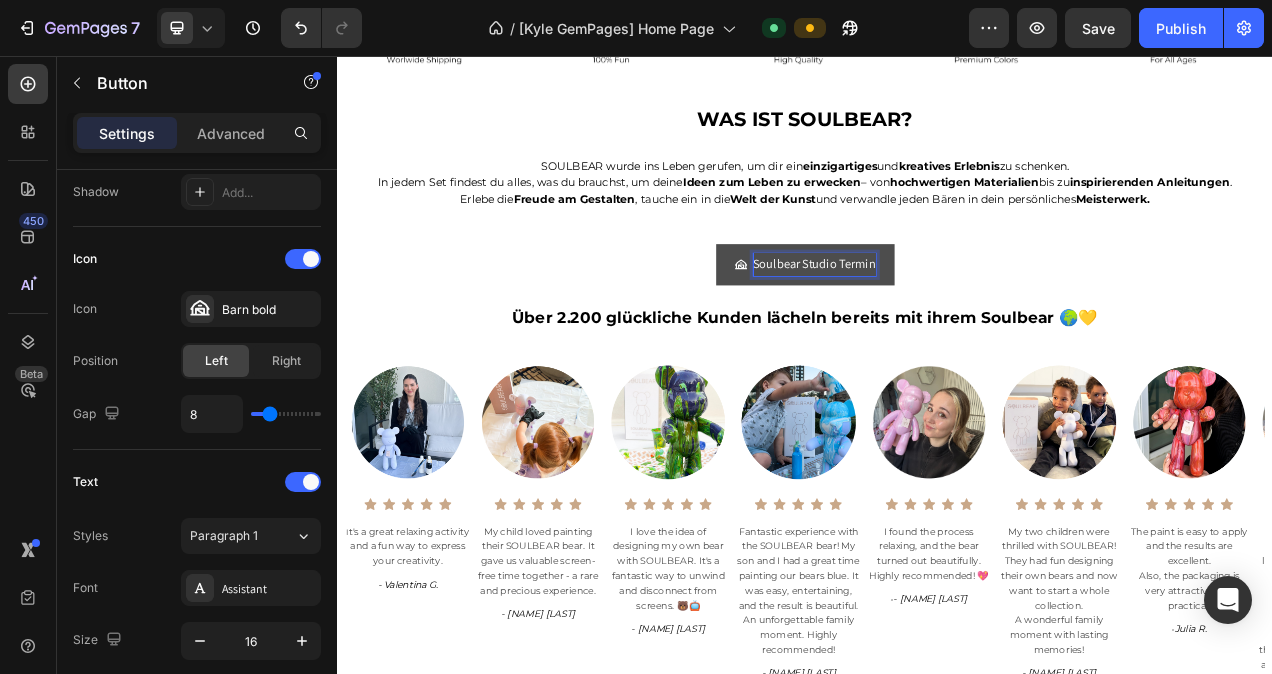 click on "Soulbear Studio Termin" at bounding box center (937, 324) 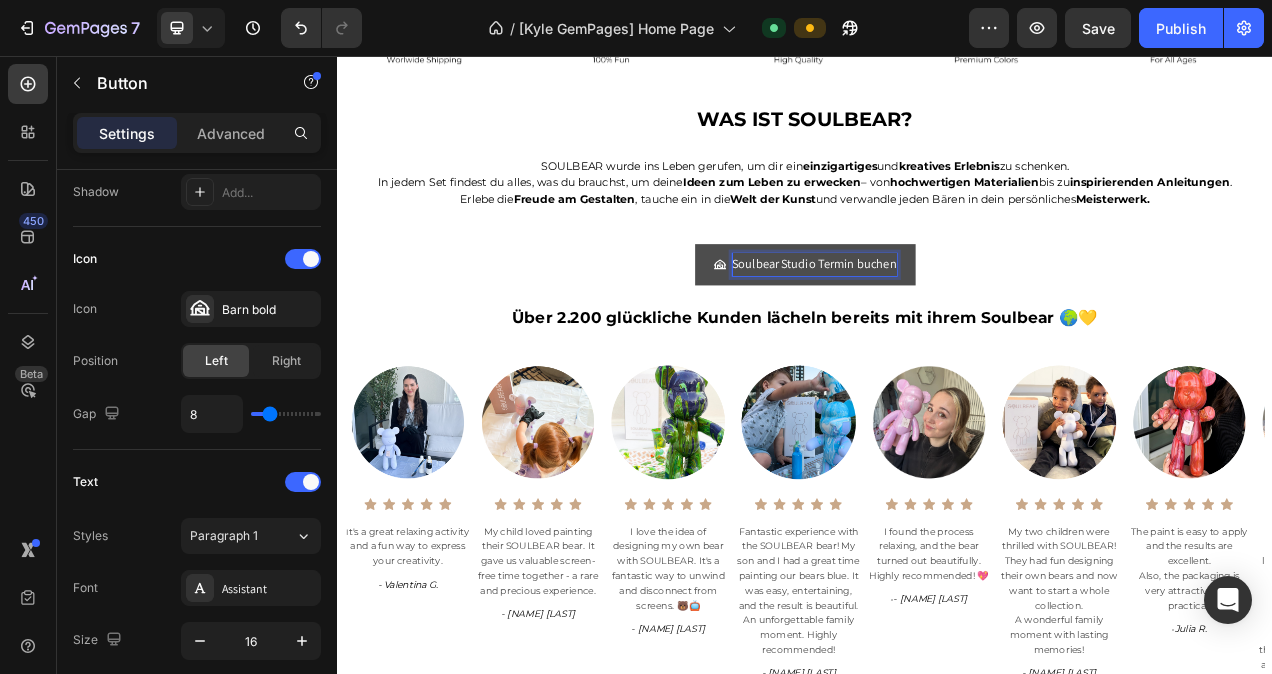 click on "Soulbear Studio Termin buchen" at bounding box center [937, 324] 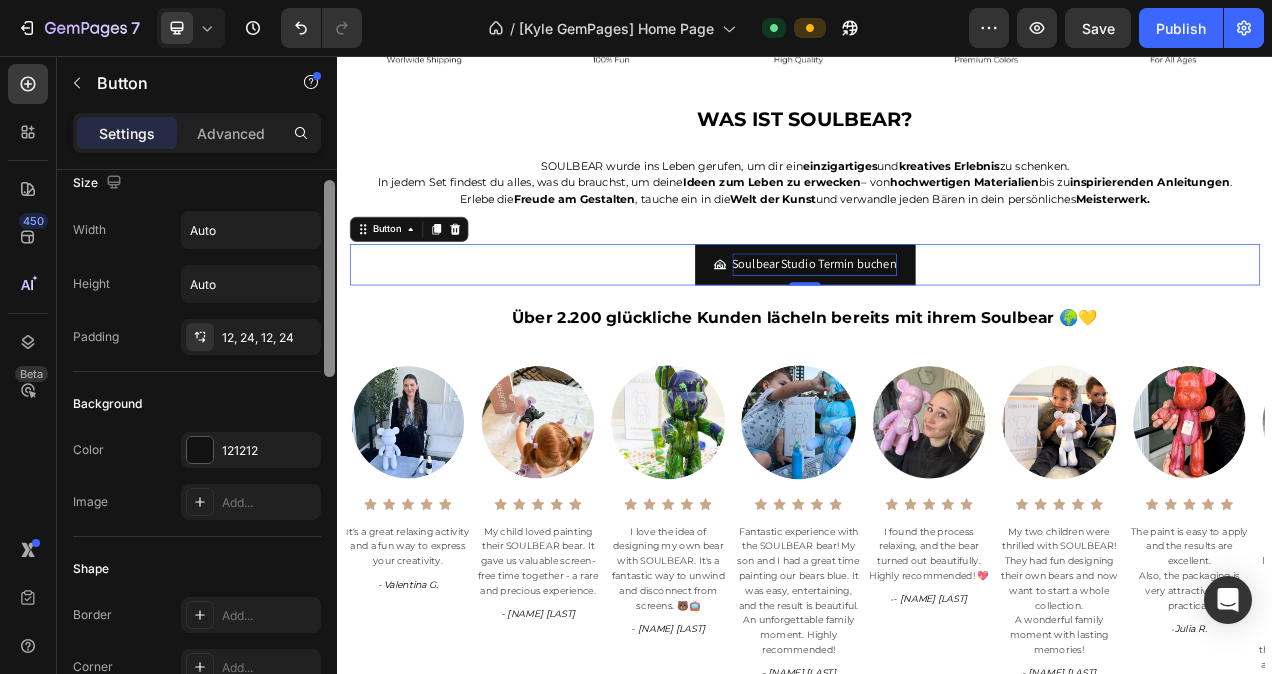 scroll, scrollTop: 25, scrollLeft: 0, axis: vertical 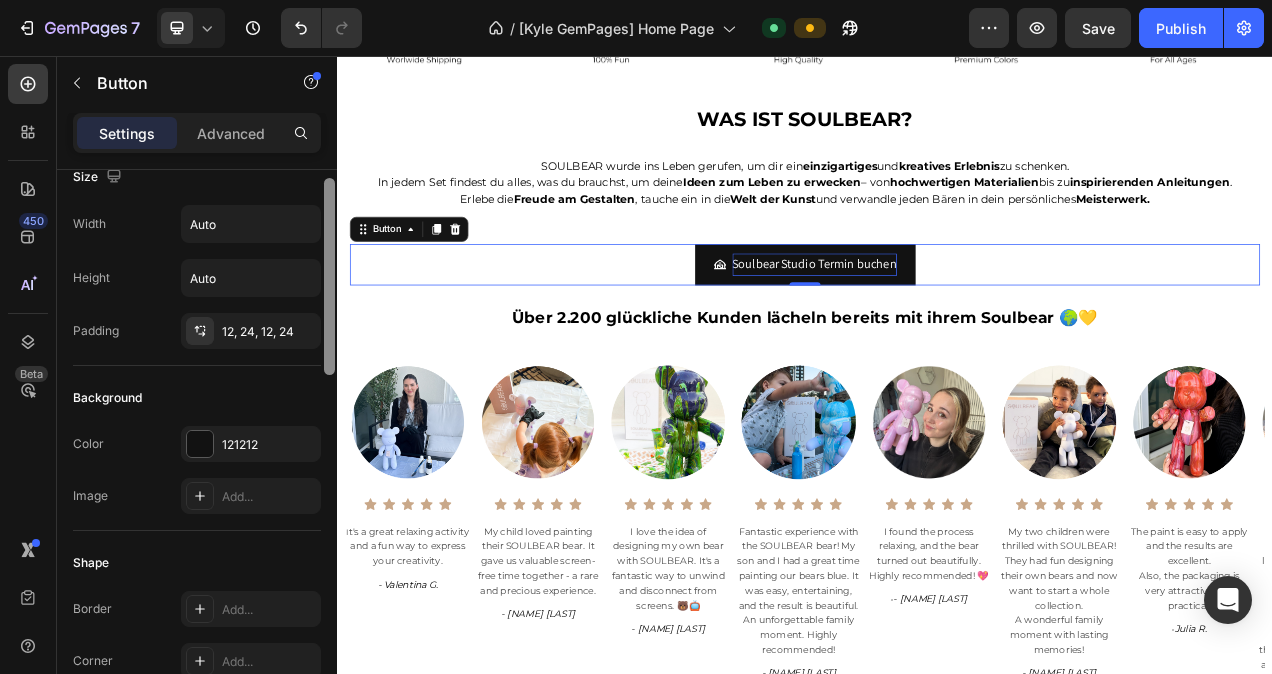 drag, startPoint x: 327, startPoint y: 457, endPoint x: 329, endPoint y: 280, distance: 177.01129 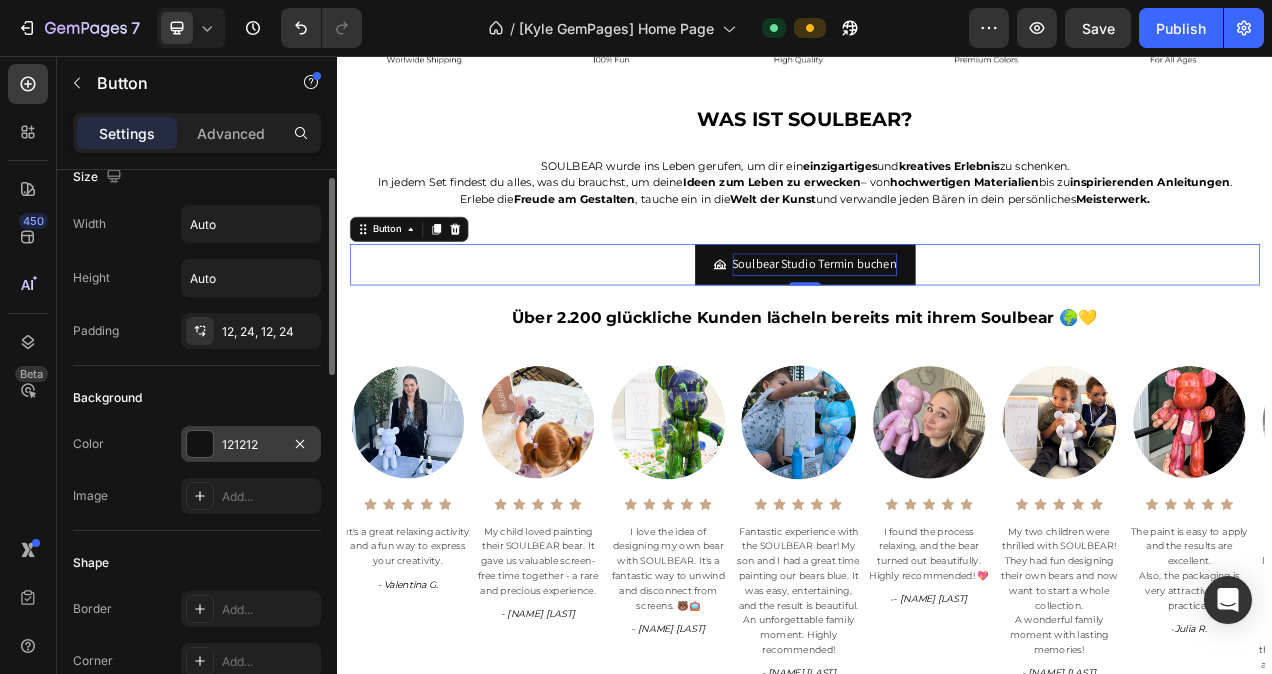click on "121212" at bounding box center [251, 445] 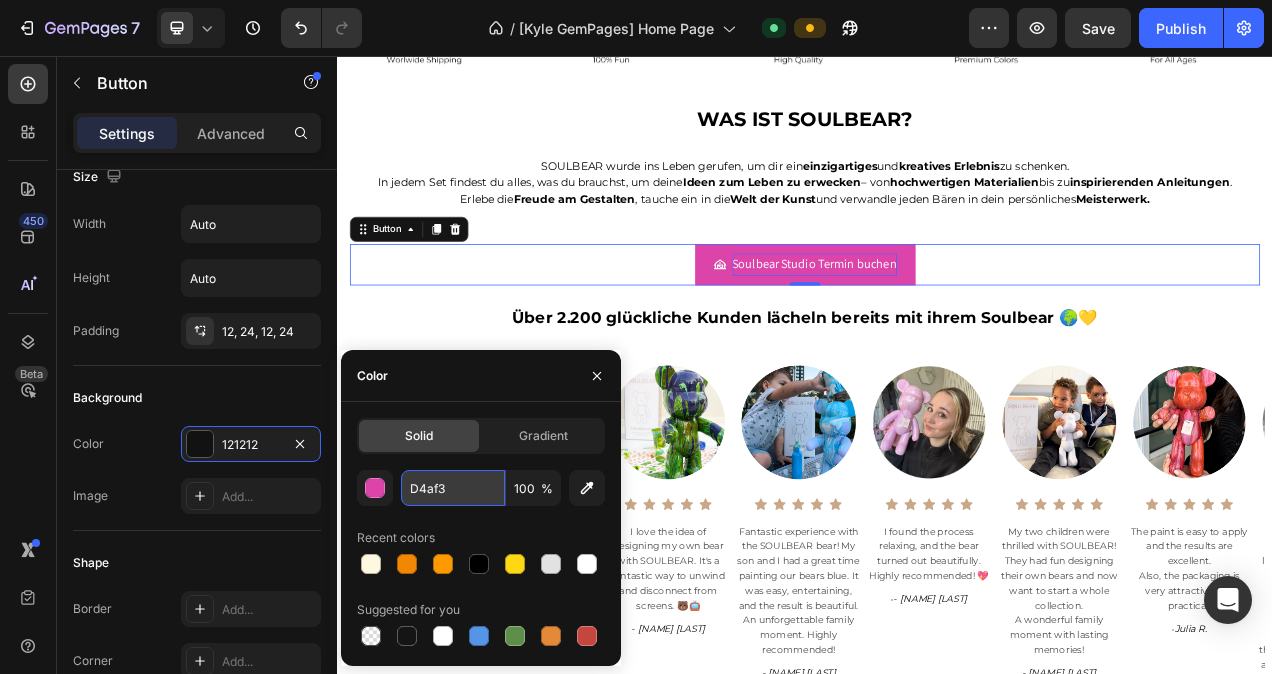 type on "D4af37" 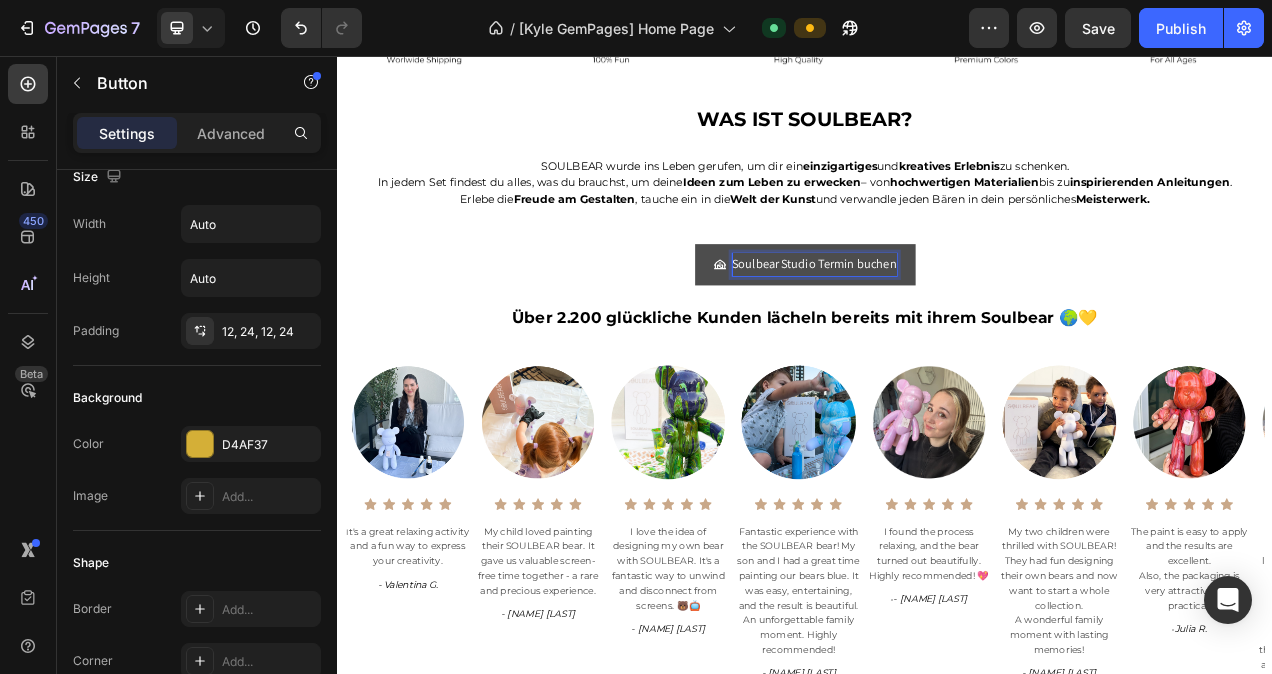 click on "Soulbear Studio Termin buchen" at bounding box center [937, 324] 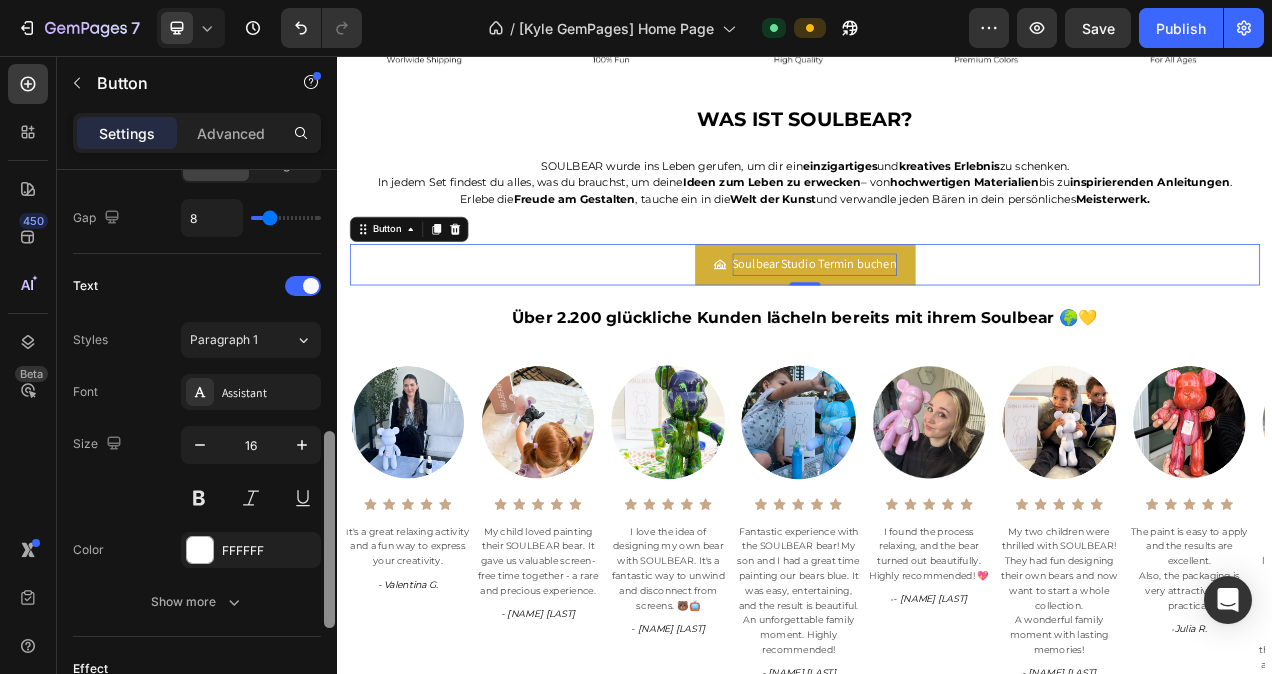 scroll, scrollTop: 753, scrollLeft: 0, axis: vertical 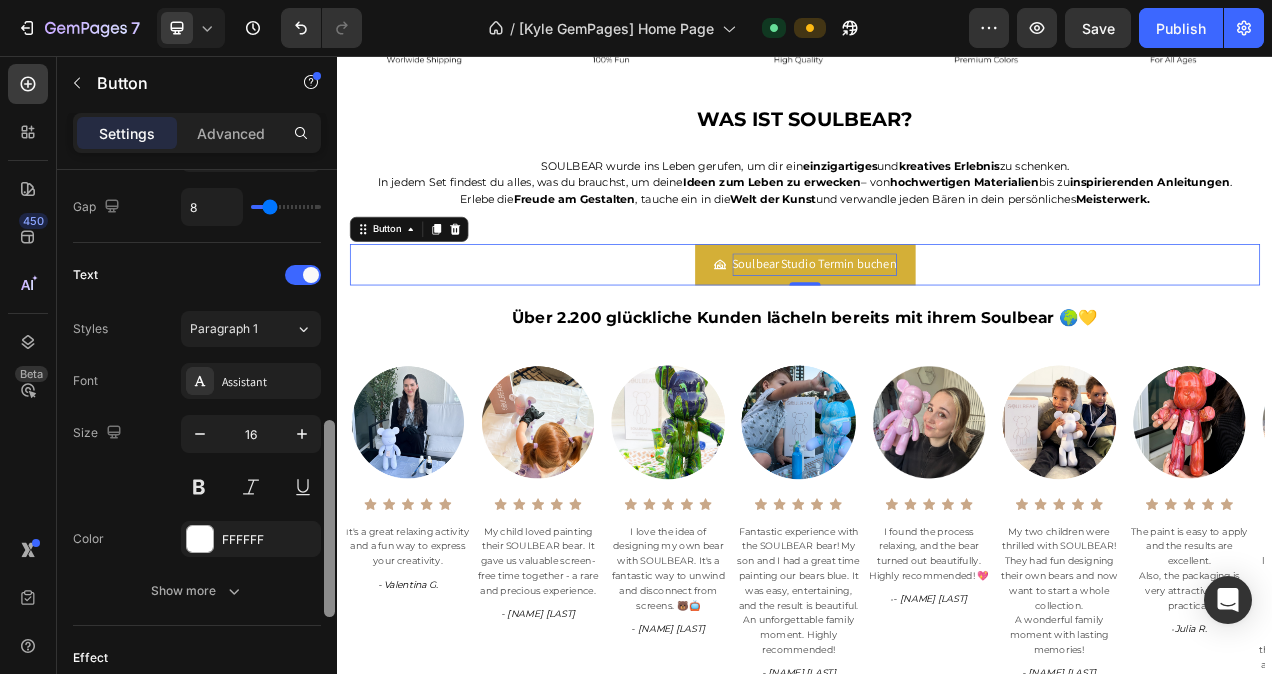 drag, startPoint x: 328, startPoint y: 348, endPoint x: 320, endPoint y: 605, distance: 257.12448 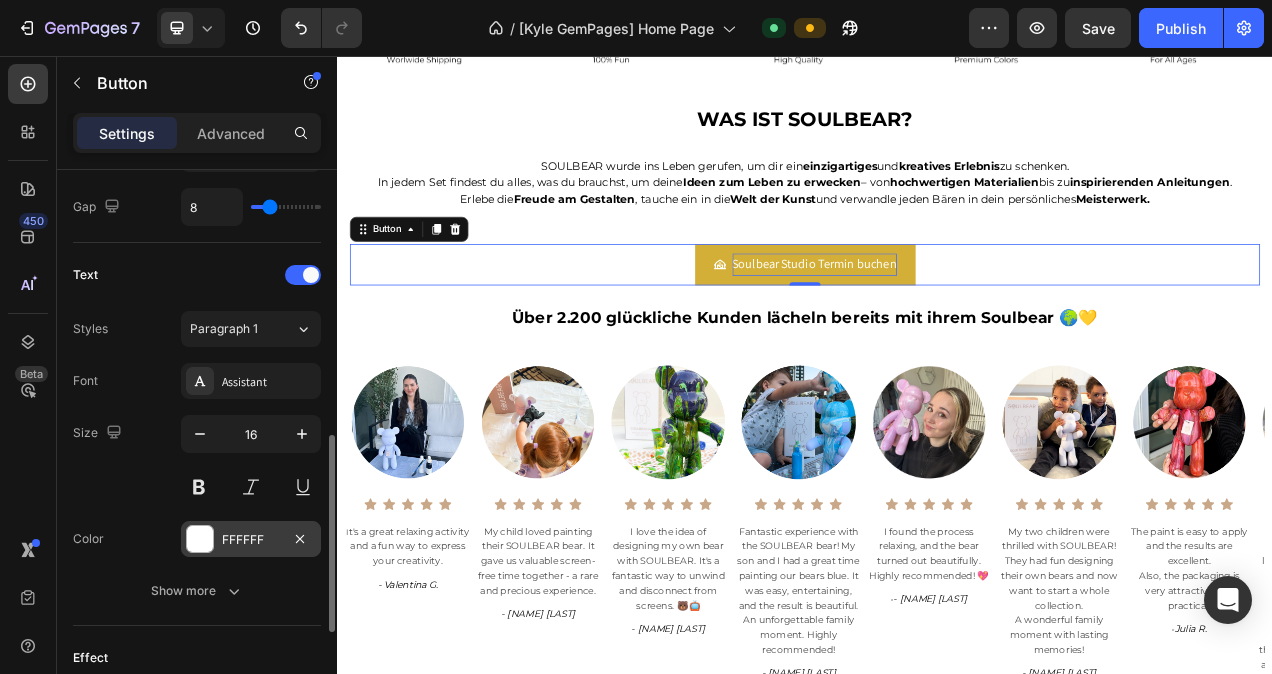click at bounding box center (200, 539) 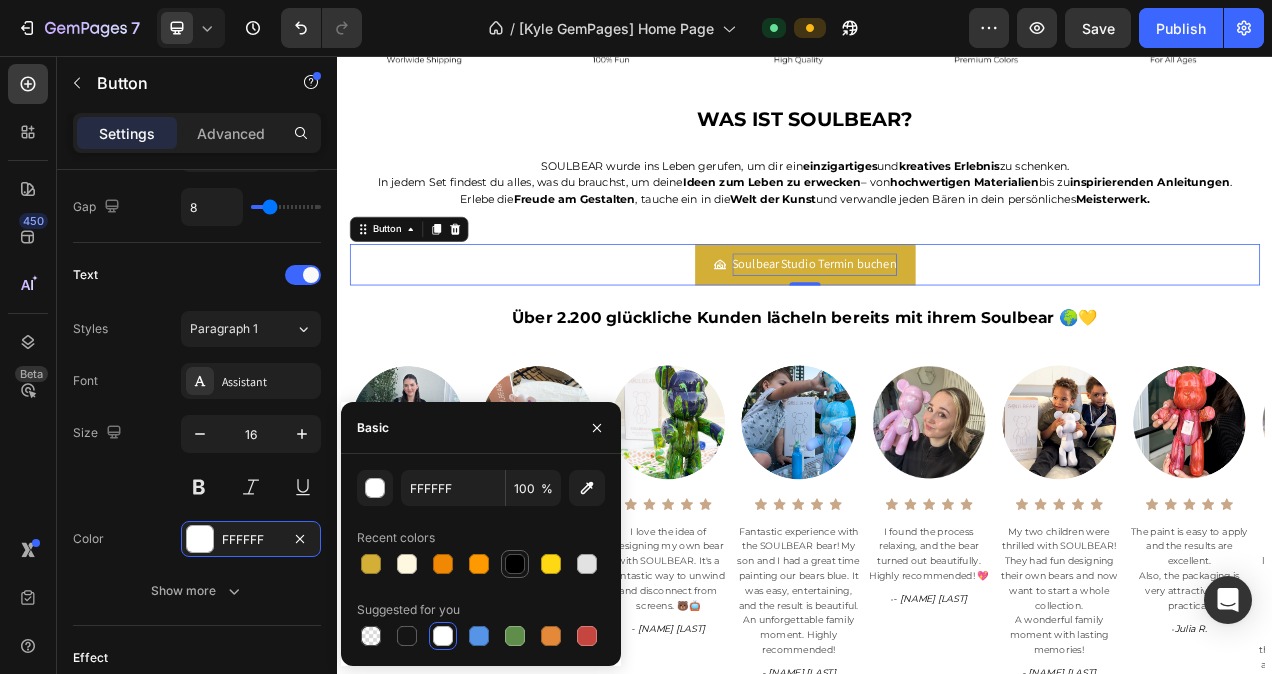 click at bounding box center (515, 564) 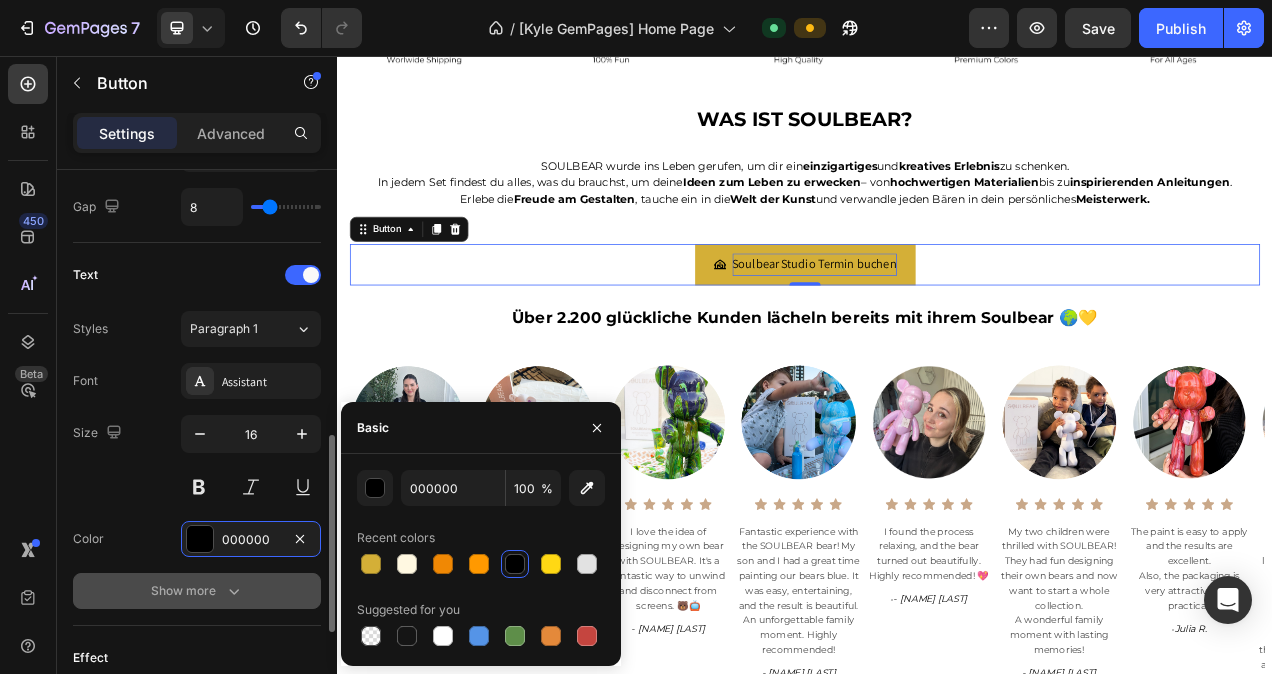 click on "Show more" at bounding box center (197, 591) 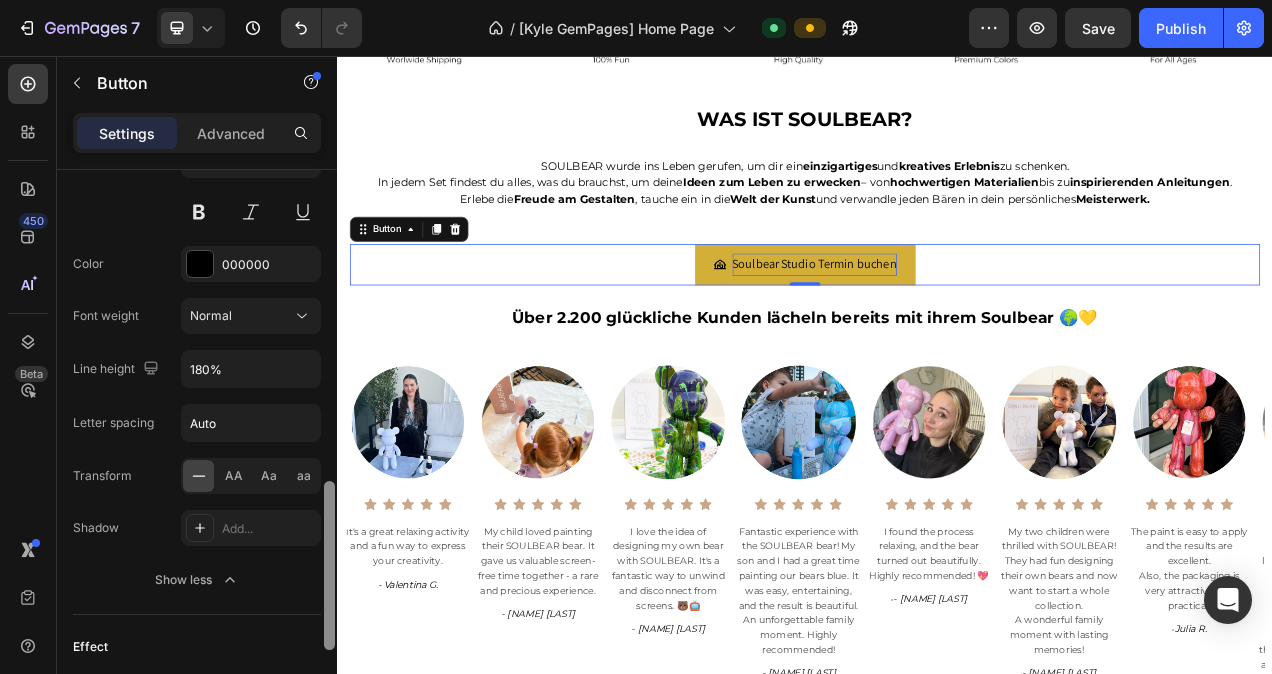 drag, startPoint x: 329, startPoint y: 518, endPoint x: 259, endPoint y: 601, distance: 108.57716 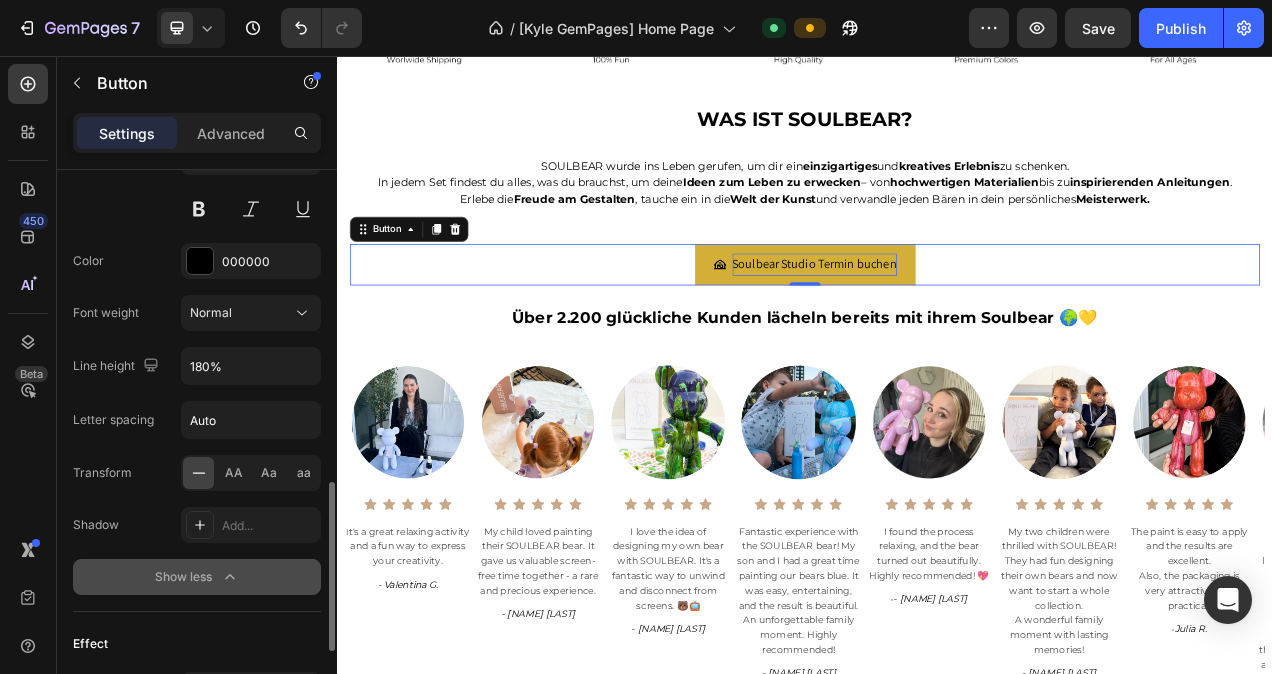 click 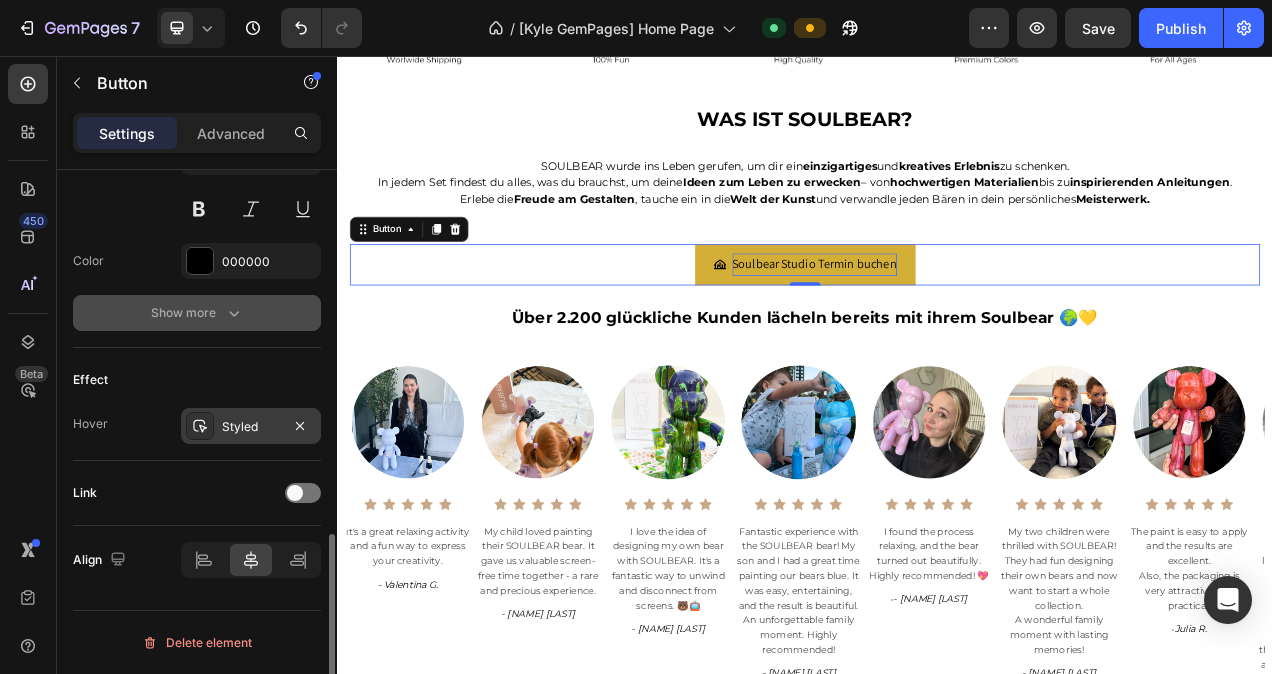 click on "Styled" at bounding box center (251, 427) 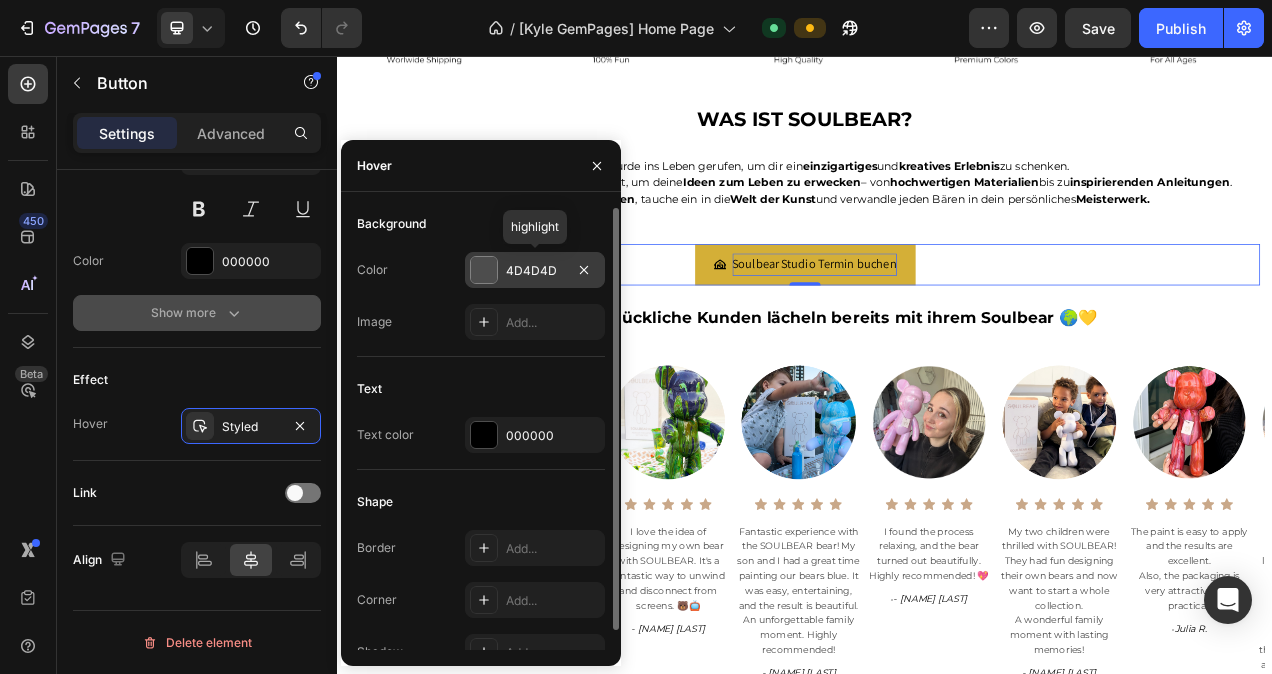 click at bounding box center (484, 270) 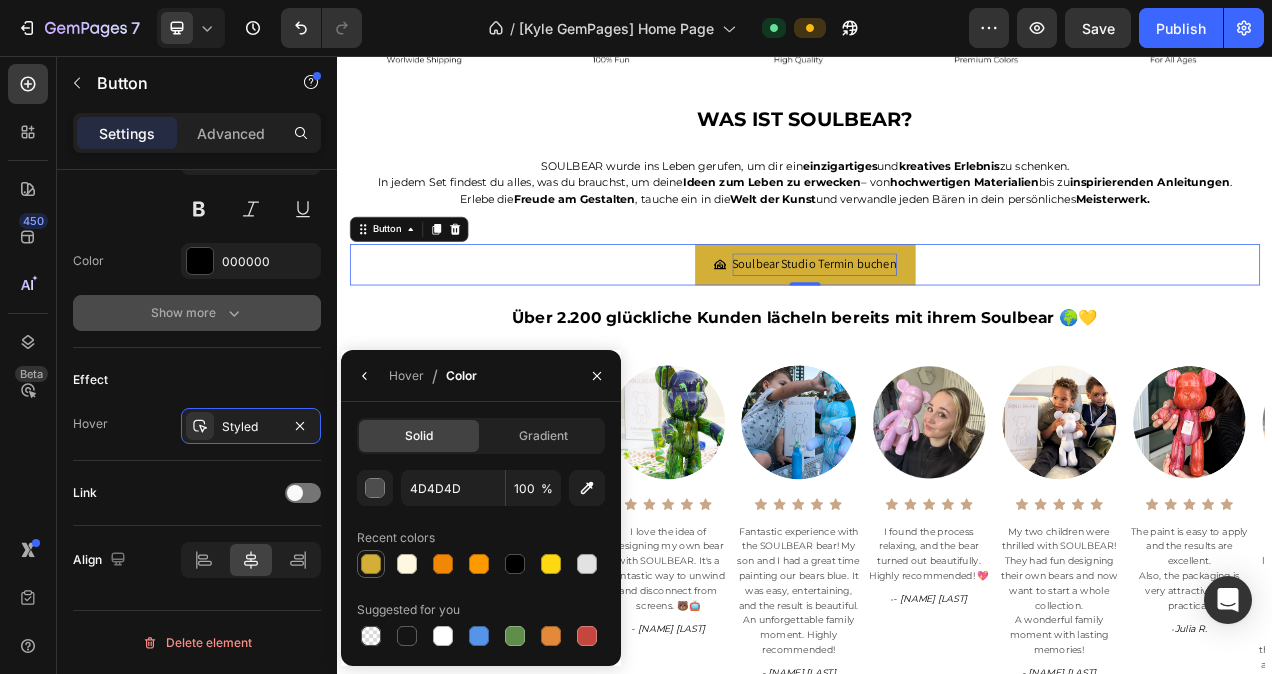 click at bounding box center [371, 564] 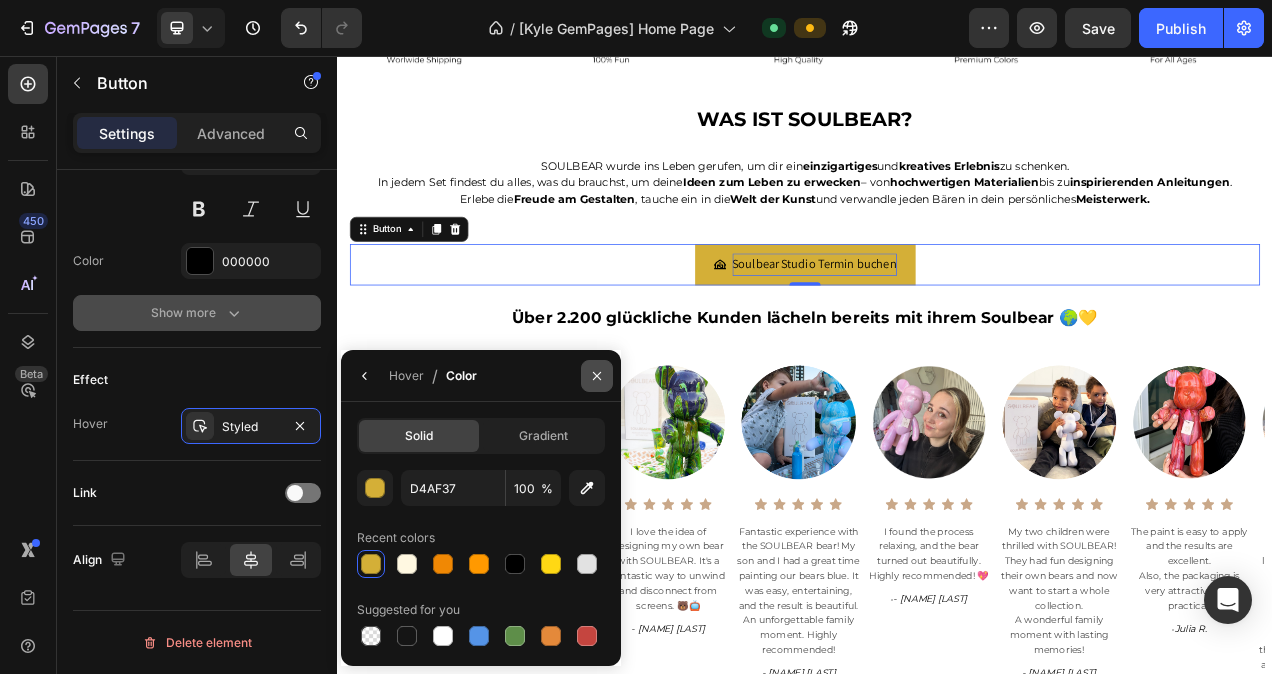 click 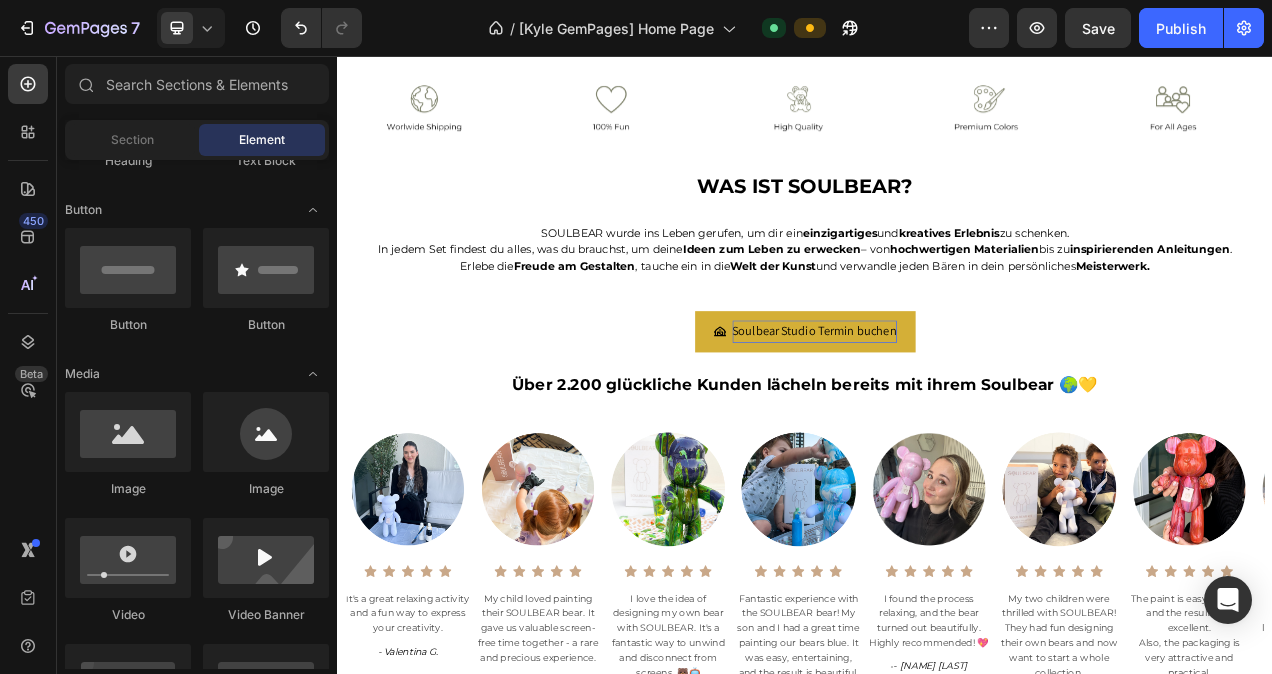 scroll, scrollTop: 657, scrollLeft: 0, axis: vertical 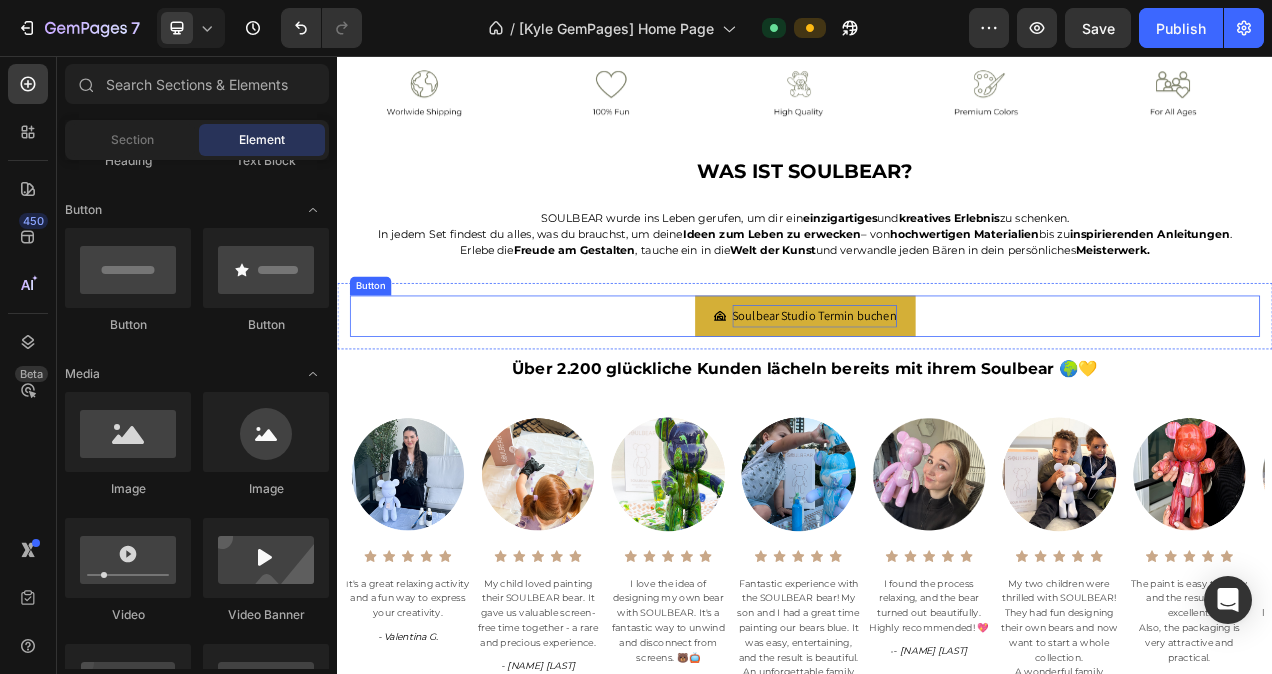 click on "Soulbear Studio Termin buchen Button" at bounding box center (937, 390) 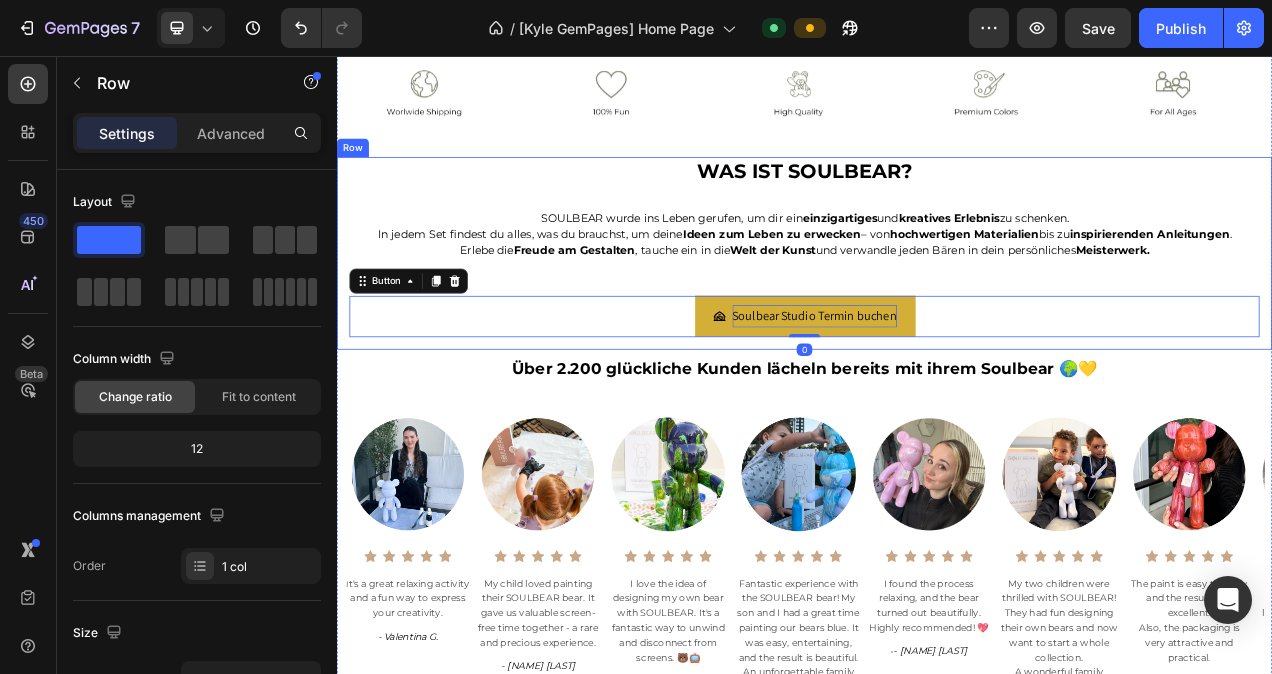 click on "WAS IST SOULBEAR? Heading SOULBEAR wurde ins Leben gerufen, um dir ein  einzigartiges  und  kreatives Erlebnis  zu schenken. In jedem Set findest du alles, was du brauchst, um deine  Ideen   zum Leben zu erwecken  – von  hochwertigen Materialien  bis zu  inspirierenden Anleitungen . Erlebe die  Freude am Gestalten , tauche ein in die  Welt der Kunst  und verwandle jeden Bären in dein persönliches  Meisterwerk. Heading SOULBEAR wurde ins Leben gerufen, um dir ein  einzigartiges  und  kreatives Erlebnis  zu schenken. In jedem Set findest du alles, was du brauchst, um deine  Ideen   zum Leben zu erwecken  – von  hochwertigen Materialien  bis zu  inspirierenden Anleitungen . Erlebe die  Freude am Gestalten , tauche ein in die  Welt der Kunst  und verwandle jeden Bären in dein persönliches  Meisterwerk. Heading
Soulbear Studio Termin buchen Button   0 Row" at bounding box center [937, 310] 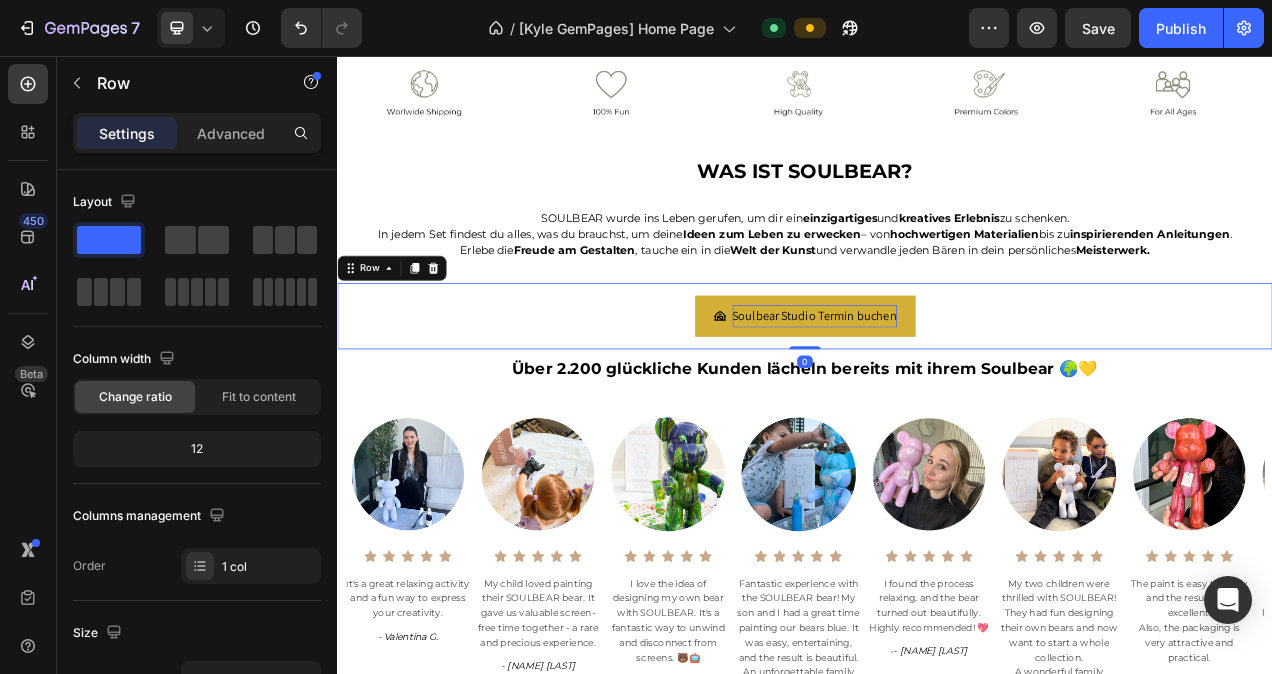 scroll, scrollTop: 659, scrollLeft: 0, axis: vertical 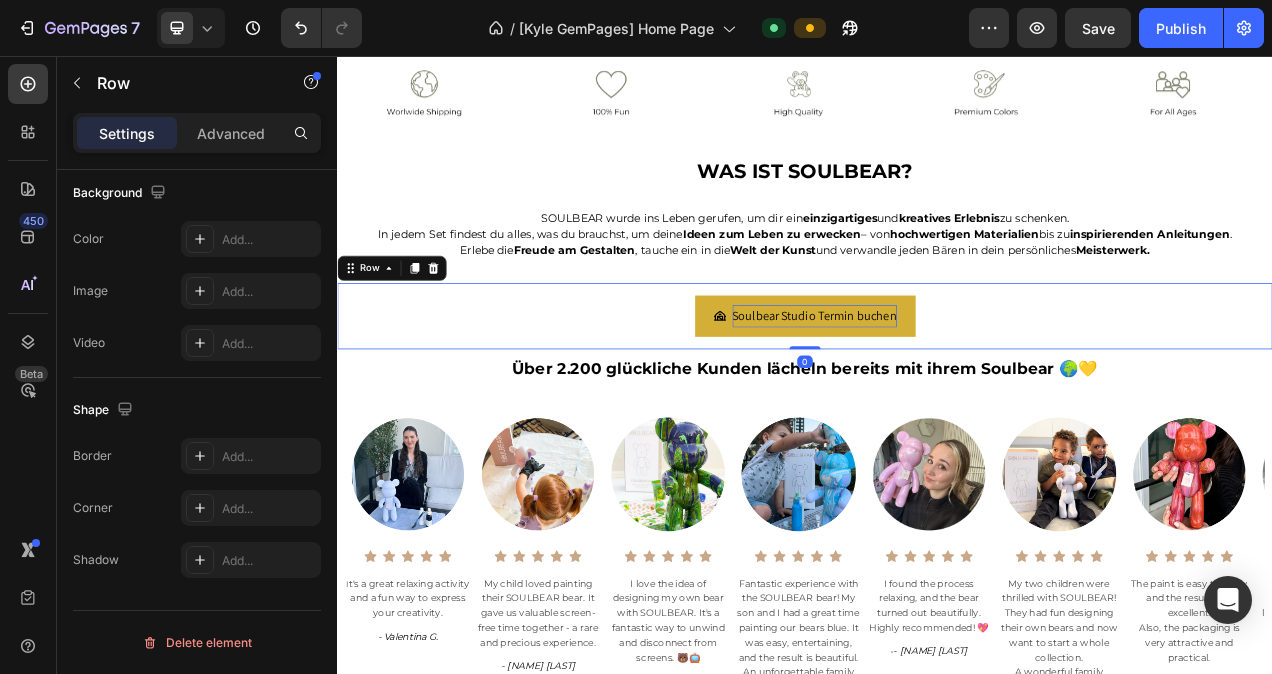 click on "Soulbear Studio Termin buchen Button Row   0" at bounding box center [937, 390] 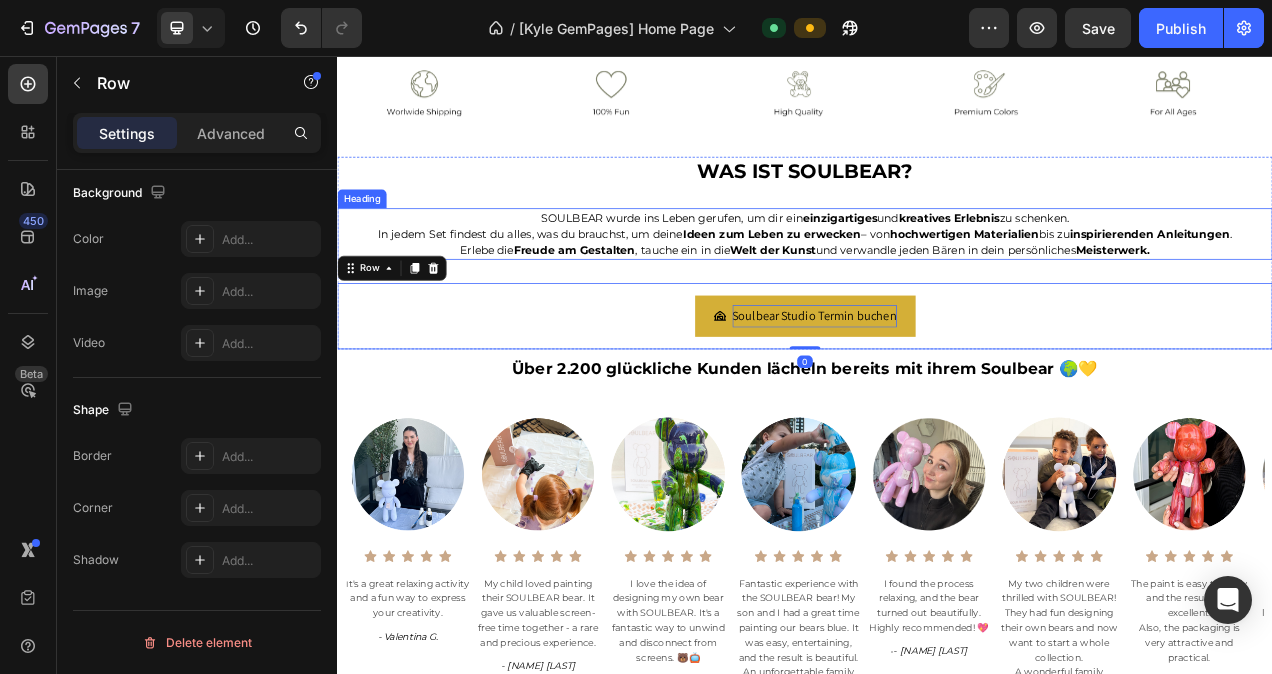click on "SOULBEAR wurde ins Leben gerufen, um dir ein  einzigartiges  und  kreatives Erlebnis  zu schenken. In jedem Set findest du alles, was du brauchst, um deine  Ideen   zum Leben zu erwecken  – von  hochwertigen Materialien  bis zu  inspirierenden Anleitungen . Erlebe die  Freude am Gestalten , tauche ein in die  Welt der Kunst  und verwandle jeden Bären in dein persönliches  Meisterwerk." at bounding box center [937, 285] 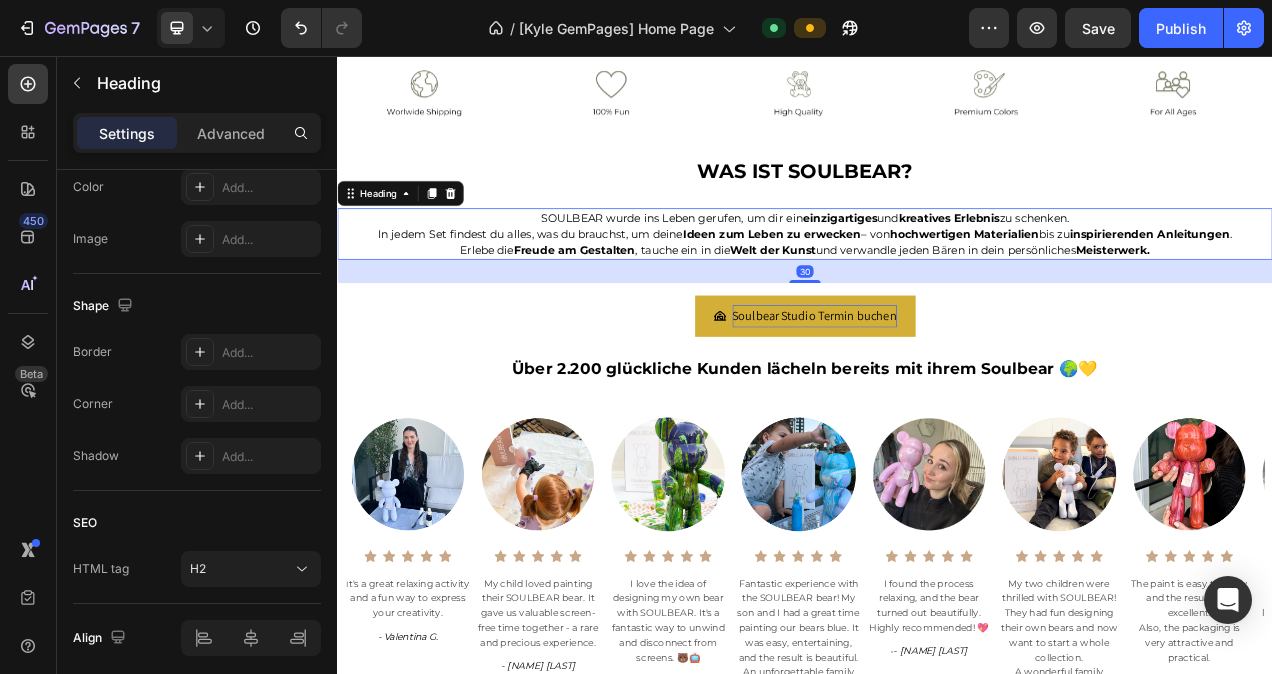 scroll, scrollTop: 0, scrollLeft: 0, axis: both 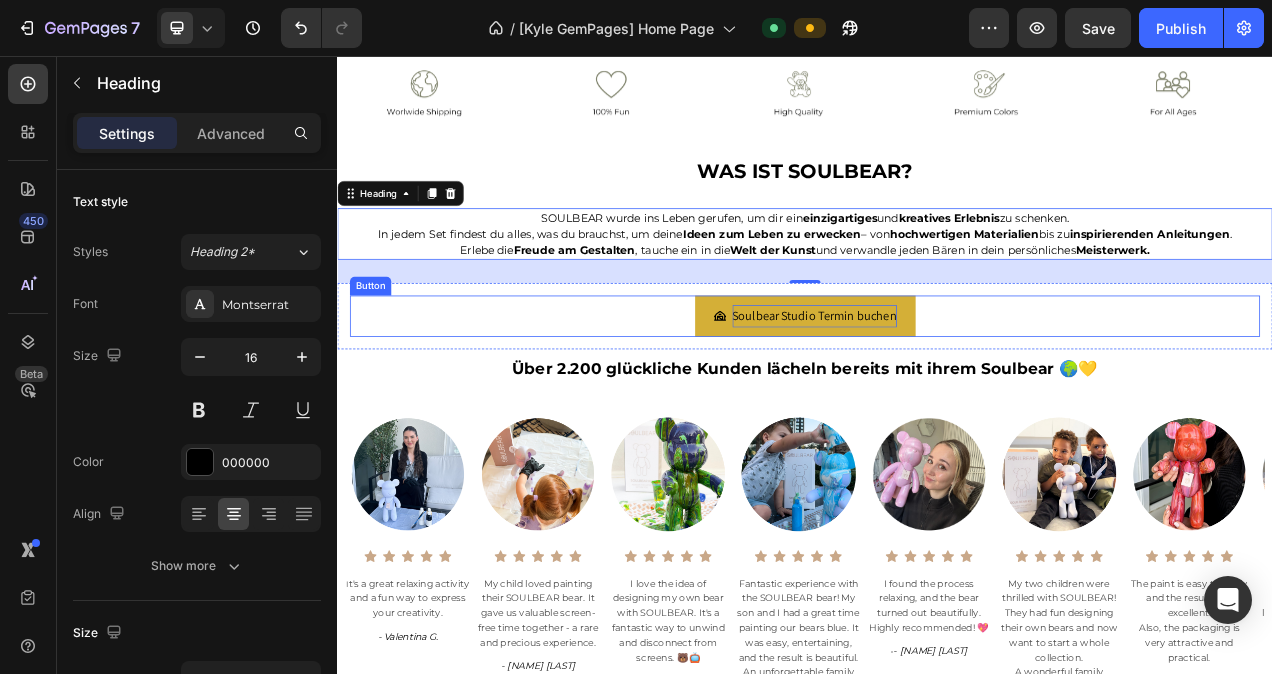 click on "Soulbear Studio Termin buchen Button" at bounding box center (937, 390) 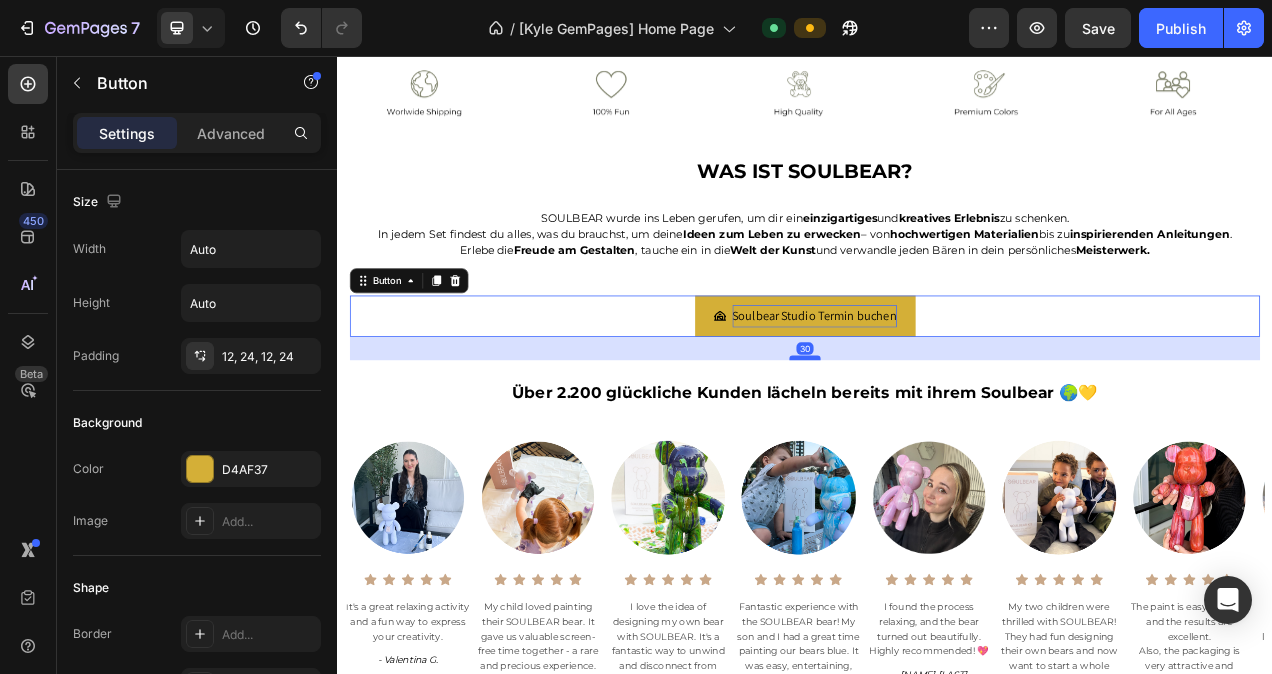 drag, startPoint x: 941, startPoint y: 417, endPoint x: 946, endPoint y: 447, distance: 30.413813 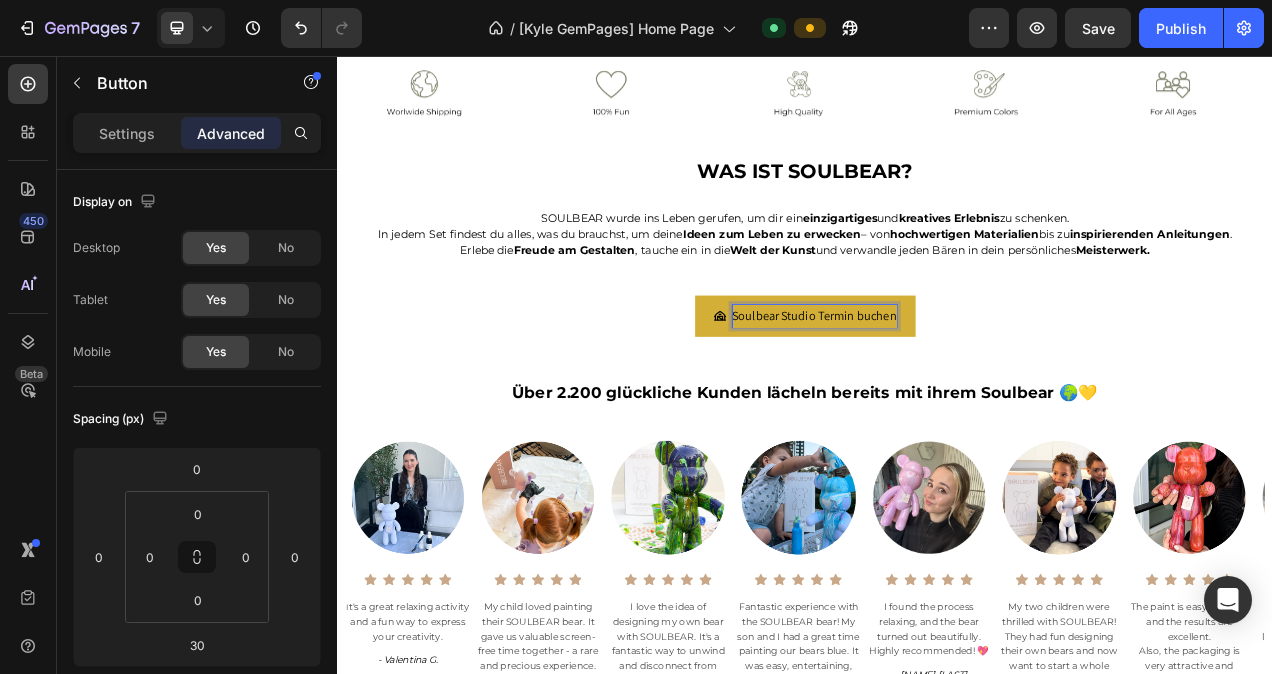 click on "Soulbear Studio Termin buchen" at bounding box center [949, 390] 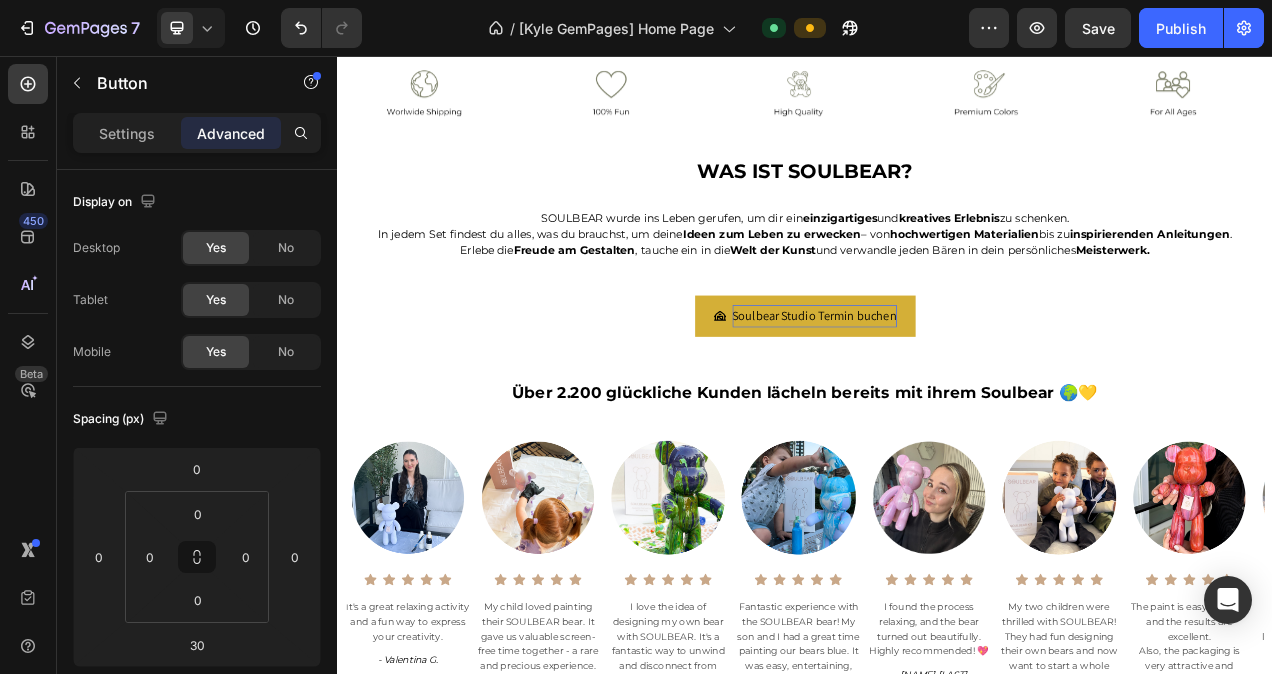 click on "Soulbear Studio Termin buchen" at bounding box center [949, 390] 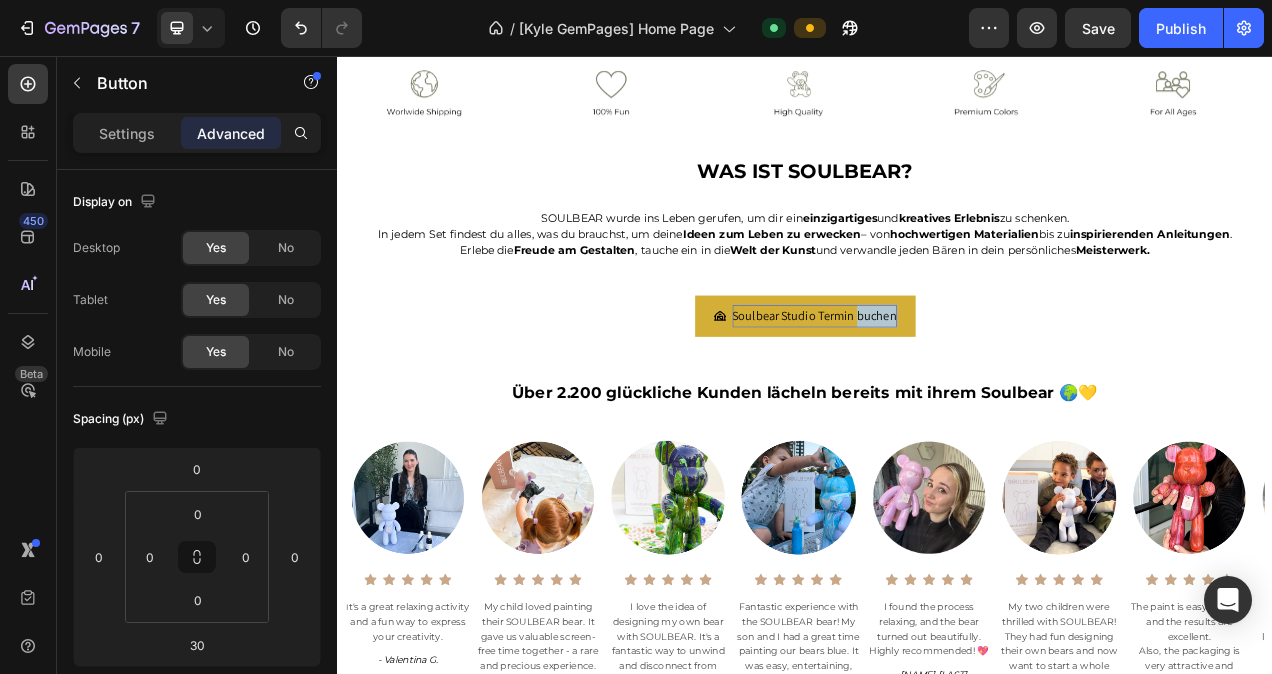 click on "Soulbear Studio Termin buchen" at bounding box center [949, 390] 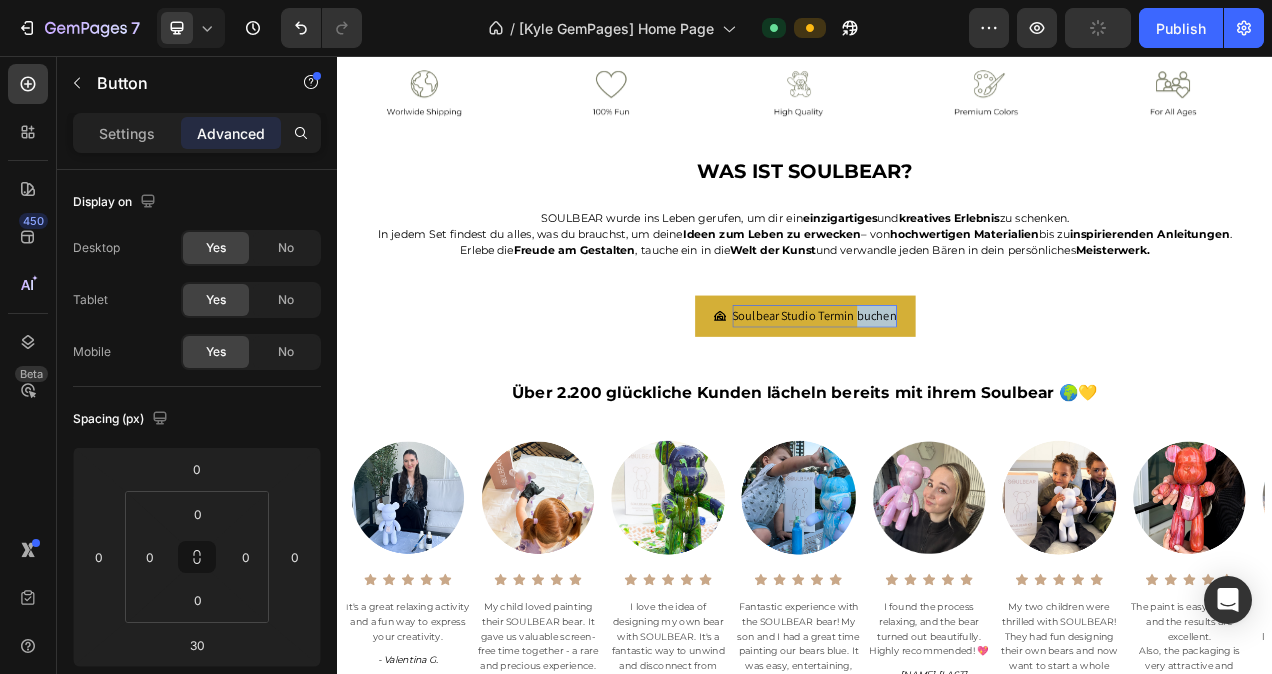click on "Soulbear Studio Termin buchen" at bounding box center [949, 390] 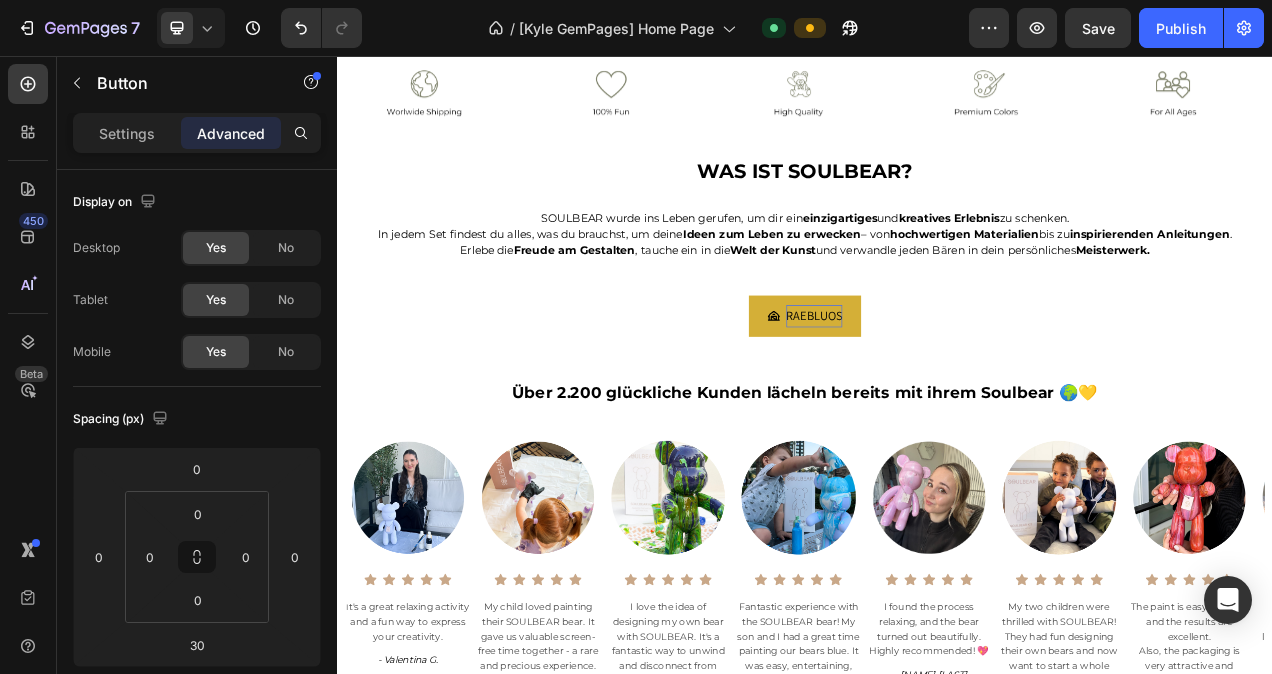 click on "RAEBLUOS" at bounding box center [937, 390] 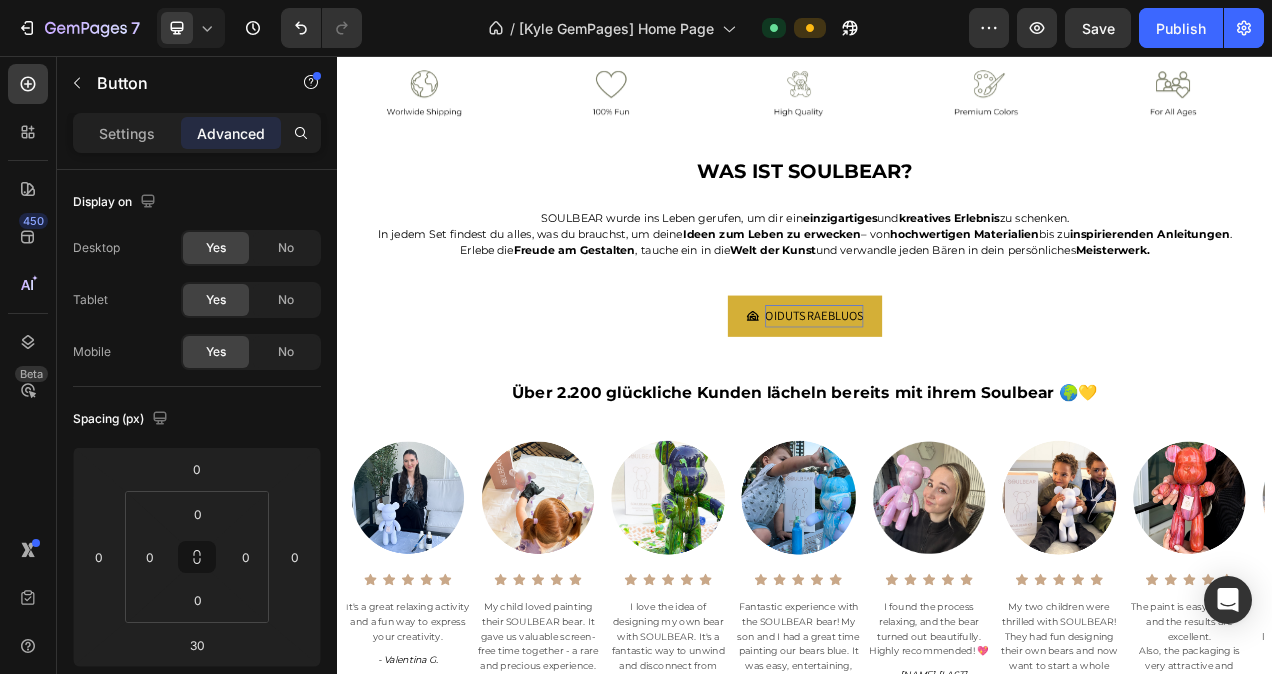 click on "OIDUTS RAEBLUOS" at bounding box center [937, 390] 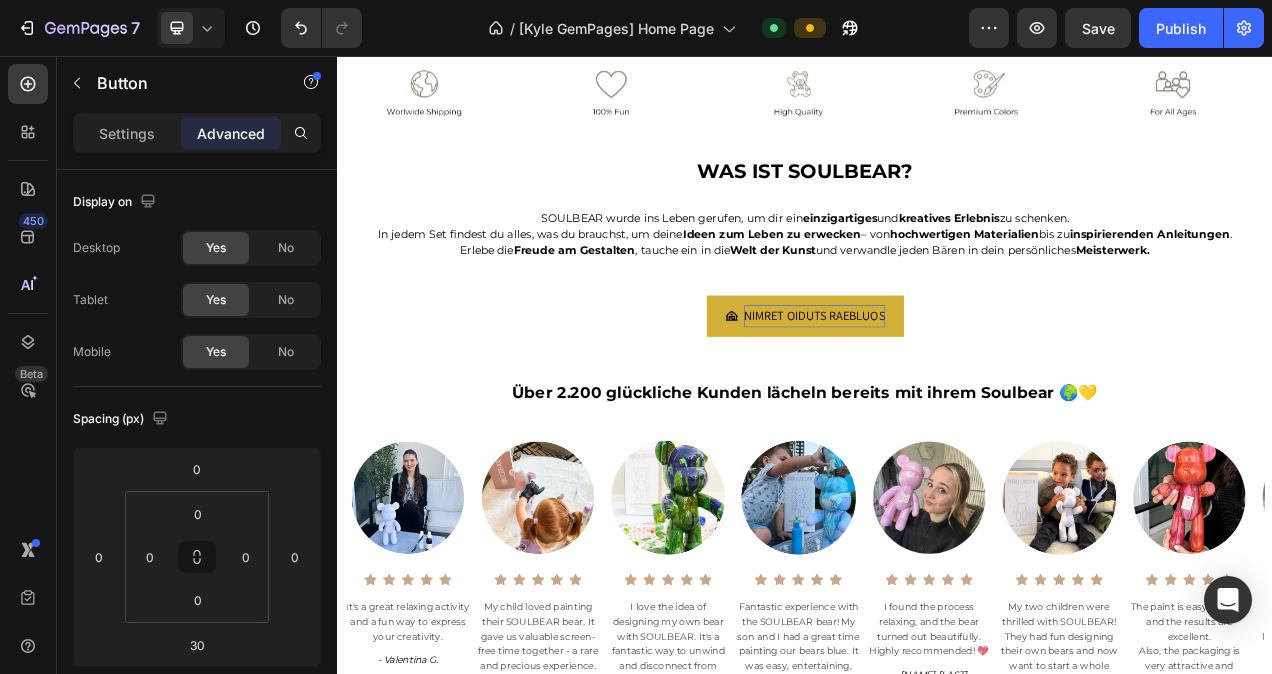 click on "NIMRET OIDUTS RAEBLUOS" at bounding box center (937, 390) 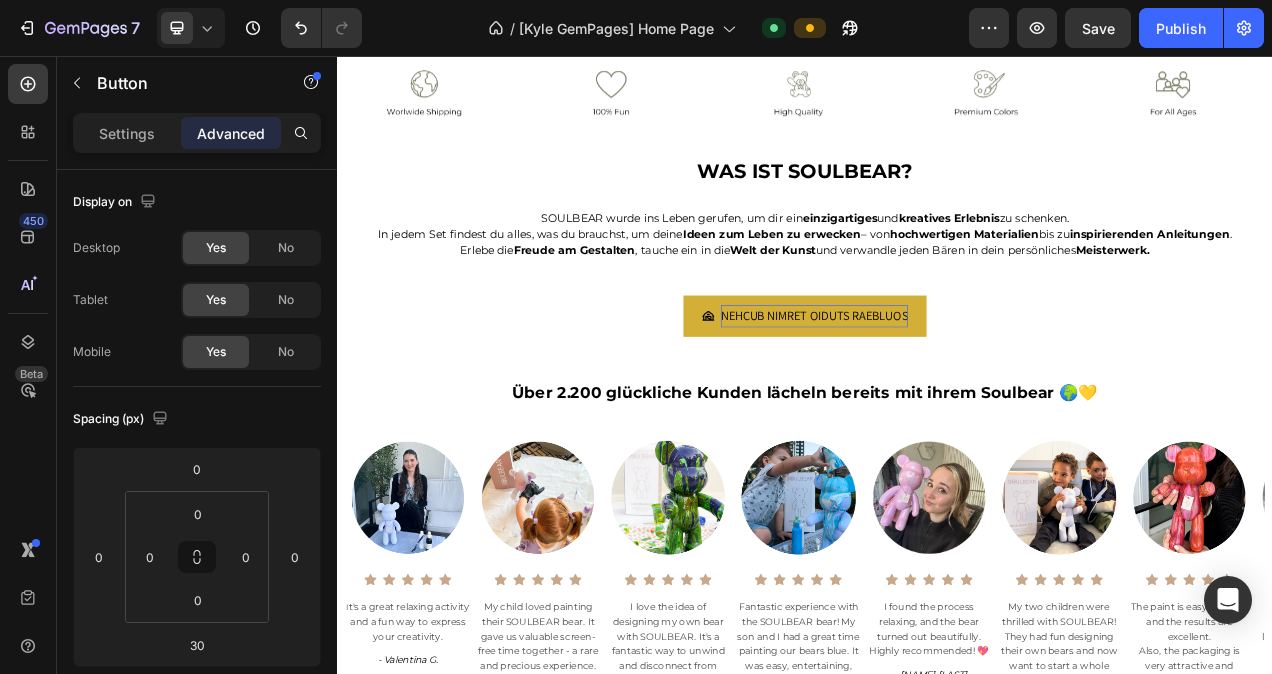 click on "NEHCUB NIMRET OIDUTS RAEBLUOS" at bounding box center [949, 390] 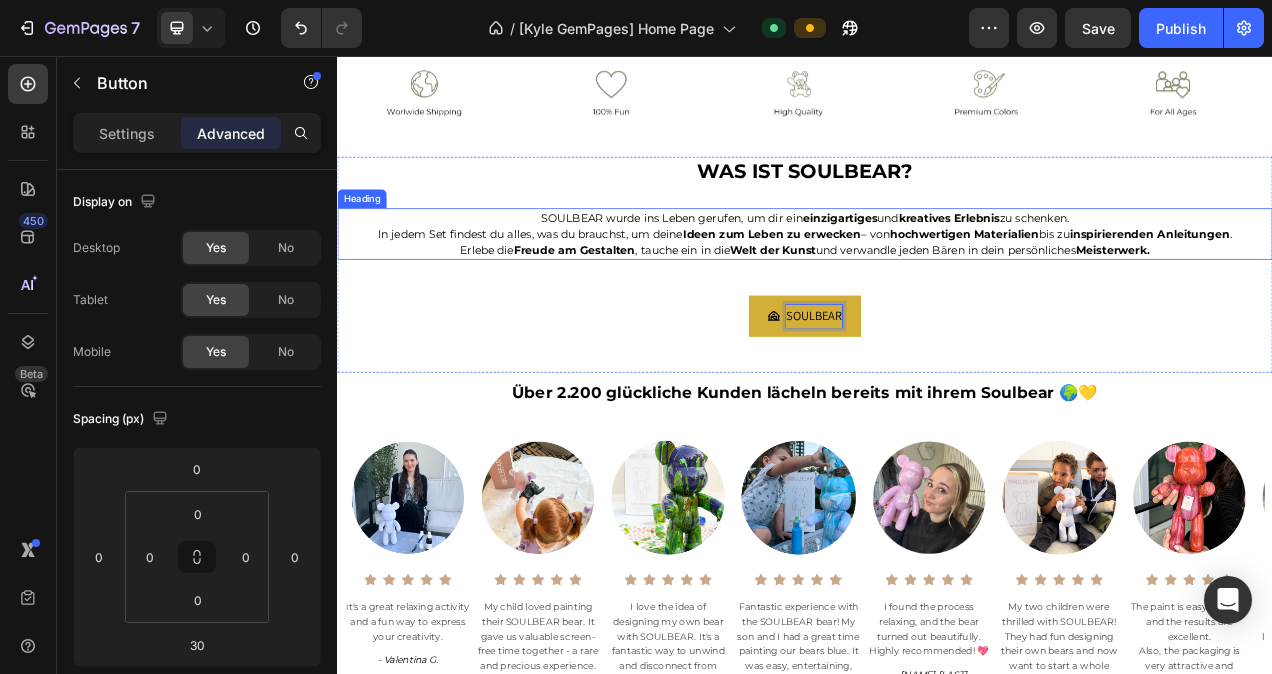 click on "SOULBEAR" at bounding box center [937, 390] 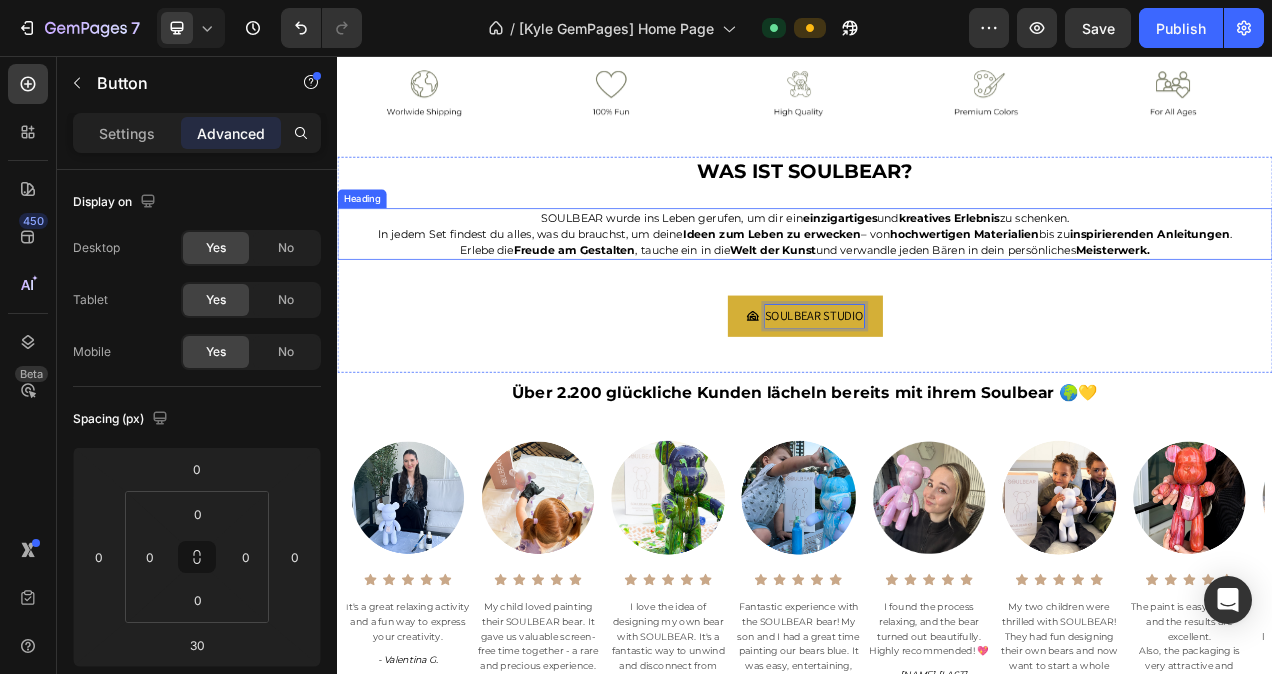 click on "SOULBEAR STUDIO" at bounding box center [937, 390] 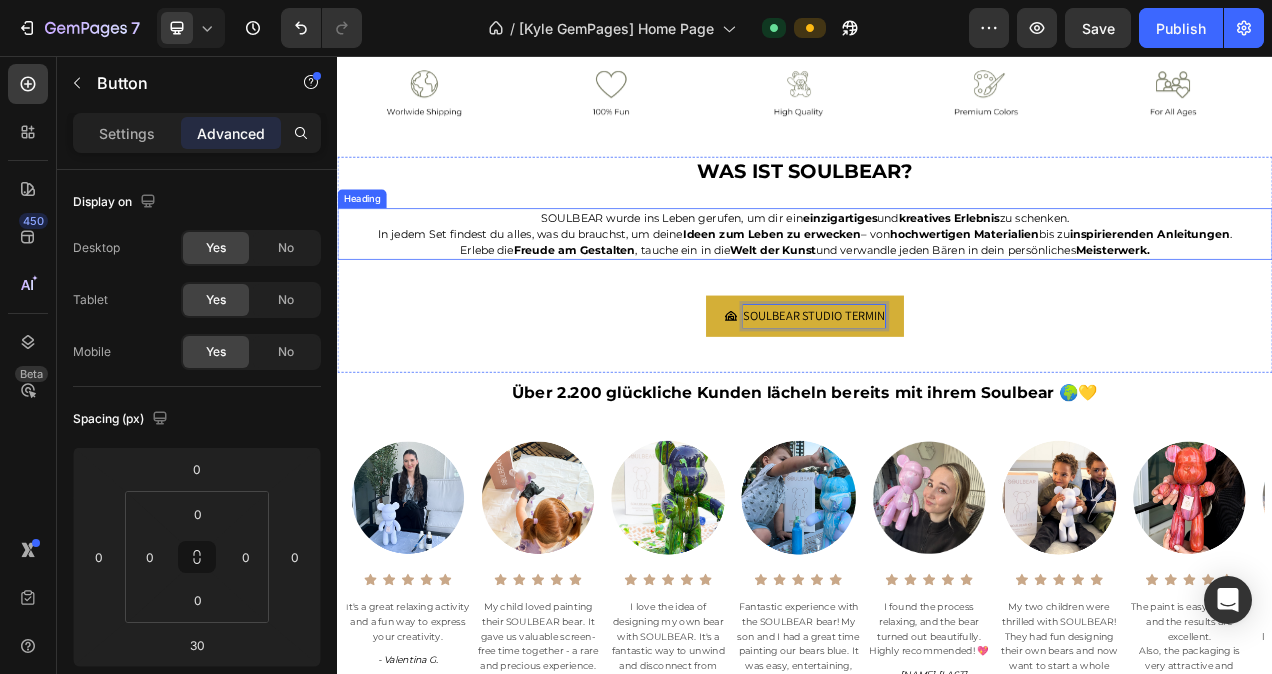 click on "SOULBEAR STUDIO TERMIN" at bounding box center [937, 390] 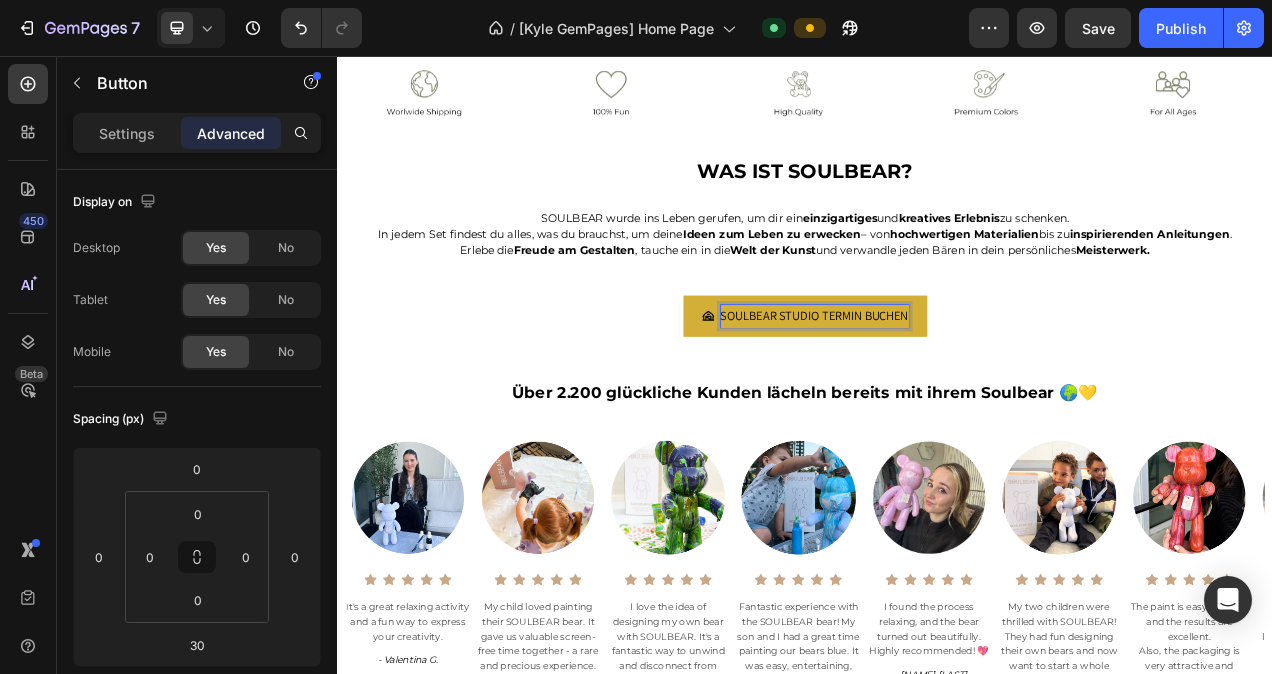 click on "SOULBEAR STUDIO TERMIN BUCHEN Button   30" at bounding box center [937, 390] 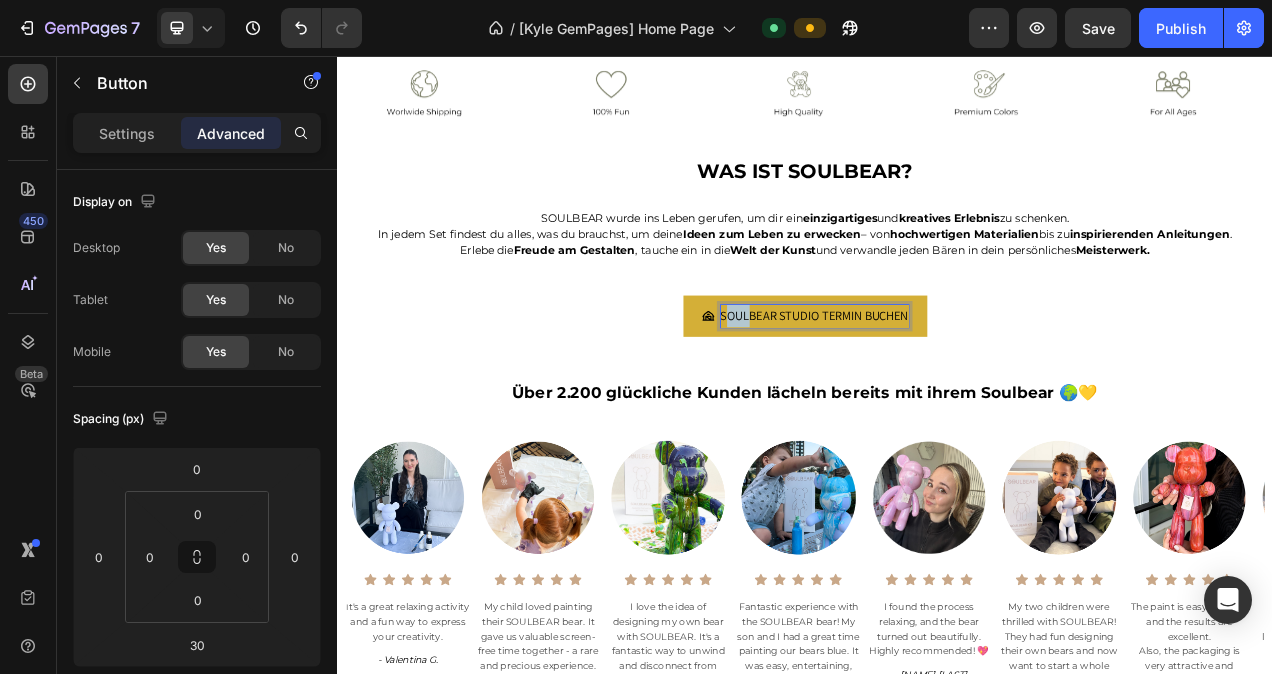drag, startPoint x: 825, startPoint y: 392, endPoint x: 854, endPoint y: 391, distance: 29.017237 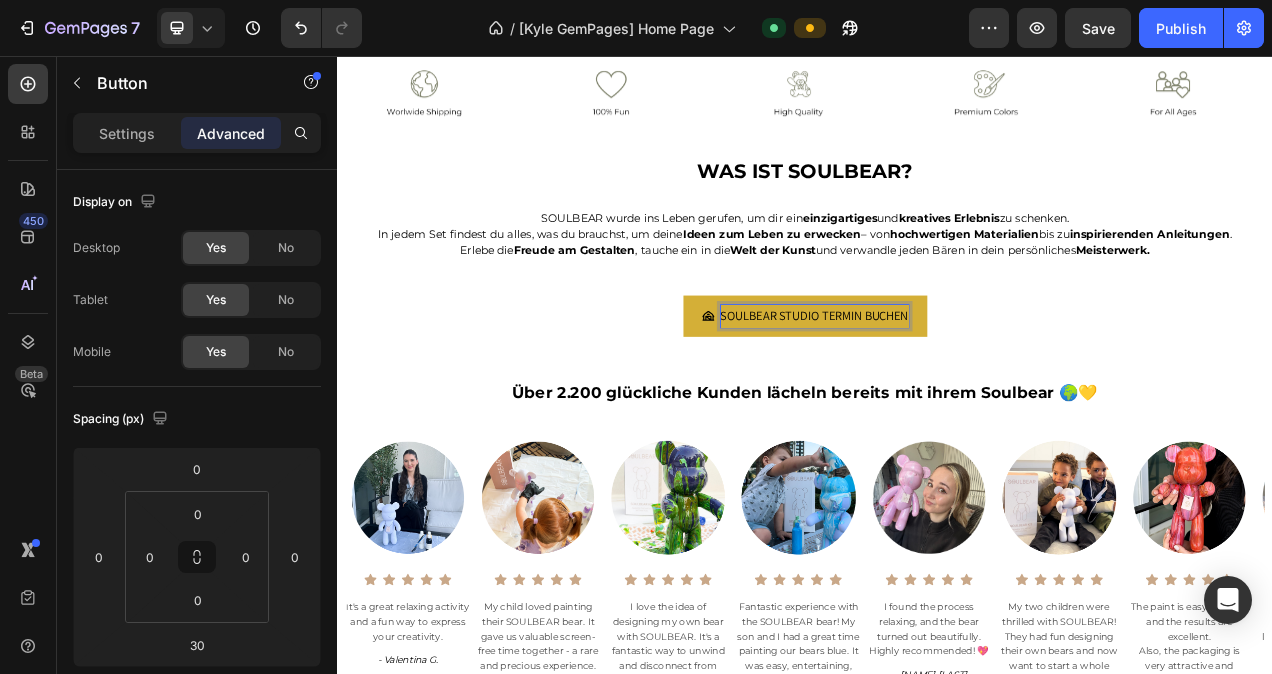 click on "SOULBEAR STUDIO TERMIN BUCHEN" at bounding box center (949, 390) 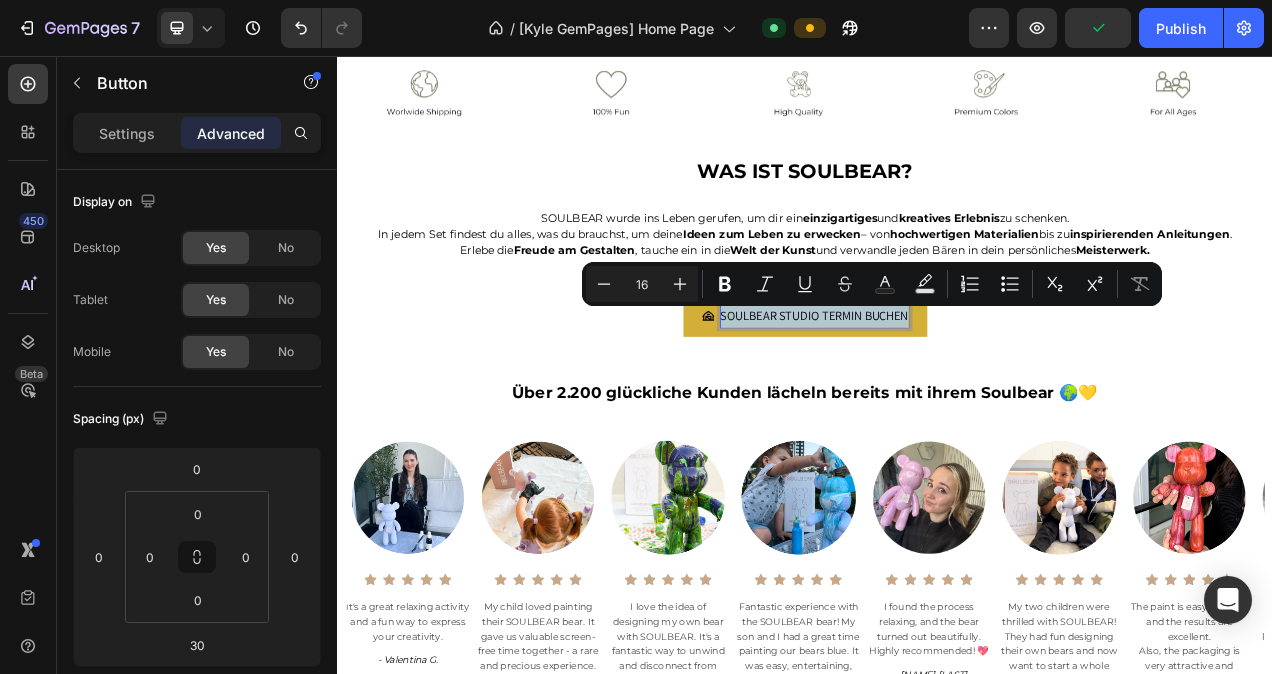 drag, startPoint x: 1062, startPoint y: 395, endPoint x: 823, endPoint y: 396, distance: 239.00209 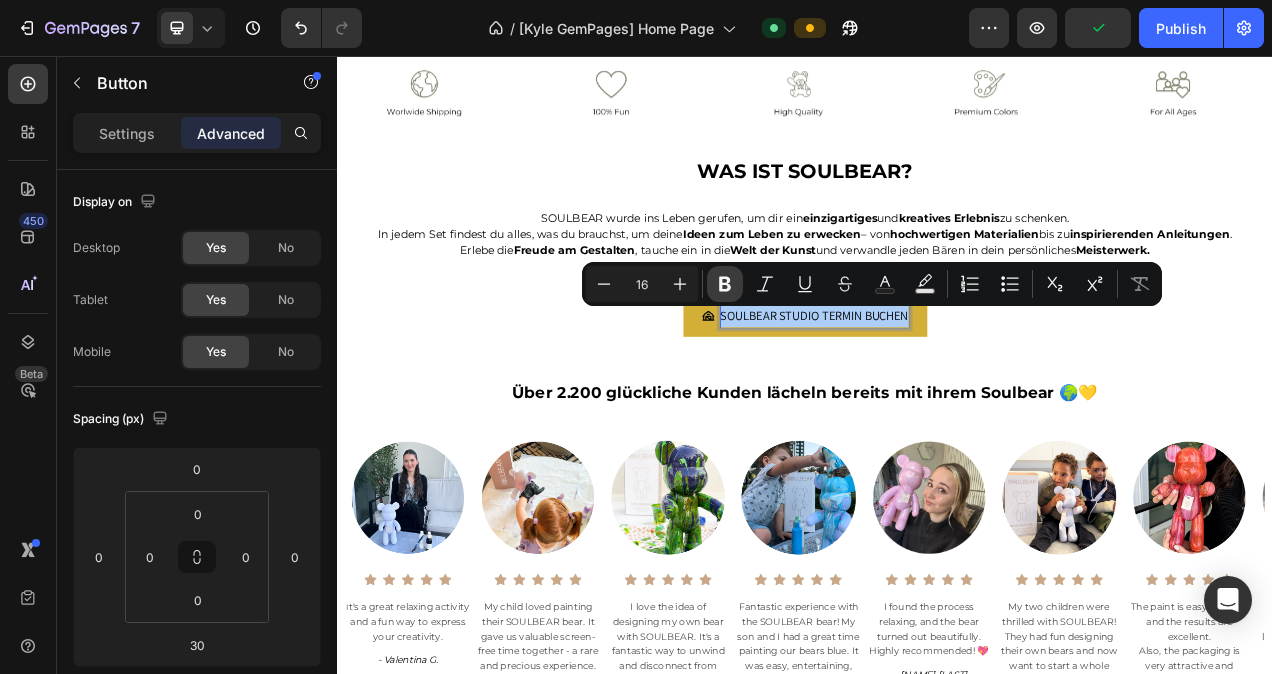 click 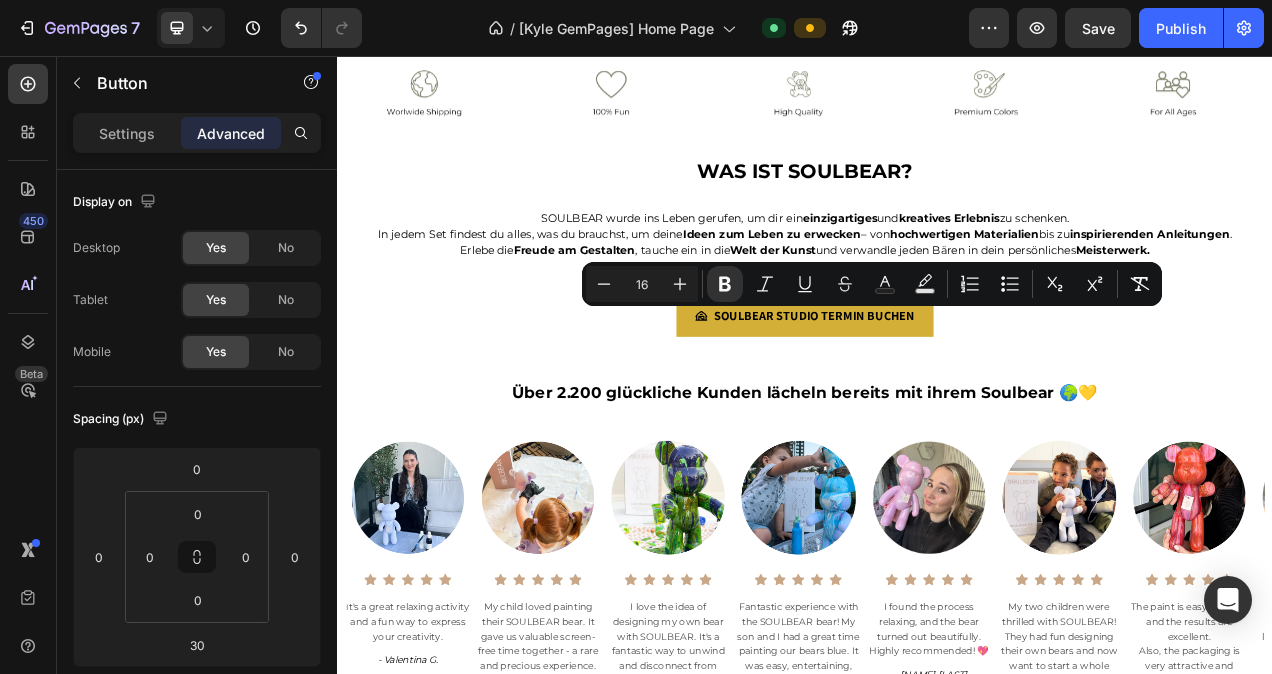 click on "SOULBEAR STUDIO TERMIN BUCHEN Button   30" at bounding box center [937, 390] 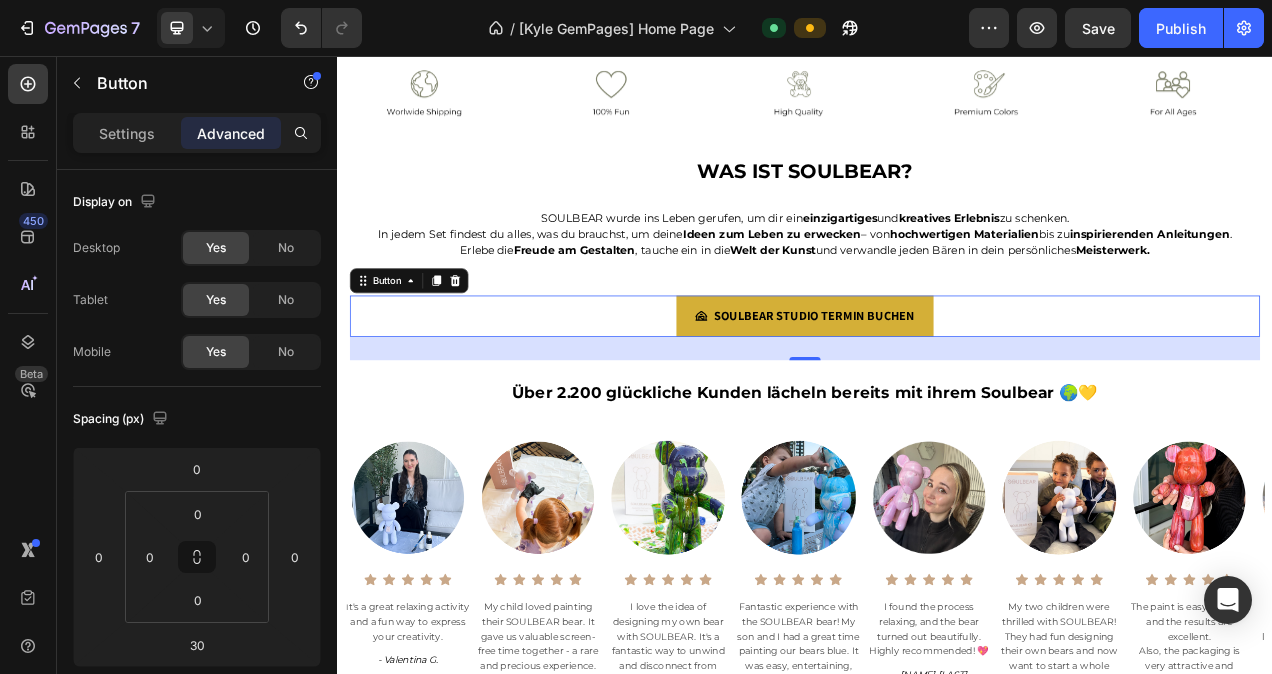 click on "SOULBEAR STUDIO TERMIN BUCHEN Button   30" at bounding box center (937, 390) 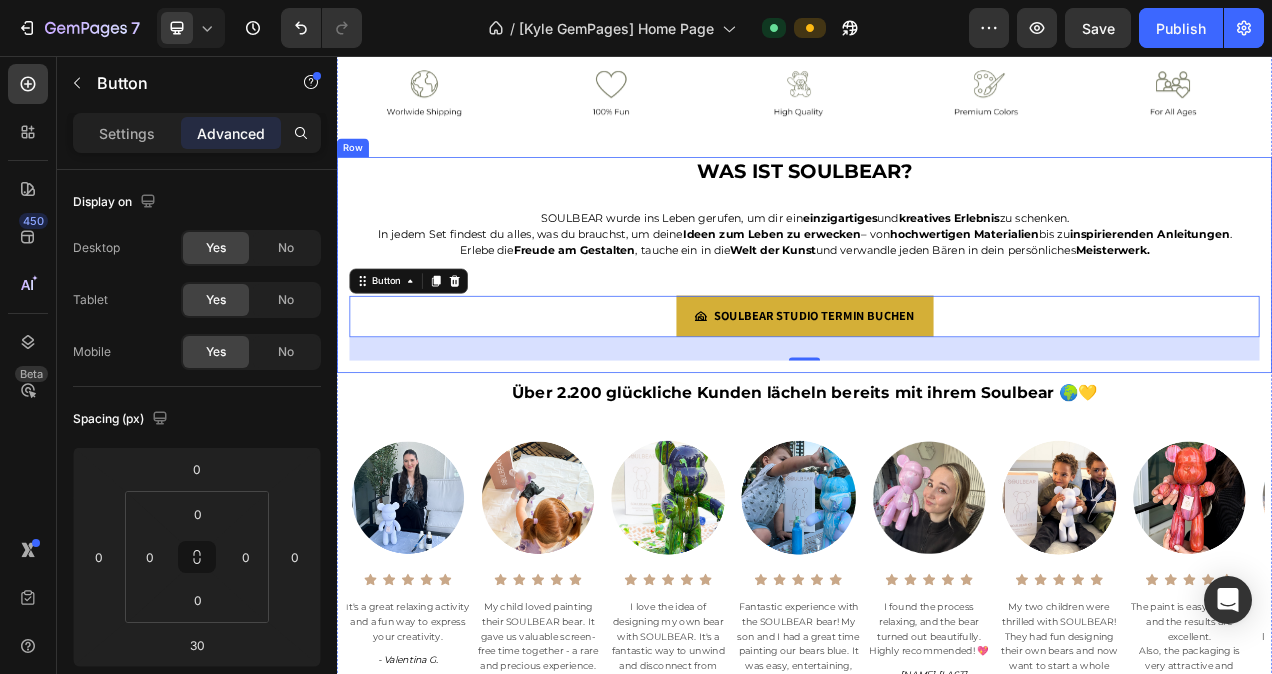 click on "WAS IST SOULBEAR? Heading SOULBEAR wurde ins Leben gerufen, um dir ein  einzigartiges  und  kreatives Erlebnis  zu schenken. In jedem Set findest du alles, was du brauchst, um deine  Ideen   zum Leben zu erwecken  – von  hochwertigen Materialien  bis zu  inspirierenden Anleitungen . Erlebe die  Freude am Gestalten , tauche ein in die  Welt der Kunst  und verwandle jeden Bären in dein persönliches  Meisterwerk. Heading SOULBEAR wurde ins Leben gerufen, um dir ein  einzigartiges  und  kreatives Erlebnis  zu schenken. In jedem Set findest du alles, was du brauchst, um deine  Ideen   zum Leben zu erwecken  – von  hochwertigen Materialien  bis zu  inspirierenden Anleitungen . Erlebe die  Freude am Gestalten , tauche ein in die  Welt der Kunst  und verwandle jeden Bären in dein persönliches  Meisterwerk. Heading
SOULBEAR STUDIO TERMIN BUCHEN Button   30 Row" at bounding box center [937, 325] 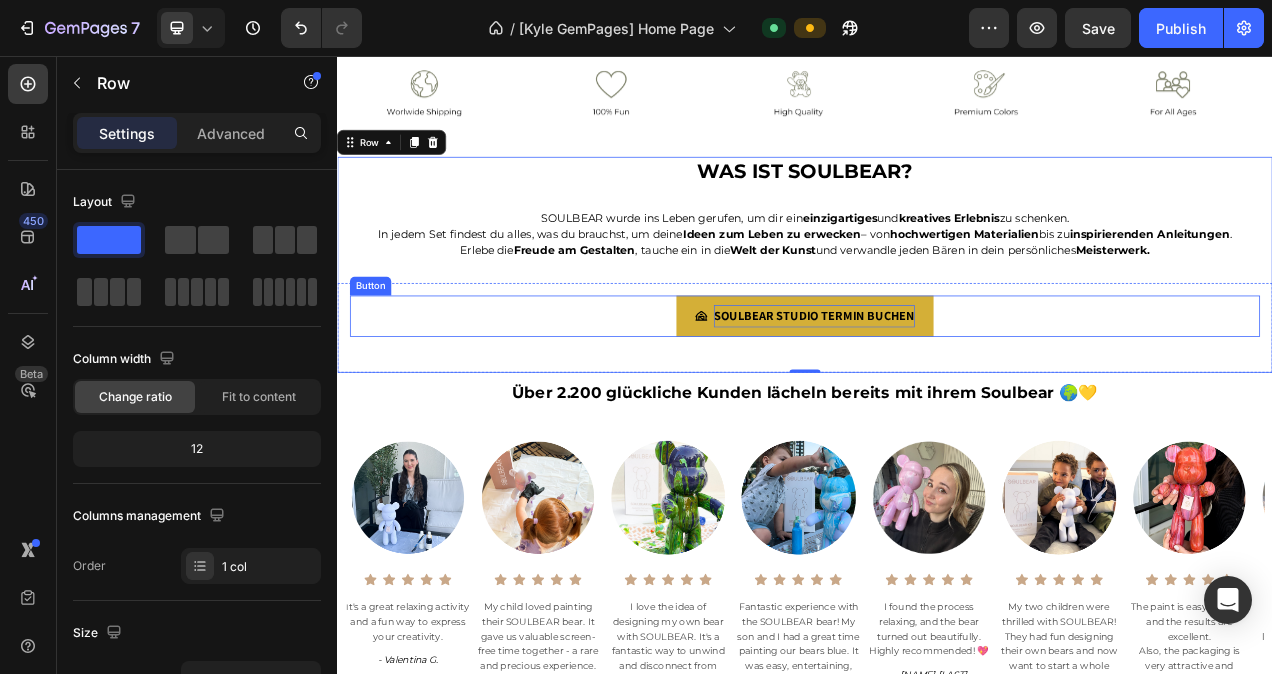 click on "SOULBEAR STUDIO TERMIN BUCHEN" at bounding box center (949, 389) 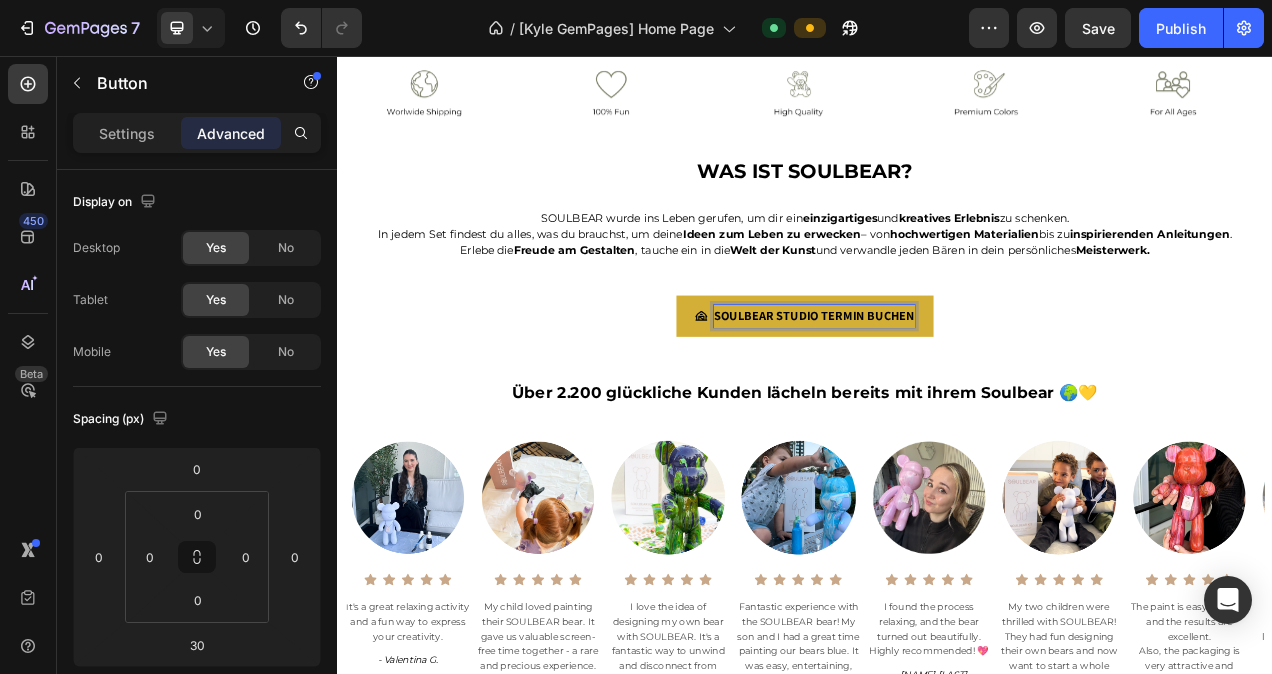 click on "SOULBEAR STUDIO TERMIN BUCHEN" at bounding box center (937, 390) 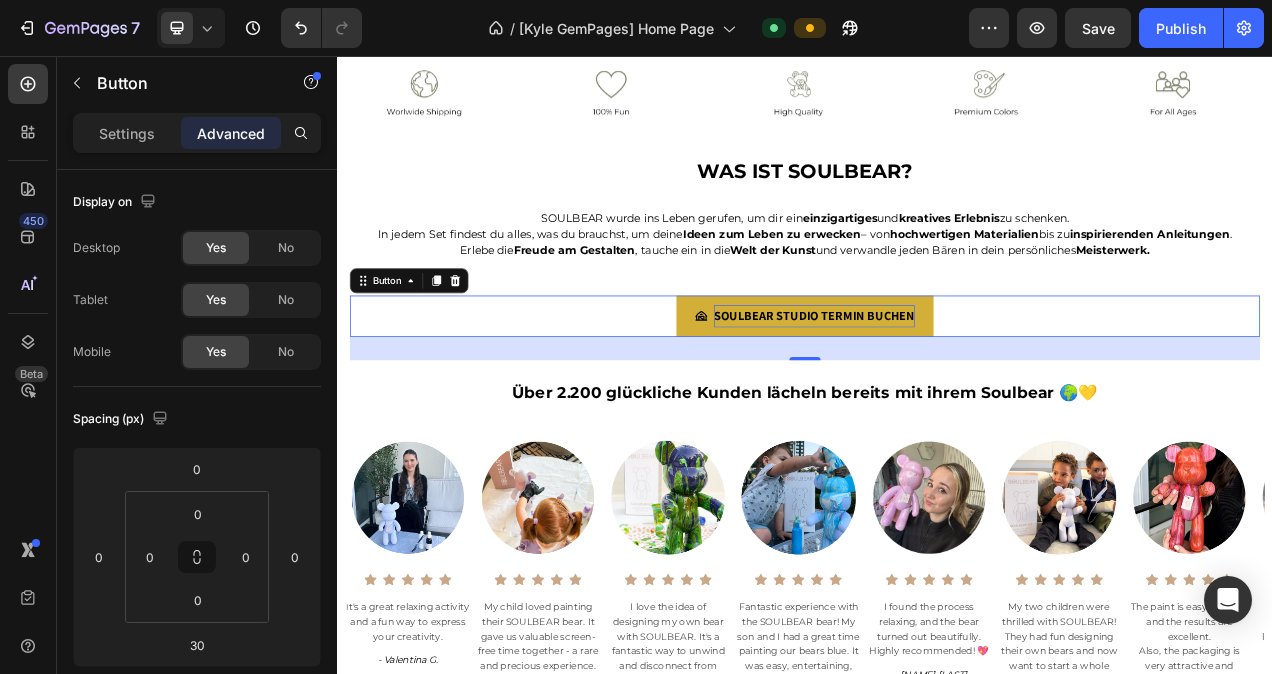 click on "SOULBEAR STUDIO TERMIN BUCHEN" at bounding box center (949, 389) 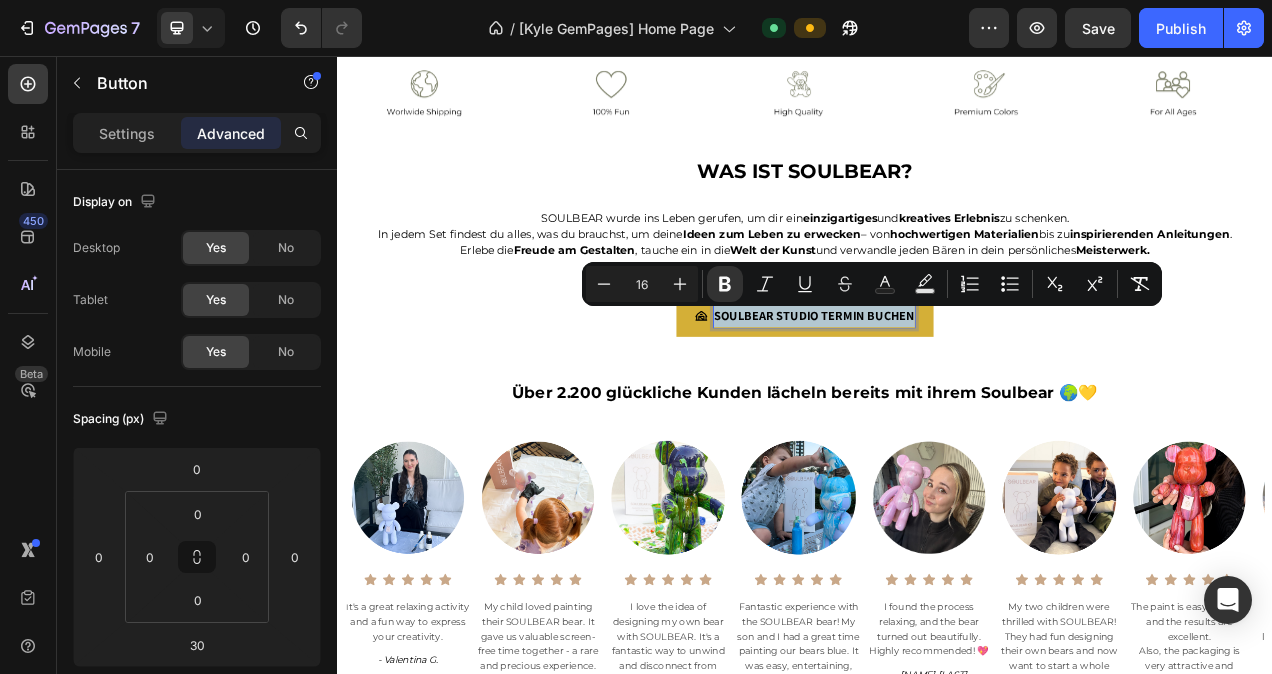 drag, startPoint x: 1065, startPoint y: 388, endPoint x: 816, endPoint y: 393, distance: 249.0502 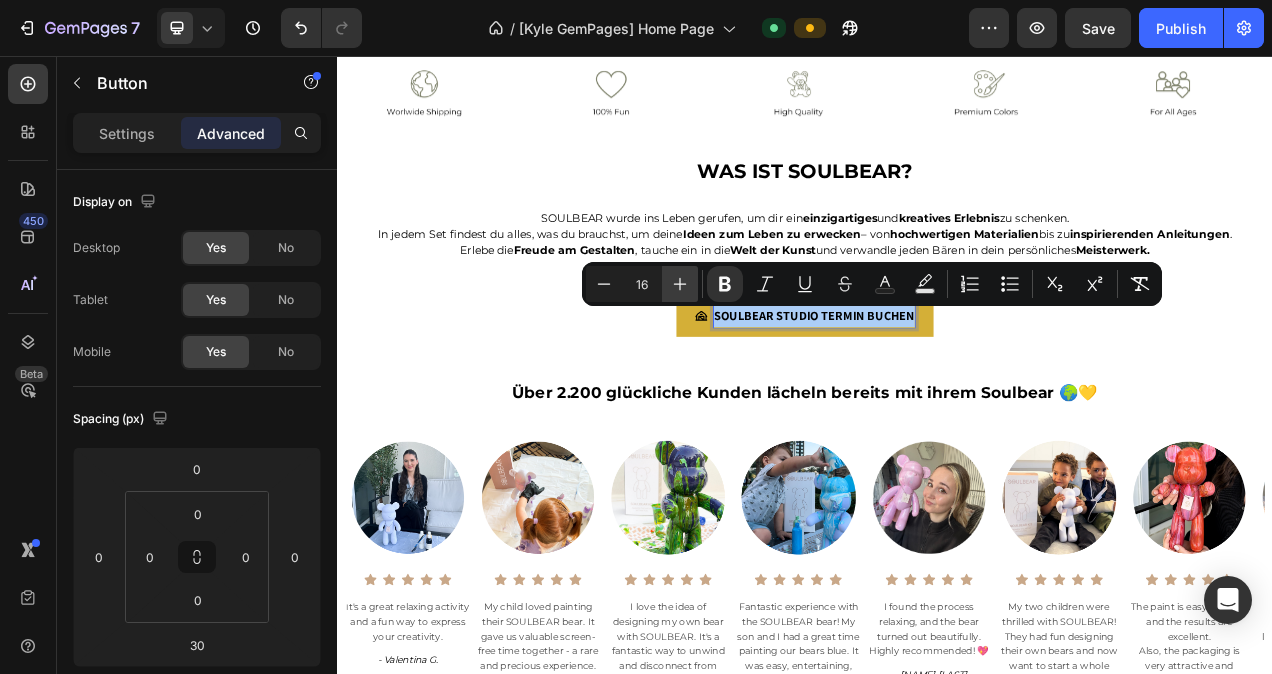 click 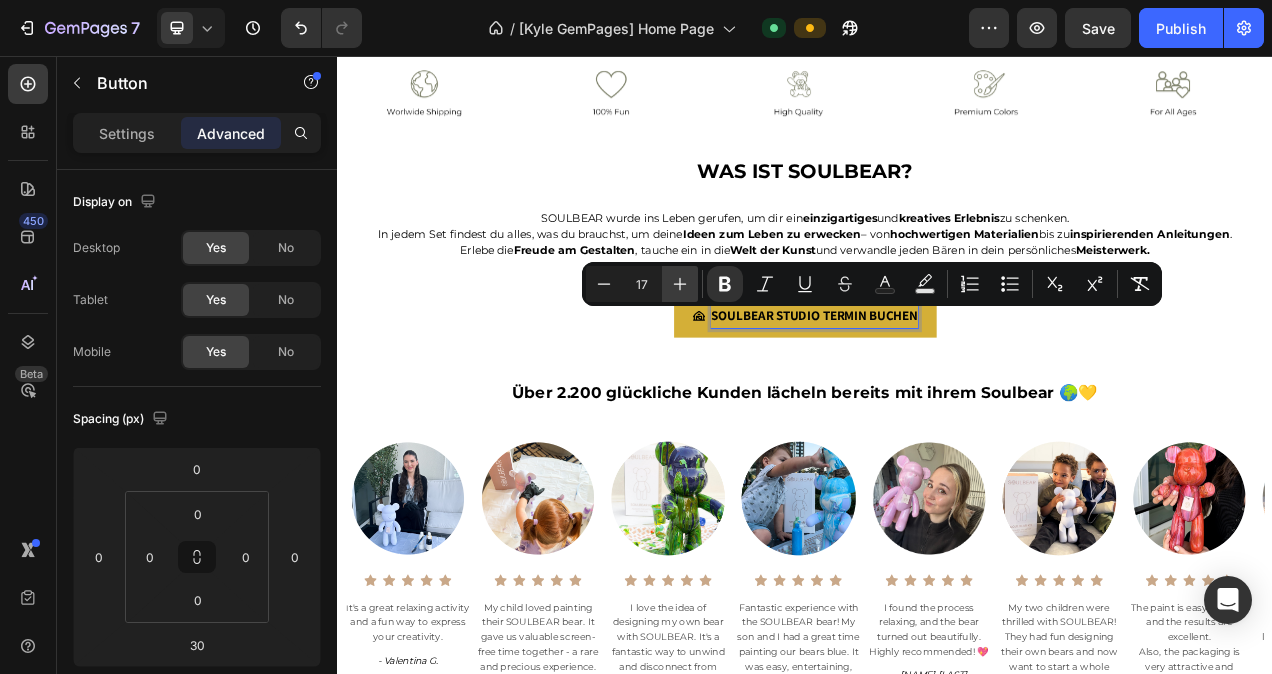 click 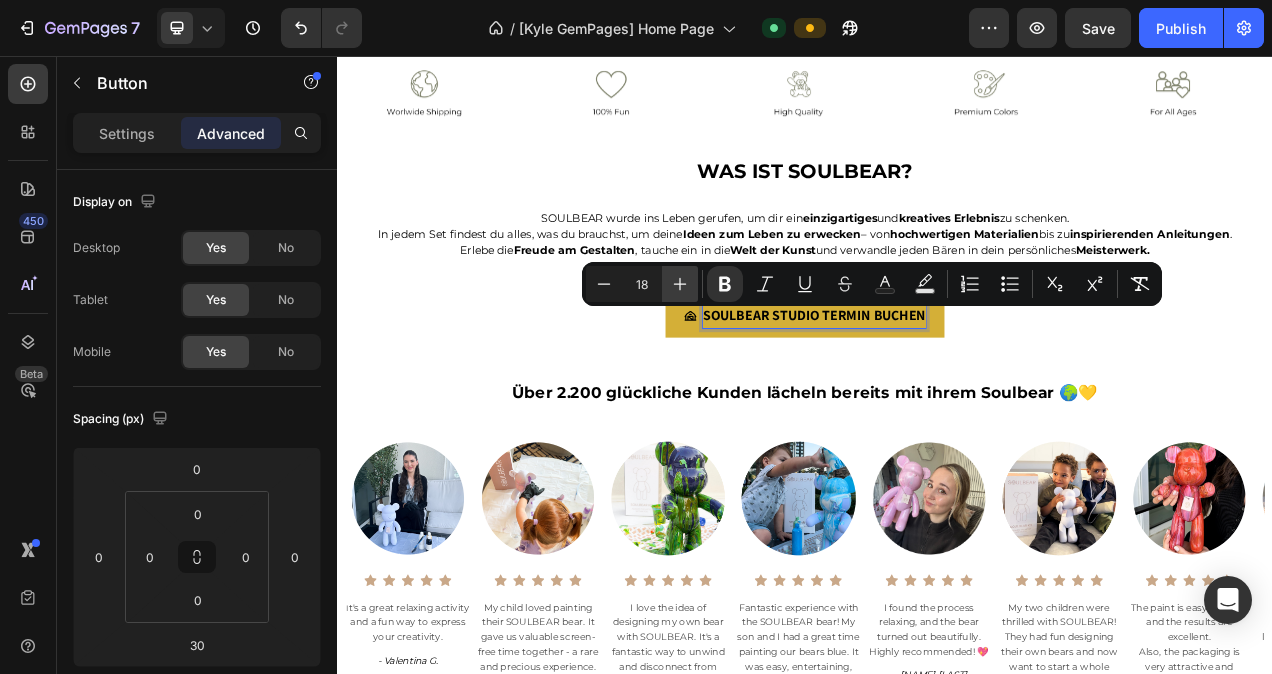 click 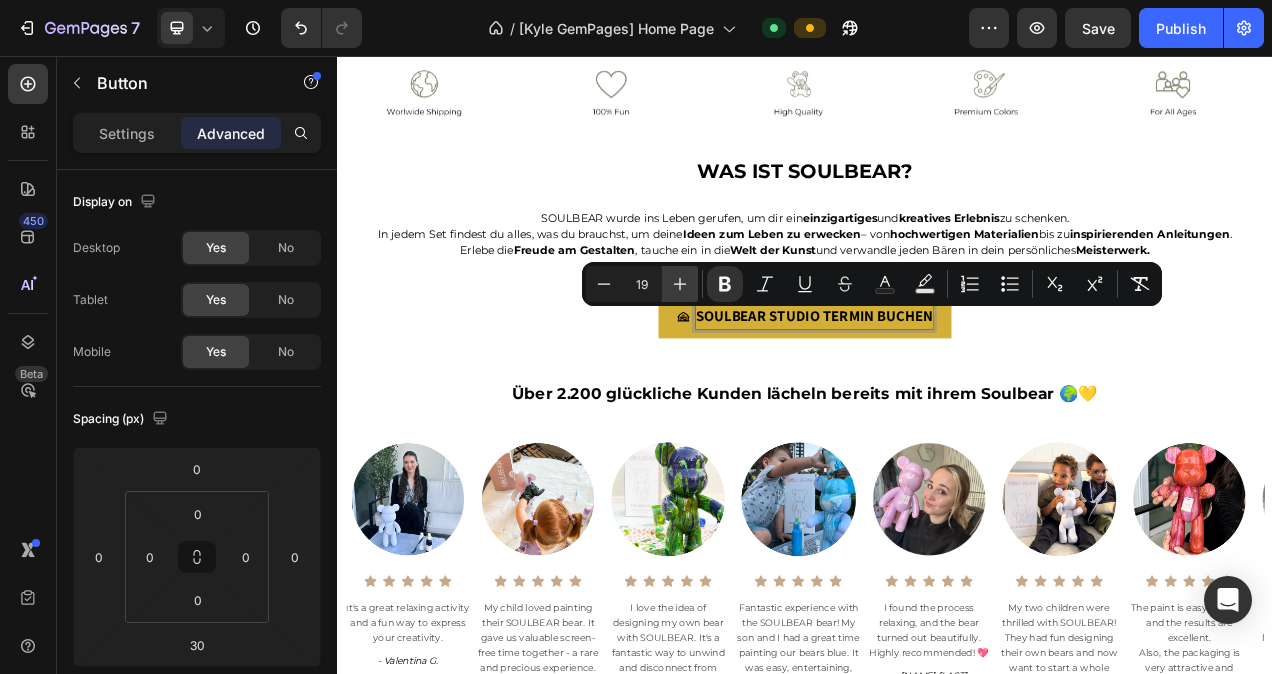 click 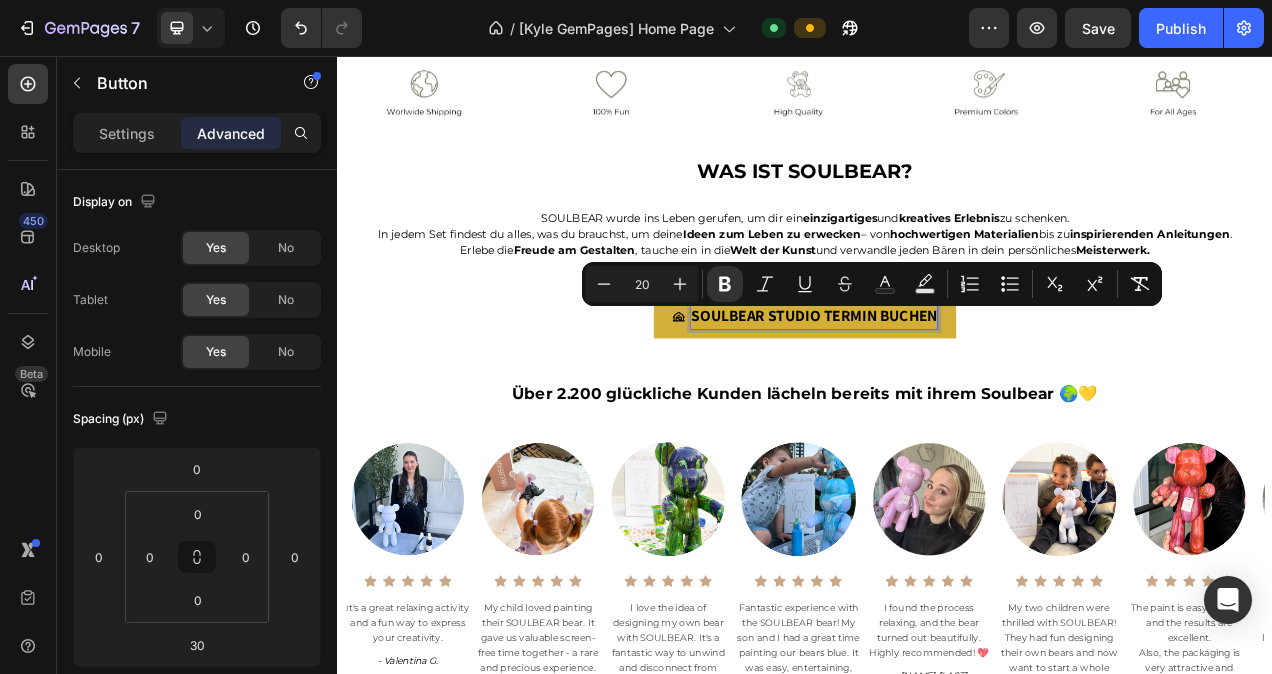 click on "SOULBEAR STUDIO TERMIN BUCHEN" at bounding box center [937, 391] 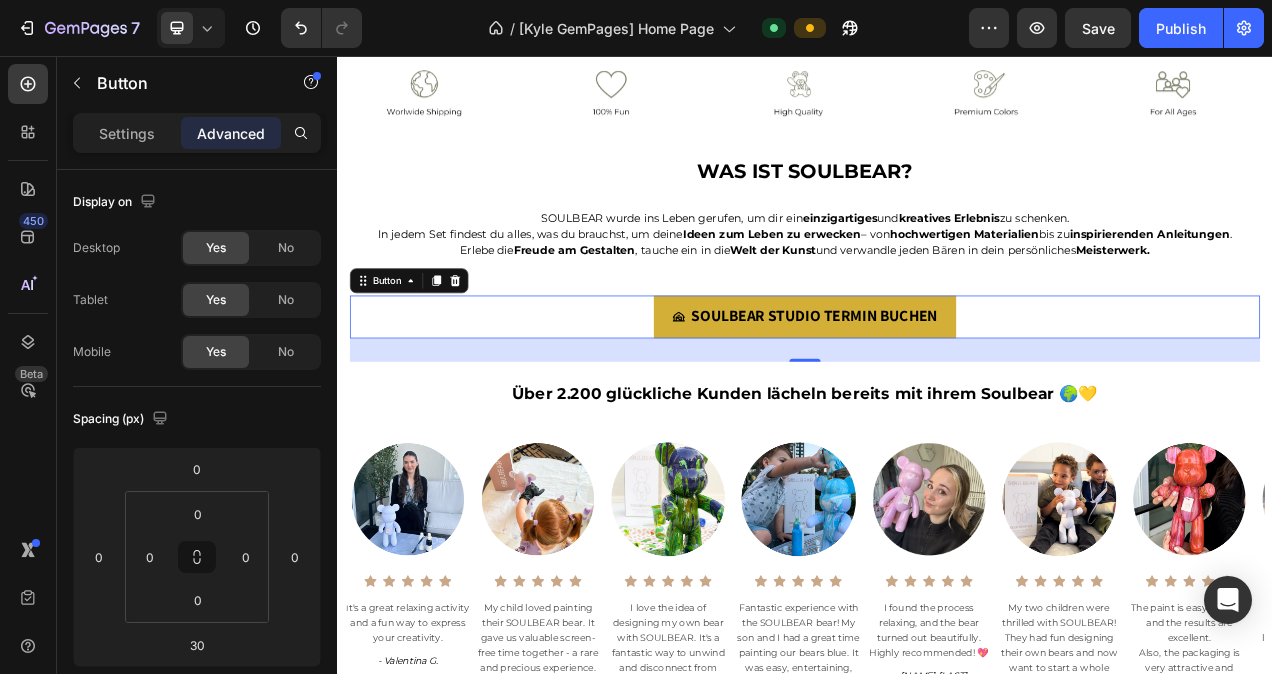 click on "SOULBEAR STUDIO TERMIN BUCHEN" at bounding box center [937, 391] 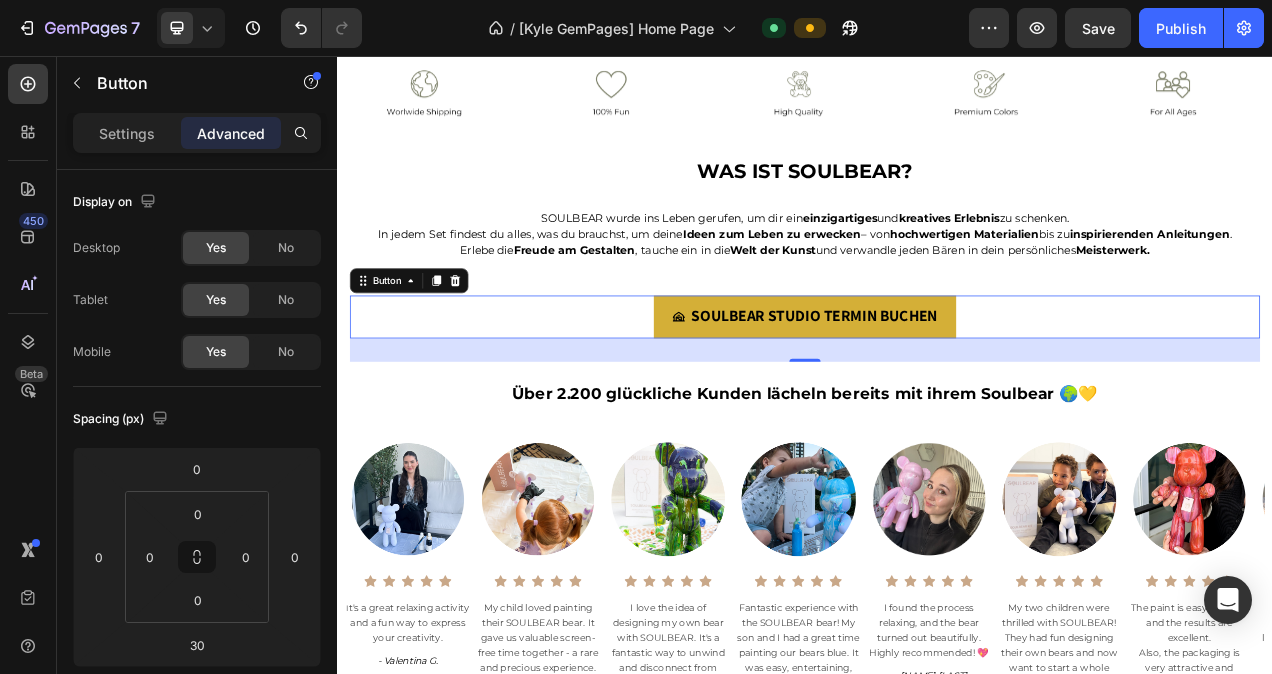 click on "SOULBEAR STUDIO TERMIN BUCHEN" at bounding box center (937, 391) 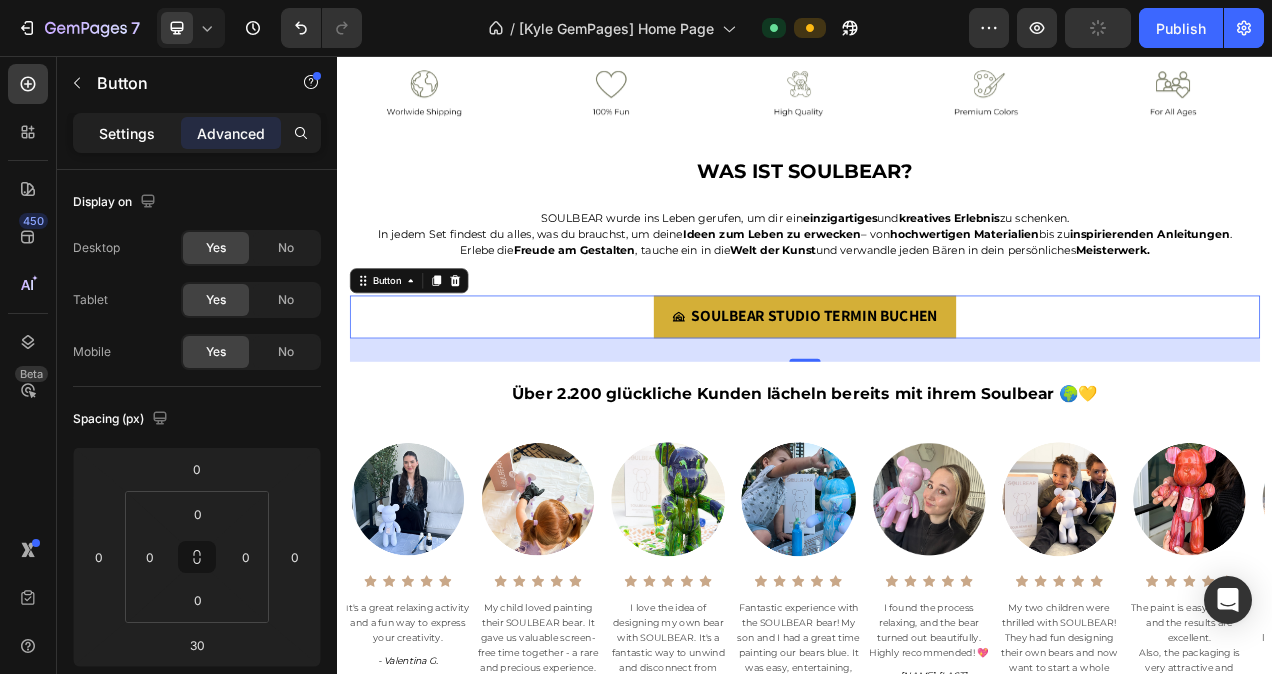 click on "Settings" at bounding box center [127, 133] 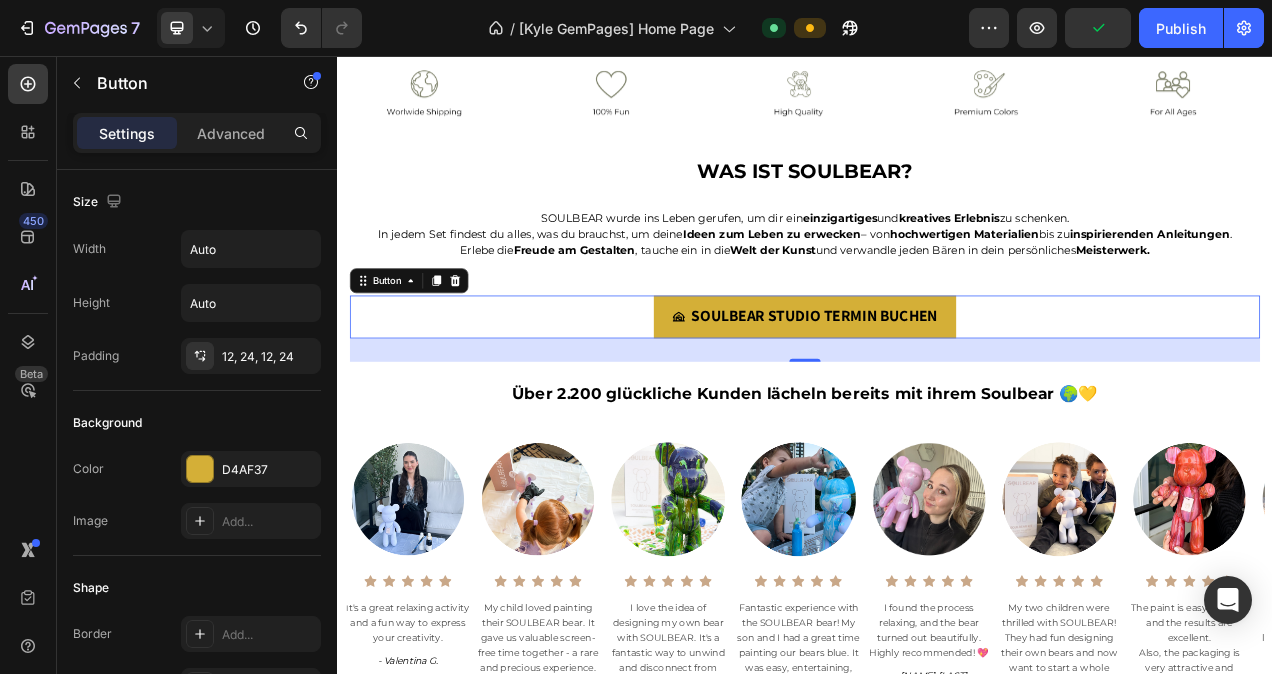 click on "SOULBEAR STUDIO TERMIN BUCHEN Button   30" at bounding box center [937, 391] 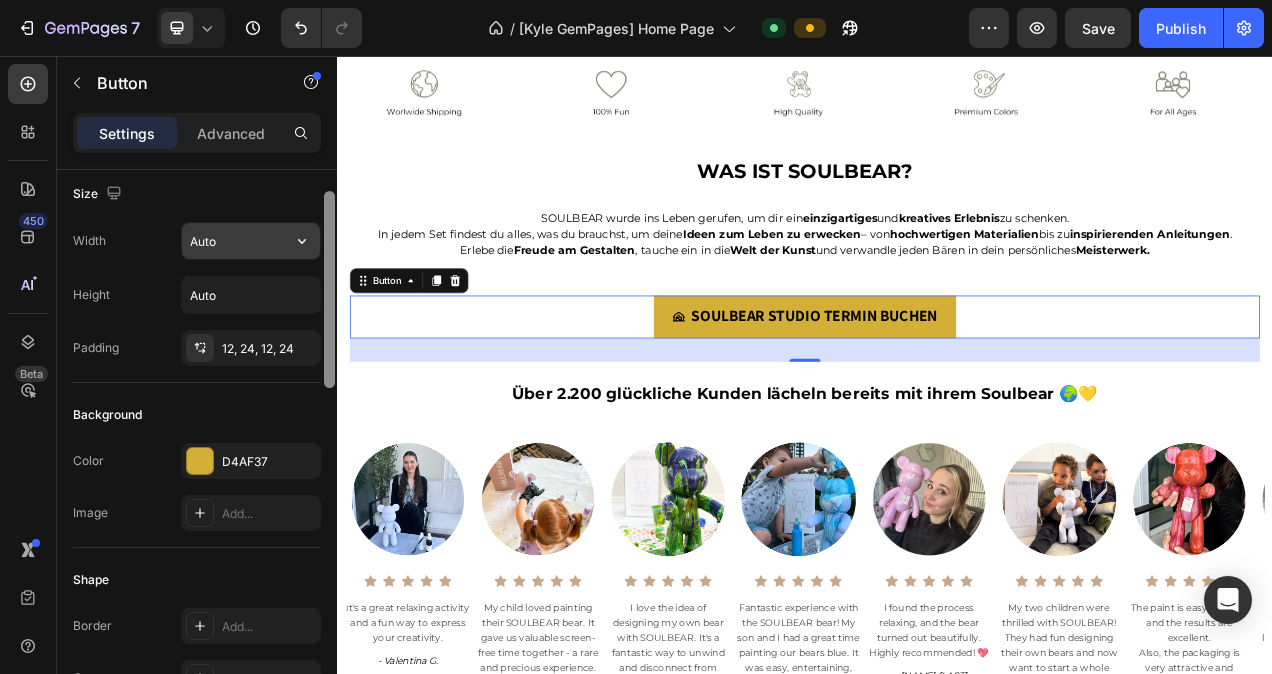 scroll, scrollTop: 0, scrollLeft: 0, axis: both 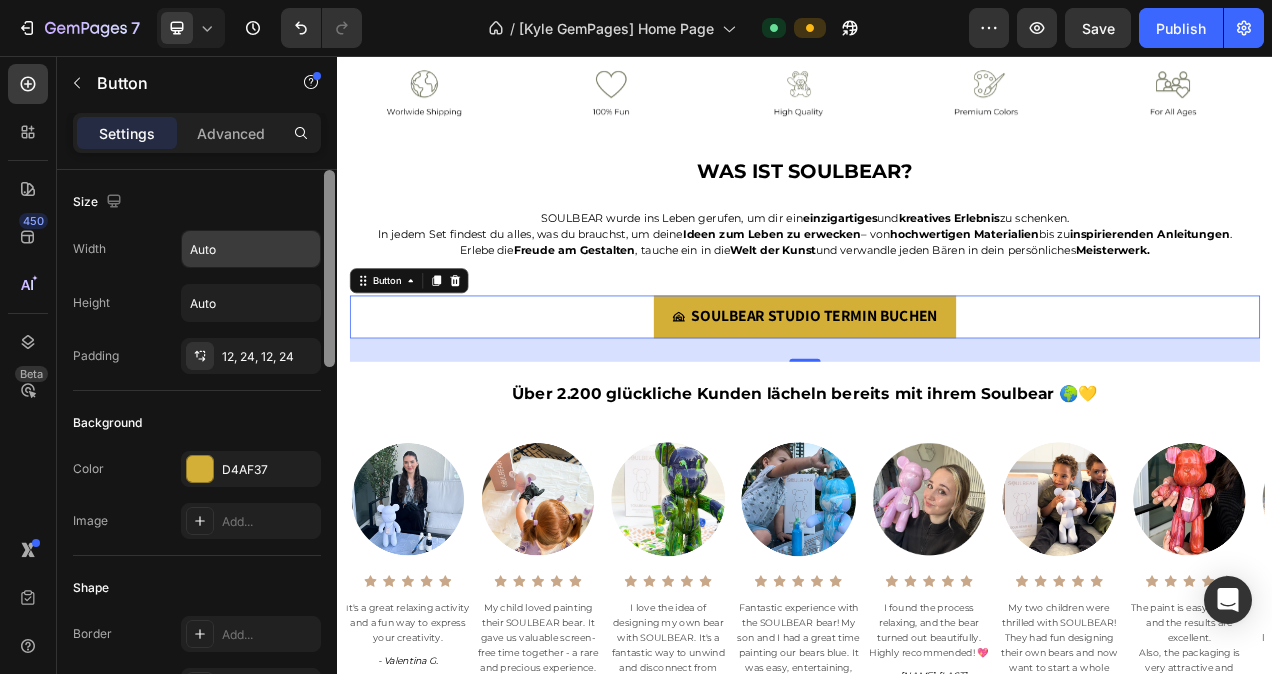 drag, startPoint x: 329, startPoint y: 232, endPoint x: 327, endPoint y: 206, distance: 26.076809 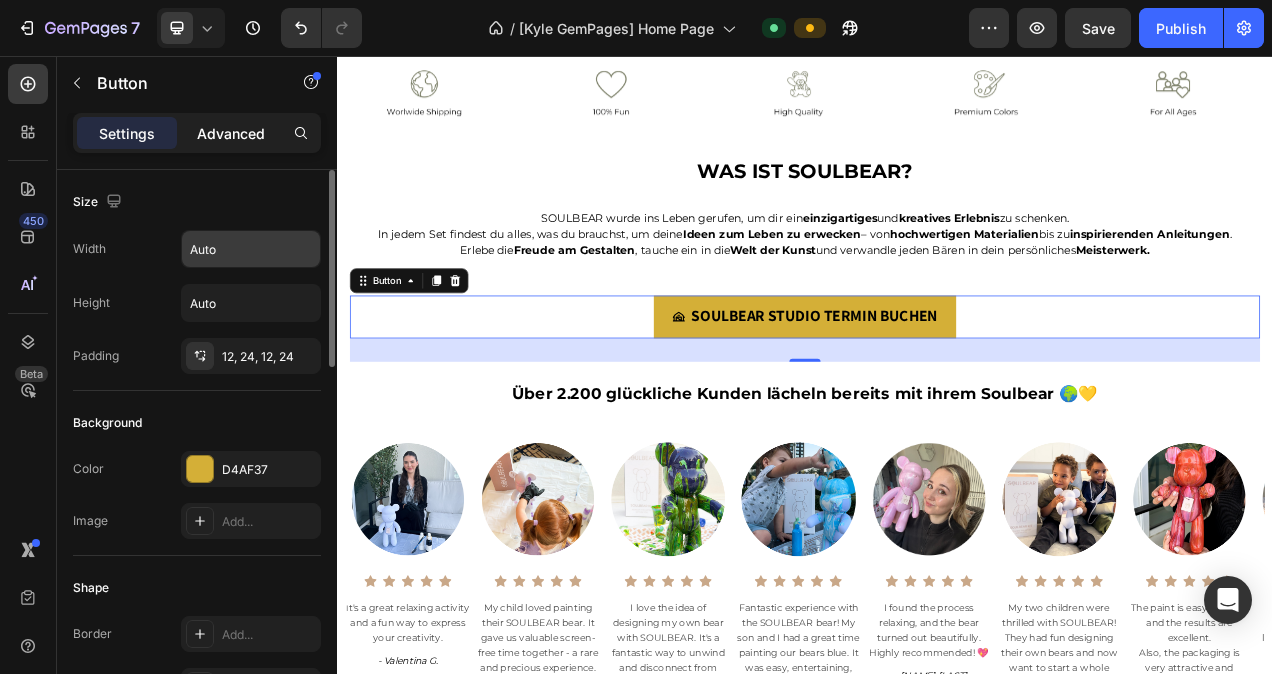 click on "Advanced" at bounding box center (231, 133) 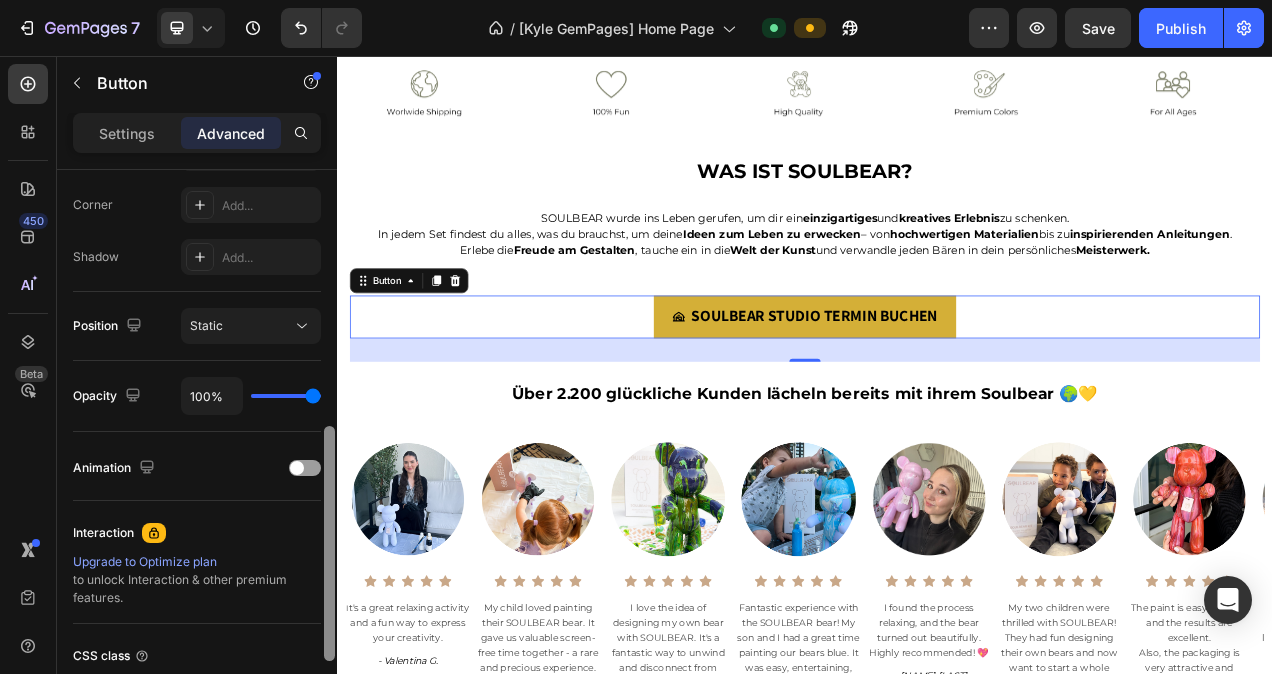 drag, startPoint x: 325, startPoint y: 214, endPoint x: 322, endPoint y: 472, distance: 258.01746 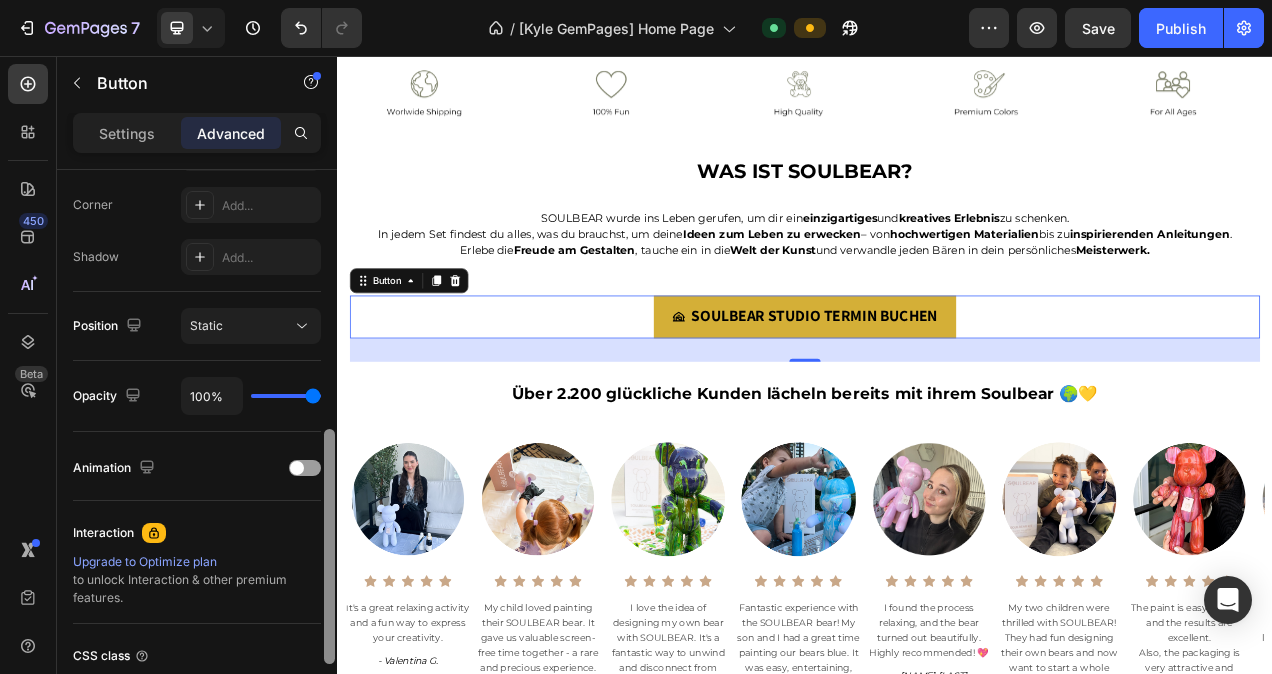 scroll, scrollTop: 611, scrollLeft: 0, axis: vertical 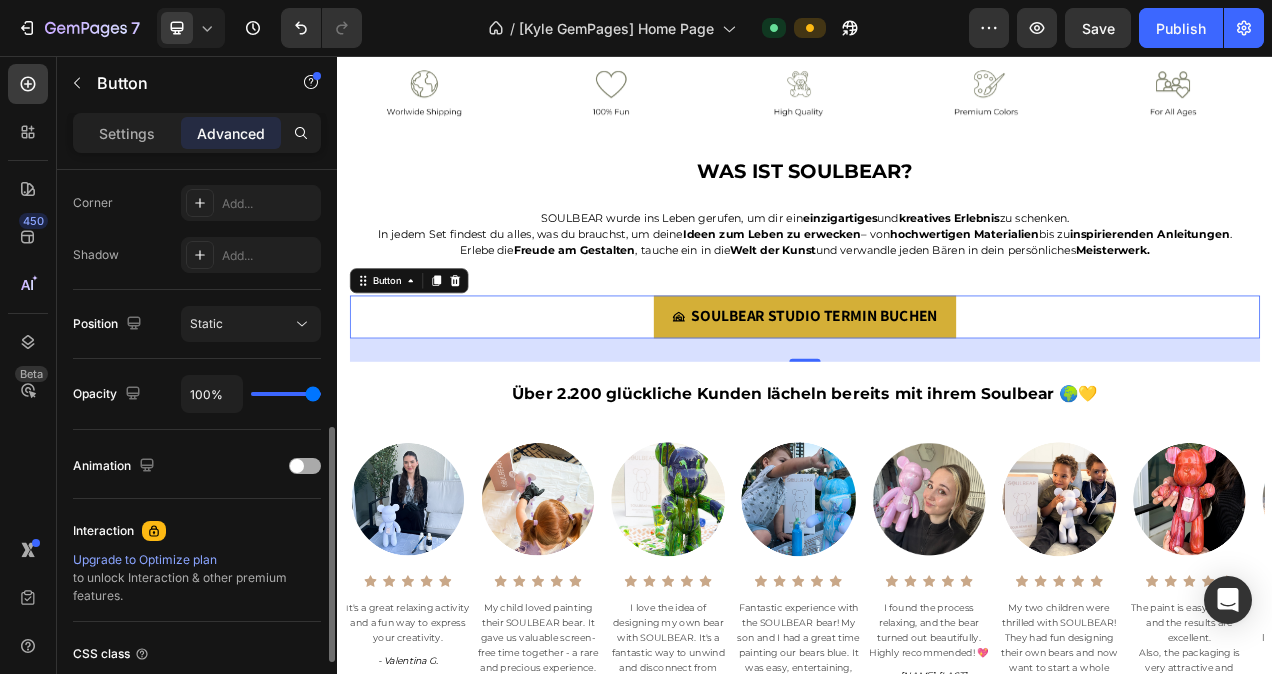 click at bounding box center [297, 466] 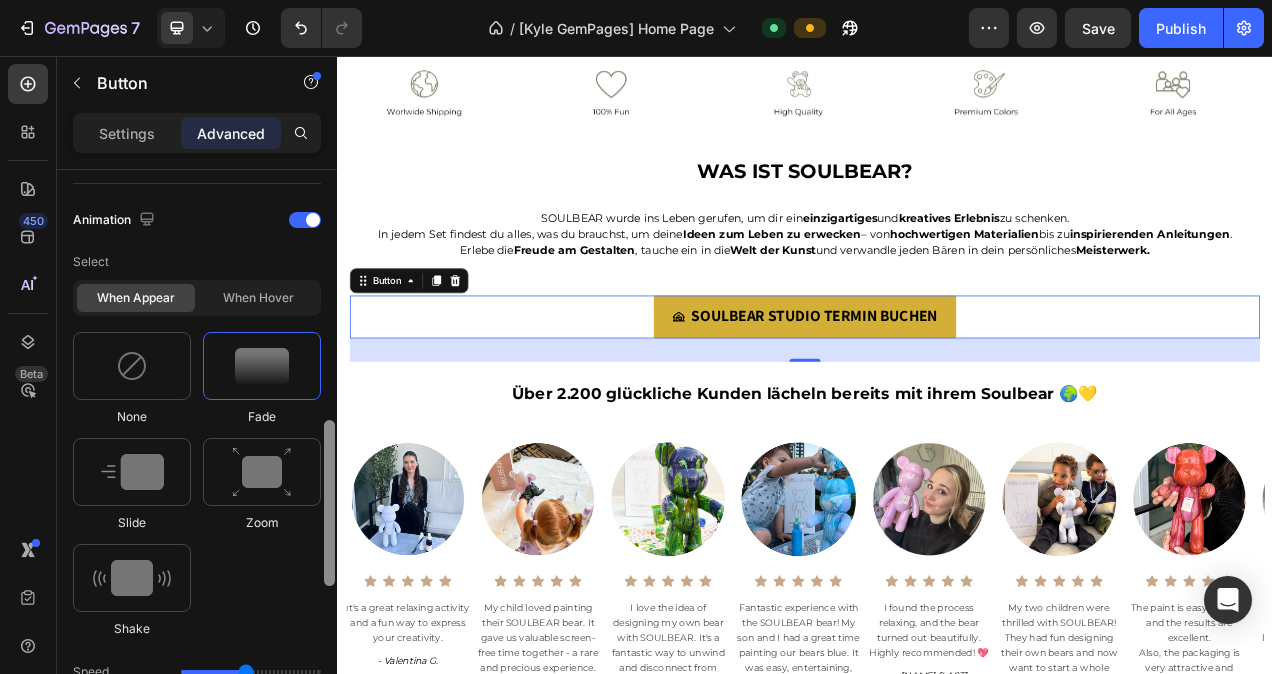 drag, startPoint x: 330, startPoint y: 379, endPoint x: 331, endPoint y: 453, distance: 74.00676 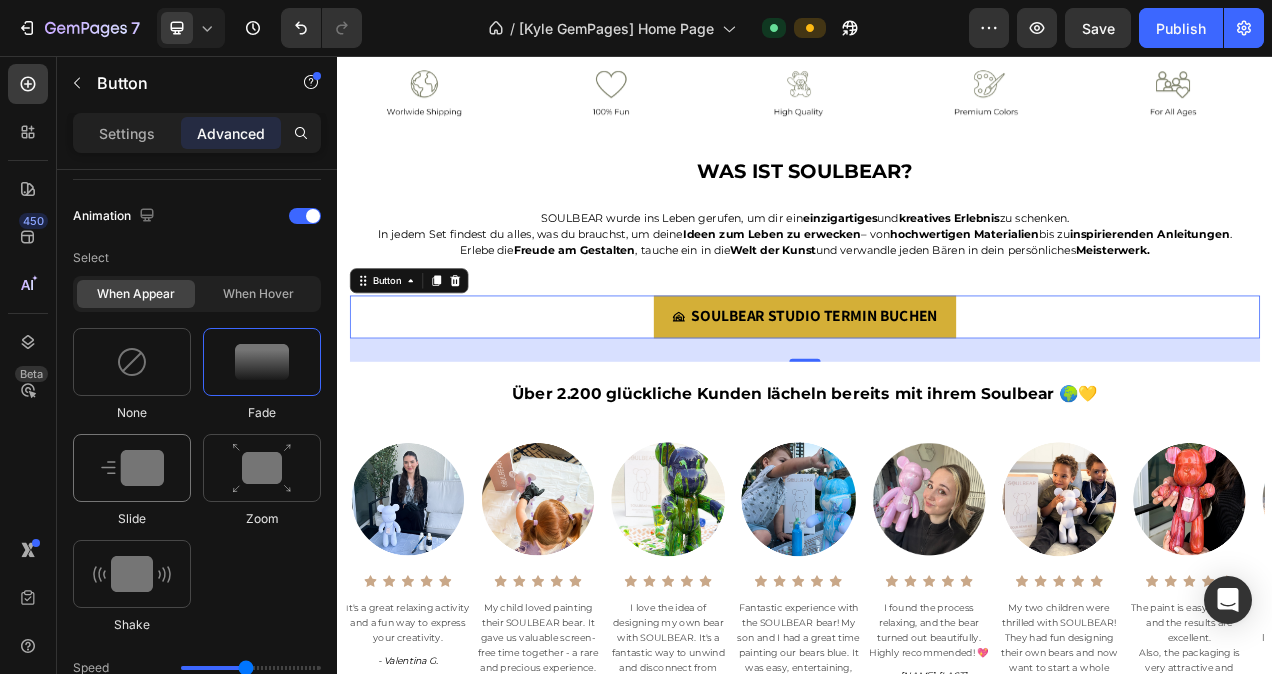 click at bounding box center (132, 468) 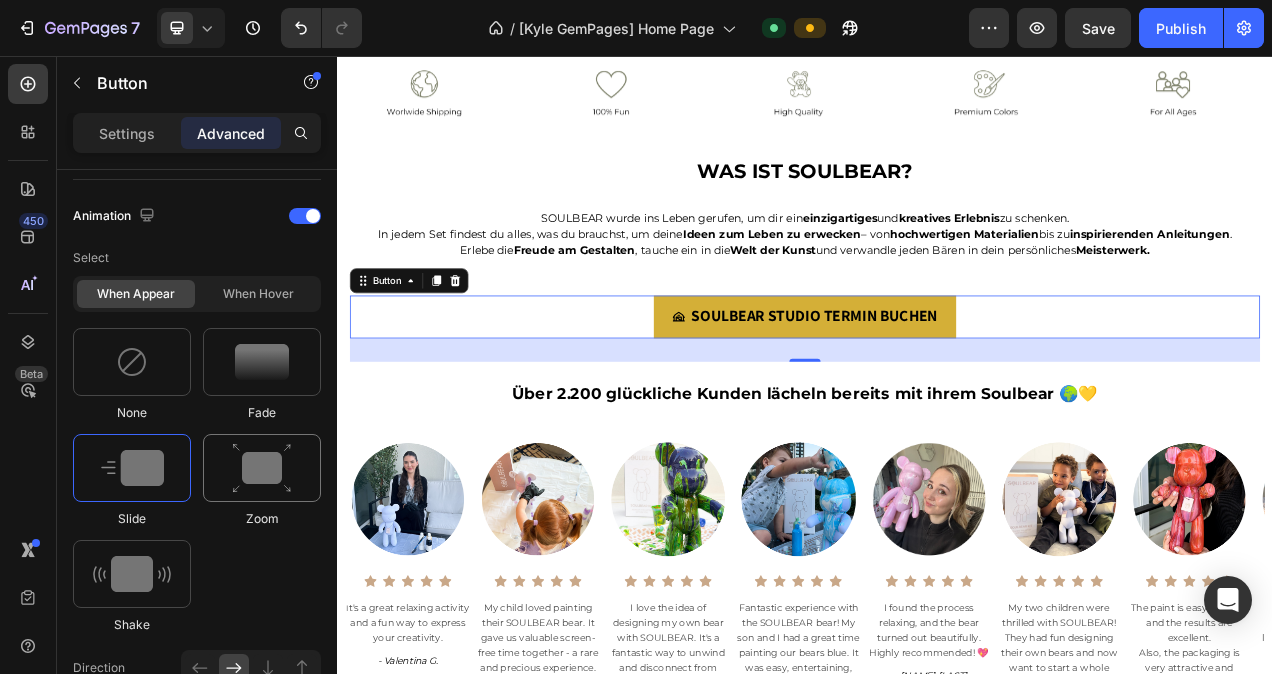 click at bounding box center [262, 468] 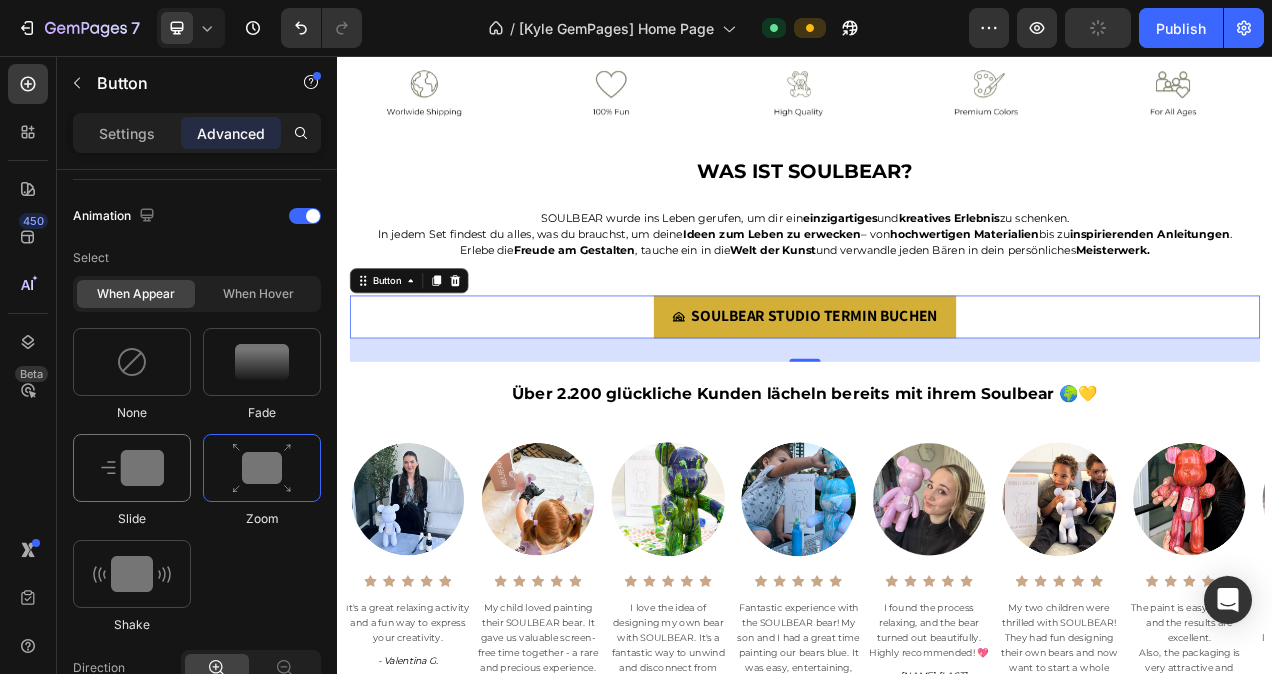 click at bounding box center [132, 468] 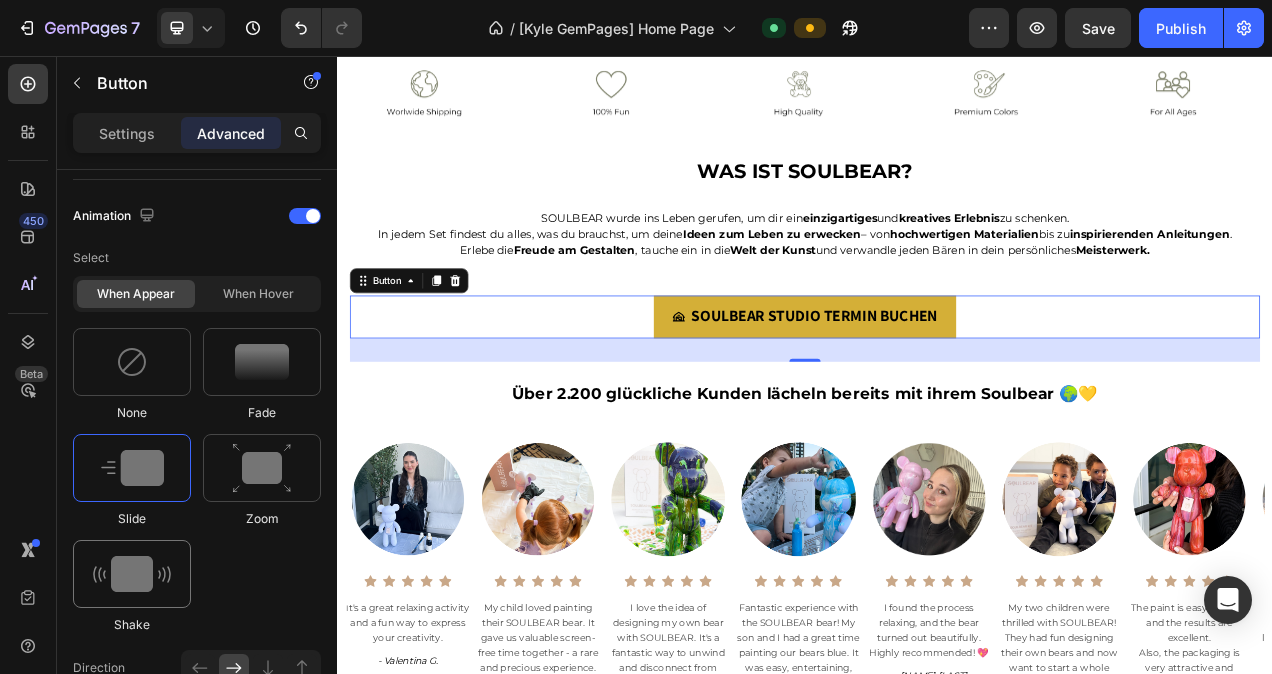 click at bounding box center (132, 574) 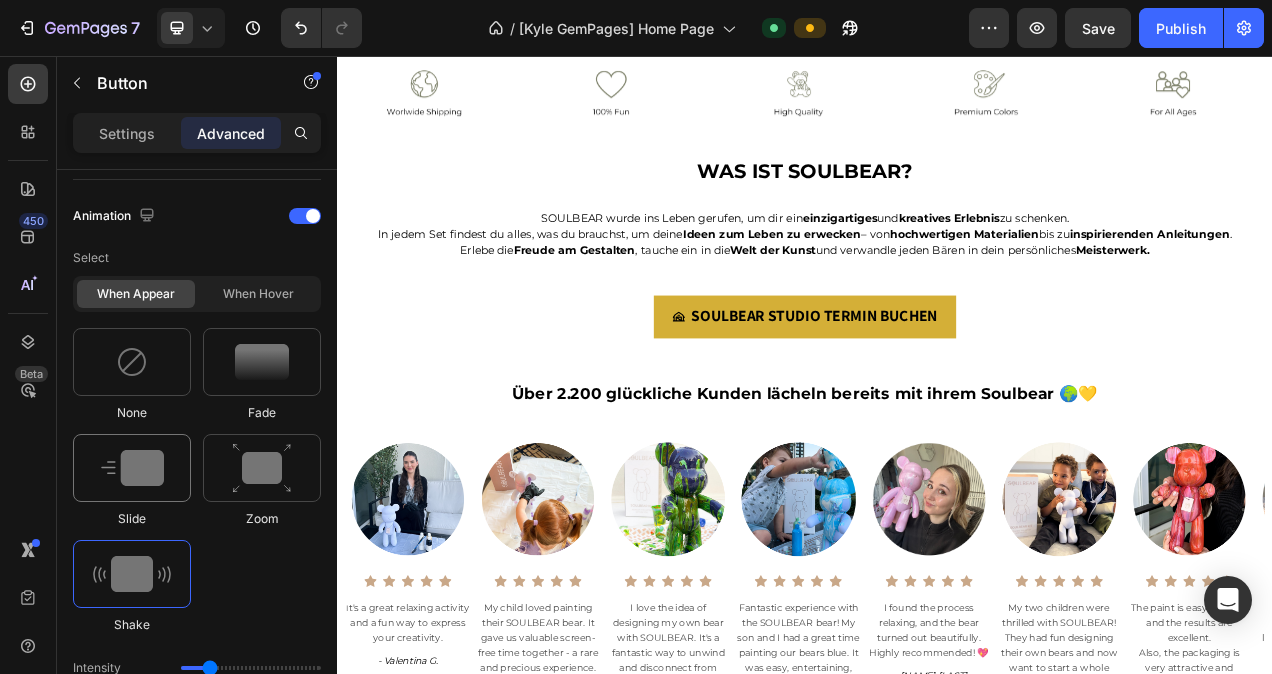 click at bounding box center (132, 468) 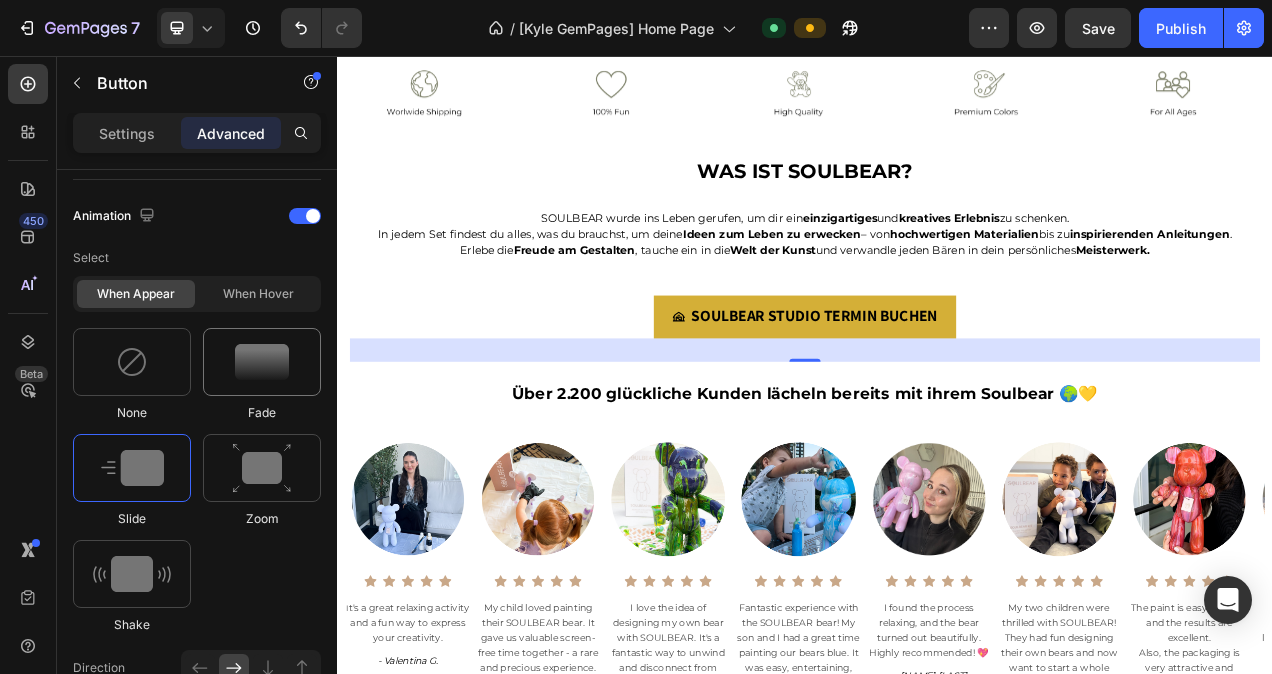 click at bounding box center (262, 362) 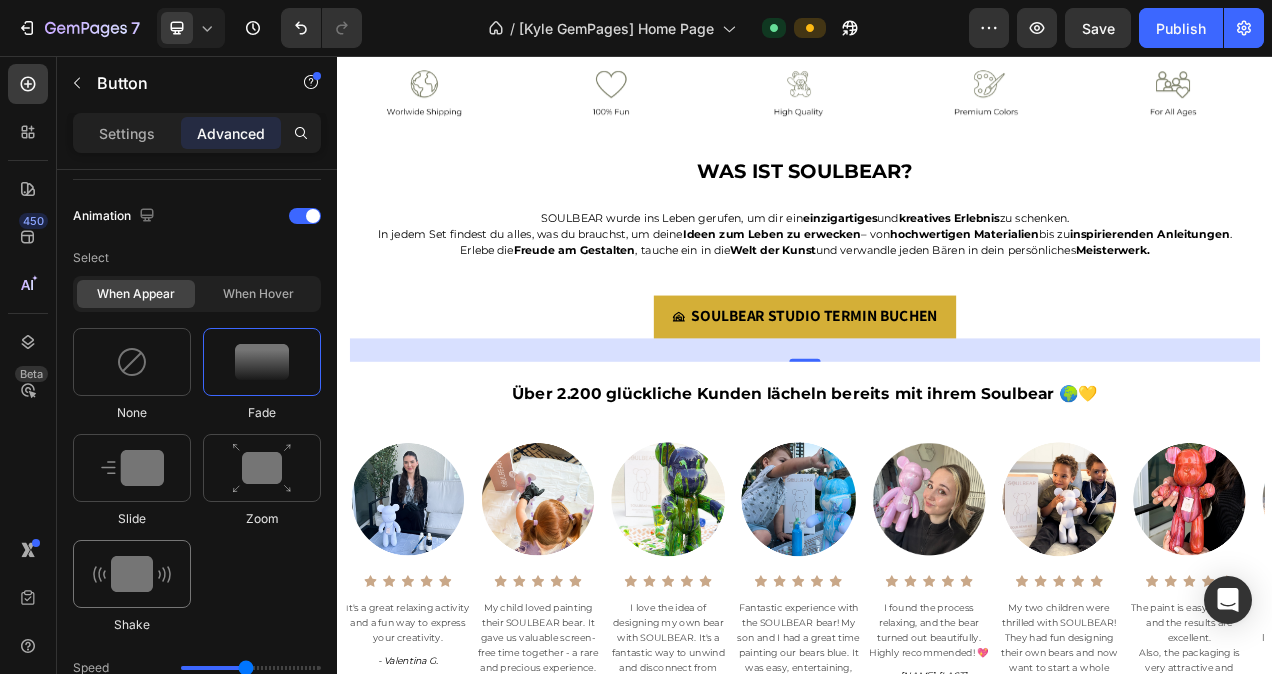 click at bounding box center (132, 574) 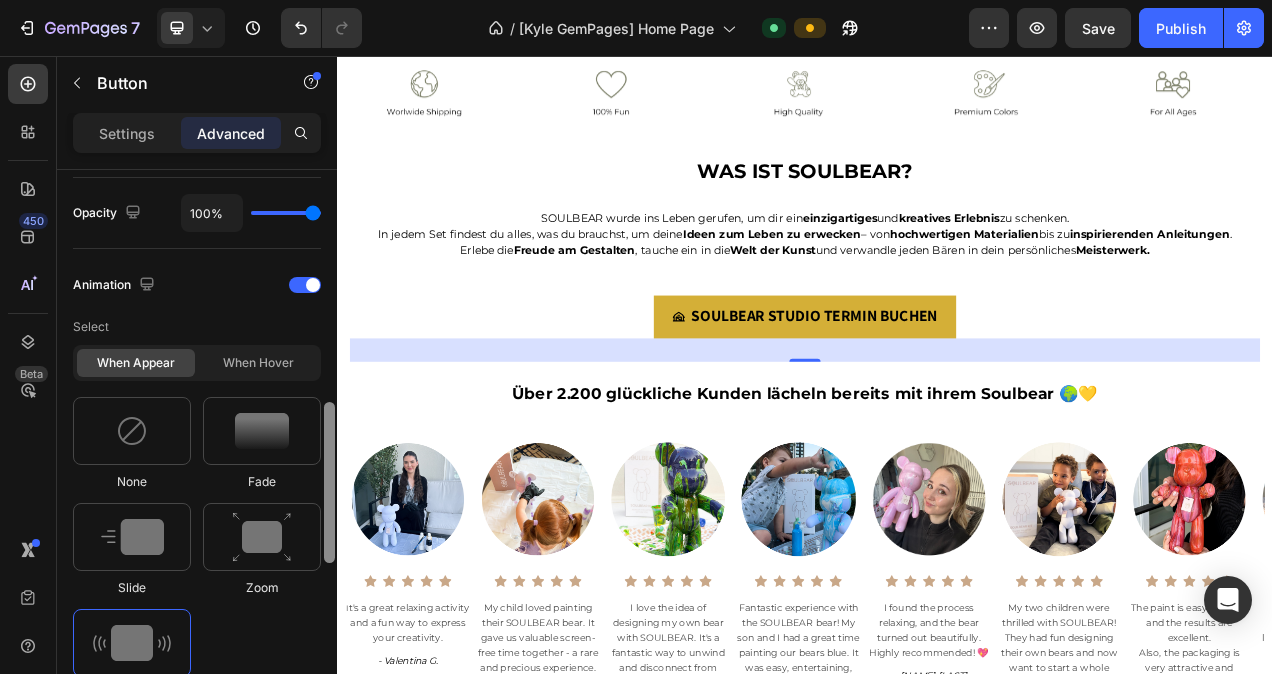 scroll, scrollTop: 788, scrollLeft: 0, axis: vertical 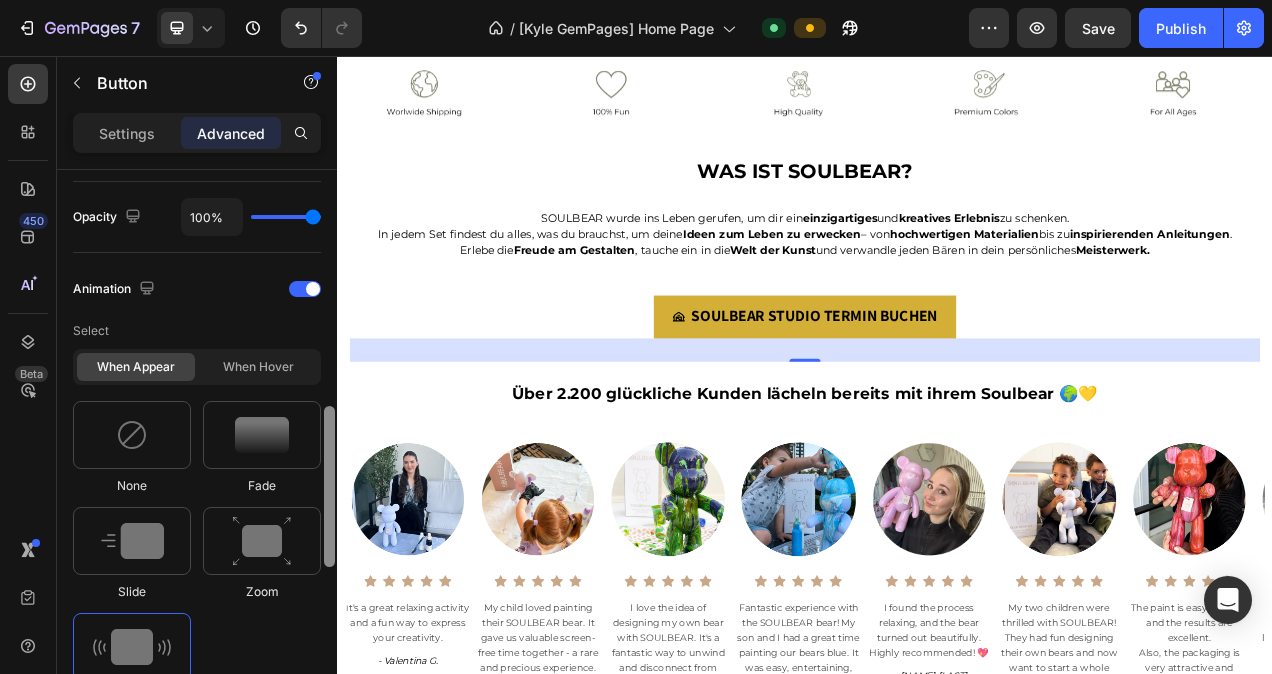 drag, startPoint x: 329, startPoint y: 458, endPoint x: 325, endPoint y: 437, distance: 21.377558 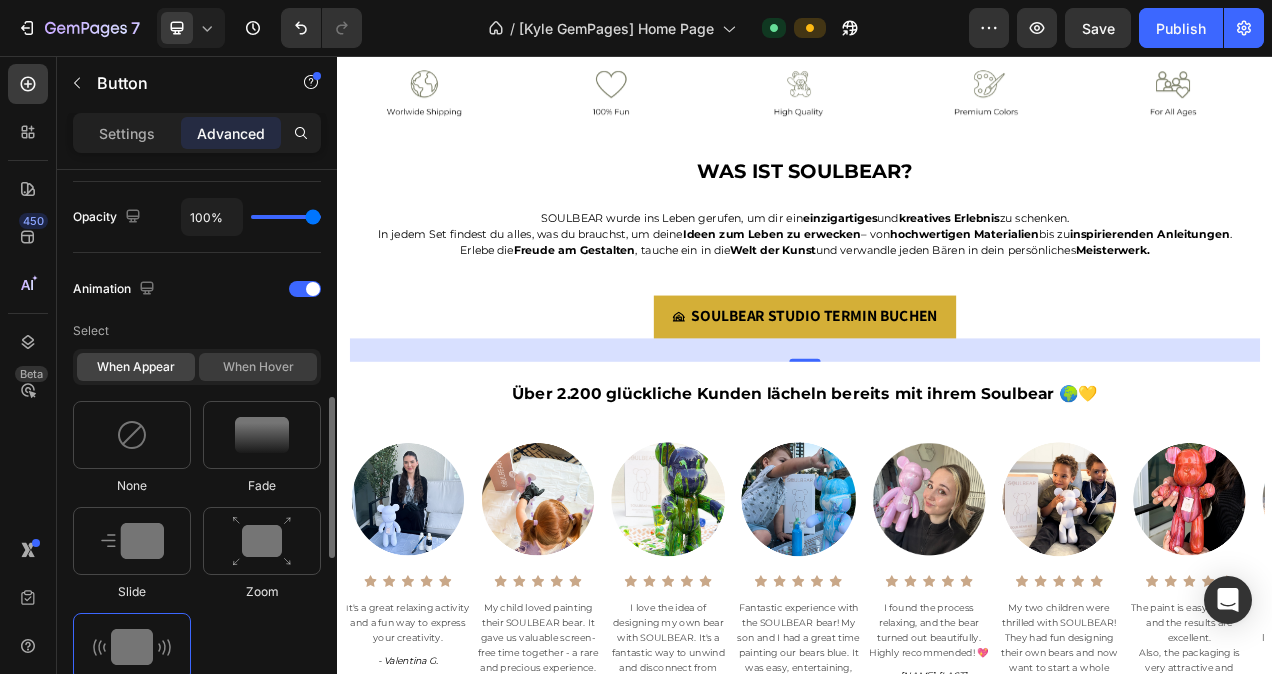 click on "When hover" 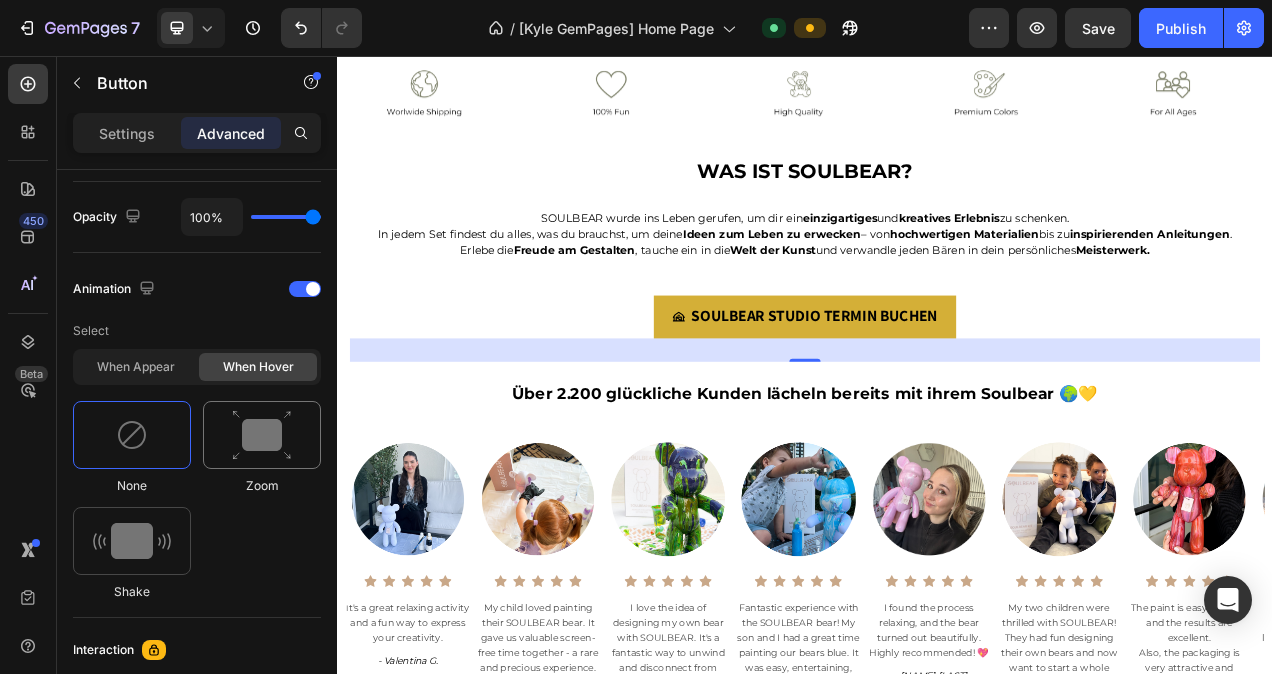 click at bounding box center [262, 435] 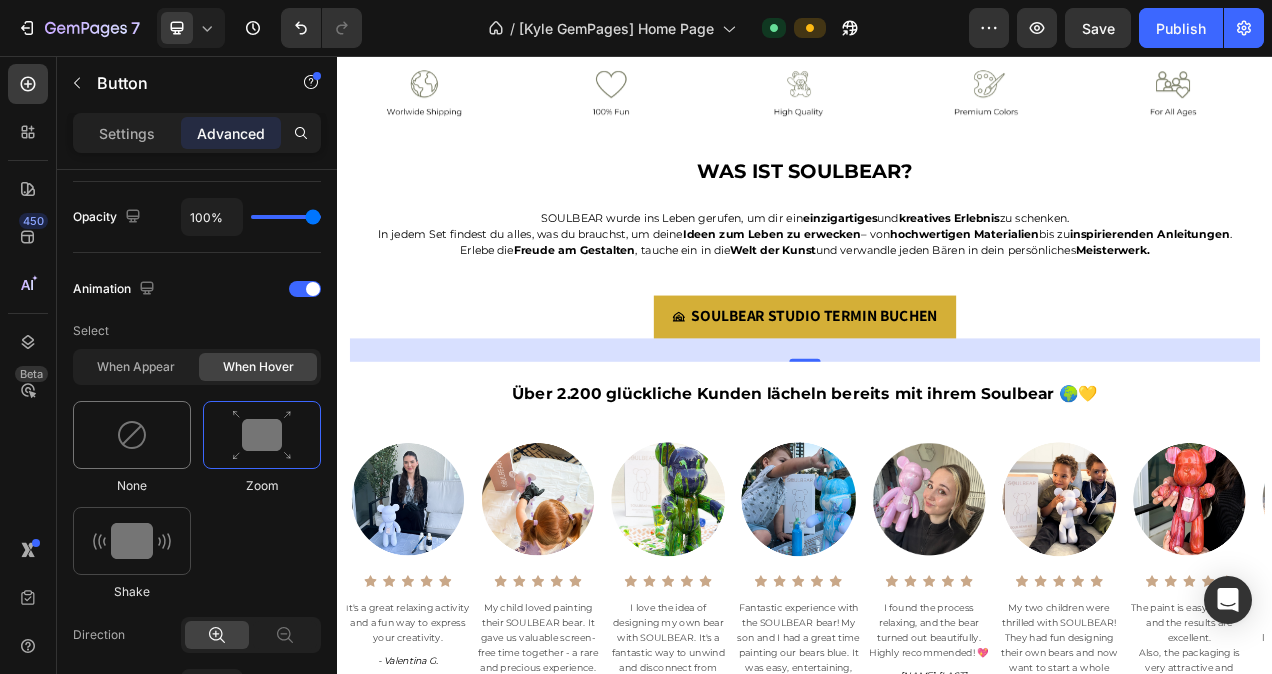 click at bounding box center [132, 435] 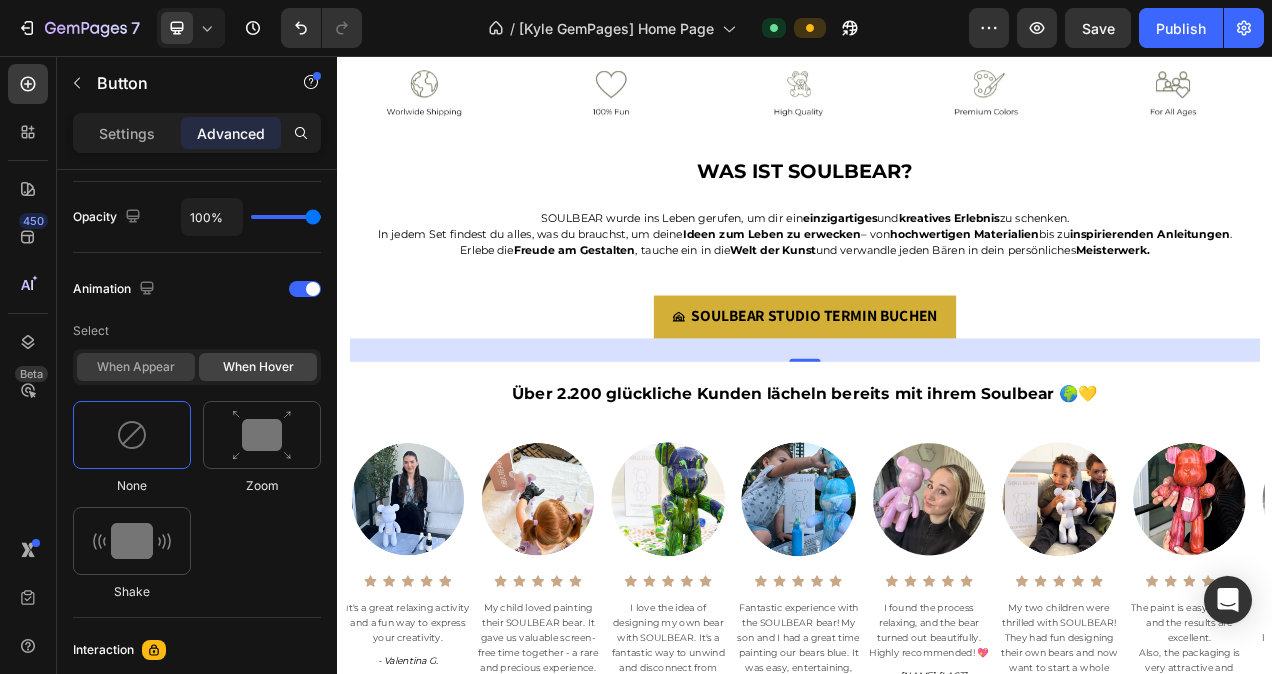 click on "When appear" 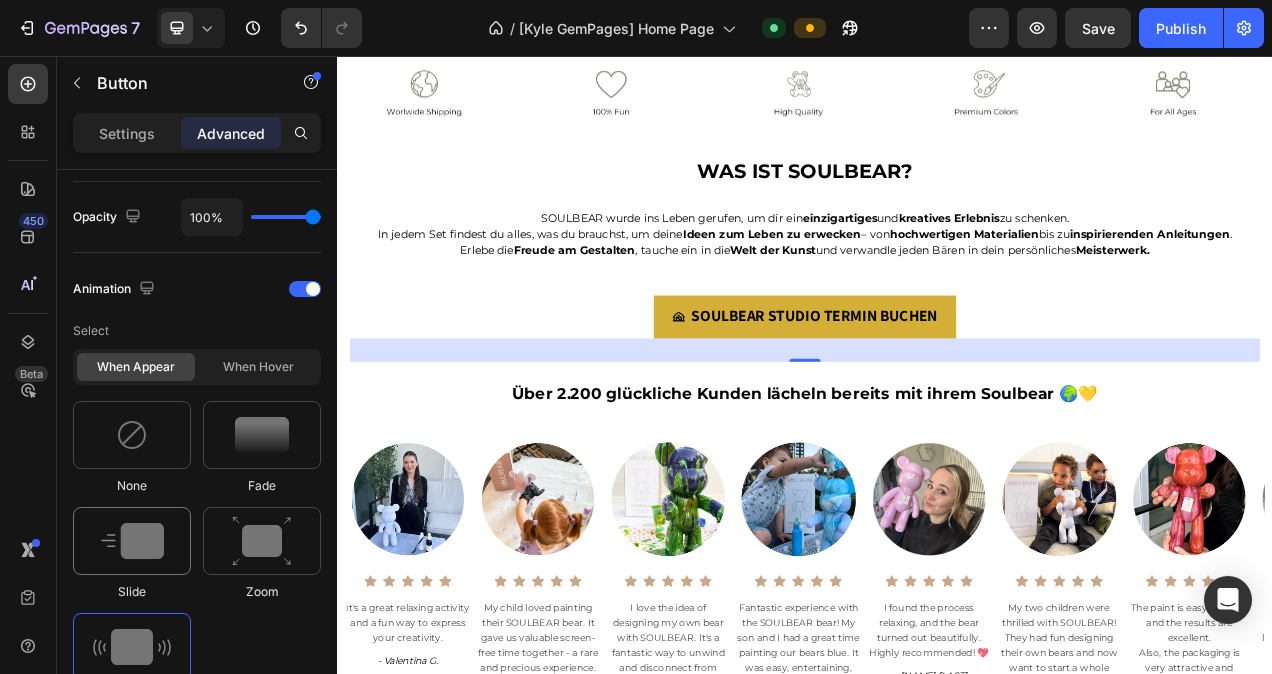 click at bounding box center (132, 541) 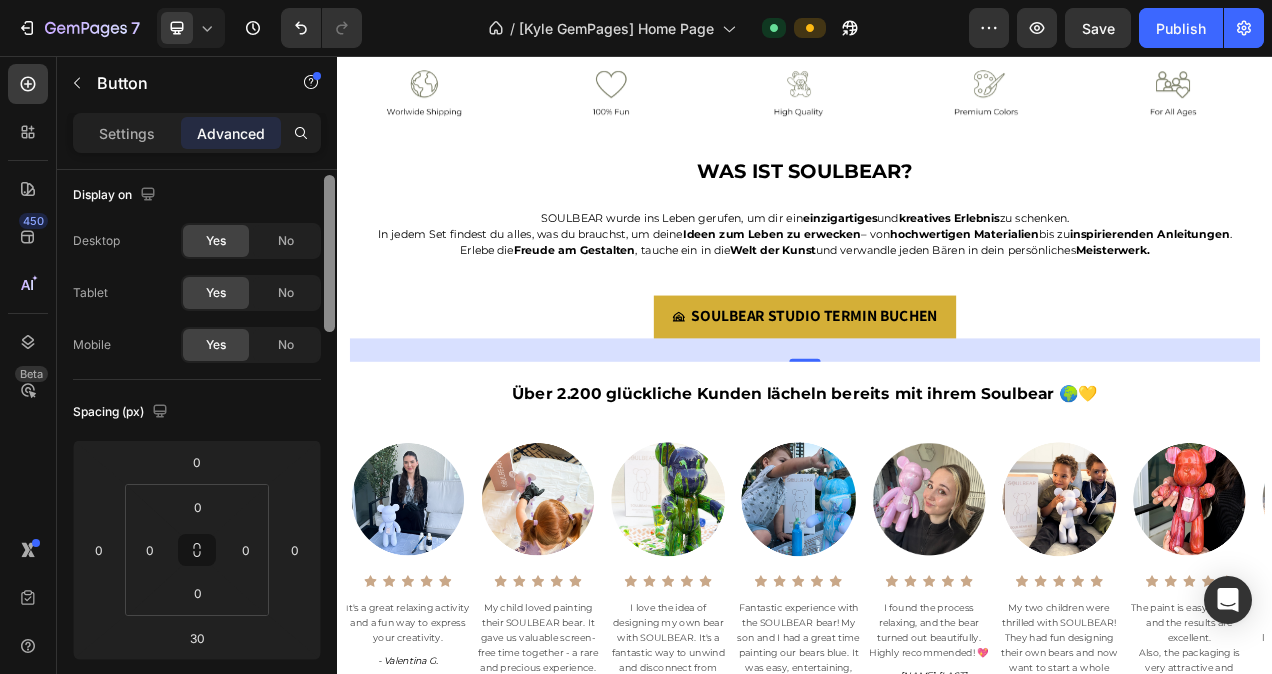 scroll, scrollTop: 0, scrollLeft: 0, axis: both 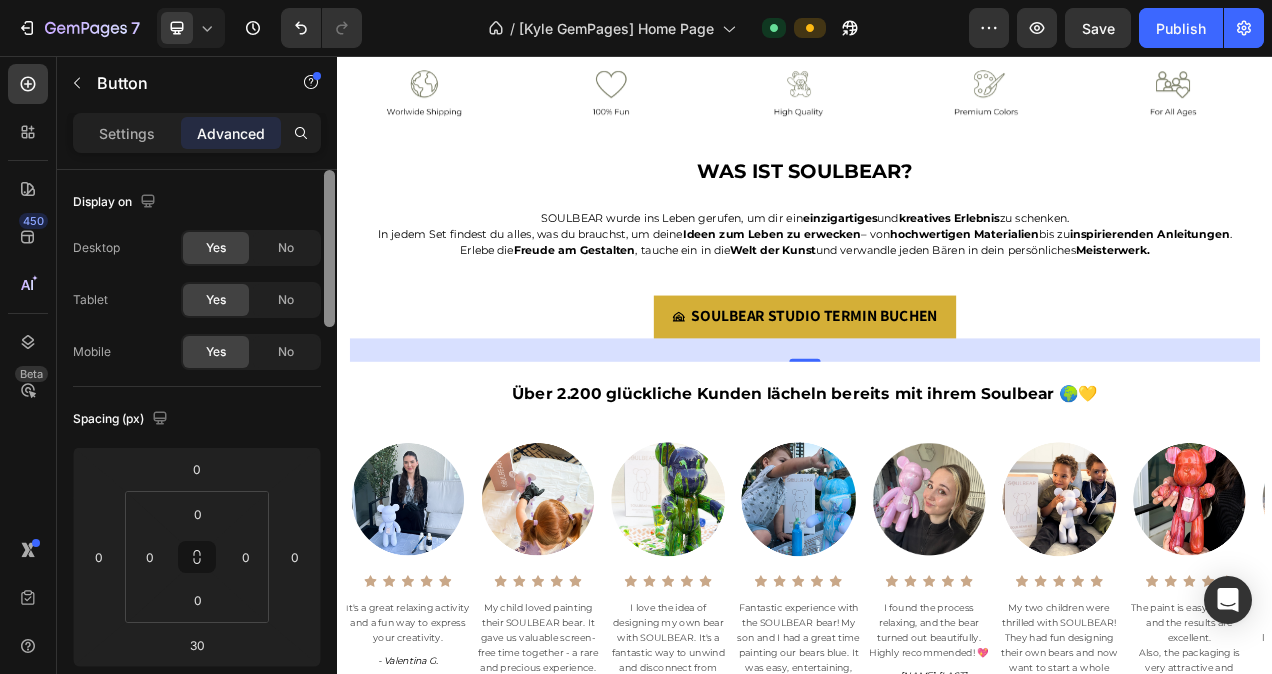 drag, startPoint x: 327, startPoint y: 408, endPoint x: 323, endPoint y: 177, distance: 231.03462 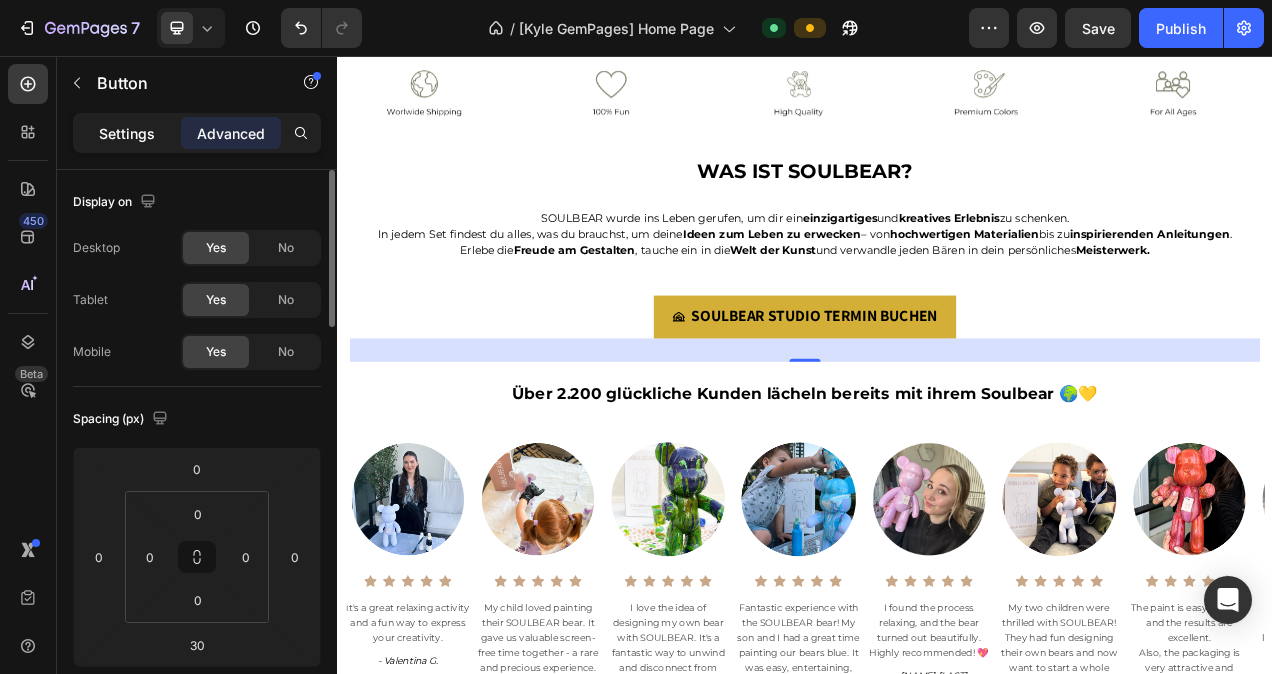 click on "Settings" at bounding box center [127, 133] 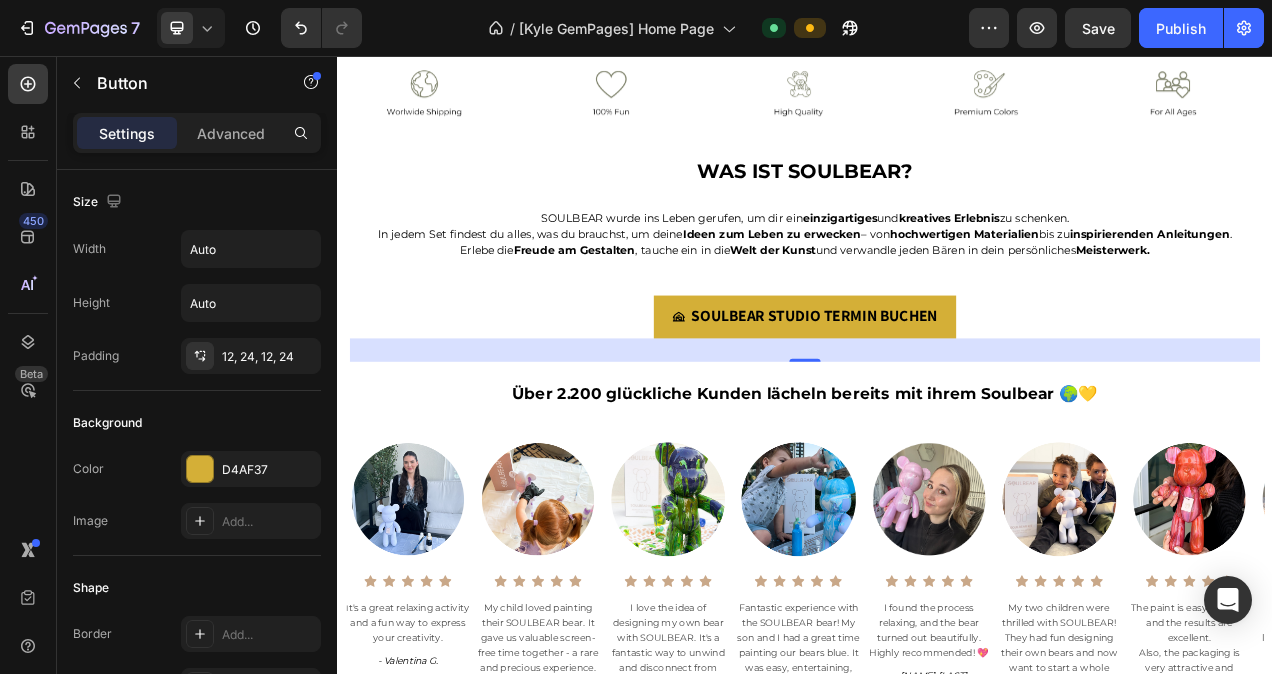 click on "SOULBEAR STUDIO TERMIN BUCHEN Button   30" at bounding box center (937, 391) 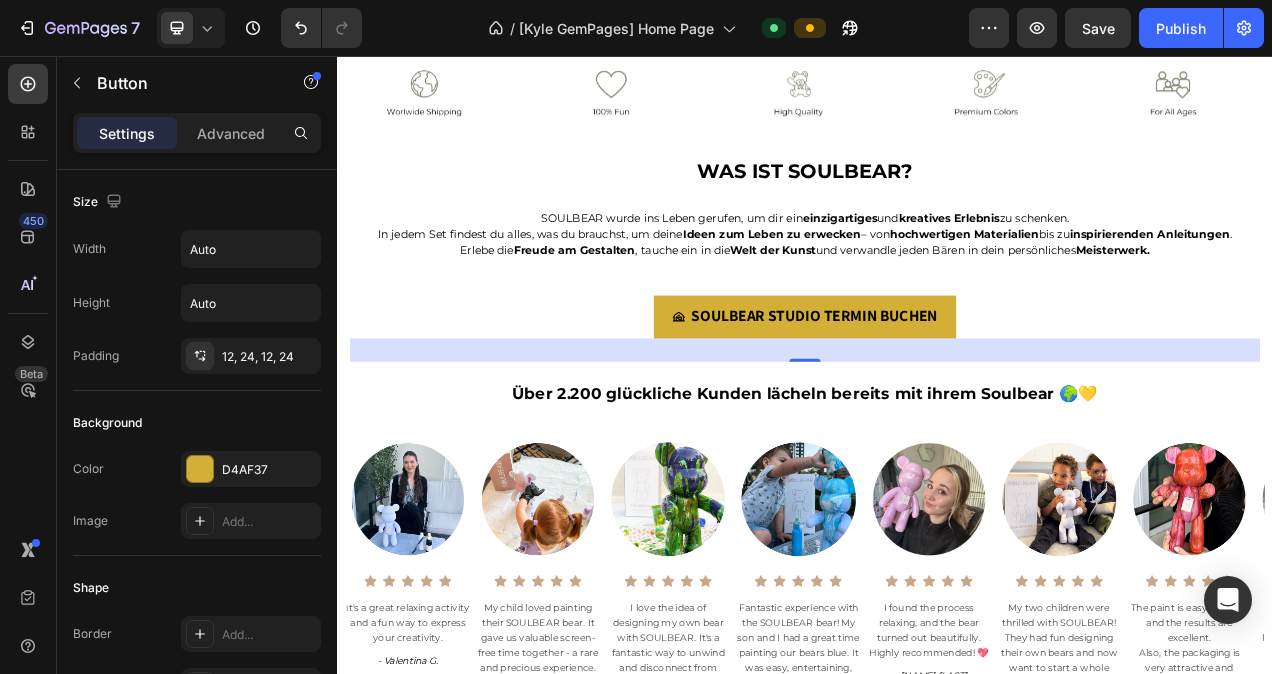 click on "SOULBEAR STUDIO TERMIN BUCHEN Button   30" at bounding box center [937, 391] 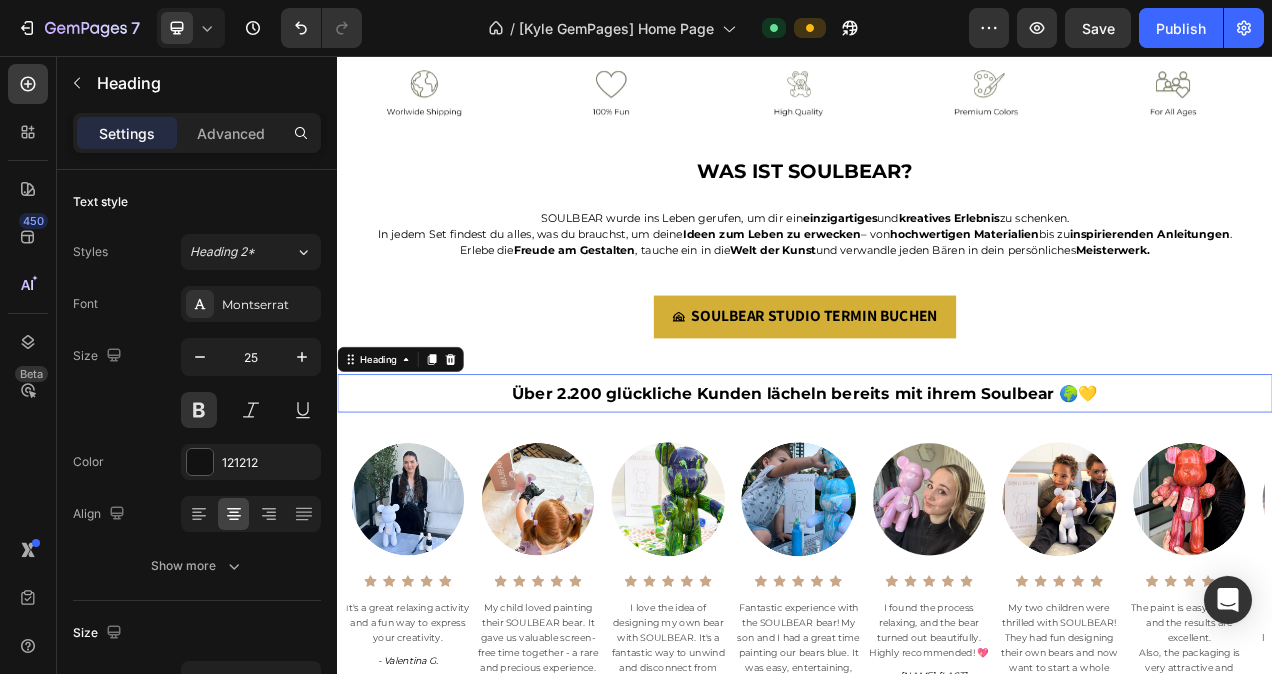 click on "Über 2.200 glückliche Kunden lächeln bereits mit ihrem Soulbear 🌍💛" at bounding box center (937, 490) 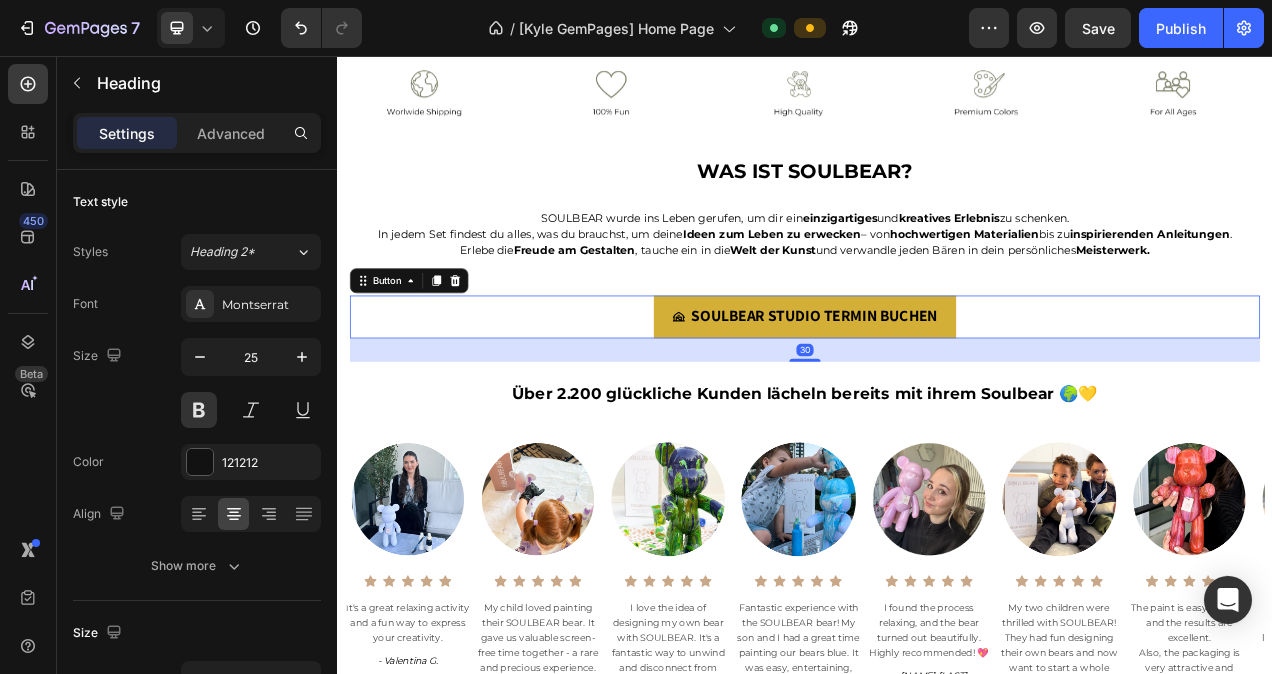 click on "SOULBEAR STUDIO TERMIN BUCHEN Button   30" at bounding box center (937, 391) 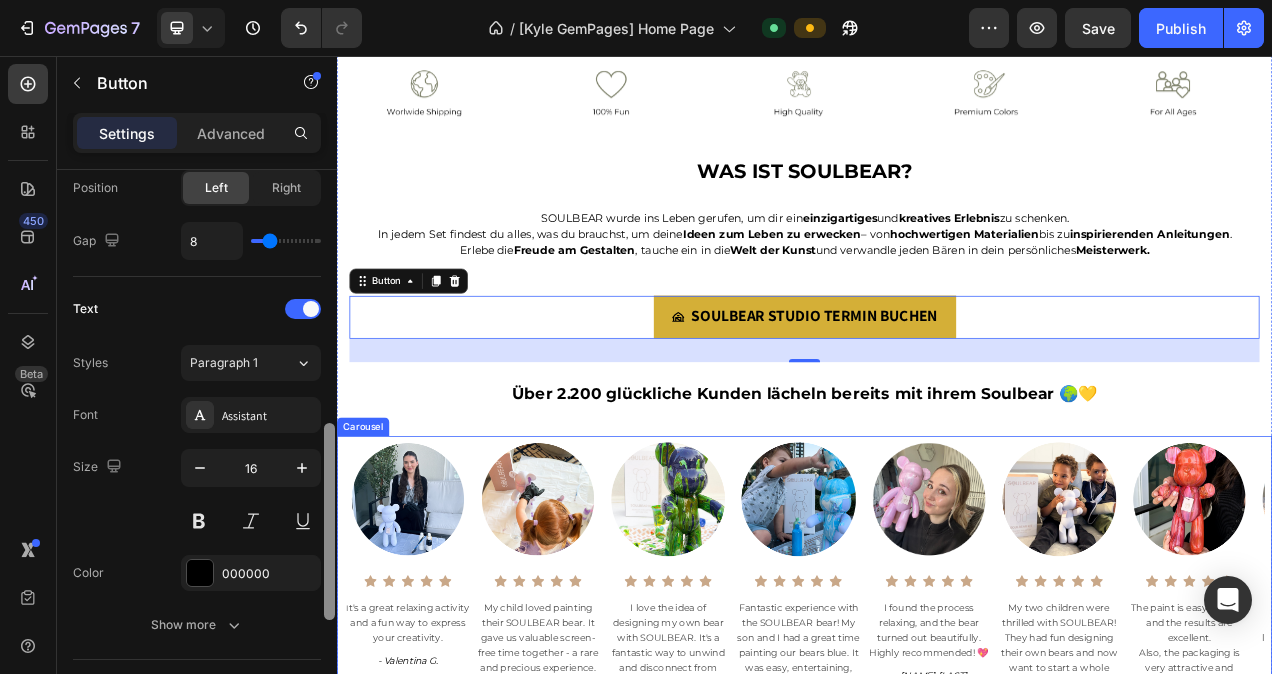 drag, startPoint x: 666, startPoint y: 281, endPoint x: 337, endPoint y: 608, distance: 463.8642 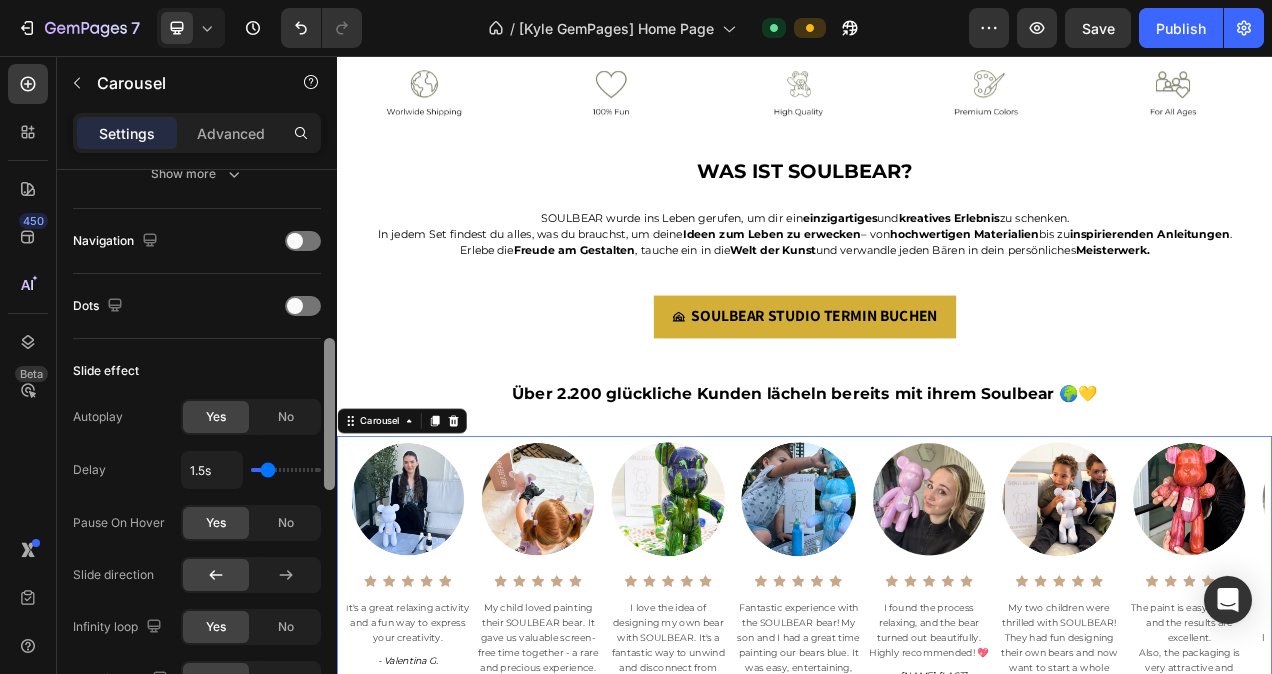scroll, scrollTop: 597, scrollLeft: 0, axis: vertical 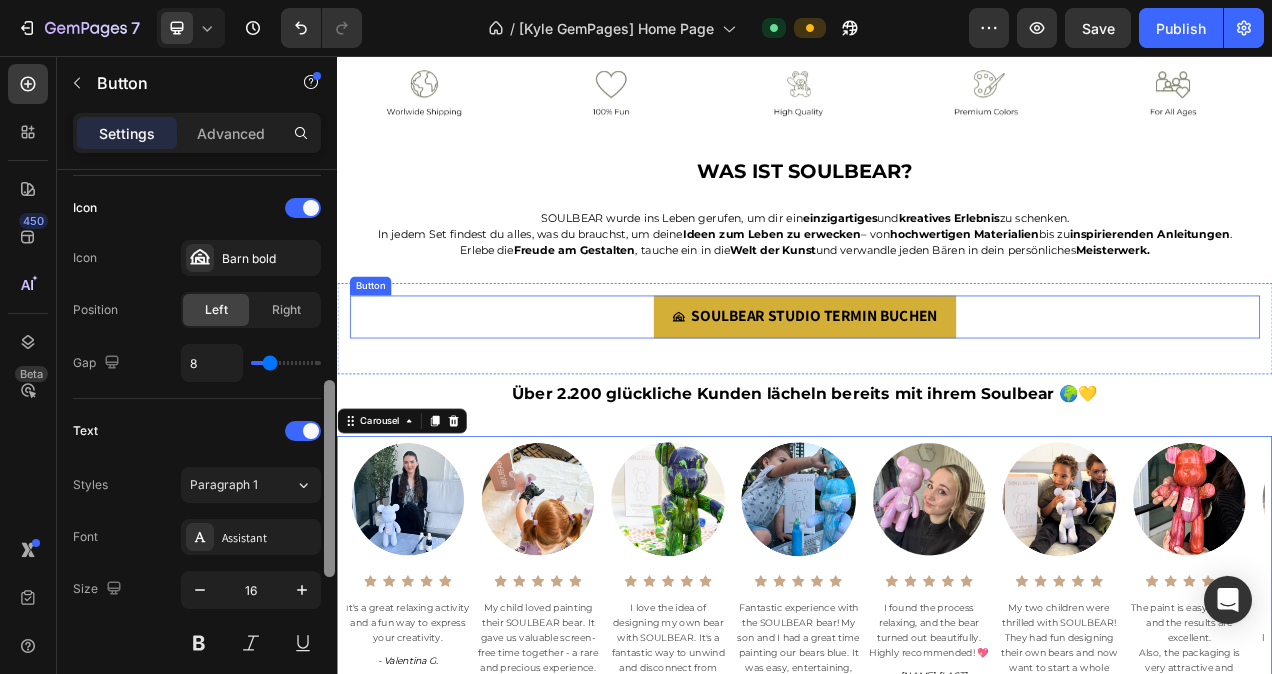 click on "SOULBEAR STUDIO TERMIN BUCHEN Button" at bounding box center [937, 391] 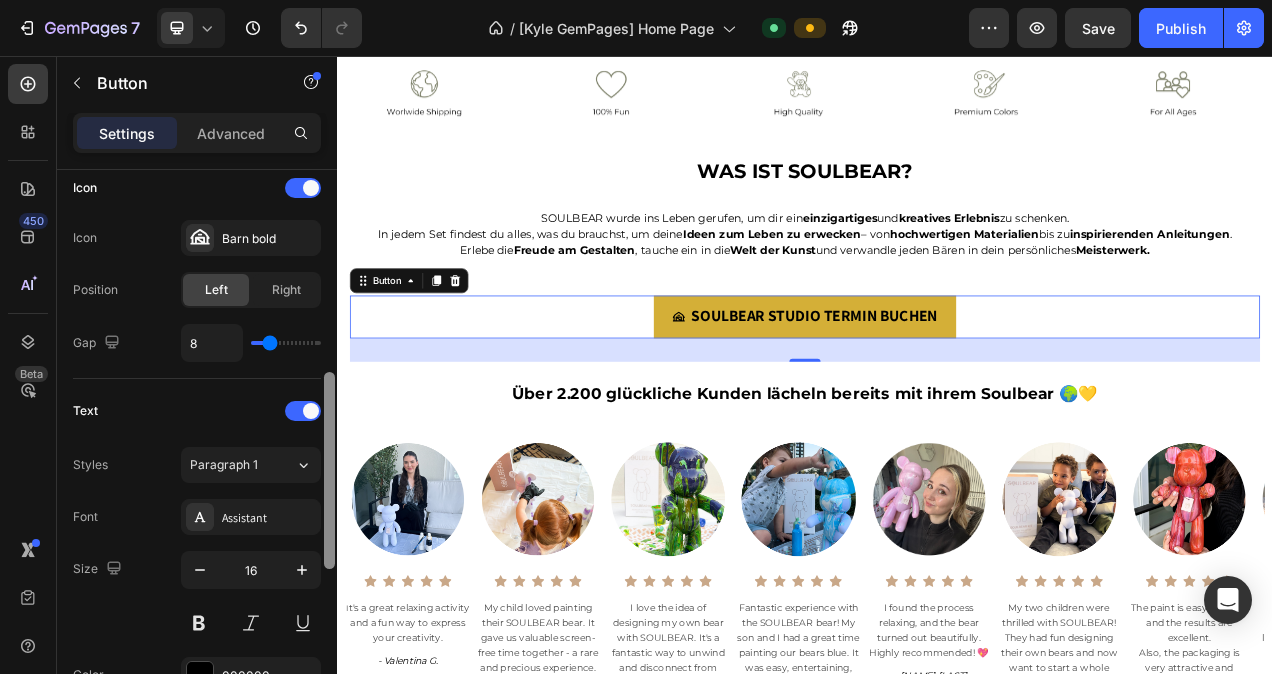 scroll, scrollTop: 623, scrollLeft: 0, axis: vertical 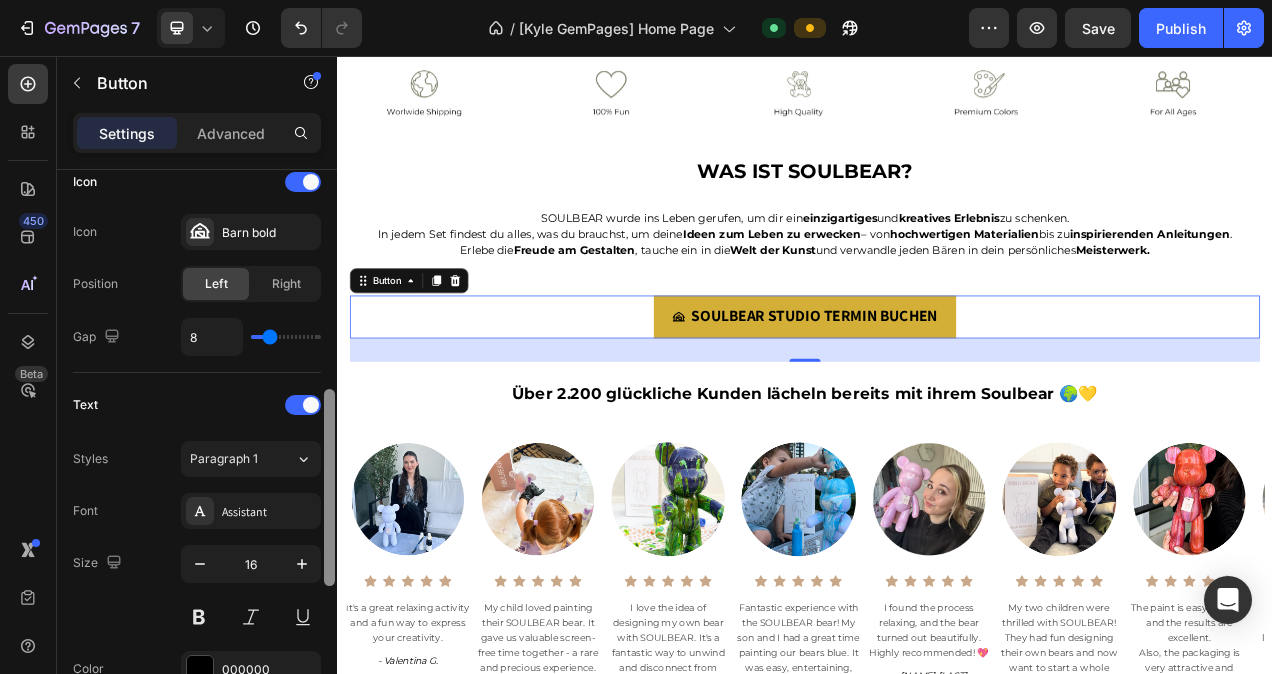 click at bounding box center [329, 487] 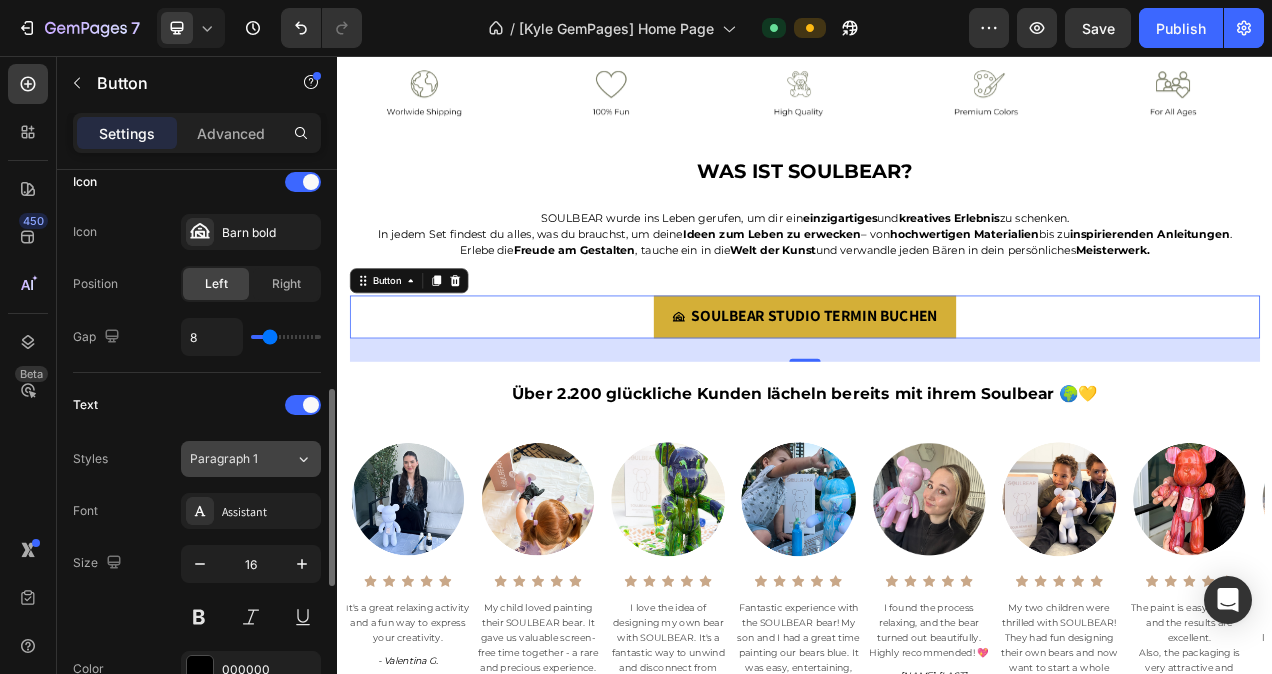 click 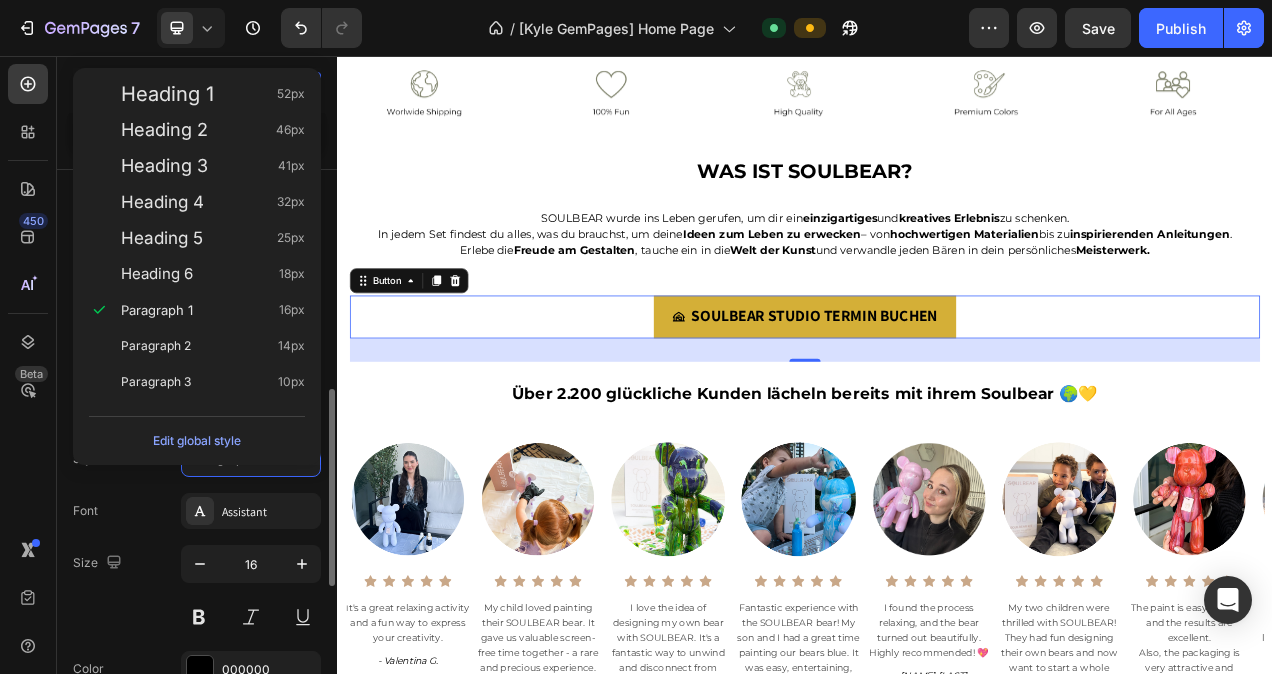 click on "Styles Paragraph 1 Font Assistant Size 16 Color 000000 Show more" at bounding box center [197, 590] 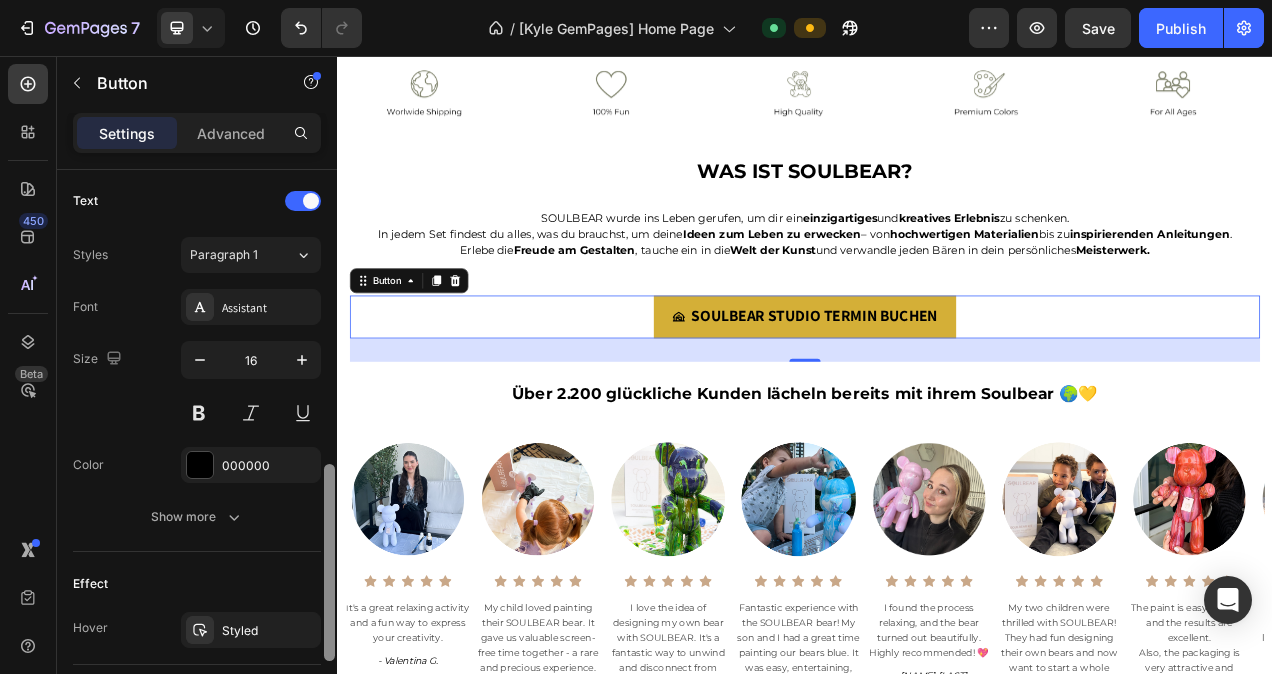 scroll, scrollTop: 829, scrollLeft: 0, axis: vertical 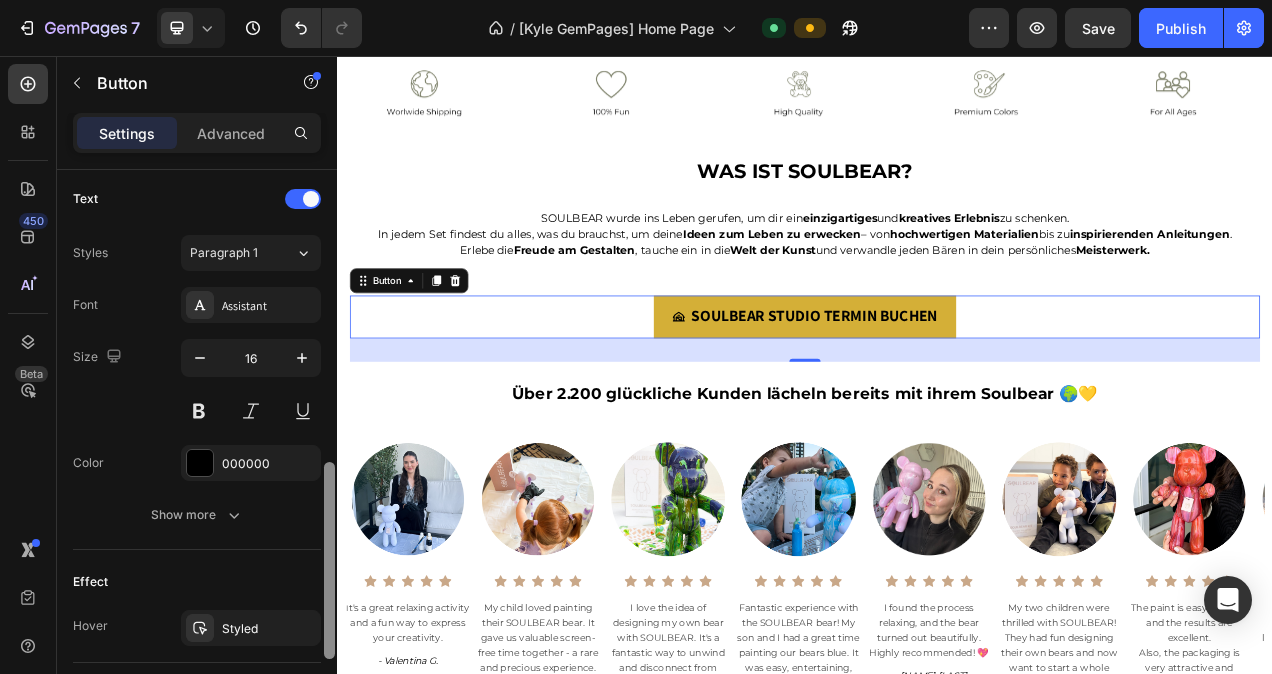 drag, startPoint x: 328, startPoint y: 473, endPoint x: 319, endPoint y: 546, distance: 73.552704 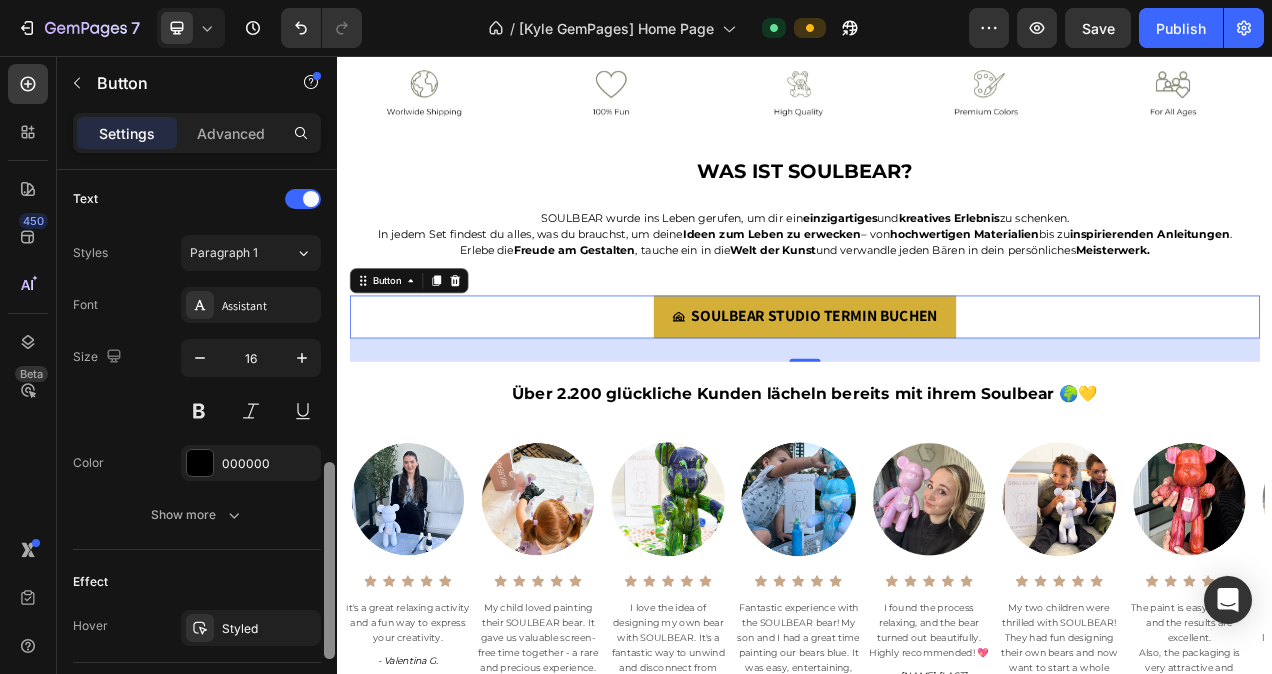 click at bounding box center [329, 450] 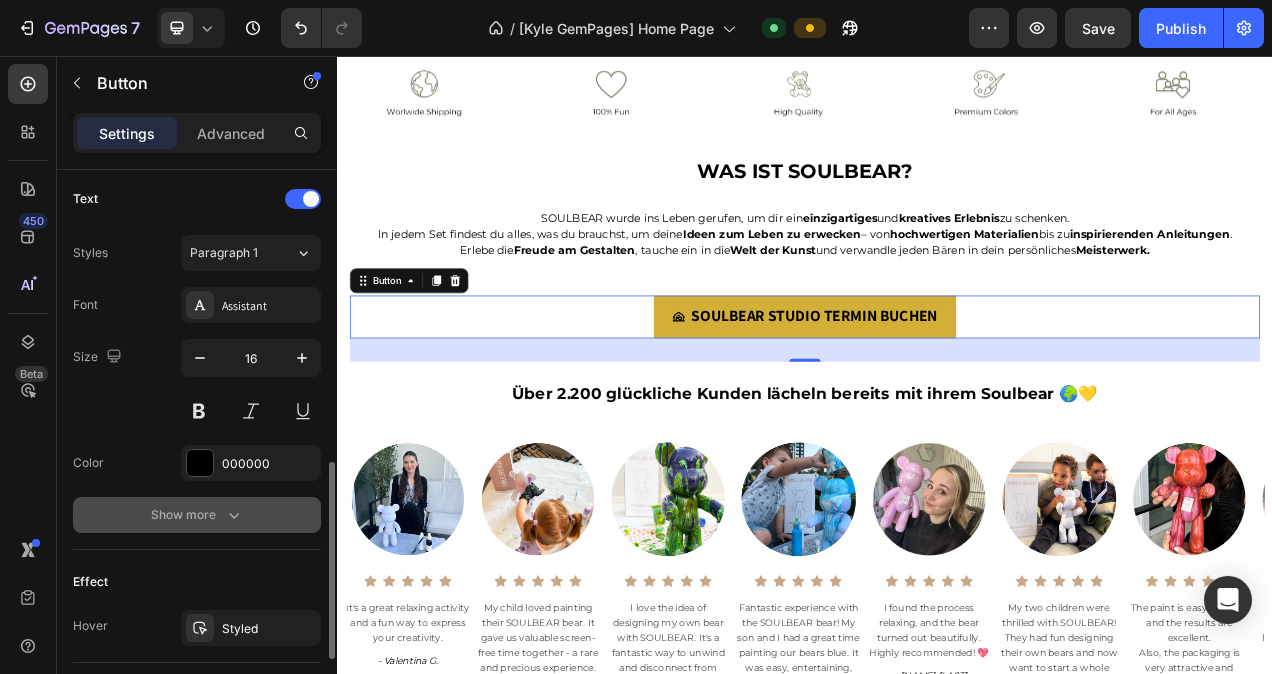 click on "Show more" at bounding box center [197, 515] 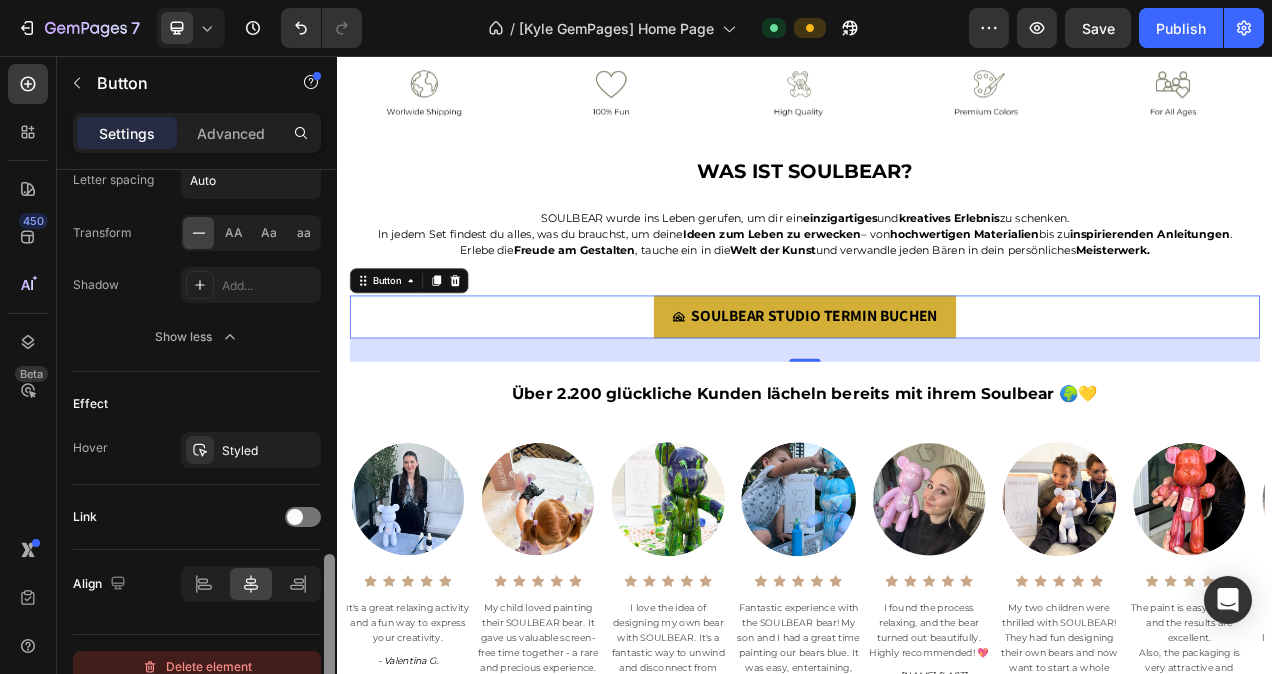 drag, startPoint x: 327, startPoint y: 491, endPoint x: 315, endPoint y: 648, distance: 157.45793 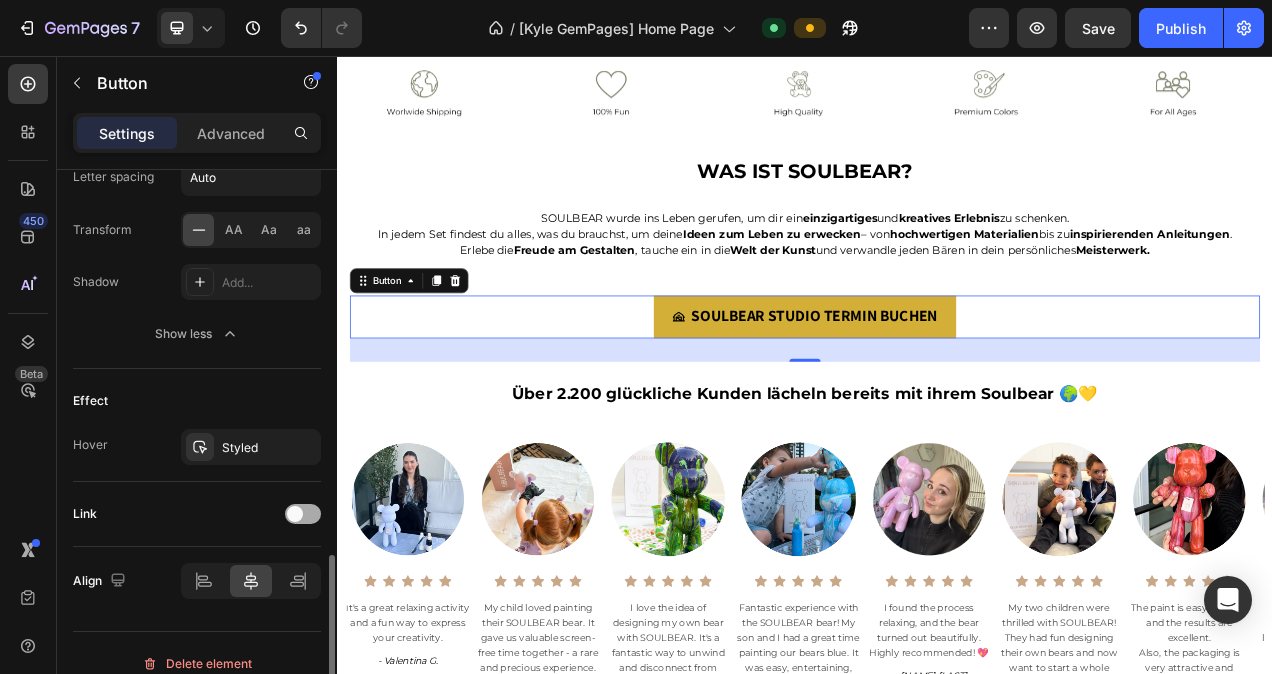 click at bounding box center (295, 514) 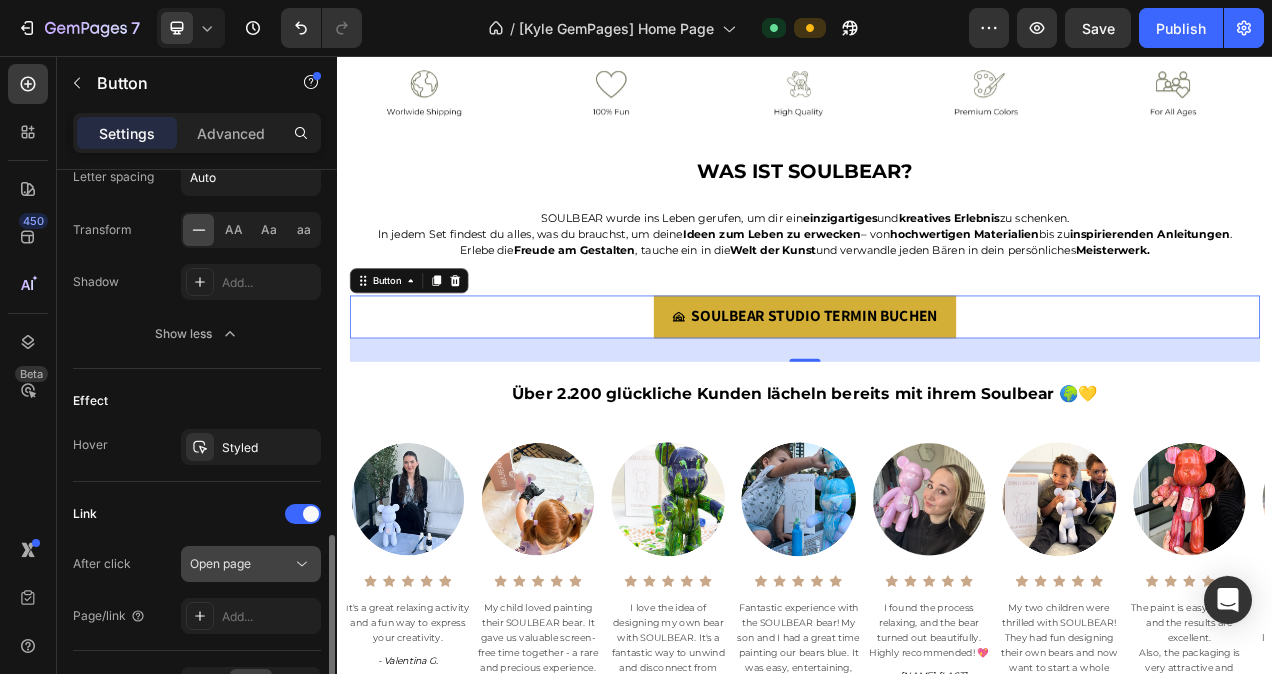 click 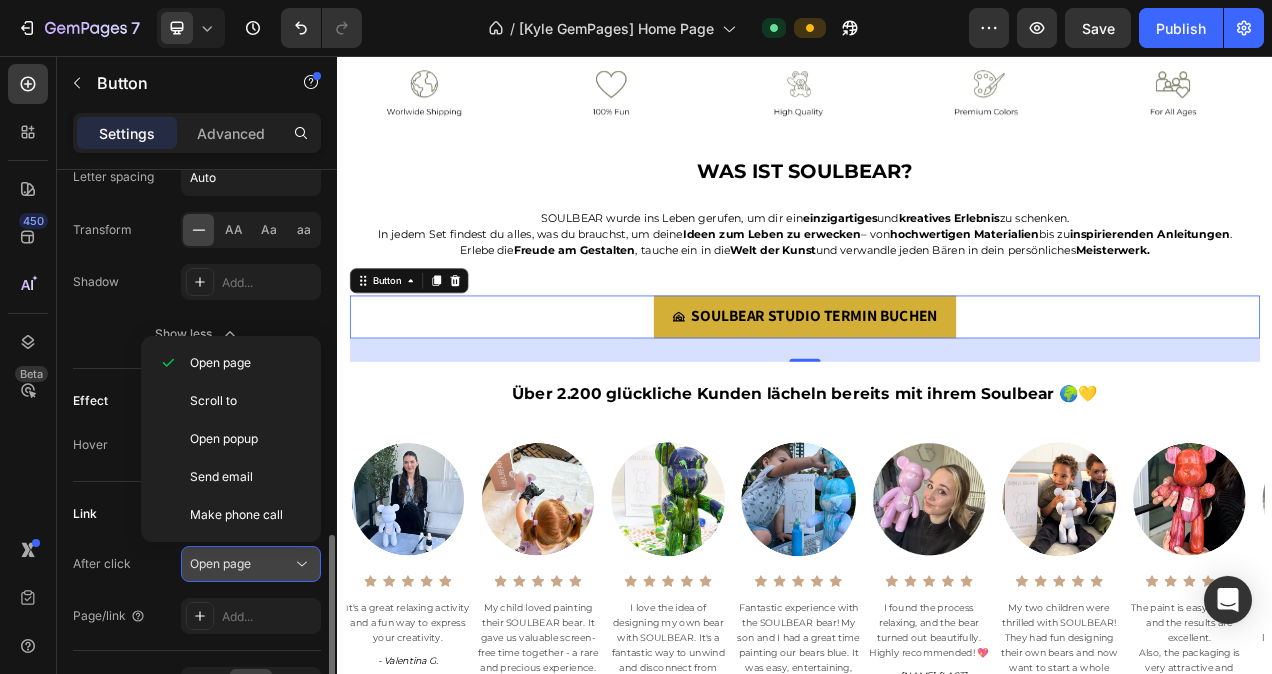 click 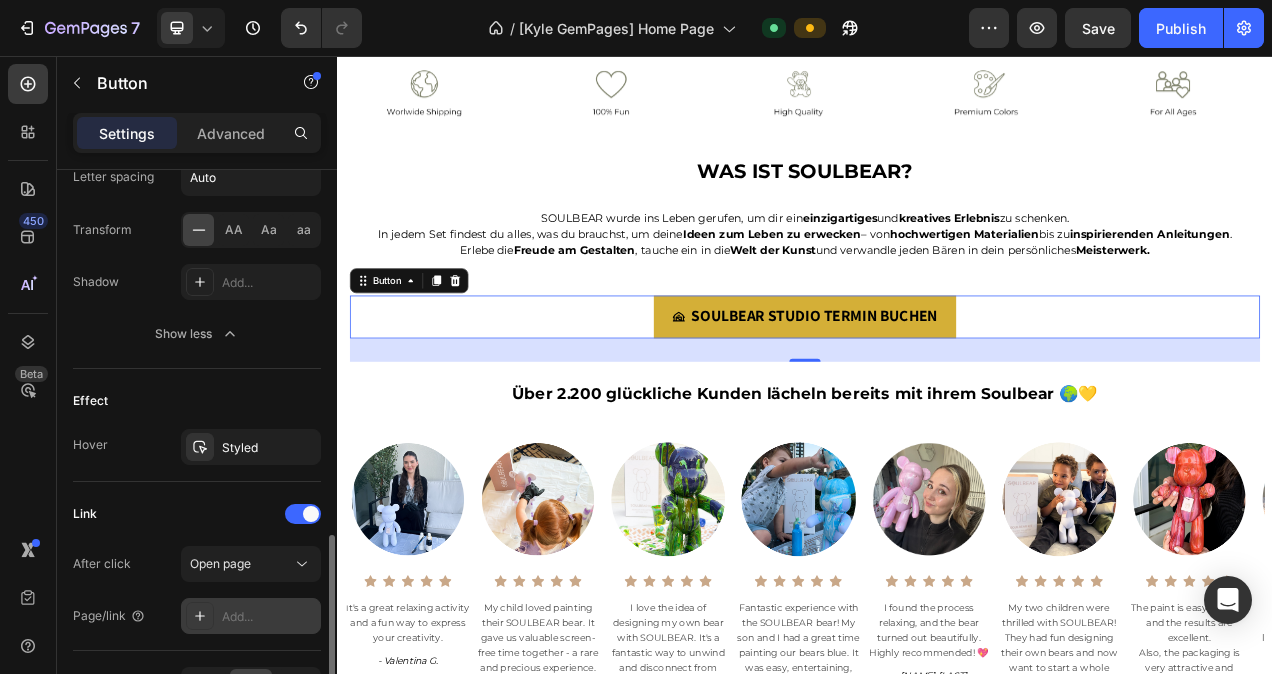 click on "Add..." at bounding box center (269, 617) 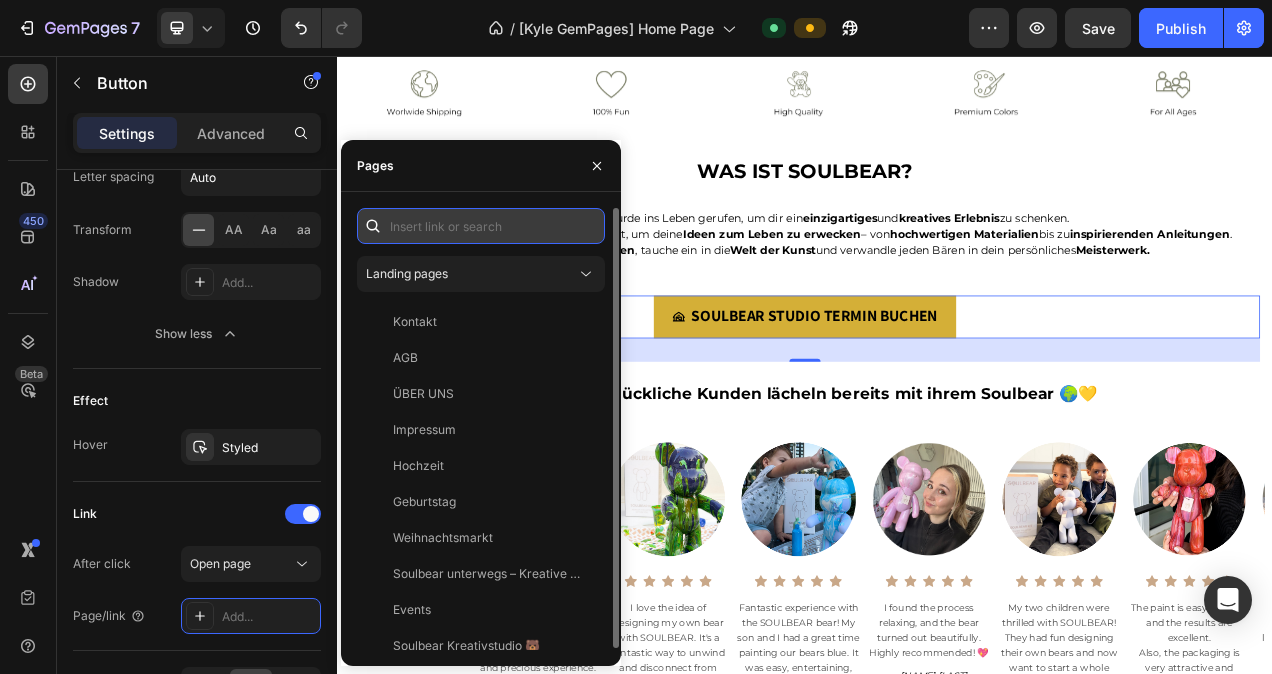 click at bounding box center (481, 226) 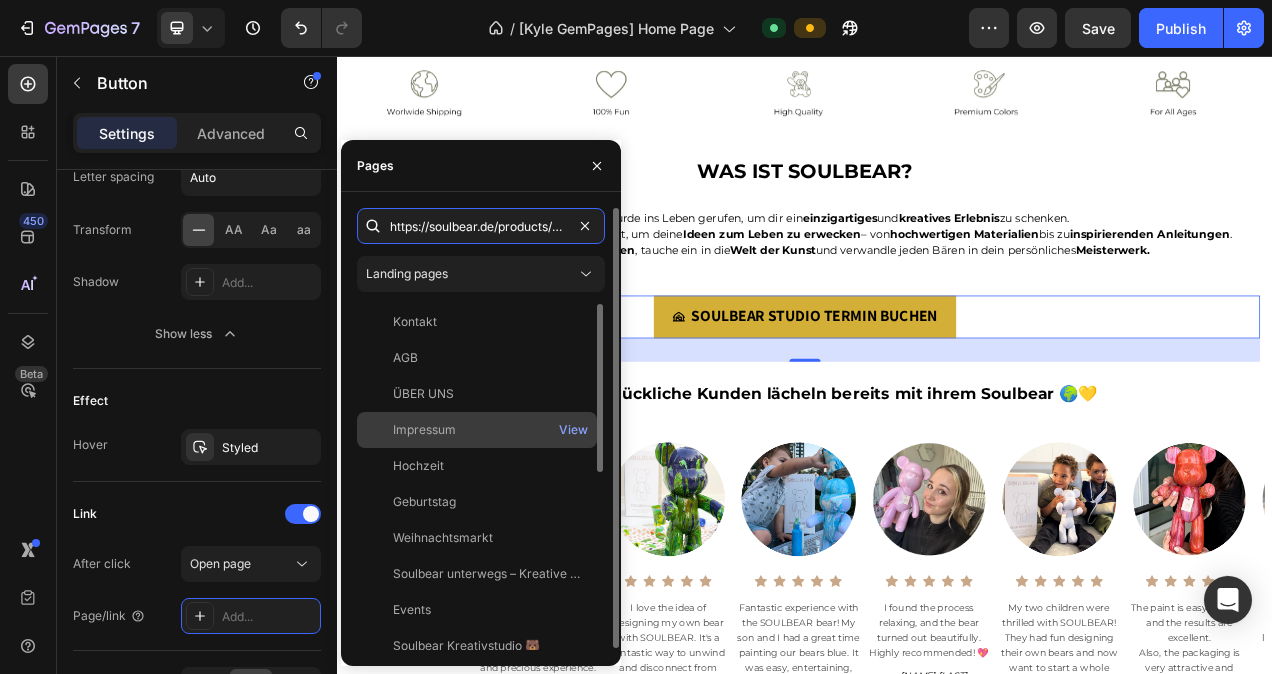 scroll, scrollTop: 0, scrollLeft: 159, axis: horizontal 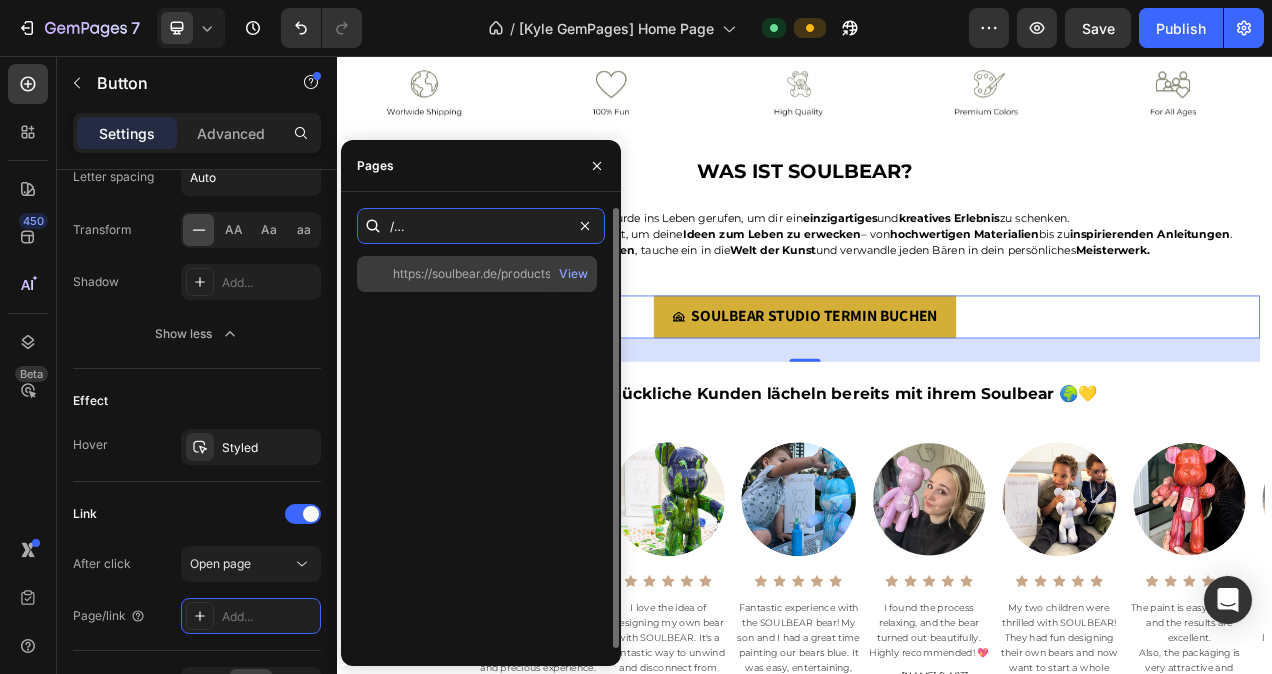 type on "https://soulbear.de/products/kreatives-soulbear-workshop" 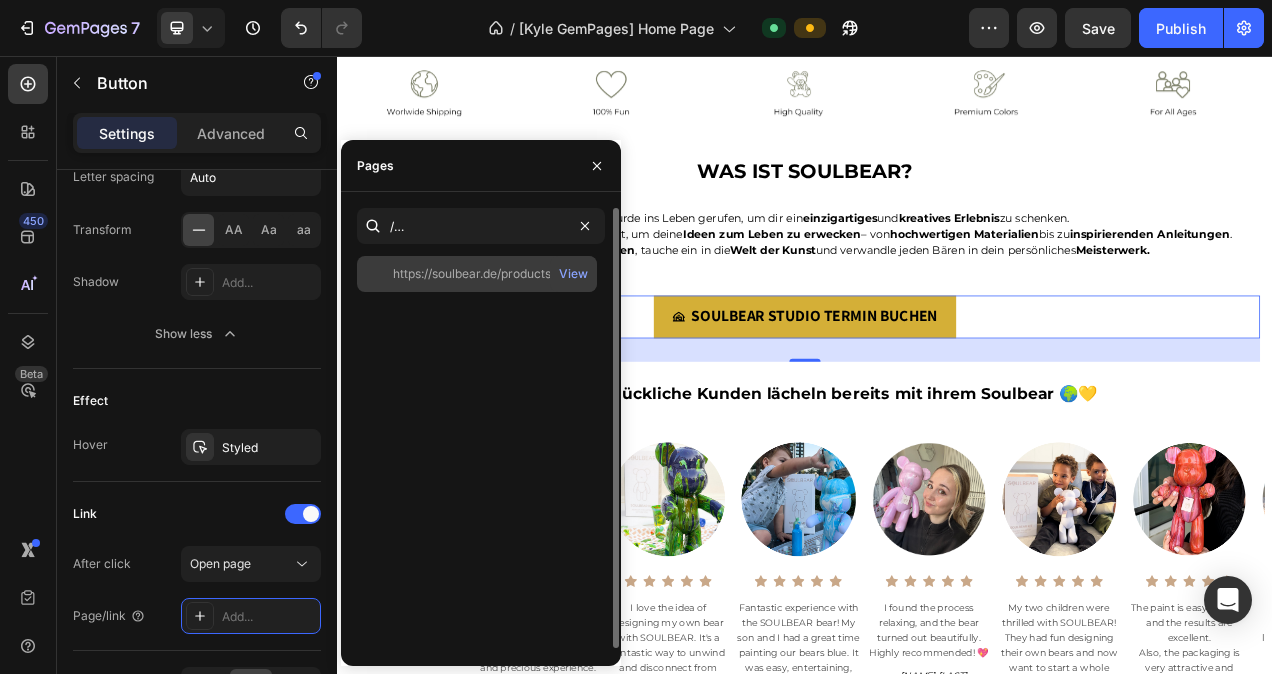 click on "https://soulbear.de/products/kreatives-soulbear-workshop" 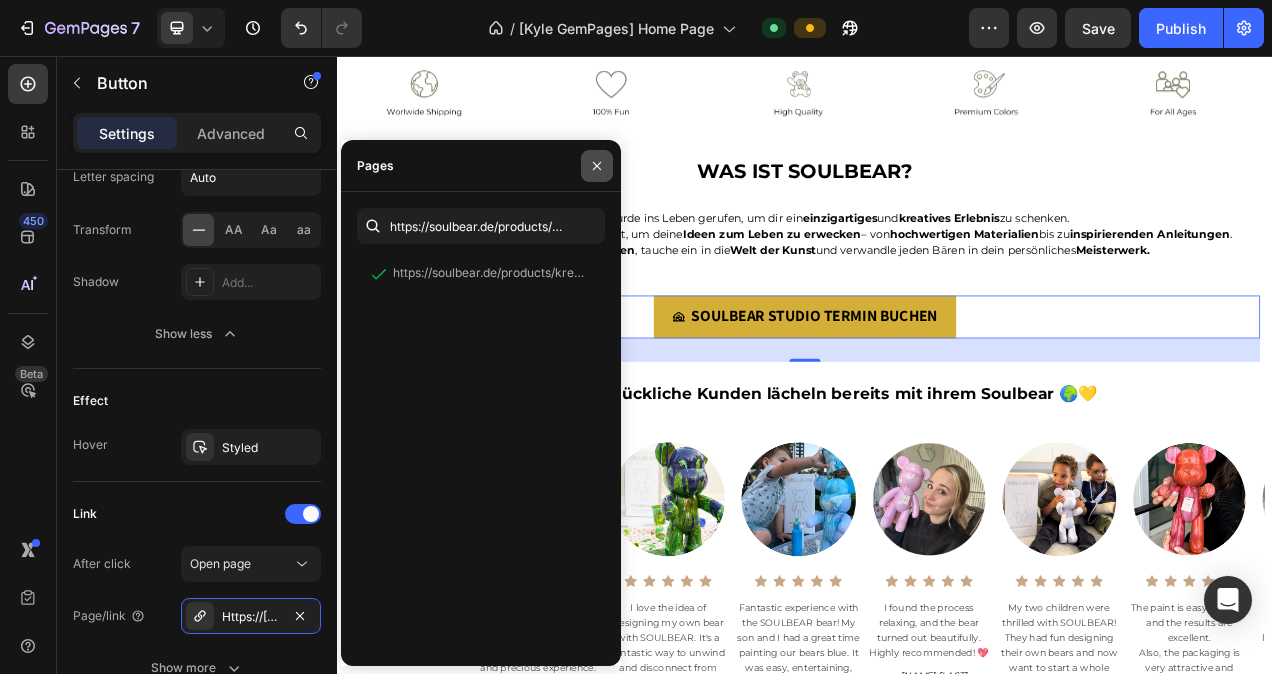 click 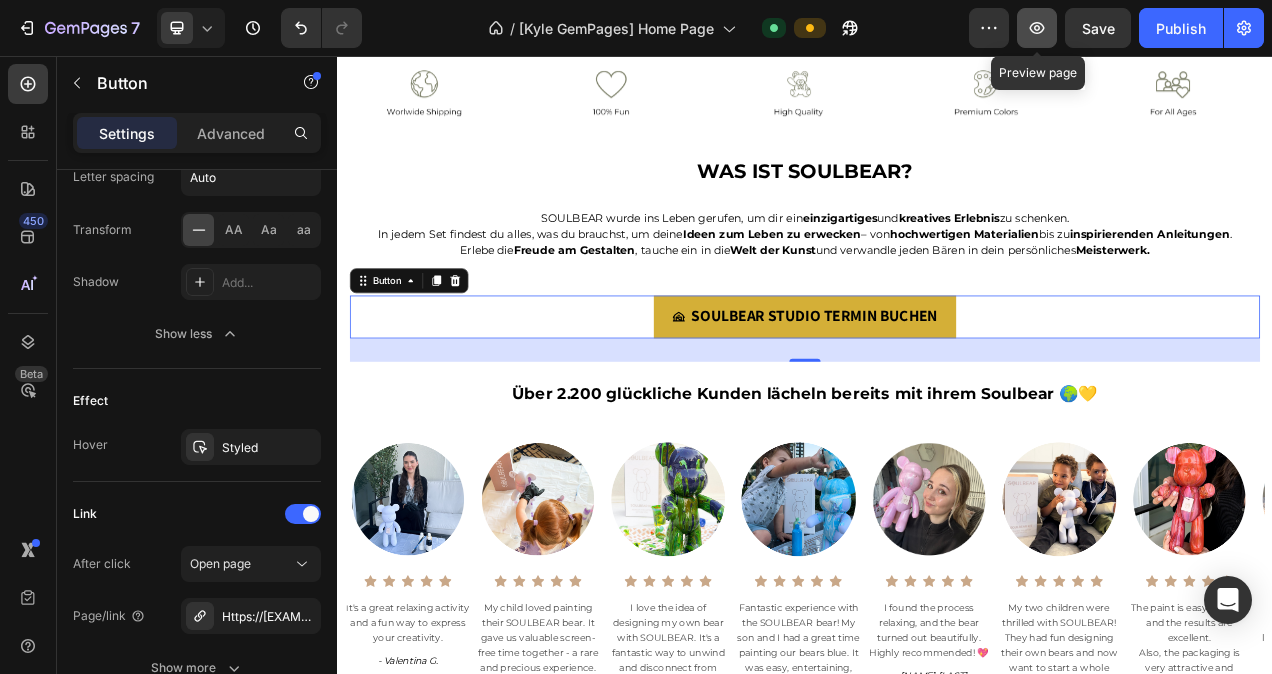 click 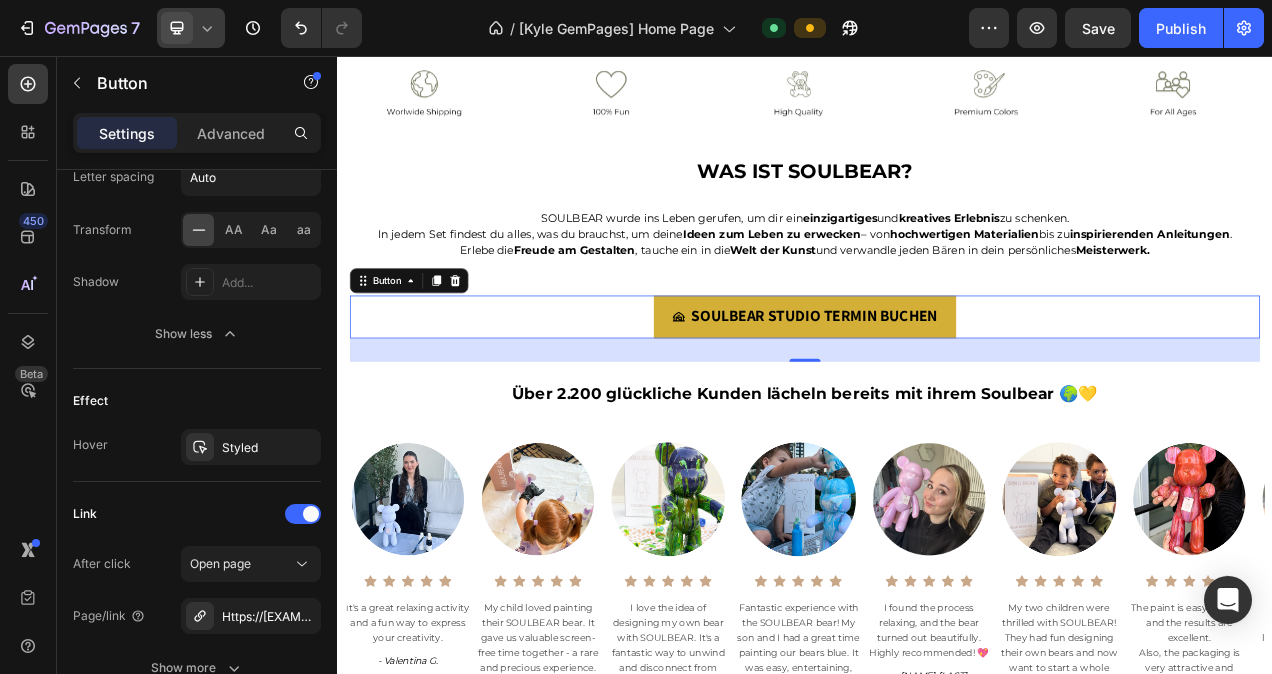 click 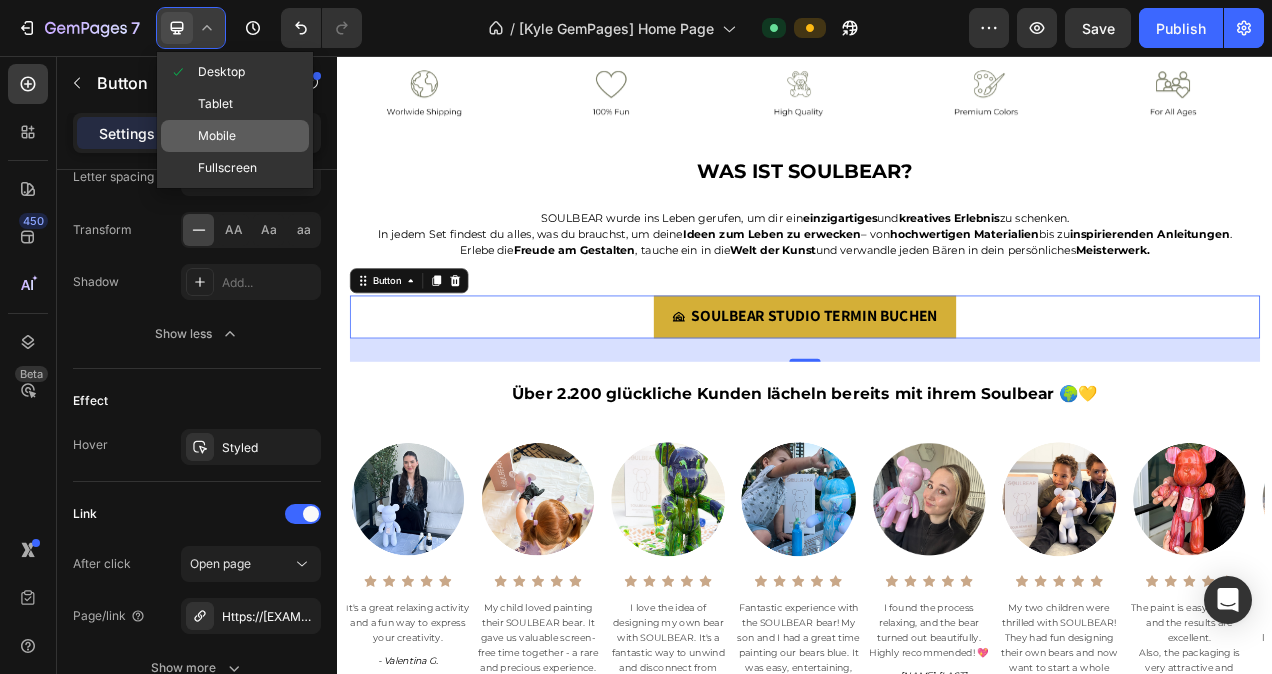 click on "Mobile" at bounding box center (217, 136) 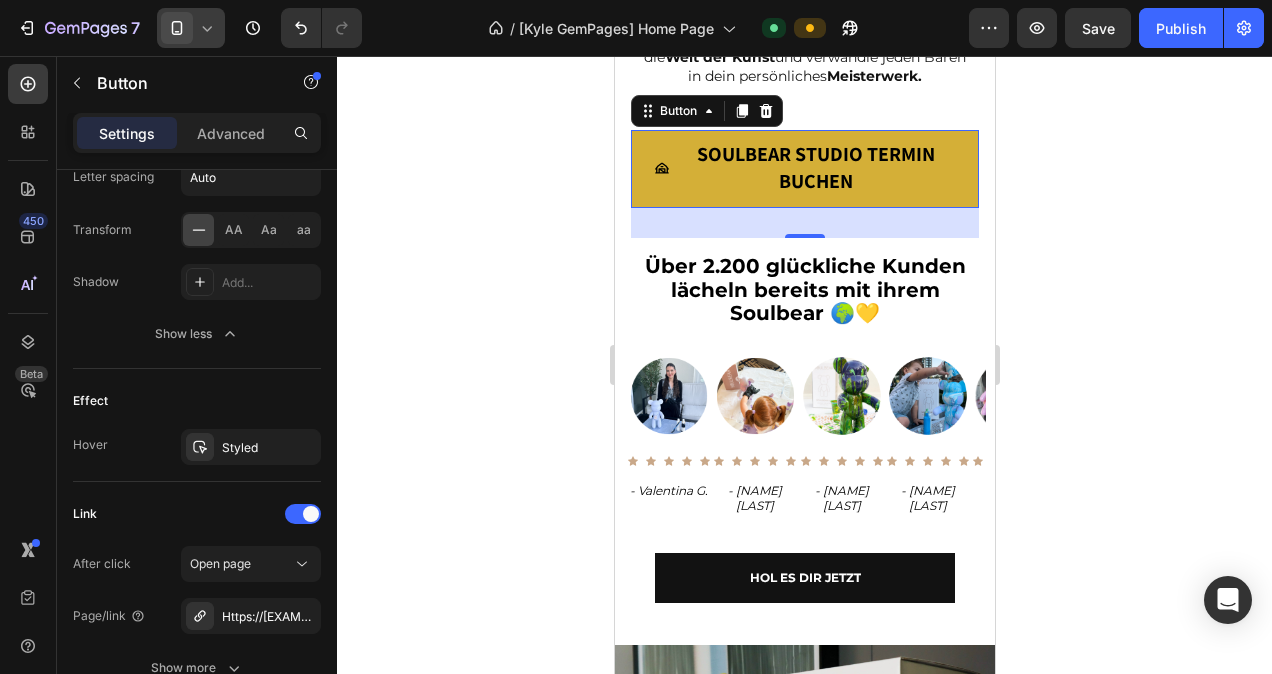scroll, scrollTop: 928, scrollLeft: 0, axis: vertical 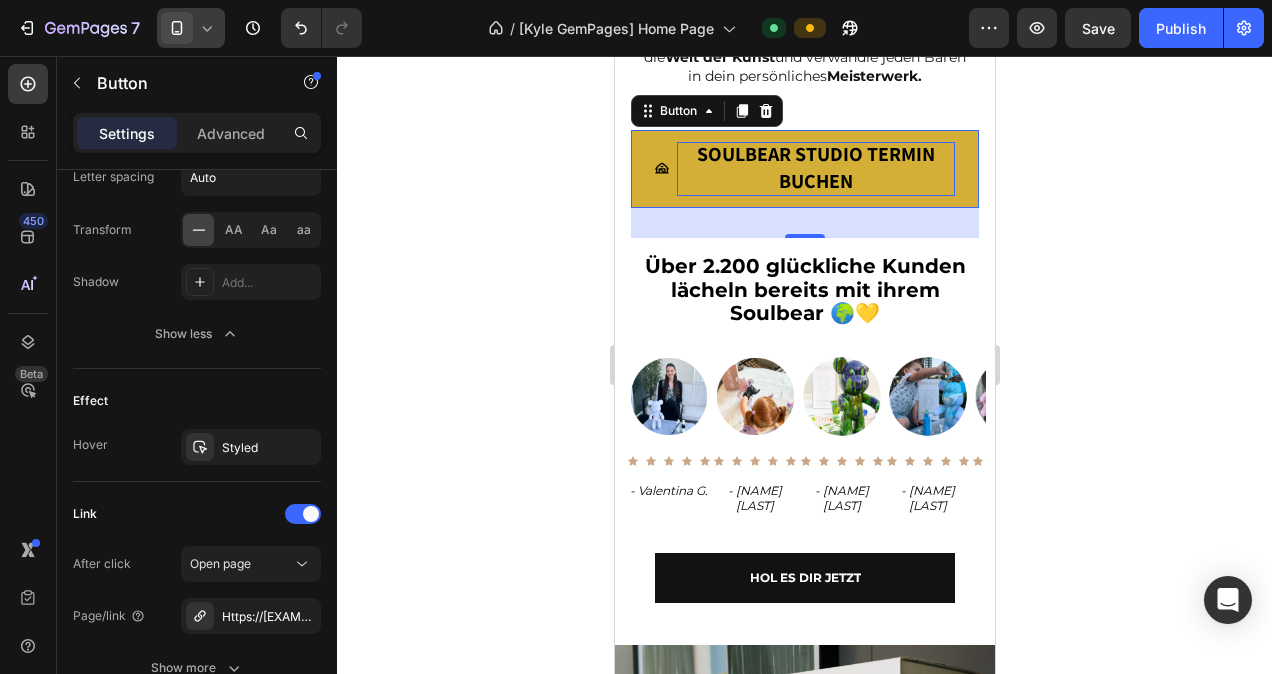click on "SOULBEAR STUDIO TERMIN BUCHEN" at bounding box center [815, 169] 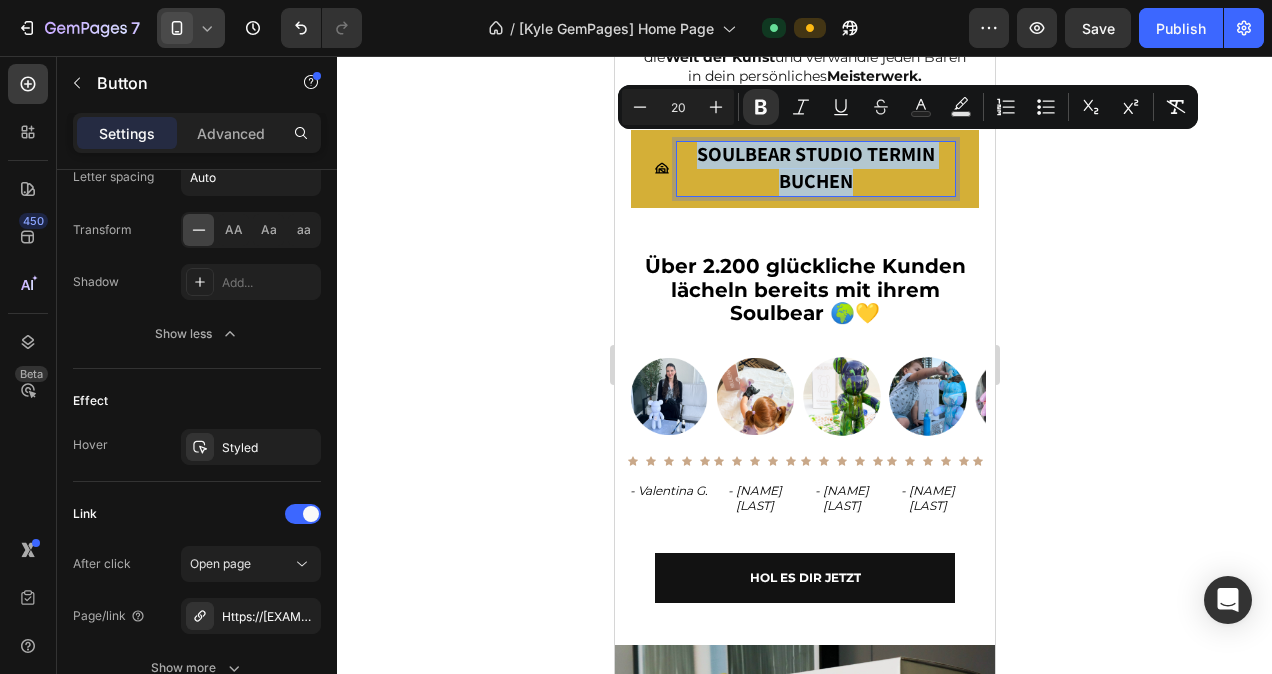 drag, startPoint x: 858, startPoint y: 171, endPoint x: 691, endPoint y: 154, distance: 167.86304 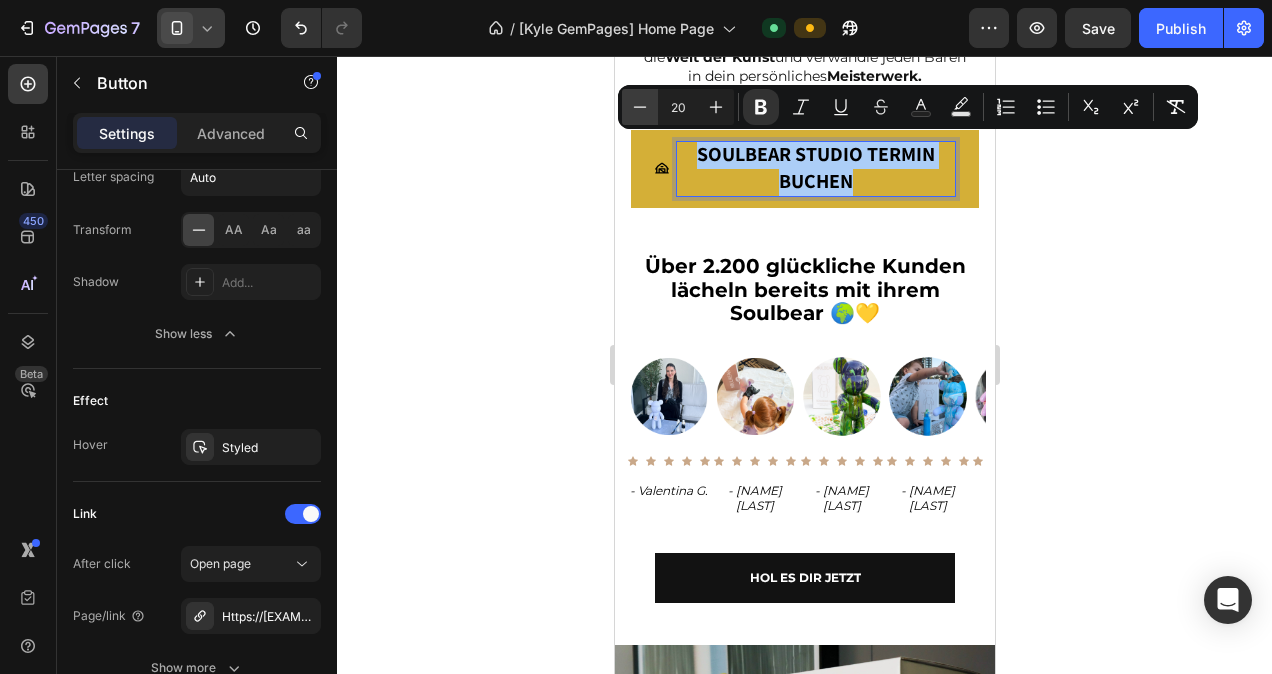 click 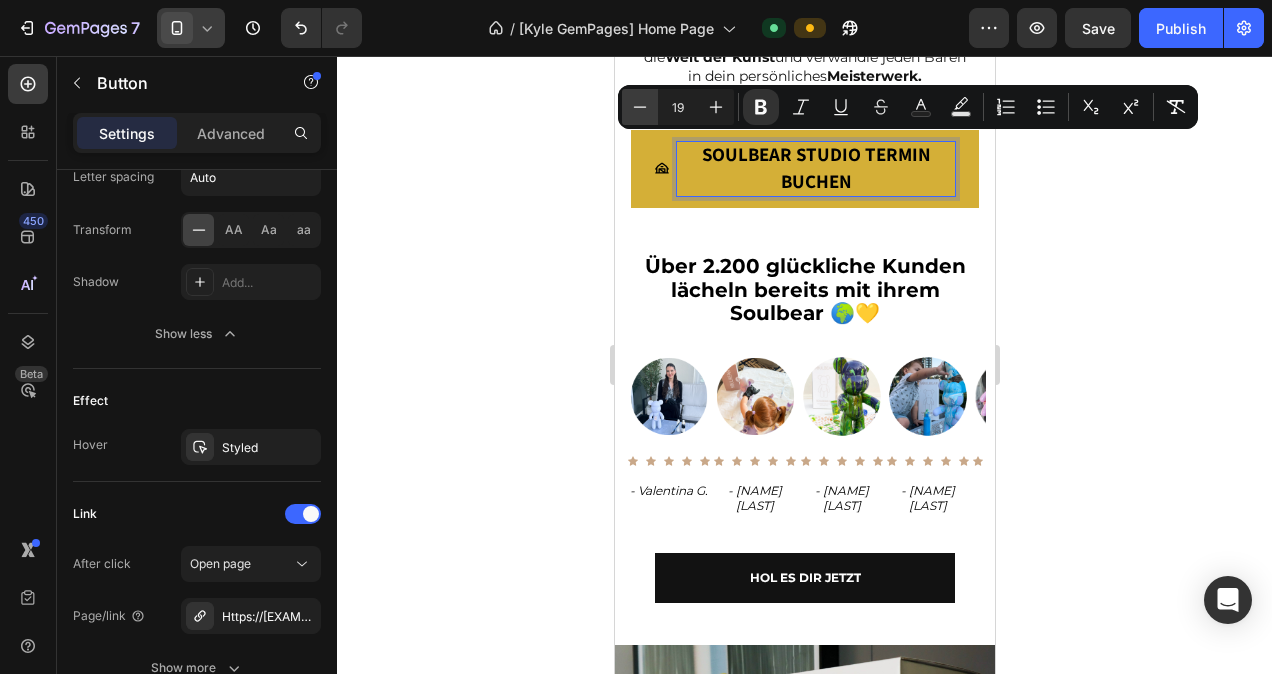 click 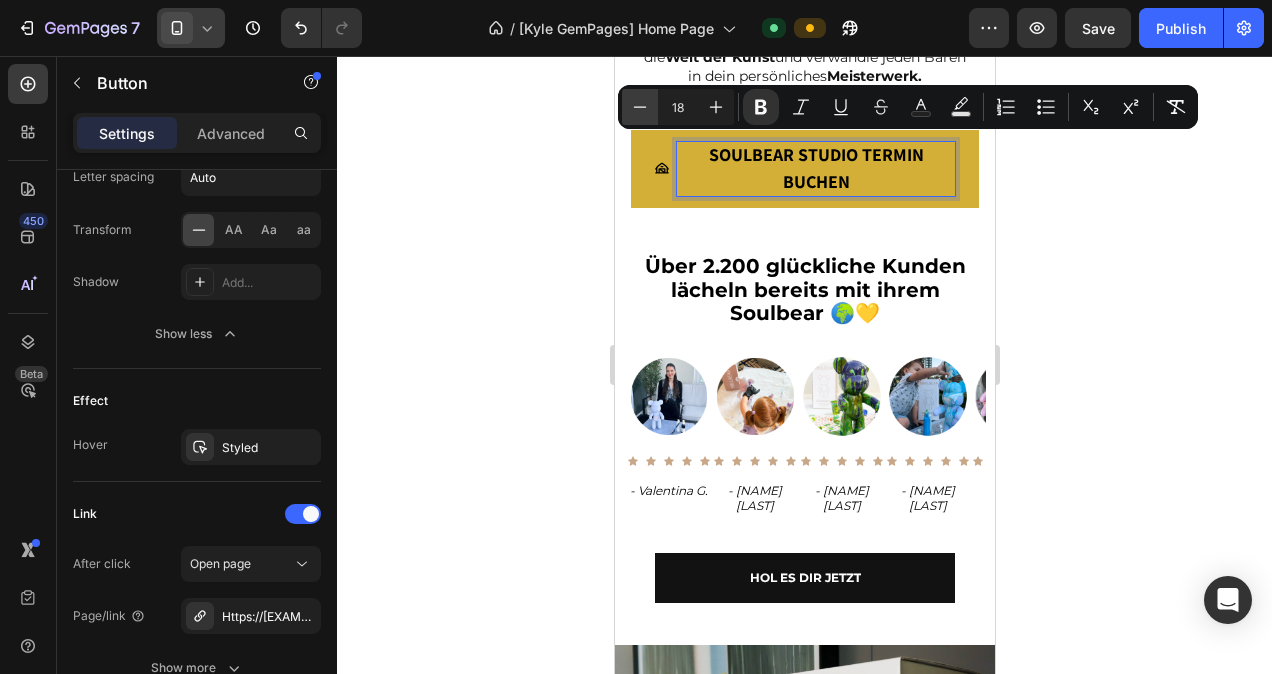 click 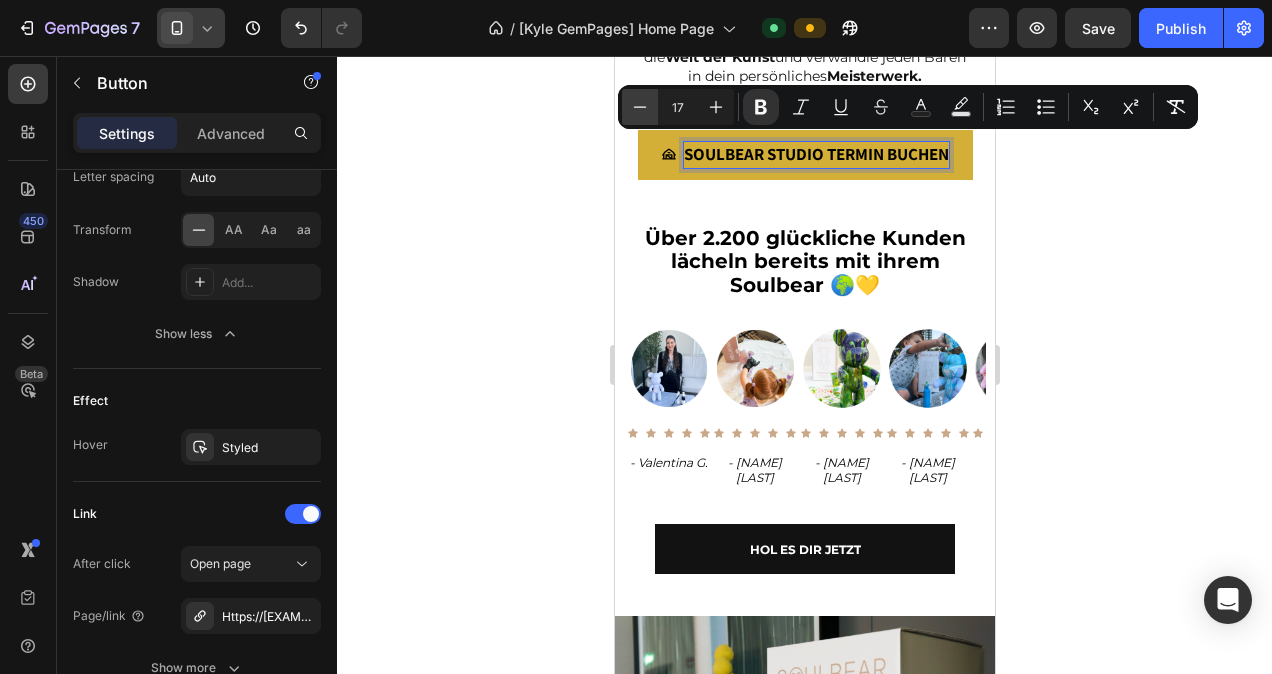 click 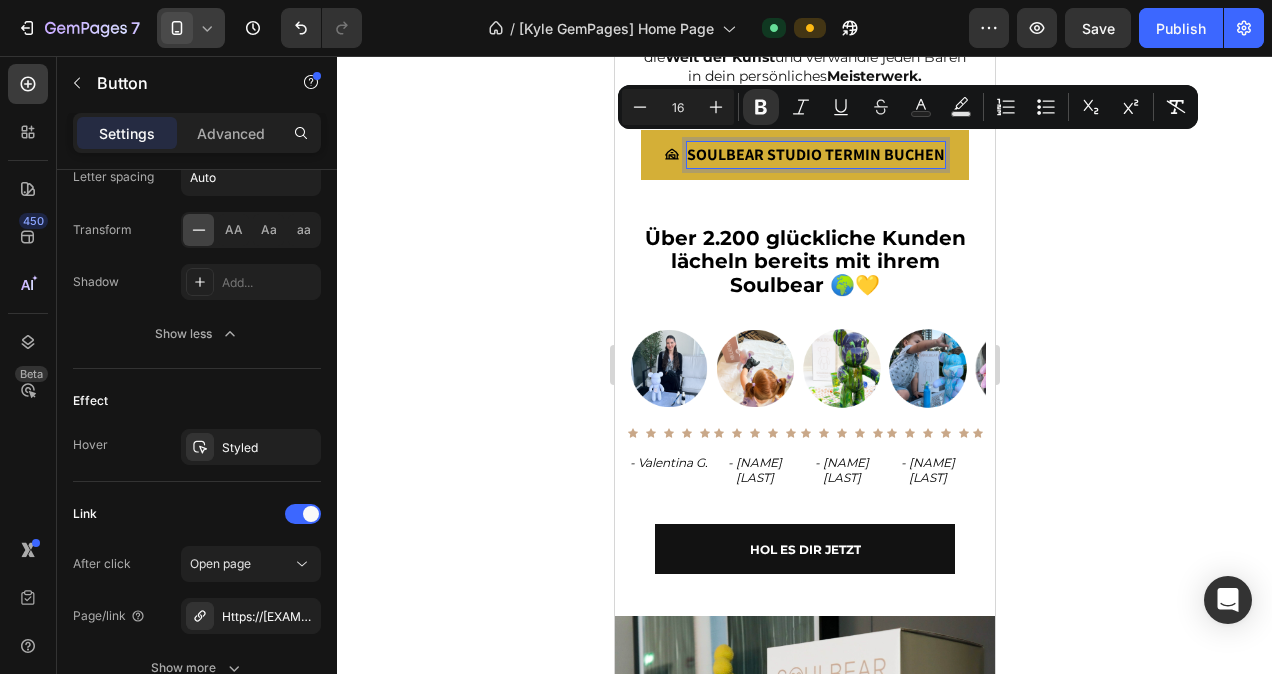 click 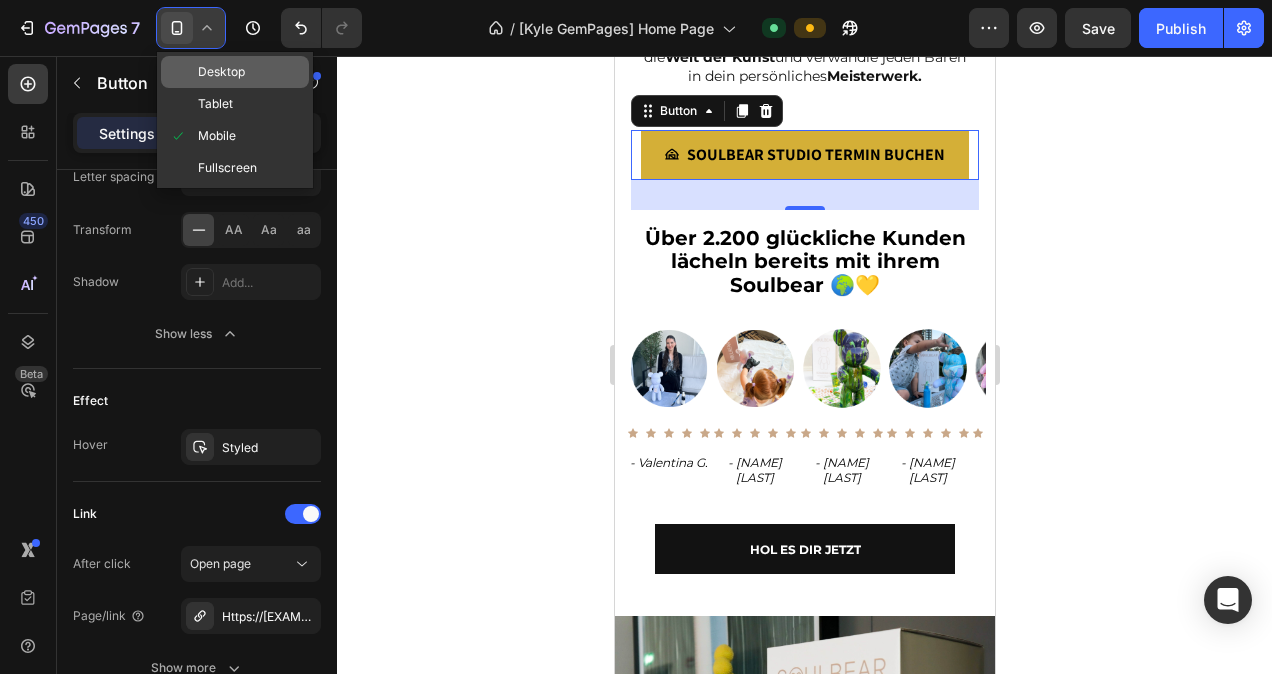click on "Desktop" at bounding box center (221, 72) 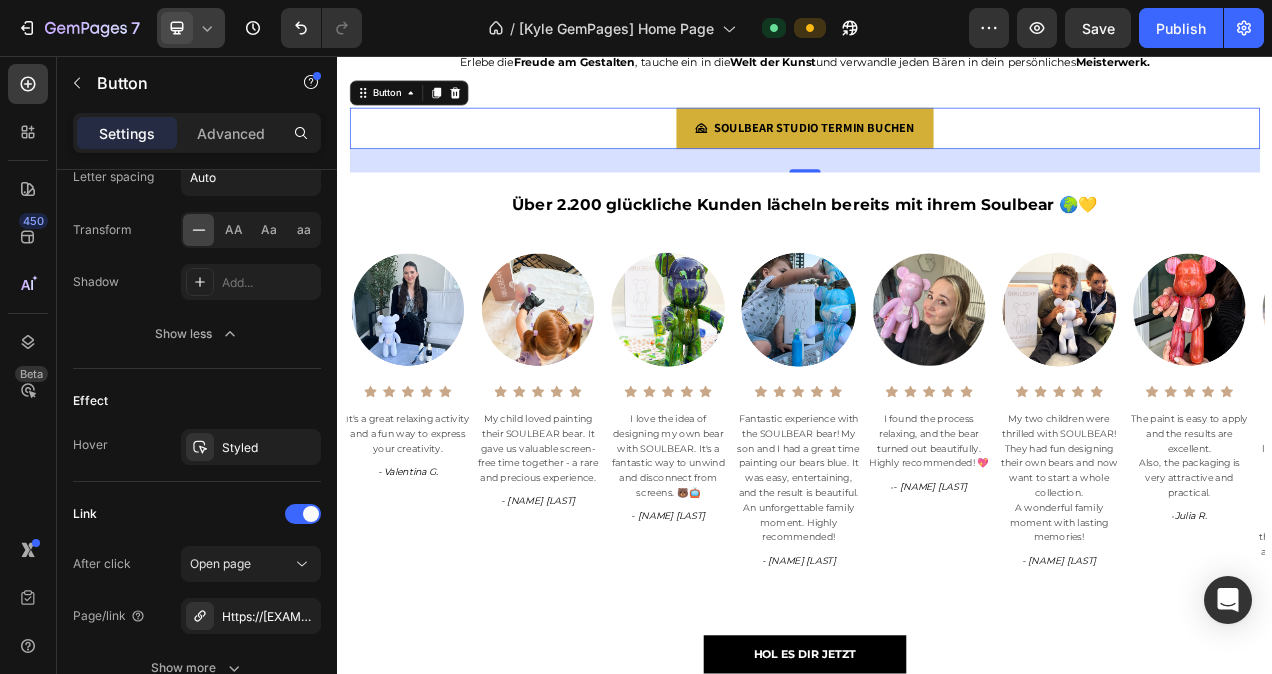 scroll, scrollTop: 897, scrollLeft: 0, axis: vertical 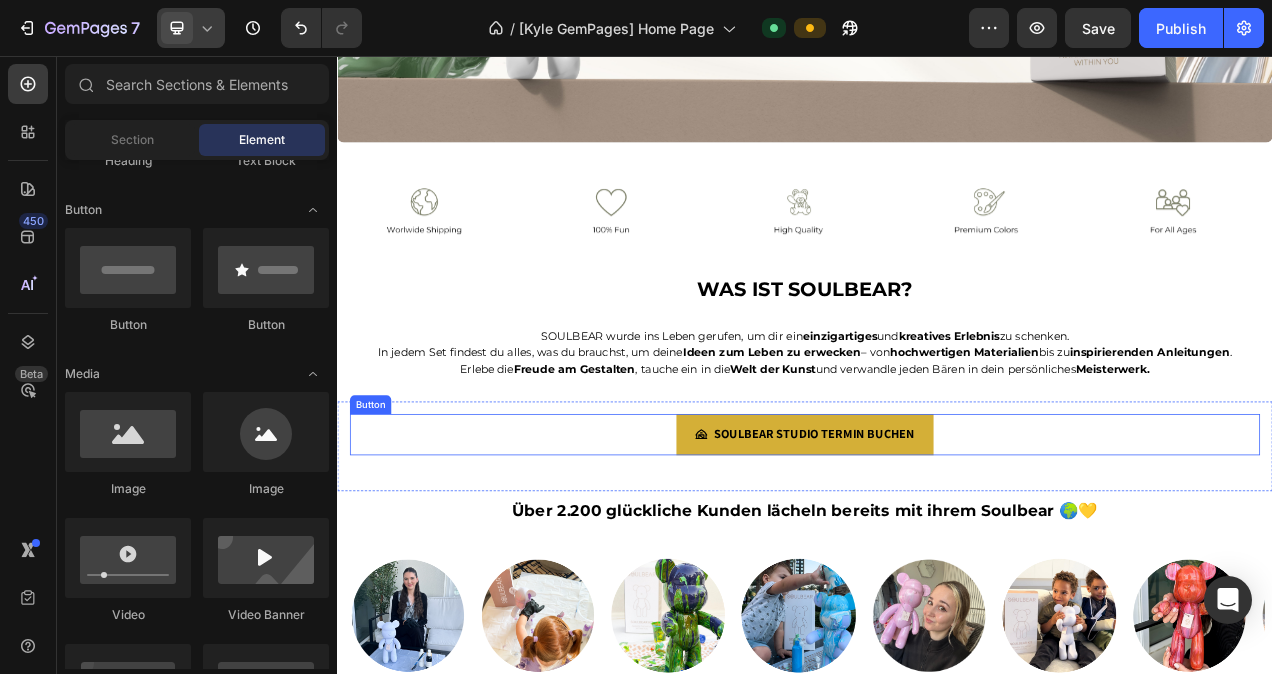 click on "SOULBEAR STUDIO TERMIN BUCHEN Button" at bounding box center (937, 542) 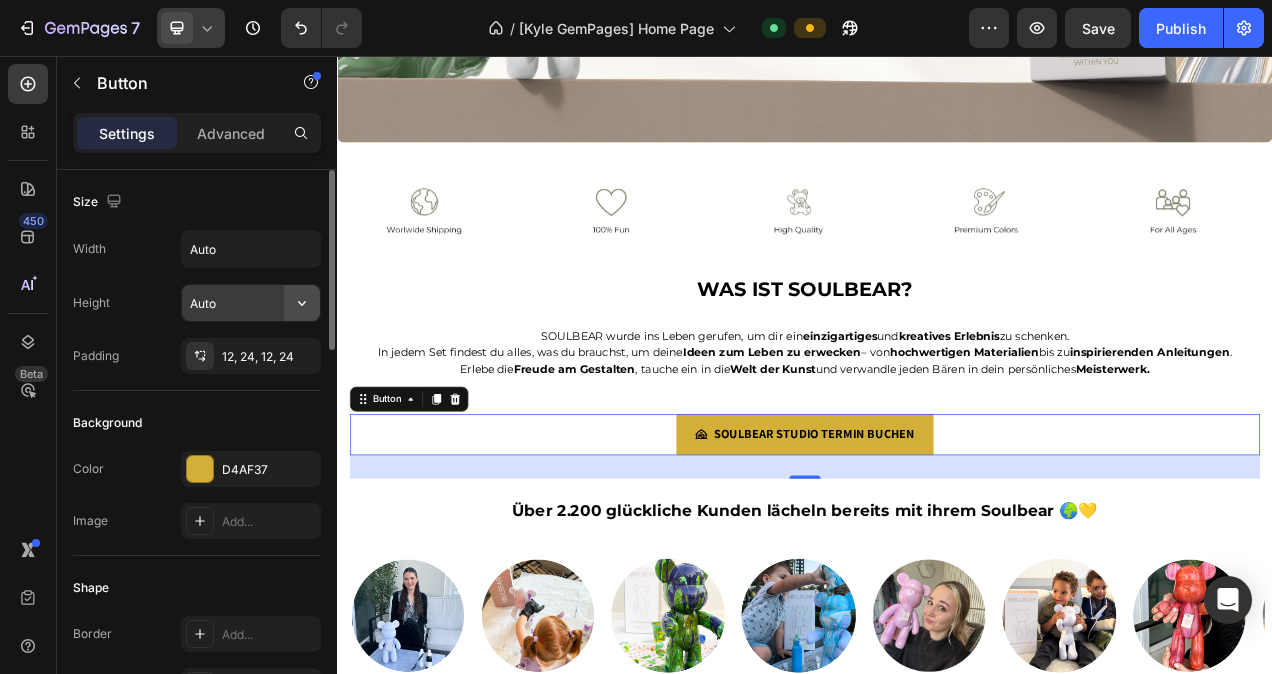 click 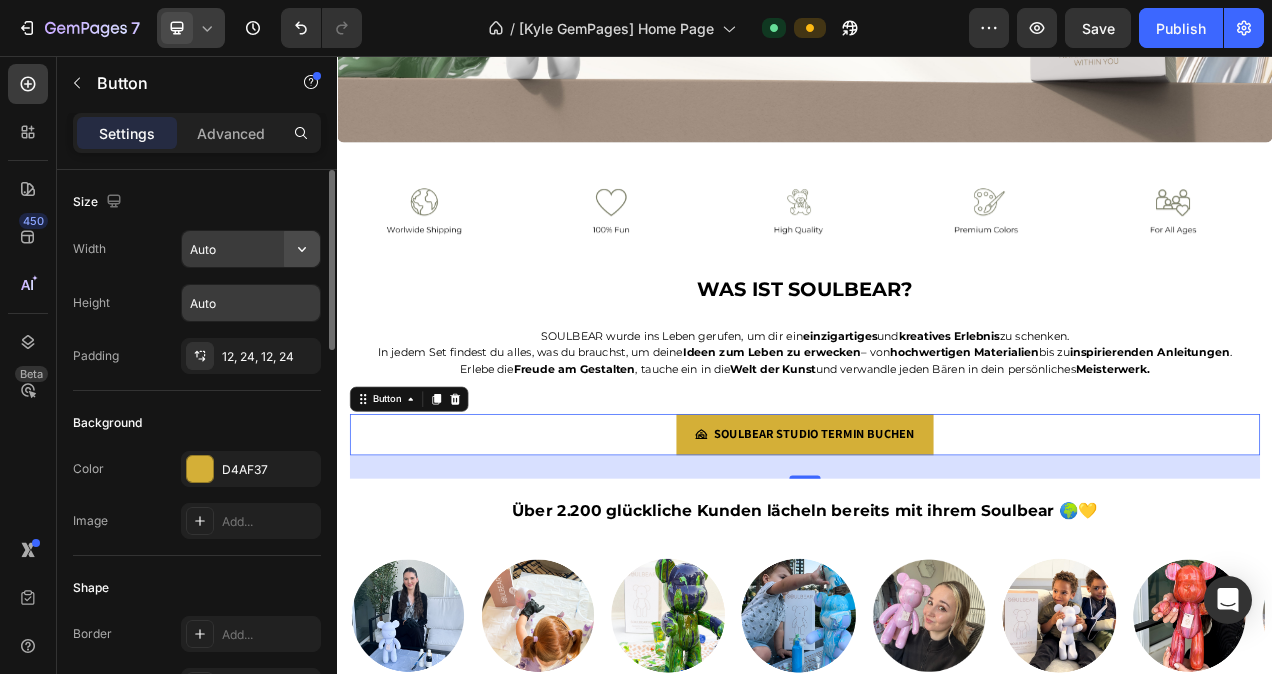 click 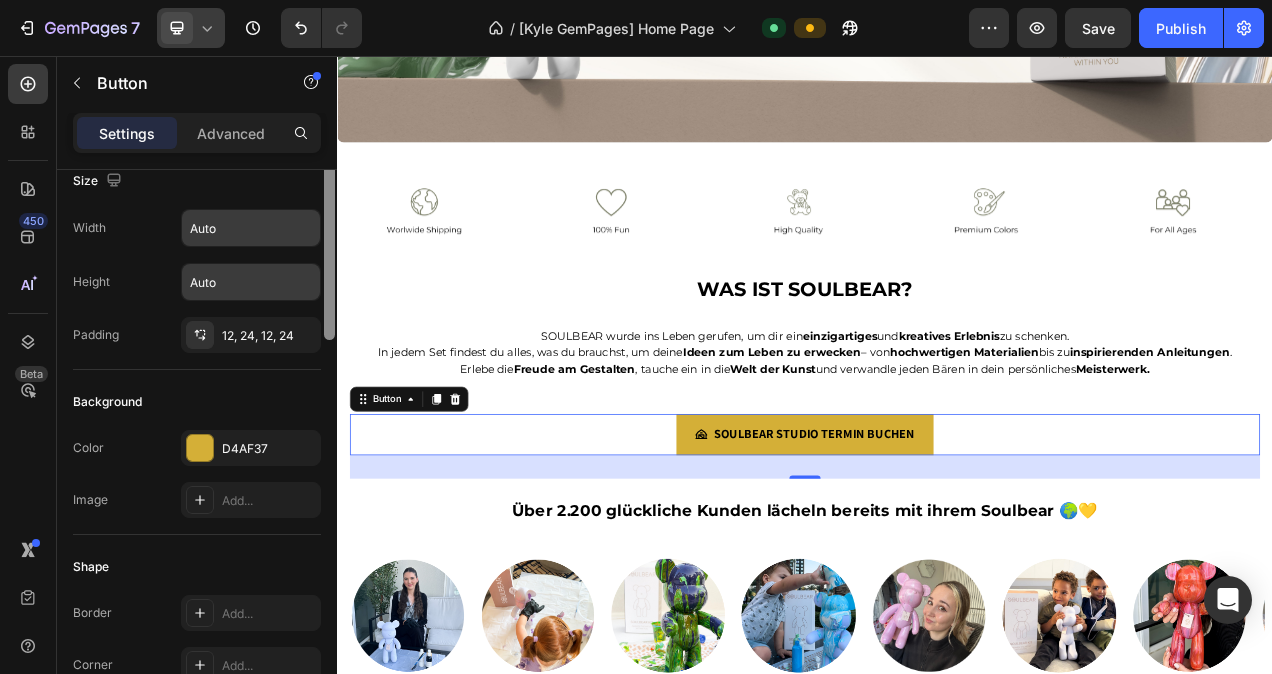 scroll, scrollTop: 0, scrollLeft: 0, axis: both 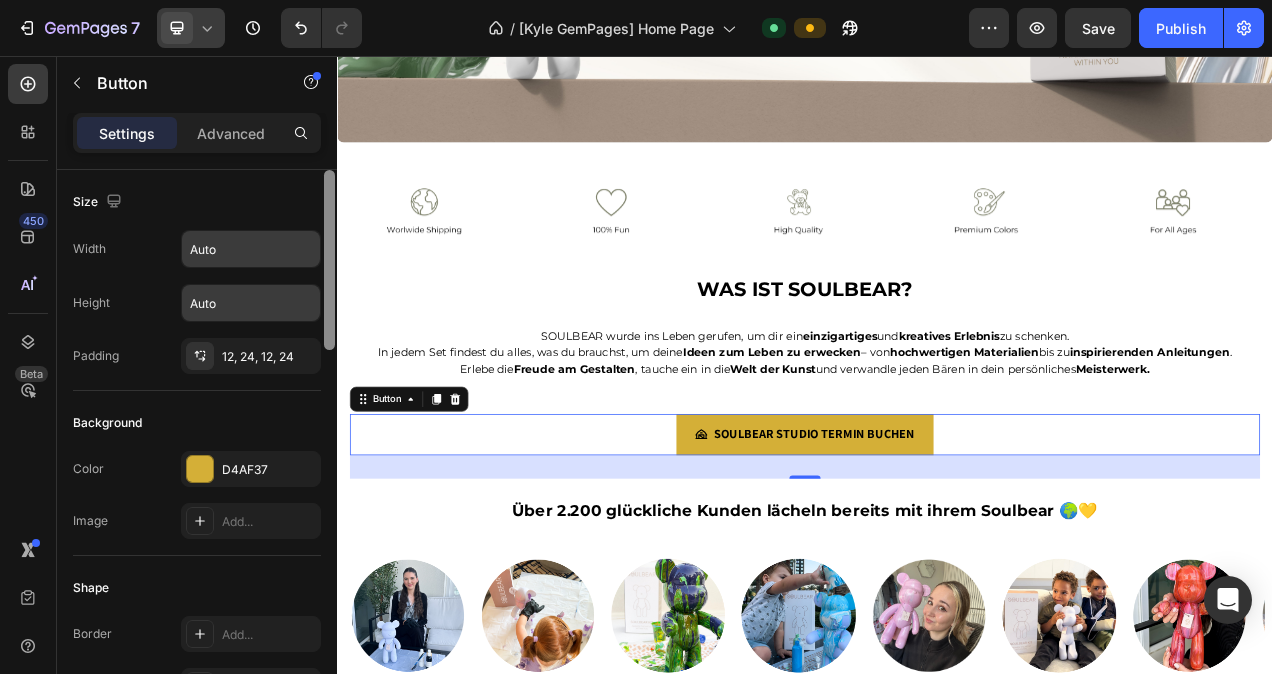 drag, startPoint x: 325, startPoint y: 242, endPoint x: 323, endPoint y: 231, distance: 11.18034 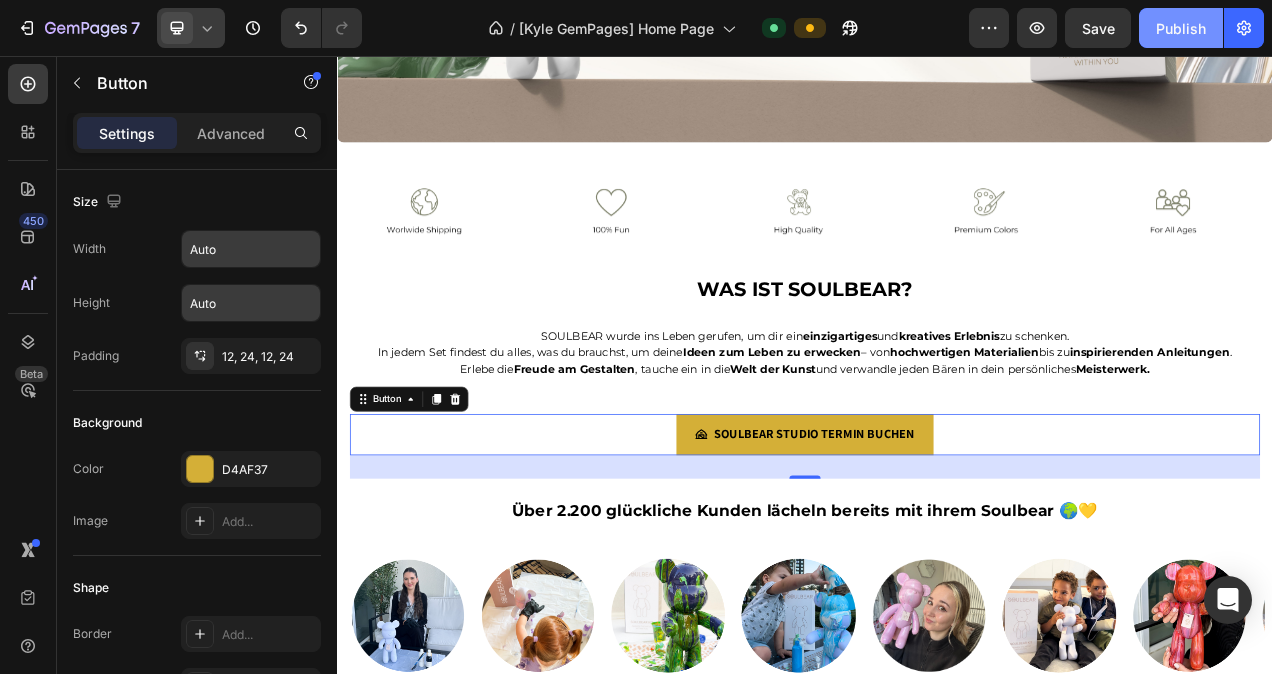 click on "Publish" at bounding box center [1181, 28] 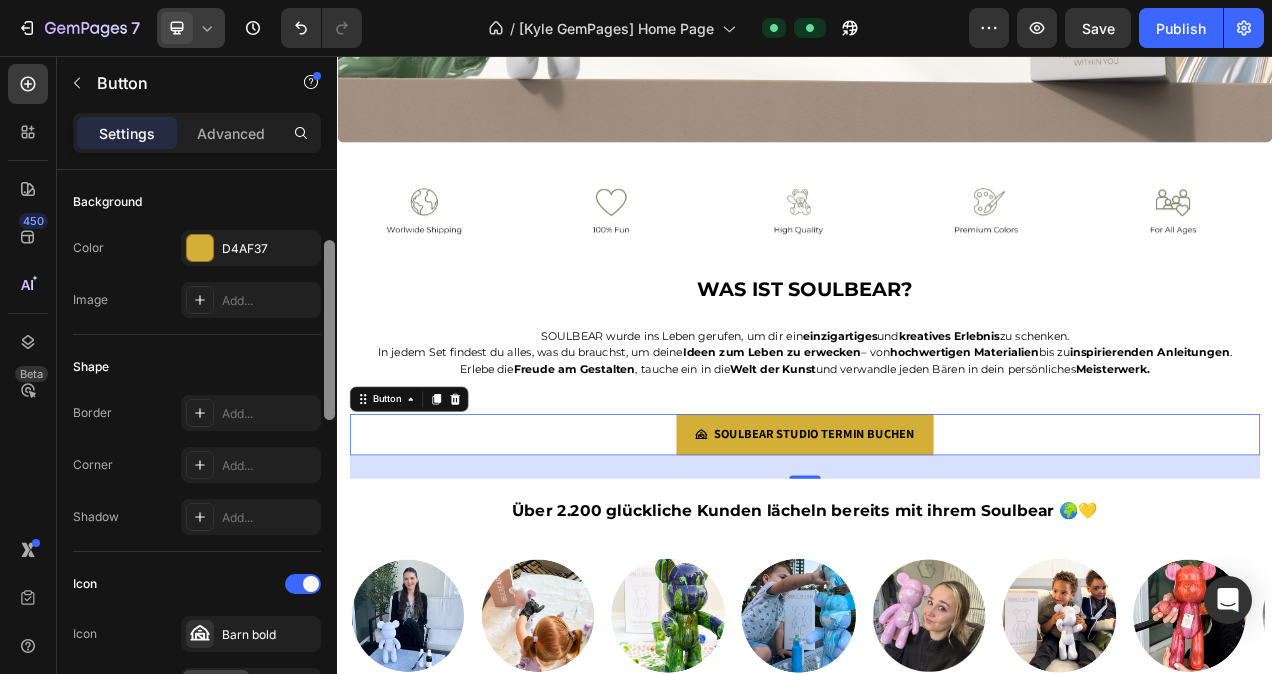 drag, startPoint x: 665, startPoint y: 302, endPoint x: 339, endPoint y: 400, distance: 340.41153 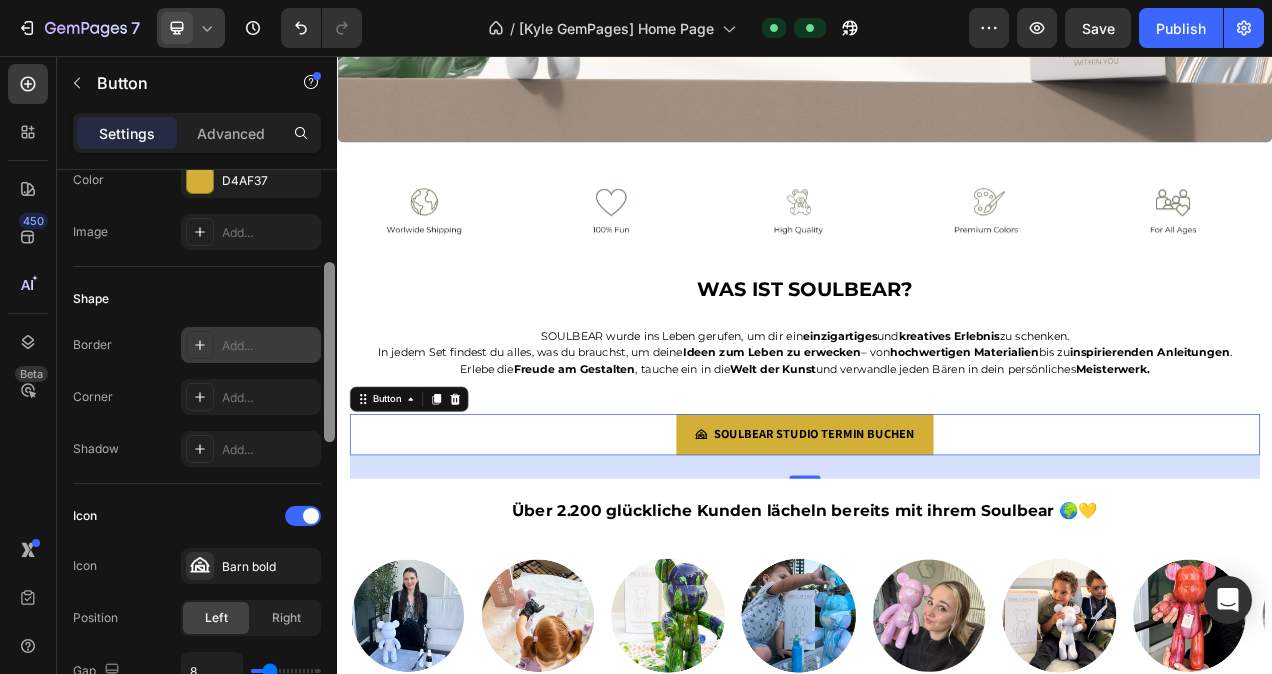 scroll, scrollTop: 296, scrollLeft: 0, axis: vertical 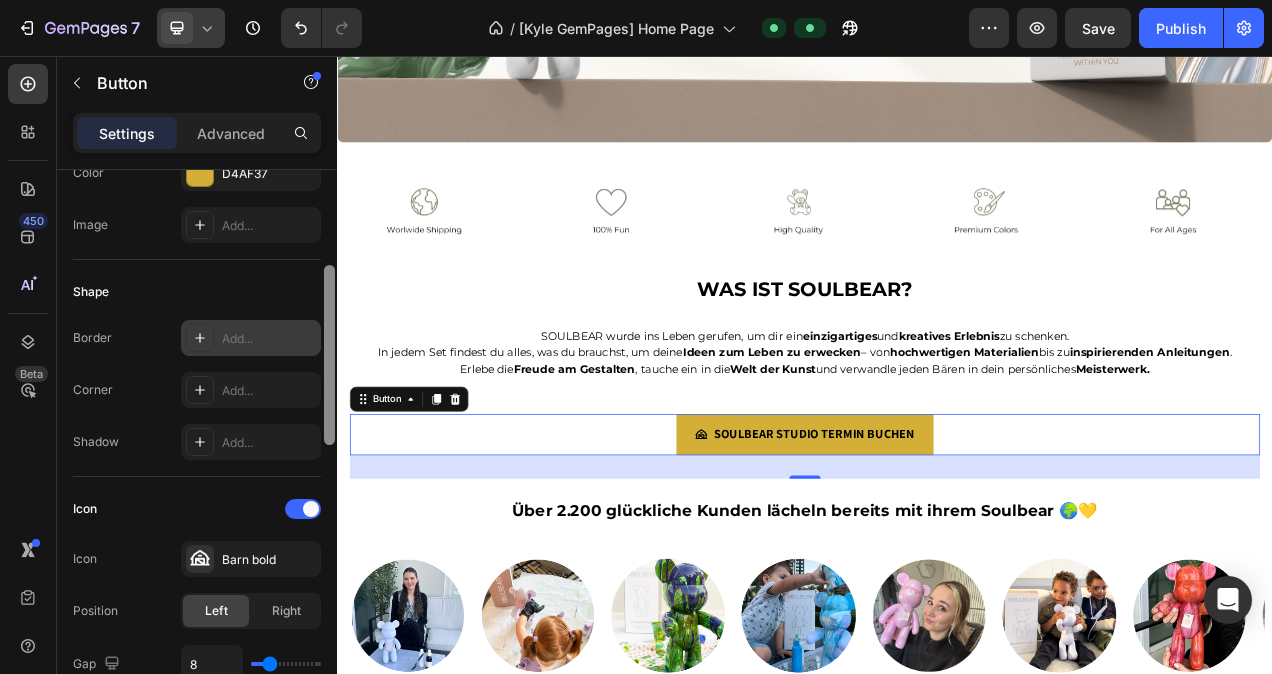 click 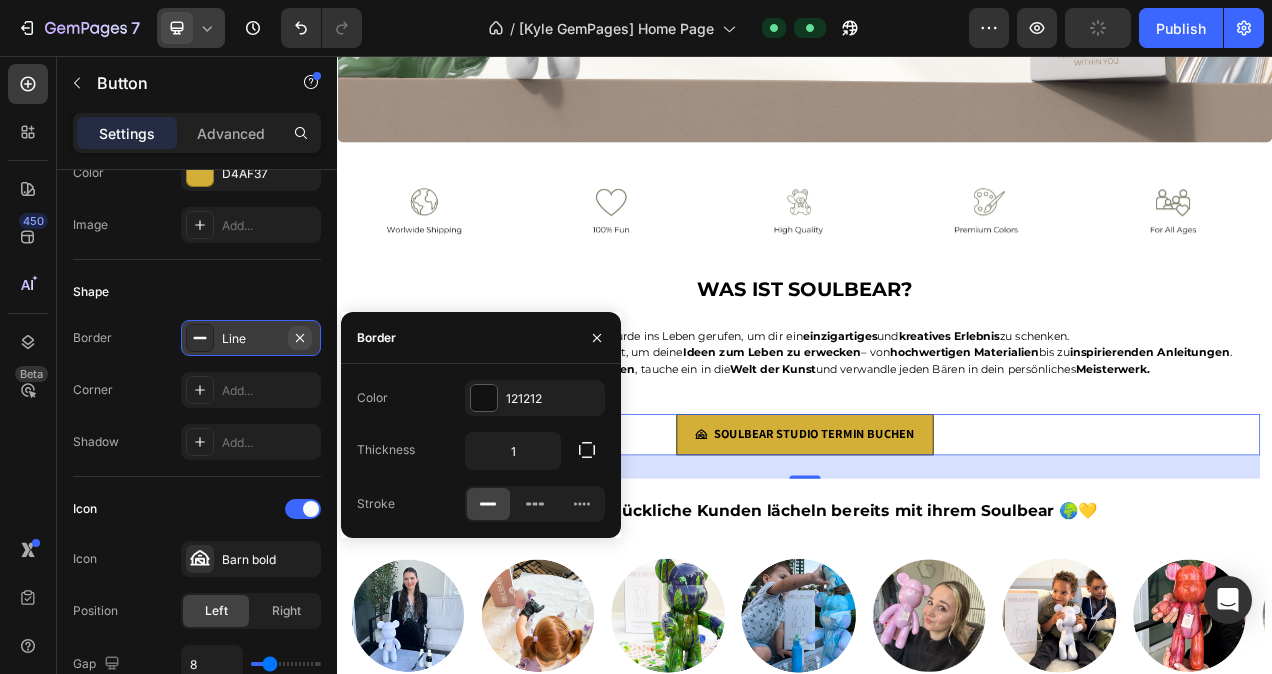 click 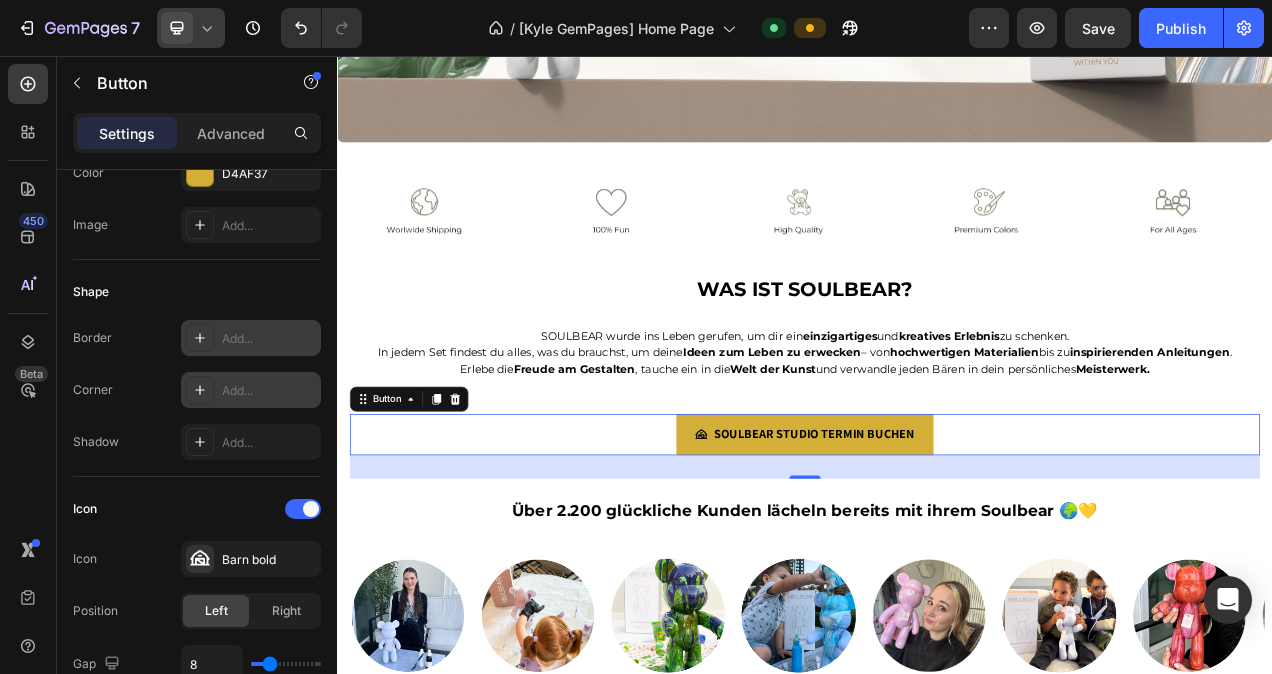 click on "Add..." at bounding box center (251, 390) 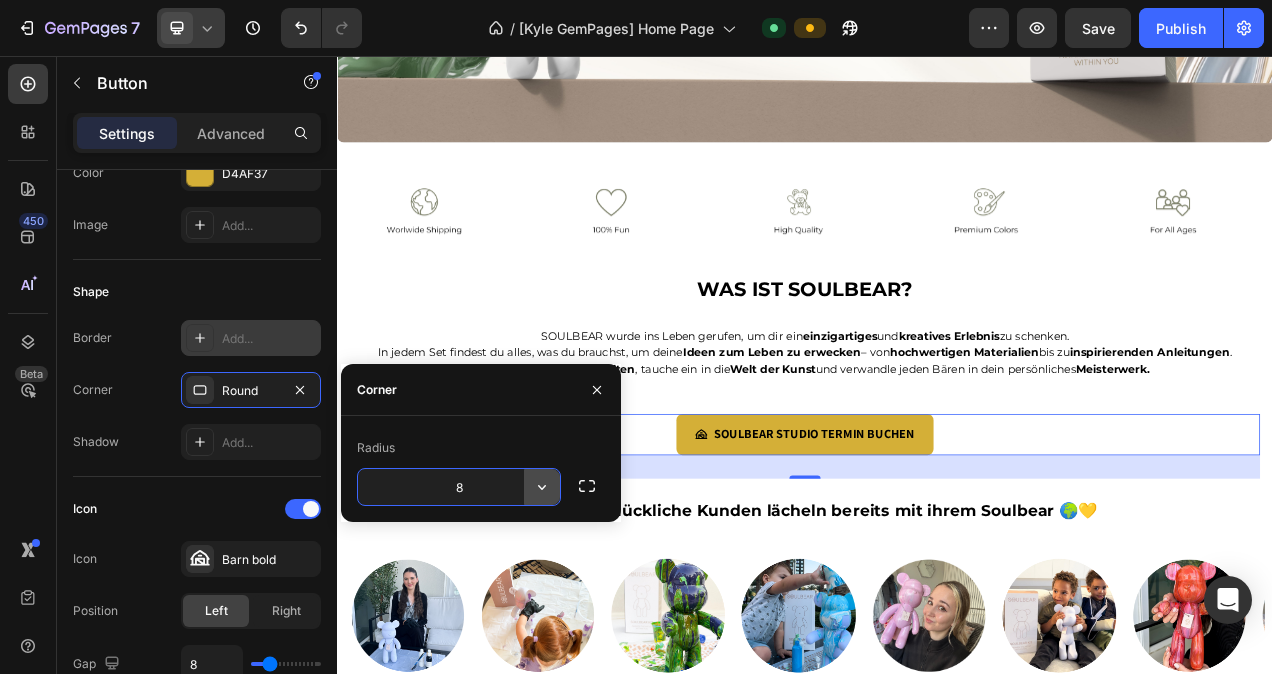 click 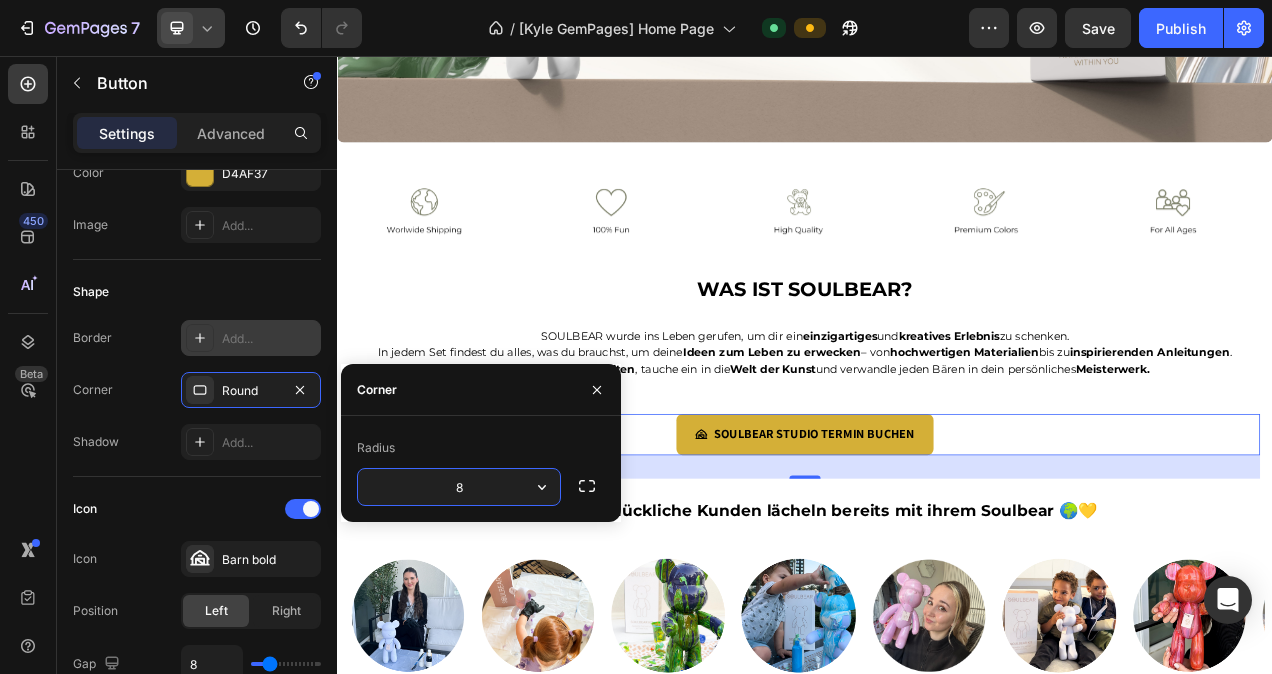click on "8" at bounding box center [459, 487] 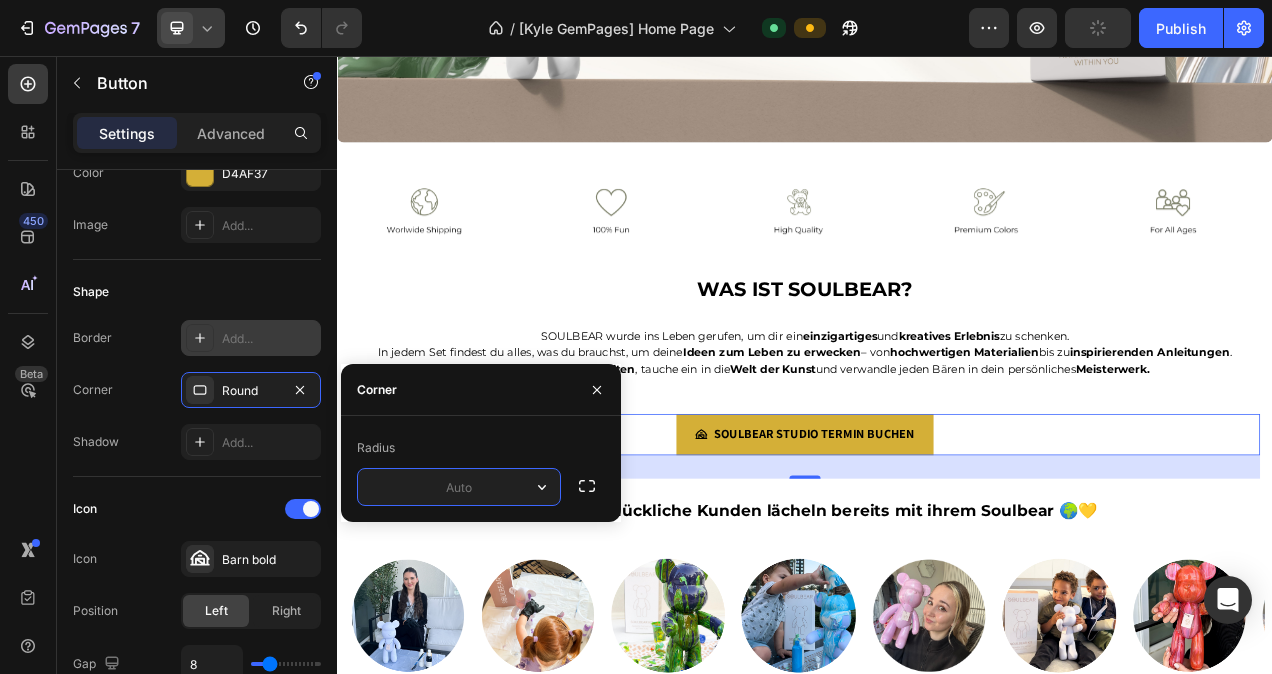type on "&" 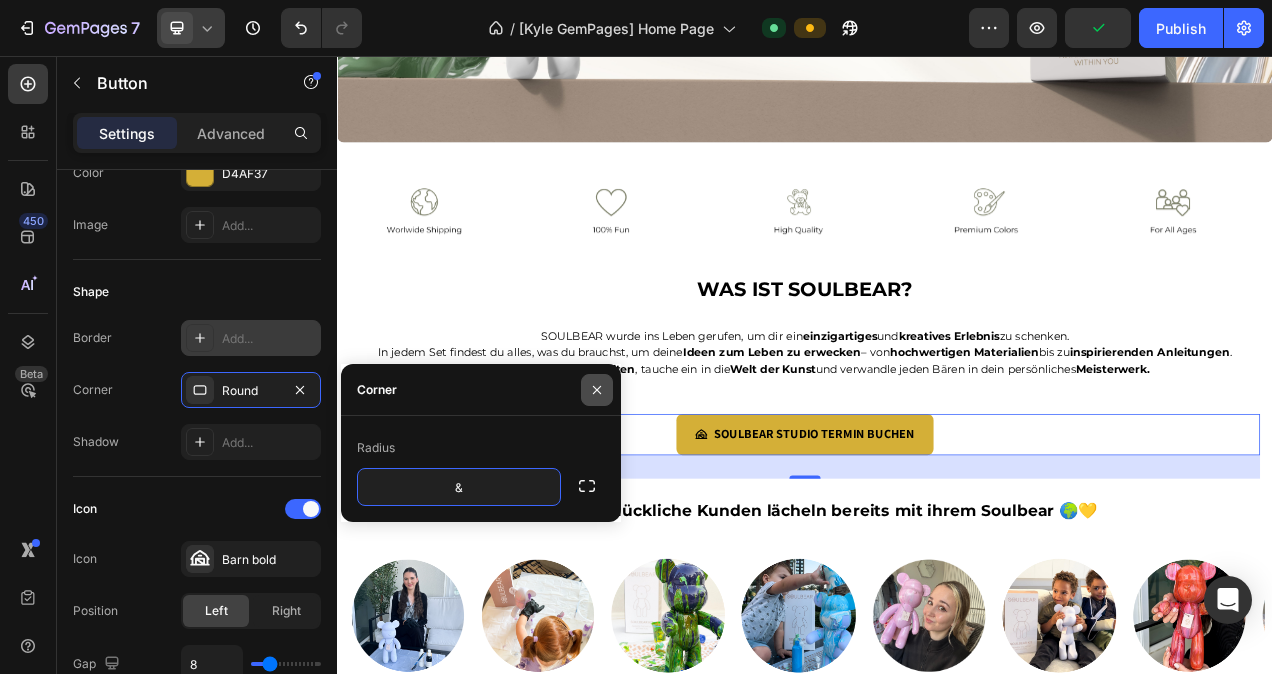click 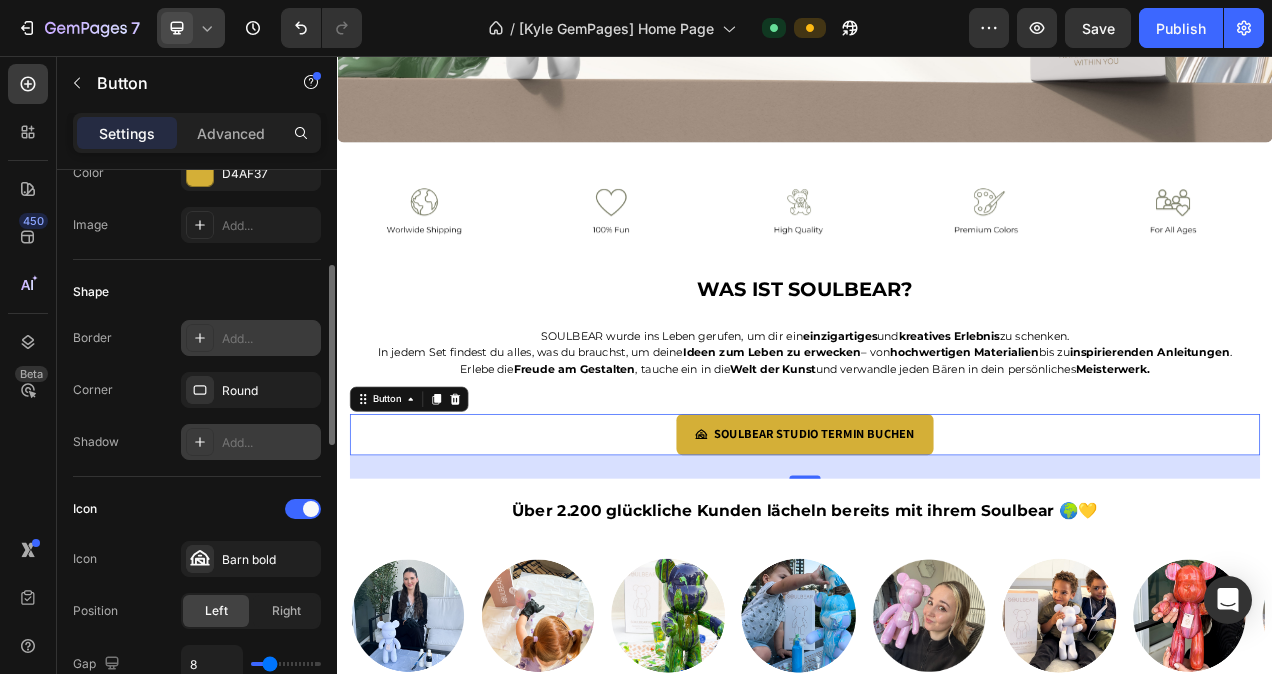 click 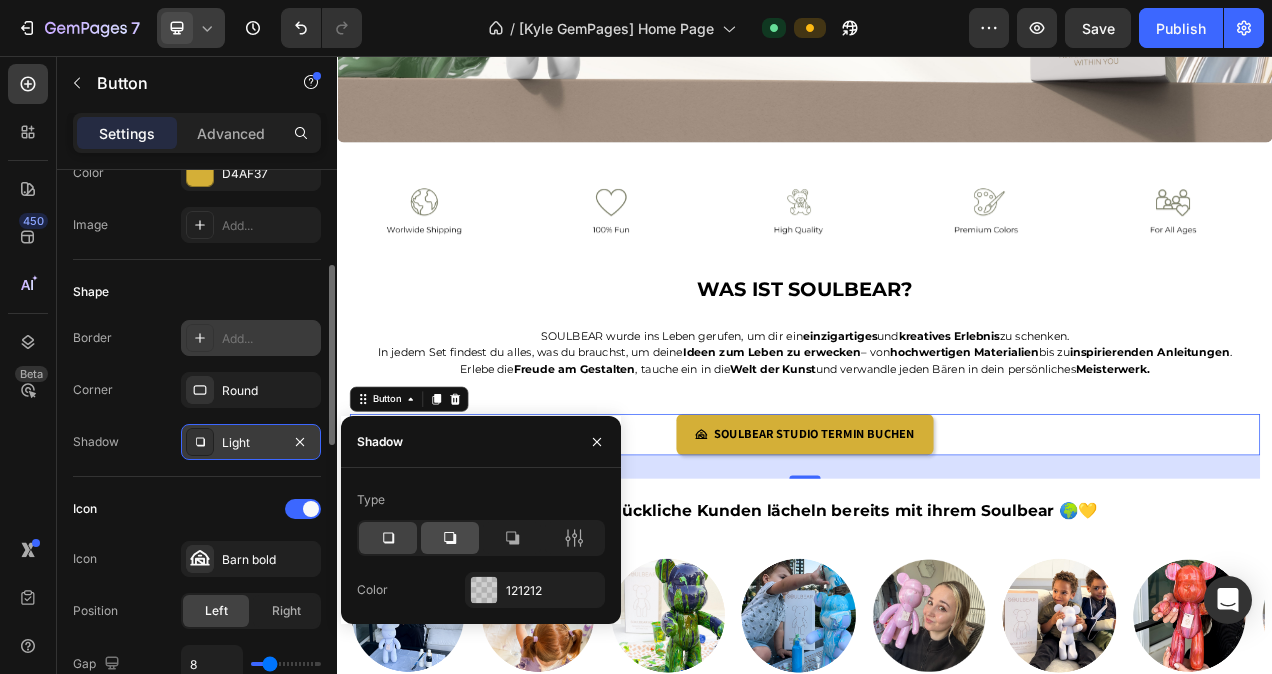click 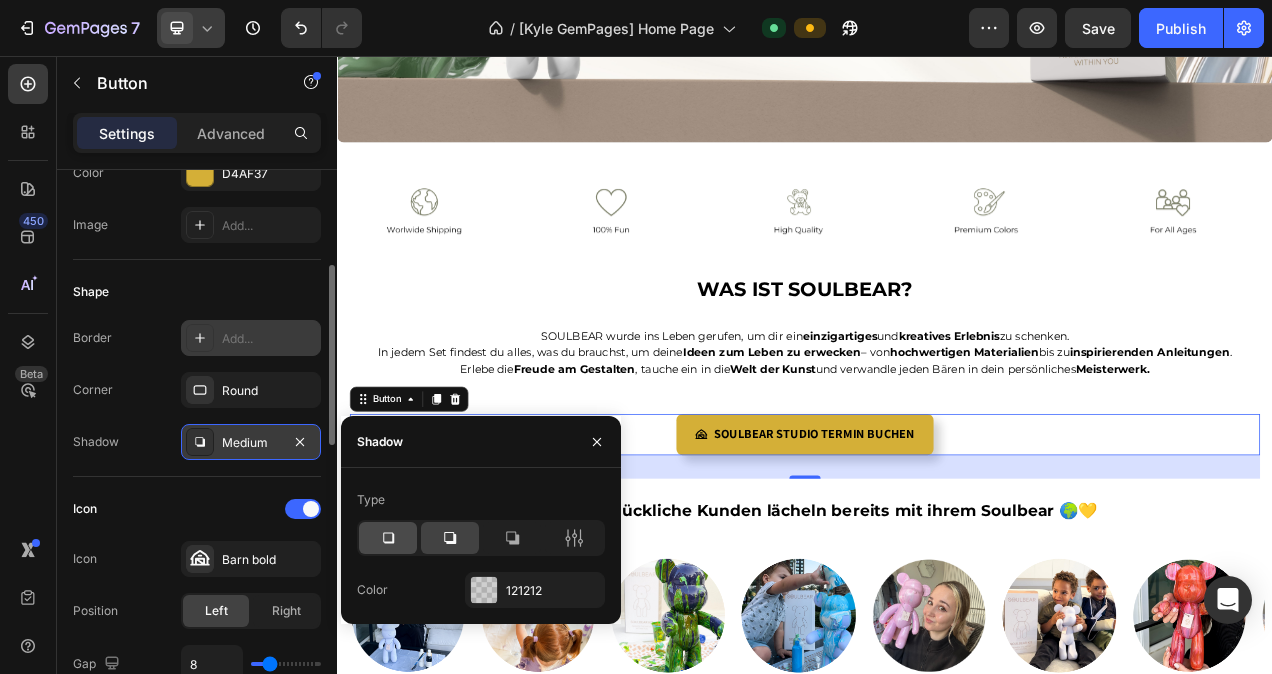 click 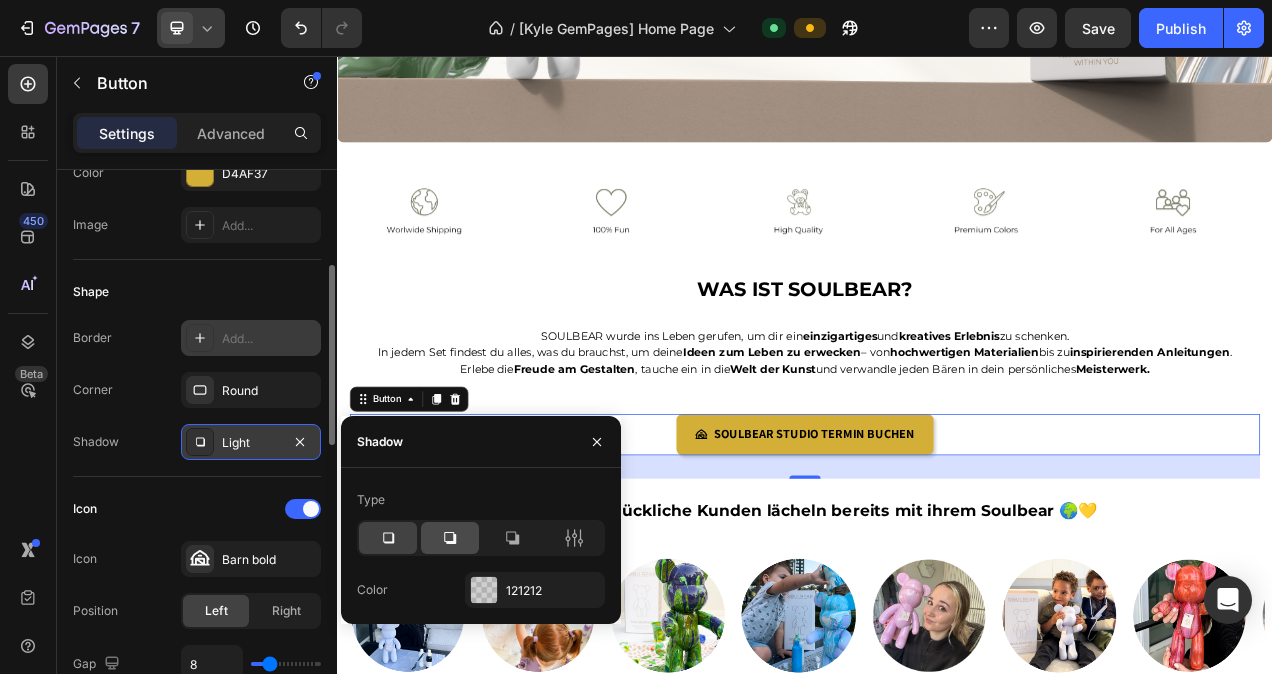 click 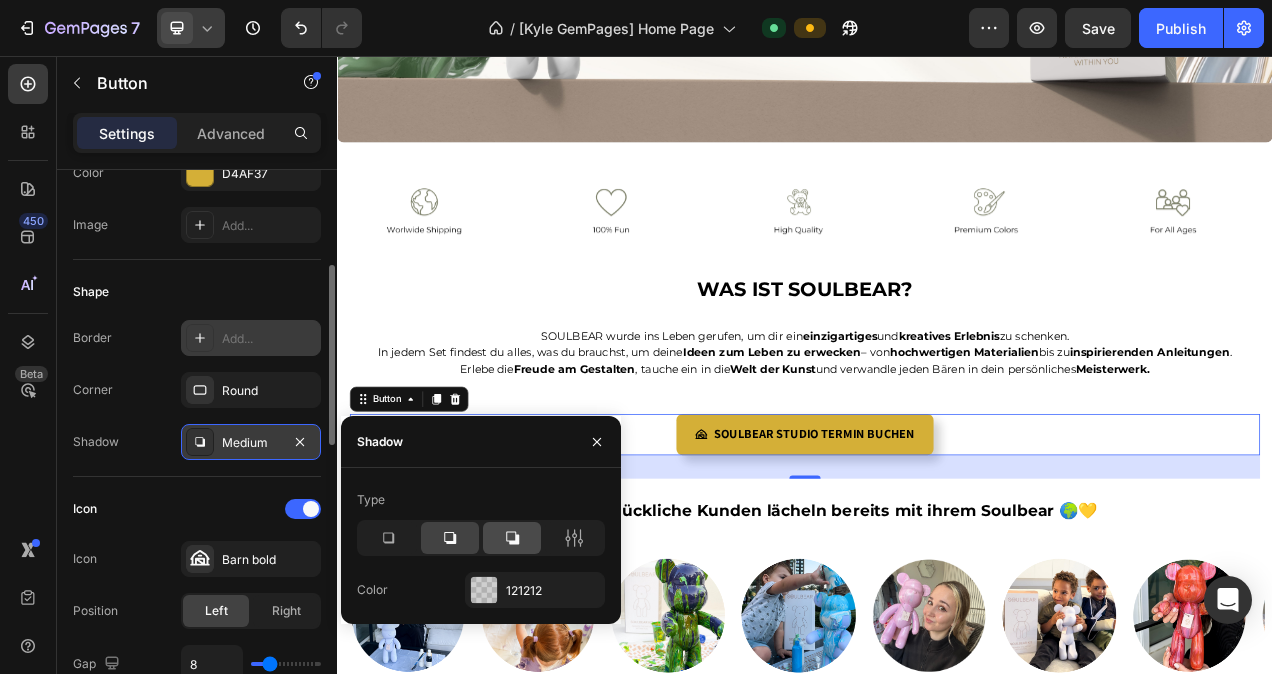 click 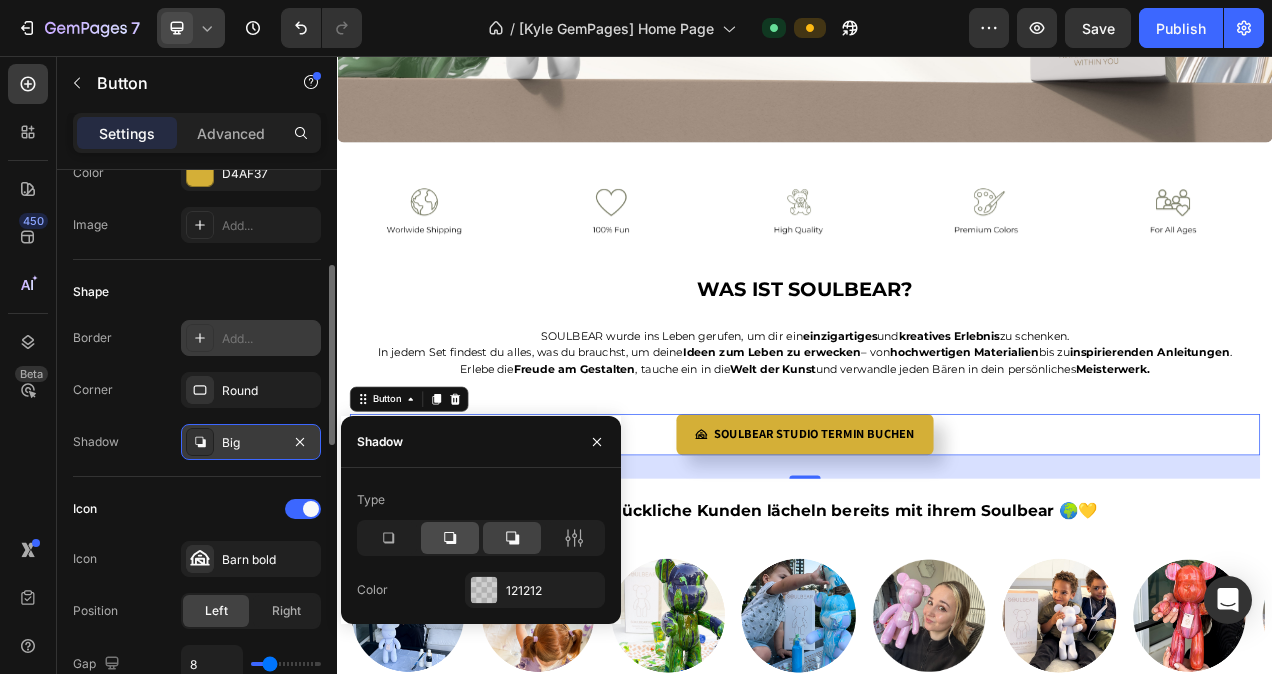 click 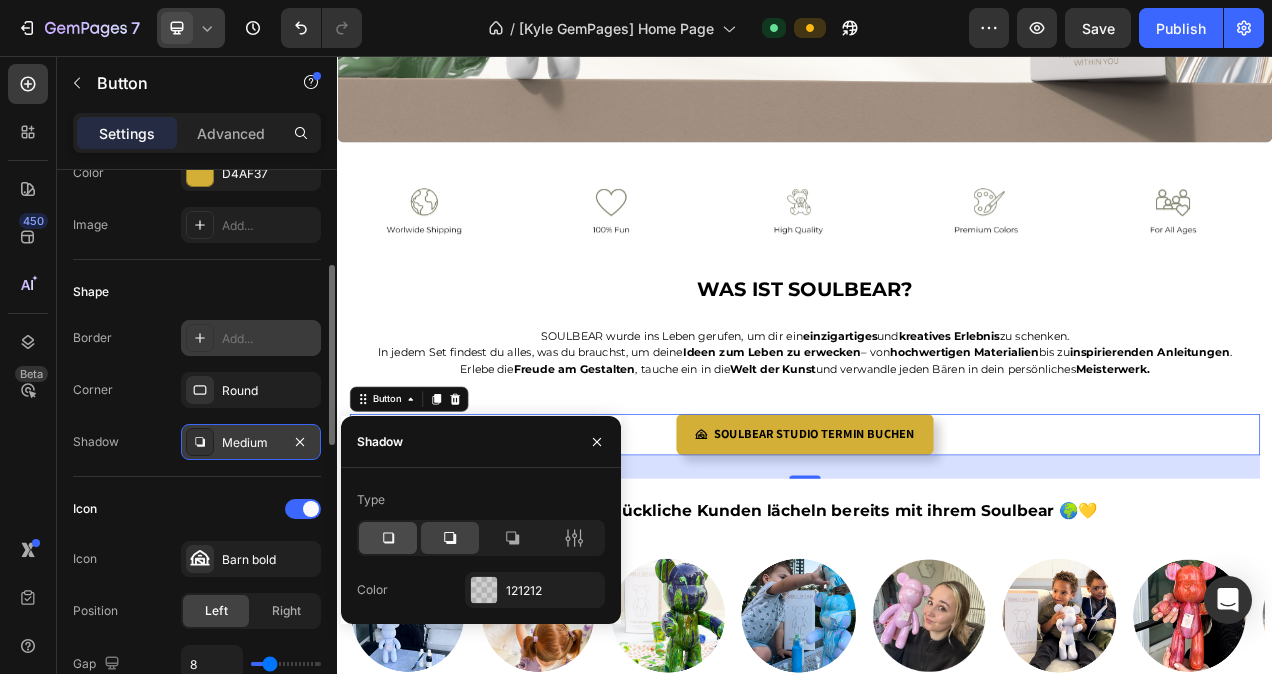 click 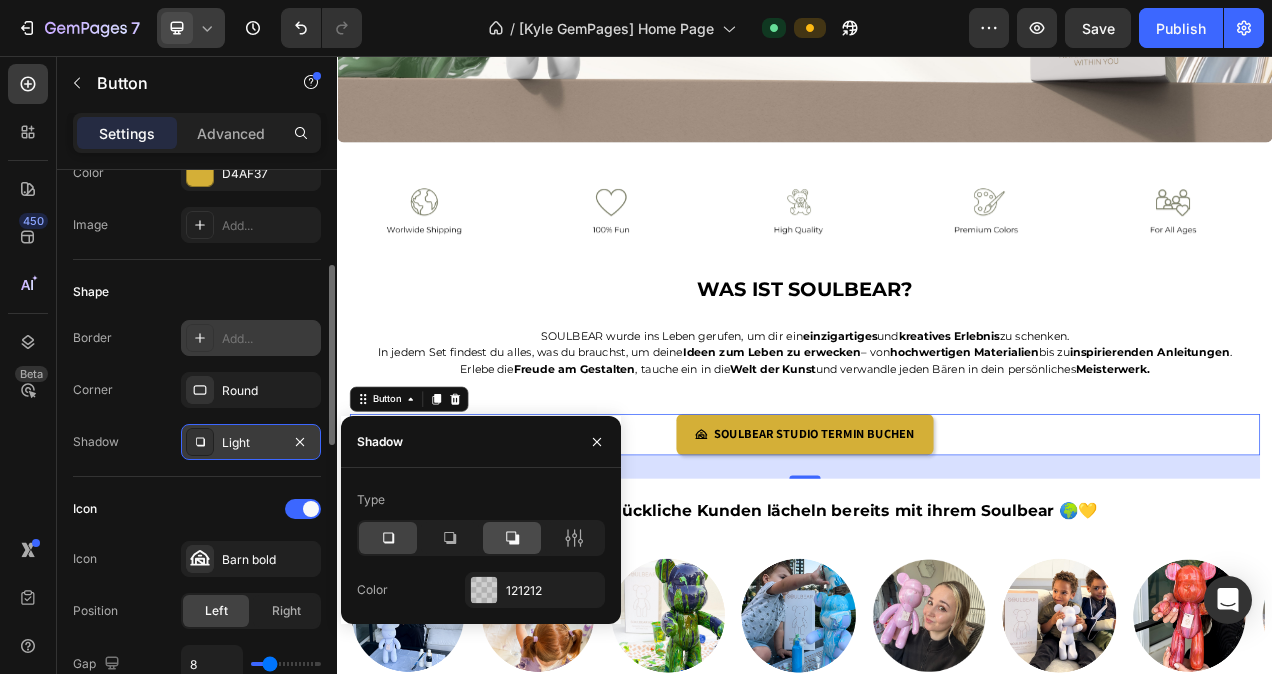click 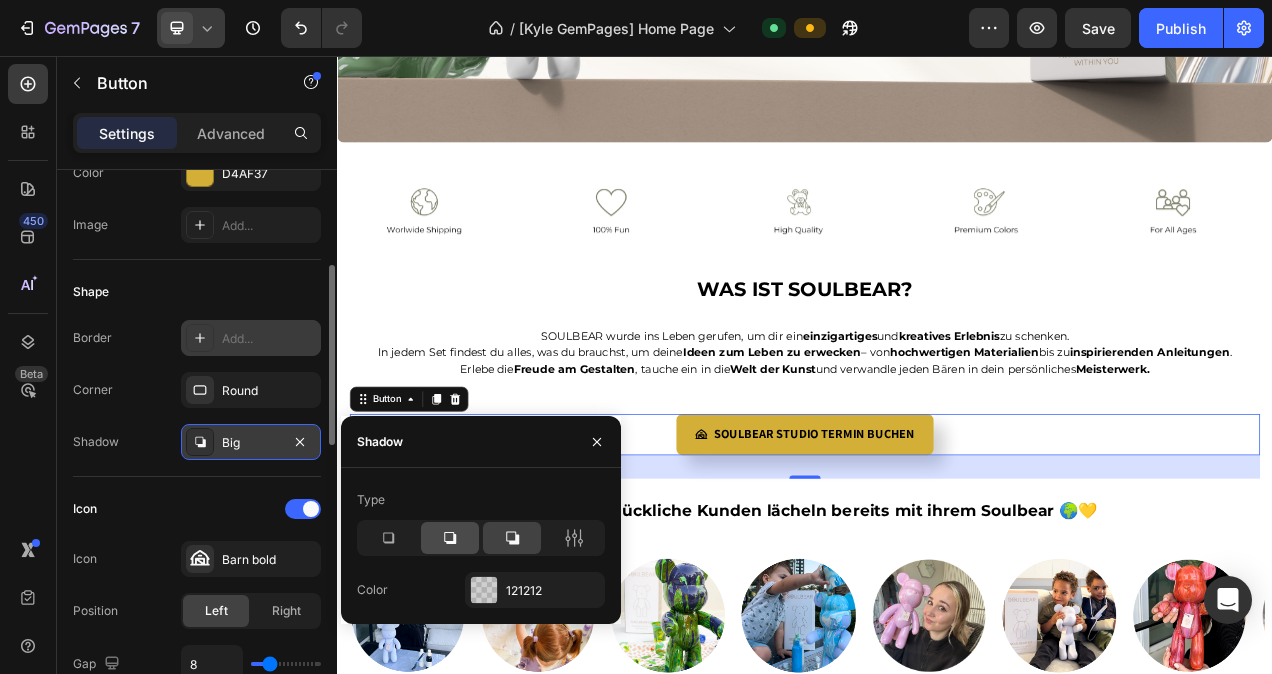 click 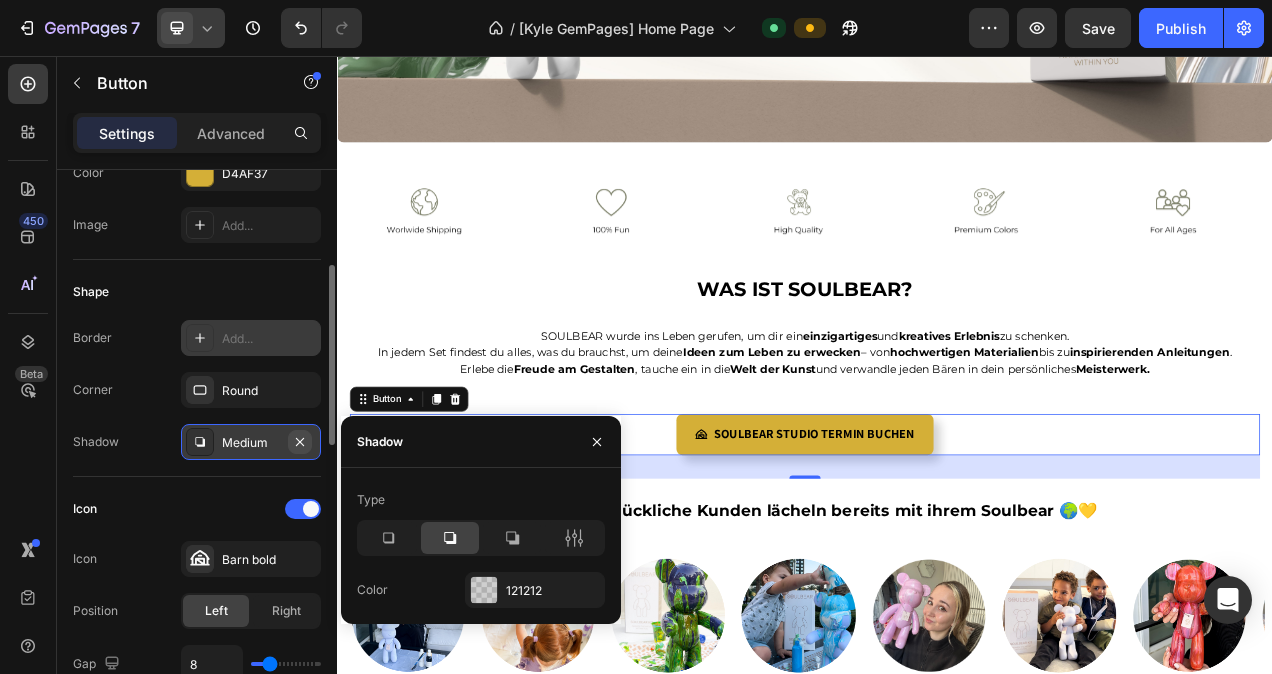 click 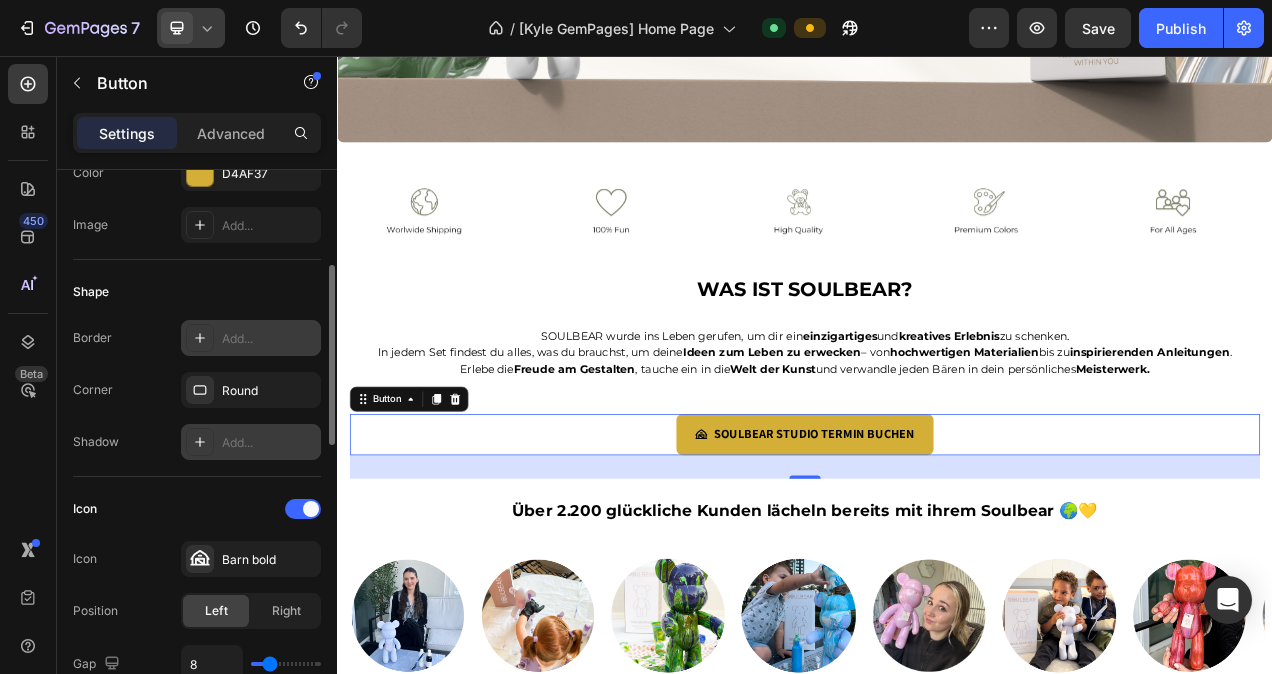 click on "Add..." at bounding box center (269, 443) 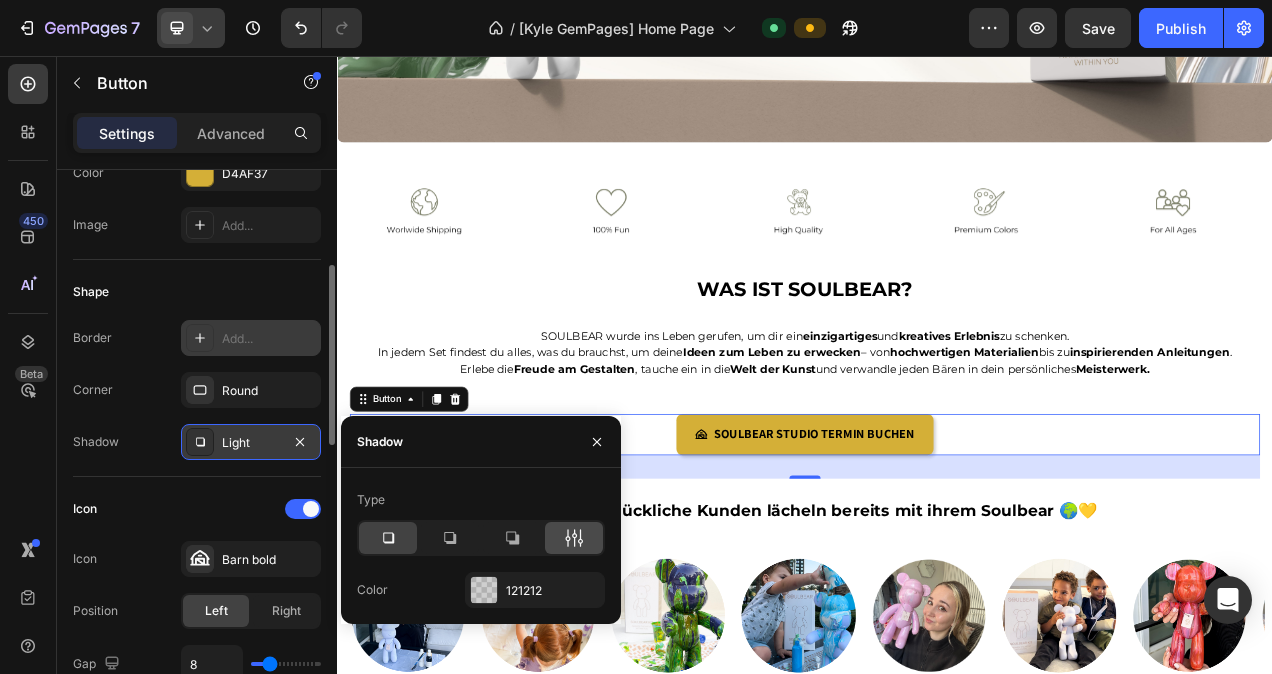 click 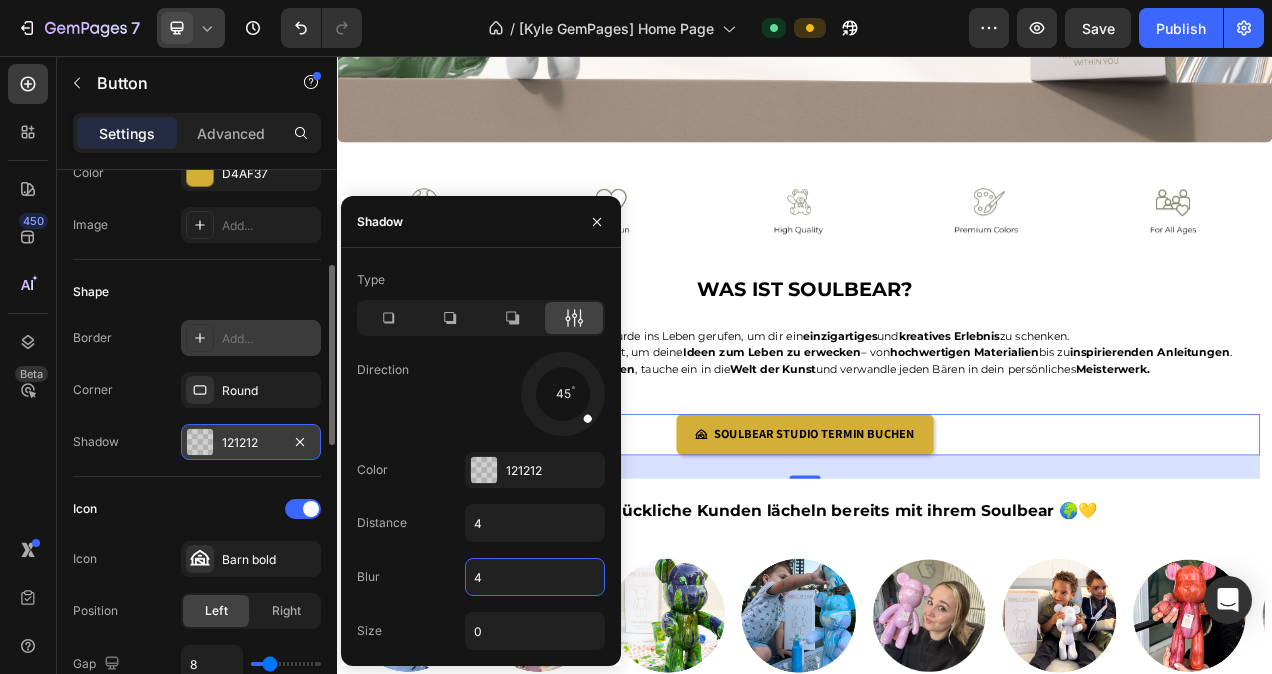 click on "4" at bounding box center [535, 577] 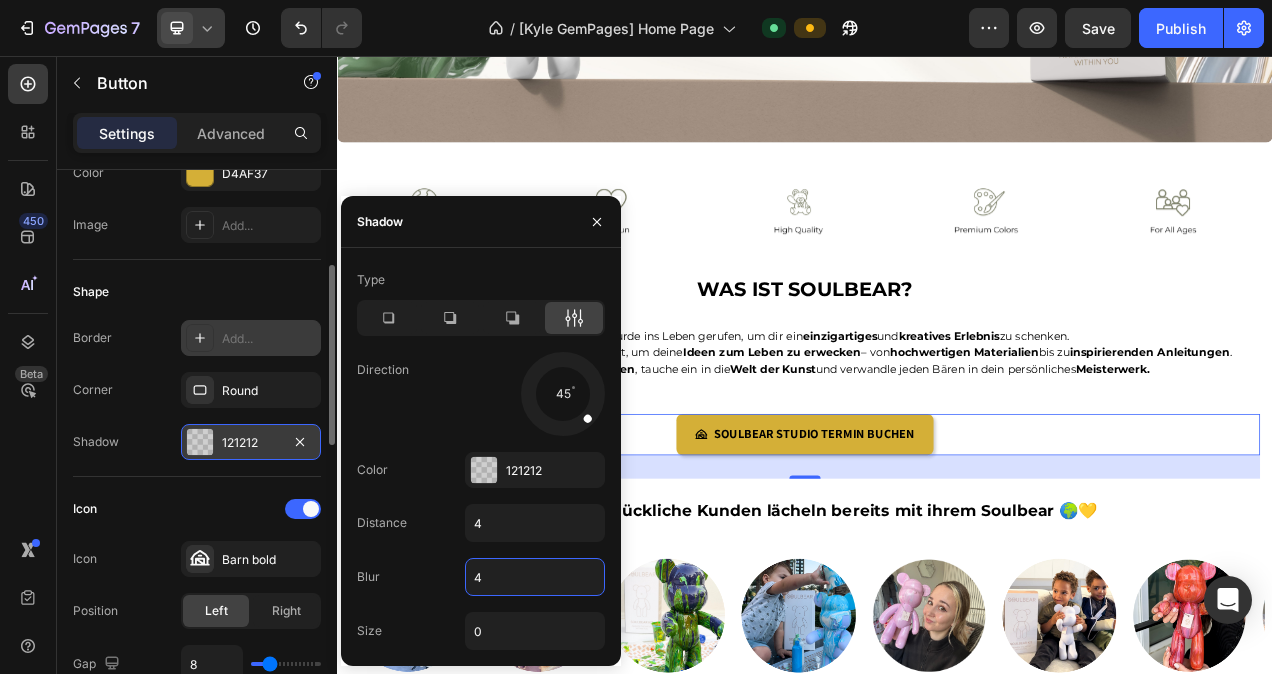 type on "&" 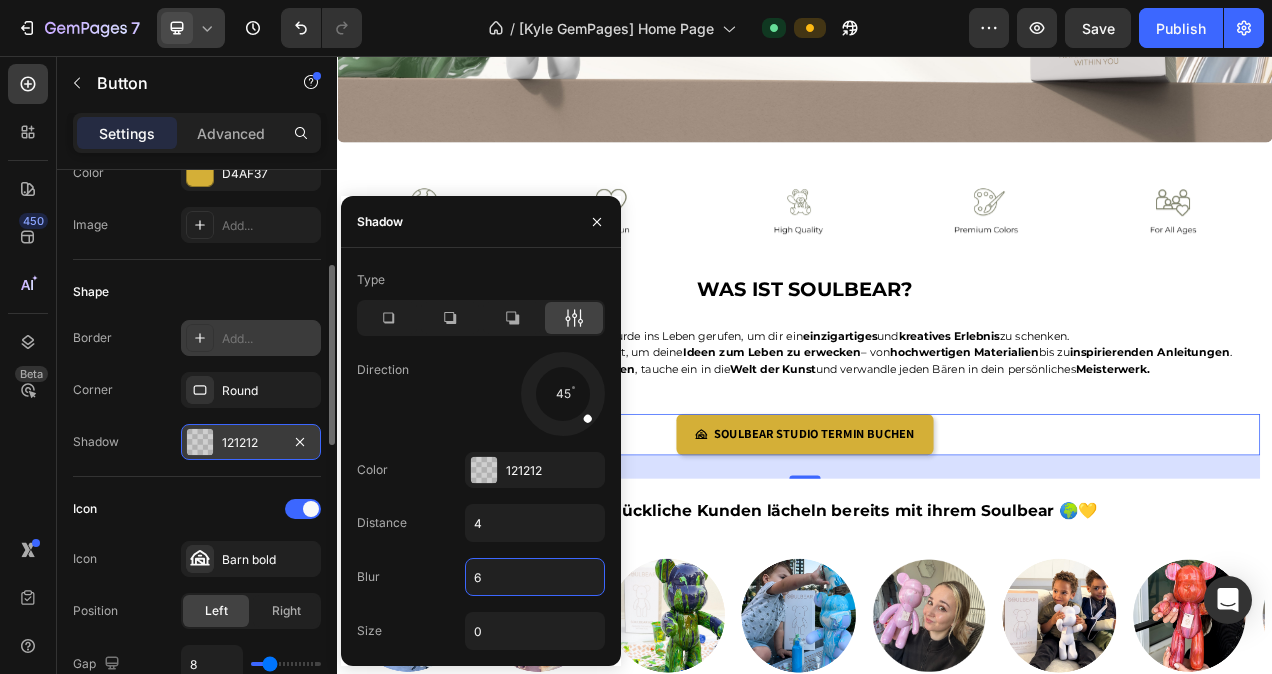 type on "6" 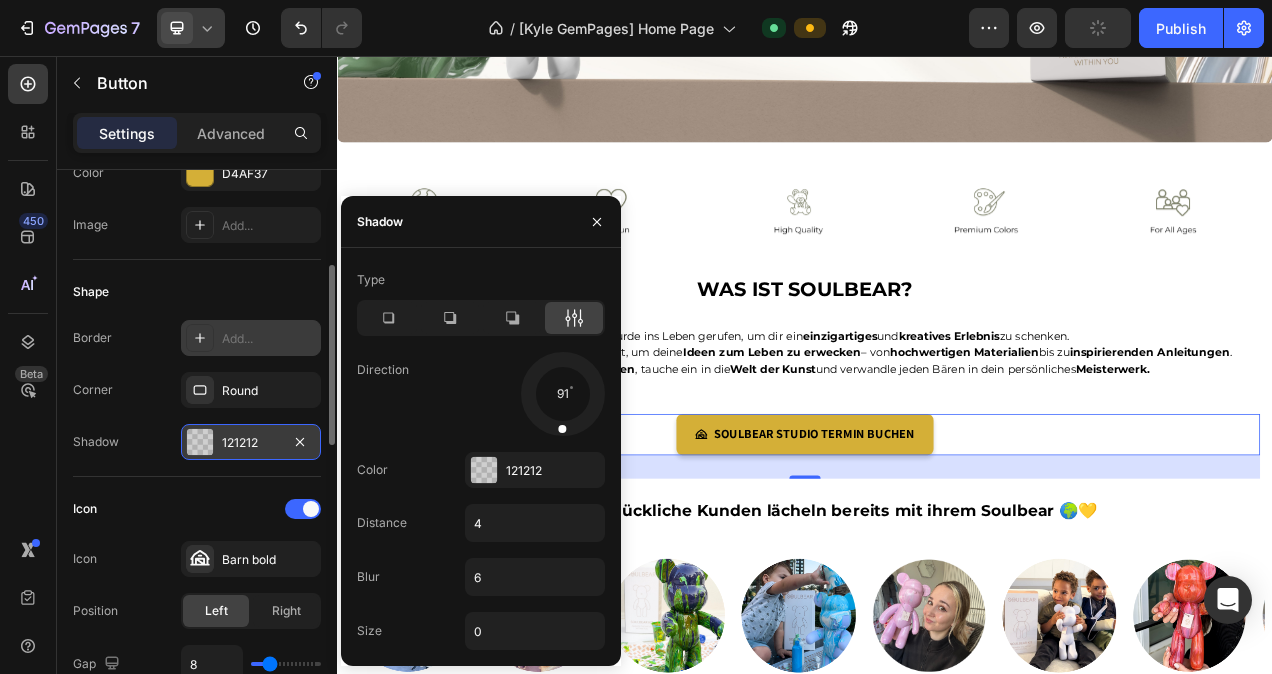 drag, startPoint x: 586, startPoint y: 416, endPoint x: 559, endPoint y: 413, distance: 27.166155 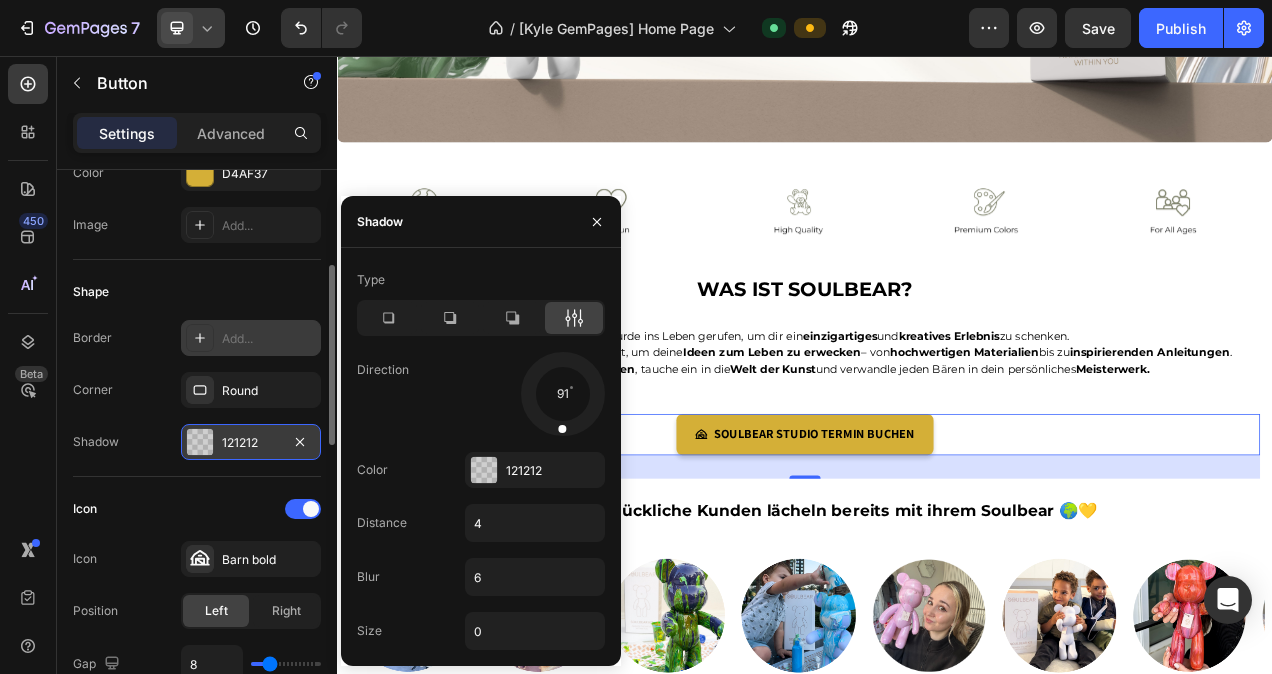 click at bounding box center (562, 415) 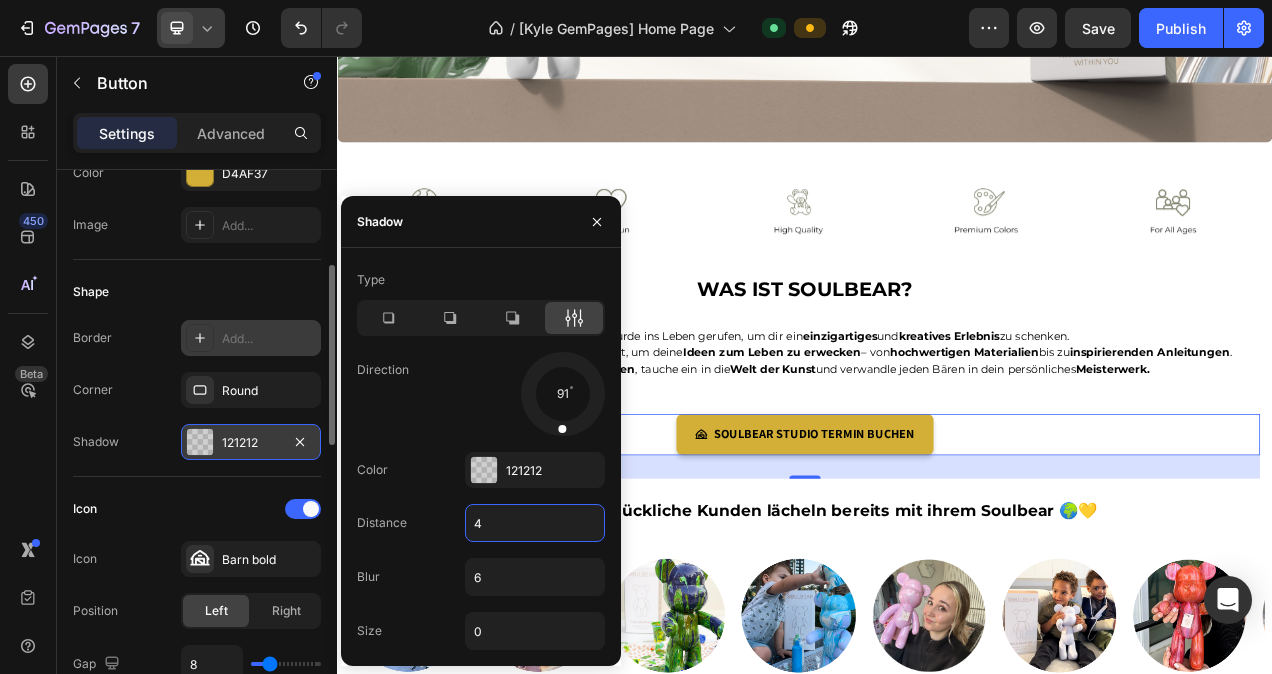 type on "2" 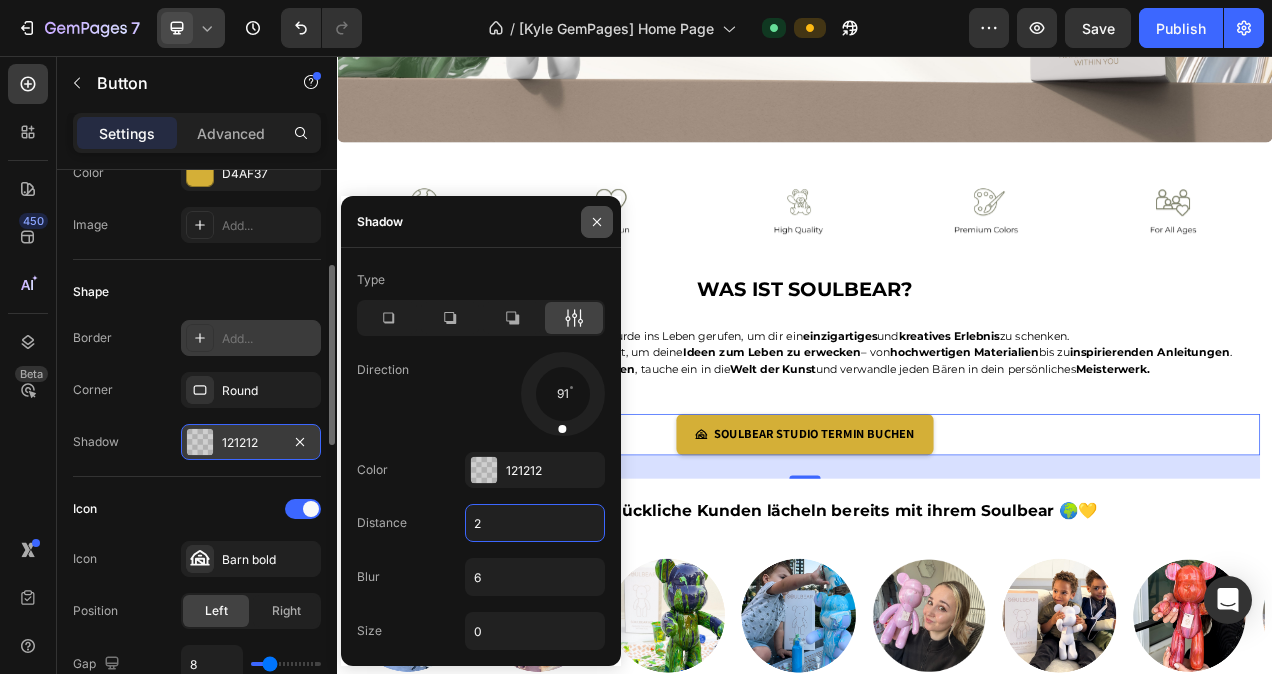 click 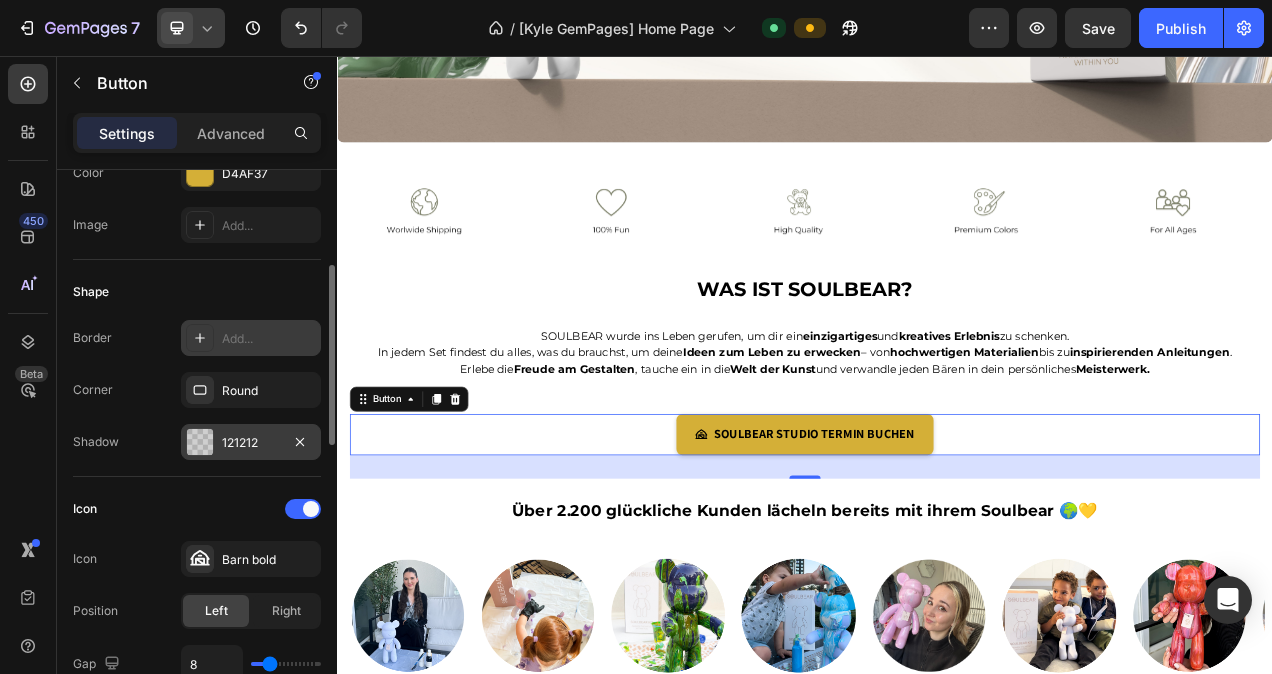 click on "SOULBEAR STUDIO TERMIN BUCHEN Button   30" at bounding box center (937, 542) 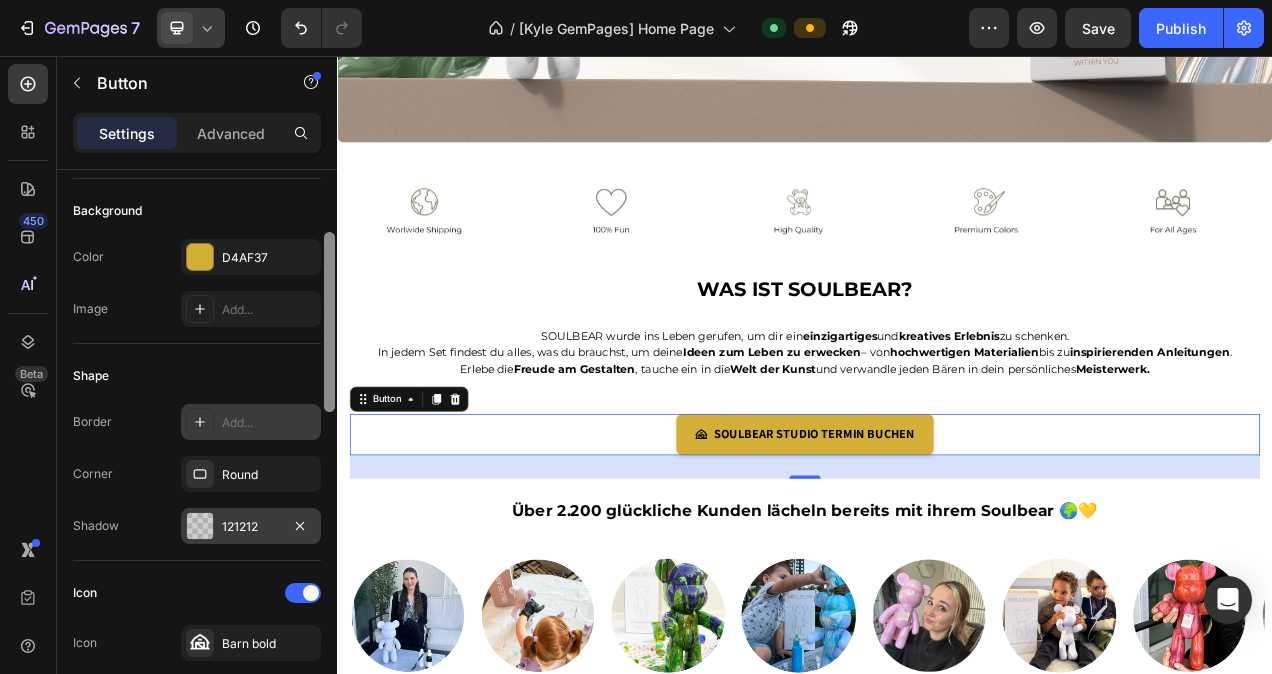 scroll, scrollTop: 171, scrollLeft: 0, axis: vertical 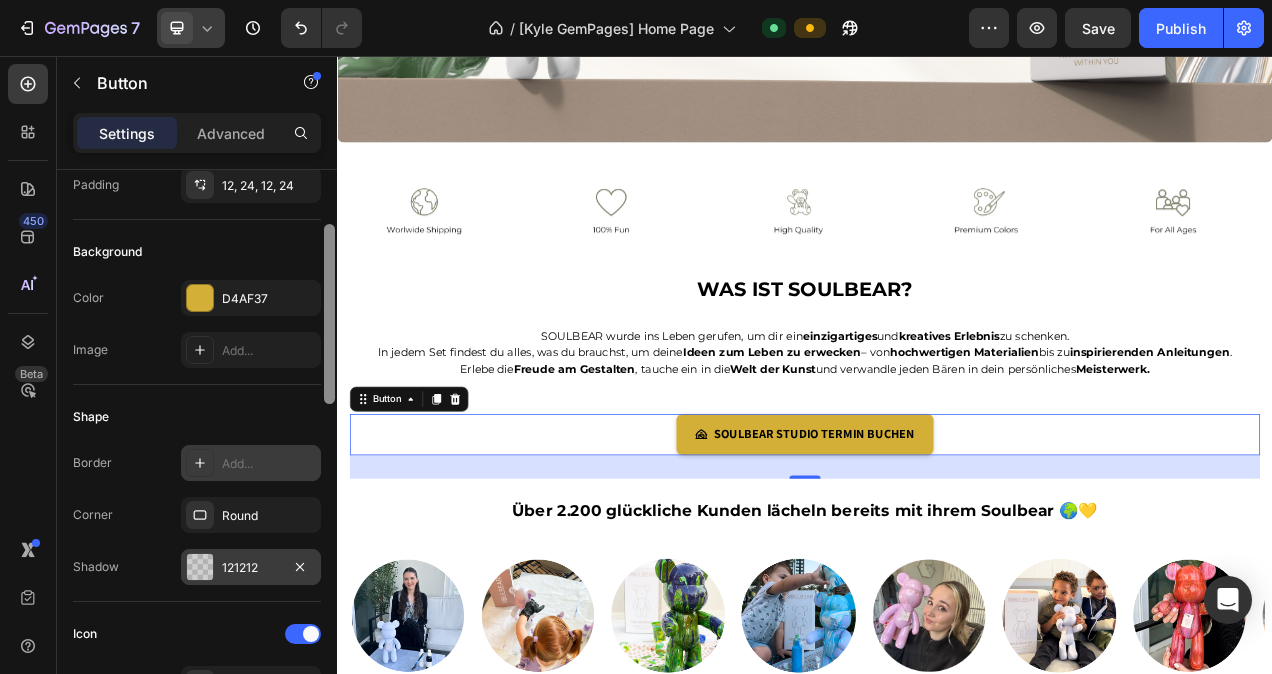drag, startPoint x: 325, startPoint y: 365, endPoint x: 323, endPoint y: 325, distance: 40.04997 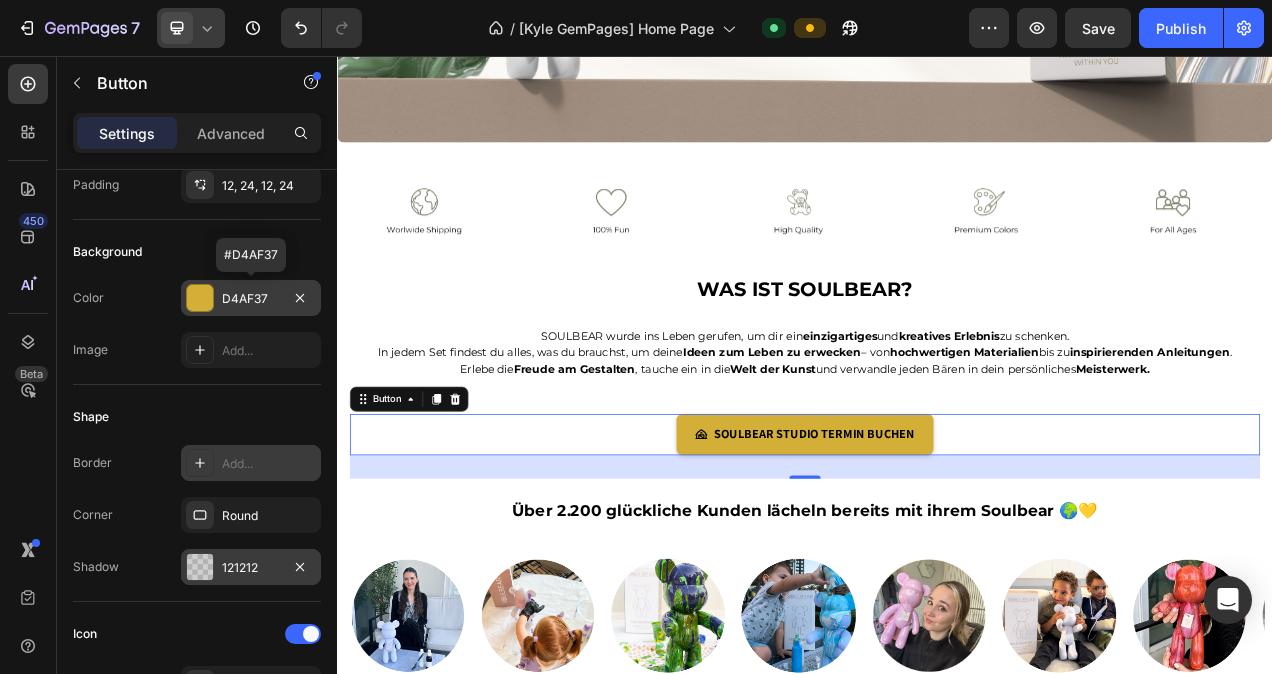 click on "D4AF37" at bounding box center (251, 299) 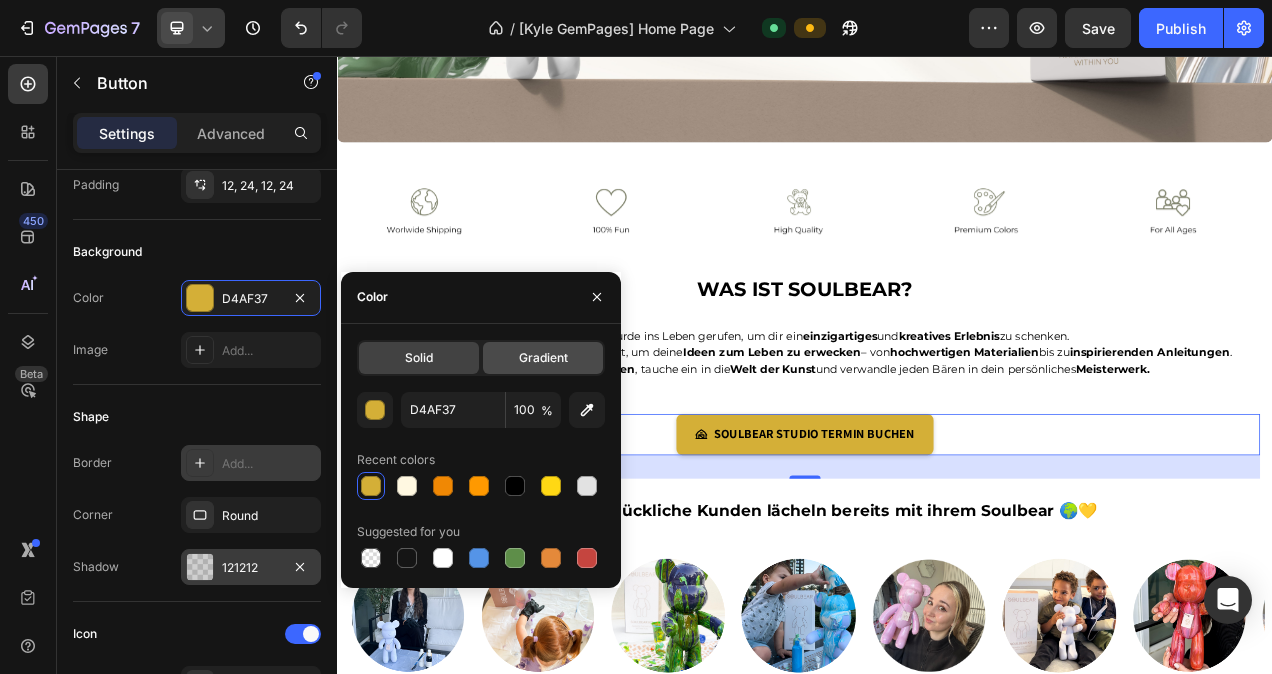click on "Gradient" 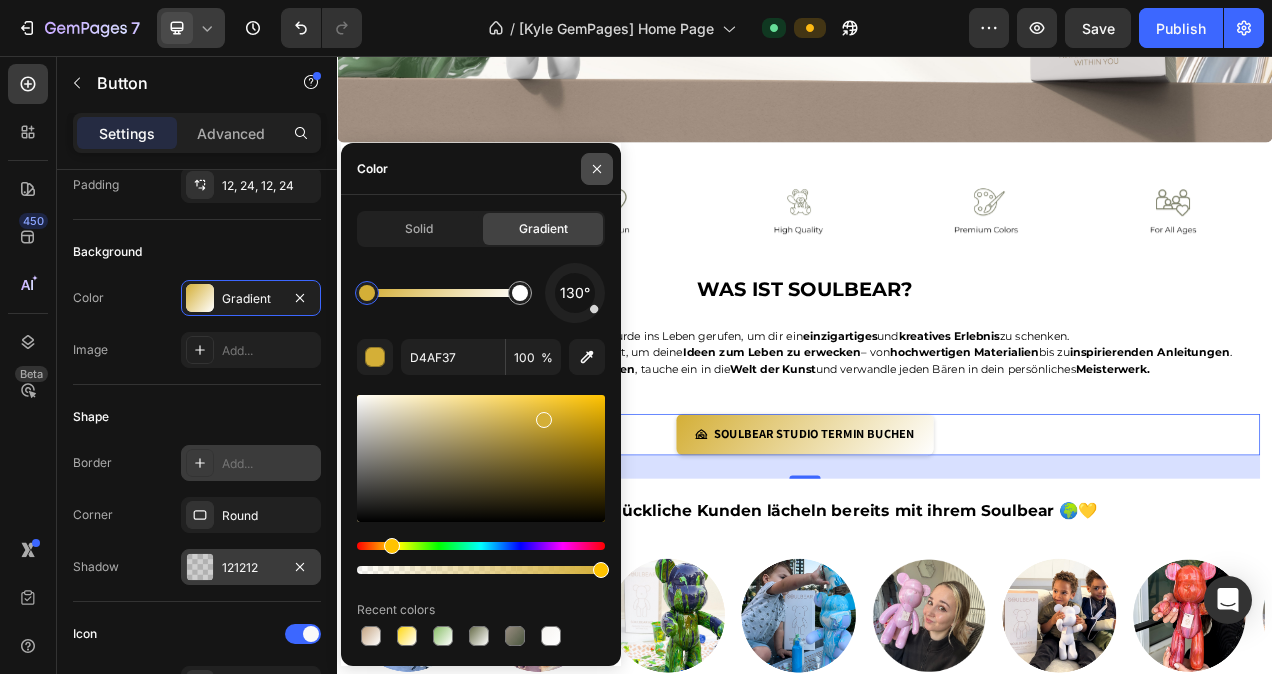 click 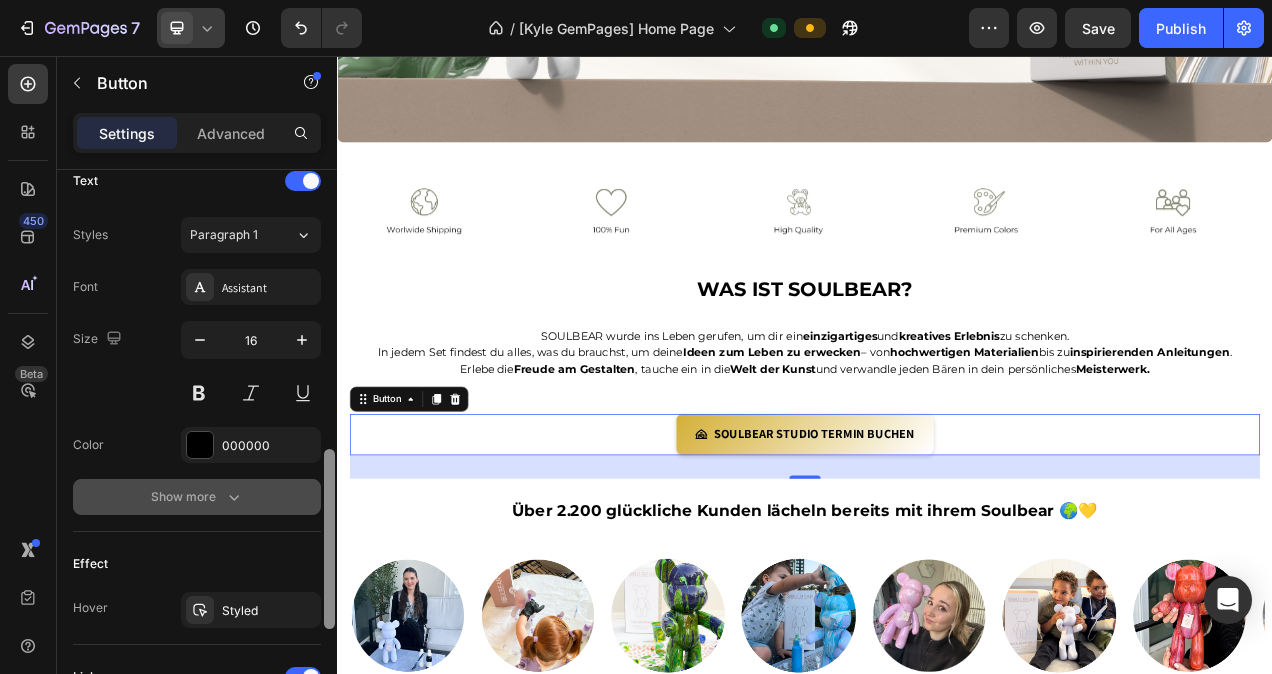 drag, startPoint x: 326, startPoint y: 274, endPoint x: 306, endPoint y: 493, distance: 219.91135 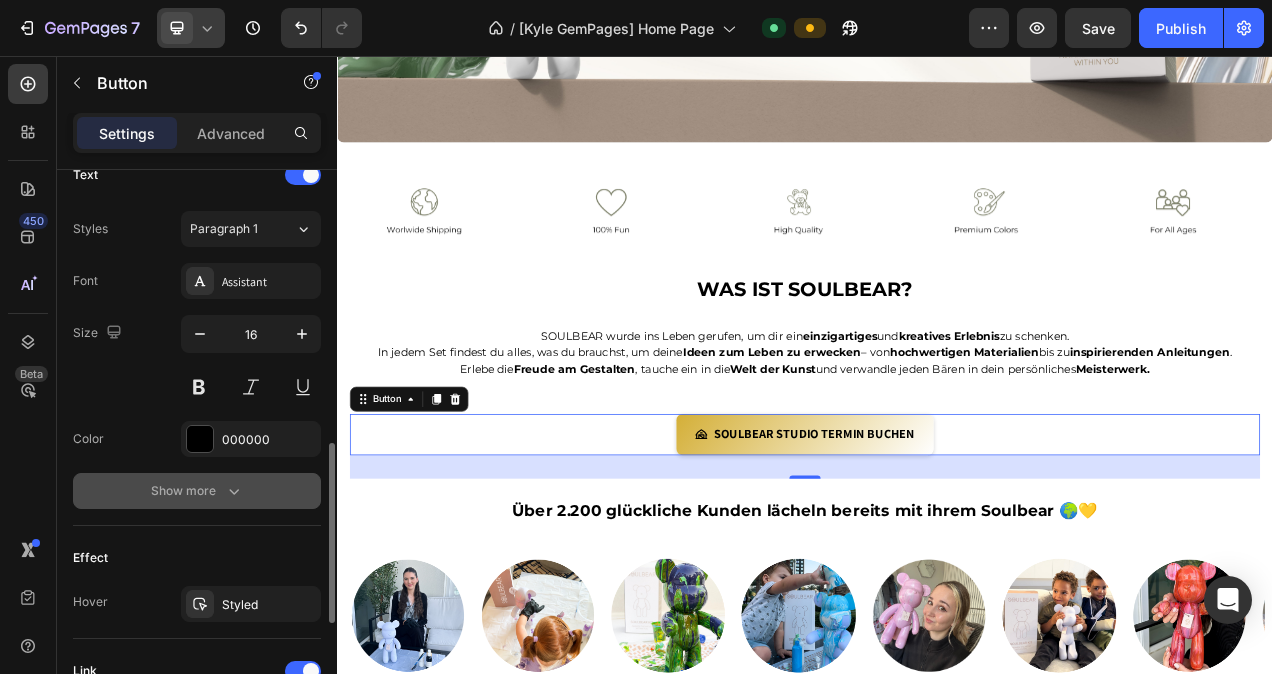 click 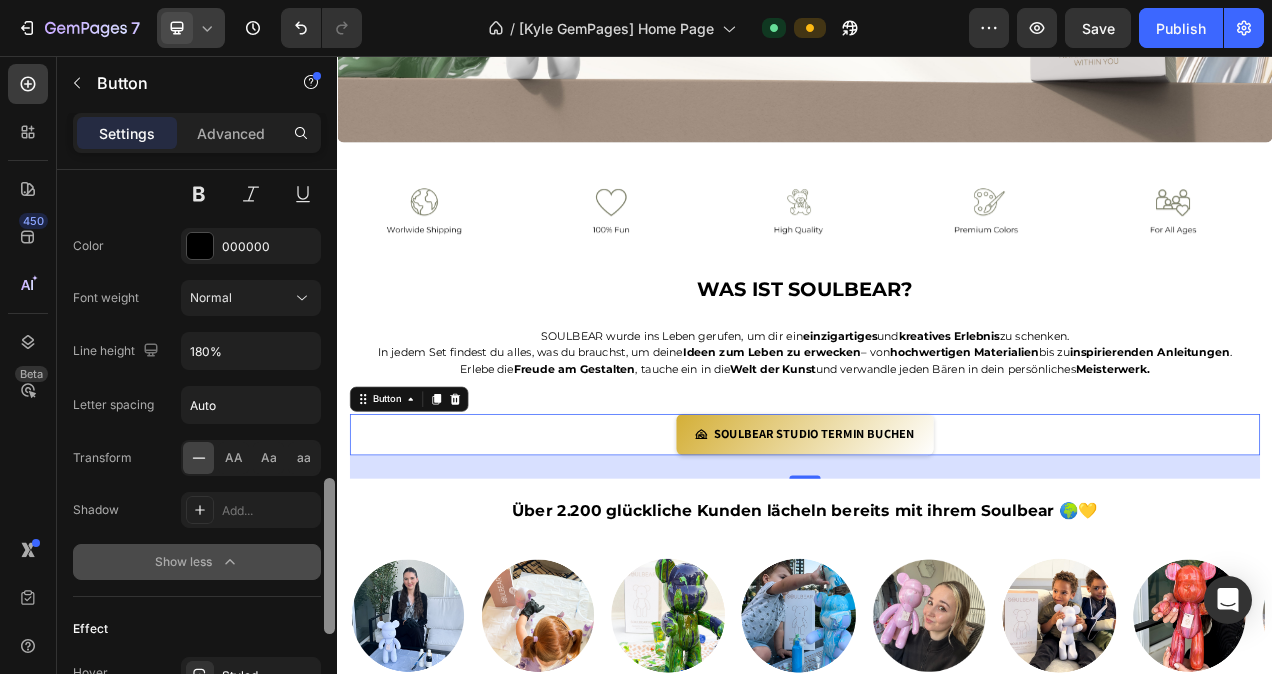 scroll, scrollTop: 1071, scrollLeft: 0, axis: vertical 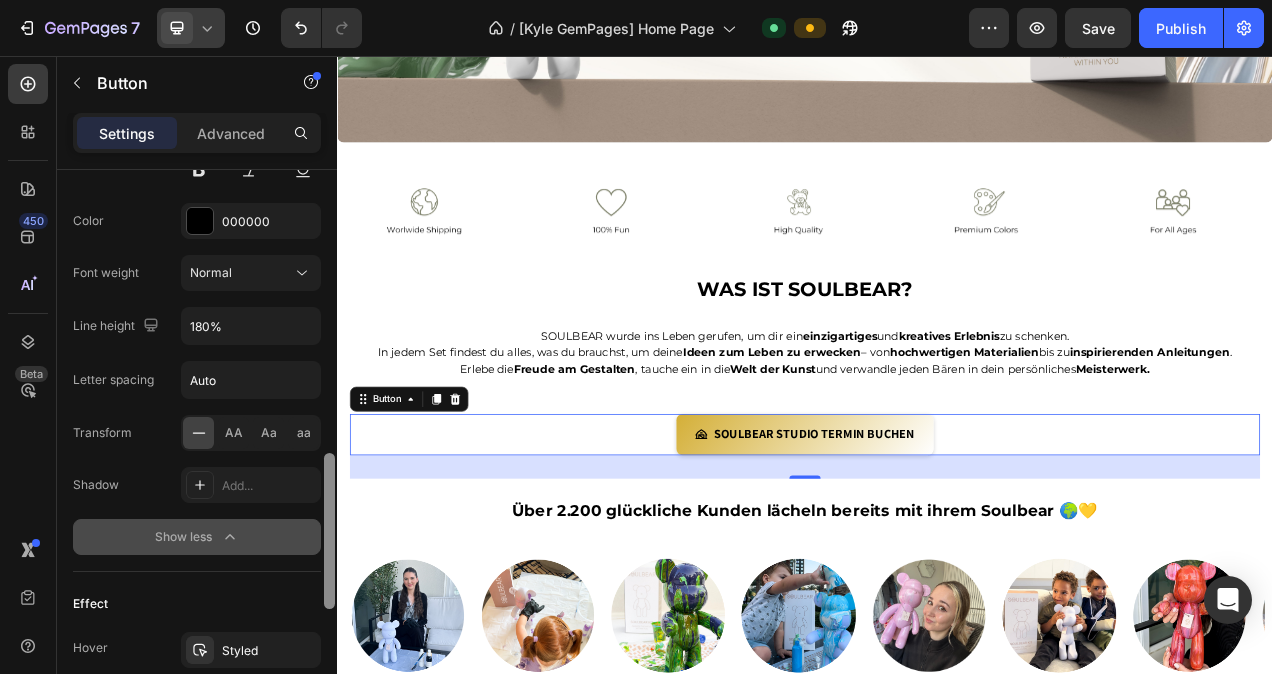 drag, startPoint x: 330, startPoint y: 455, endPoint x: 328, endPoint y: 525, distance: 70.028564 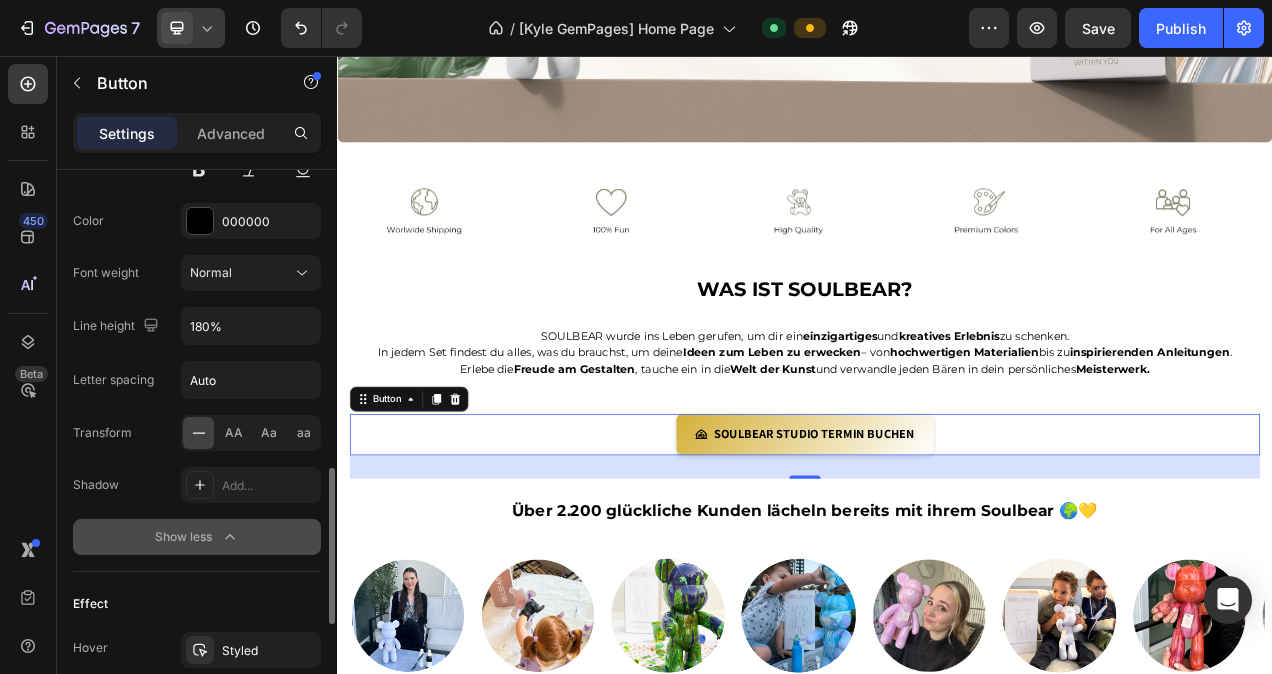 click 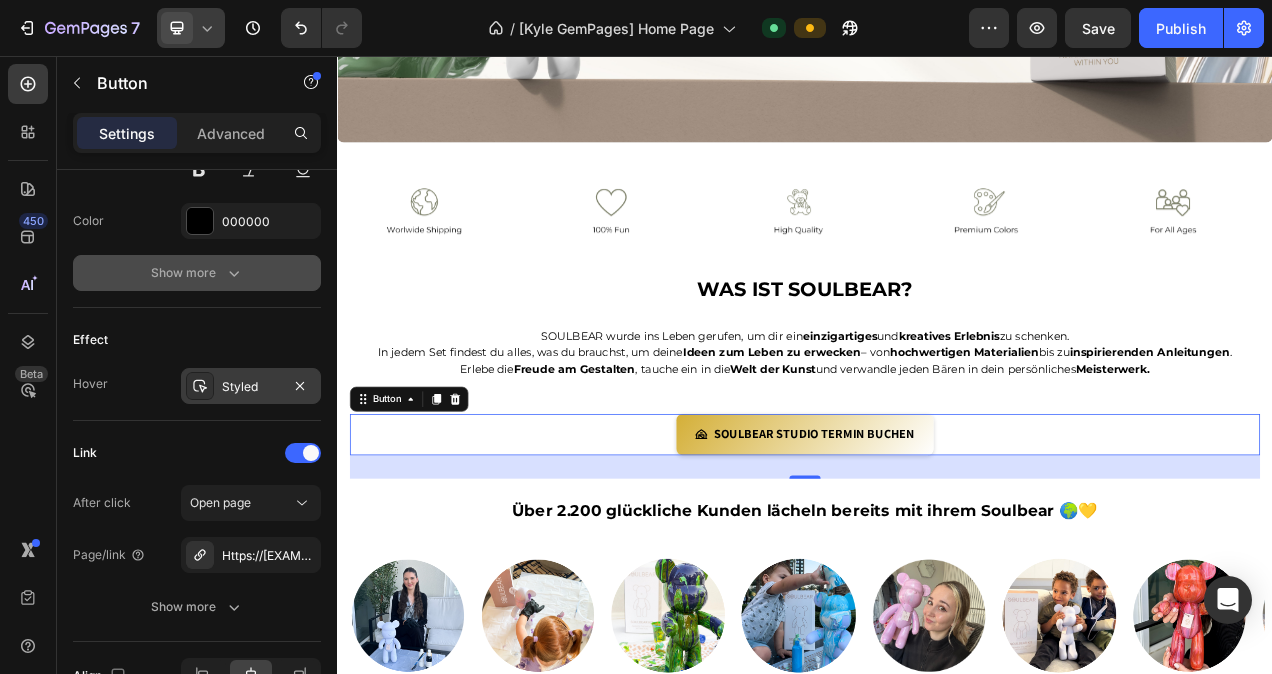 click 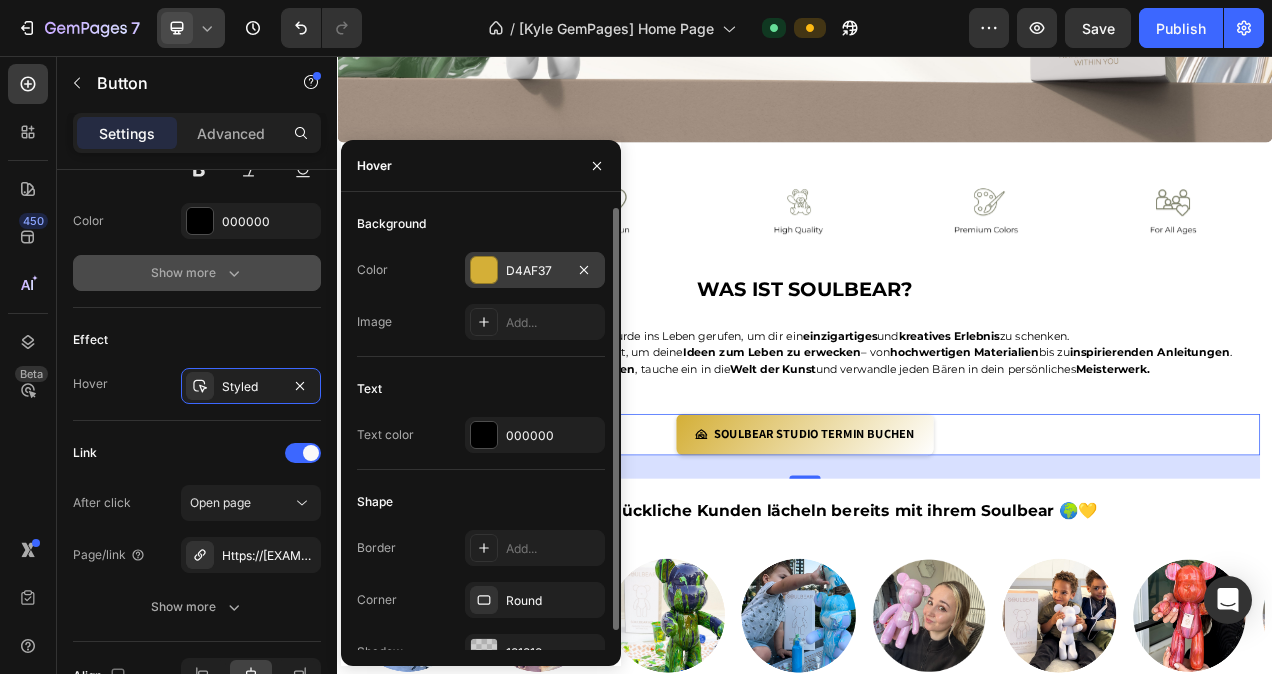 click at bounding box center [484, 270] 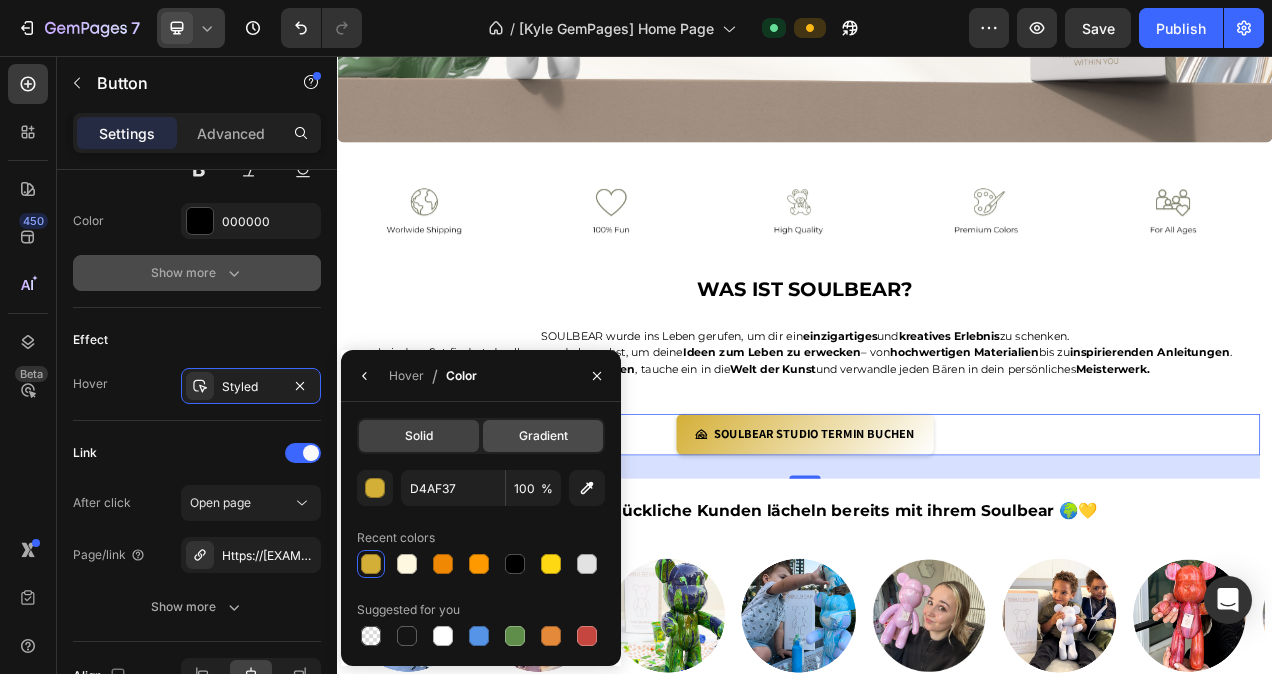 click on "Gradient" 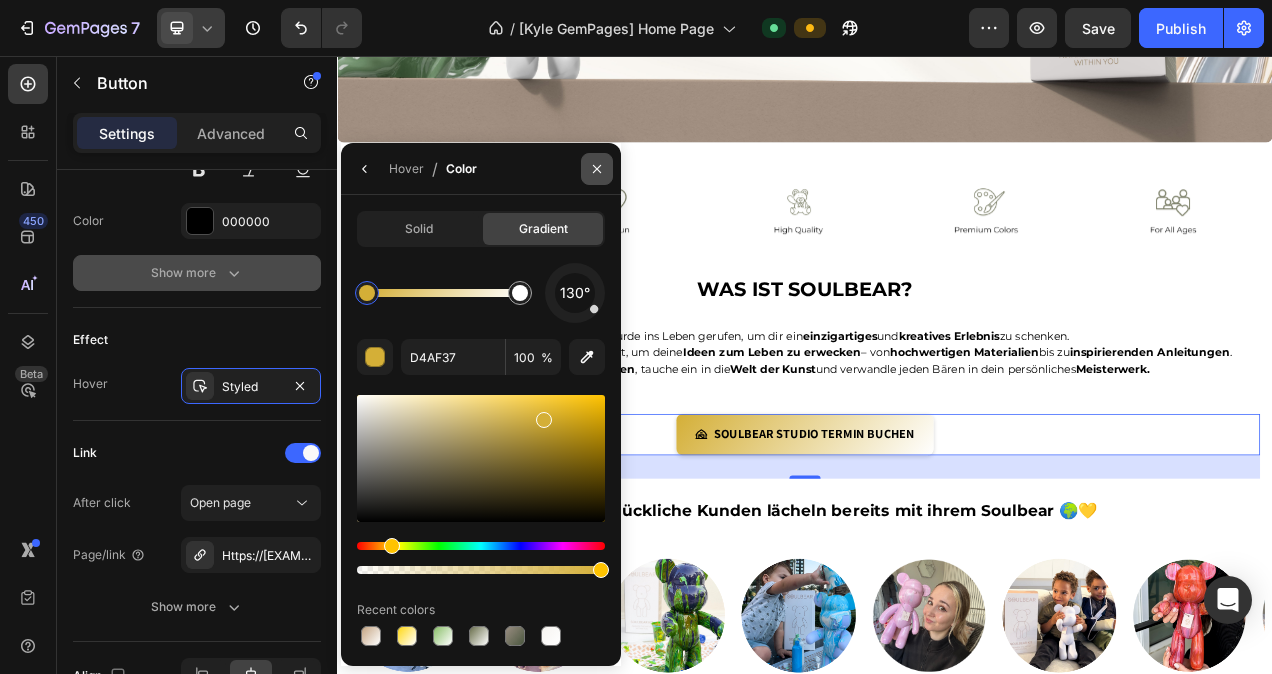 click 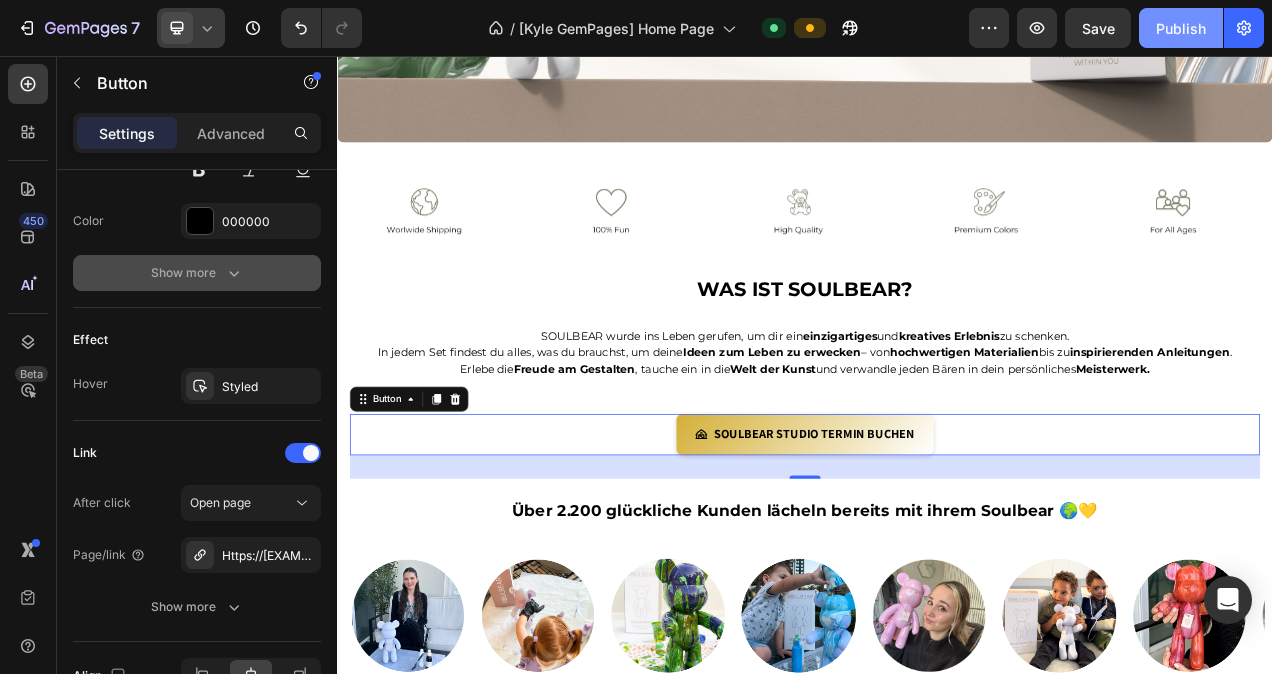 click on "Publish" at bounding box center [1181, 28] 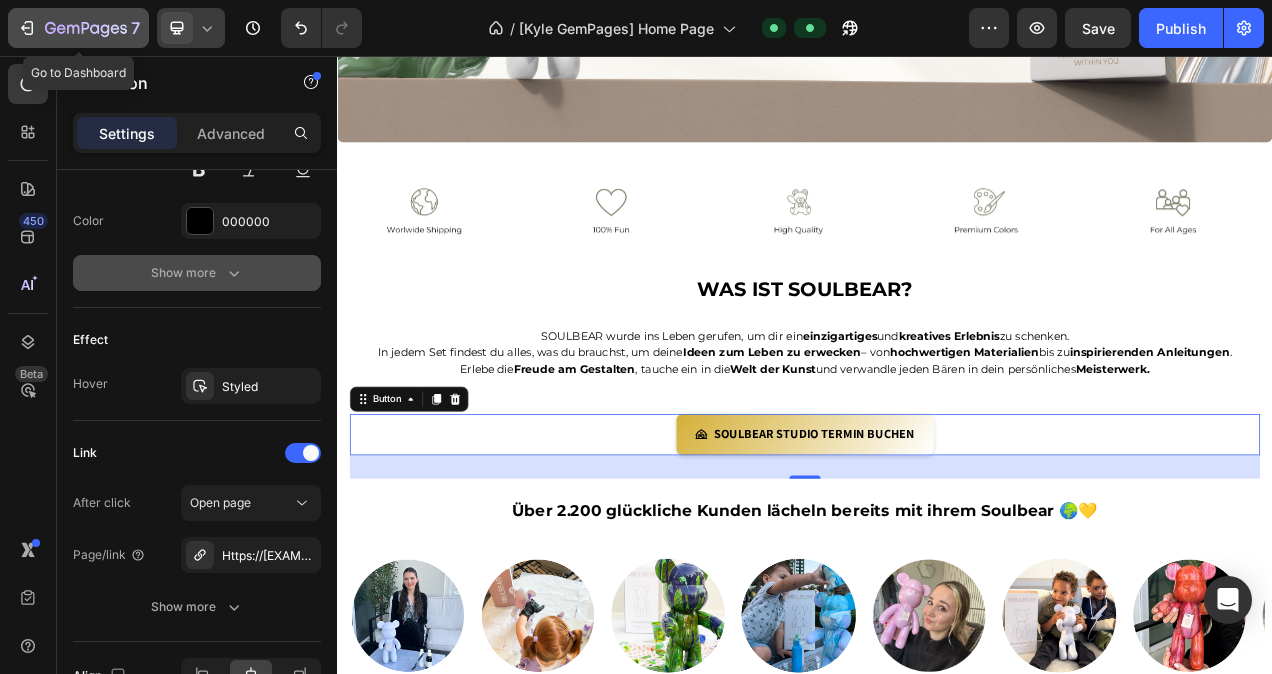 click 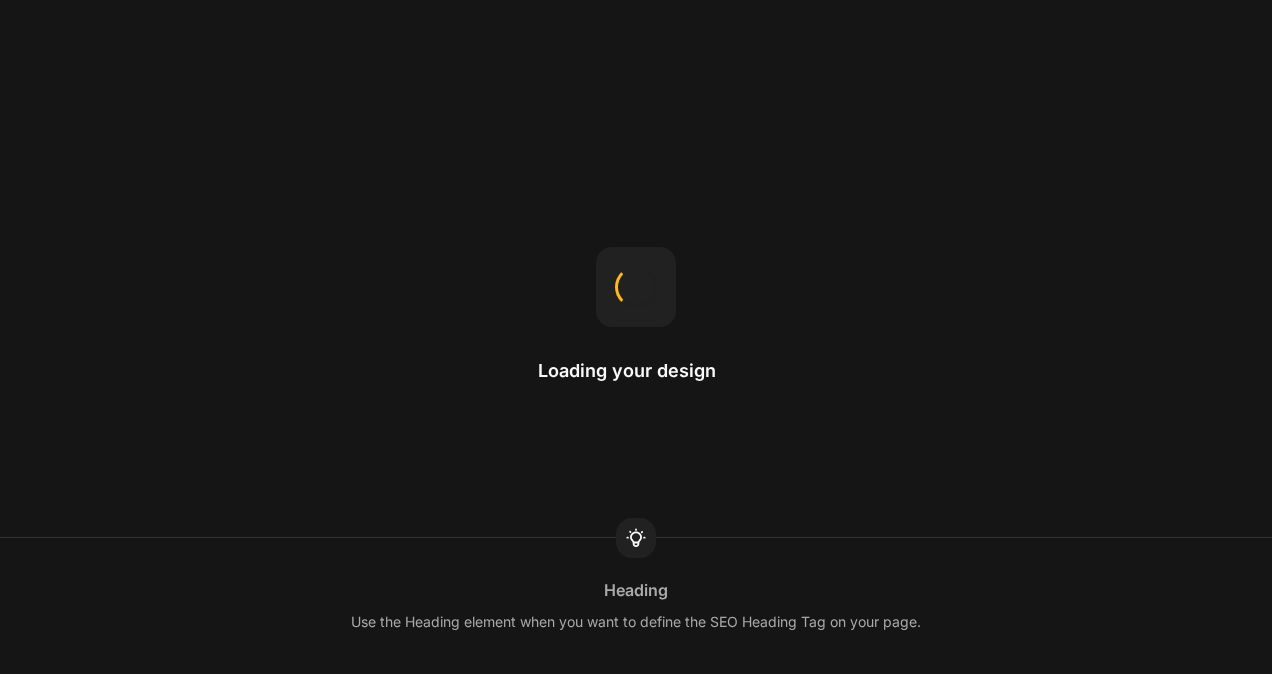 scroll, scrollTop: 0, scrollLeft: 0, axis: both 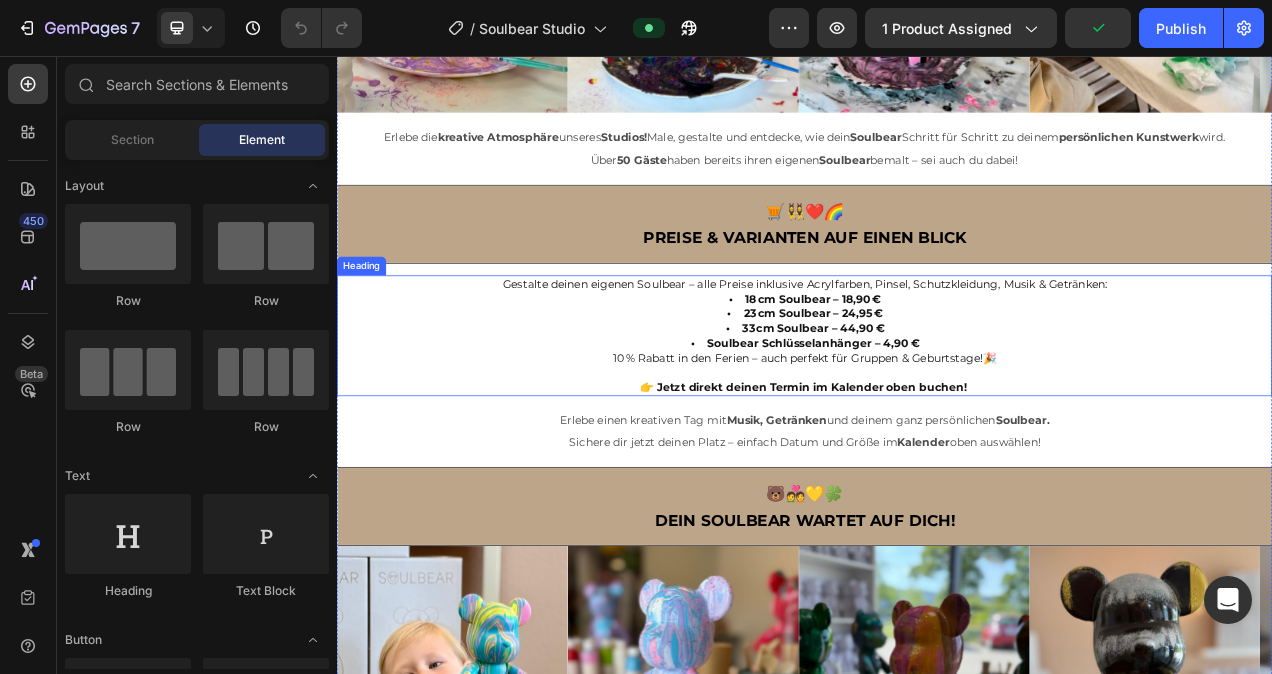 click on "•    18 cm Soulbear – 18,90 €" at bounding box center [937, 368] 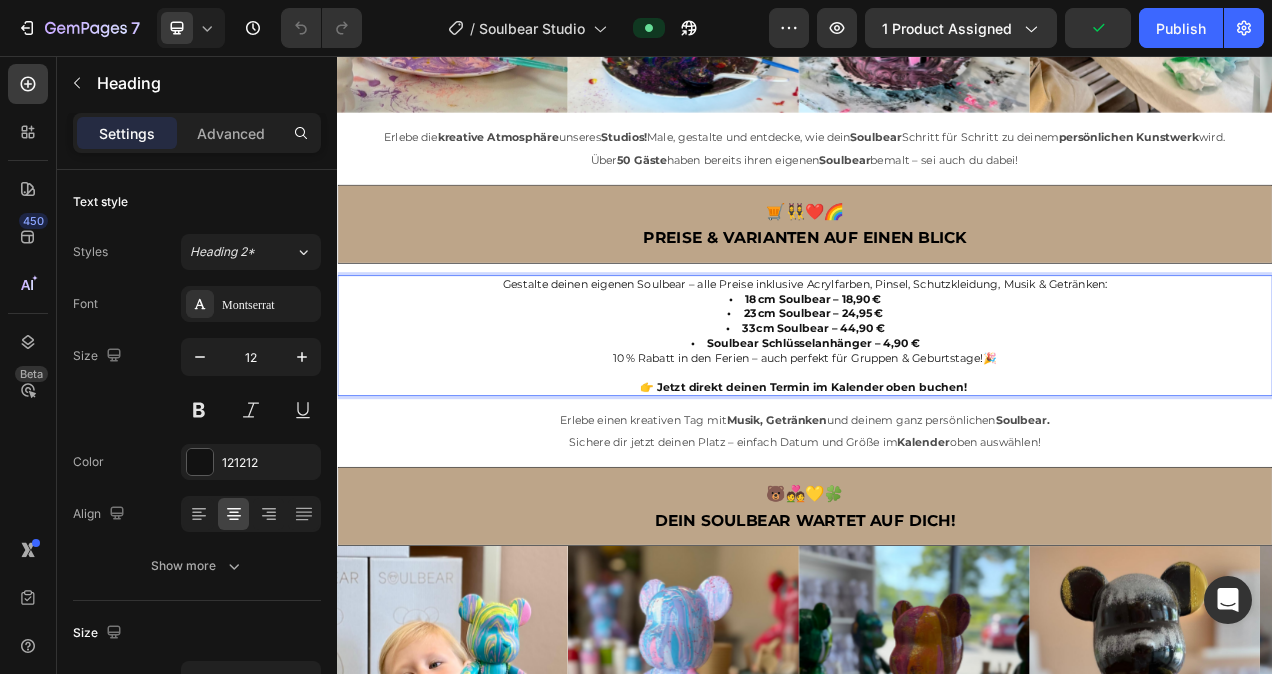 click on "•    18 cm Soulbear – 18,90 €" at bounding box center (937, 368) 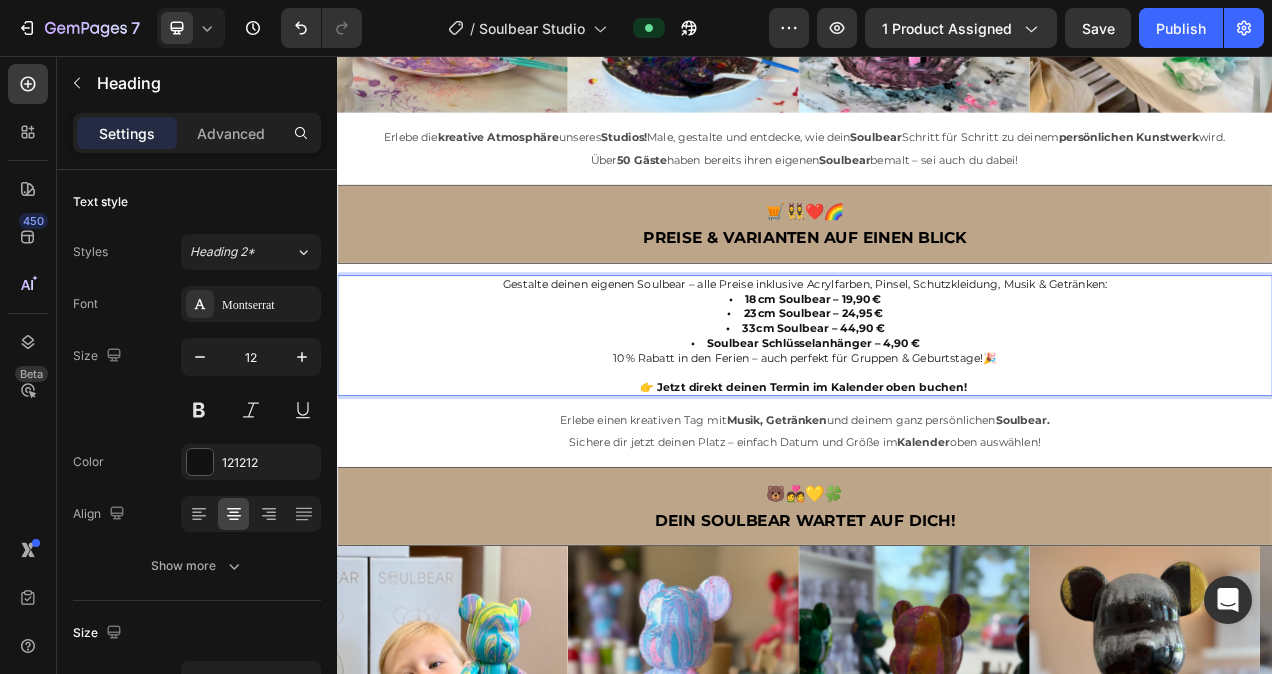 click on "•    23 cm Soulbear – 24,95 €" at bounding box center (937, 387) 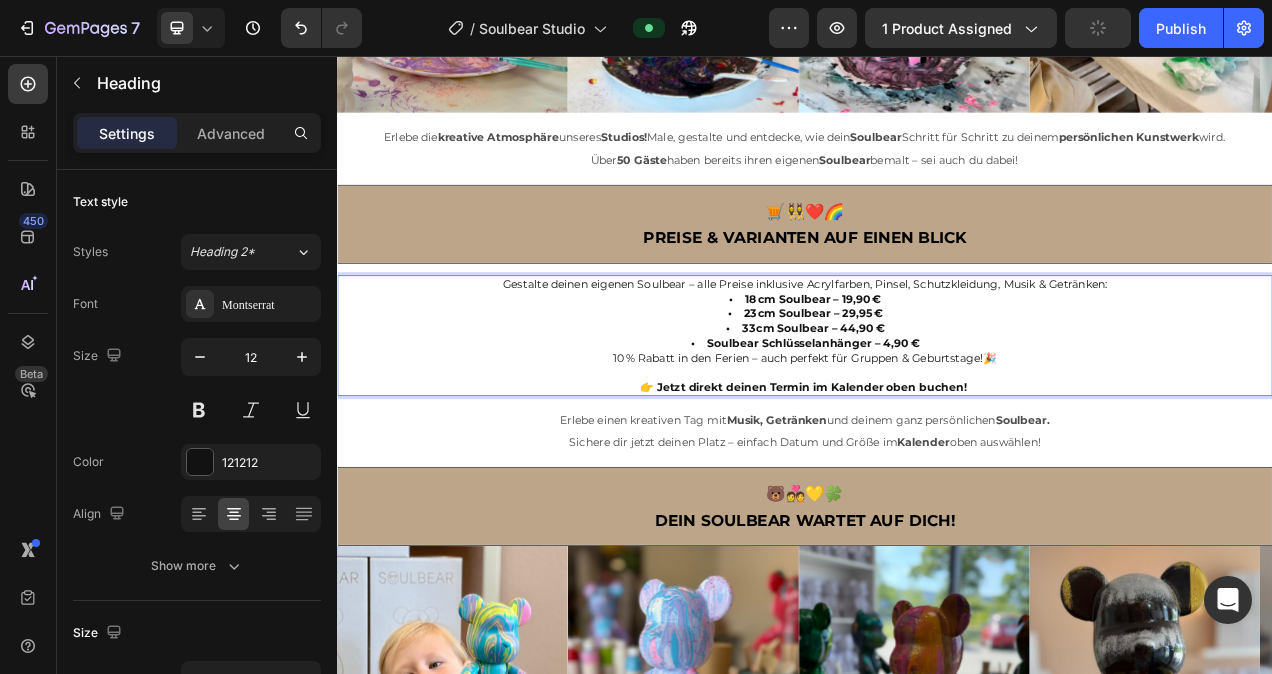 click on "•    33 cm Soulbear – 44,90 €" at bounding box center [937, 406] 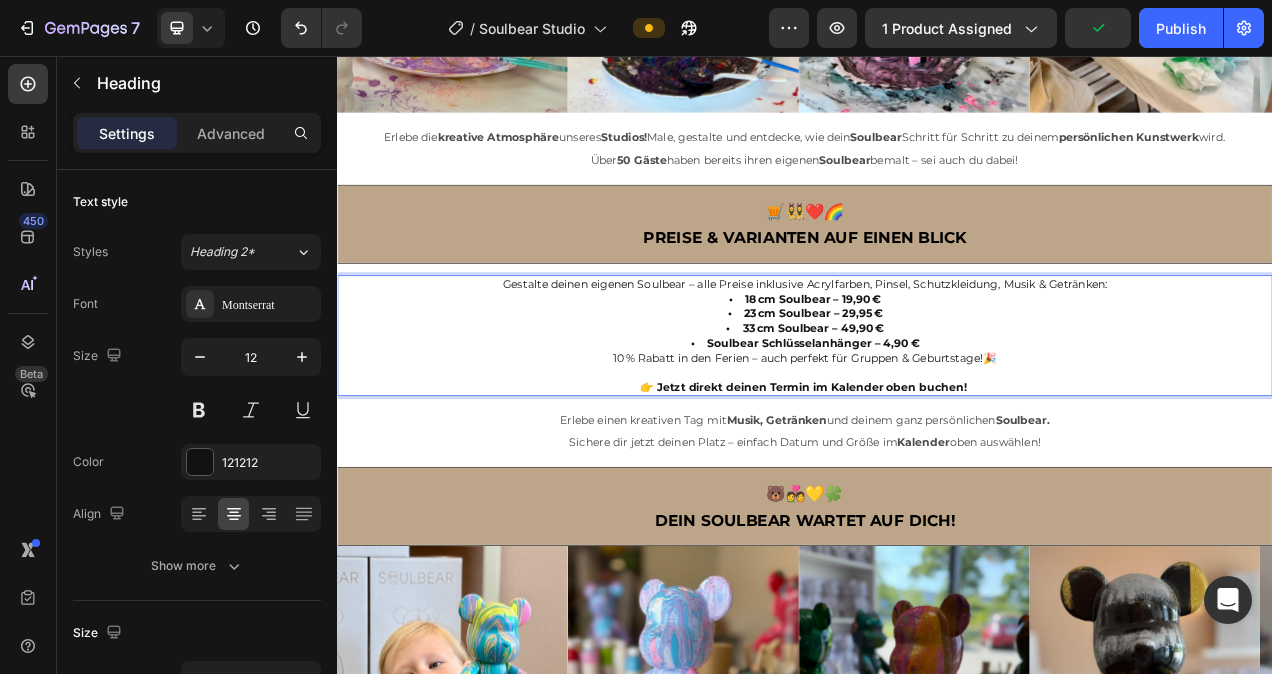 click on "Gestalte deinen eigenen Soulbear – alle Preise inklusive Acrylfarben, Pinsel, Schutzkleidung, Musik & Getränken: •    18 cm Soulbear – 19,90 €     •    23 cm Soulbear – 29,95 €     •    33 cm Soulbear – 49,90 €     •    Soulbear Schlüsselanhänger – 4,90 € 10 % Rabatt in den Ferien – auch perfekt für Gruppen & Geburtstage!🎉 👉 Jetzt direkt deinen Termin im Kalender oben buchen!" at bounding box center [937, 415] 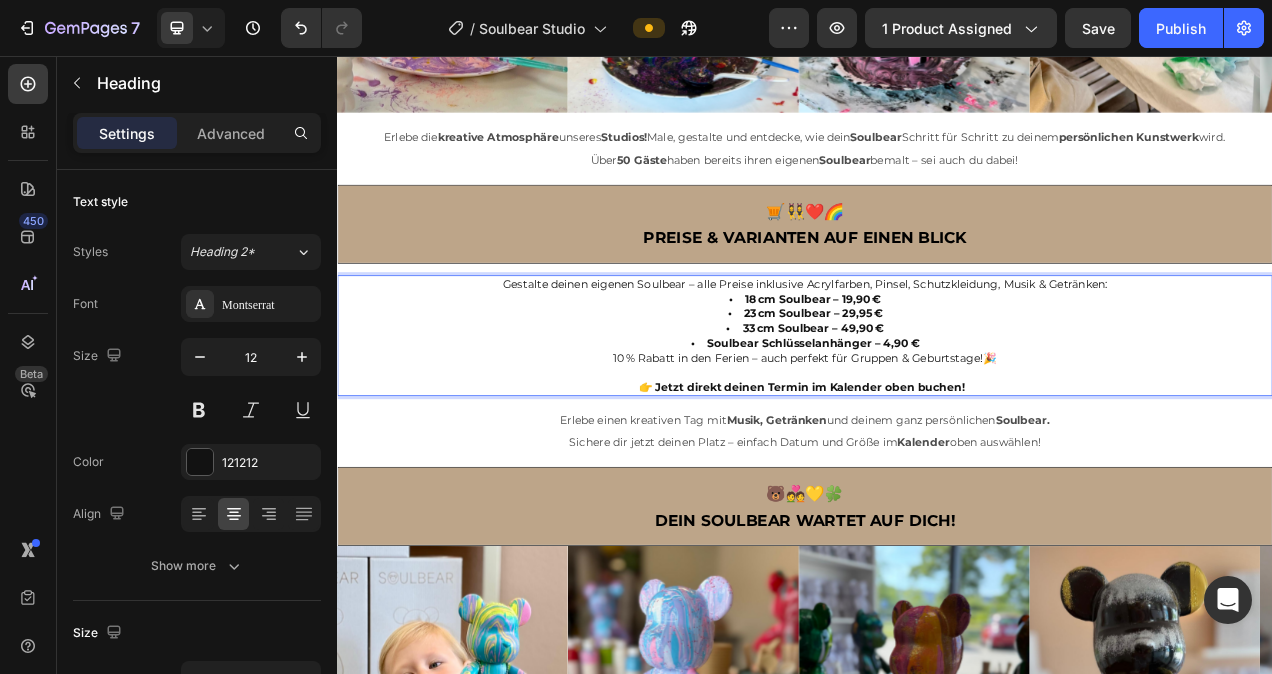 click on "10 % Rabatt in den Ferien – auch perfekt für Gruppen & Geburtstage!🎉" at bounding box center [937, 444] 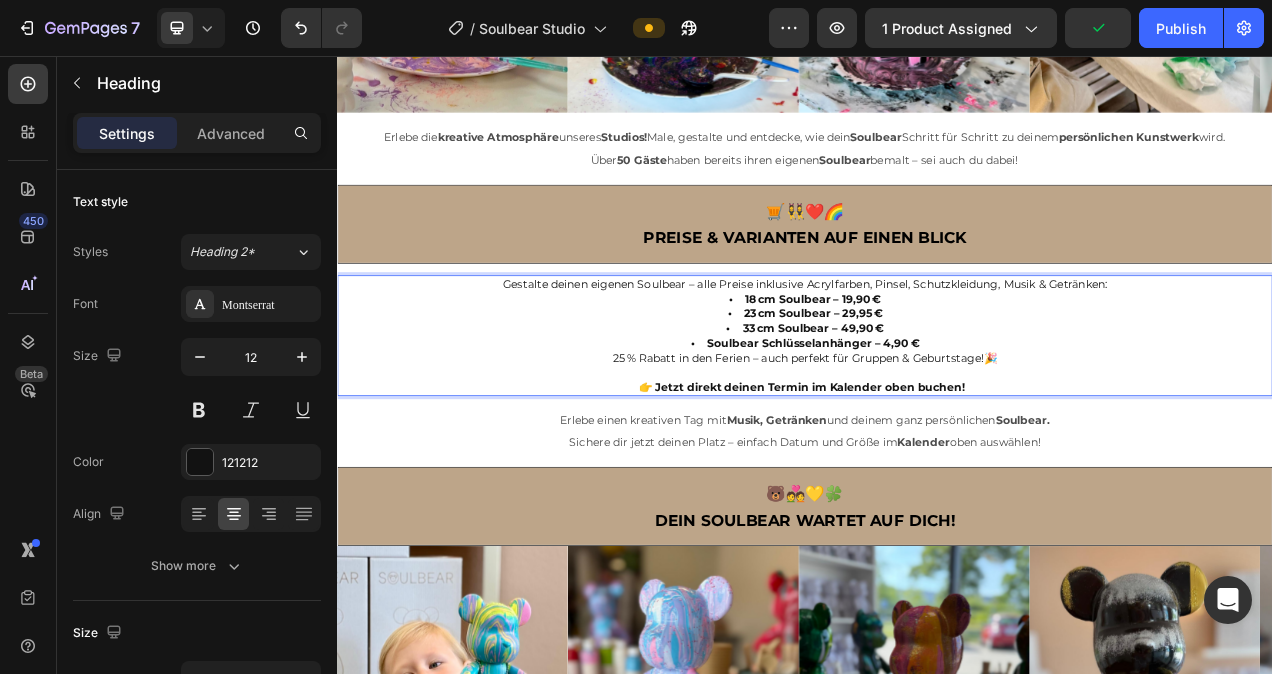 click on "25 % Rabatt in den Ferien – auch perfekt für Gruppen & Geburtstage!🎉" at bounding box center [937, 444] 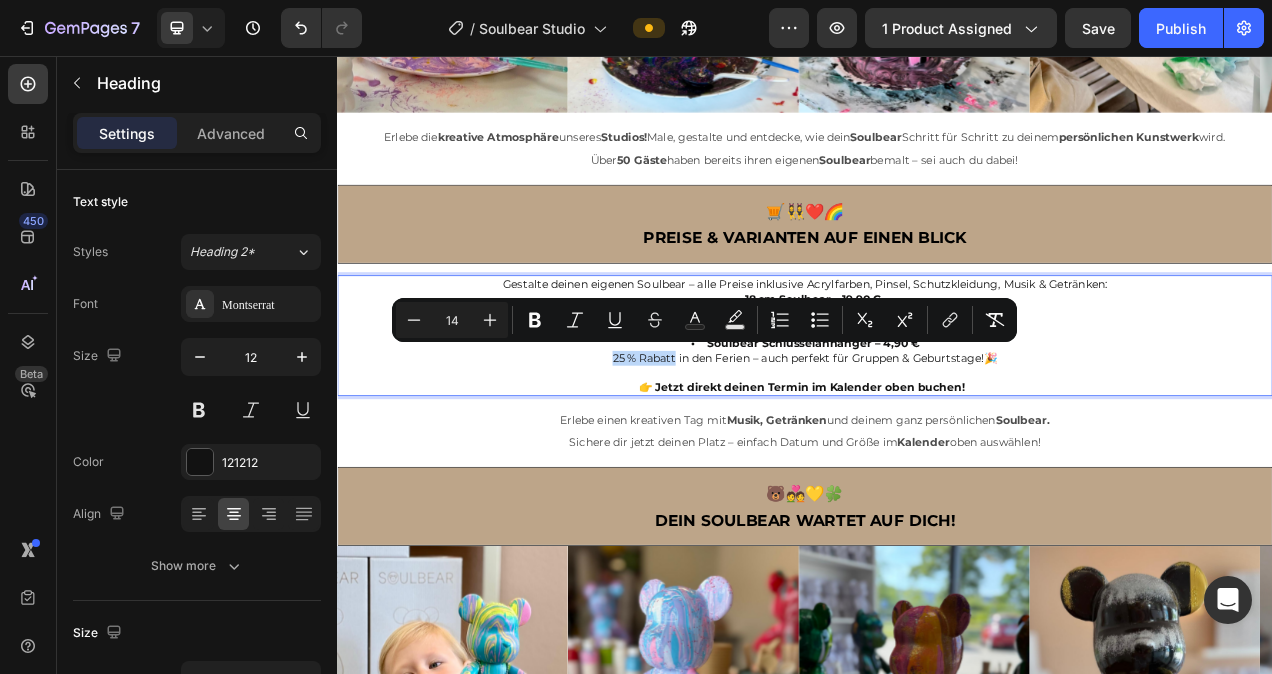 drag, startPoint x: 760, startPoint y: 440, endPoint x: 683, endPoint y: 440, distance: 77 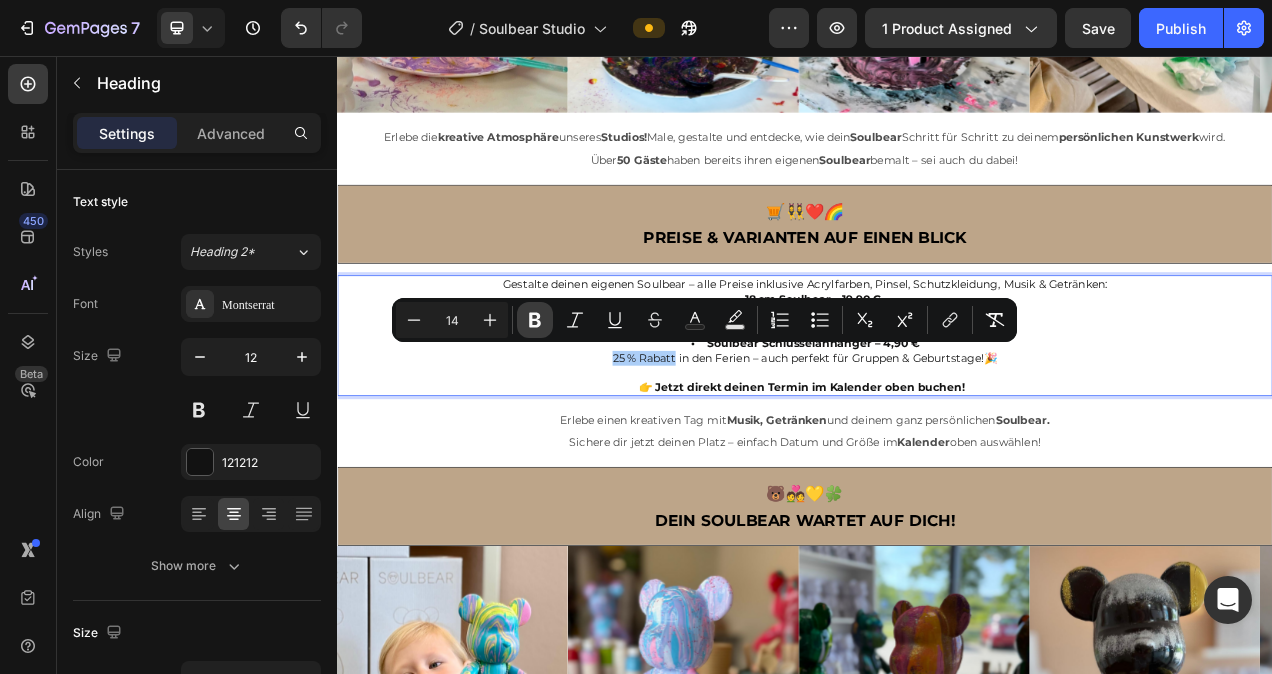 click 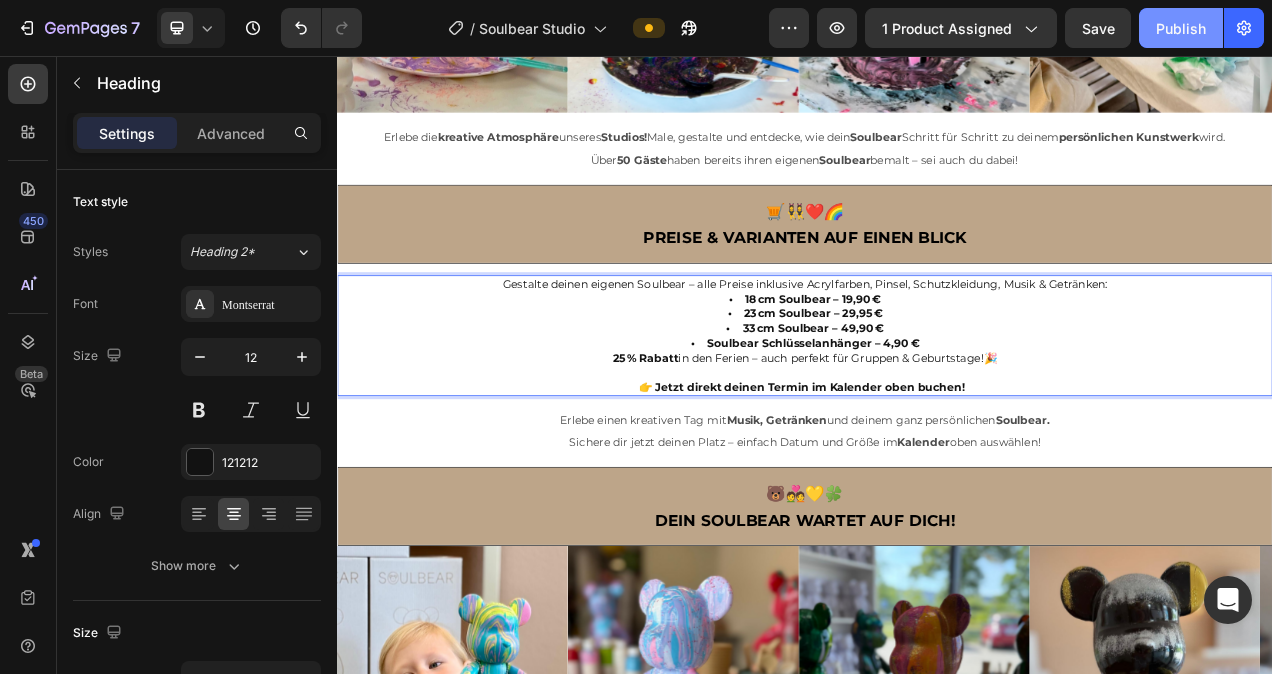 click on "Publish" at bounding box center [1181, 28] 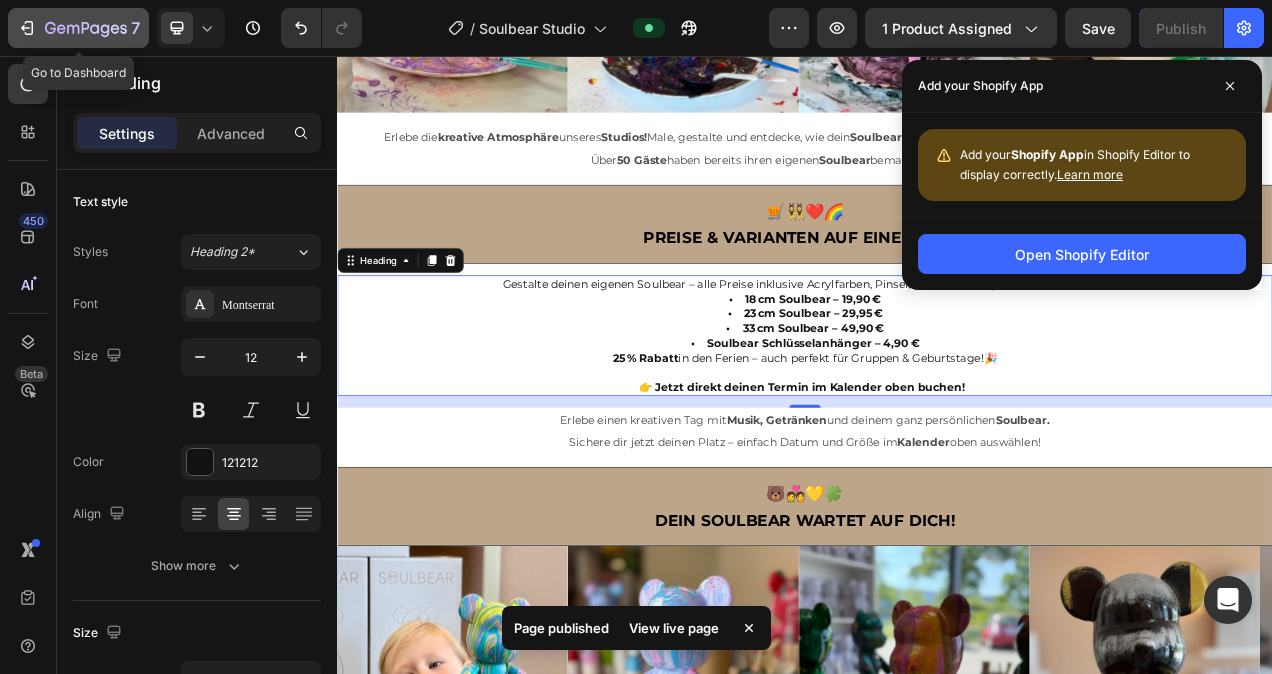 click on "7" at bounding box center (78, 28) 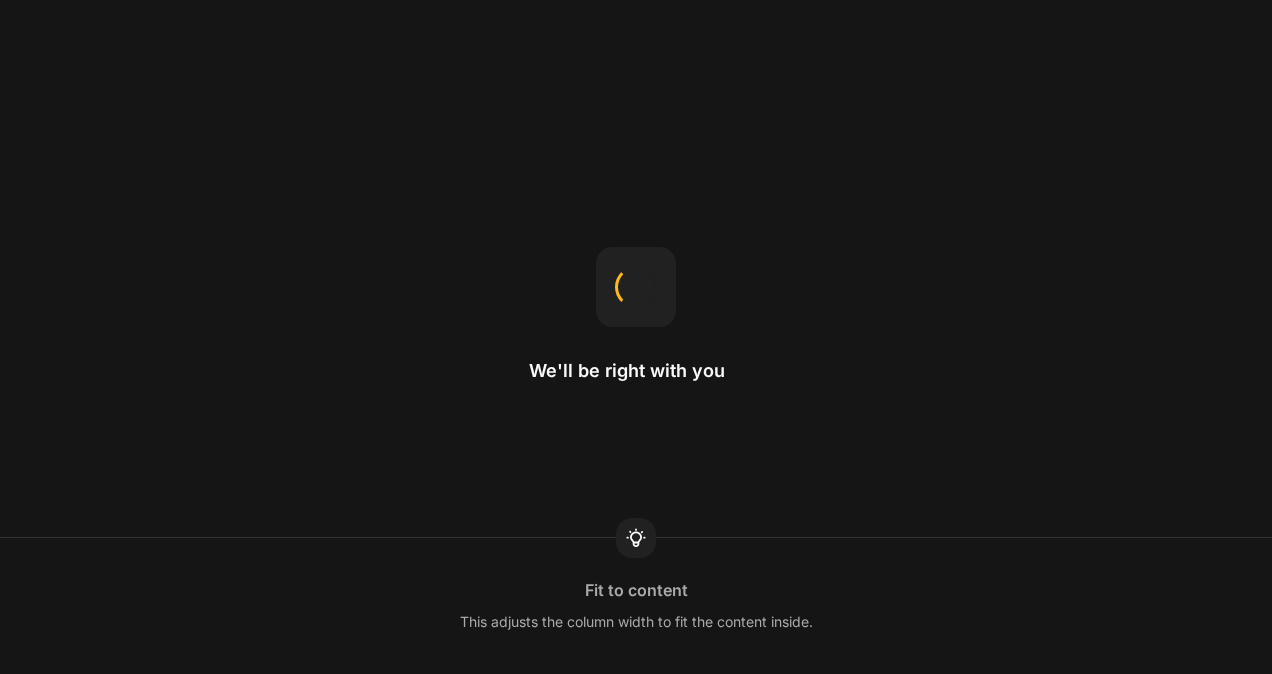 scroll, scrollTop: 0, scrollLeft: 0, axis: both 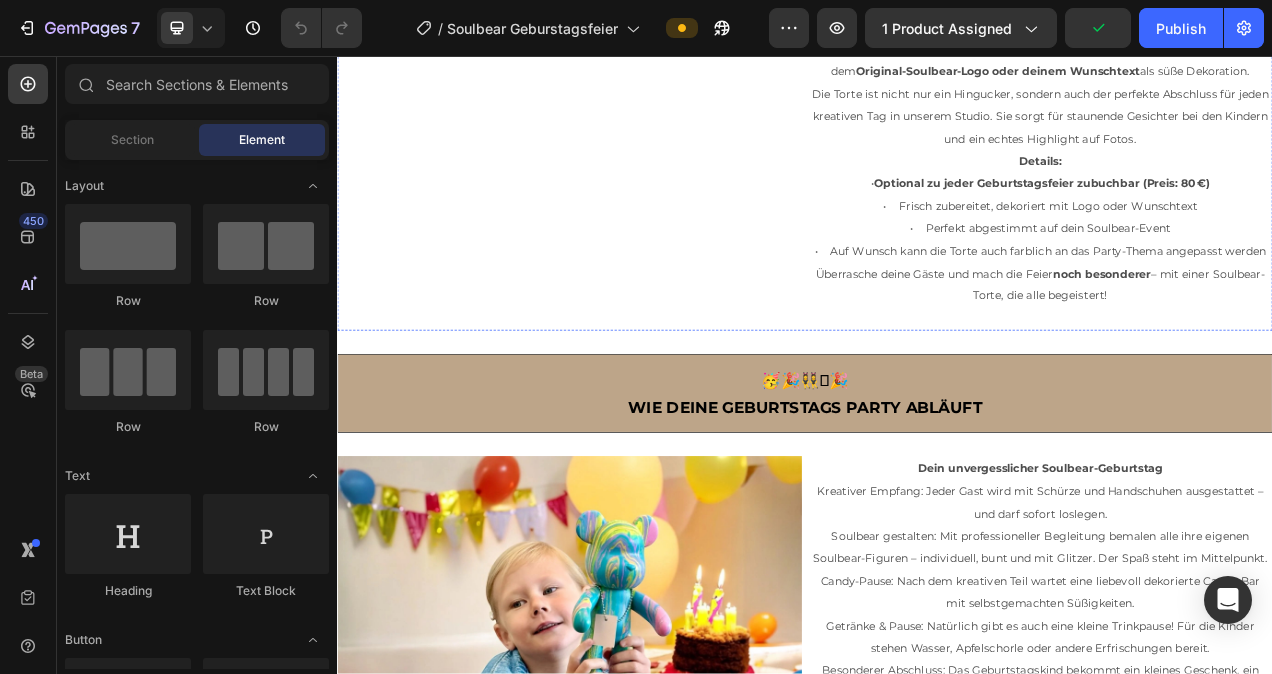 click at bounding box center (635, 3) 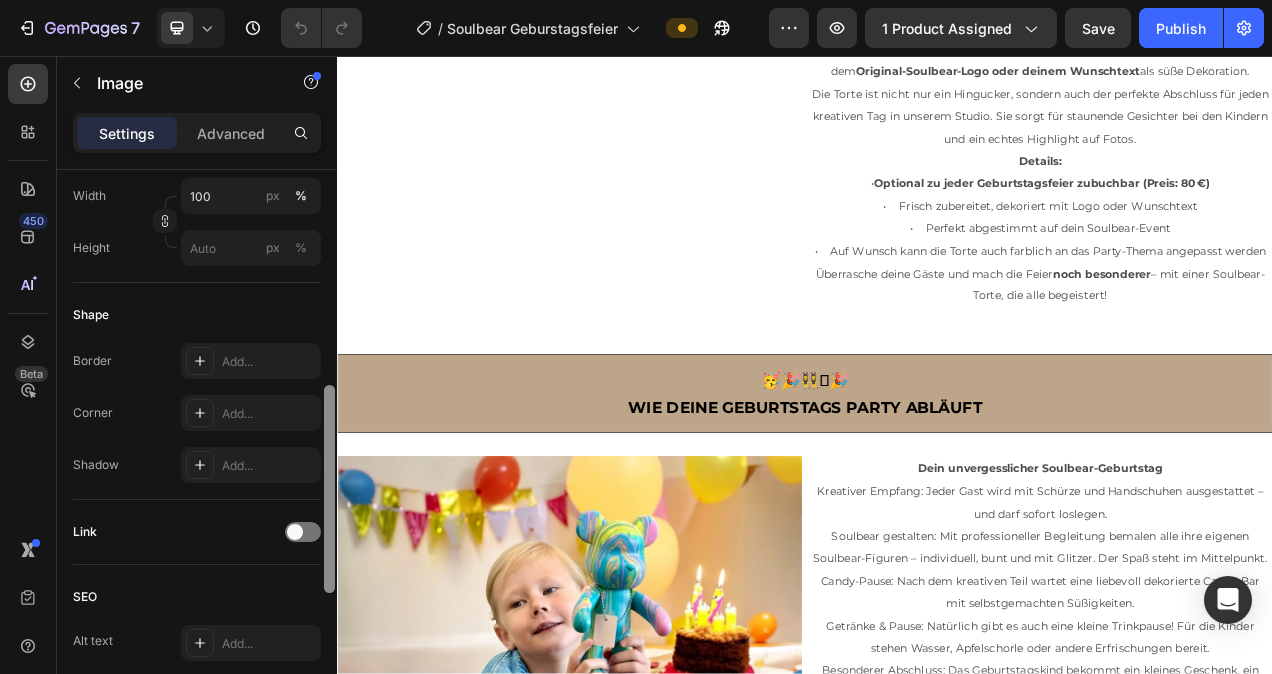 scroll, scrollTop: 583, scrollLeft: 0, axis: vertical 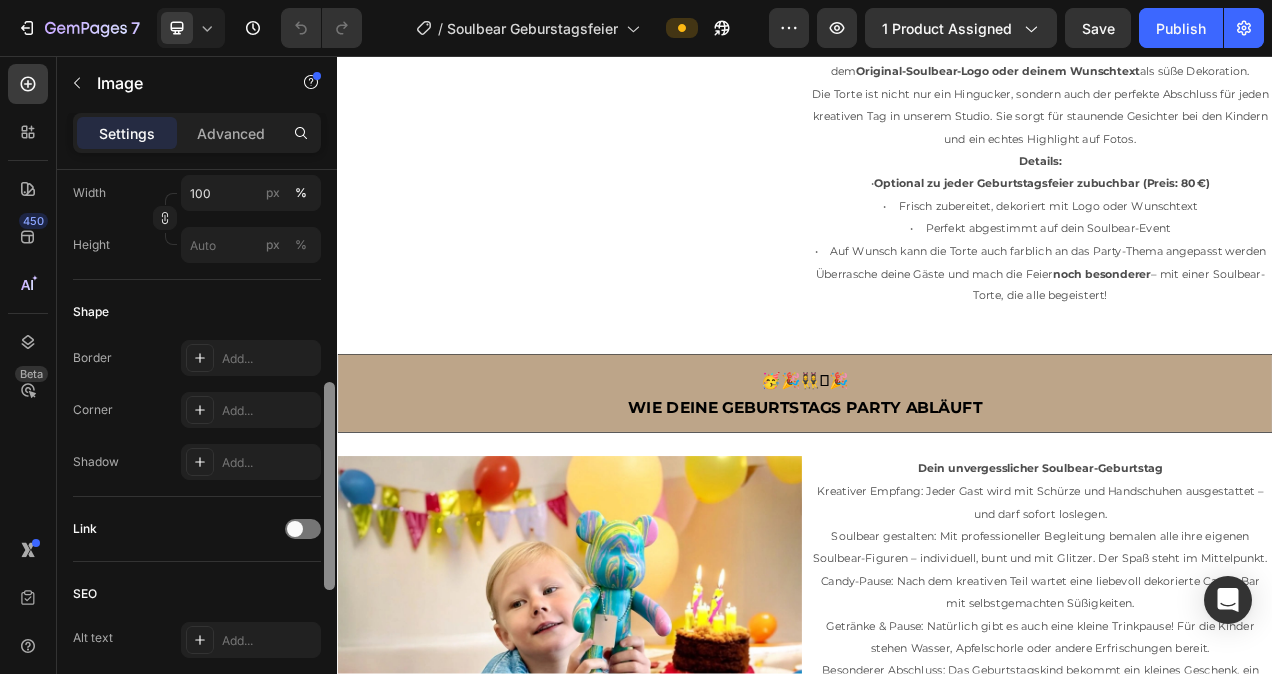 drag, startPoint x: 328, startPoint y: 205, endPoint x: 332, endPoint y: 422, distance: 217.03687 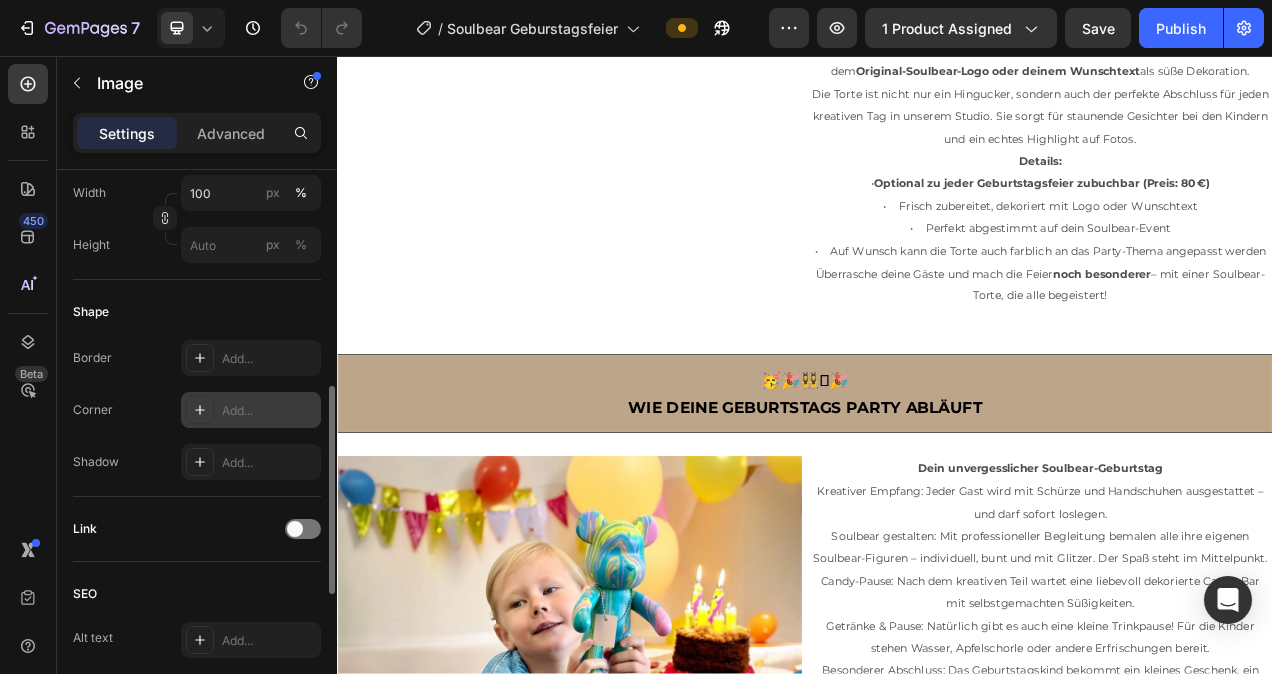 click on "Add..." at bounding box center (251, 410) 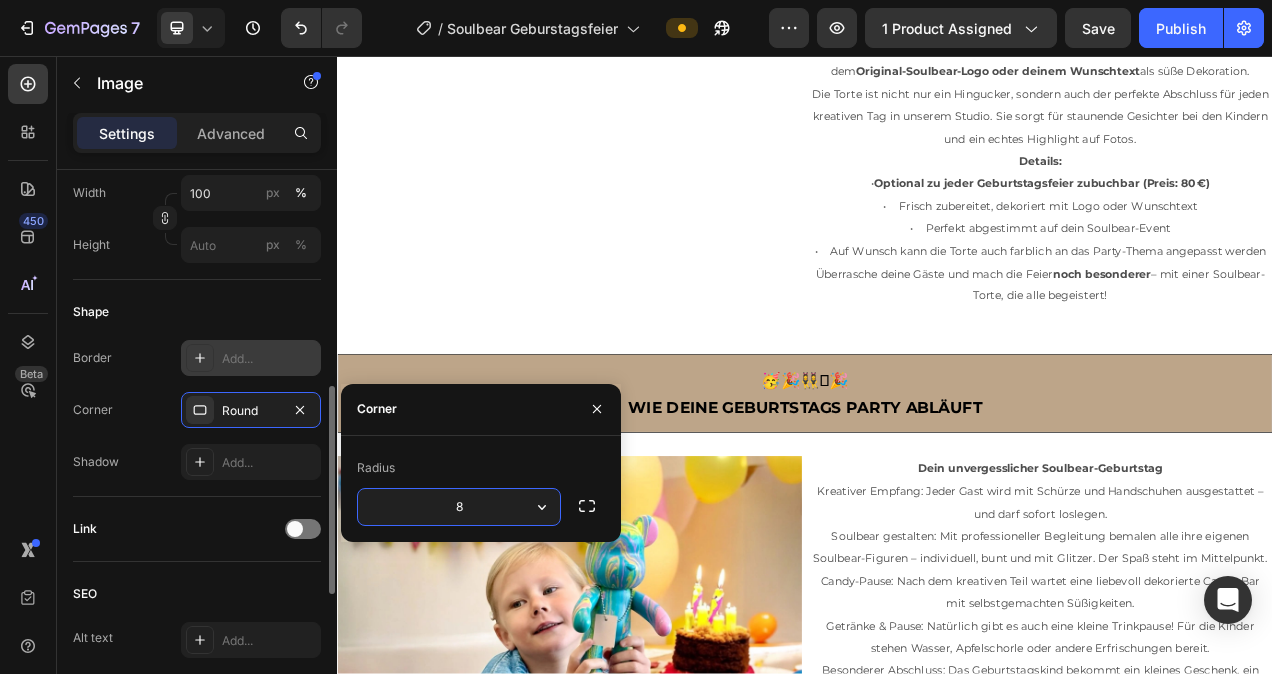 click on "Add..." at bounding box center [269, 359] 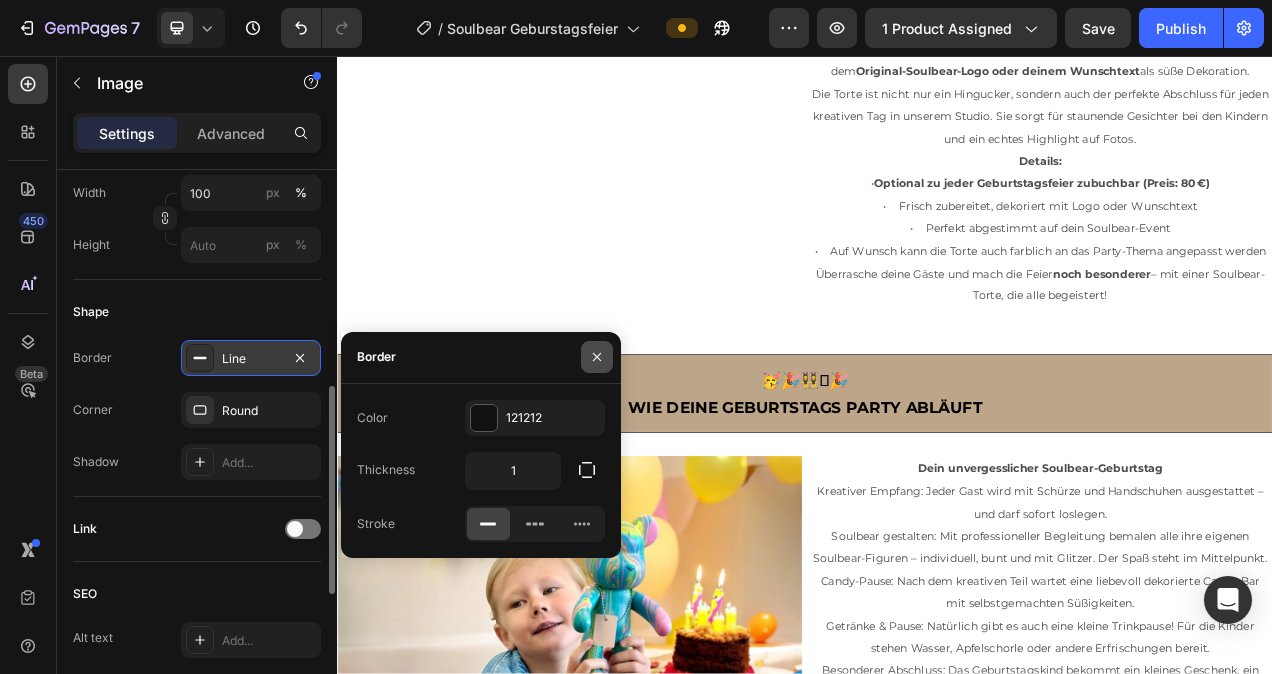click 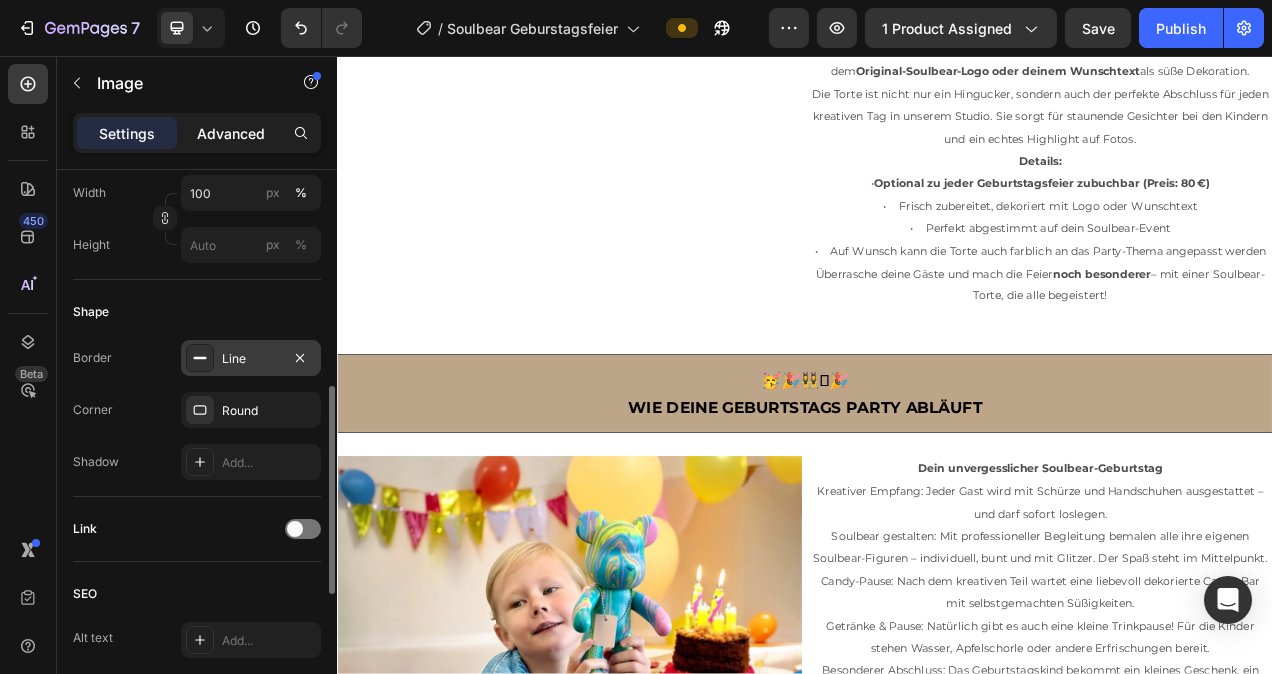 click on "Advanced" at bounding box center (231, 133) 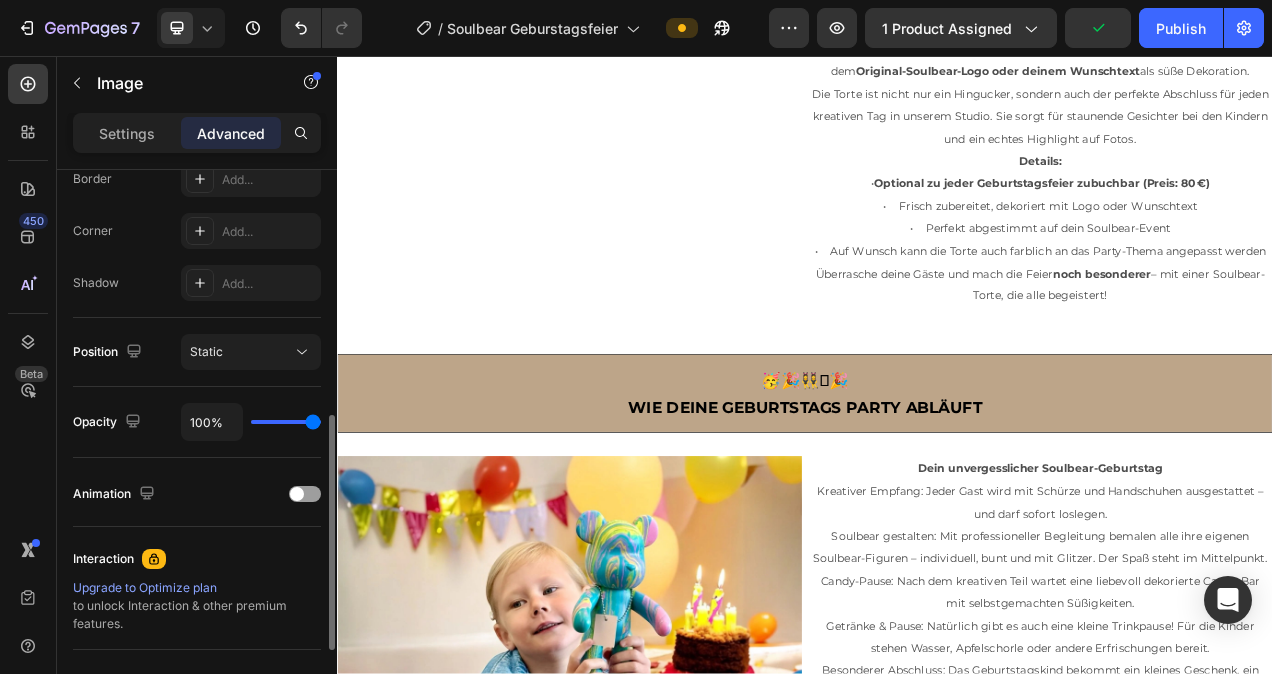 click at bounding box center (635, 4) 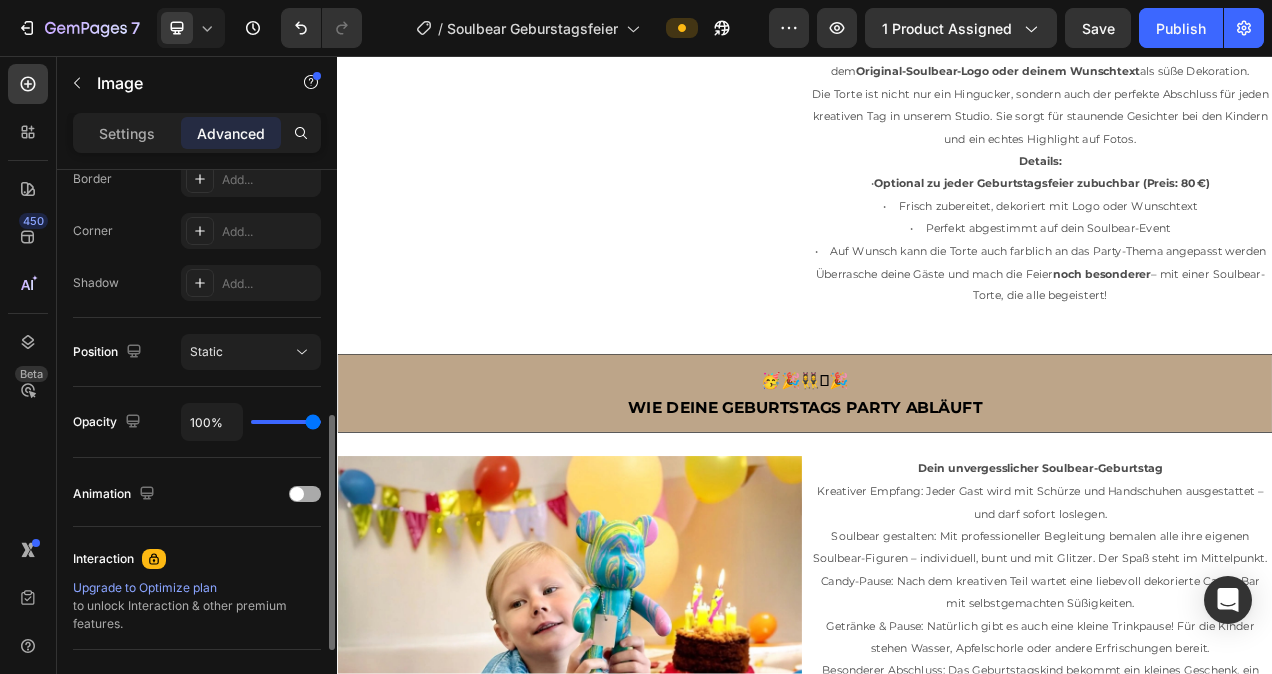 click at bounding box center [305, 494] 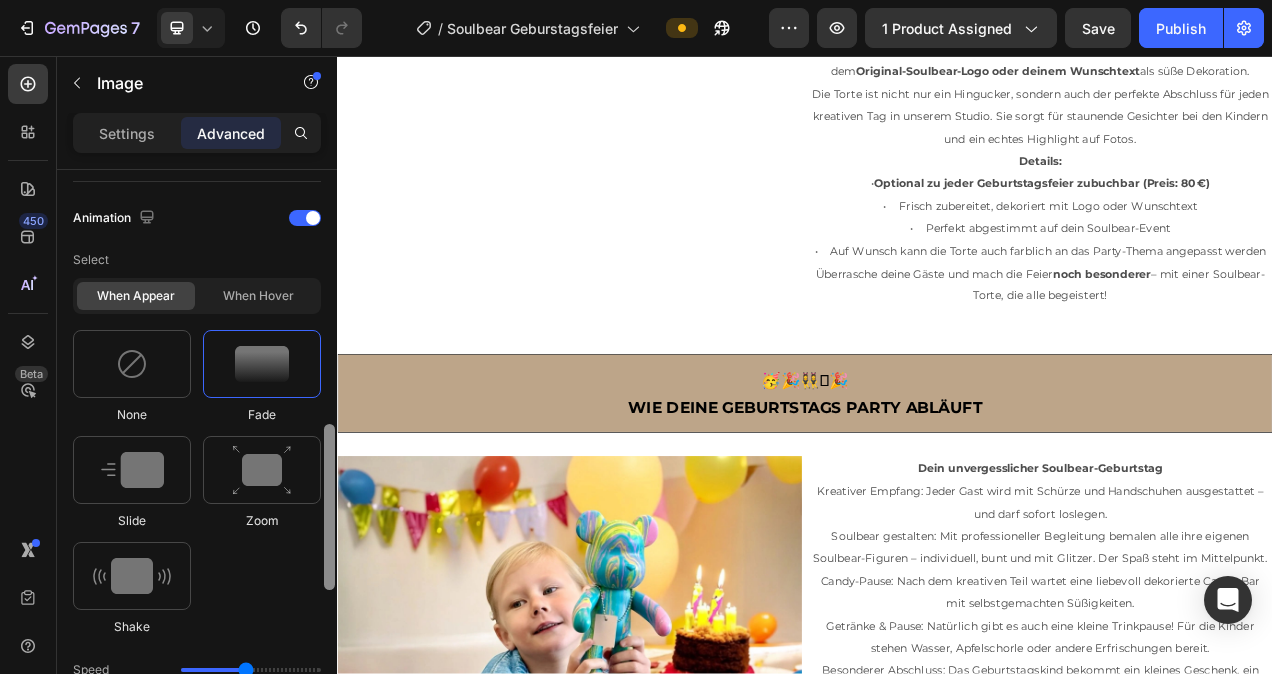 drag, startPoint x: 664, startPoint y: 449, endPoint x: 337, endPoint y: 613, distance: 365.82098 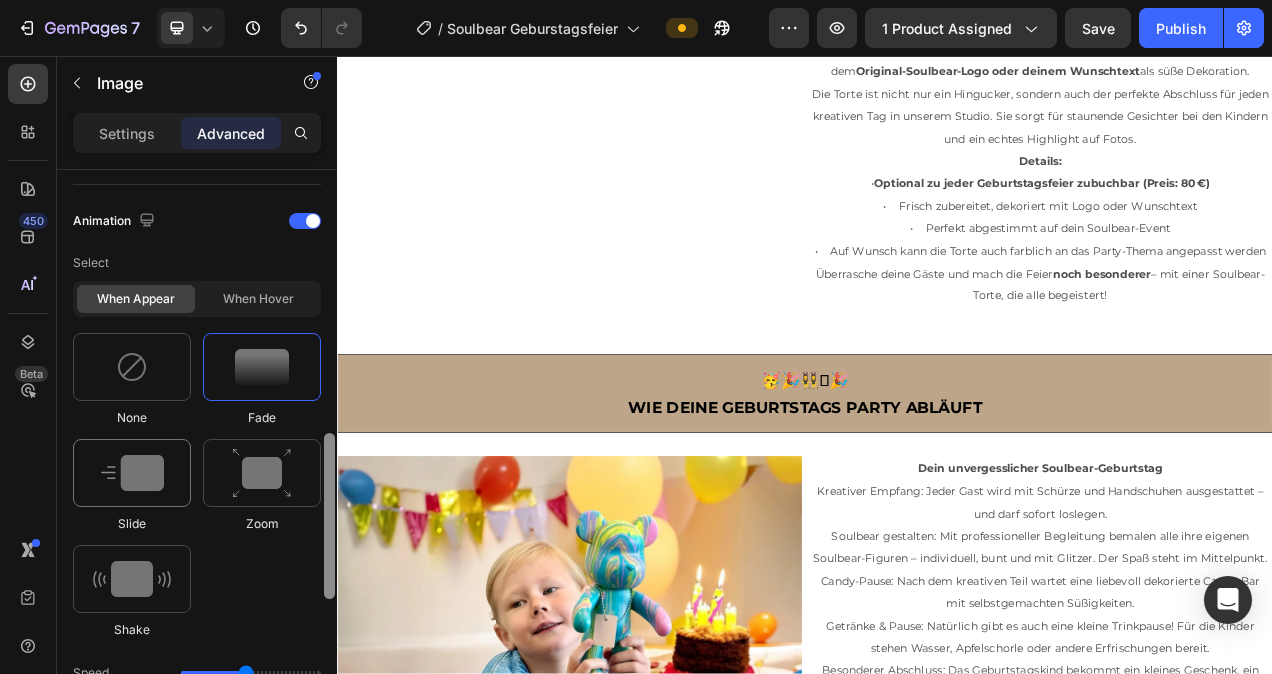scroll, scrollTop: 849, scrollLeft: 0, axis: vertical 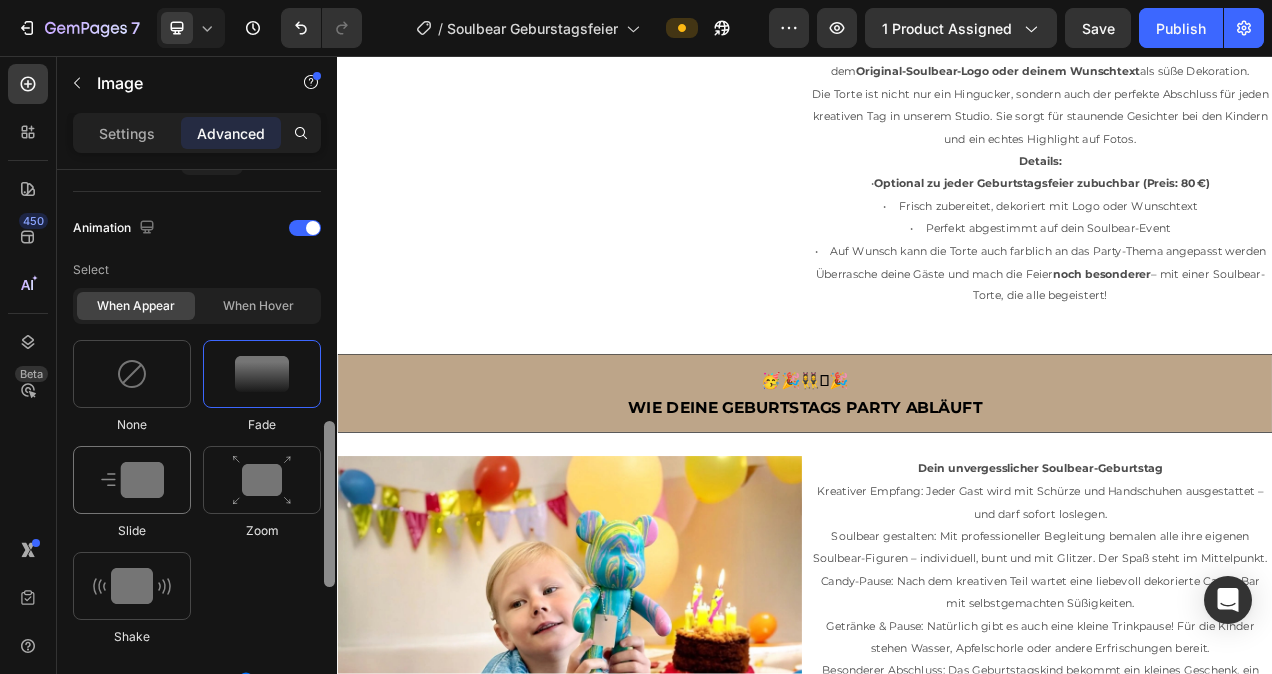 click at bounding box center (132, 480) 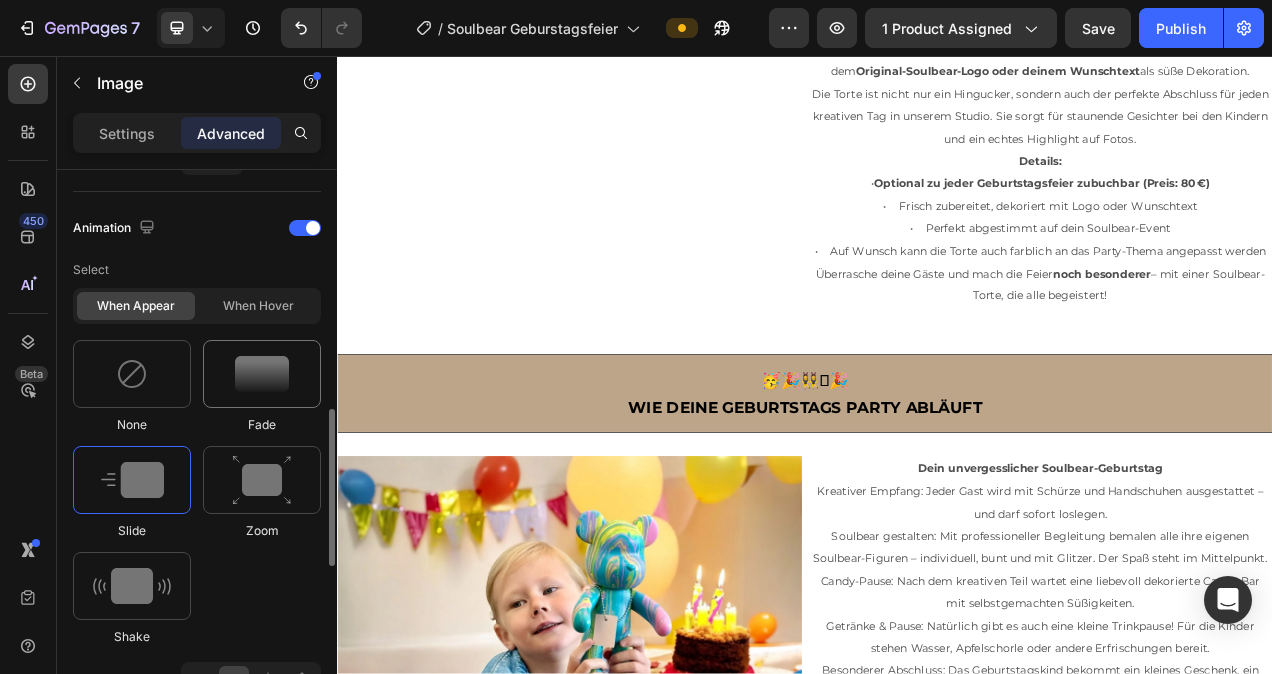 click at bounding box center [262, 374] 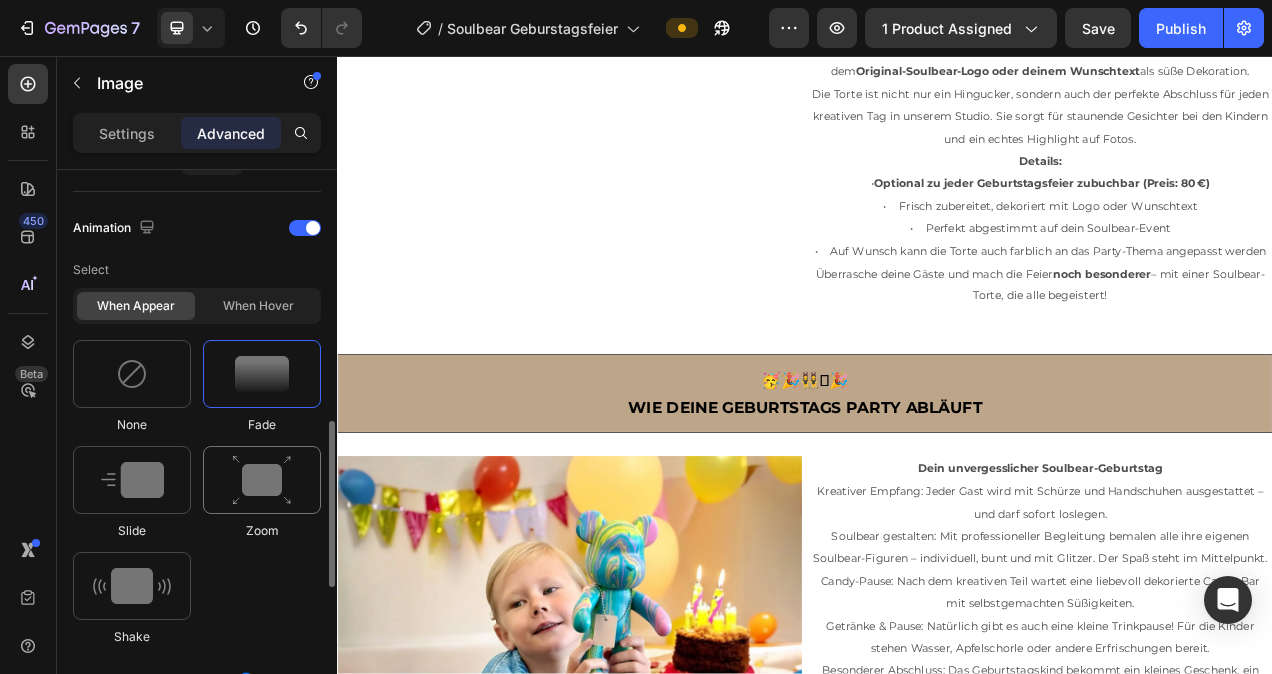 click at bounding box center [262, 480] 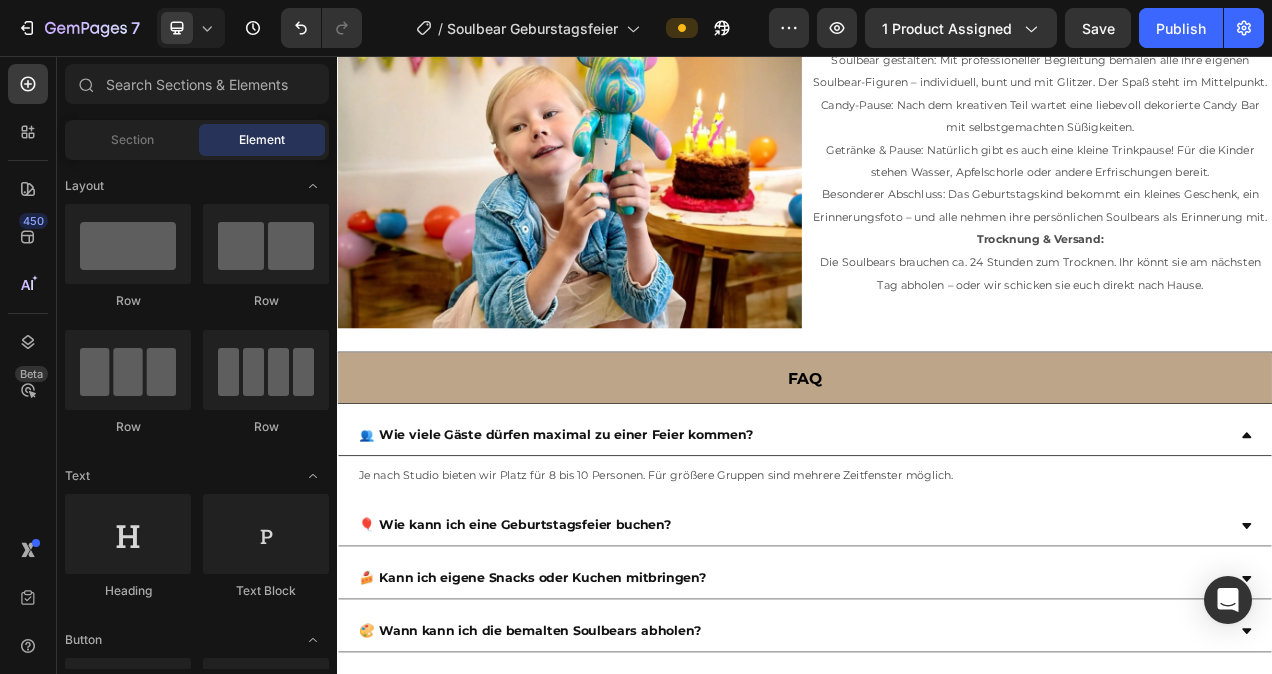 scroll, scrollTop: 3002, scrollLeft: 0, axis: vertical 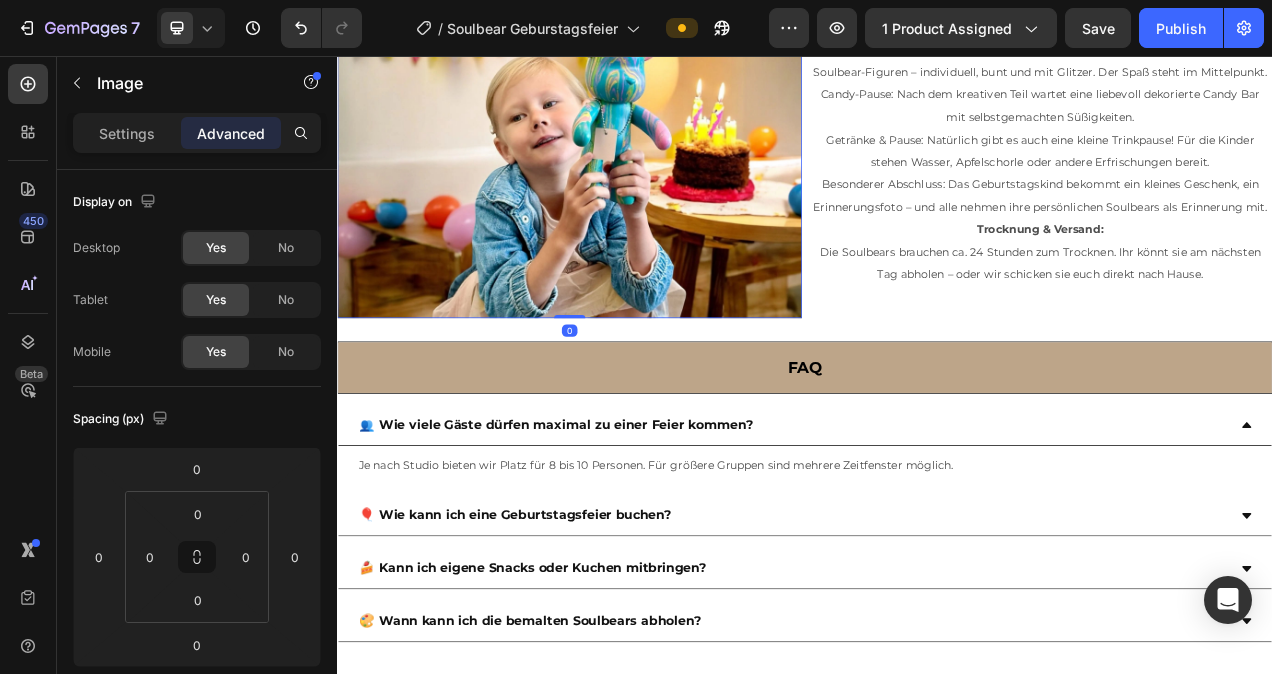 click at bounding box center (635, 169) 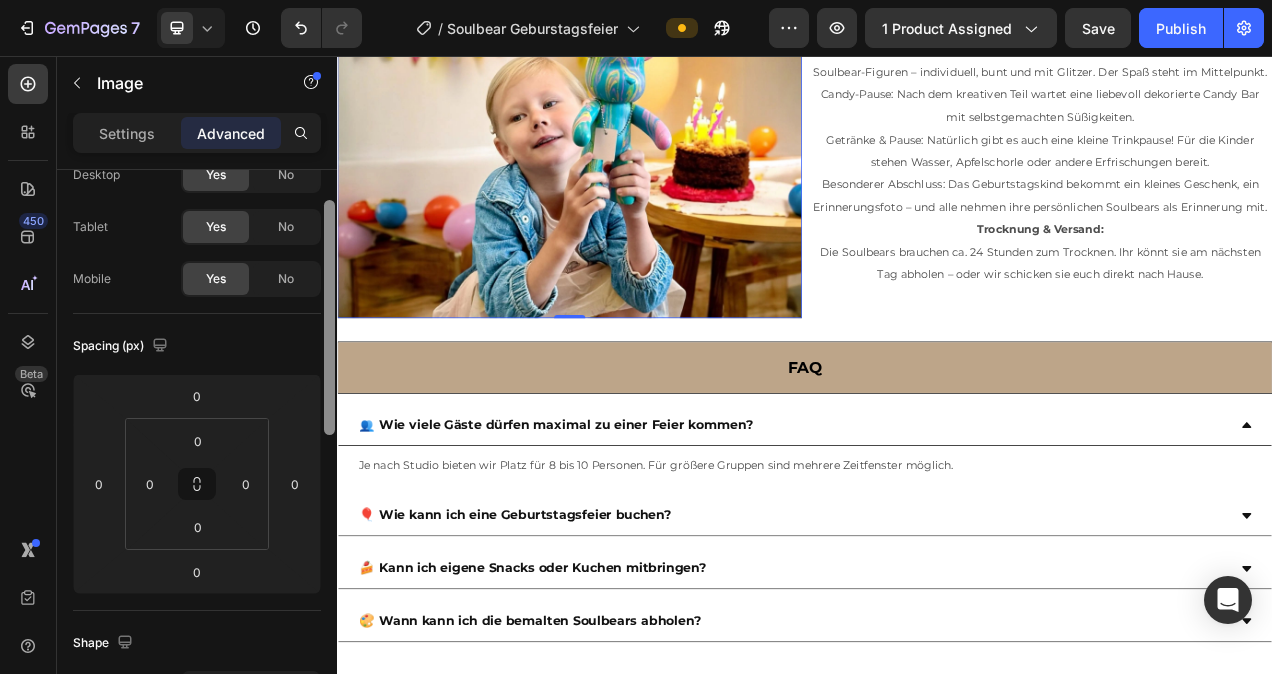 drag, startPoint x: 329, startPoint y: 265, endPoint x: 331, endPoint y: 292, distance: 27.073973 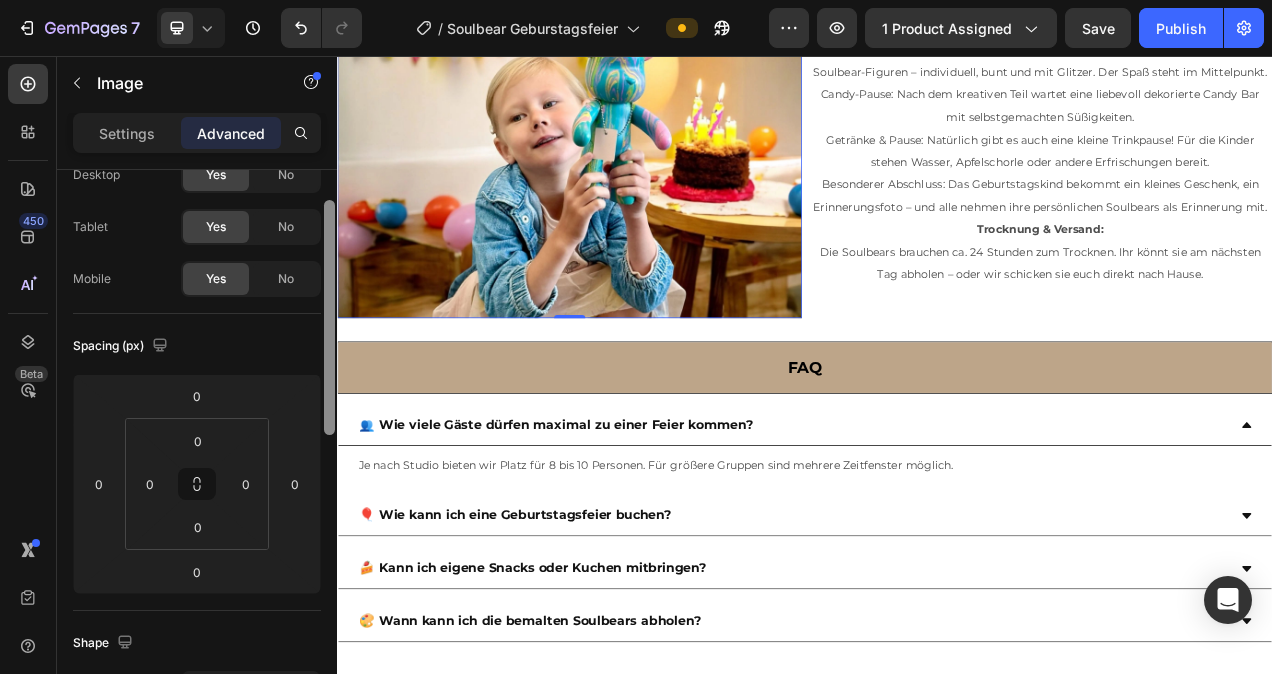 click at bounding box center (329, 317) 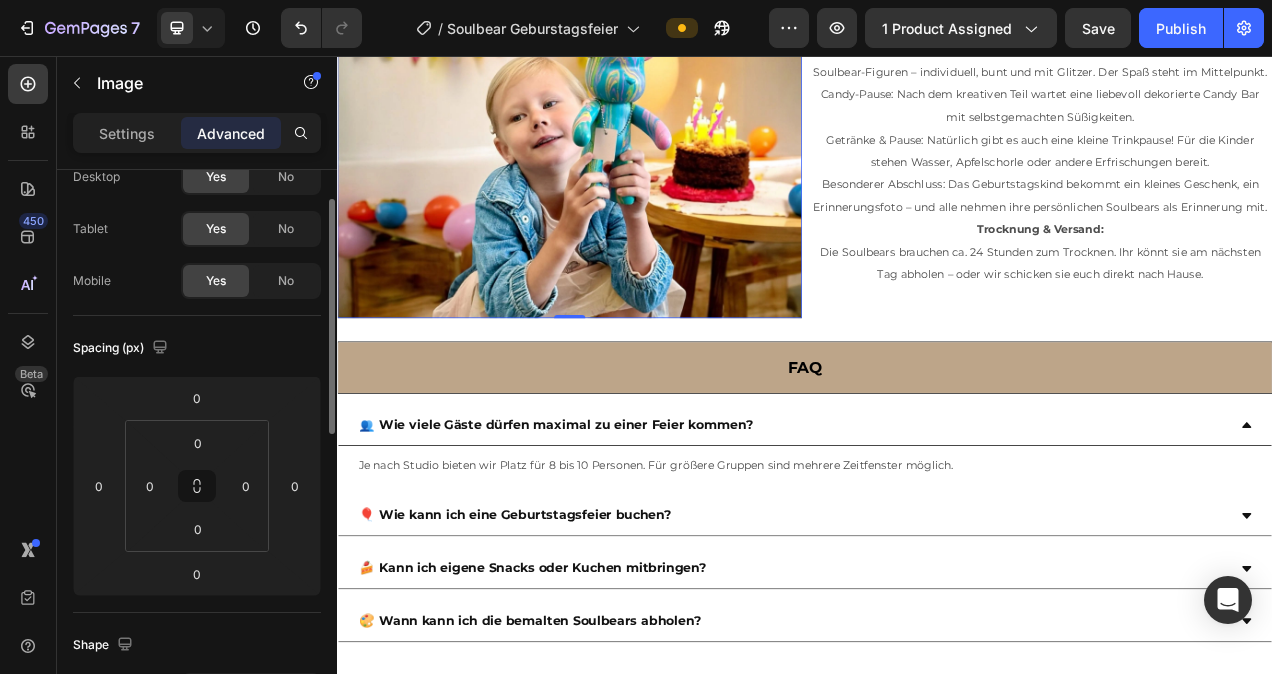 click at bounding box center (635, 169) 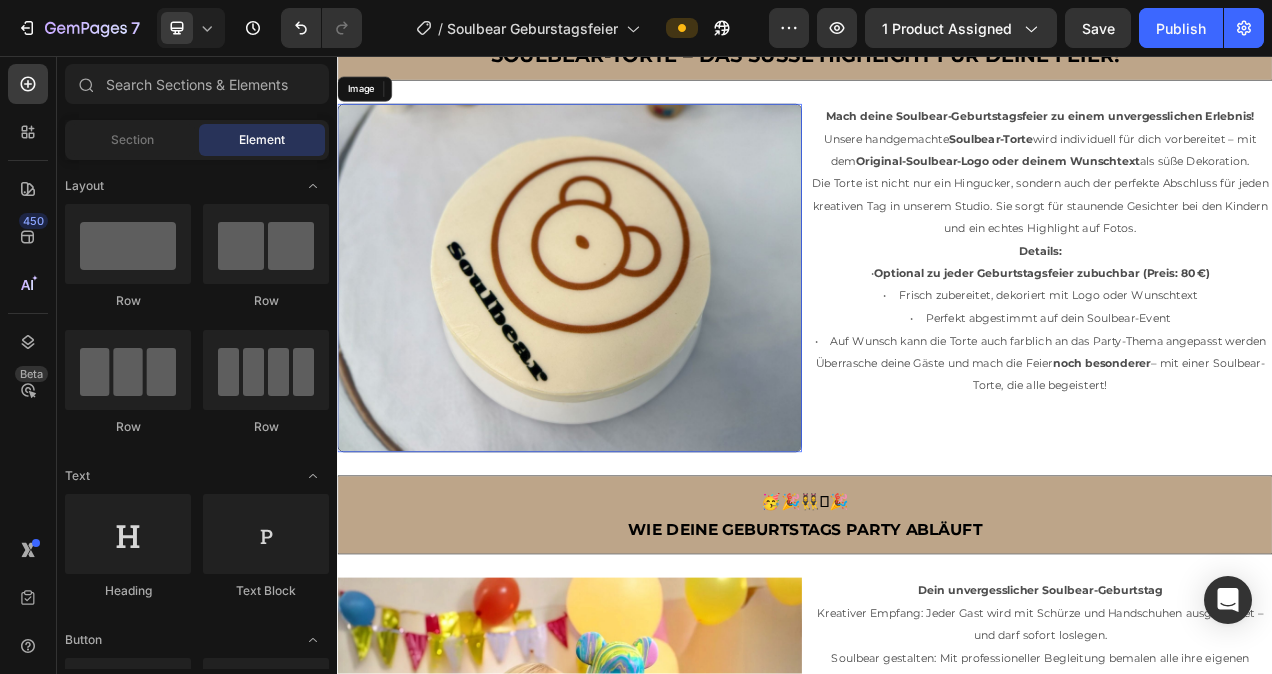 scroll, scrollTop: 2243, scrollLeft: 0, axis: vertical 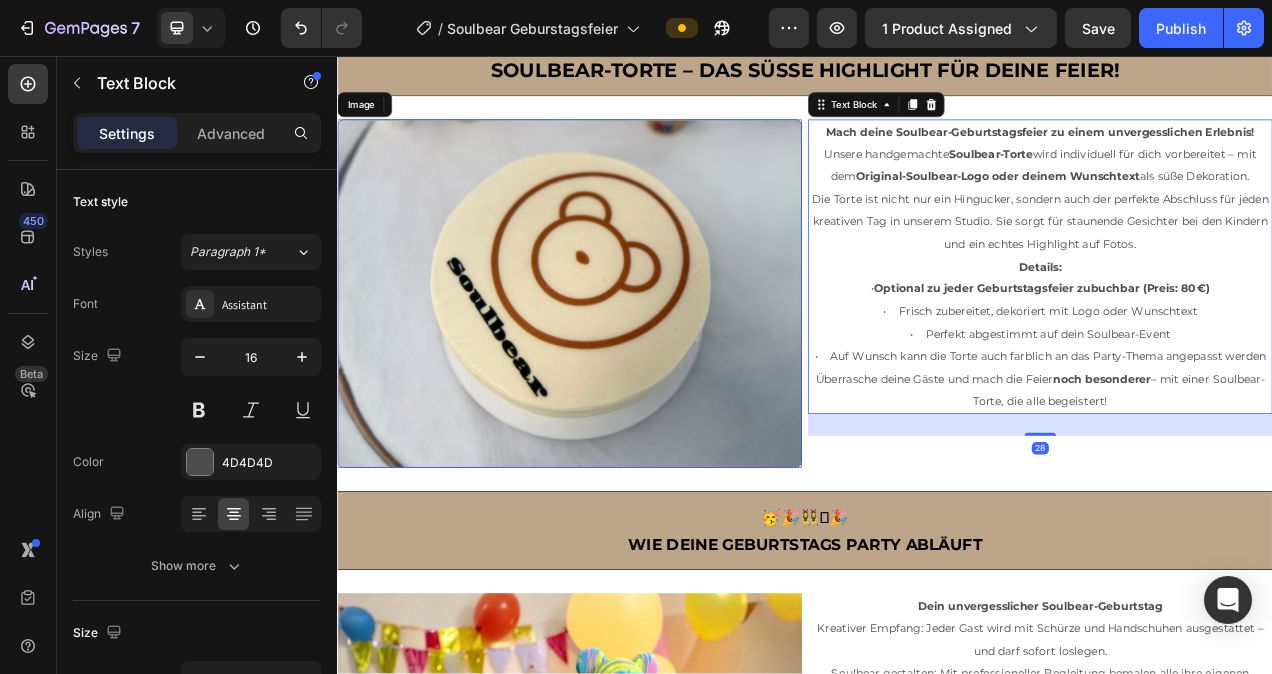 click on "Die Torte ist nicht nur ein Hingucker, sondern auch der perfekte Abschluss für jeden kreativen Tag in unserem Studio. Sie sorgt für staunende Gesichter bei den Kindern und ein echtes Highlight auf Fotos." at bounding box center (1239, 269) 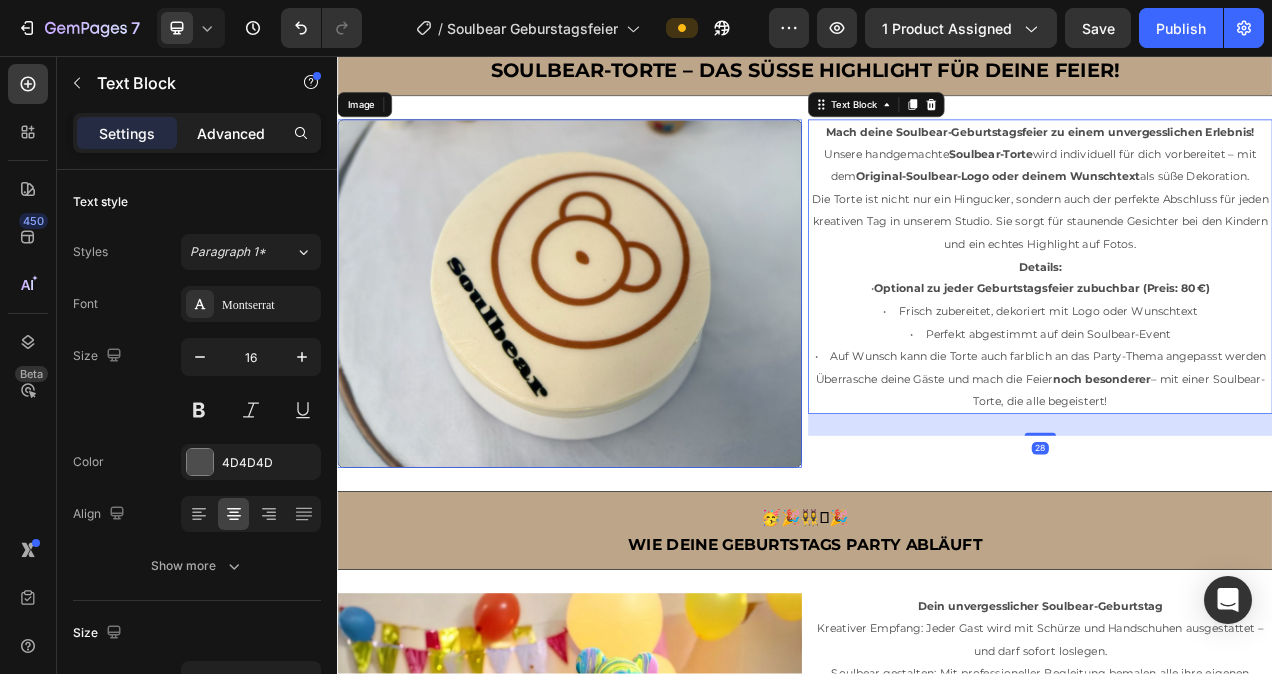 click on "Advanced" at bounding box center (231, 133) 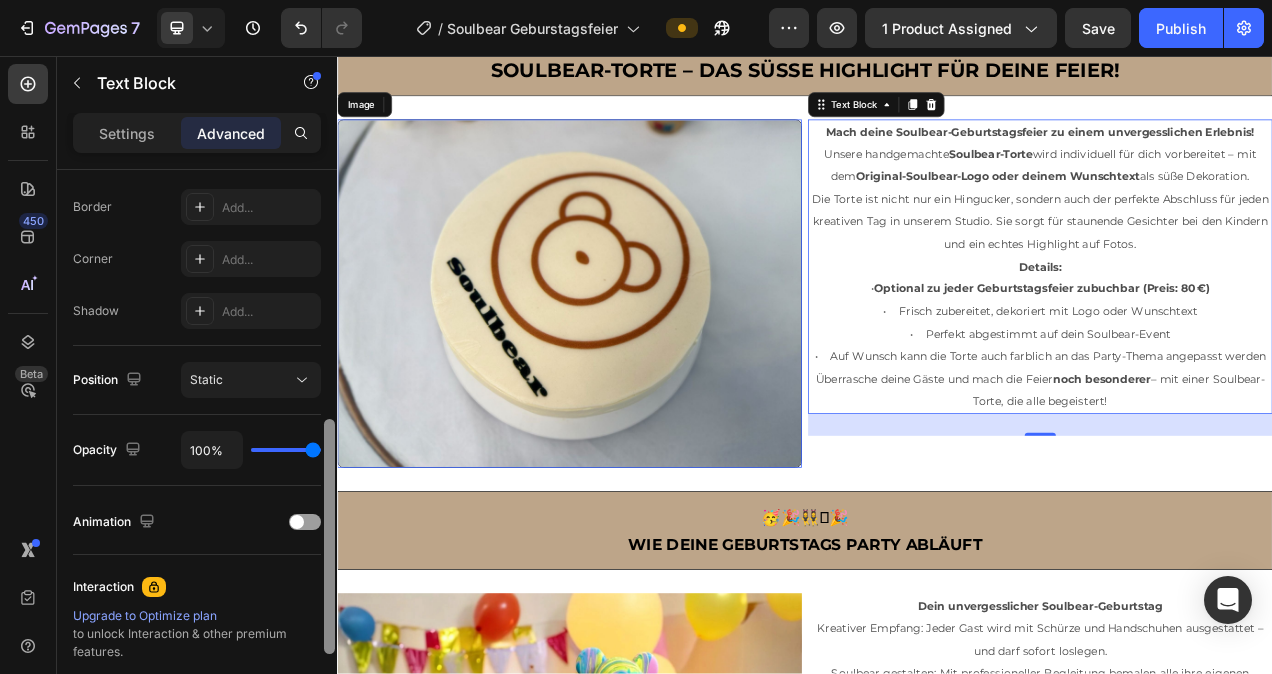 scroll, scrollTop: 569, scrollLeft: 0, axis: vertical 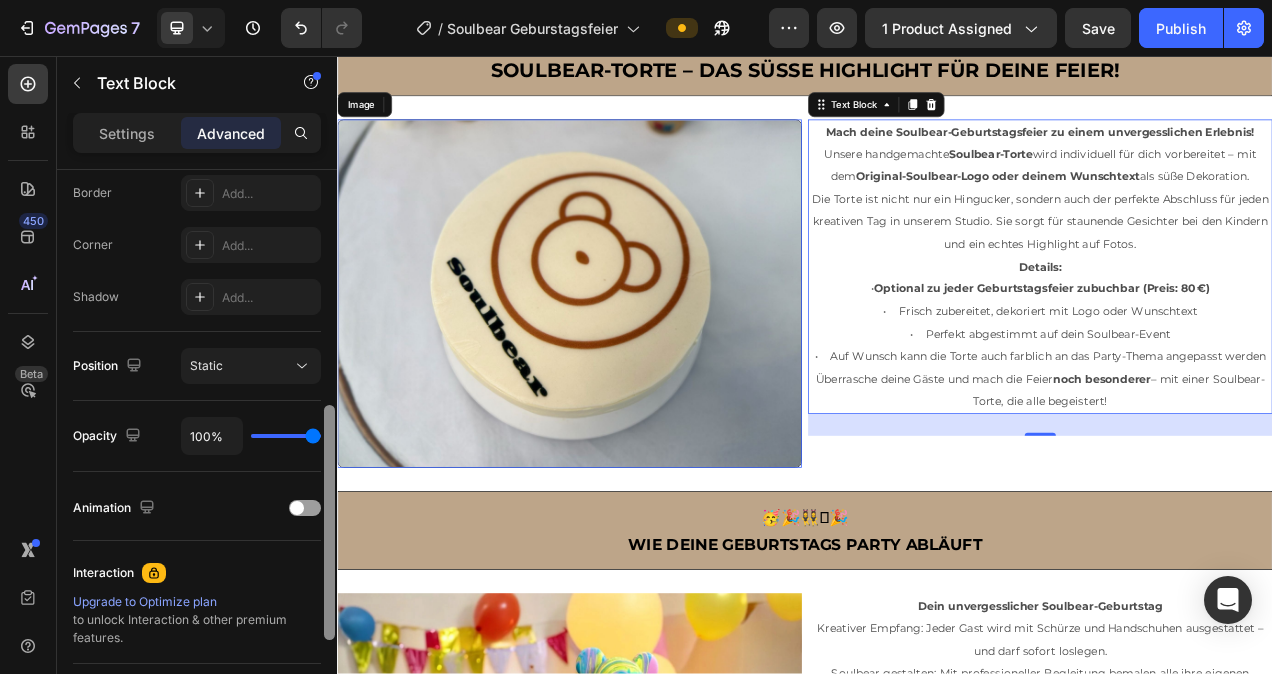 drag, startPoint x: 327, startPoint y: 243, endPoint x: 327, endPoint y: 483, distance: 240 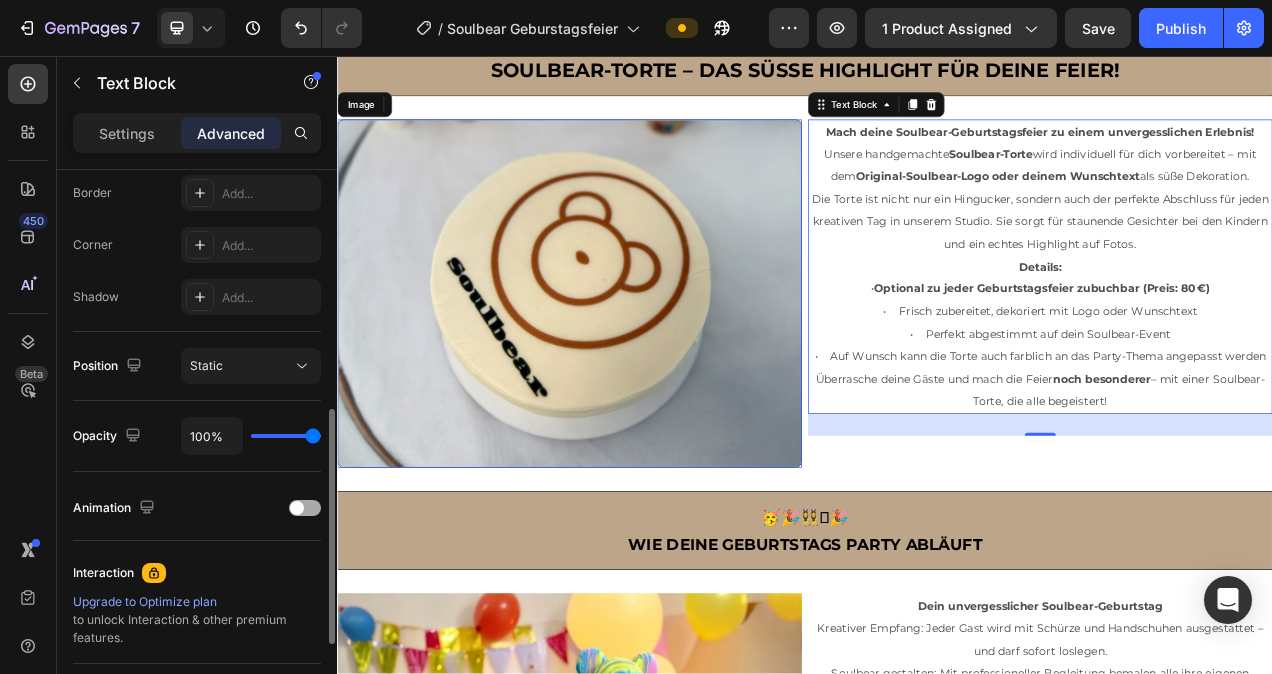 click at bounding box center (297, 508) 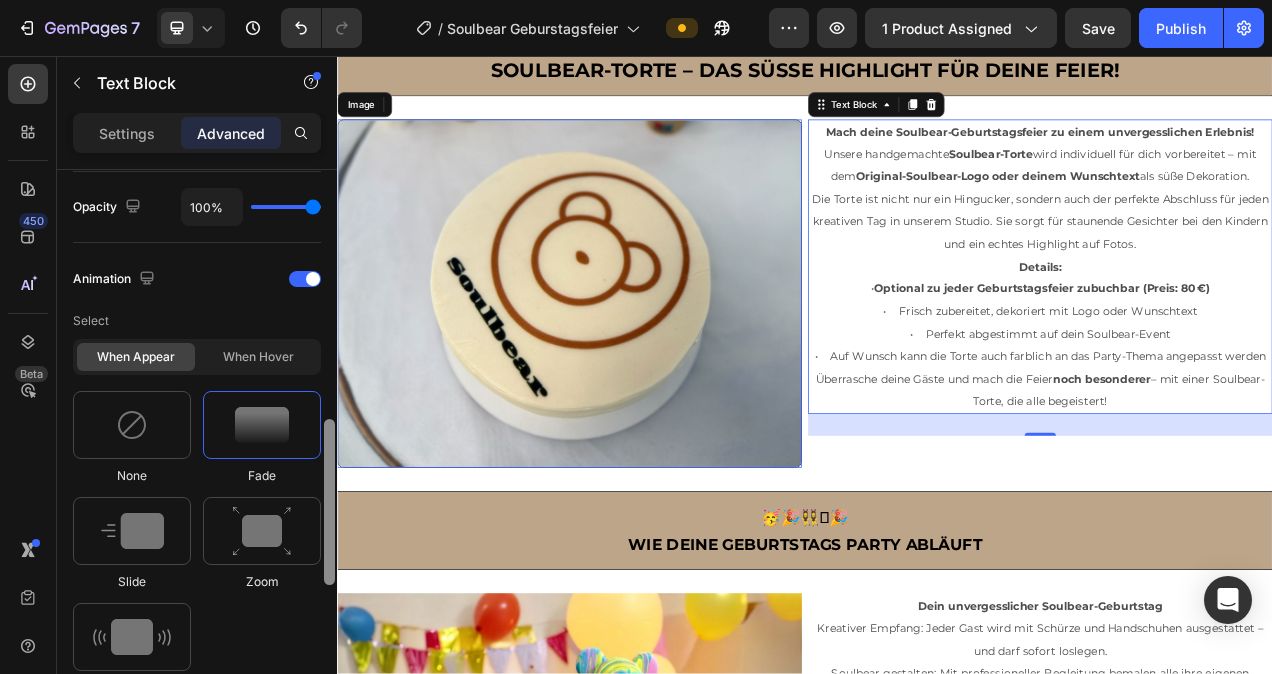 scroll, scrollTop: 811, scrollLeft: 0, axis: vertical 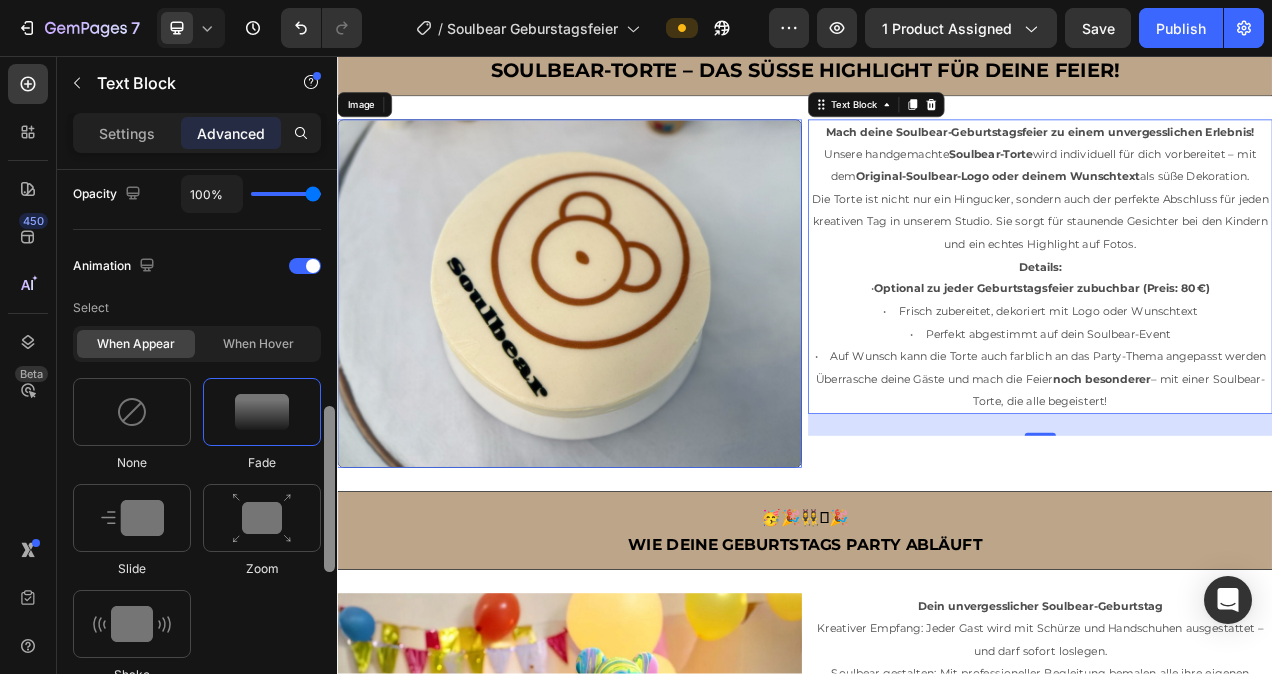 drag, startPoint x: 328, startPoint y: 411, endPoint x: 326, endPoint y: 483, distance: 72.02777 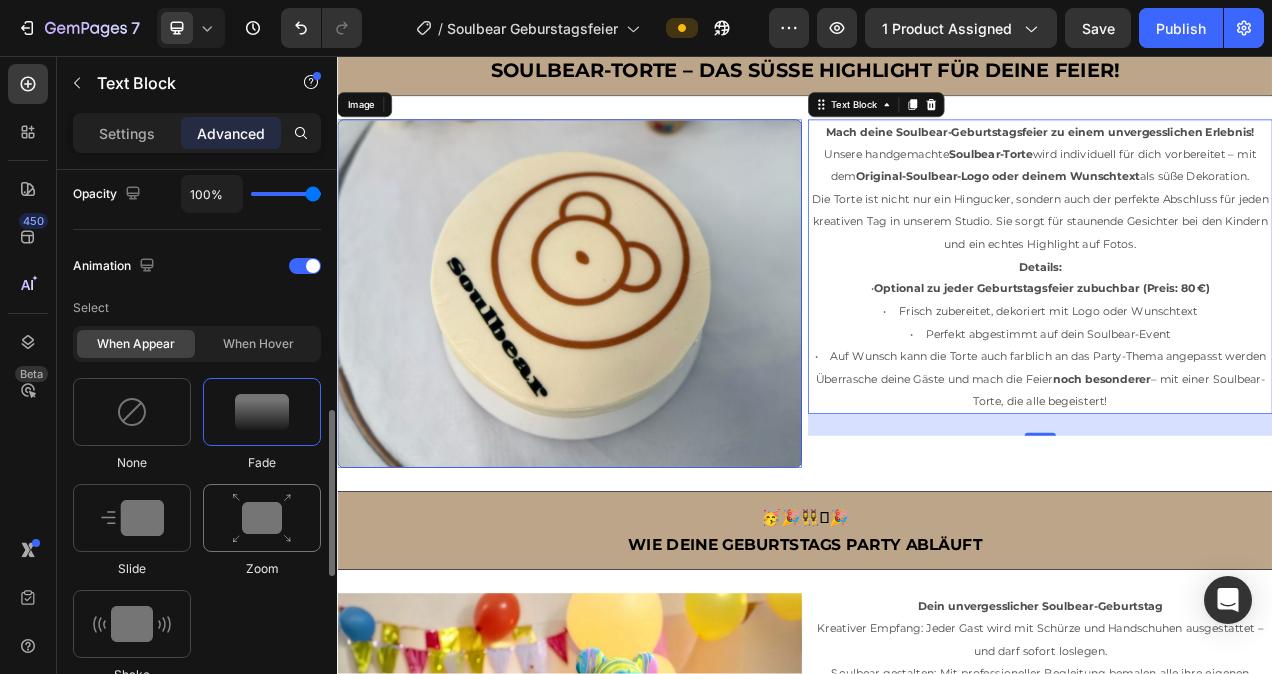 click at bounding box center [262, 518] 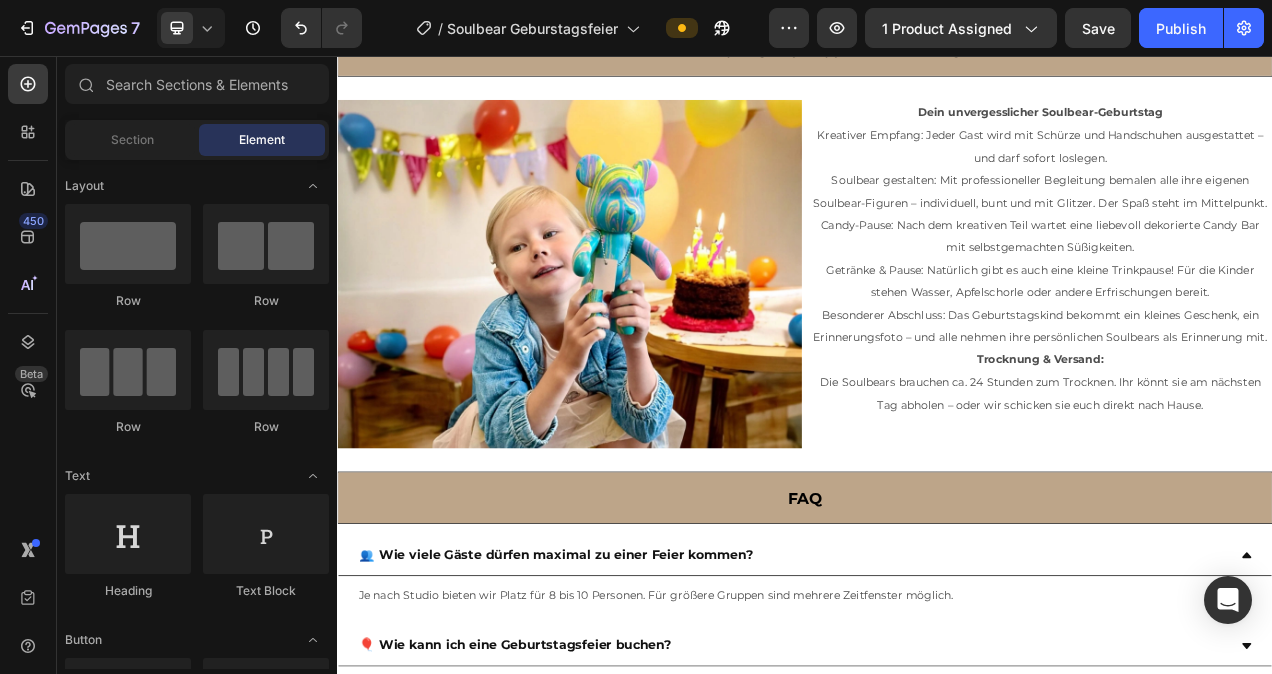 scroll, scrollTop: 2967, scrollLeft: 0, axis: vertical 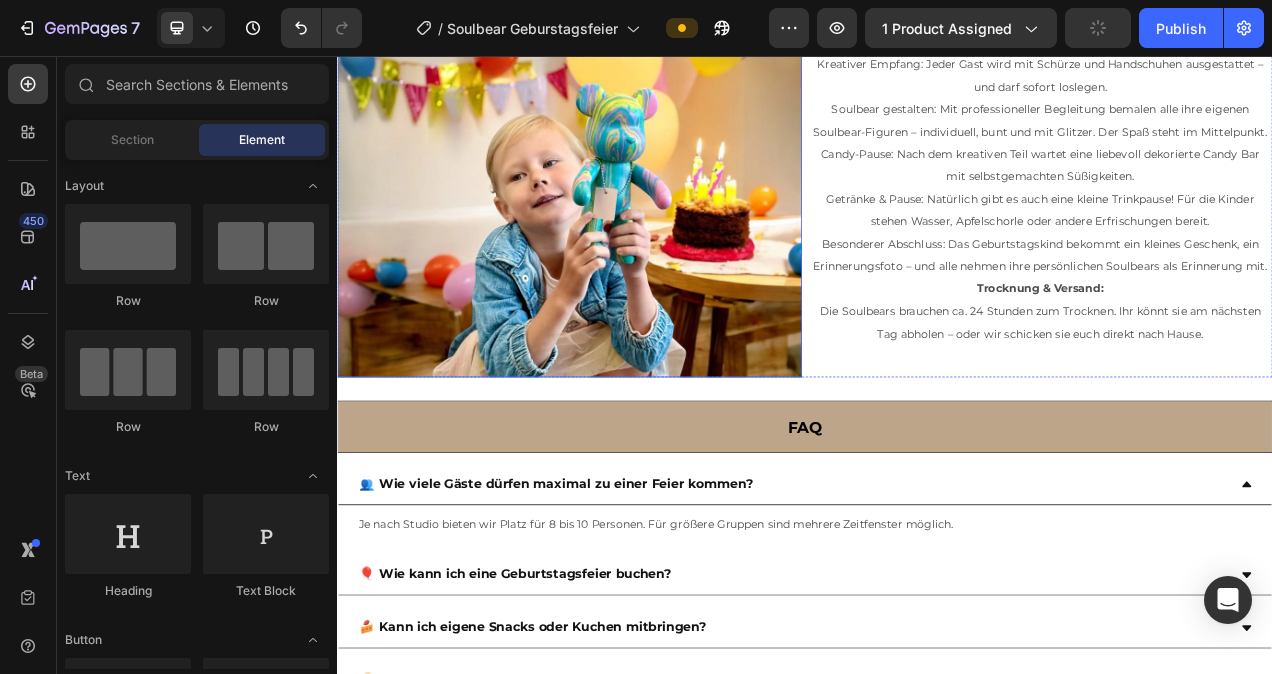 click at bounding box center [635, 245] 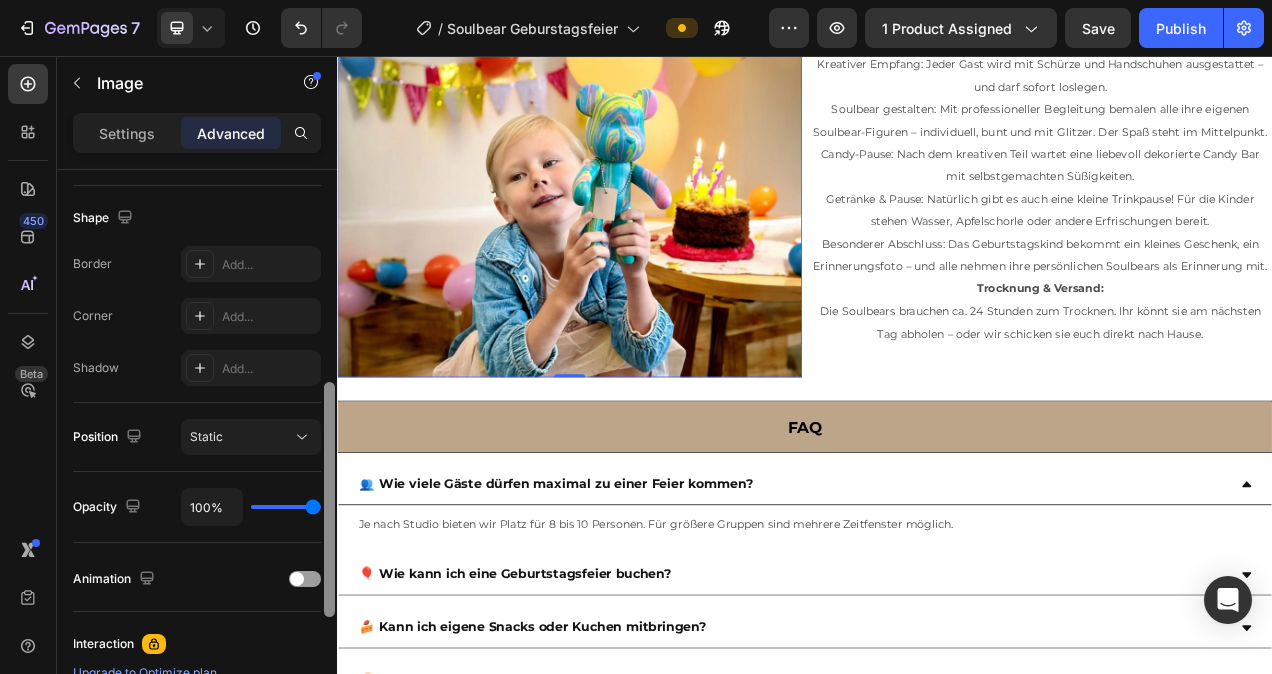 scroll, scrollTop: 502, scrollLeft: 0, axis: vertical 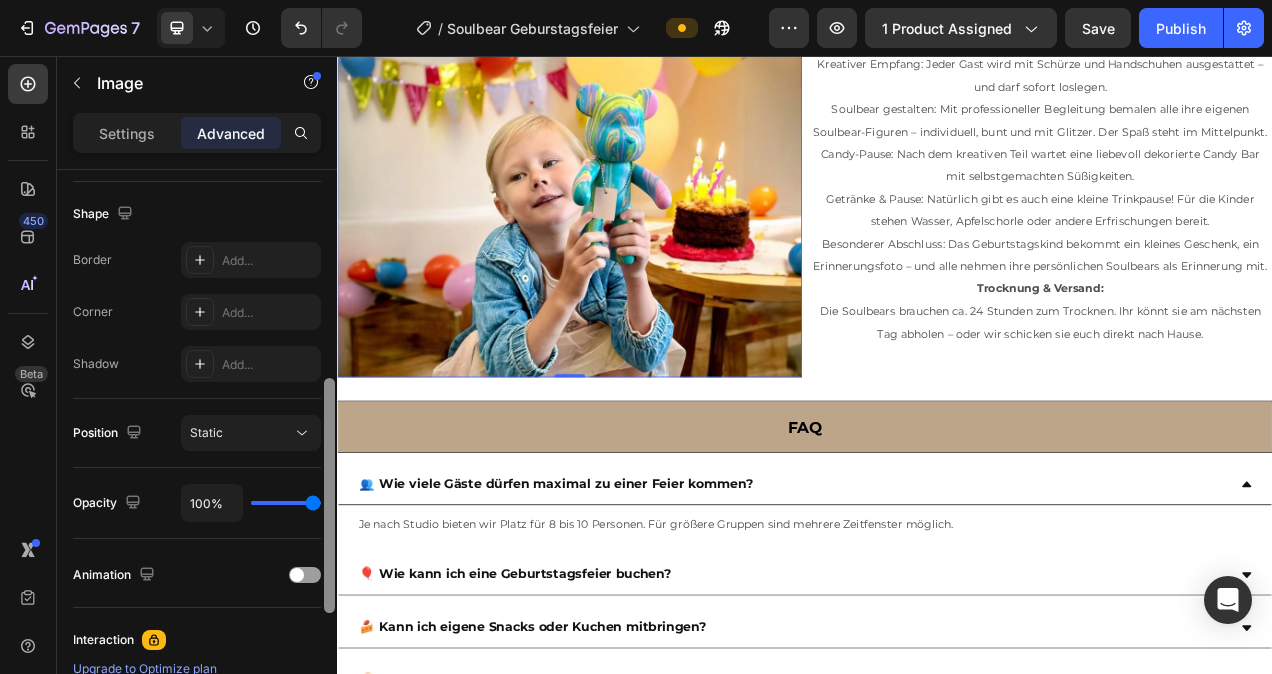 drag, startPoint x: 327, startPoint y: 248, endPoint x: 331, endPoint y: 460, distance: 212.03773 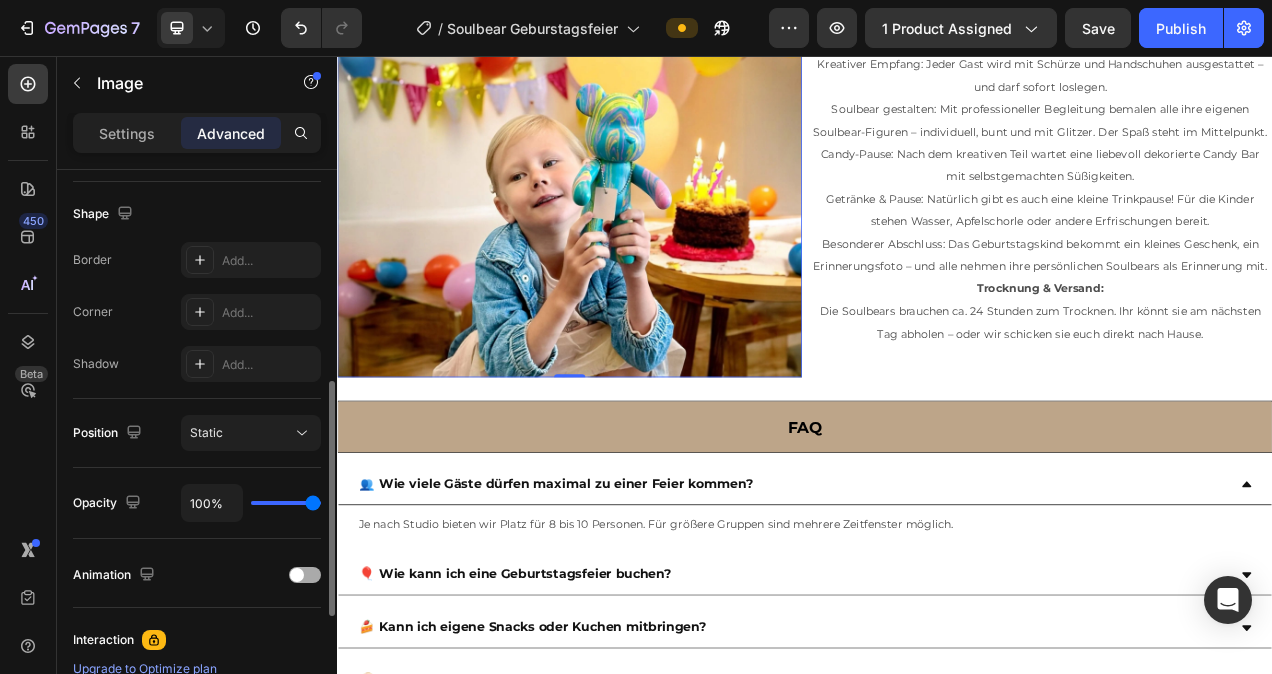 click at bounding box center (297, 575) 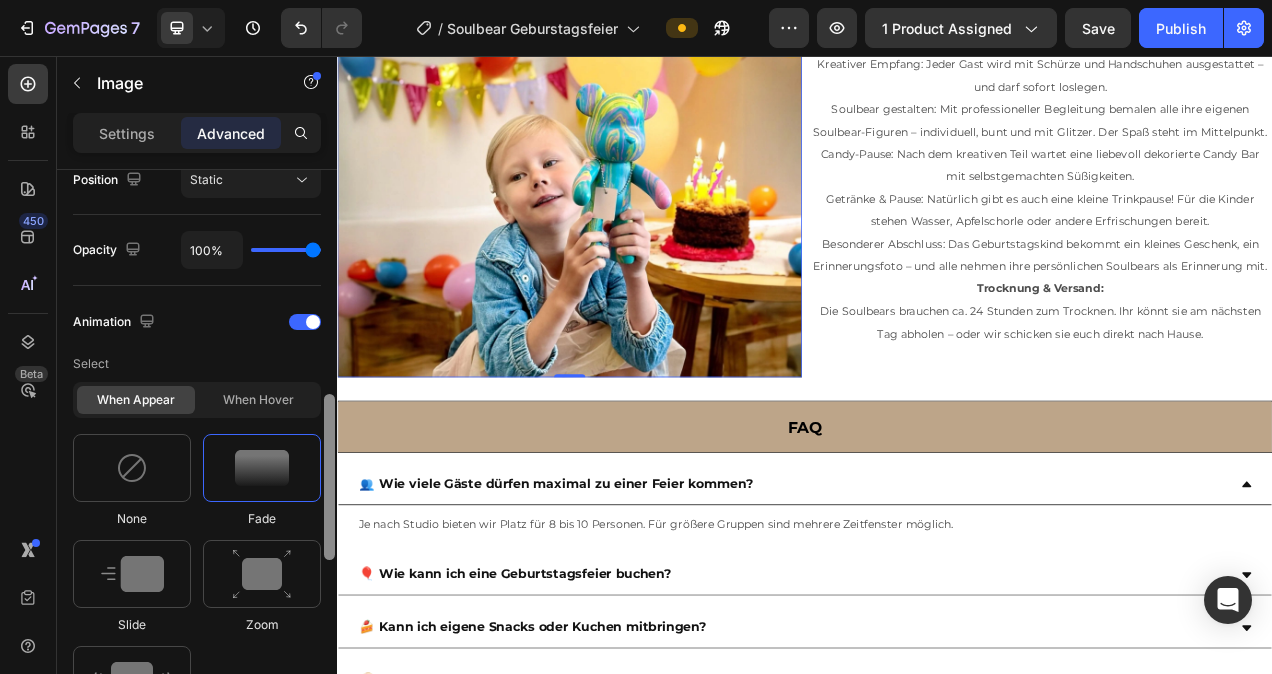 drag, startPoint x: 329, startPoint y: 415, endPoint x: 323, endPoint y: 491, distance: 76.23647 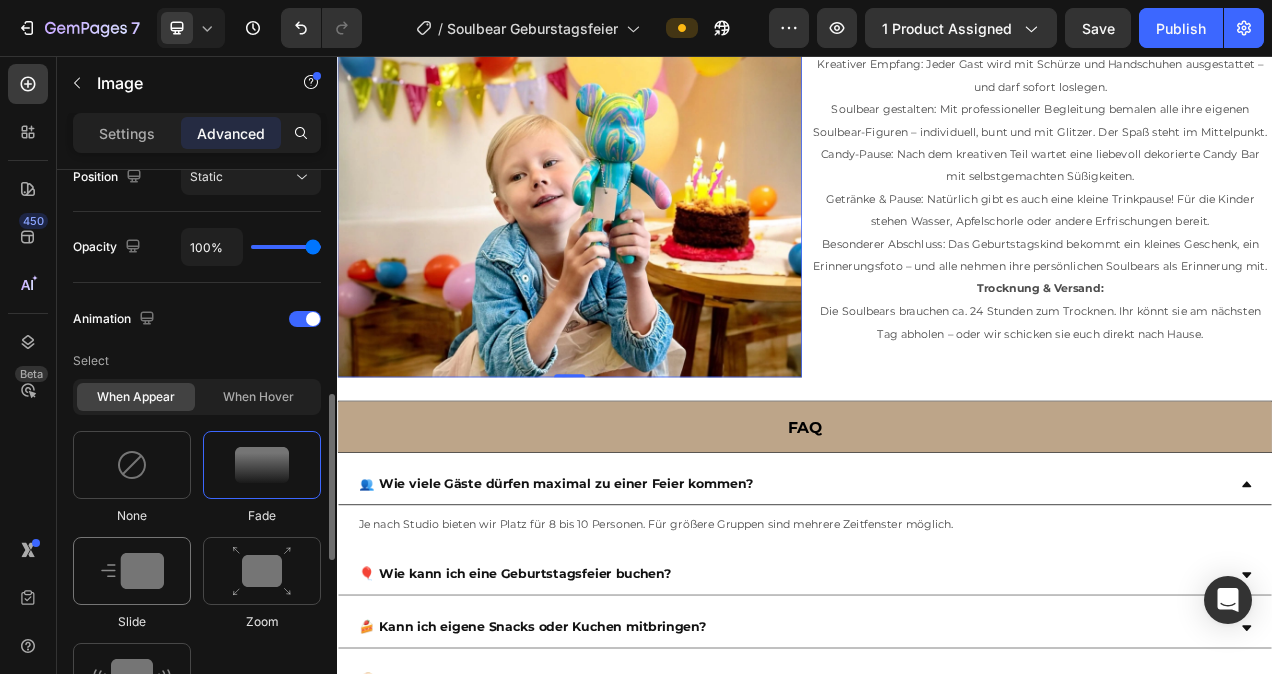 click at bounding box center (132, 571) 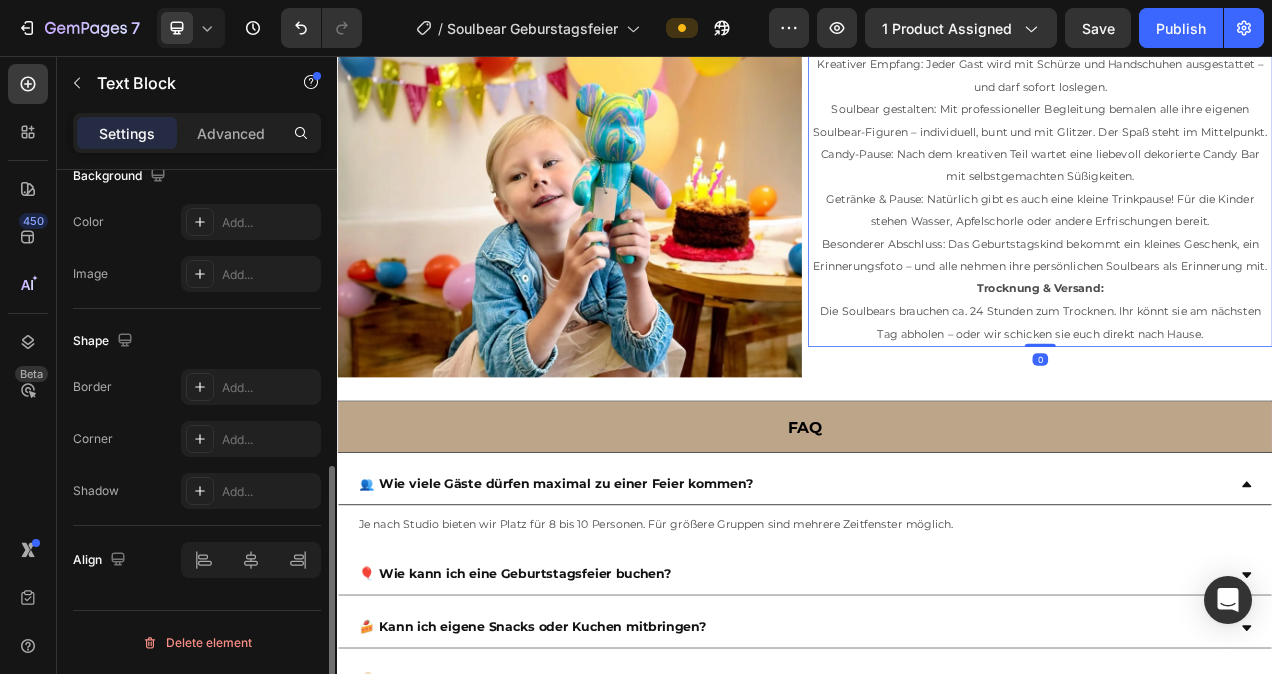 click on "Candy-Pause: Nach dem kreativen Teil wartet eine liebevoll dekorierte Candy Bar mit selbstgemachten Süßigkeiten." at bounding box center [1239, 196] 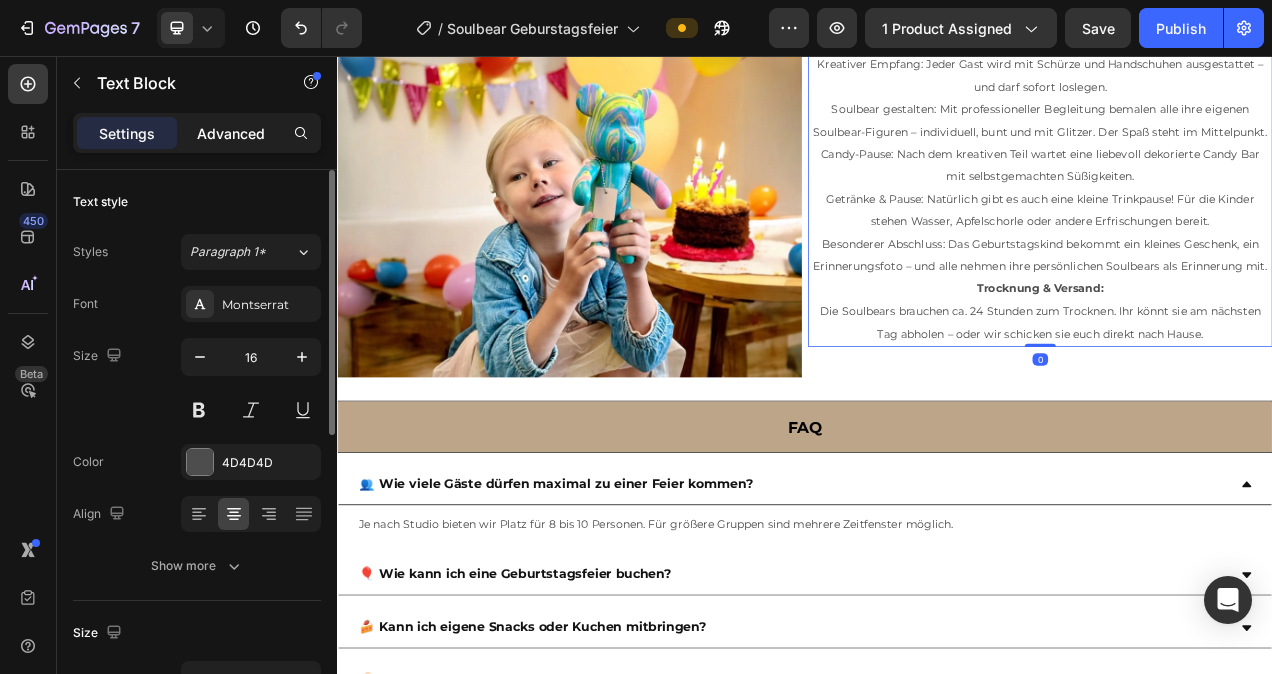 click on "Advanced" at bounding box center [231, 133] 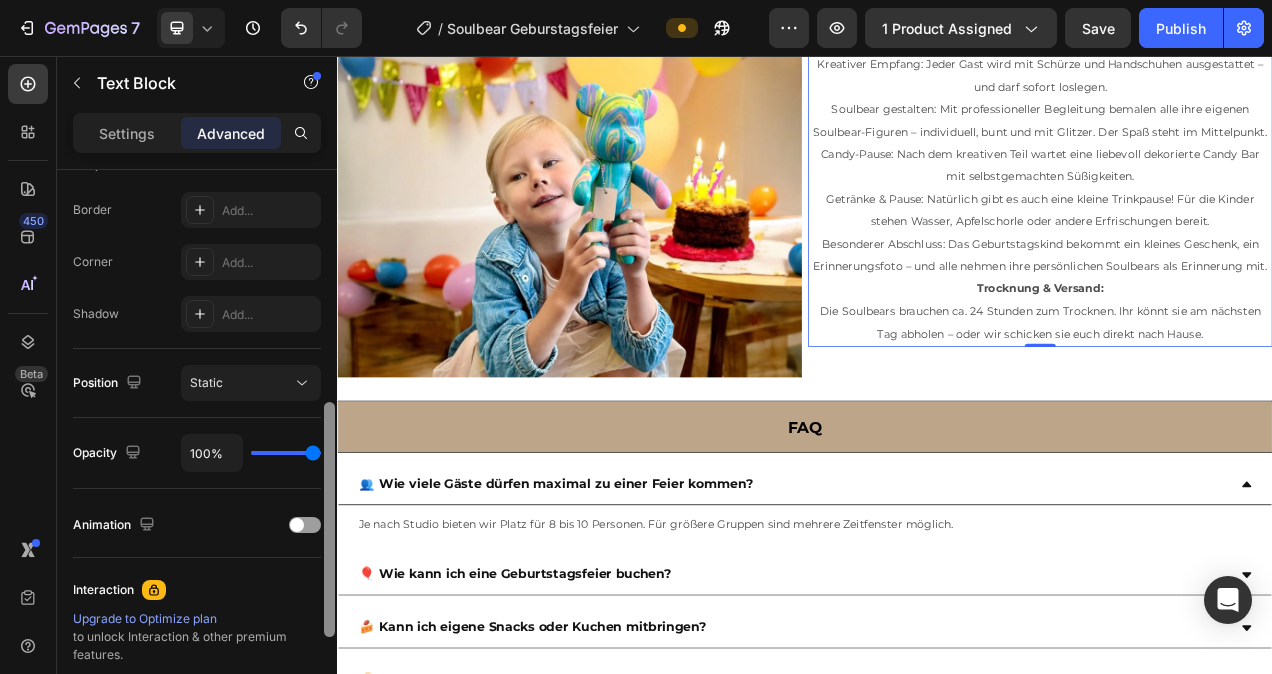 drag, startPoint x: 329, startPoint y: 223, endPoint x: 328, endPoint y: 457, distance: 234.00214 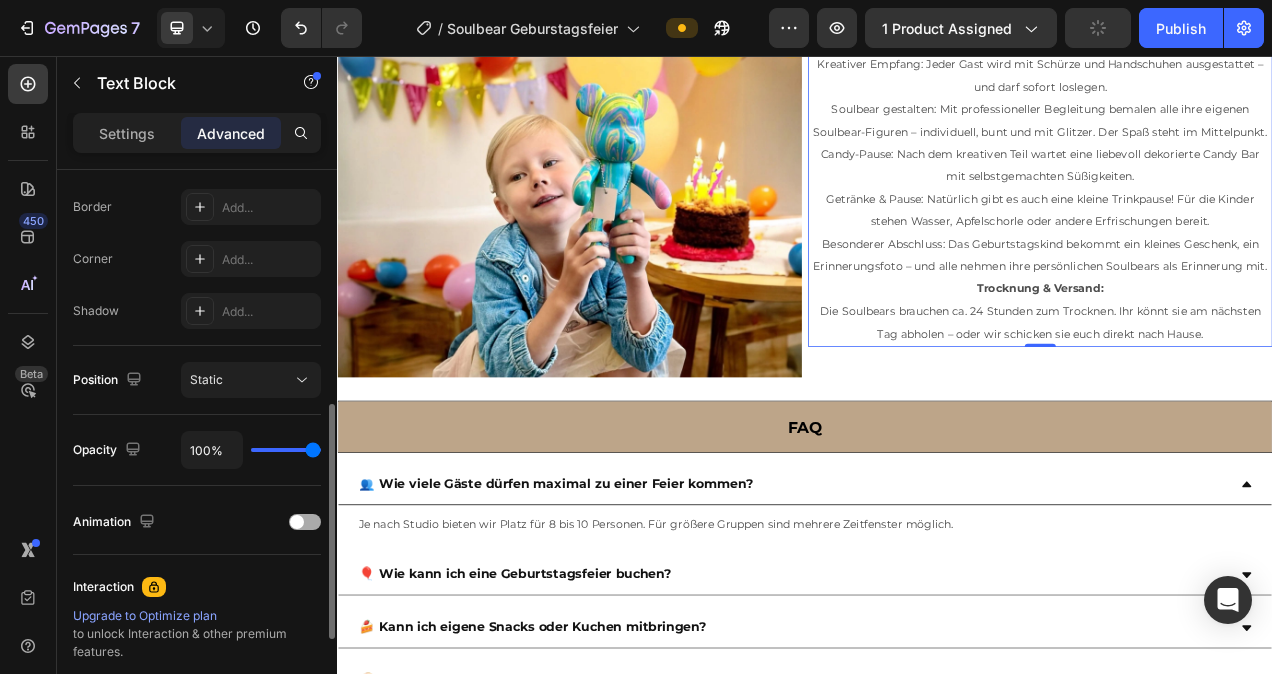 click at bounding box center (297, 522) 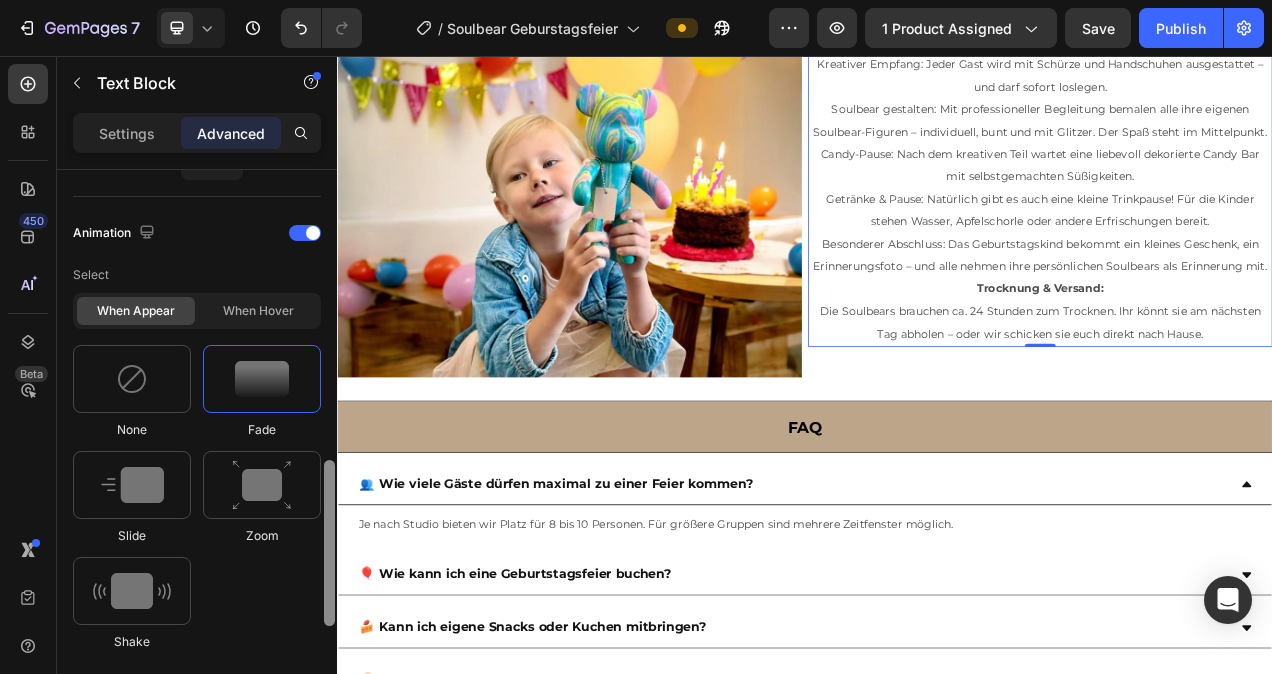 scroll, scrollTop: 885, scrollLeft: 0, axis: vertical 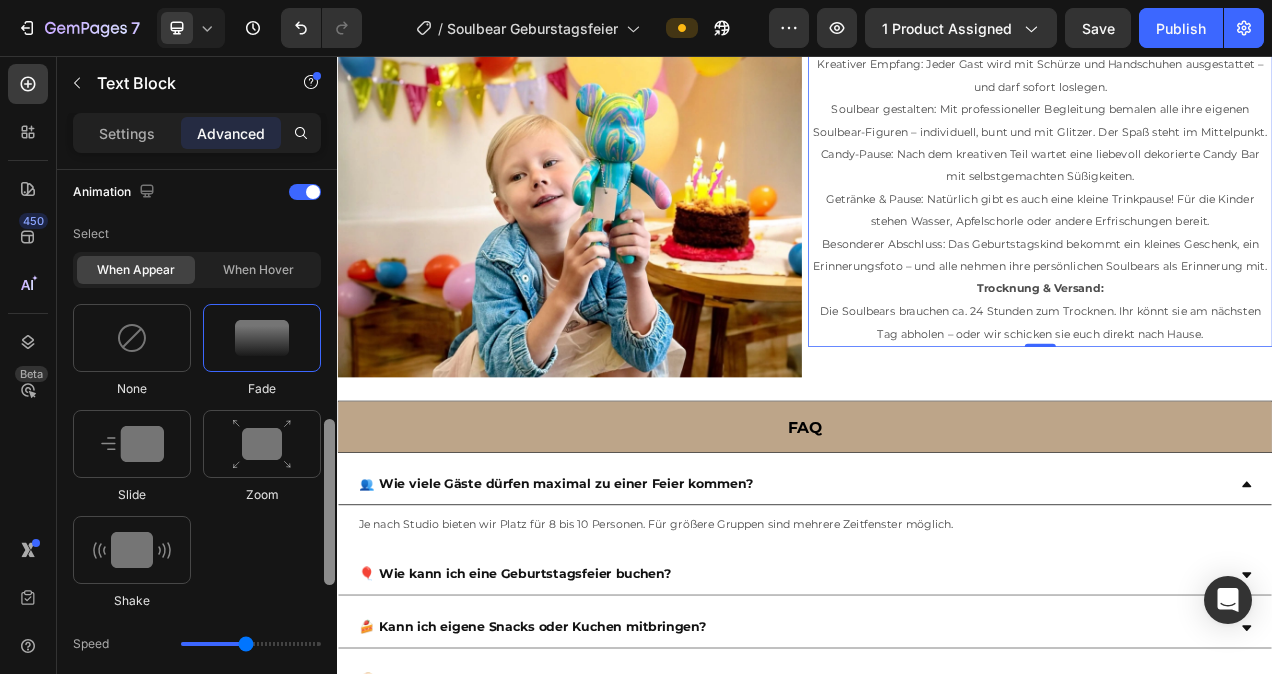 drag, startPoint x: 329, startPoint y: 417, endPoint x: 324, endPoint y: 512, distance: 95.131485 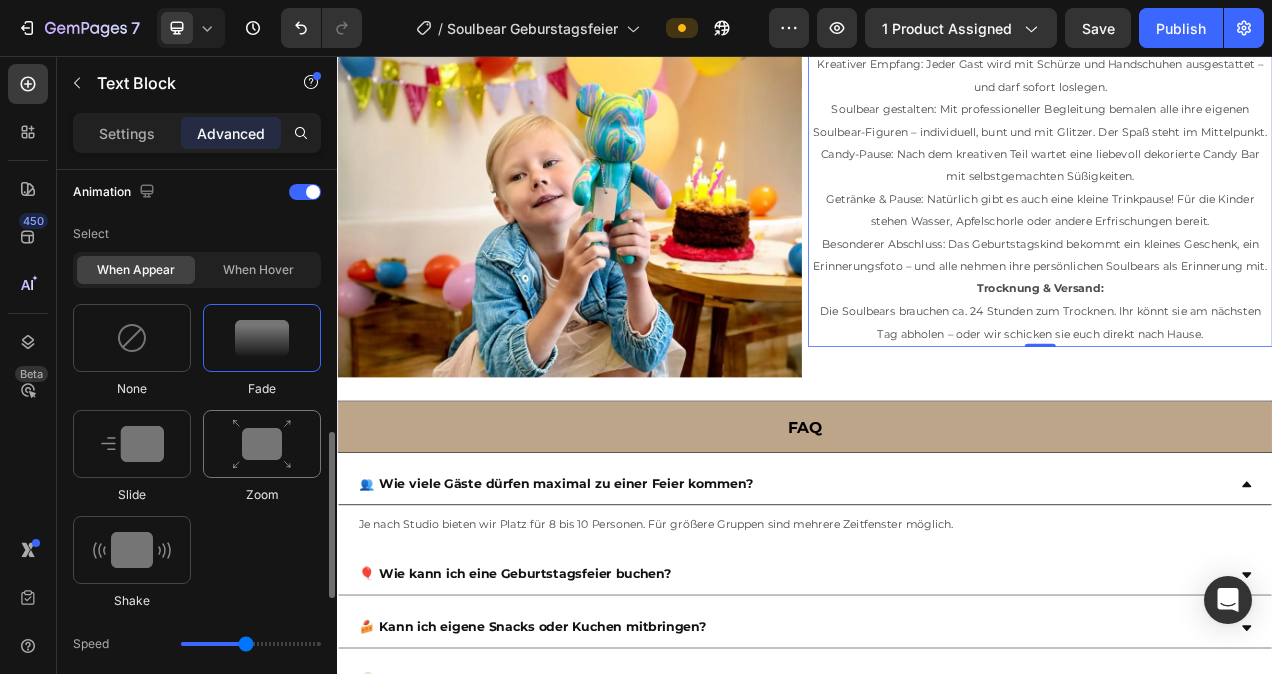 click at bounding box center (262, 444) 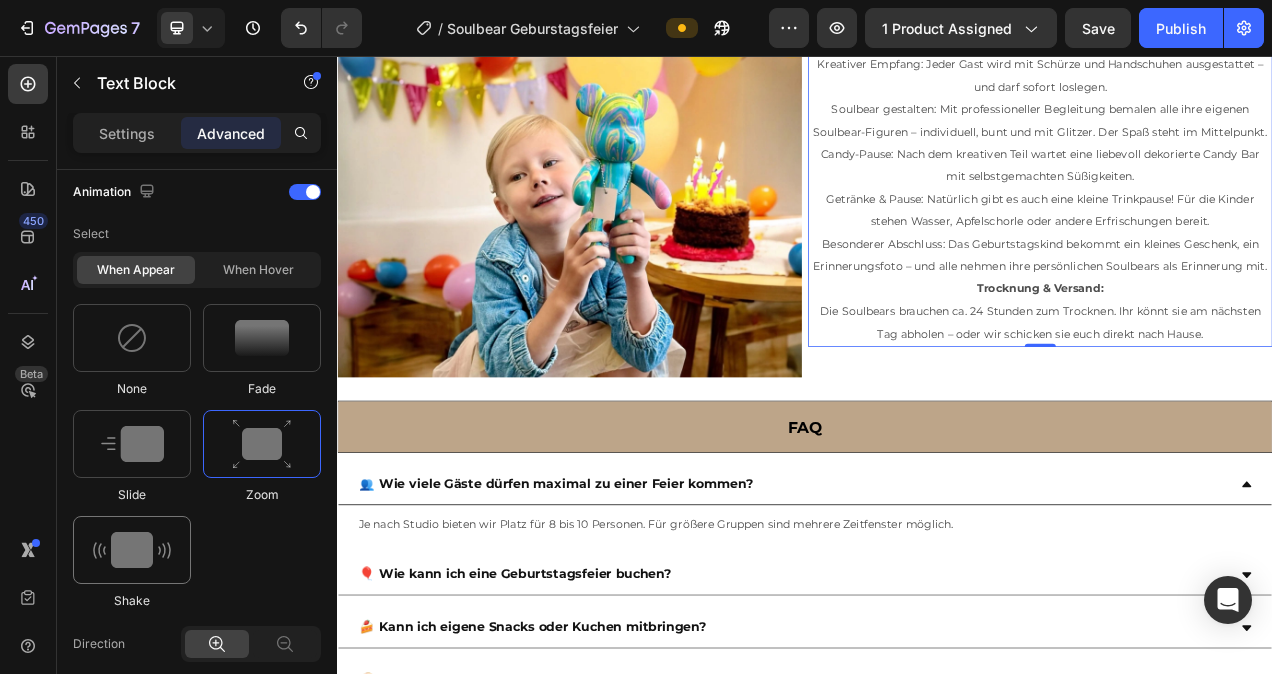 click at bounding box center (132, 550) 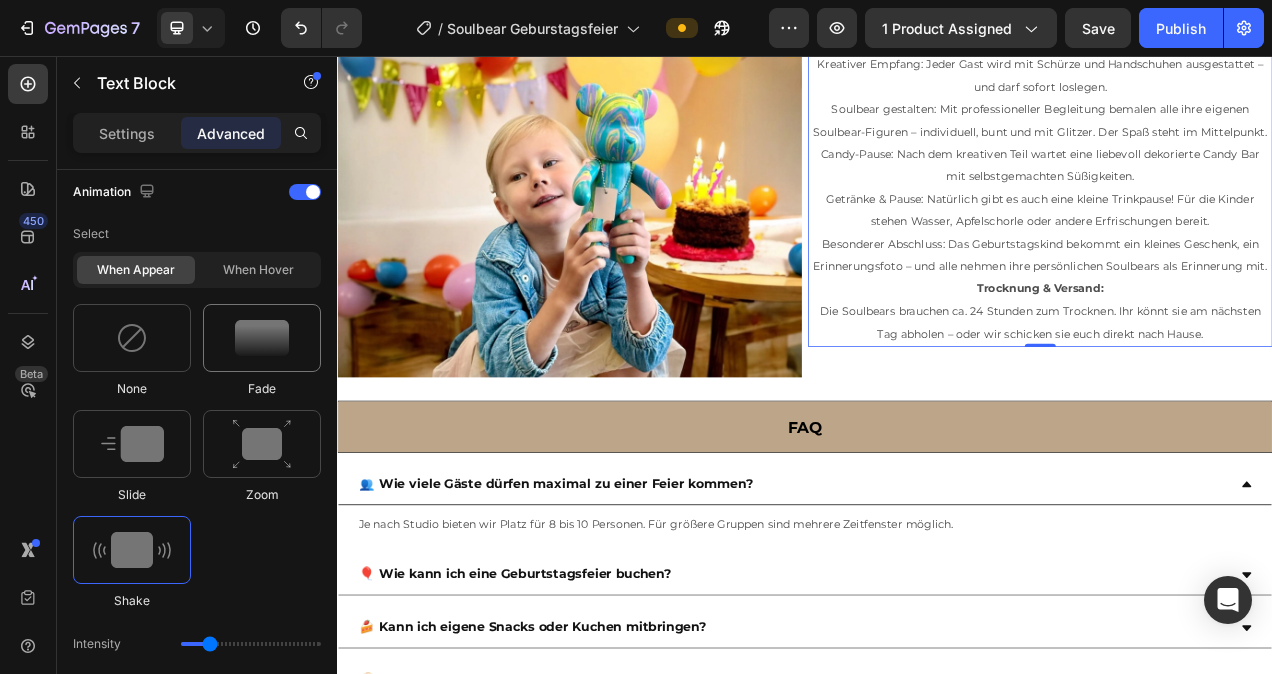 click at bounding box center (262, 338) 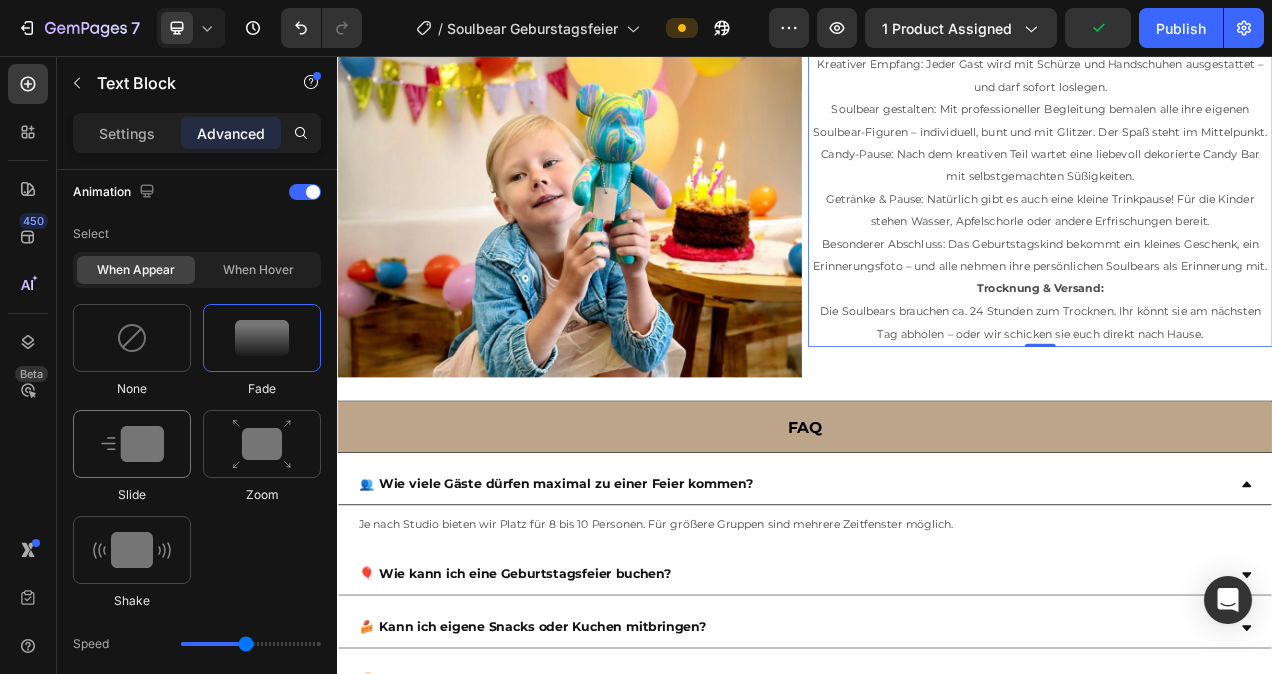 click at bounding box center (132, 444) 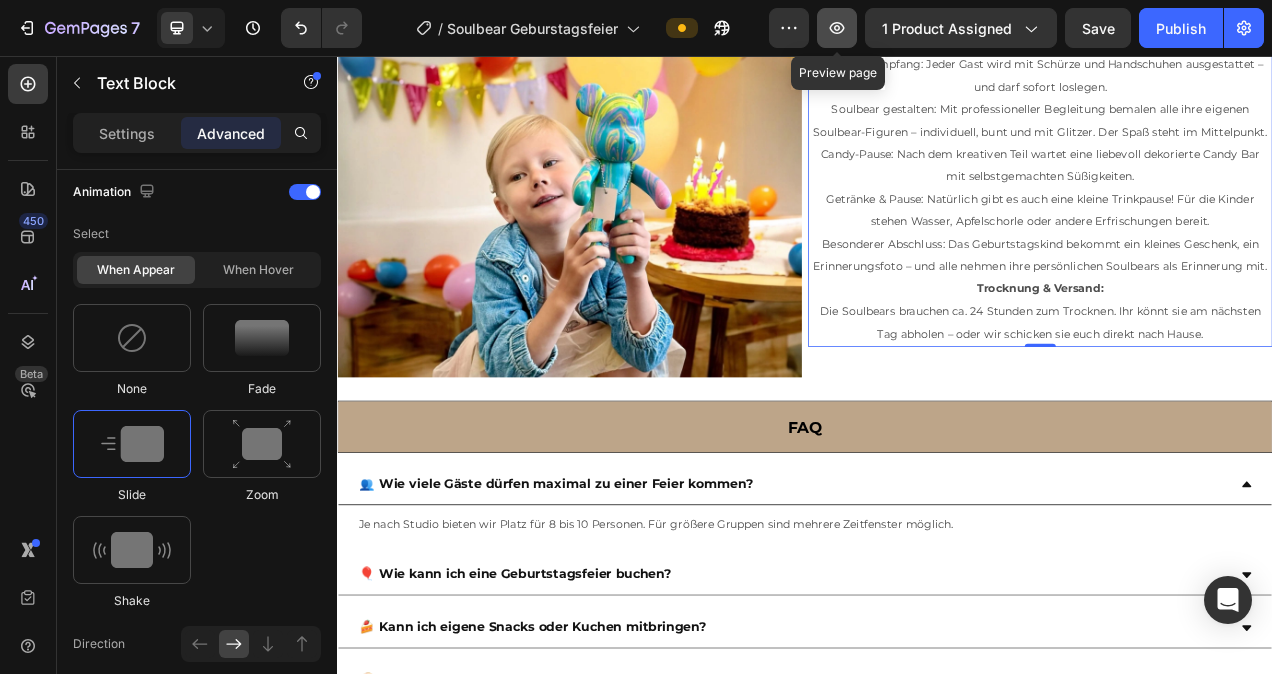 click 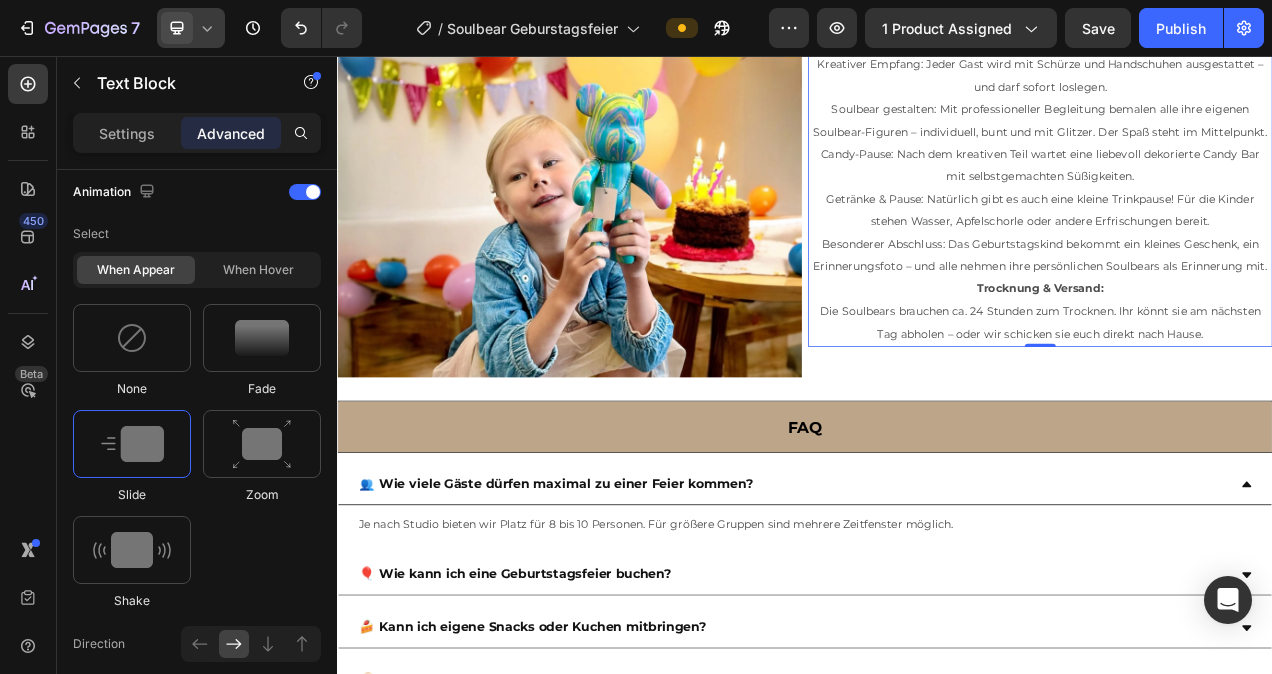 click 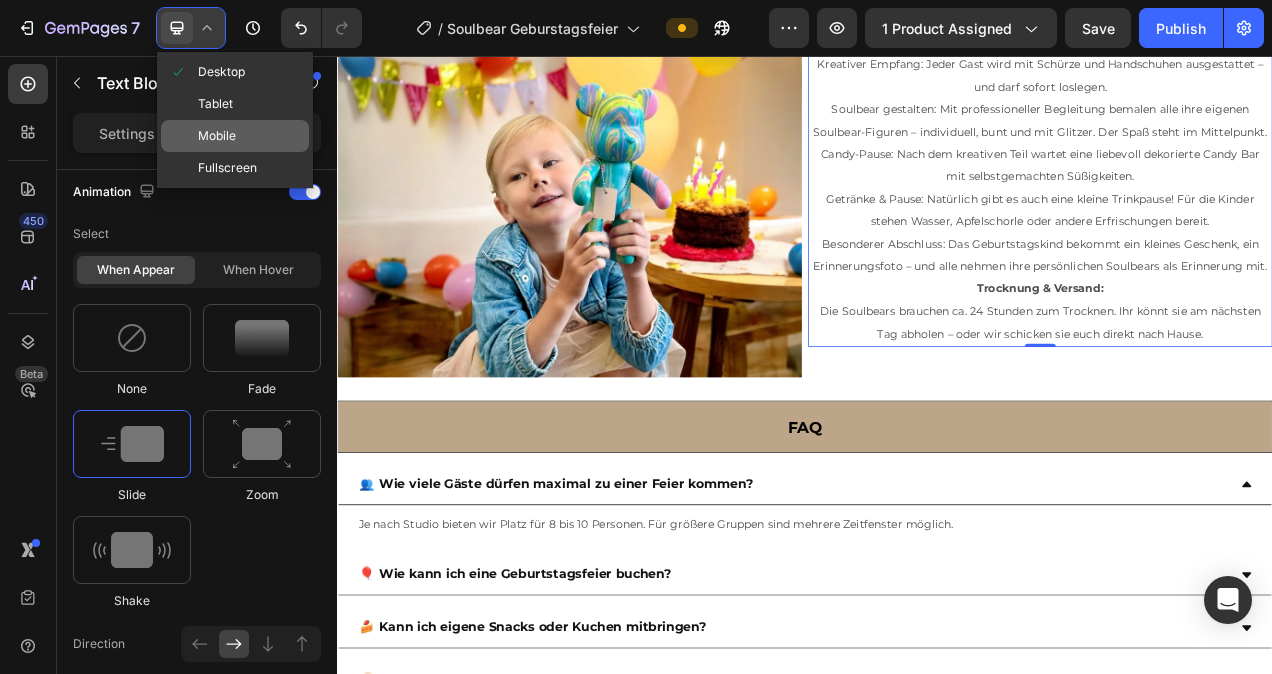 click on "Mobile" at bounding box center [217, 136] 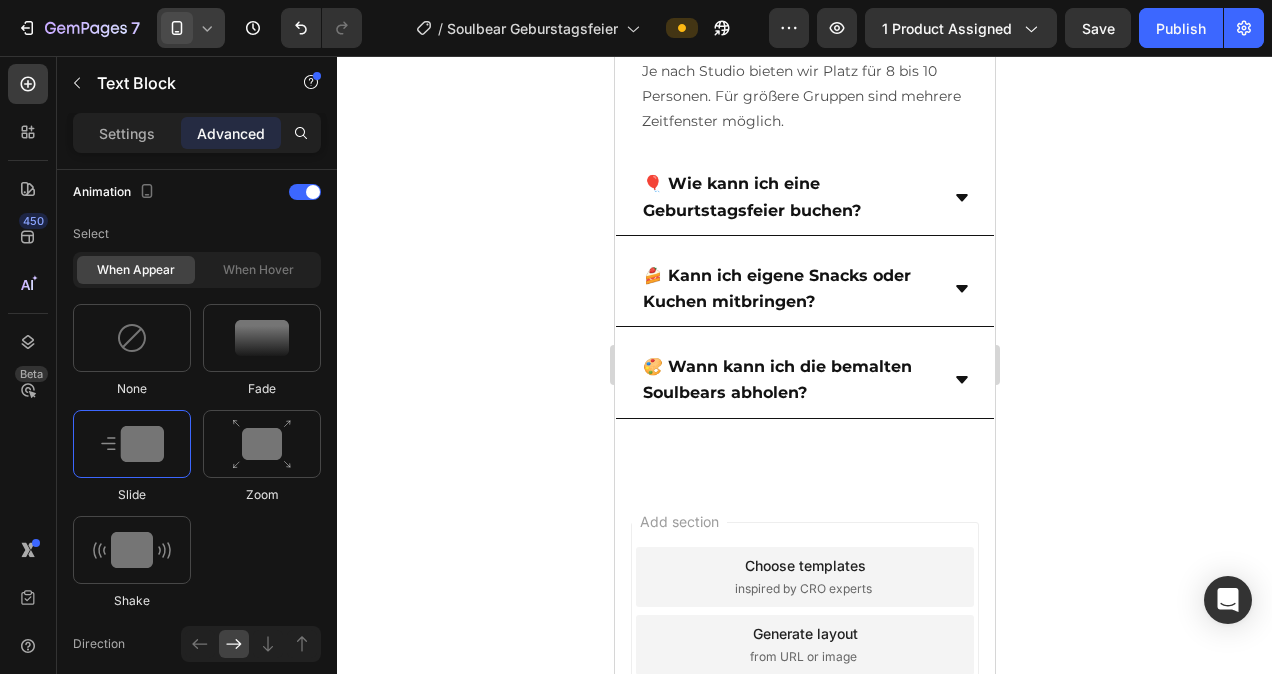 scroll, scrollTop: 4171, scrollLeft: 0, axis: vertical 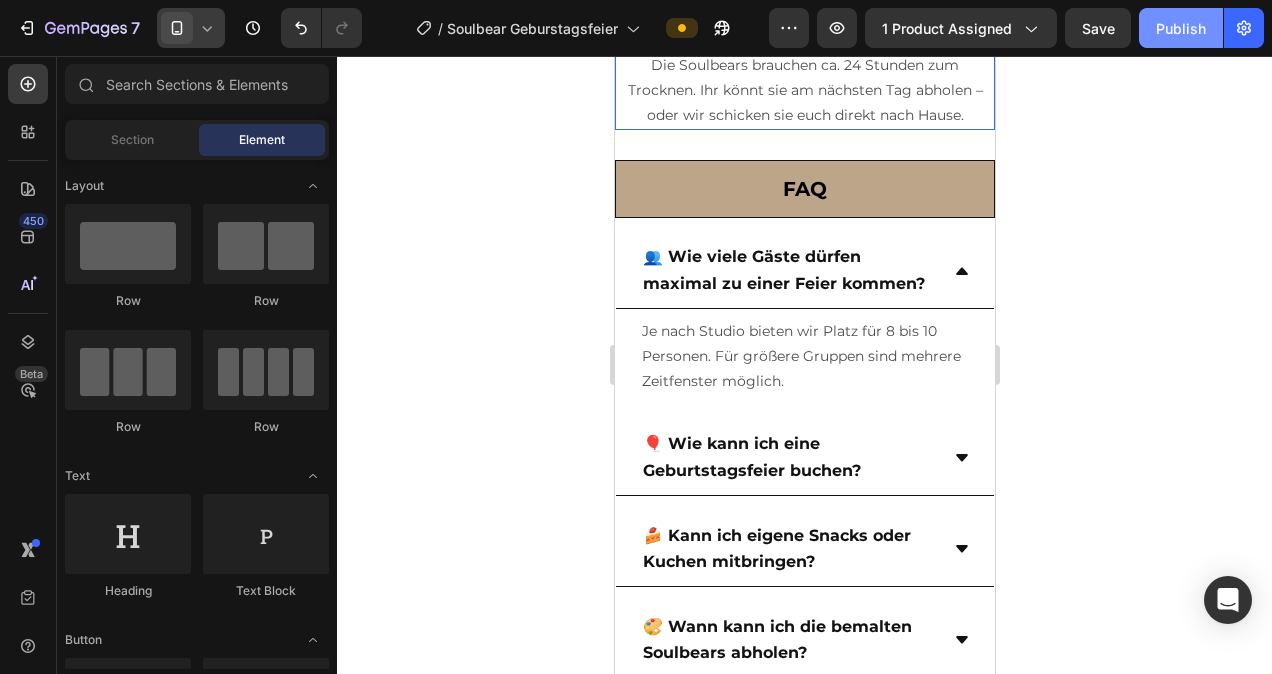 click on "Publish" at bounding box center (1181, 28) 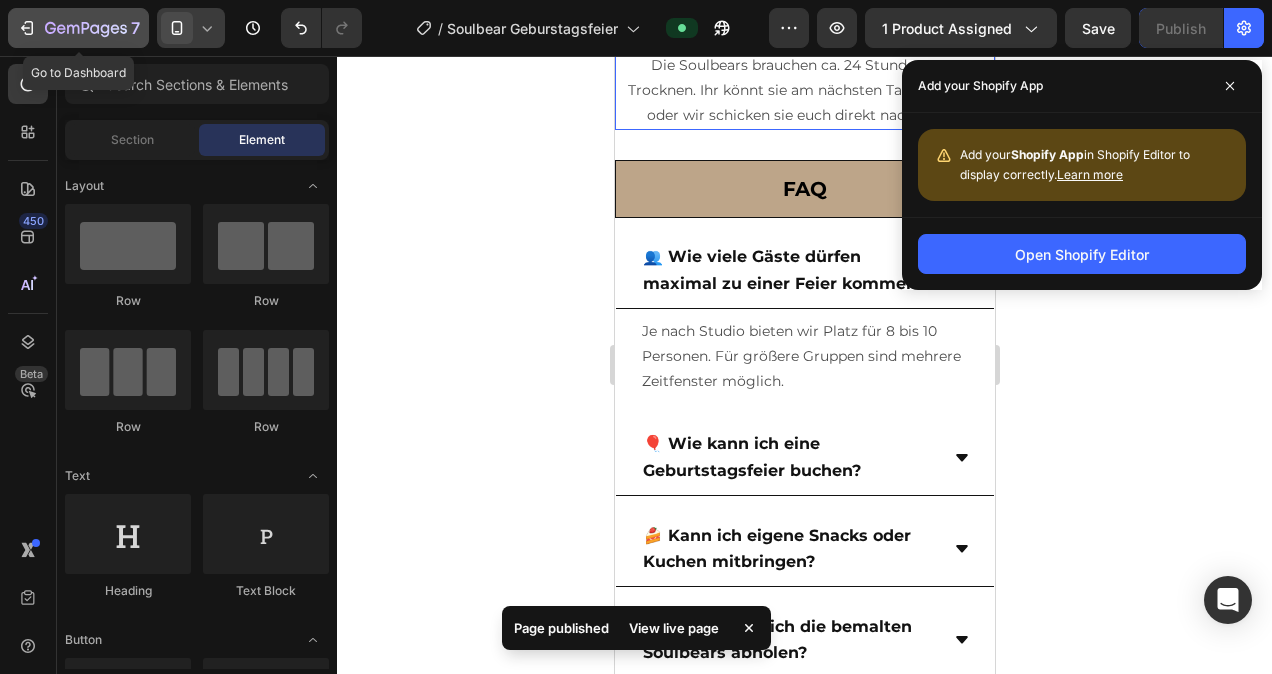click 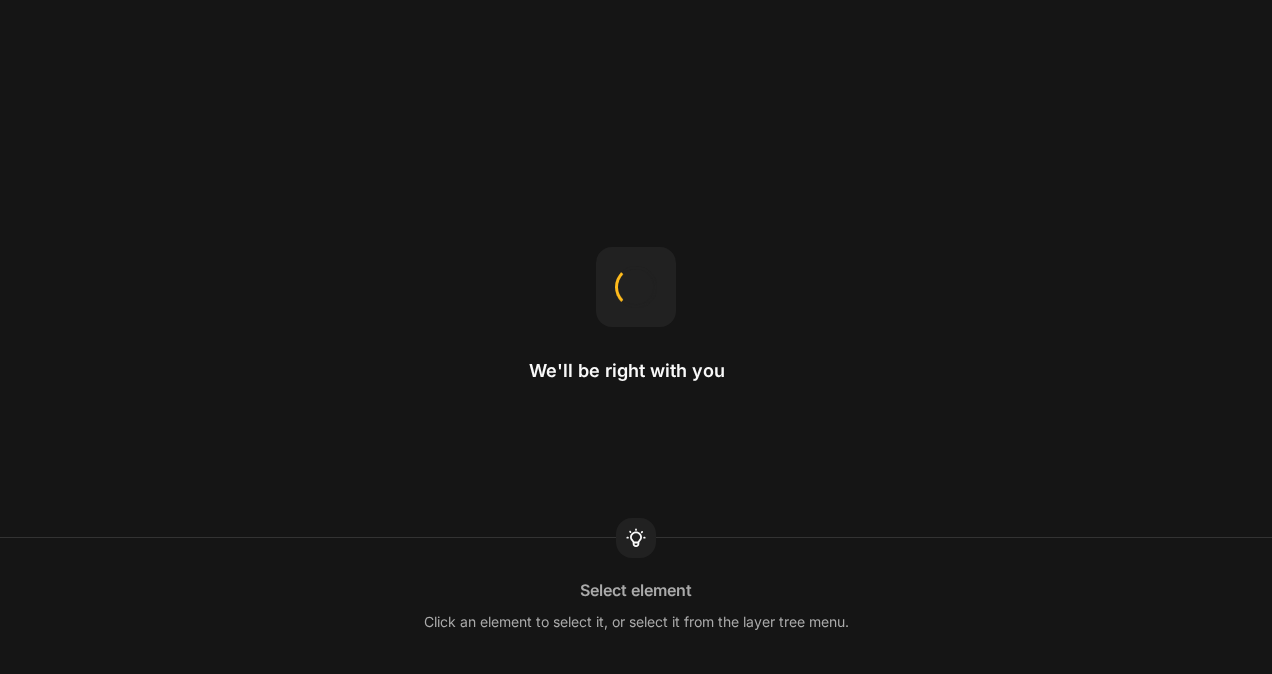 scroll, scrollTop: 0, scrollLeft: 0, axis: both 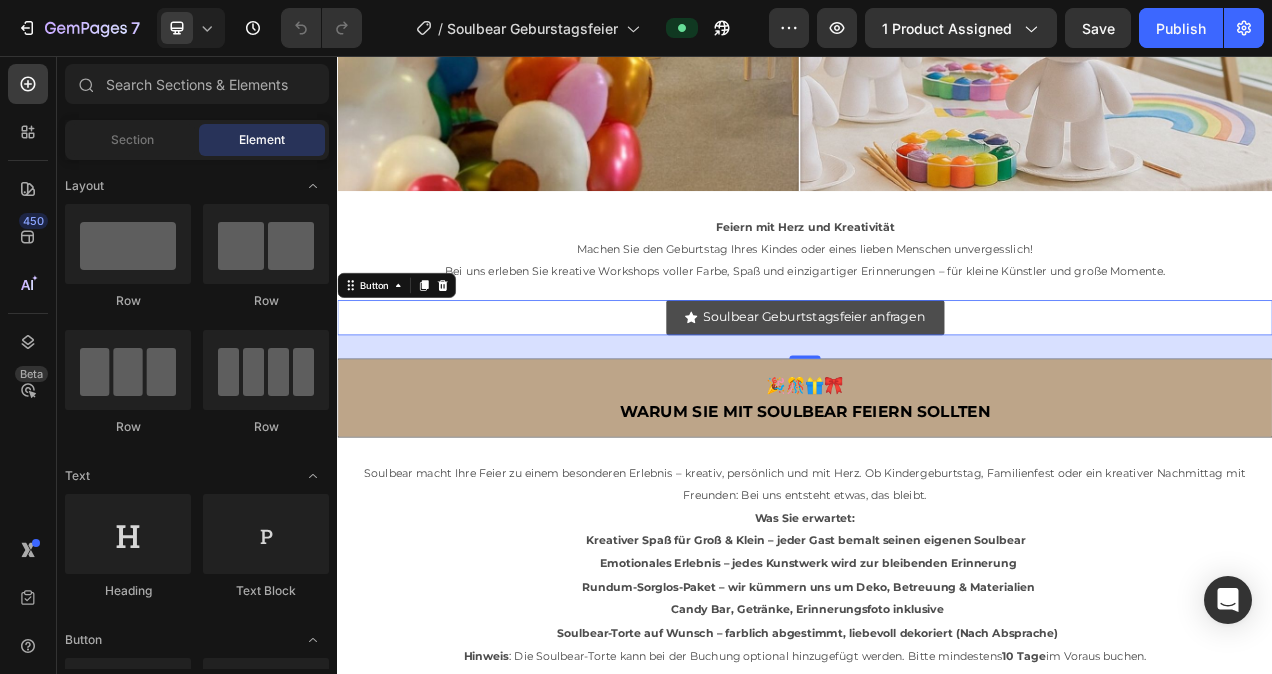 click 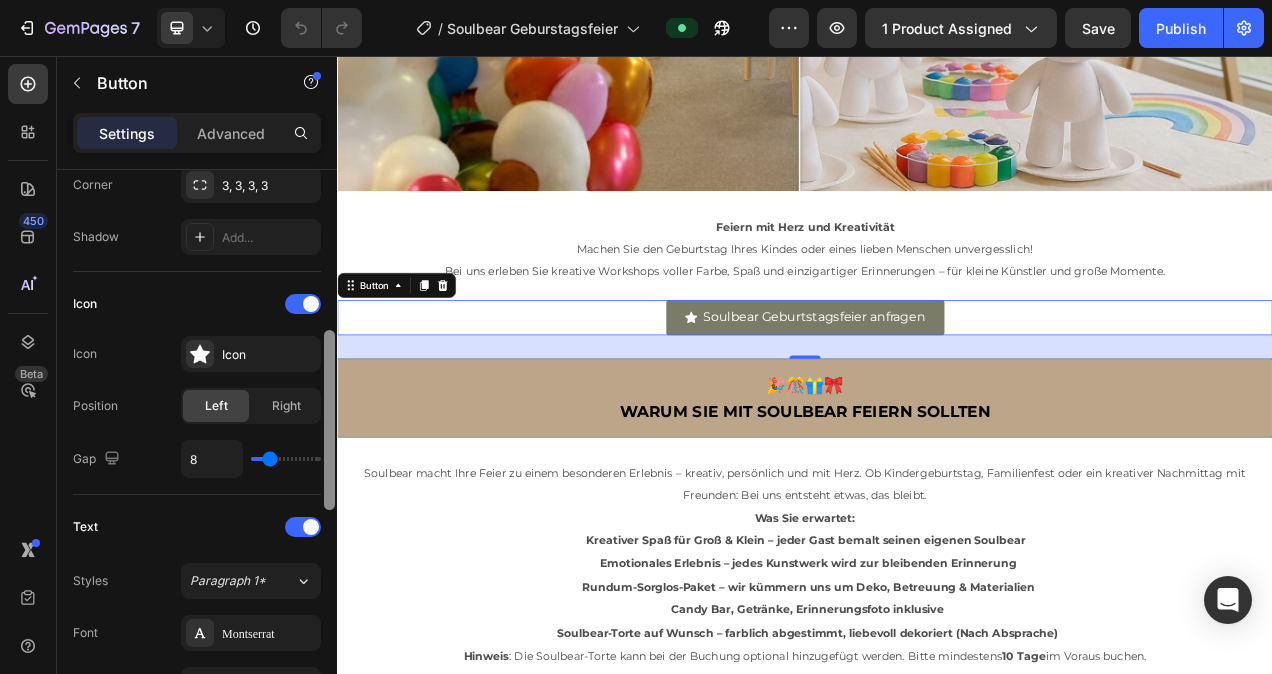 scroll, scrollTop: 507, scrollLeft: 0, axis: vertical 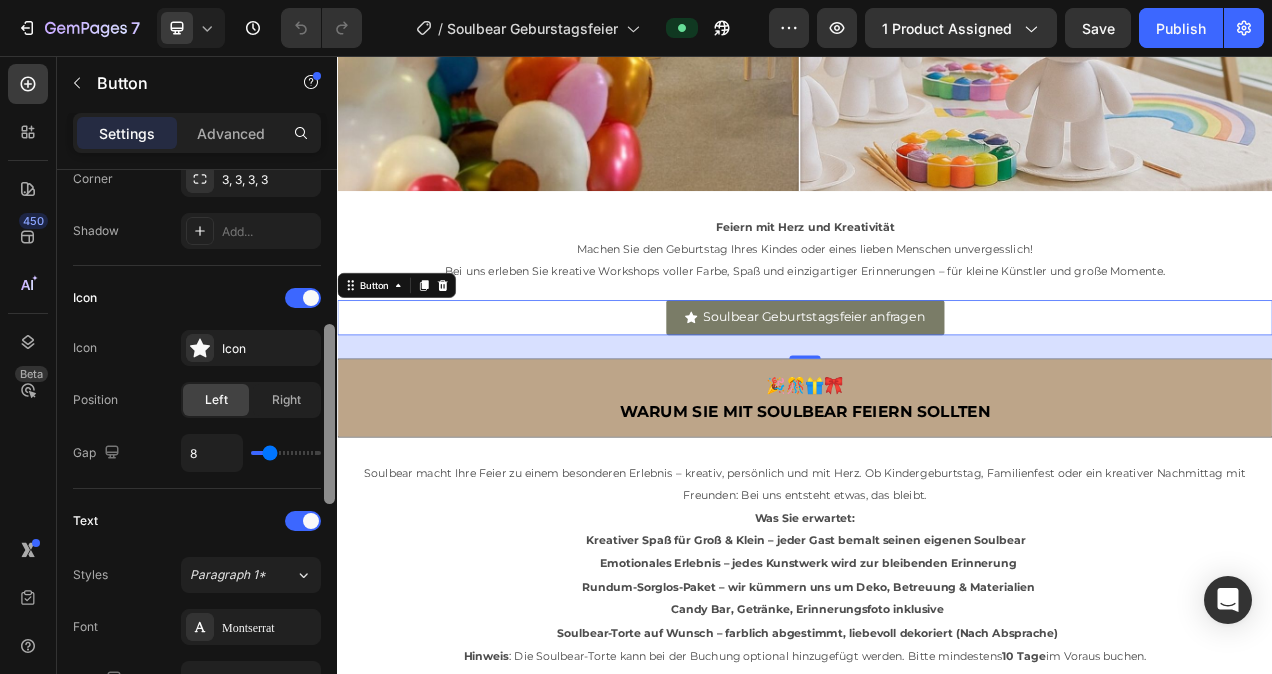 drag, startPoint x: 330, startPoint y: 290, endPoint x: 324, endPoint y: 453, distance: 163.1104 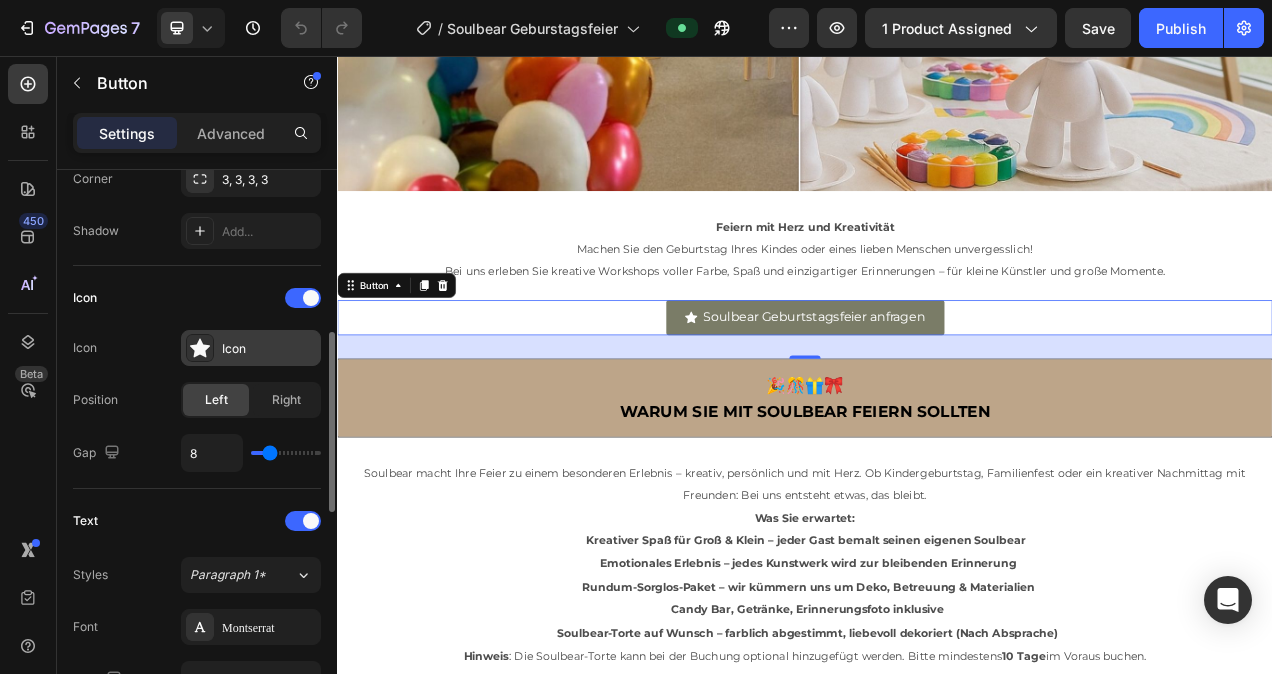 click on "Icon" at bounding box center [269, 349] 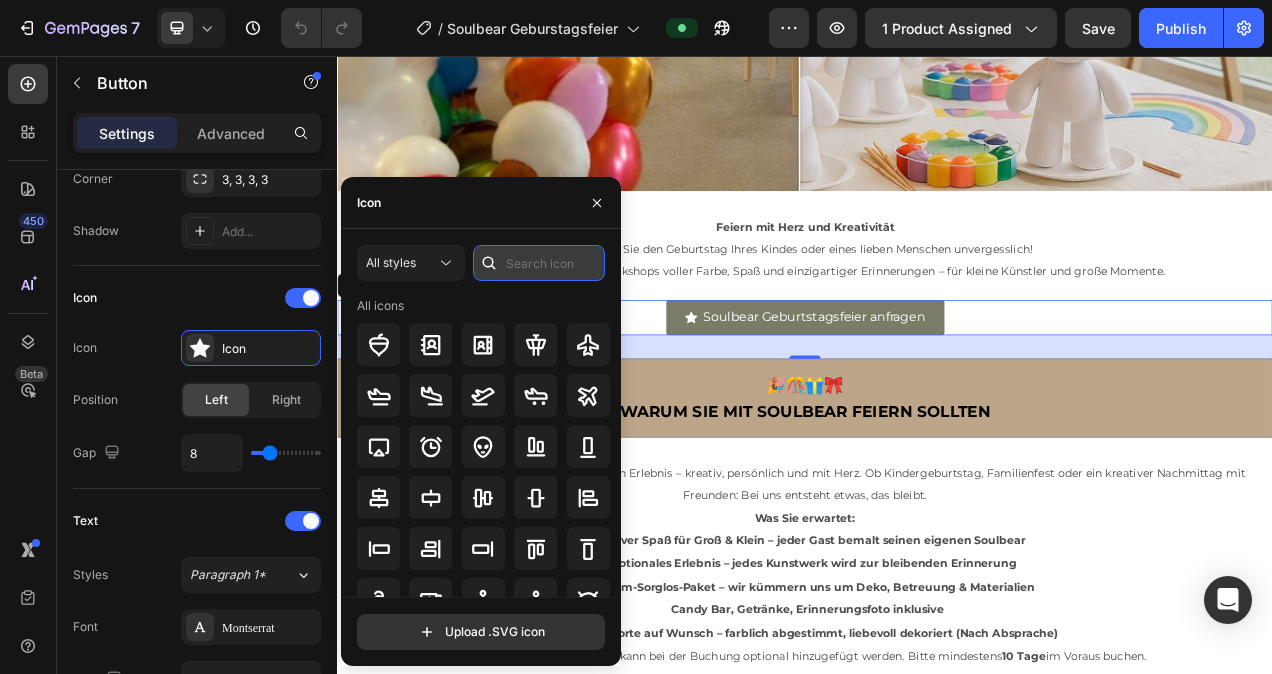 click at bounding box center [539, 263] 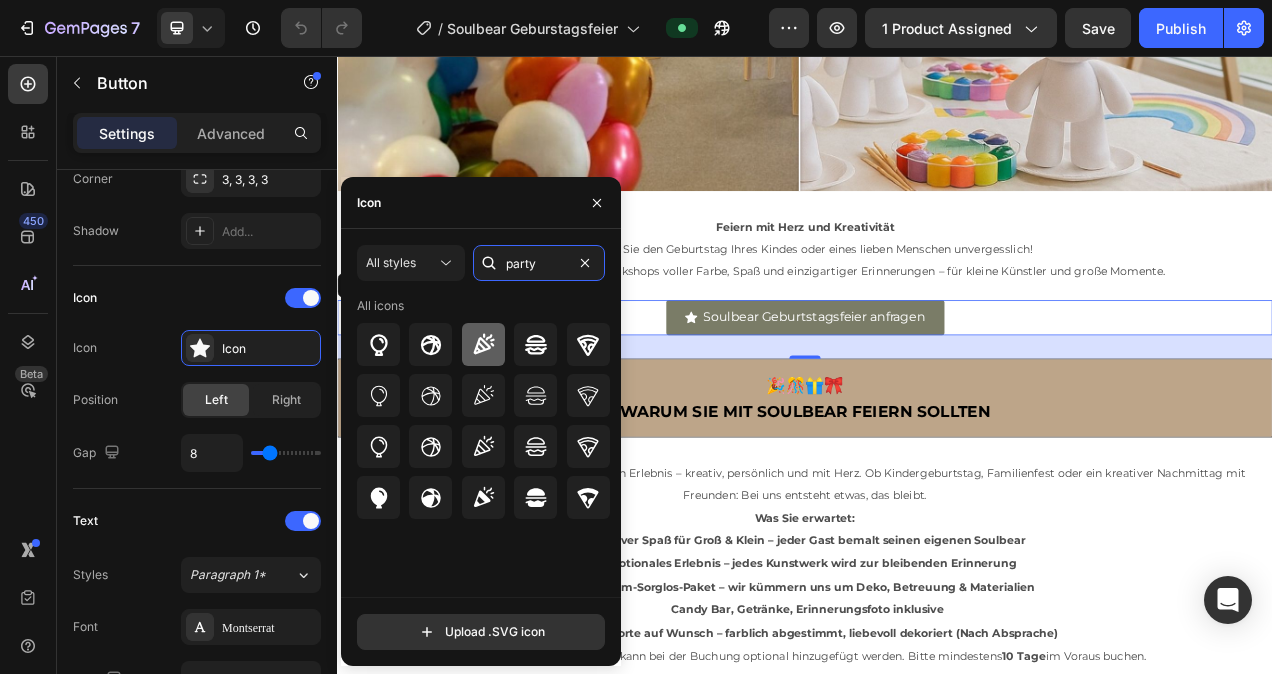 type on "party" 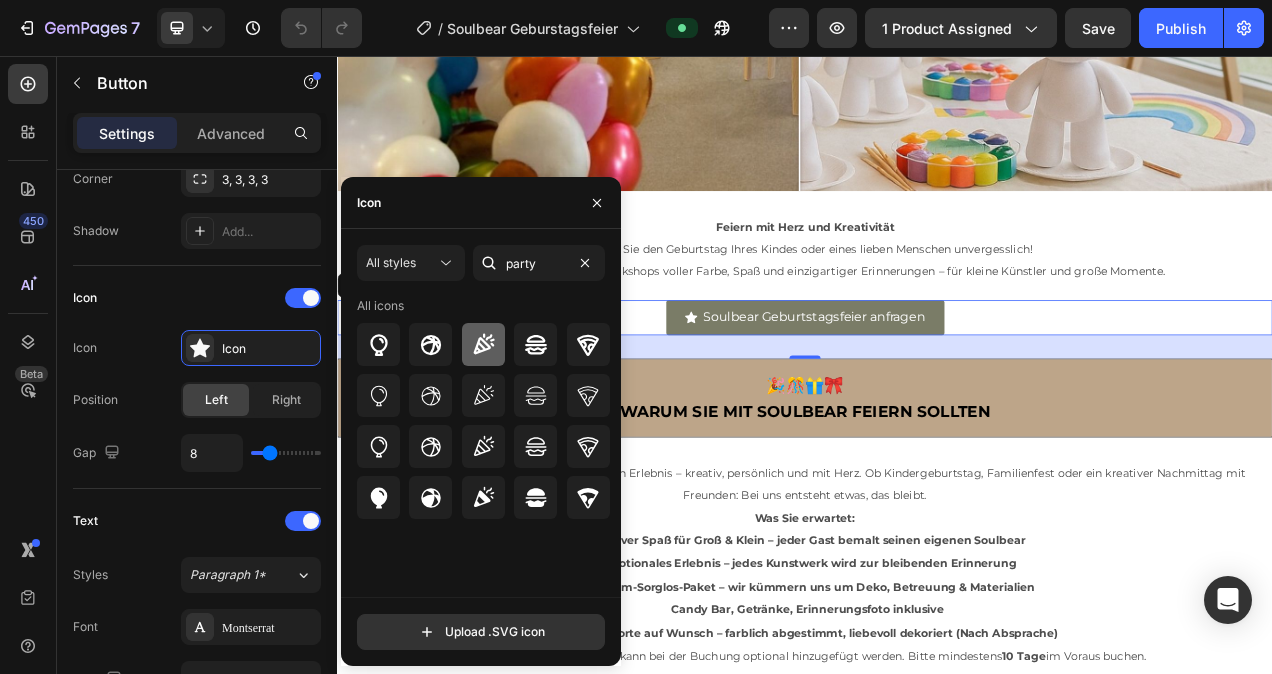click 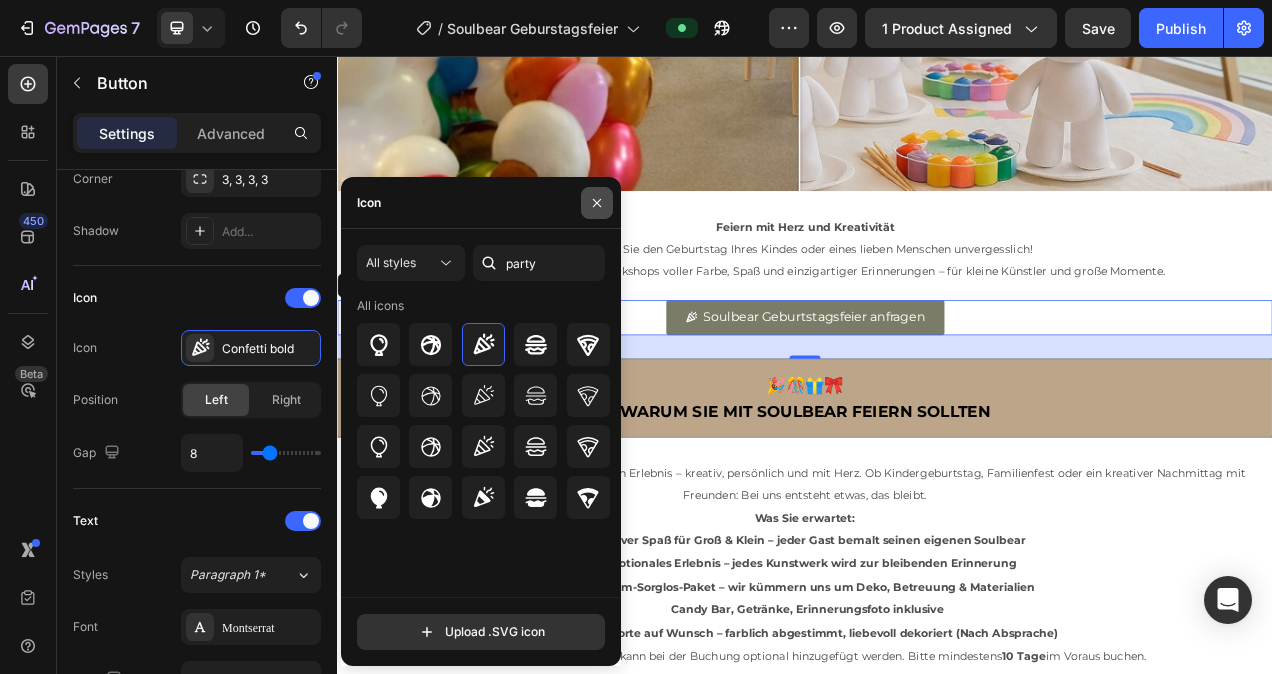 drag, startPoint x: 599, startPoint y: 200, endPoint x: 337, endPoint y: 183, distance: 262.55093 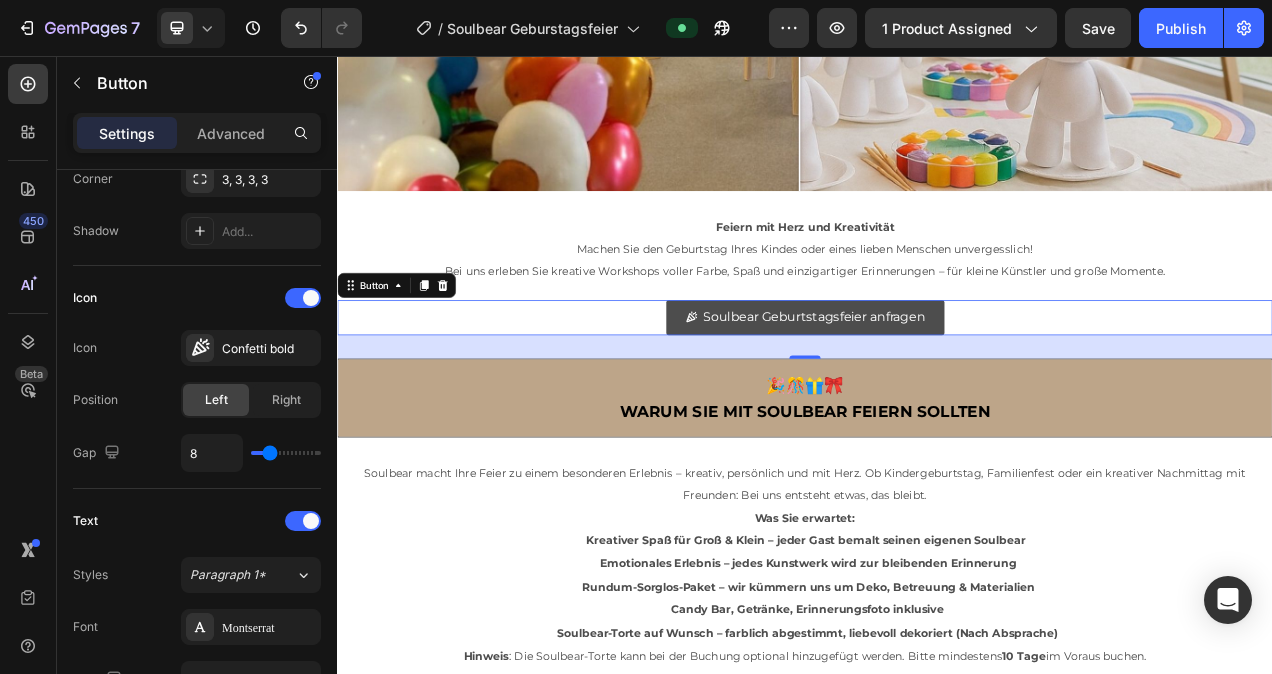 click on "Soulbear Geburtstagsfeier anfragen" at bounding box center [937, 392] 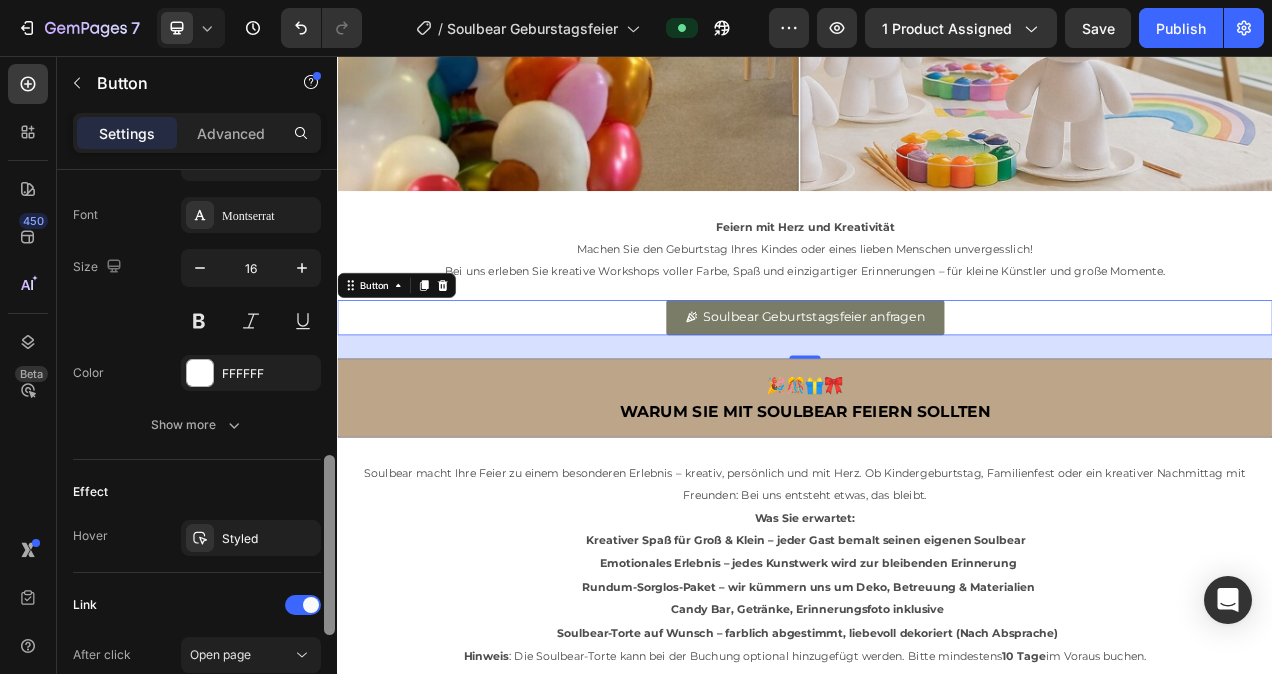 scroll, scrollTop: 925, scrollLeft: 0, axis: vertical 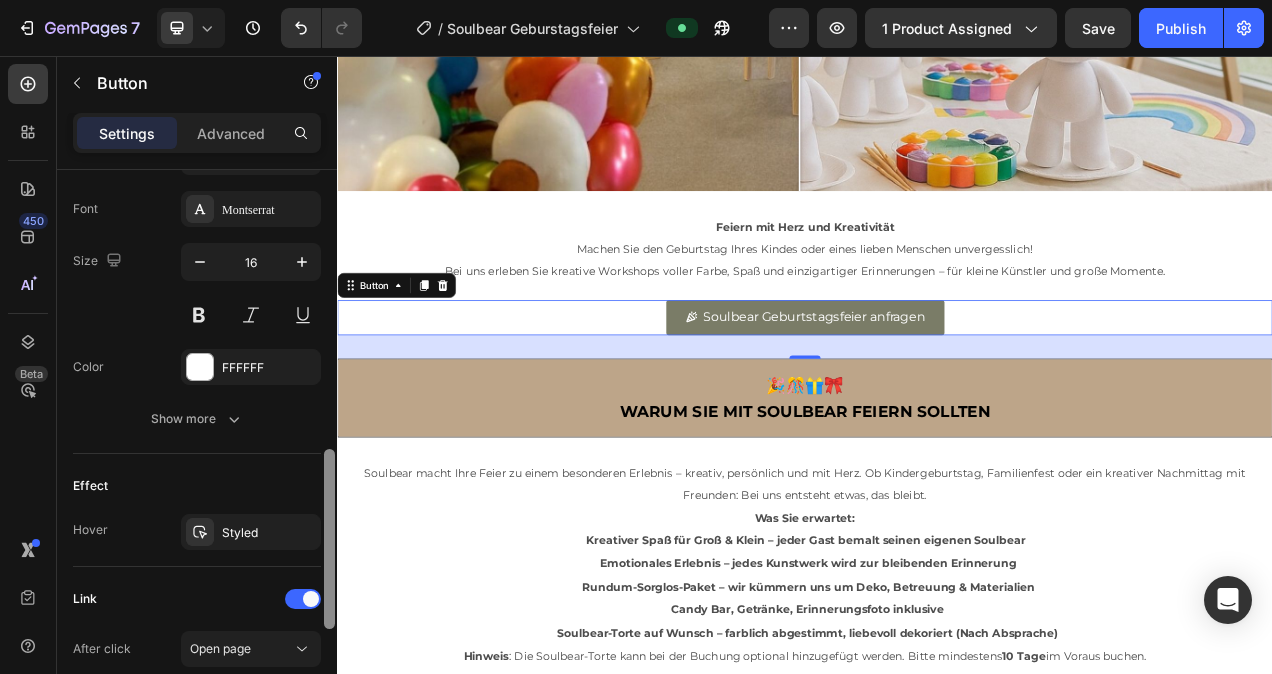 drag, startPoint x: 329, startPoint y: 369, endPoint x: 324, endPoint y: 503, distance: 134.09325 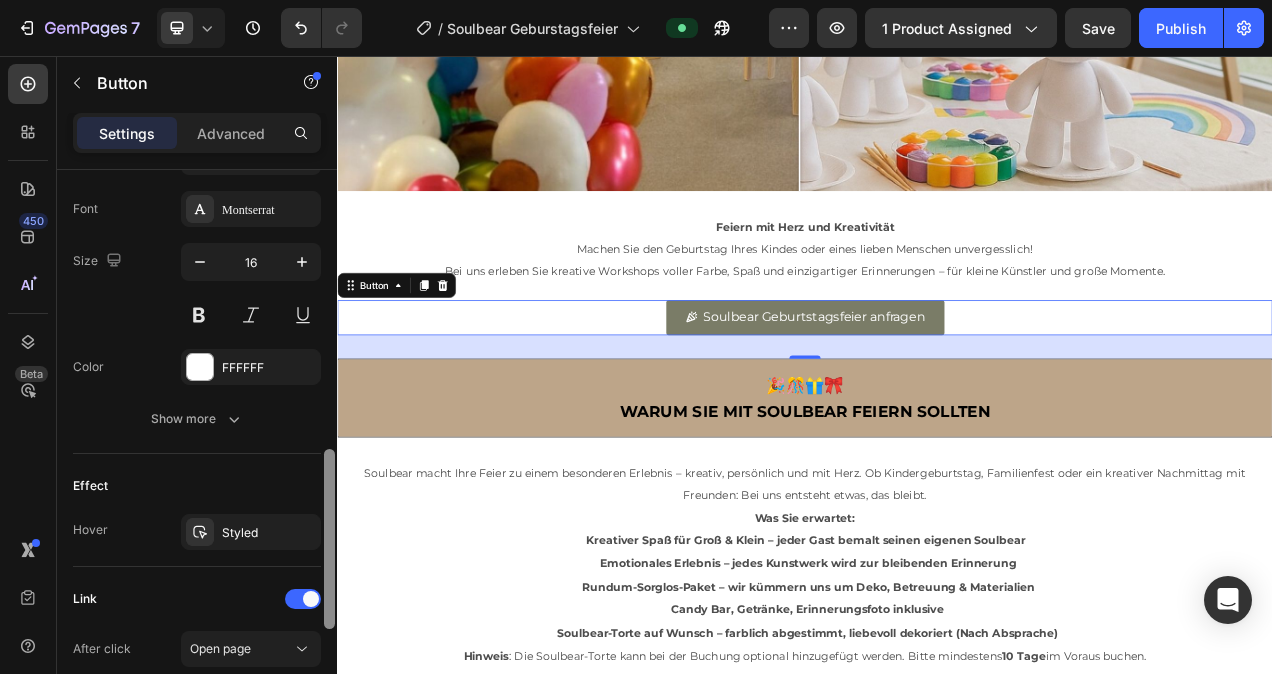 click at bounding box center [329, 539] 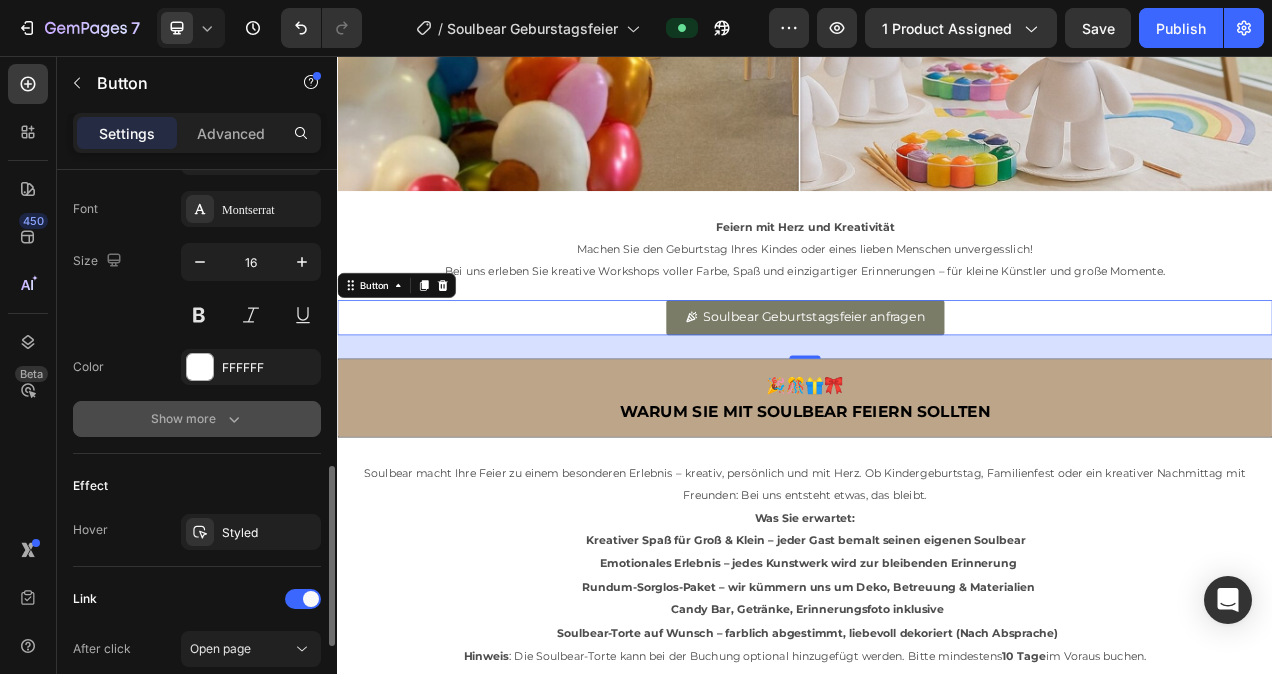 click 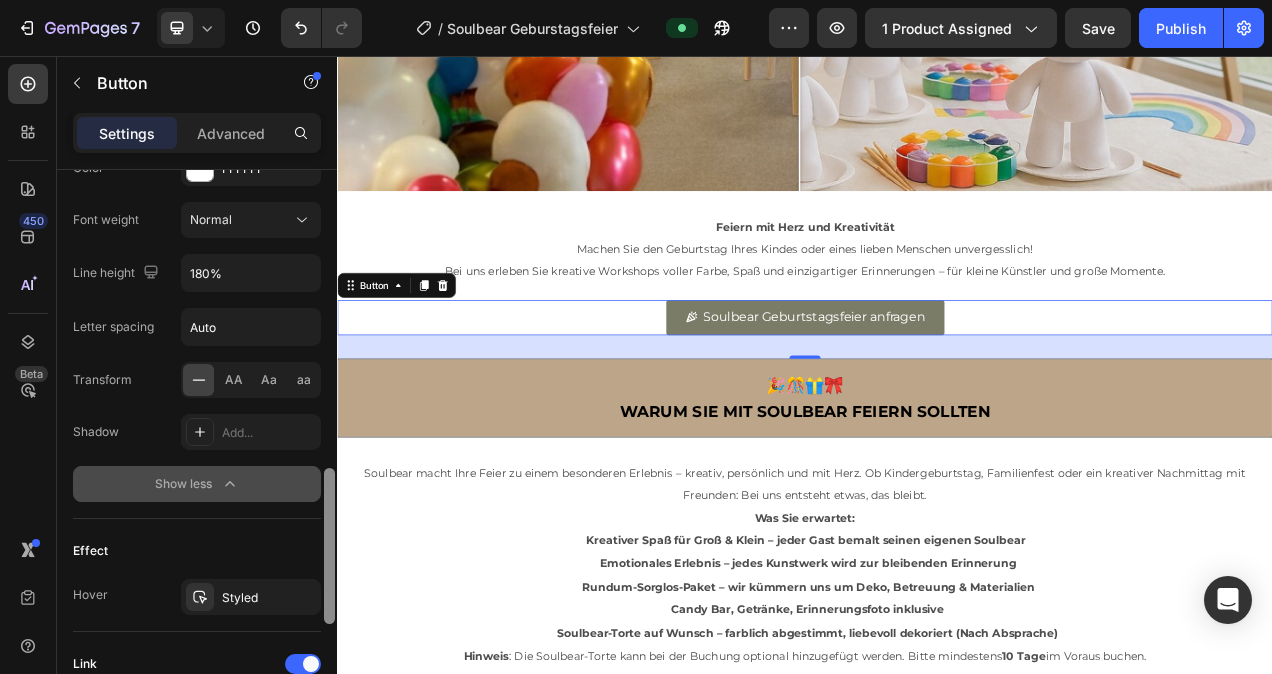 scroll, scrollTop: 1133, scrollLeft: 0, axis: vertical 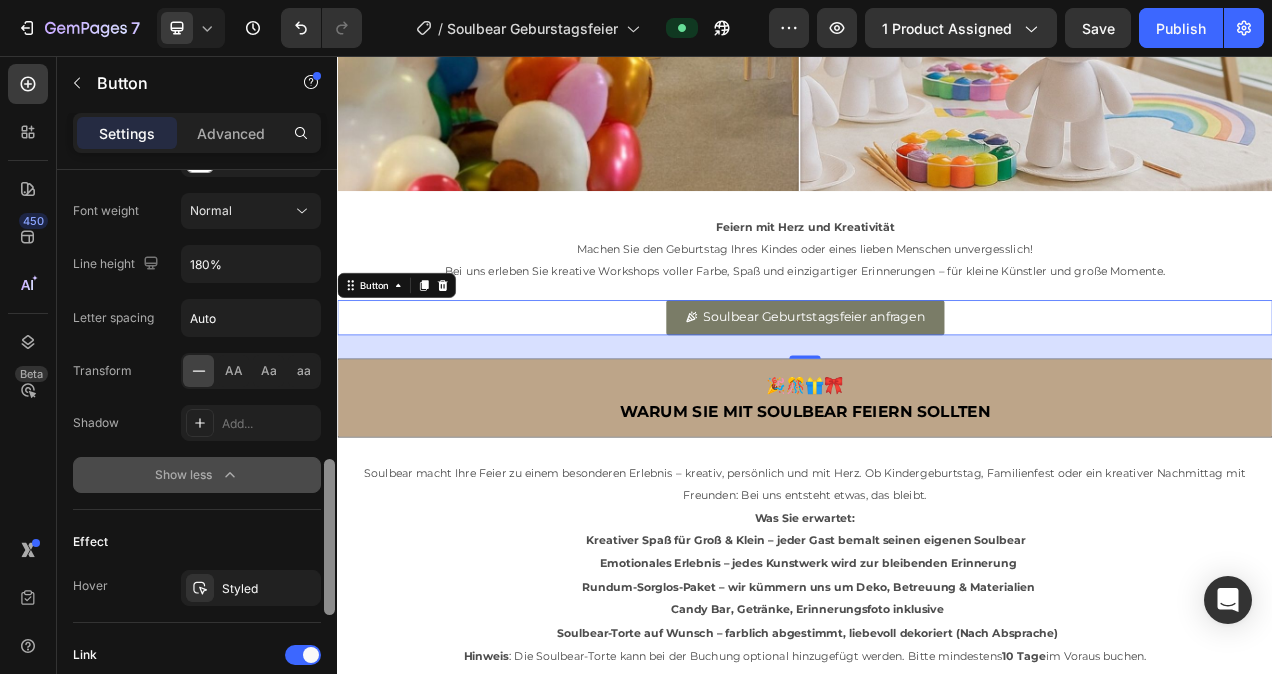 drag, startPoint x: 328, startPoint y: 500, endPoint x: 321, endPoint y: 542, distance: 42.579338 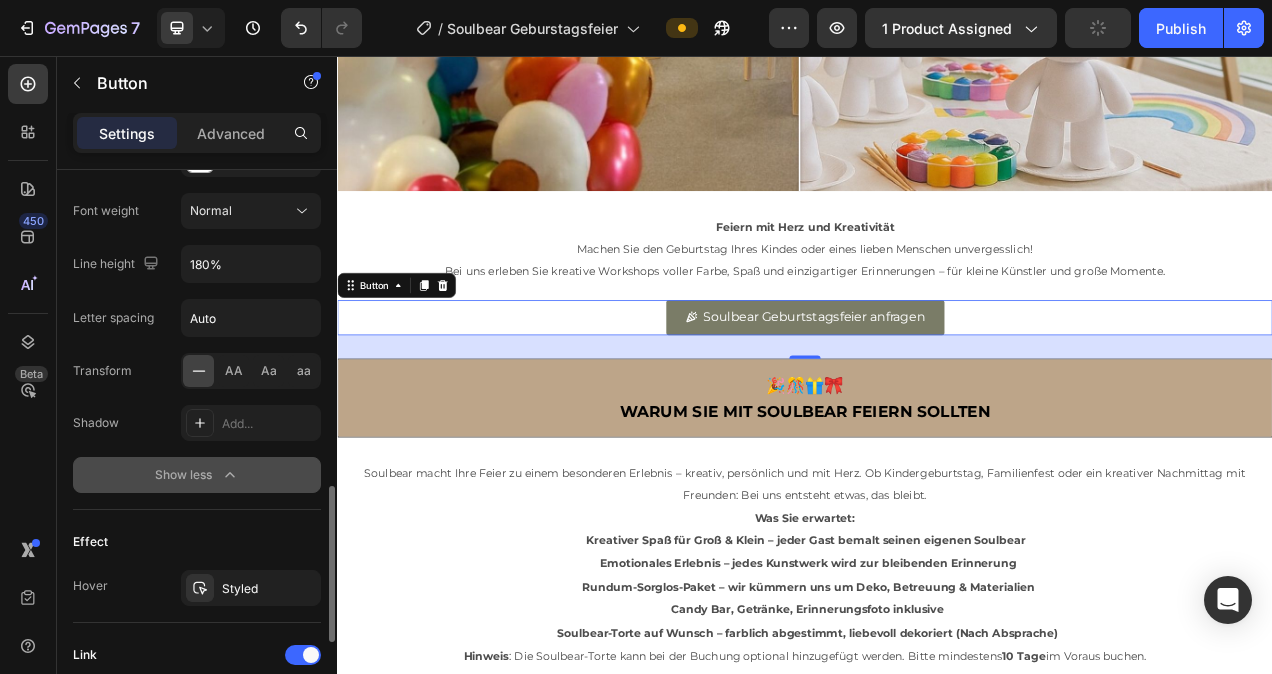 click 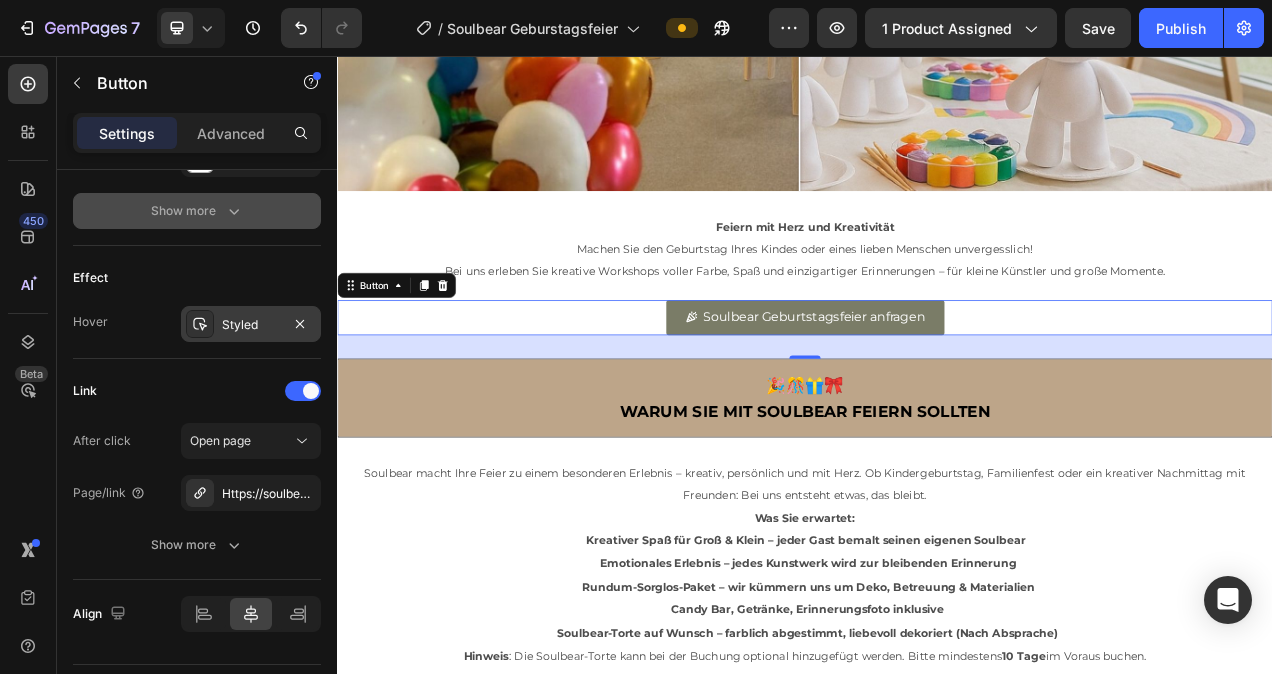click on "Styled" at bounding box center [251, 325] 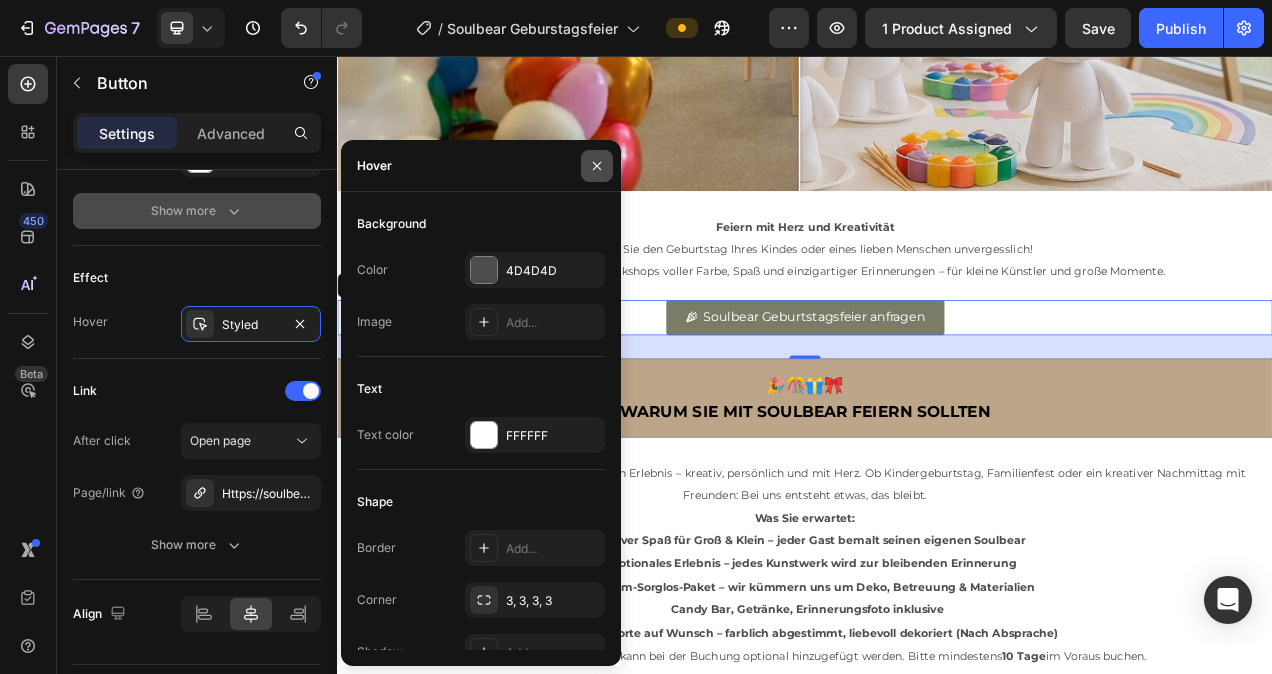 click 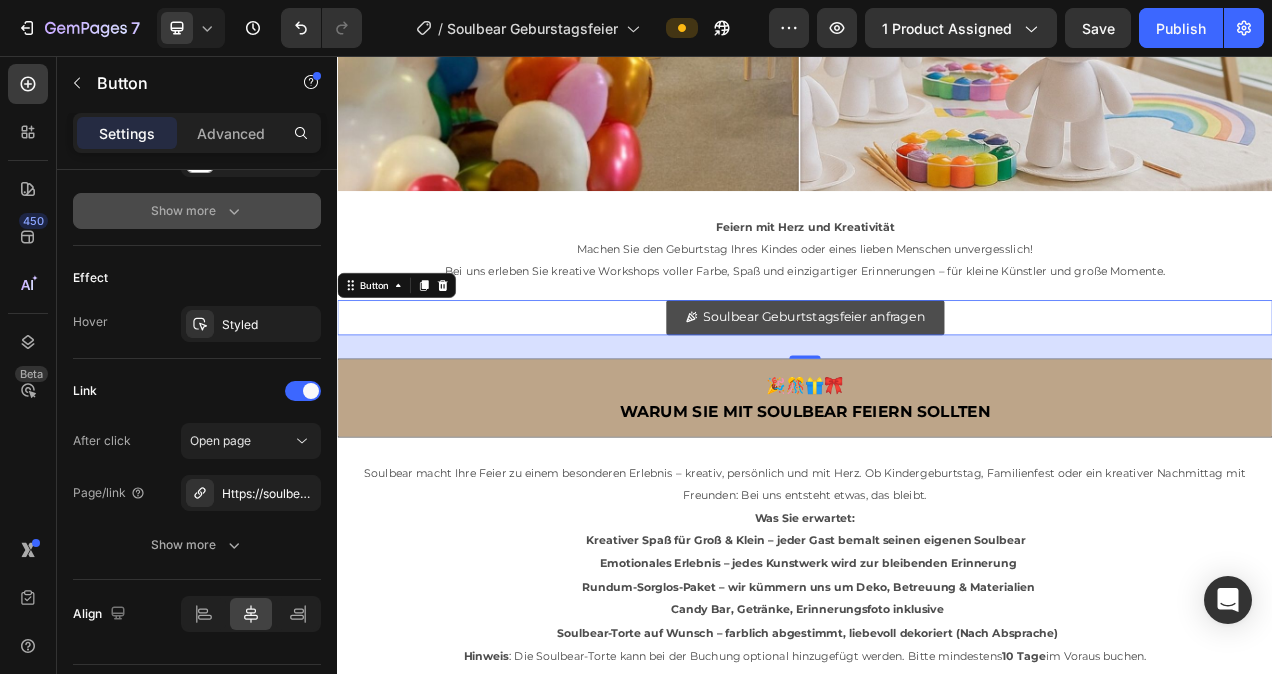 click on "Soulbear Geburtstagsfeier anfragen" at bounding box center (937, 392) 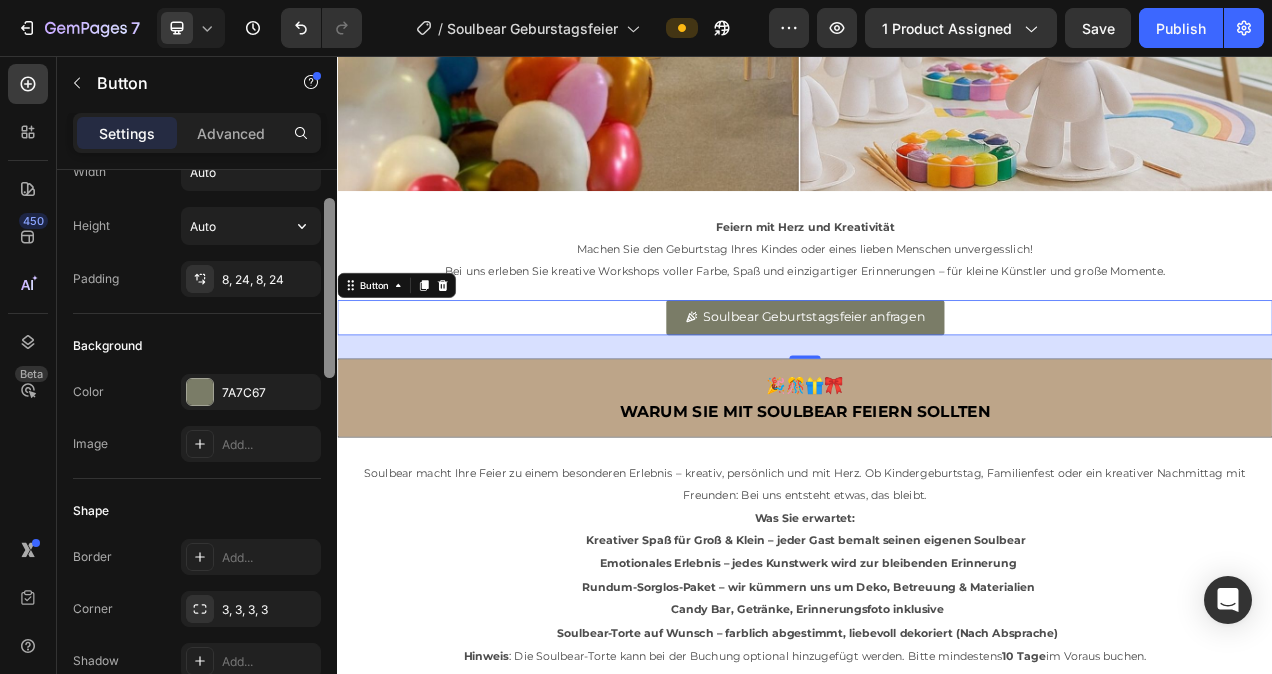 drag, startPoint x: 327, startPoint y: 541, endPoint x: 302, endPoint y: 201, distance: 340.91788 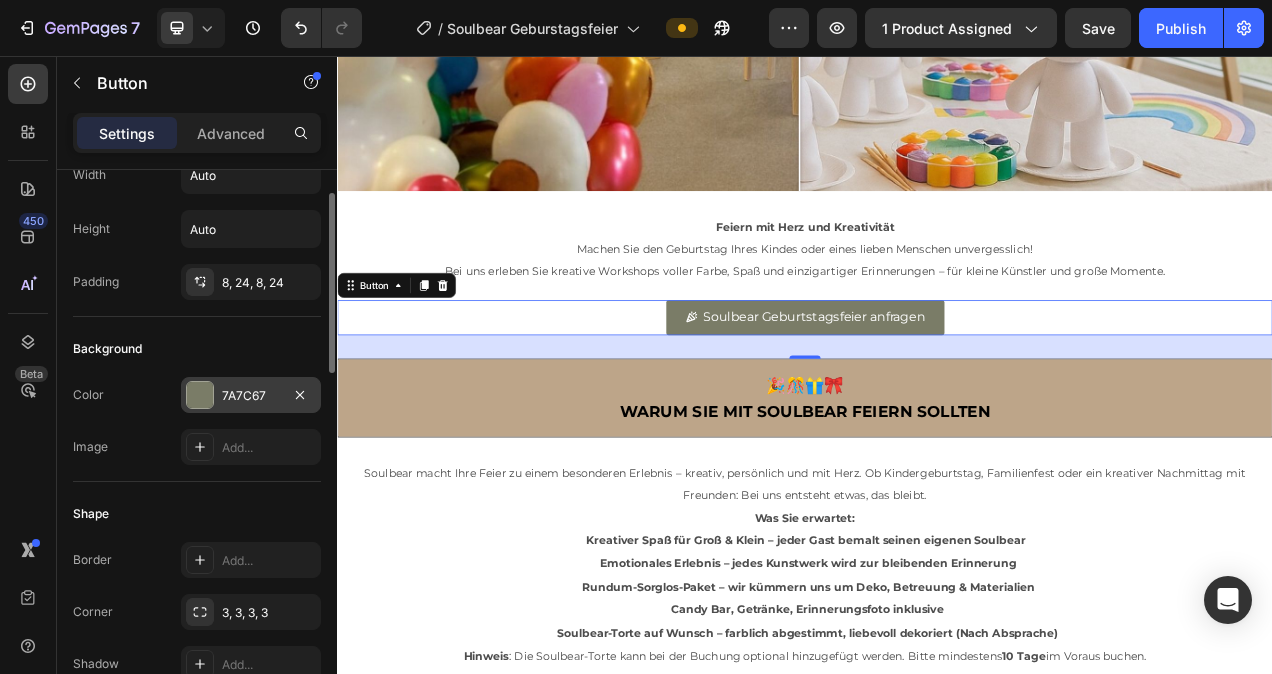 click at bounding box center [200, 395] 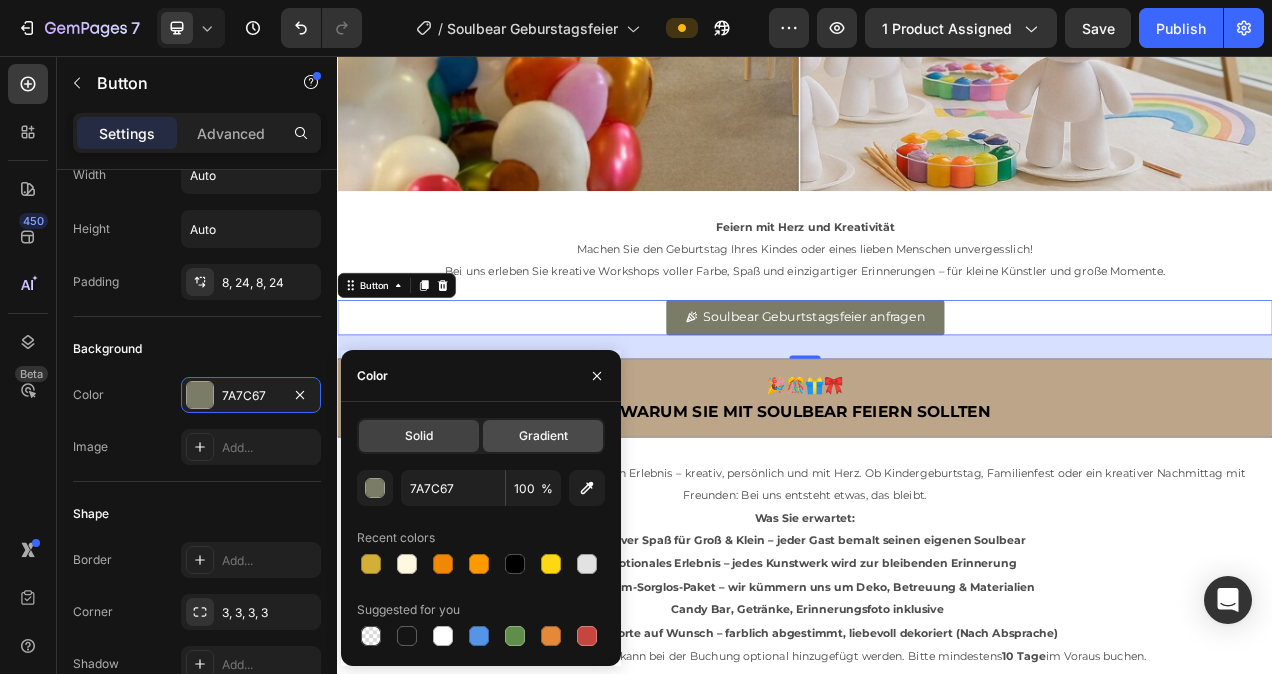 click on "Gradient" 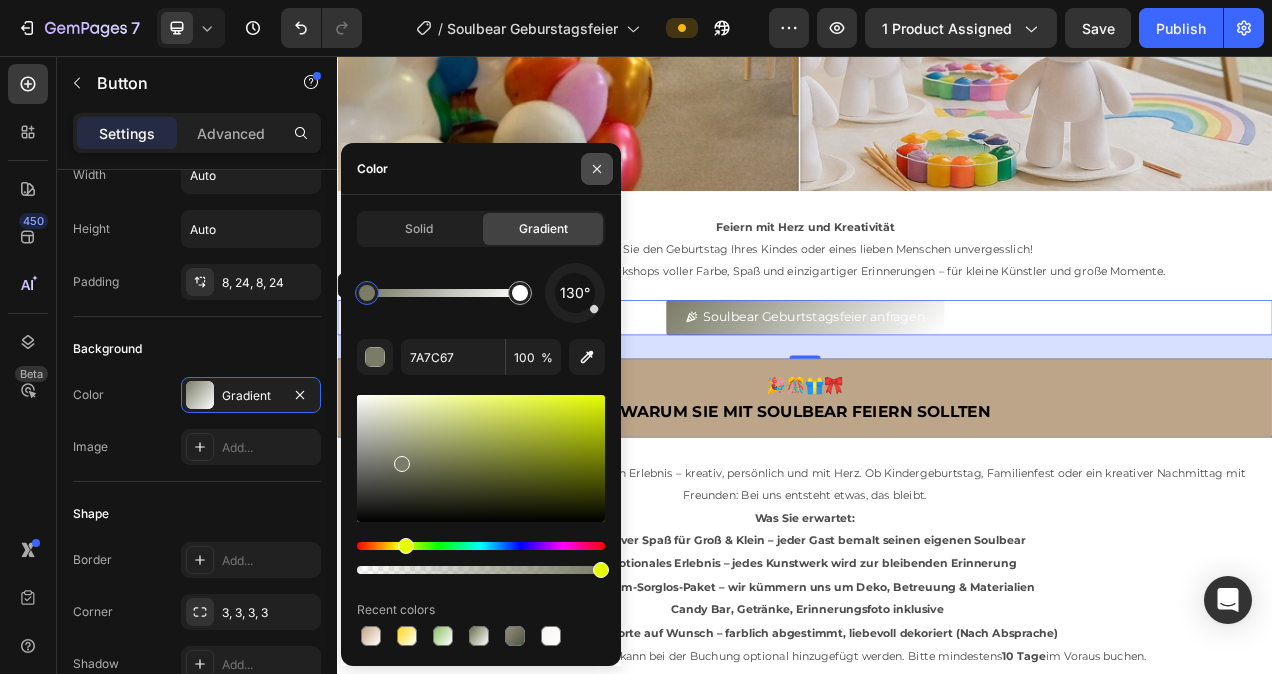 click 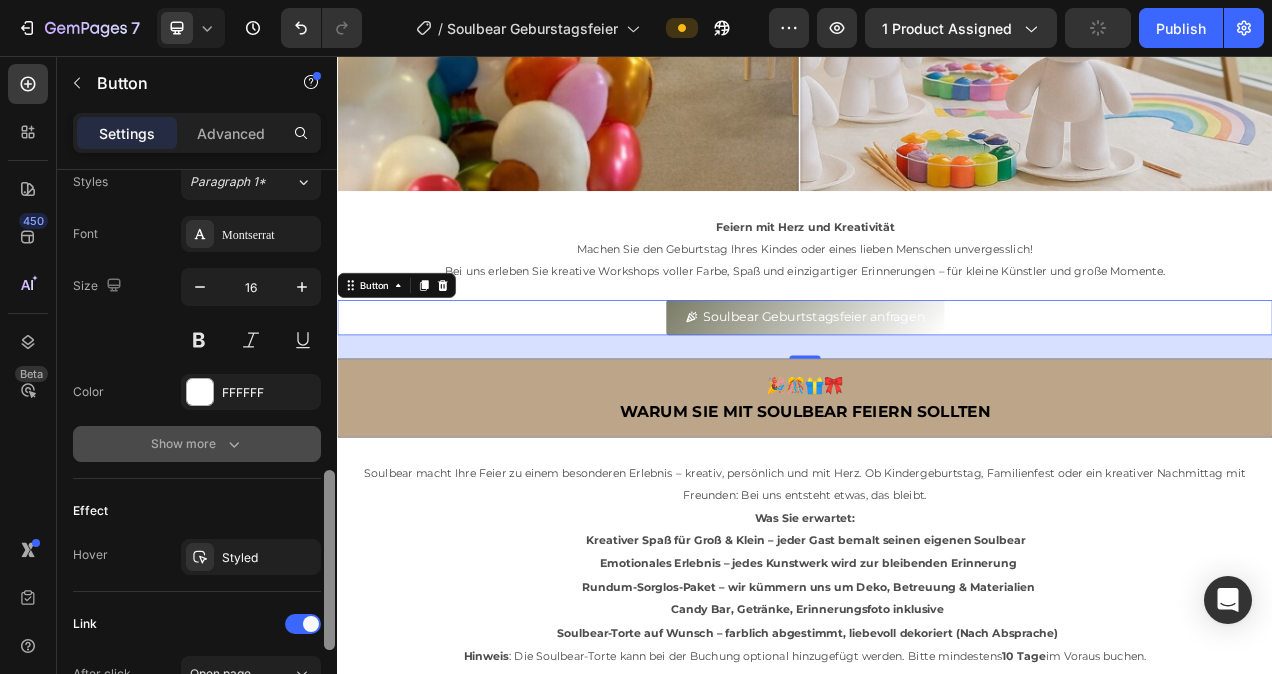 scroll, scrollTop: 921, scrollLeft: 0, axis: vertical 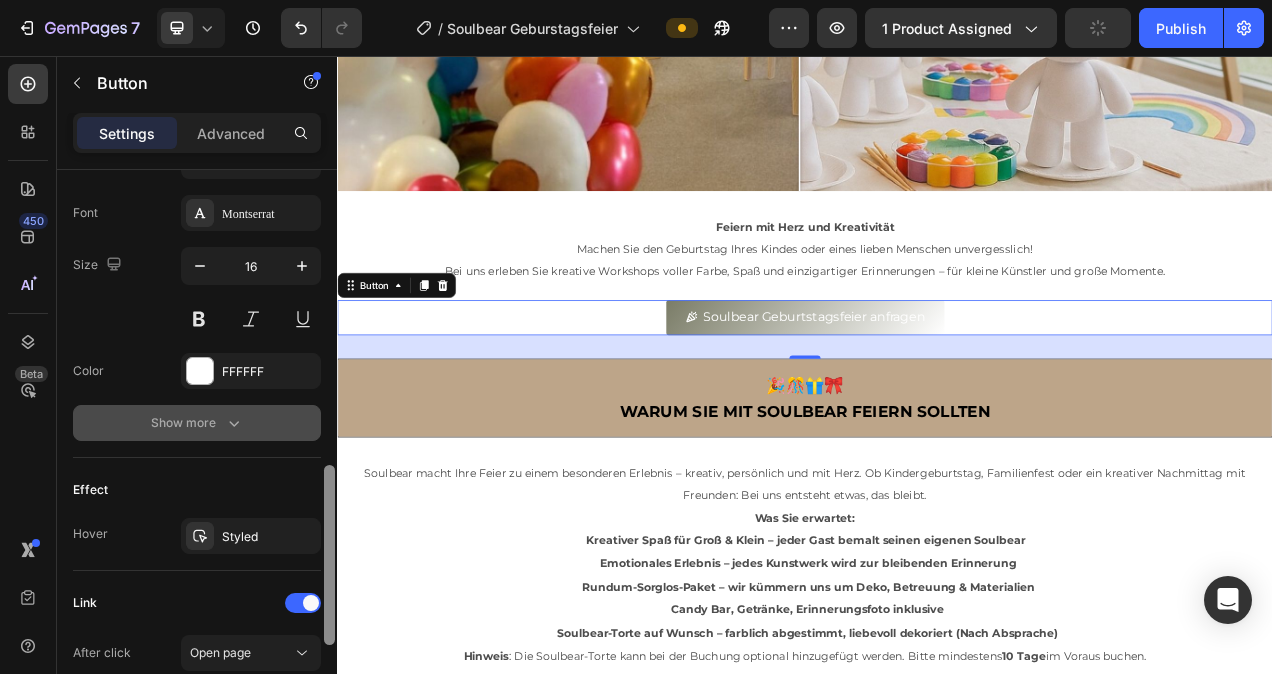 drag, startPoint x: 330, startPoint y: 288, endPoint x: 326, endPoint y: 560, distance: 272.02942 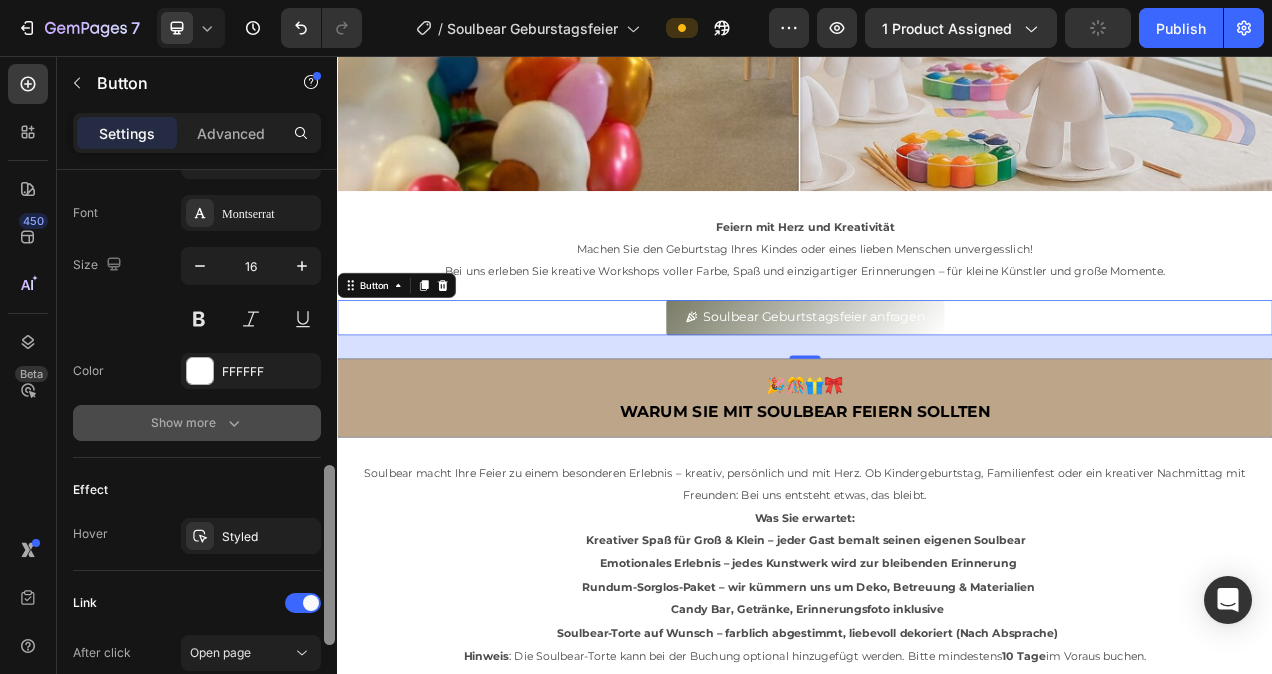 click at bounding box center [329, 555] 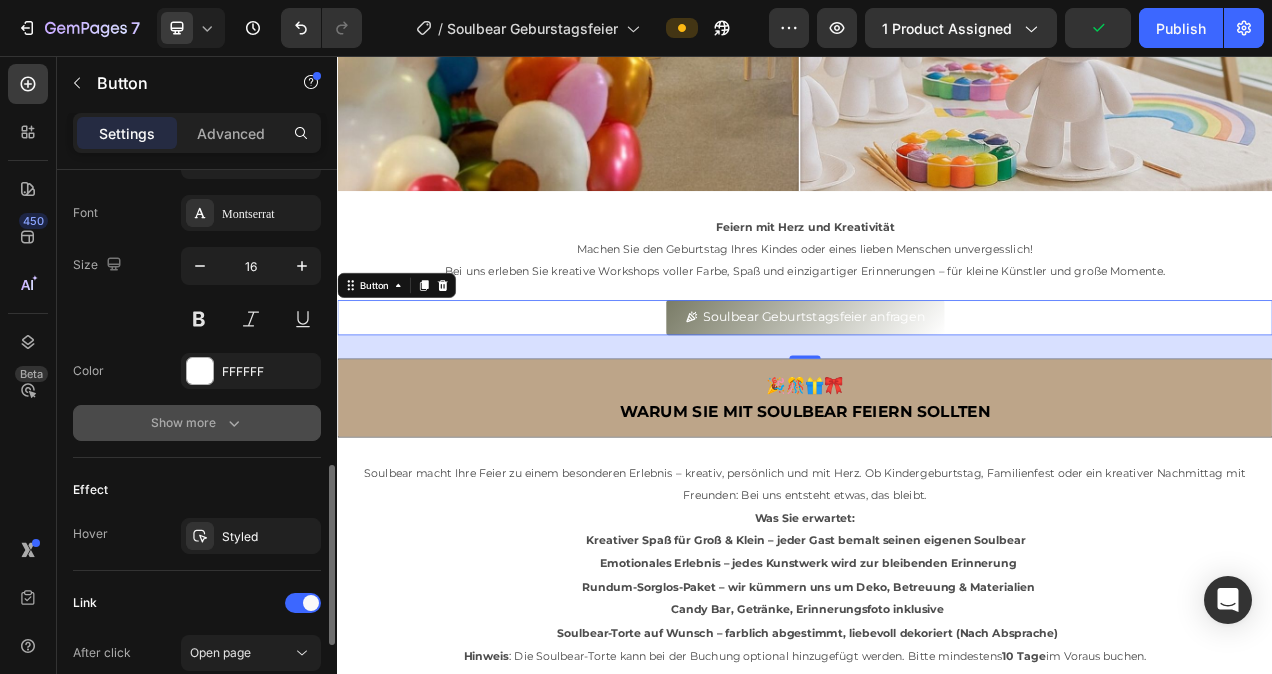 click 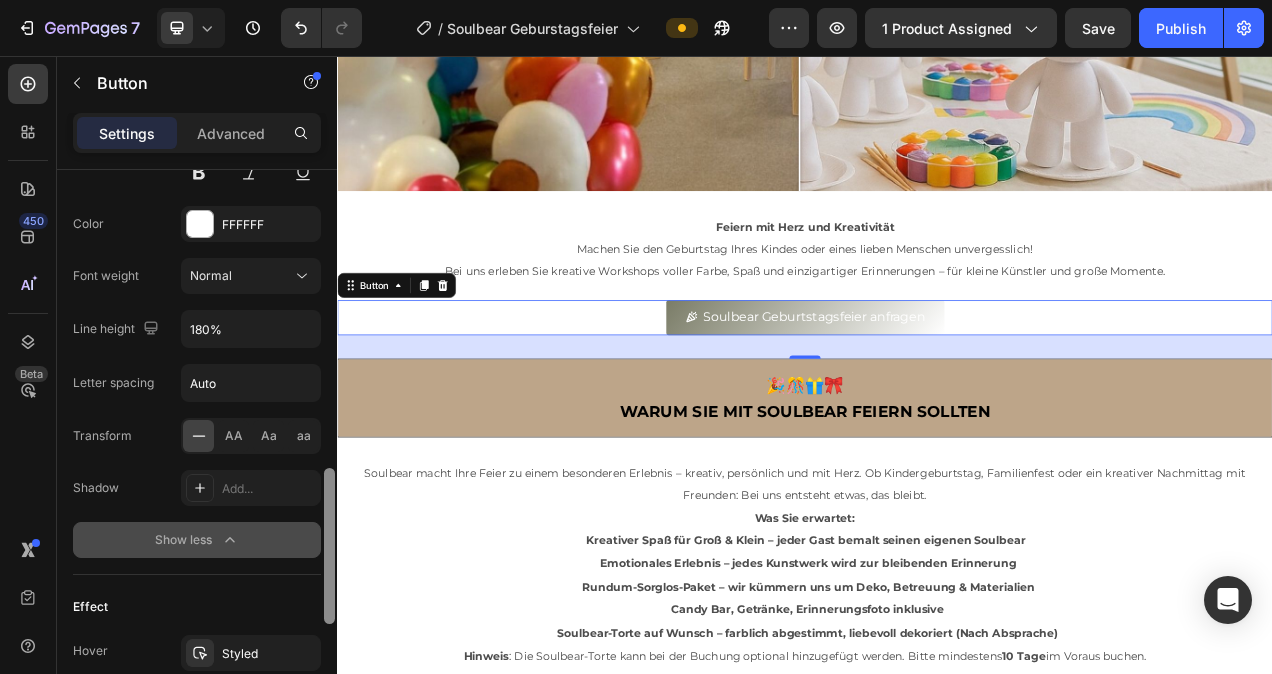 drag, startPoint x: 329, startPoint y: 481, endPoint x: 292, endPoint y: 530, distance: 61.400326 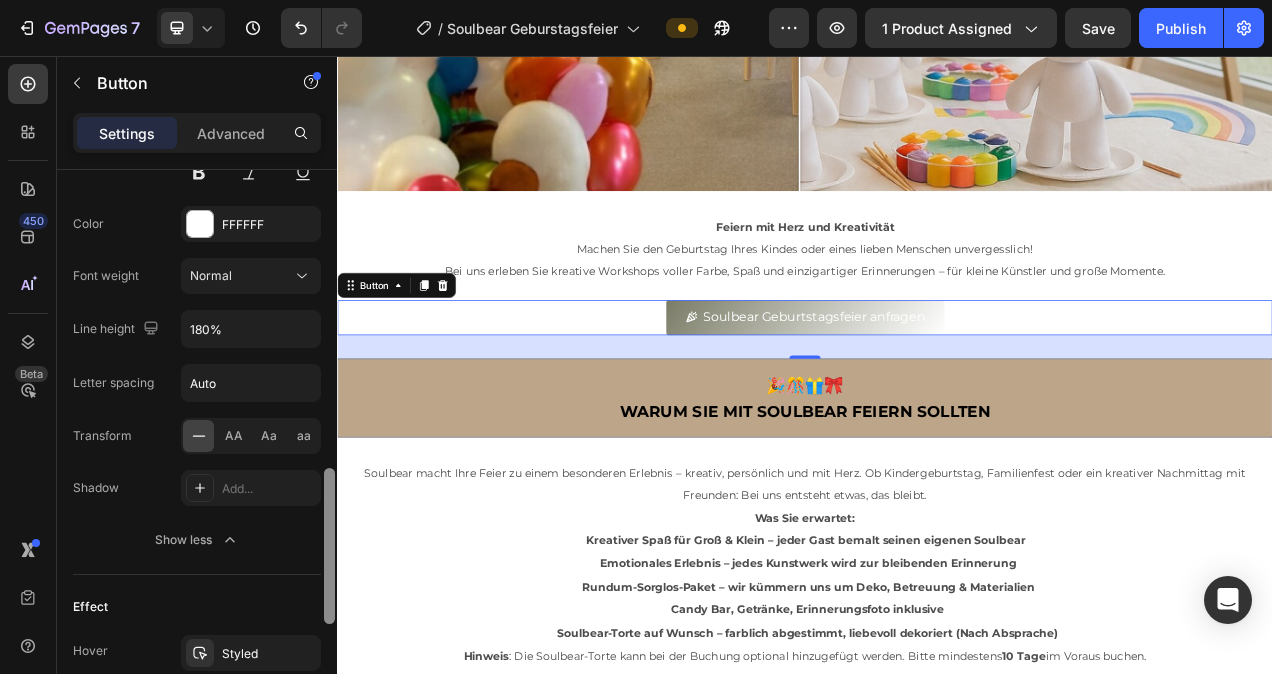 scroll, scrollTop: 1071, scrollLeft: 0, axis: vertical 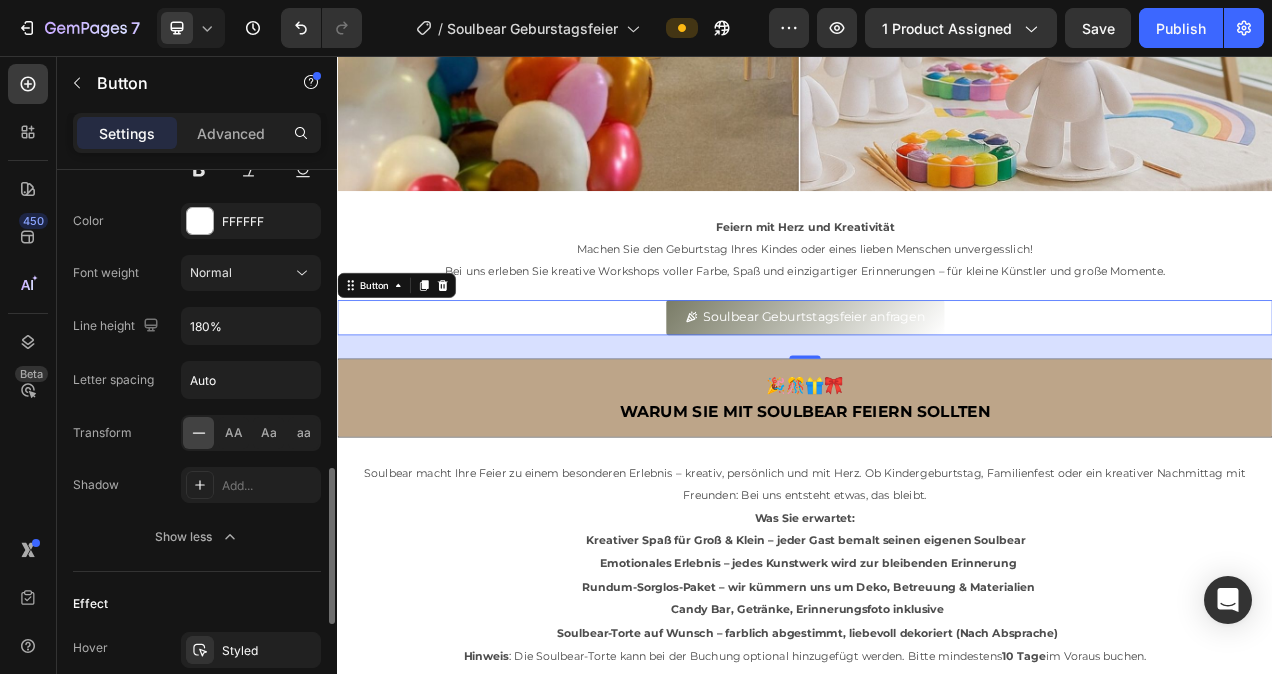 click 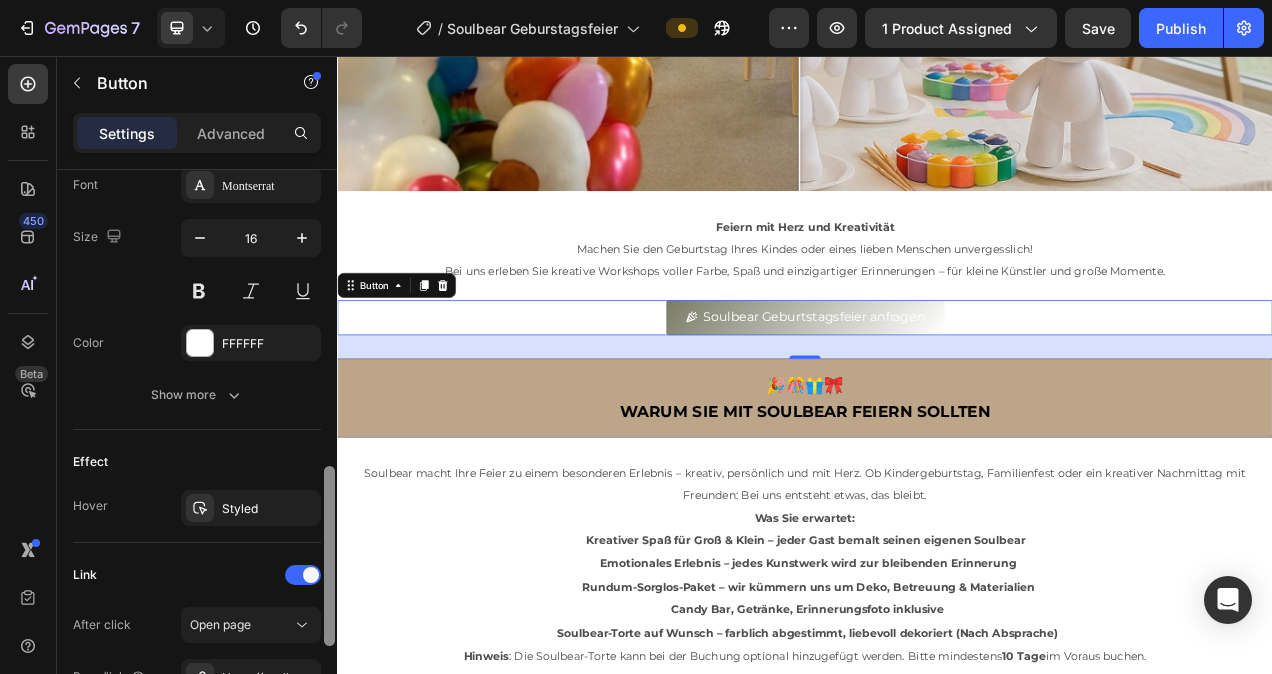 drag, startPoint x: 326, startPoint y: 539, endPoint x: 296, endPoint y: 465, distance: 79.84986 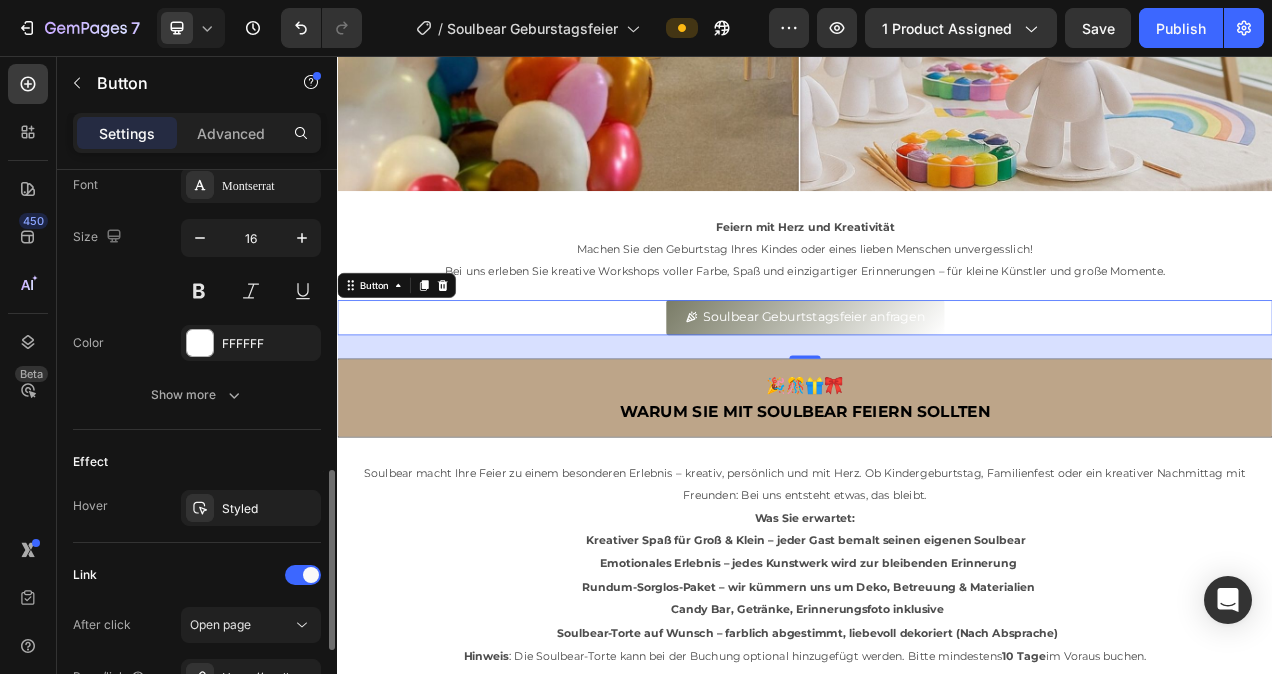 scroll, scrollTop: 946, scrollLeft: 0, axis: vertical 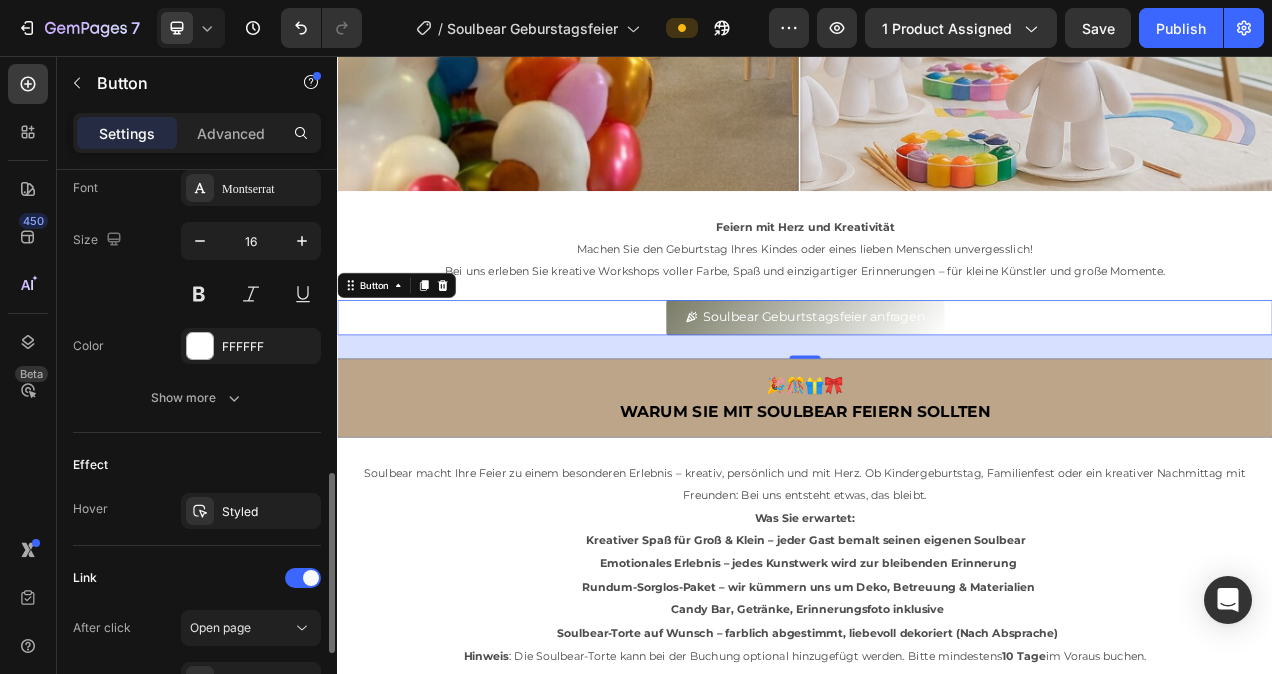 click on "Show more" at bounding box center [197, 398] 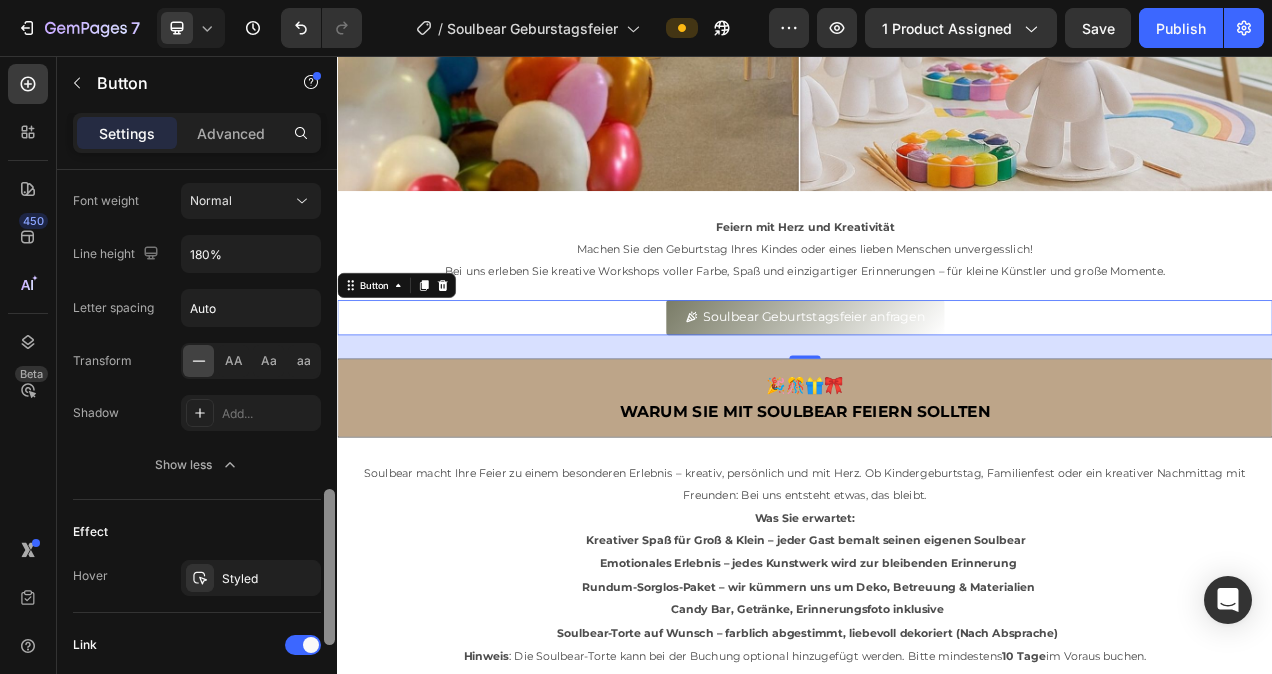 drag, startPoint x: 331, startPoint y: 491, endPoint x: 282, endPoint y: 532, distance: 63.89053 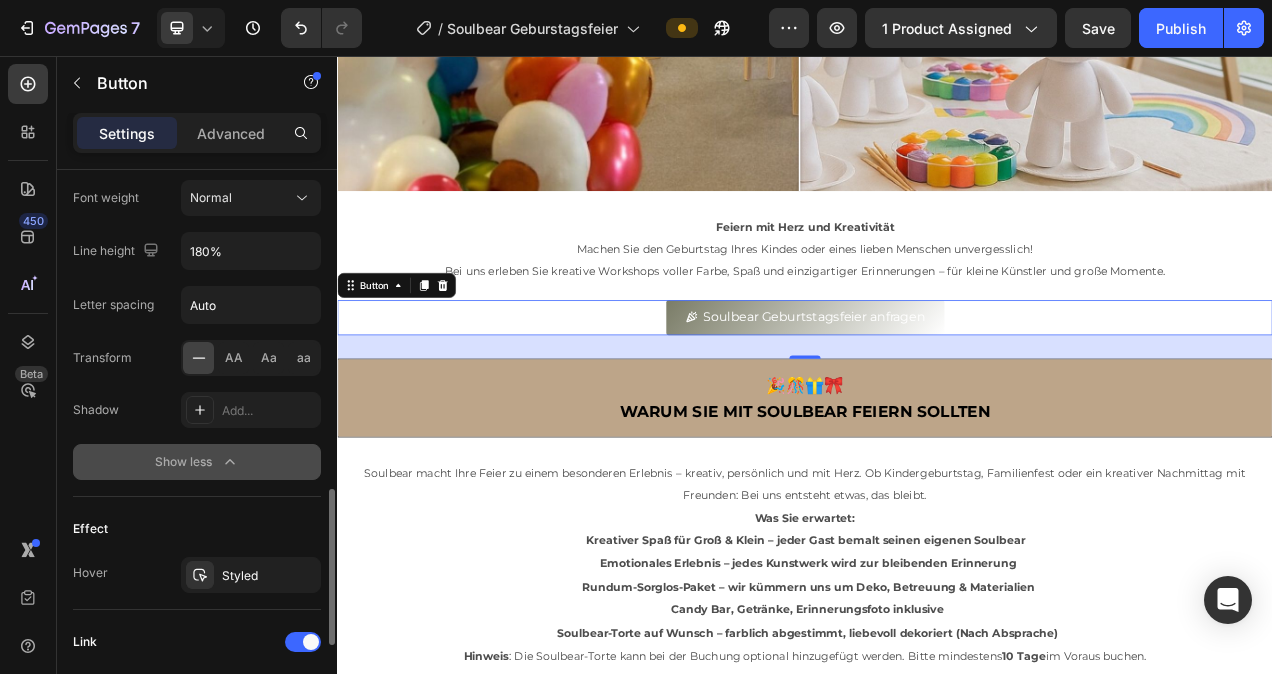 click on "Show less" at bounding box center (197, 462) 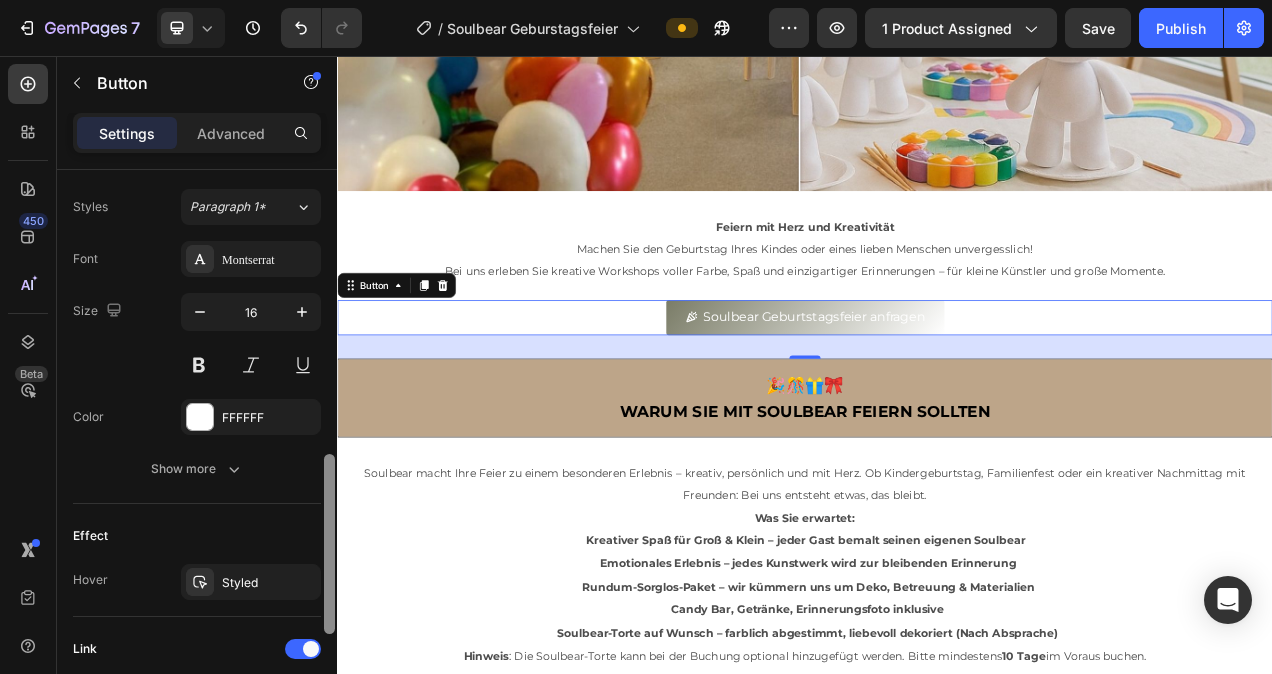 scroll, scrollTop: 878, scrollLeft: 0, axis: vertical 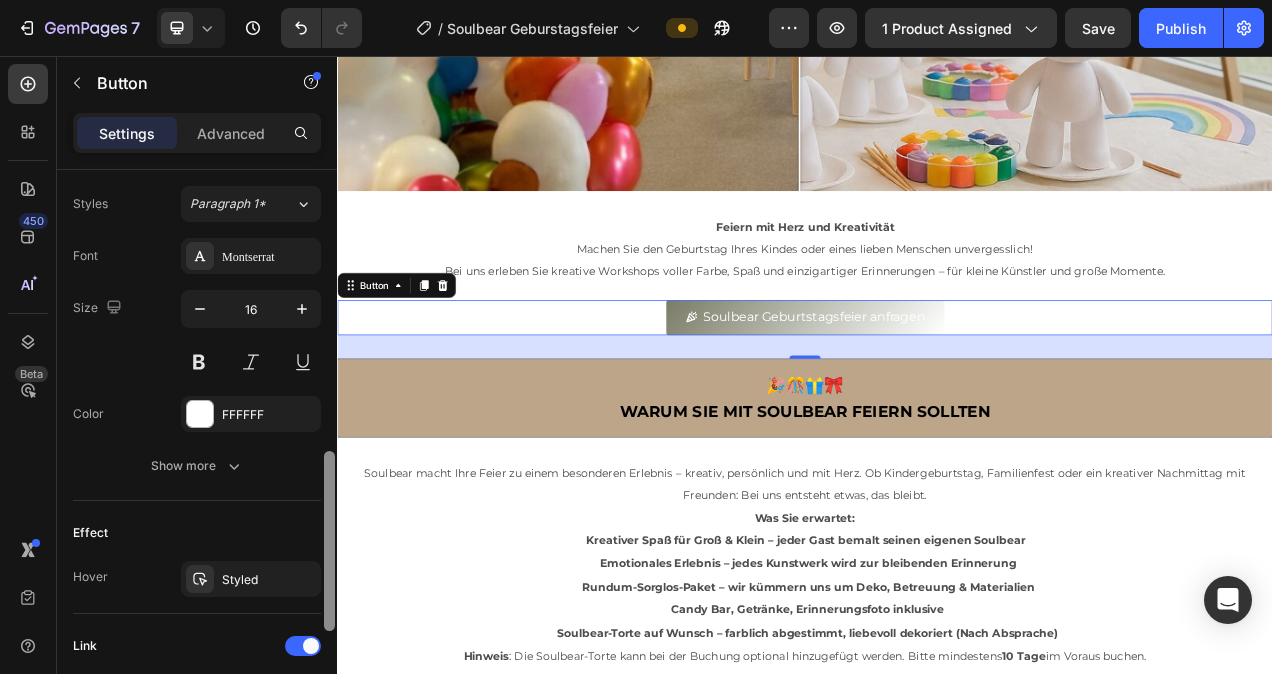 drag, startPoint x: 330, startPoint y: 552, endPoint x: 332, endPoint y: 466, distance: 86.023254 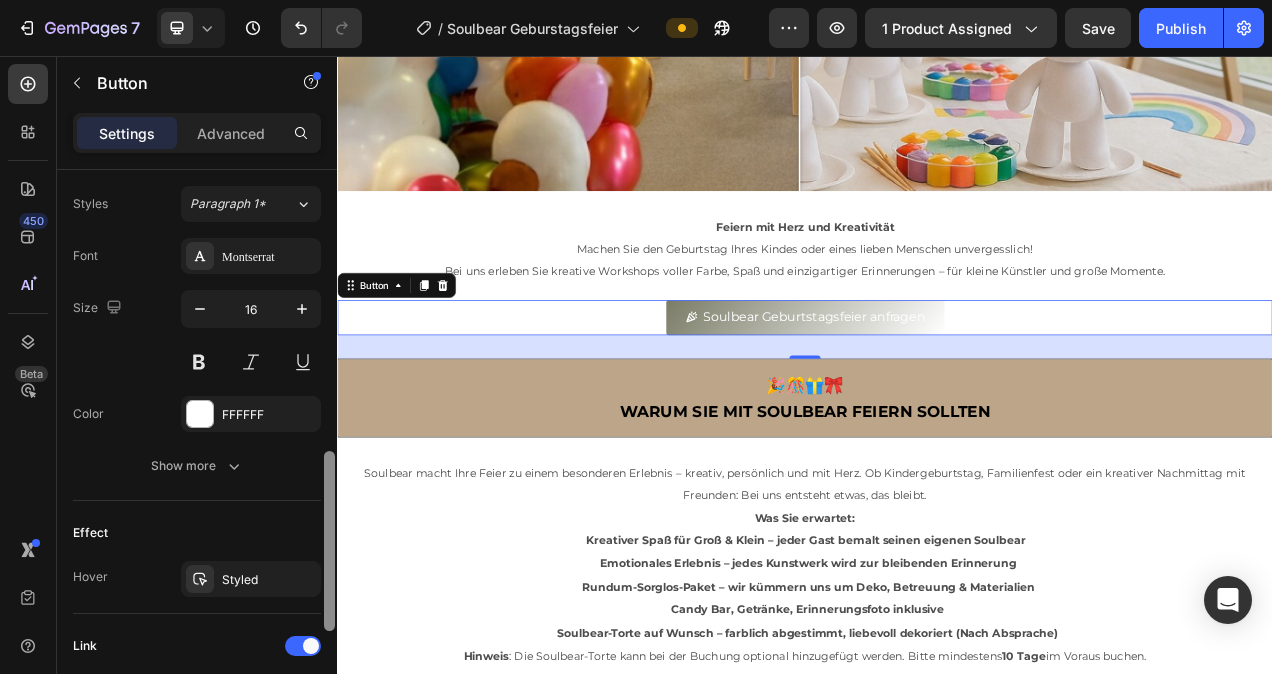 click at bounding box center [329, 541] 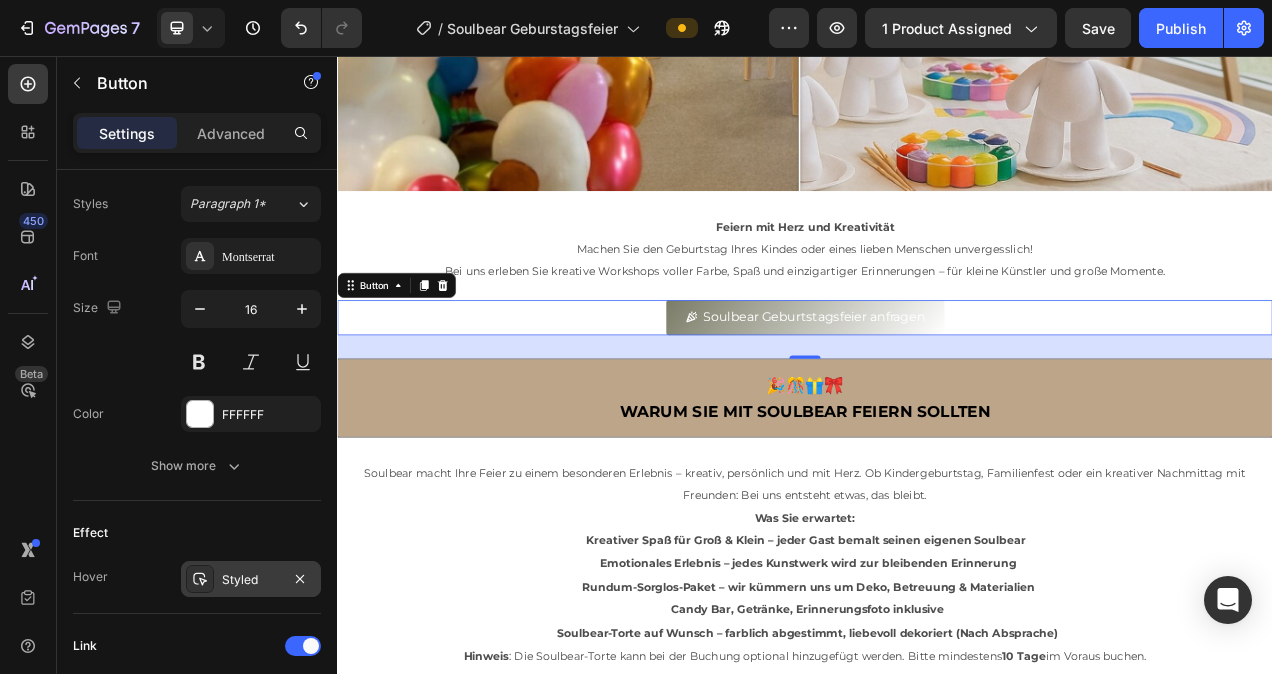 click 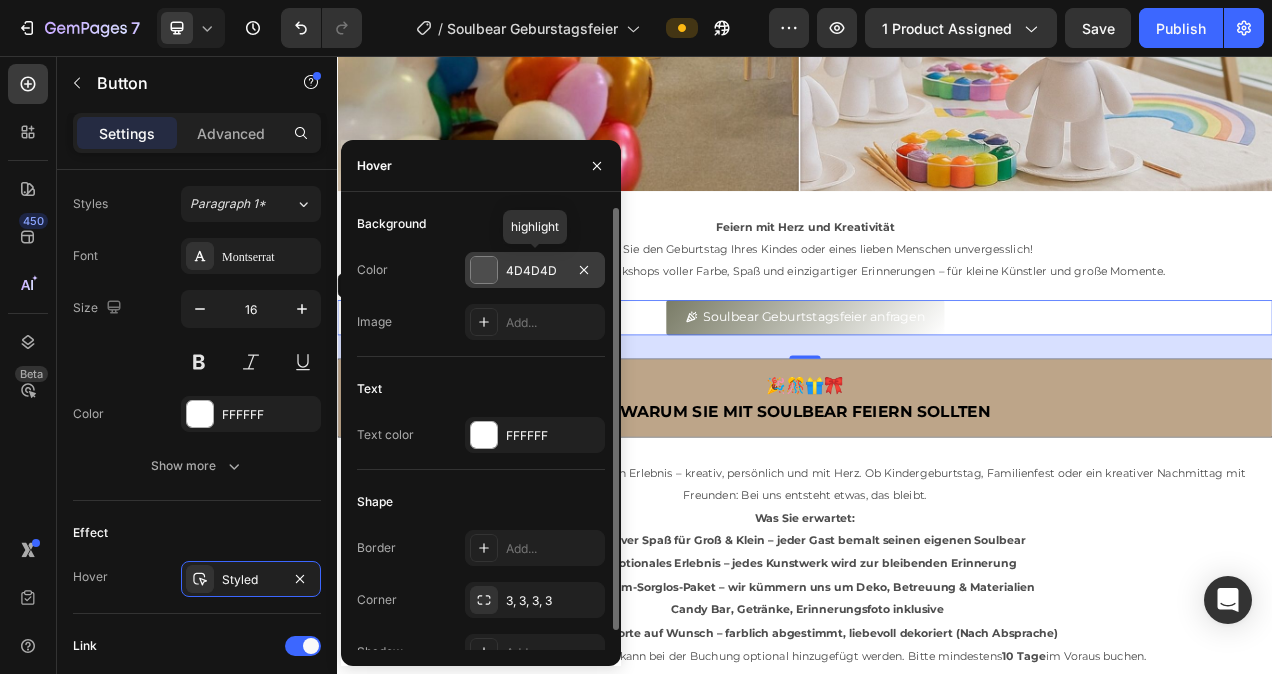 click at bounding box center [484, 270] 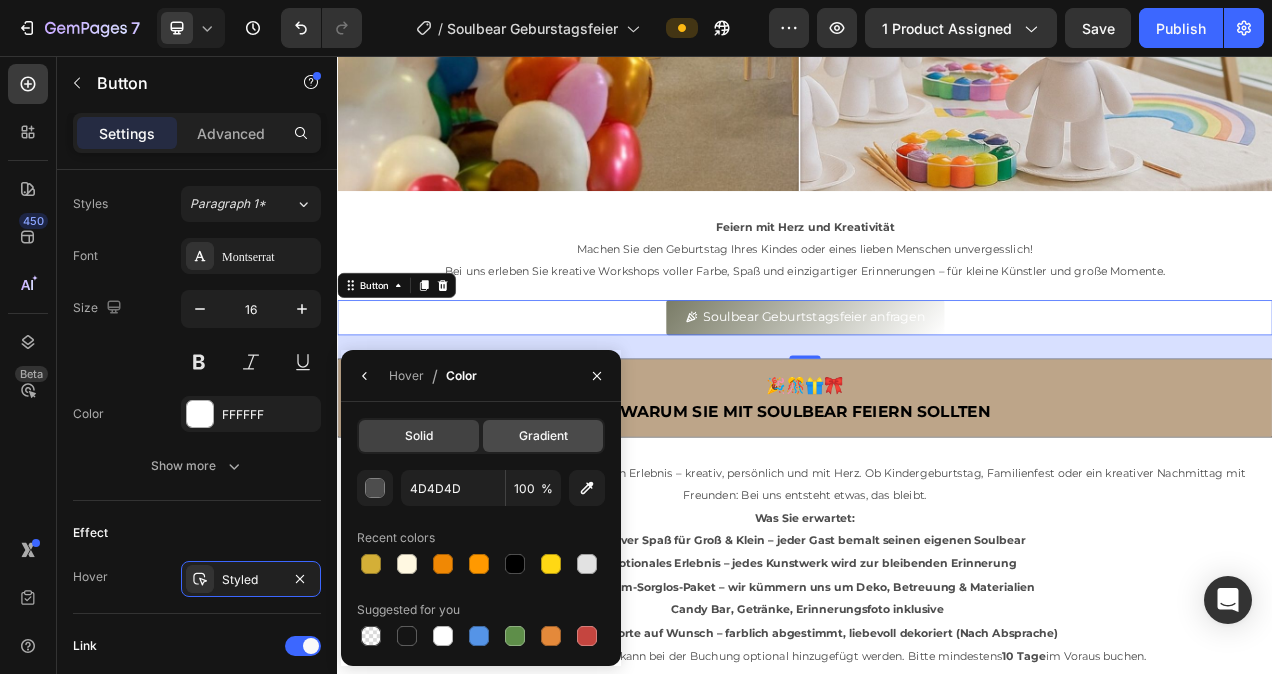 click on "Gradient" 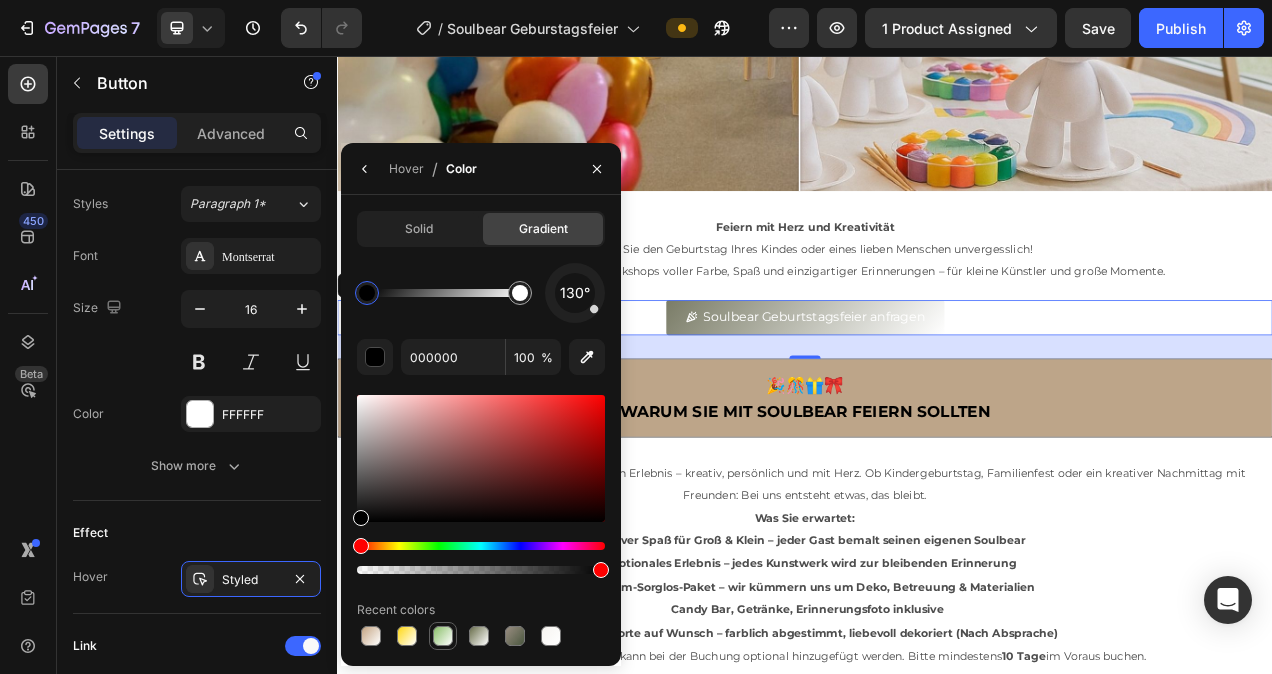click at bounding box center (443, 636) 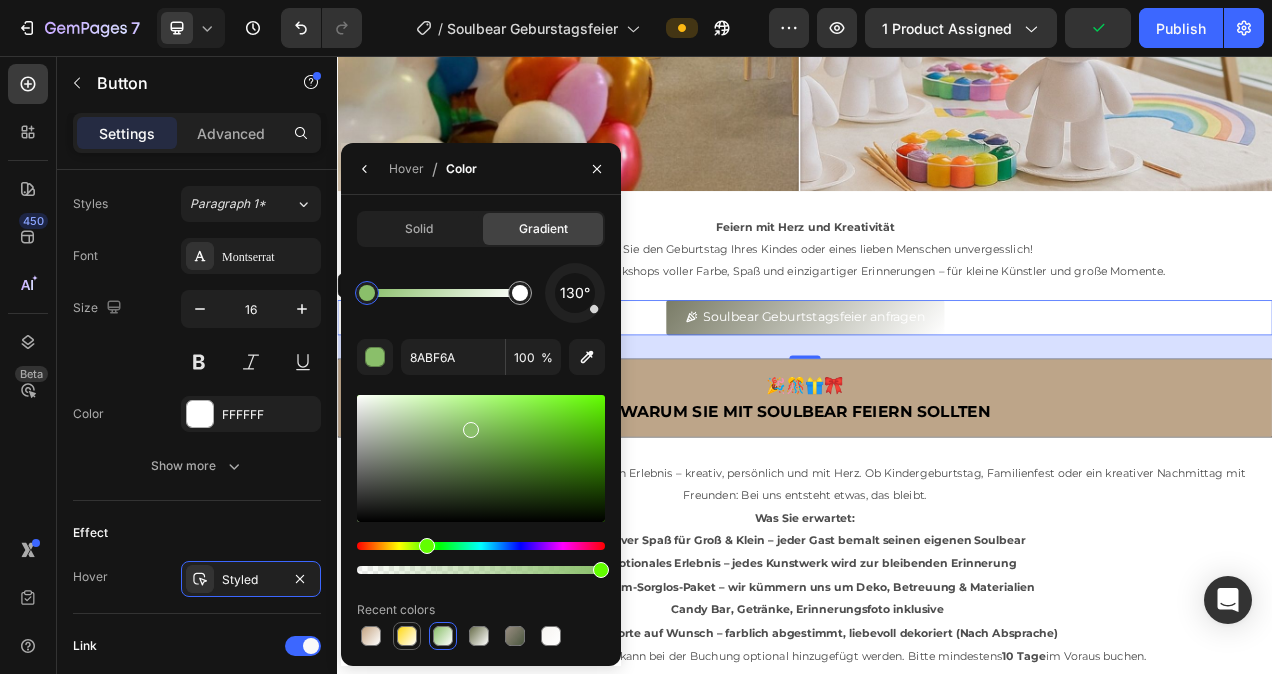 click at bounding box center [407, 636] 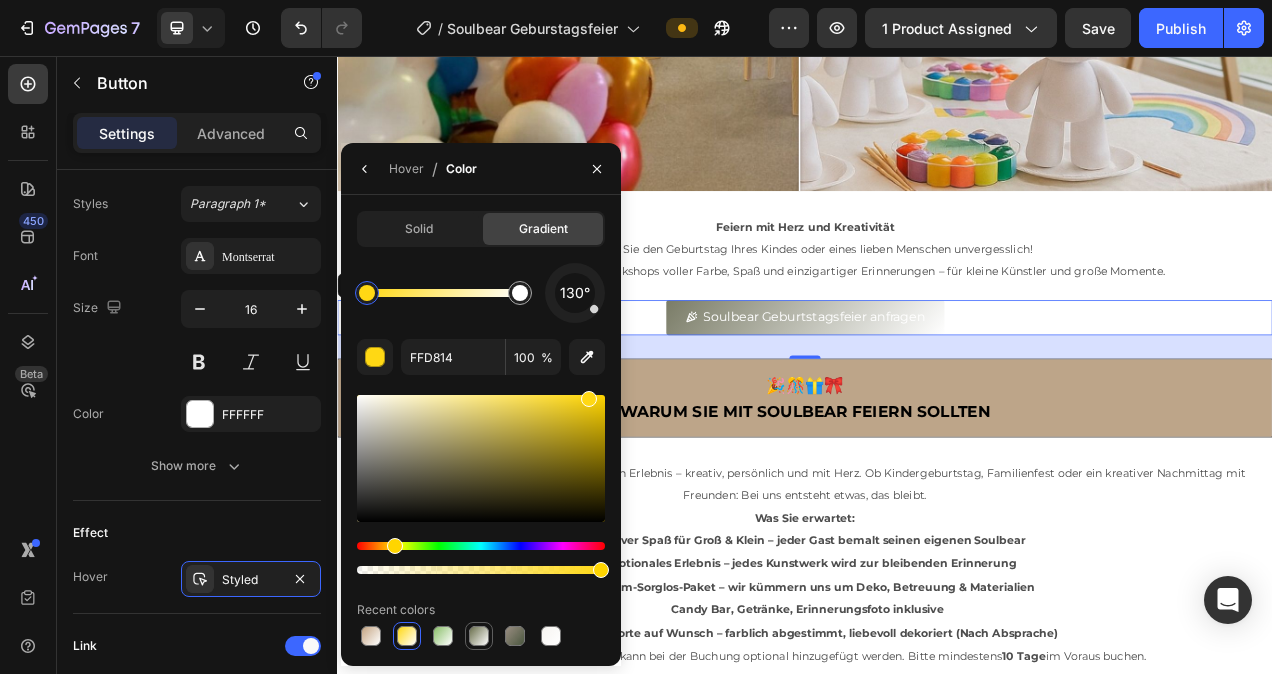 click at bounding box center [479, 636] 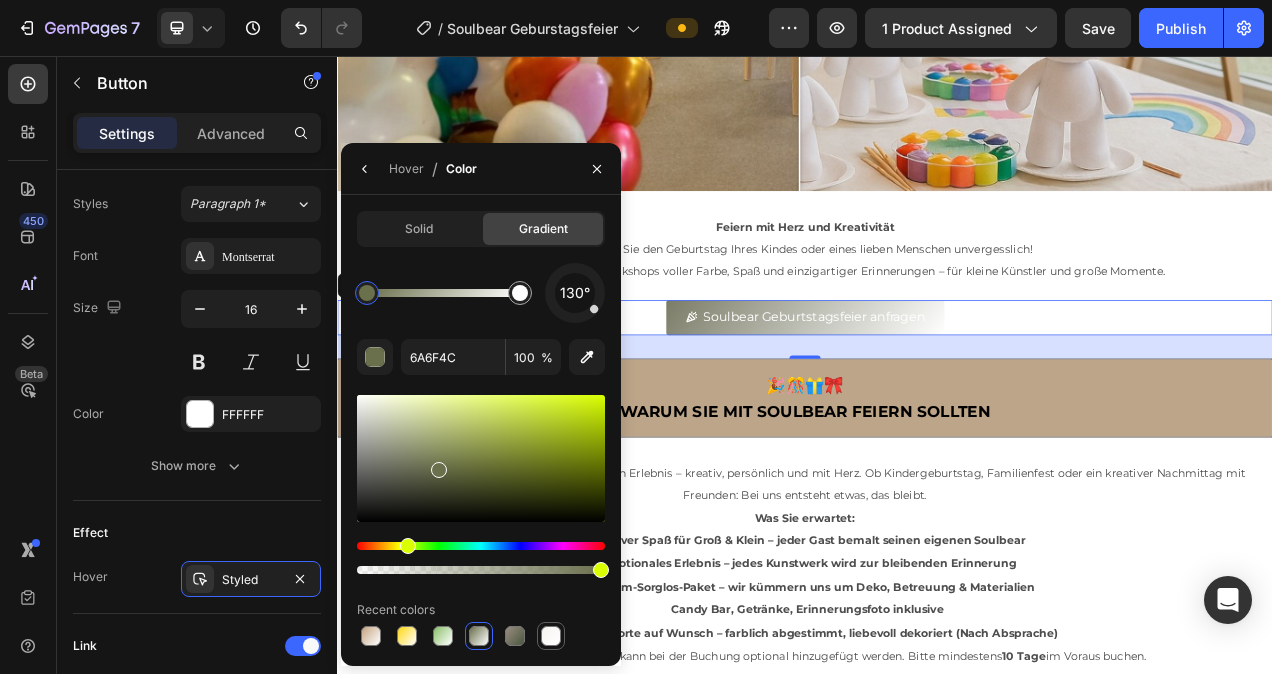 click at bounding box center [551, 636] 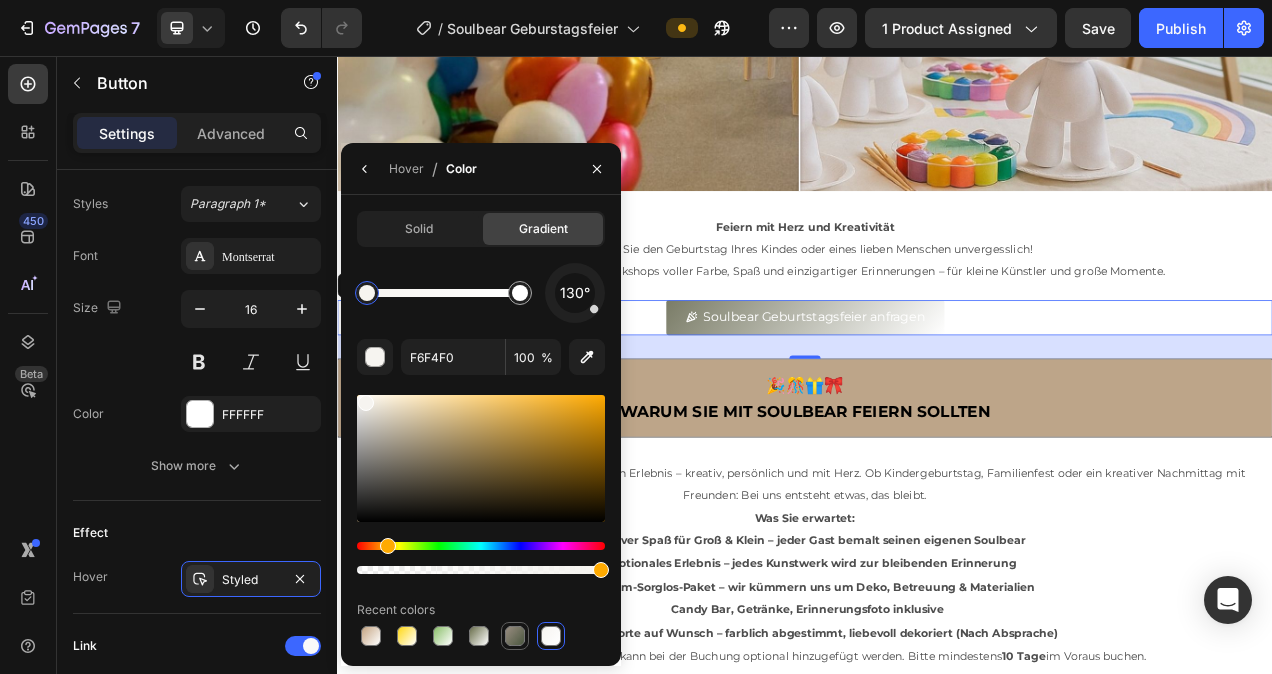 click at bounding box center [515, 636] 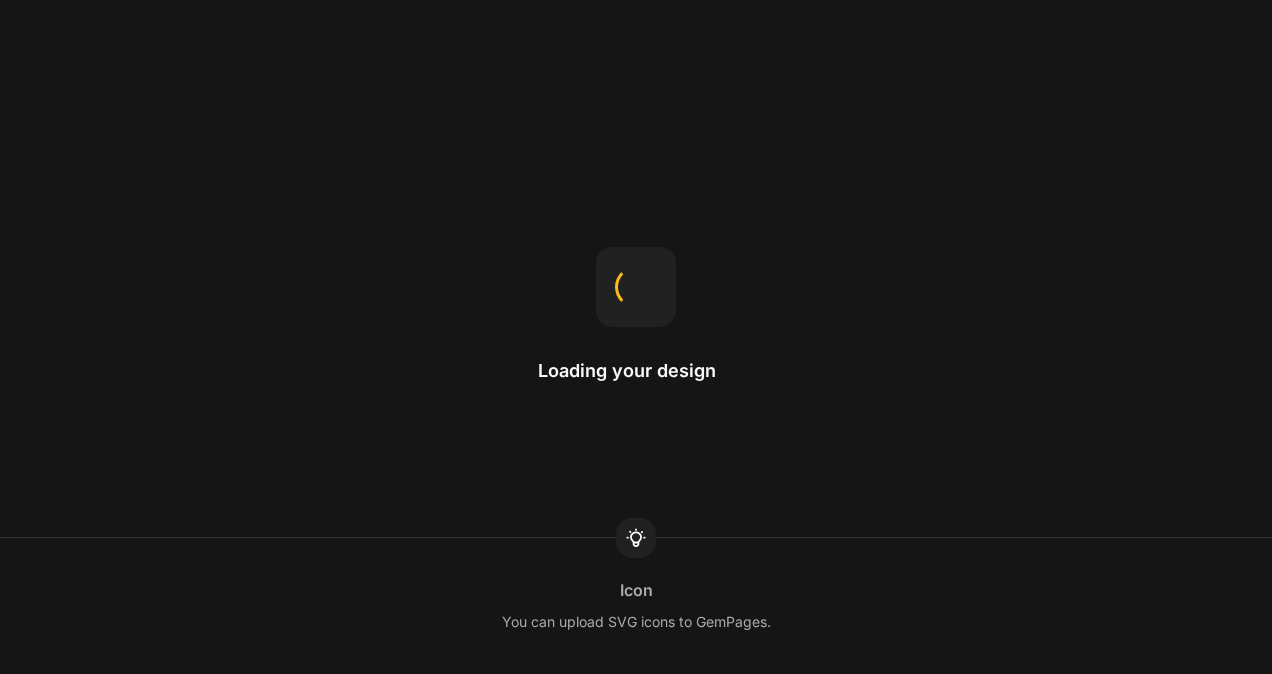 scroll, scrollTop: 0, scrollLeft: 0, axis: both 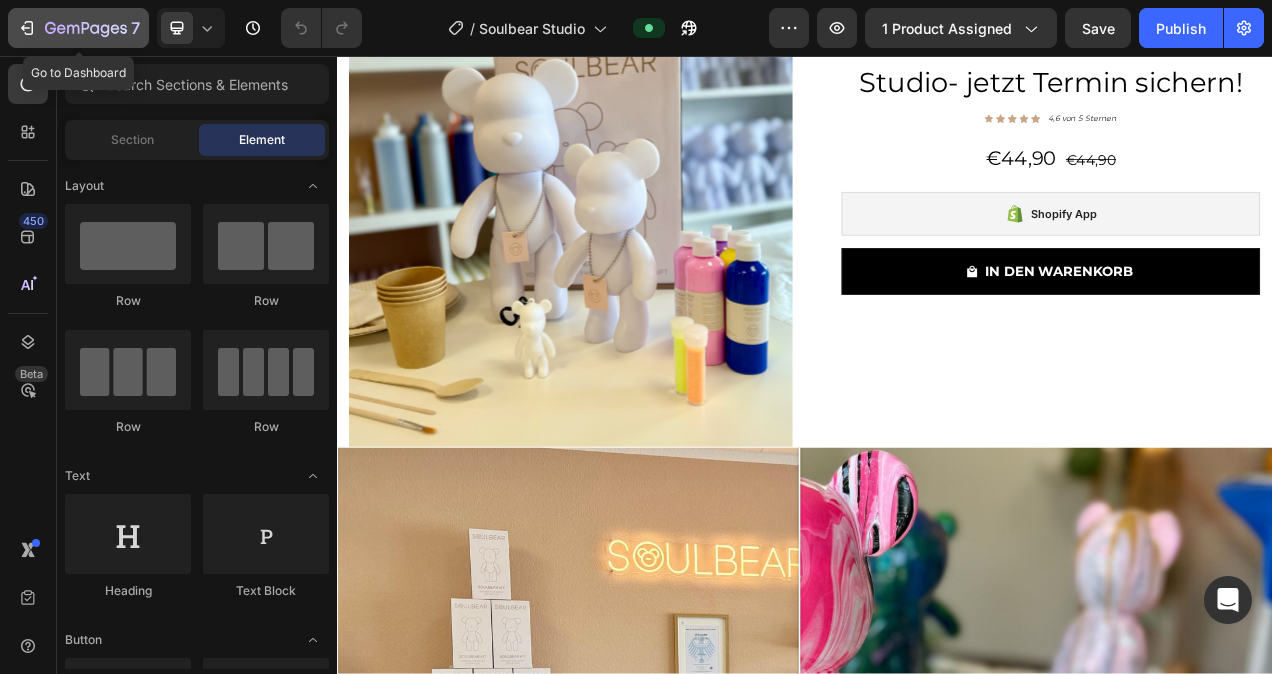 click 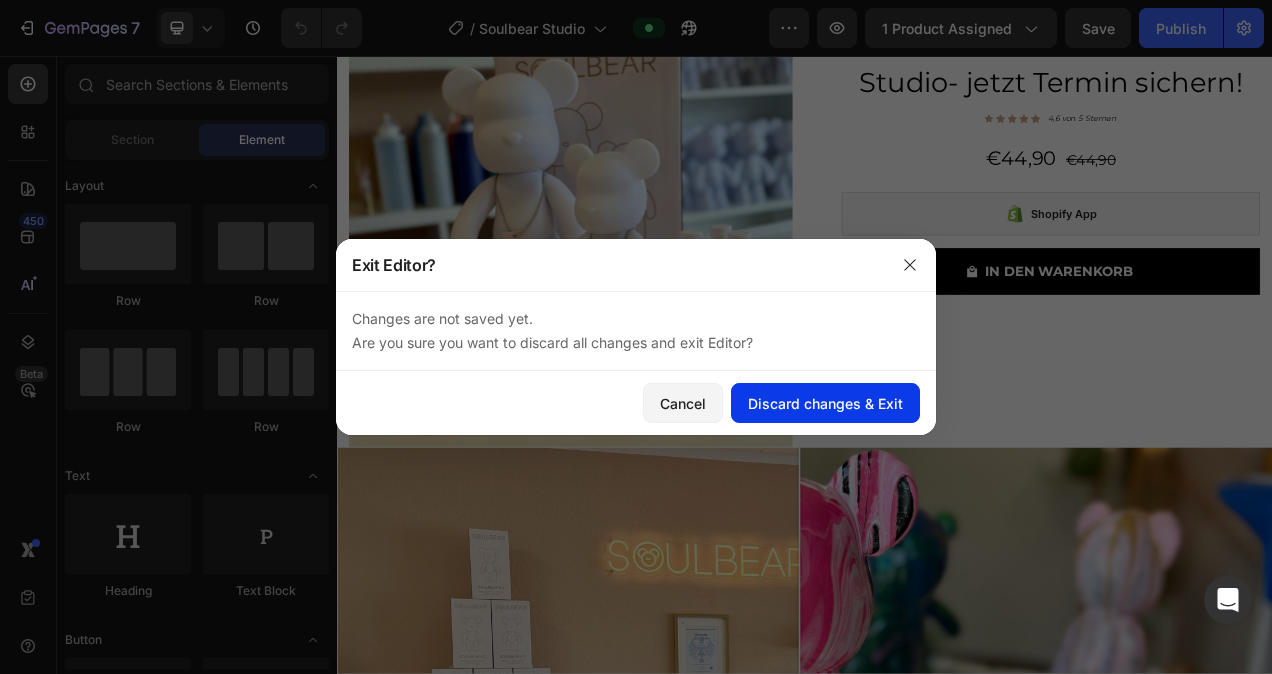 click on "Discard changes & Exit" at bounding box center [825, 403] 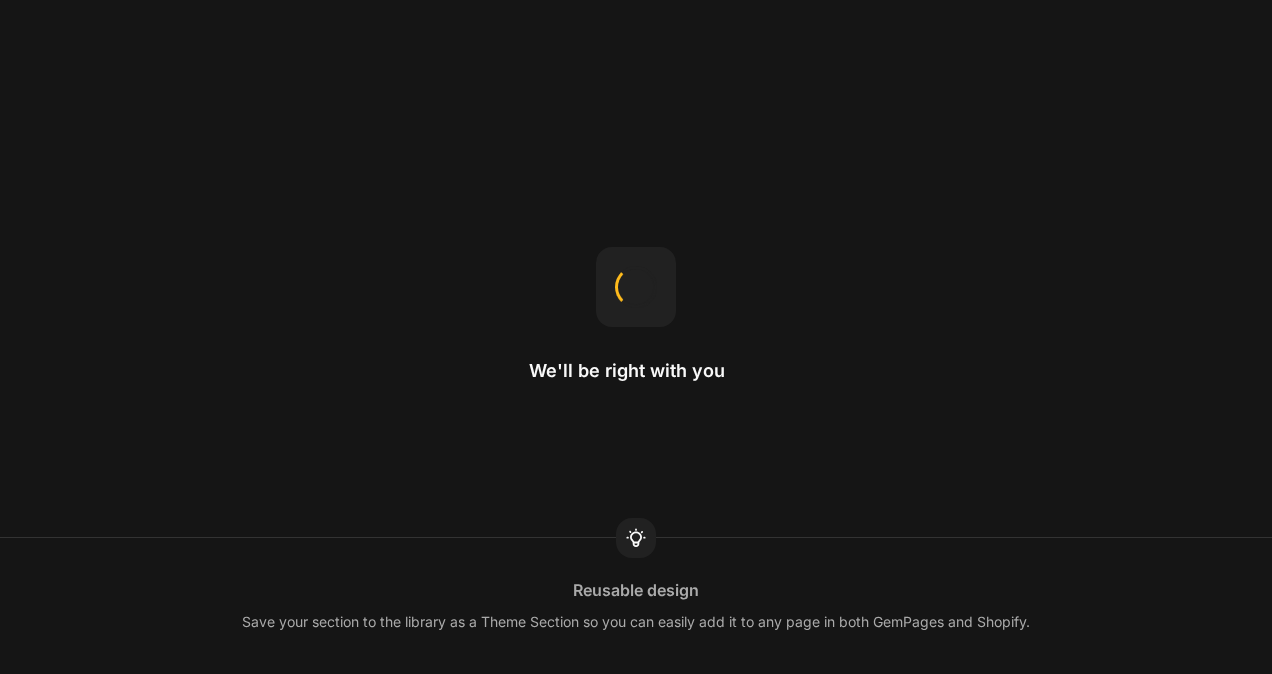 scroll, scrollTop: 0, scrollLeft: 0, axis: both 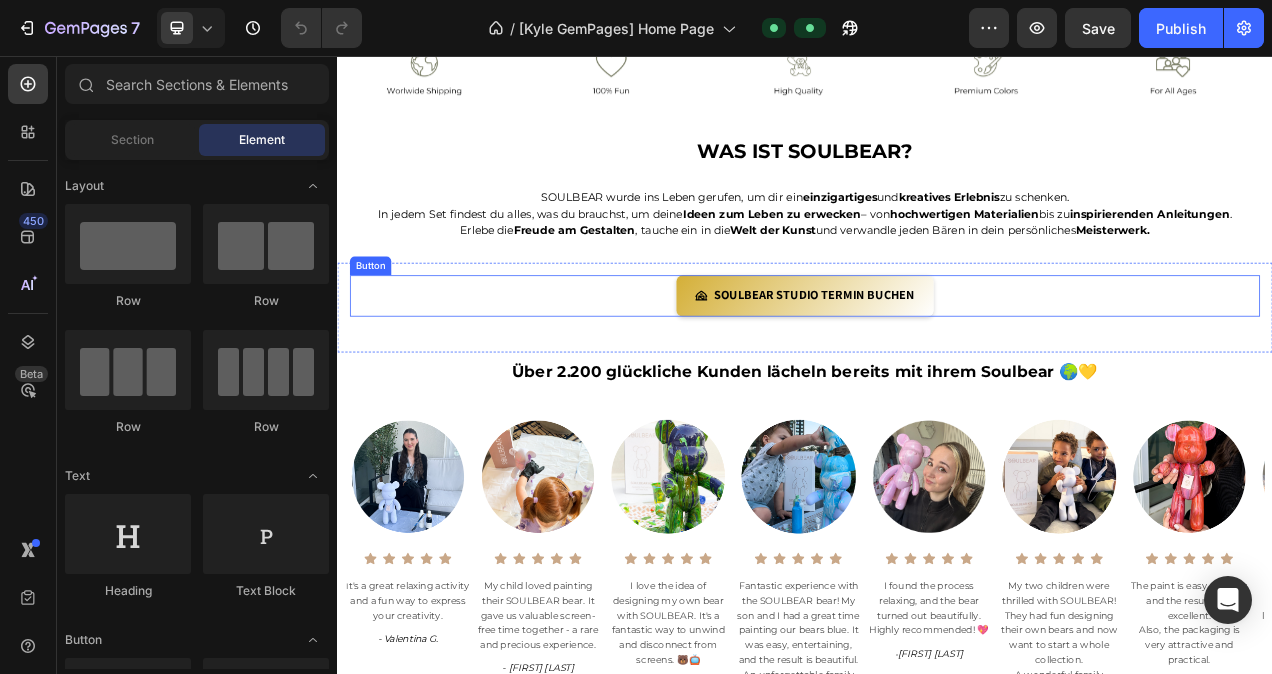 click on "SOULBEAR STUDIO TERMIN BUCHEN" at bounding box center [937, 364] 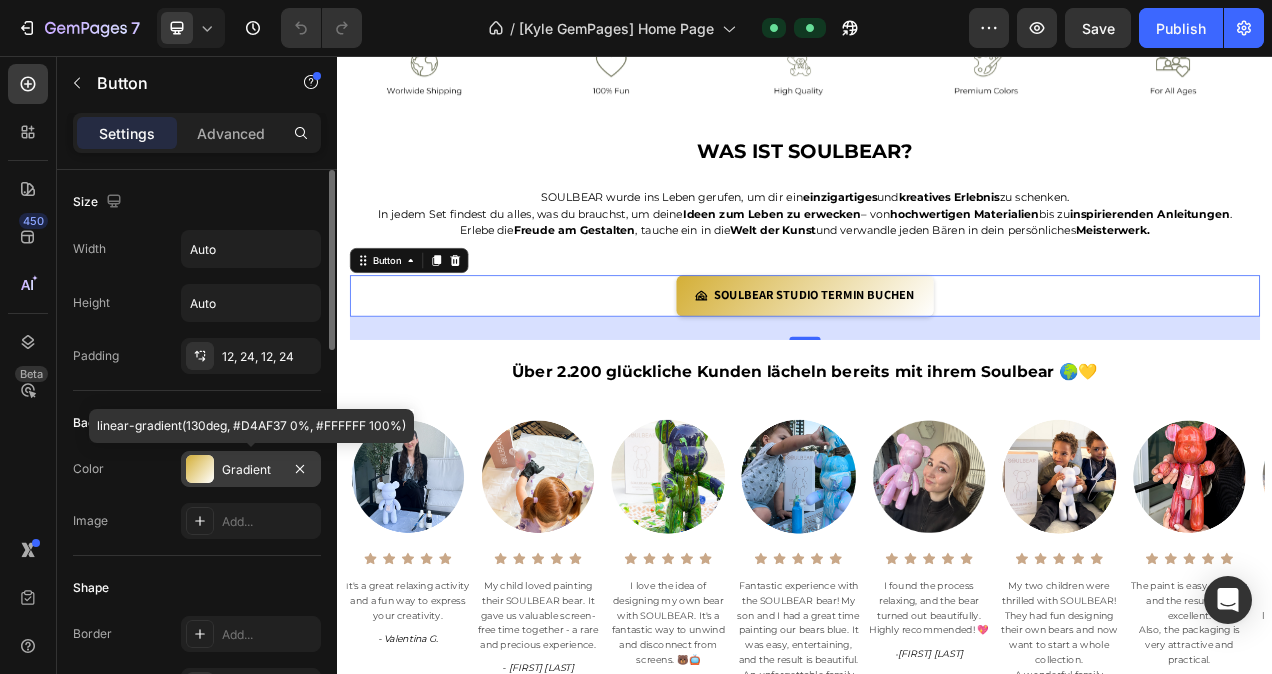 click on "Gradient" at bounding box center (251, 470) 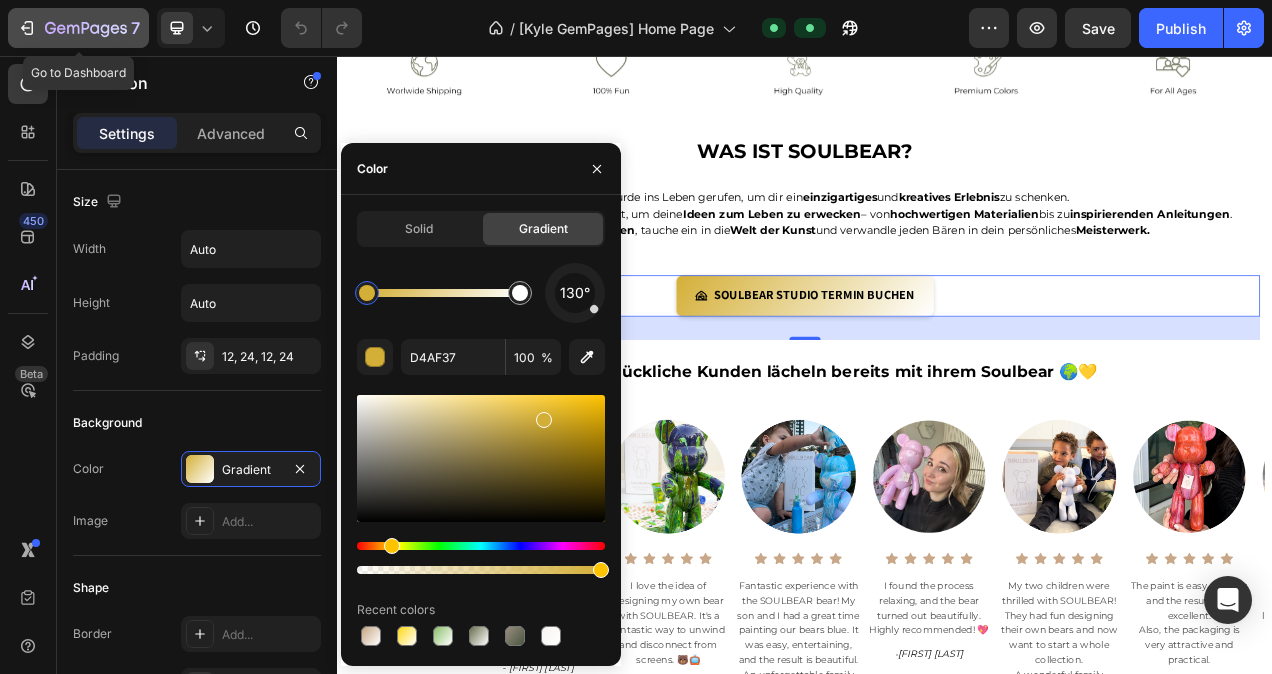 click 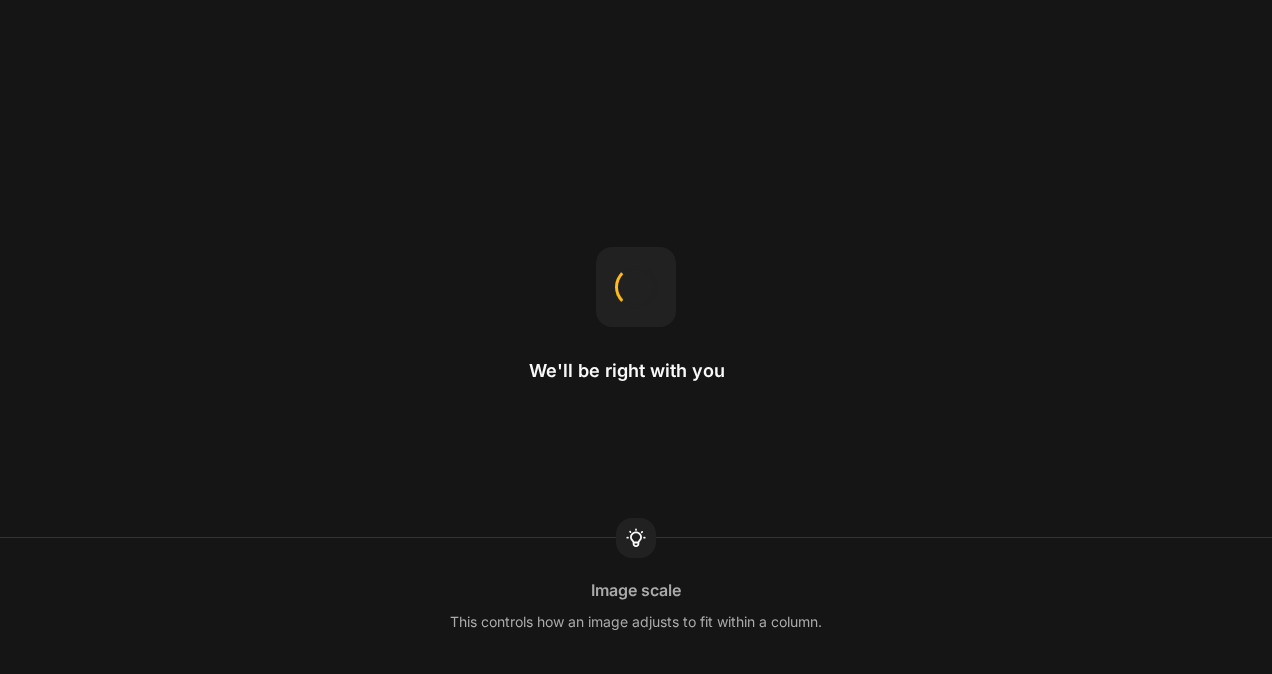 scroll, scrollTop: 0, scrollLeft: 0, axis: both 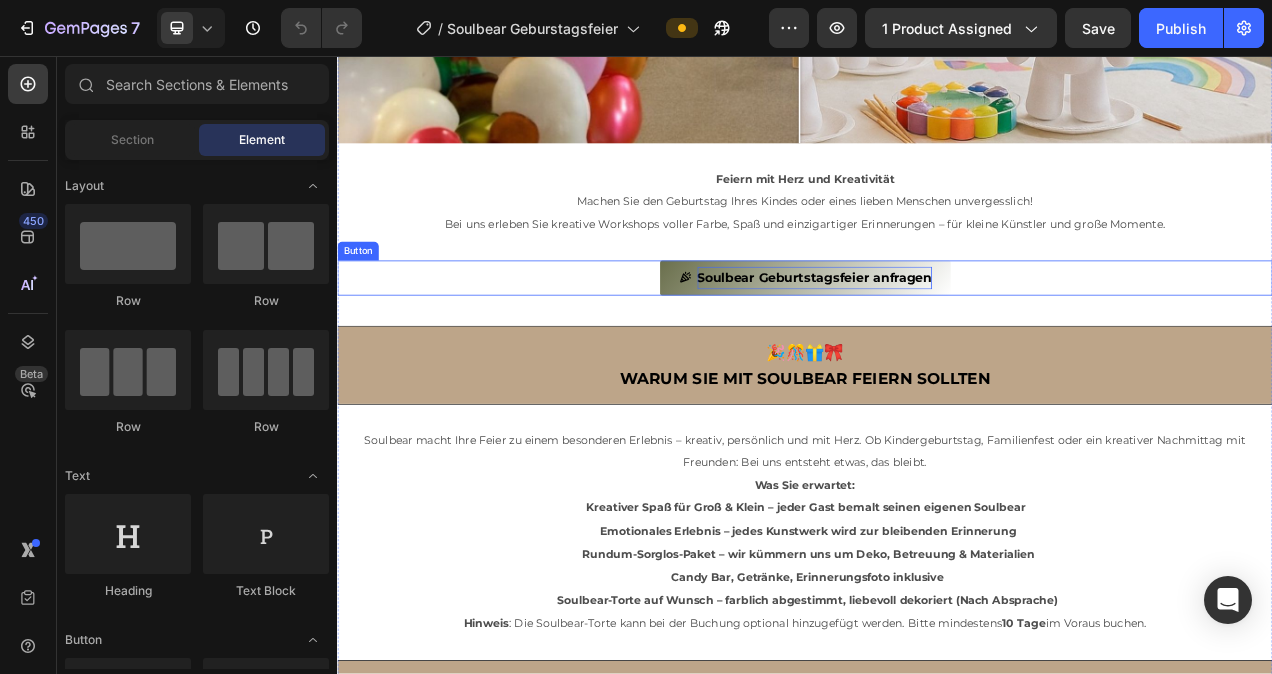 click on "Soulbear Geburtstagsfeier anfragen" at bounding box center (949, 340) 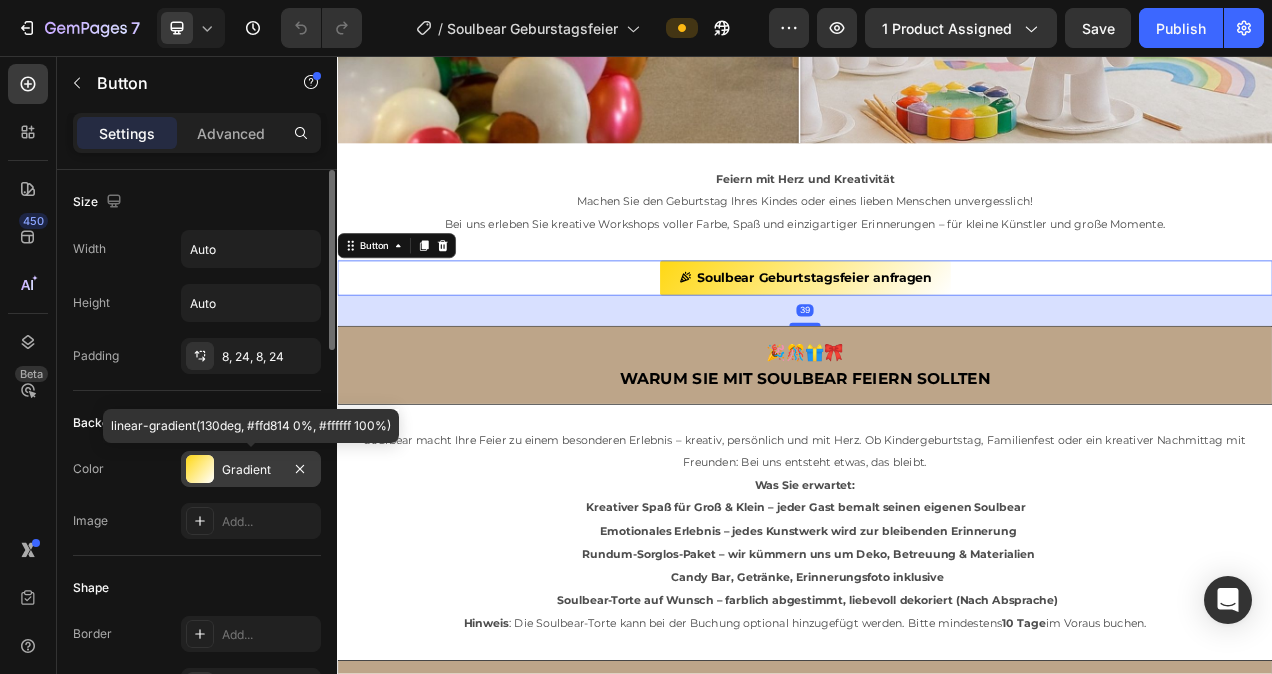 click on "Gradient" at bounding box center [251, 470] 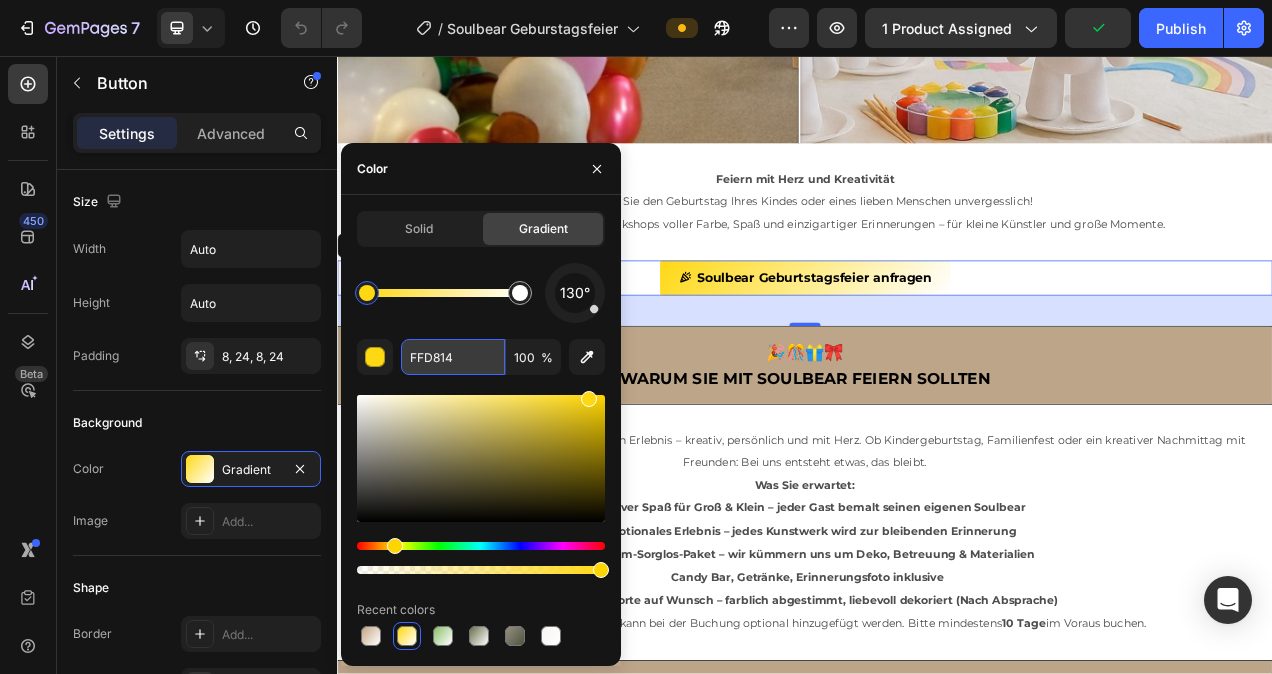 paste on "D4AF37" 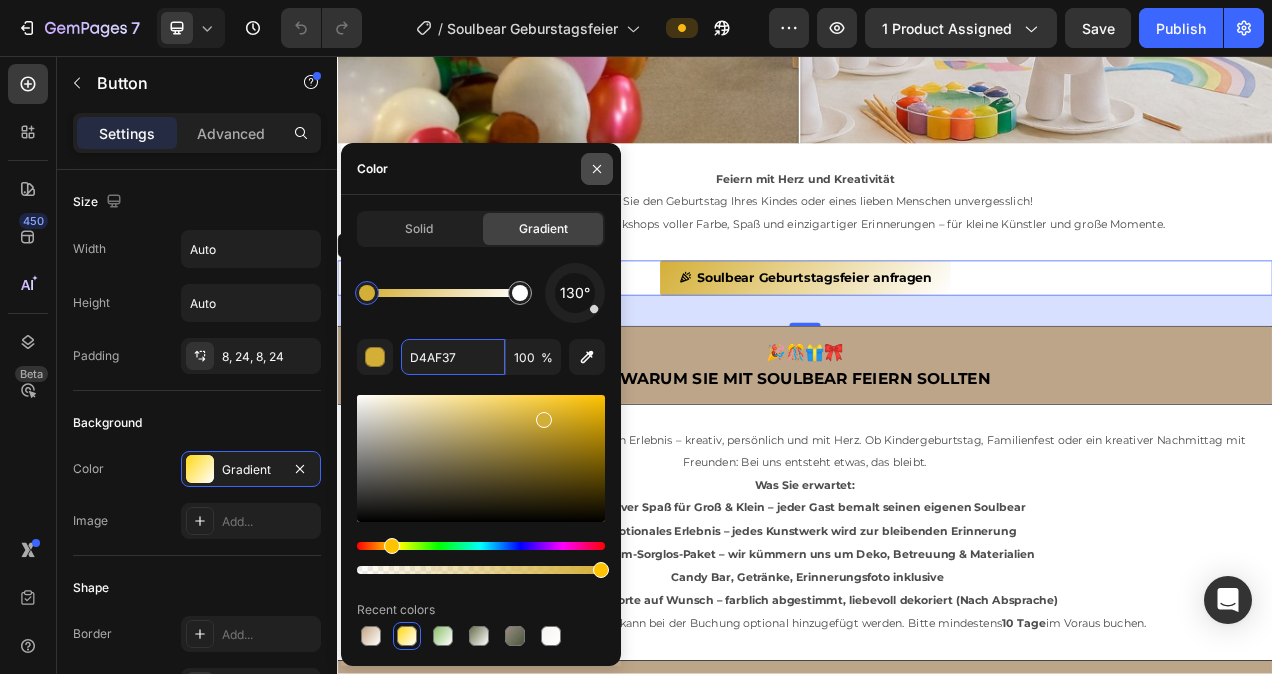 type on "D4AF37" 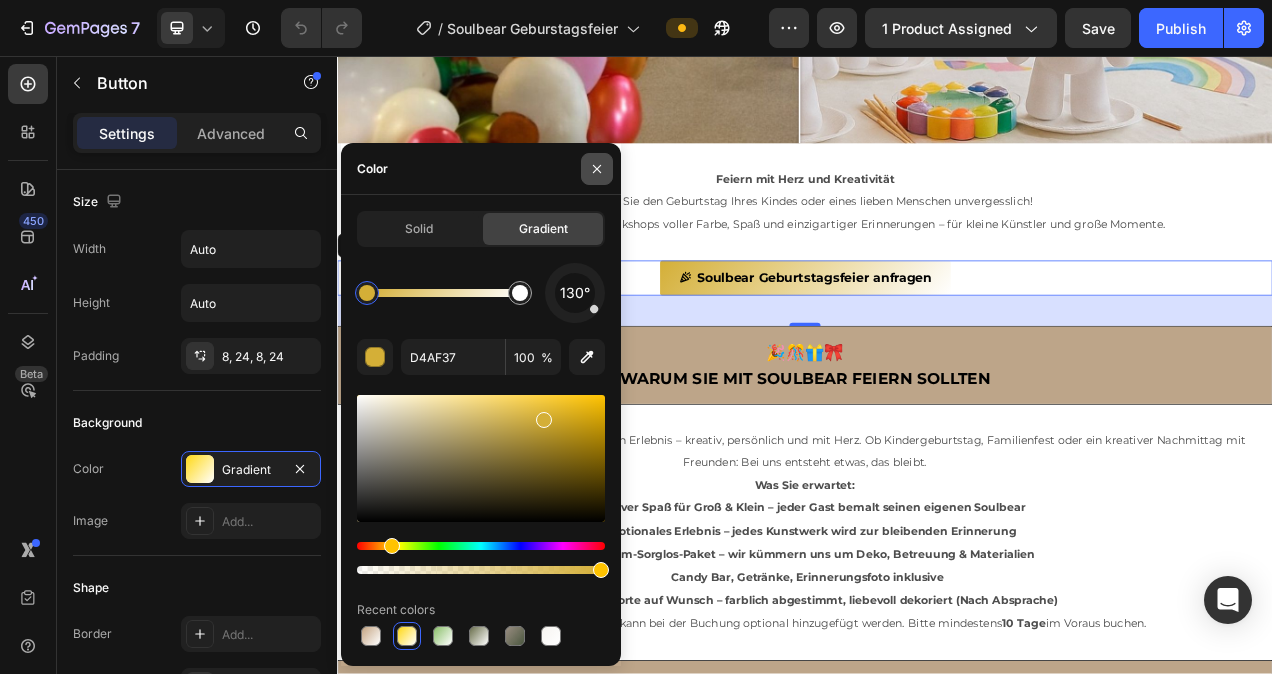 click 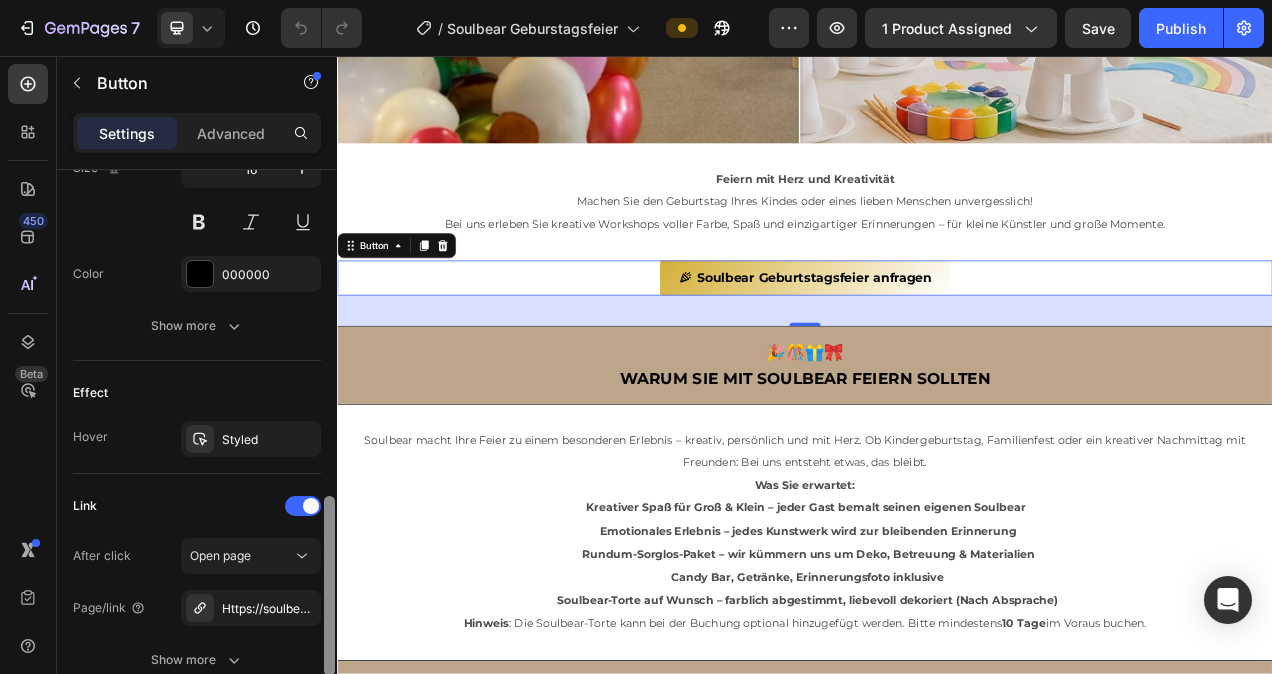 scroll, scrollTop: 1025, scrollLeft: 0, axis: vertical 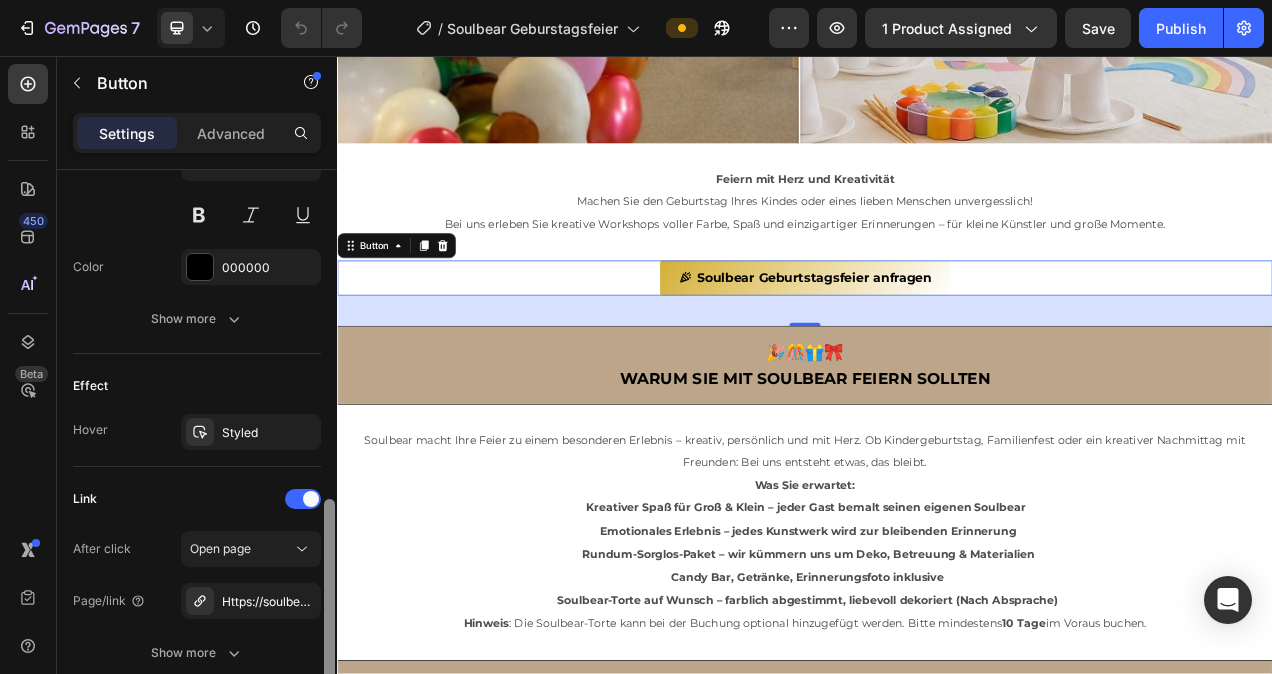 drag, startPoint x: 326, startPoint y: 263, endPoint x: 331, endPoint y: 592, distance: 329.038 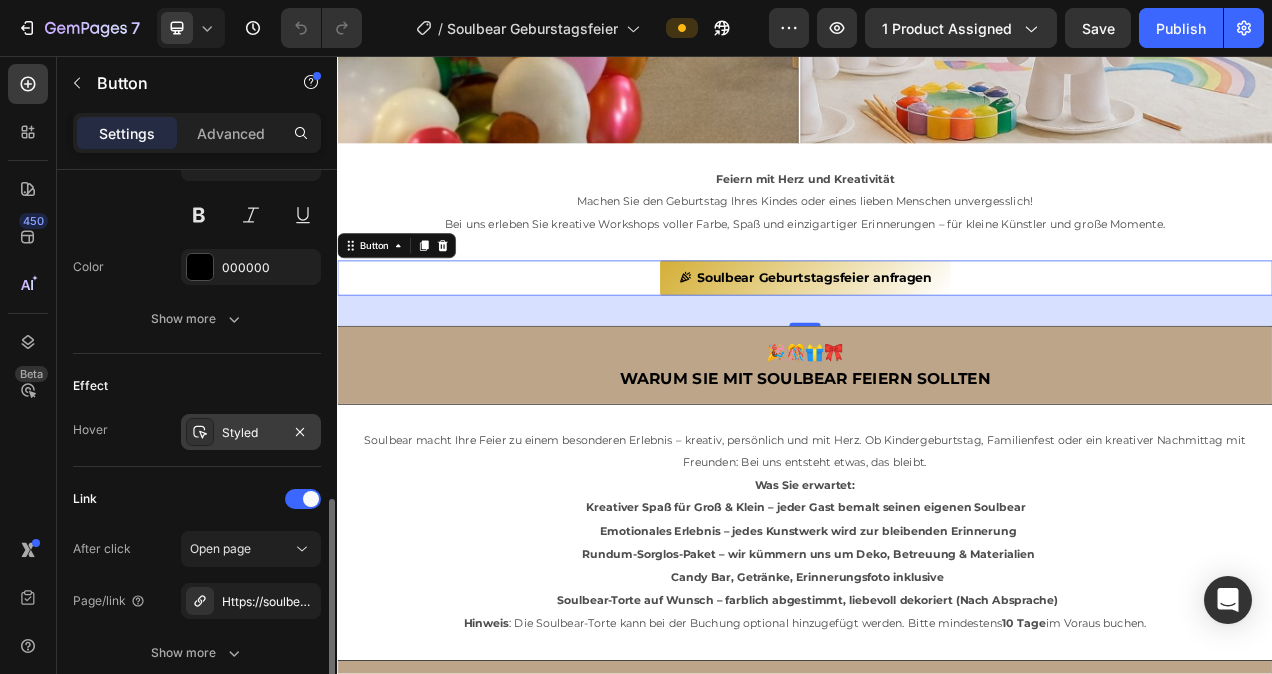 click at bounding box center [200, 432] 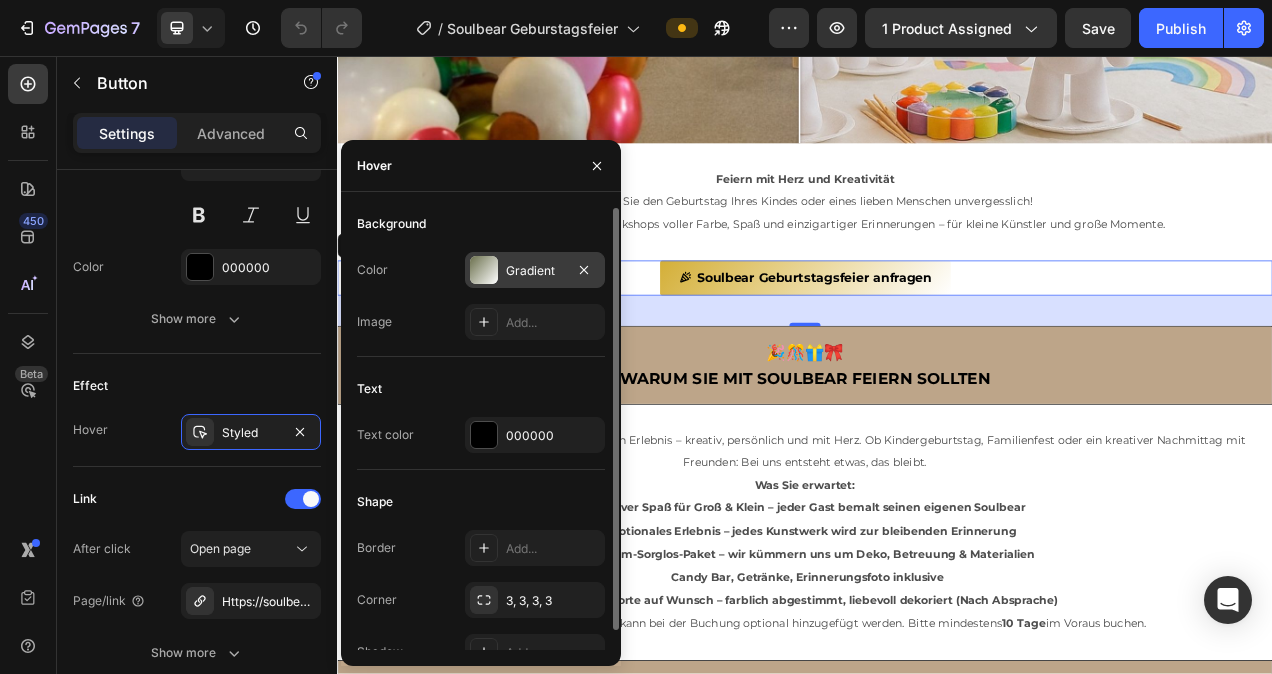 click at bounding box center (484, 270) 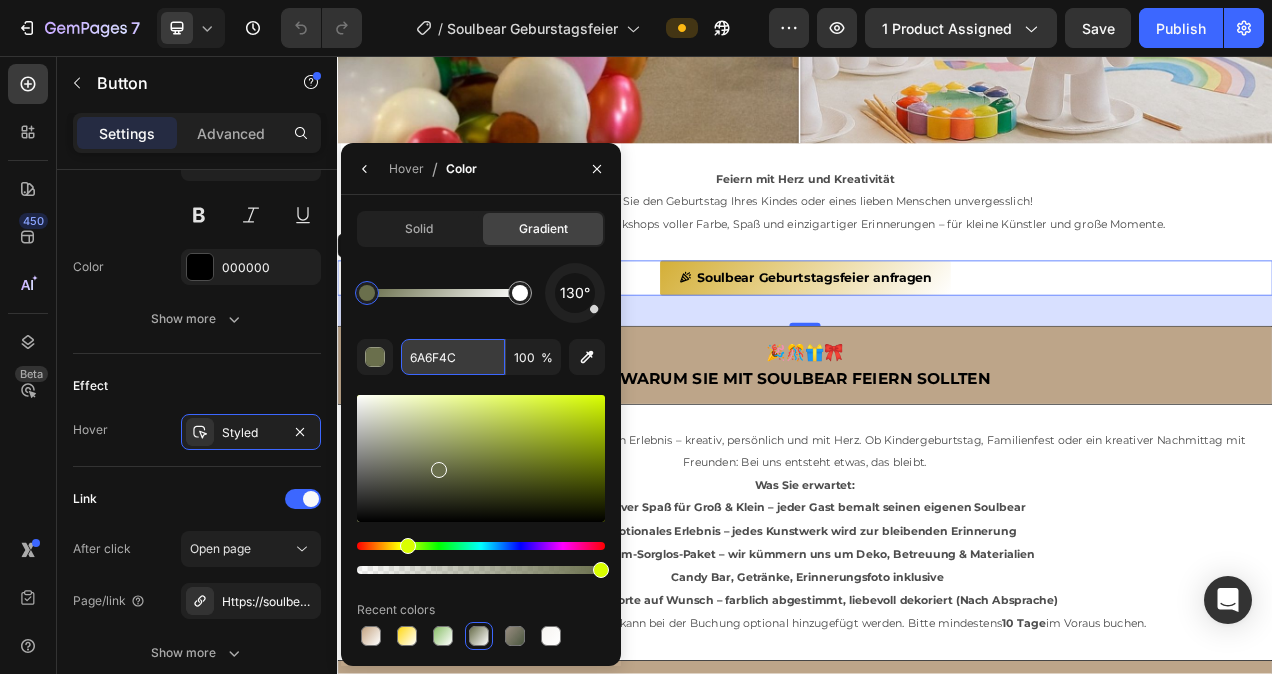 paste on "D4AF37" 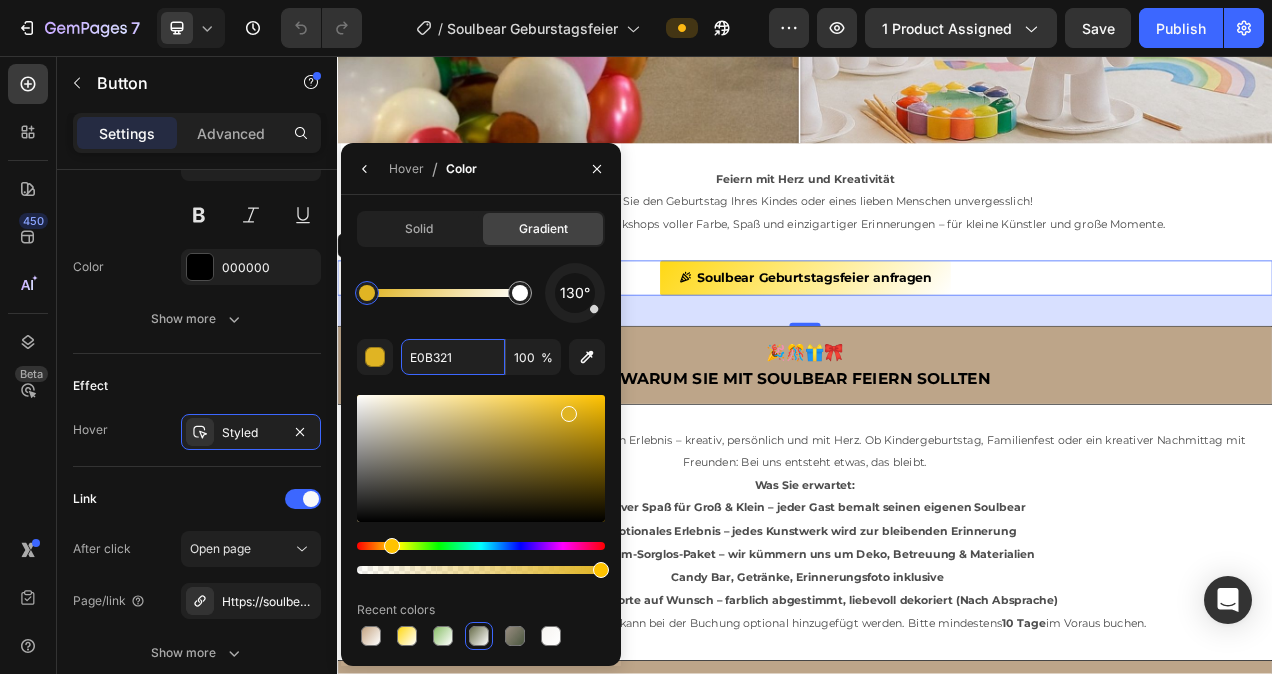 type on "E0B31F" 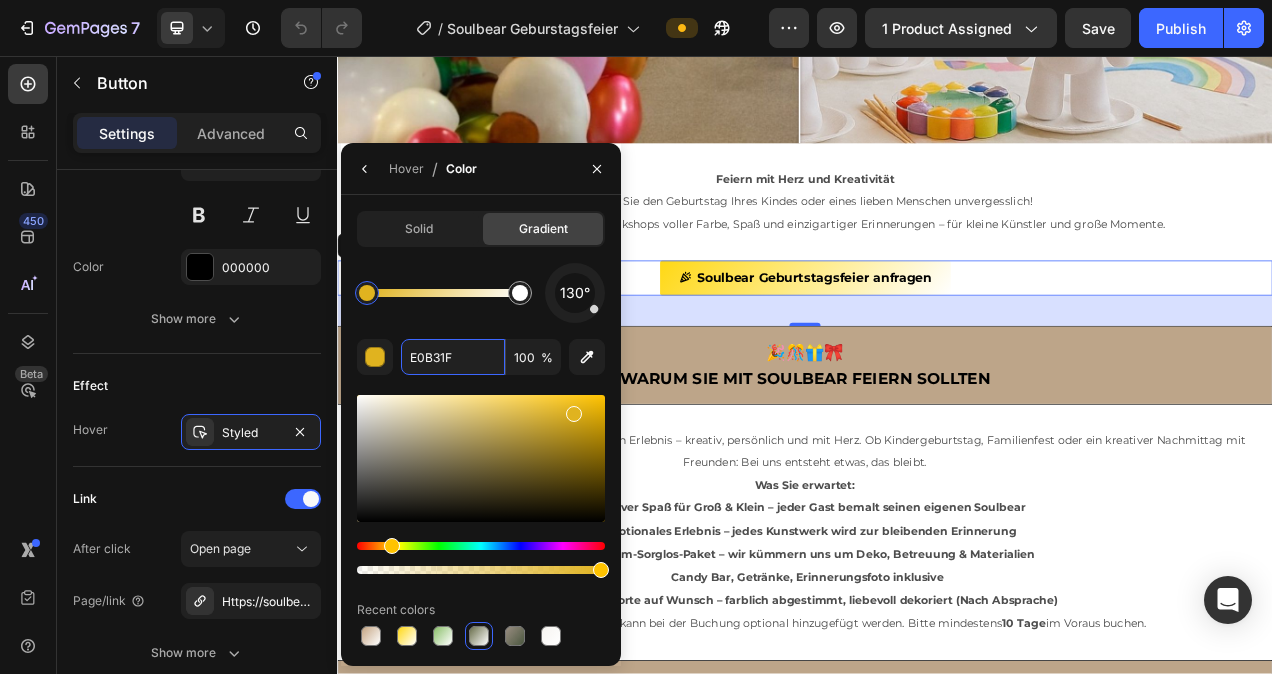 drag, startPoint x: 544, startPoint y: 419, endPoint x: 572, endPoint y: 409, distance: 29.732138 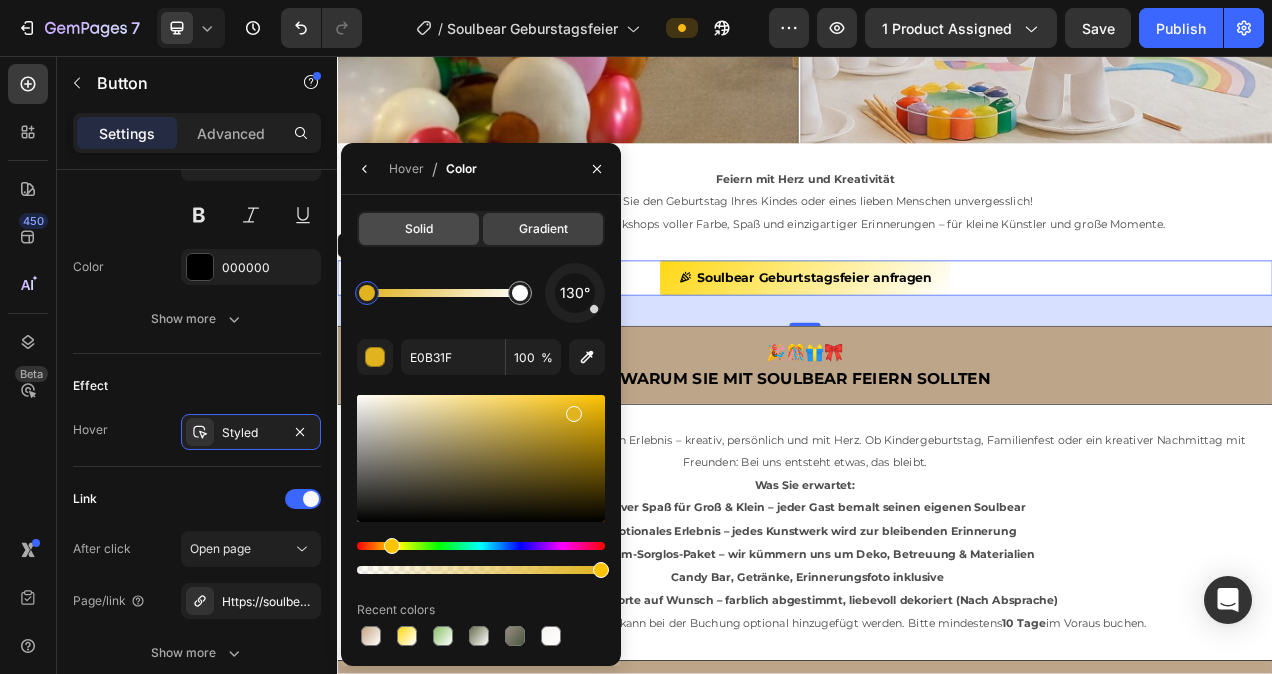 click on "Solid" 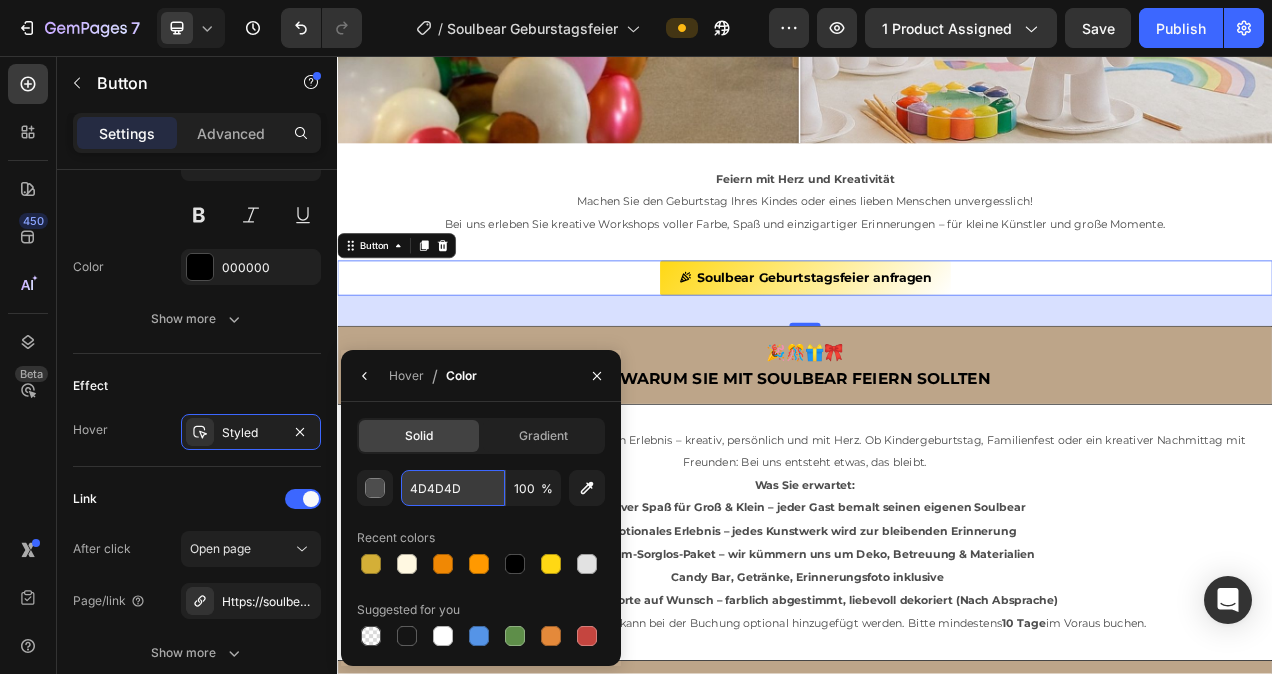 paste on "D4AF37" 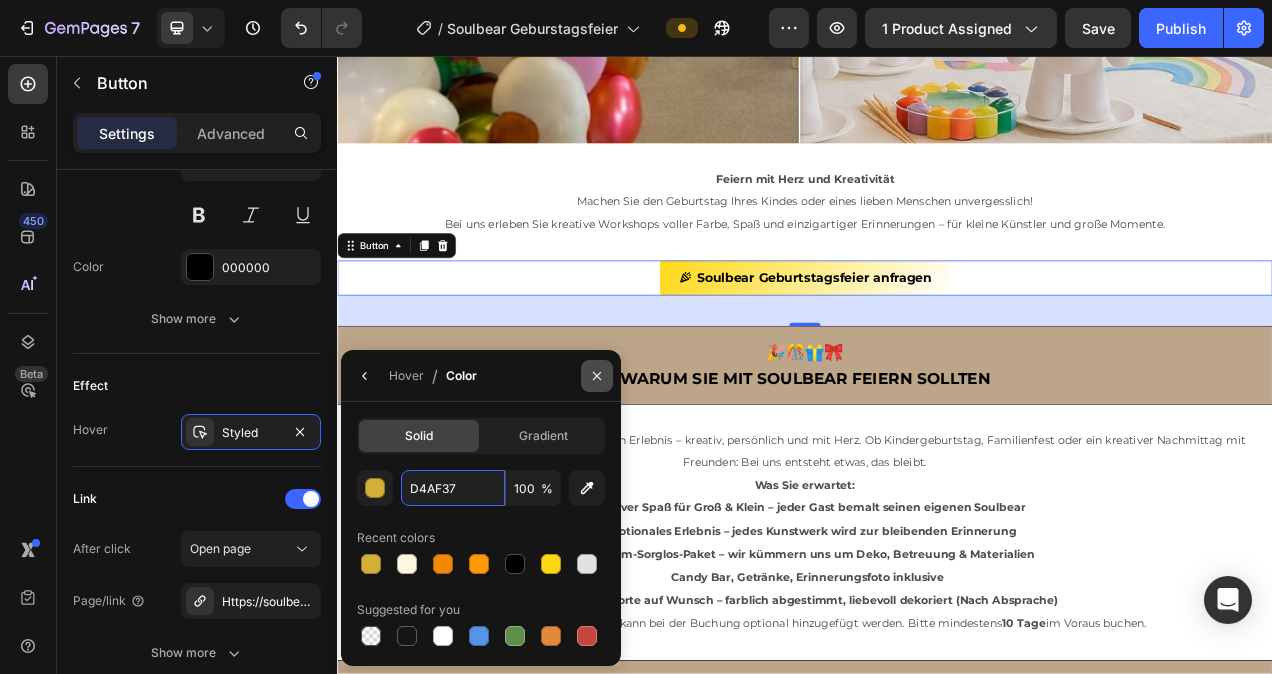 type on "D4AF37" 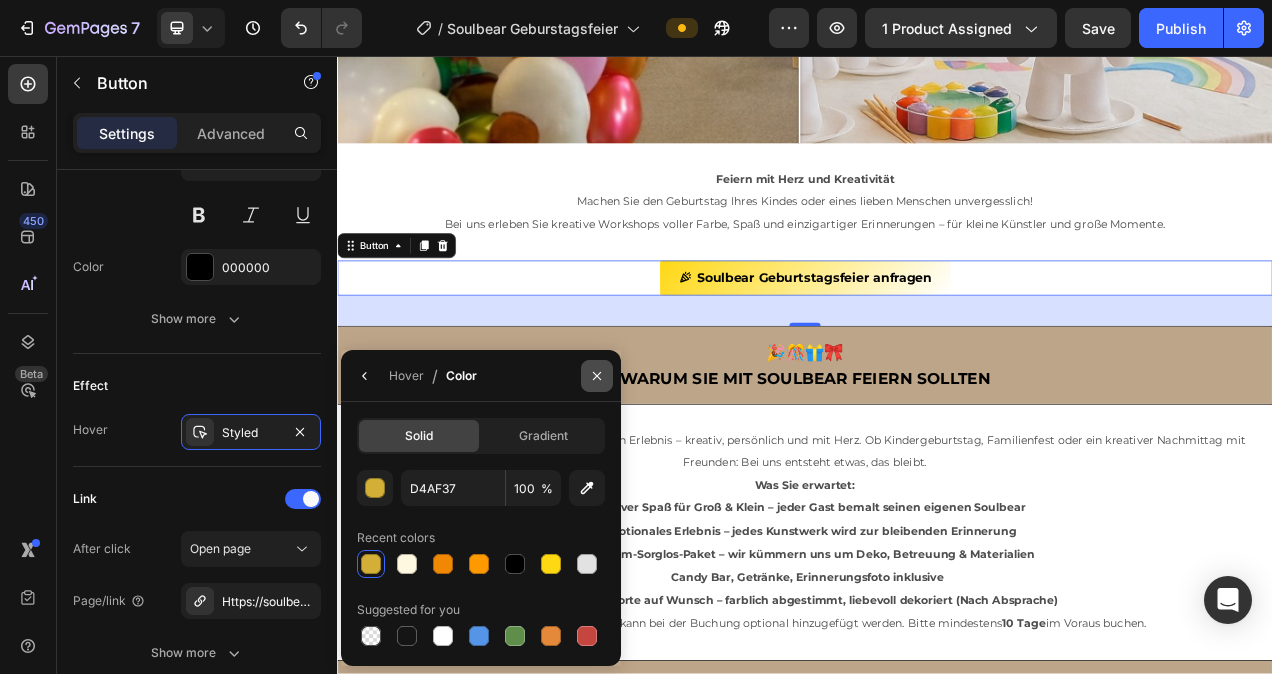 click 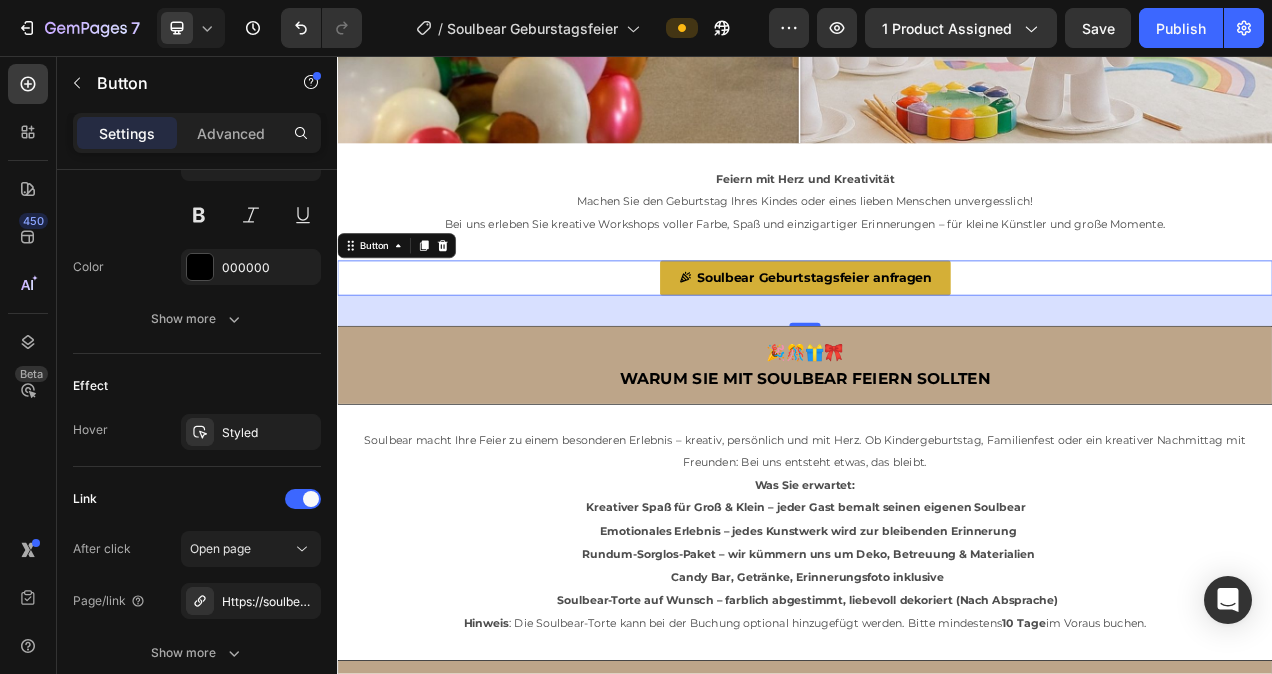 click on "Soulbear Geburtstagsfeier anfragen" at bounding box center [937, 341] 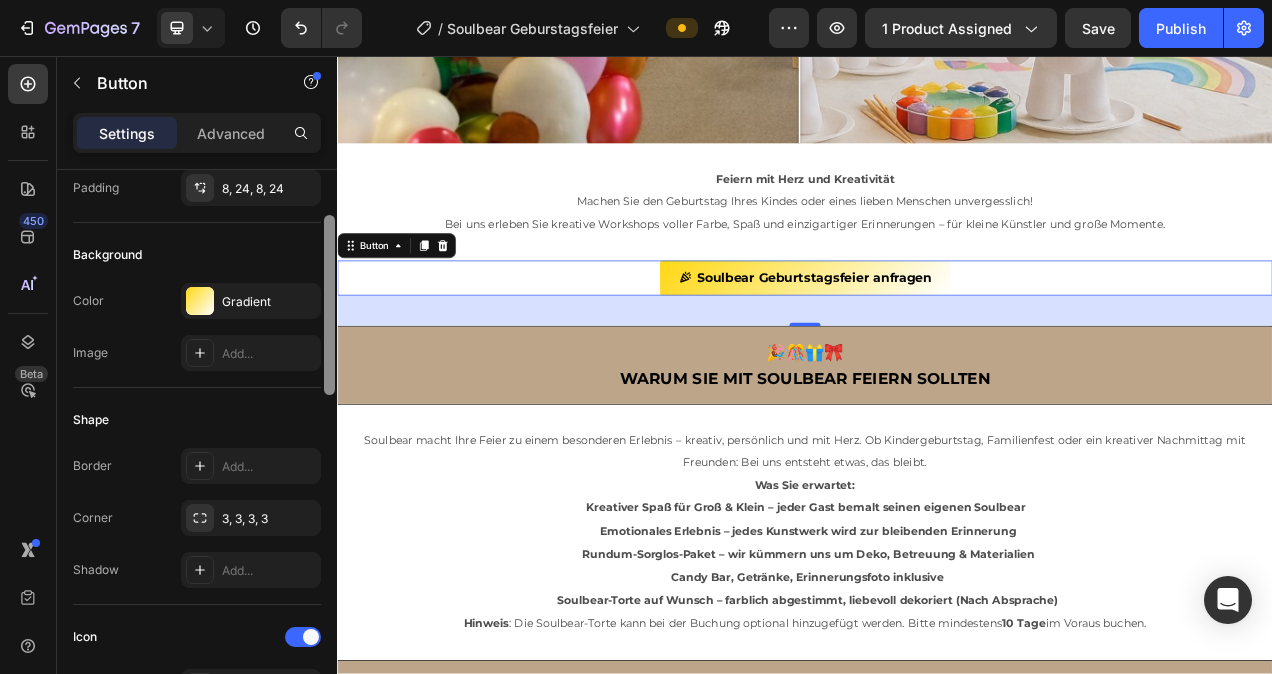 scroll, scrollTop: 155, scrollLeft: 0, axis: vertical 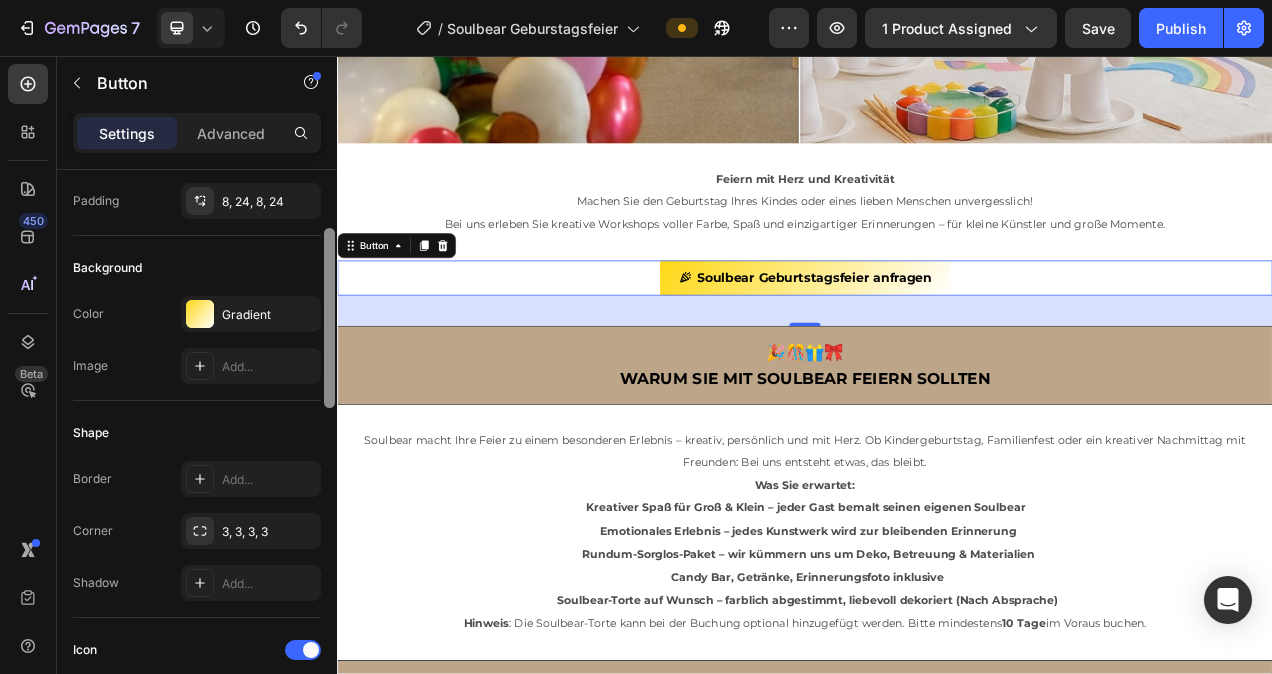 drag, startPoint x: 329, startPoint y: 509, endPoint x: 321, endPoint y: 230, distance: 279.1147 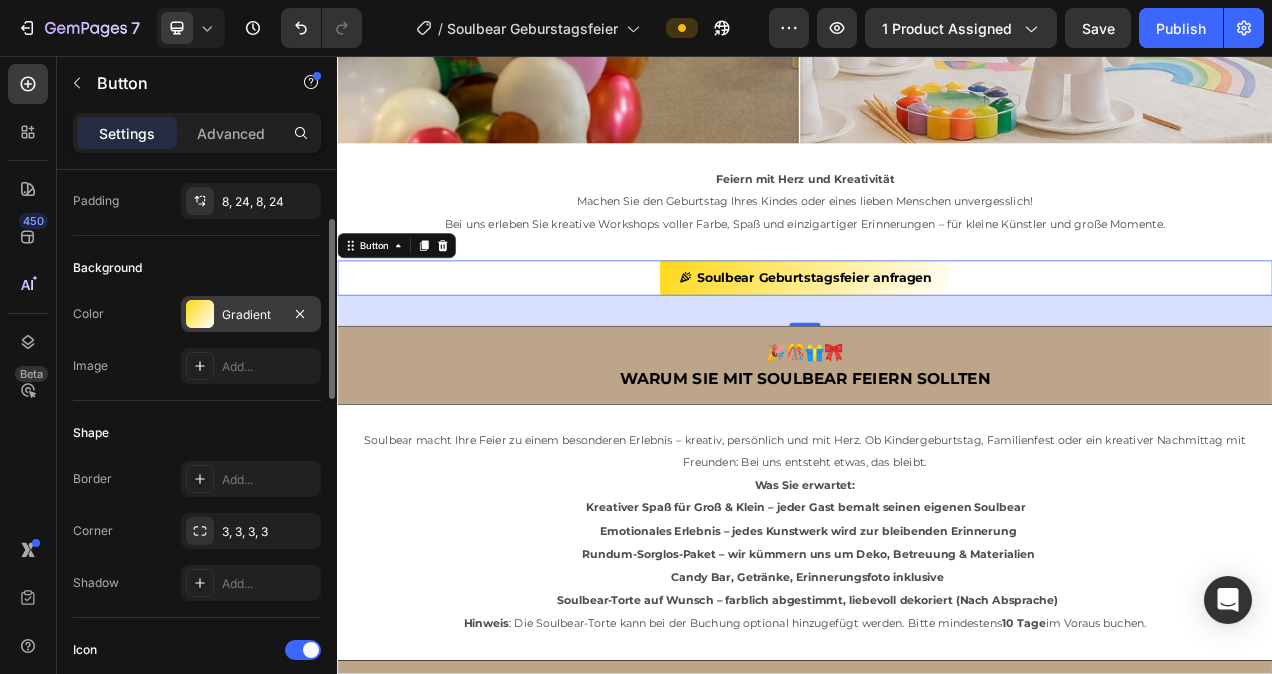 click on "Gradient" at bounding box center (251, 315) 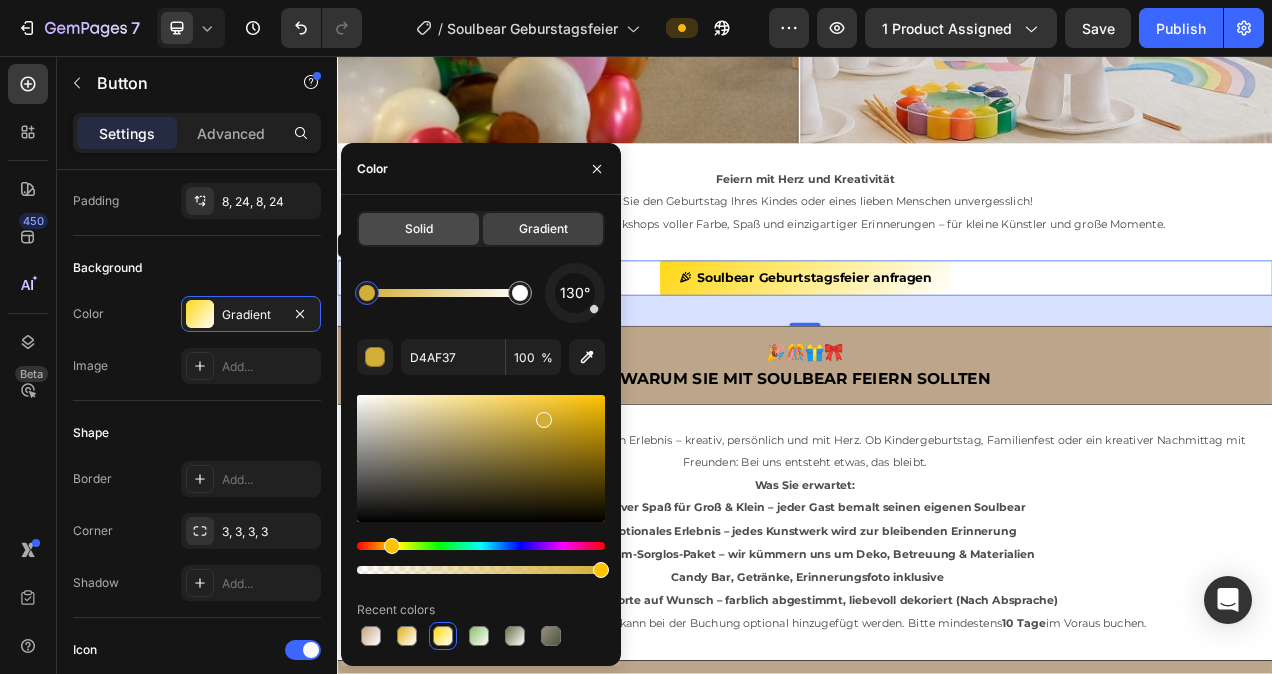 click on "Solid" 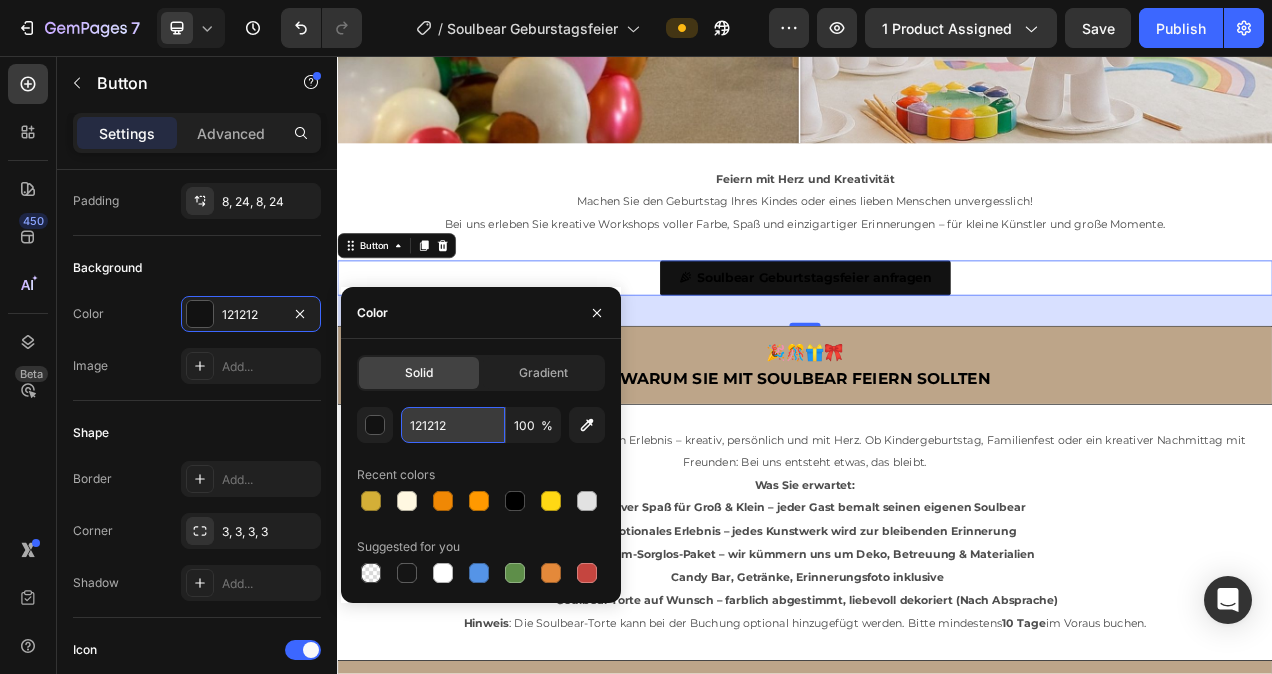 click on "121212" at bounding box center [453, 425] 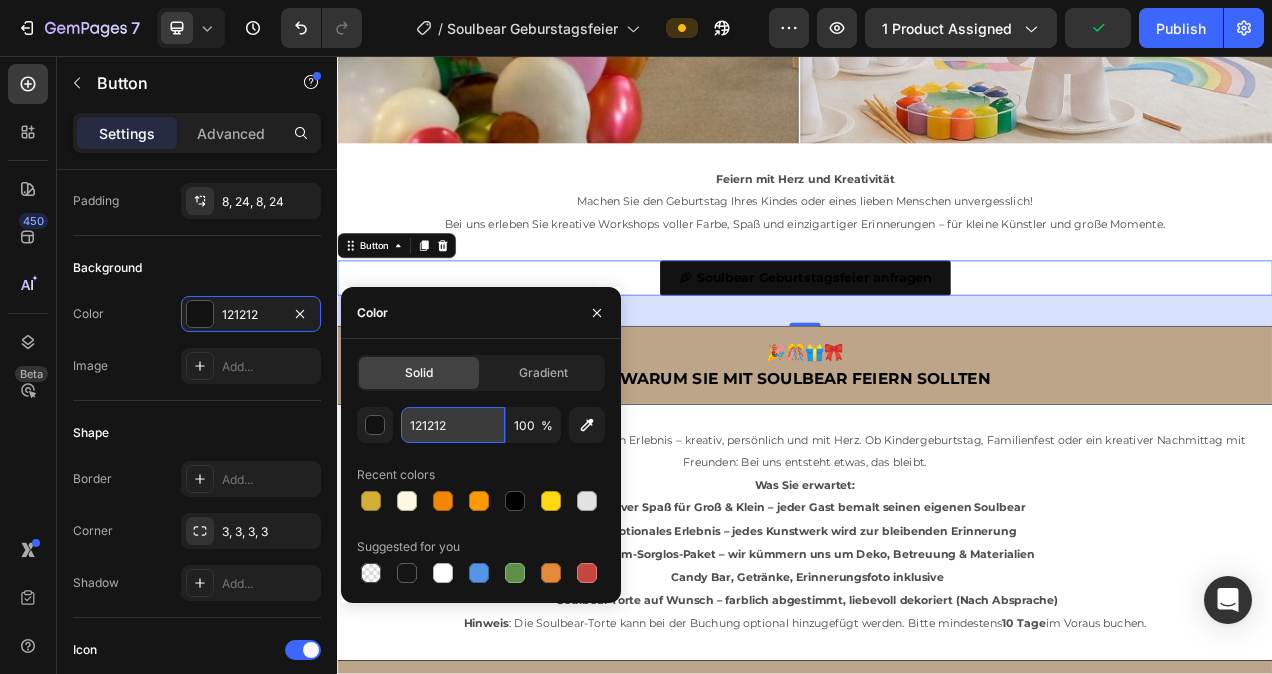 paste on "D4AF37" 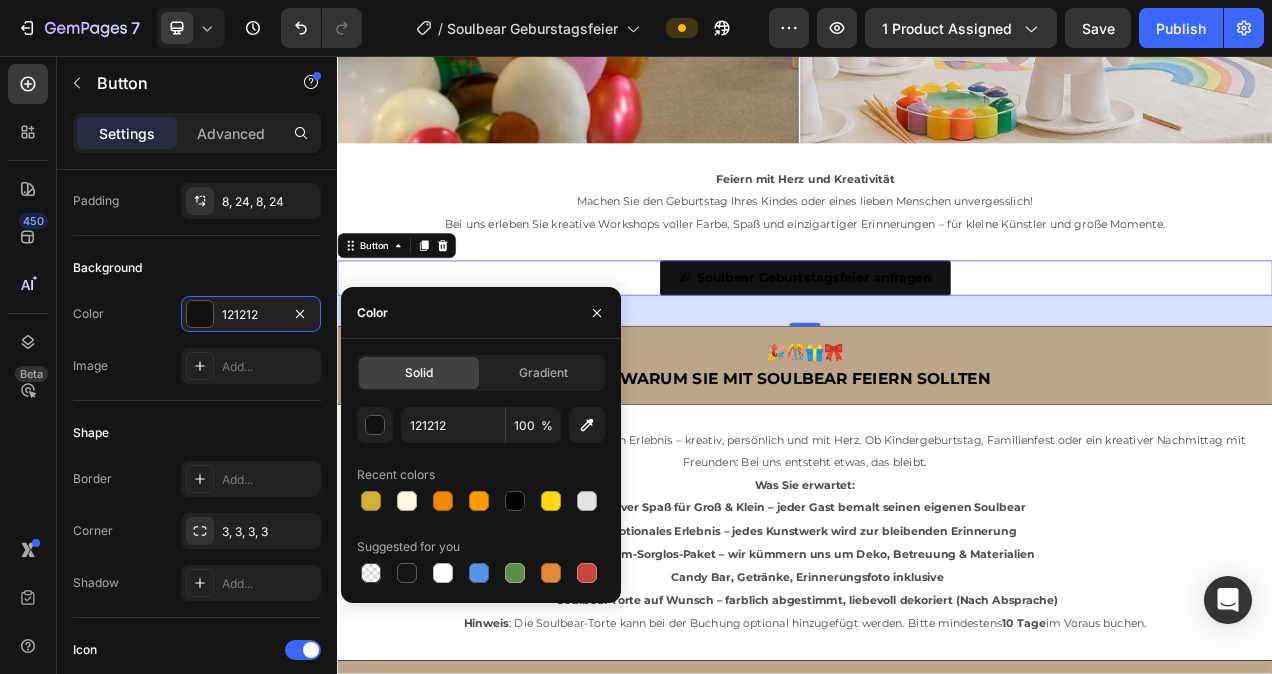 click on "Color" at bounding box center (481, 313) 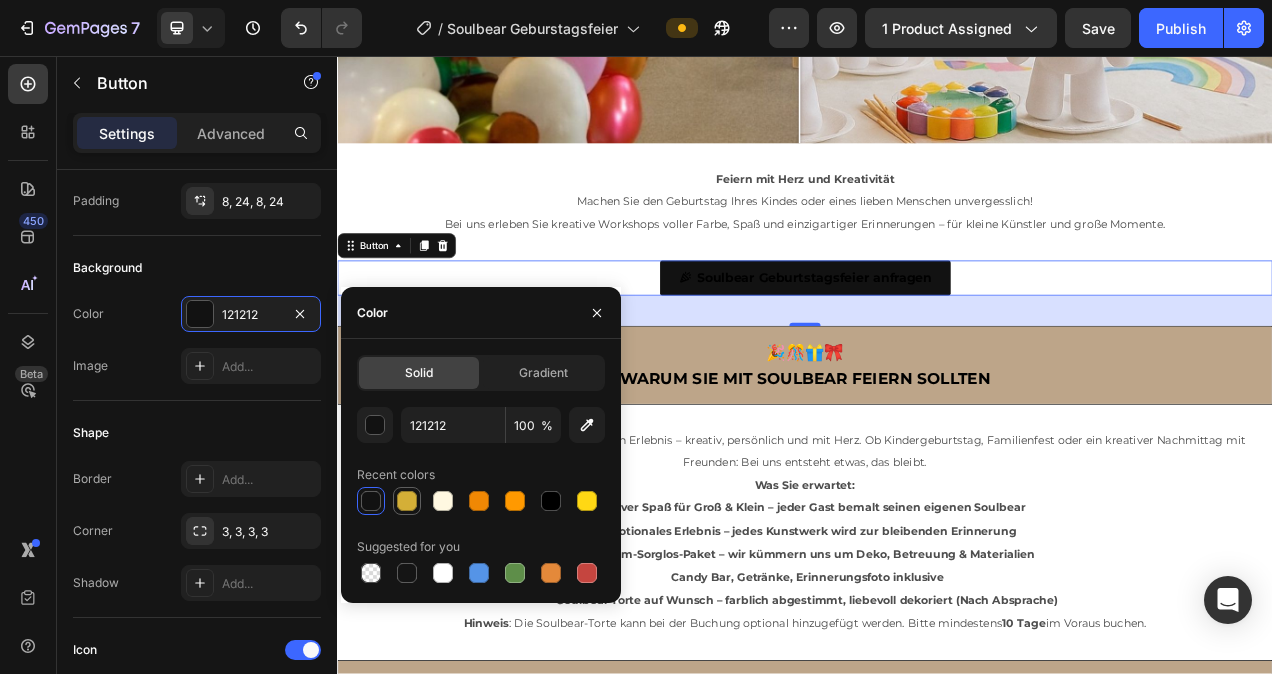 click at bounding box center [407, 501] 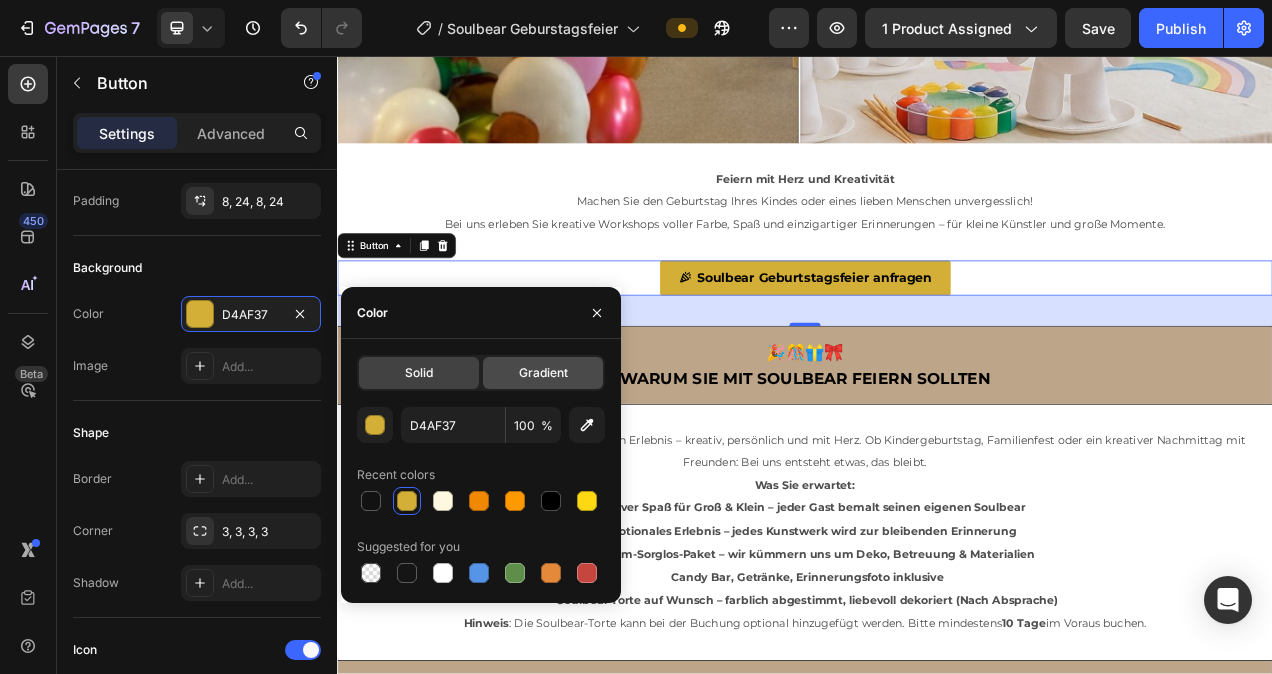 click on "Gradient" 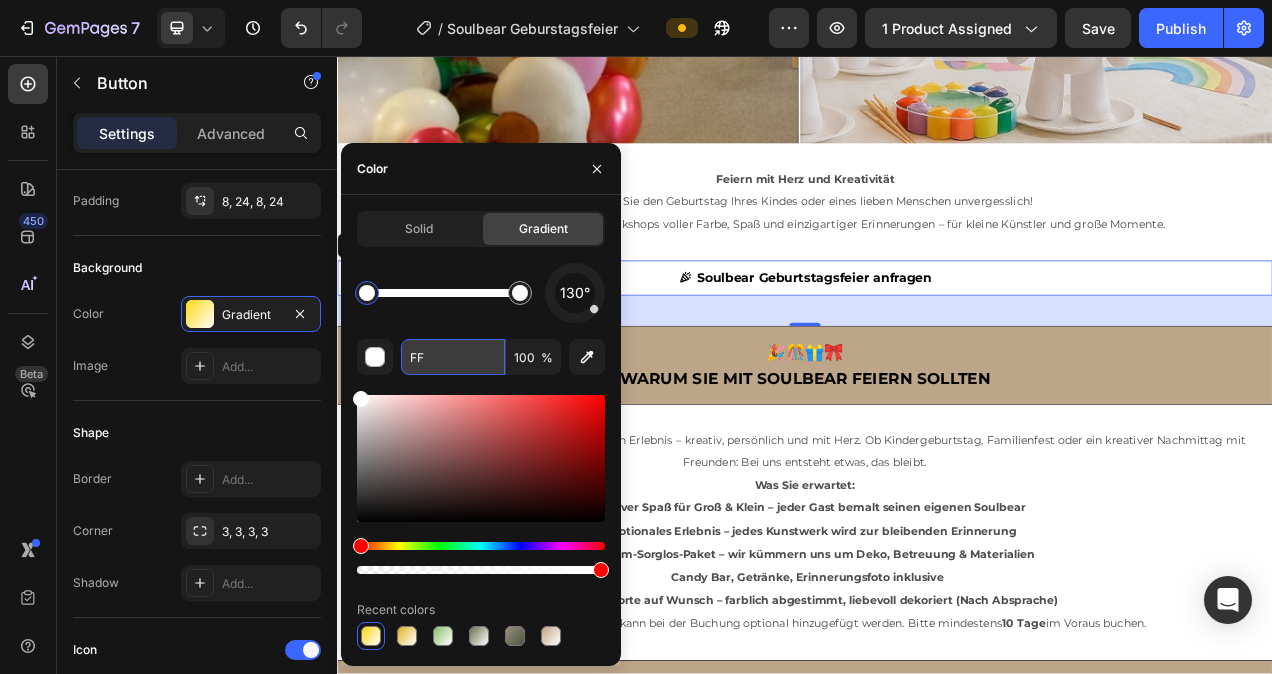 type on "F" 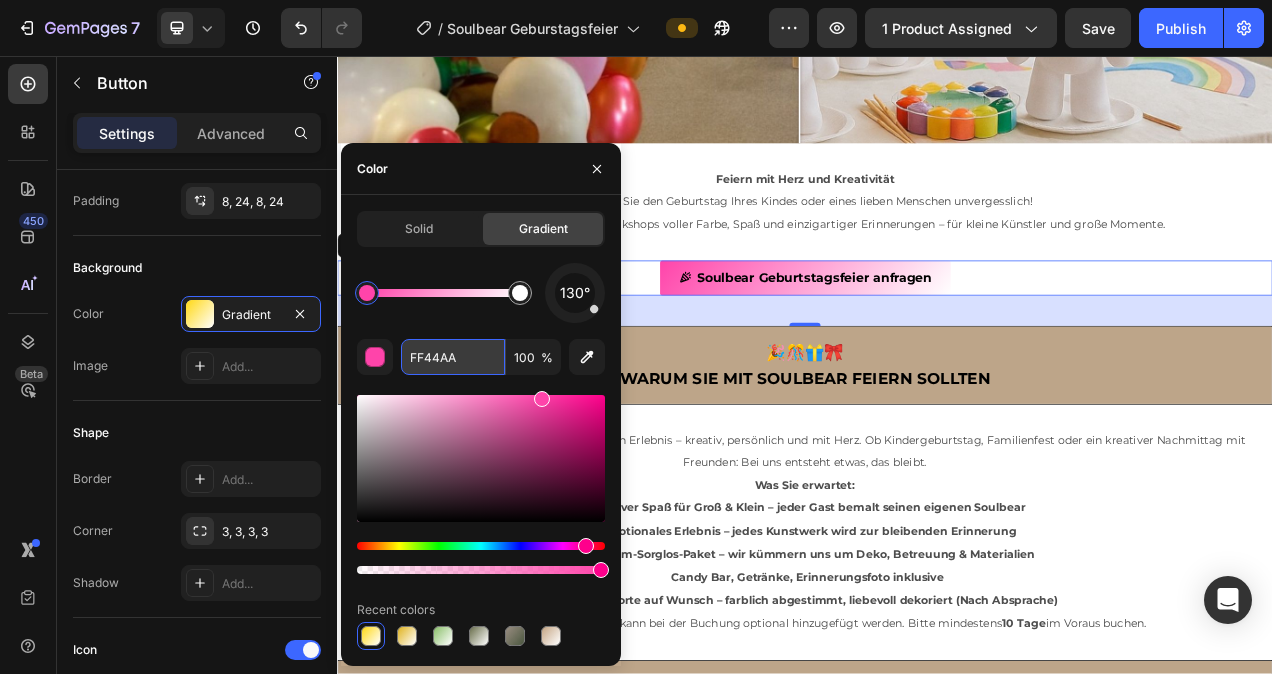 drag, startPoint x: 463, startPoint y: 360, endPoint x: 427, endPoint y: 362, distance: 36.05551 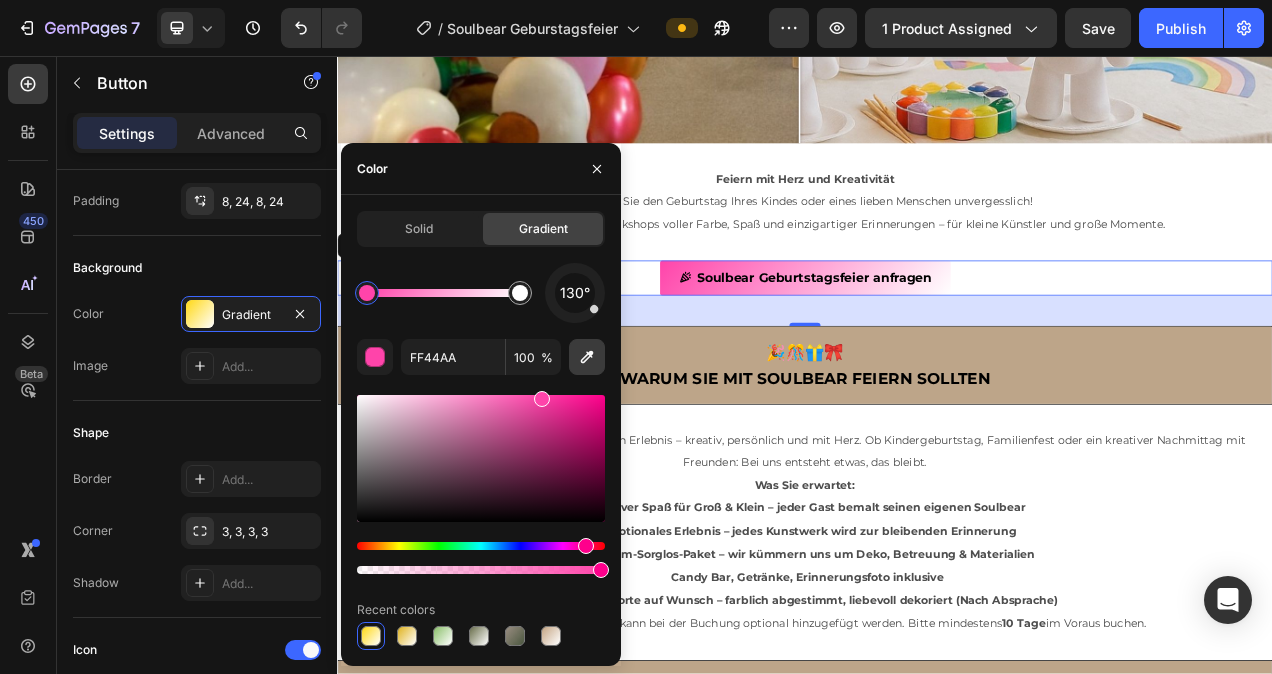 click 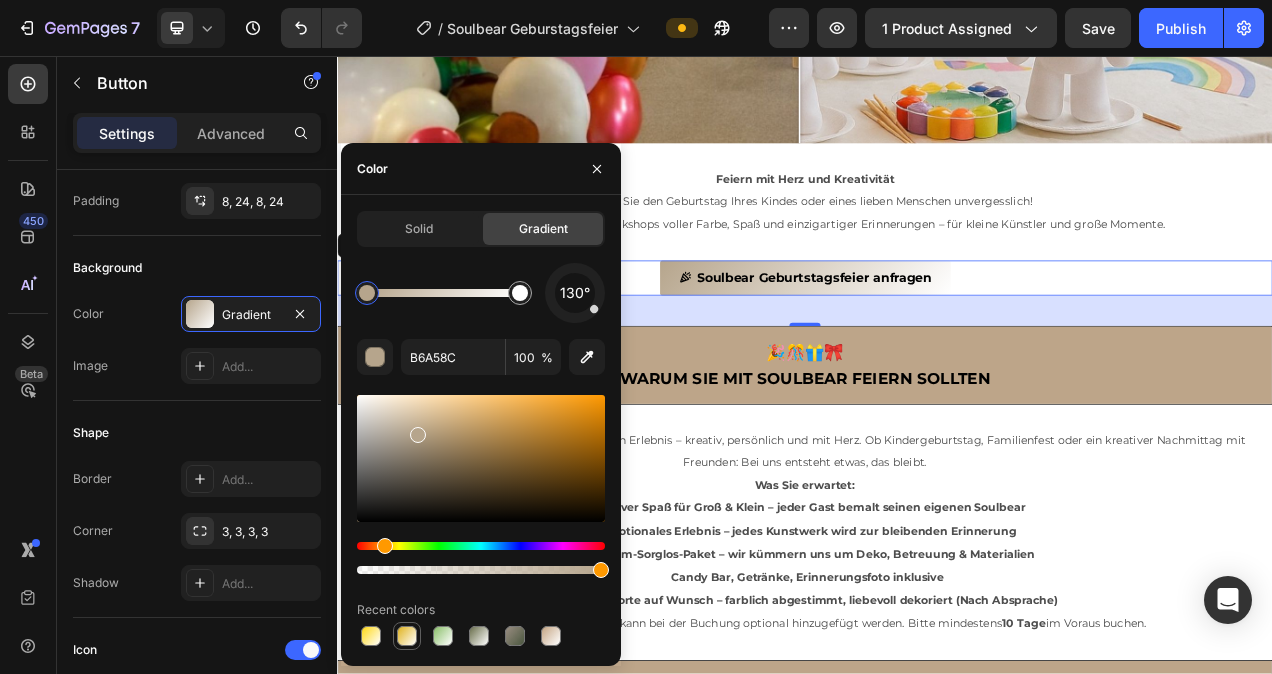 click at bounding box center [407, 636] 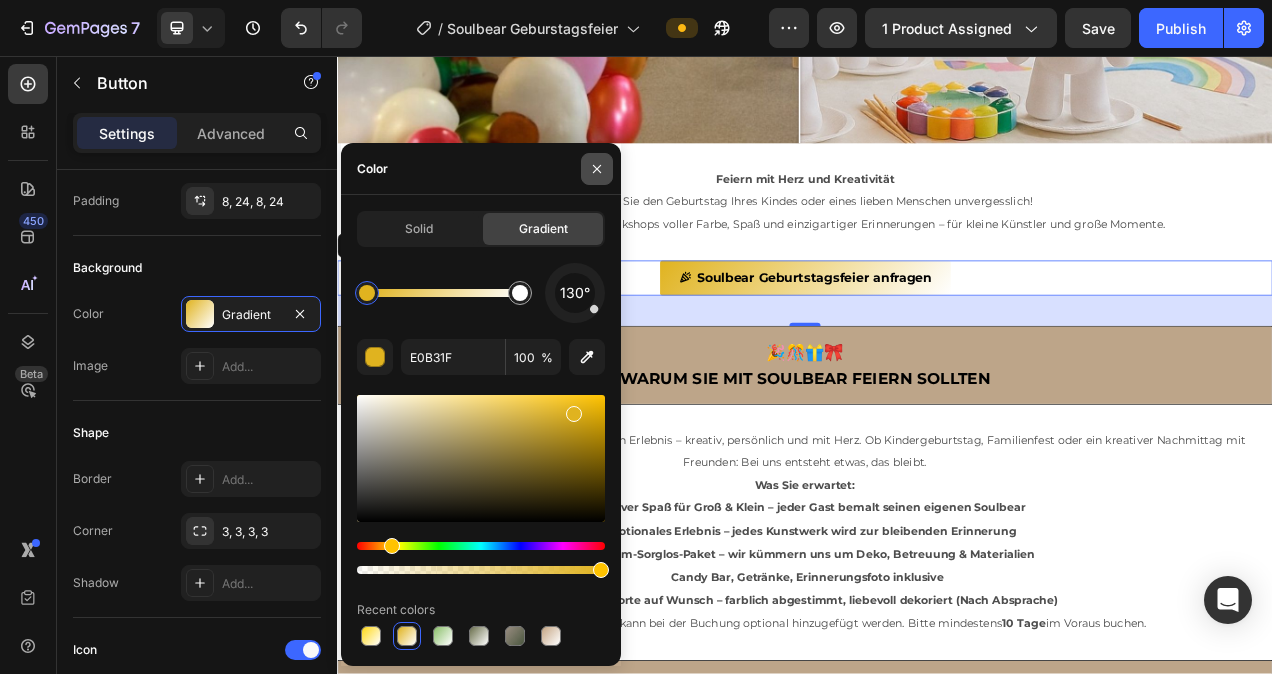 click 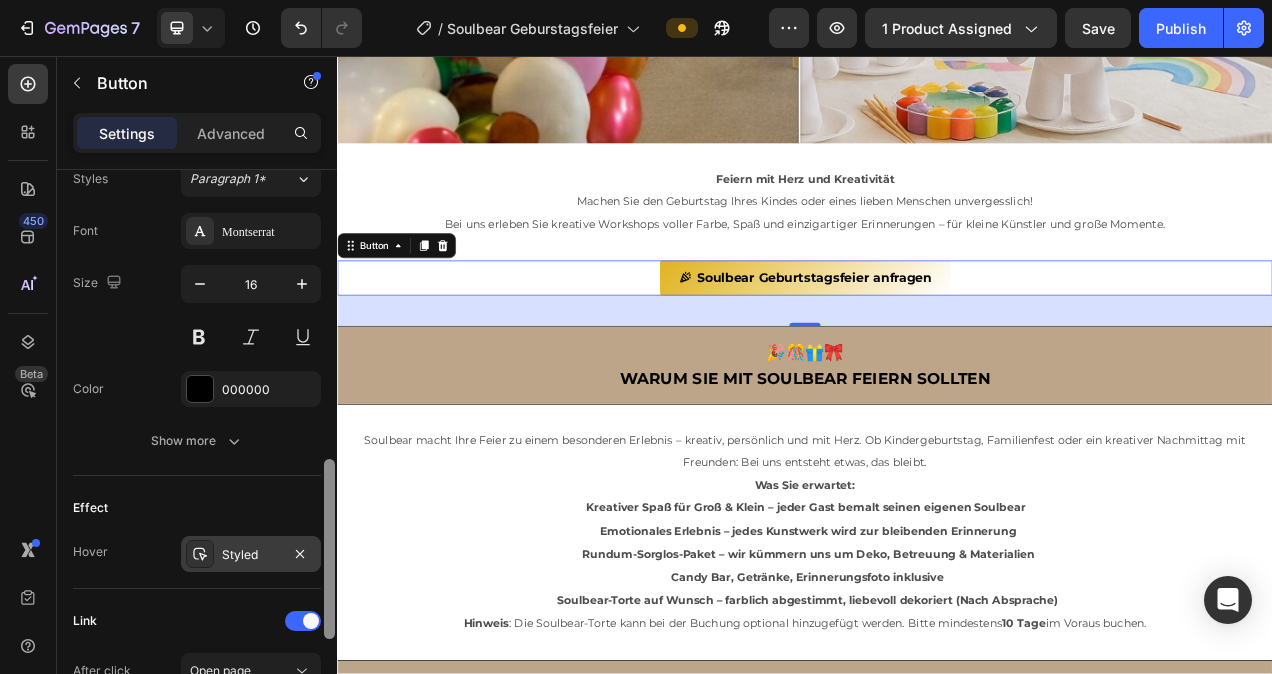 scroll, scrollTop: 909, scrollLeft: 0, axis: vertical 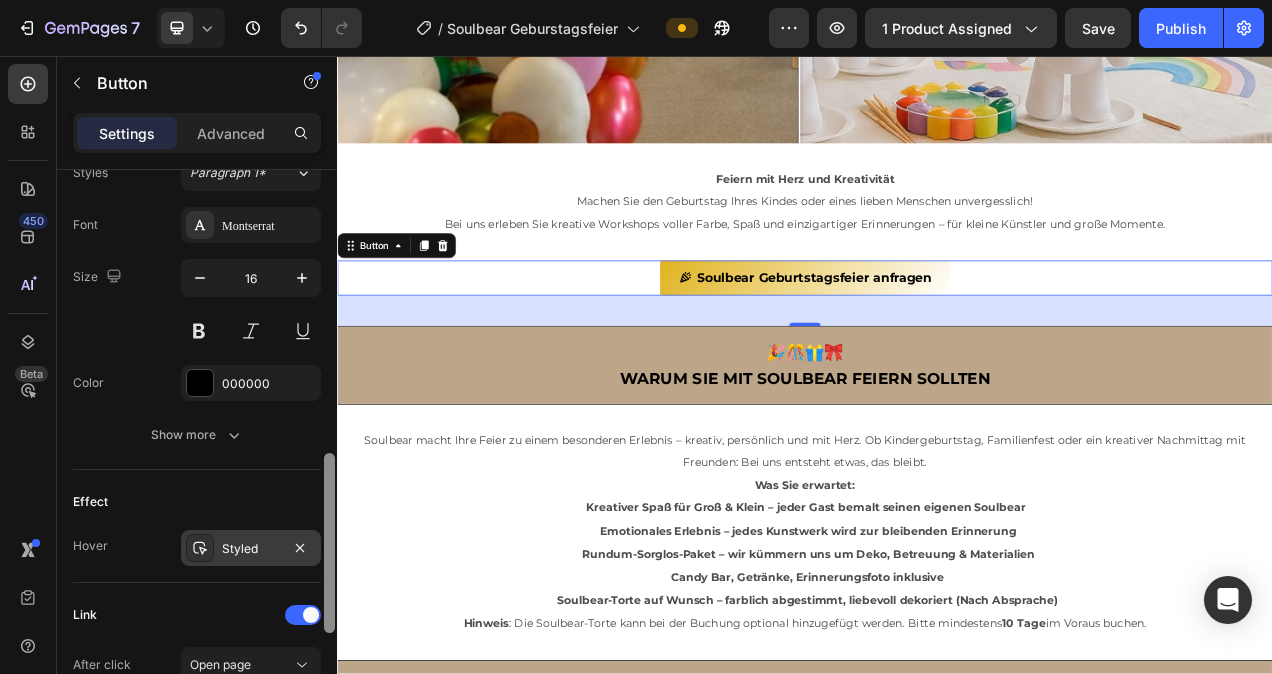 drag, startPoint x: 326, startPoint y: 327, endPoint x: 296, endPoint y: 561, distance: 235.91524 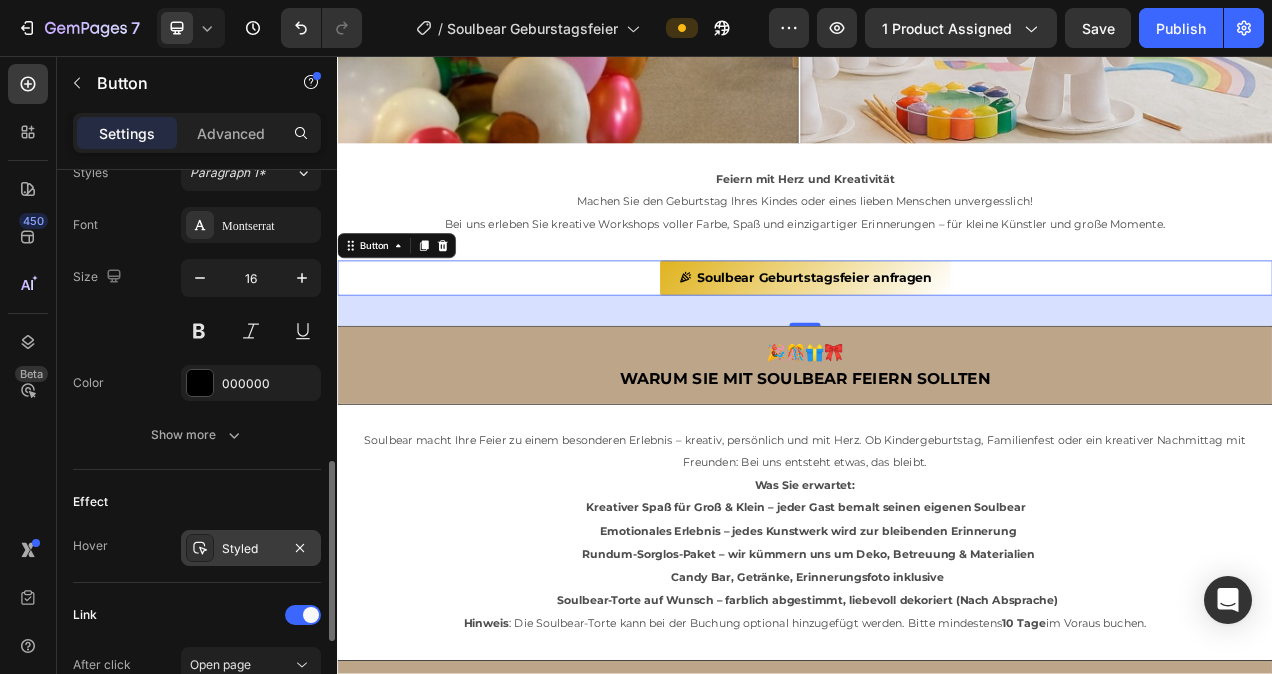 click on "Styled" at bounding box center [251, 549] 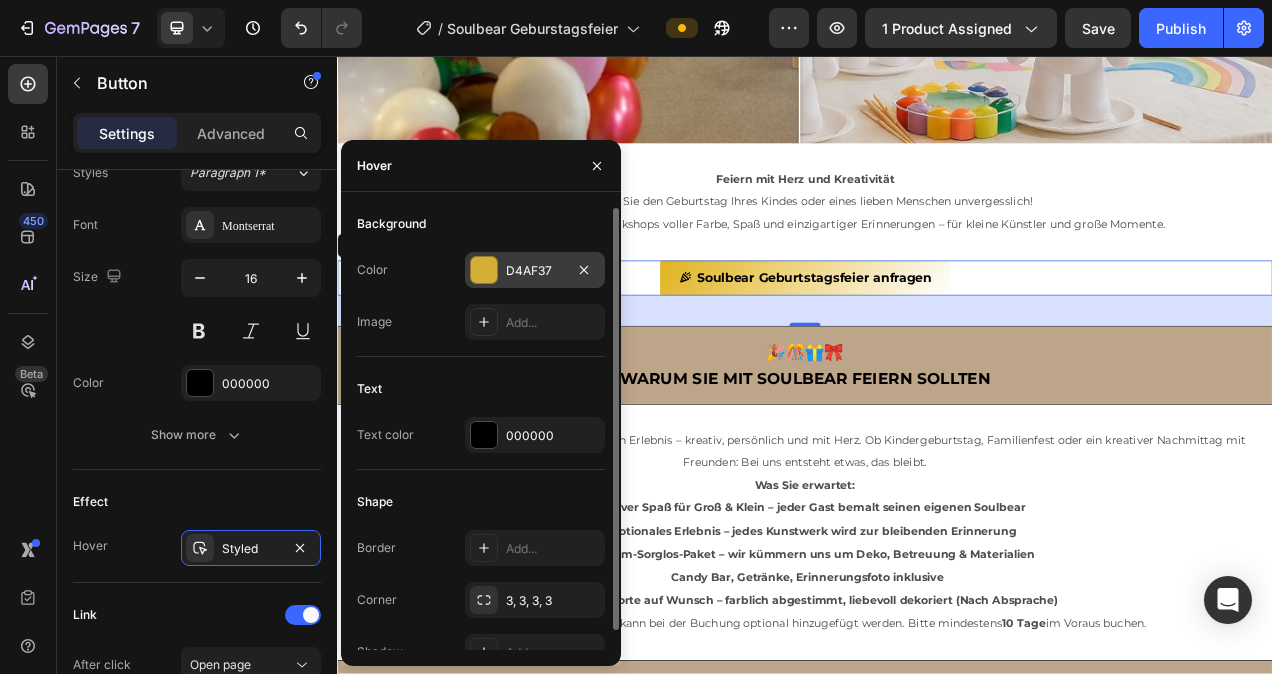 click at bounding box center (484, 270) 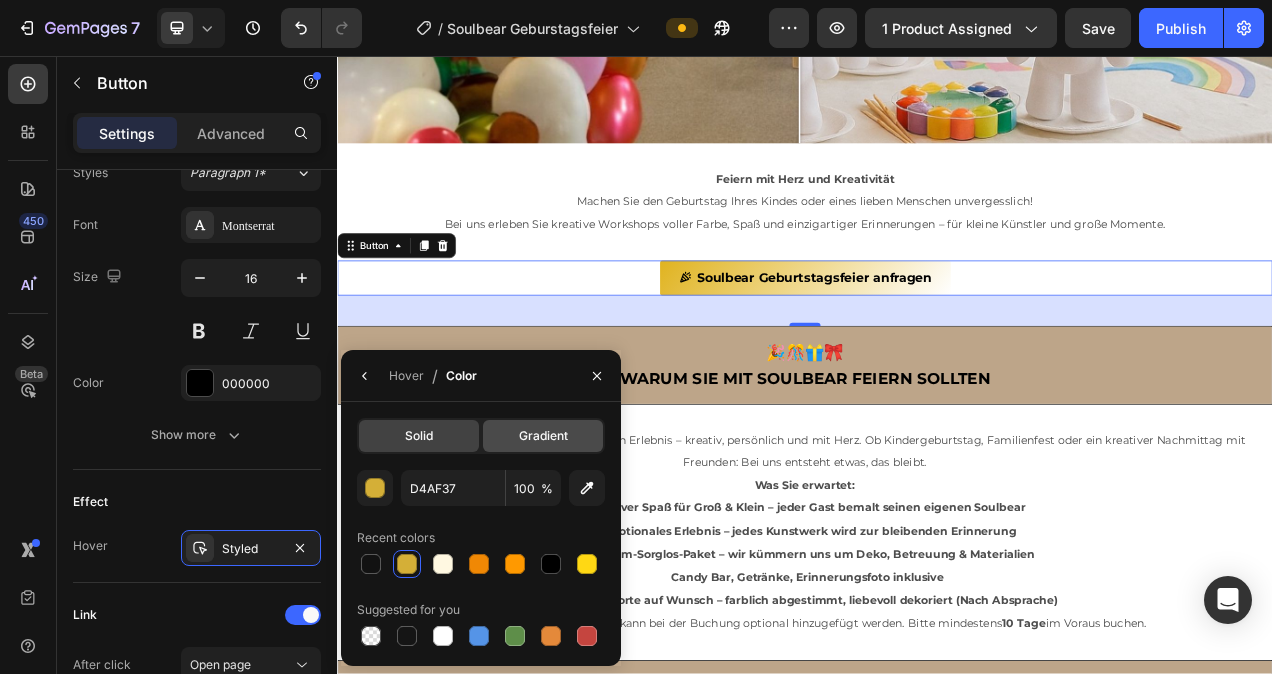 click on "Gradient" 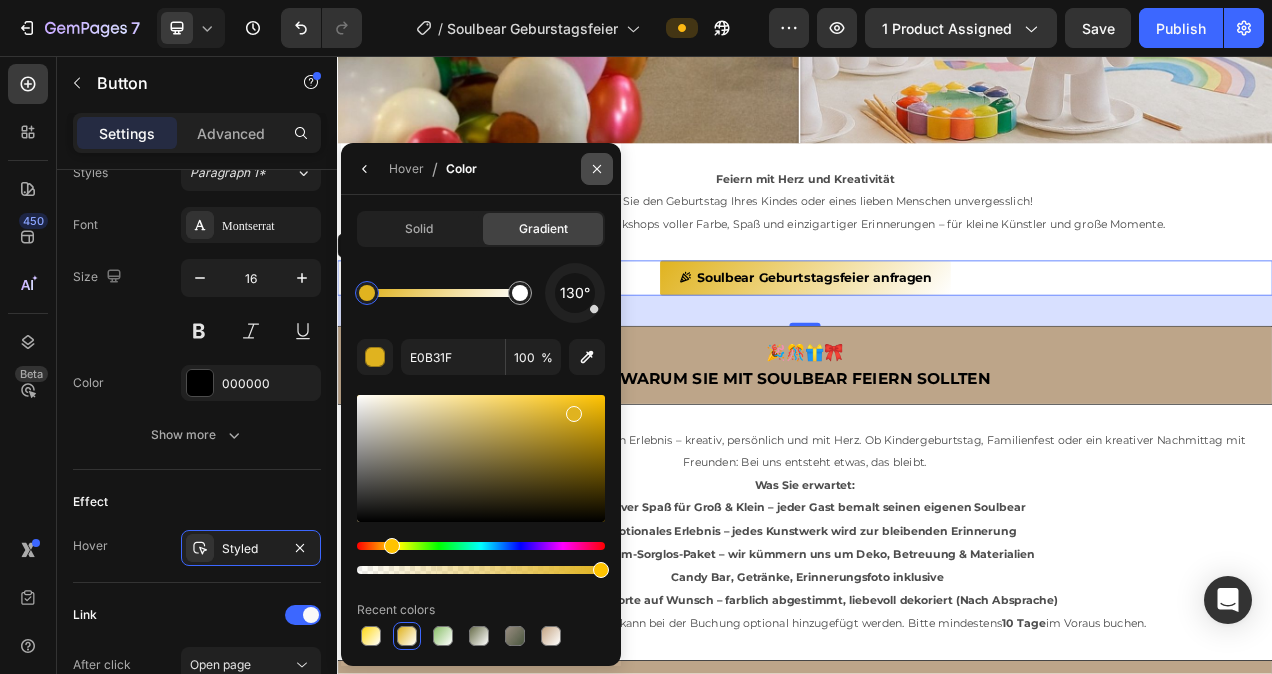 click 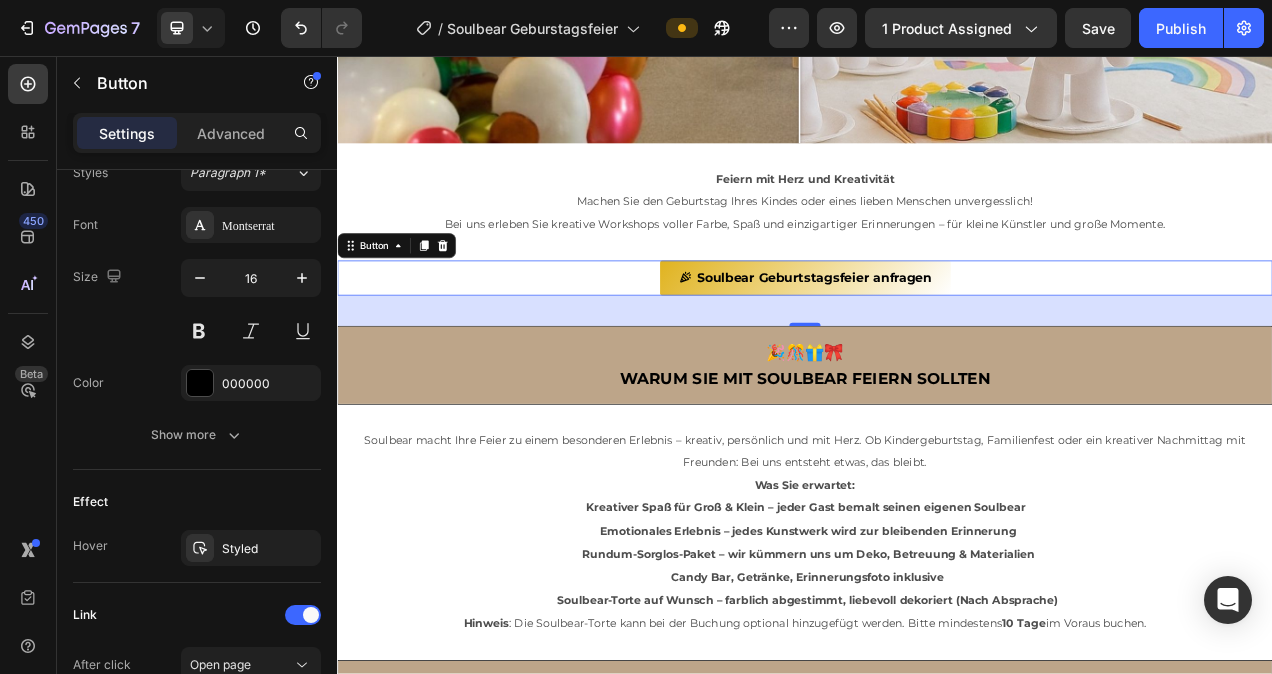 click on "Soulbear Geburtstagsfeier anfragen Button   39" at bounding box center [937, 341] 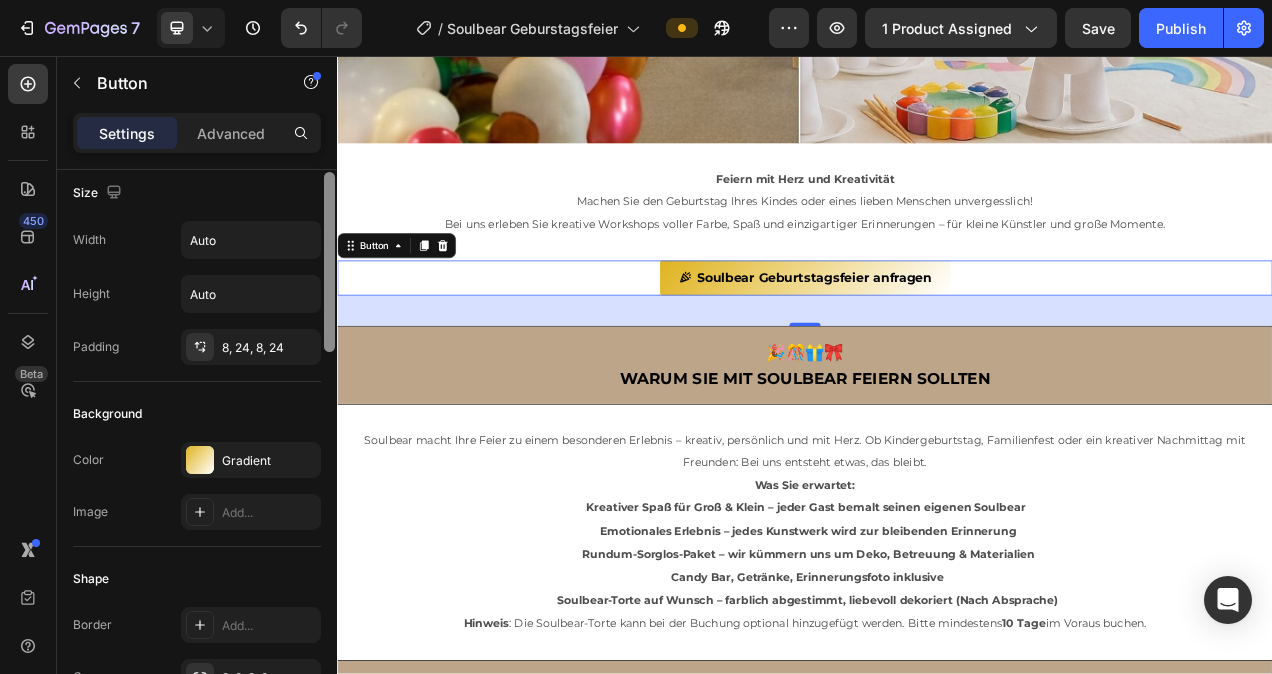scroll, scrollTop: 0, scrollLeft: 0, axis: both 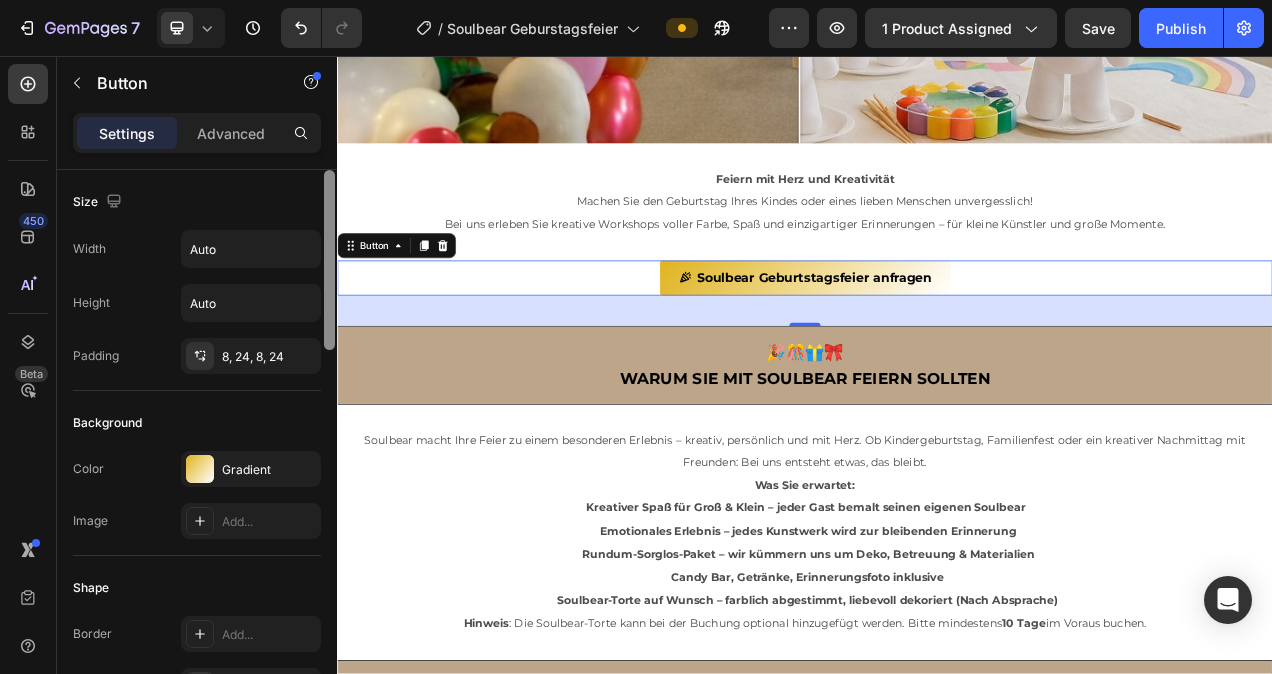 drag, startPoint x: 329, startPoint y: 472, endPoint x: 319, endPoint y: 165, distance: 307.1628 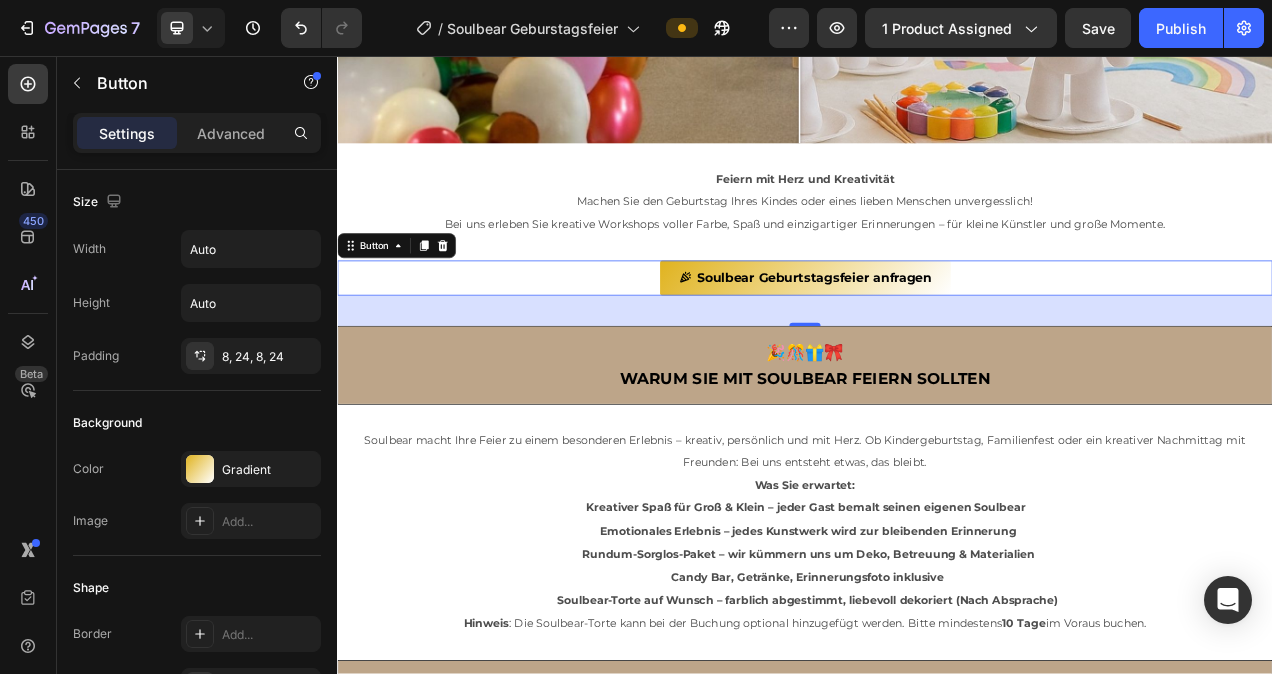 click on "Soulbear Geburtstagsfeier anfragen" at bounding box center [937, 341] 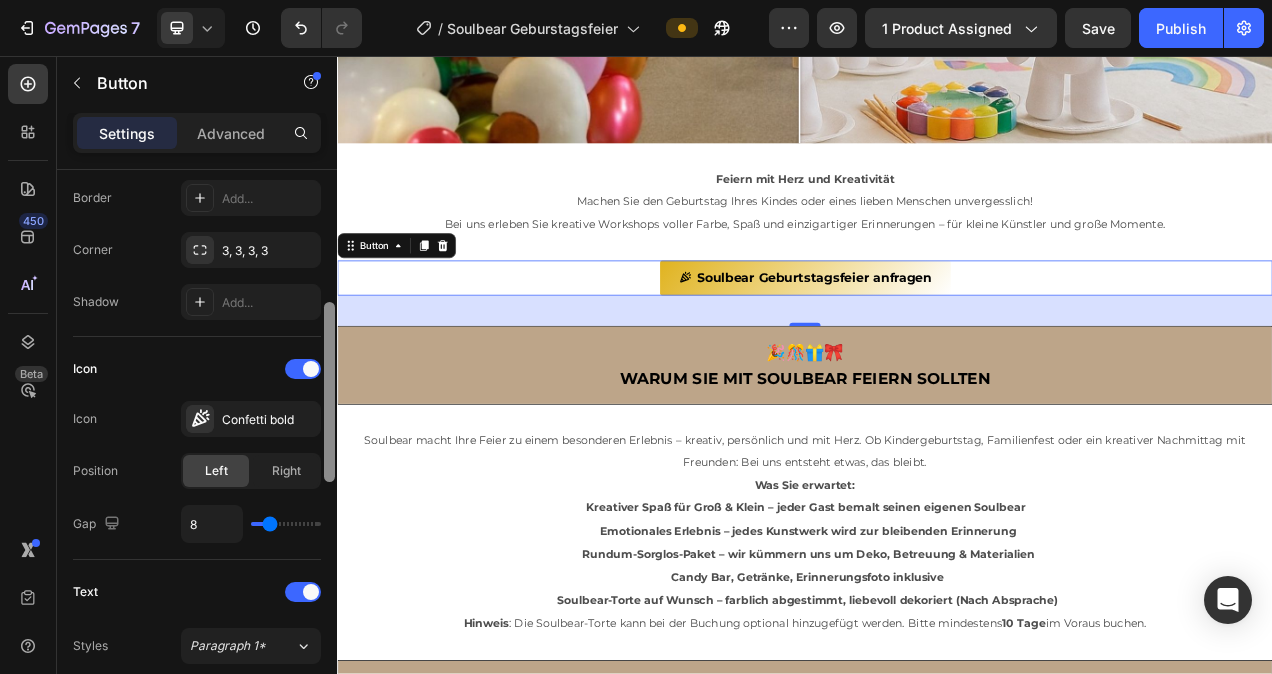 scroll, scrollTop: 420, scrollLeft: 0, axis: vertical 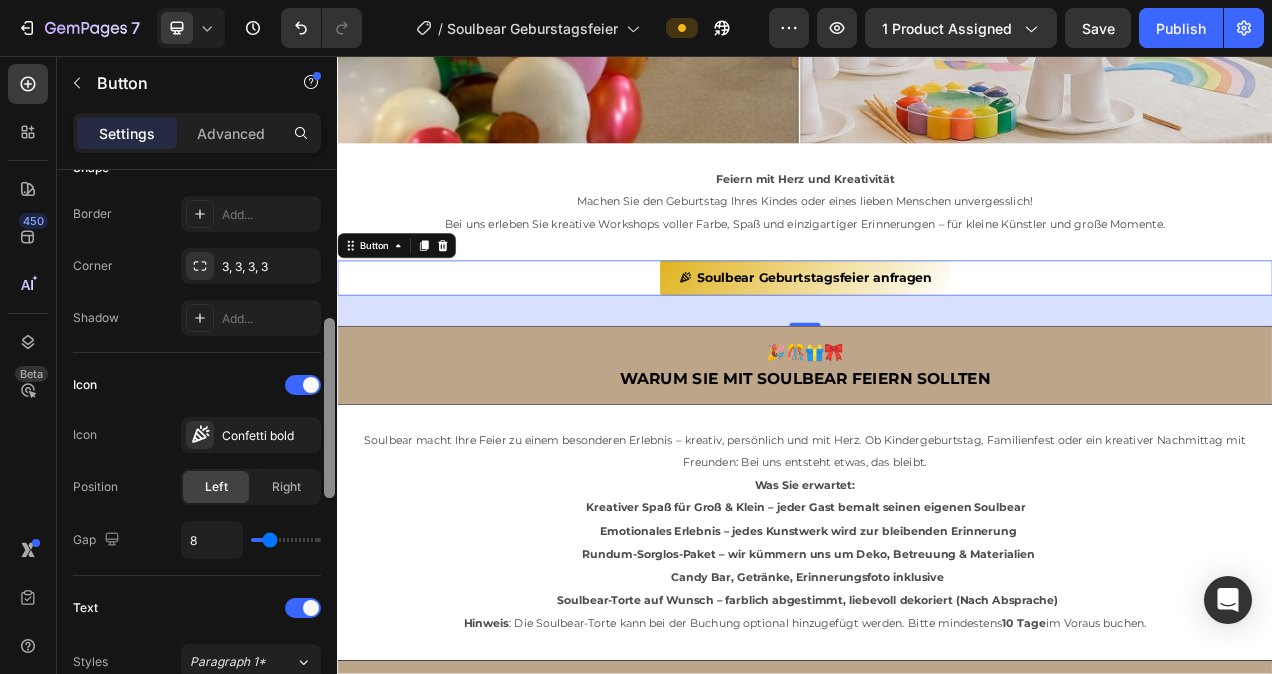 drag, startPoint x: 330, startPoint y: 240, endPoint x: 331, endPoint y: 375, distance: 135.00371 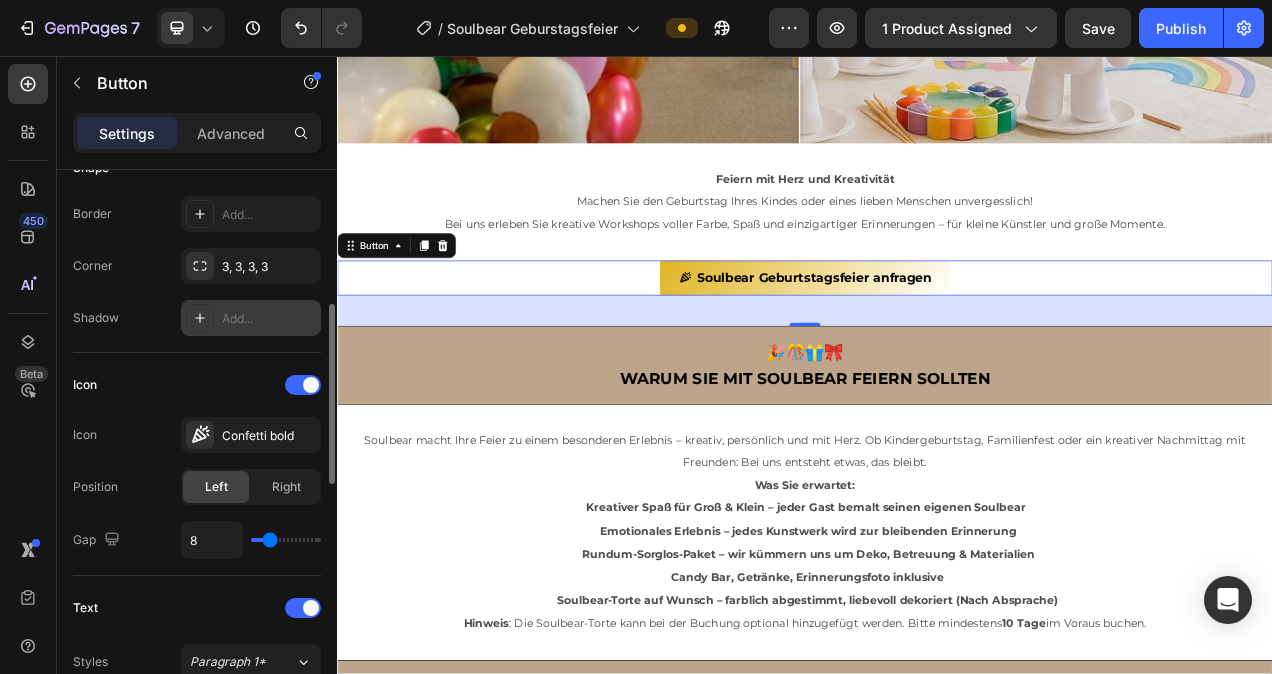 click at bounding box center (200, 318) 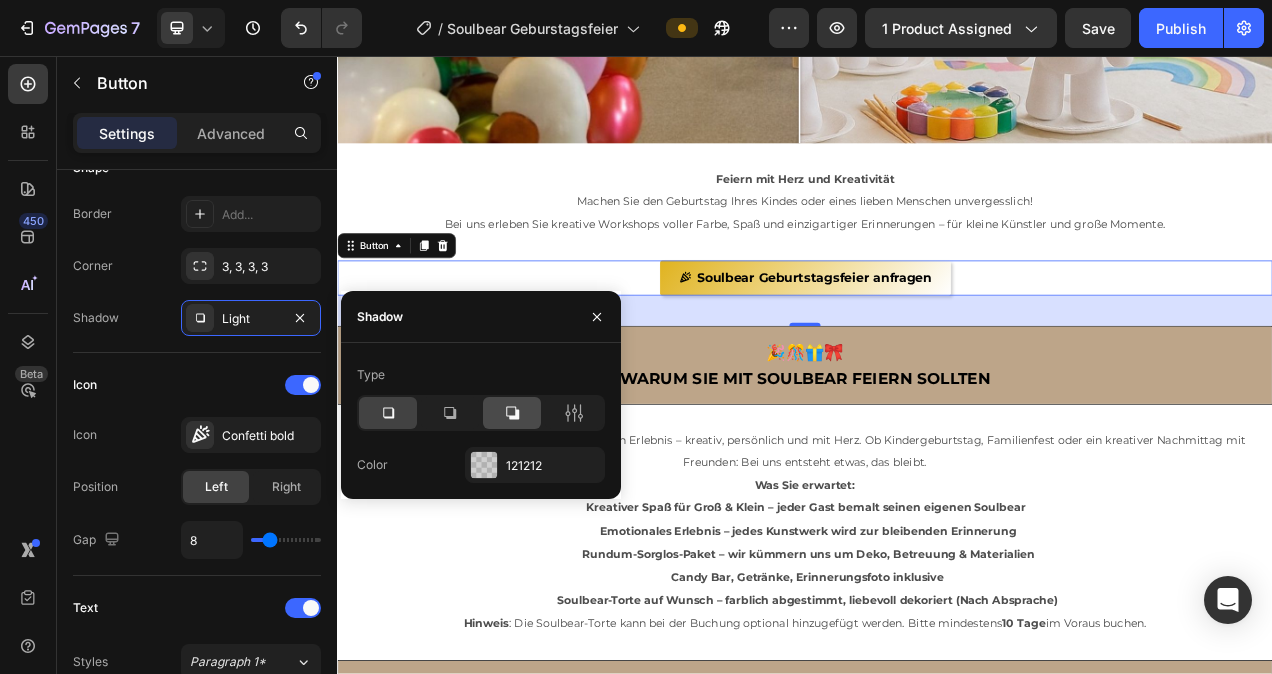 click 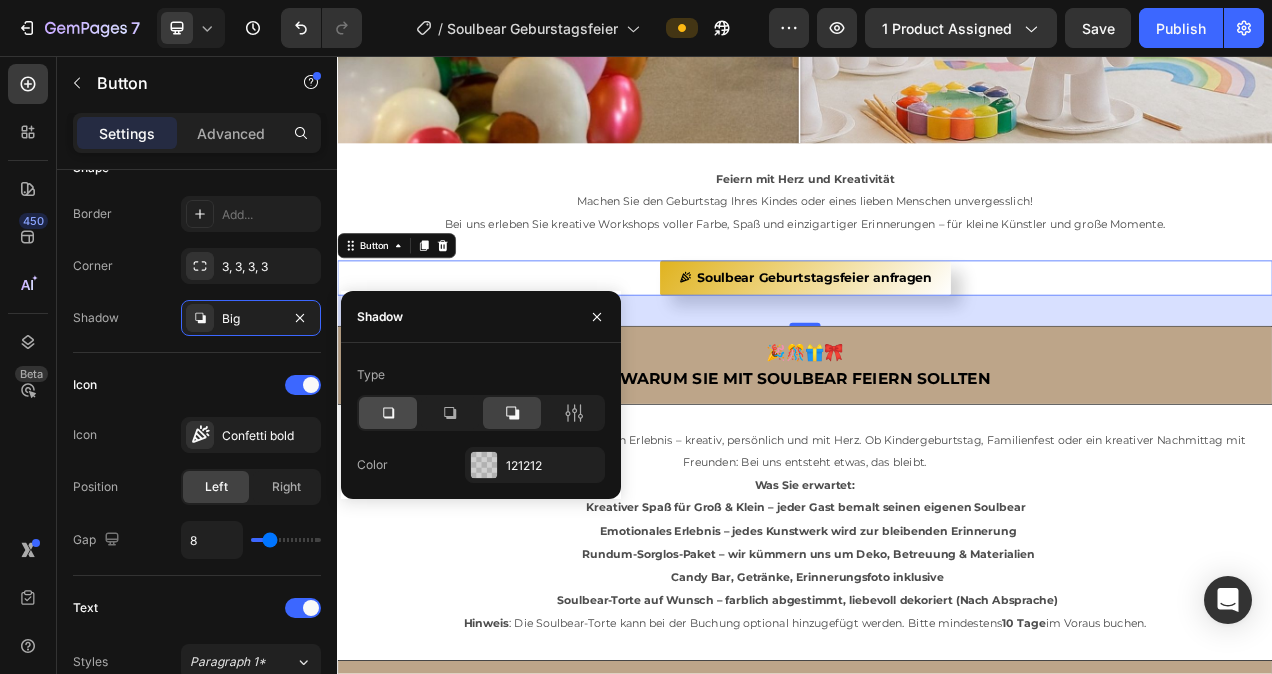 click 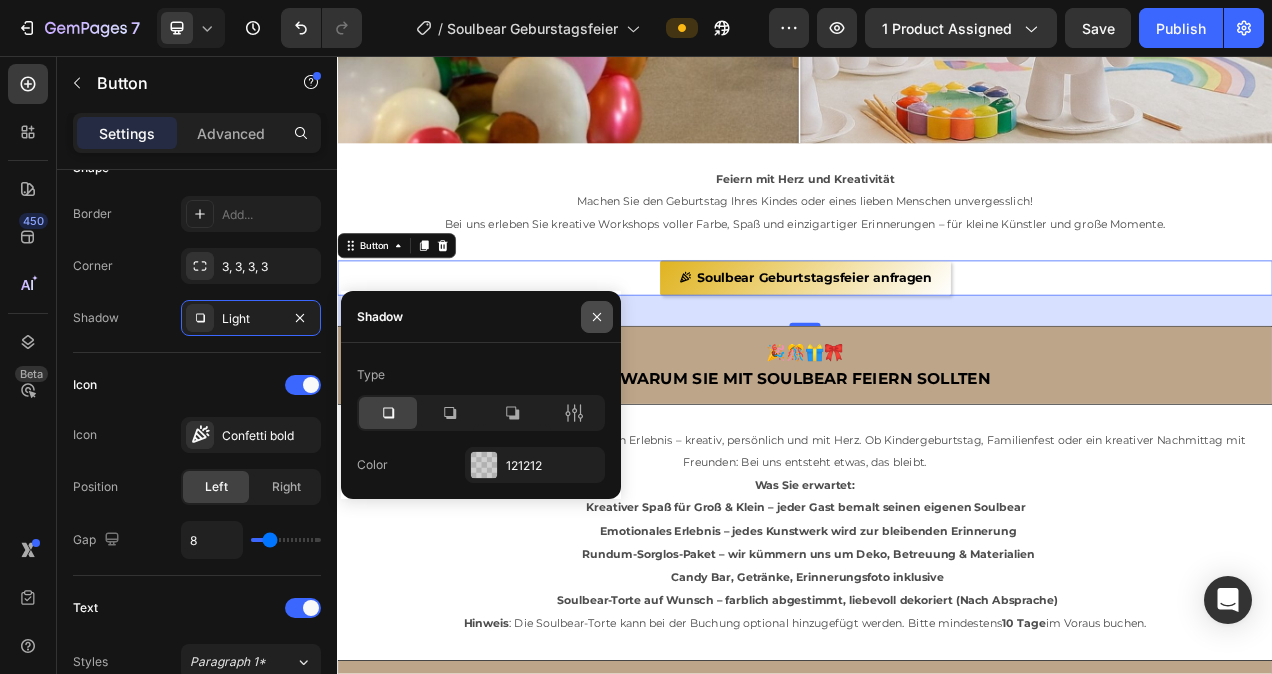 click 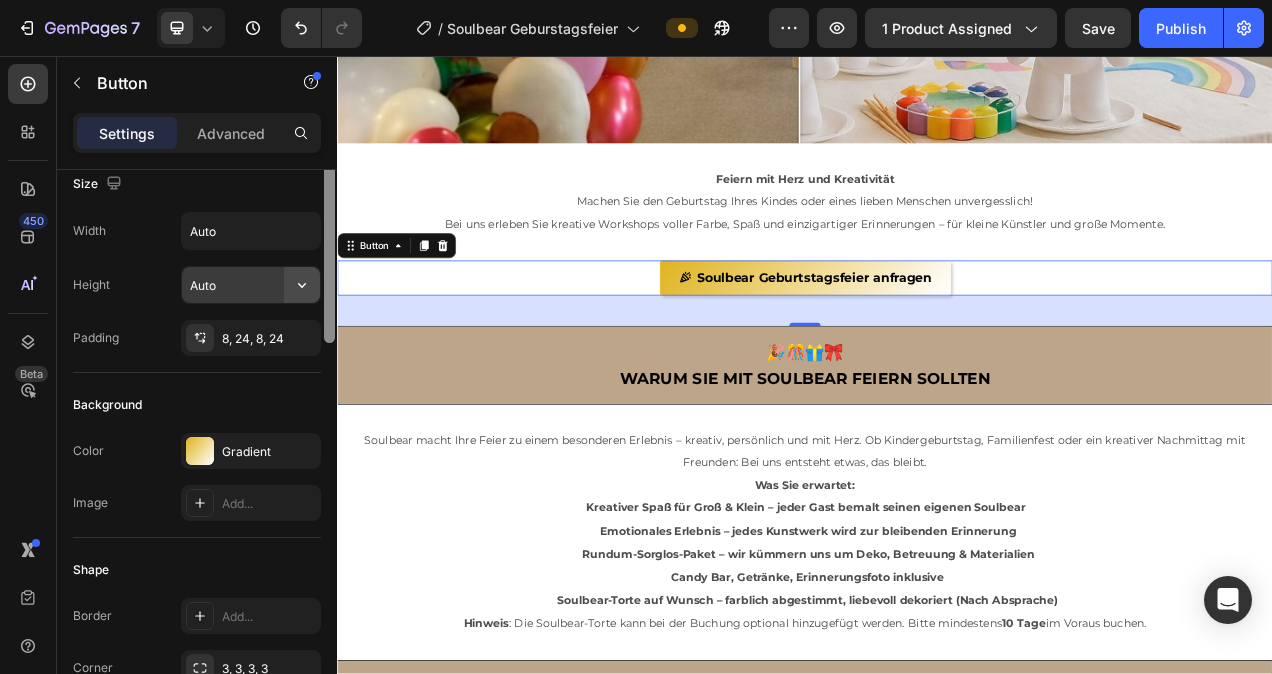 scroll, scrollTop: 0, scrollLeft: 0, axis: both 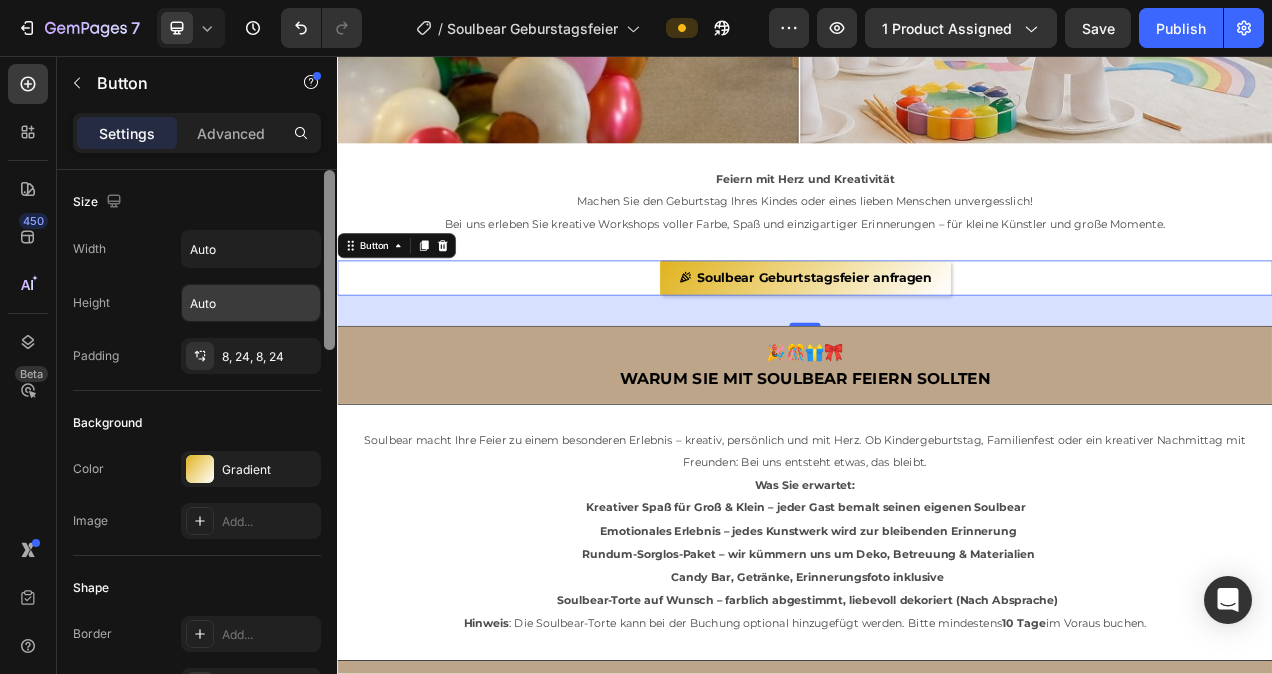 drag, startPoint x: 328, startPoint y: 413, endPoint x: 315, endPoint y: 268, distance: 145.58159 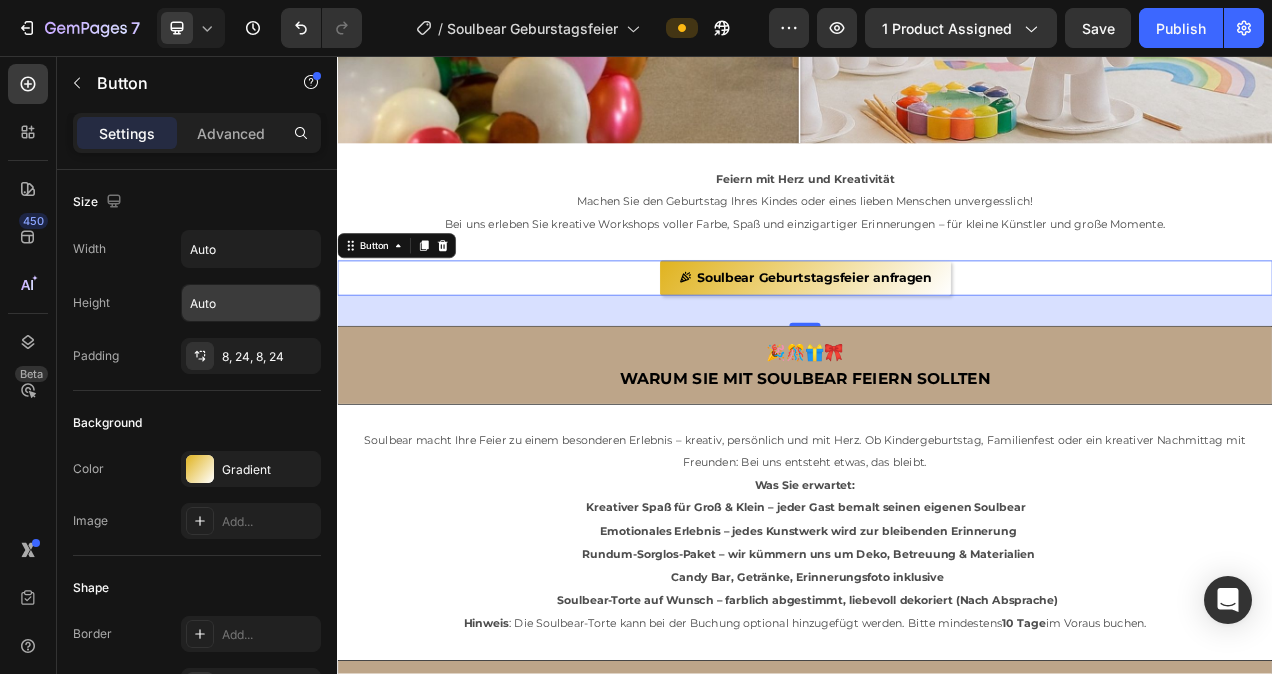 click on "Soulbear Geburtstagsfeier anfragen Button   39" at bounding box center [937, 341] 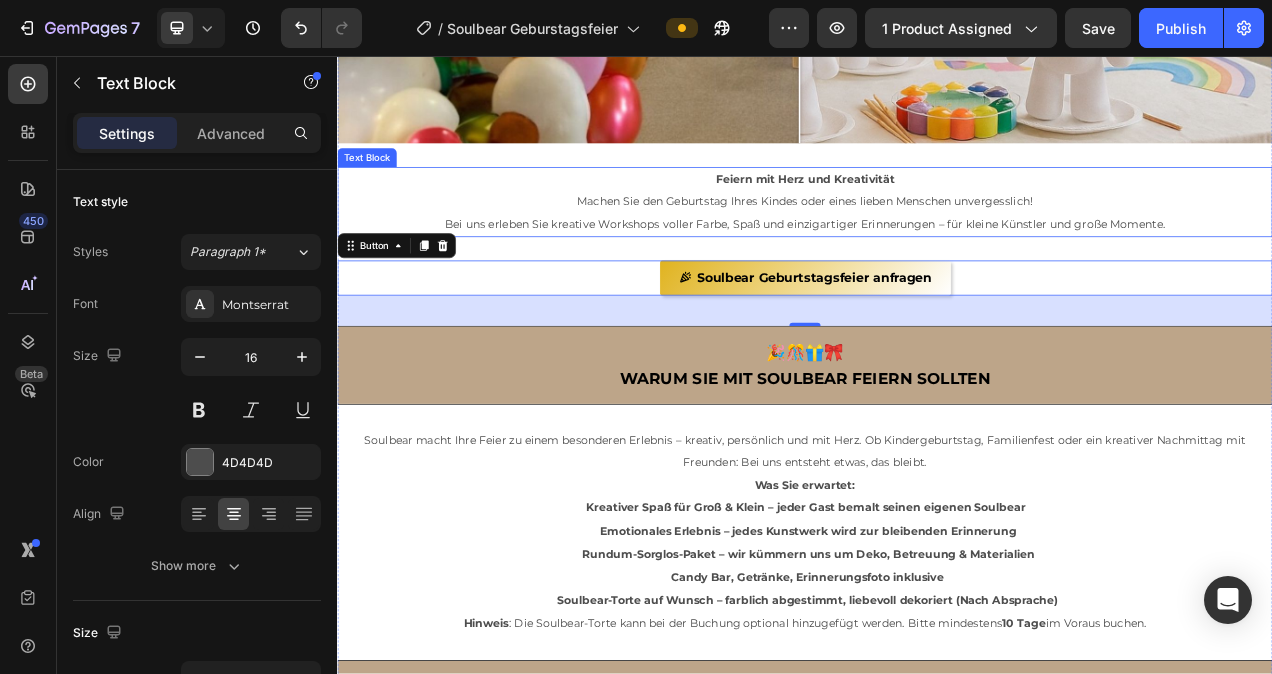 click on "Bei uns erleben Sie kreative Workshops voller Farbe, Spaß und einzigartiger Erinnerungen – für kleine Künstler und große Momente." at bounding box center (937, 272) 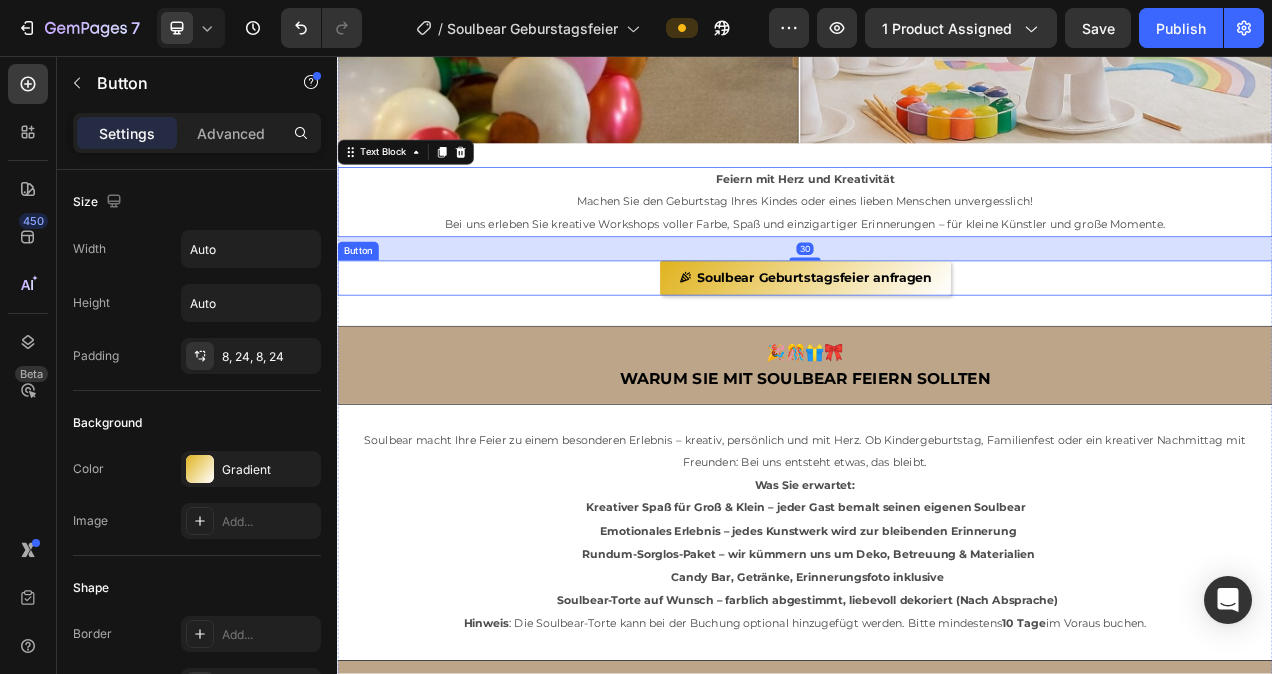 click on "Soulbear Geburtstagsfeier anfragen Button" at bounding box center [937, 341] 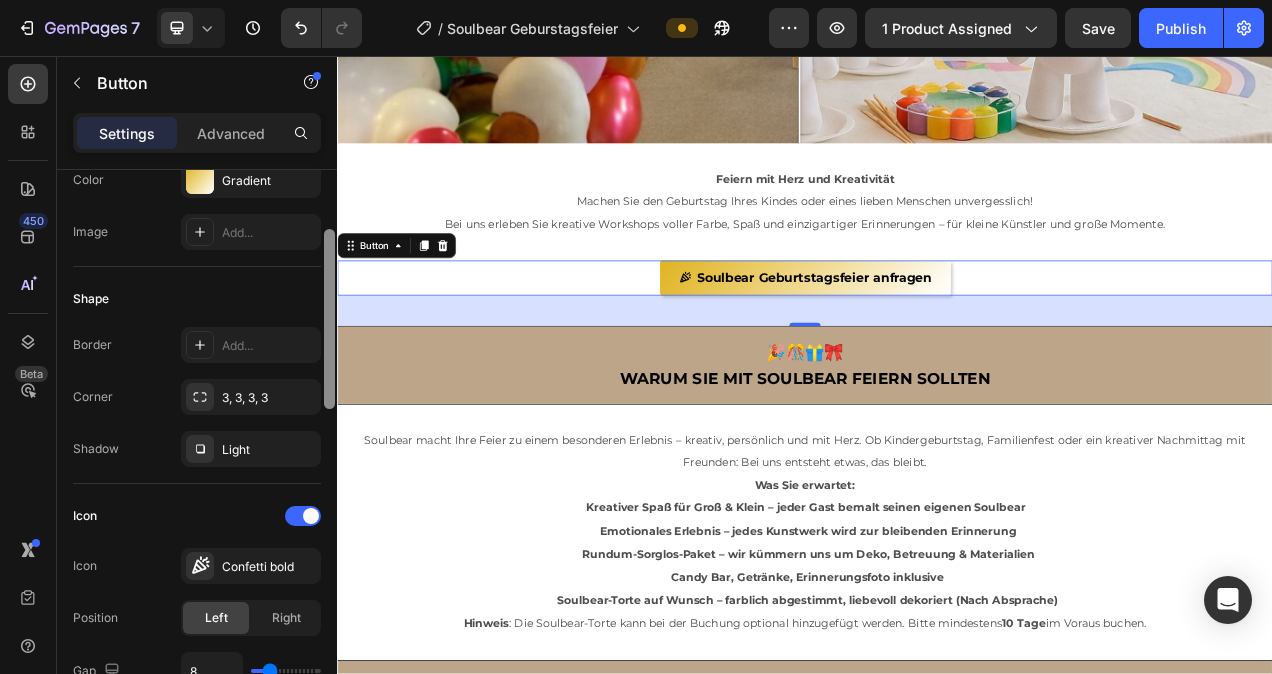 scroll, scrollTop: 308, scrollLeft: 0, axis: vertical 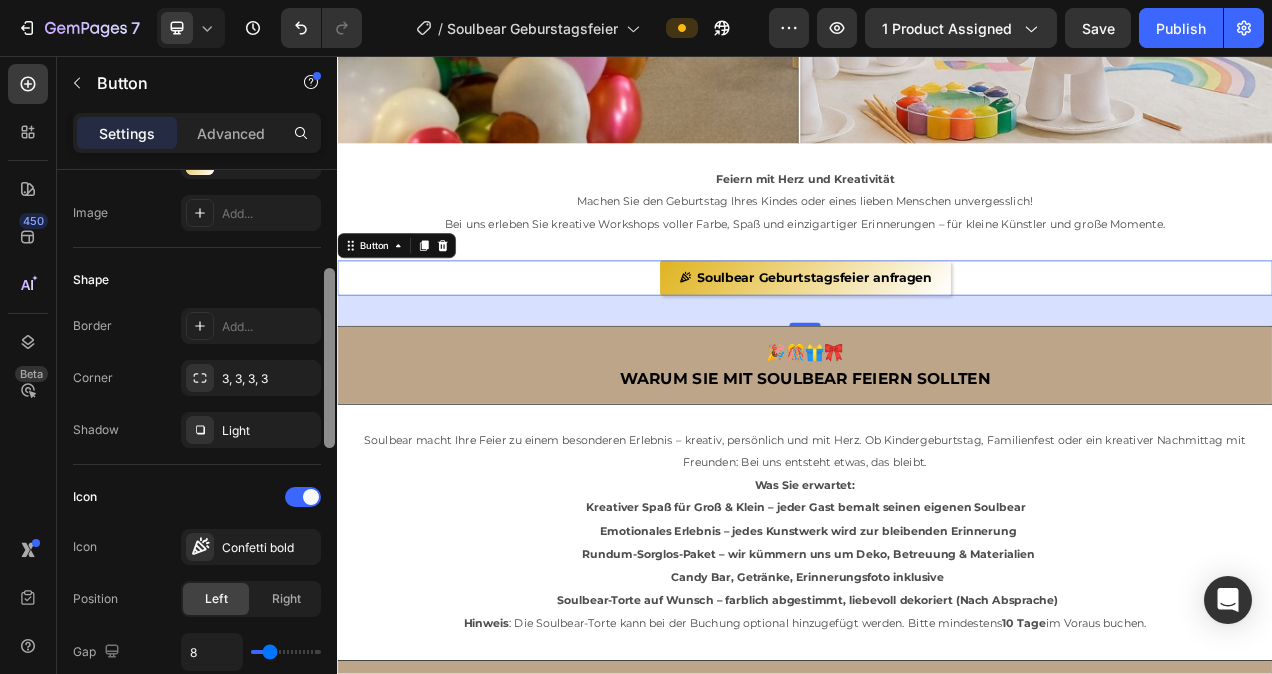 drag, startPoint x: 326, startPoint y: 303, endPoint x: 325, endPoint y: 402, distance: 99.00505 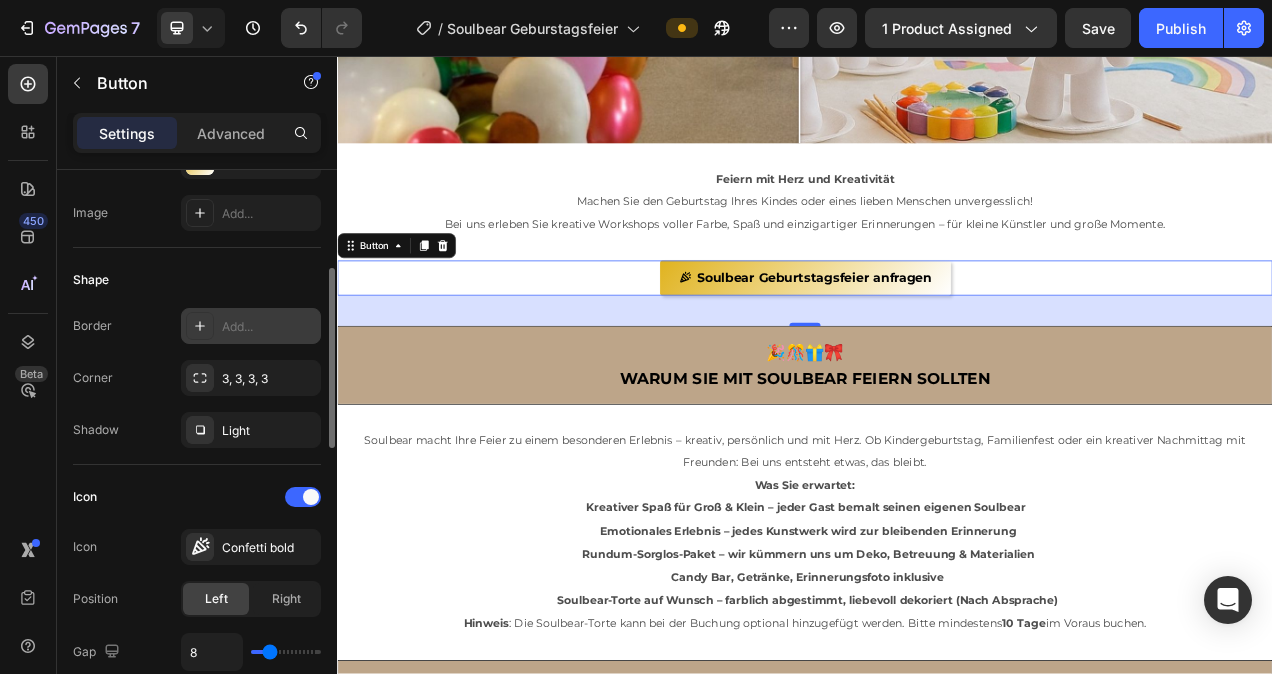 click 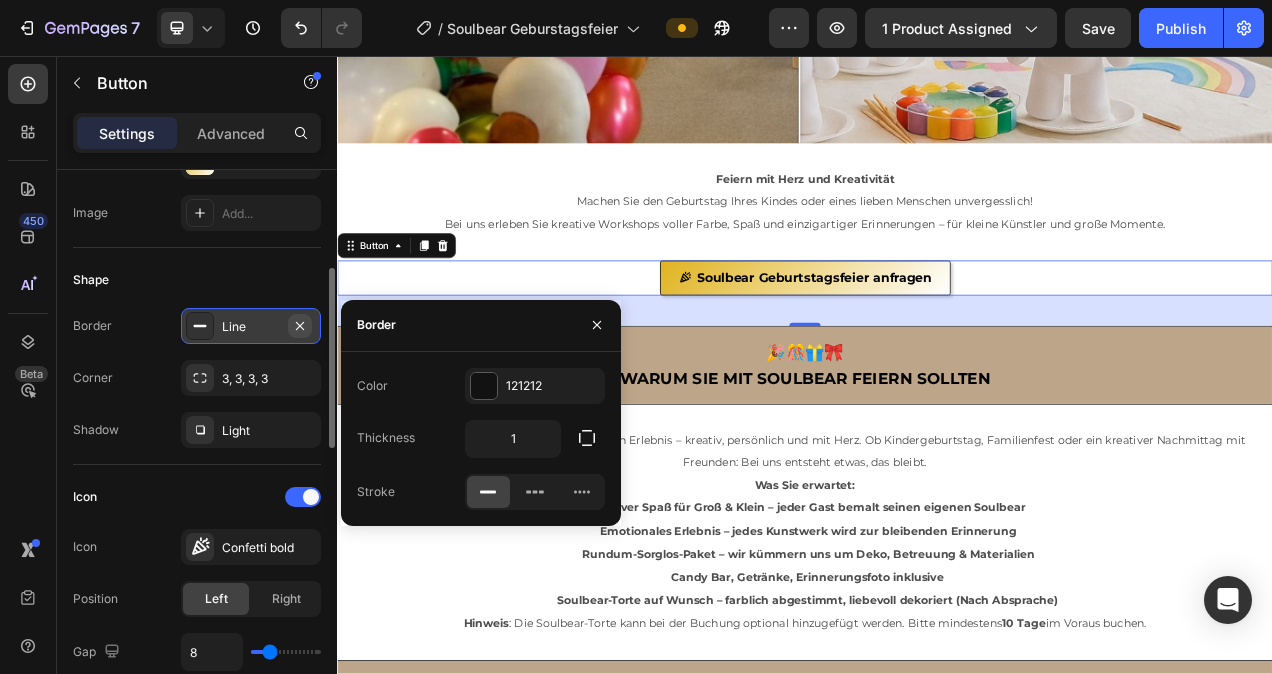 click 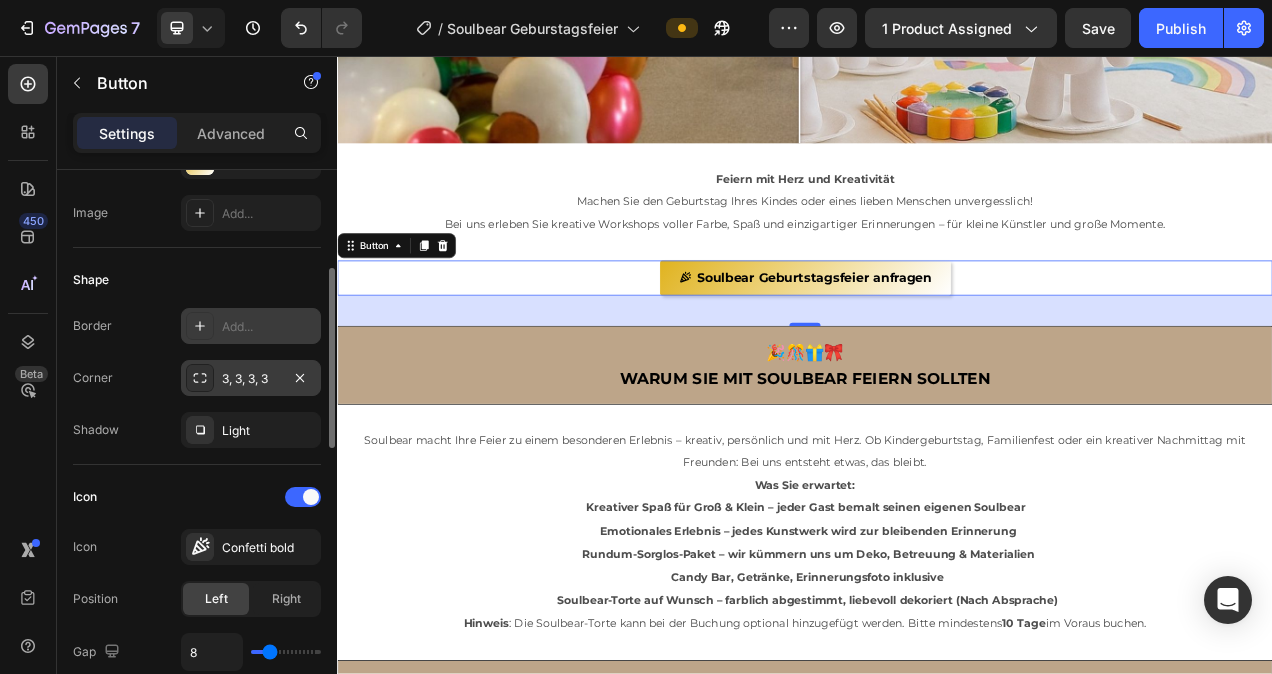 click on "3, 3, 3, 3" at bounding box center (251, 379) 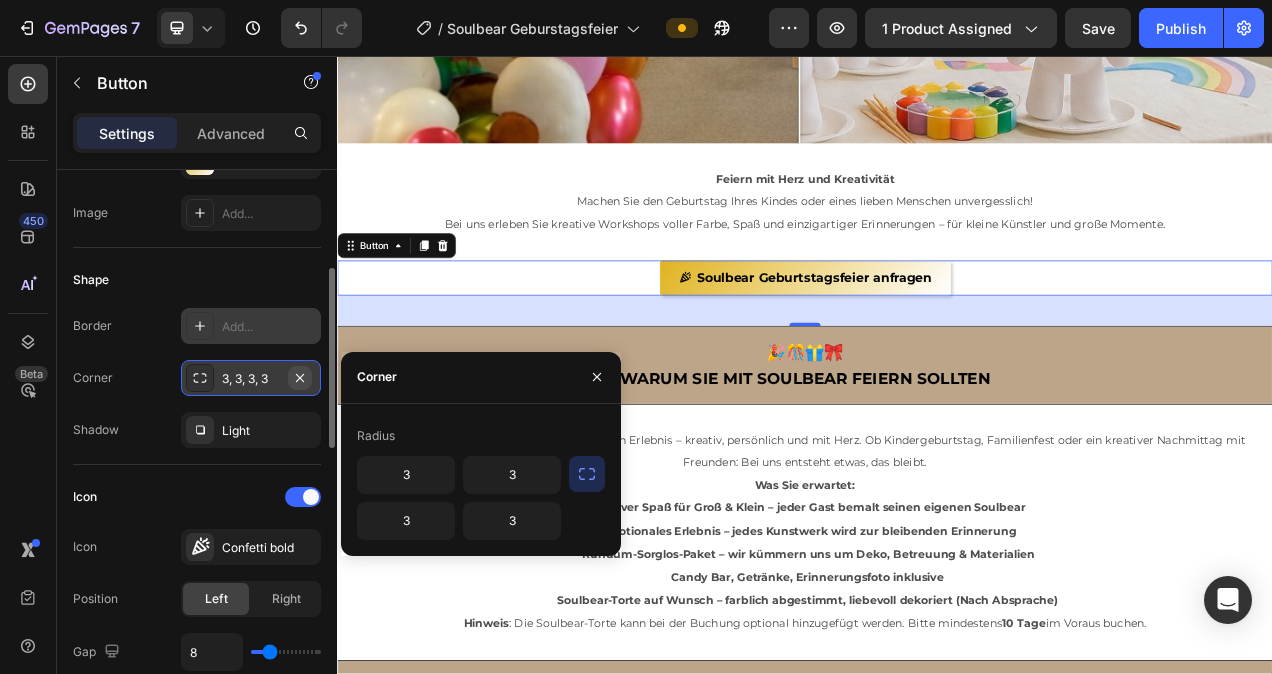 click 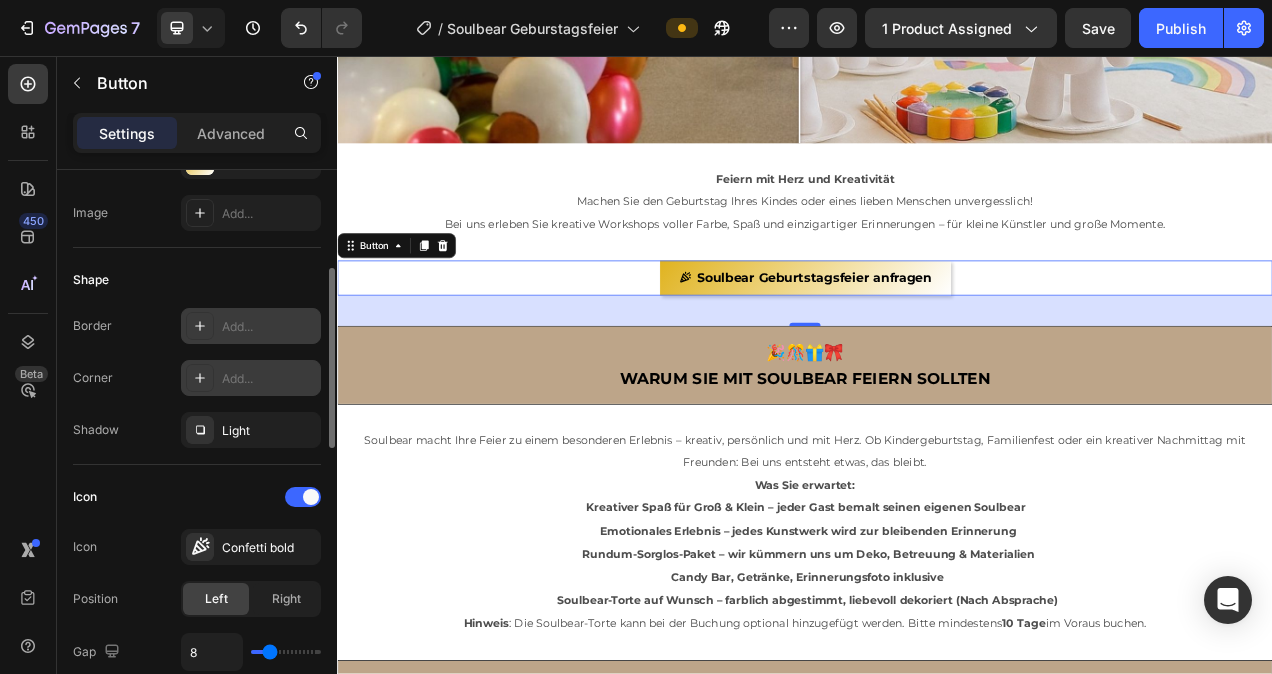 click on "Add..." at bounding box center [269, 379] 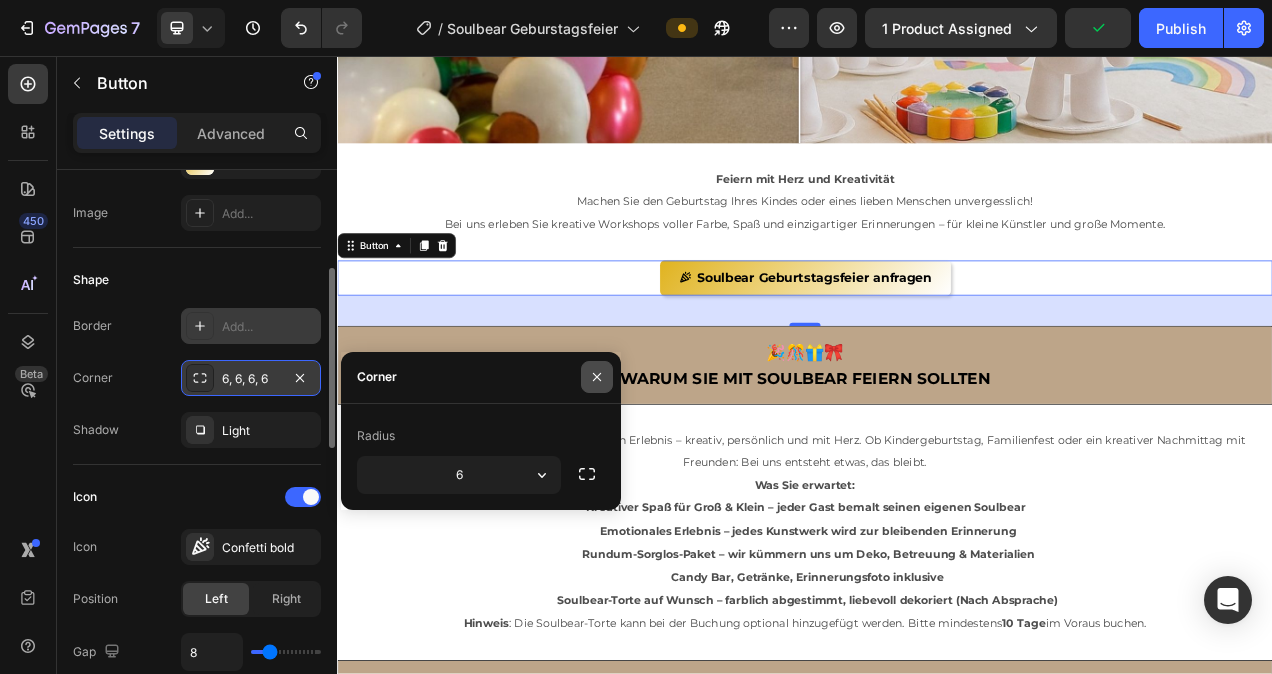 click 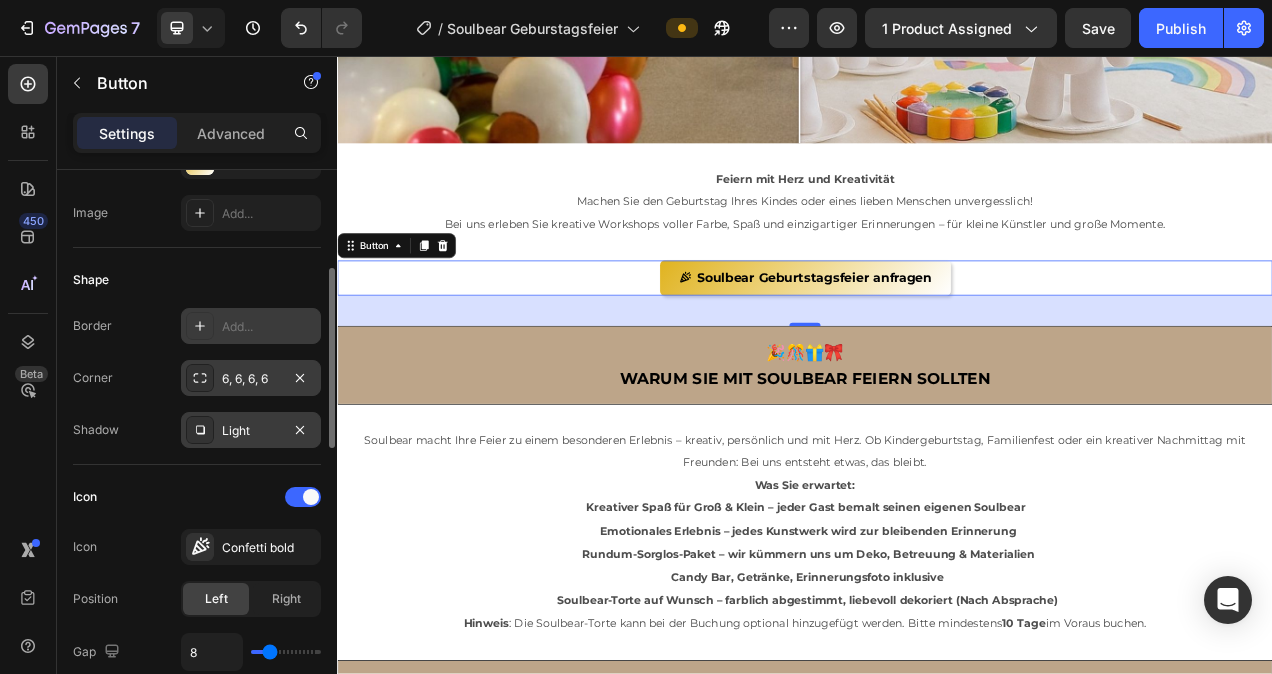 click on "Light" at bounding box center (251, 431) 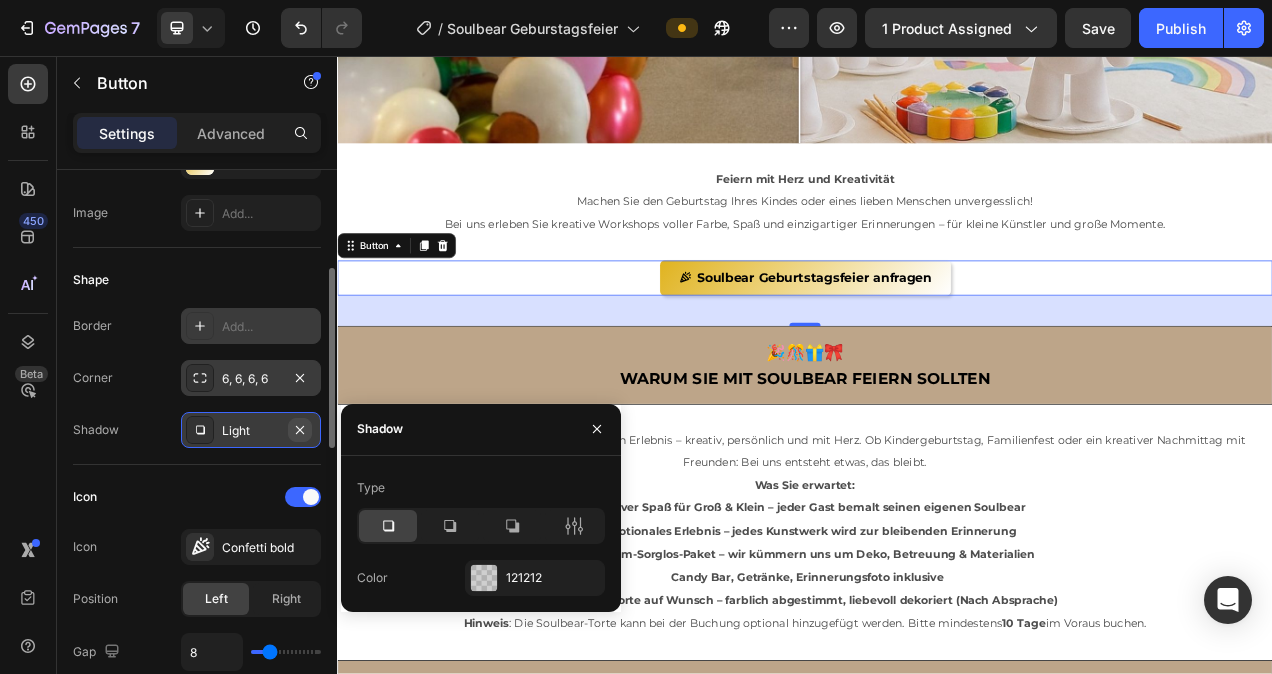 click 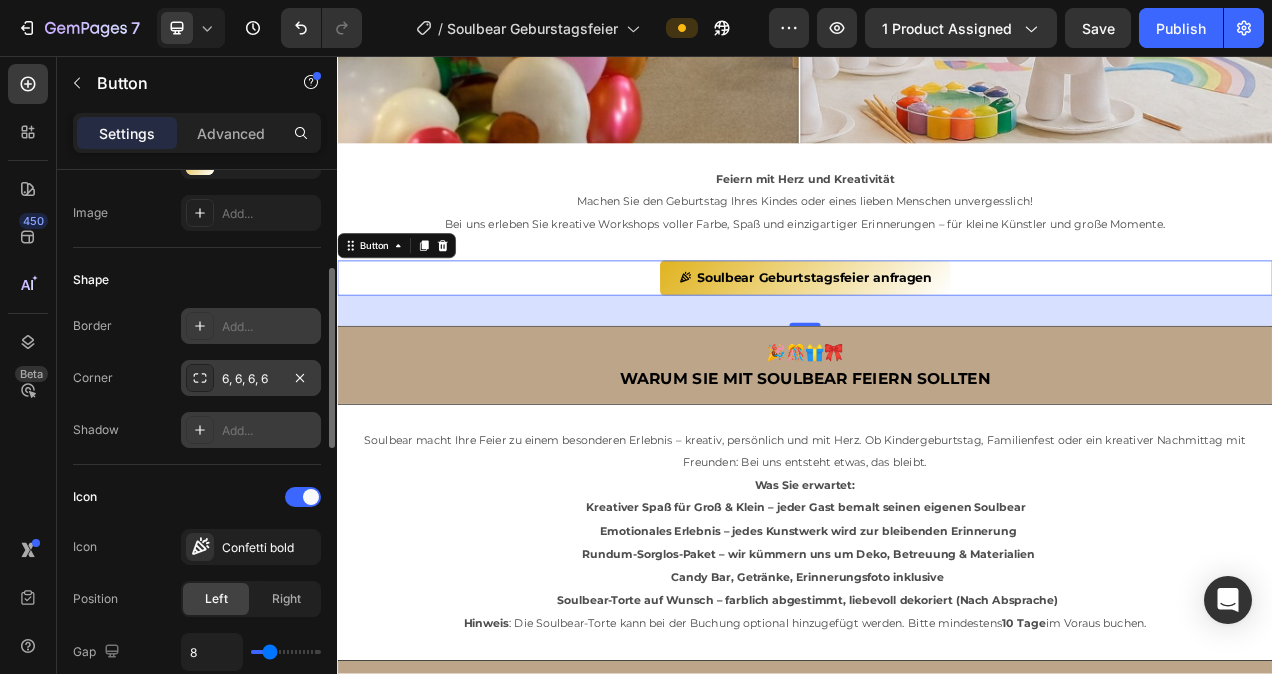 click on "Add..." at bounding box center [269, 431] 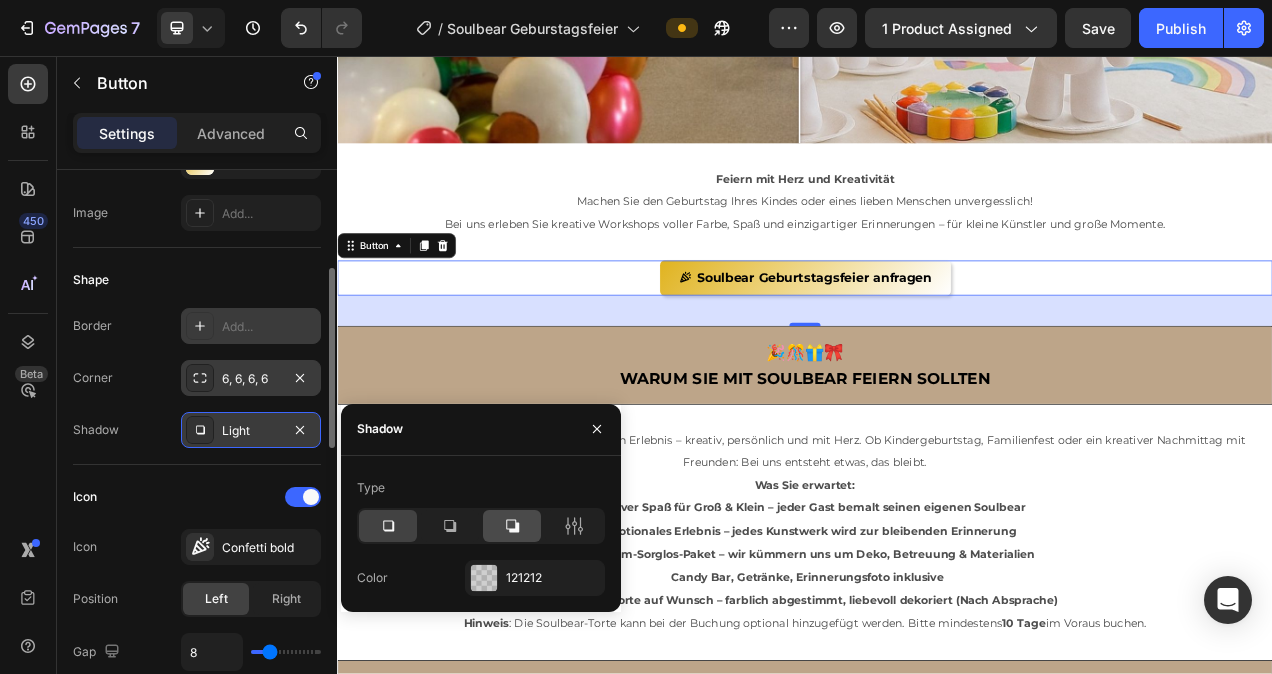 click 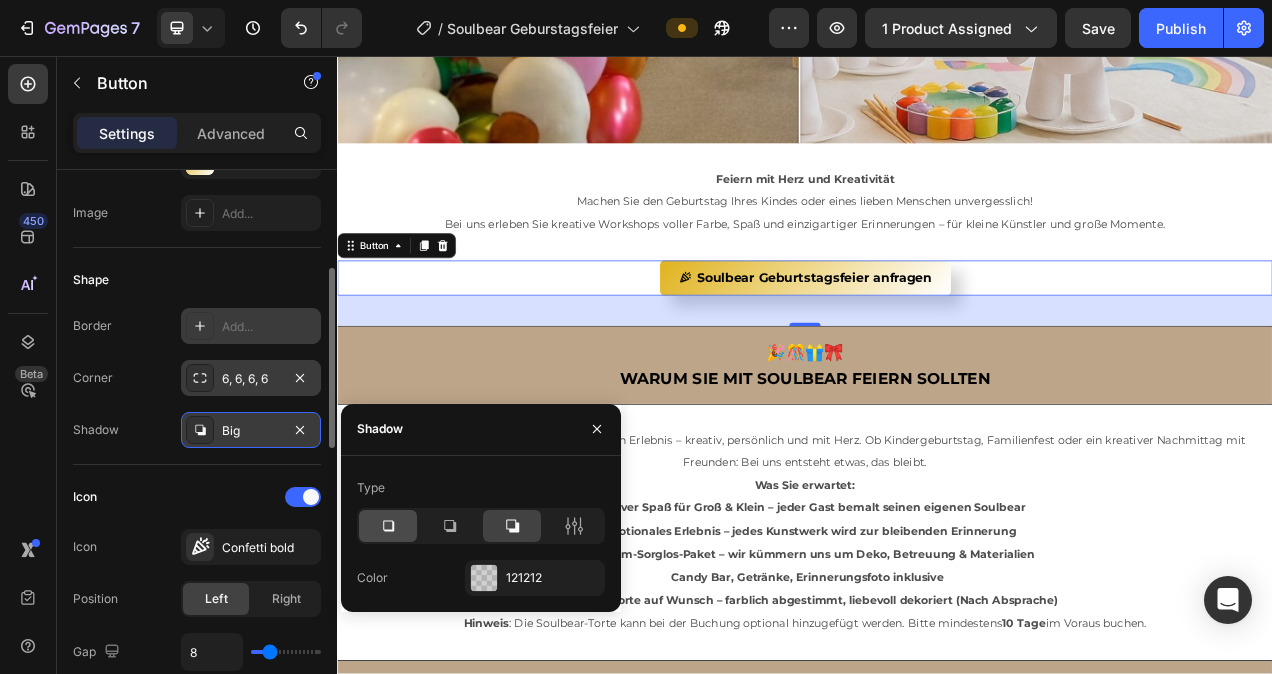 click 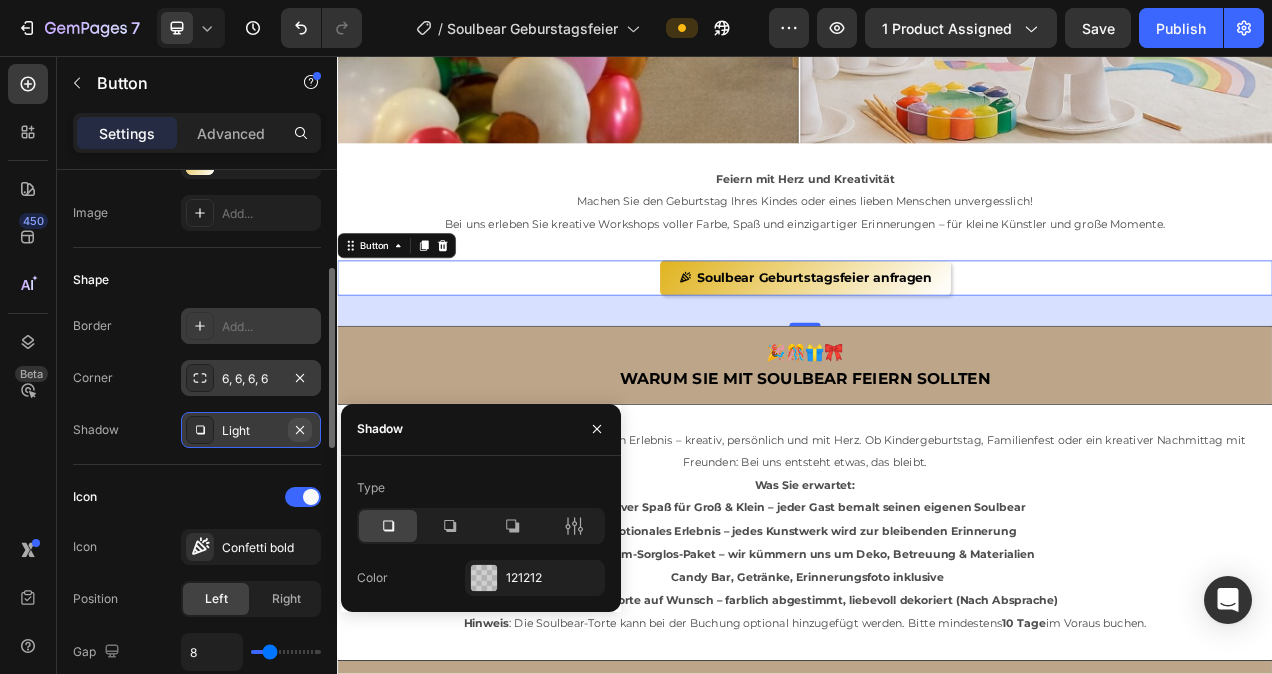 click 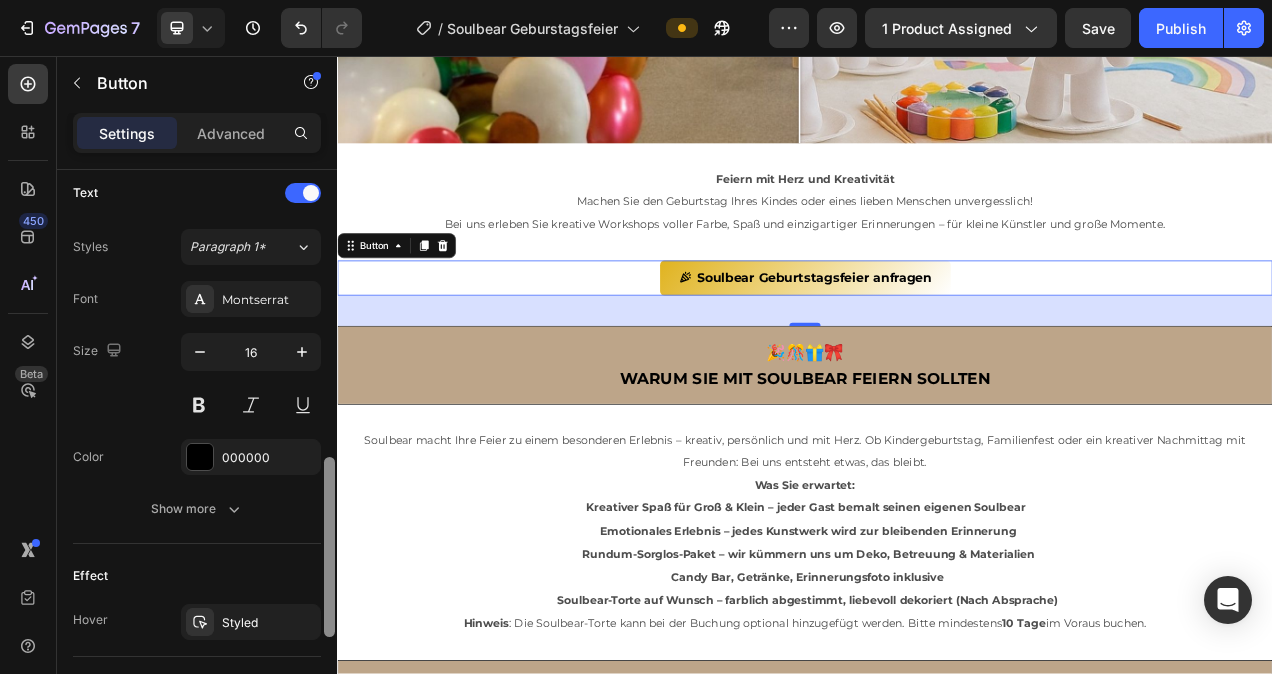 scroll, scrollTop: 850, scrollLeft: 0, axis: vertical 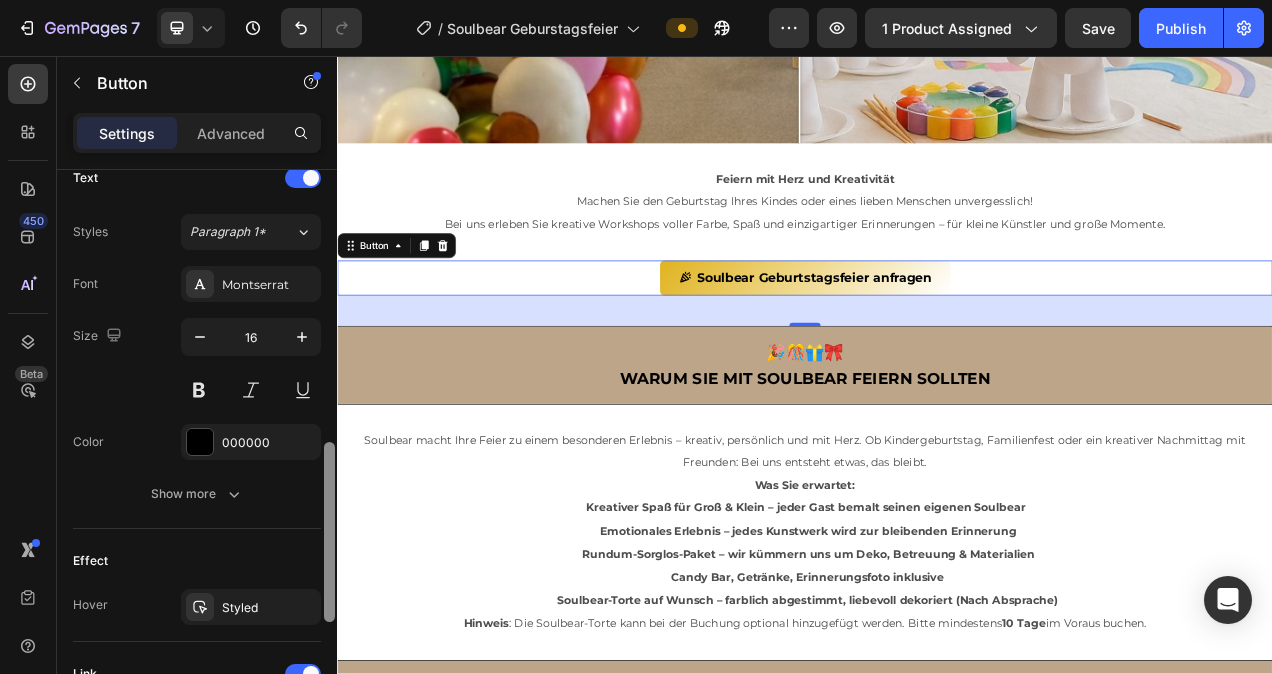 drag, startPoint x: 330, startPoint y: 408, endPoint x: 325, endPoint y: 582, distance: 174.07182 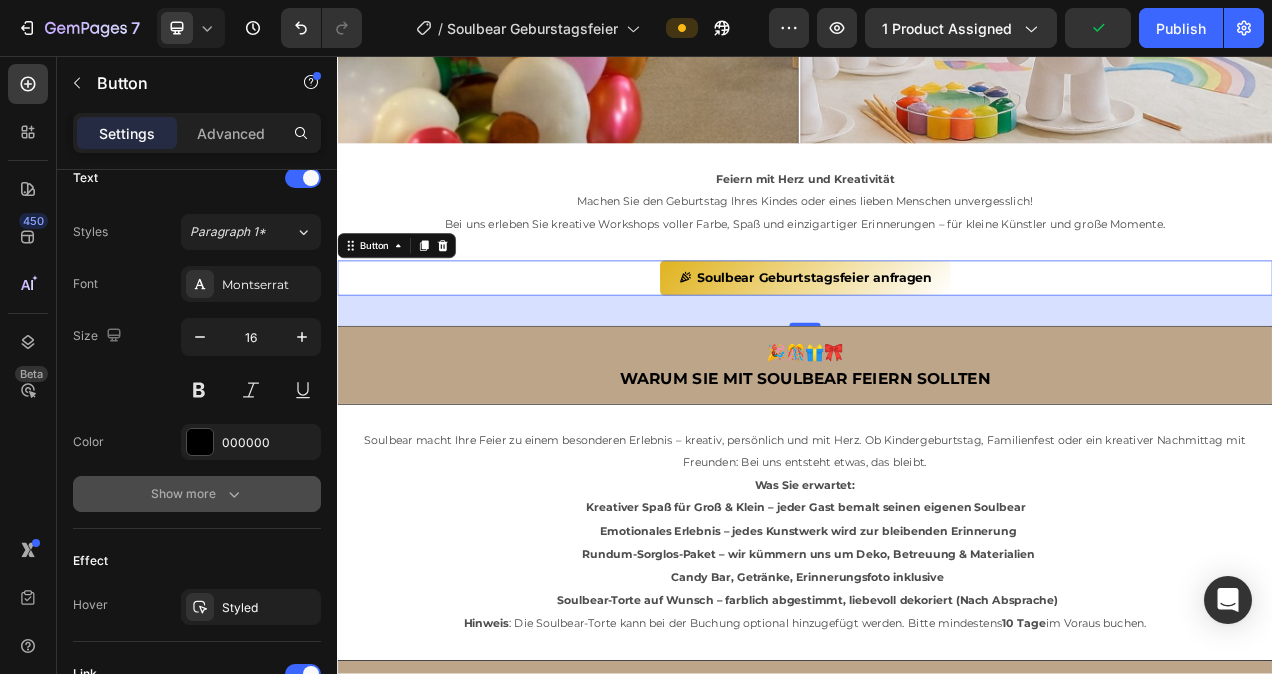 click on "Show more" at bounding box center [197, 494] 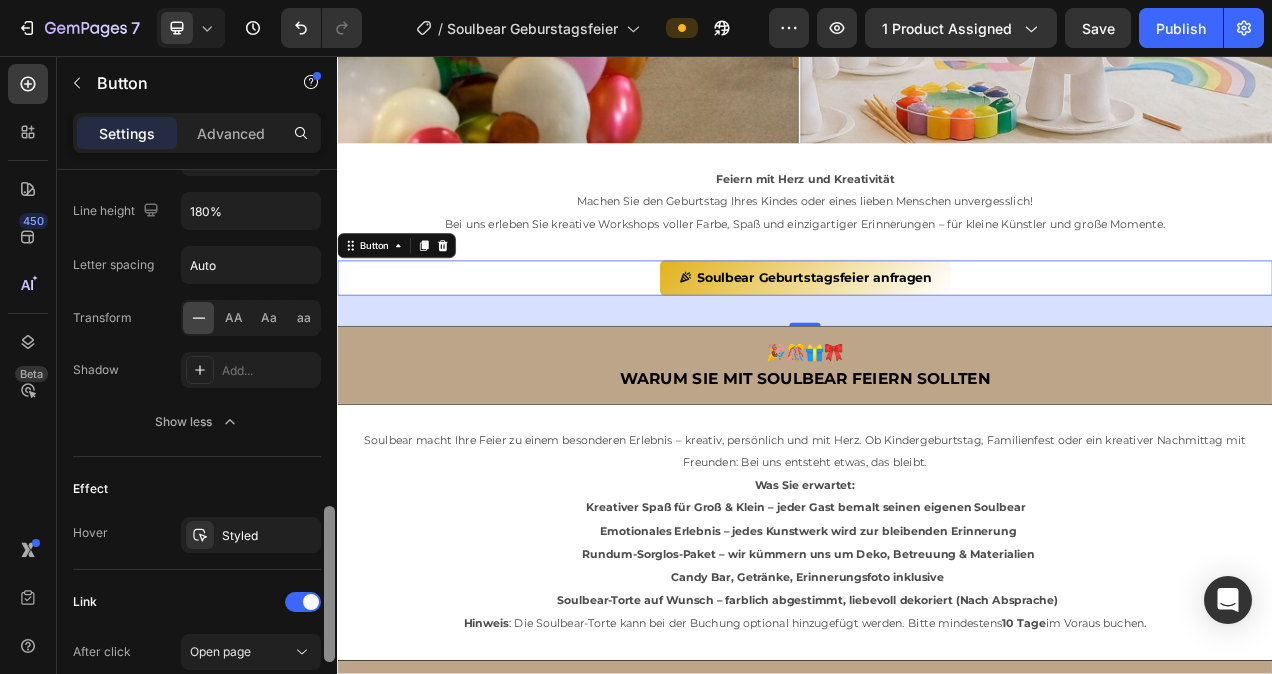 scroll, scrollTop: 1190, scrollLeft: 0, axis: vertical 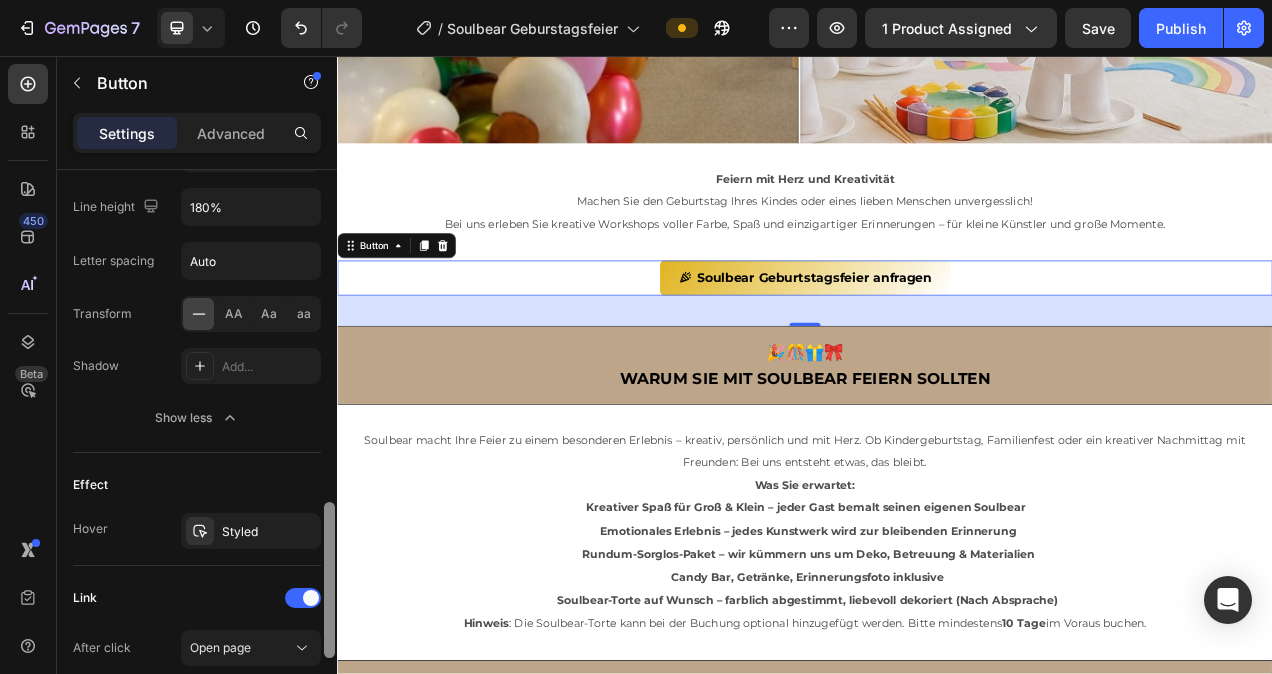 drag, startPoint x: 330, startPoint y: 479, endPoint x: 328, endPoint y: 588, distance: 109.01835 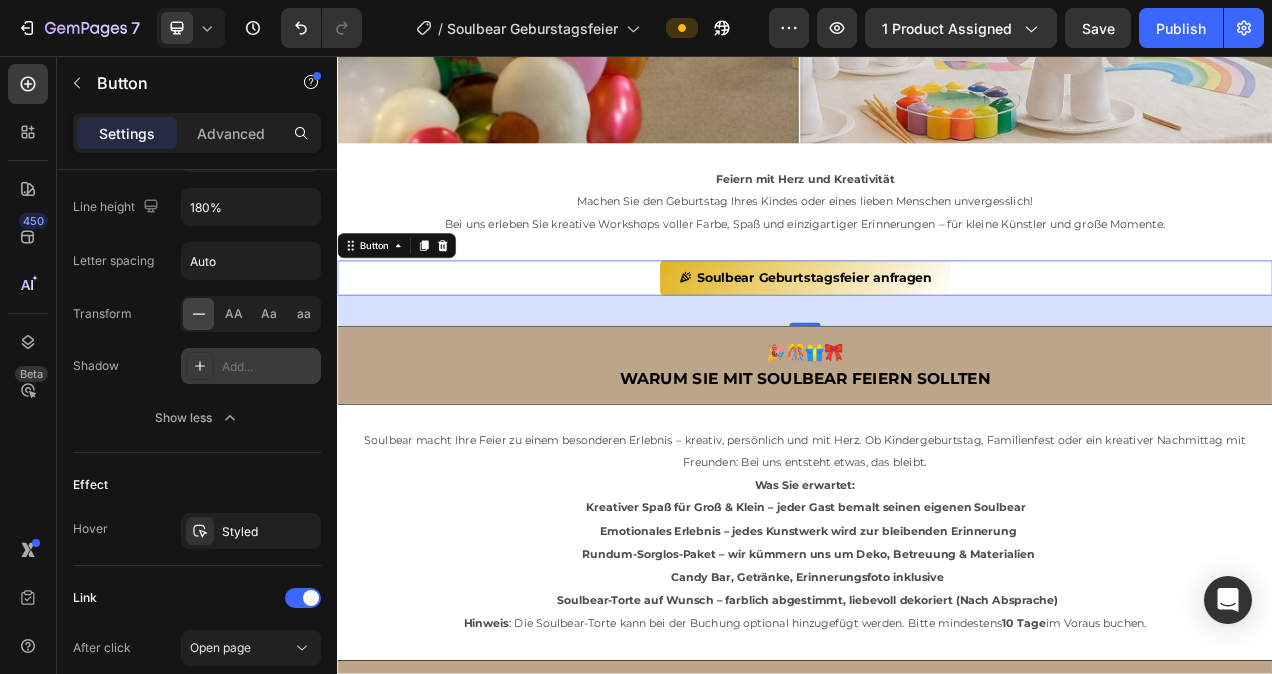 click on "Add..." at bounding box center [269, 367] 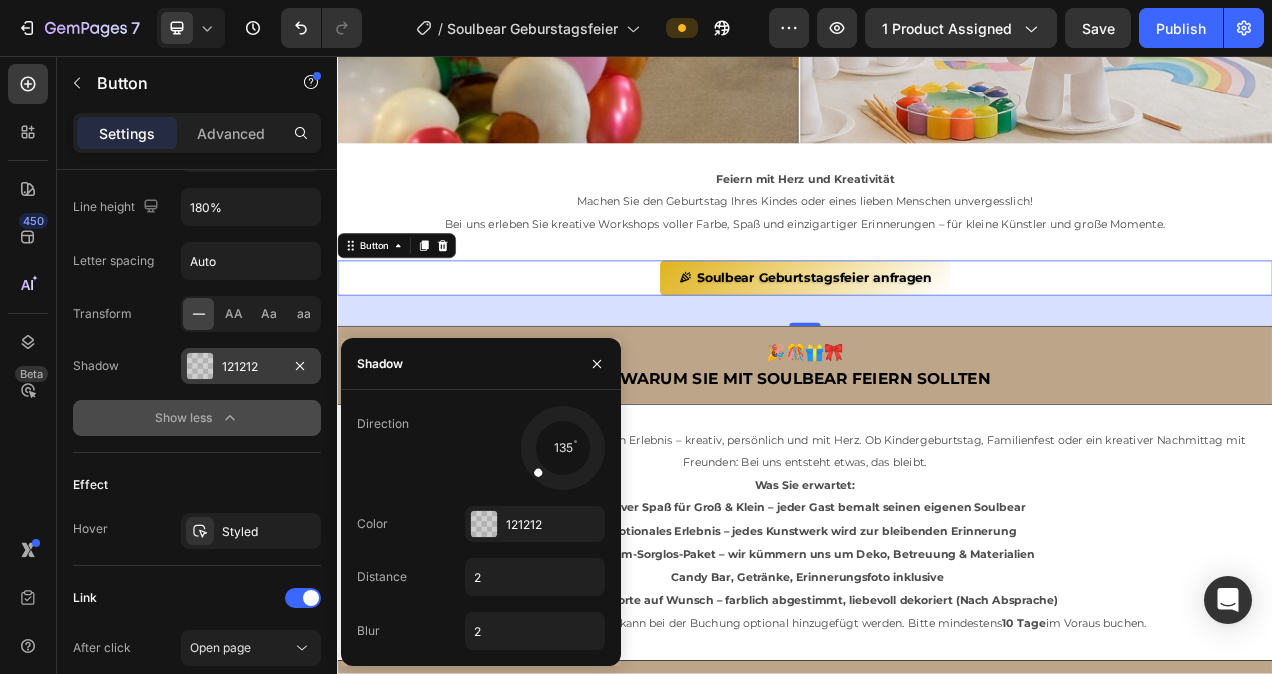 click on "Show less" at bounding box center [197, 418] 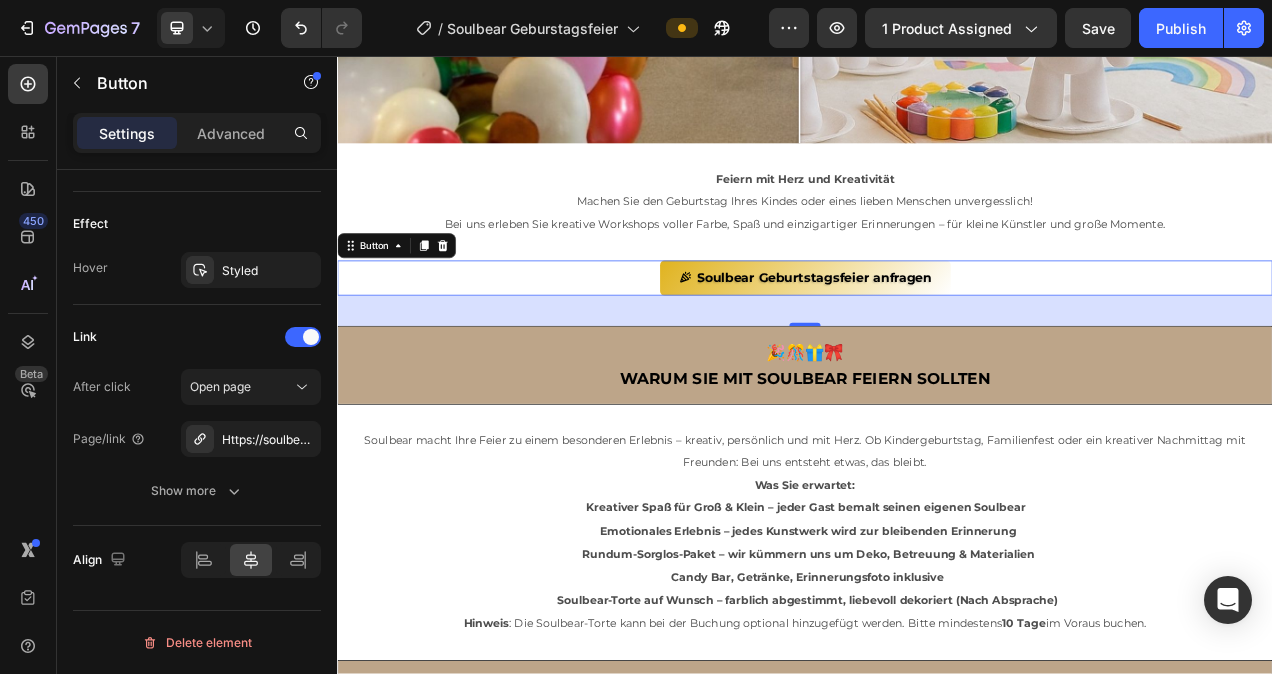 click on "Soulbear Geburtstagsfeier anfragen Button   39" at bounding box center [937, 341] 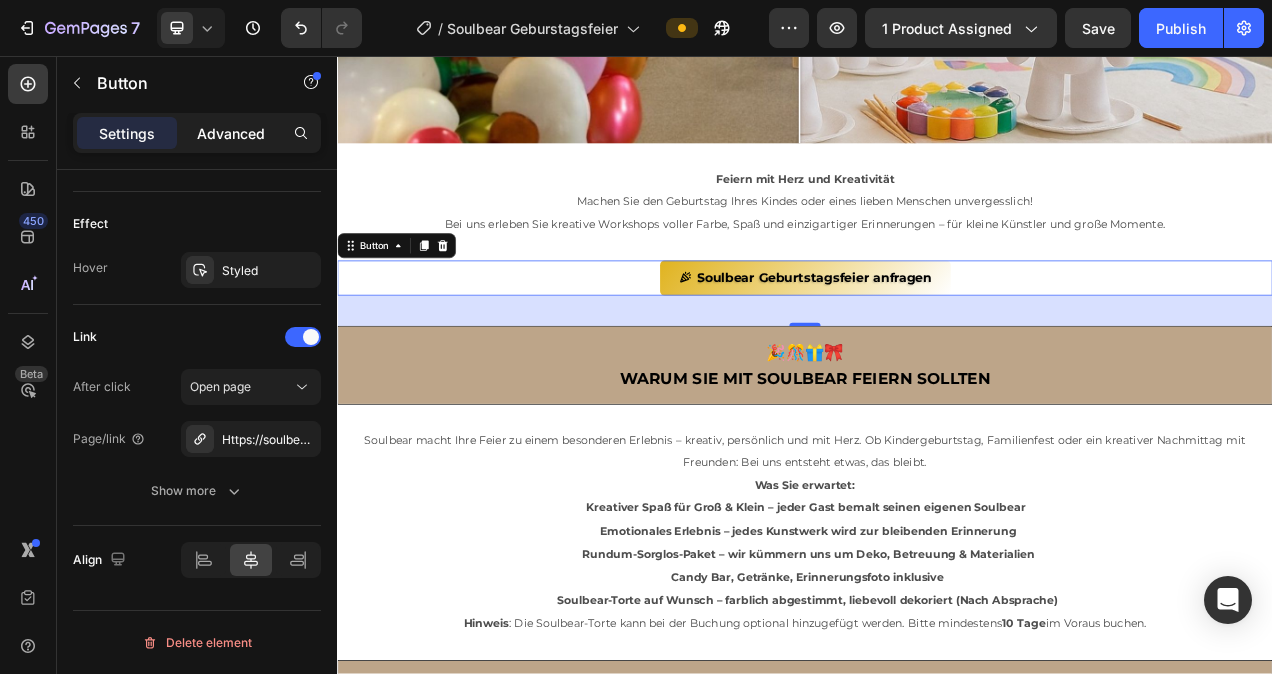 click on "Advanced" at bounding box center (231, 133) 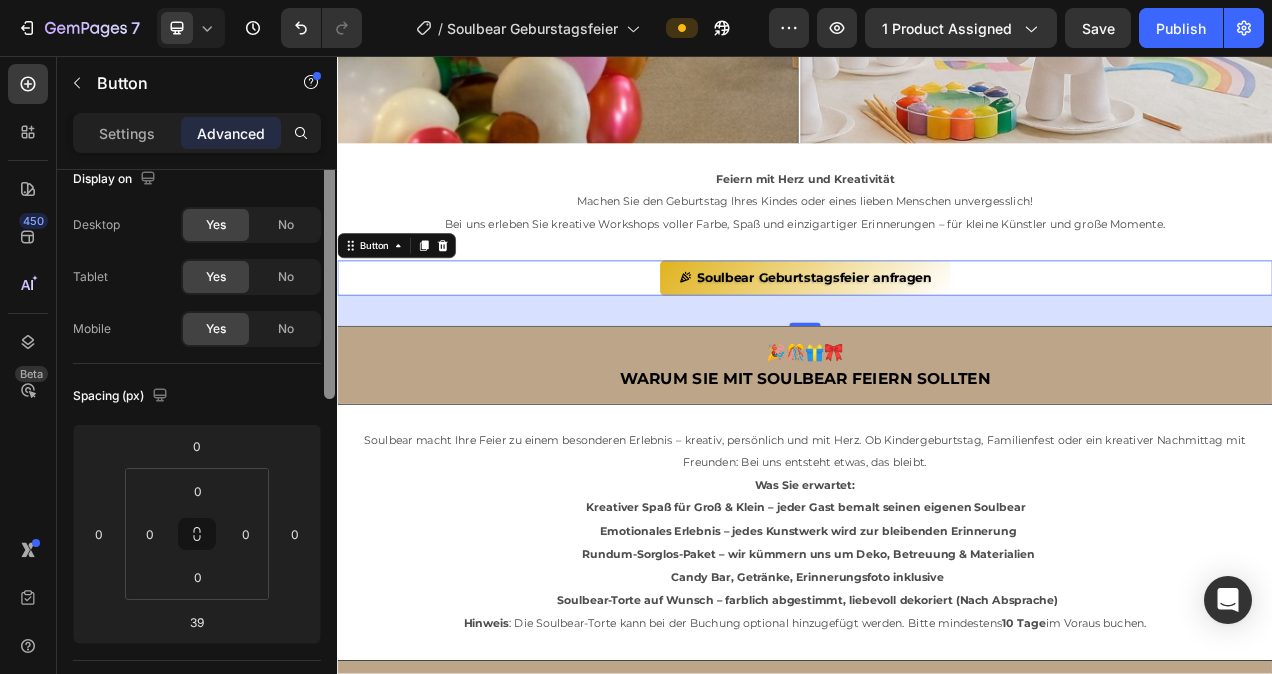 scroll, scrollTop: 0, scrollLeft: 0, axis: both 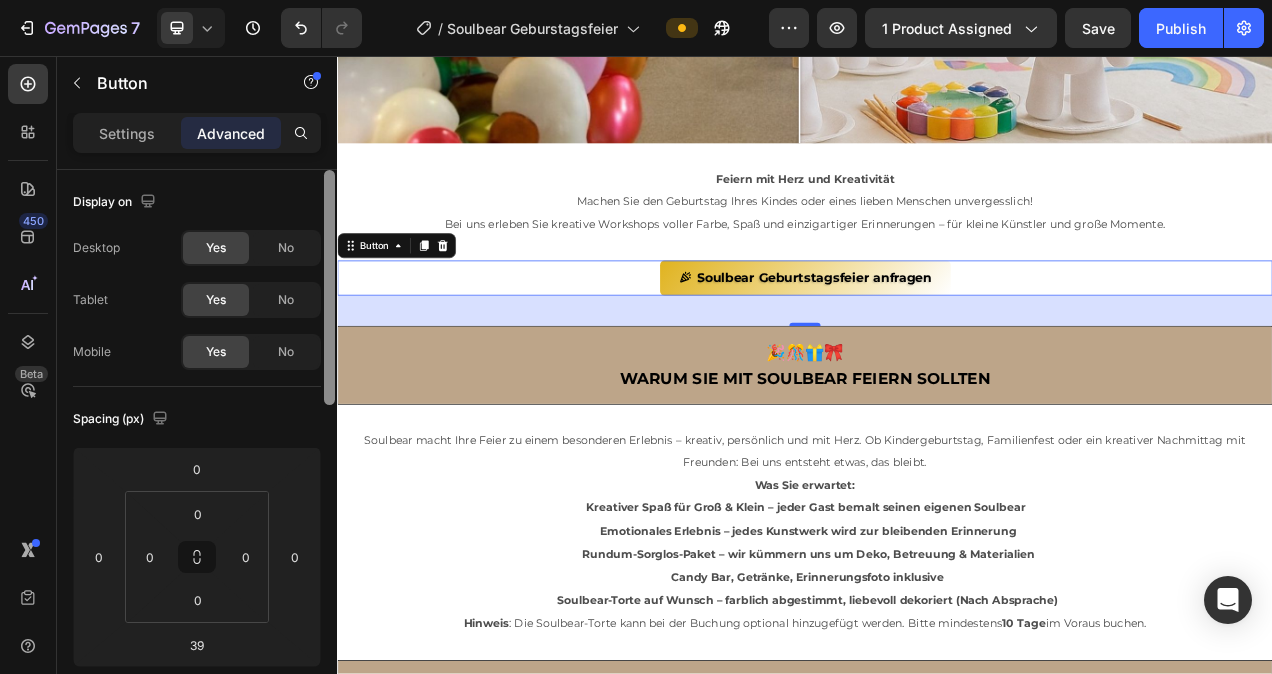 drag, startPoint x: 328, startPoint y: 523, endPoint x: 332, endPoint y: 167, distance: 356.02246 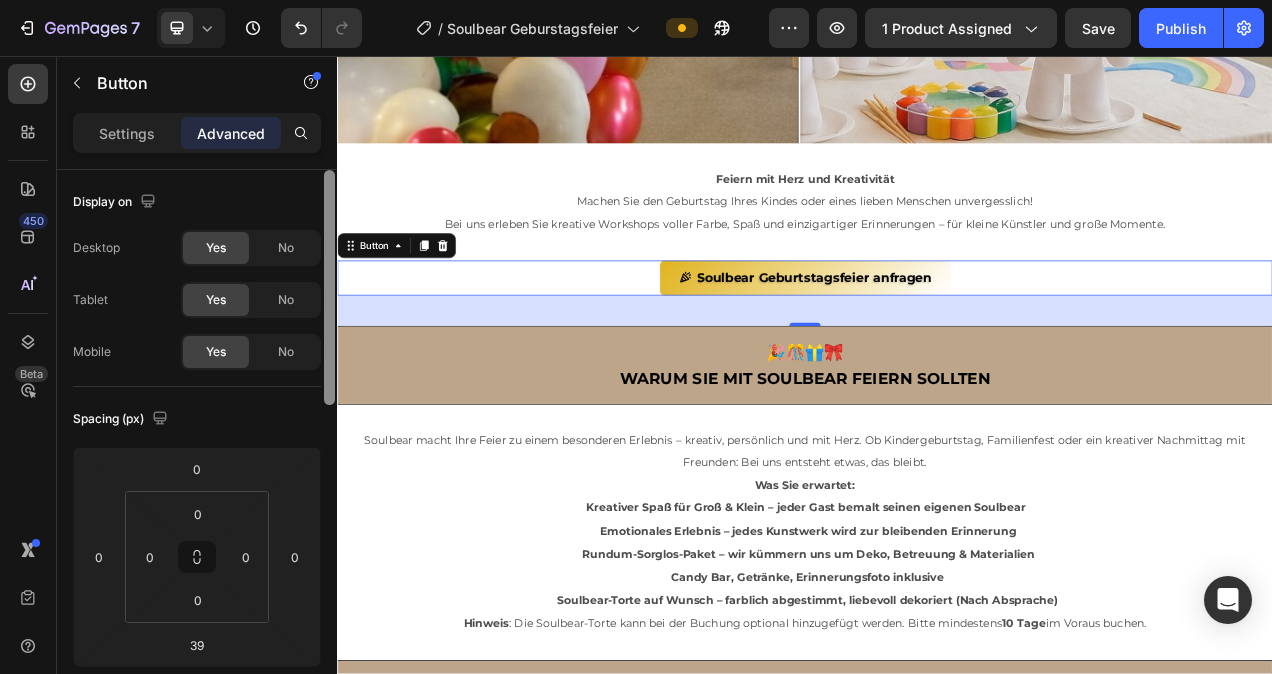 click on "Settings Advanced Display on Desktop Yes No Tablet Yes No Mobile Yes No Spacing (px) 0 0 39 0 0 0 0 0 Shape Border Add... Corner Add... Shadow Add... Position Static Opacity 100% Animation Interaction Upgrade to Optimize plan  to unlock Interaction & other premium features. CSS class Delete element" at bounding box center [197, 422] 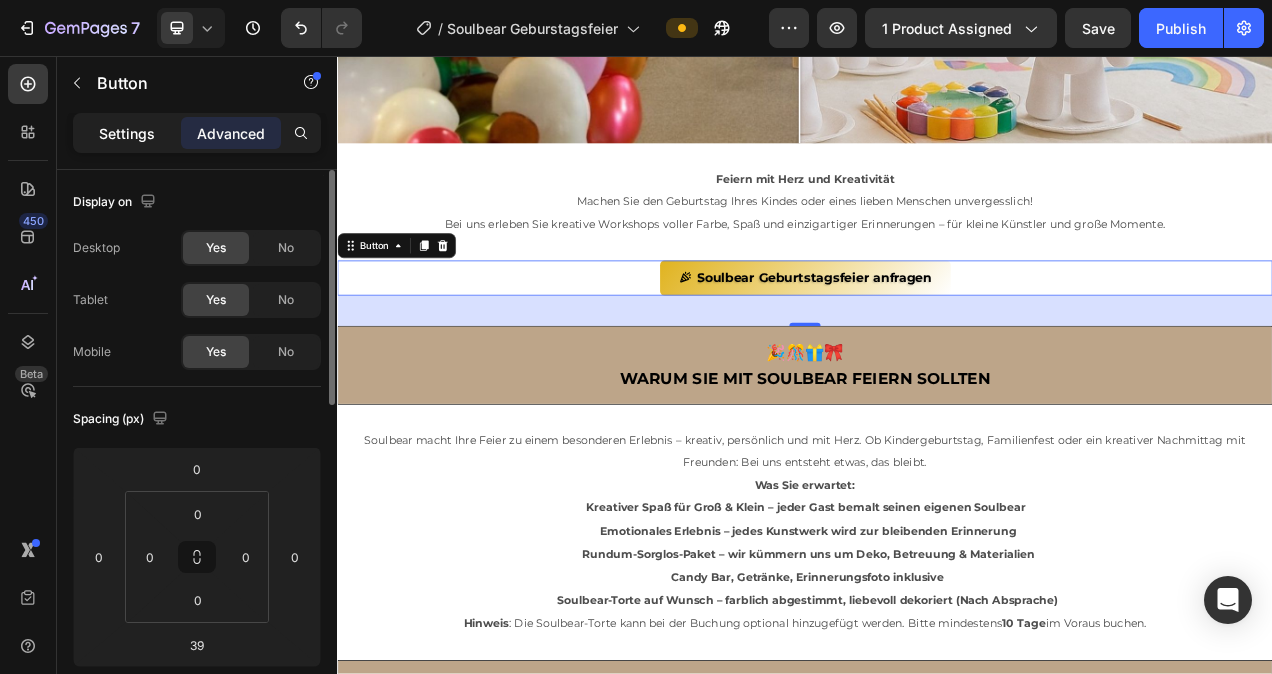 click on "Settings" 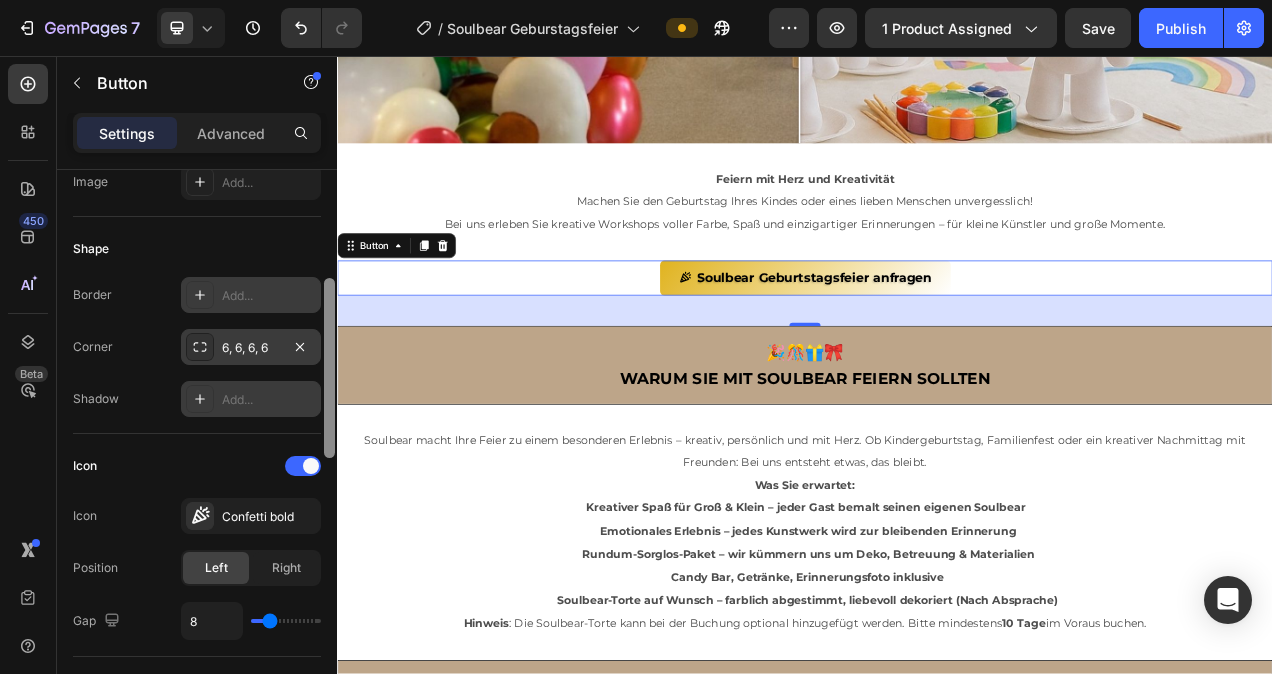 scroll, scrollTop: 349, scrollLeft: 0, axis: vertical 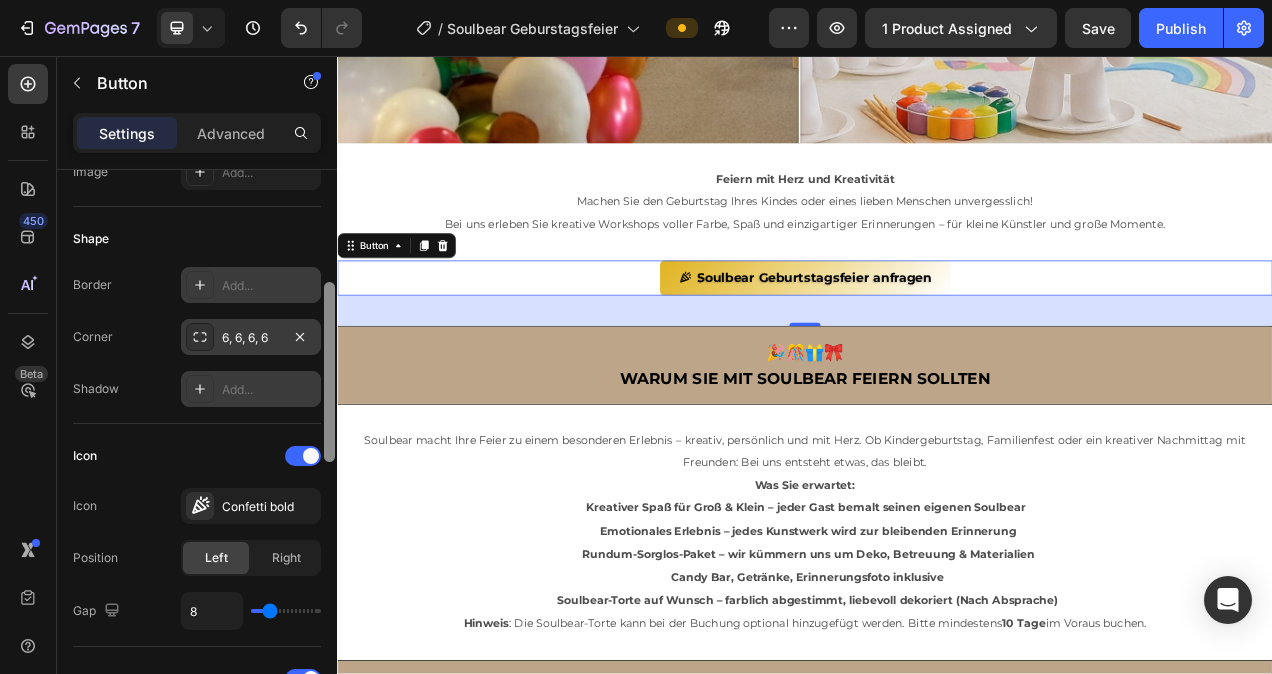 drag, startPoint x: 327, startPoint y: 256, endPoint x: 334, endPoint y: 368, distance: 112.21854 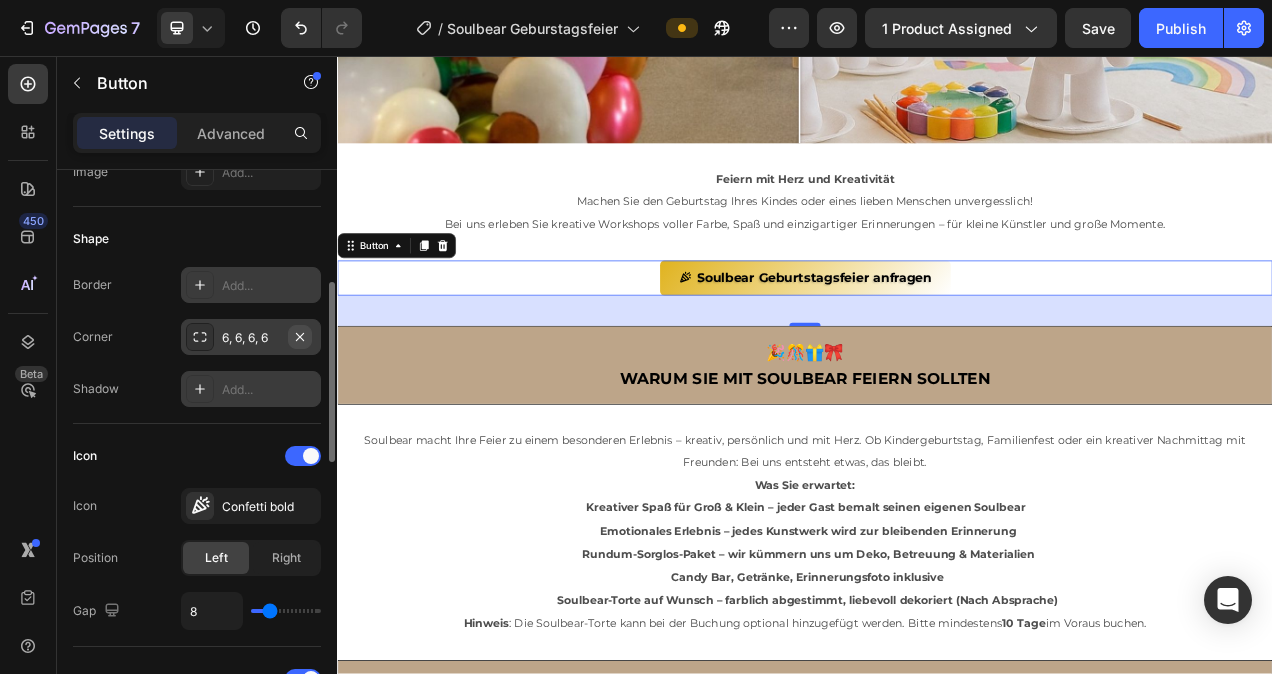click 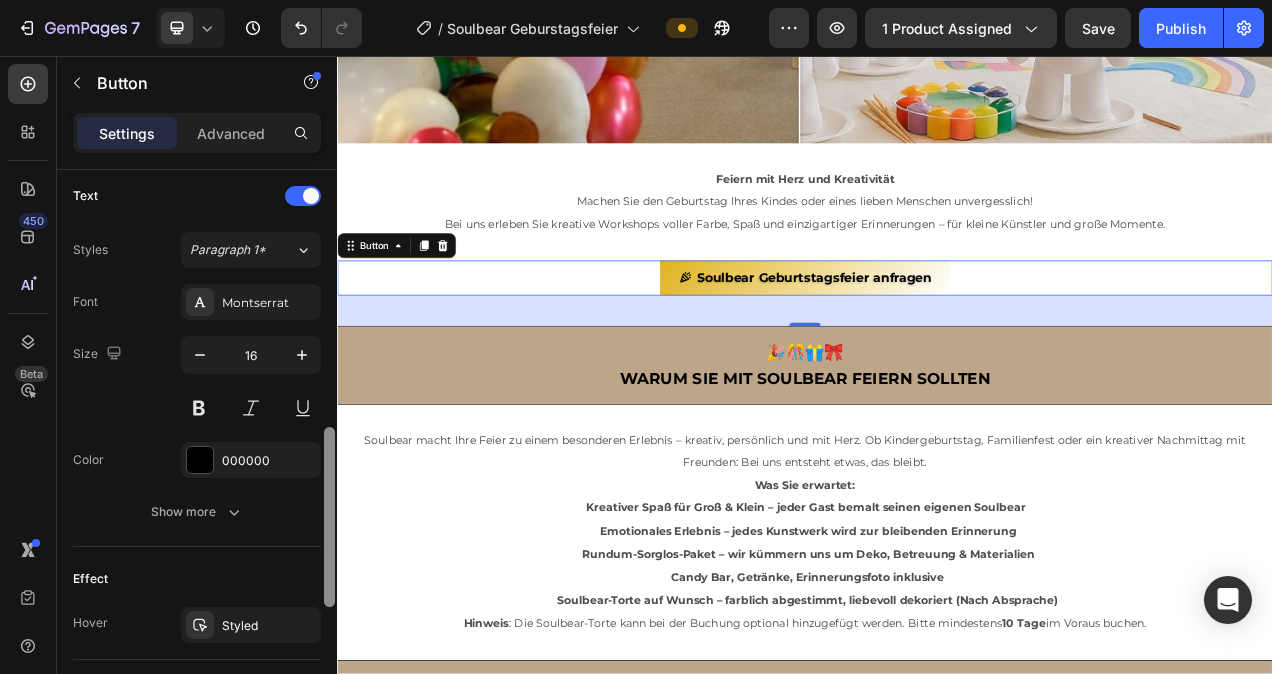 scroll, scrollTop: 835, scrollLeft: 0, axis: vertical 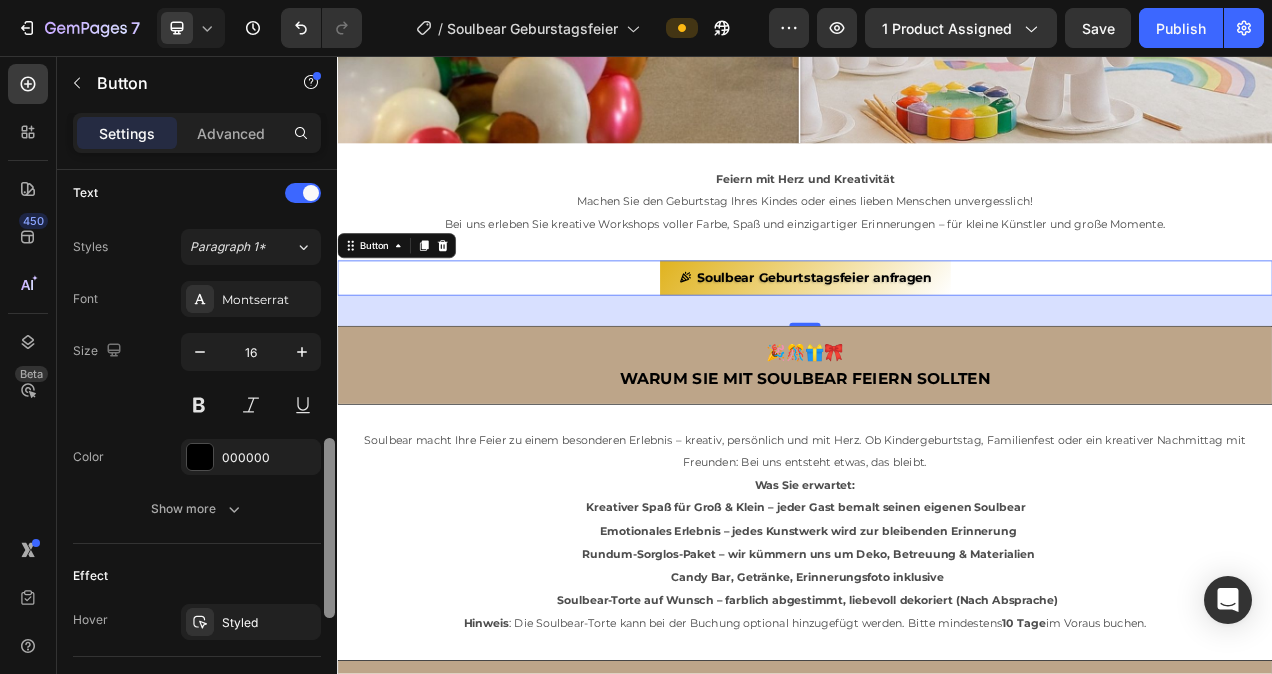 drag, startPoint x: 329, startPoint y: 384, endPoint x: 329, endPoint y: 540, distance: 156 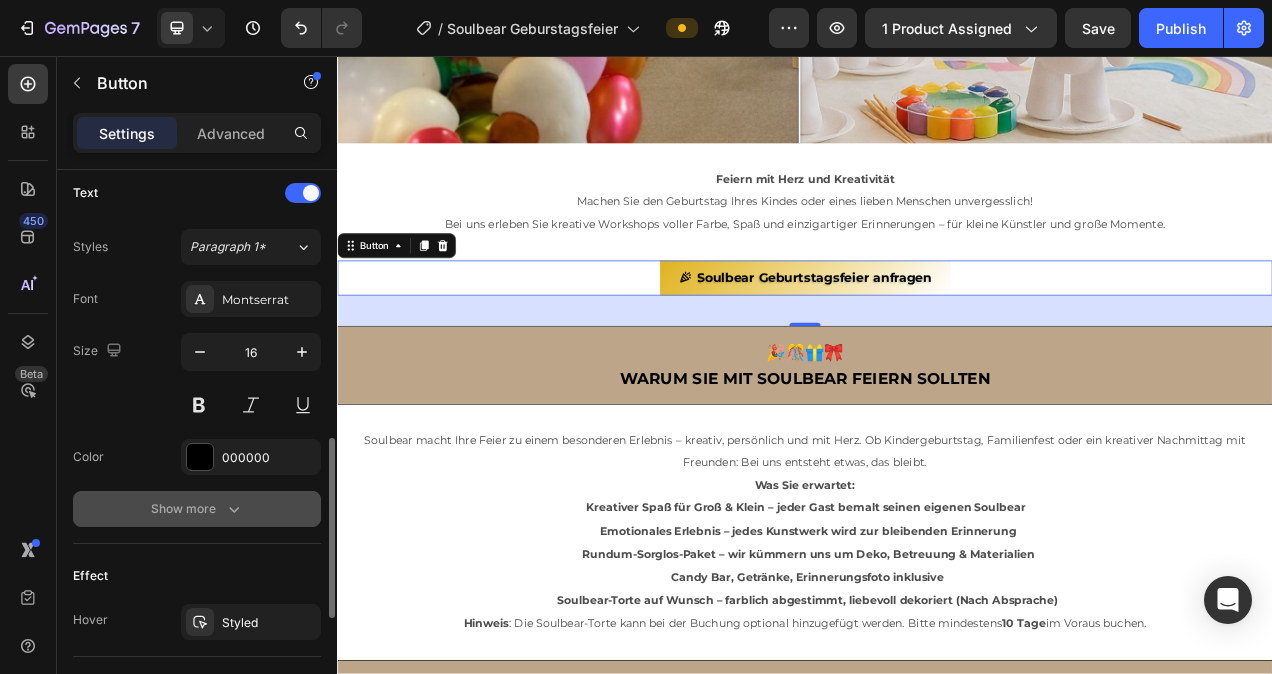 click 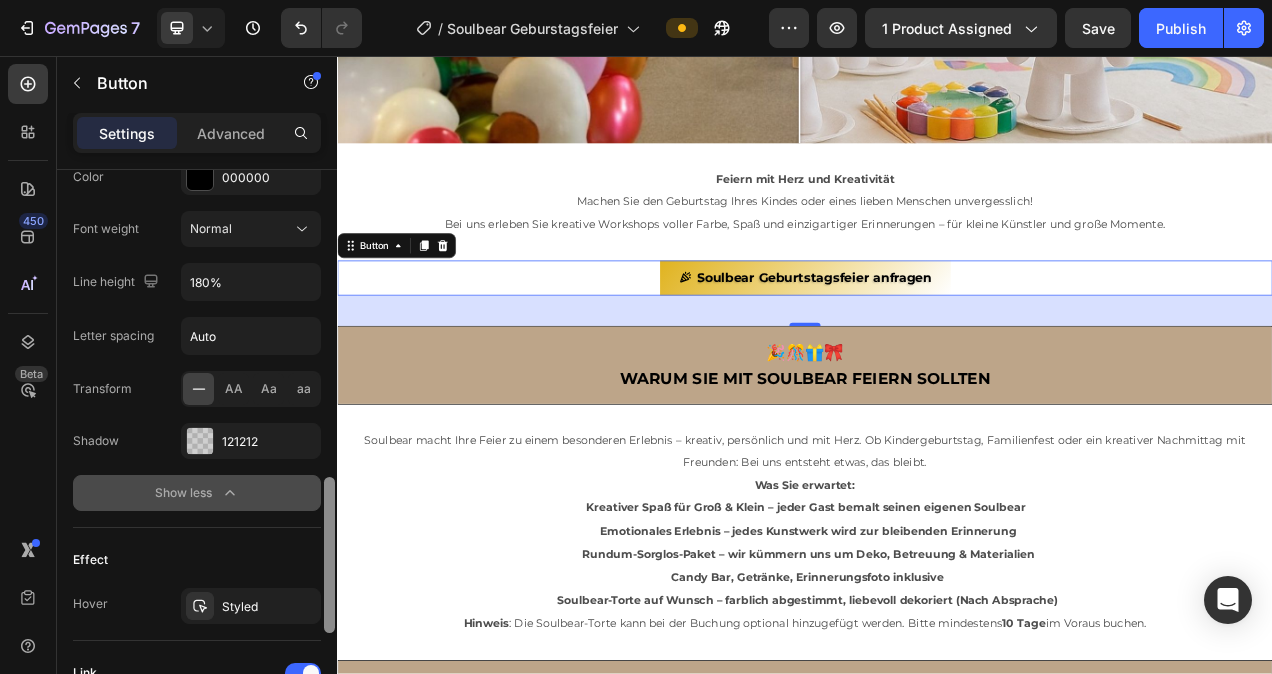 scroll, scrollTop: 1121, scrollLeft: 0, axis: vertical 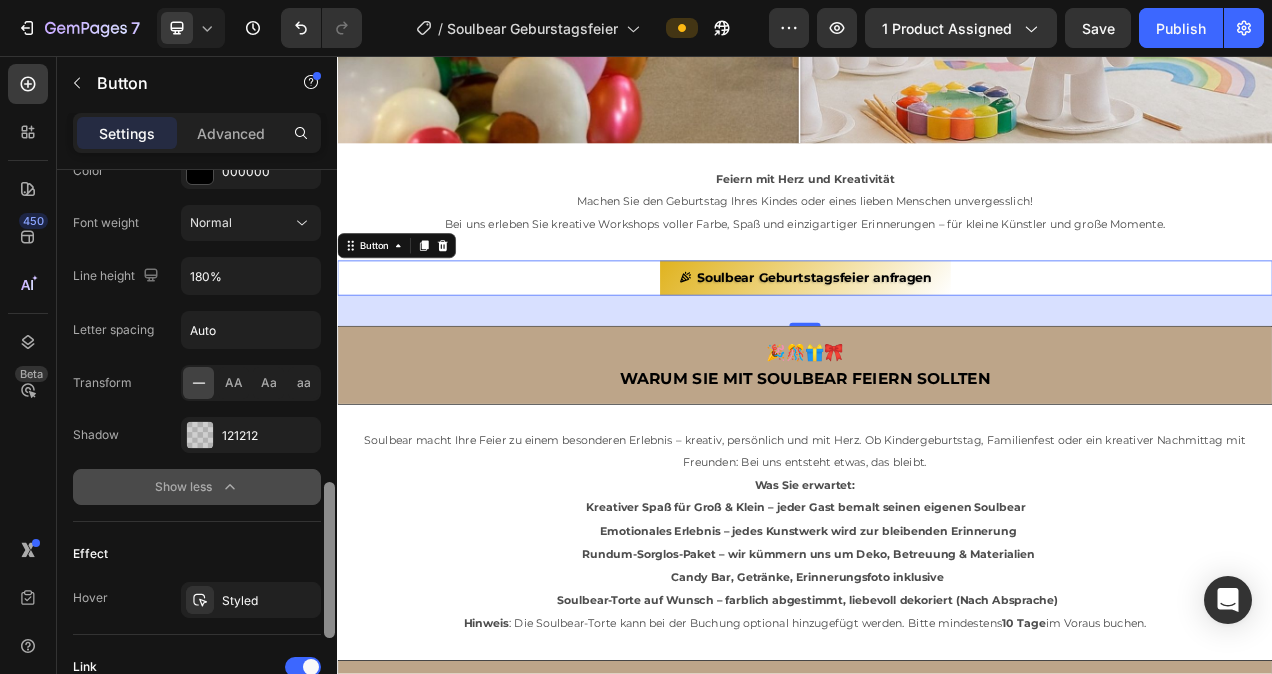 drag, startPoint x: 329, startPoint y: 500, endPoint x: 331, endPoint y: 592, distance: 92.021736 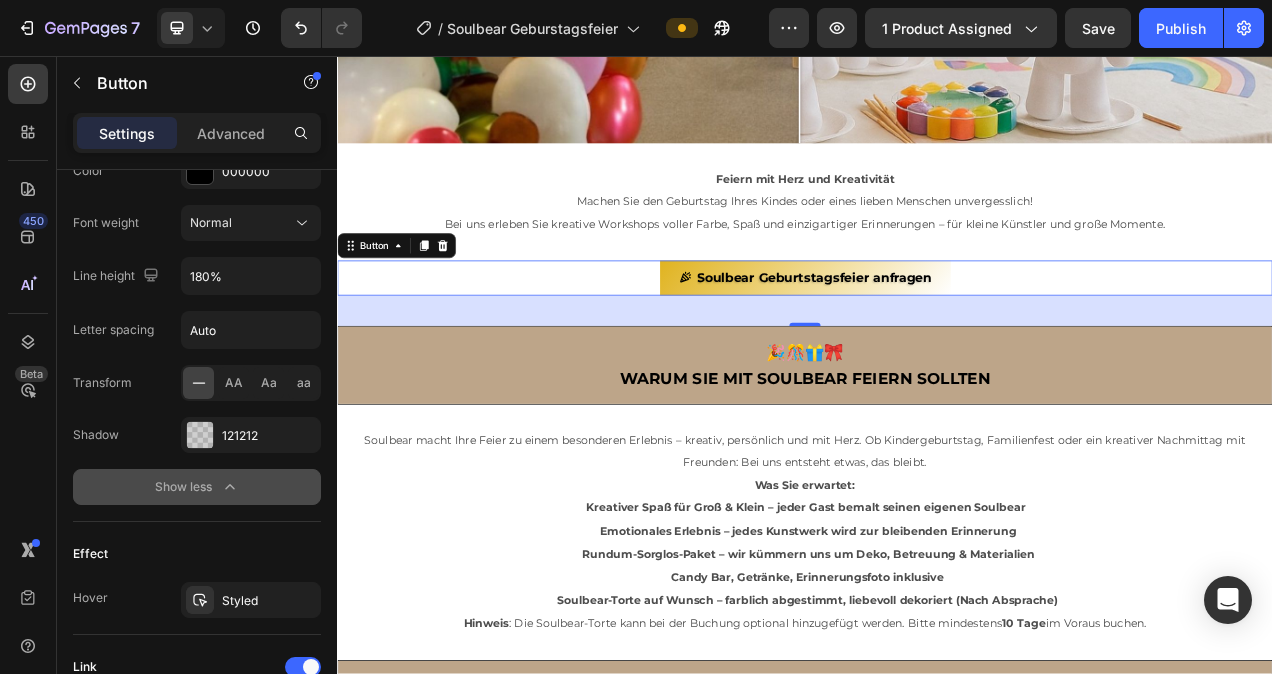 click on "Show less" at bounding box center [197, 487] 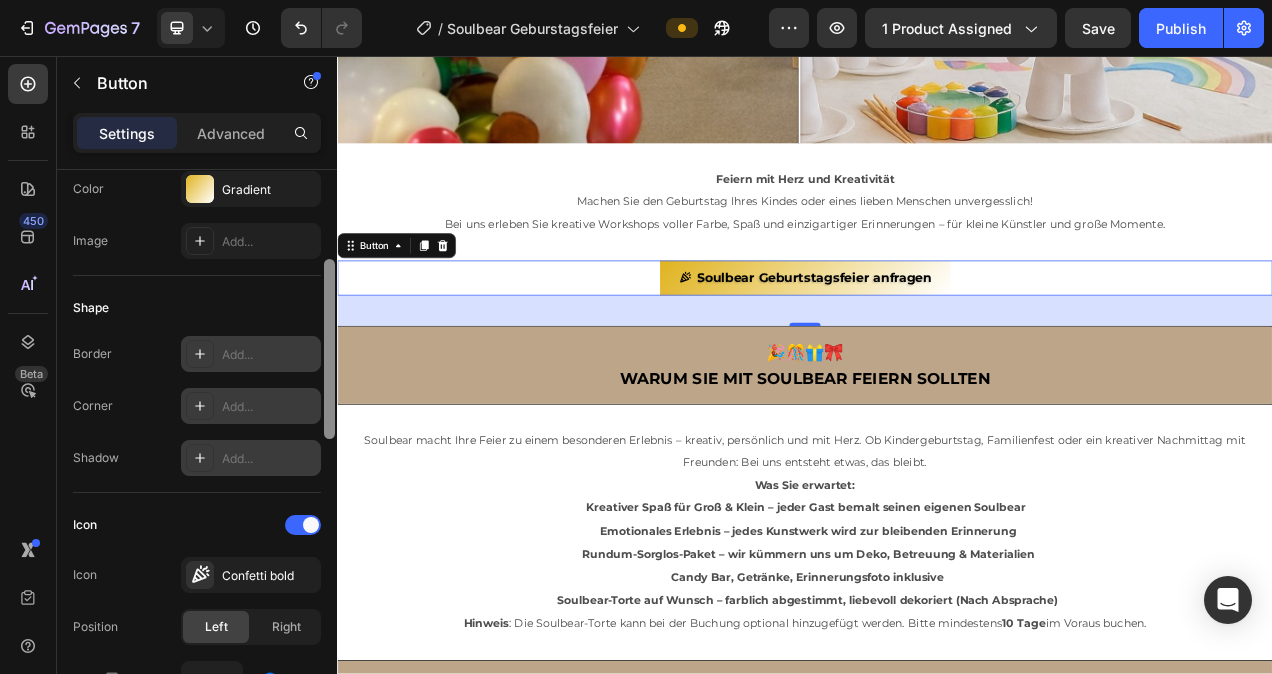 drag, startPoint x: 329, startPoint y: 547, endPoint x: 327, endPoint y: 275, distance: 272.00735 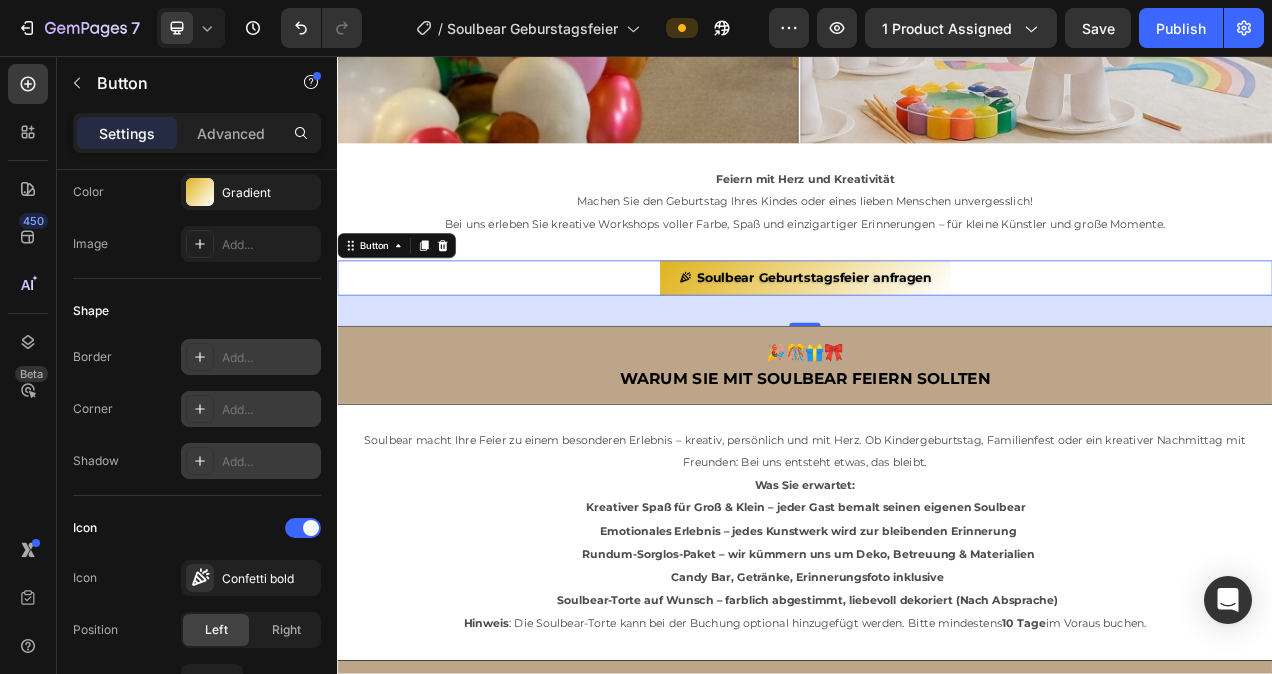 click 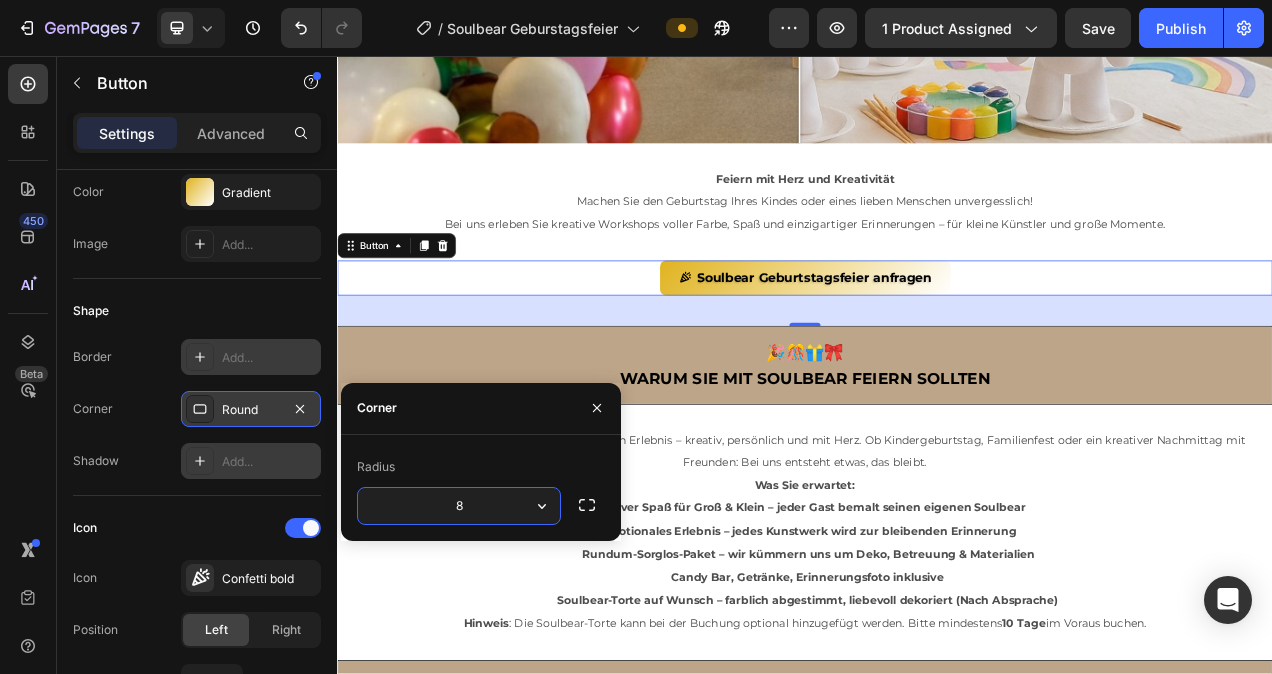 type on "6" 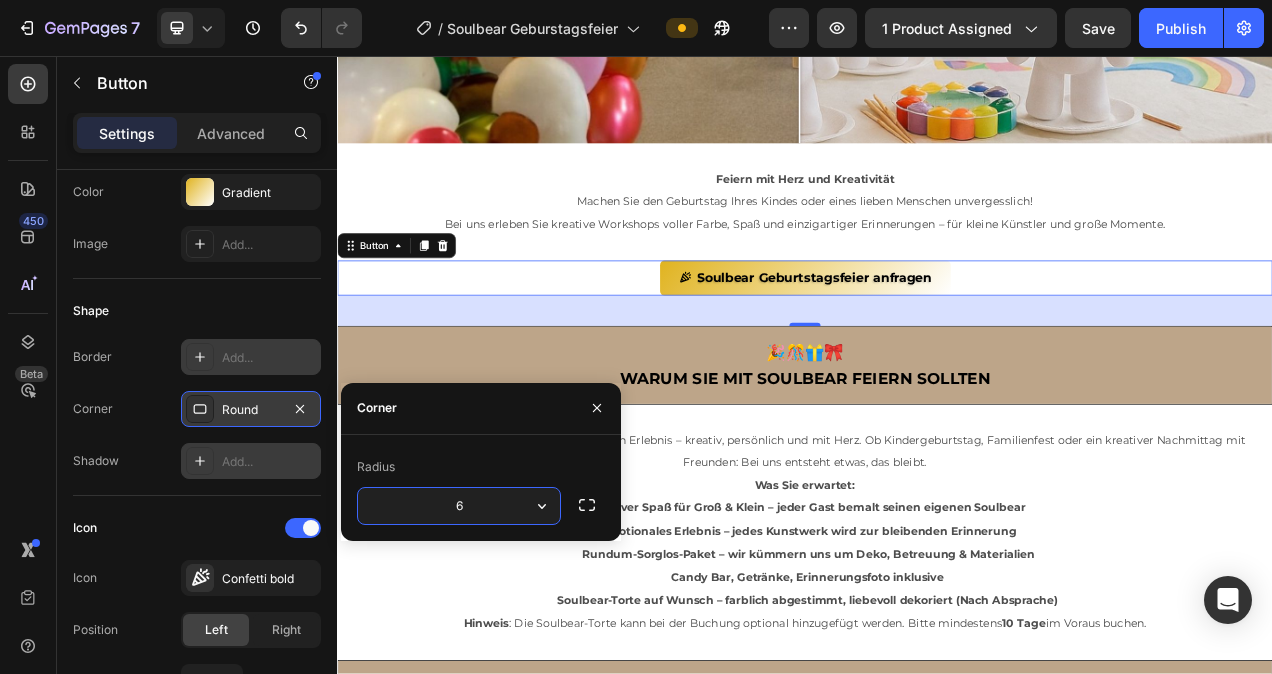 click on "Shape" at bounding box center (197, 311) 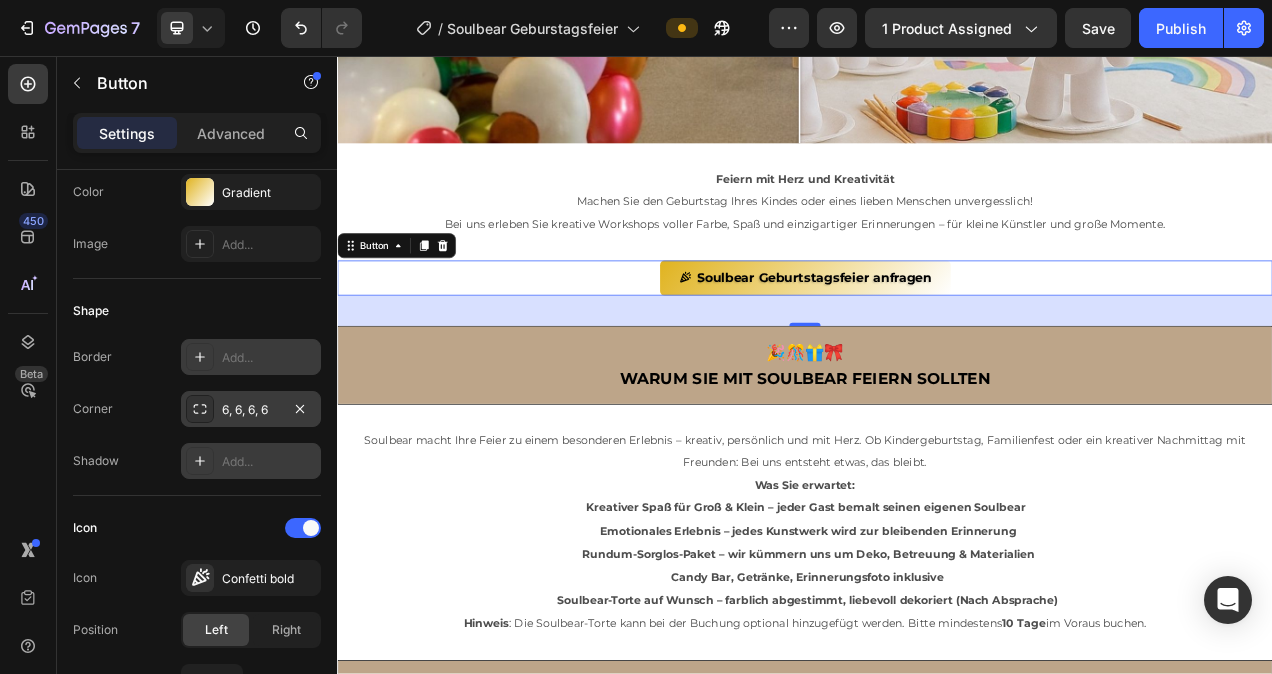 click on "Add..." at bounding box center [269, 358] 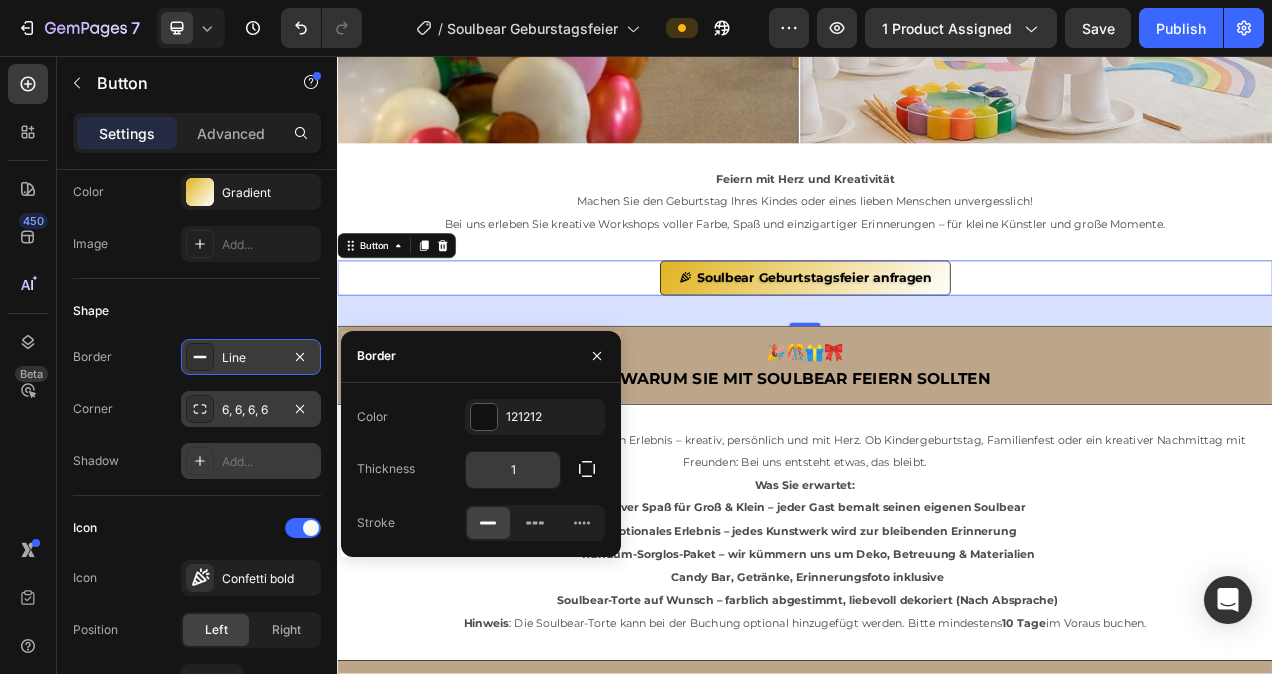 click on "1" at bounding box center [513, 470] 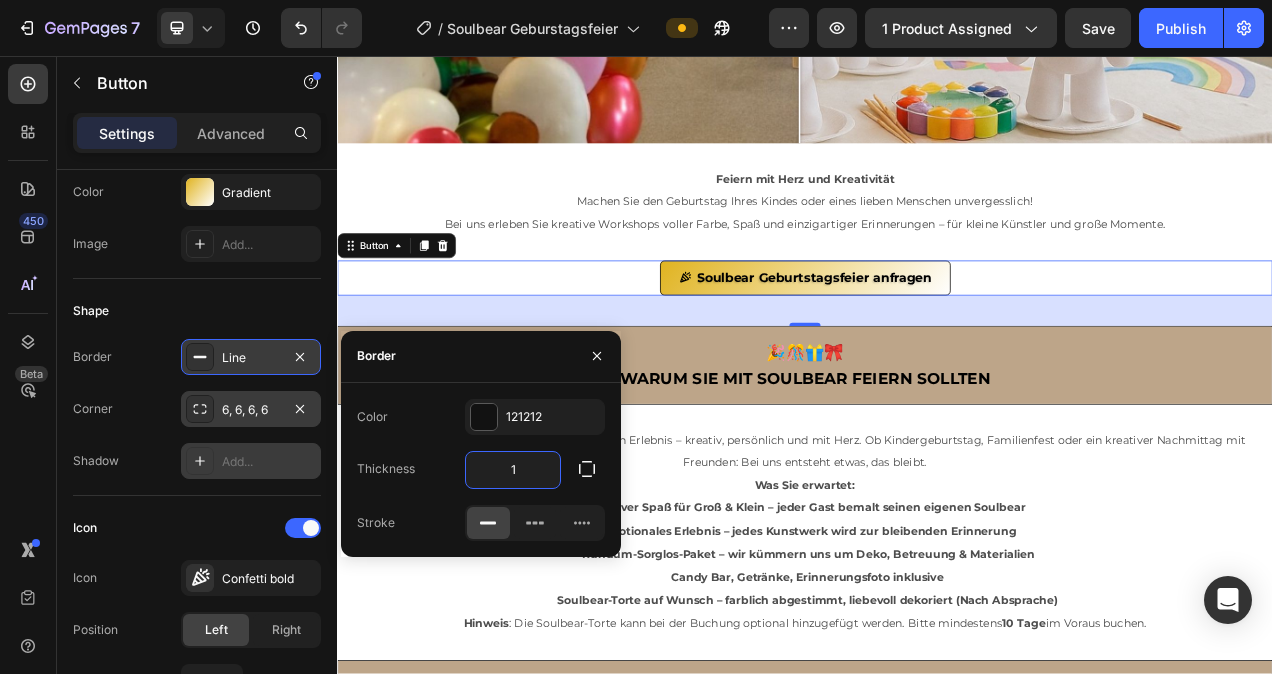 type on "2" 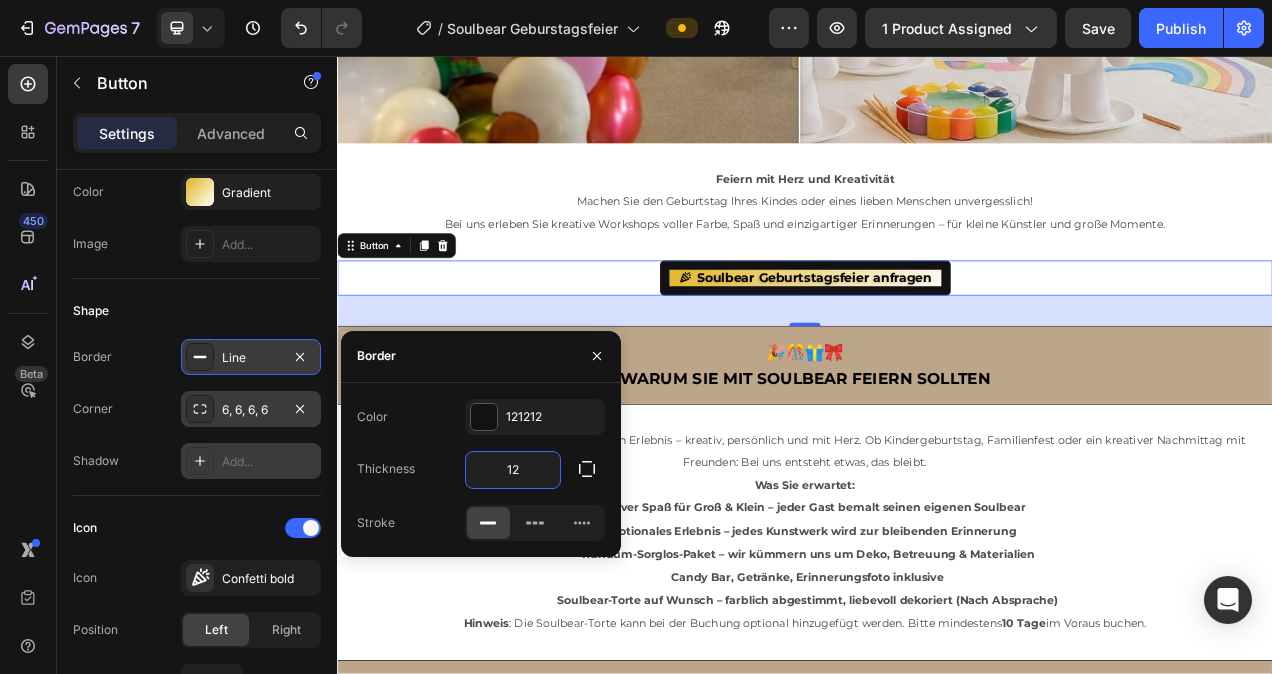 type on "1" 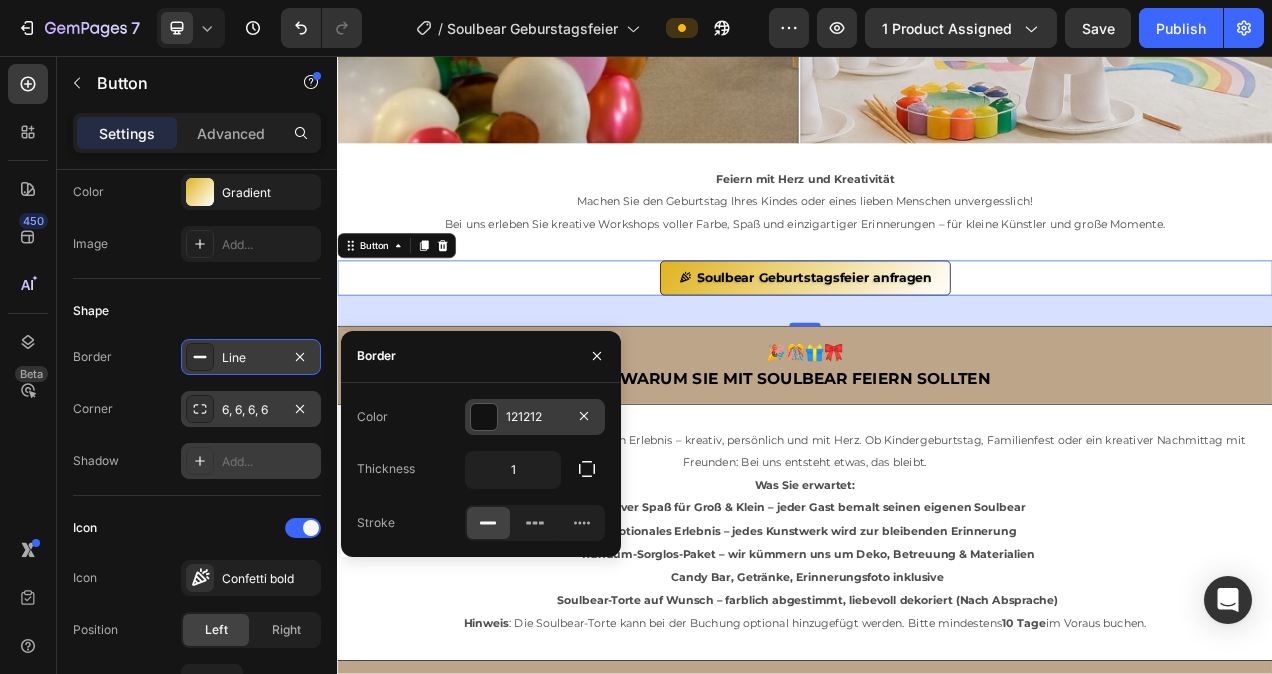 click at bounding box center (484, 417) 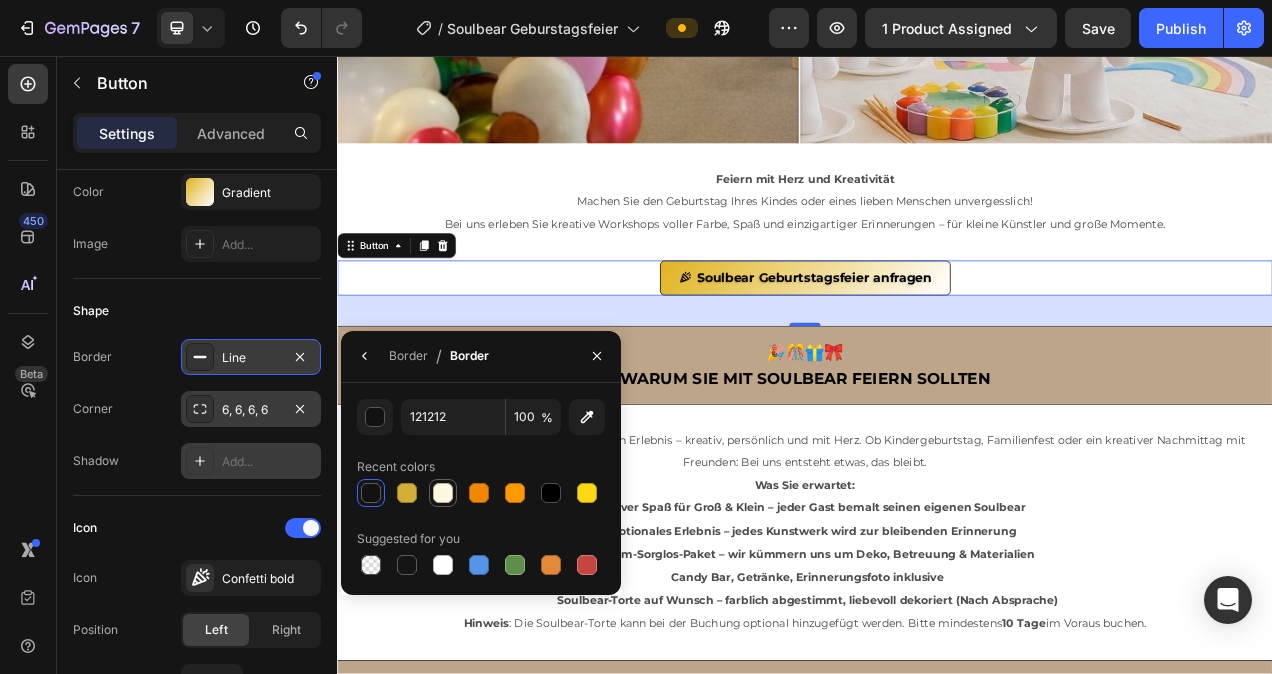 click at bounding box center [443, 493] 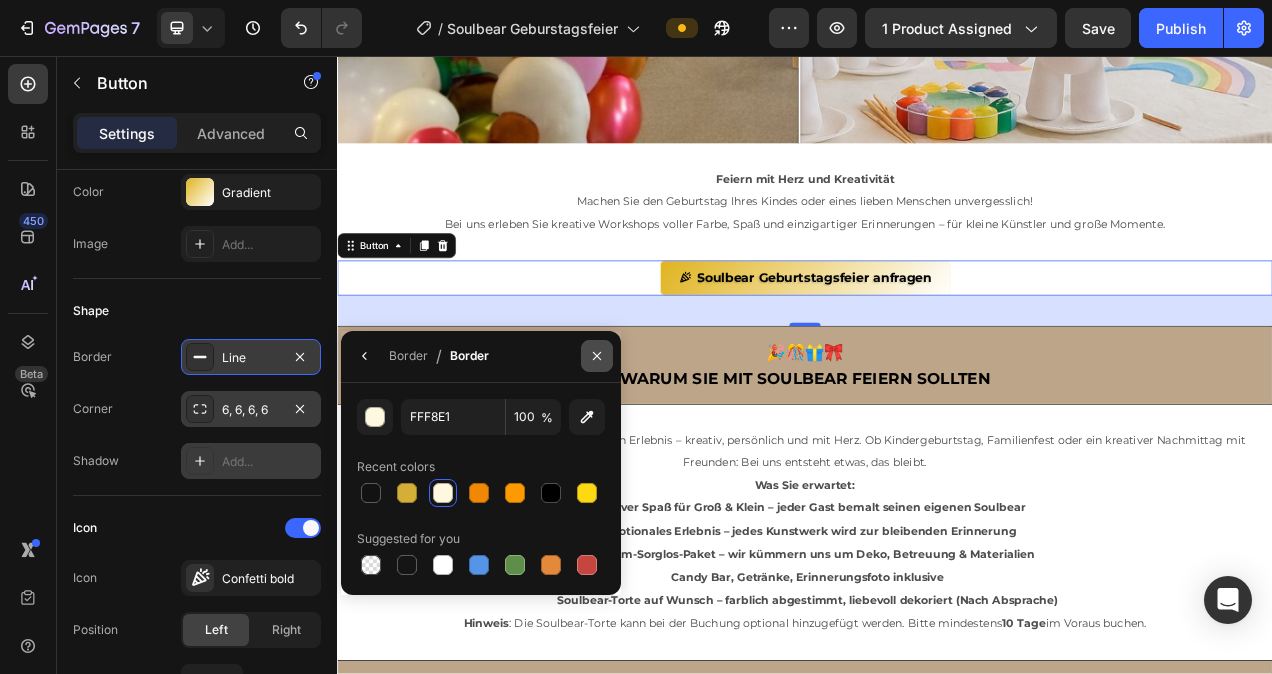 click 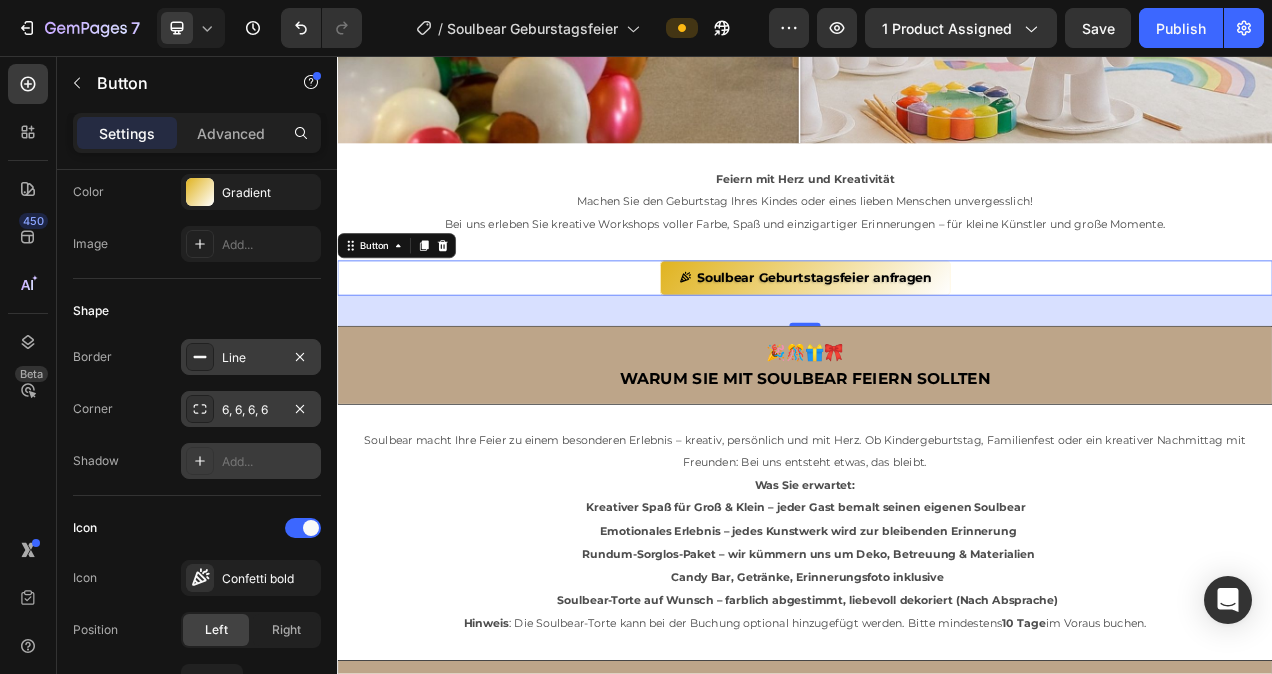 click on "Add..." at bounding box center [269, 462] 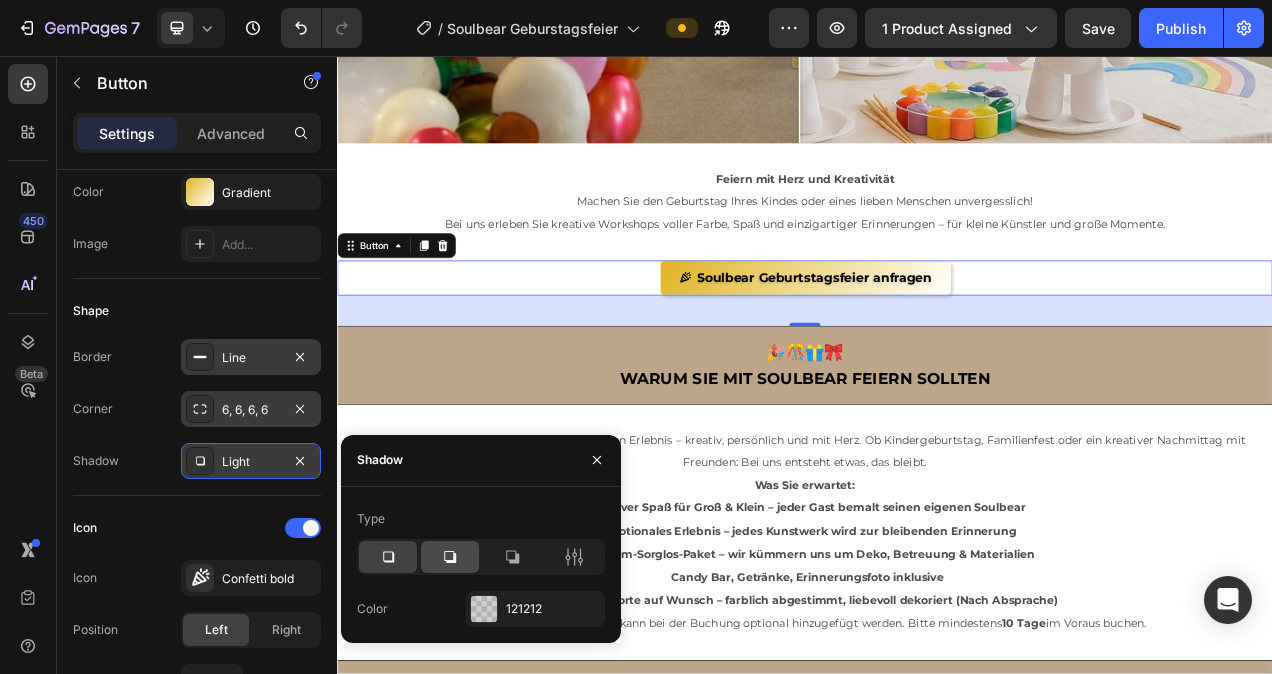 click 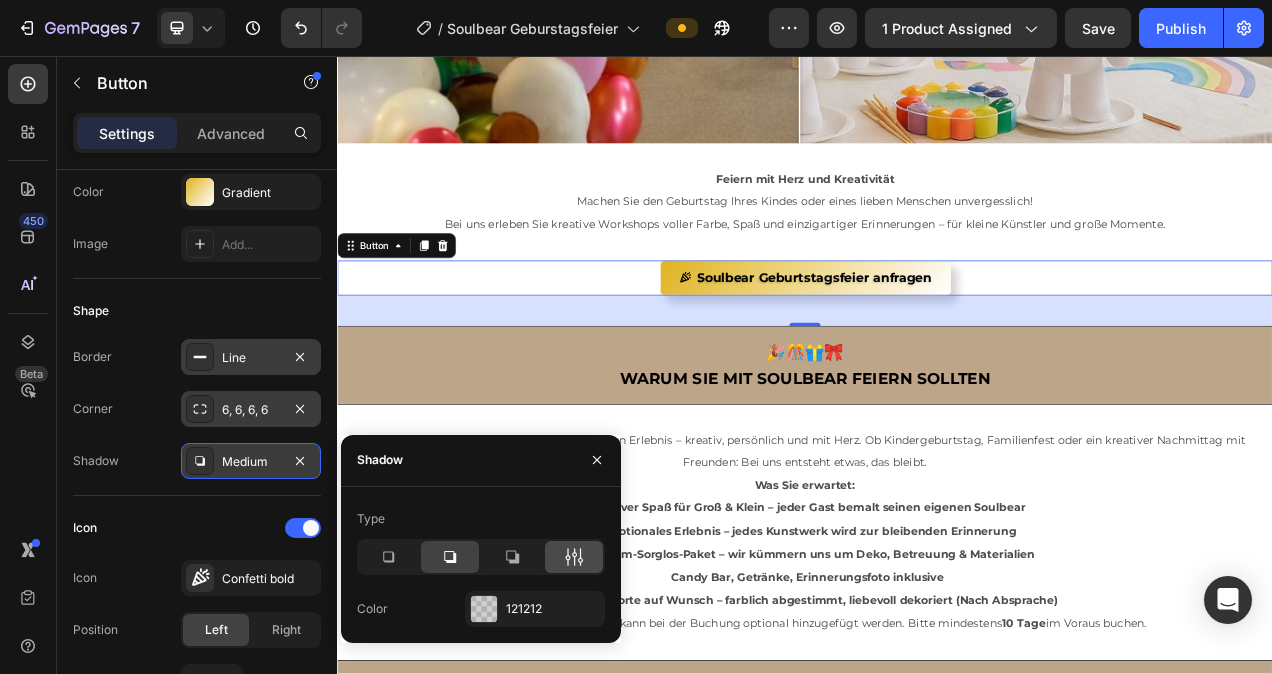 click 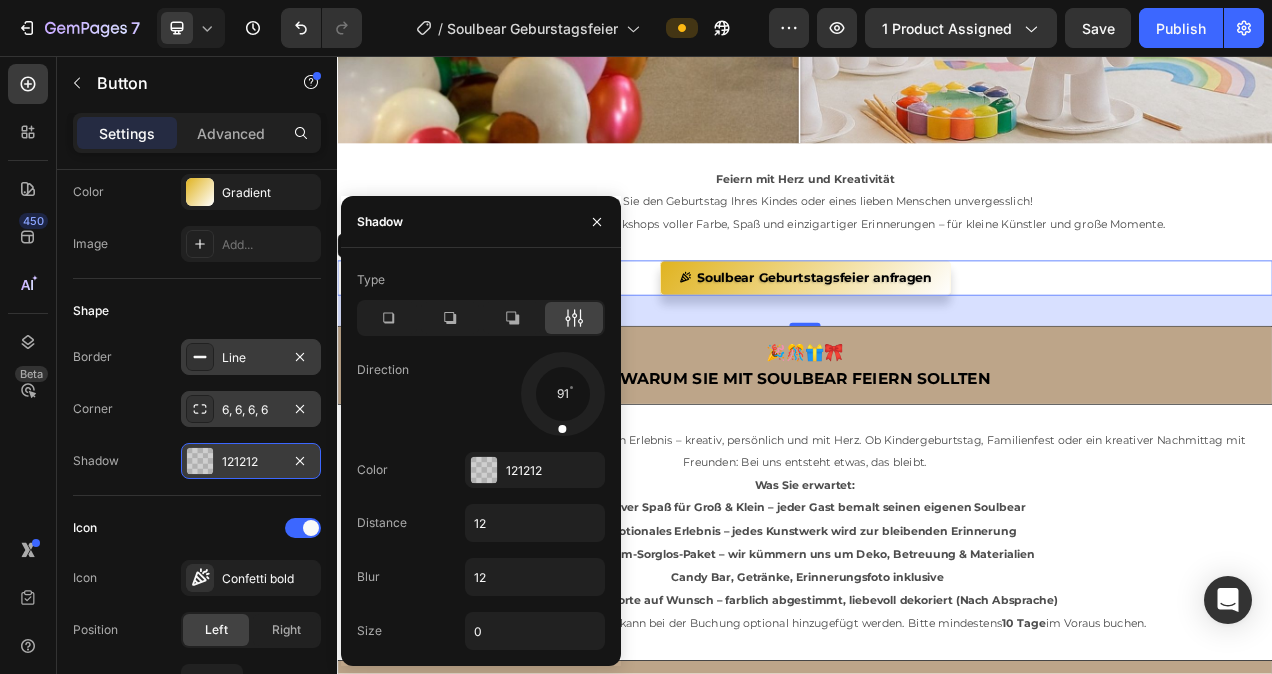 drag, startPoint x: 584, startPoint y: 415, endPoint x: 559, endPoint y: 421, distance: 25.70992 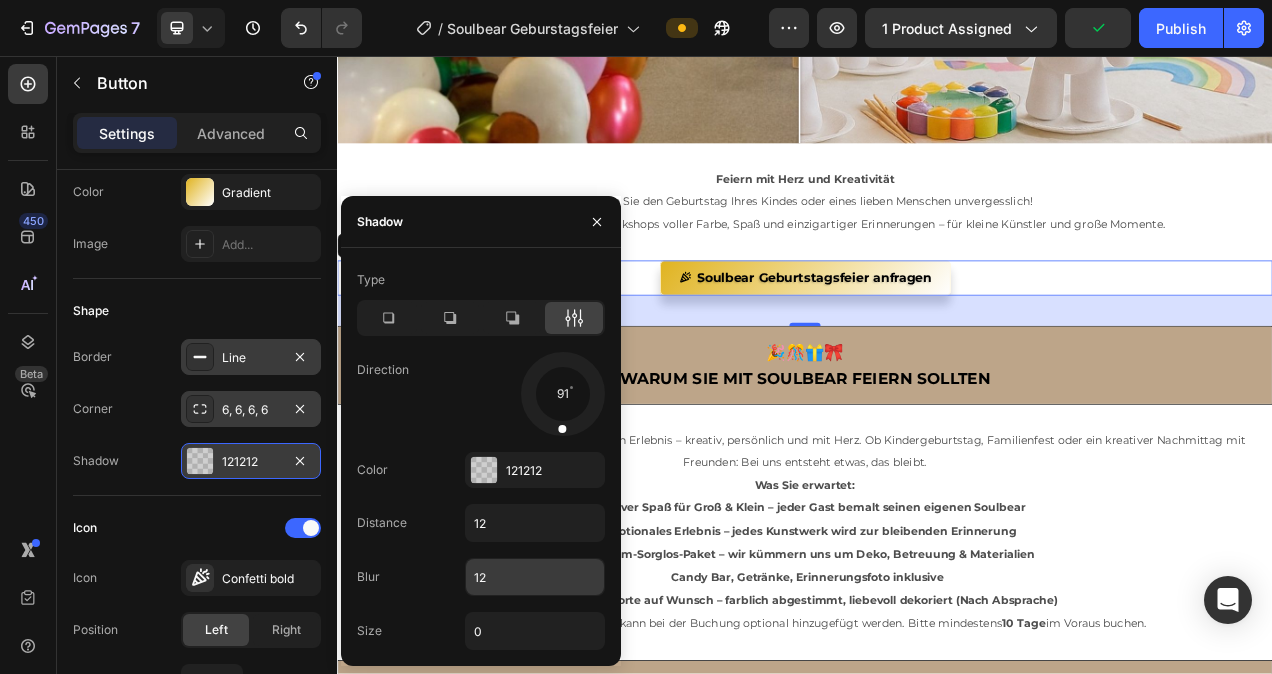 click on "12" at bounding box center [535, 577] 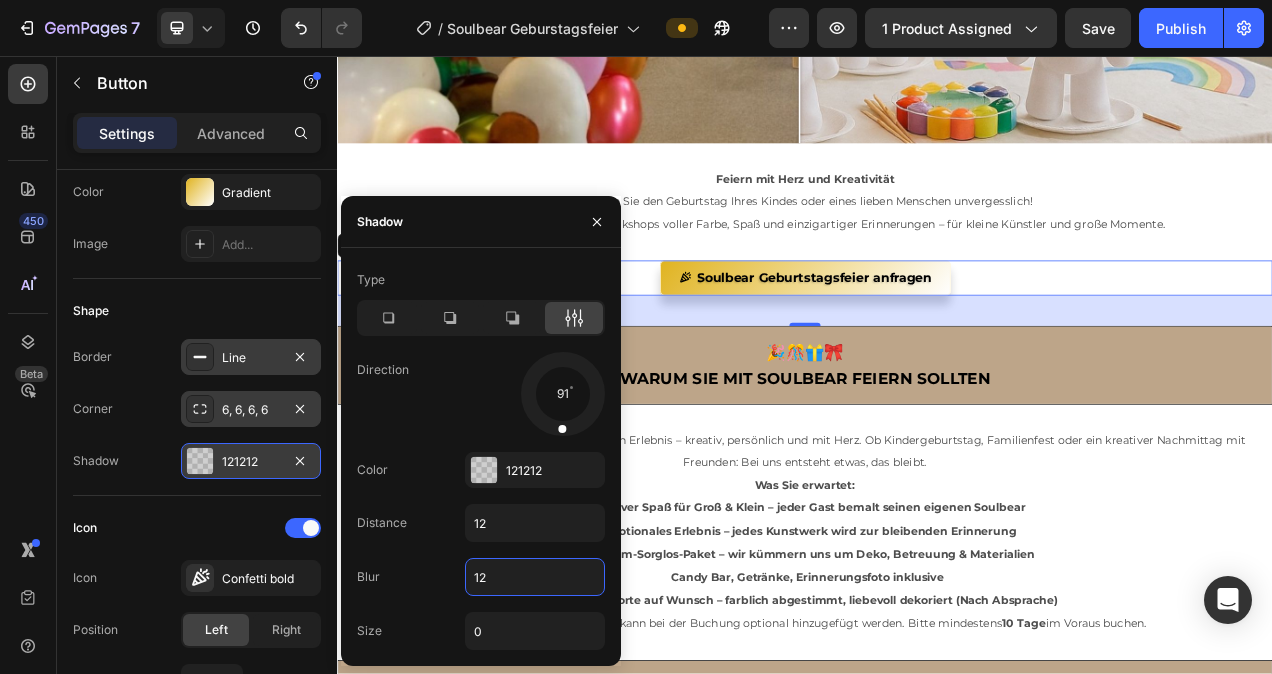 type on "6" 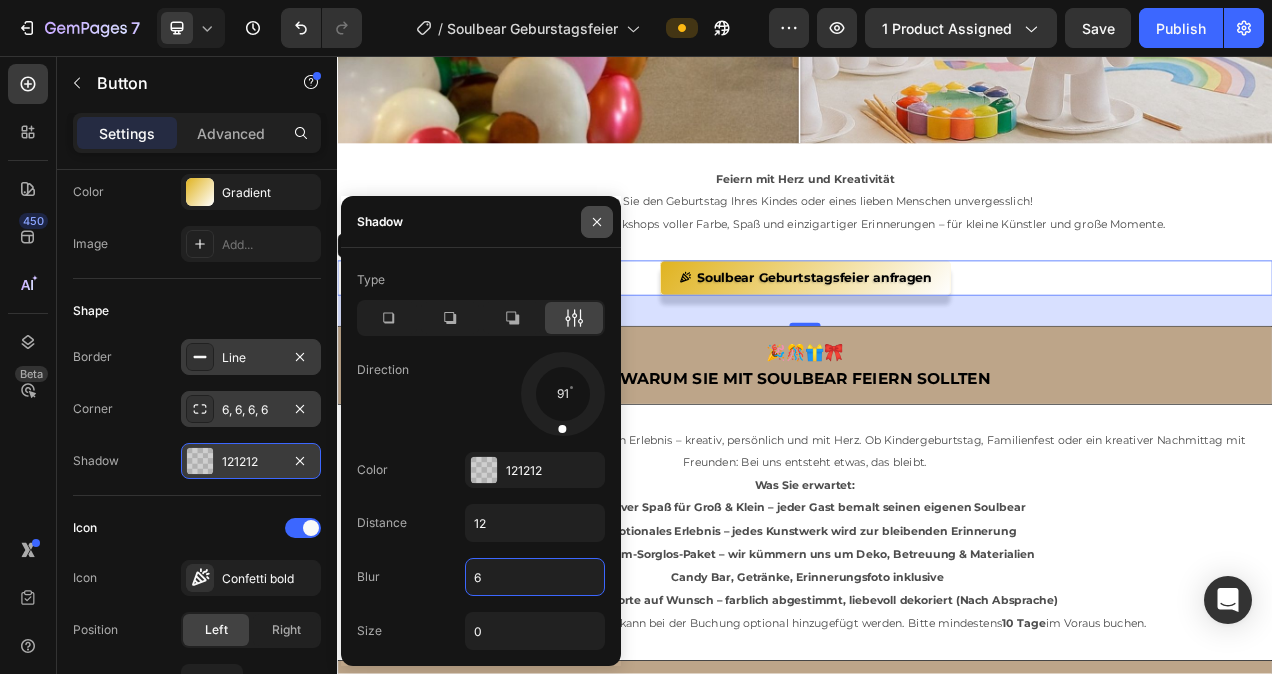 click 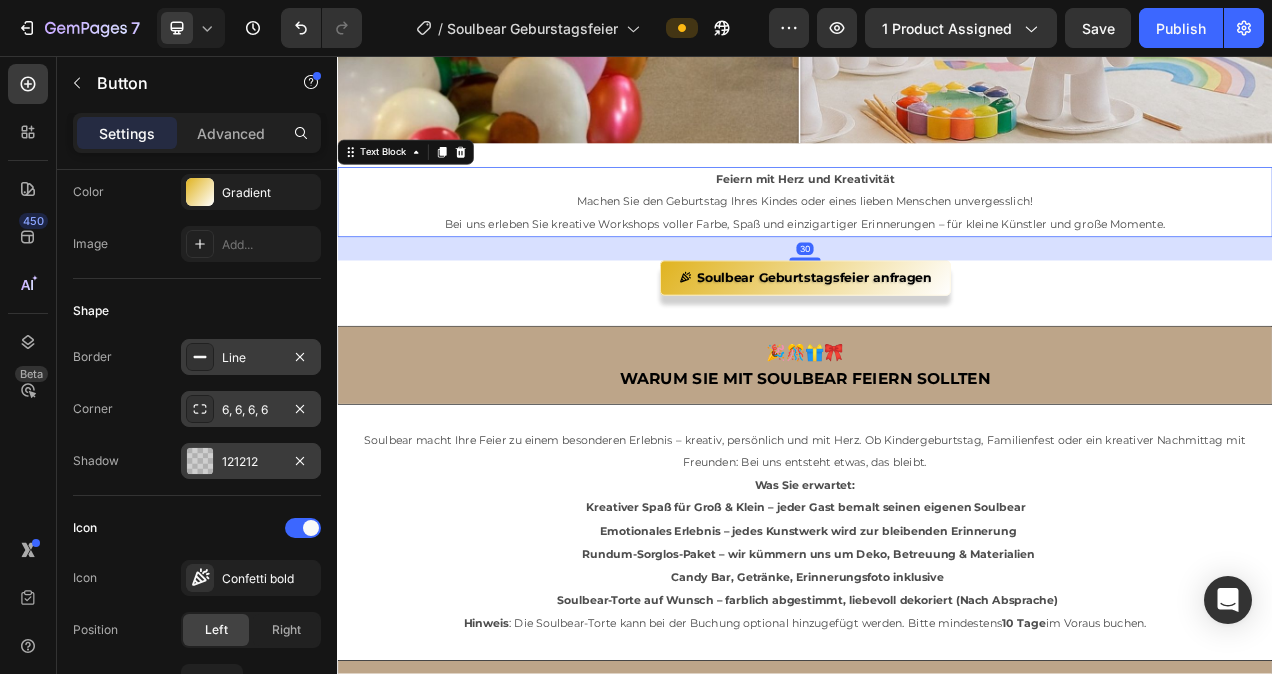 click on "Machen Sie den Geburtstag Ihres Kindes oder eines lieben Menschen unvergesslich!" at bounding box center [937, 243] 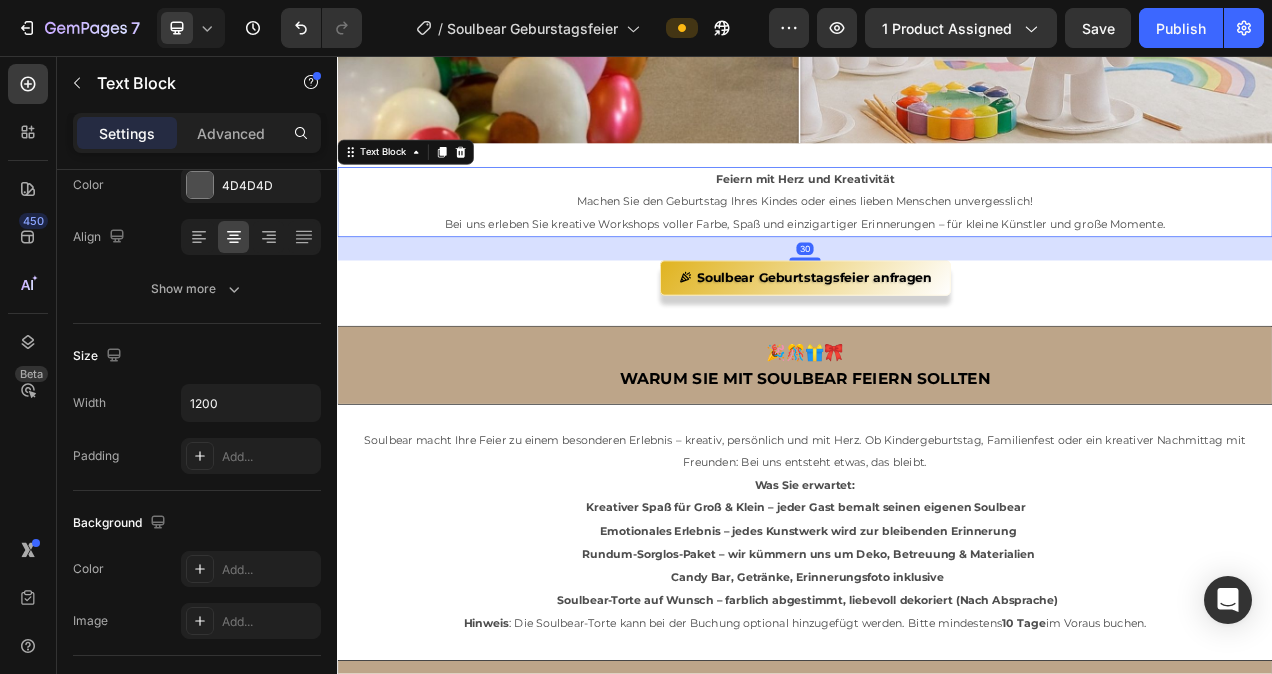 scroll, scrollTop: 0, scrollLeft: 0, axis: both 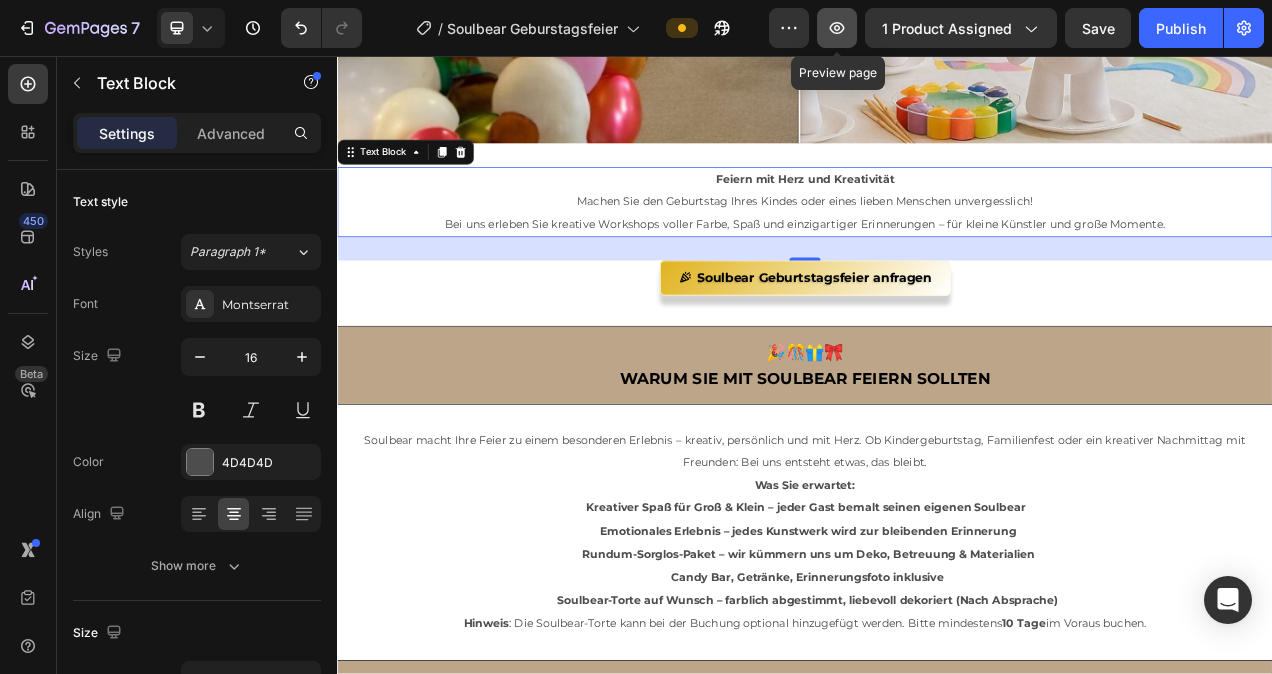 click 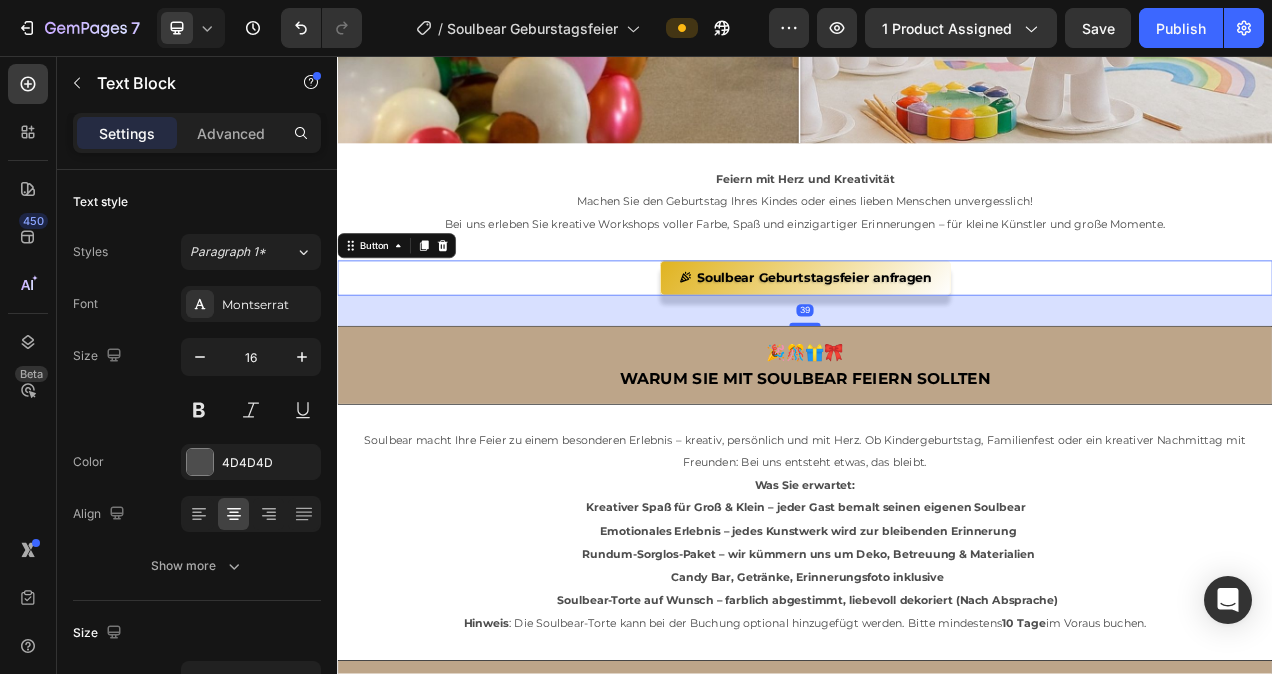 click on "Soulbear Geburtstagsfeier anfragen" at bounding box center (937, 341) 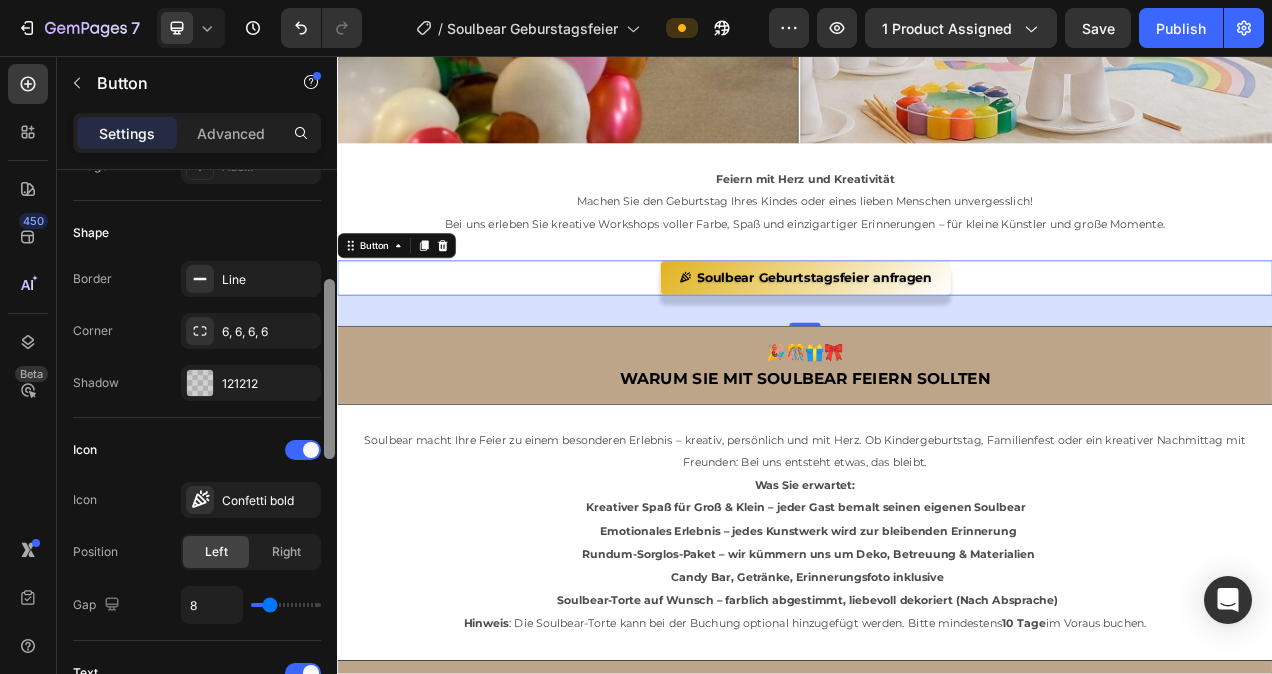 scroll, scrollTop: 352, scrollLeft: 0, axis: vertical 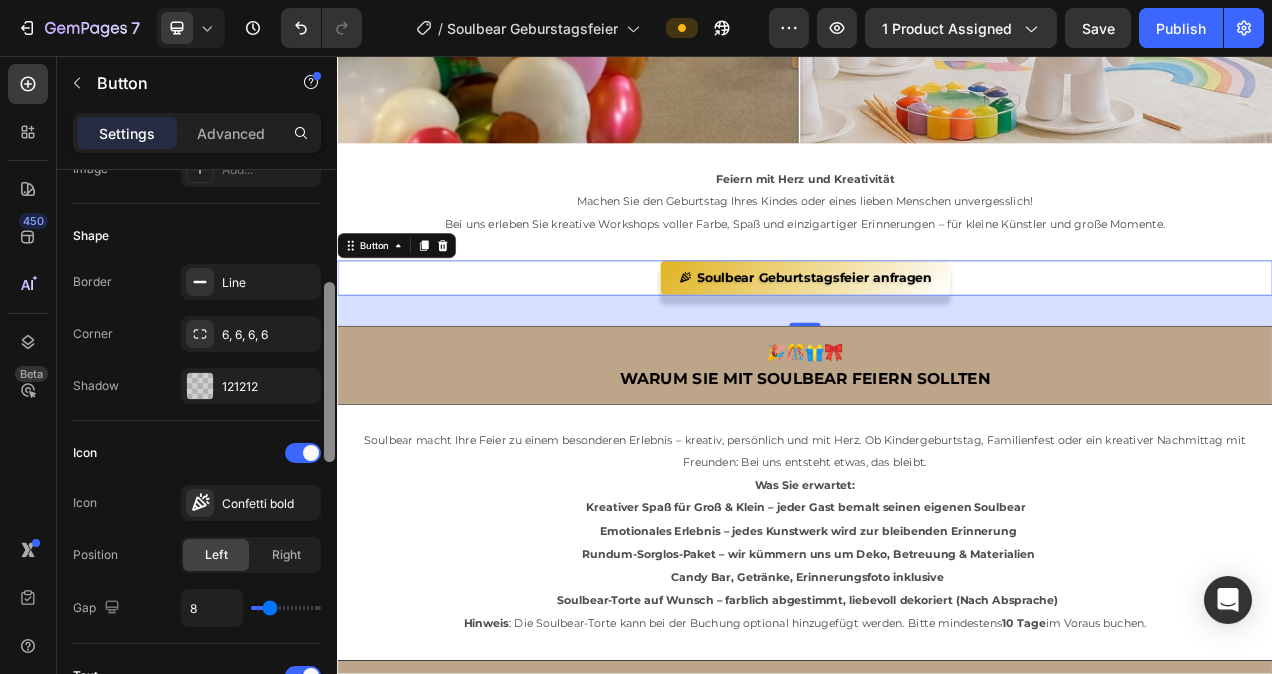 drag, startPoint x: 331, startPoint y: 324, endPoint x: 318, endPoint y: 437, distance: 113.74533 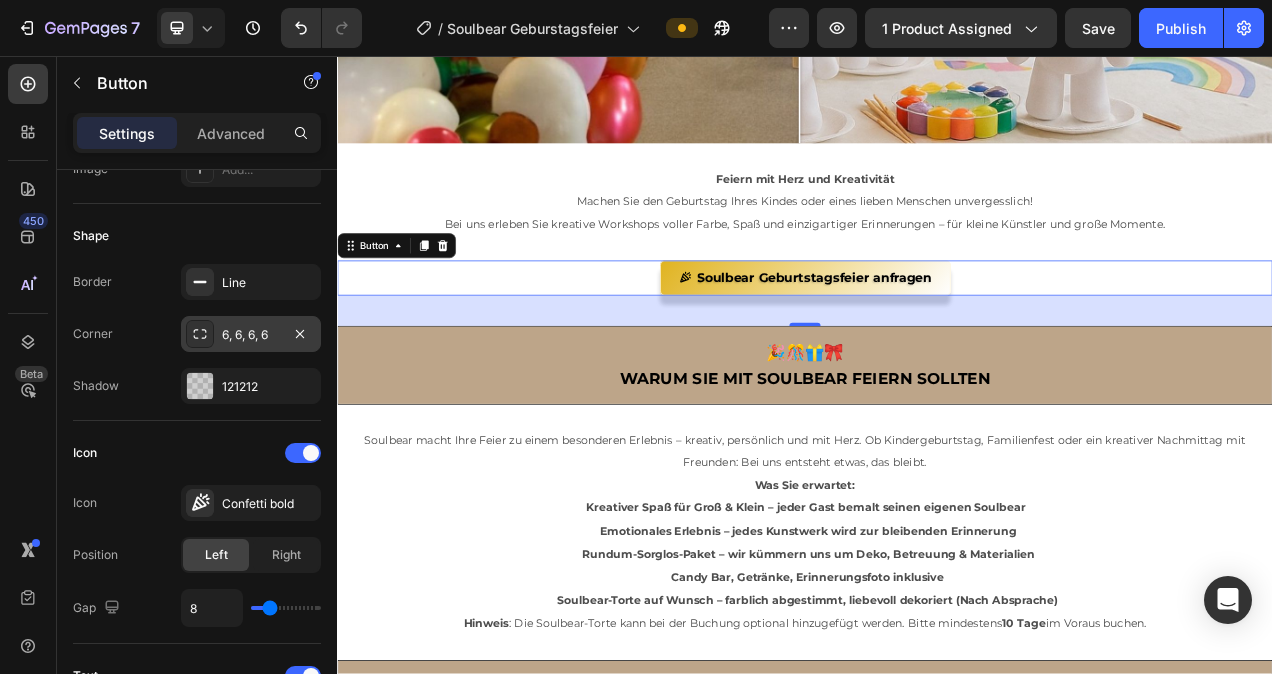 click on "6, 6, 6, 6" at bounding box center [251, 335] 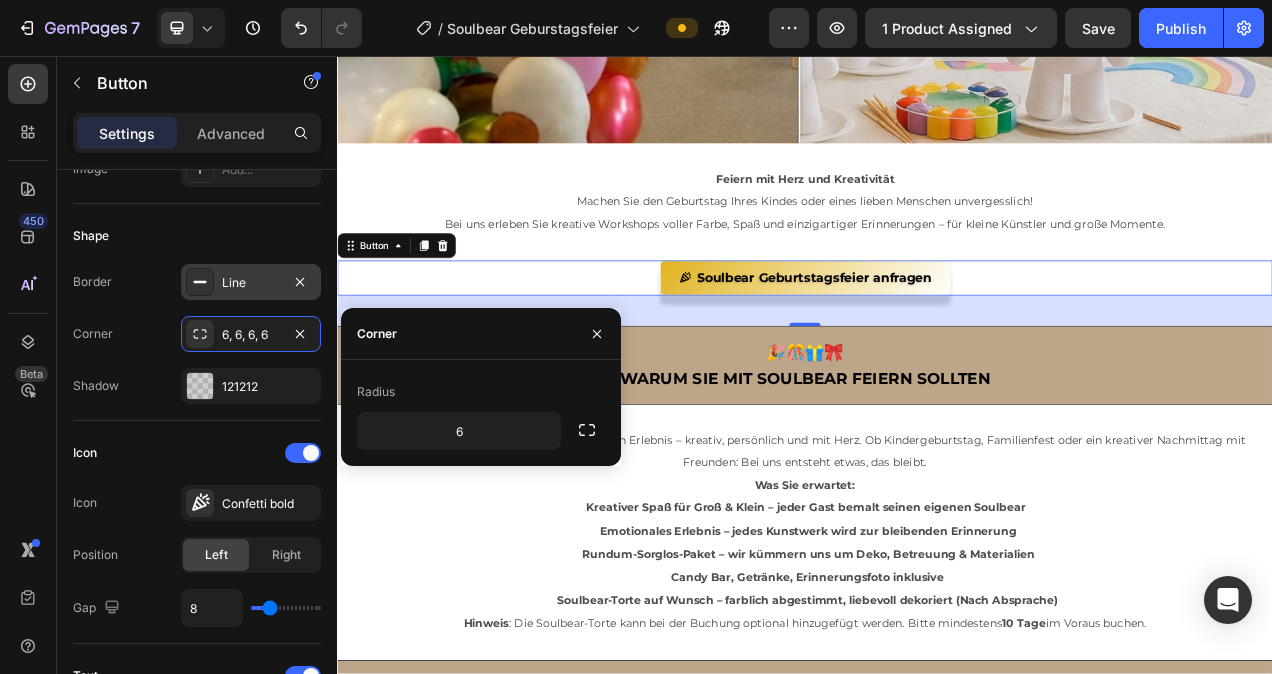 click on "Line" at bounding box center [251, 283] 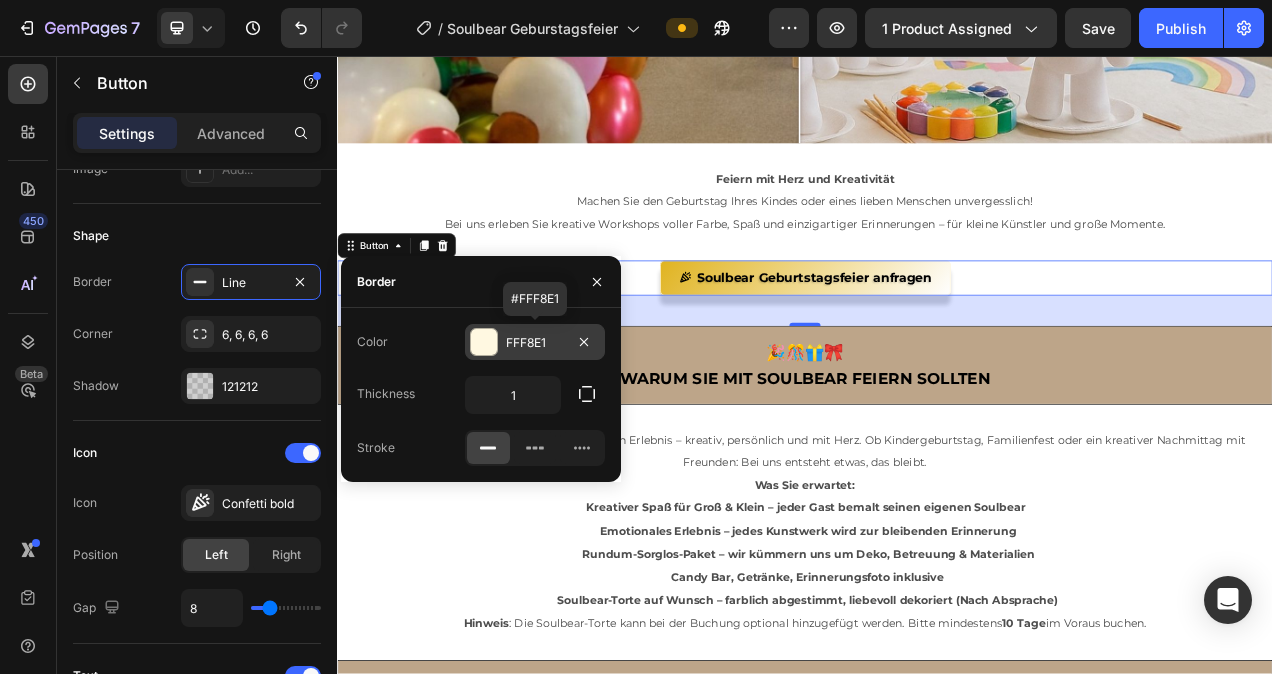 click at bounding box center [484, 342] 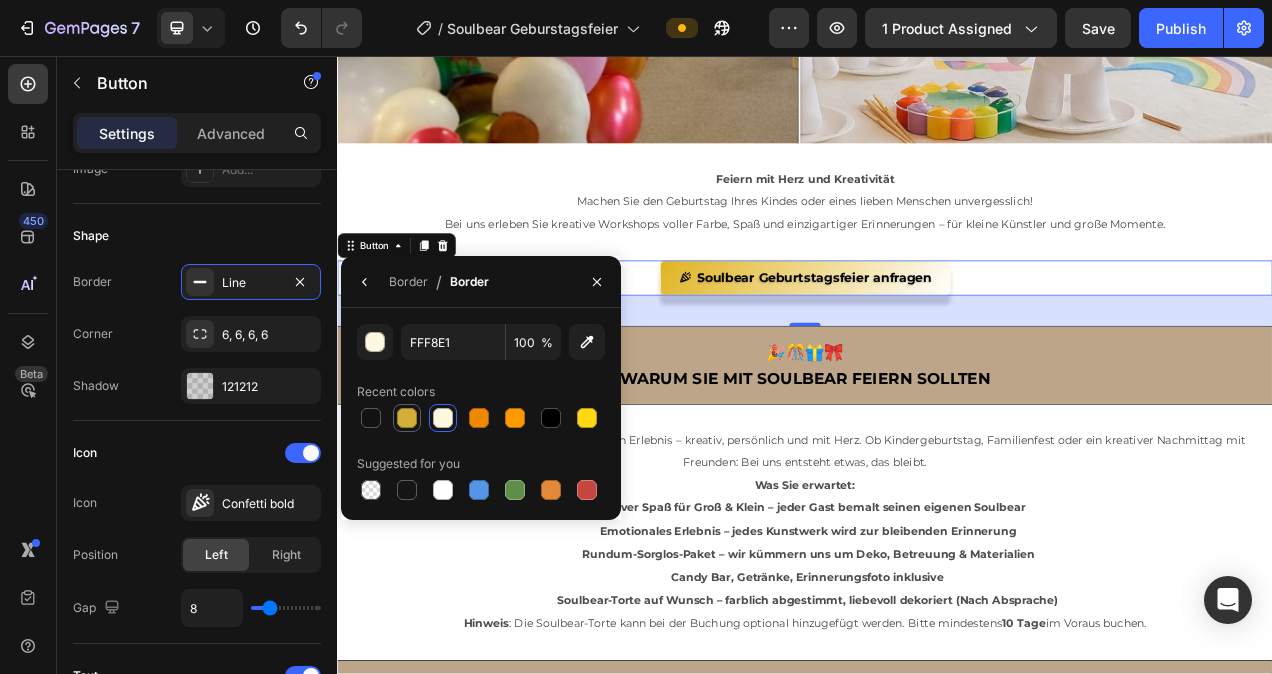 click at bounding box center (407, 418) 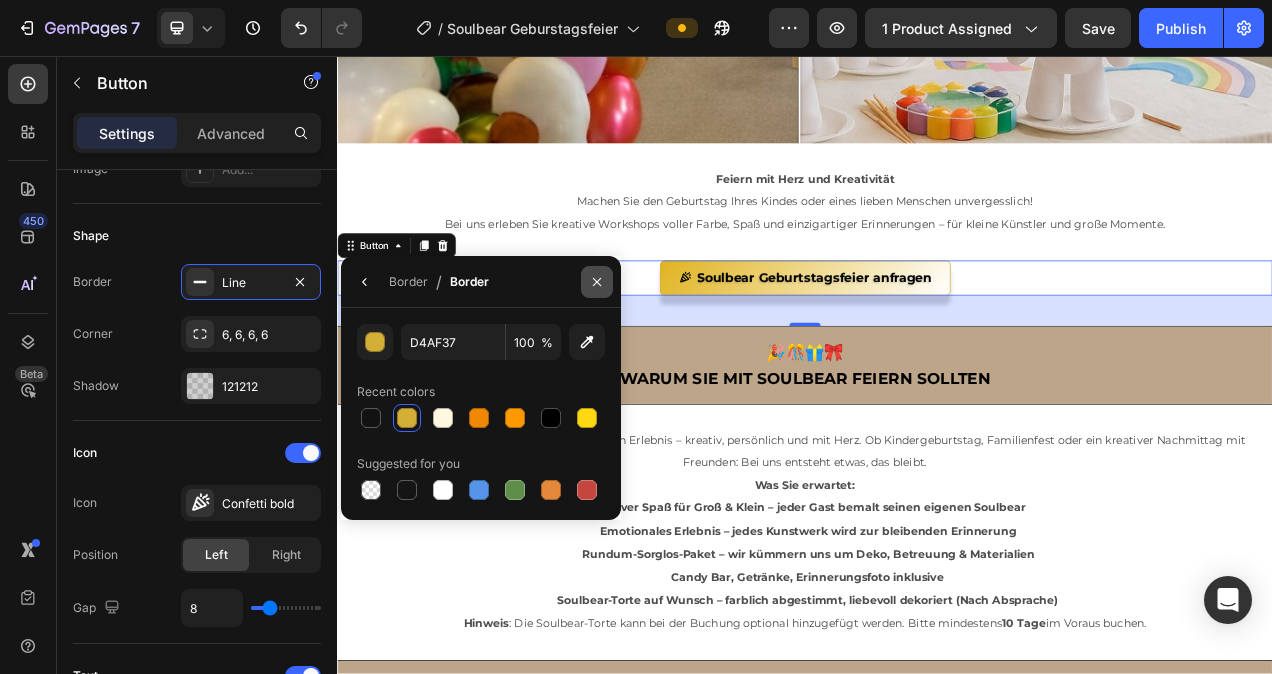 click 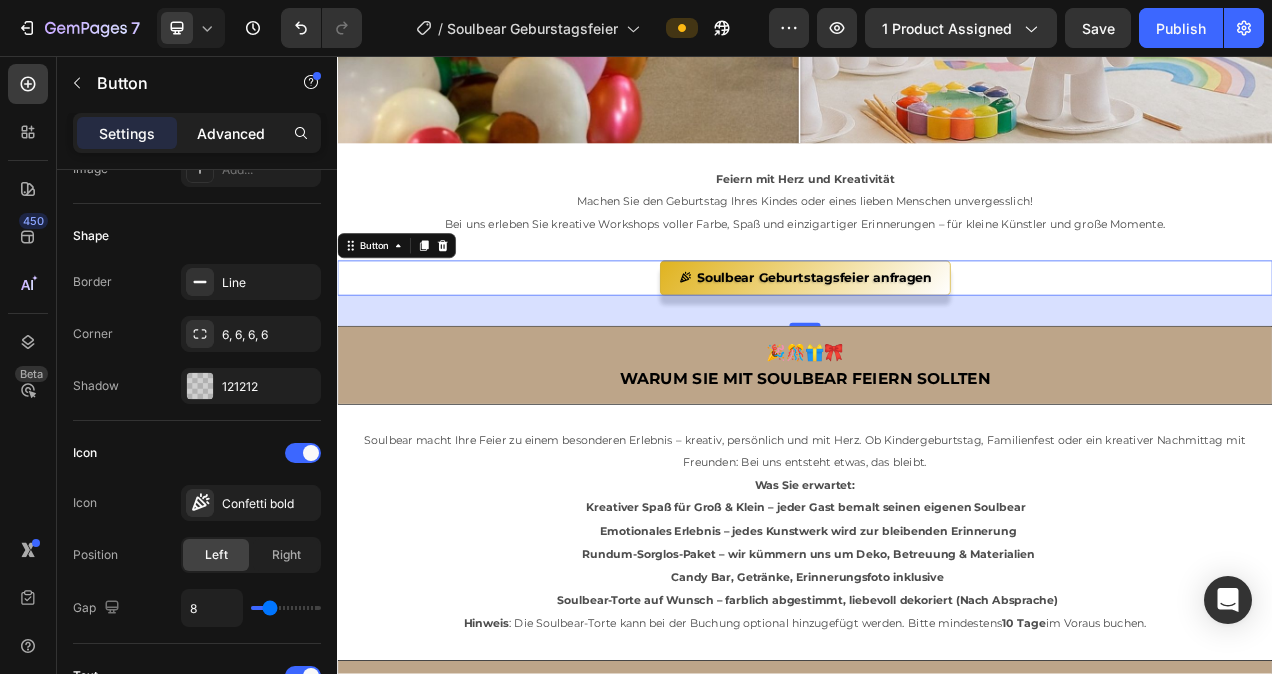 click on "Advanced" at bounding box center (231, 133) 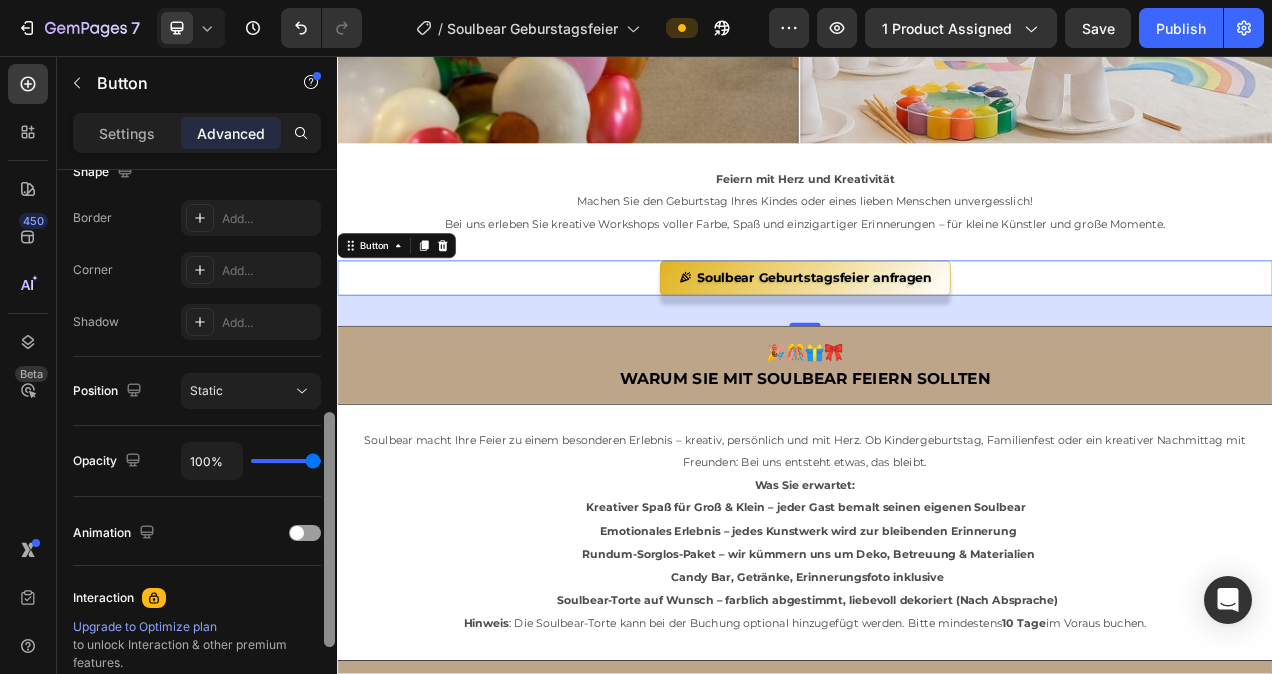 scroll, scrollTop: 560, scrollLeft: 0, axis: vertical 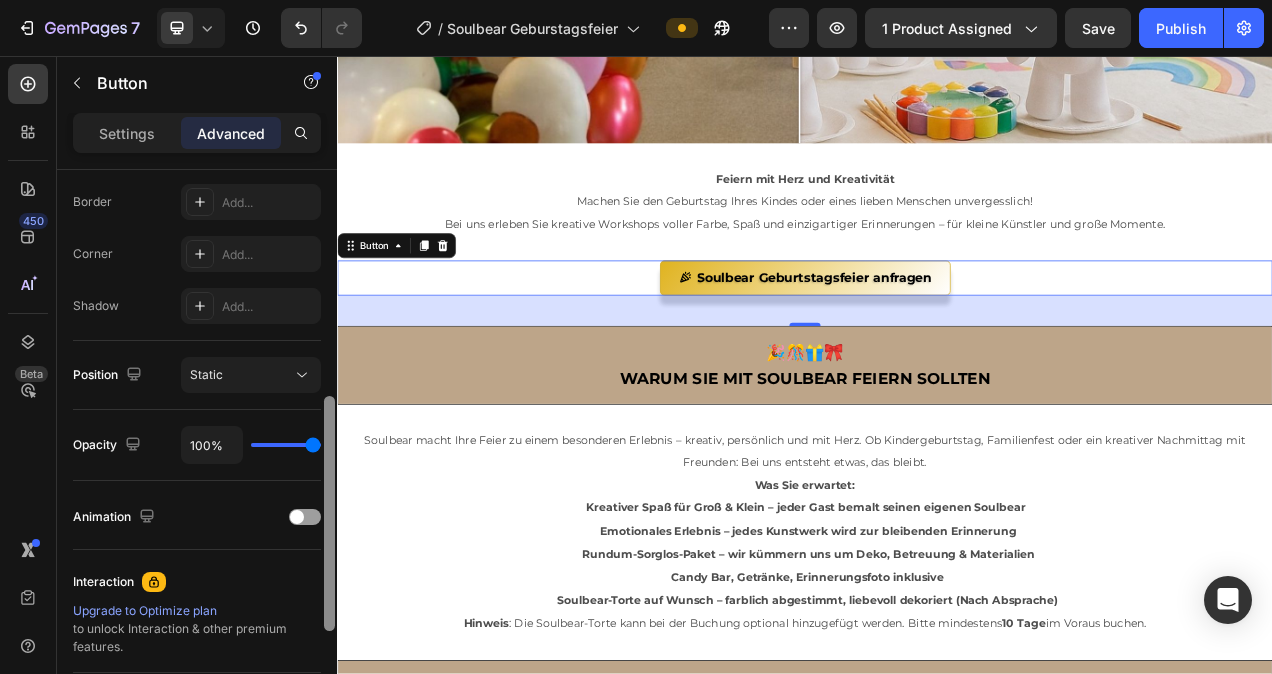 drag, startPoint x: 326, startPoint y: 388, endPoint x: 330, endPoint y: 476, distance: 88.09086 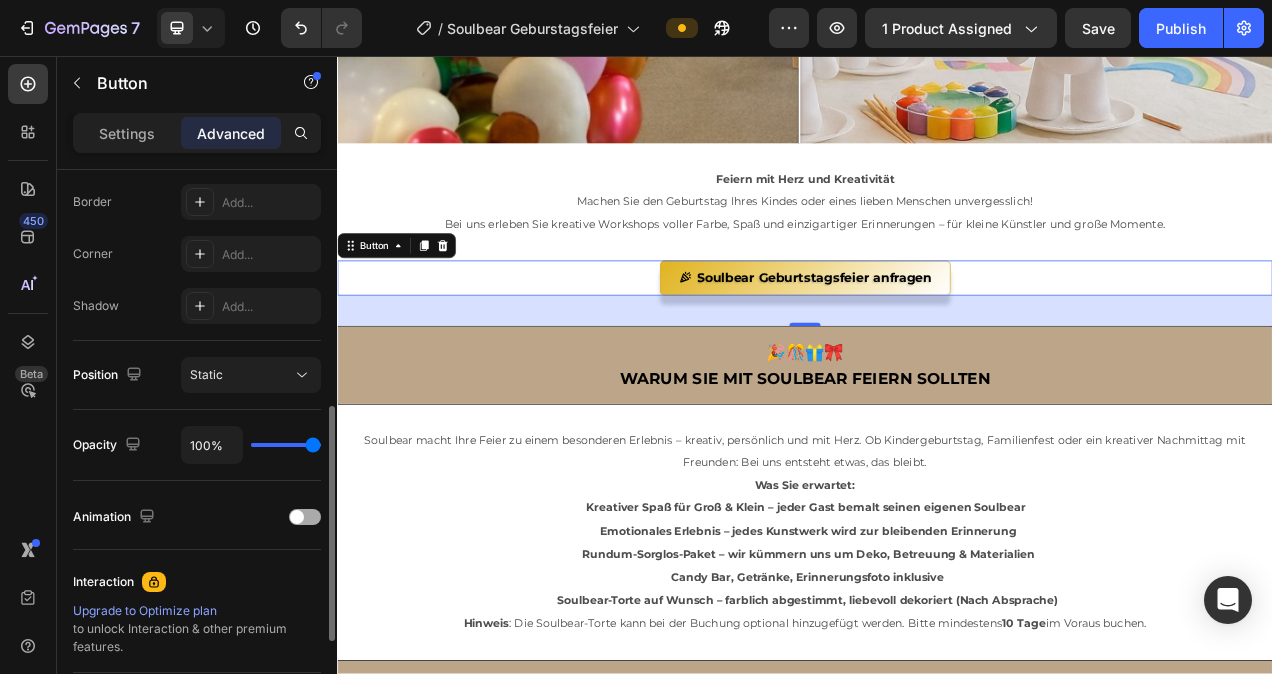 click at bounding box center [297, 517] 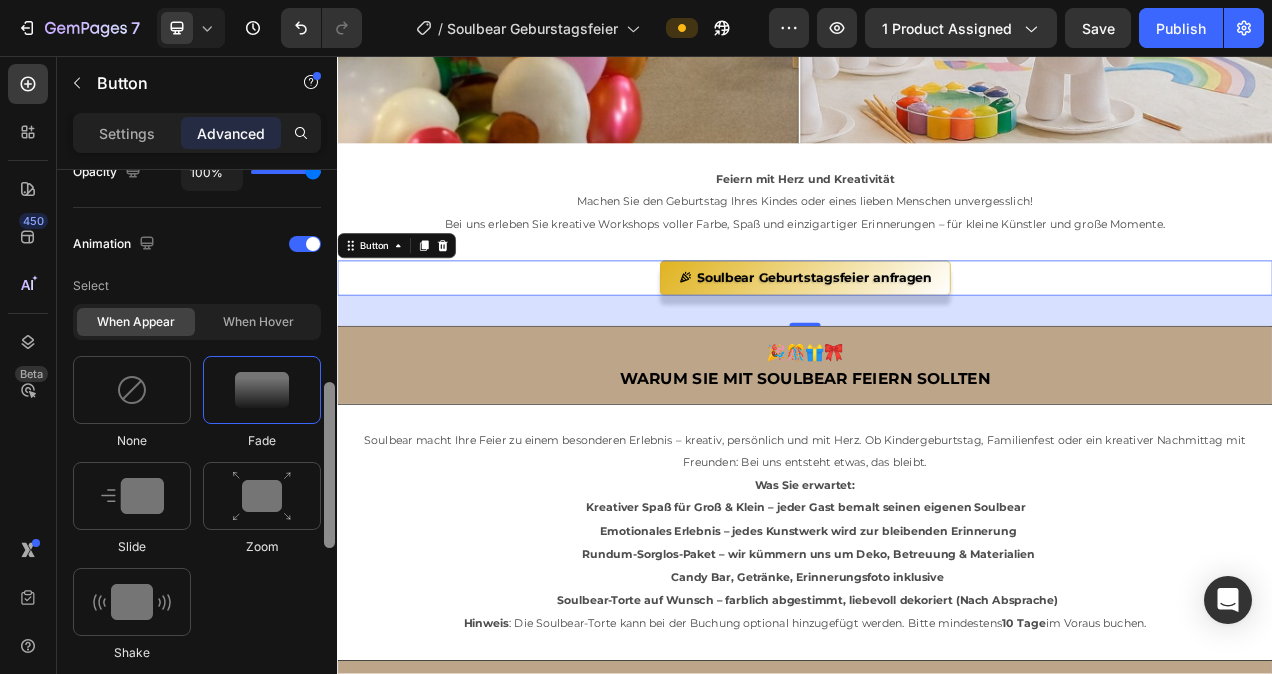 drag, startPoint x: 325, startPoint y: 444, endPoint x: 302, endPoint y: 526, distance: 85.16454 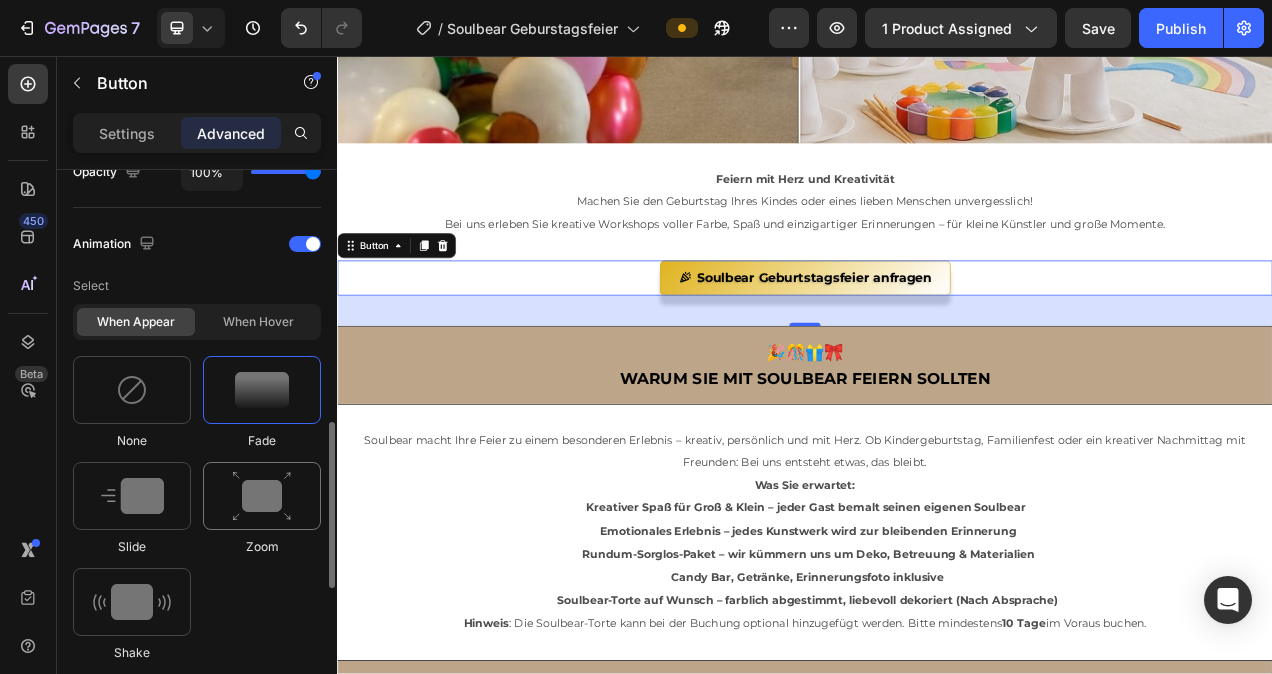 scroll, scrollTop: 837, scrollLeft: 0, axis: vertical 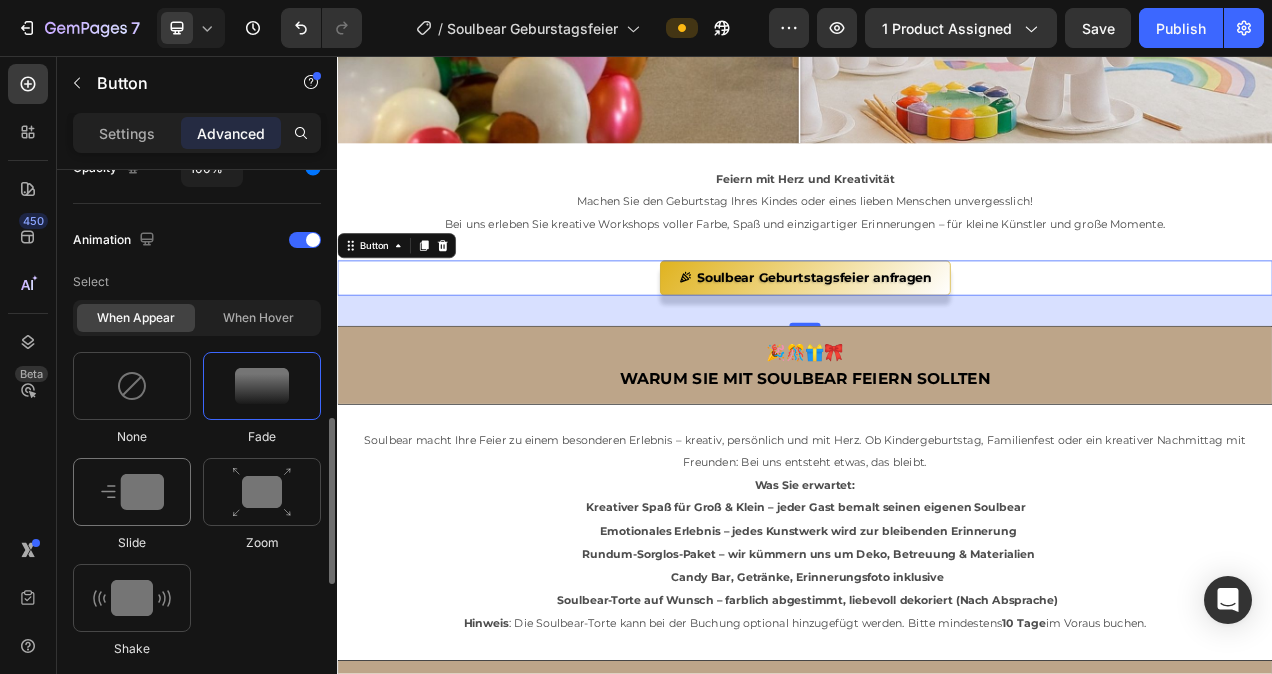 click at bounding box center (132, 492) 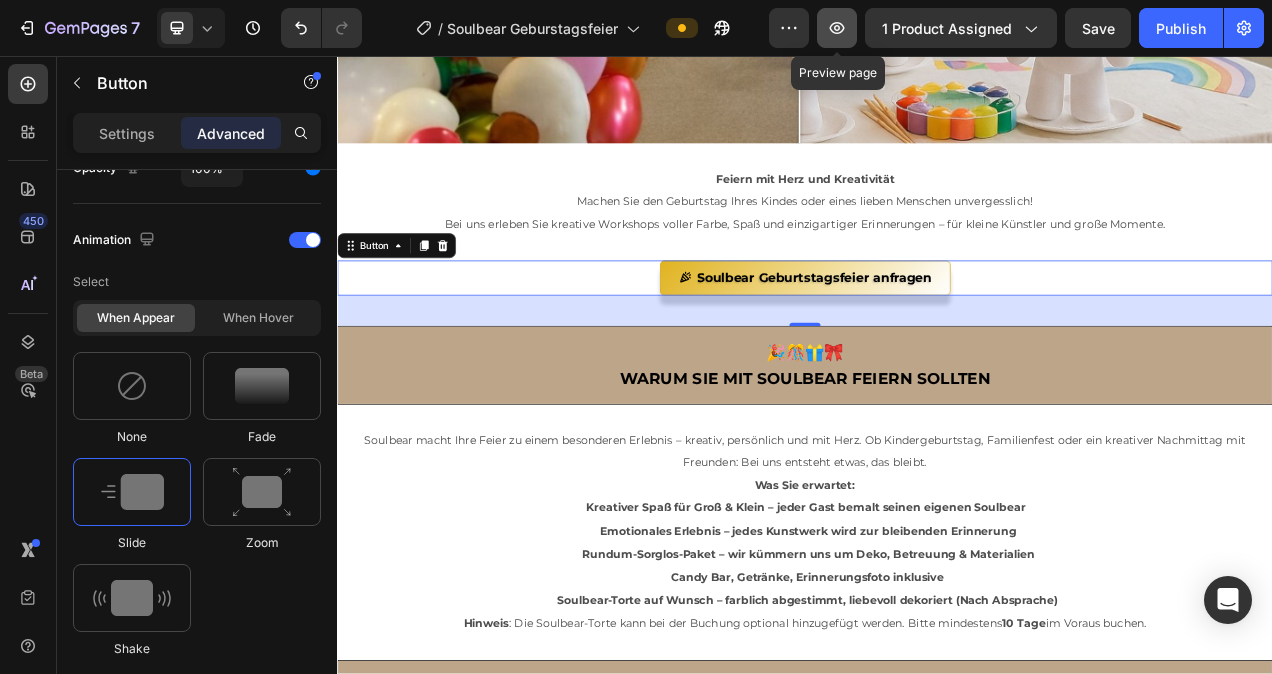 click 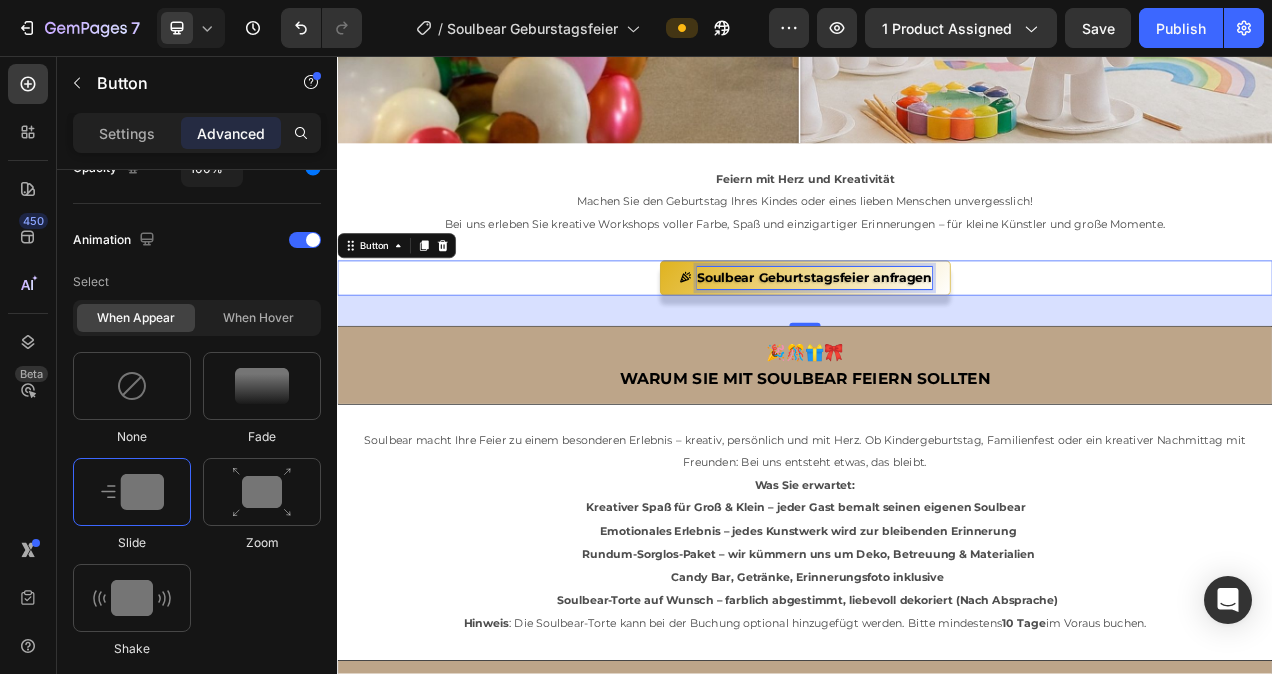 click on "Soulbear Geburtstagsfeier anfragen" at bounding box center (949, 340) 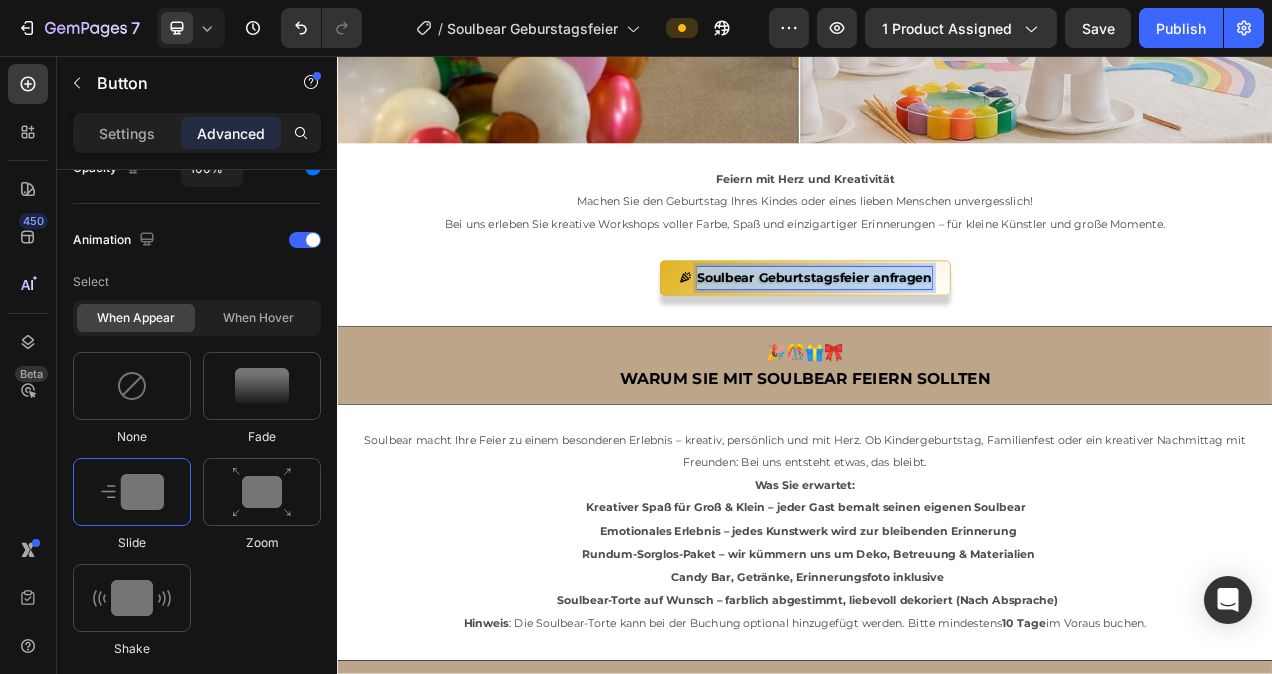 drag, startPoint x: 1090, startPoint y: 334, endPoint x: 794, endPoint y: 333, distance: 296.00168 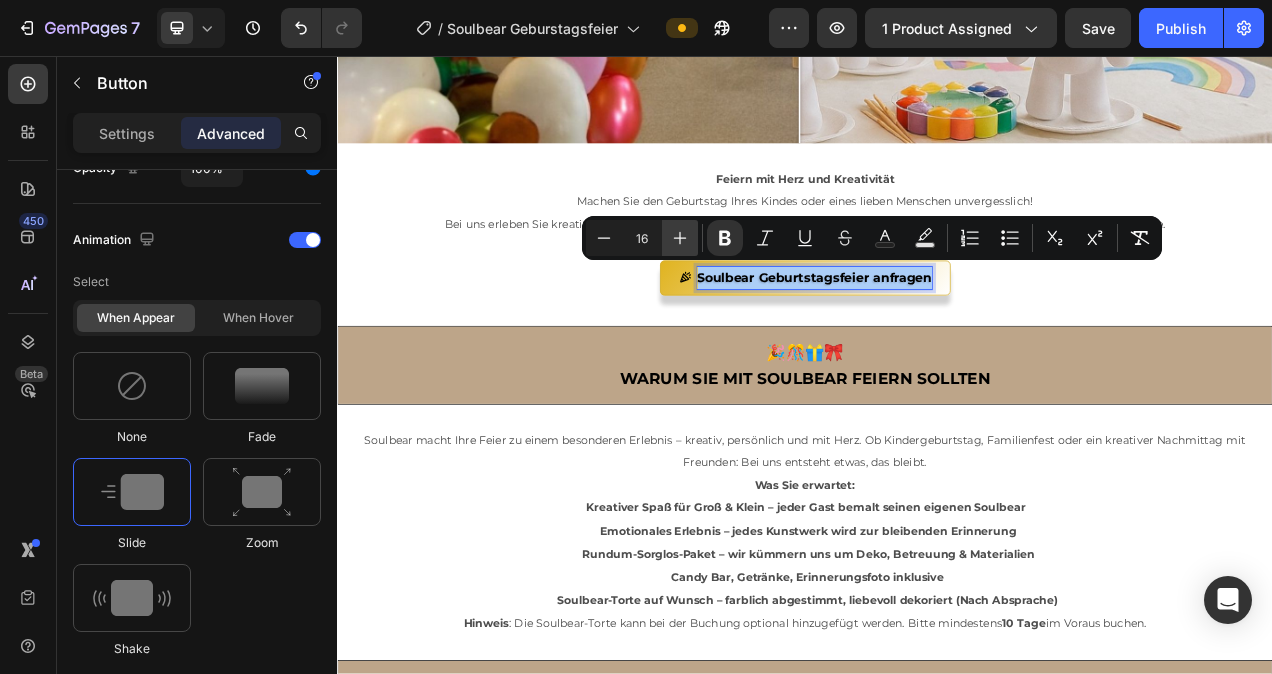 click 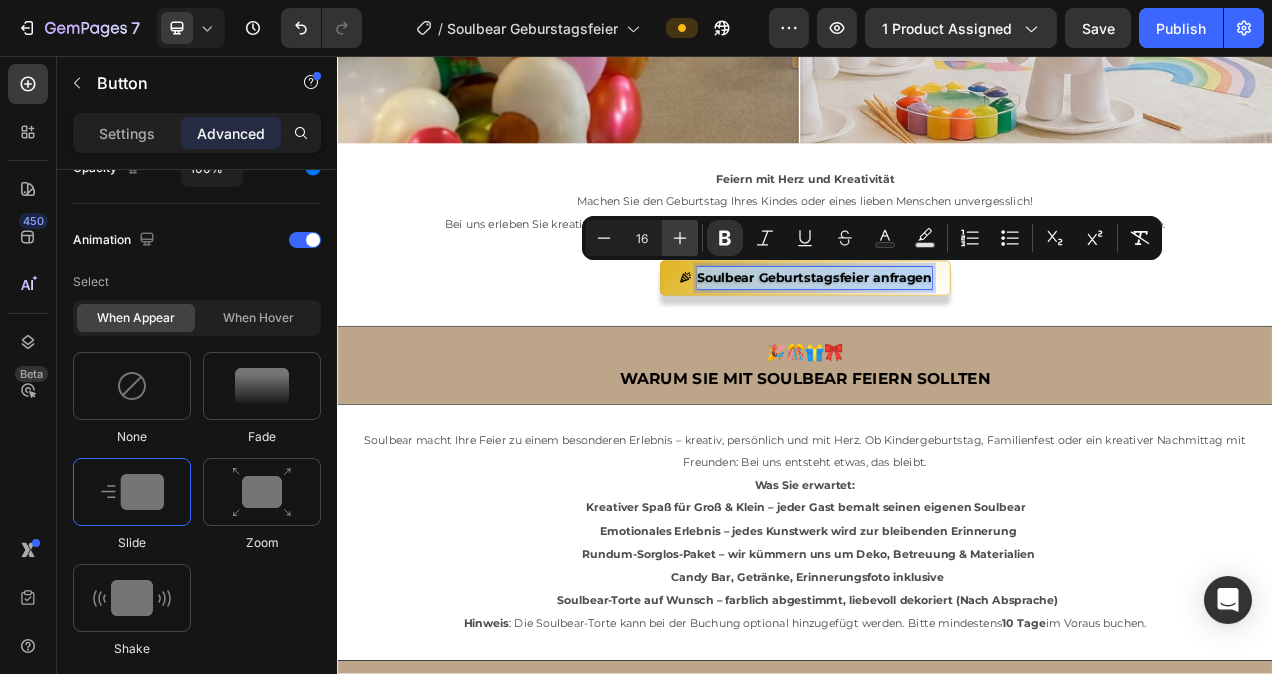 type on "17" 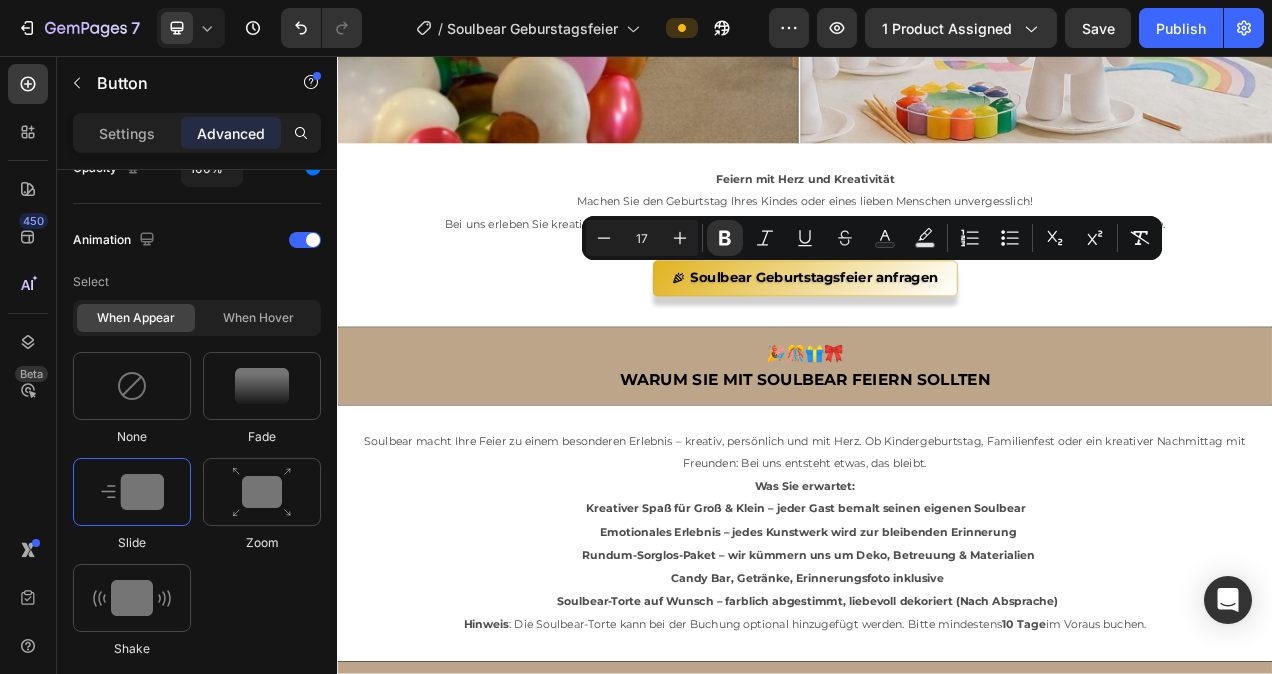 click on "Soulbear Geburtstagsfeier anfragen Button   39" at bounding box center [937, 342] 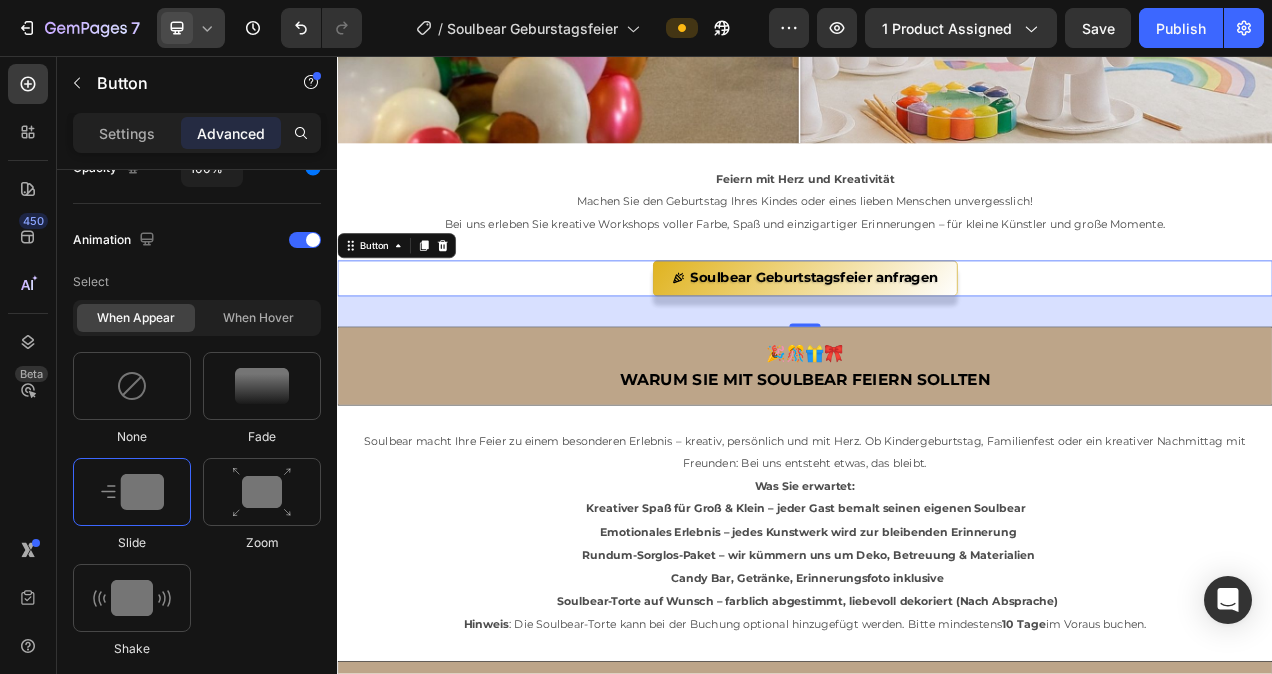 click 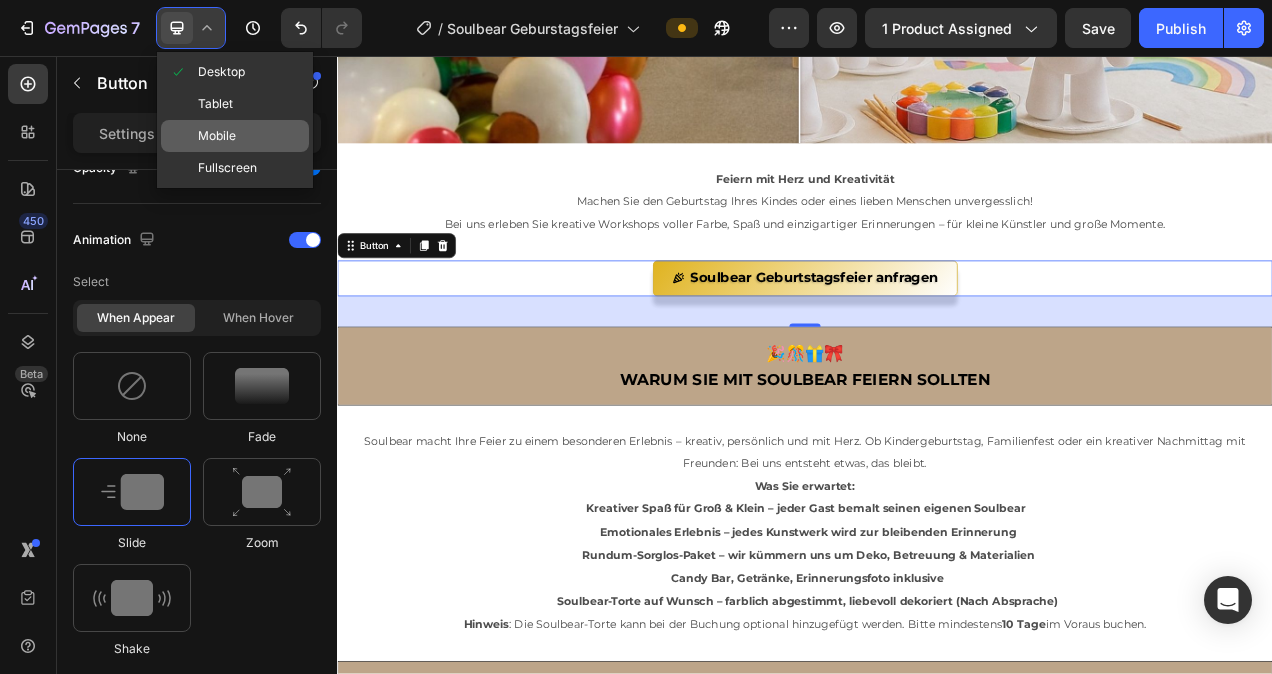 click on "Mobile" 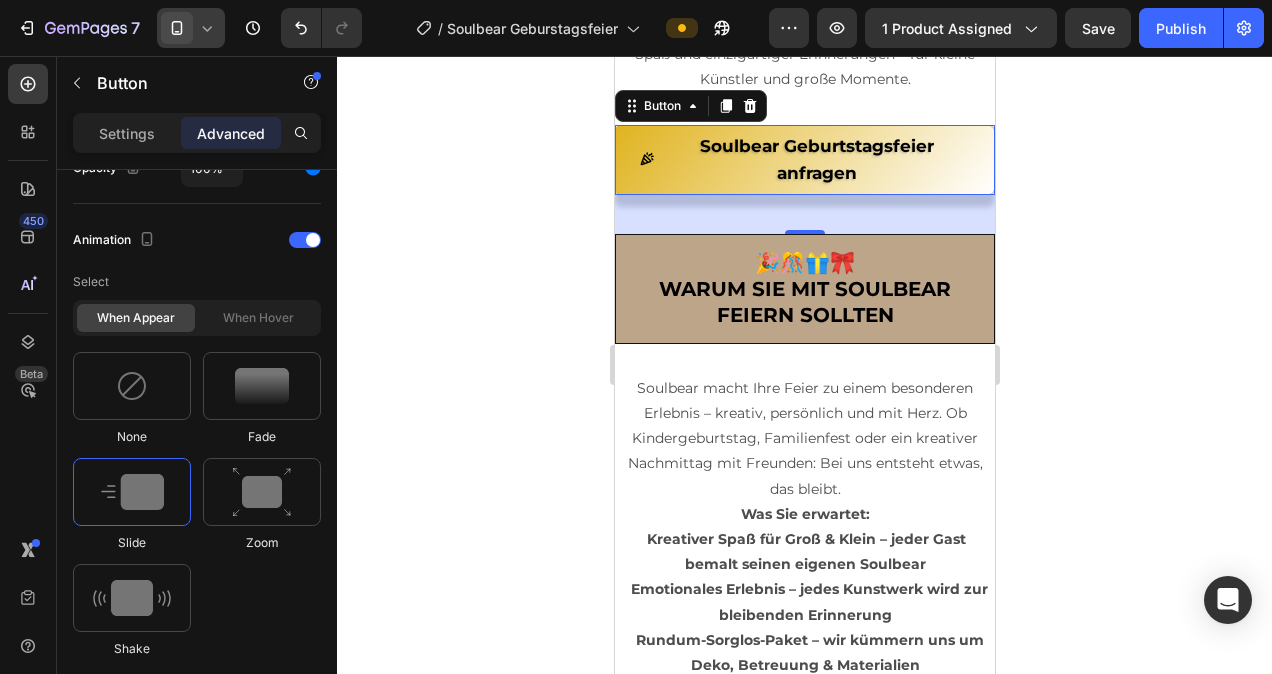 scroll, scrollTop: 1148, scrollLeft: 0, axis: vertical 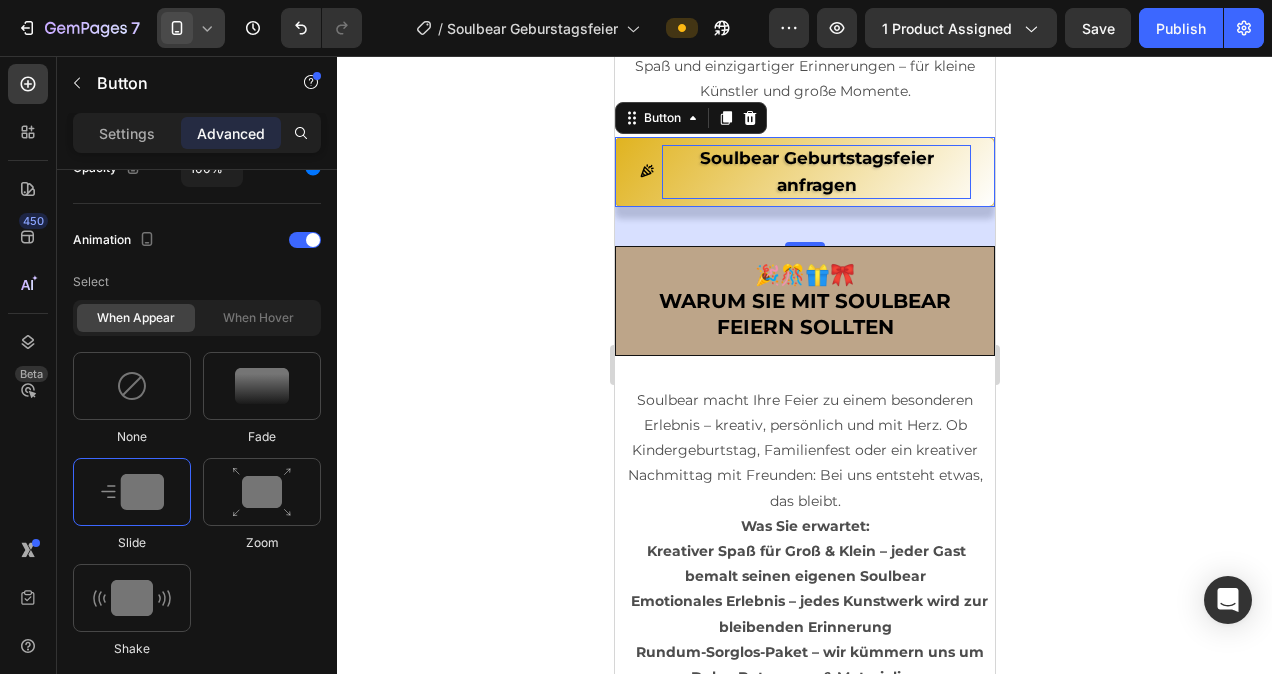 click on "Soulbear Geburtstagsfeier anfragen" at bounding box center (815, 172) 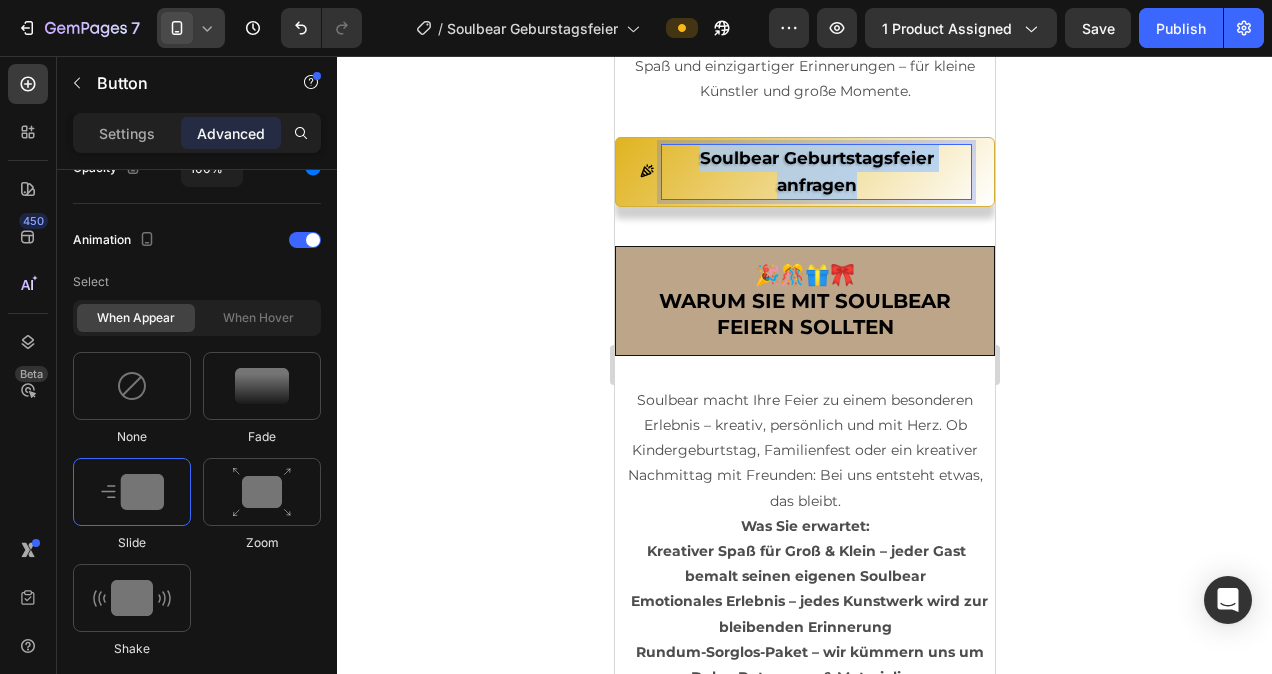 drag, startPoint x: 864, startPoint y: 172, endPoint x: 691, endPoint y: 154, distance: 173.9339 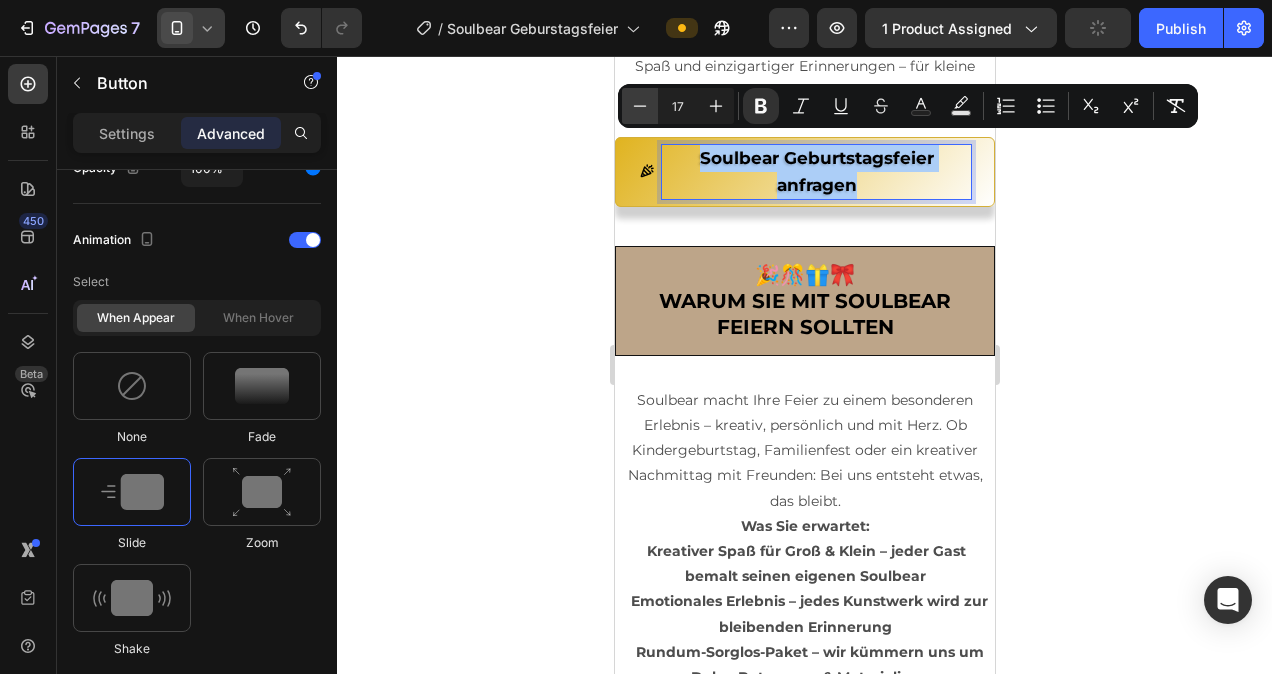 click 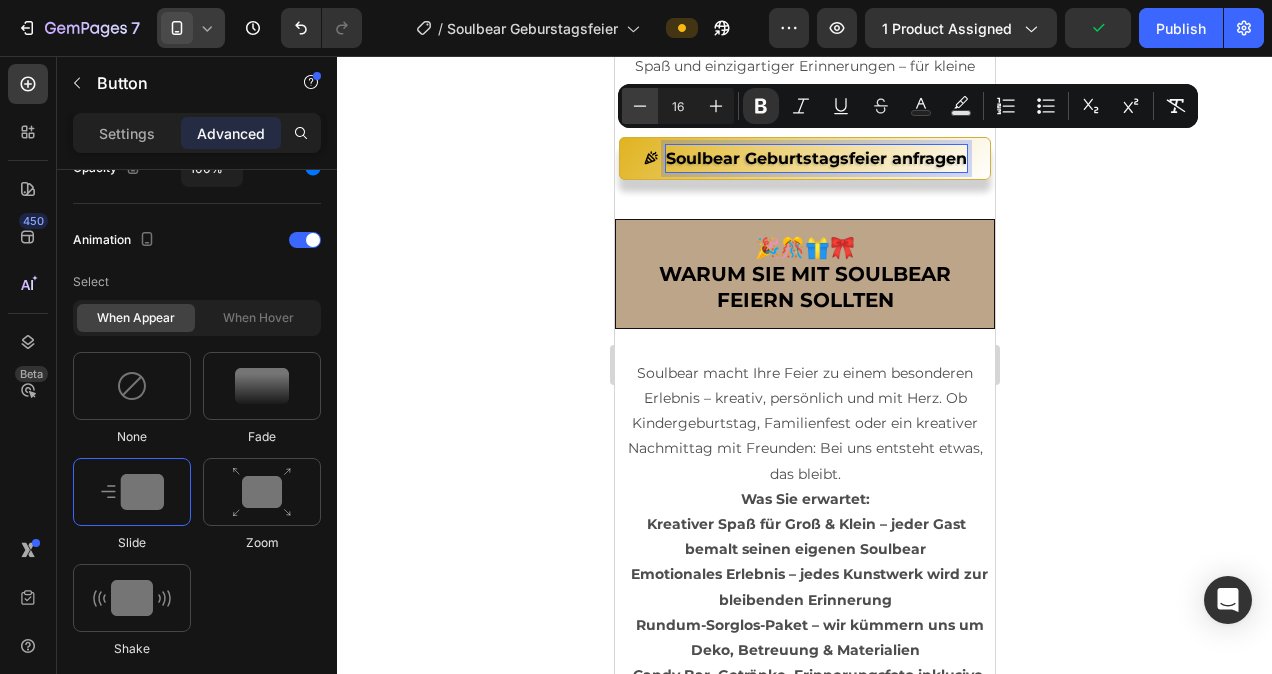 click 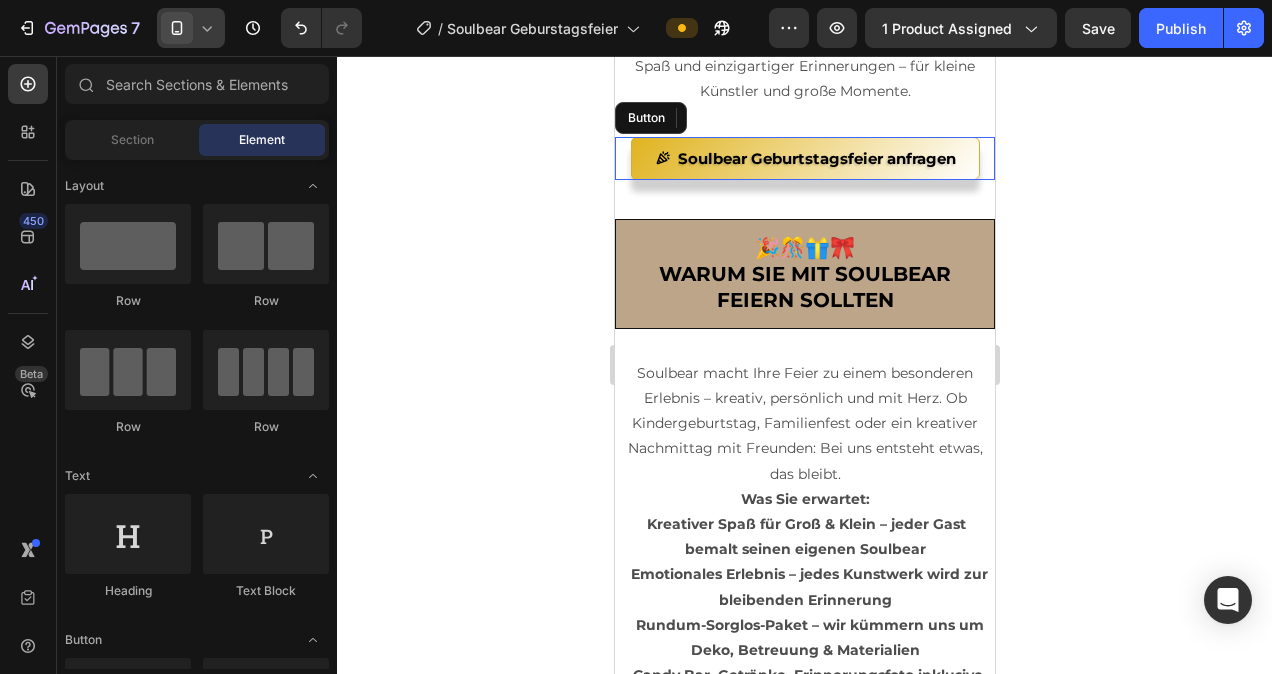 click 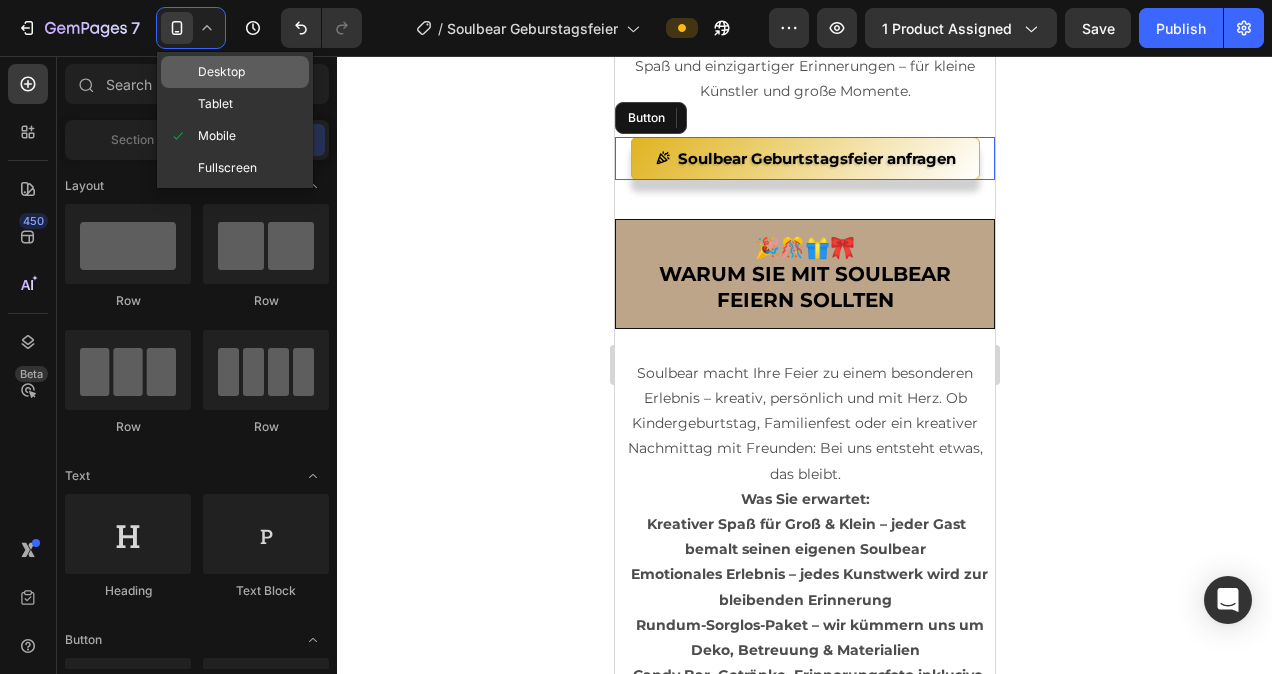 click on "Desktop" at bounding box center (221, 72) 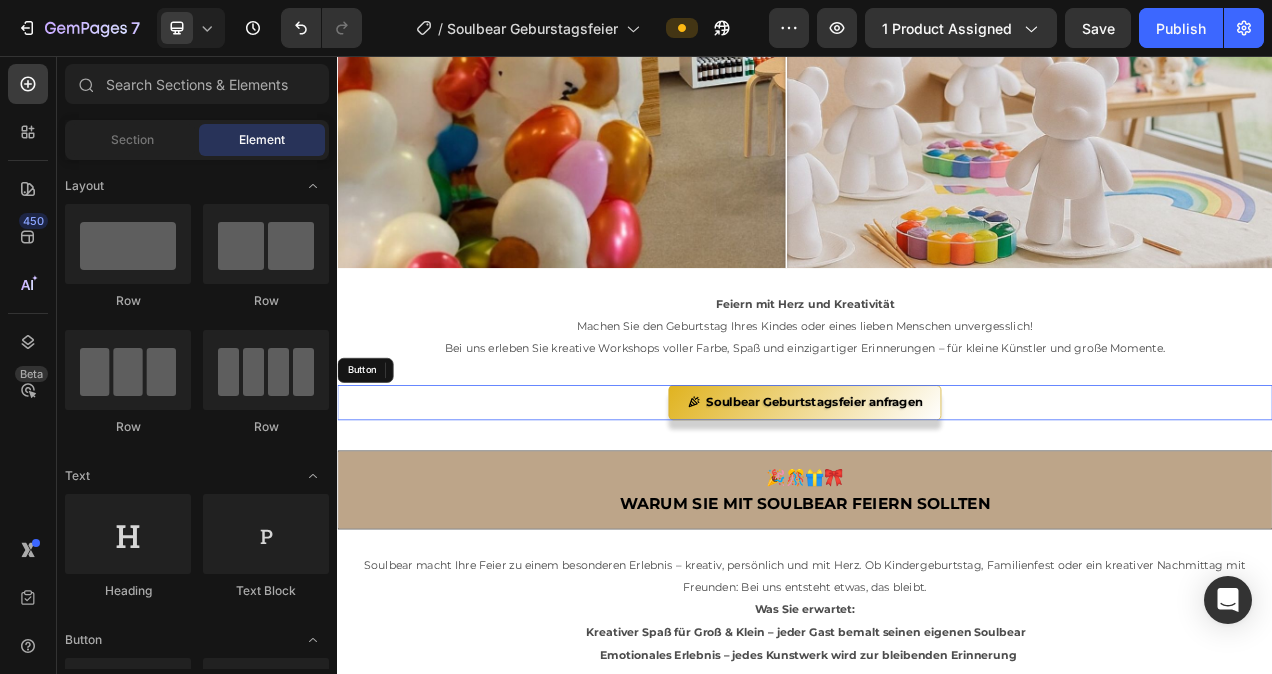 scroll, scrollTop: 1541, scrollLeft: 0, axis: vertical 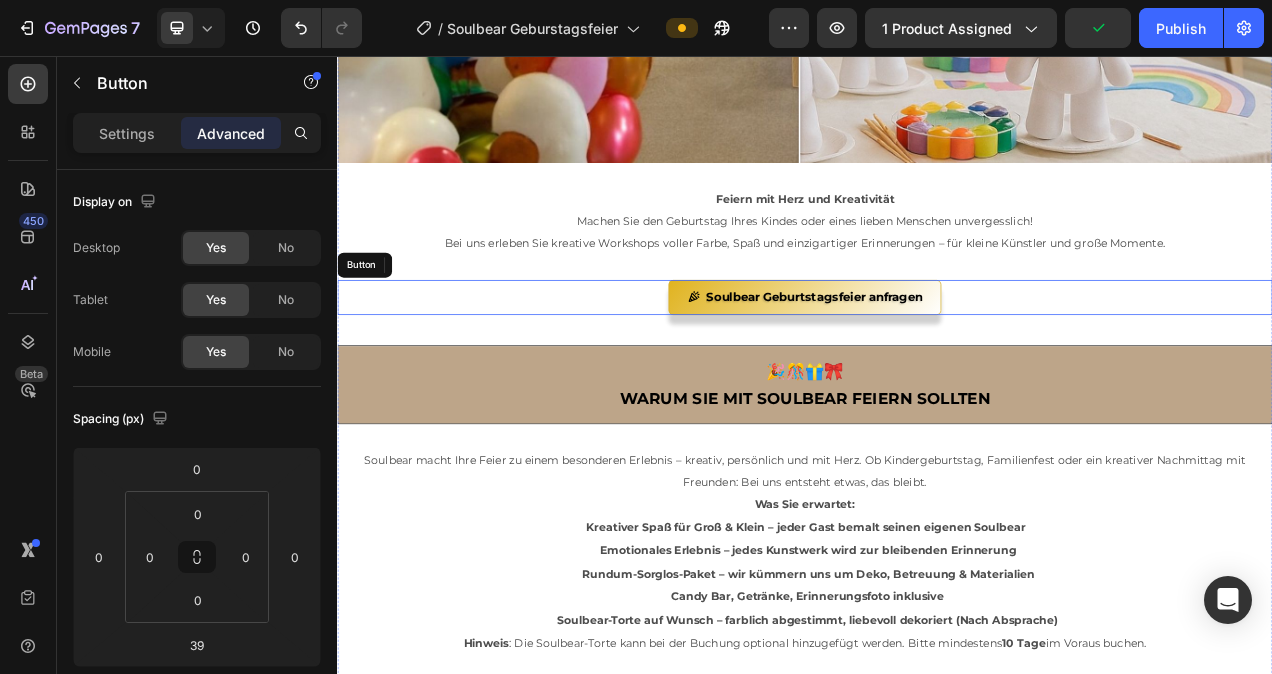 click on "Soulbear Geburtstagsfeier anfragen" at bounding box center [937, 366] 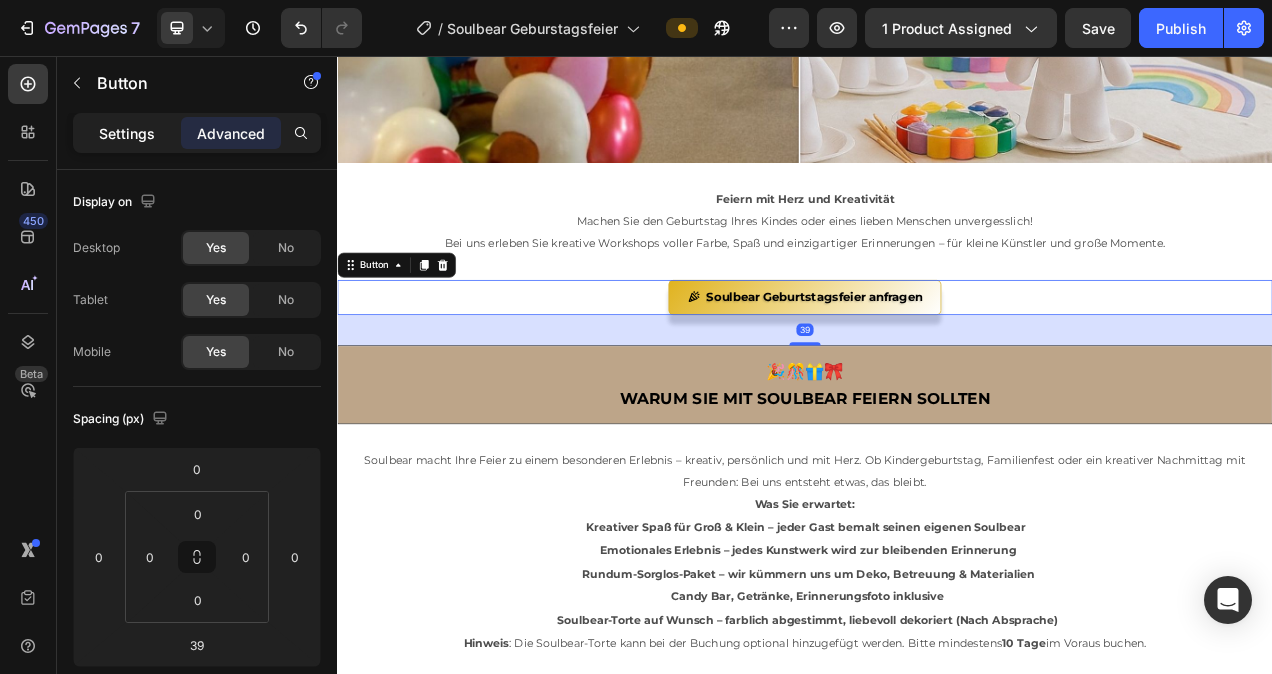 click on "Settings" at bounding box center [127, 133] 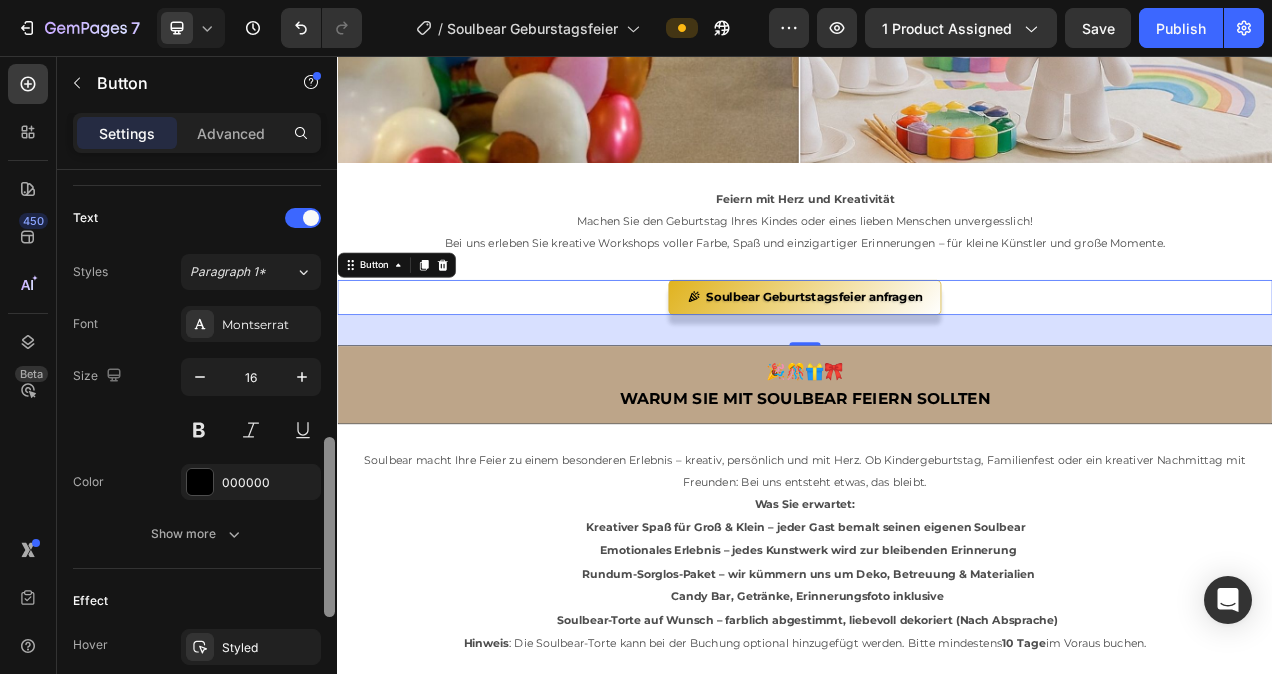 scroll, scrollTop: 819, scrollLeft: 0, axis: vertical 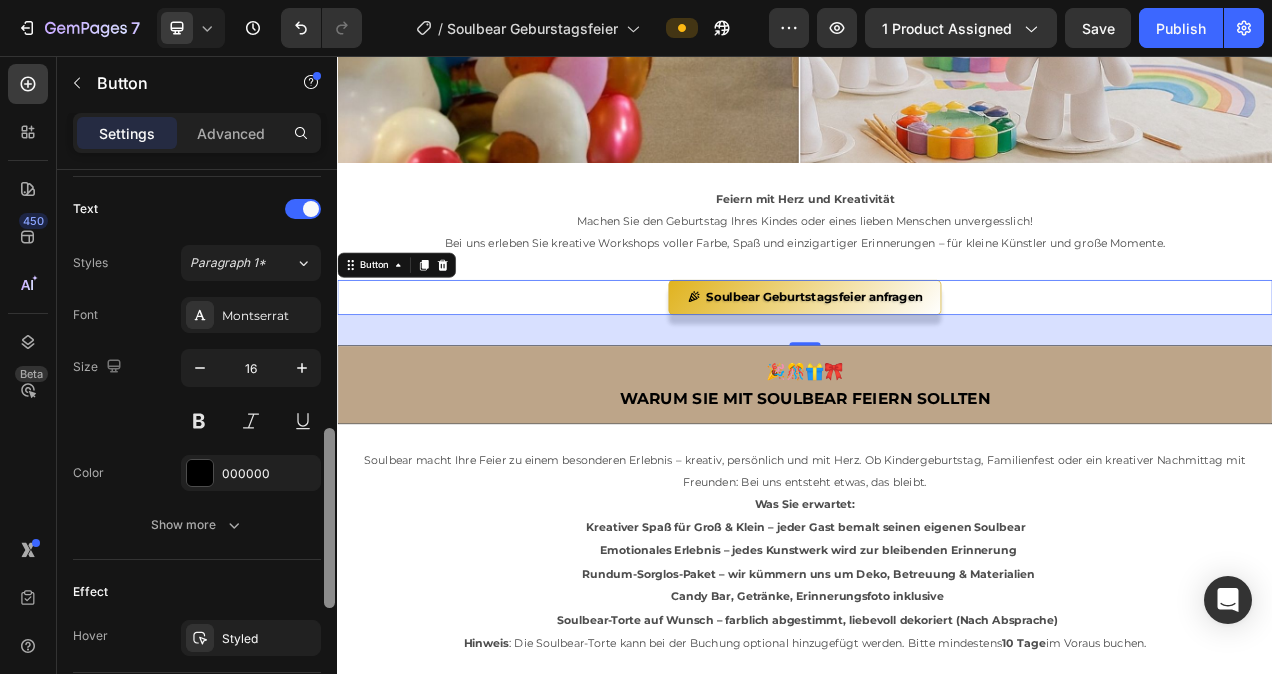 drag, startPoint x: 329, startPoint y: 222, endPoint x: 333, endPoint y: 485, distance: 263.03043 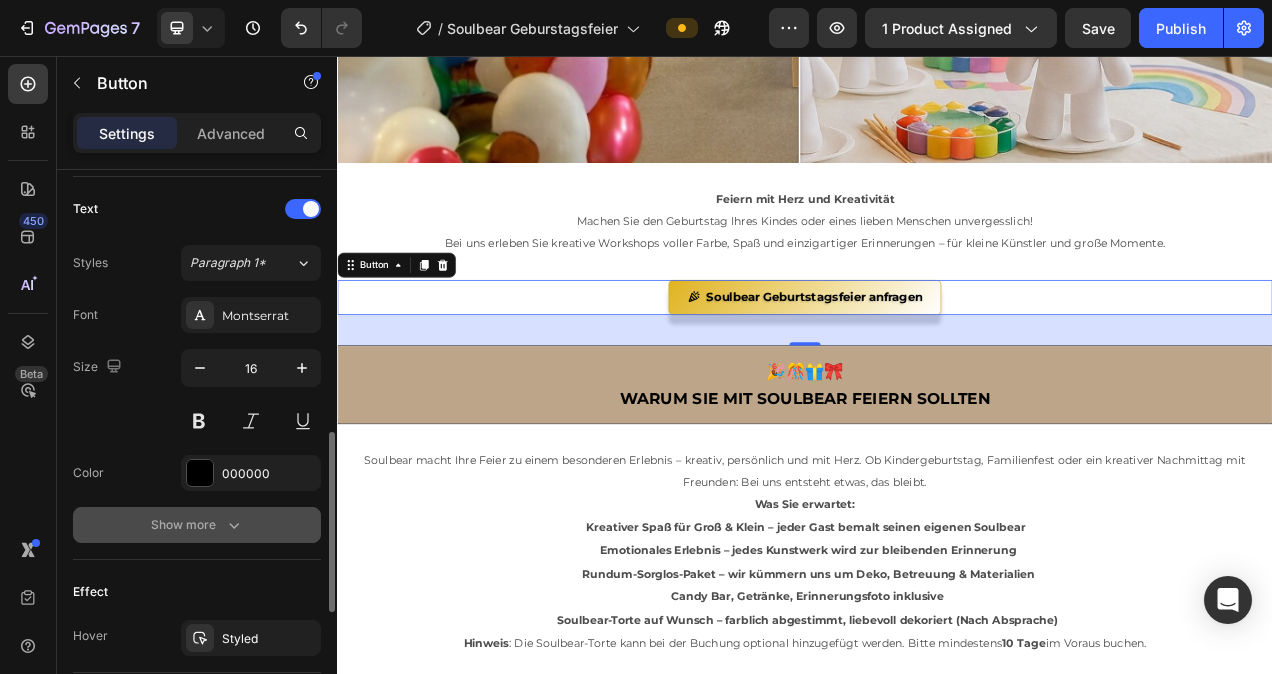 click 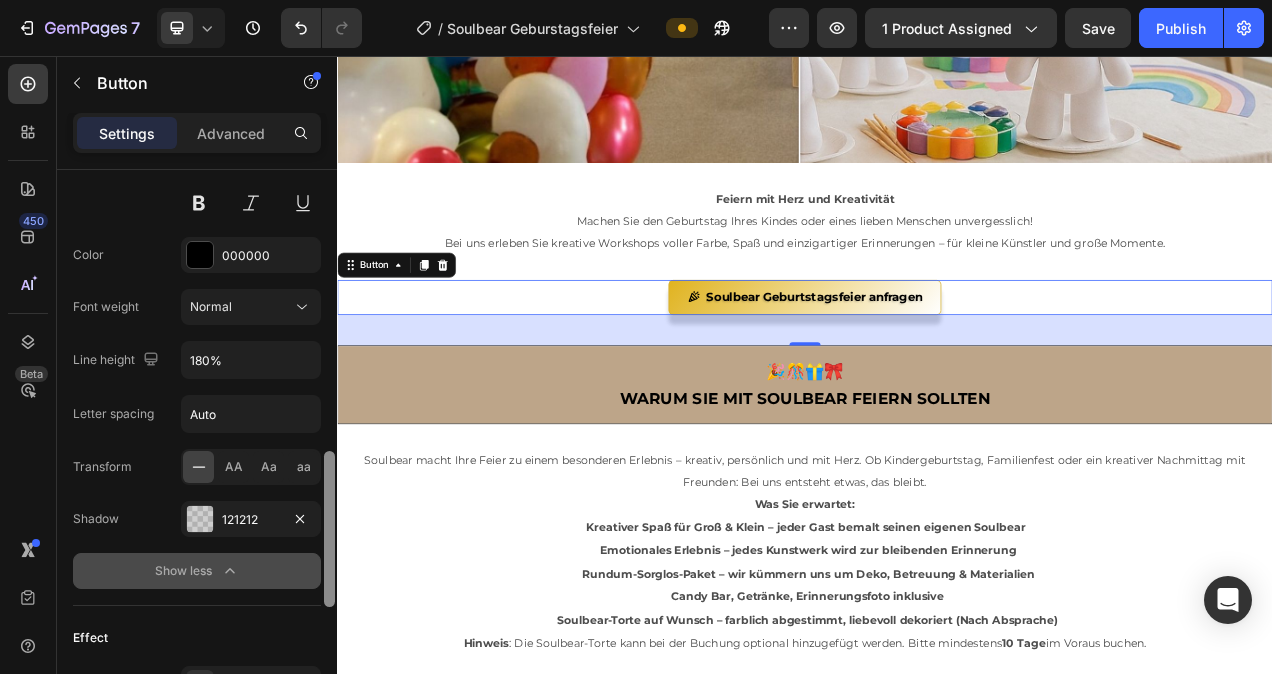 scroll, scrollTop: 1031, scrollLeft: 0, axis: vertical 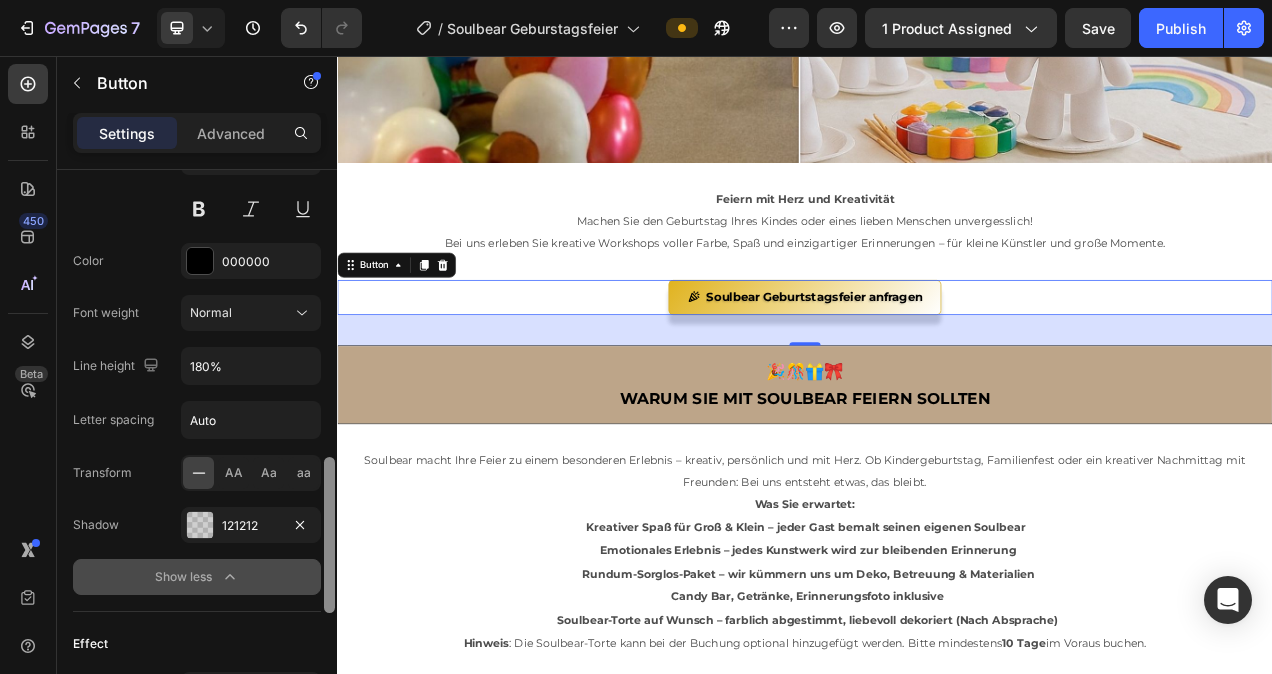 drag, startPoint x: 325, startPoint y: 471, endPoint x: 318, endPoint y: 539, distance: 68.359344 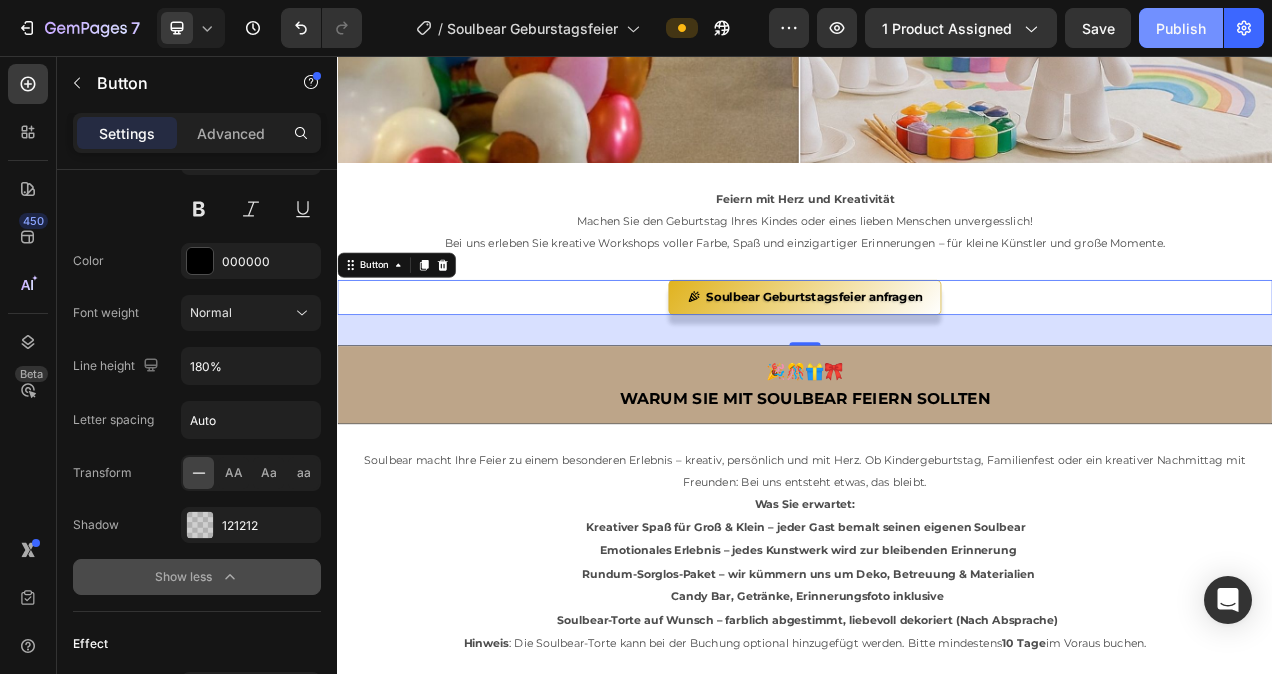 click on "Publish" at bounding box center [1181, 28] 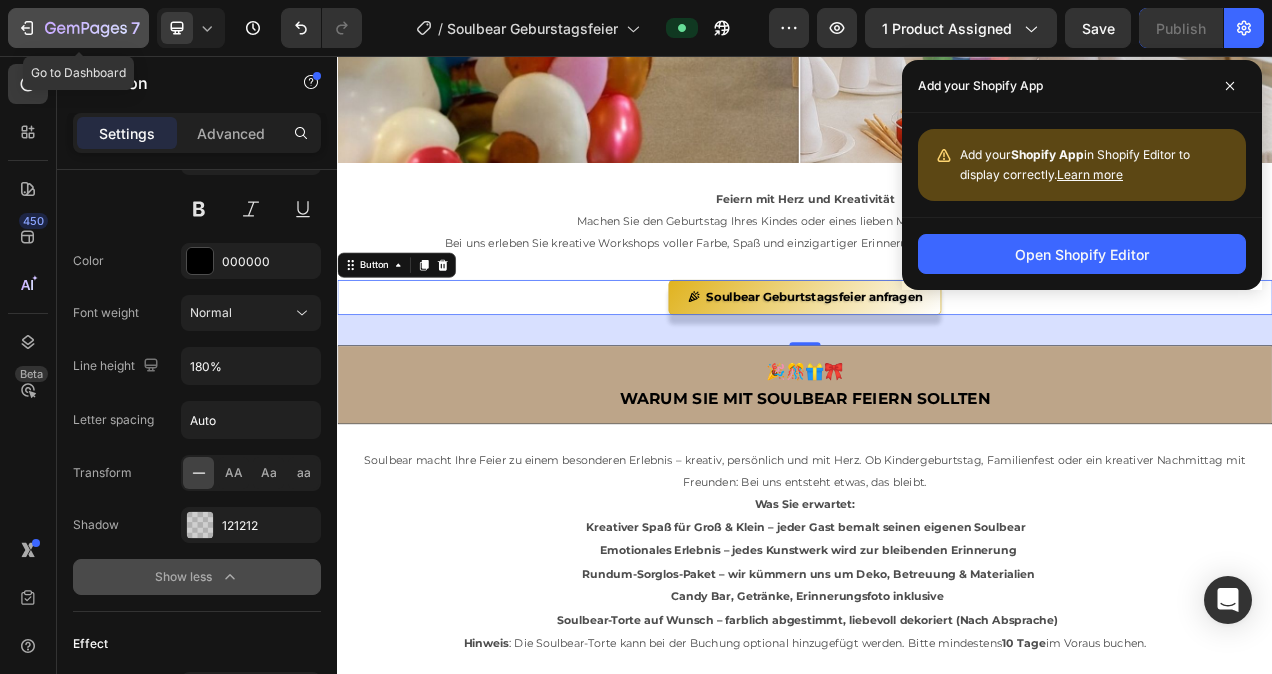 click on "7" at bounding box center [78, 28] 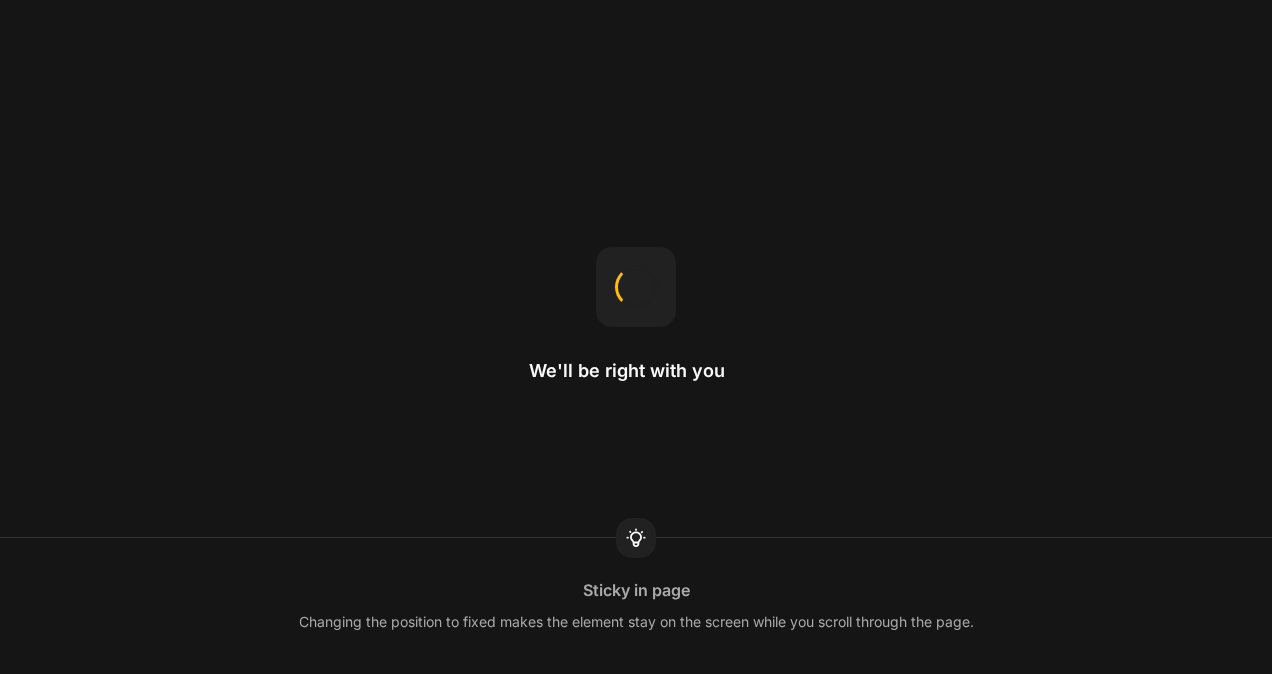 scroll, scrollTop: 0, scrollLeft: 0, axis: both 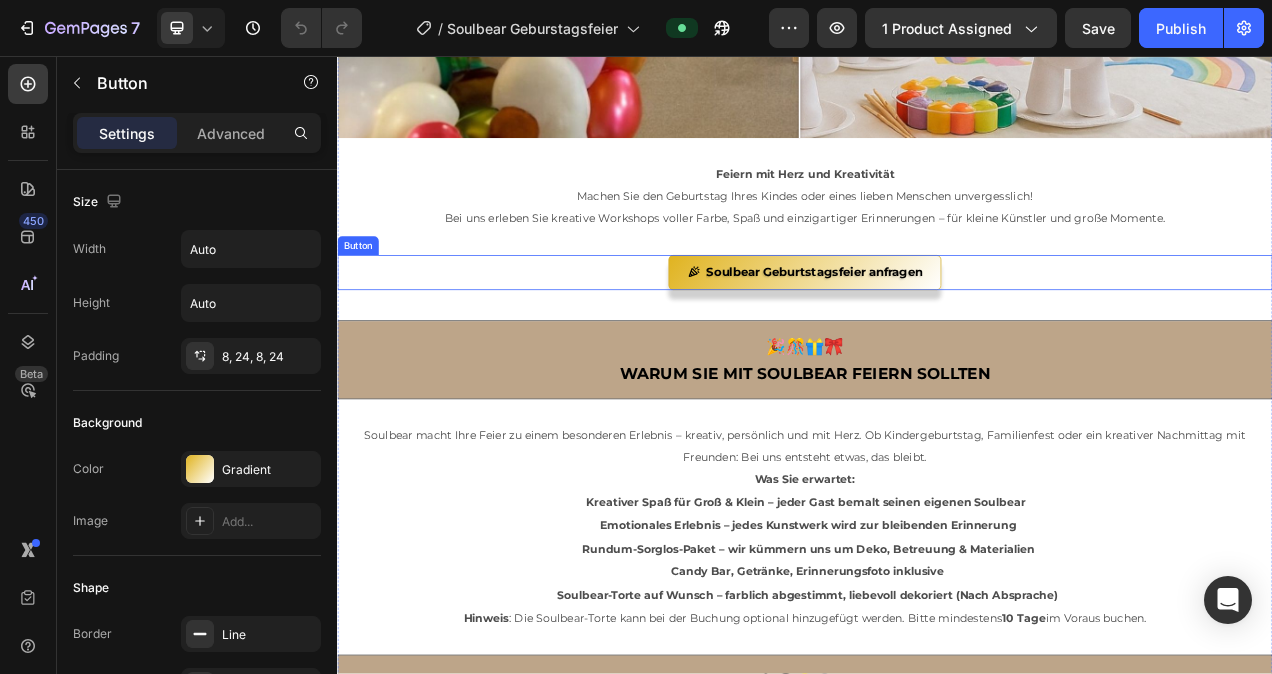 click on "Soulbear Geburtstagsfeier anfragen Button" at bounding box center (937, 334) 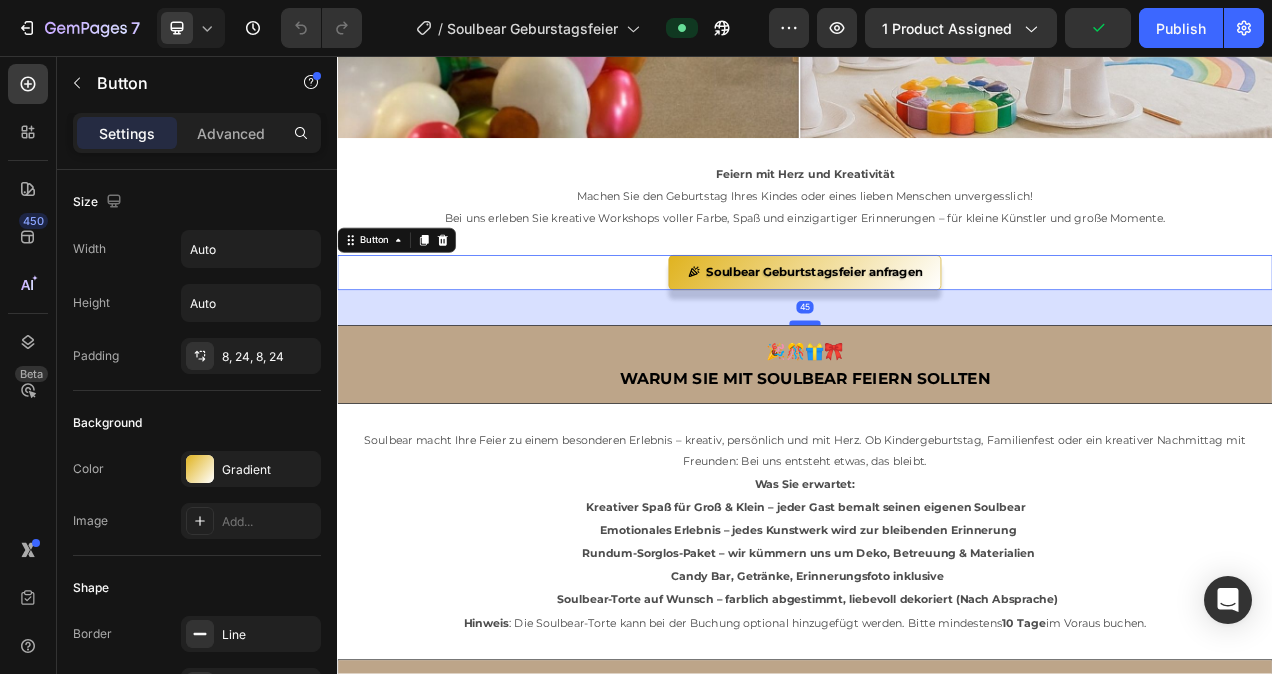 click at bounding box center [937, 399] 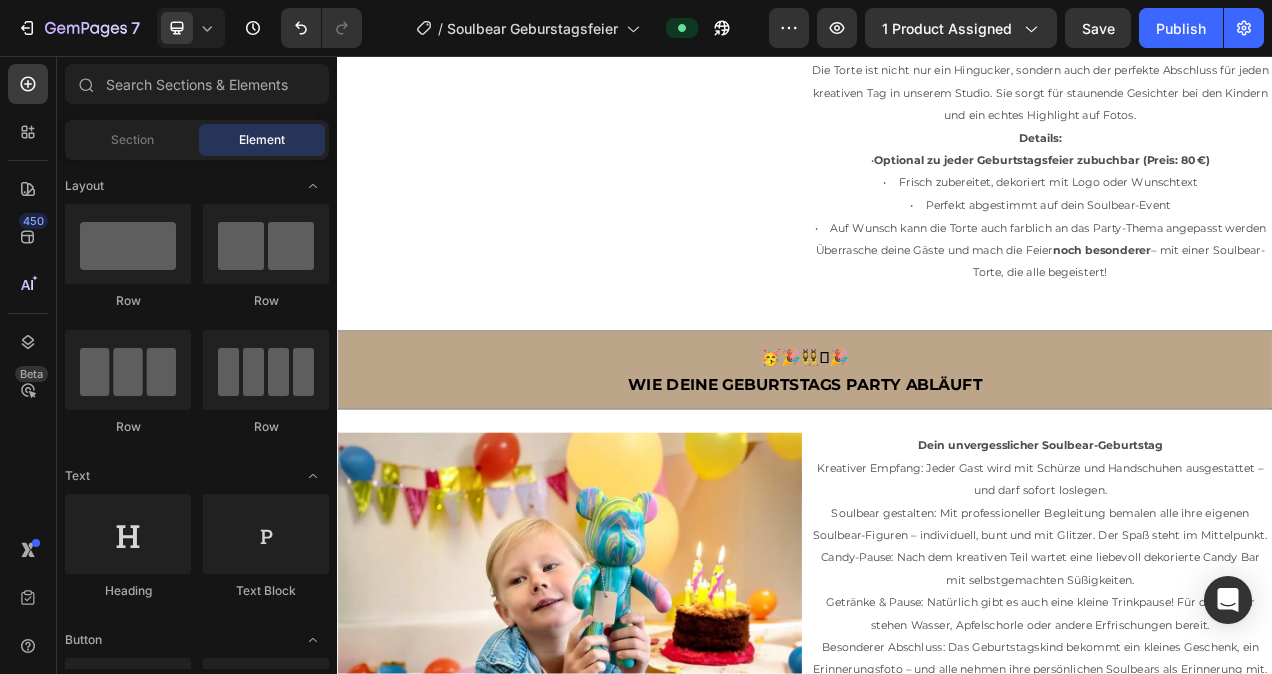 scroll, scrollTop: 2443, scrollLeft: 0, axis: vertical 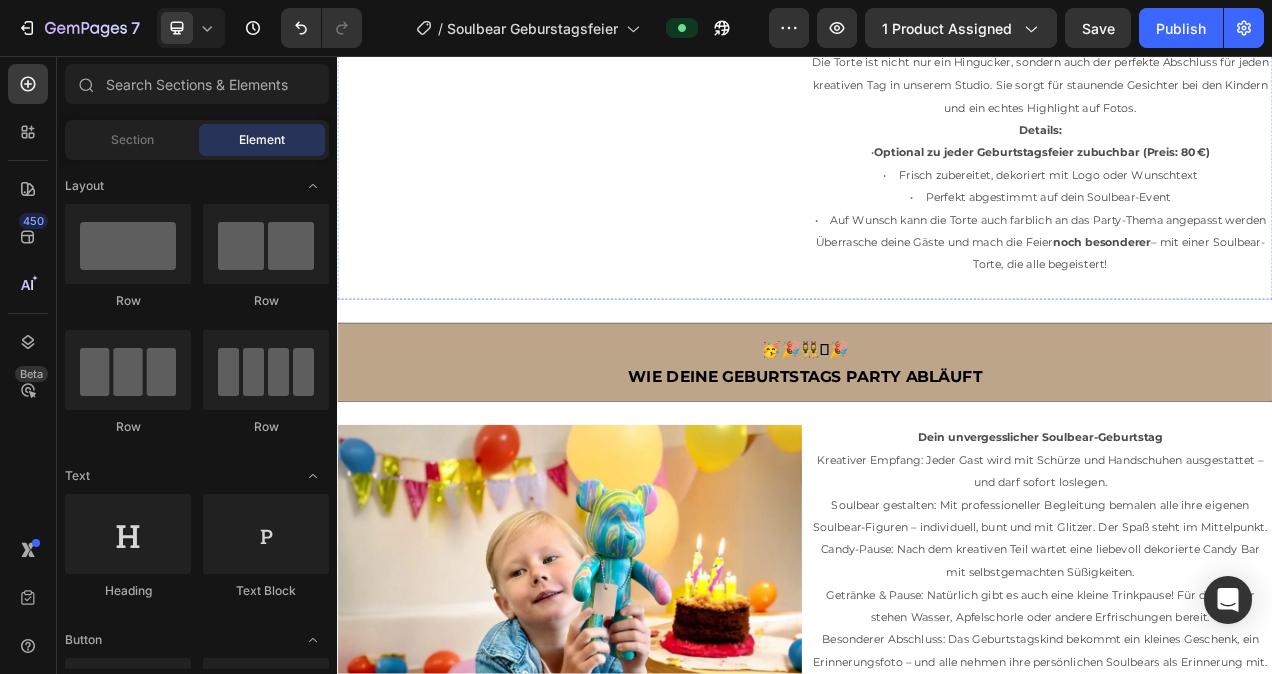 click at bounding box center (635, -36) 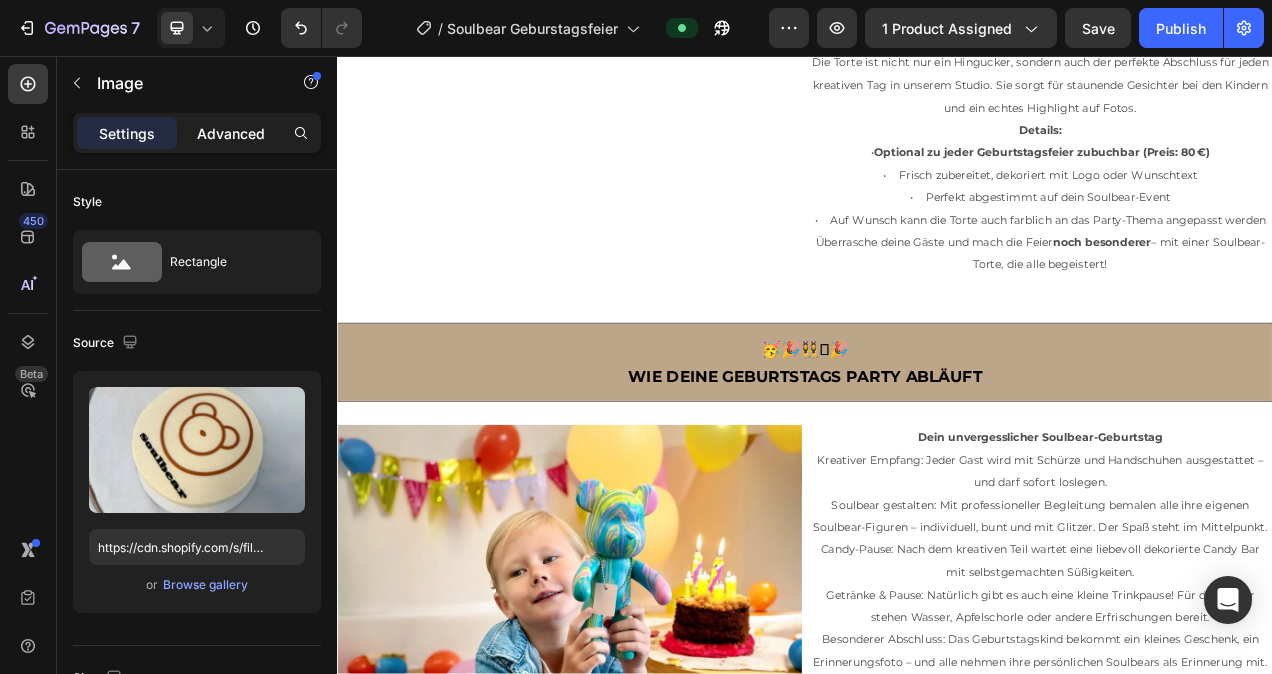 click on "Advanced" at bounding box center [231, 133] 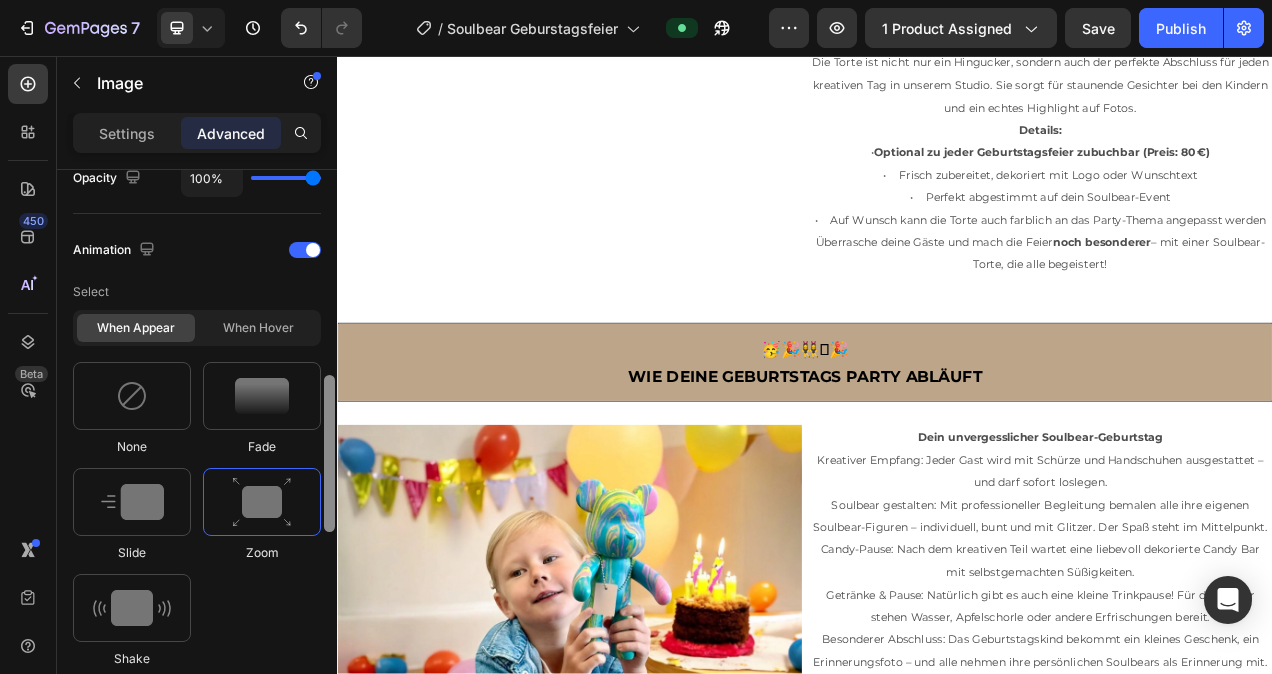 drag, startPoint x: 330, startPoint y: 272, endPoint x: 308, endPoint y: 507, distance: 236.02754 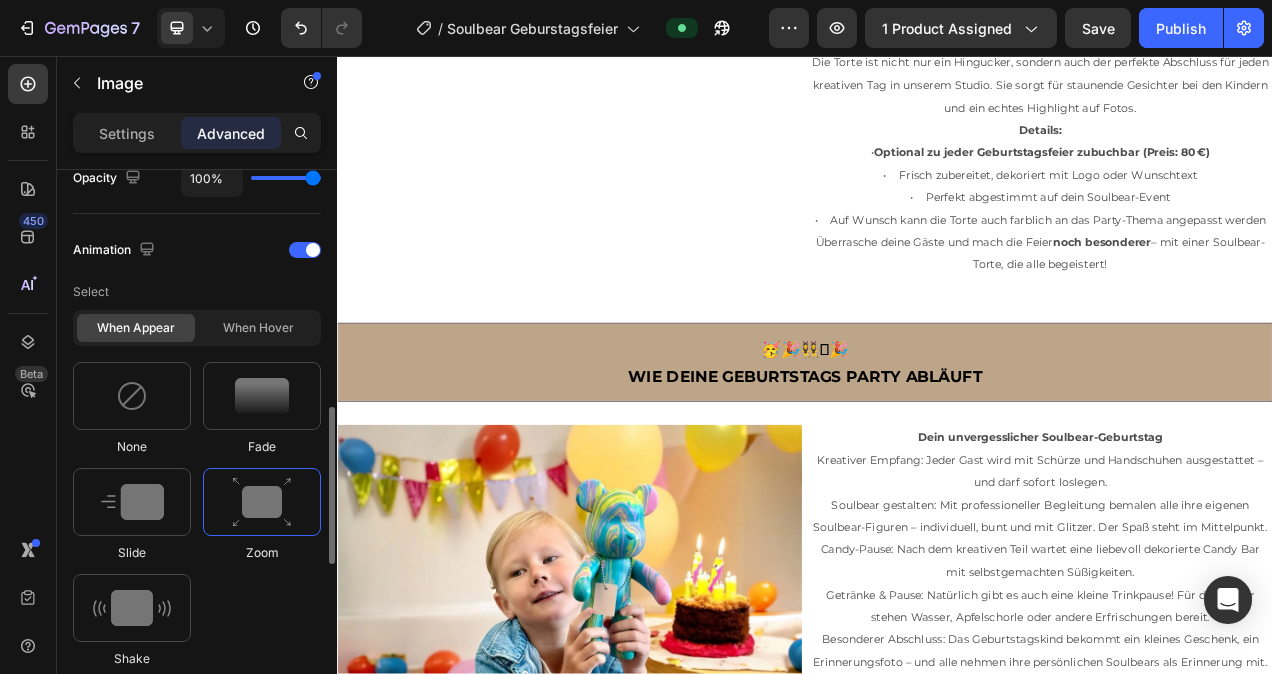 scroll, scrollTop: 831, scrollLeft: 0, axis: vertical 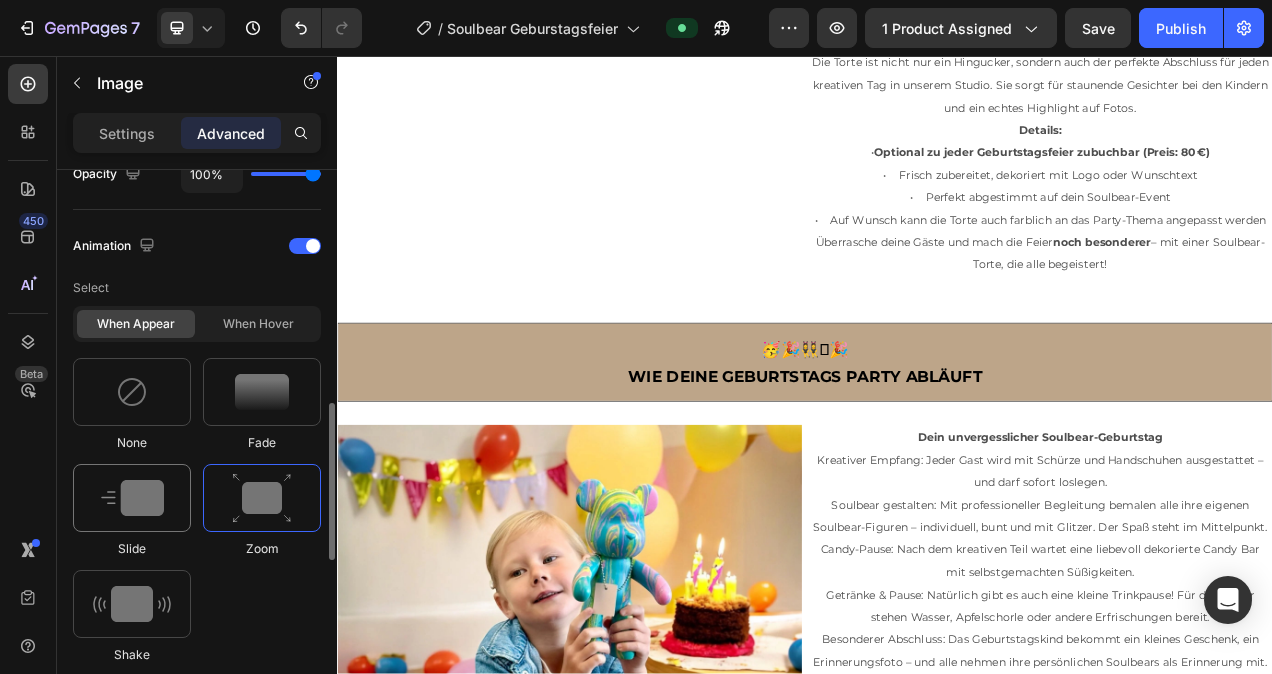 click at bounding box center [132, 498] 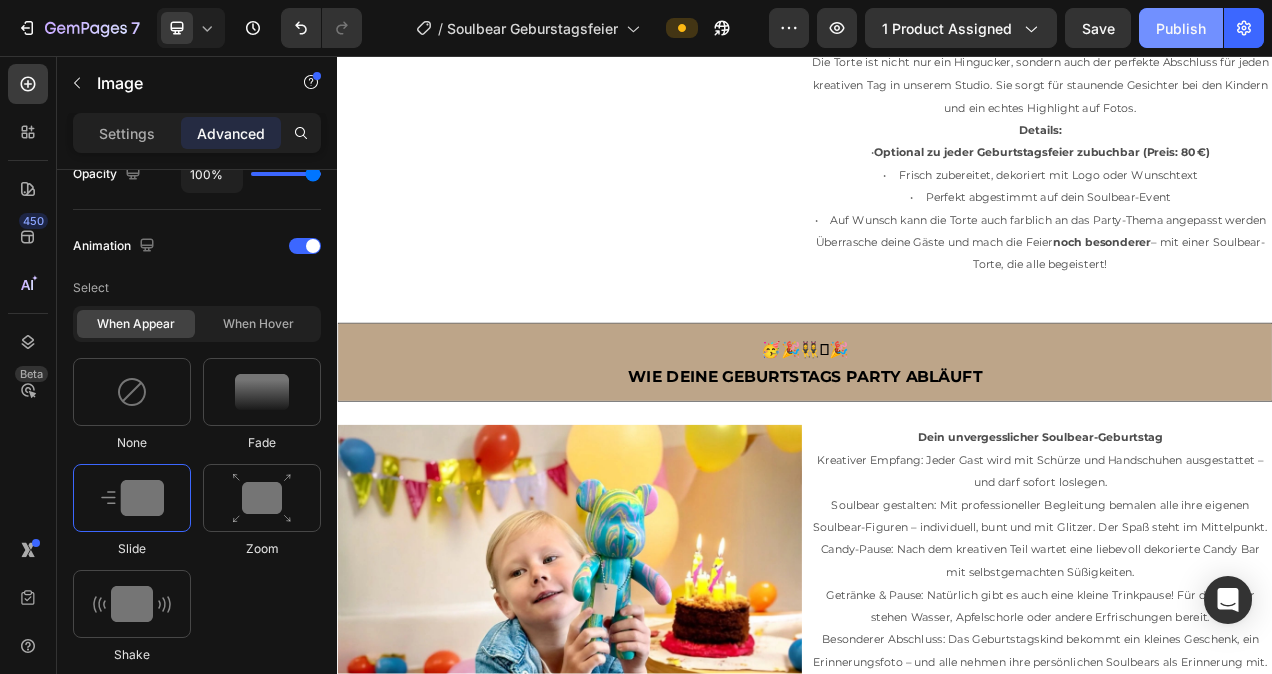 click on "Publish" at bounding box center (1181, 28) 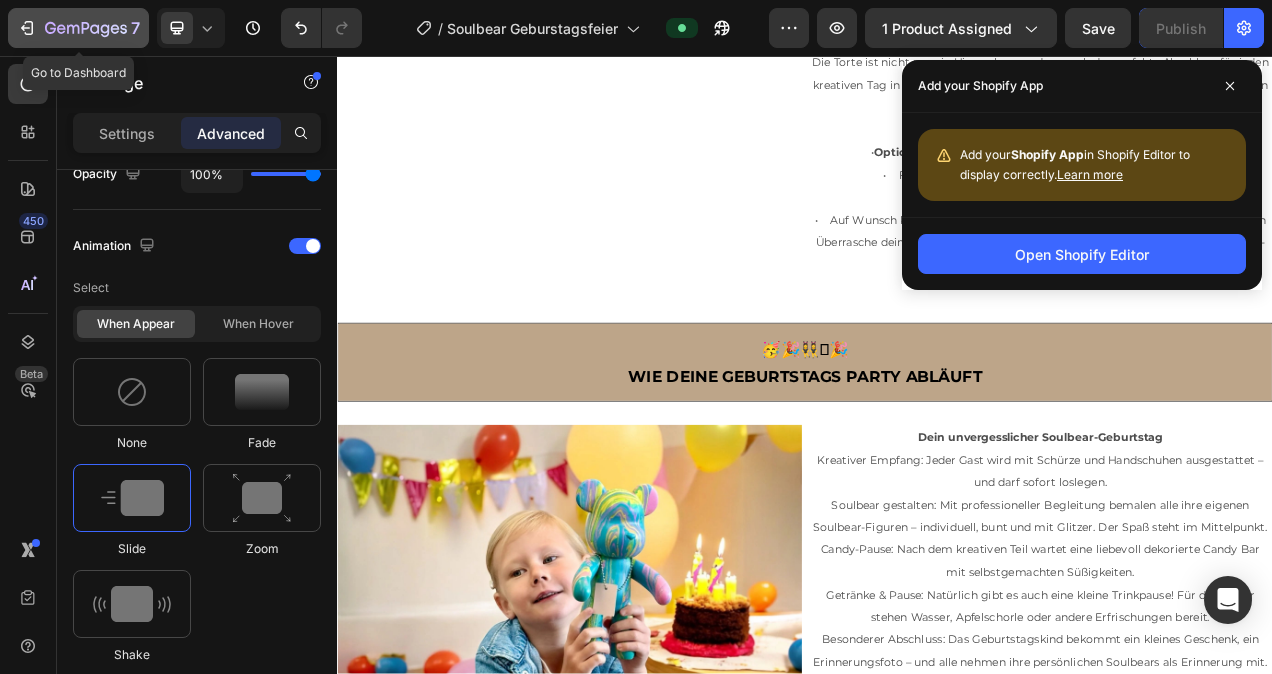click 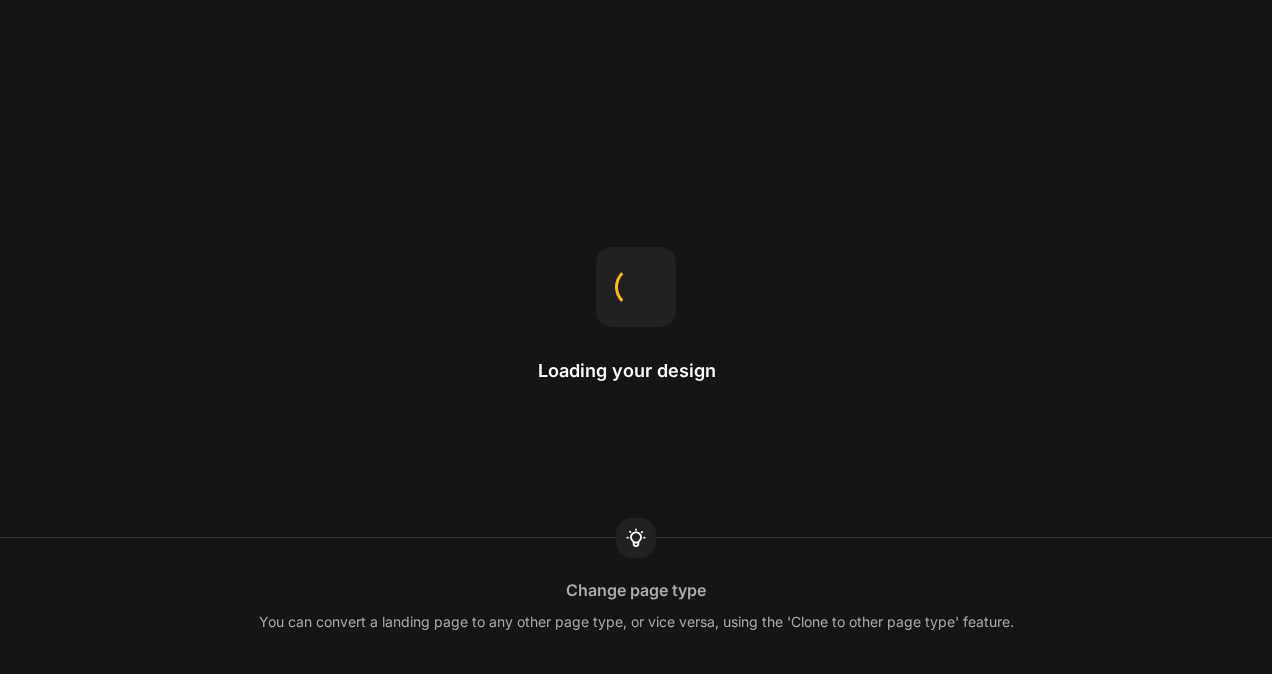 scroll, scrollTop: 0, scrollLeft: 0, axis: both 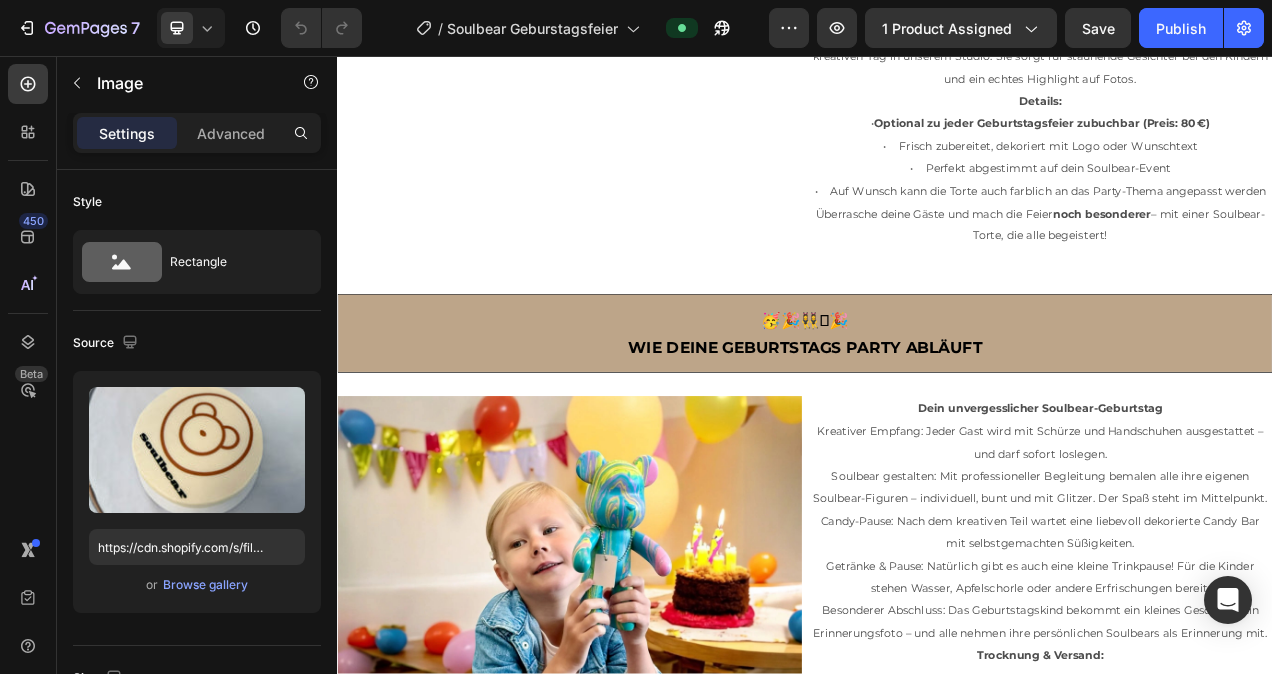 click at bounding box center [635, -73] 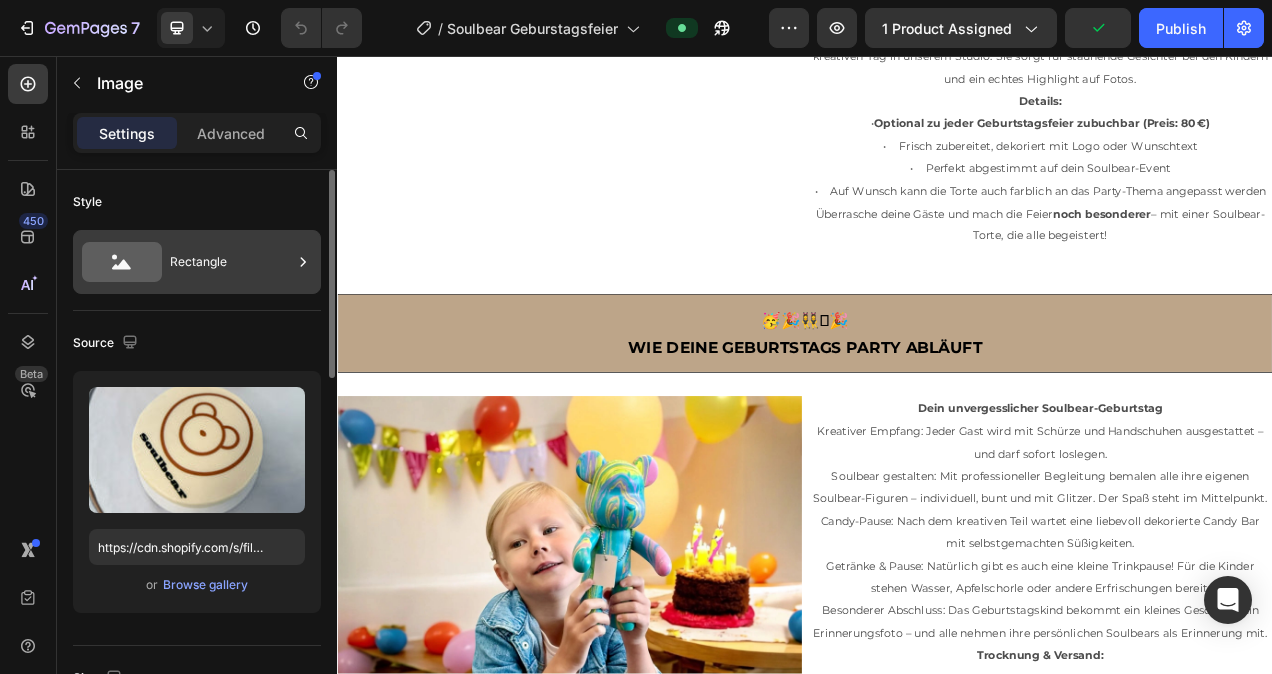 click on "Rectangle" at bounding box center [231, 262] 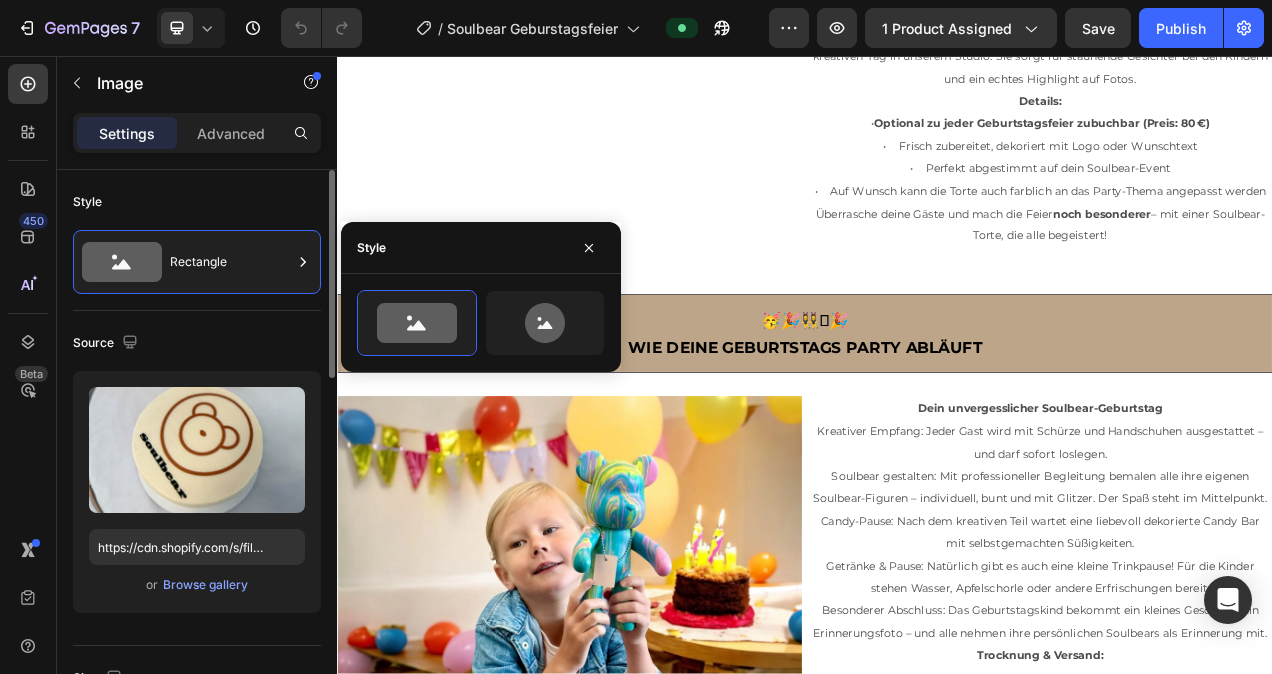 click on "Style" at bounding box center [197, 202] 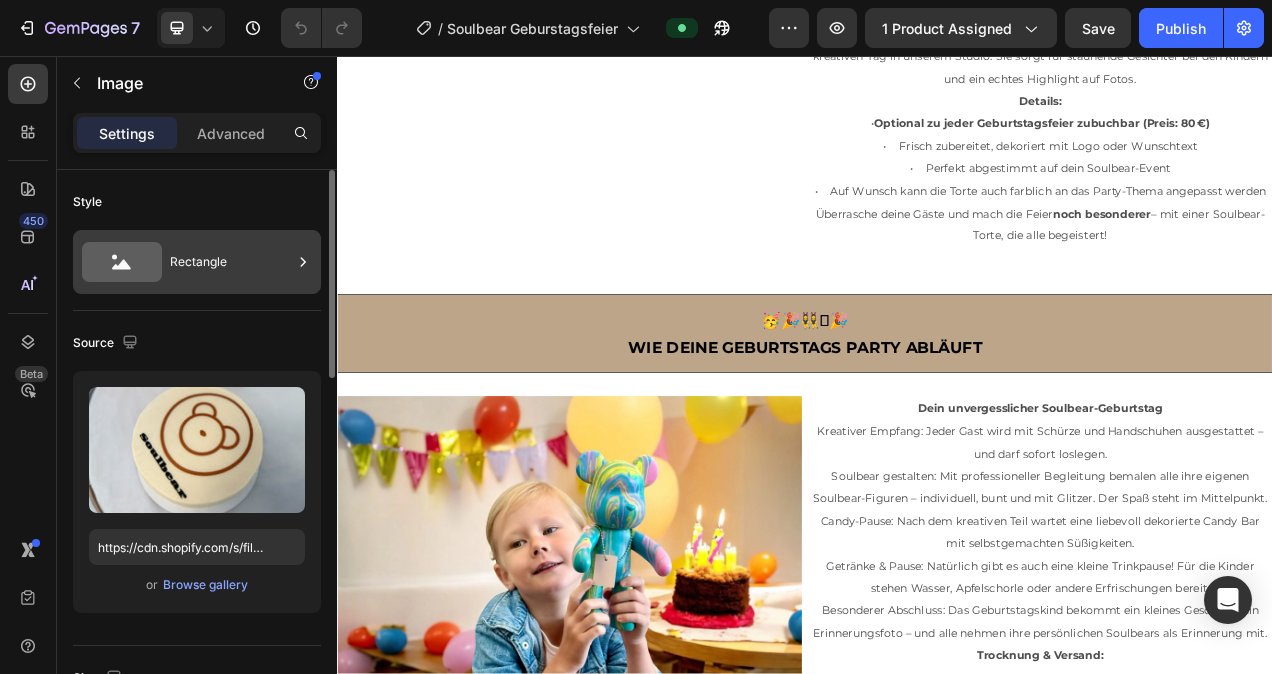 click on "Rectangle" at bounding box center (231, 262) 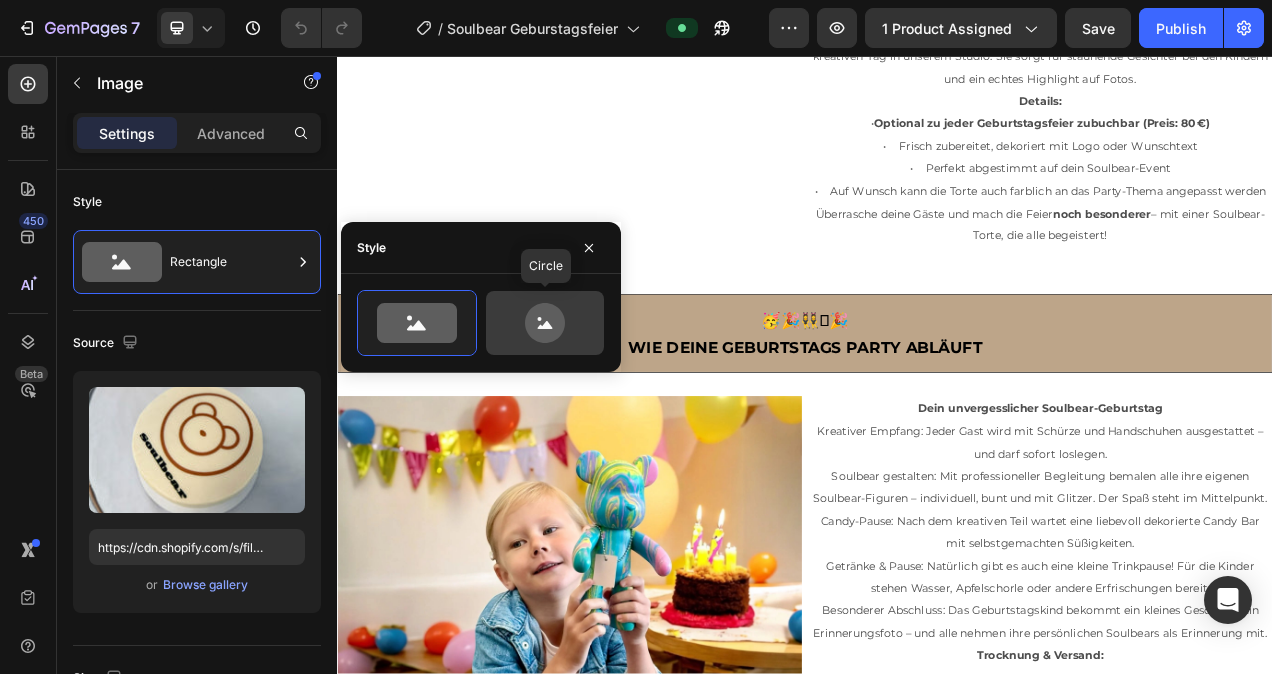 click 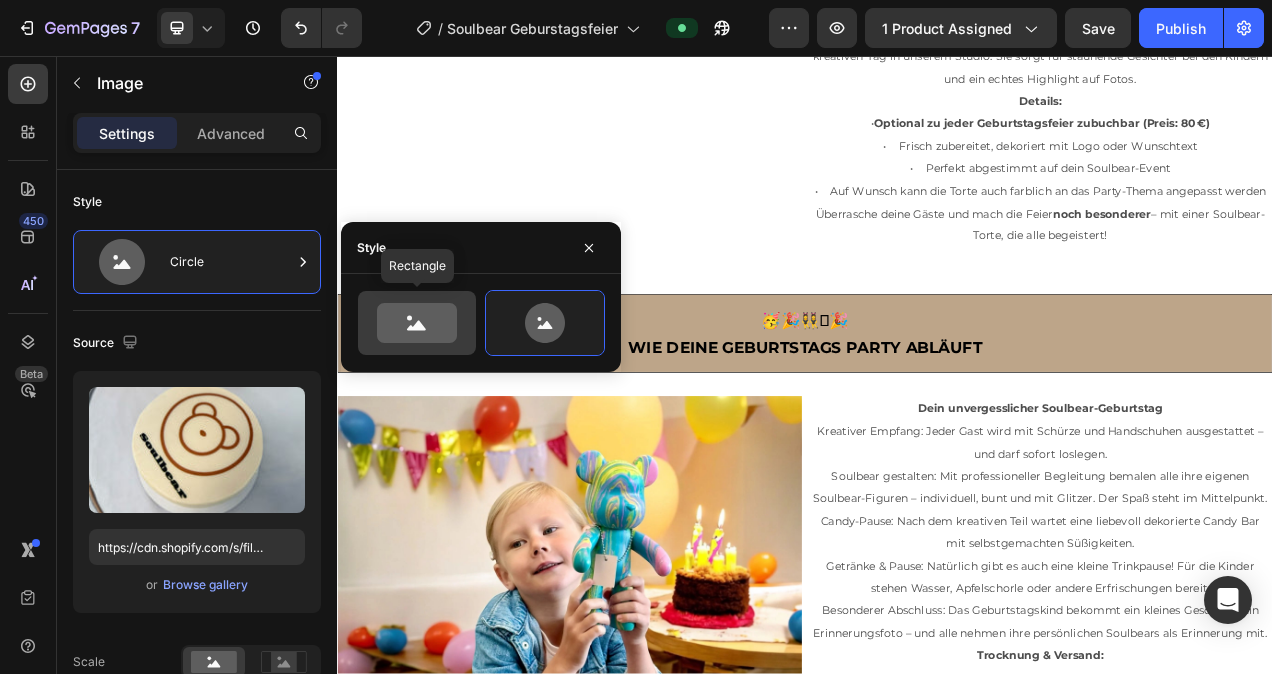 click 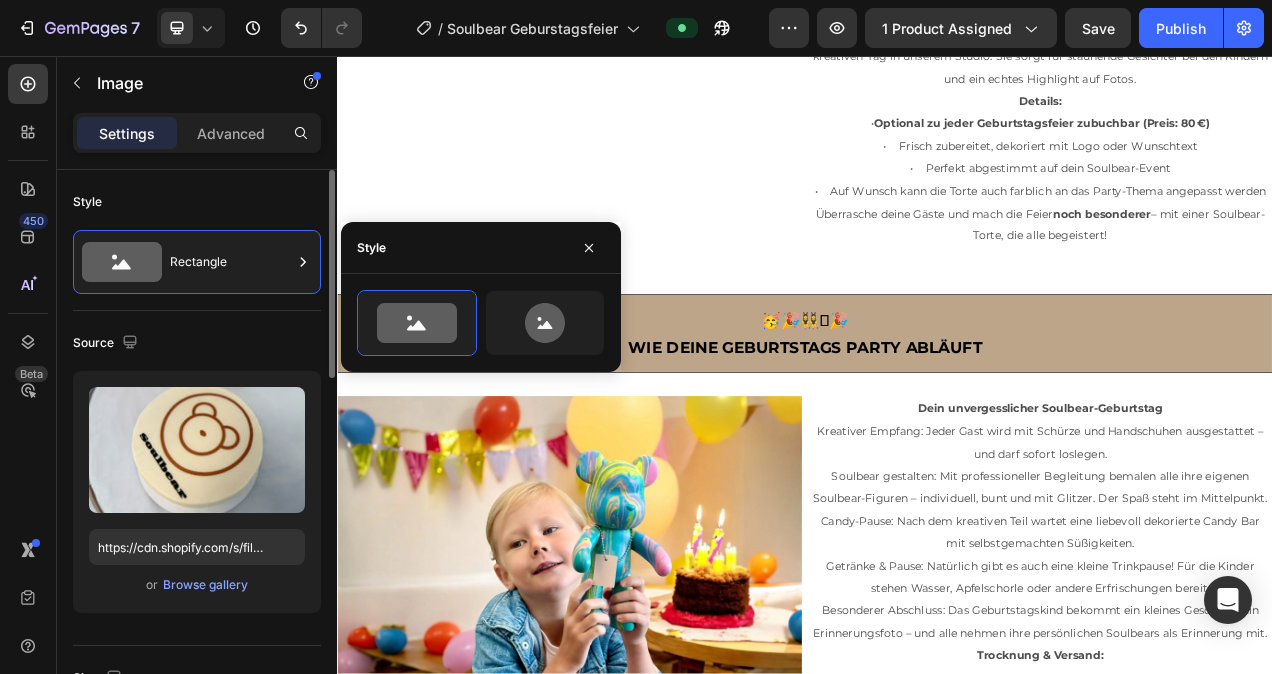 click on "Style" at bounding box center [197, 202] 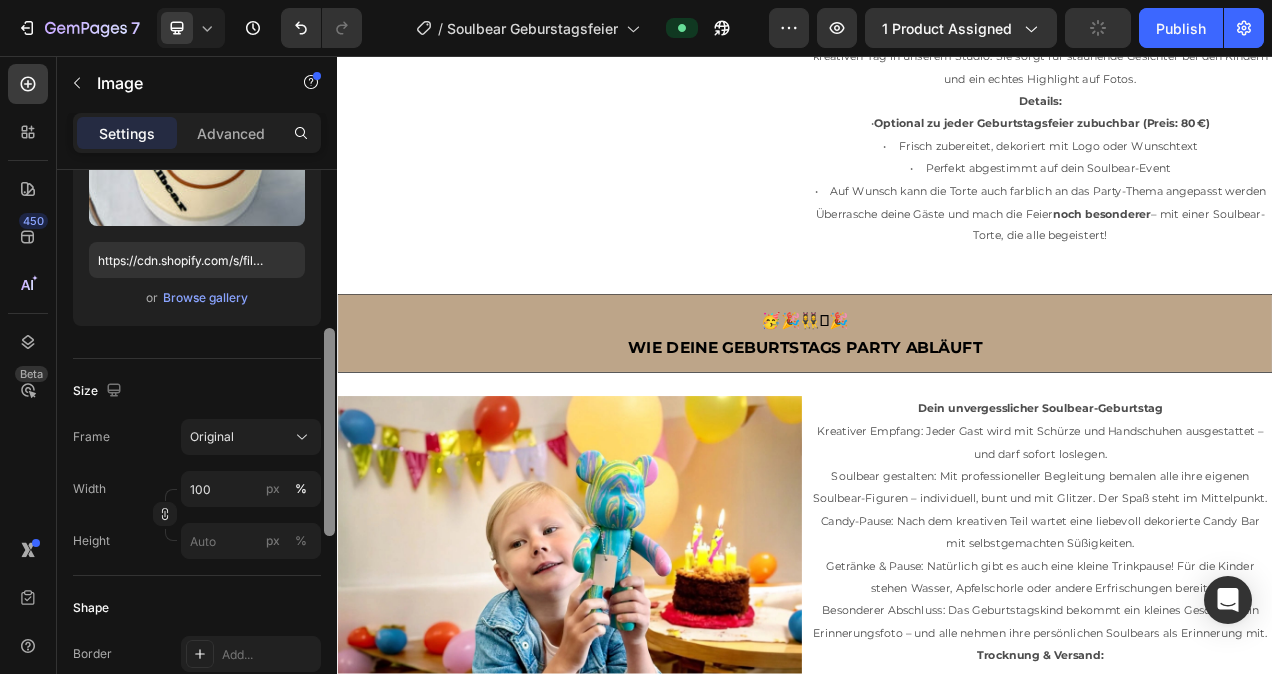scroll, scrollTop: 274, scrollLeft: 0, axis: vertical 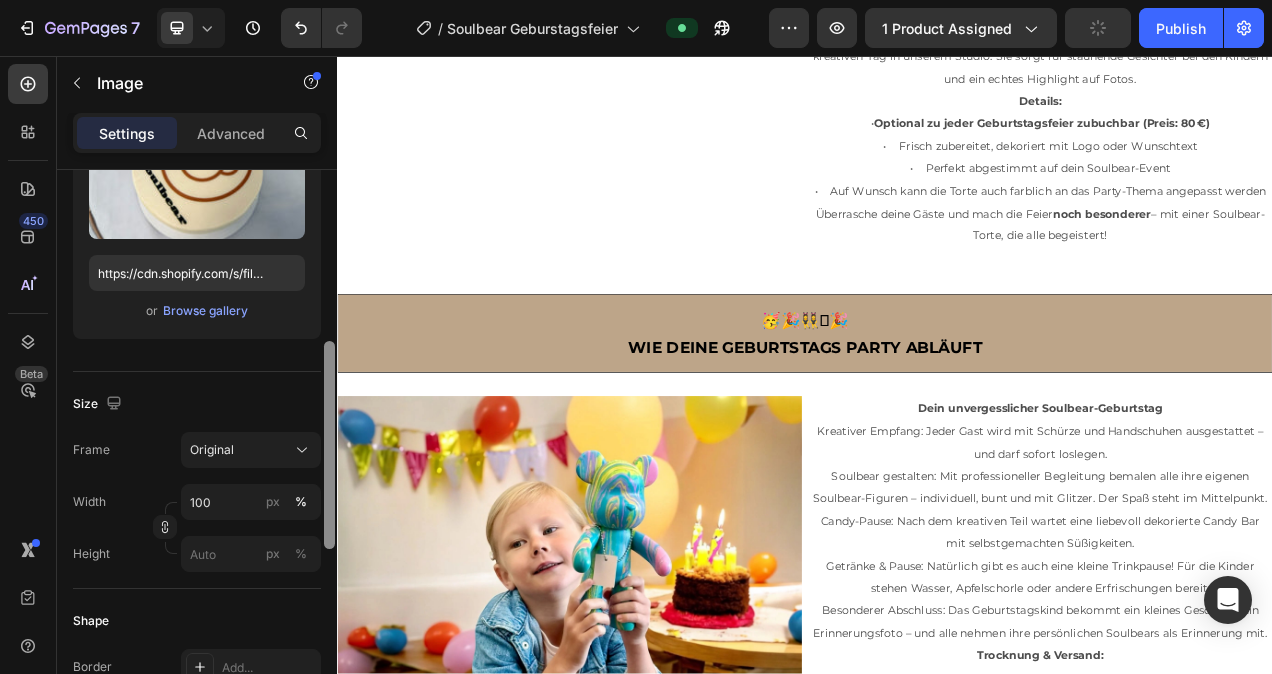 drag, startPoint x: 325, startPoint y: 211, endPoint x: 326, endPoint y: 313, distance: 102.0049 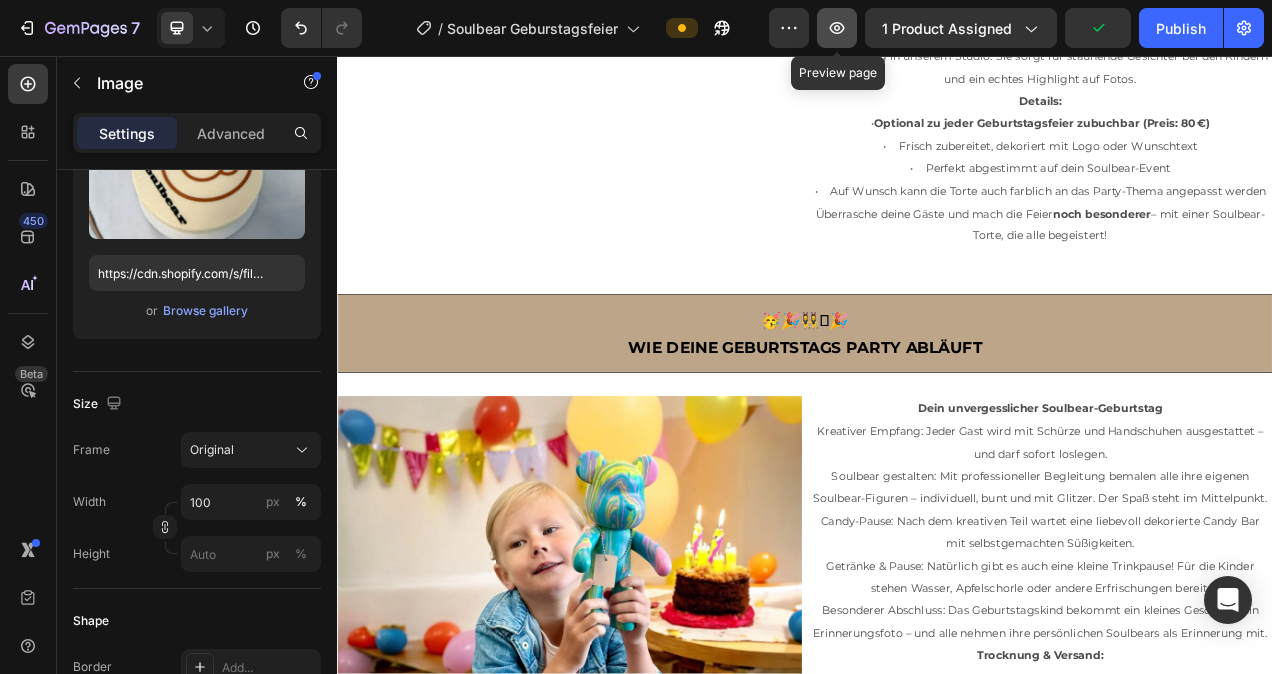 click 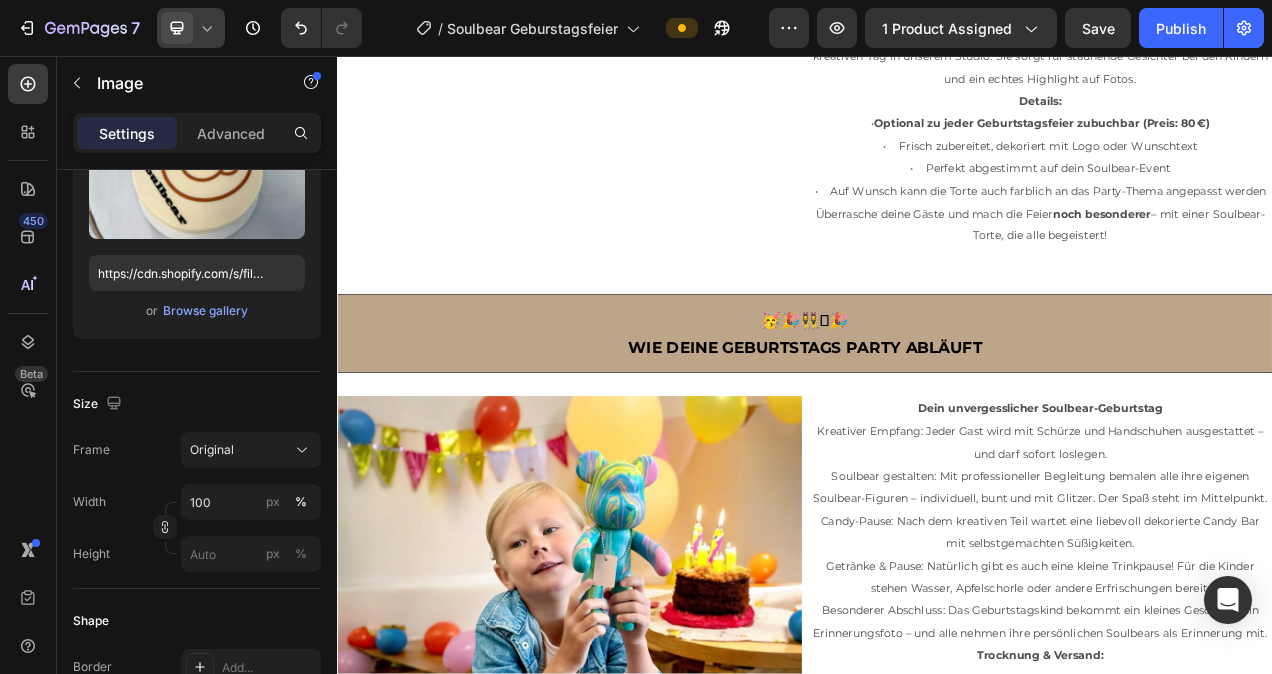click 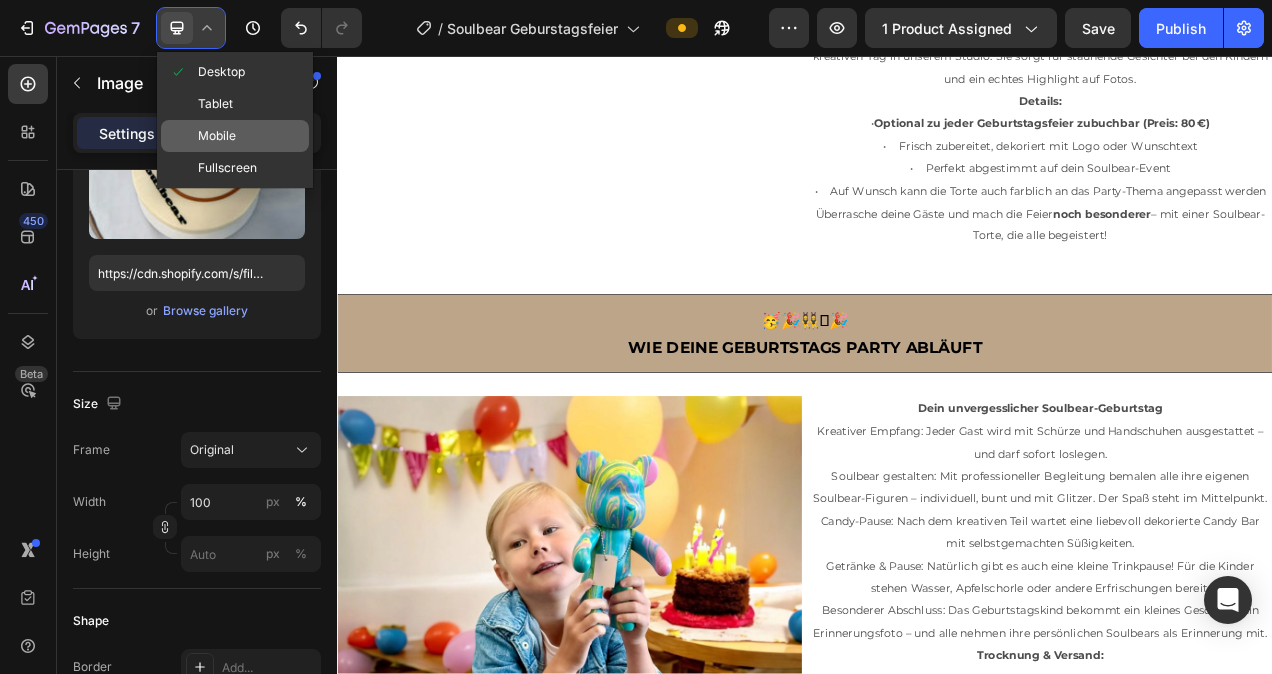 click on "Mobile" 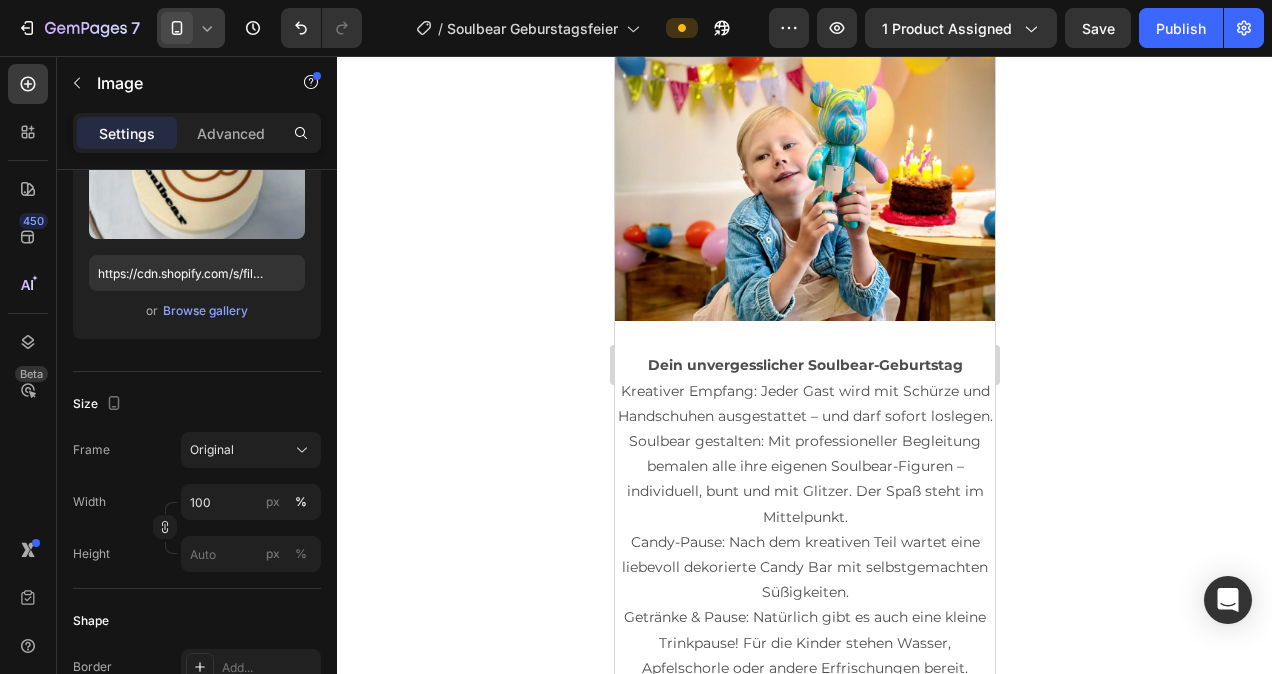 scroll, scrollTop: 2888, scrollLeft: 0, axis: vertical 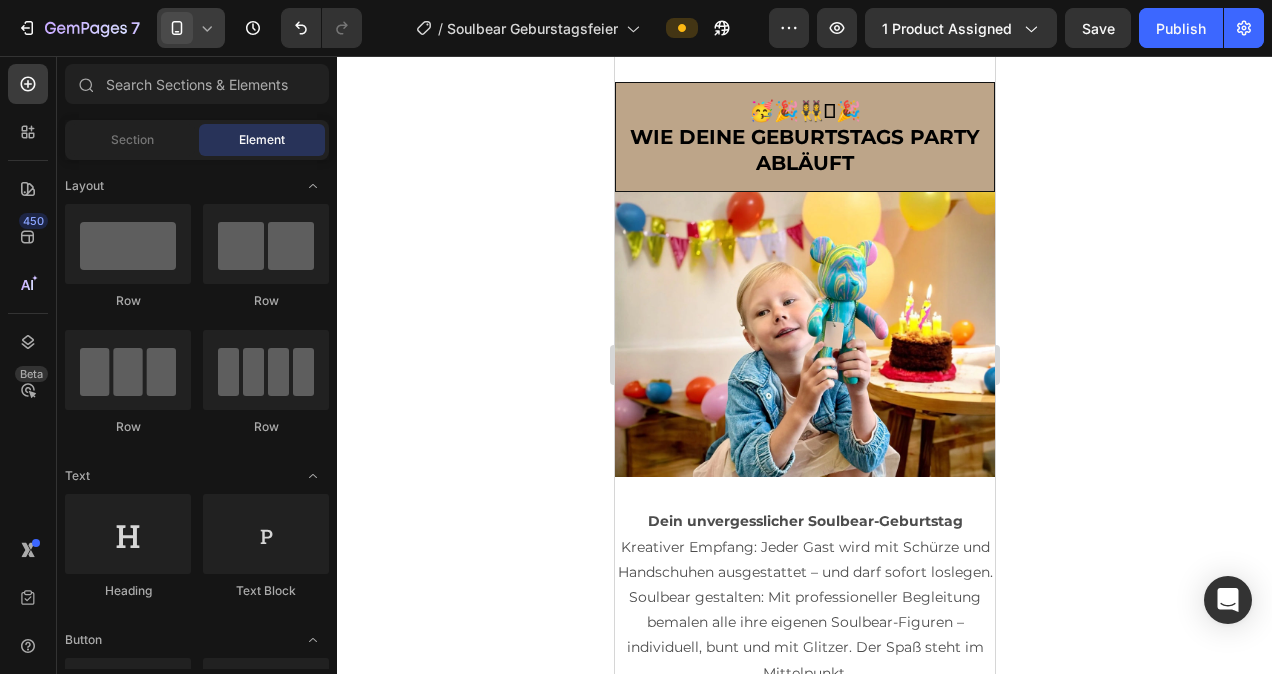 drag, startPoint x: 984, startPoint y: 372, endPoint x: 1610, endPoint y: 412, distance: 627.2767 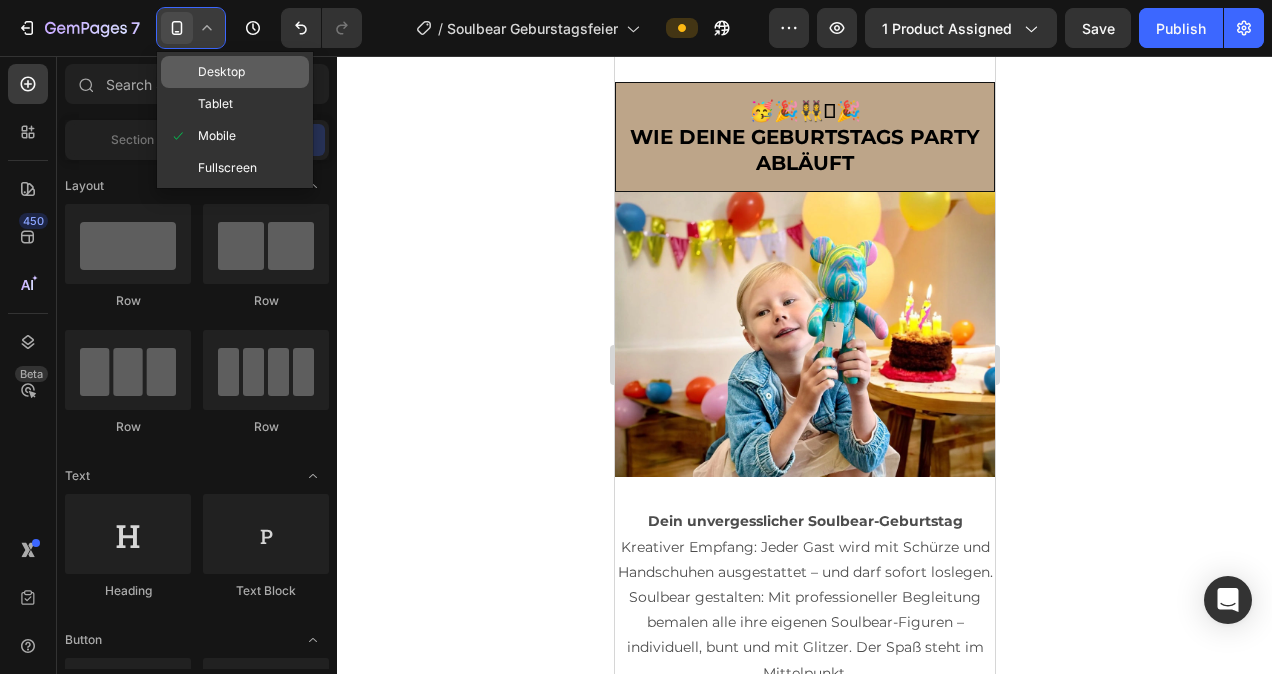 click on "Desktop" at bounding box center [221, 72] 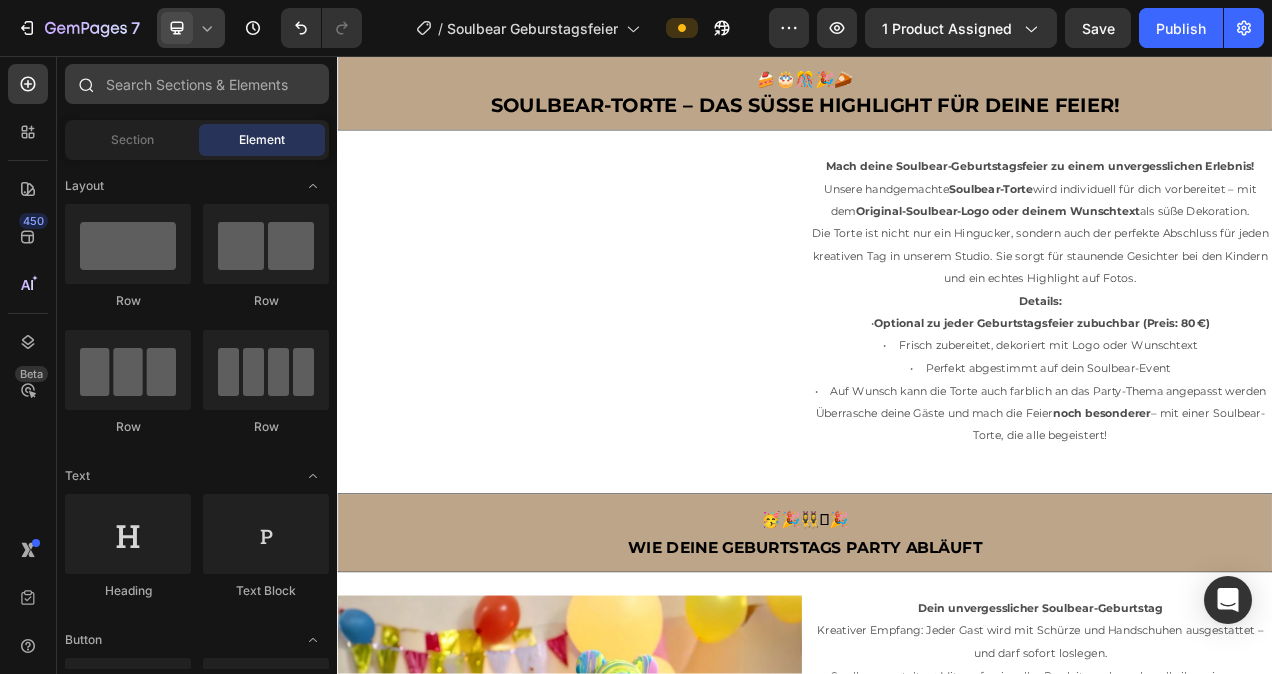 scroll, scrollTop: 2242, scrollLeft: 0, axis: vertical 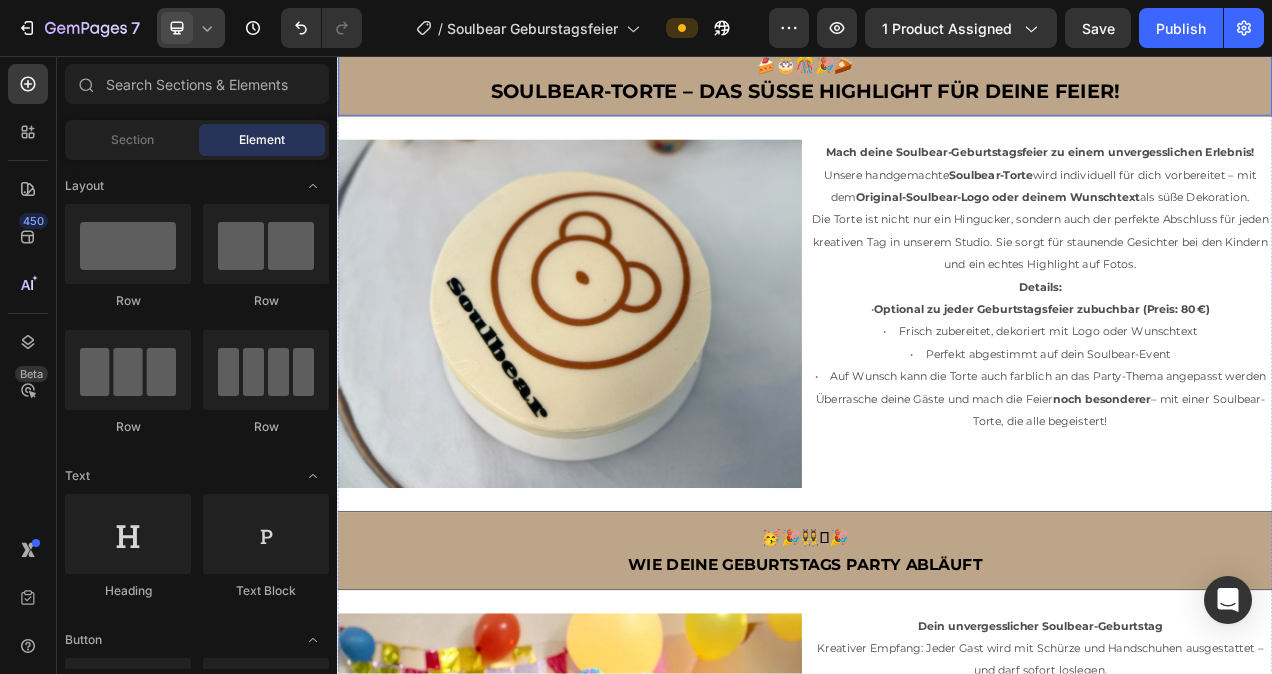 click on "🍰🎂🎊🎉🥧 Soulbear-Torte – das süße Highlight für deine Feier!" at bounding box center [937, 84] 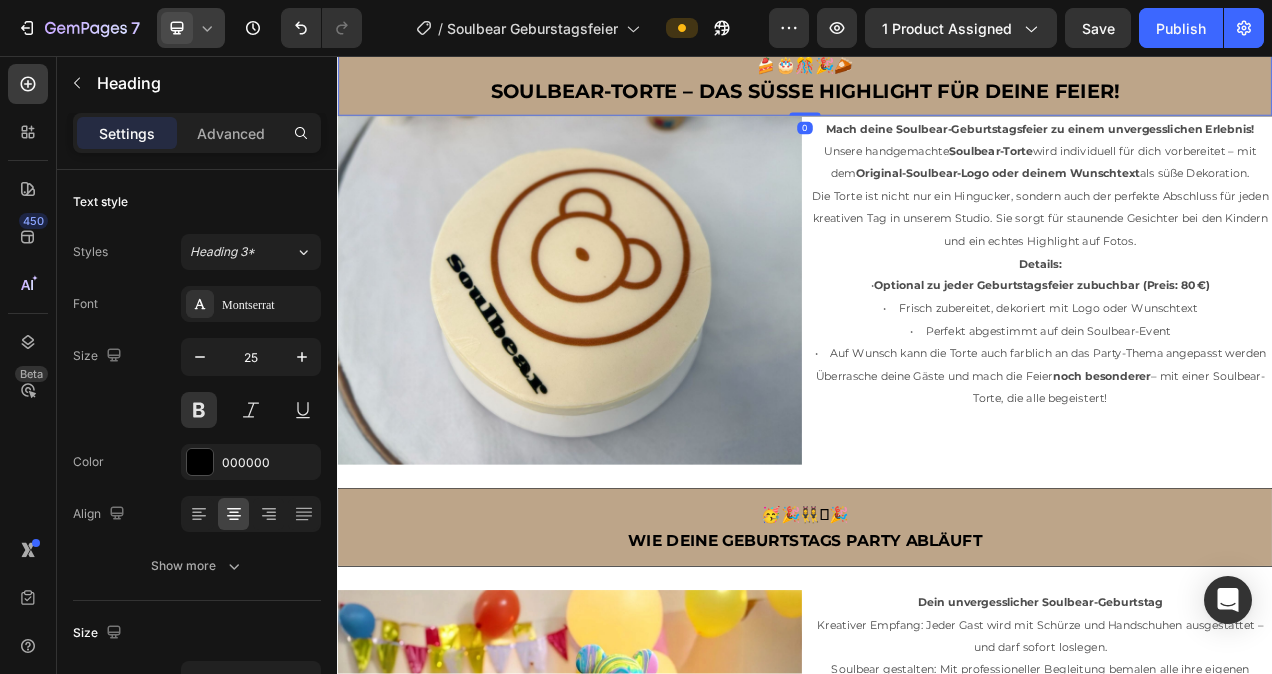 drag, startPoint x: 930, startPoint y: 409, endPoint x: 931, endPoint y: 375, distance: 34.0147 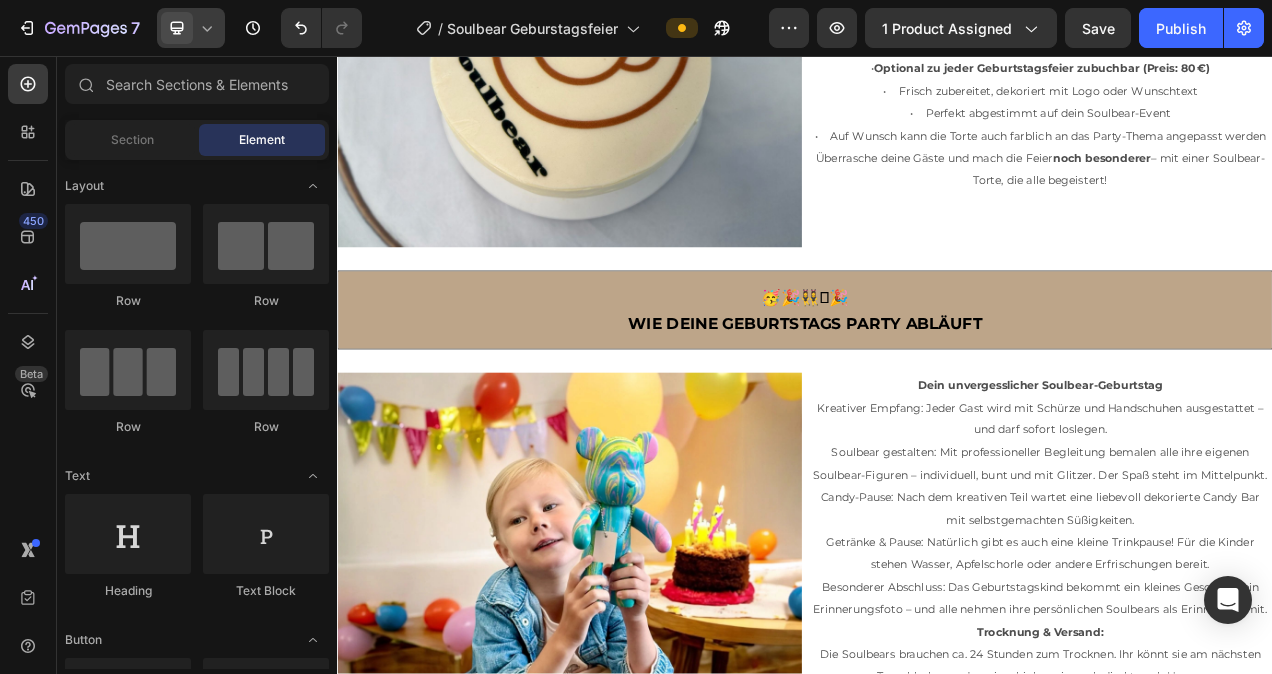 scroll, scrollTop: 2586, scrollLeft: 0, axis: vertical 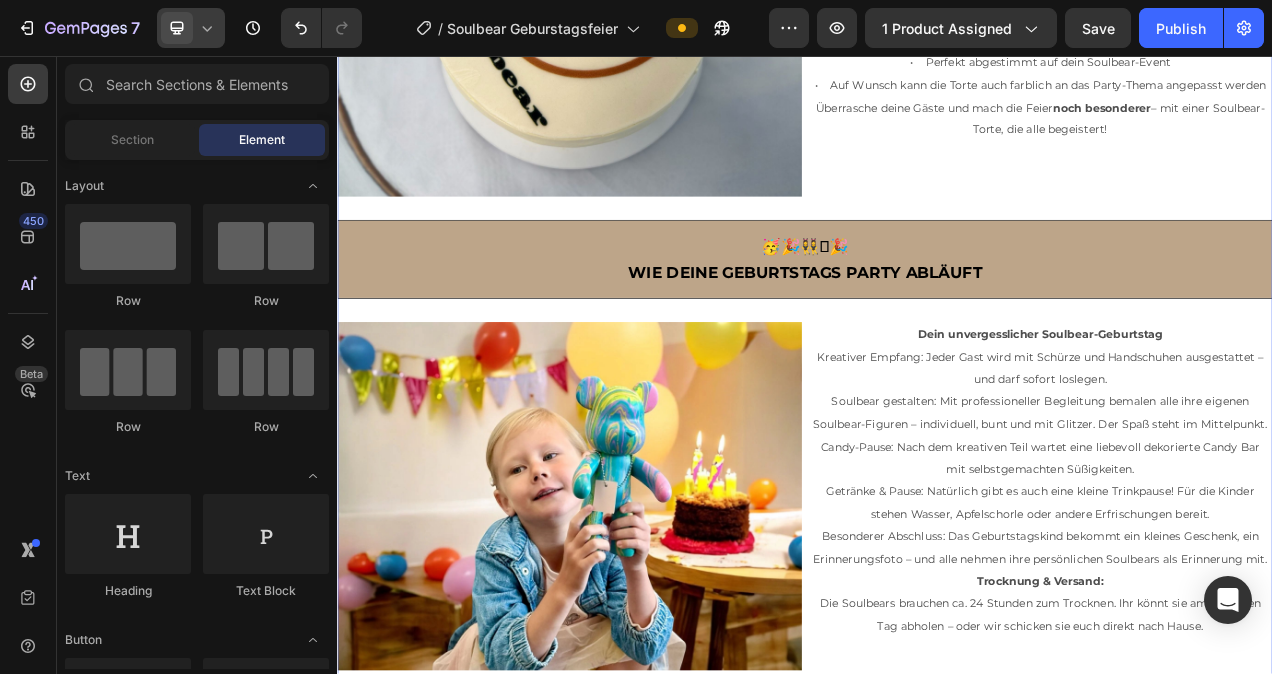 click on "🎊 🎉🎁❤️ Deine geburstagsfeier bei Soulbear Heading Image Comparison Feiern mit Herz und Kreativität Machen Sie den Geburtstag Ihres Kindes oder eines lieben Menschen unvergesslich! Bei uns erleben Sie kreative Workshops voller Farbe, Spaß und einzigartiger Erinnerungen – für kleine Künstler und große Momente. Text Block
Soulbear Geburtstagsfeier anfragen Button   🎉🎊🎁🎀 Warum Sie mit Soulbear feiern sollten Heading Soulbear macht Ihre Feier zu einem besonderen Erlebnis – kreativ, persönlich und mit Herz. Ob Kindergeburtstag, Familienfest oder ein kreativer Nachmittag mit Freunden: Bei uns entsteht etwas, das bleibt. Was Sie erwartet:      Kreativer Spaß für Groß & Klein – jeder Gast bemalt seinen eigenen Soulbear      Emotionales Erlebnis – jedes Kunstwerk wird zur bleibenden Erinnerung      Rundum-Sorglos-Paket – wir kümmern uns um Deko, Betreuung & Materialien      Candy Bar, Getränke, Erinnerungsfoto inklusive    Hinweis 10 Tage" at bounding box center (937, -297) 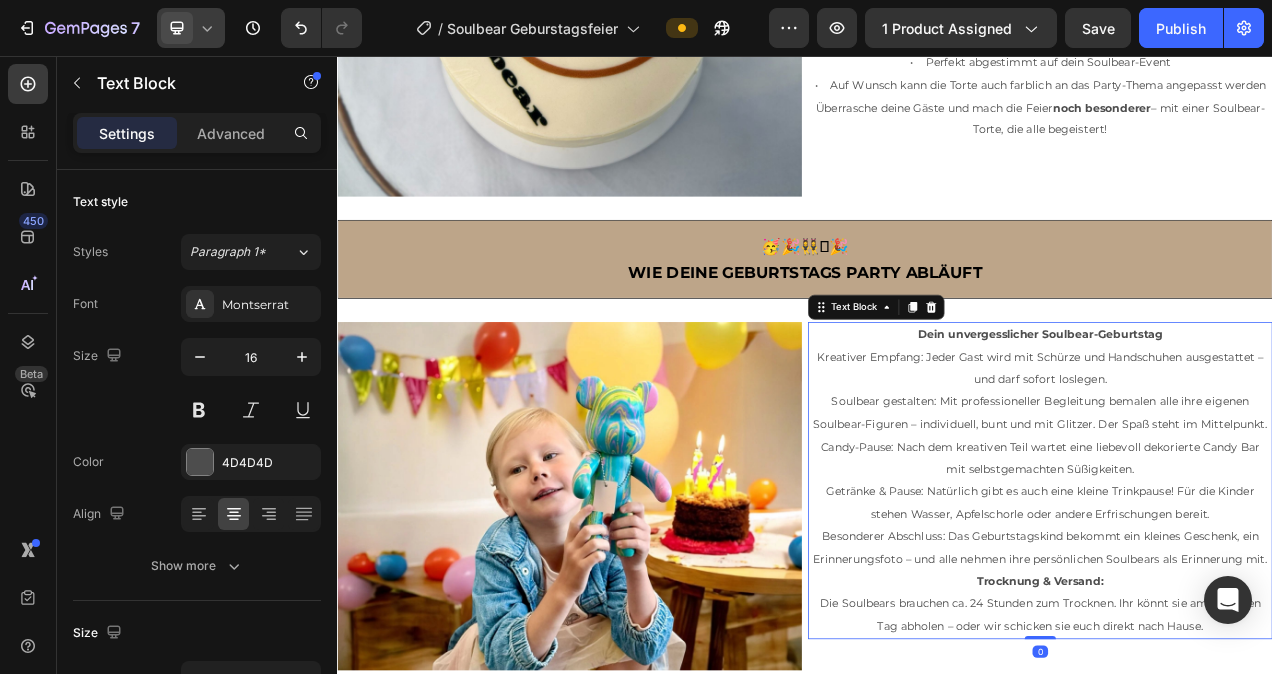 click on "Dein unvergesslicher Soulbear-Geburtstag" at bounding box center [1239, 414] 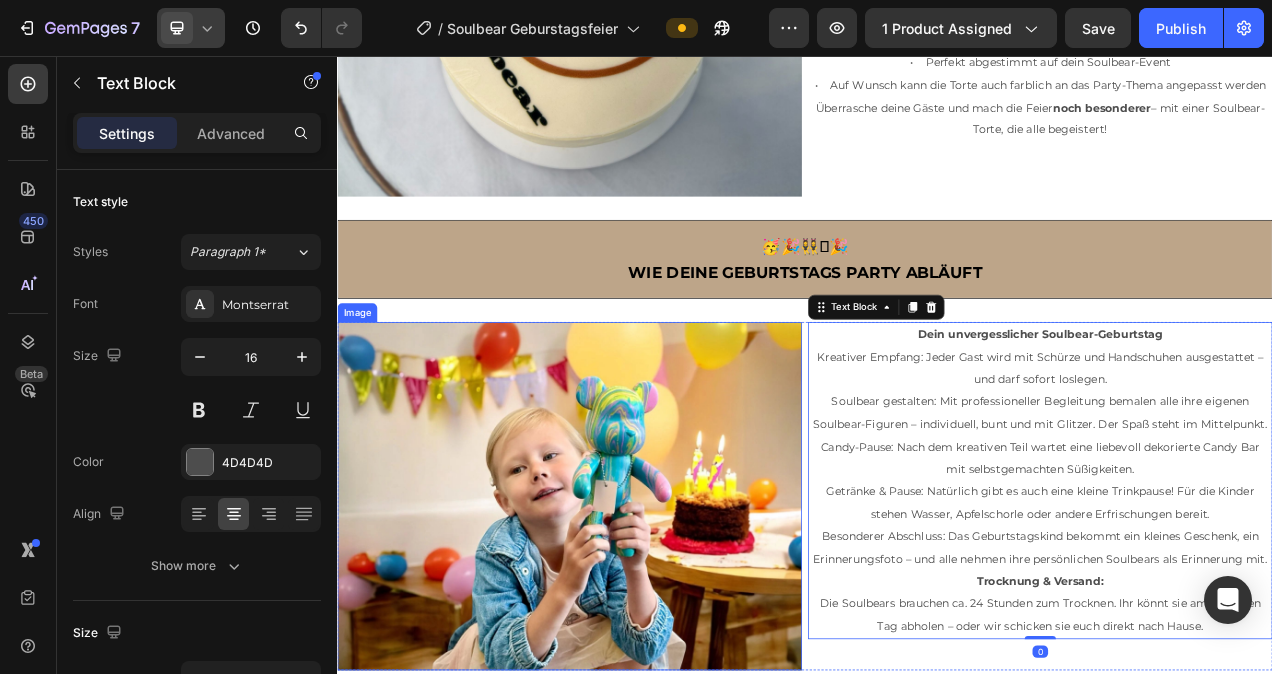 click at bounding box center (635, 621) 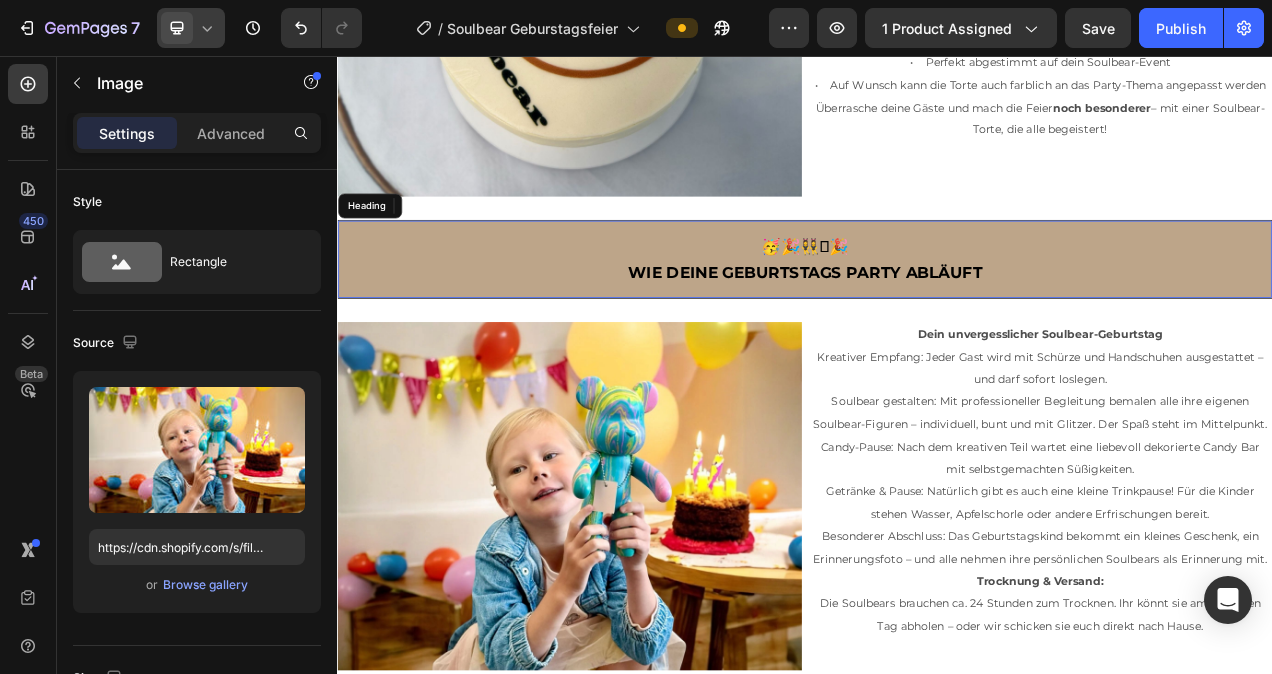 click on "🥳🎉👯‍♀️🪩🎉   Wie deine Geburtstags Party abläuft" at bounding box center [937, 317] 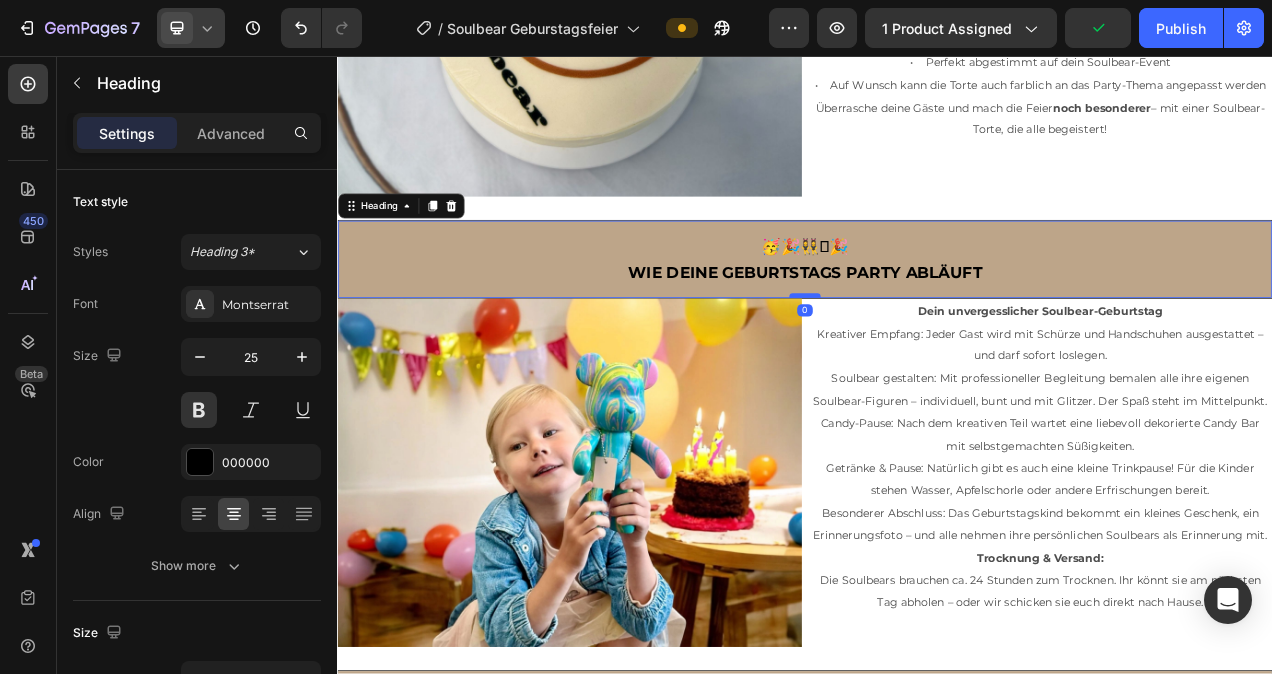drag, startPoint x: 938, startPoint y: 641, endPoint x: 945, endPoint y: 608, distance: 33.734257 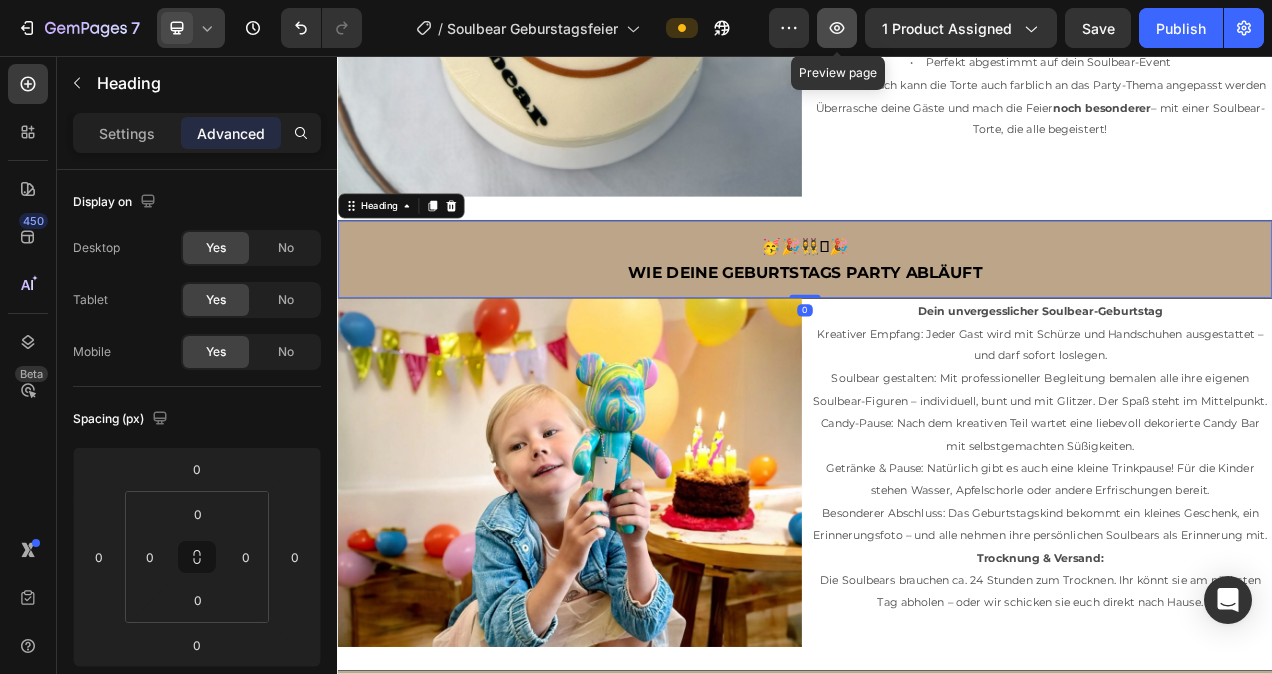 click 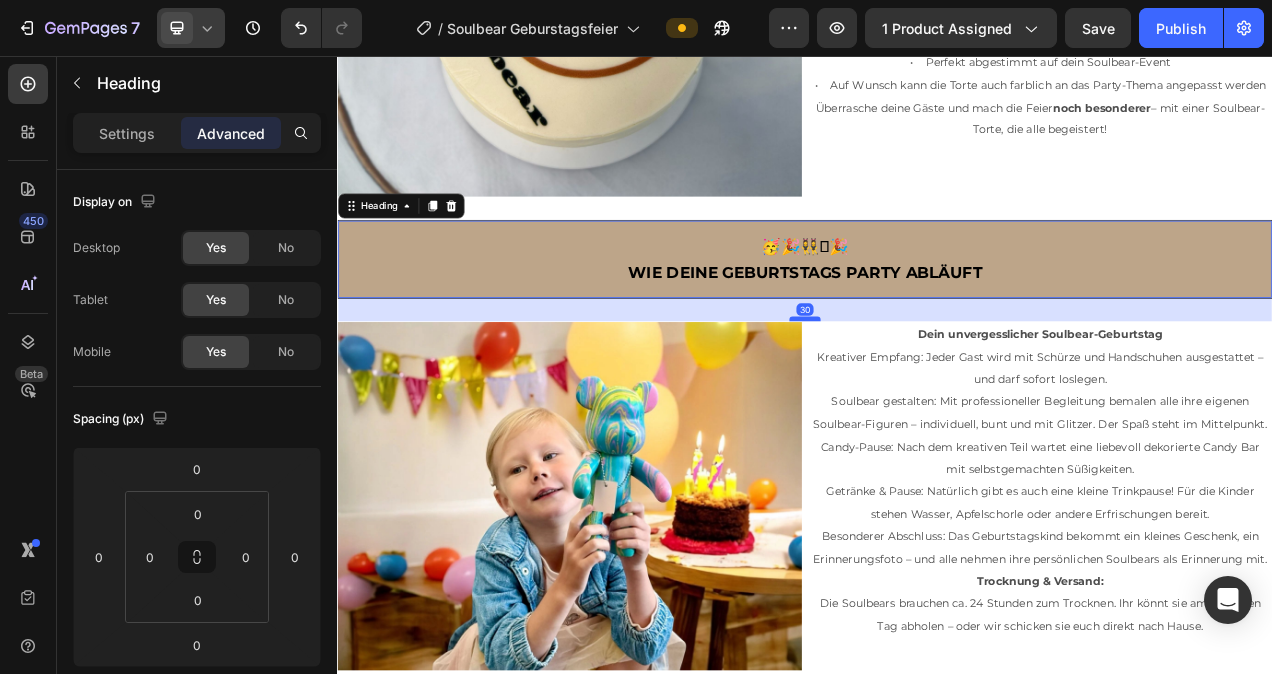 drag, startPoint x: 919, startPoint y: 607, endPoint x: 923, endPoint y: 637, distance: 30.265491 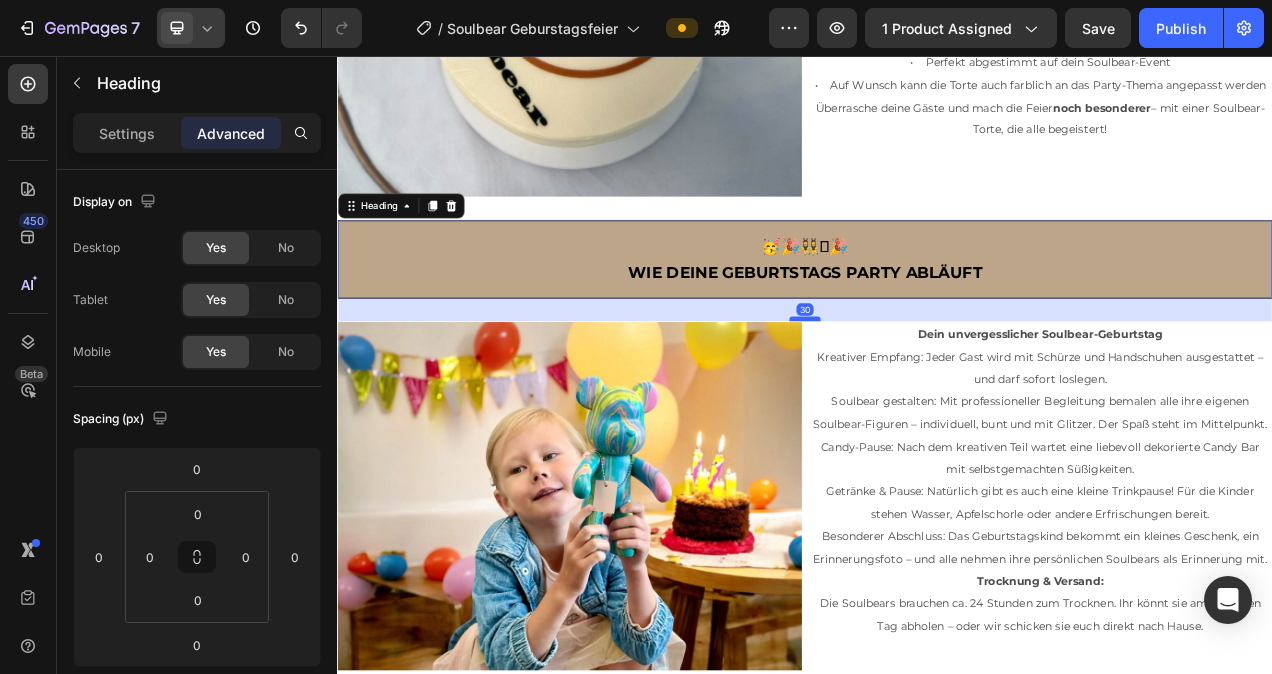 click at bounding box center (937, 394) 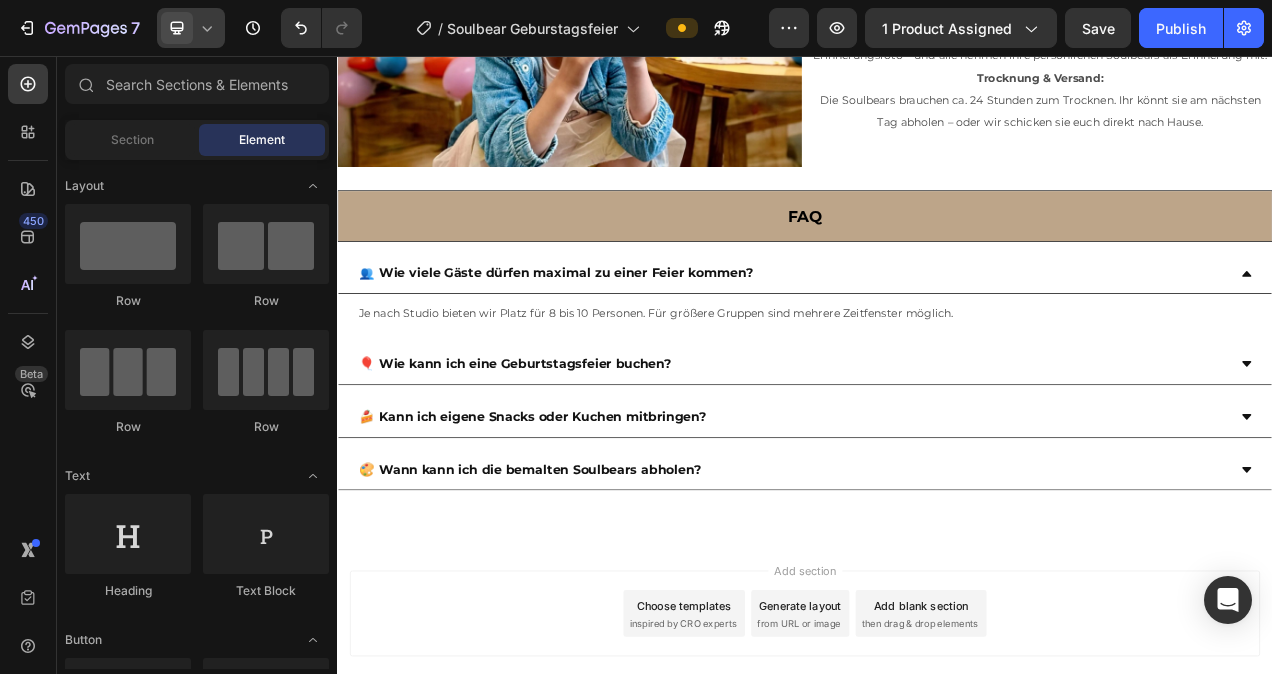 scroll, scrollTop: 3237, scrollLeft: 0, axis: vertical 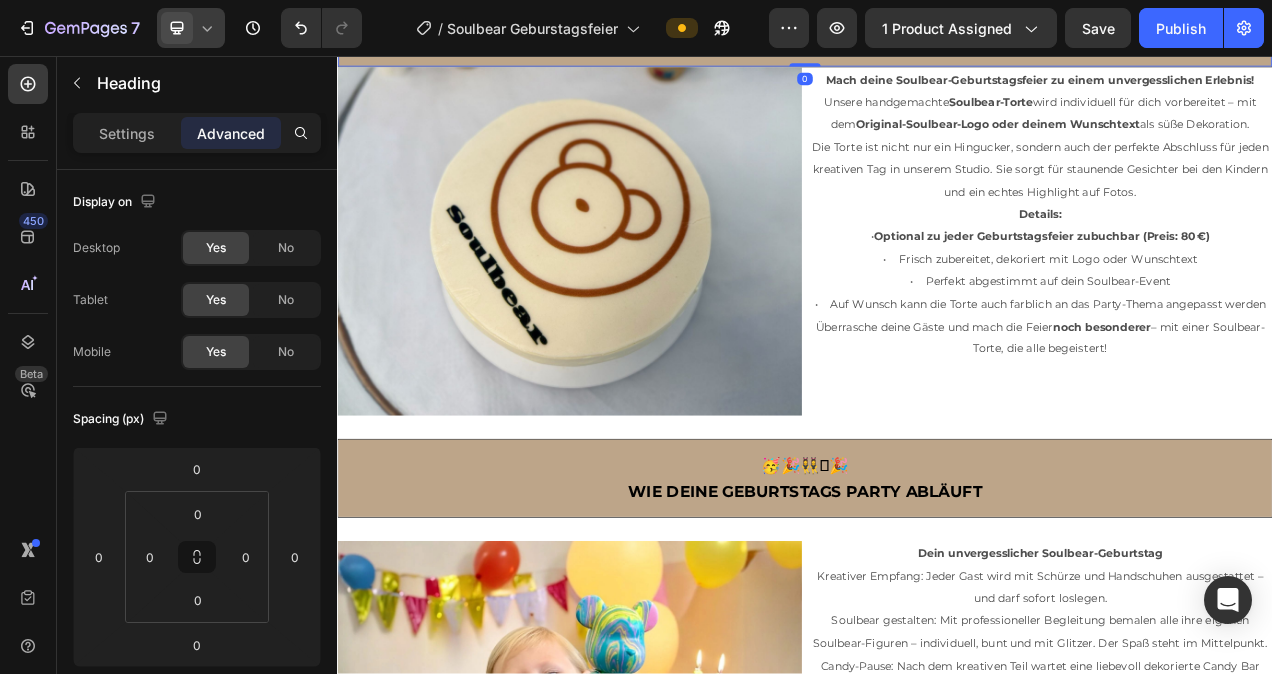click on "🍰🎂🎊🎉🥧 Soulbear-Torte – das süße Highlight für deine Feier!" at bounding box center (937, 21) 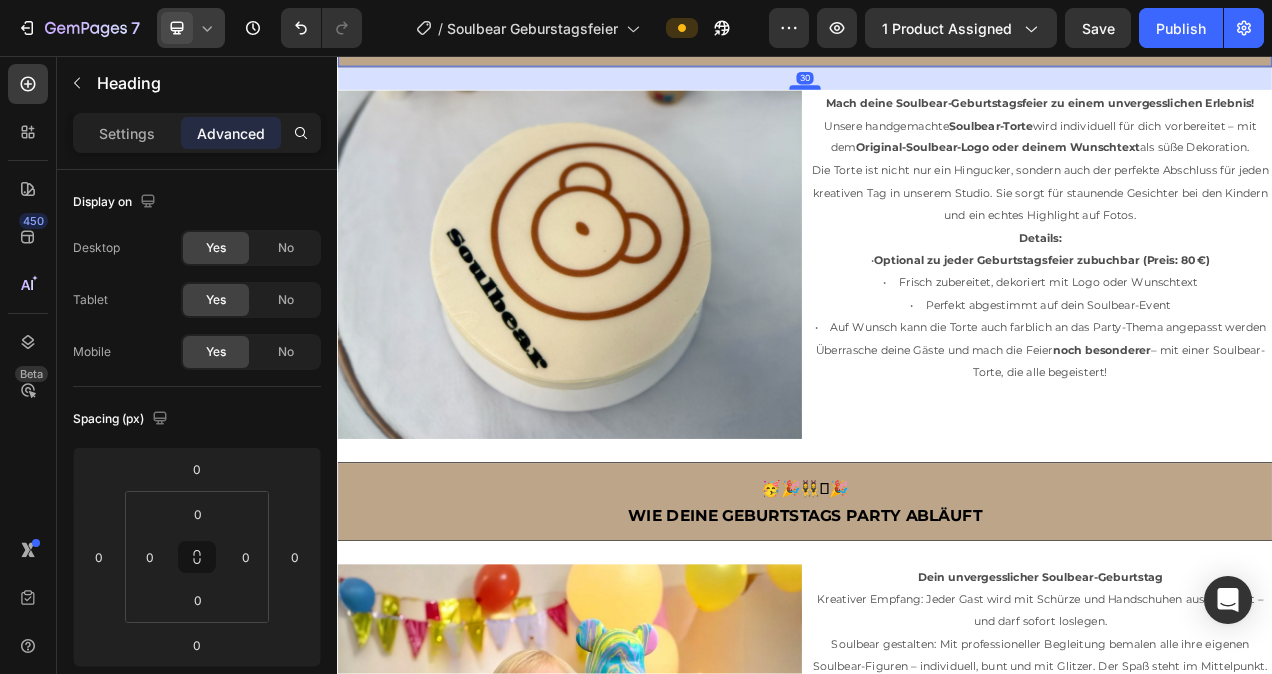 drag, startPoint x: 931, startPoint y: 318, endPoint x: 945, endPoint y: 347, distance: 32.202484 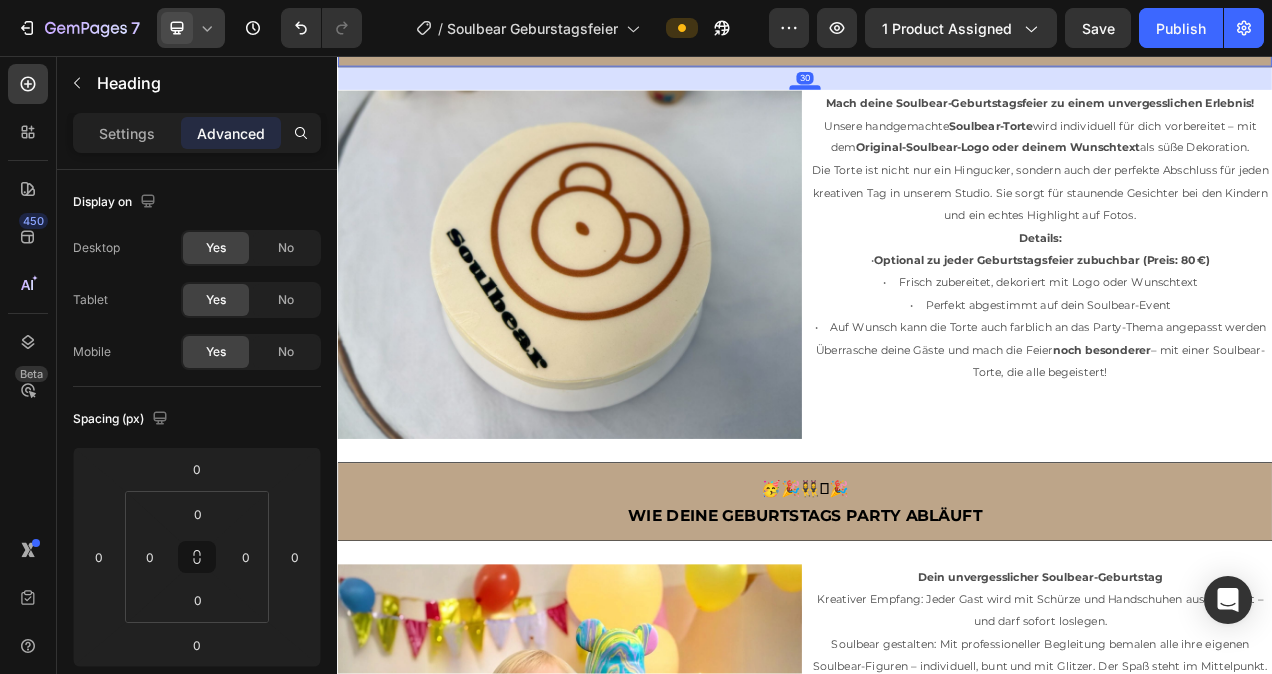 click at bounding box center [937, 97] 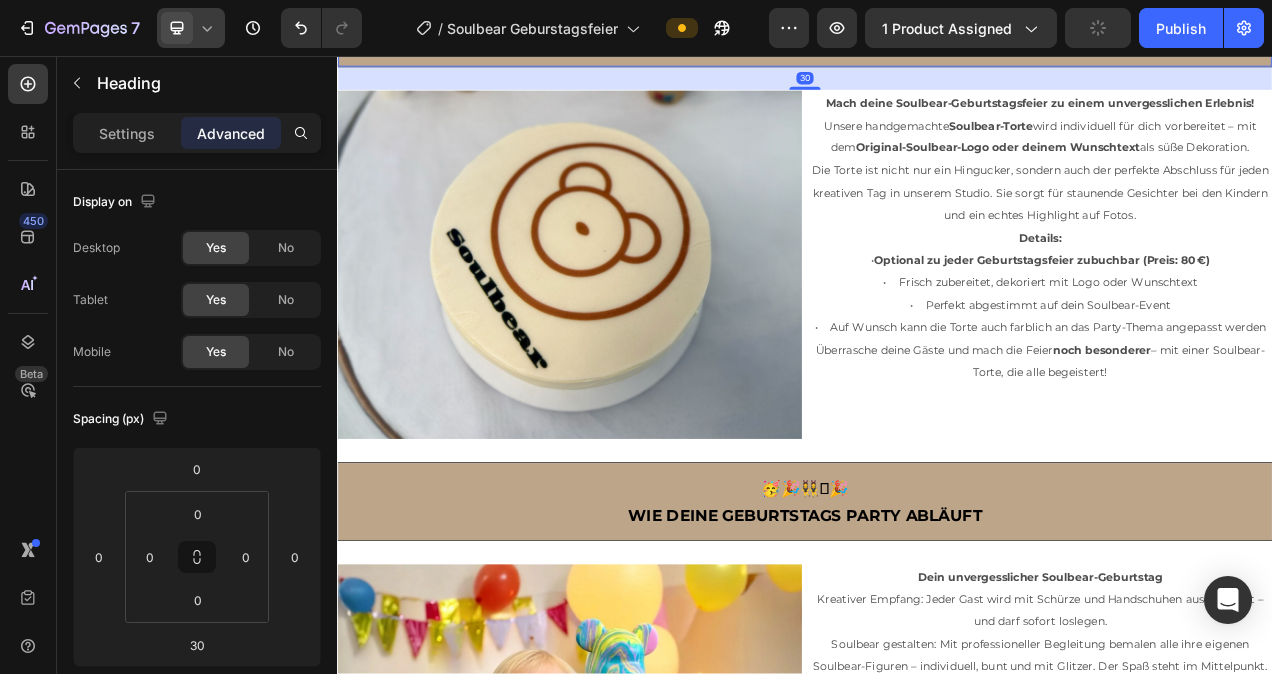 click 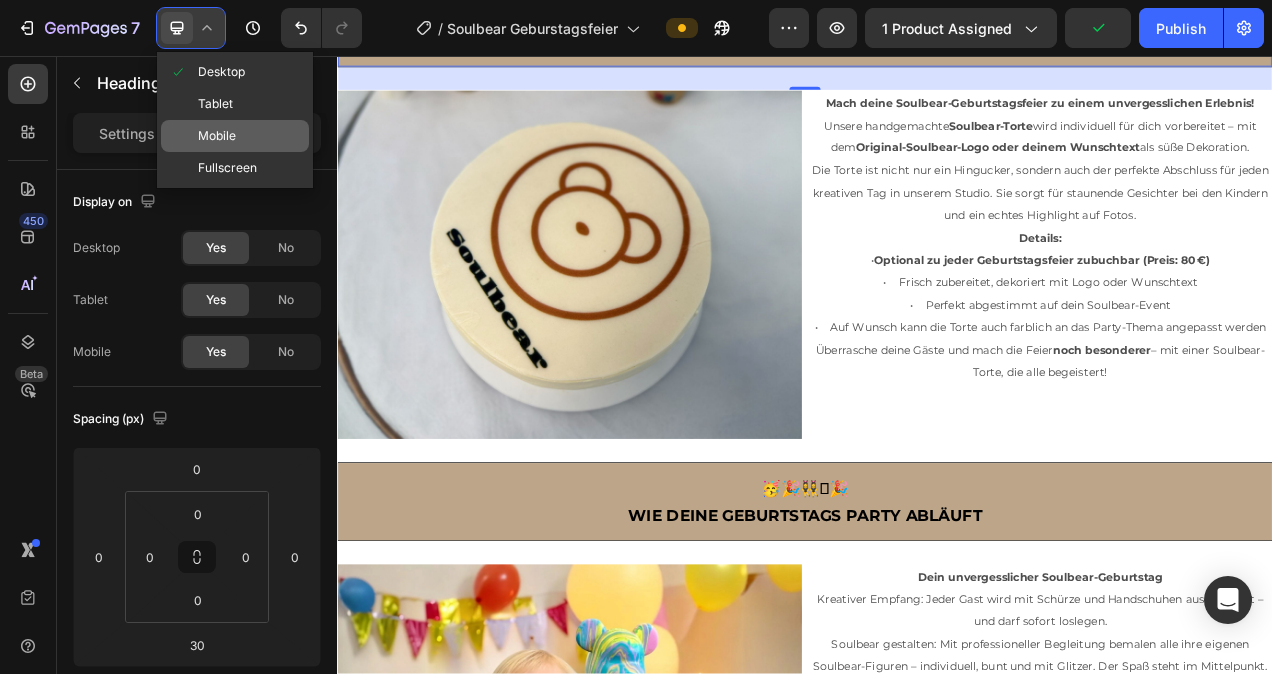 click on "Mobile" at bounding box center [217, 136] 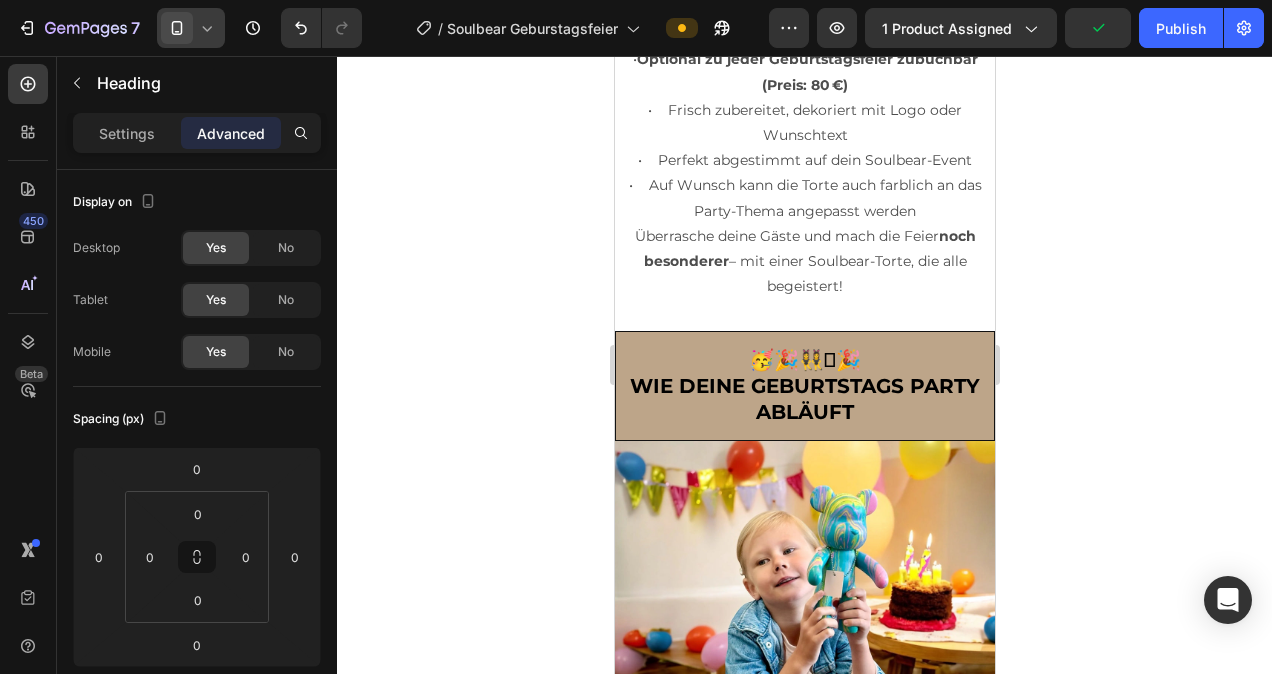 scroll, scrollTop: 2780, scrollLeft: 0, axis: vertical 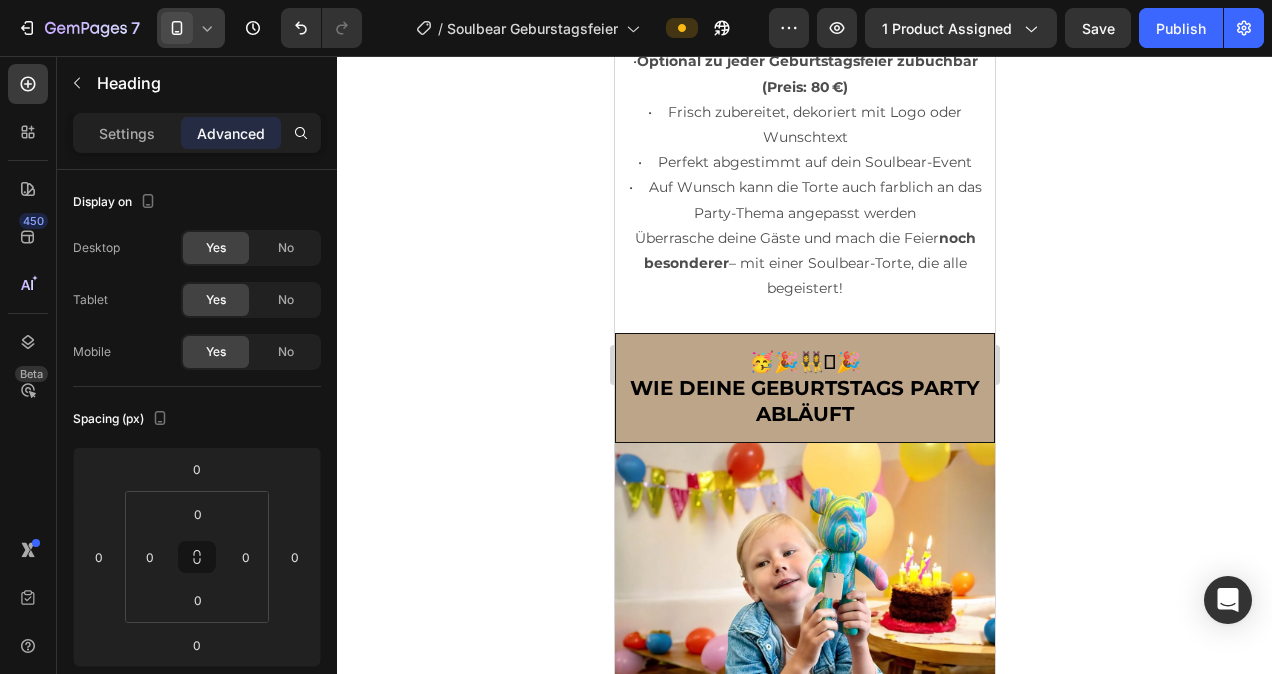 drag, startPoint x: 798, startPoint y: 230, endPoint x: 800, endPoint y: 245, distance: 15.132746 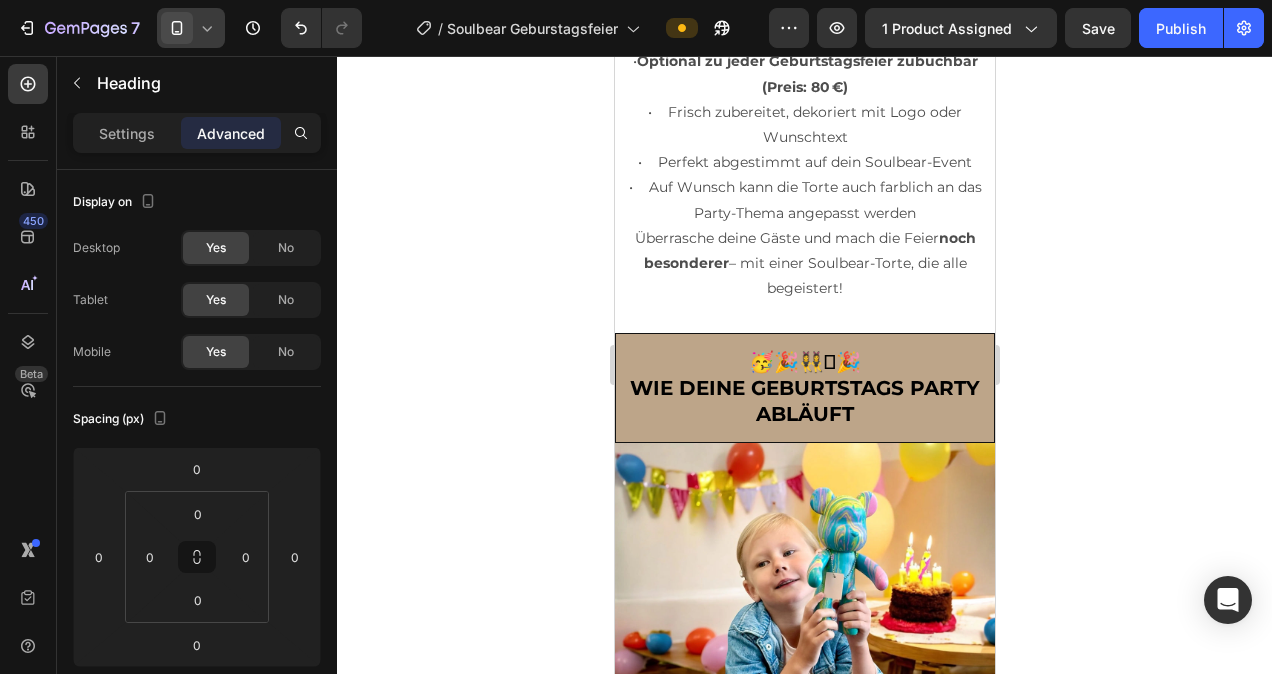 click at bounding box center (804, -524) 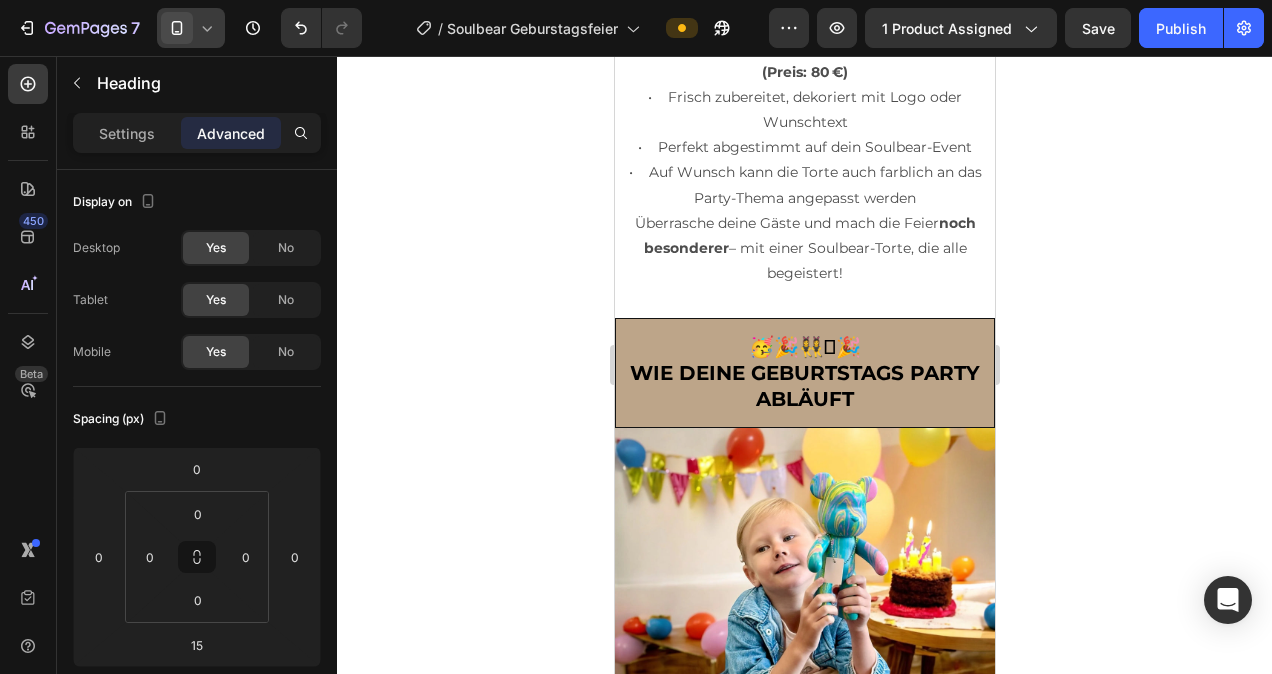 drag, startPoint x: 793, startPoint y: 246, endPoint x: 795, endPoint y: 221, distance: 25.079872 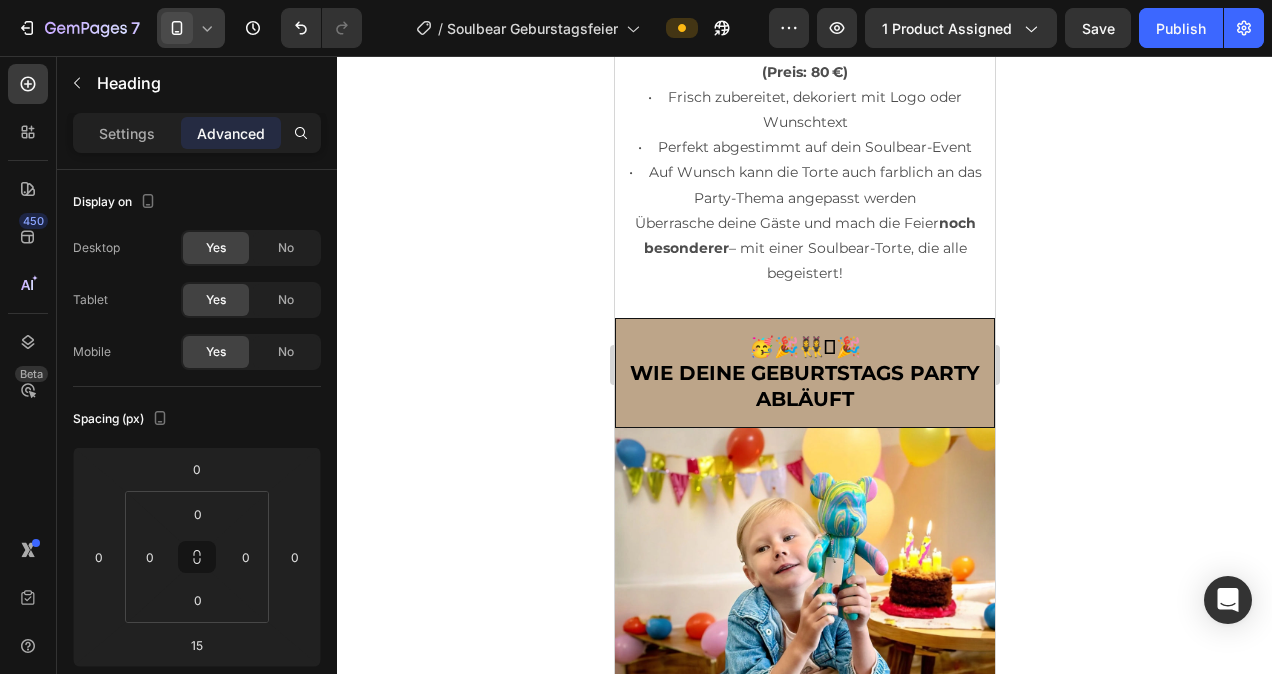 click on "🍰🎂🎊🎉🥧 Soulbear-Torte – das süße Highlight für deine Feier! Heading   0" at bounding box center [804, -590] 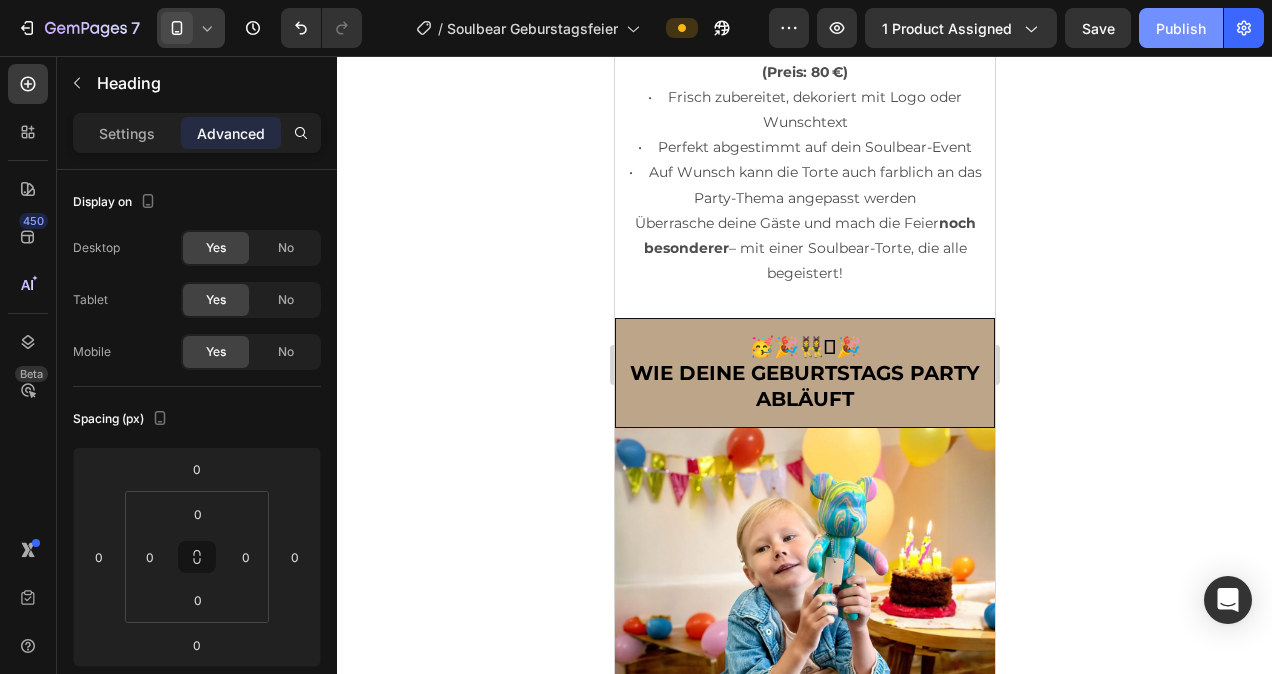click on "Publish" 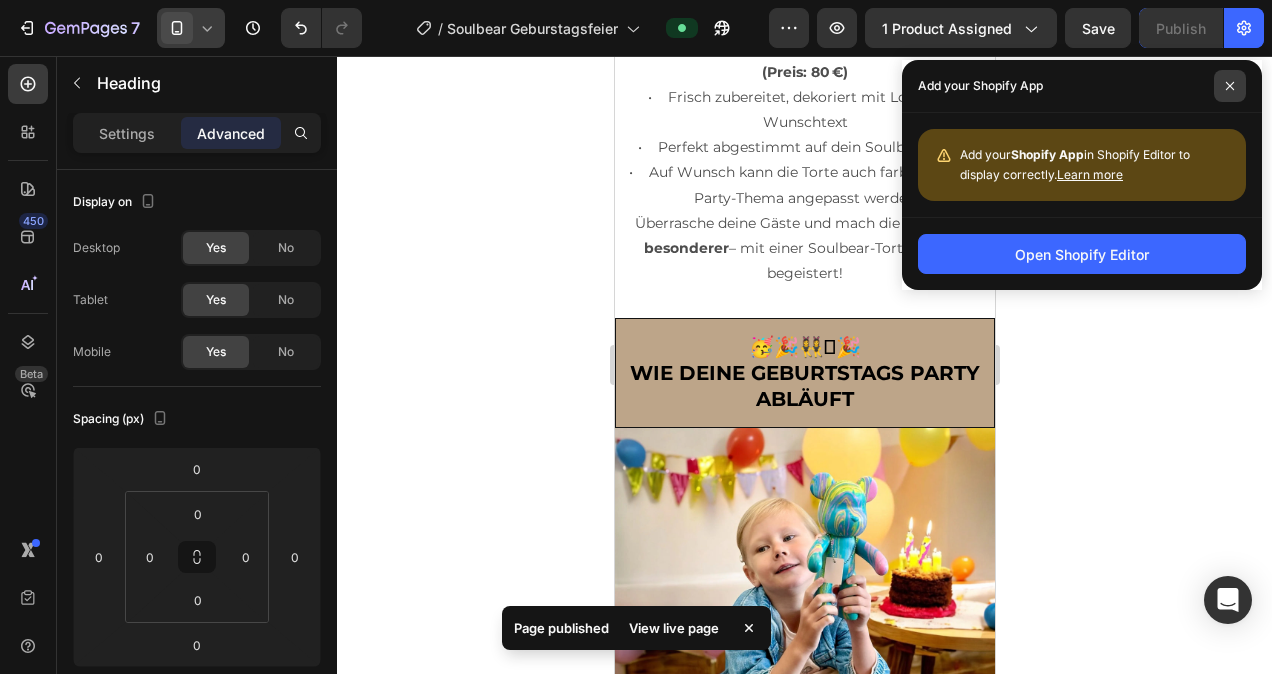 click 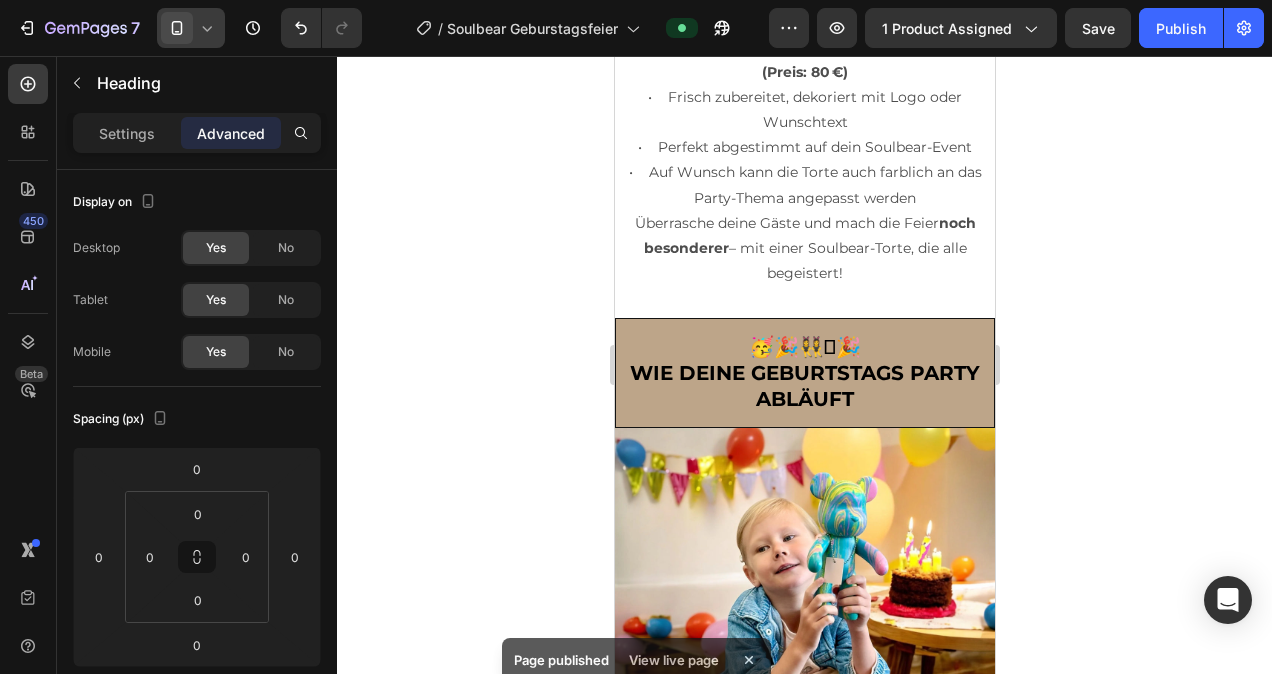 click 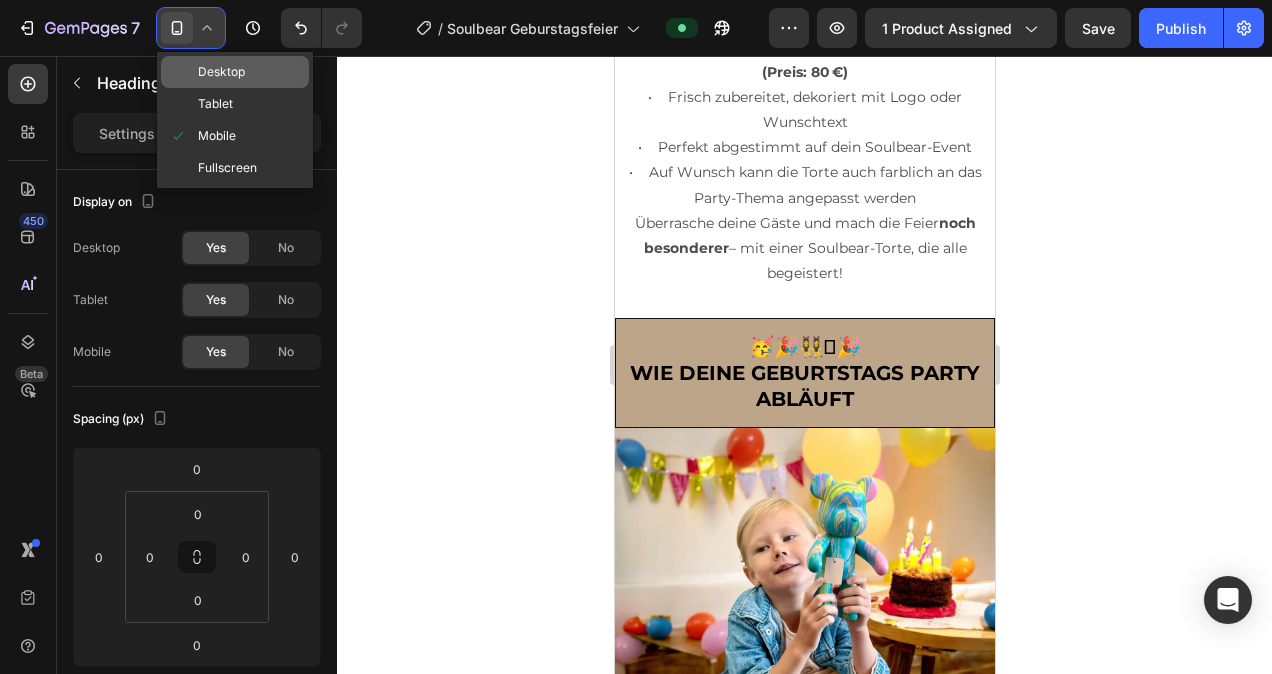 click on "Desktop" at bounding box center (221, 72) 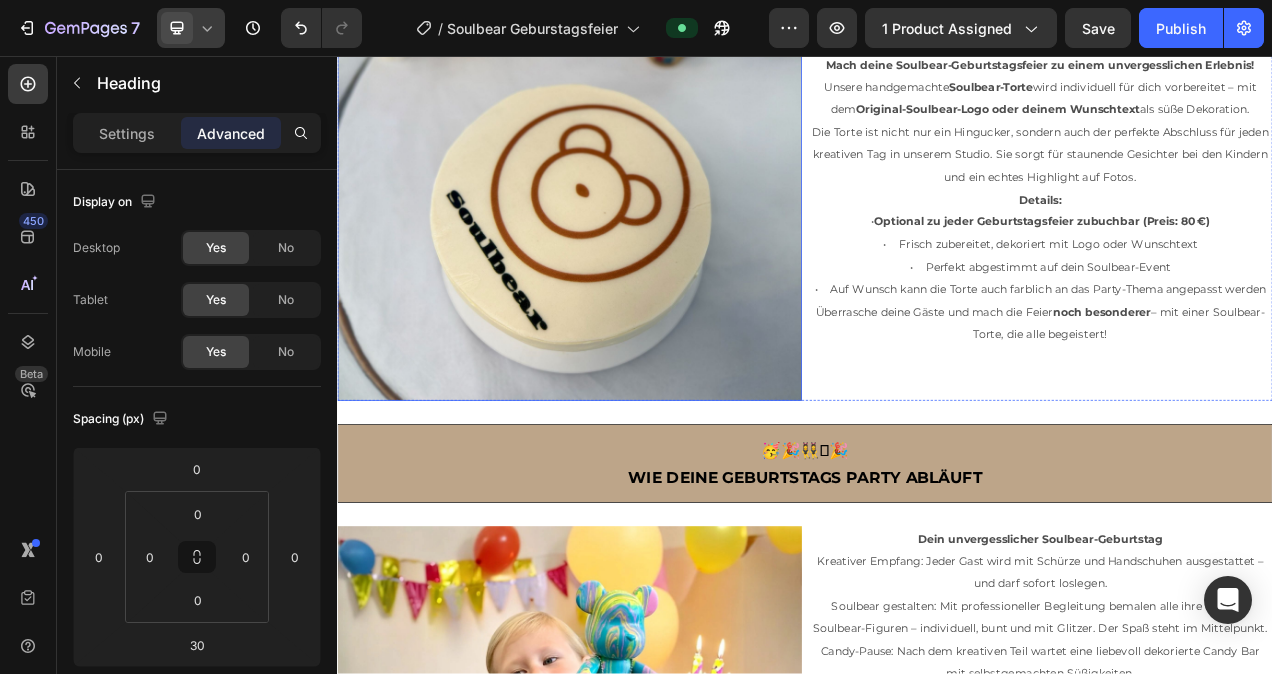 scroll, scrollTop: 2403, scrollLeft: 0, axis: vertical 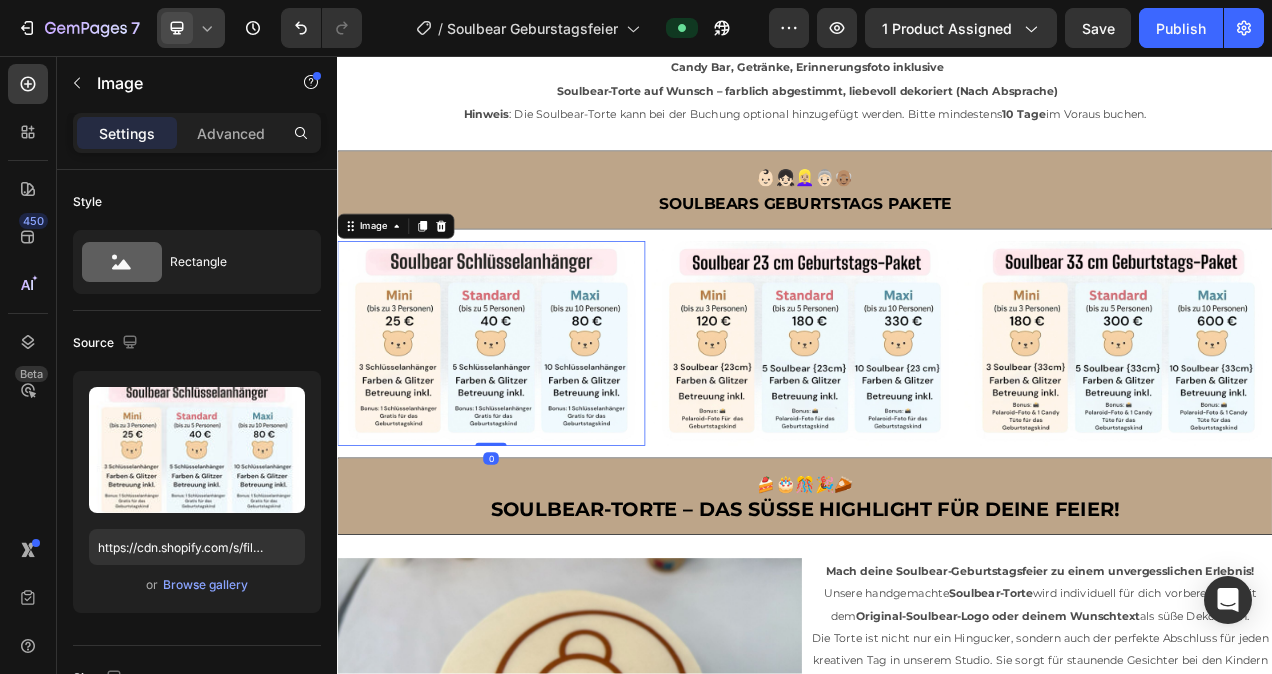 click at bounding box center (534, 425) 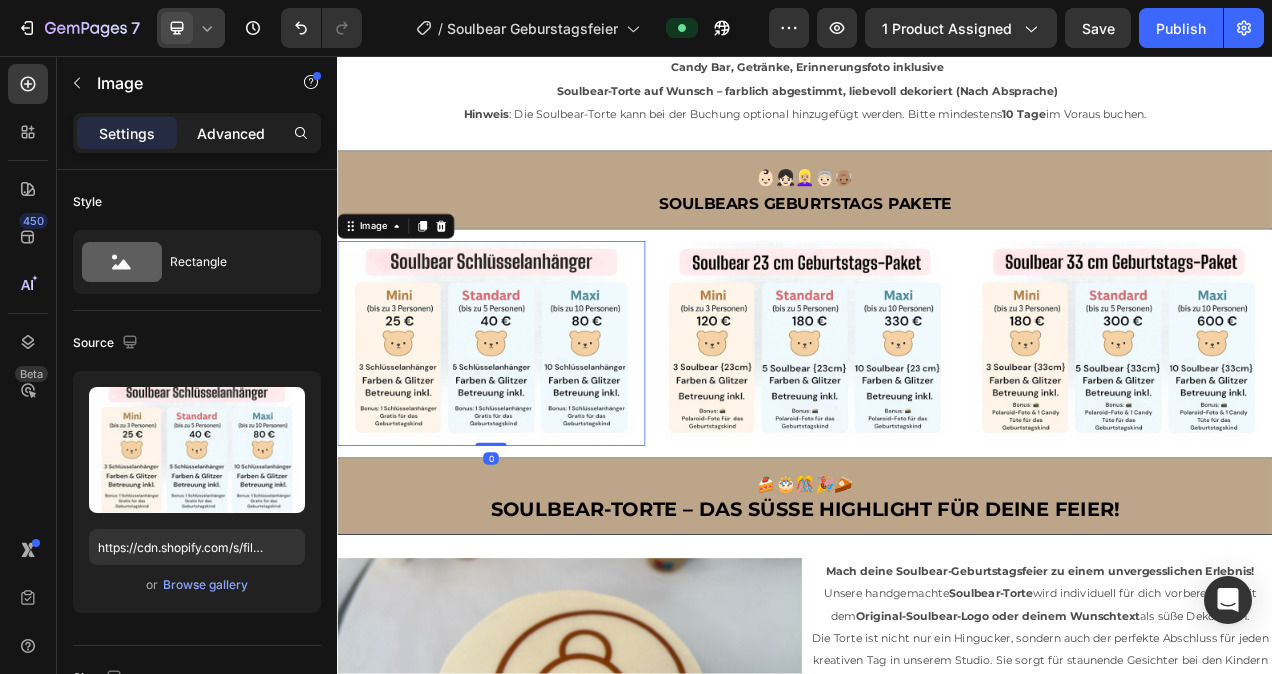 click on "Advanced" at bounding box center (231, 133) 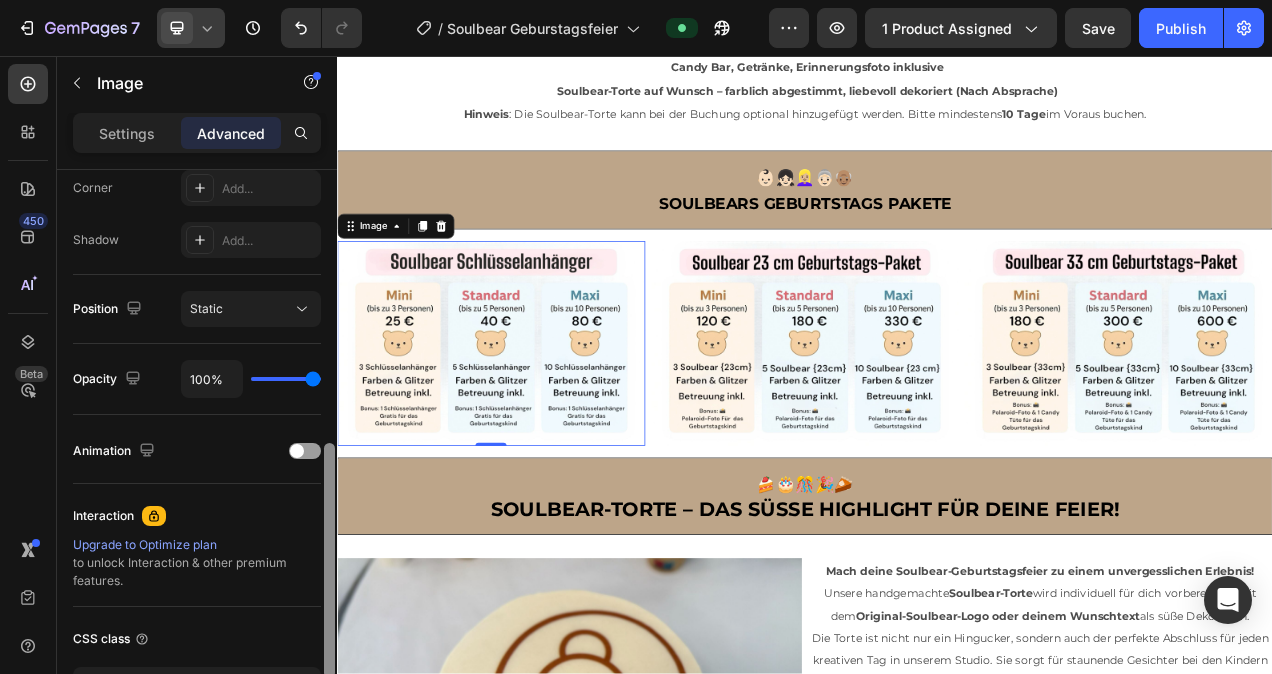 scroll, scrollTop: 635, scrollLeft: 0, axis: vertical 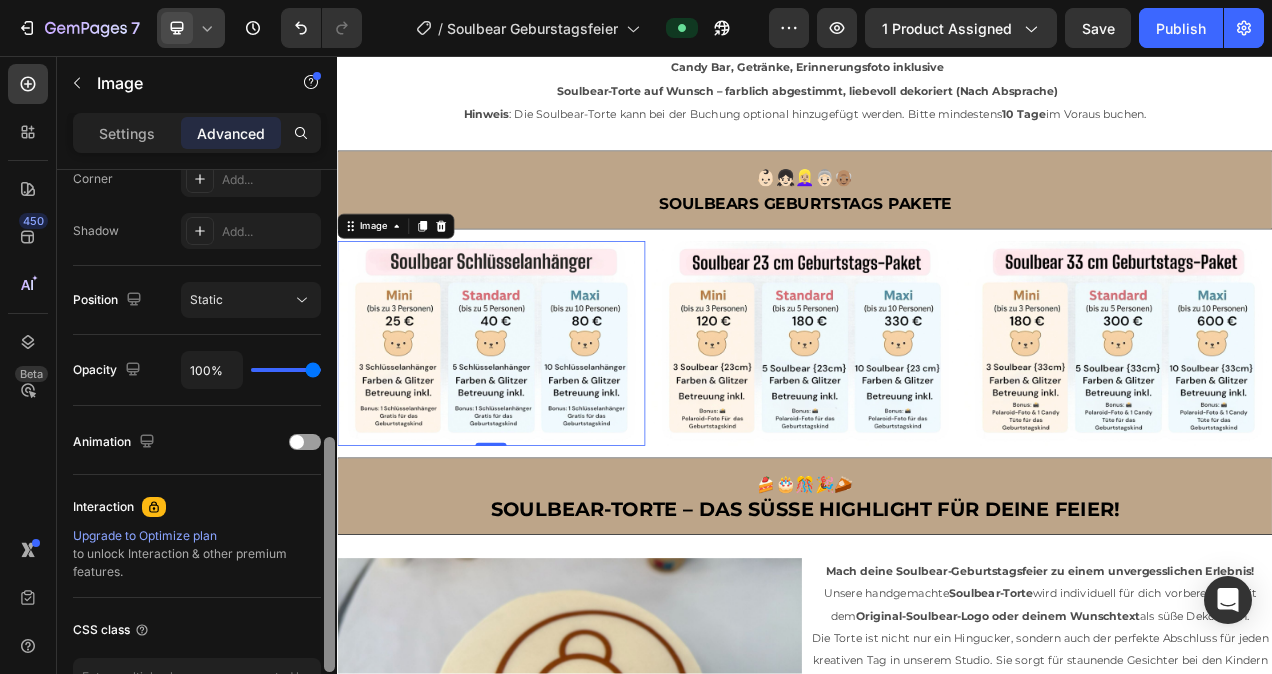 drag, startPoint x: 327, startPoint y: 244, endPoint x: 280, endPoint y: 502, distance: 262.24606 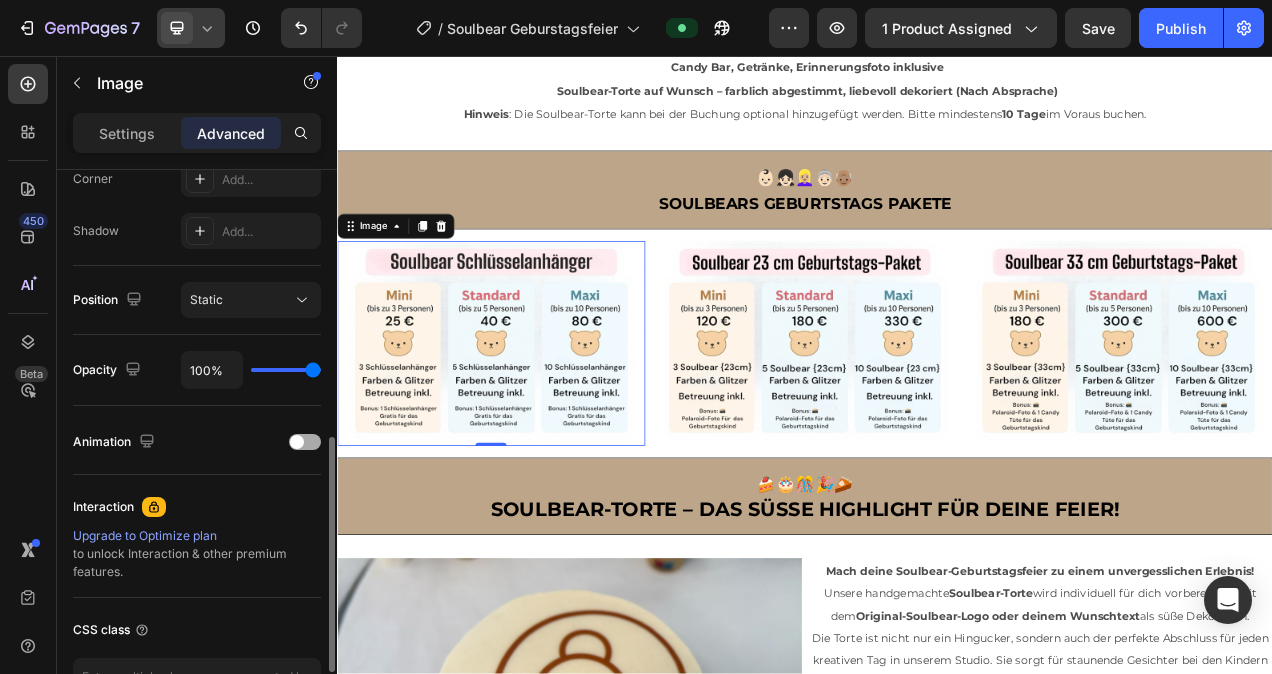 click at bounding box center (297, 442) 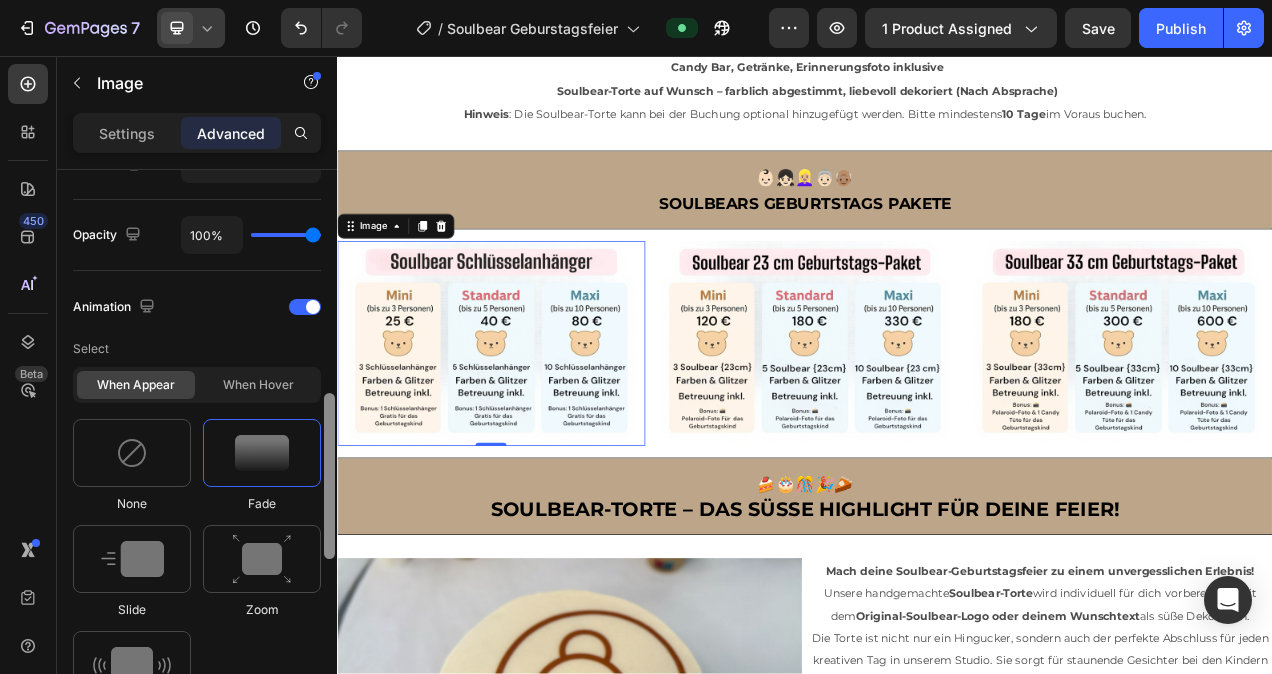 drag, startPoint x: 326, startPoint y: 463, endPoint x: 318, endPoint y: 511, distance: 48.6621 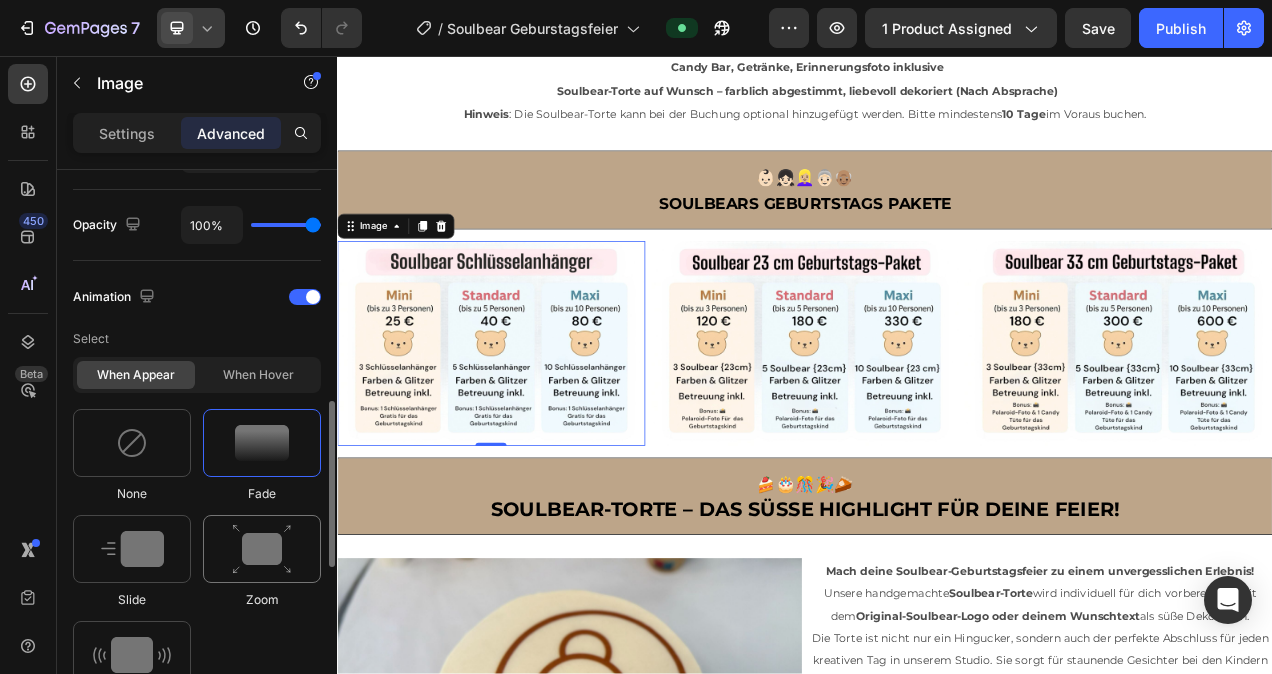 click at bounding box center (262, 549) 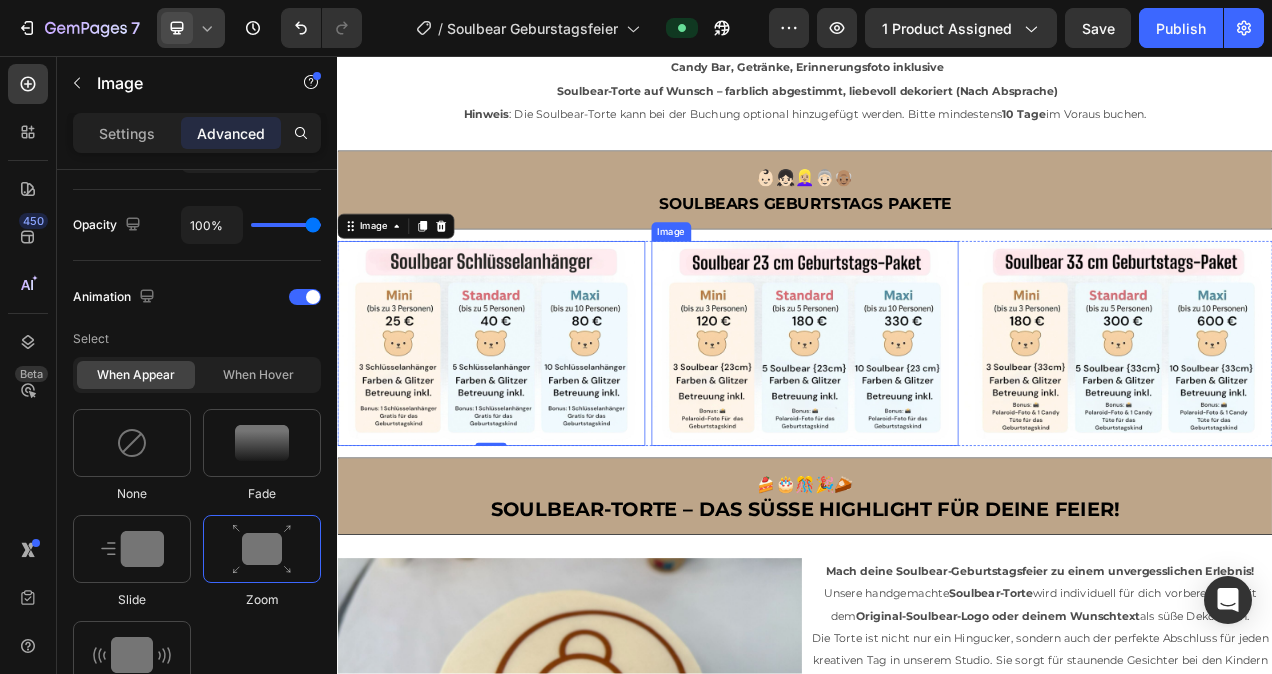 click at bounding box center (937, 425) 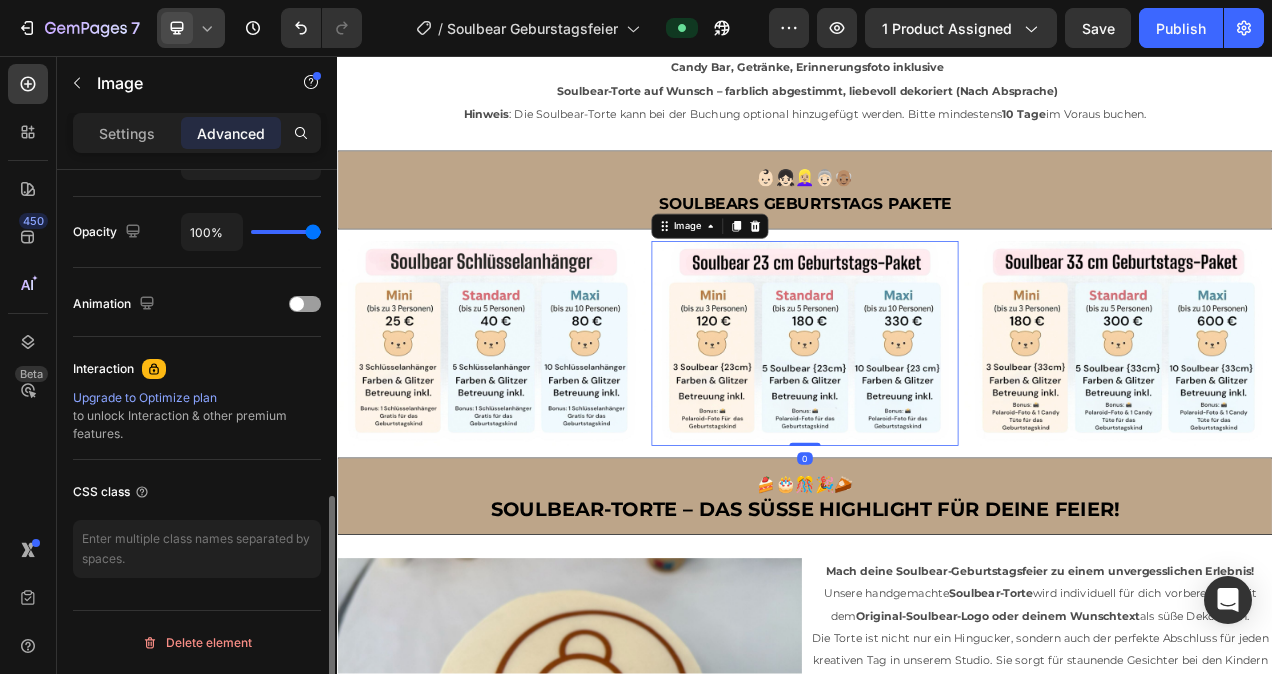 scroll, scrollTop: 773, scrollLeft: 0, axis: vertical 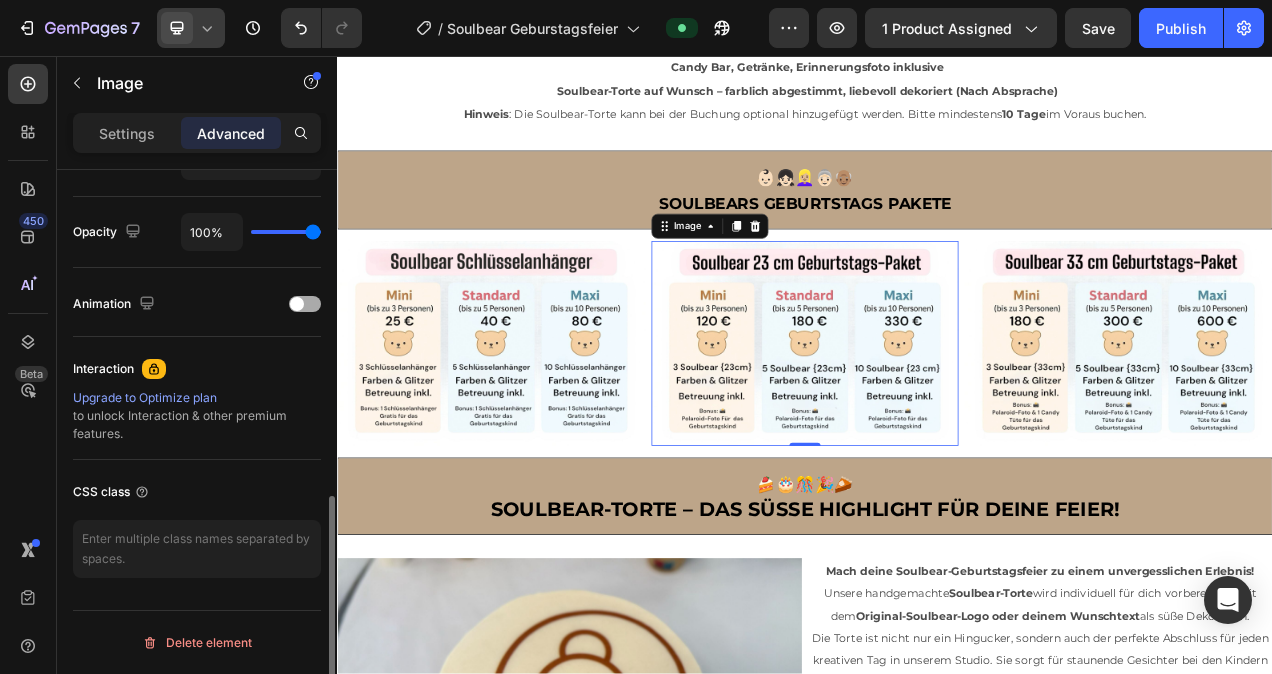 click at bounding box center (297, 304) 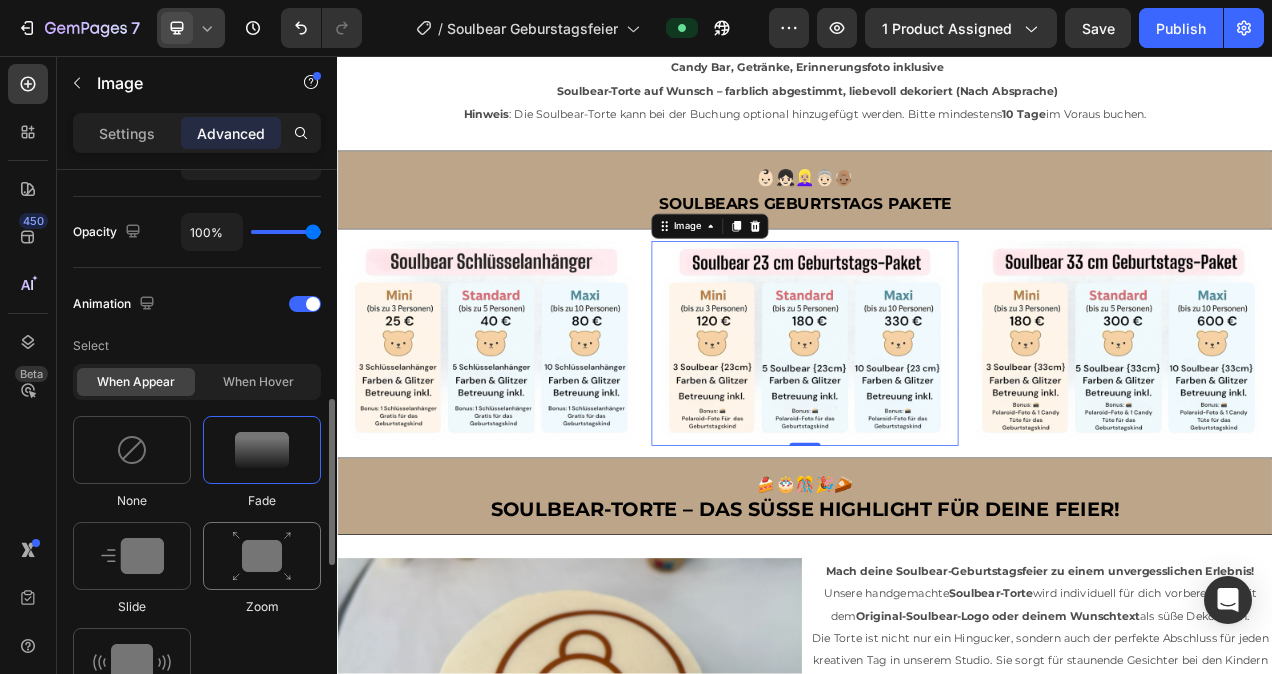 click at bounding box center [262, 556] 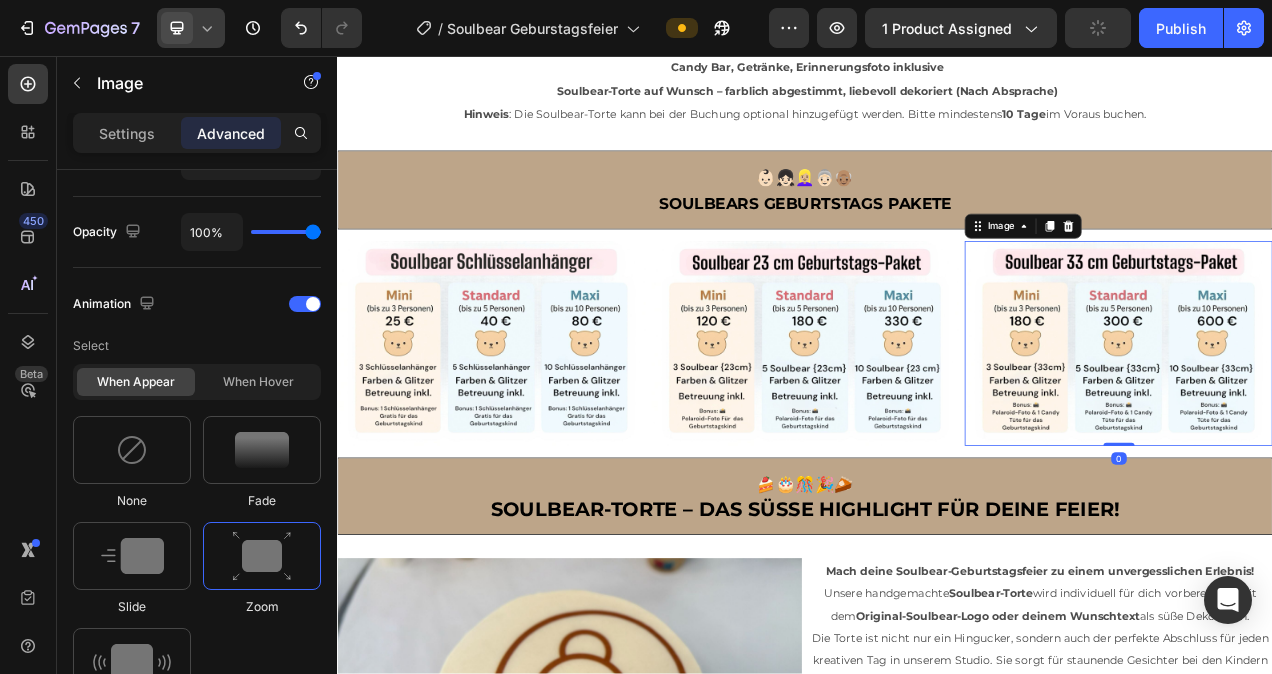 click at bounding box center (1339, 425) 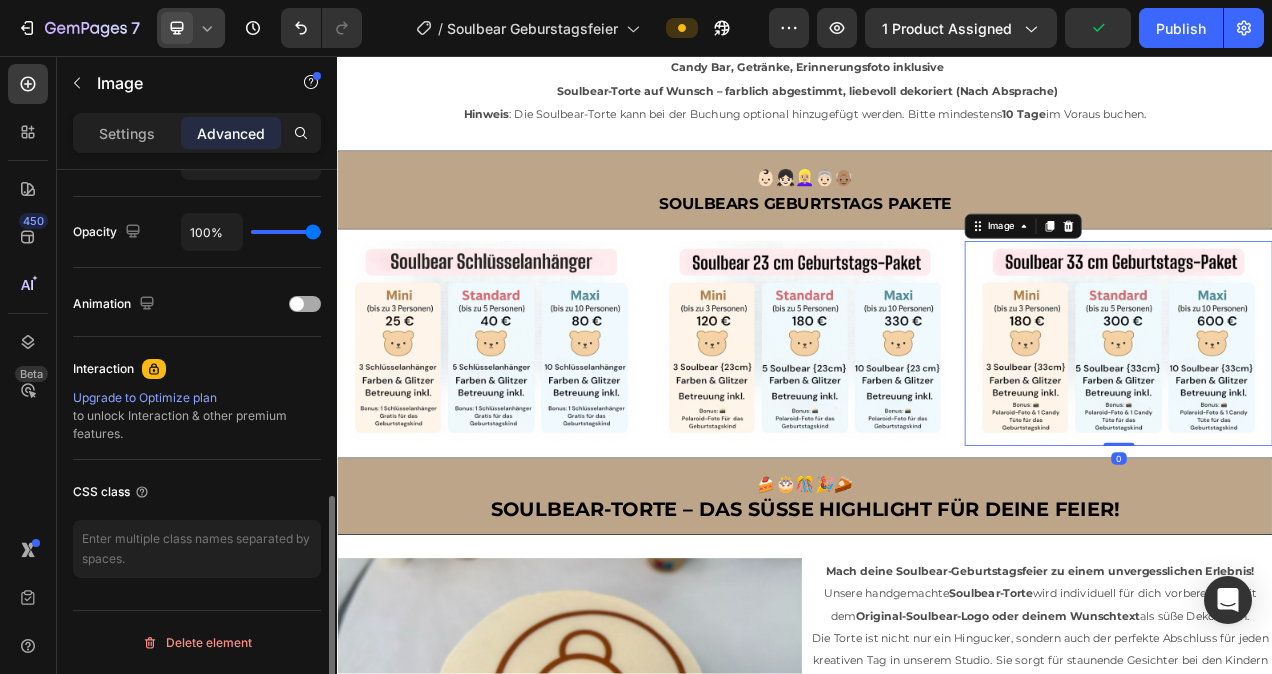 click on "Animation" at bounding box center (197, 304) 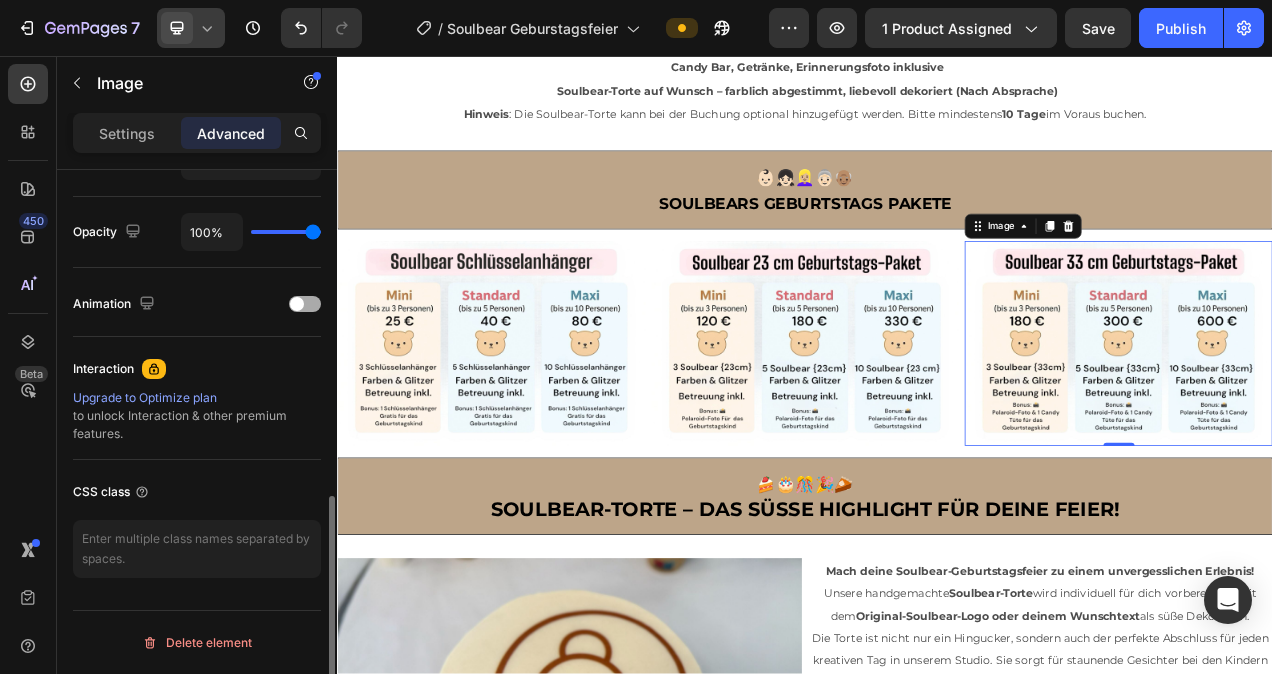 click at bounding box center [297, 304] 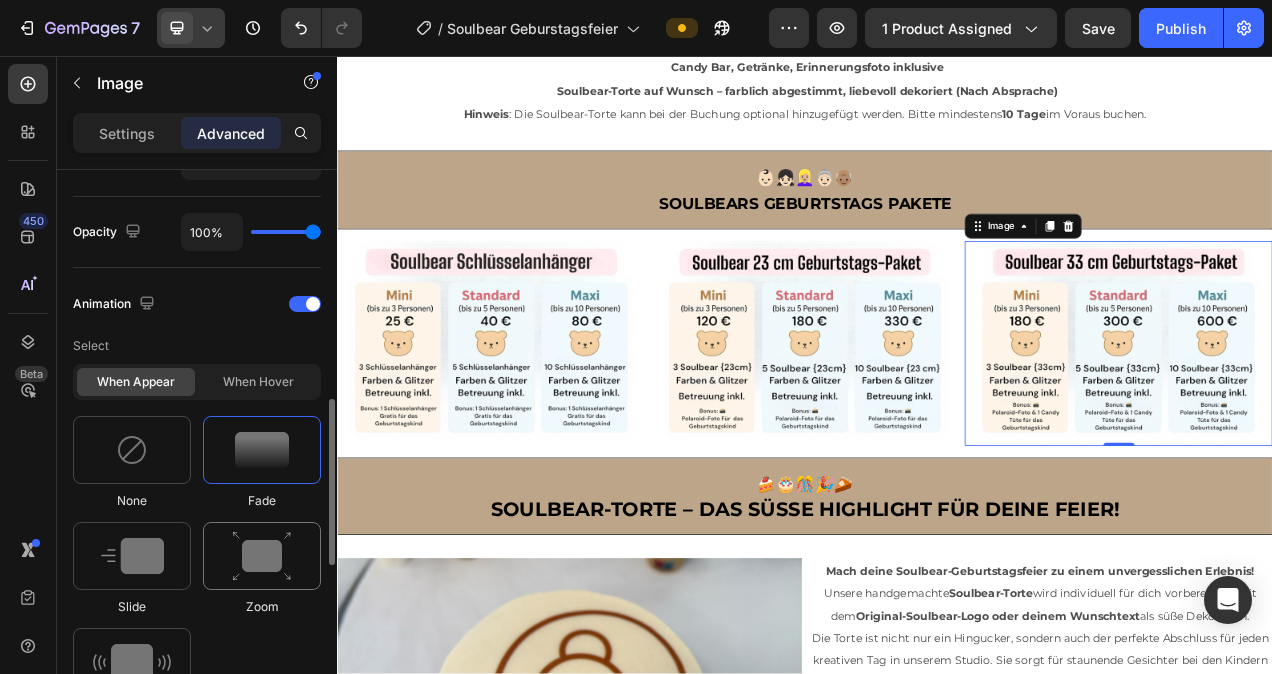 click at bounding box center (262, 556) 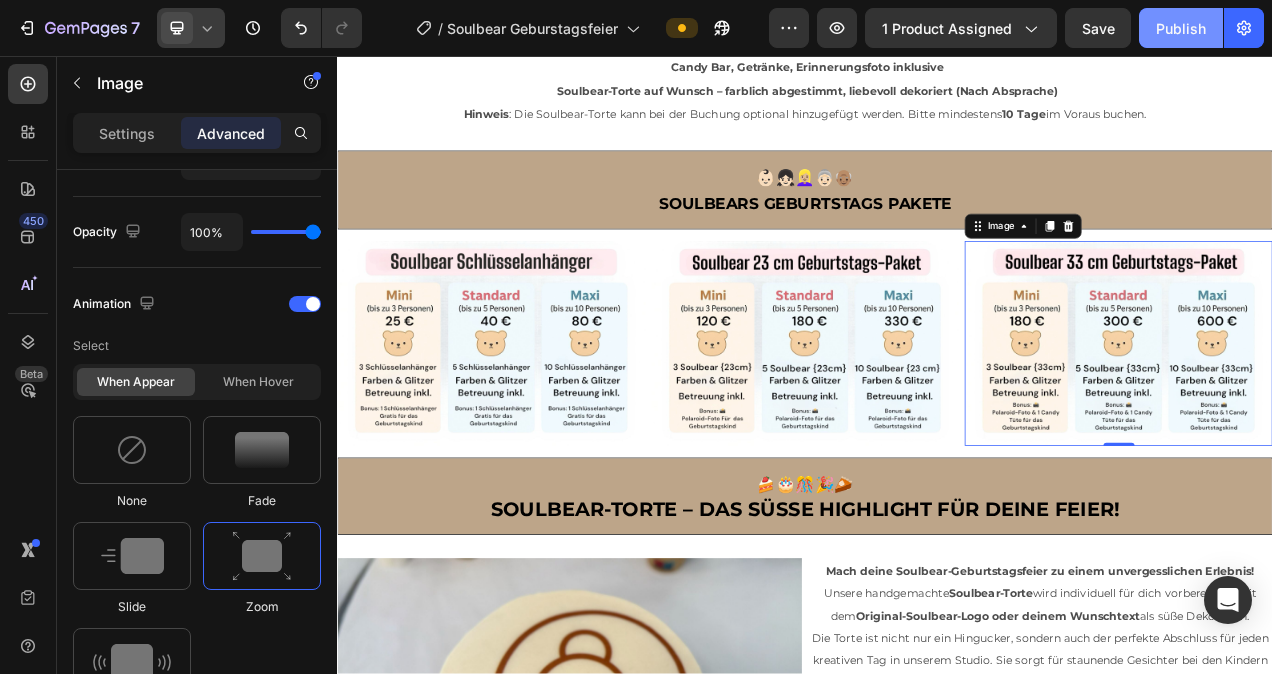 click on "Publish" at bounding box center (1181, 28) 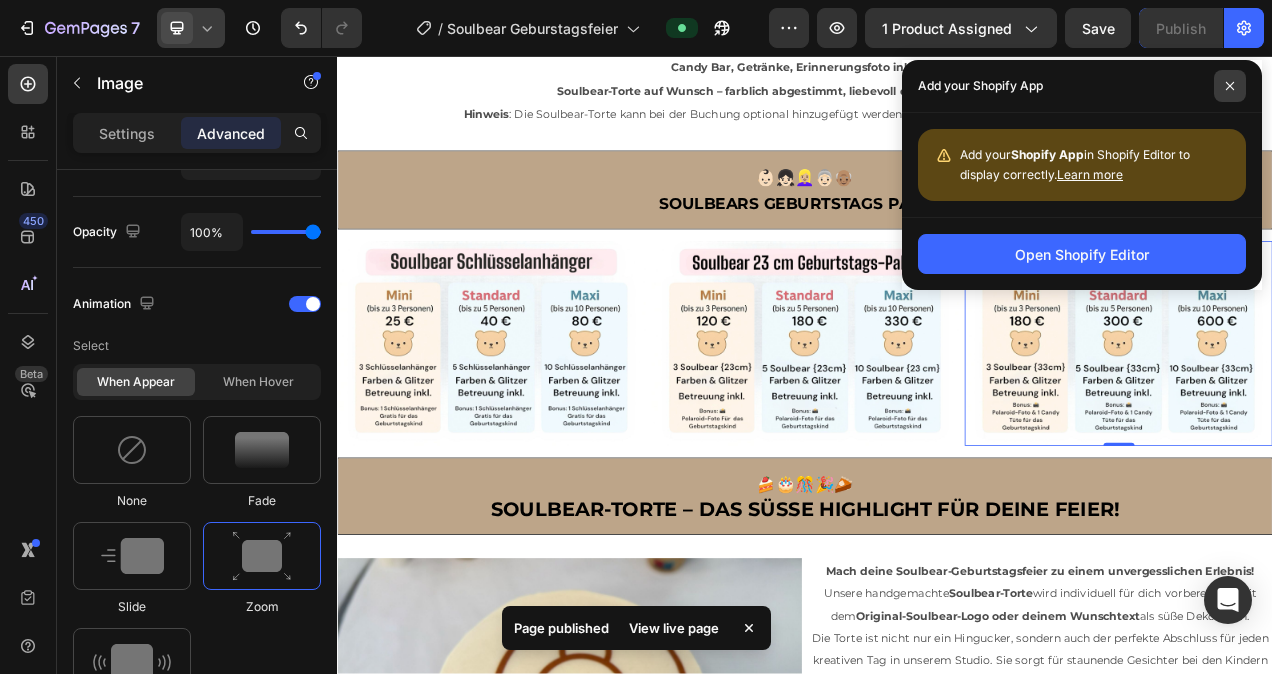 click 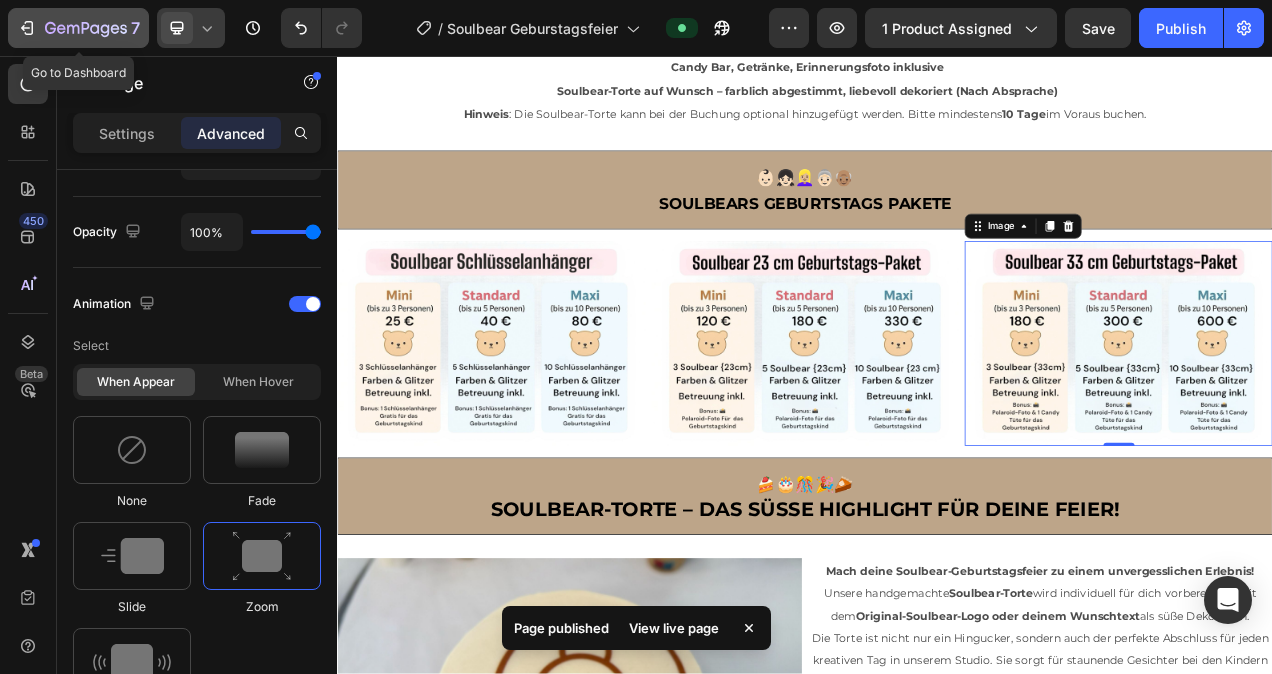 click on "7" at bounding box center [78, 28] 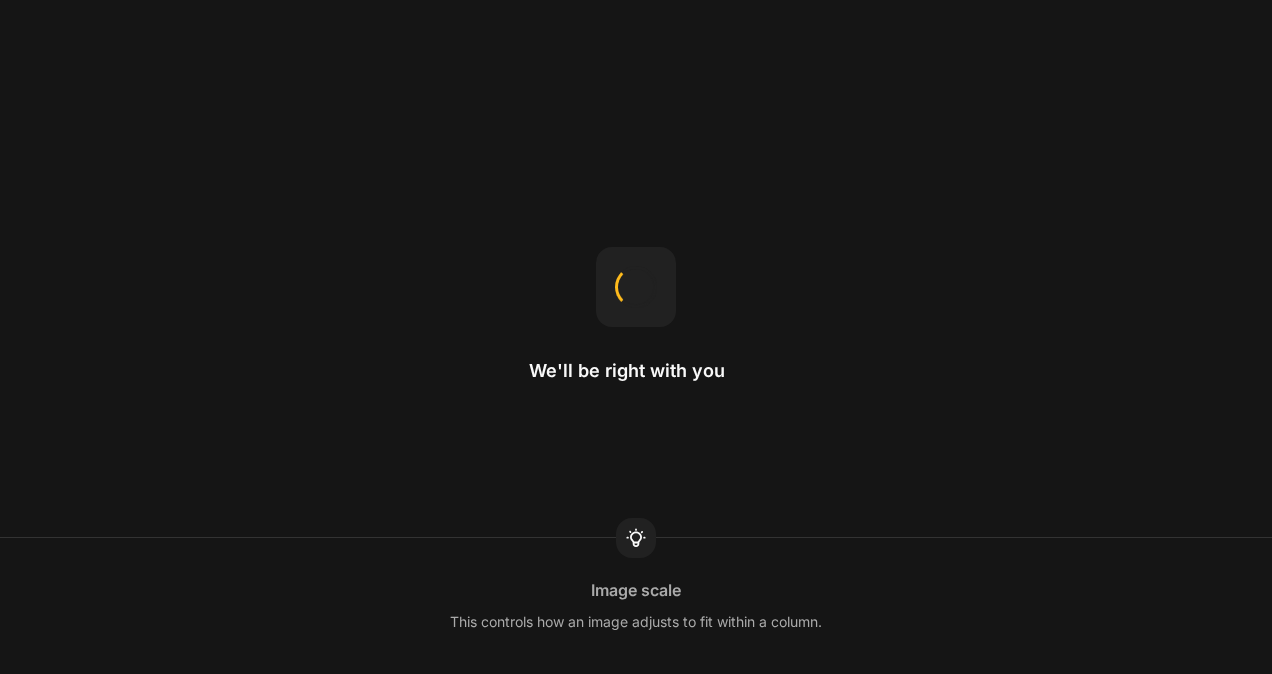 scroll, scrollTop: 0, scrollLeft: 0, axis: both 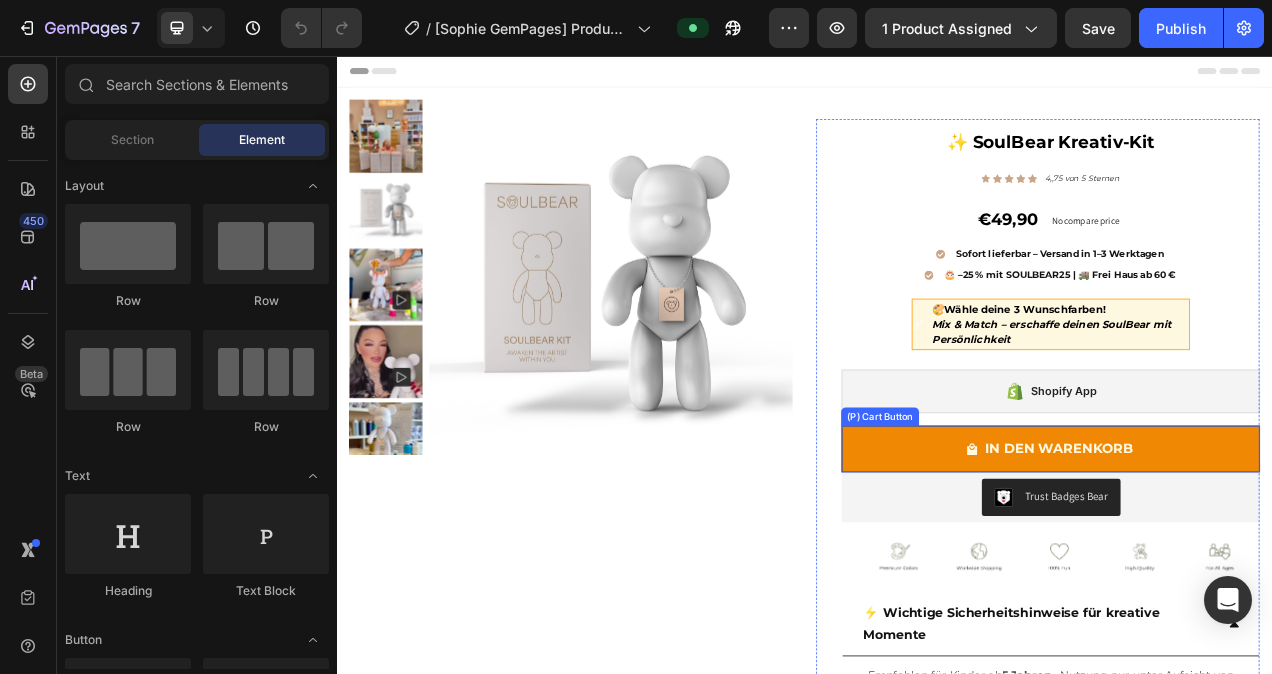 click on "IN DEN WARENKORB" at bounding box center [1252, 561] 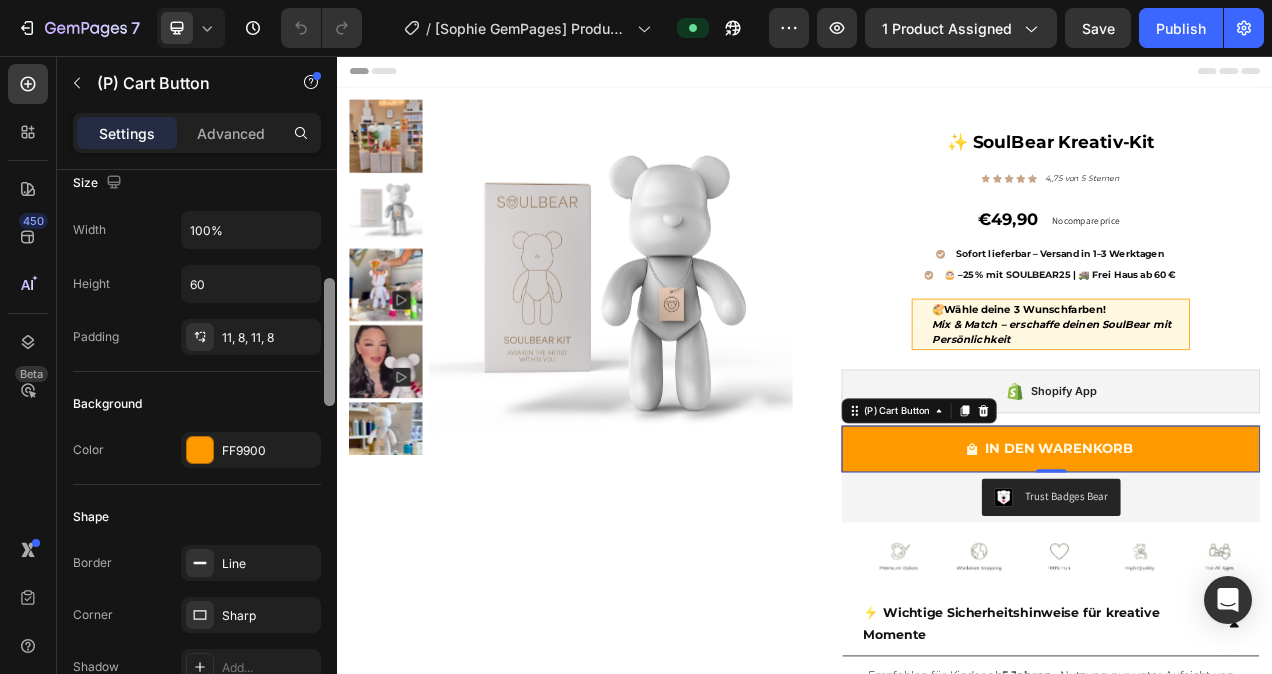 scroll, scrollTop: 346, scrollLeft: 0, axis: vertical 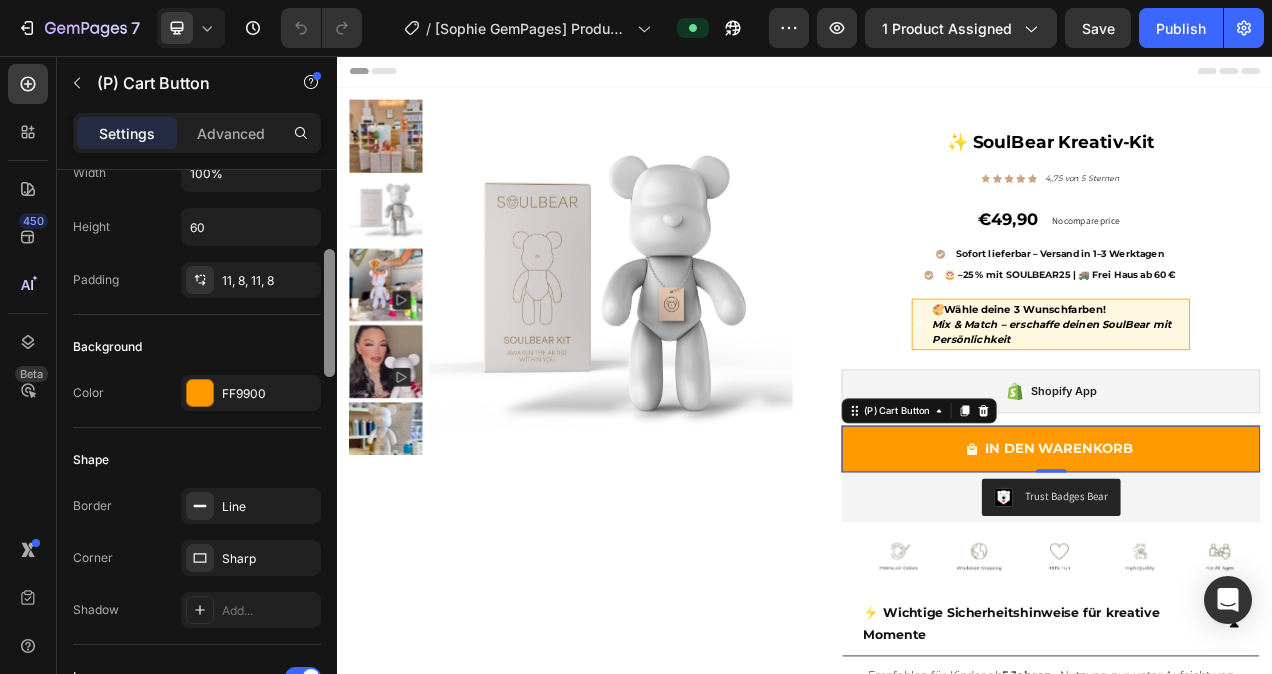 drag, startPoint x: 326, startPoint y: 274, endPoint x: 322, endPoint y: 353, distance: 79.101204 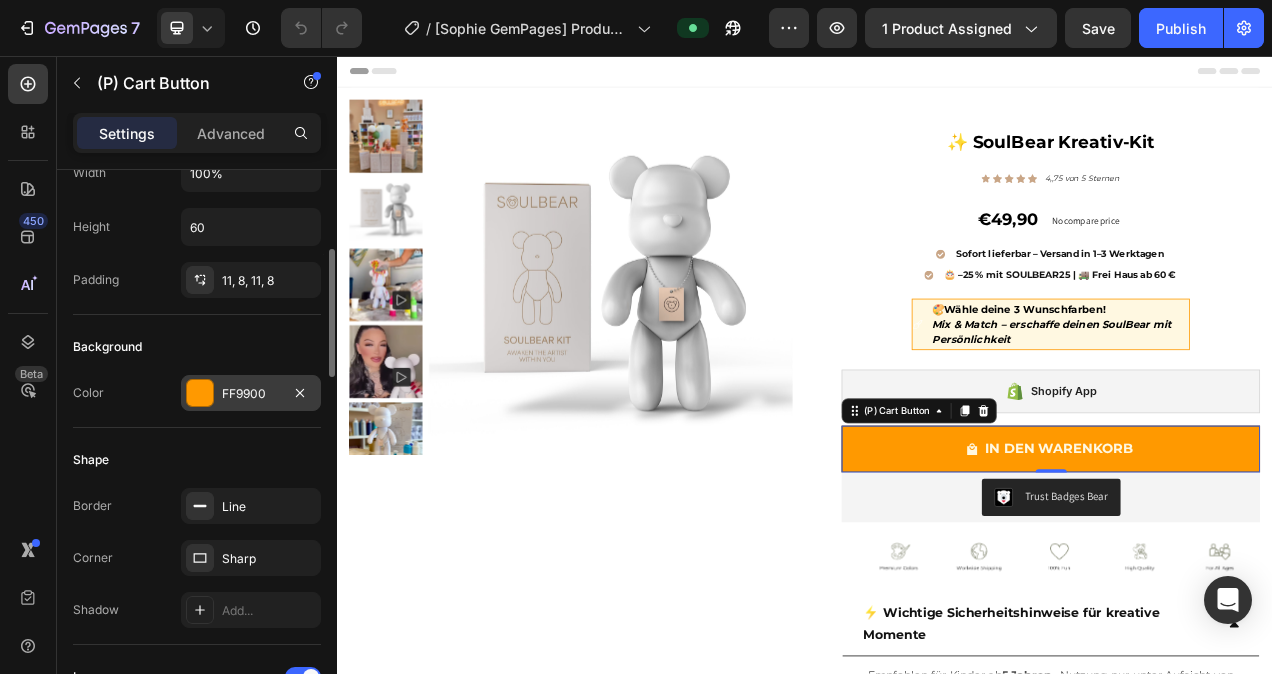 click at bounding box center (200, 393) 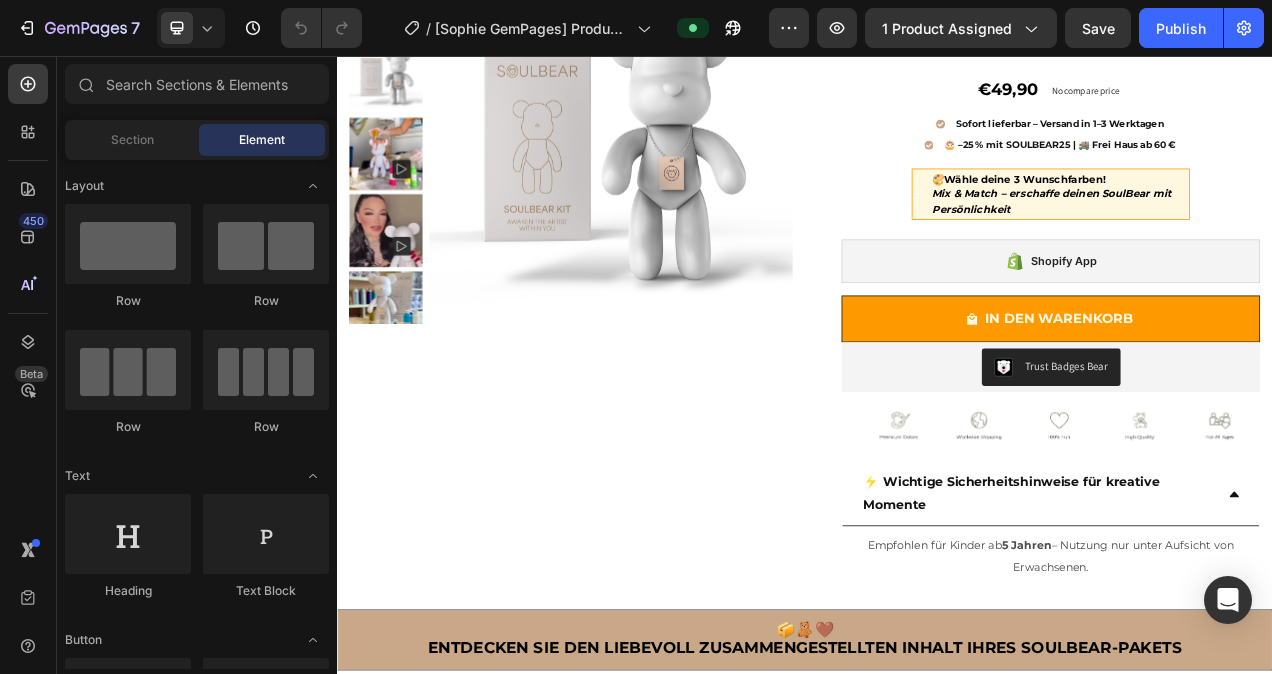 scroll, scrollTop: 186, scrollLeft: 0, axis: vertical 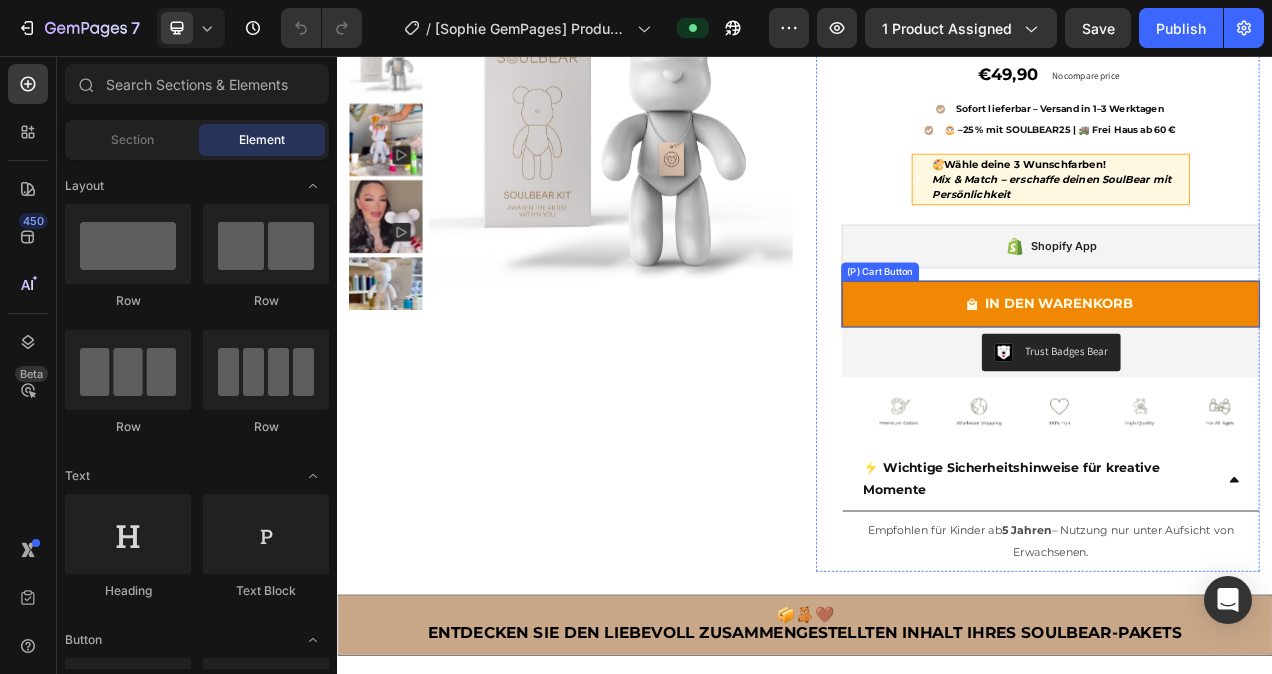 click on "IN DEN WARENKORB" at bounding box center [1252, 375] 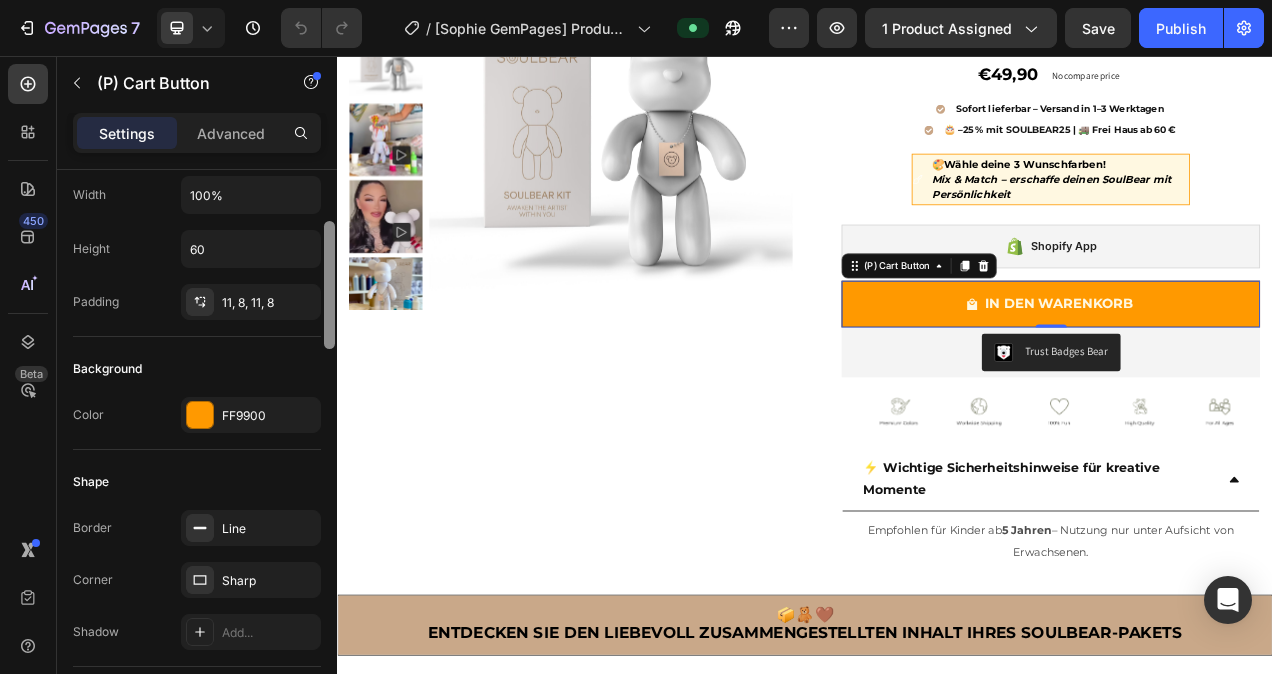 scroll, scrollTop: 332, scrollLeft: 0, axis: vertical 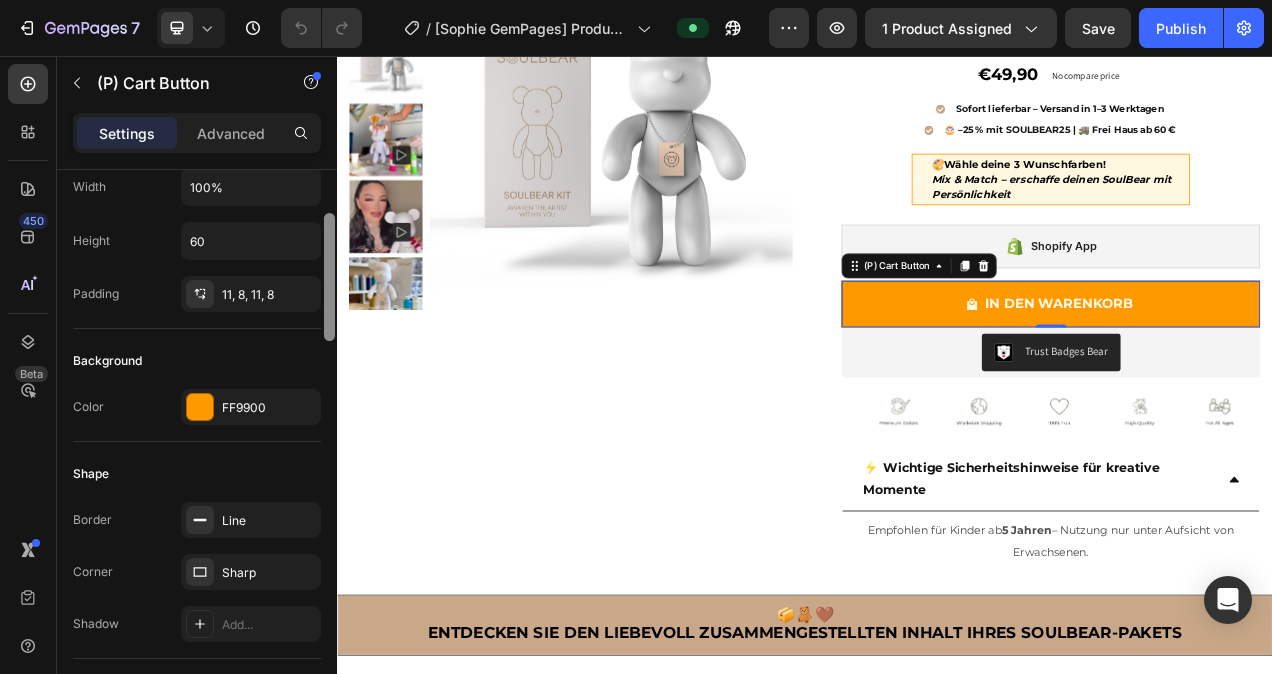 drag, startPoint x: 331, startPoint y: 278, endPoint x: 330, endPoint y: 354, distance: 76.00658 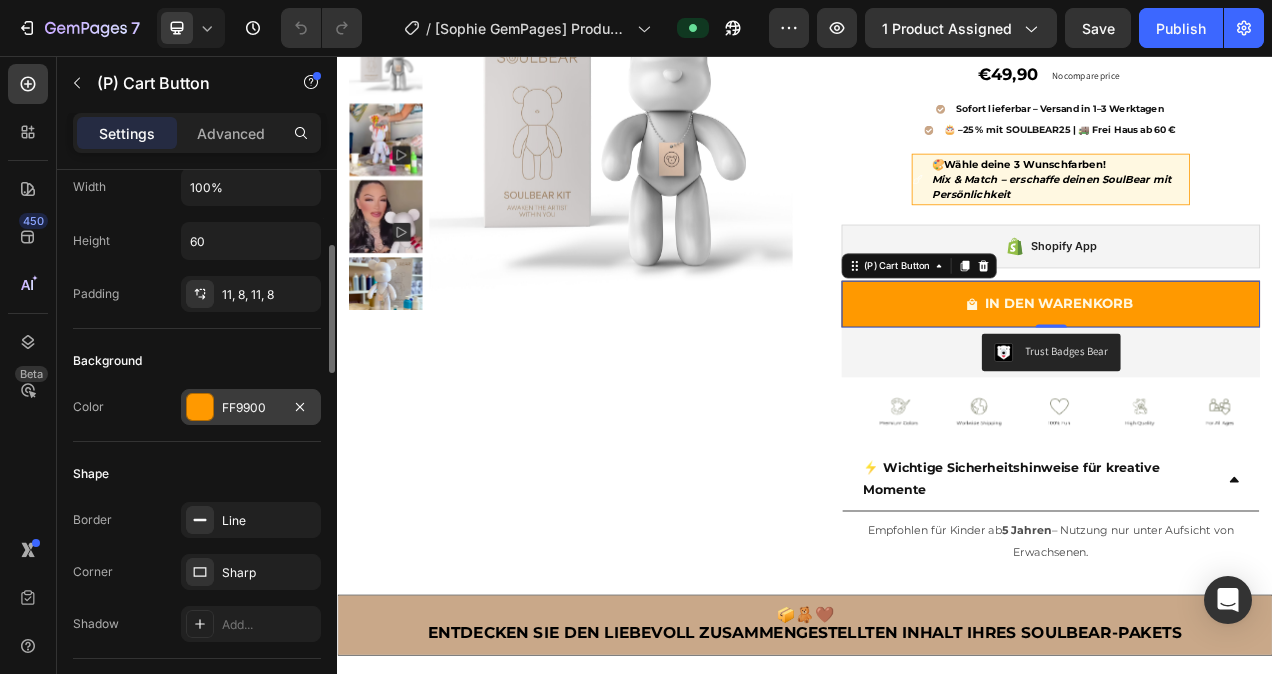 click at bounding box center (200, 407) 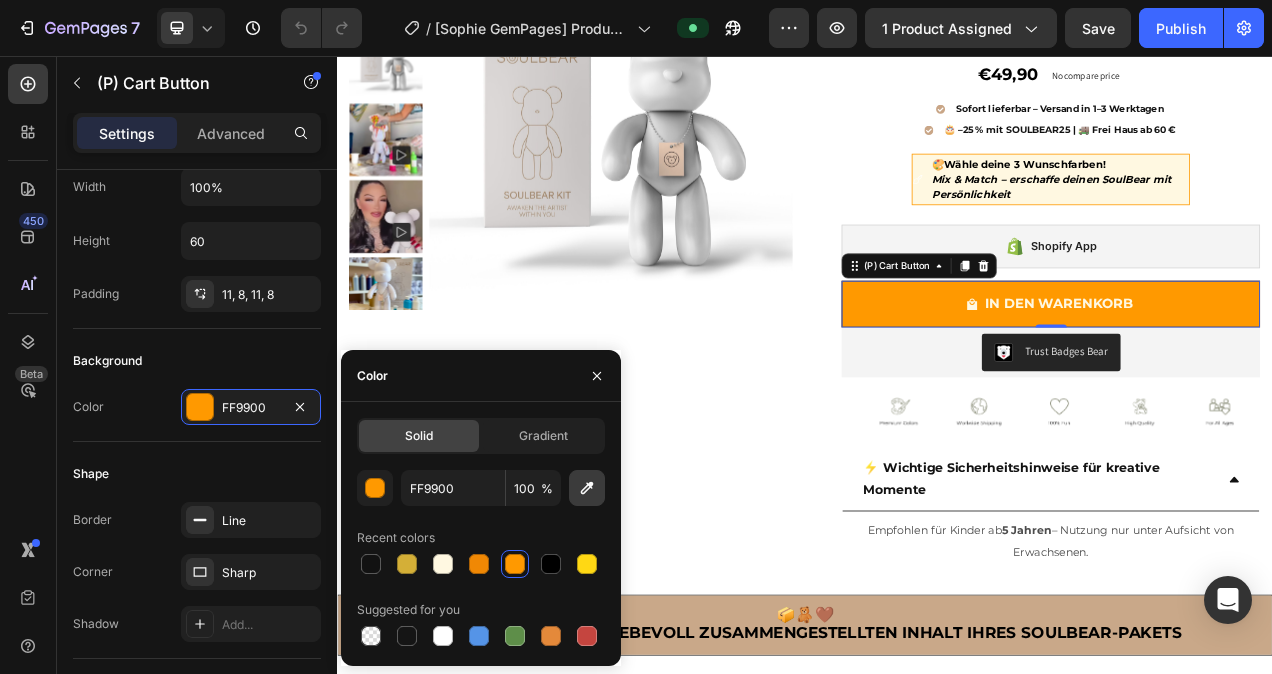 click 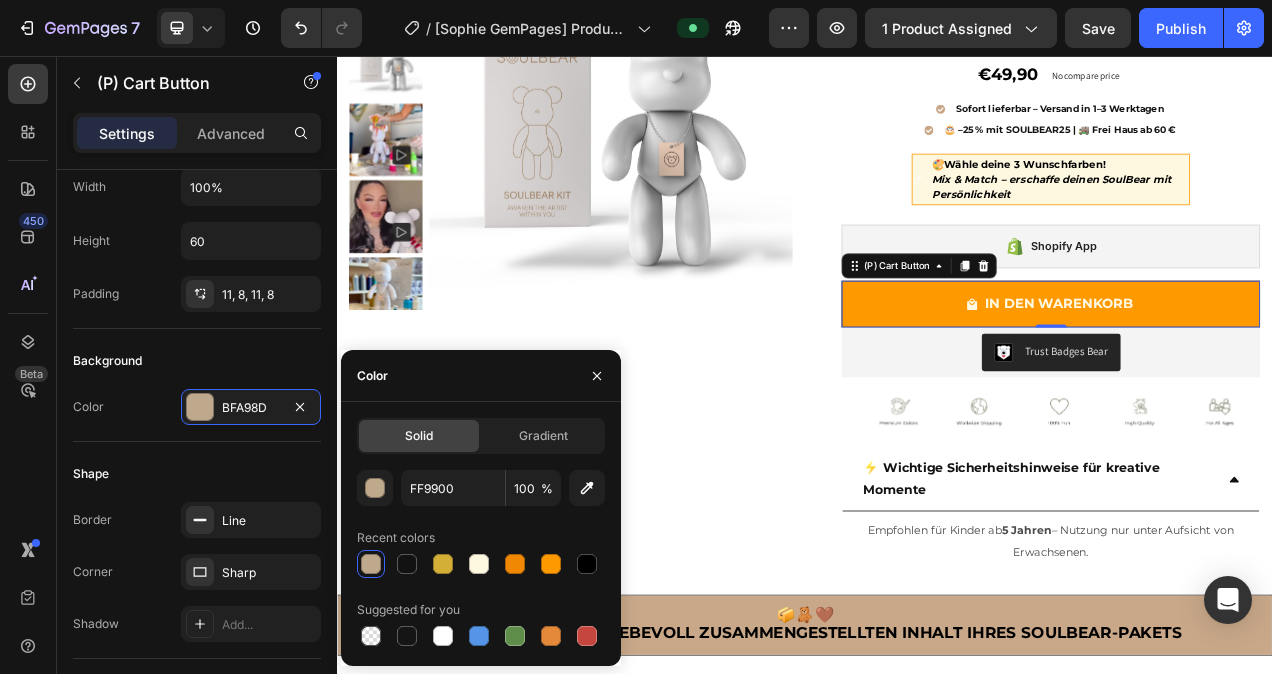 type on "BFA98D" 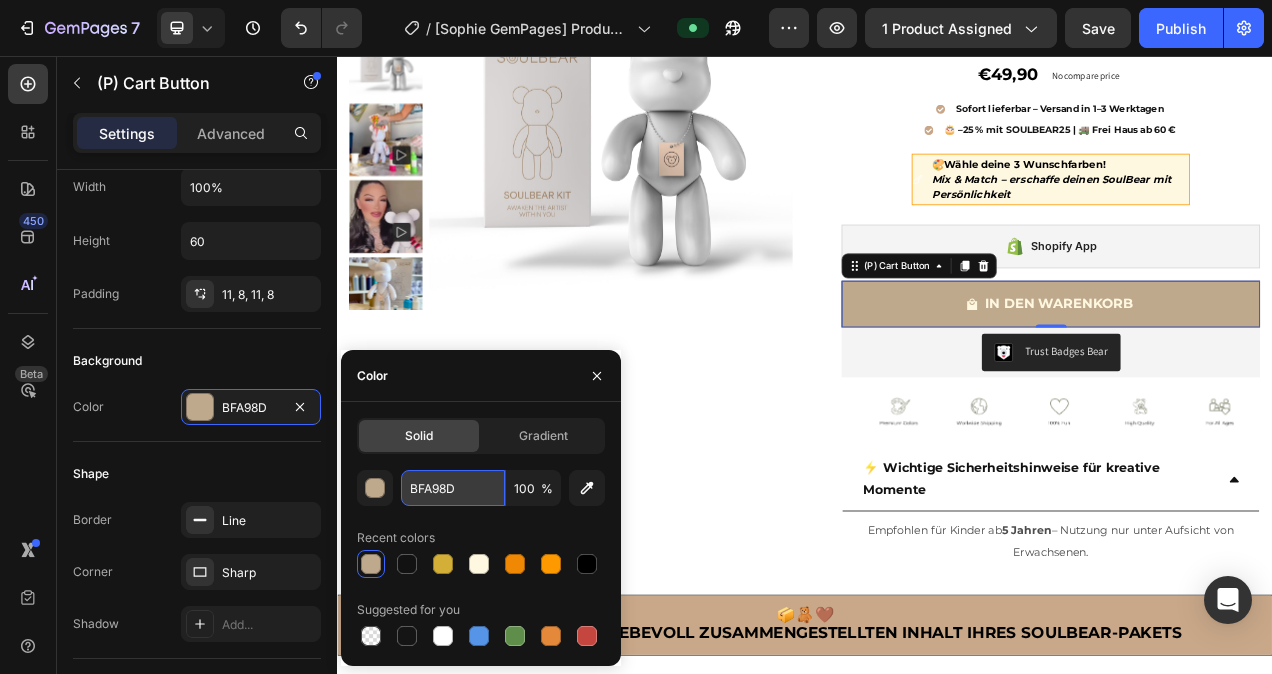 click on "BFA98D" at bounding box center (453, 488) 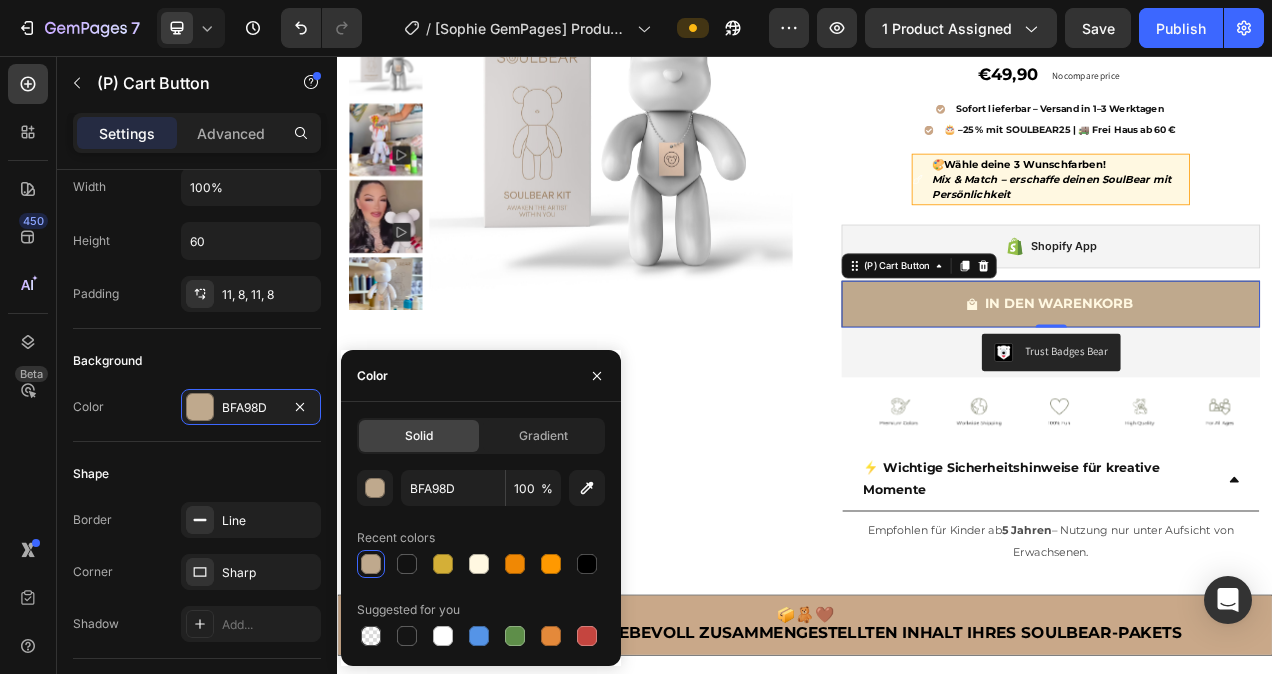 click on "Color" at bounding box center (481, 376) 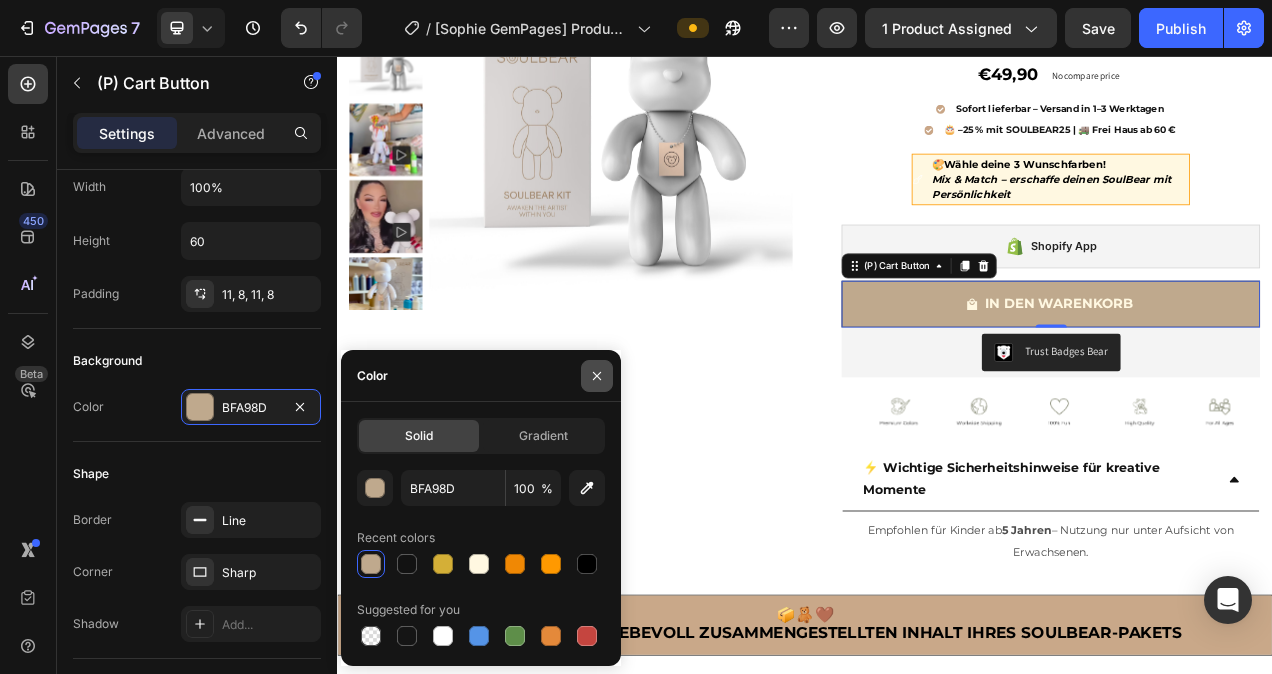 click 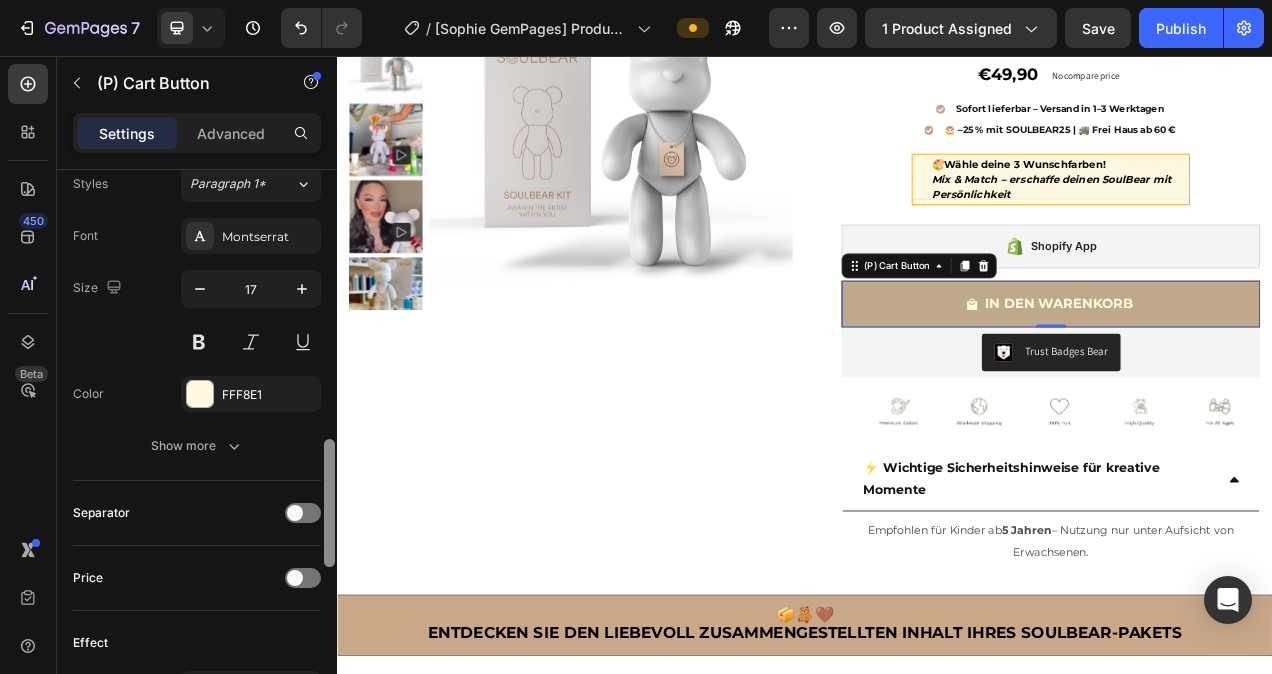 scroll, scrollTop: 1164, scrollLeft: 0, axis: vertical 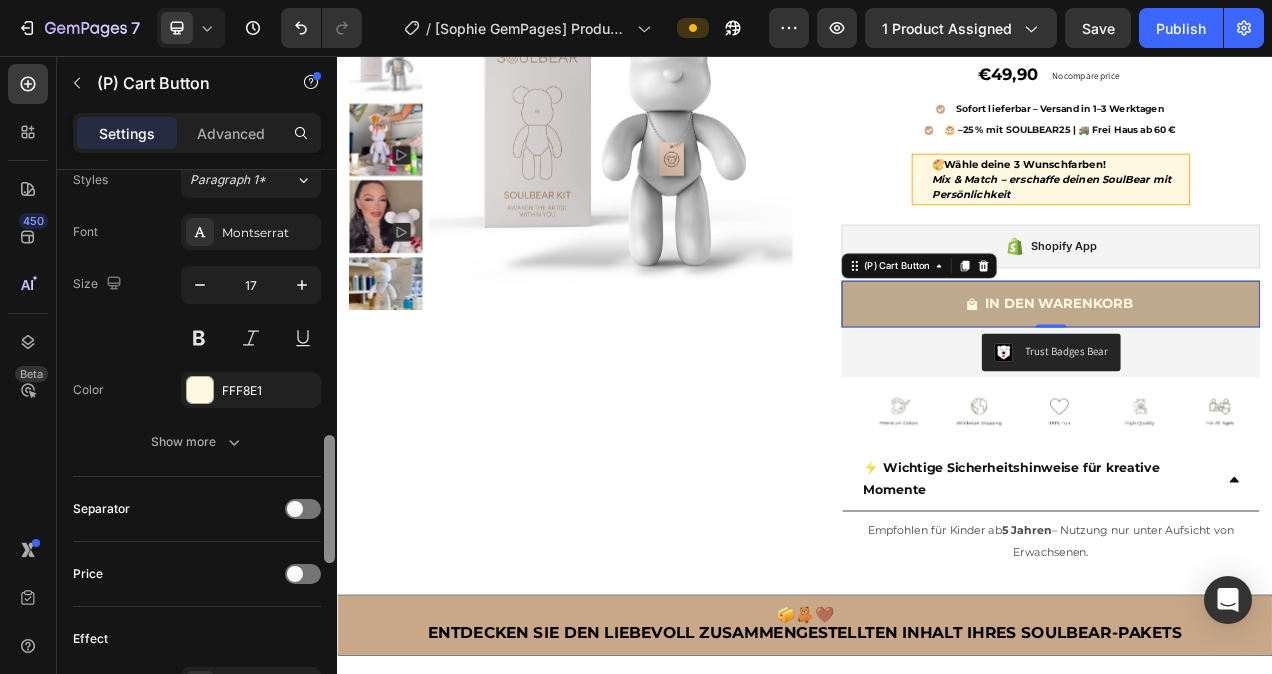 drag, startPoint x: 329, startPoint y: 303, endPoint x: 333, endPoint y: 493, distance: 190.0421 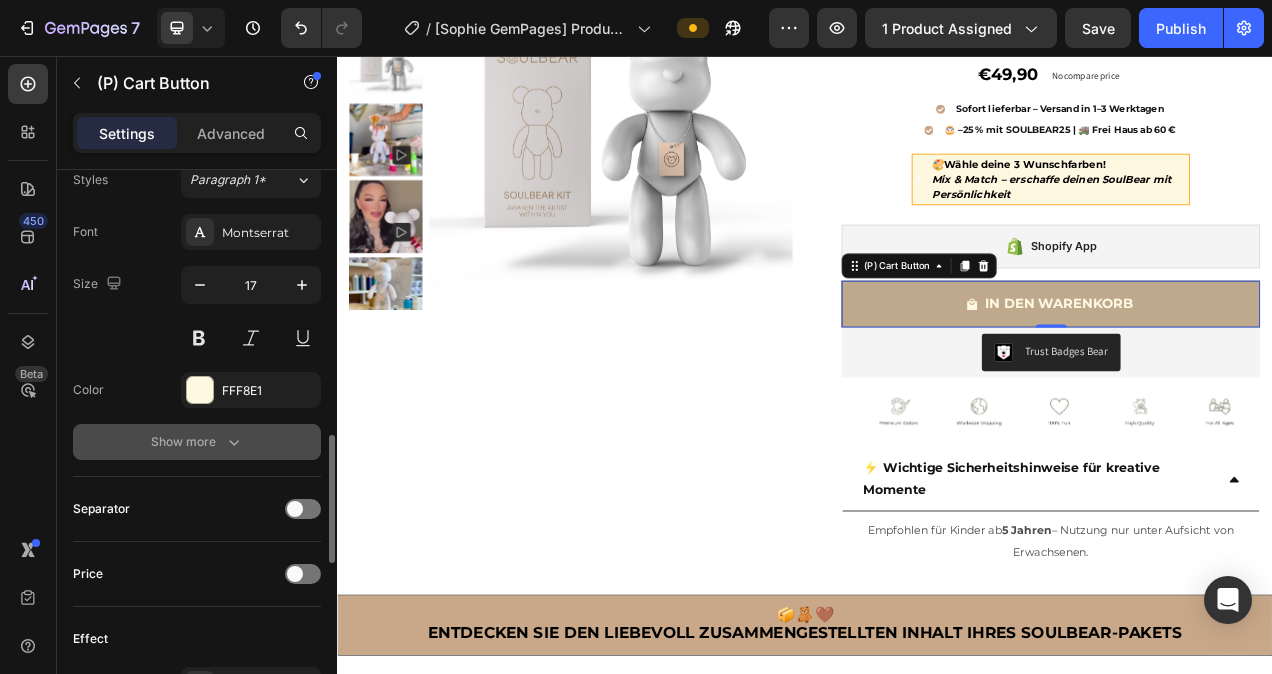 click on "Show more" at bounding box center [197, 442] 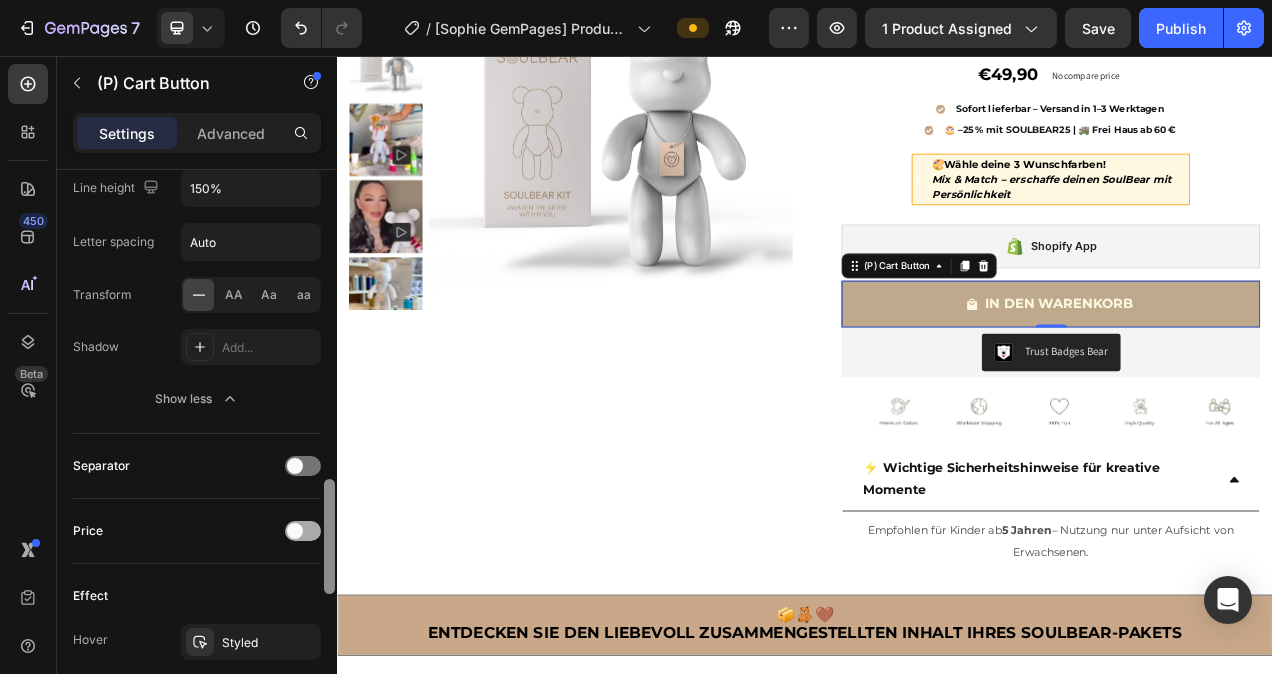 scroll, scrollTop: 1476, scrollLeft: 0, axis: vertical 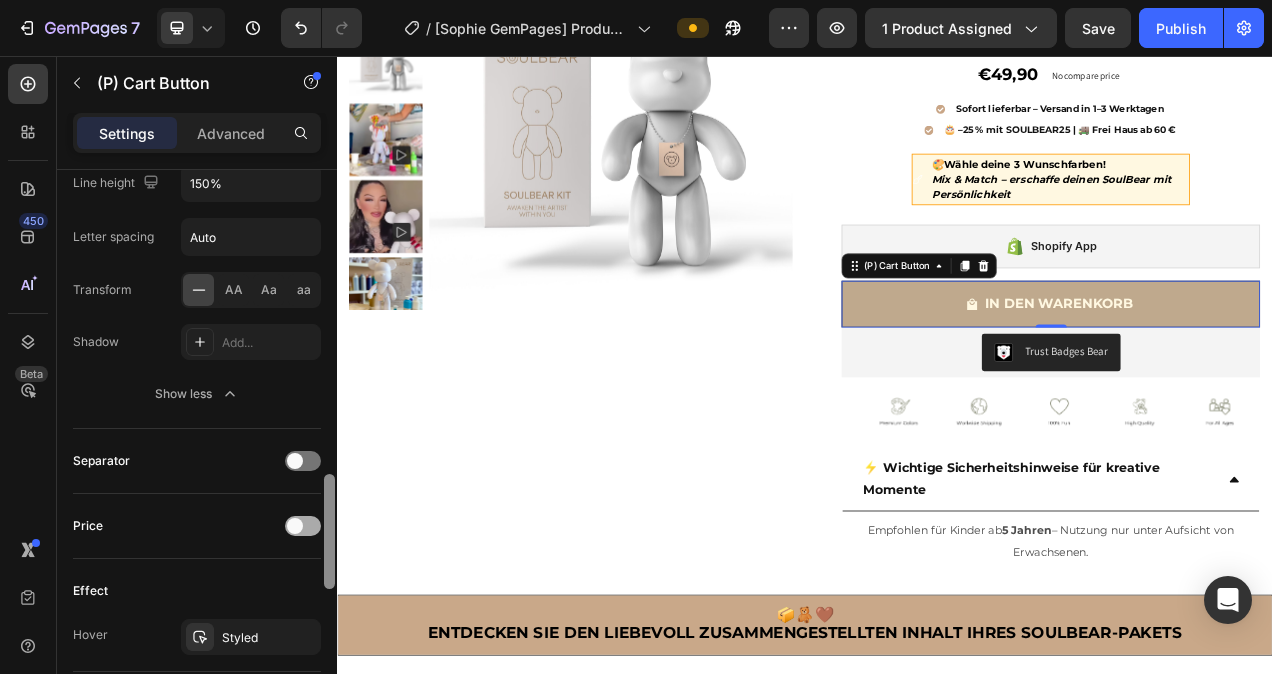 drag, startPoint x: 328, startPoint y: 452, endPoint x: 319, endPoint y: 537, distance: 85.47514 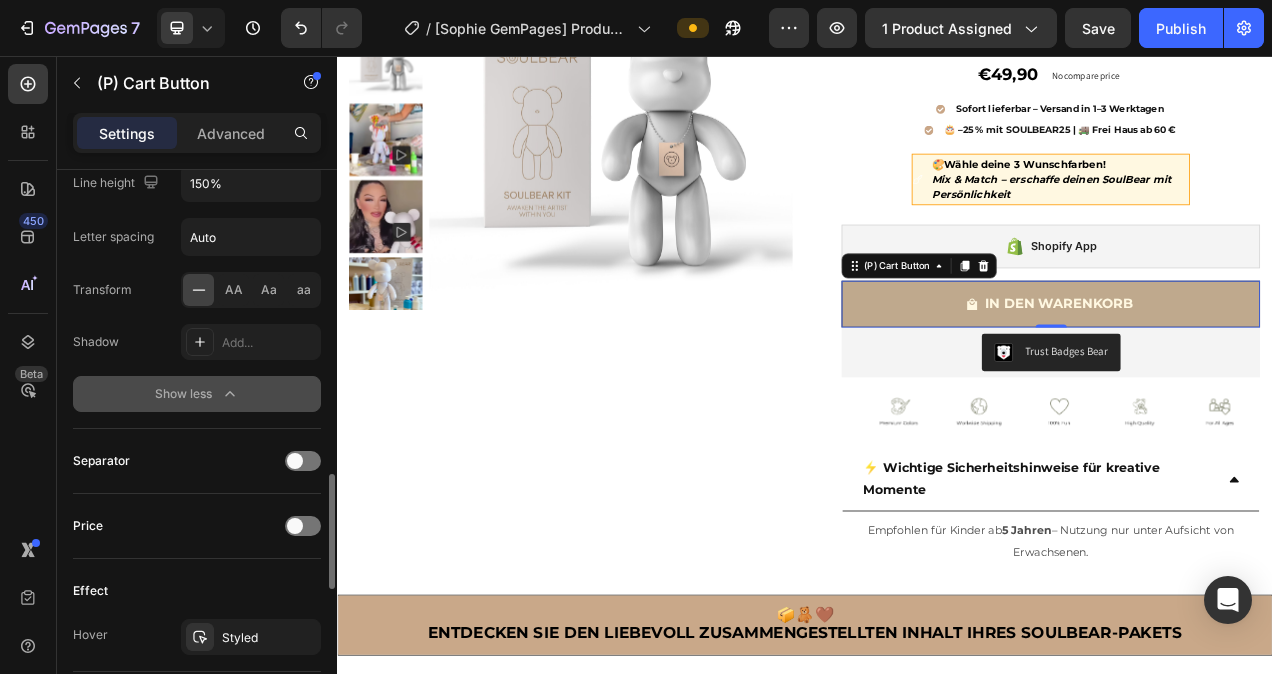 click 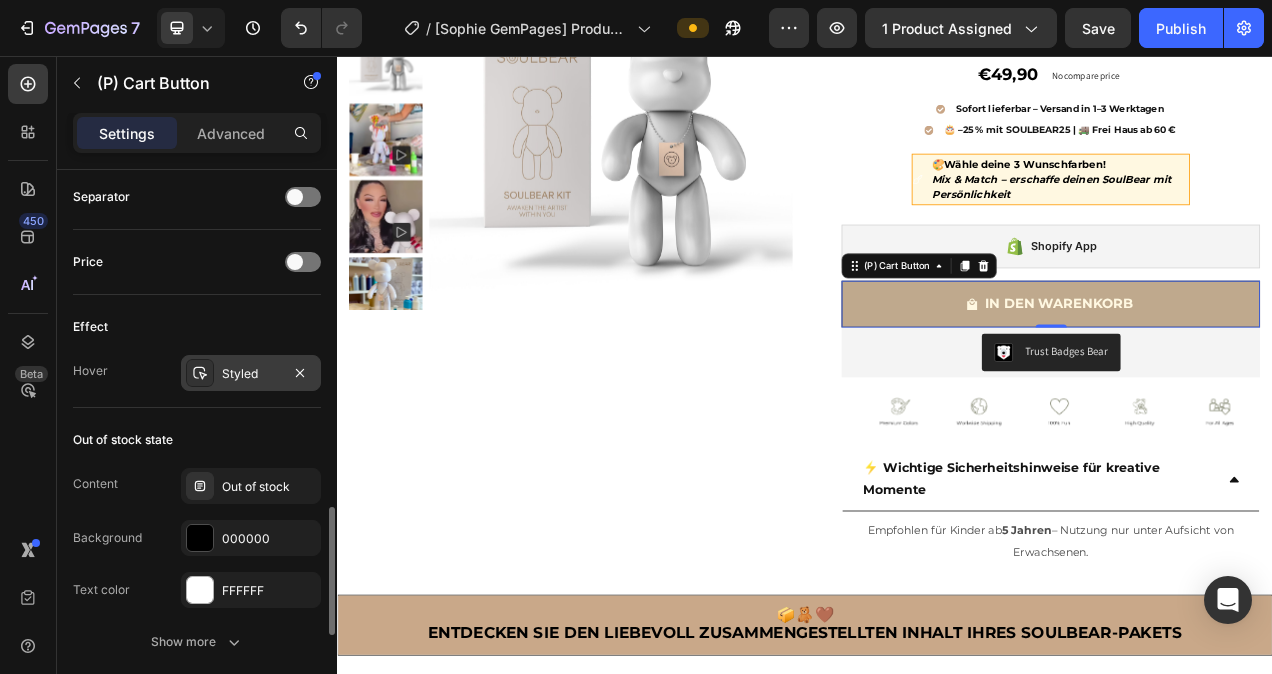 click on "Styled" at bounding box center [251, 374] 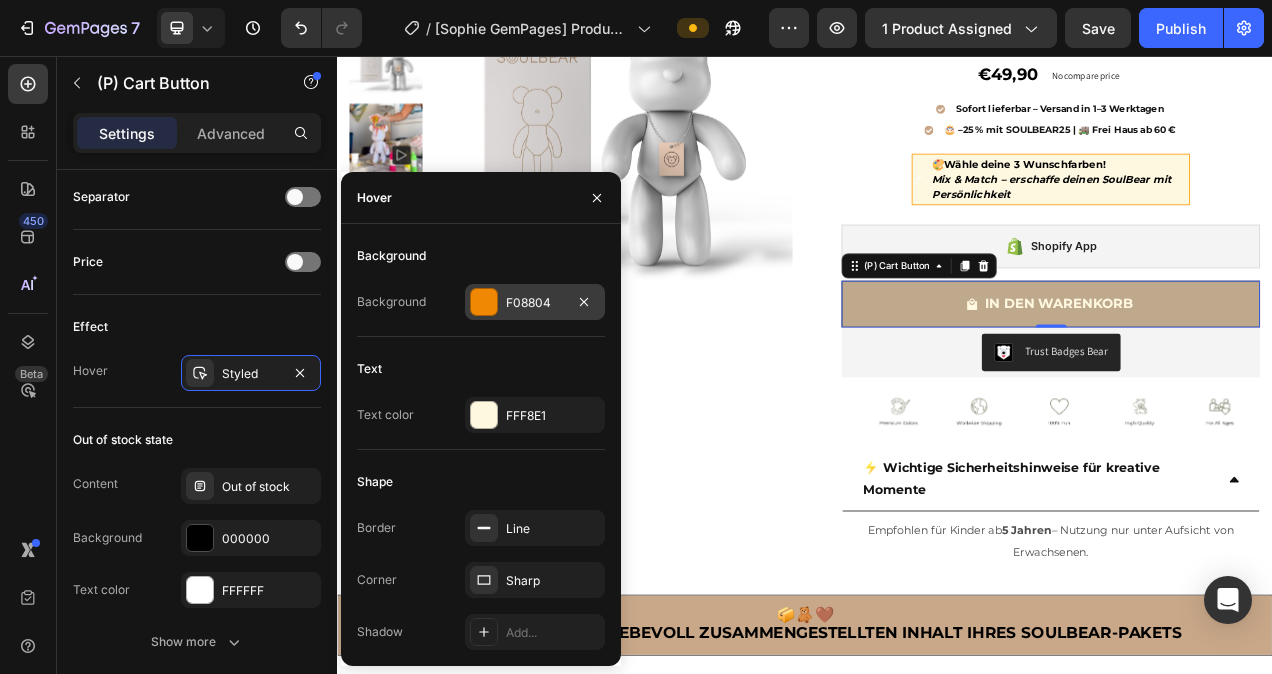 click at bounding box center [484, 302] 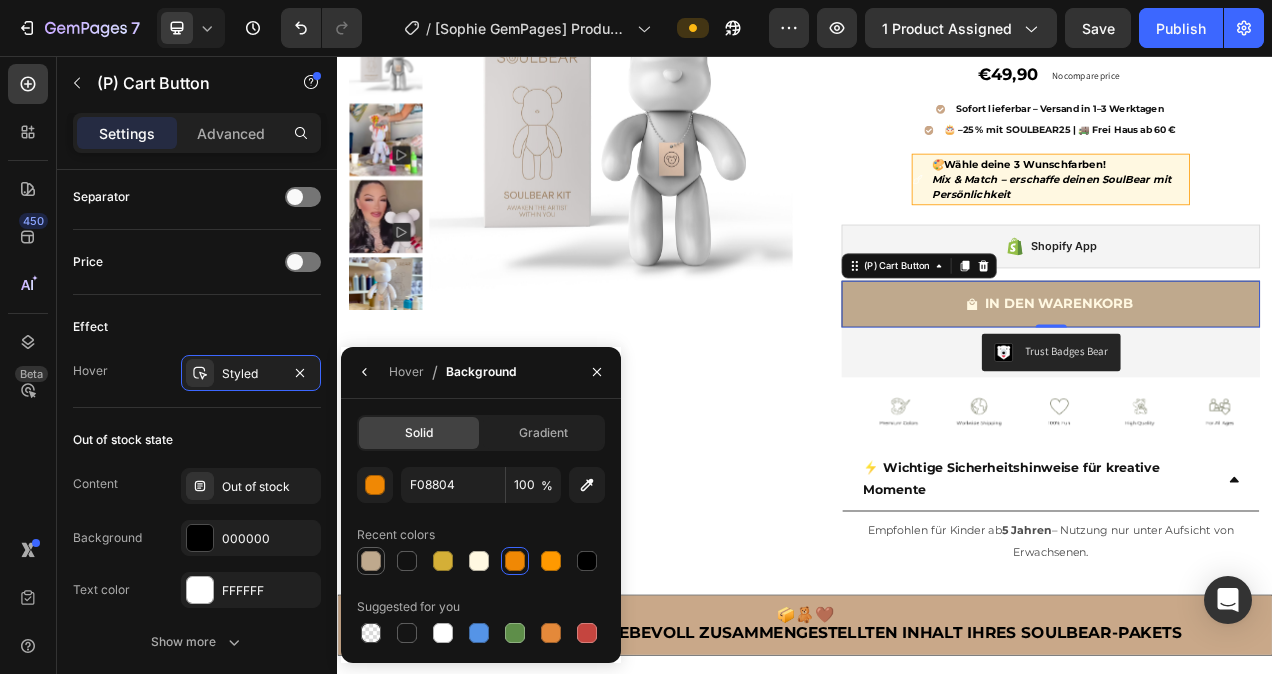 click at bounding box center (371, 561) 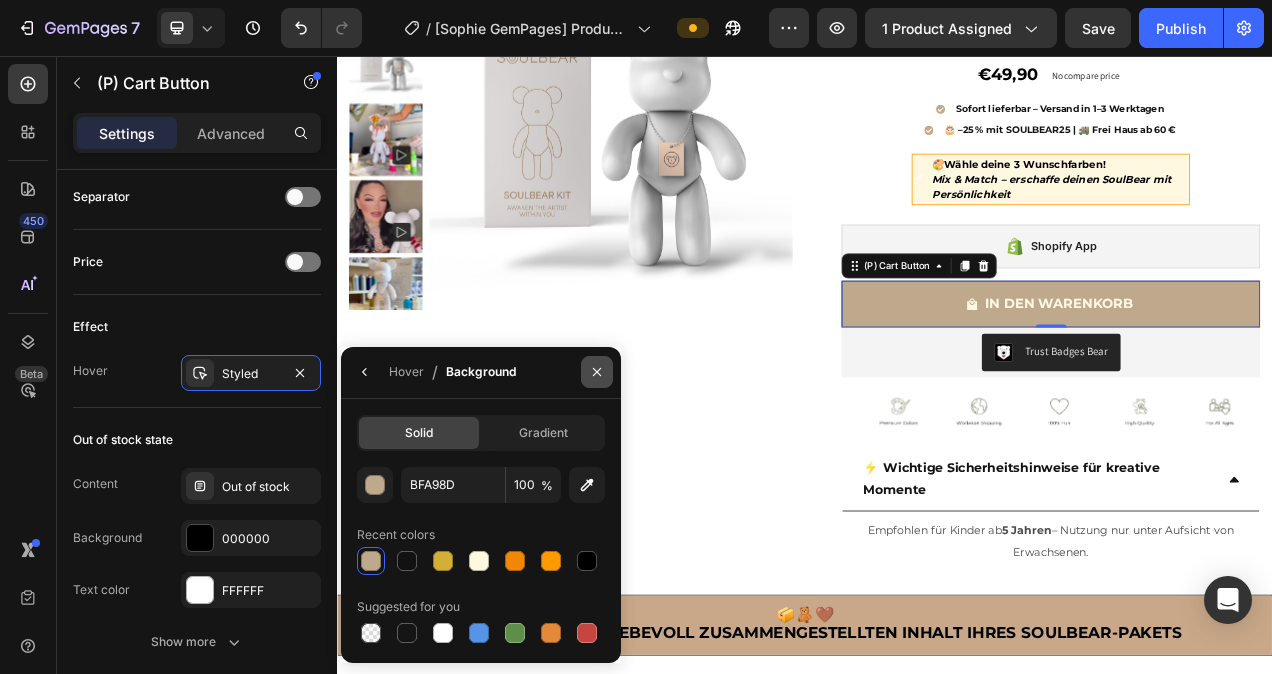 click 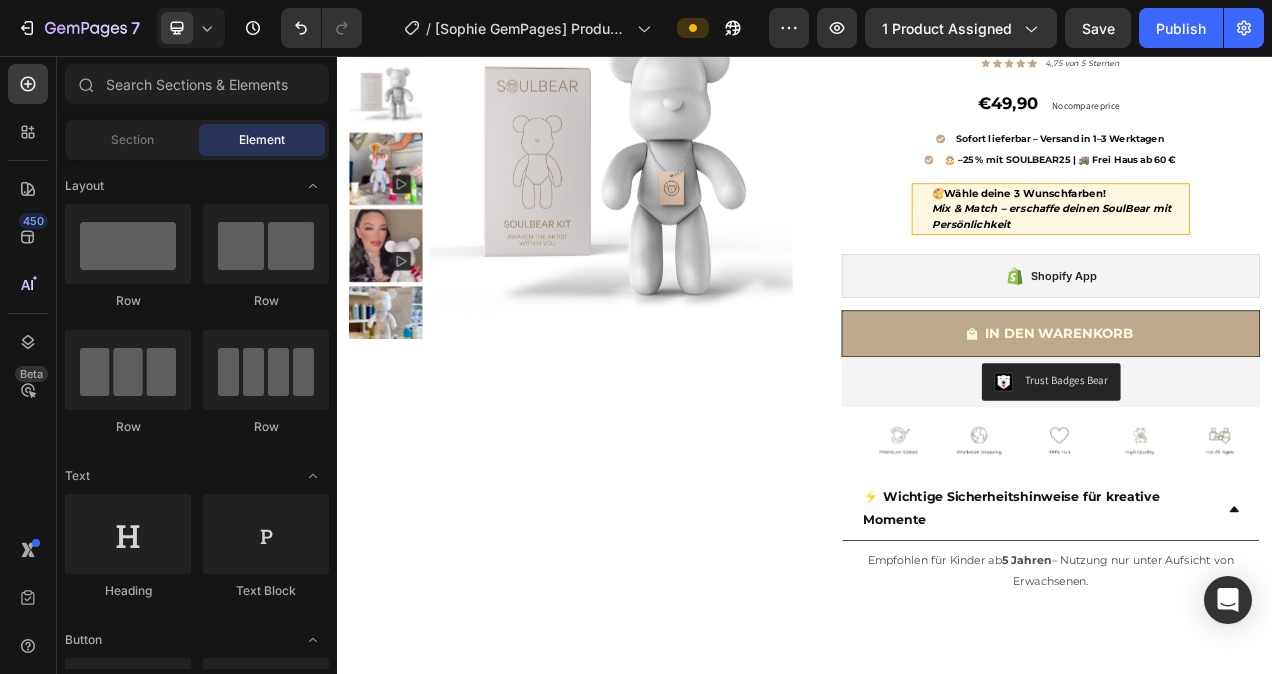 scroll, scrollTop: 0, scrollLeft: 0, axis: both 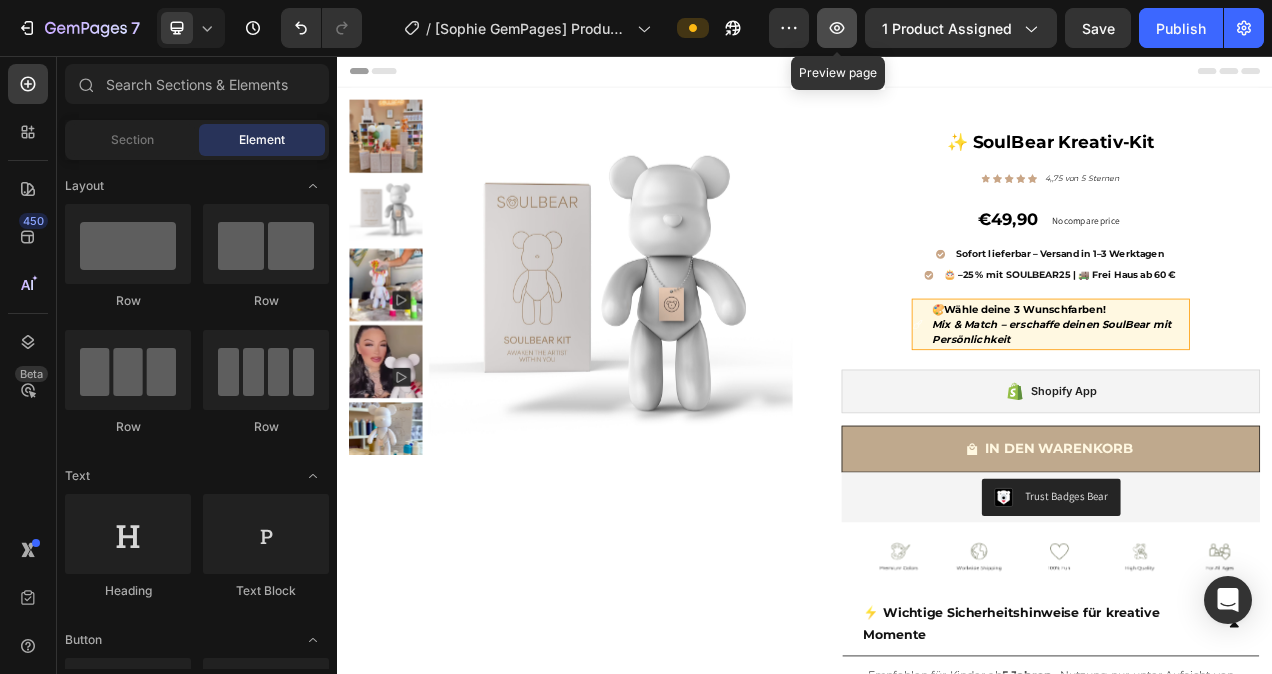 click 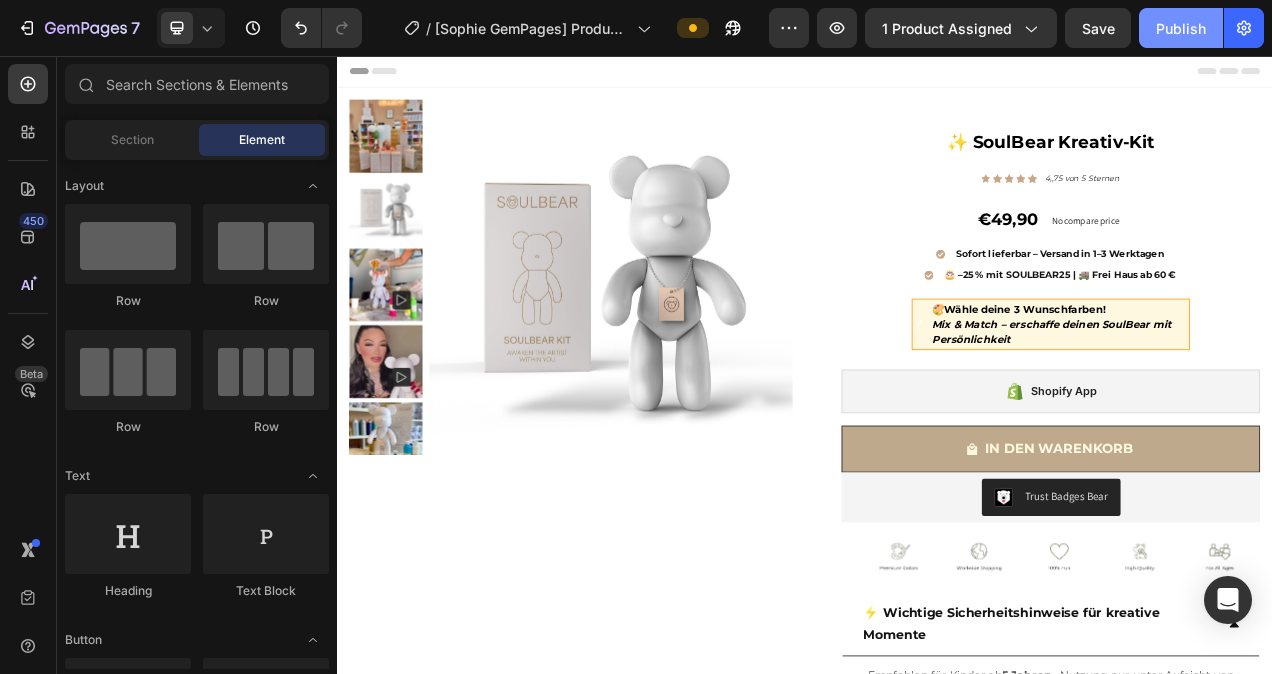 click on "Publish" at bounding box center (1181, 28) 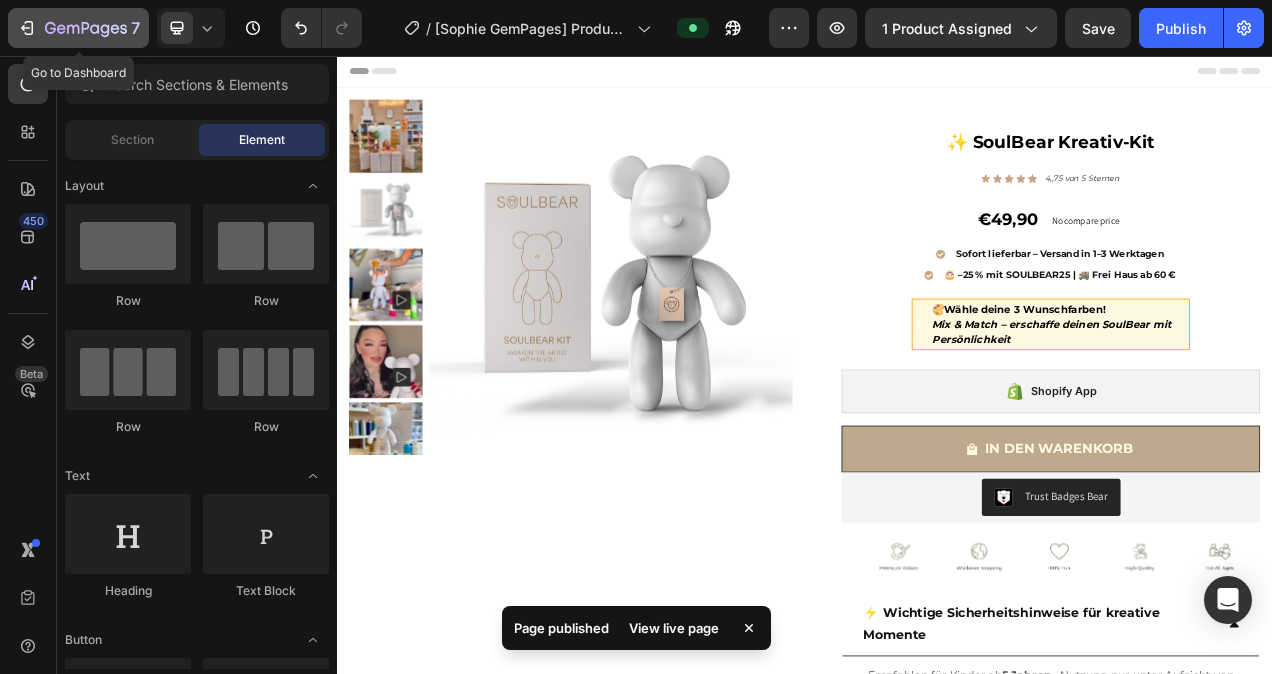 click 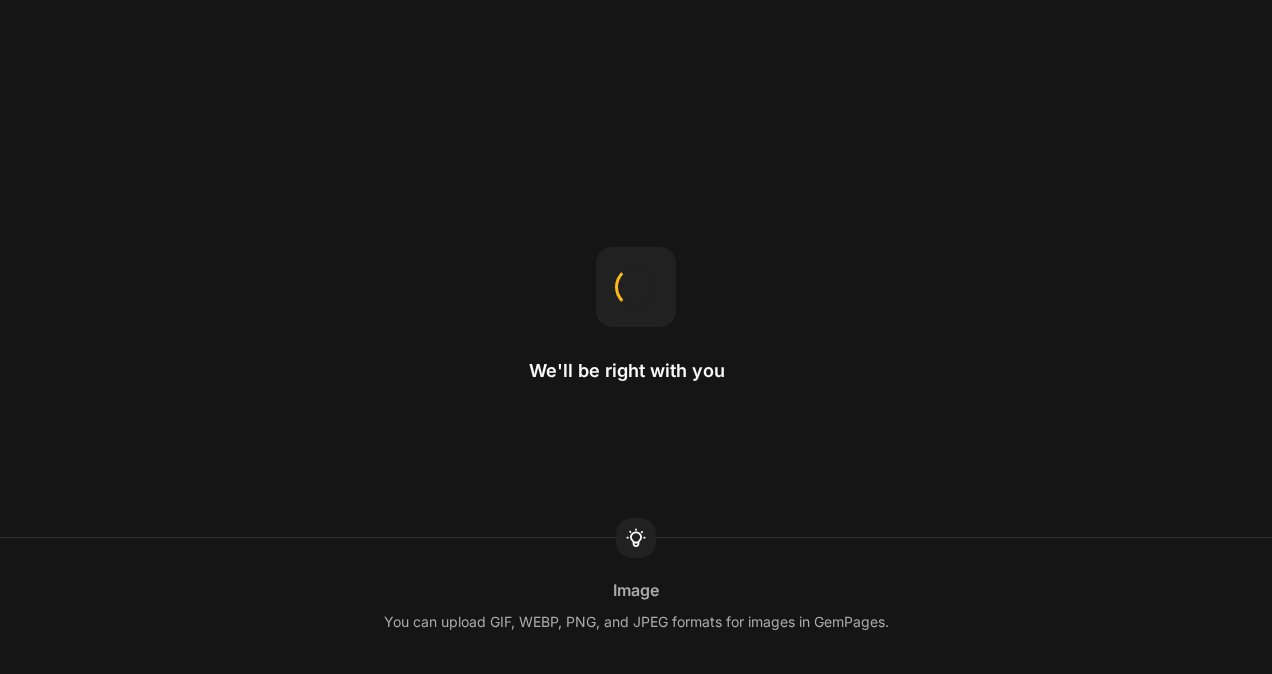 scroll, scrollTop: 0, scrollLeft: 0, axis: both 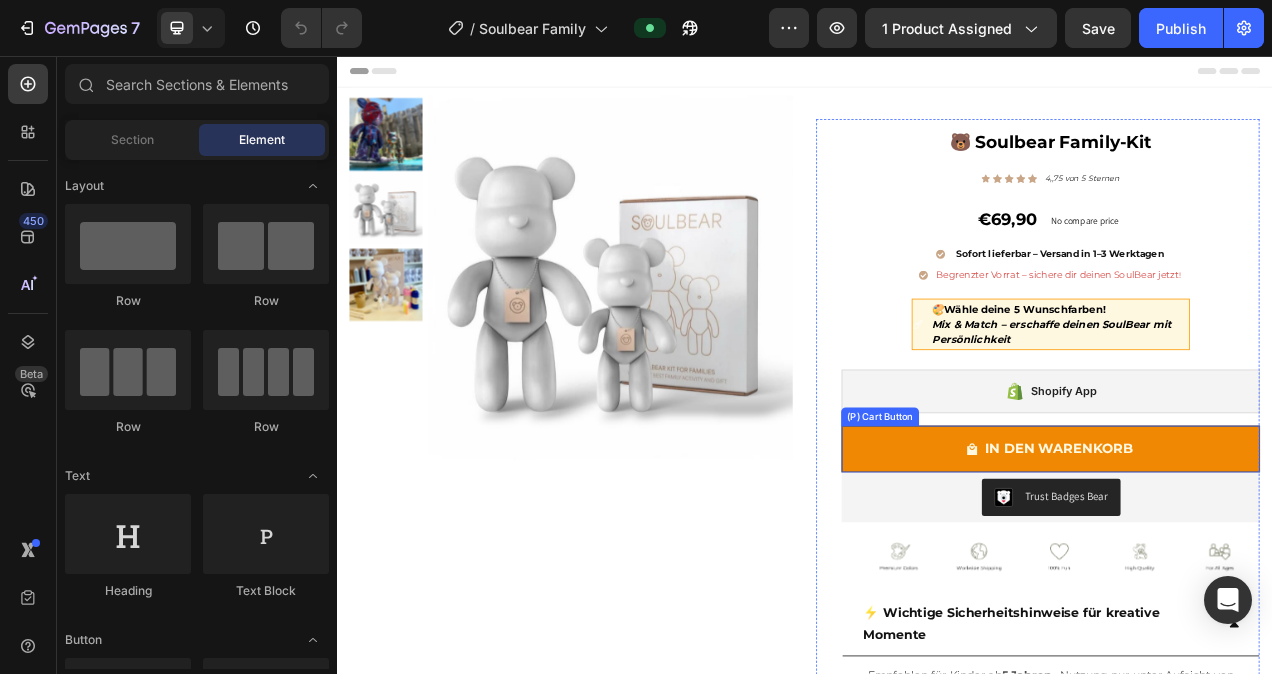 click on "IN DEN WARENKORB" at bounding box center (1252, 561) 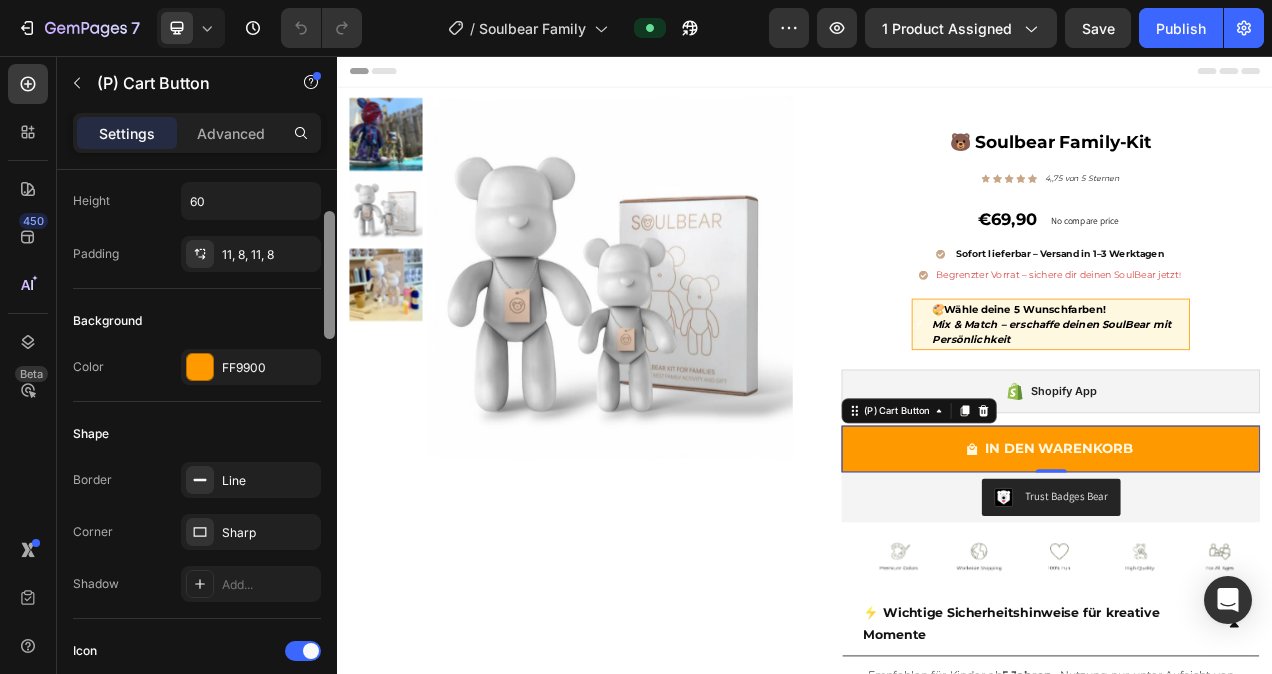 scroll, scrollTop: 385, scrollLeft: 0, axis: vertical 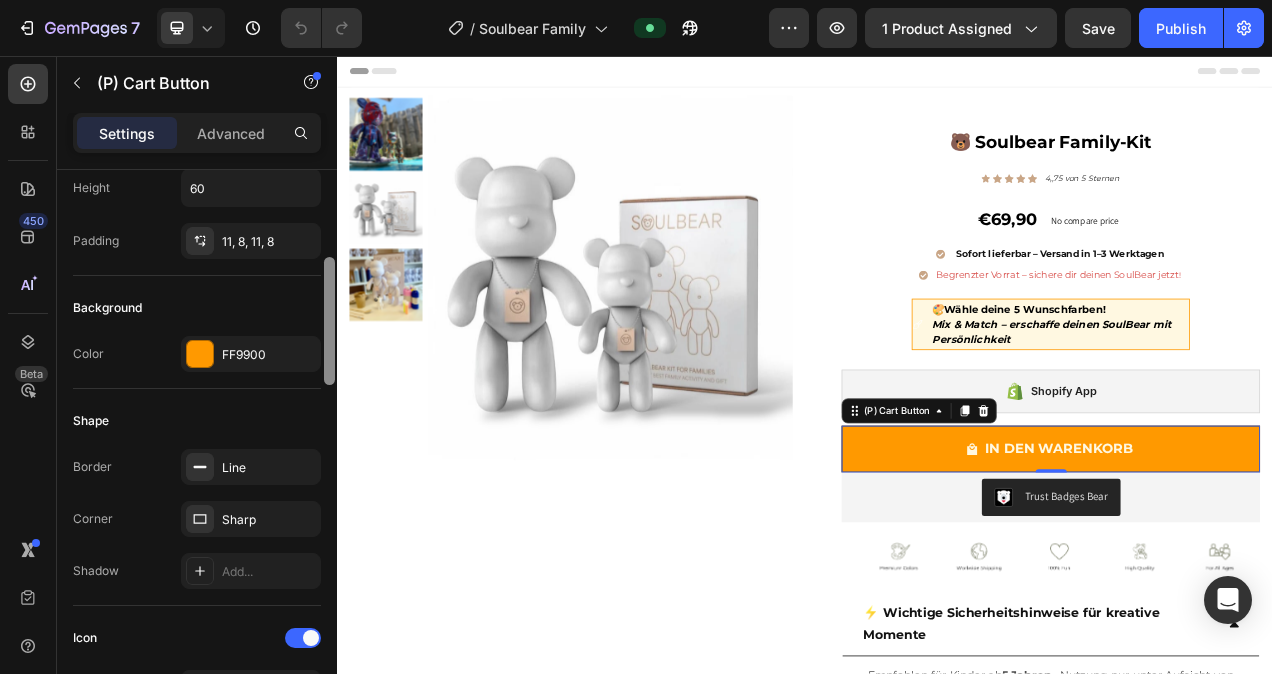 drag, startPoint x: 326, startPoint y: 262, endPoint x: 336, endPoint y: 350, distance: 88.56636 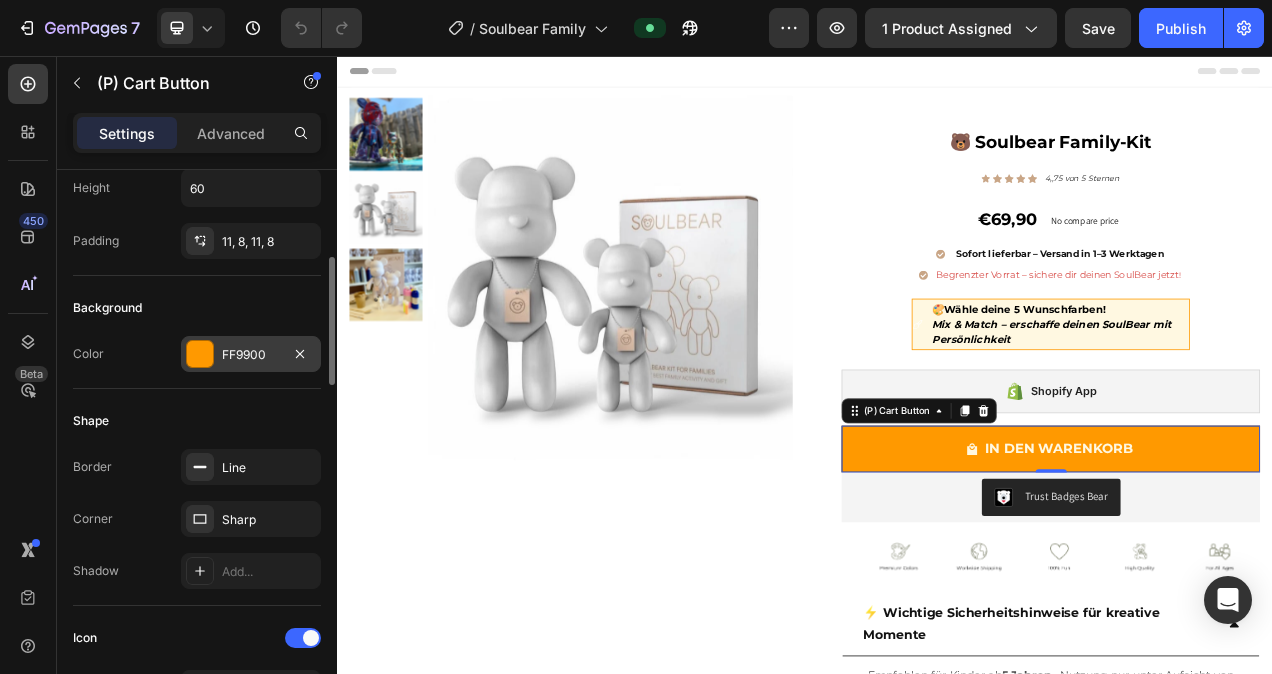 click at bounding box center (200, 354) 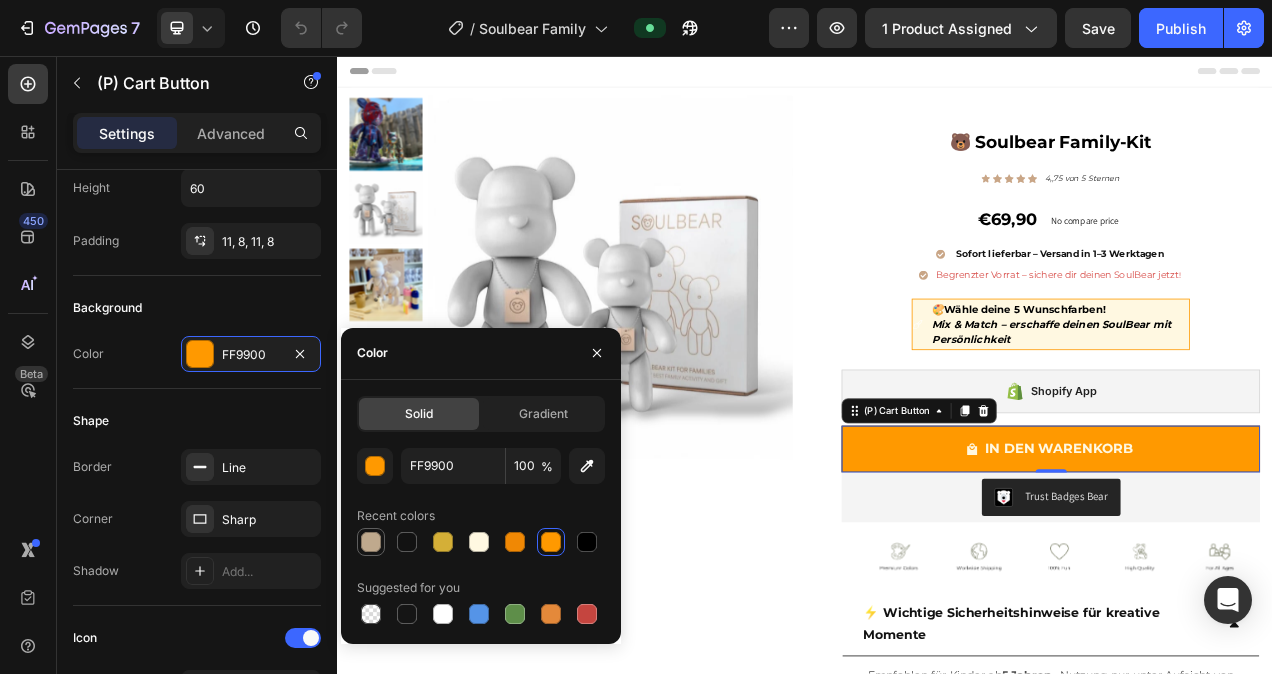 click at bounding box center [371, 542] 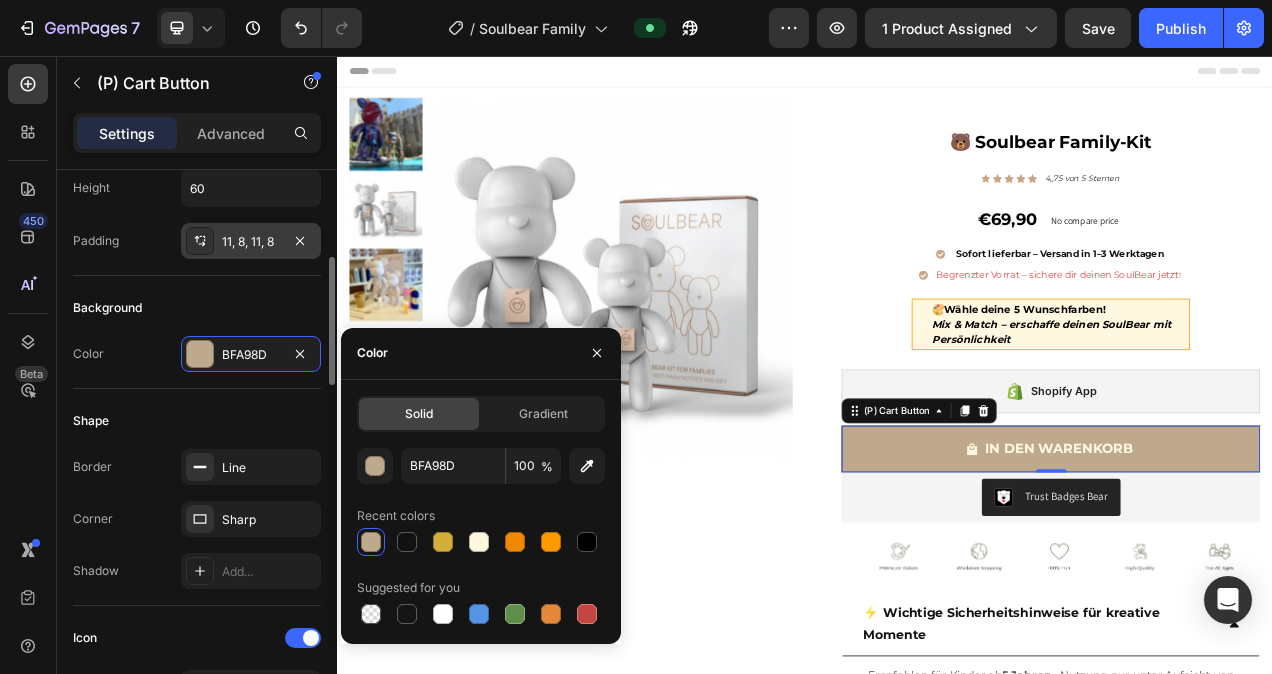 scroll, scrollTop: 285, scrollLeft: 0, axis: vertical 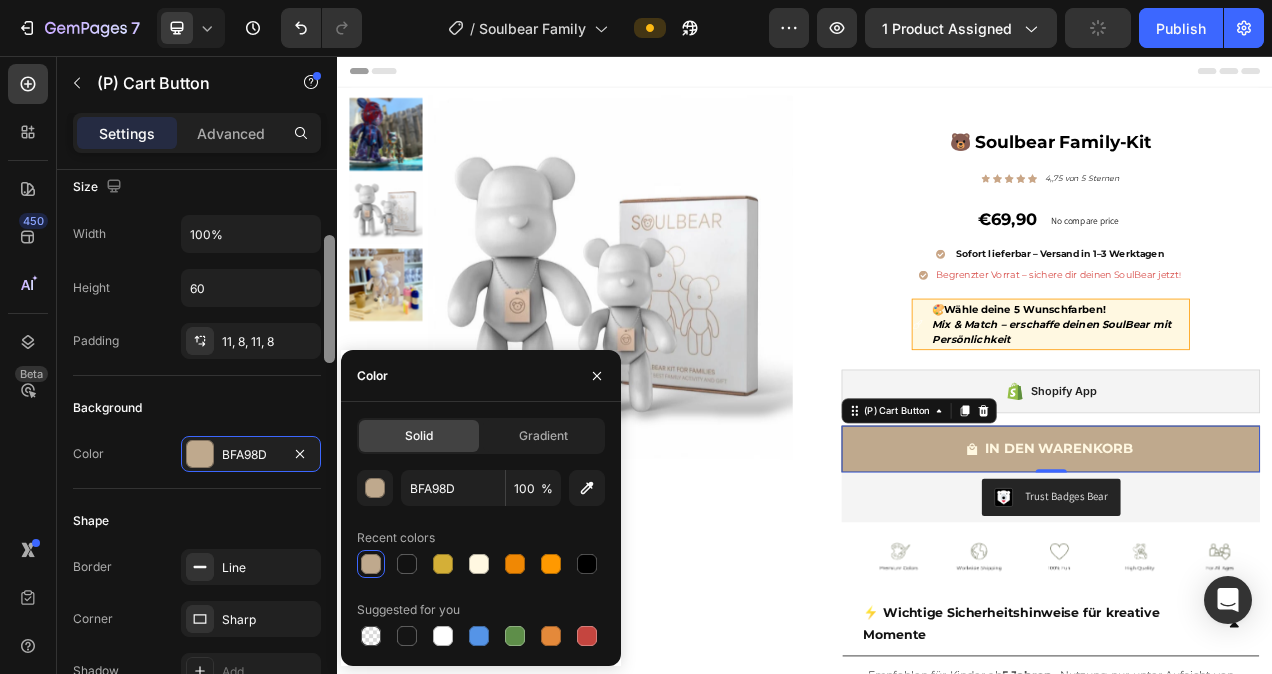 click at bounding box center [329, 299] 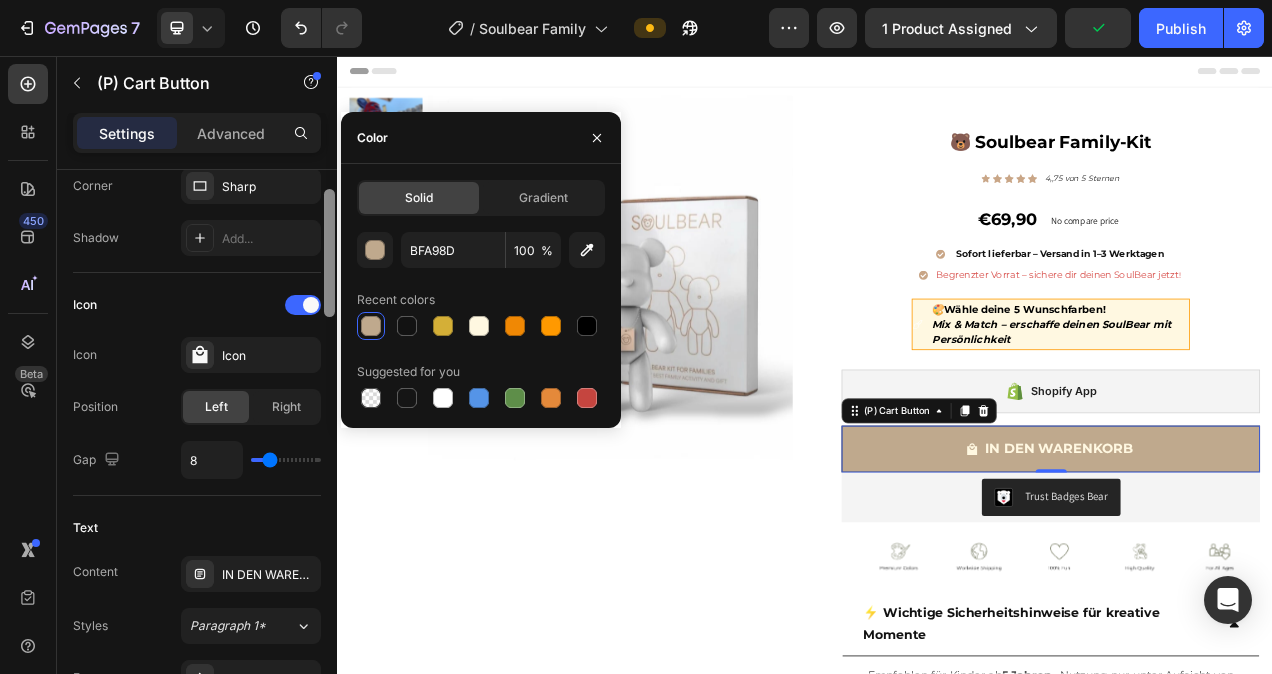 drag, startPoint x: 666, startPoint y: 346, endPoint x: 678, endPoint y: 445, distance: 99.724625 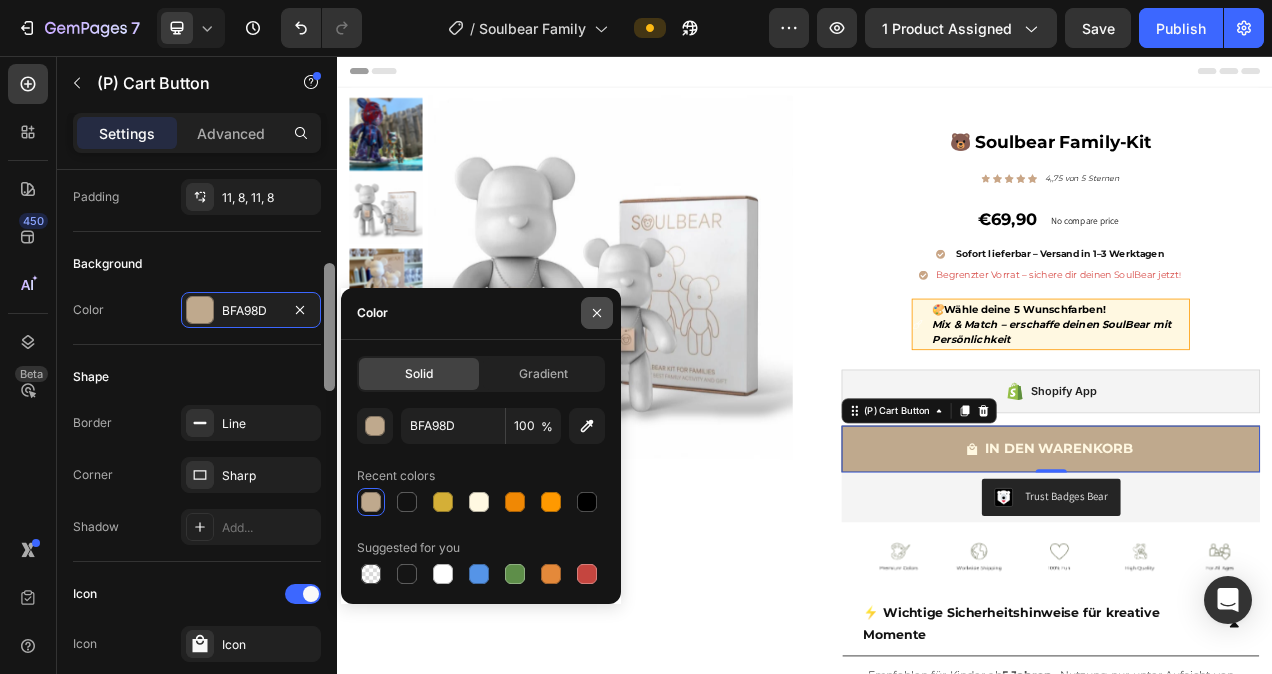 scroll, scrollTop: 421, scrollLeft: 0, axis: vertical 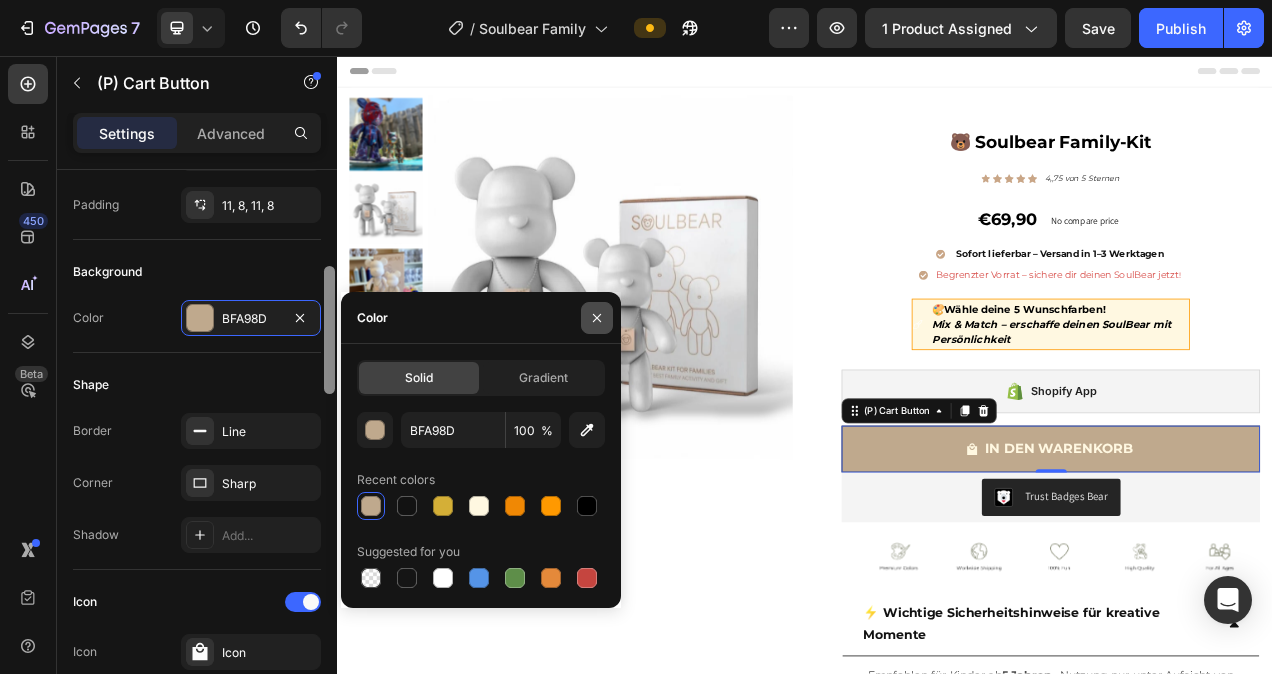 click 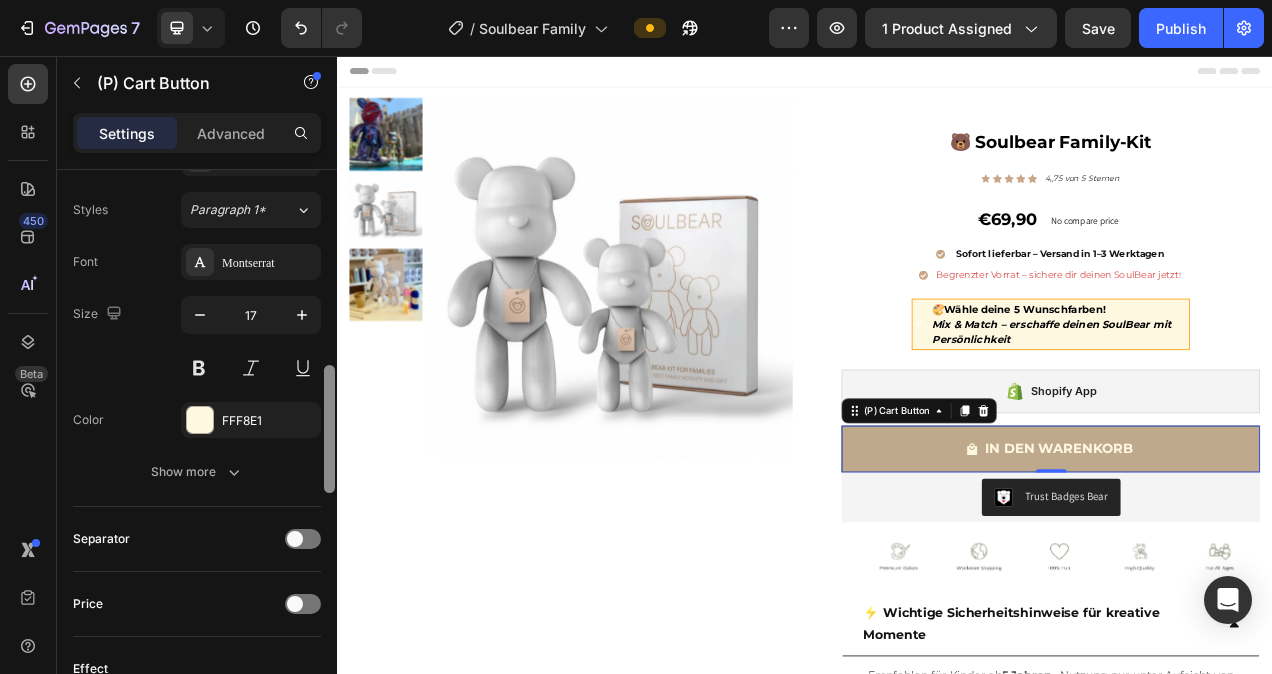 scroll, scrollTop: 1169, scrollLeft: 0, axis: vertical 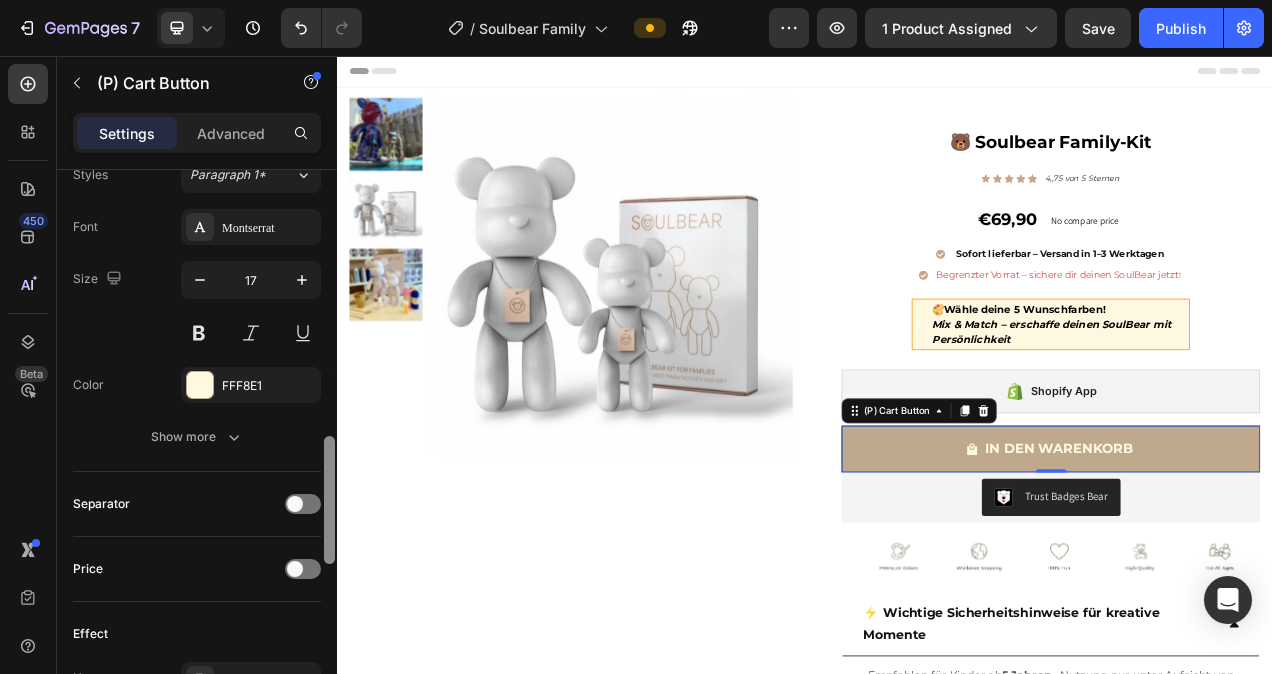 drag, startPoint x: 328, startPoint y: 308, endPoint x: 323, endPoint y: 479, distance: 171.07309 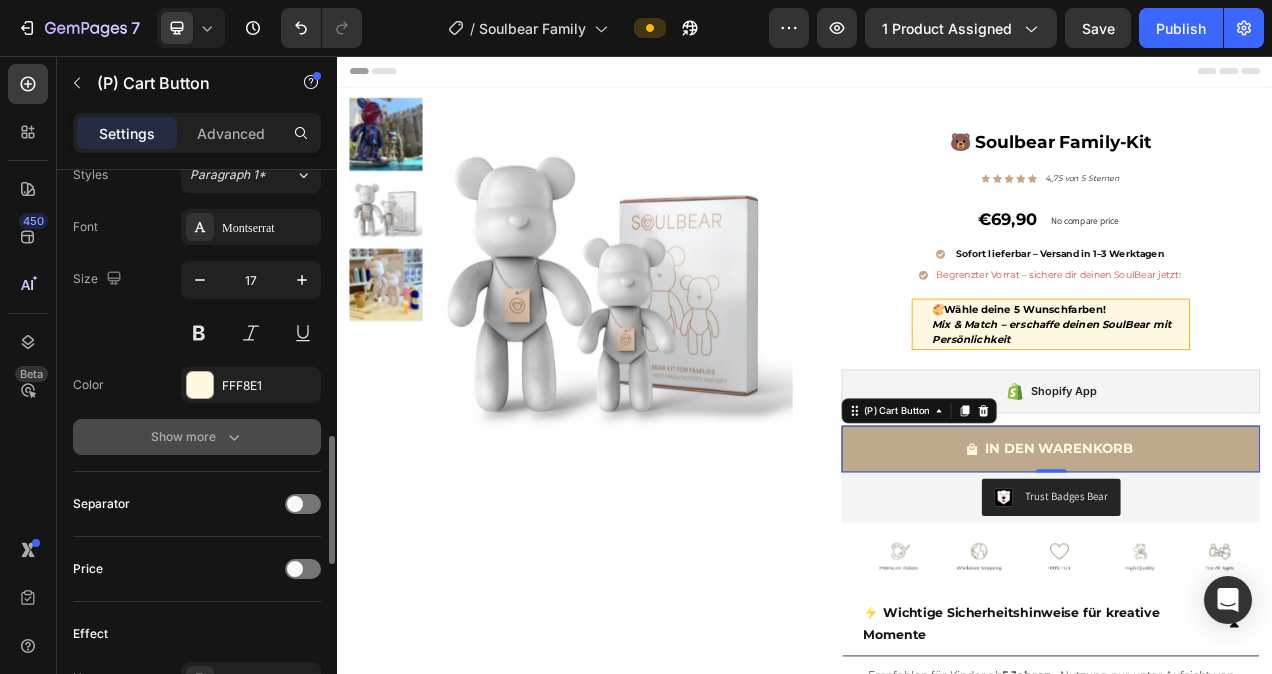 click 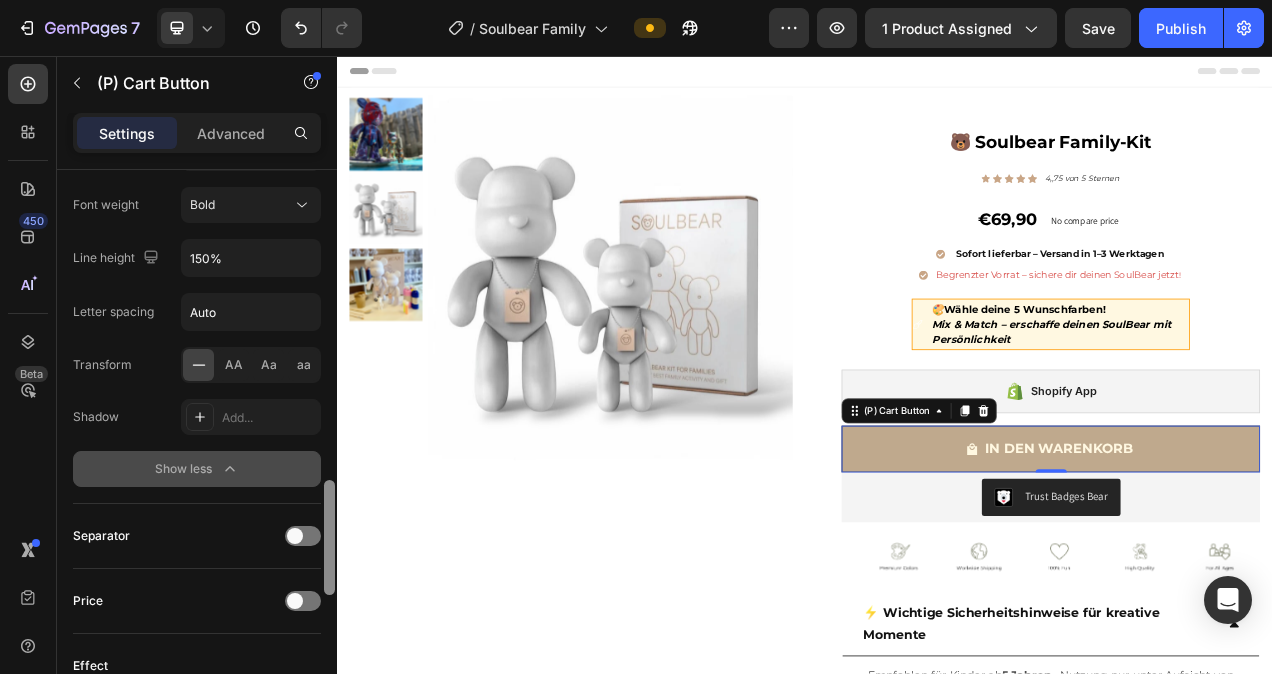 scroll, scrollTop: 1423, scrollLeft: 0, axis: vertical 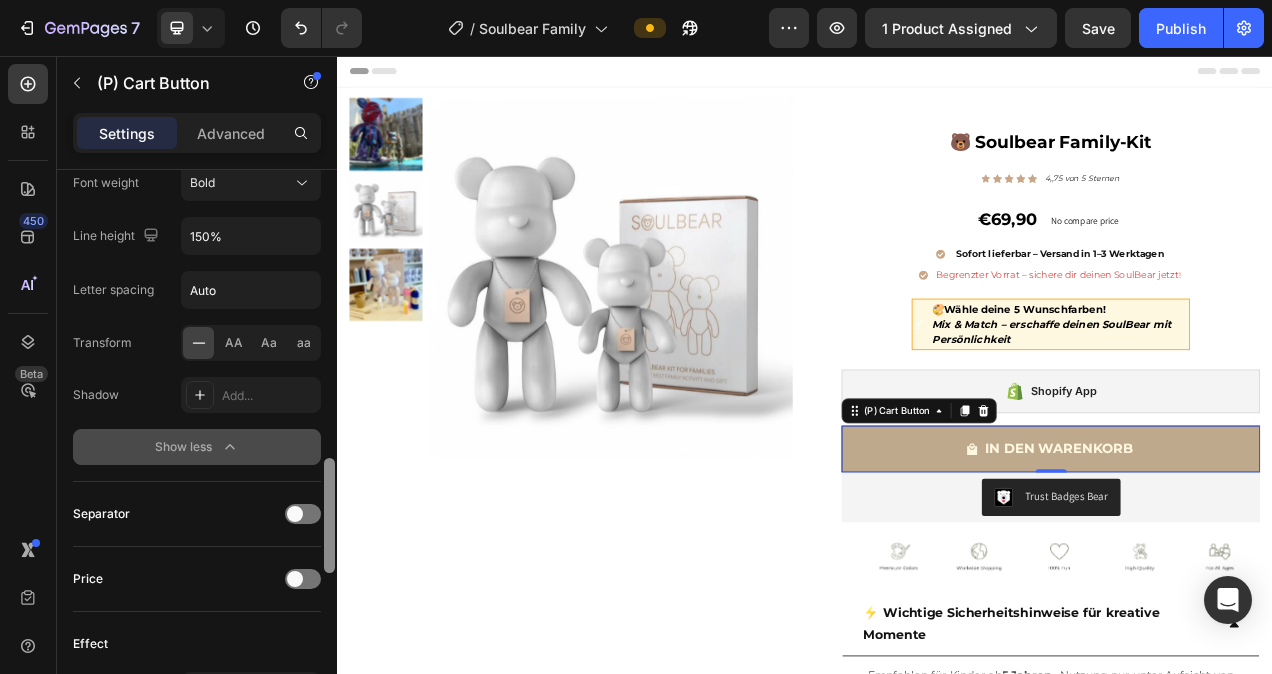 drag, startPoint x: 330, startPoint y: 453, endPoint x: 329, endPoint y: 511, distance: 58.00862 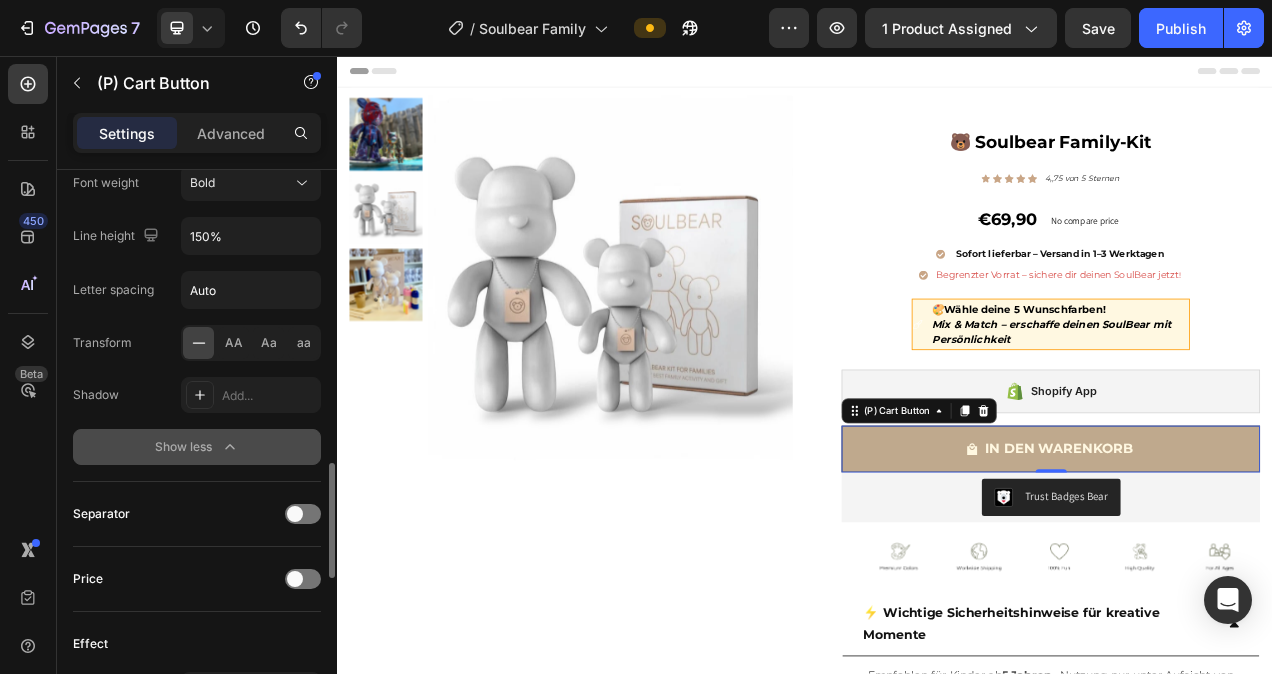 click 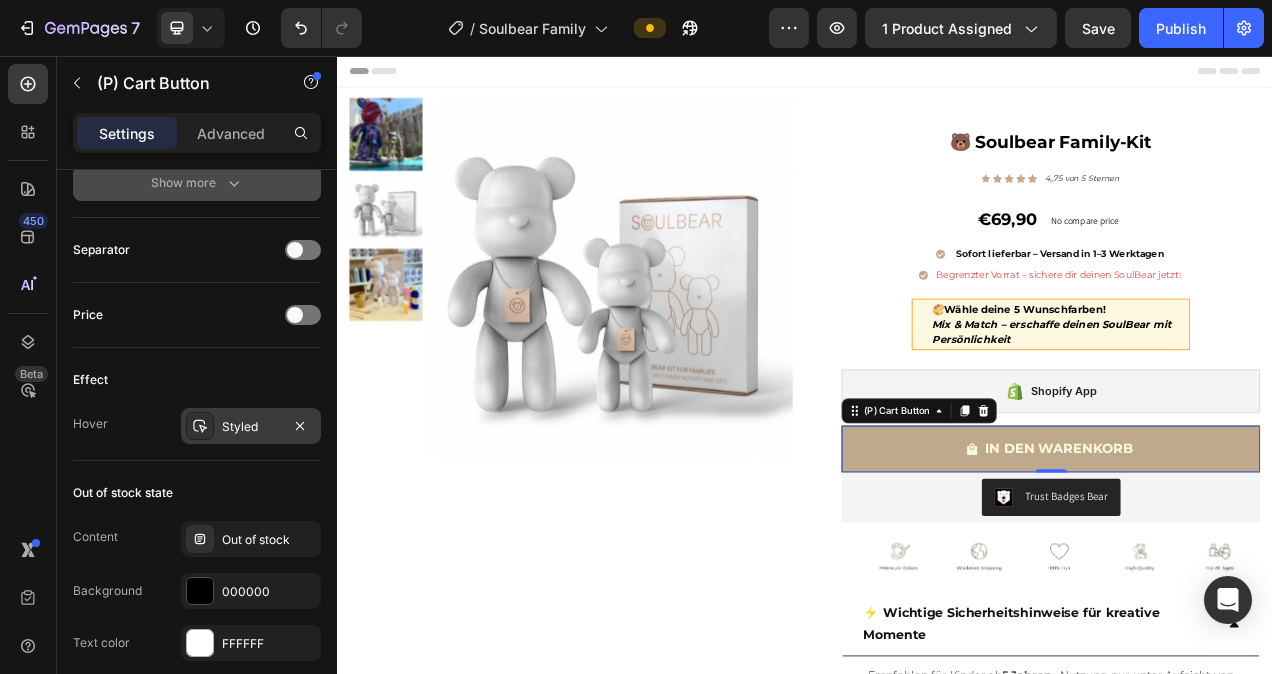 click 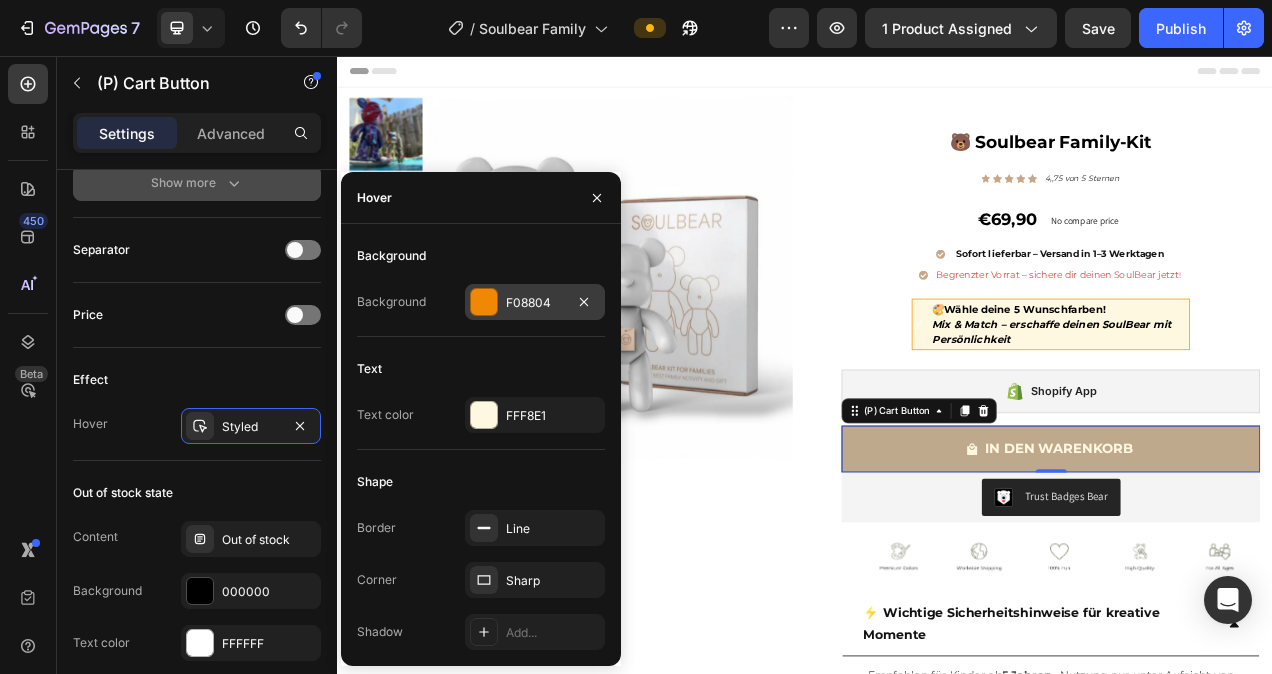 click at bounding box center (484, 302) 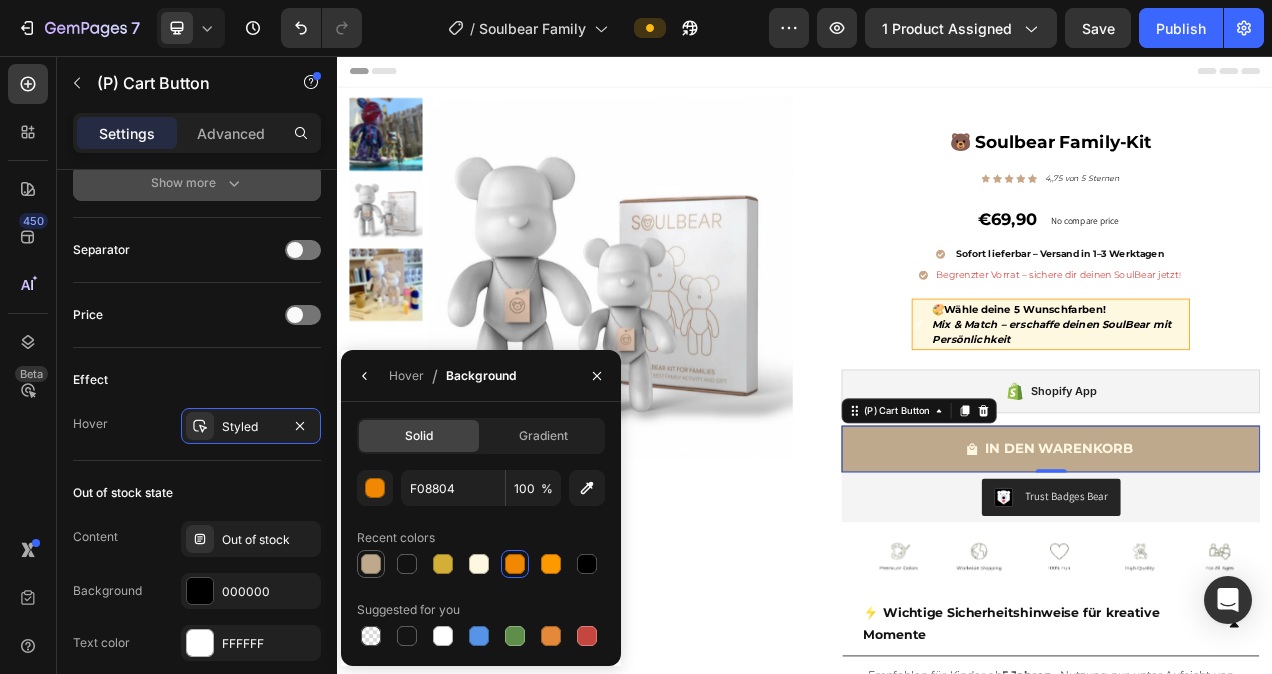 click at bounding box center [371, 564] 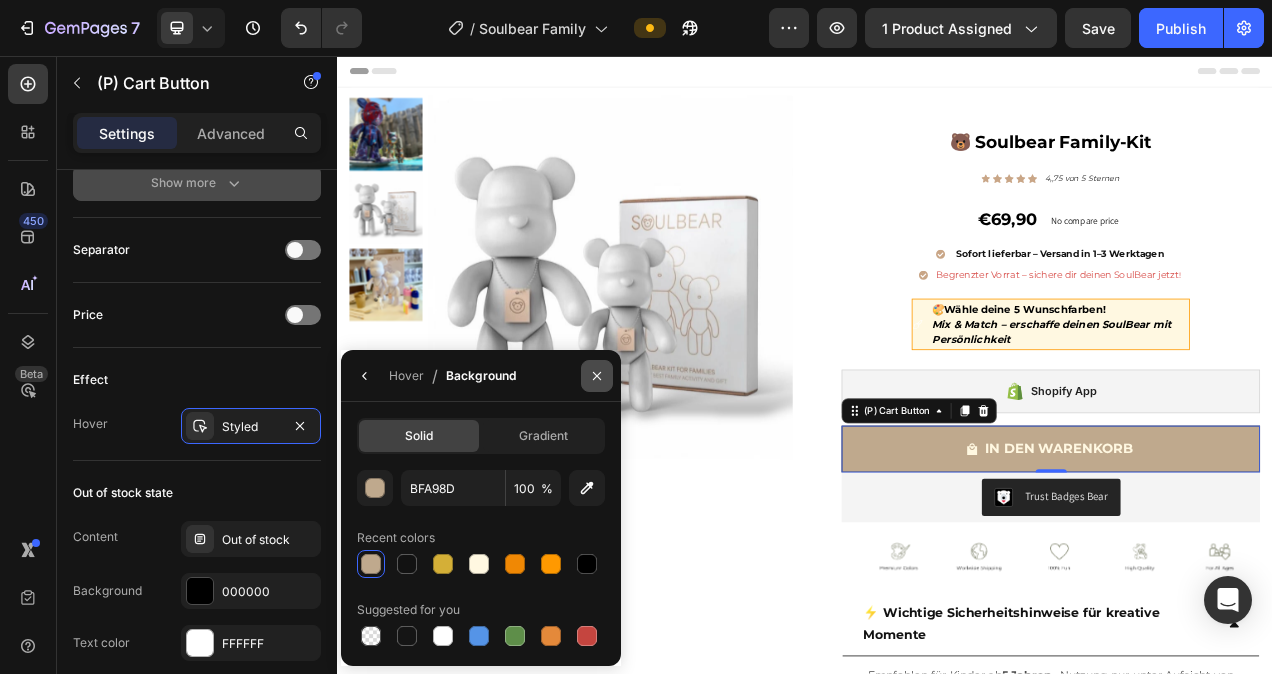click 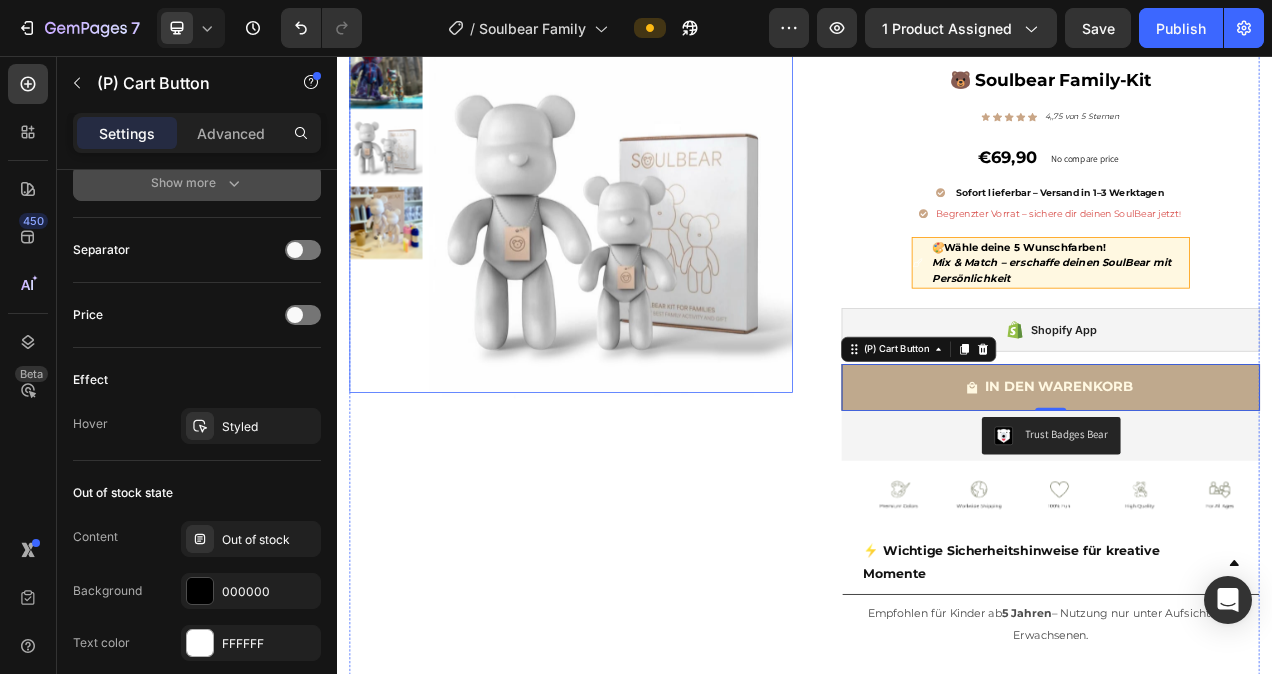 scroll, scrollTop: 100, scrollLeft: 0, axis: vertical 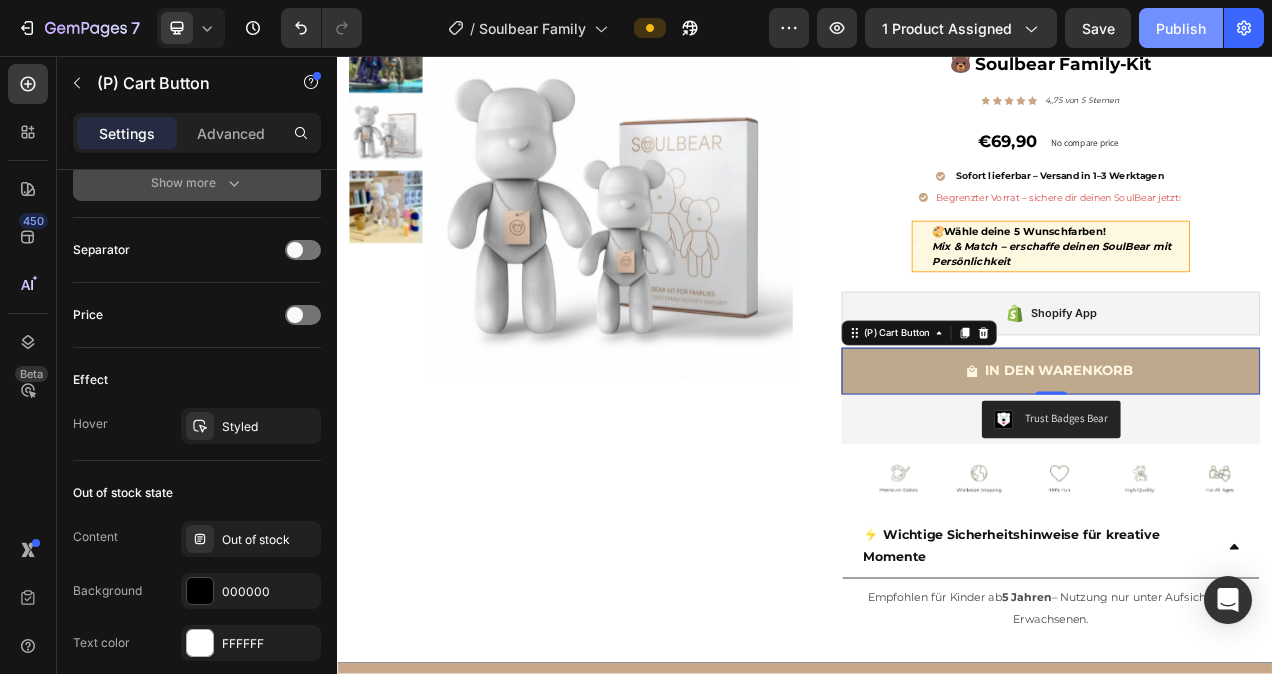click on "Publish" at bounding box center [1181, 28] 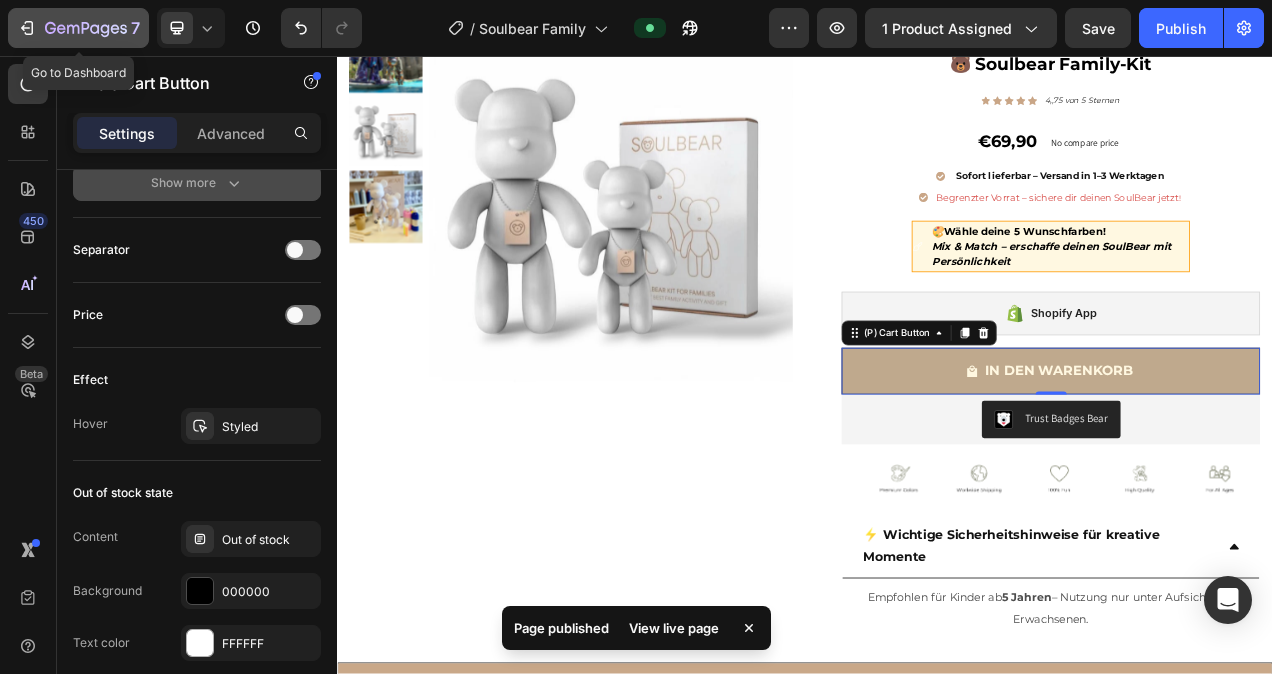 click 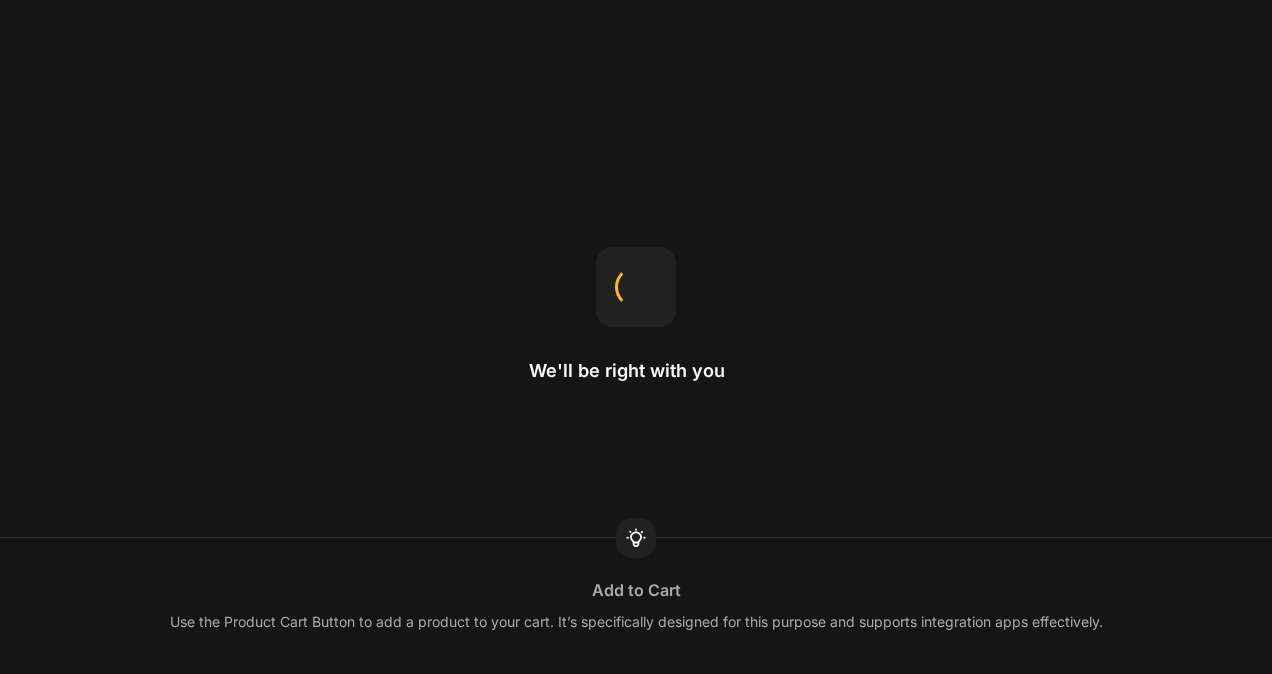 scroll, scrollTop: 0, scrollLeft: 0, axis: both 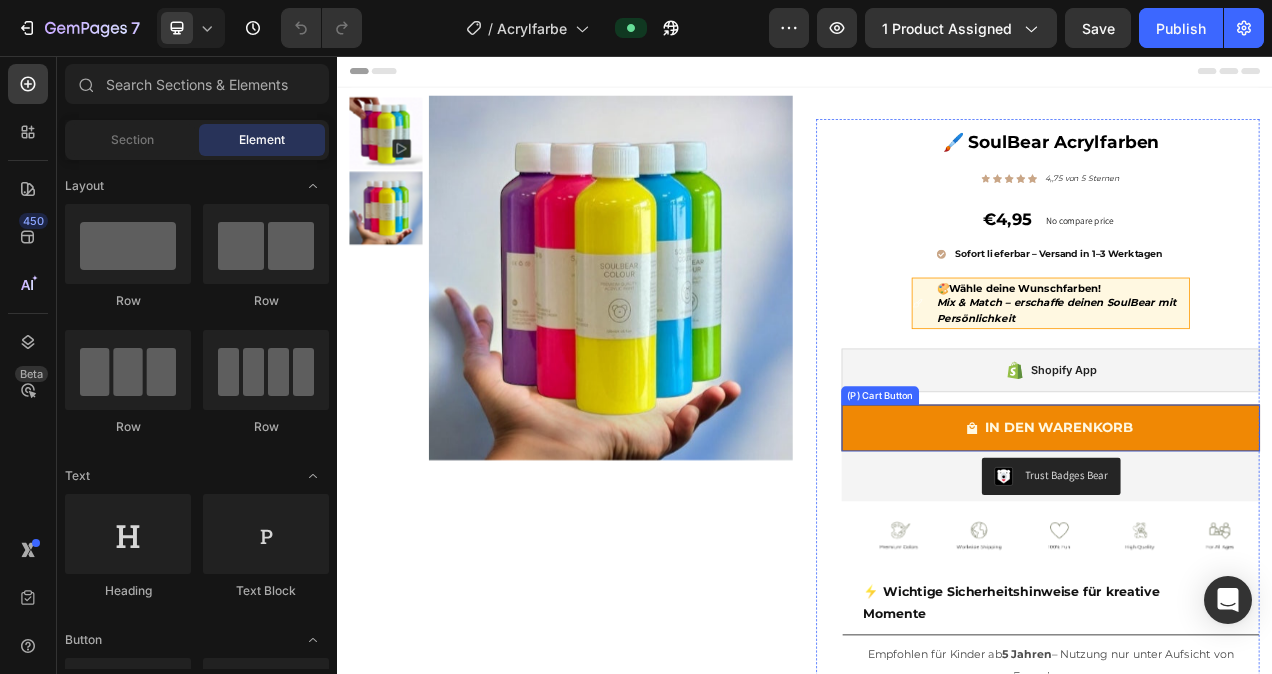 click on "IN DEN WARENKORB" at bounding box center [1252, 534] 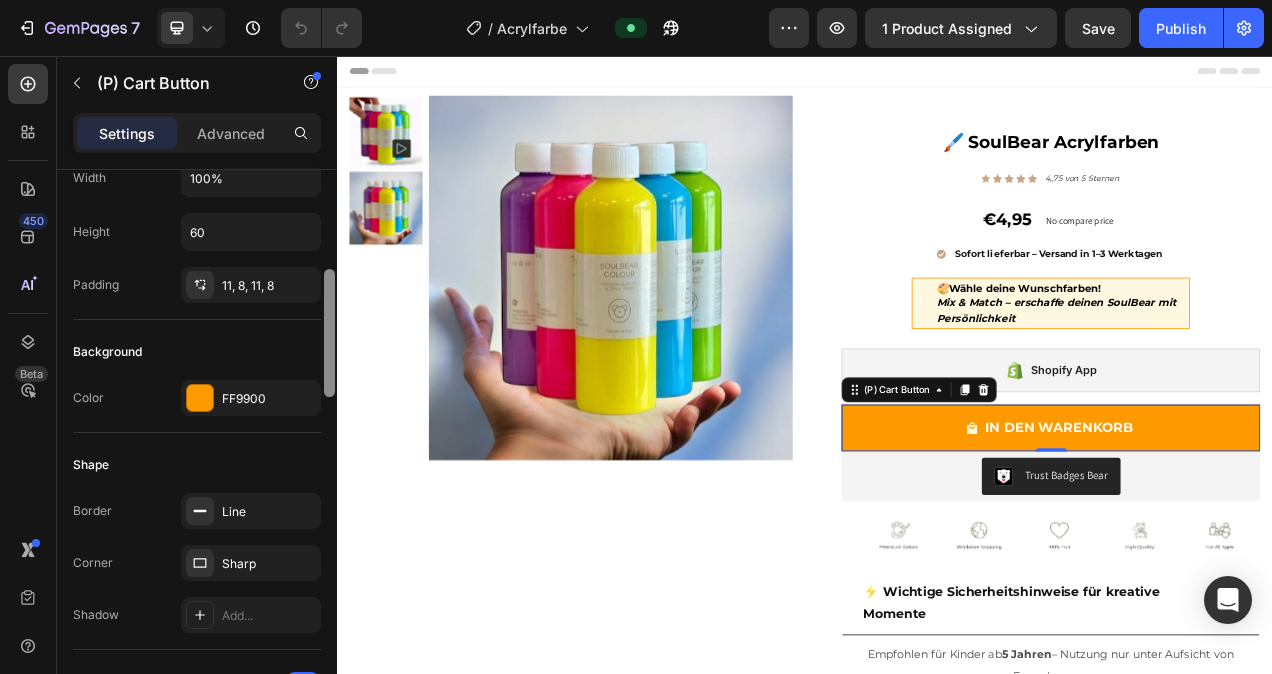 scroll, scrollTop: 367, scrollLeft: 0, axis: vertical 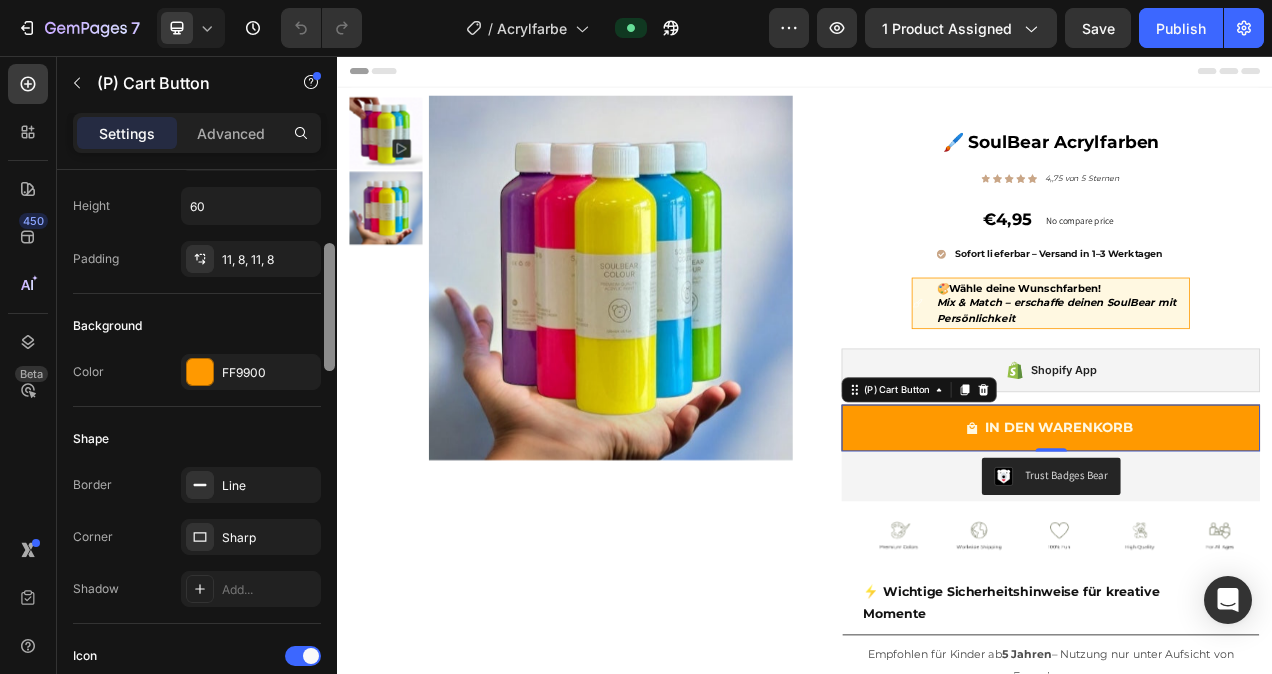 drag, startPoint x: 328, startPoint y: 249, endPoint x: 322, endPoint y: 333, distance: 84.21401 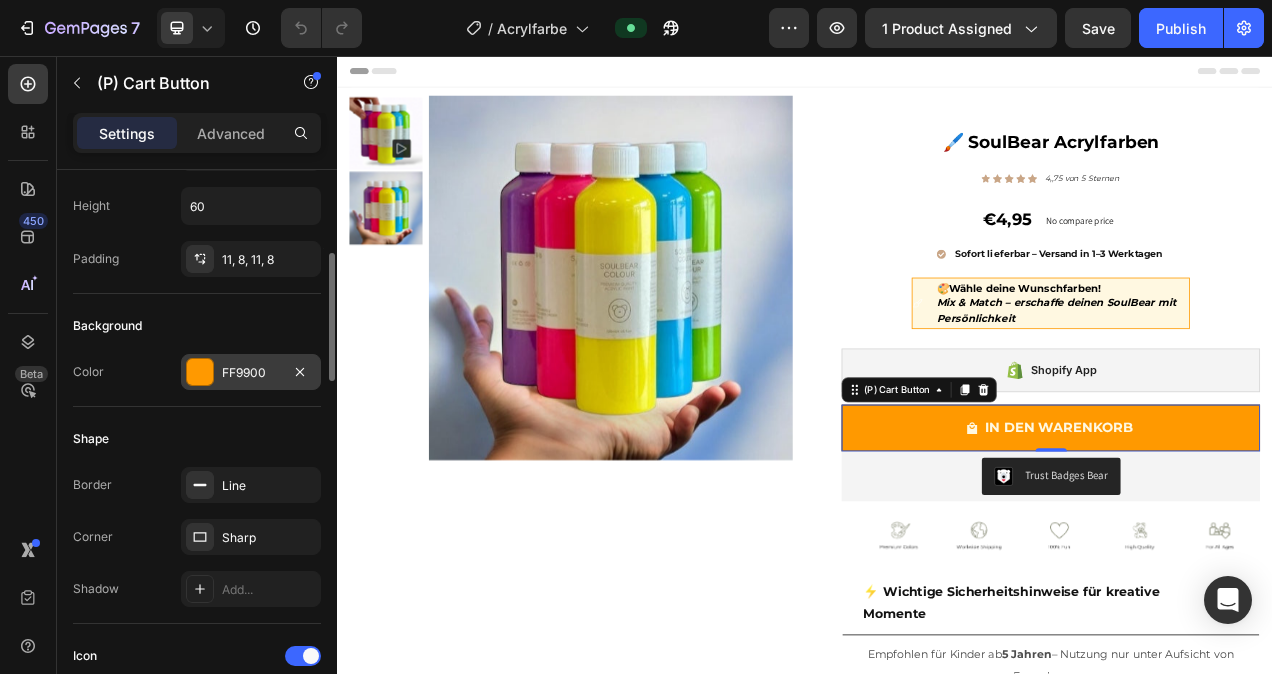 click at bounding box center [200, 372] 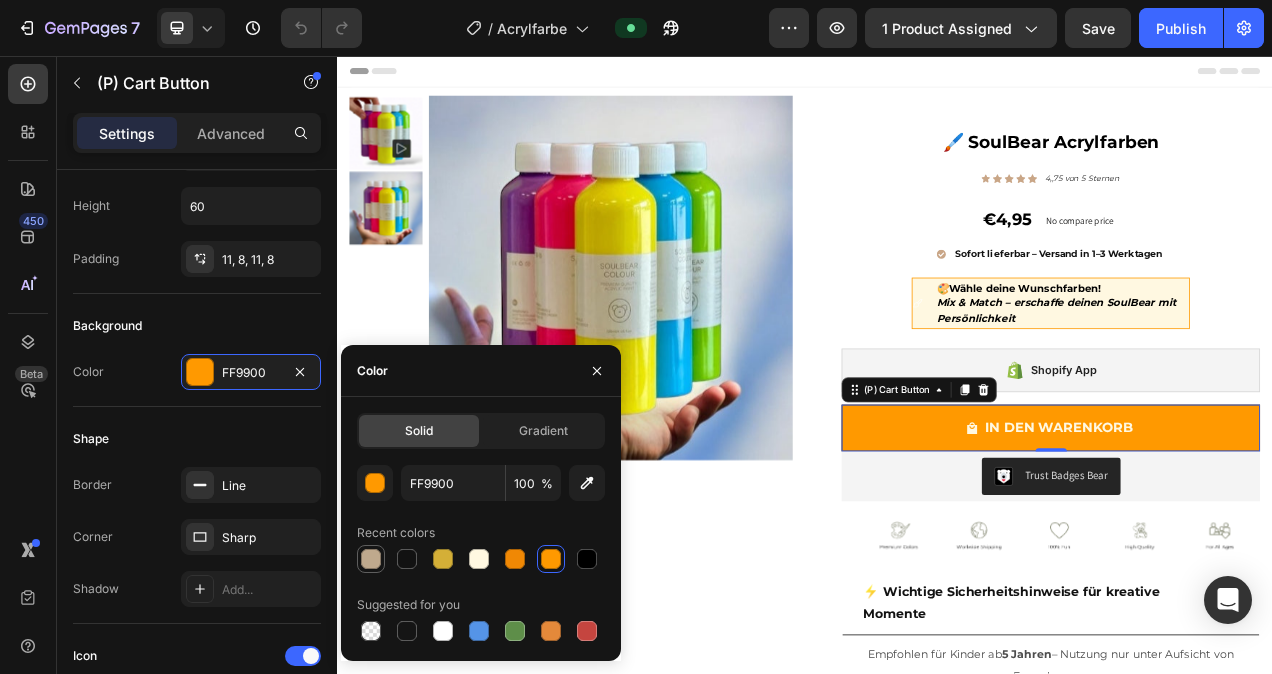click at bounding box center [371, 559] 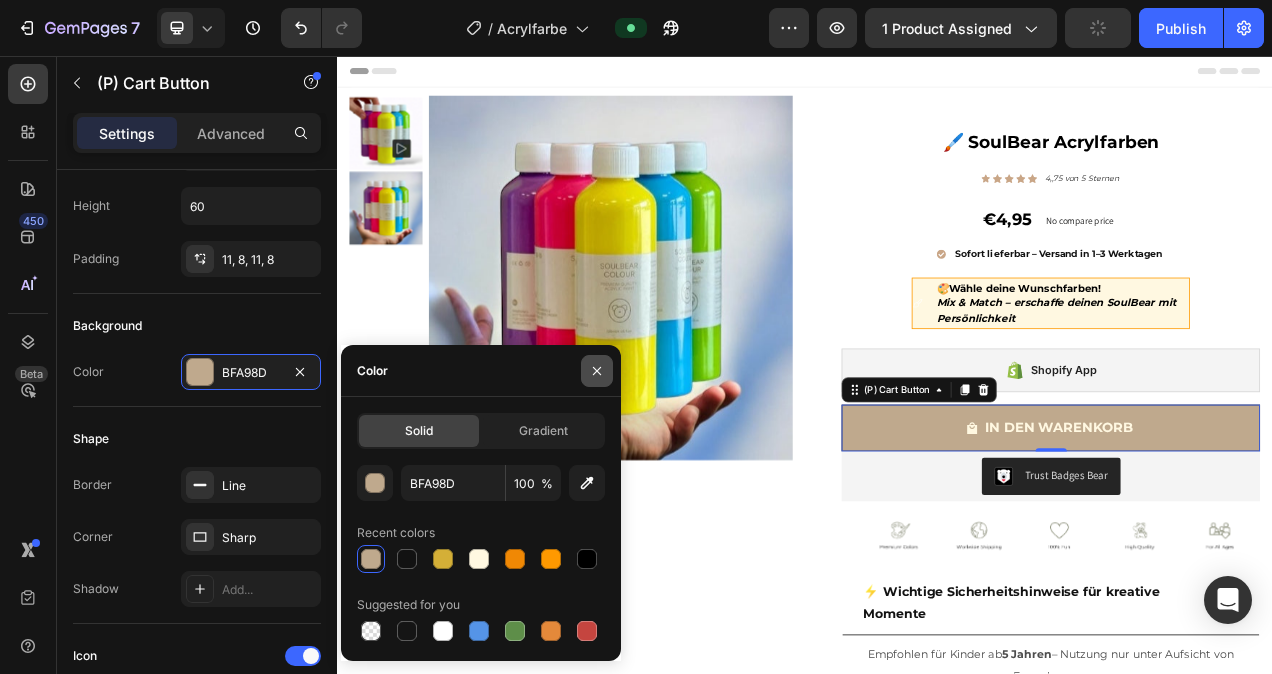 drag, startPoint x: 598, startPoint y: 370, endPoint x: 334, endPoint y: 403, distance: 266.0545 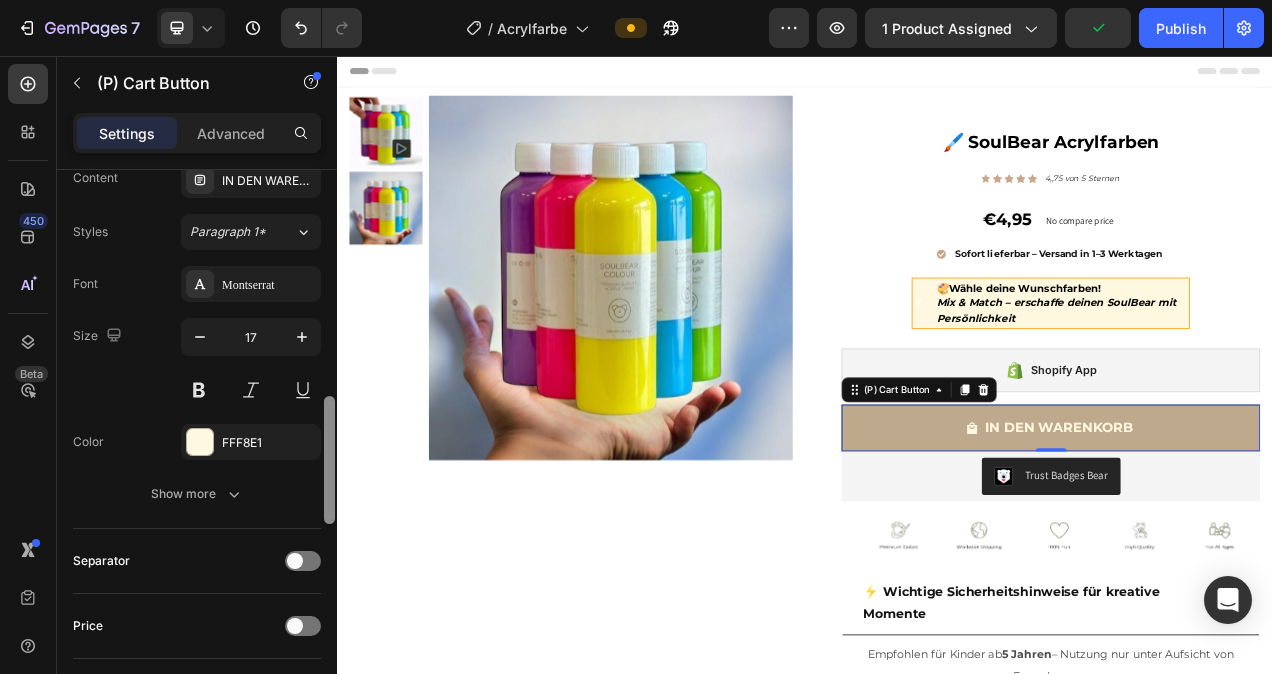 scroll, scrollTop: 1125, scrollLeft: 0, axis: vertical 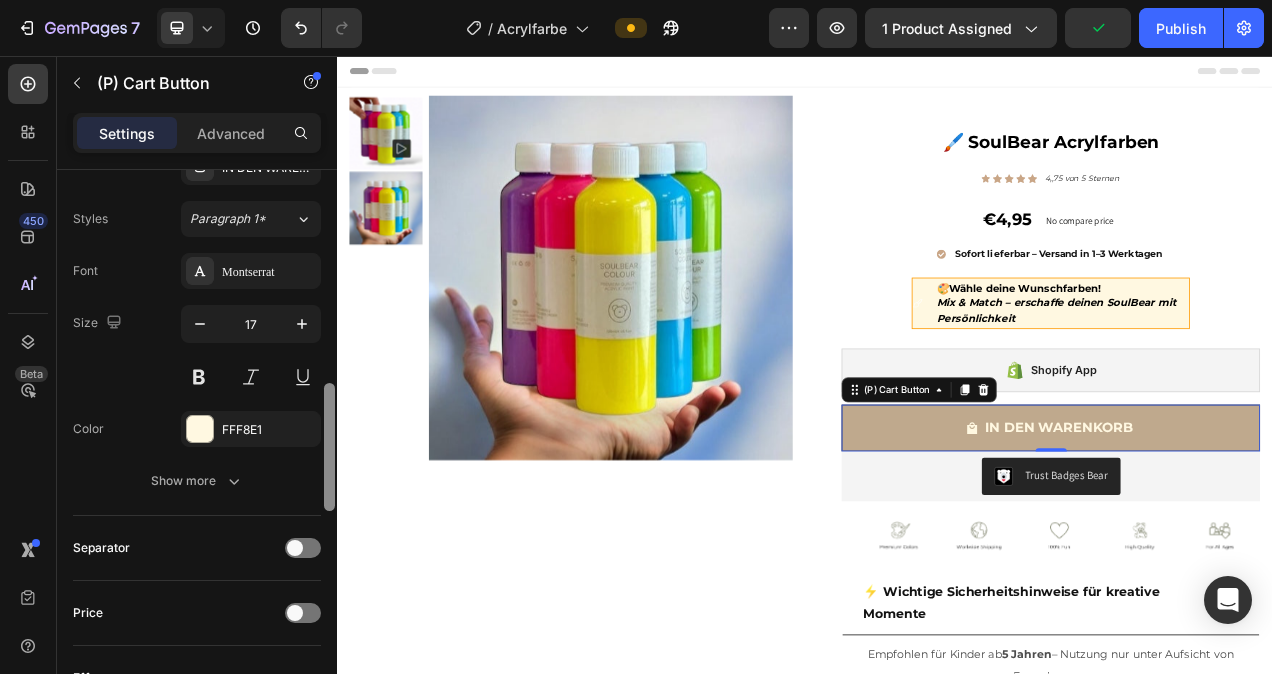 drag, startPoint x: 328, startPoint y: 288, endPoint x: 325, endPoint y: 461, distance: 173.02602 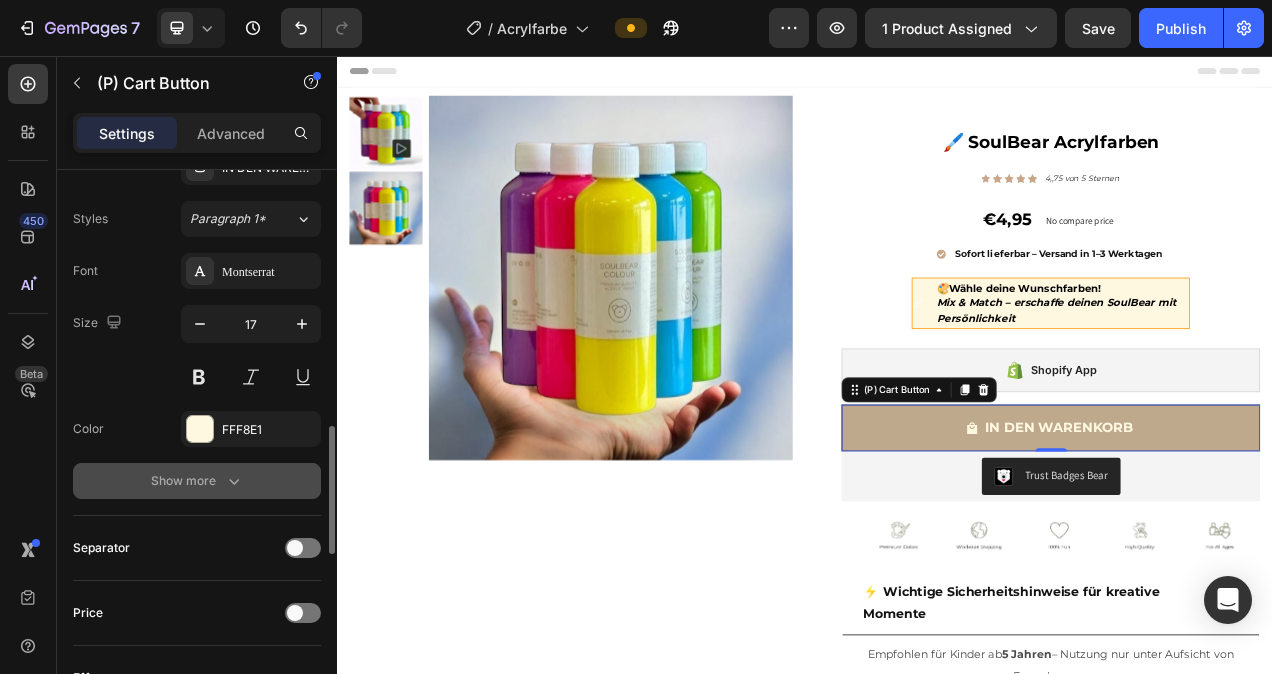 click on "Show more" at bounding box center (197, 481) 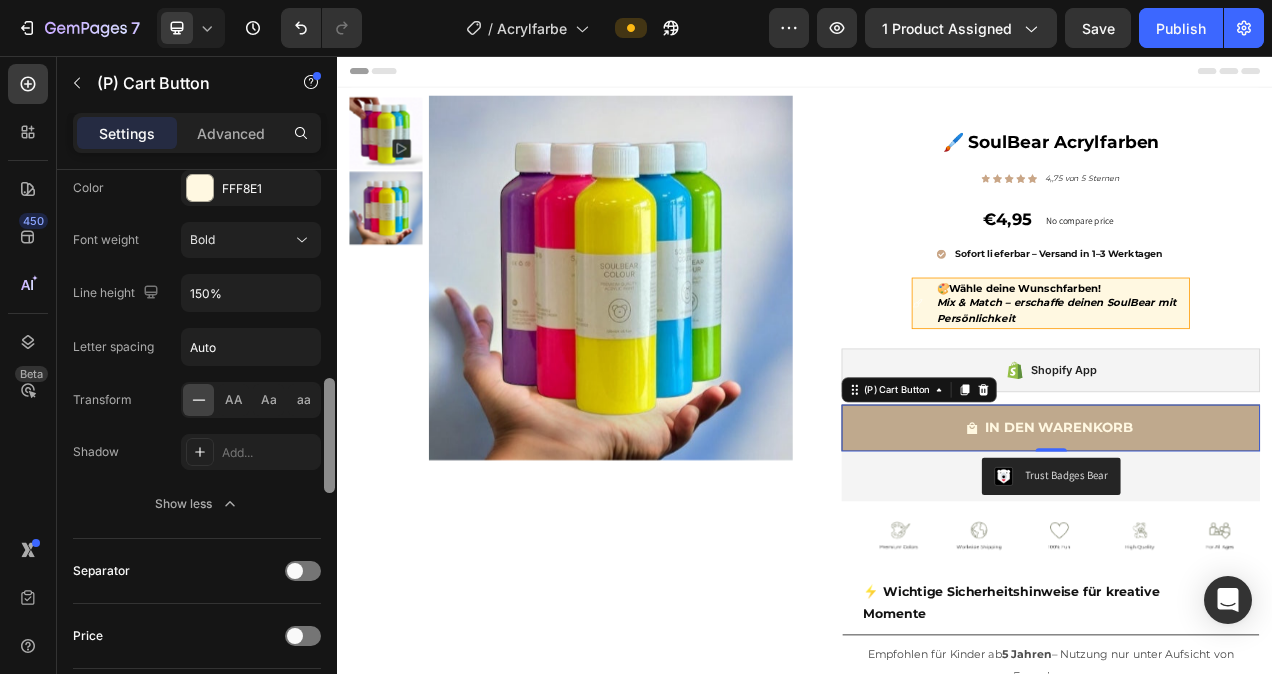 scroll, scrollTop: 1396, scrollLeft: 0, axis: vertical 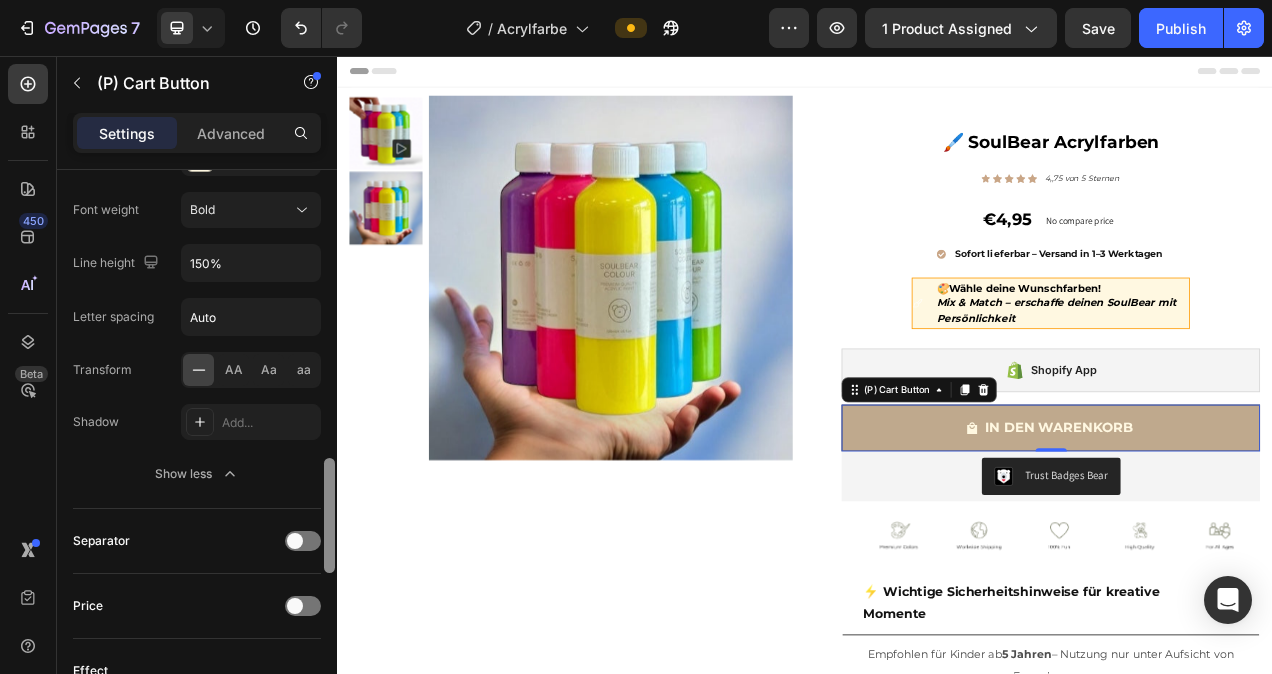 drag, startPoint x: 328, startPoint y: 442, endPoint x: 321, endPoint y: 504, distance: 62.39391 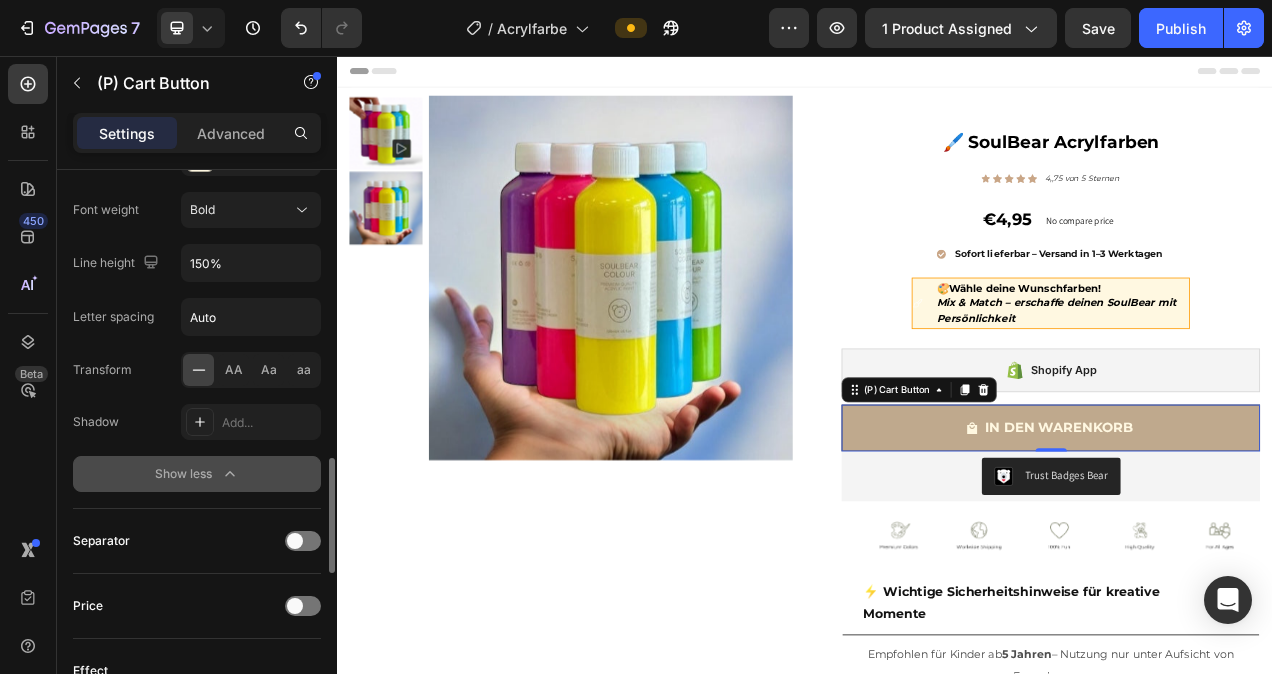 click on "Show less" at bounding box center (197, 474) 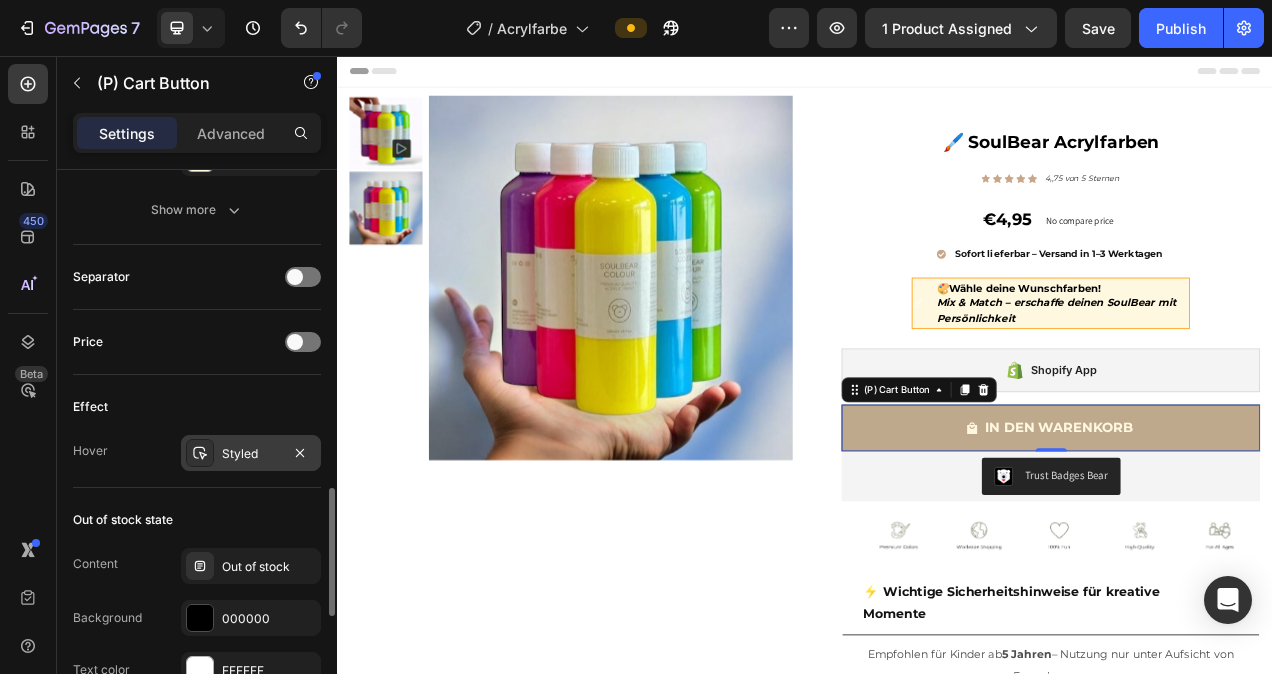 click on "Styled" at bounding box center (251, 454) 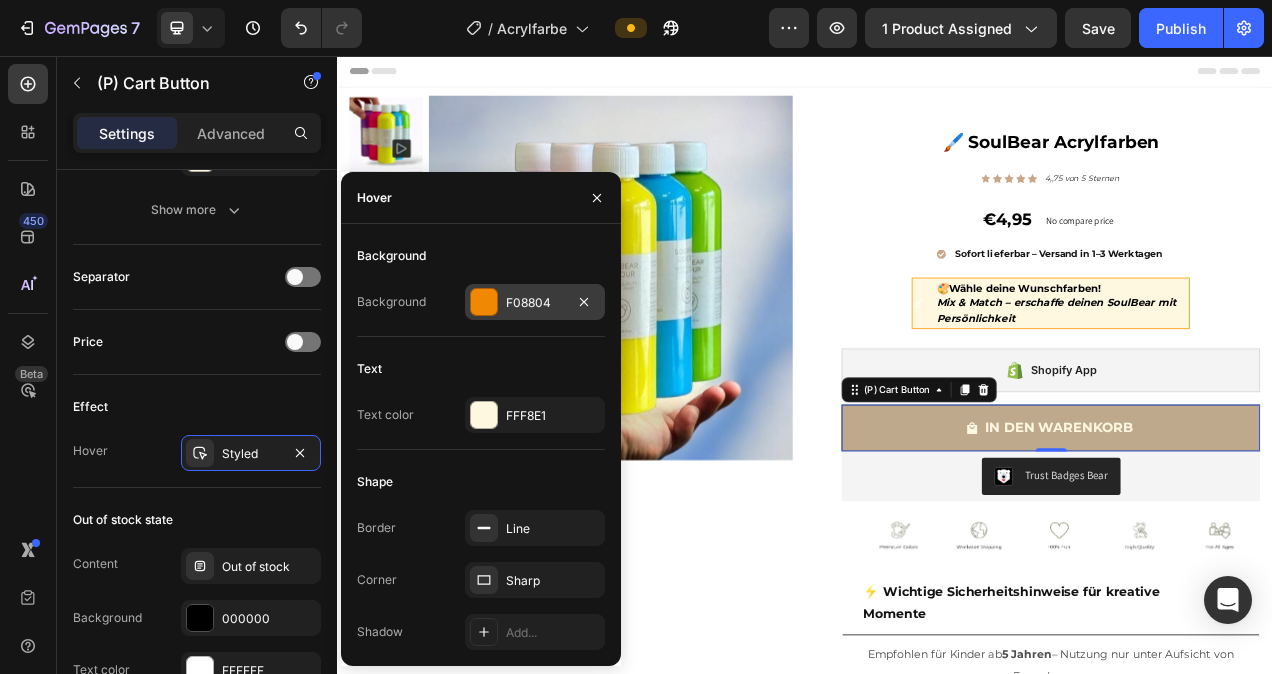 click at bounding box center [484, 302] 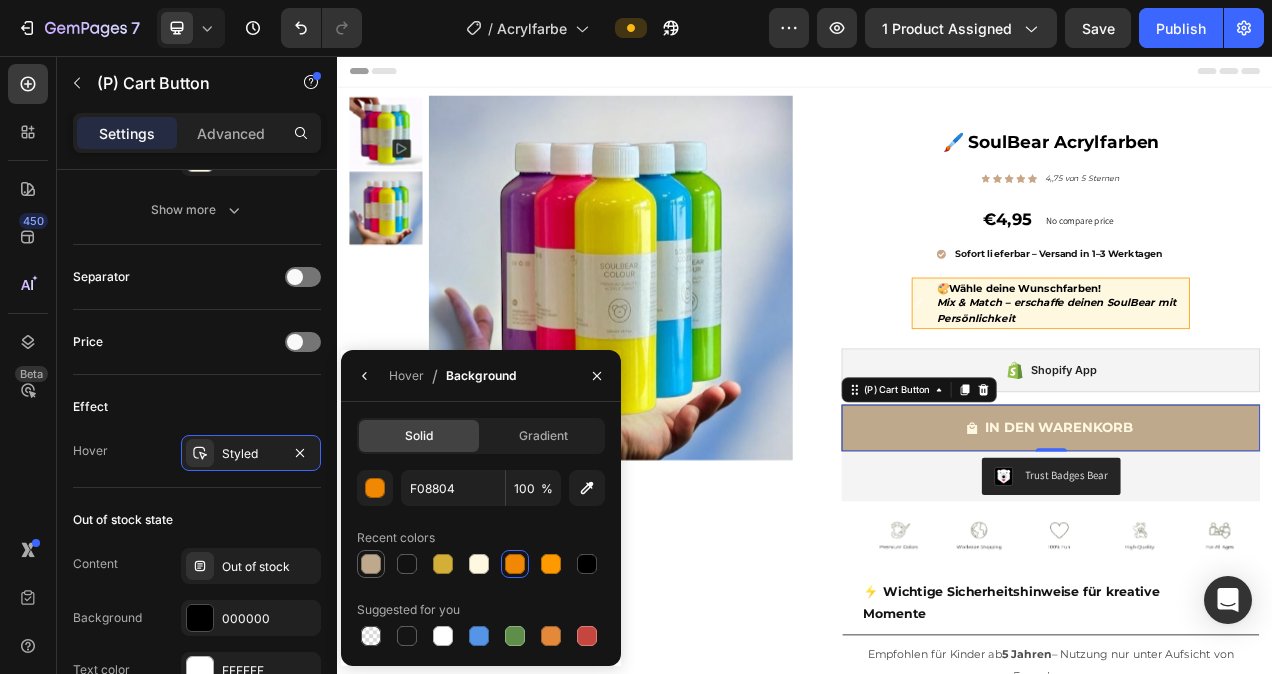 click at bounding box center (371, 564) 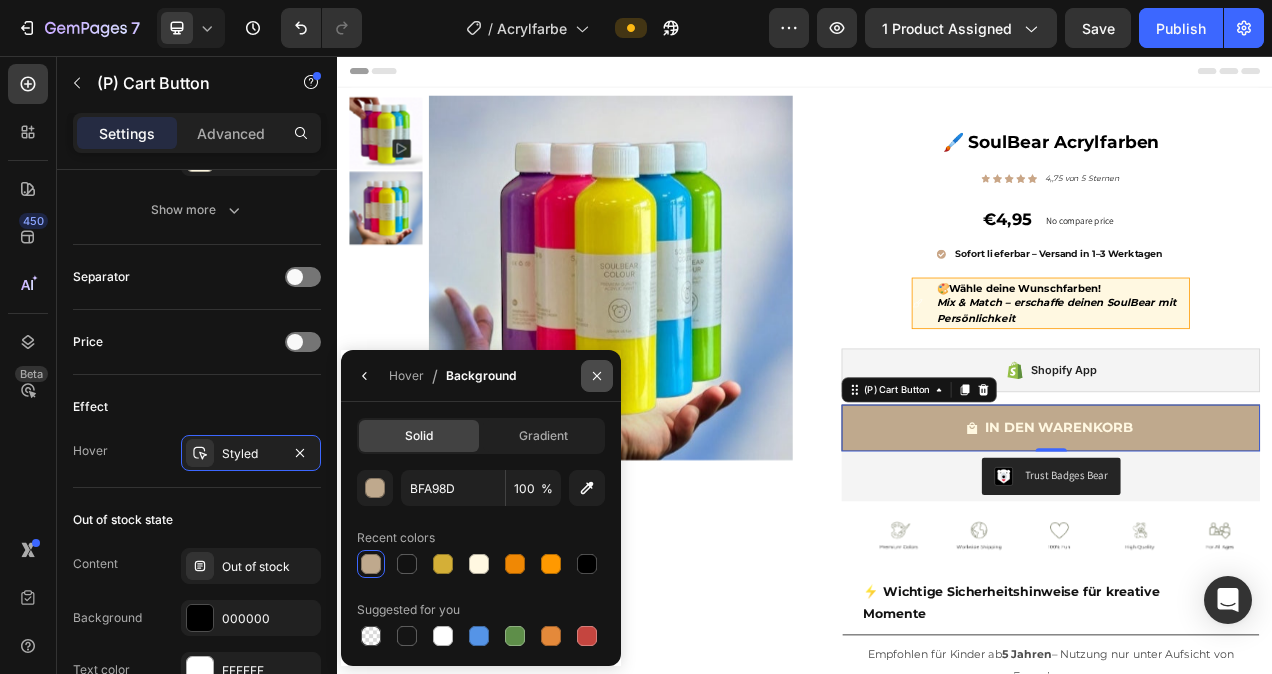click 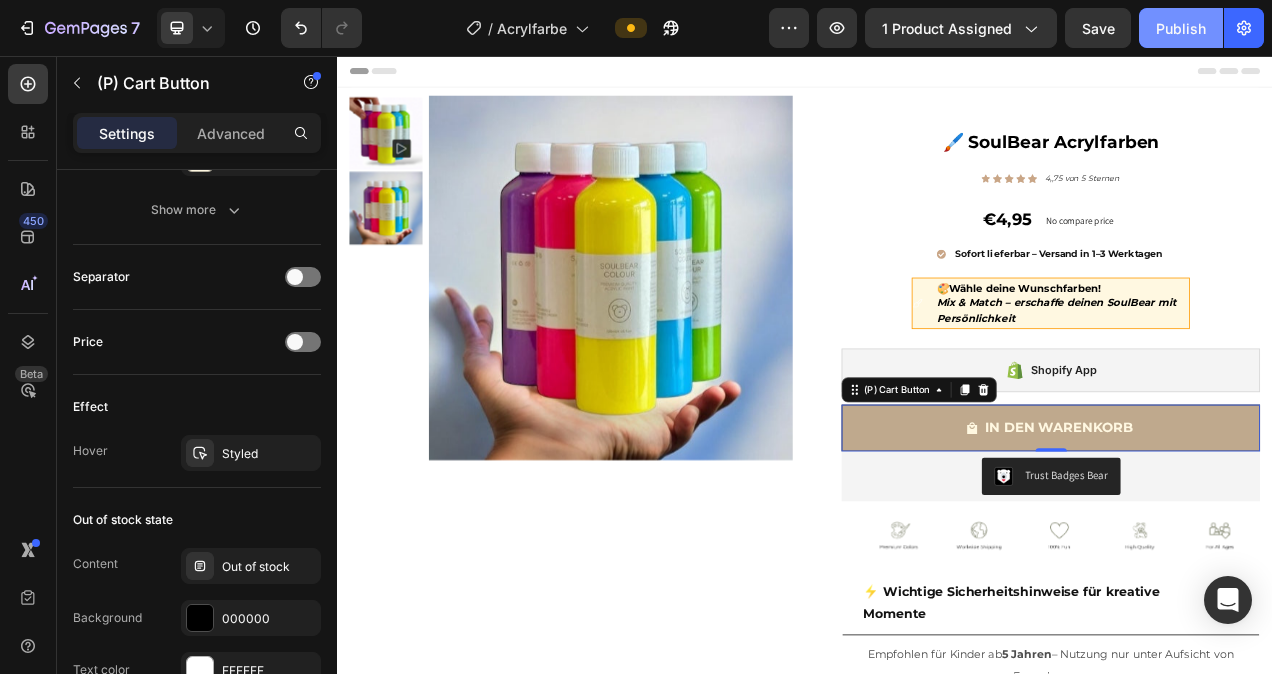 click on "Publish" at bounding box center [1181, 28] 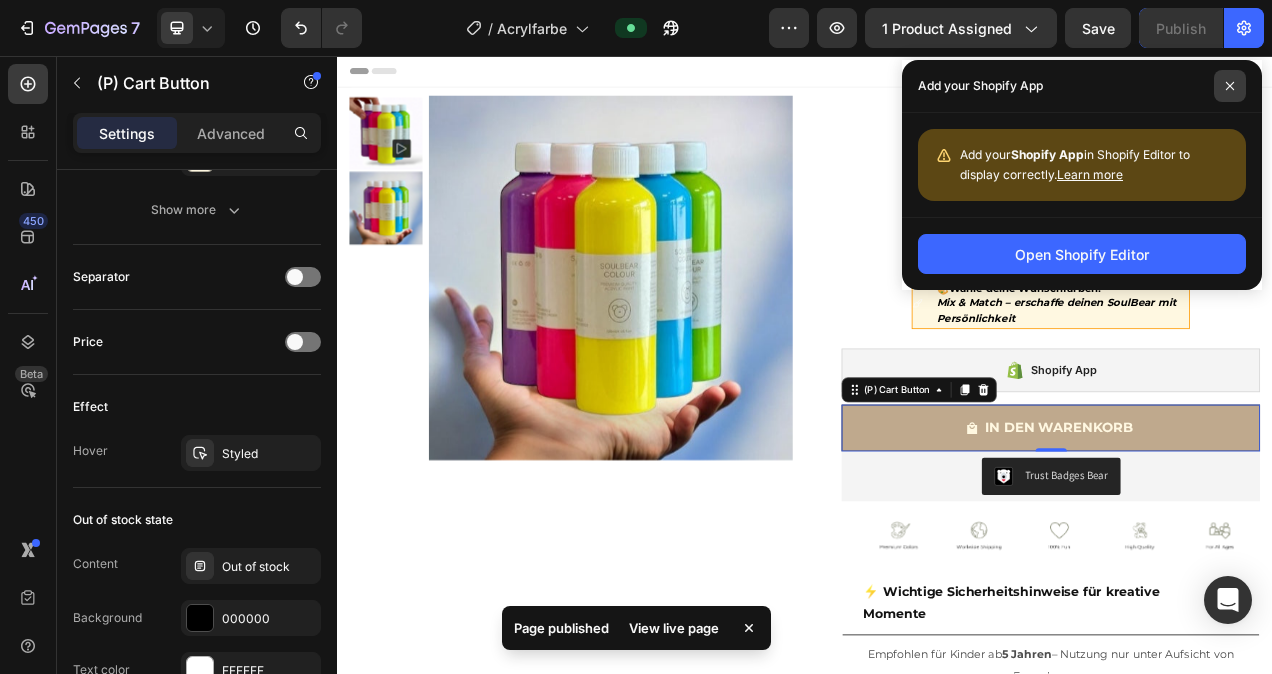 click at bounding box center (1230, 86) 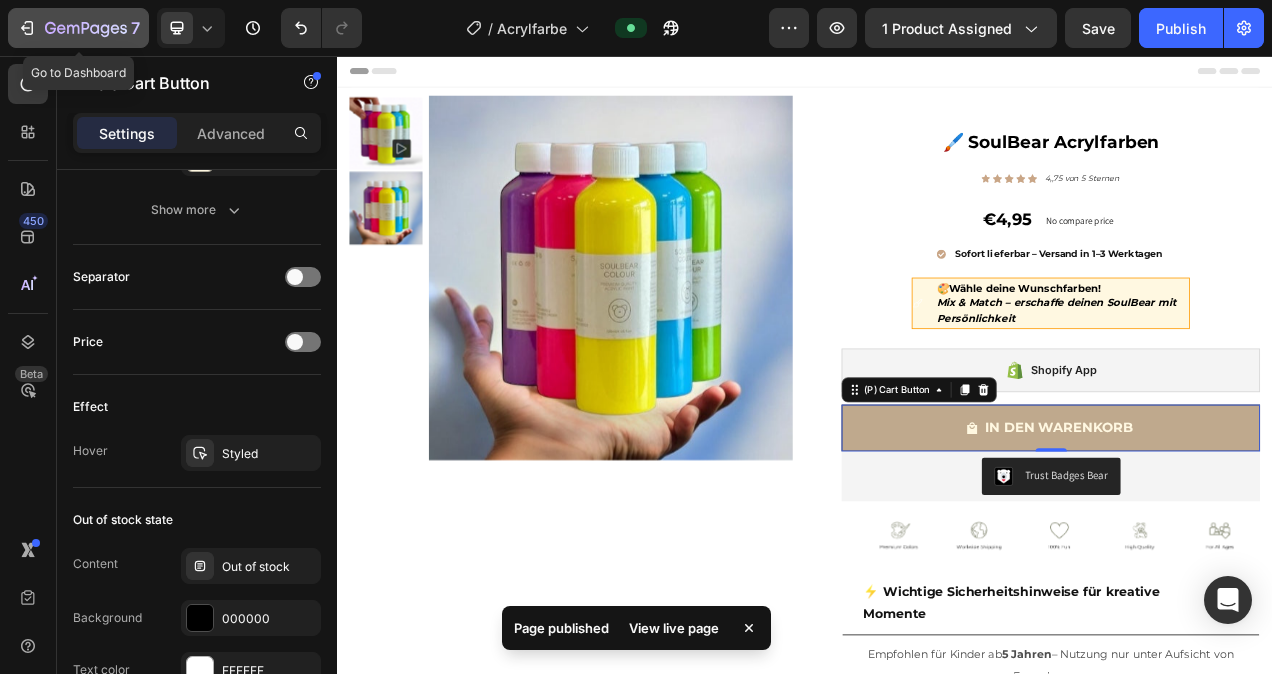 click 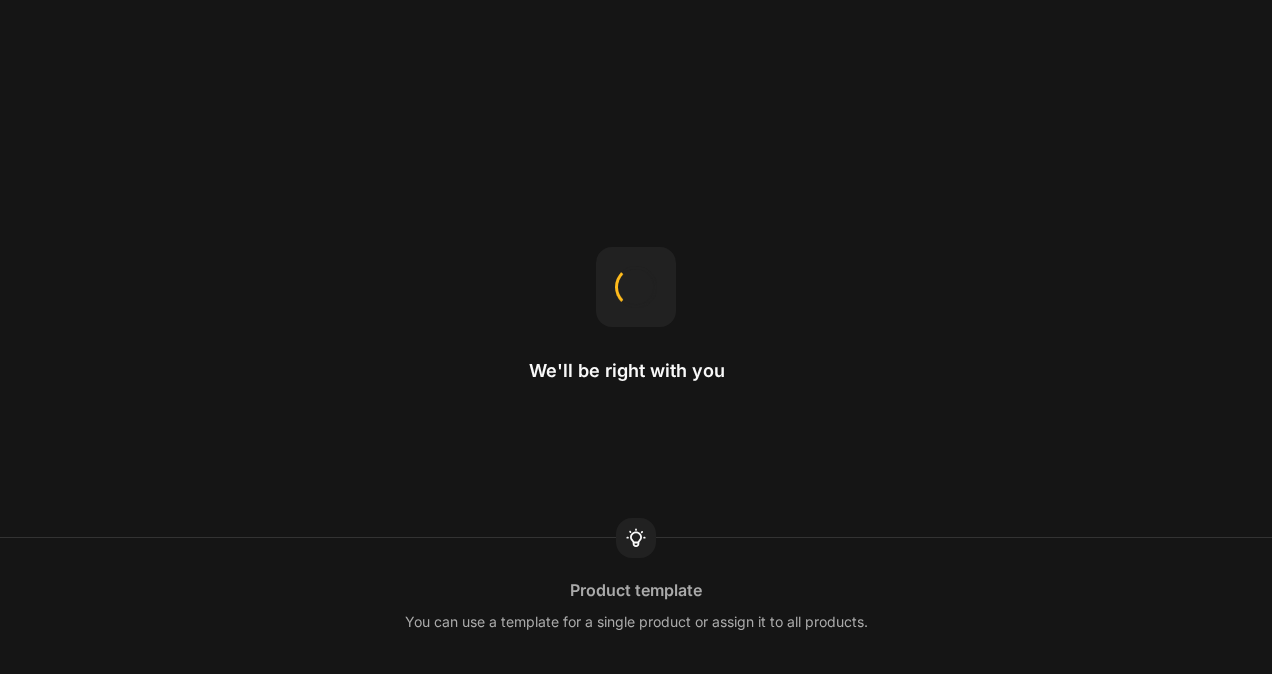 scroll, scrollTop: 0, scrollLeft: 0, axis: both 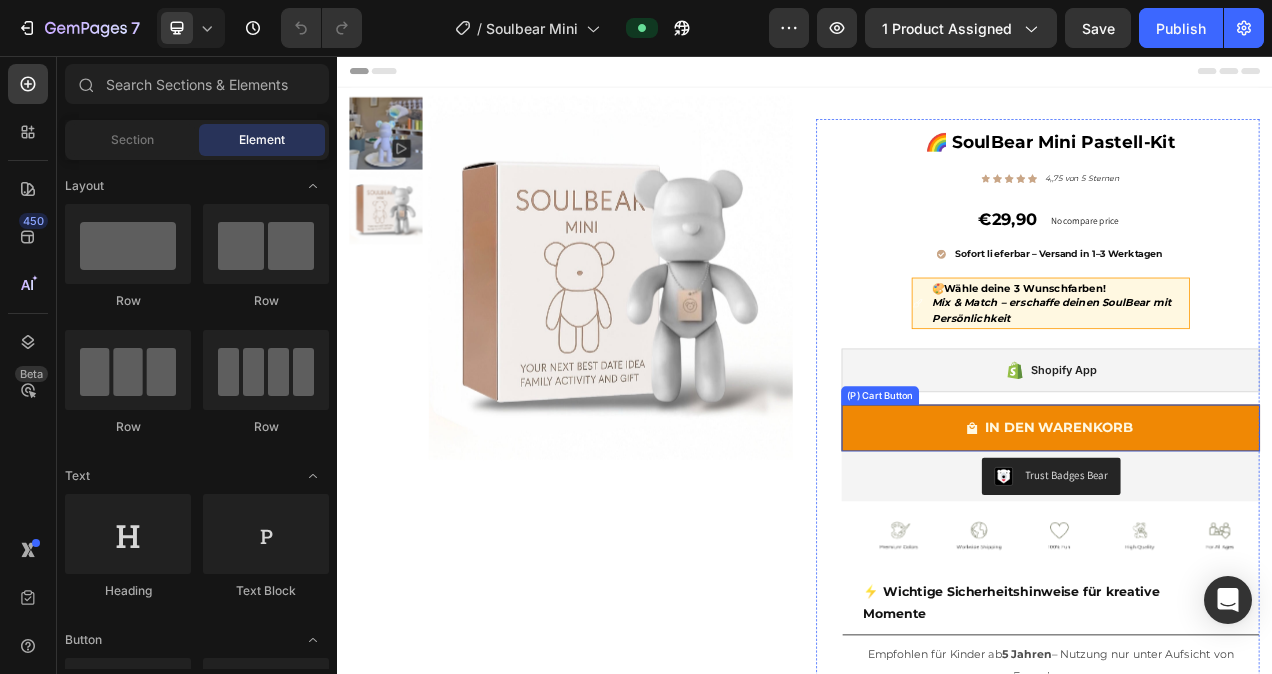 click on "IN DEN WARENKORB" at bounding box center [1252, 534] 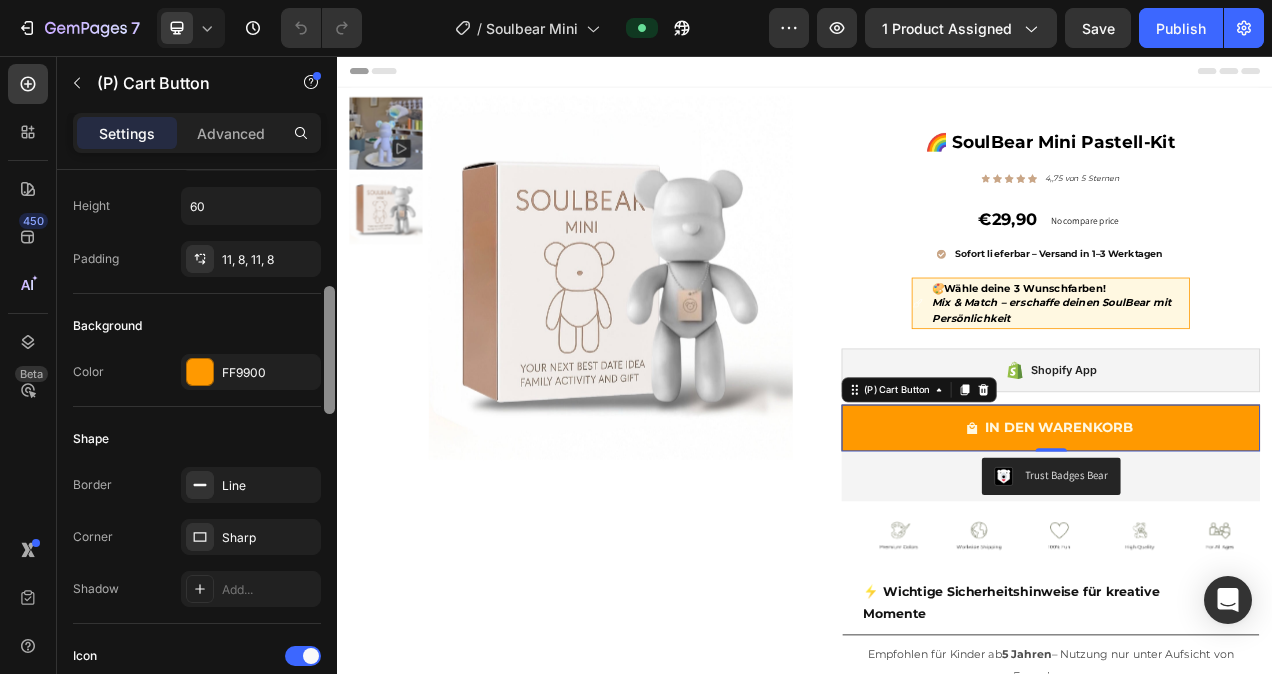 scroll, scrollTop: 394, scrollLeft: 0, axis: vertical 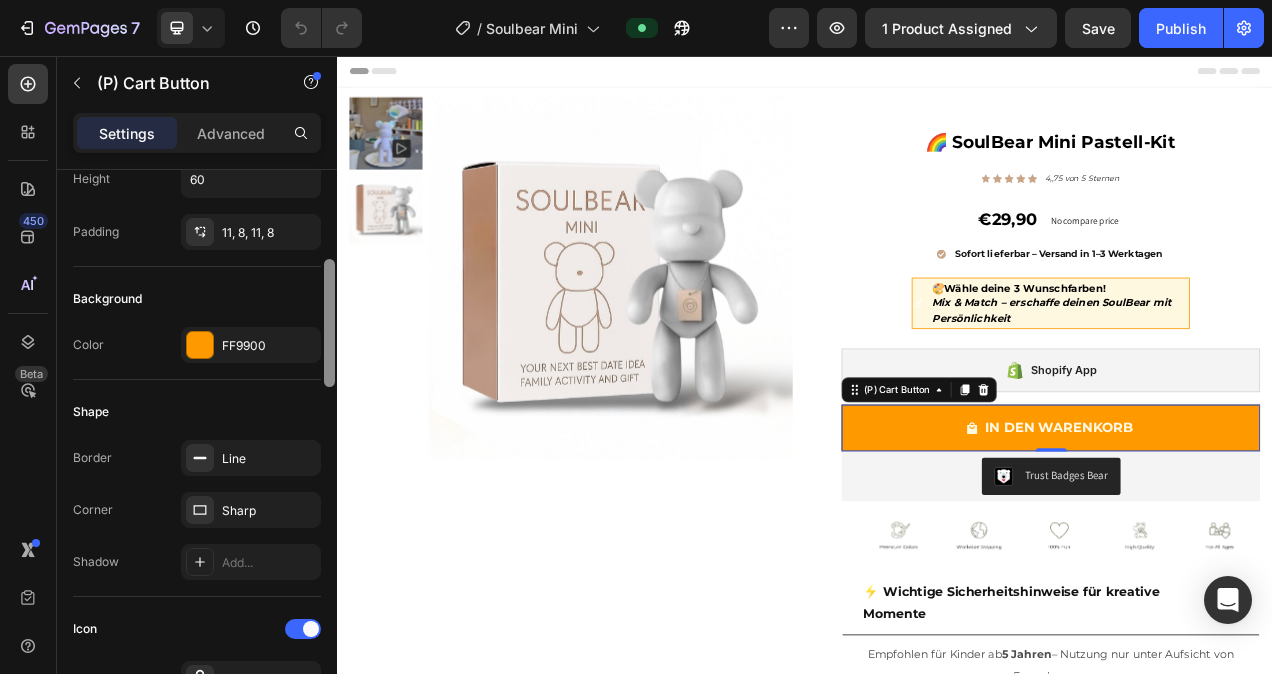 drag, startPoint x: 327, startPoint y: 262, endPoint x: 323, endPoint y: 352, distance: 90.088844 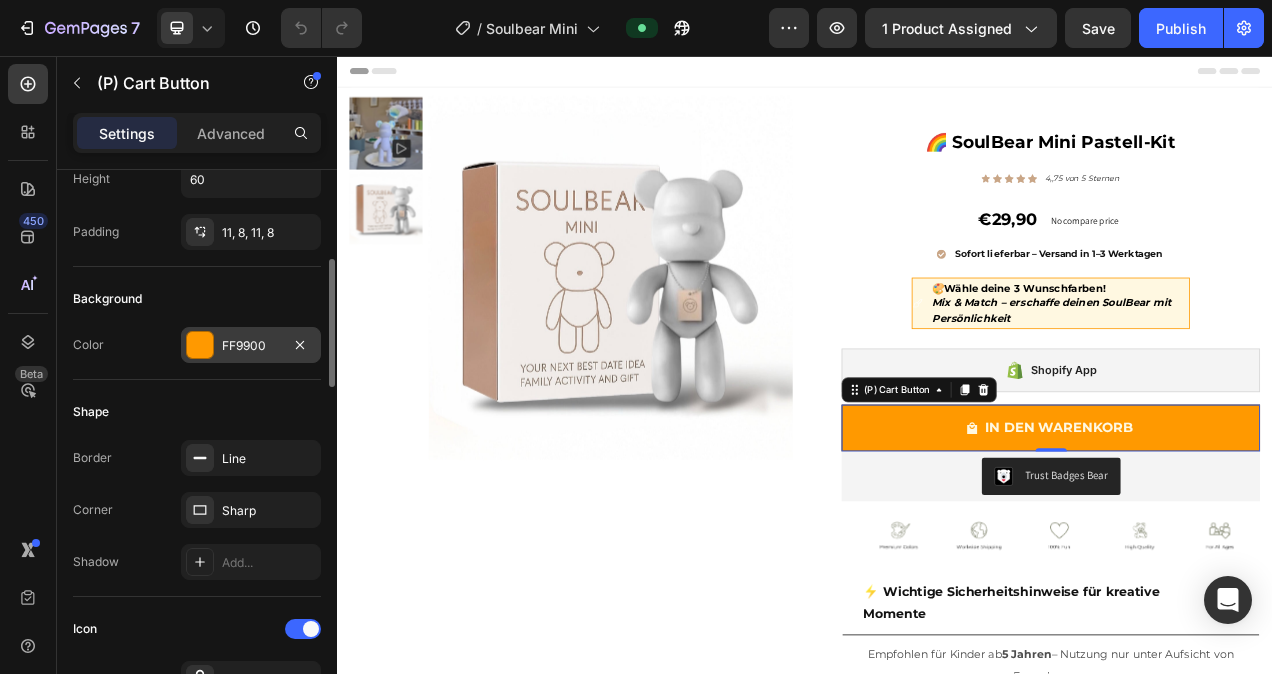 click at bounding box center [200, 345] 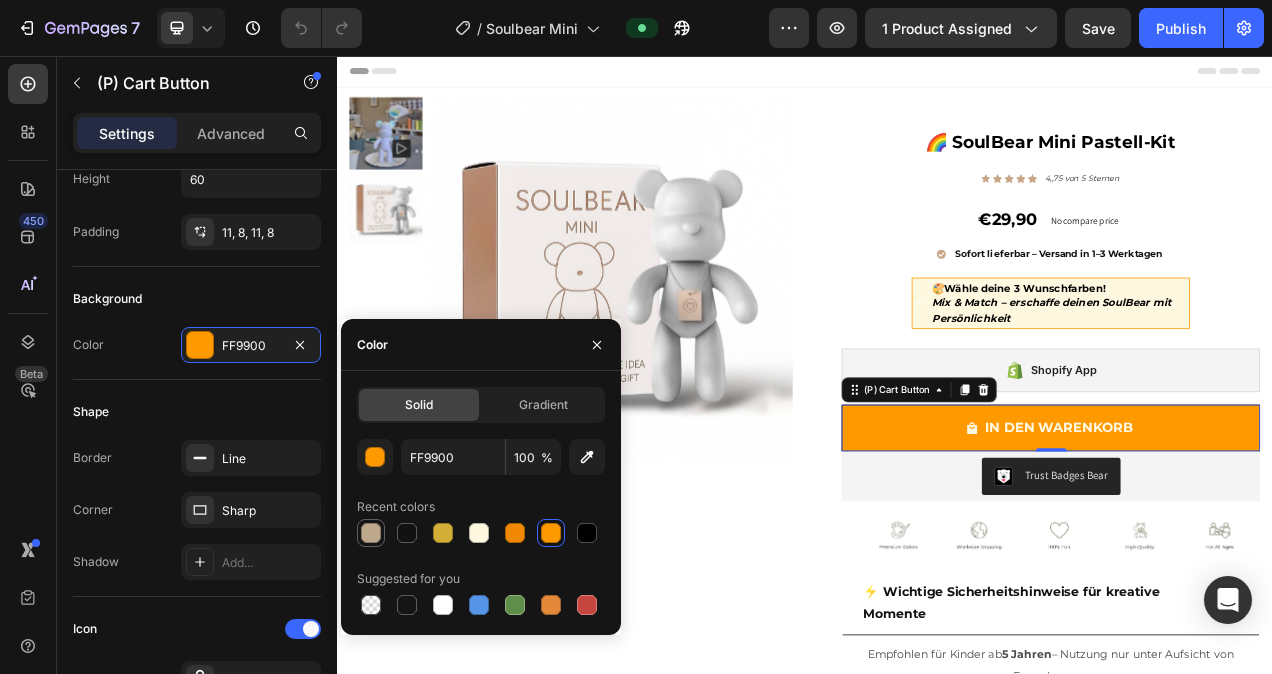 click at bounding box center (371, 533) 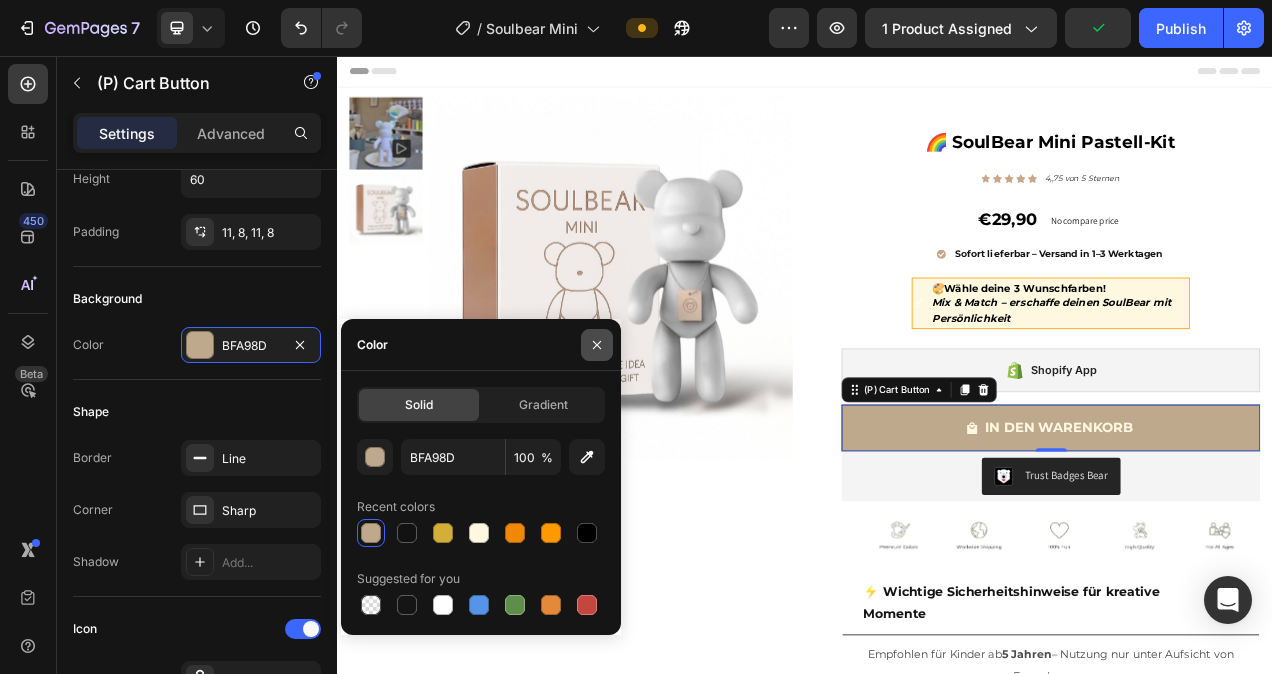 click 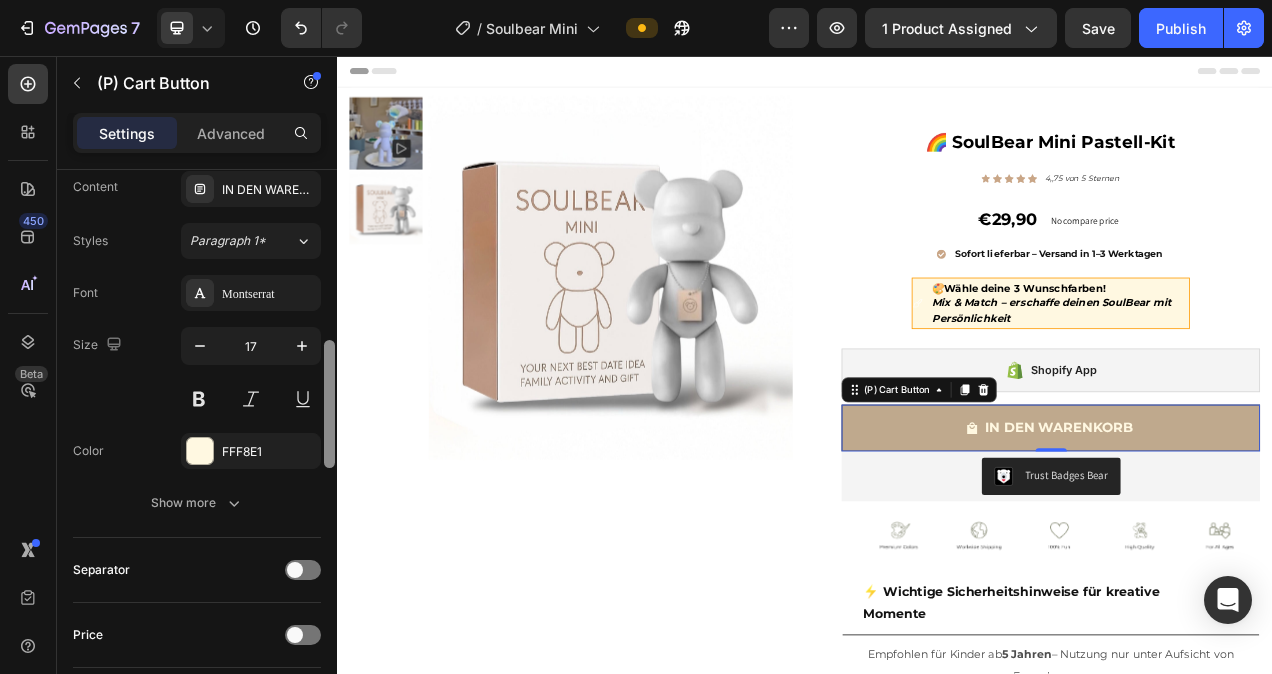 scroll, scrollTop: 1173, scrollLeft: 0, axis: vertical 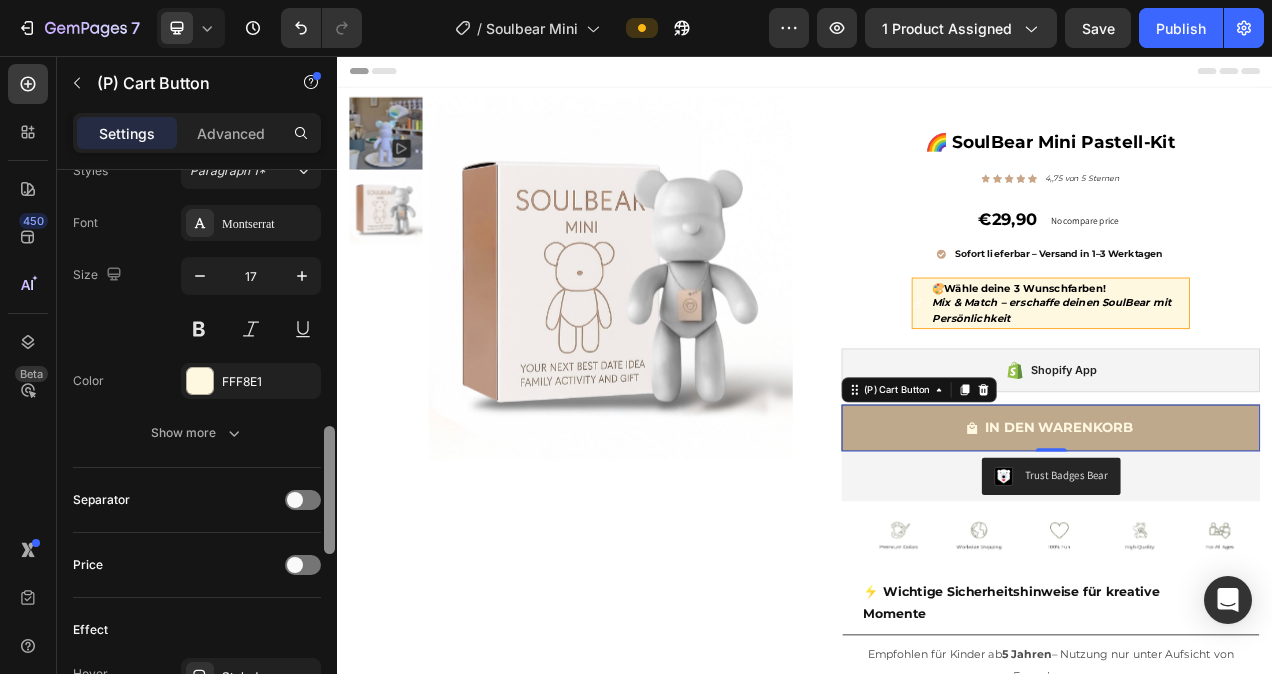 drag, startPoint x: 326, startPoint y: 284, endPoint x: 320, endPoint y: 462, distance: 178.10109 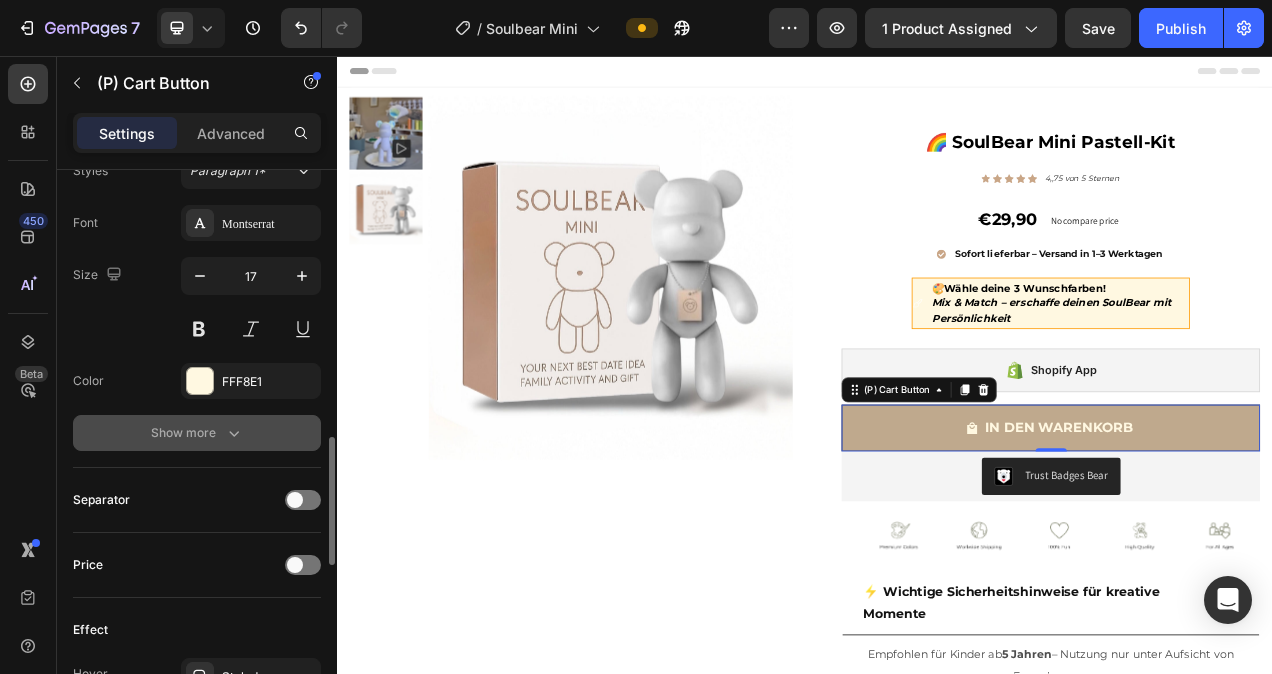 click on "Show more" at bounding box center [197, 433] 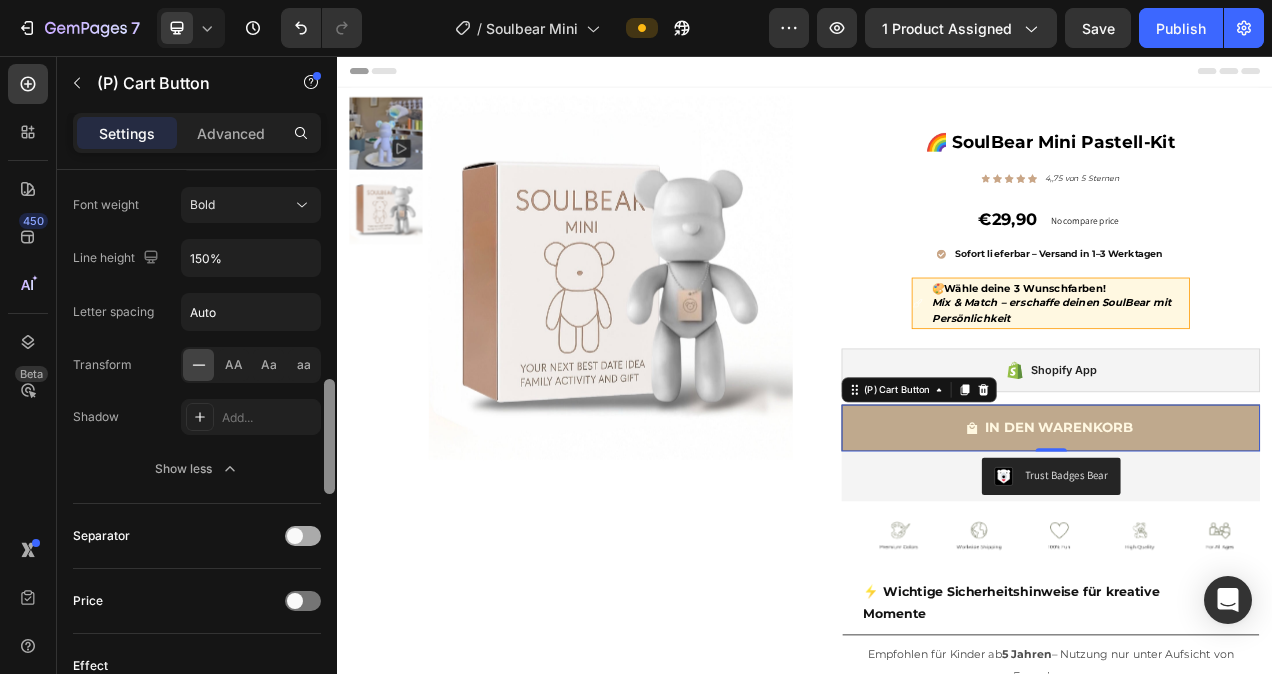 drag, startPoint x: 325, startPoint y: 460, endPoint x: 320, endPoint y: 515, distance: 55.226807 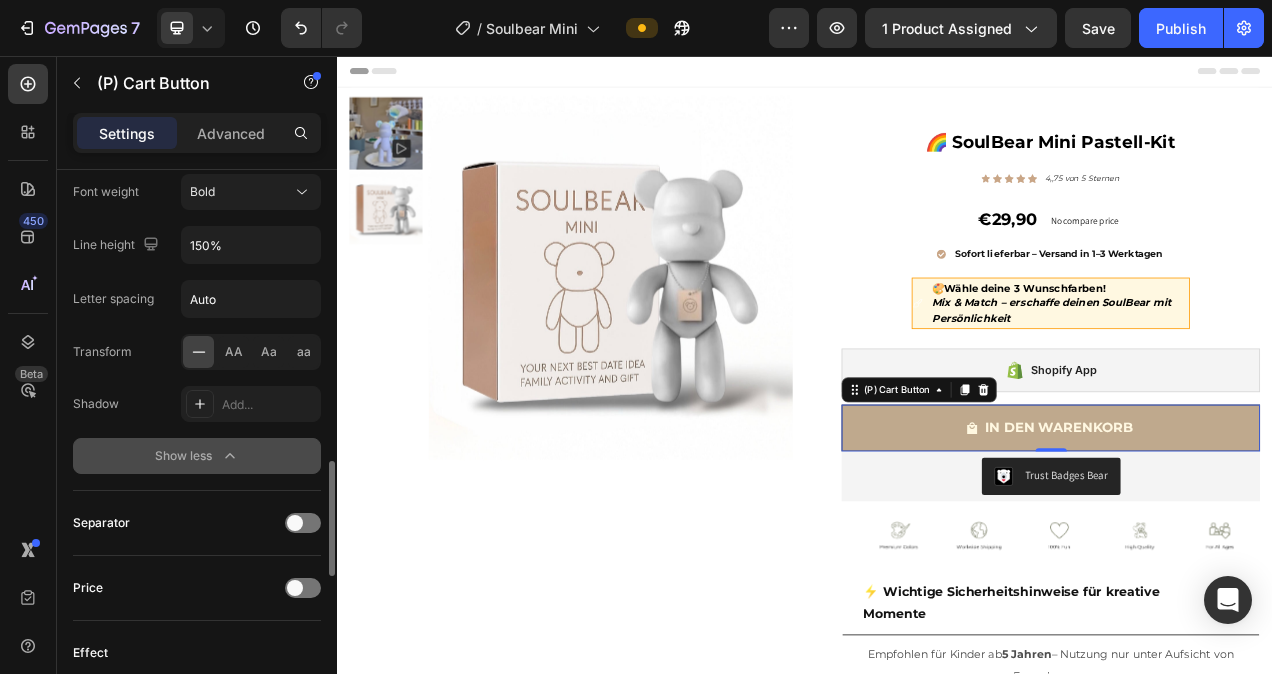 click on "Show less" at bounding box center [197, 456] 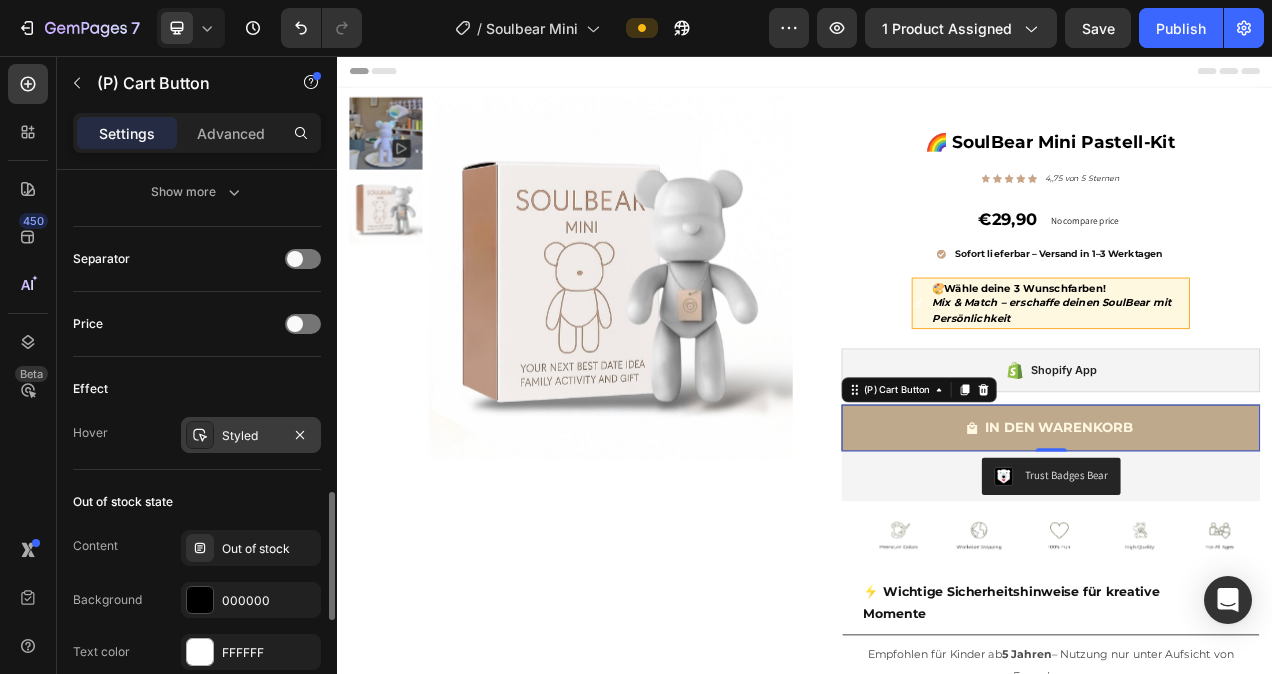 click at bounding box center [200, 435] 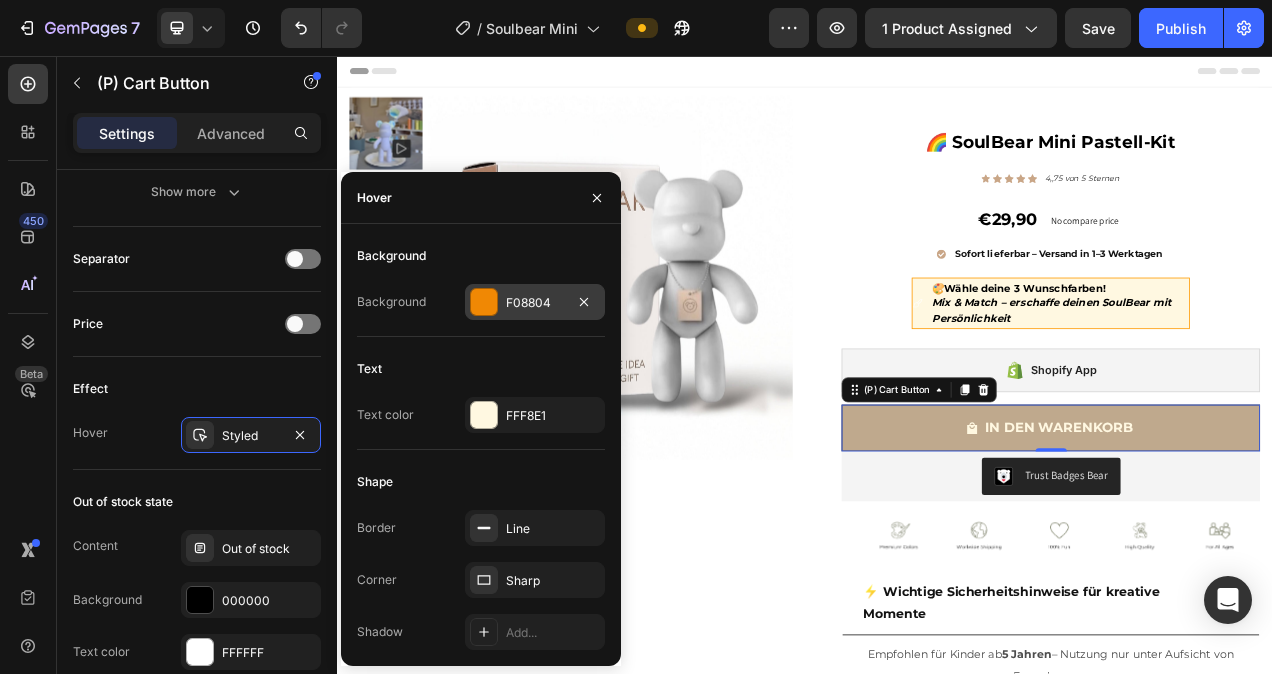 click at bounding box center [484, 302] 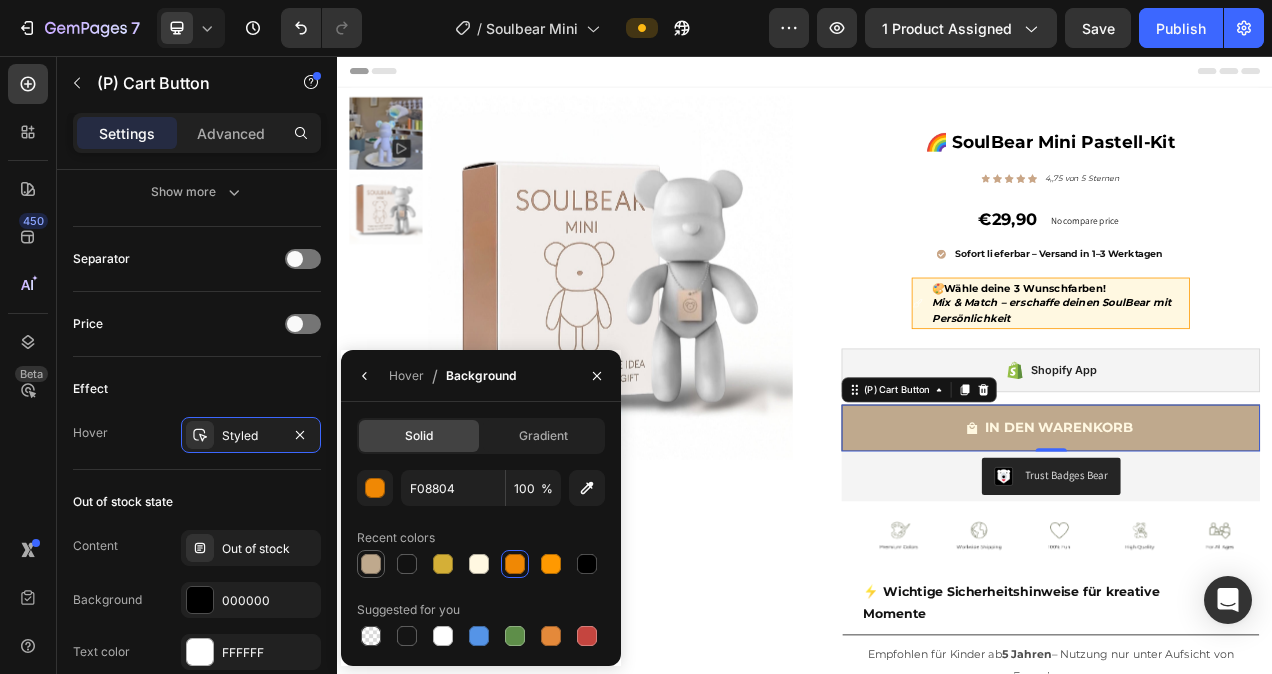 click at bounding box center [371, 564] 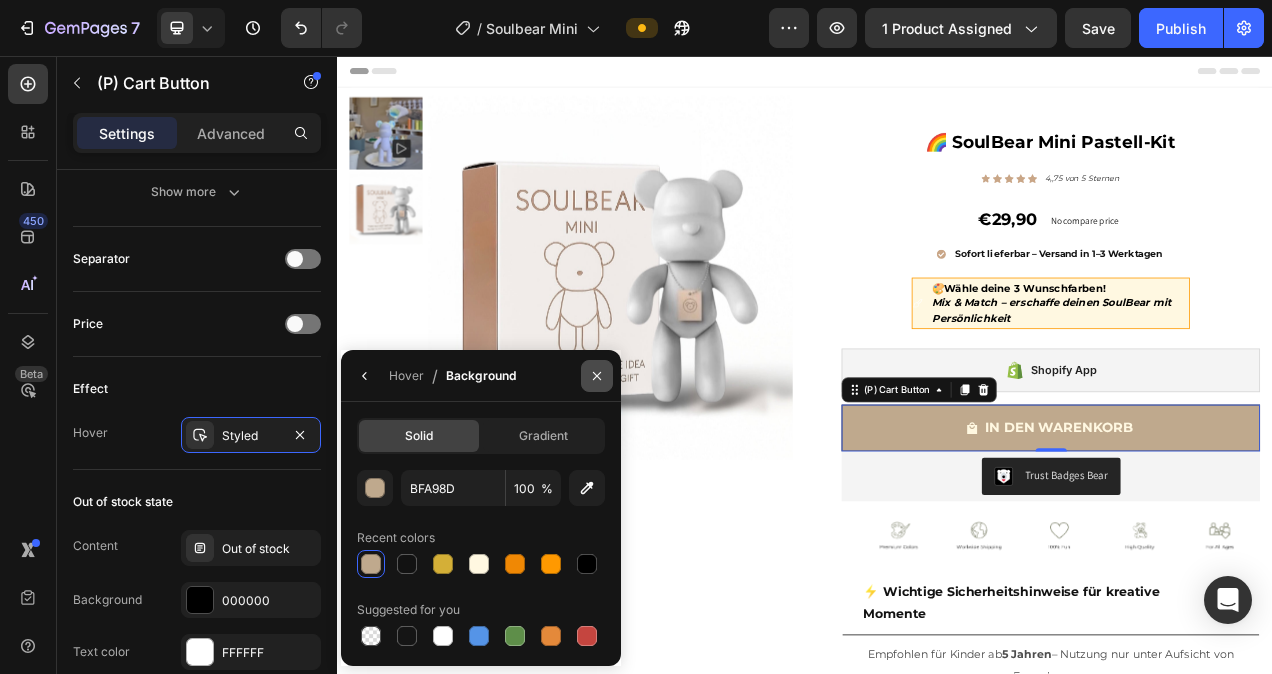click 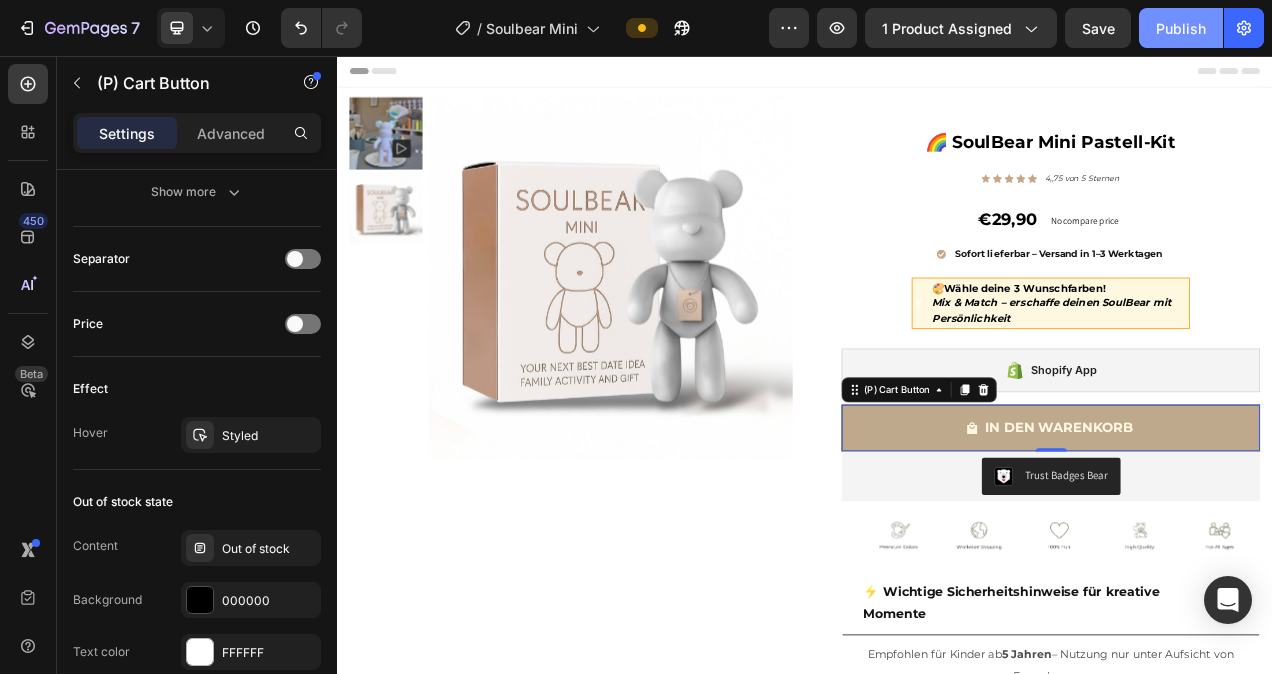 click on "Publish" at bounding box center [1181, 28] 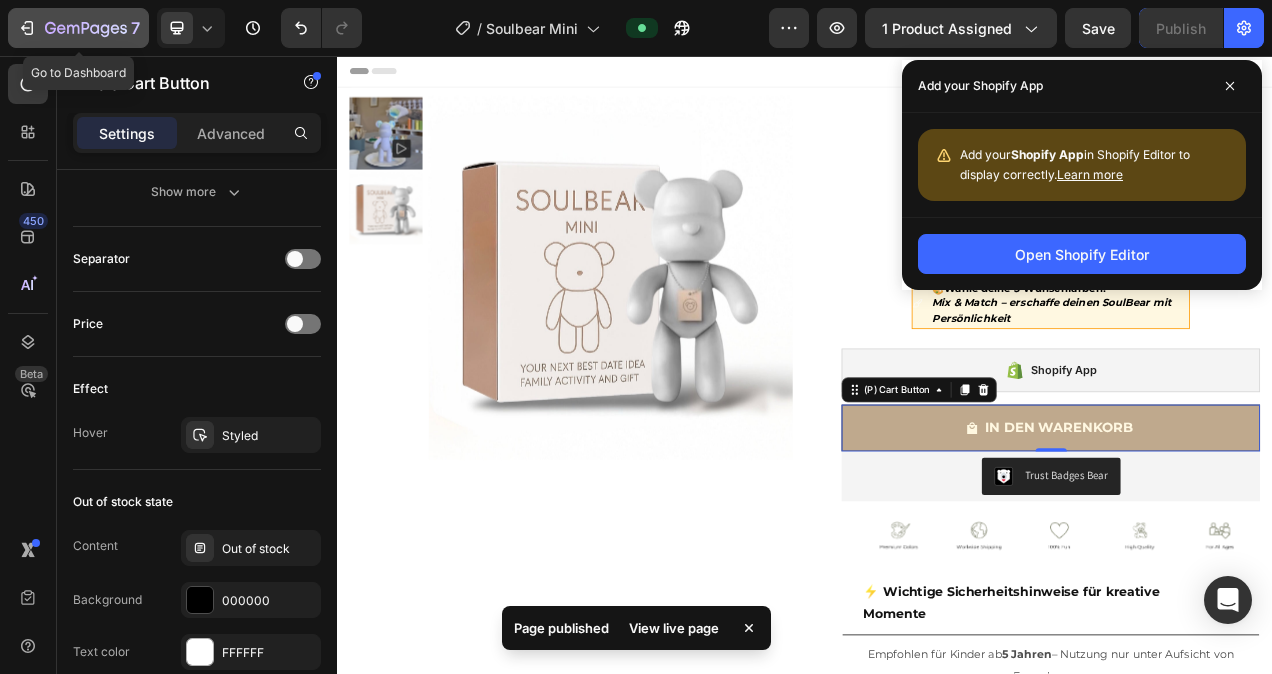 click 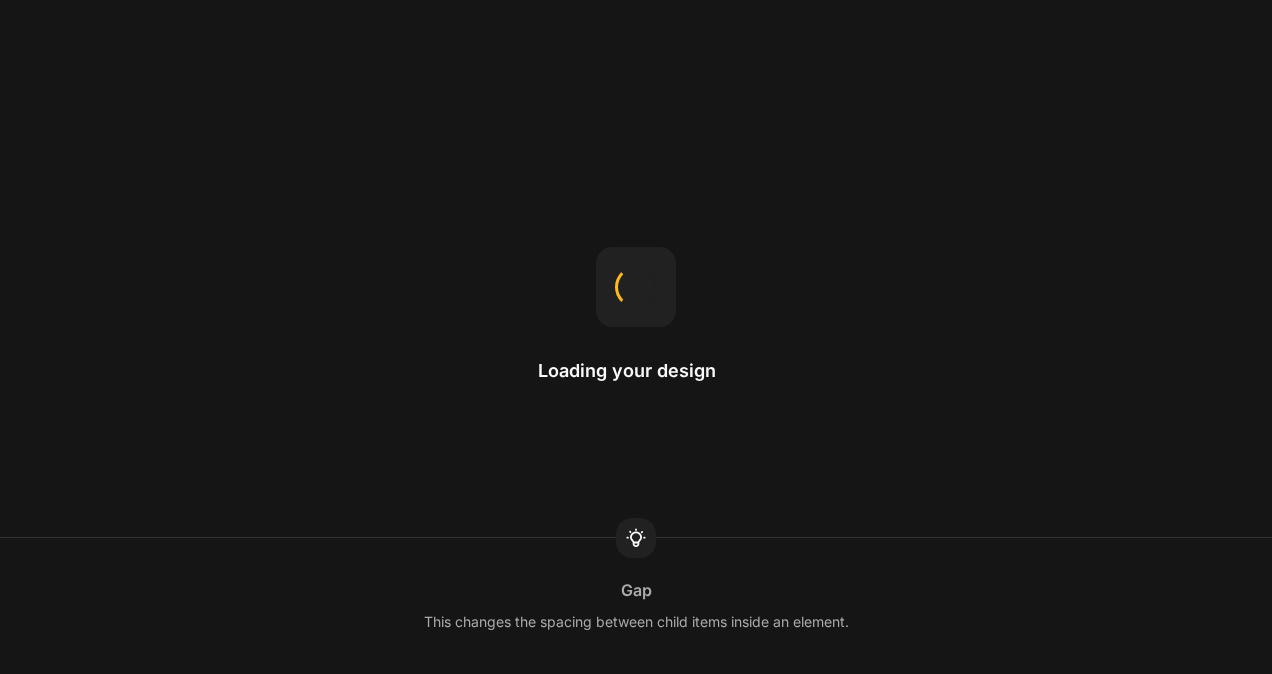 scroll, scrollTop: 0, scrollLeft: 0, axis: both 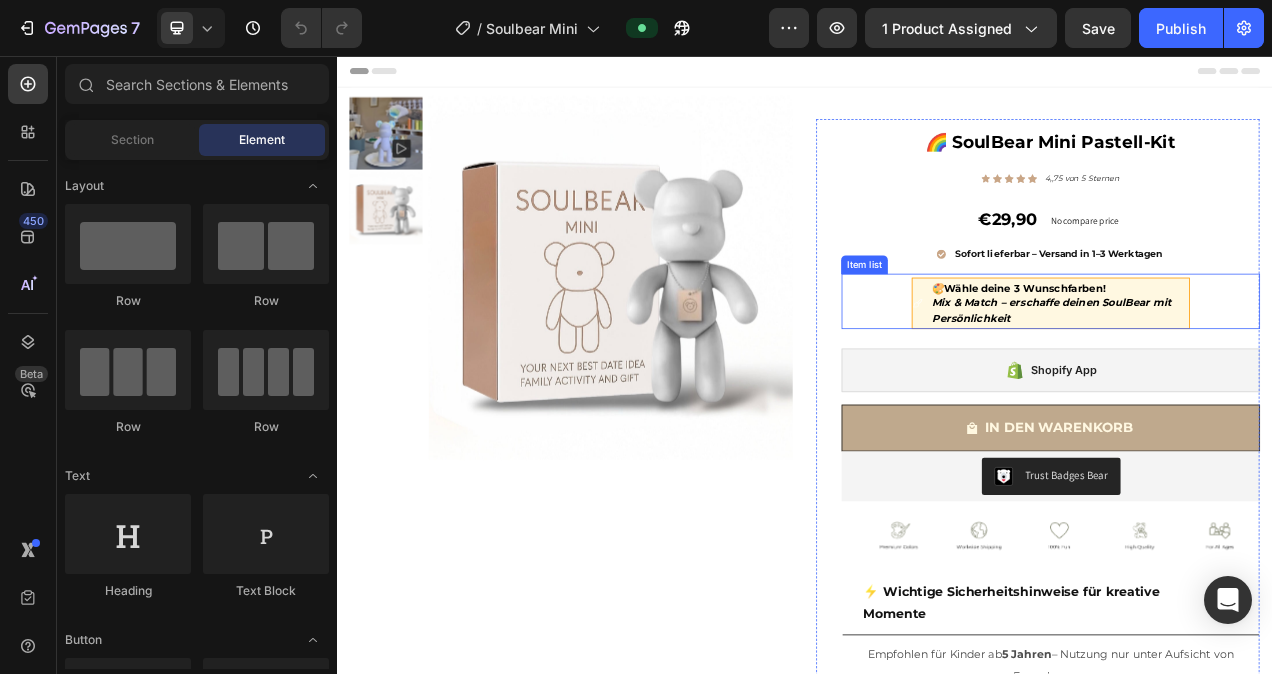 click 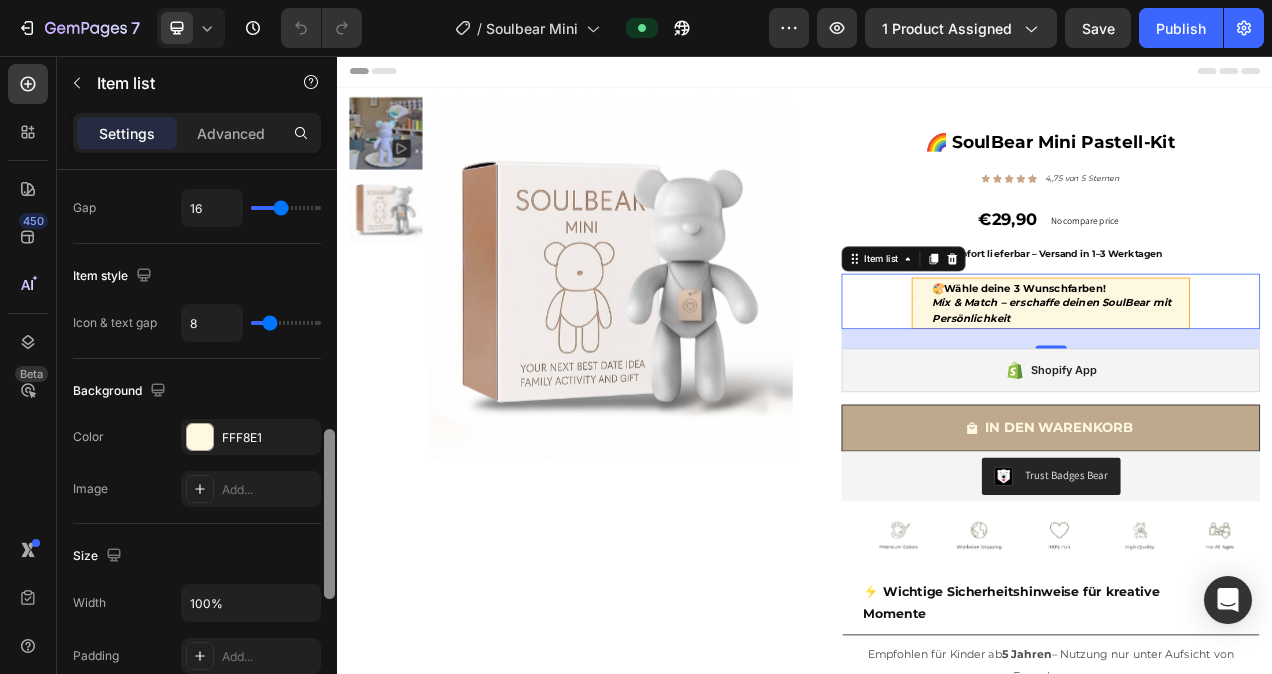 scroll, scrollTop: 855, scrollLeft: 0, axis: vertical 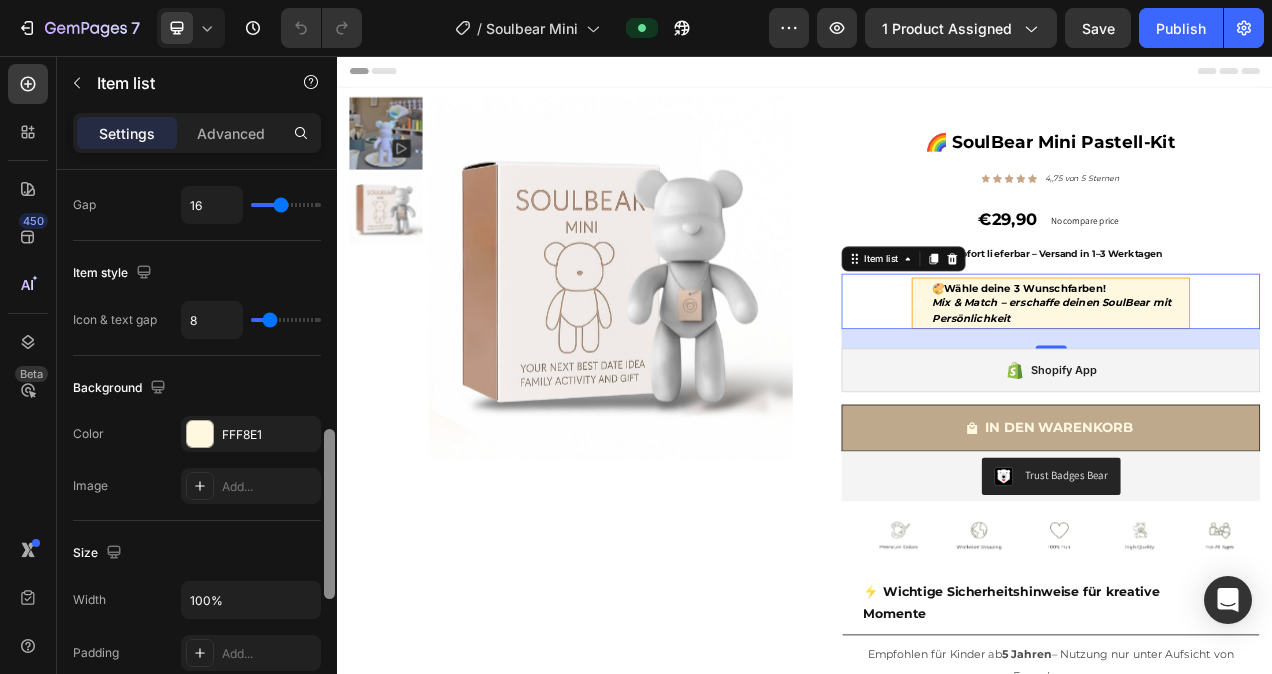 drag, startPoint x: 328, startPoint y: 292, endPoint x: 328, endPoint y: 552, distance: 260 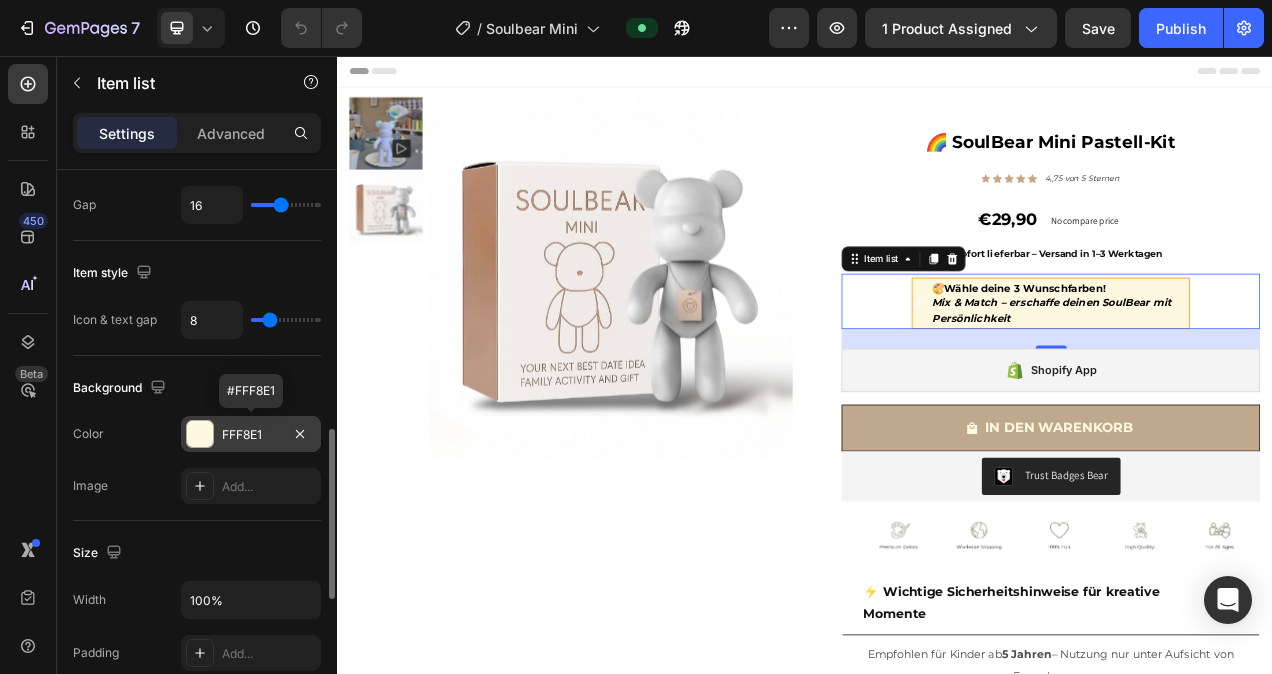 click on "FFF8E1" at bounding box center [251, 434] 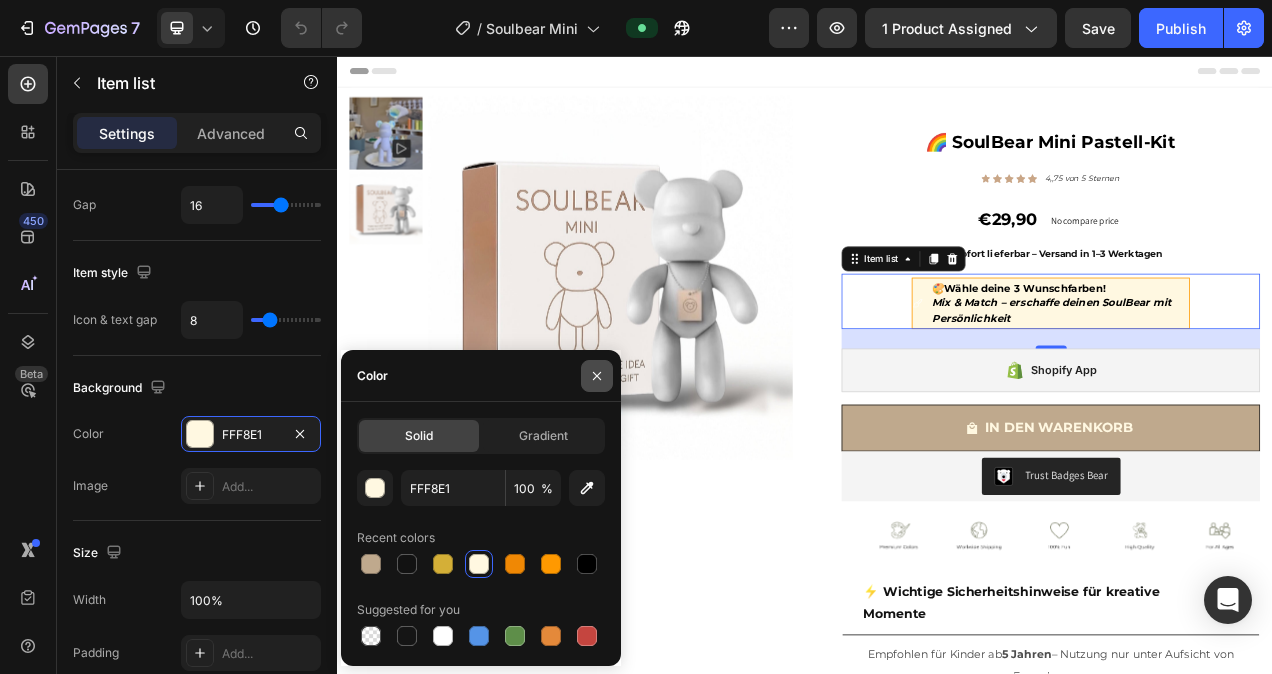 click 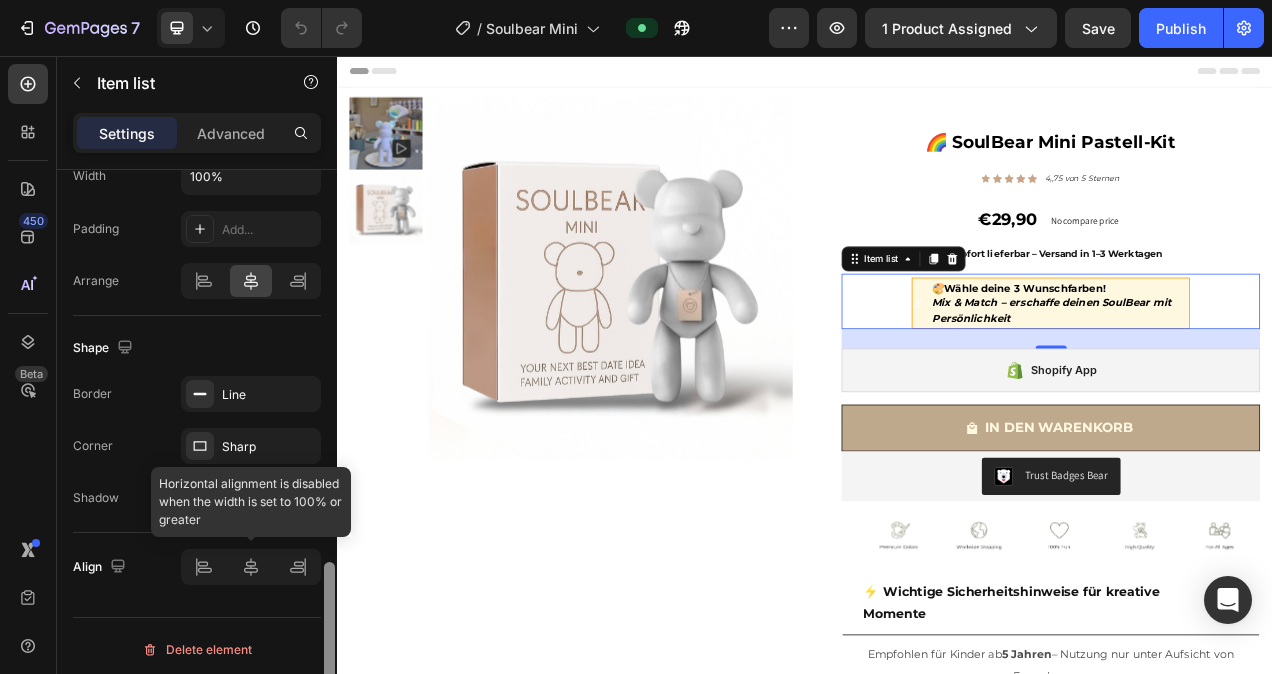 scroll, scrollTop: 1286, scrollLeft: 0, axis: vertical 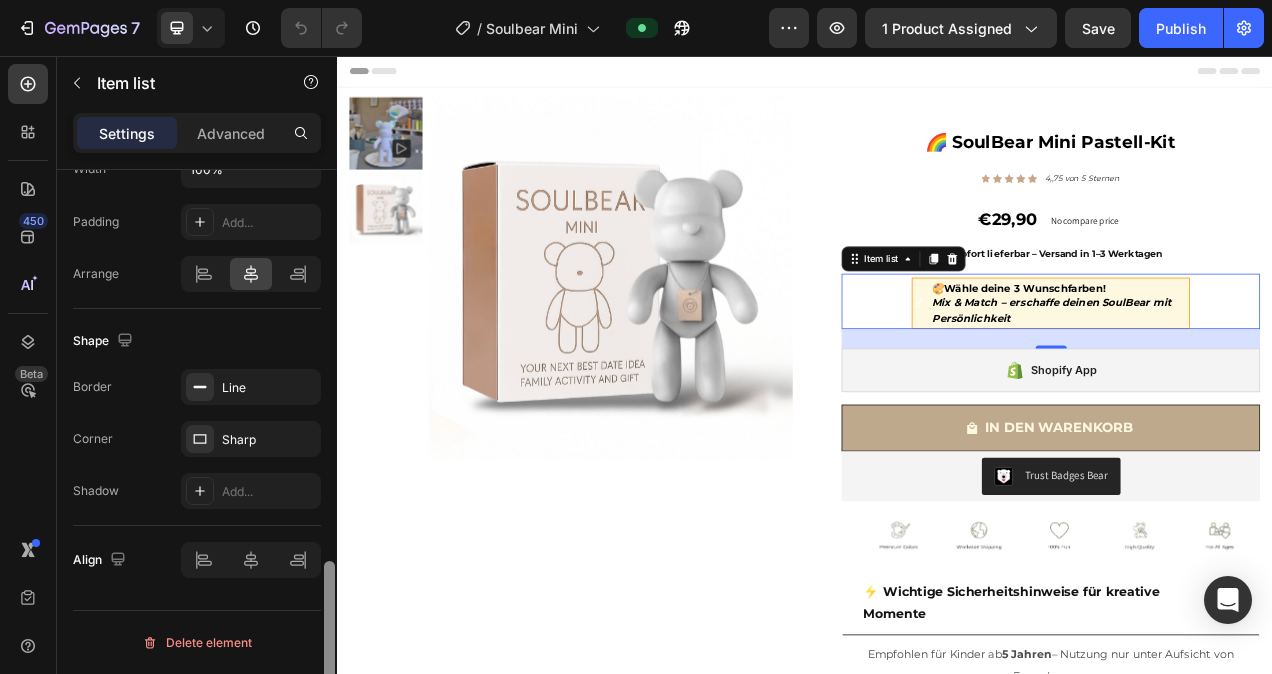 drag, startPoint x: 326, startPoint y: 445, endPoint x: 318, endPoint y: 584, distance: 139.23003 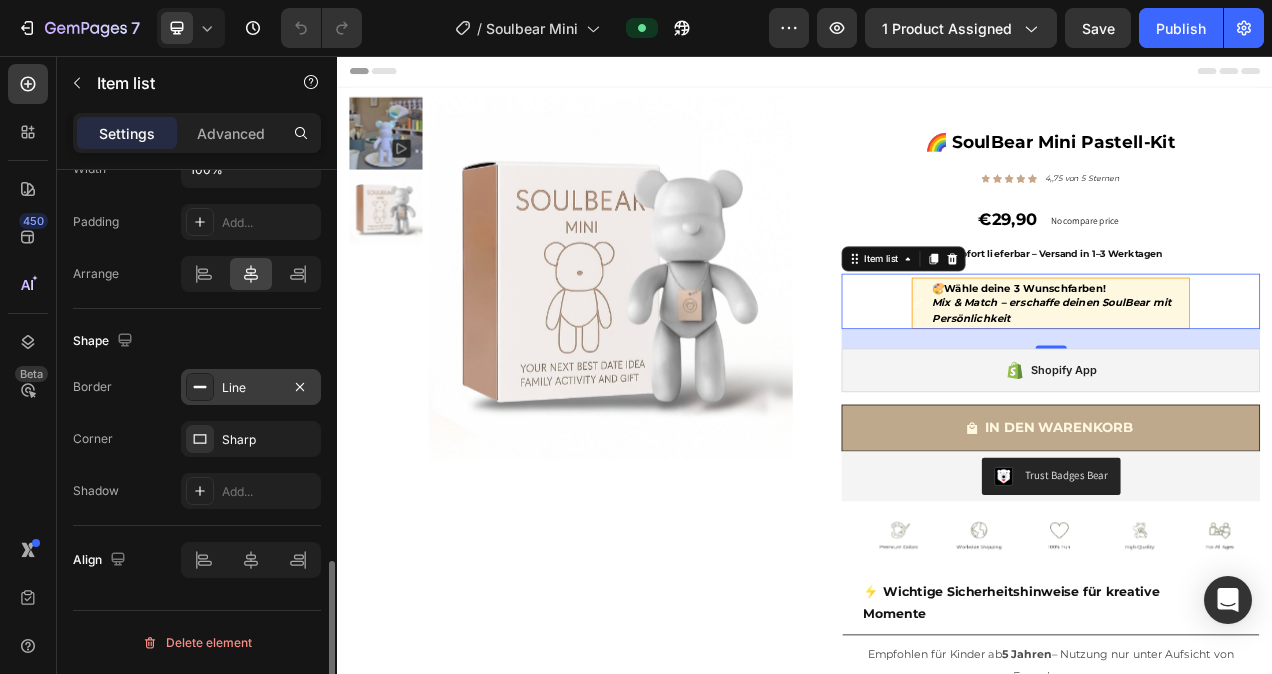 click at bounding box center [200, 387] 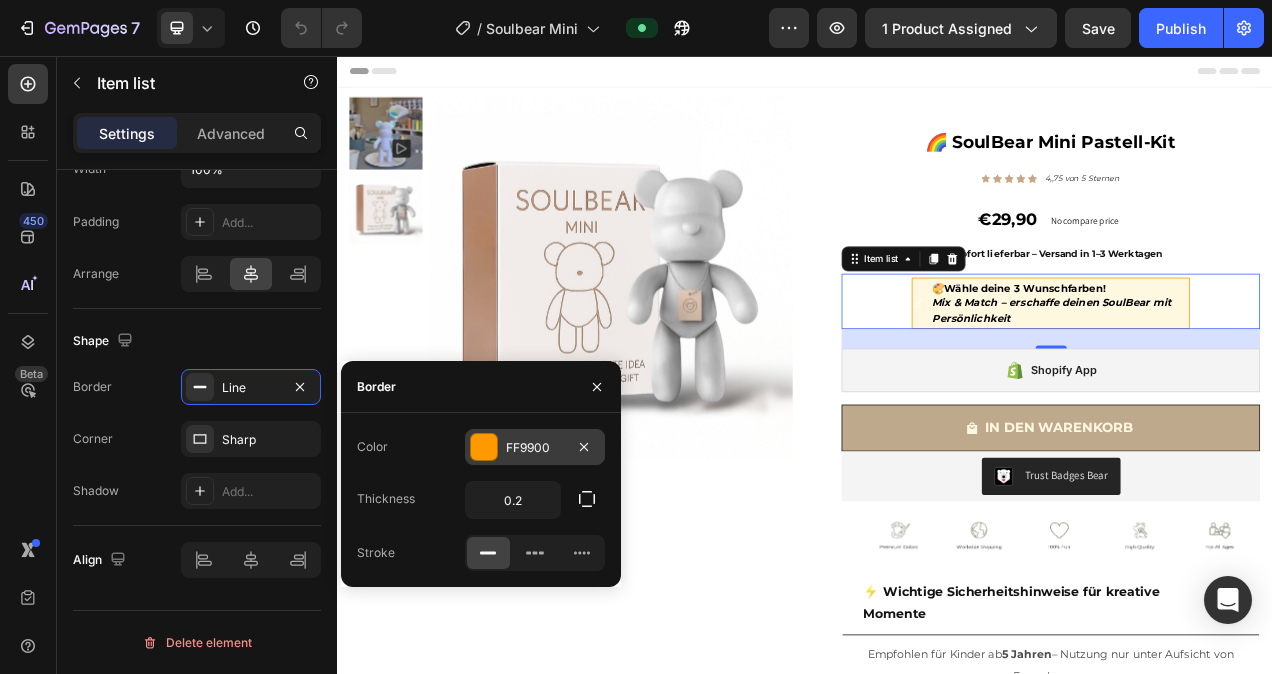 click at bounding box center (484, 447) 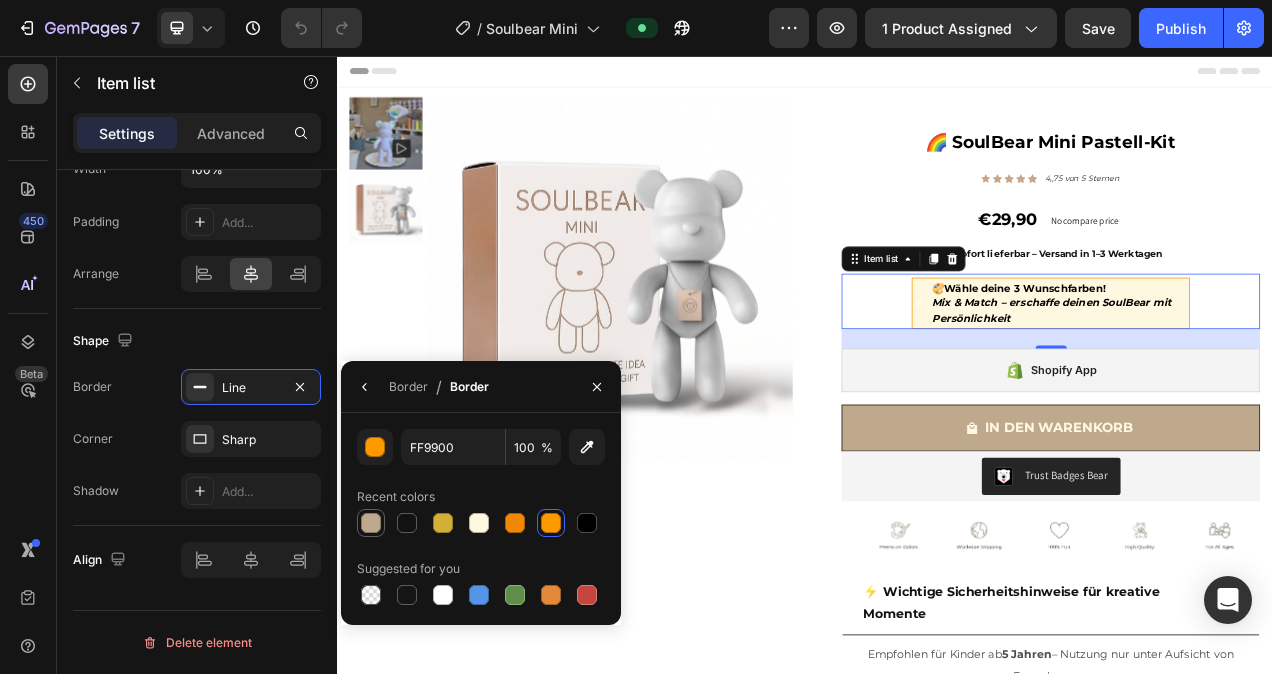 click at bounding box center (371, 523) 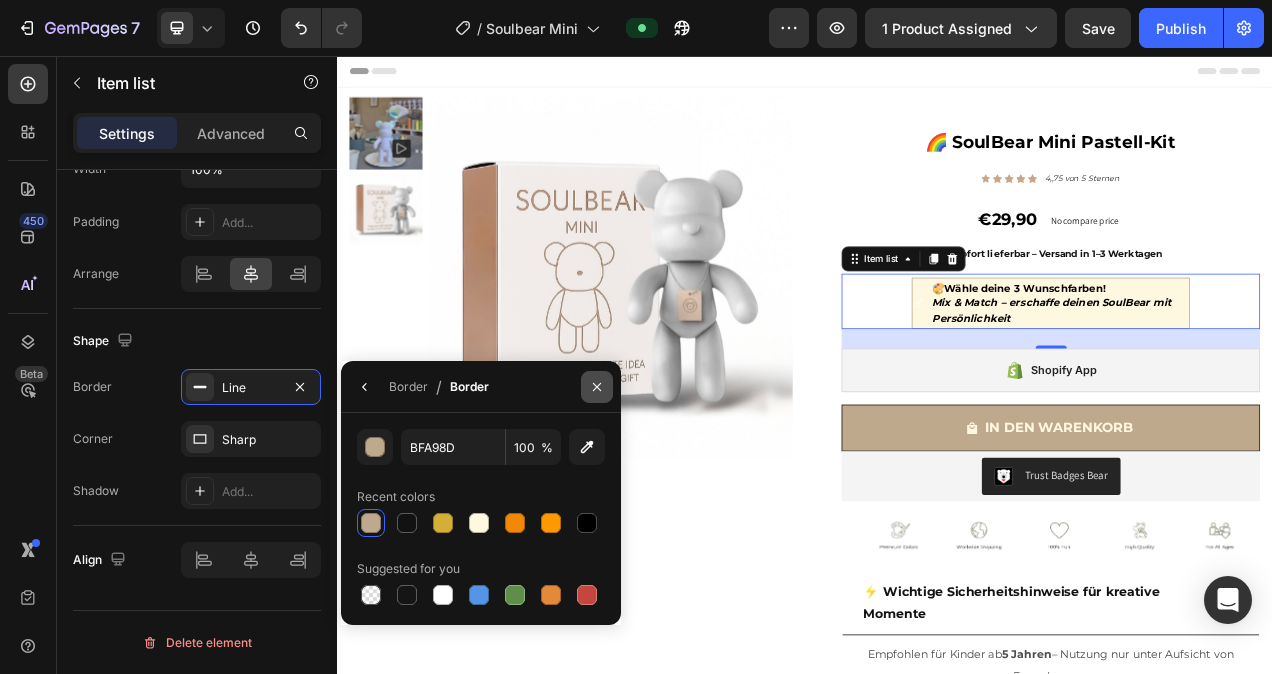 click 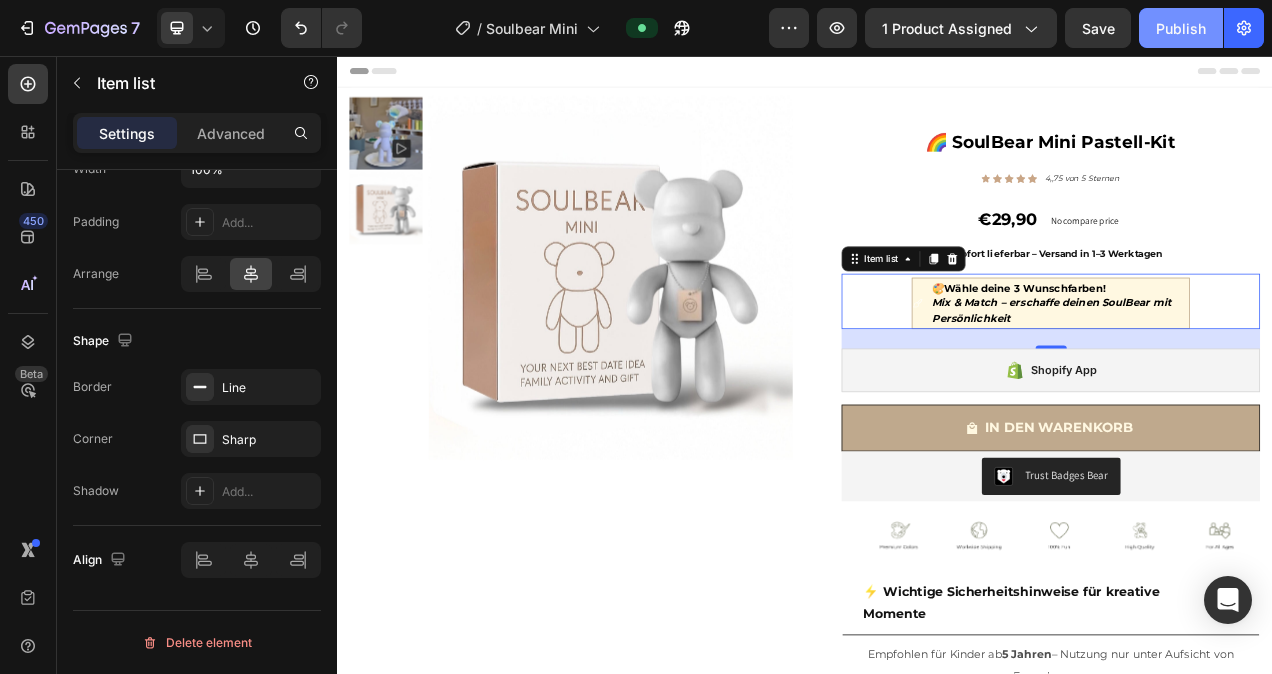click on "Publish" at bounding box center [1181, 28] 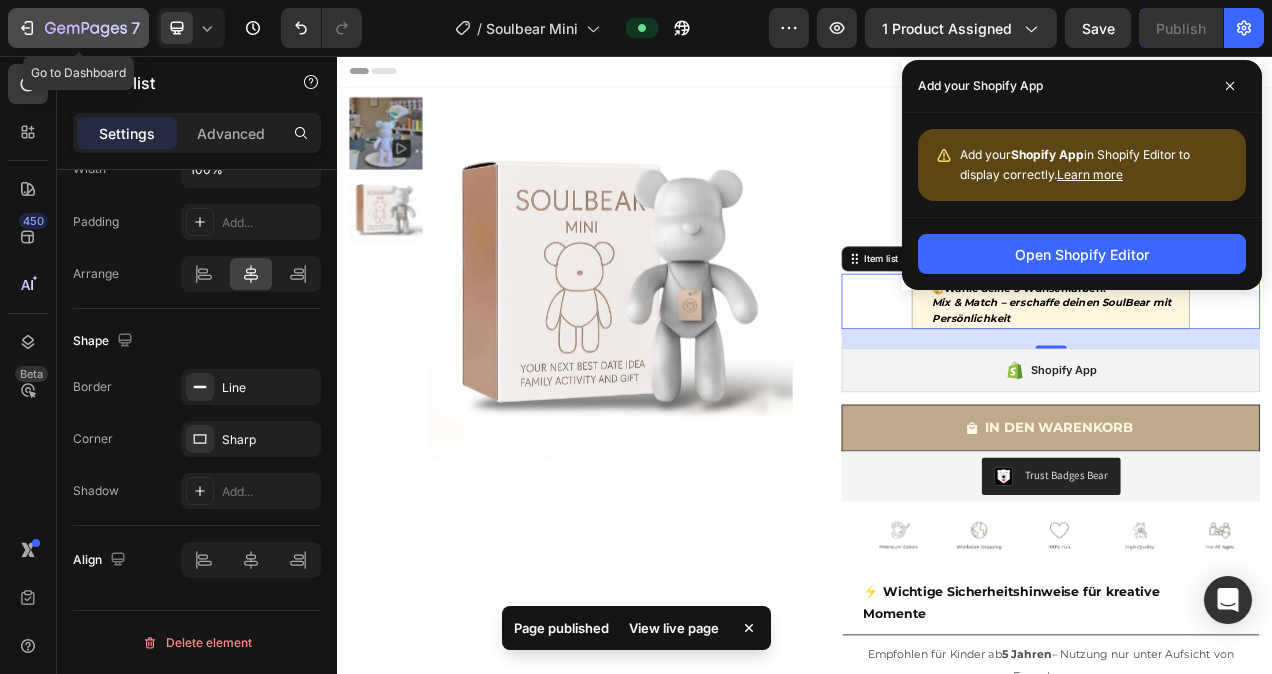 click 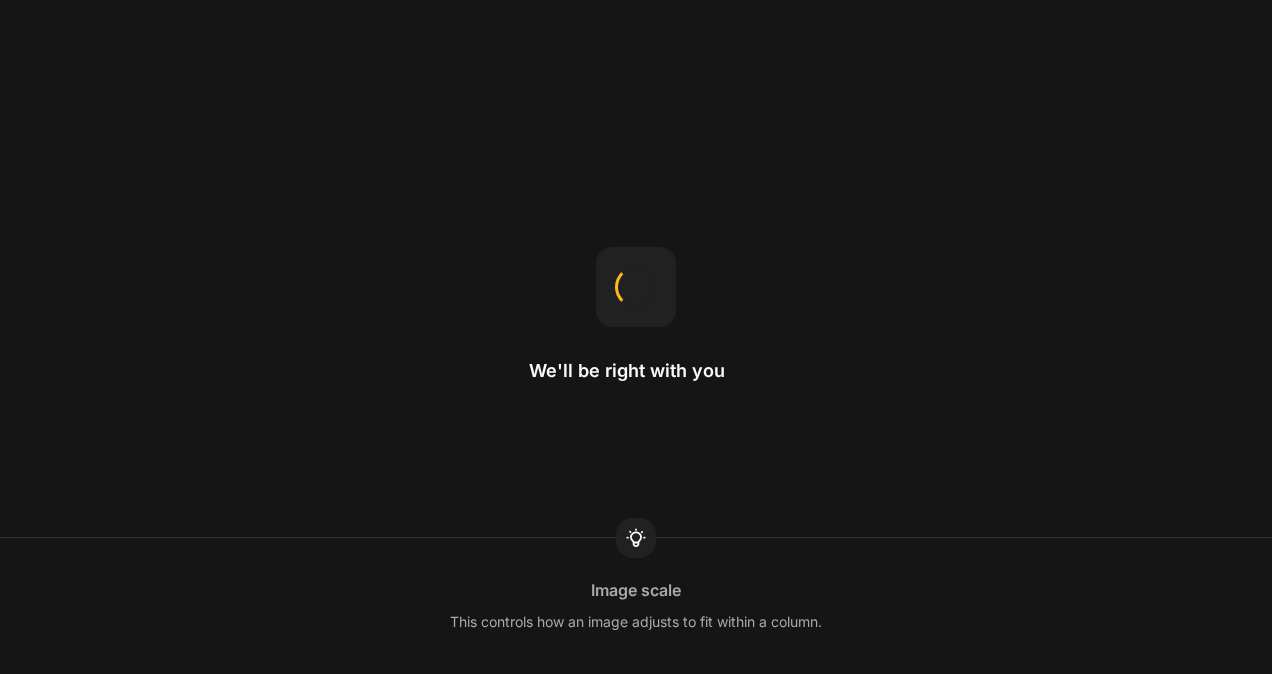 scroll, scrollTop: 0, scrollLeft: 0, axis: both 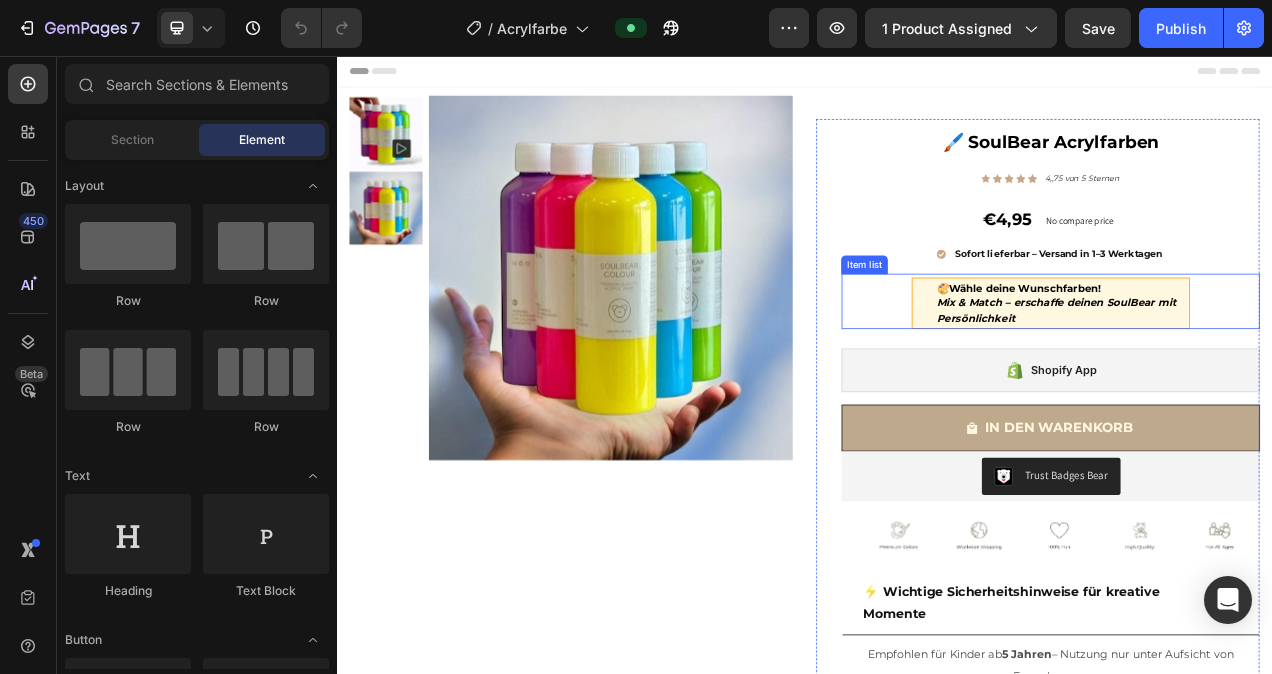 click 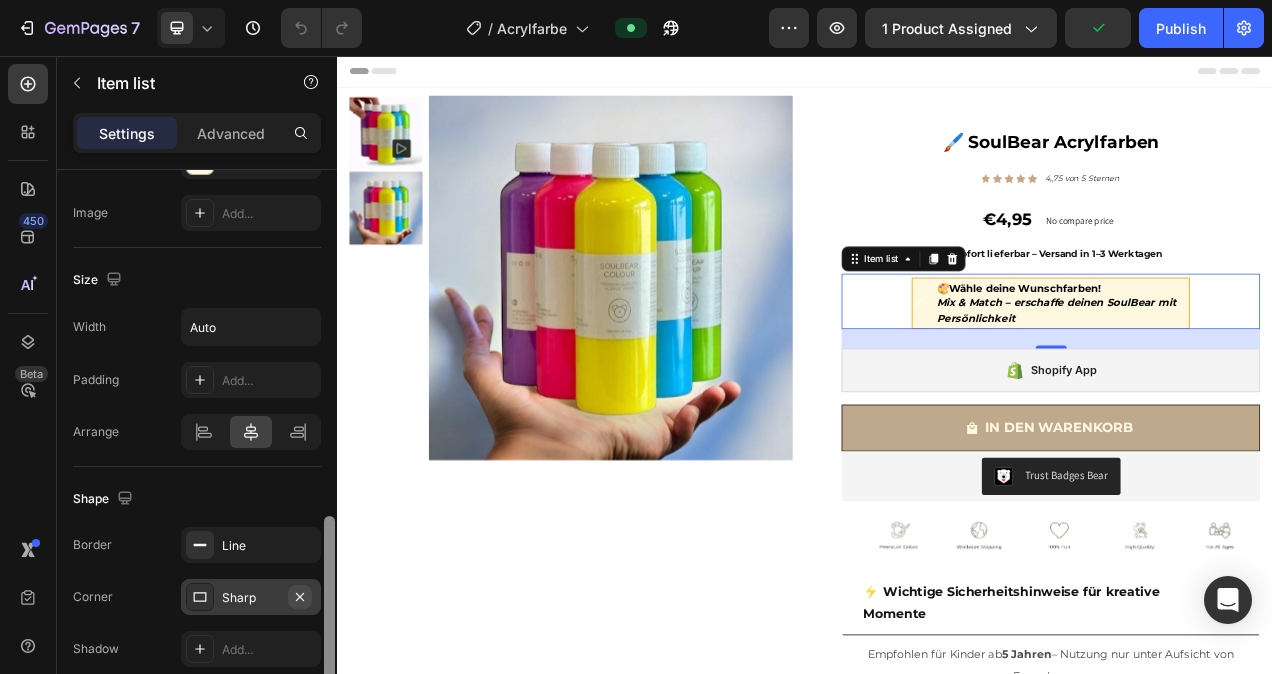 scroll, scrollTop: 1131, scrollLeft: 0, axis: vertical 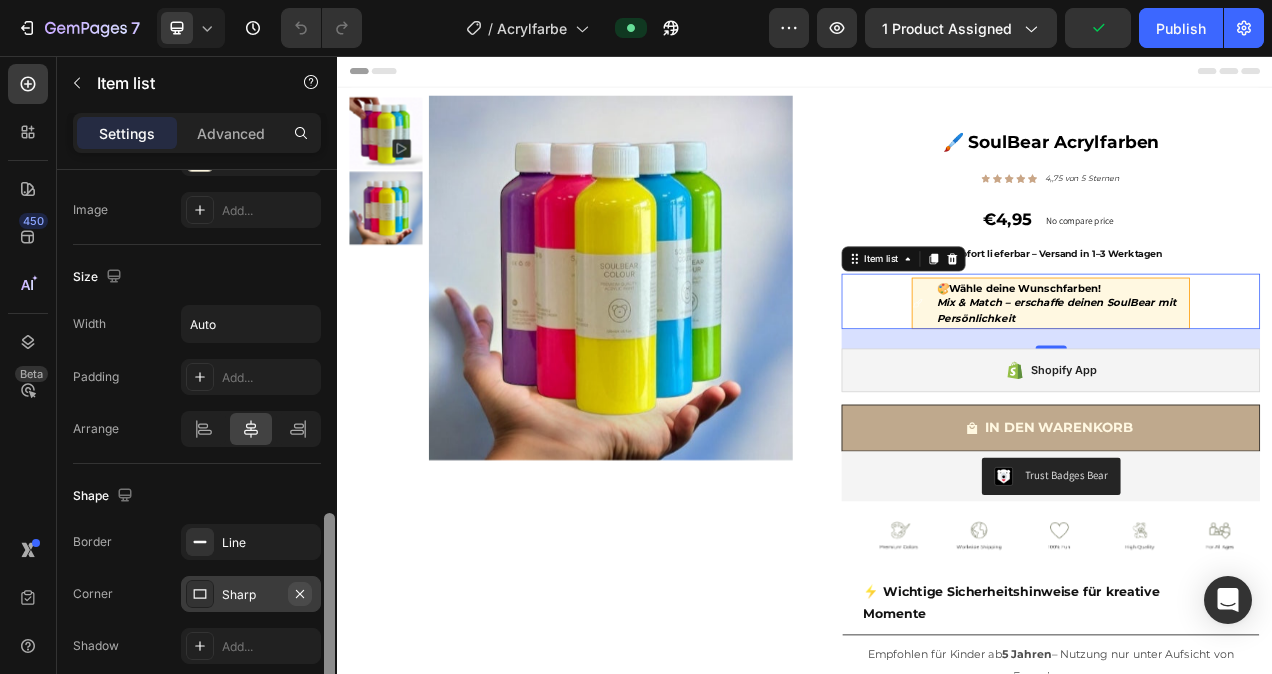 drag, startPoint x: 328, startPoint y: 238, endPoint x: 294, endPoint y: 582, distance: 345.67615 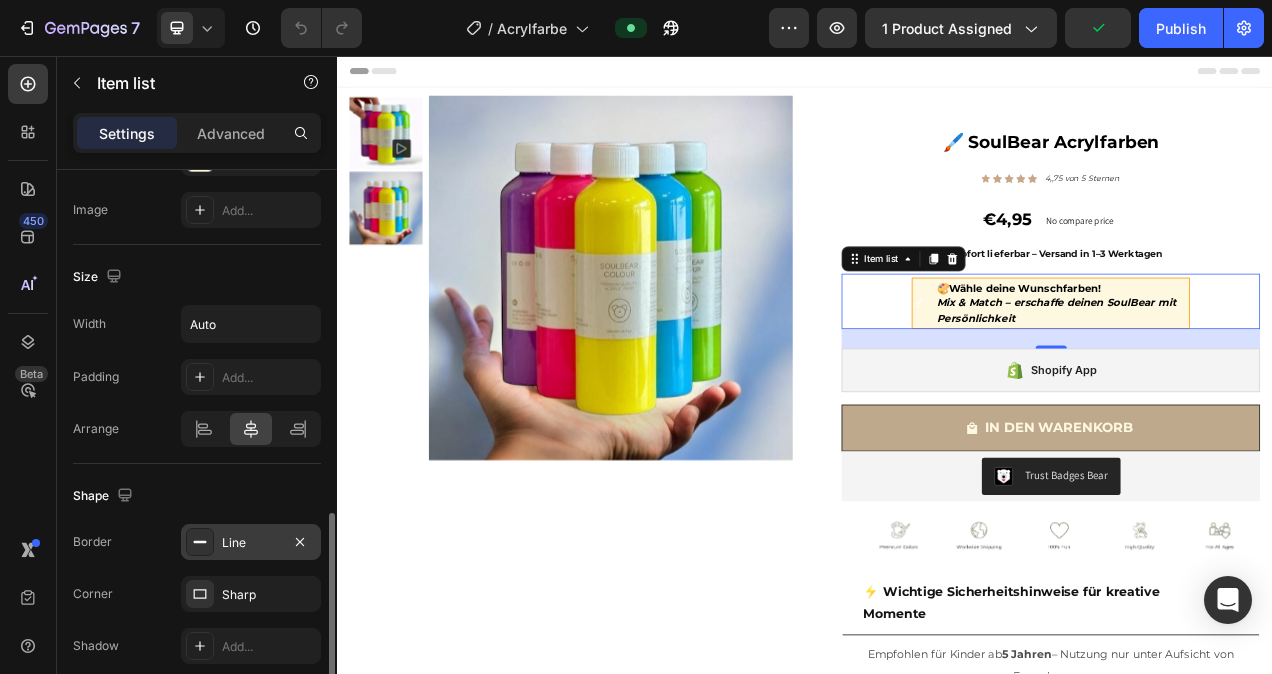 click on "Line" at bounding box center (251, 543) 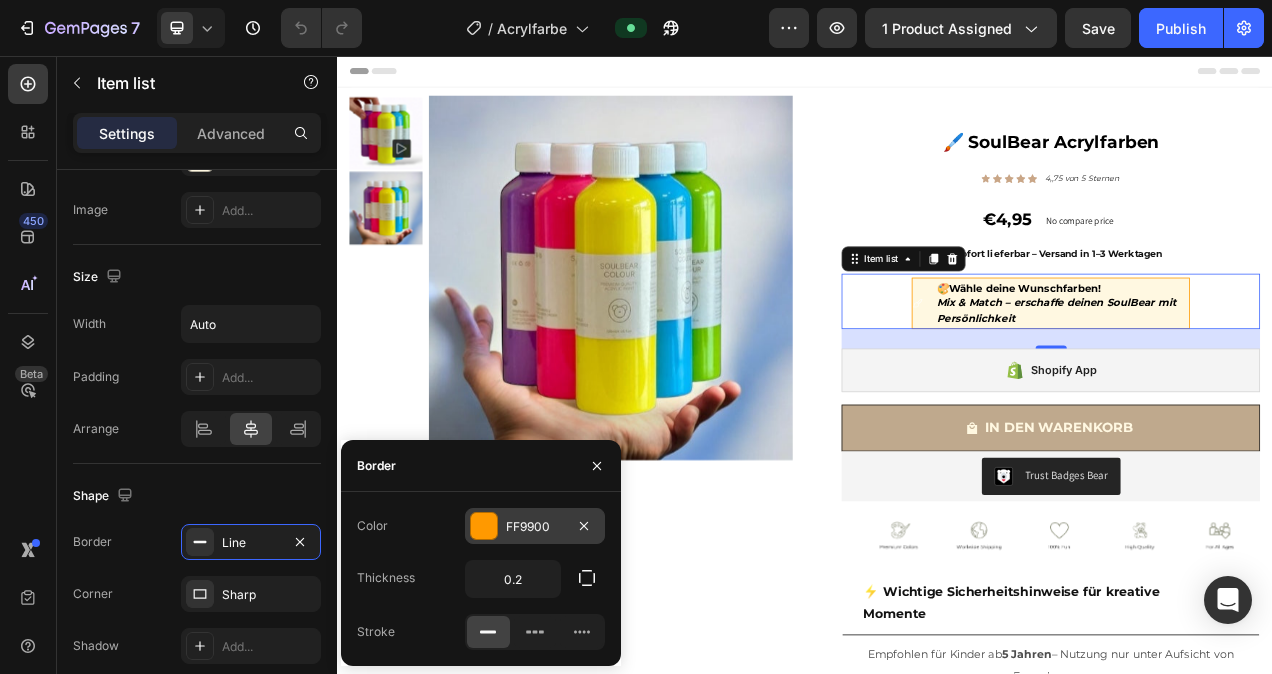click at bounding box center (484, 526) 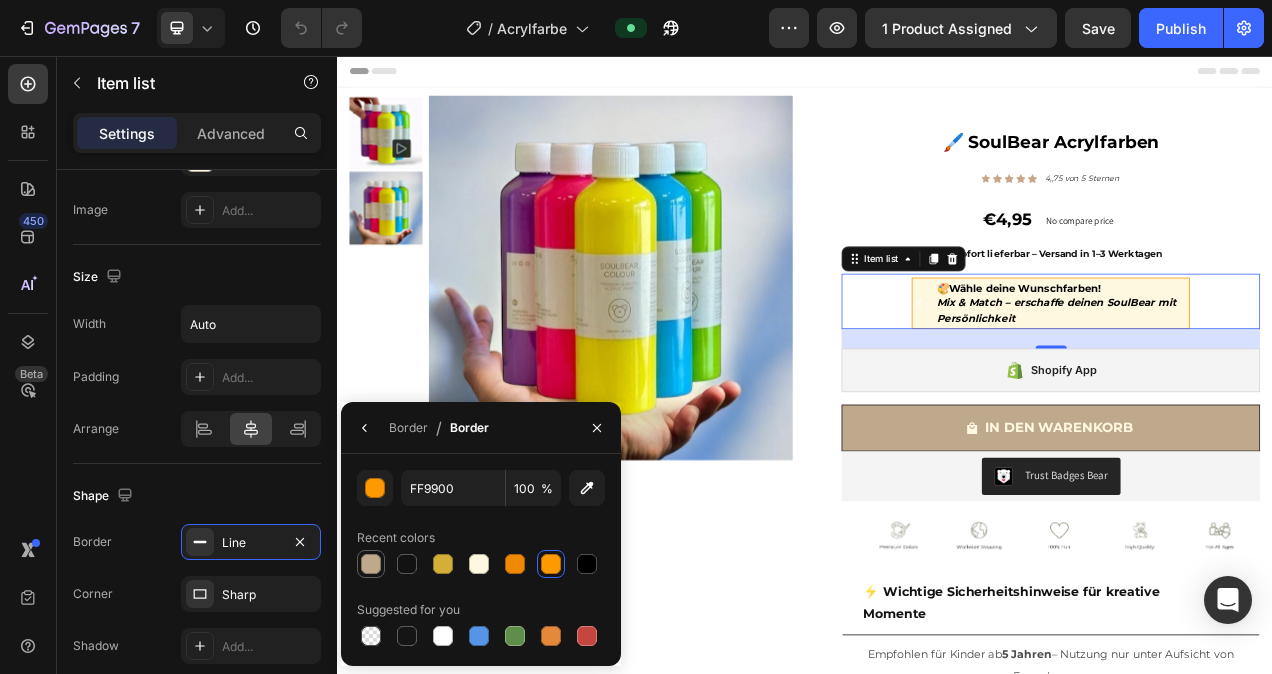 click at bounding box center [371, 564] 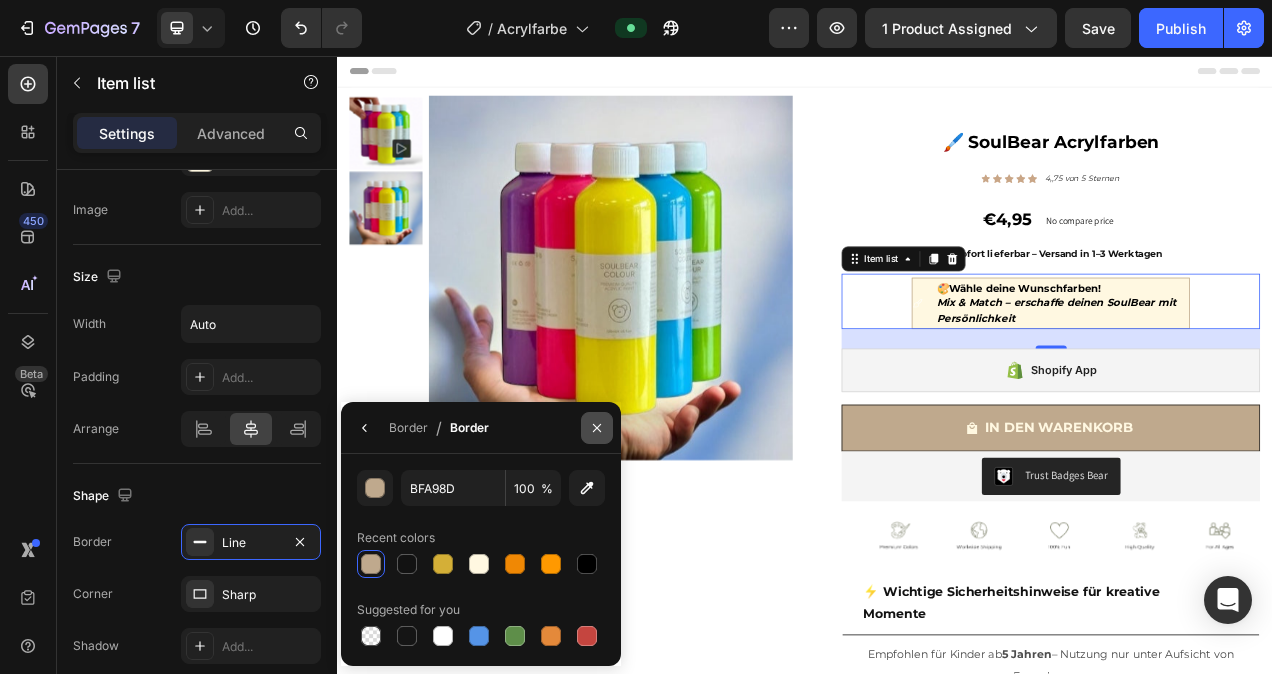 click 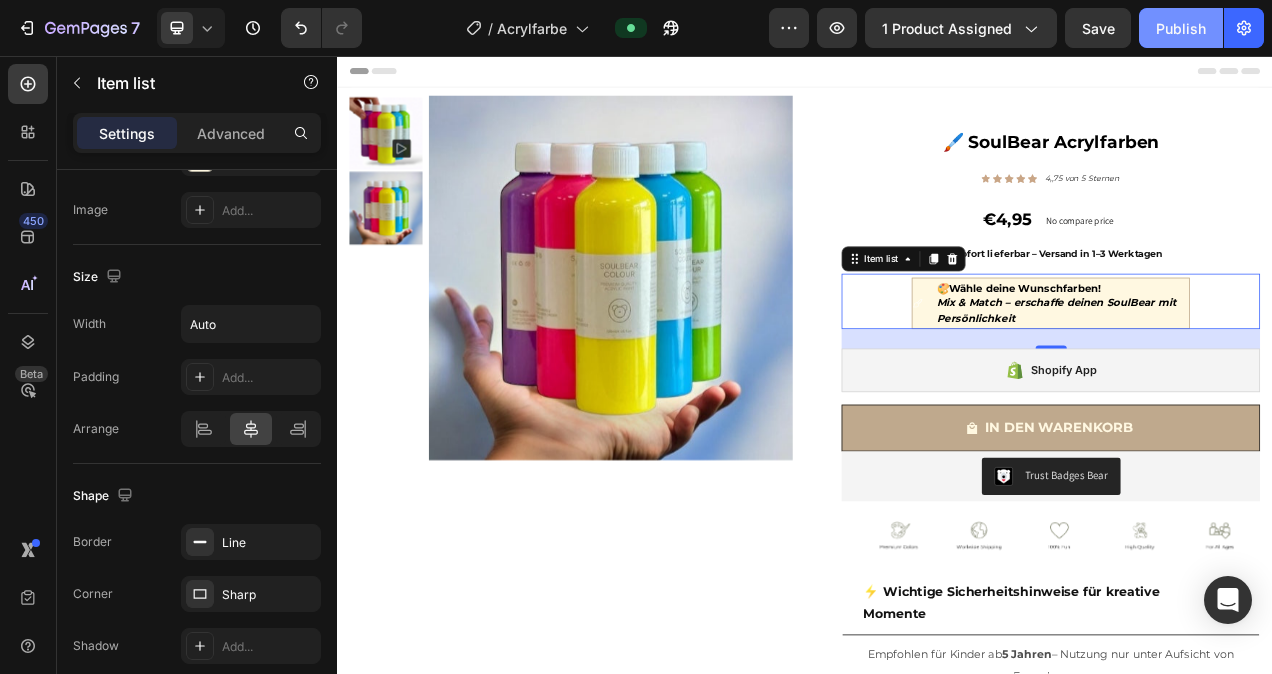 click on "Publish" at bounding box center [1181, 28] 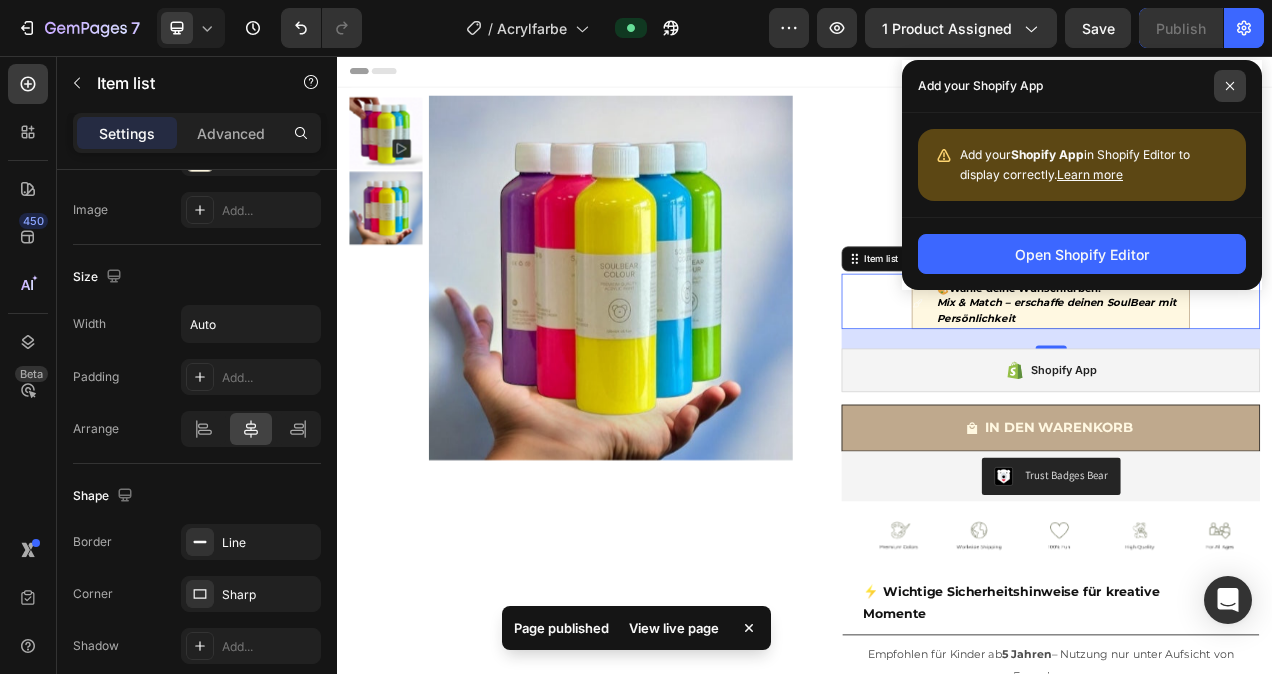 click 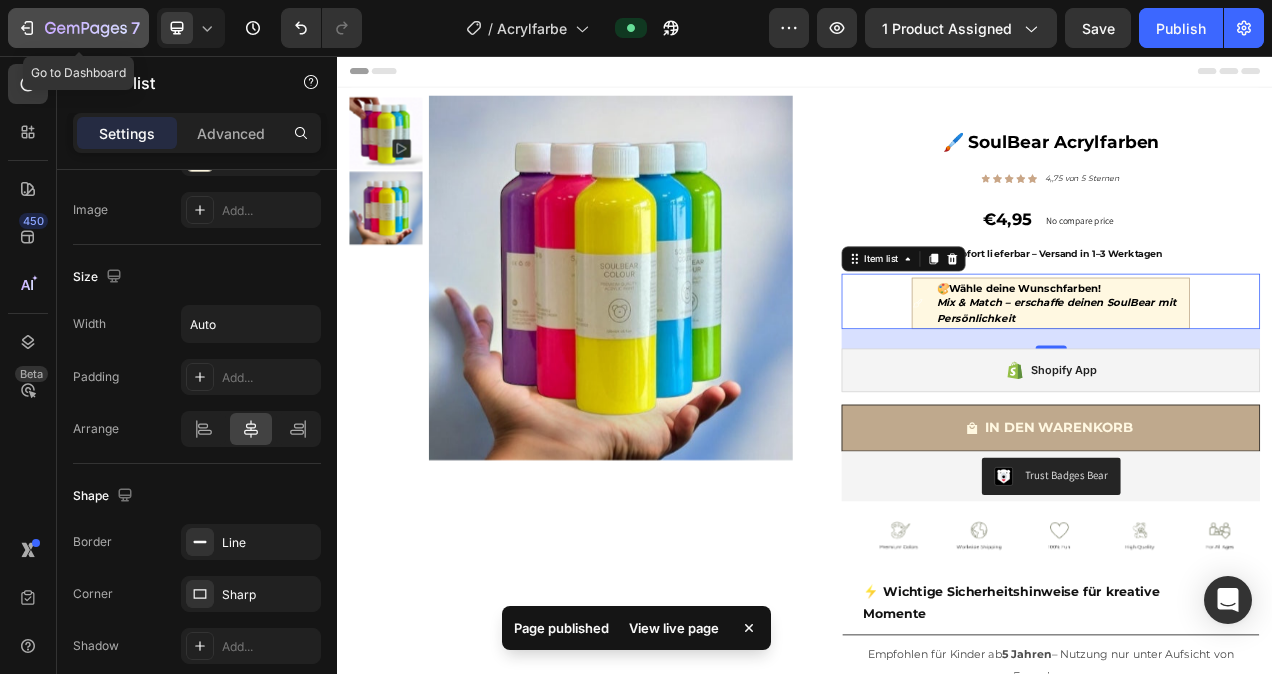 click 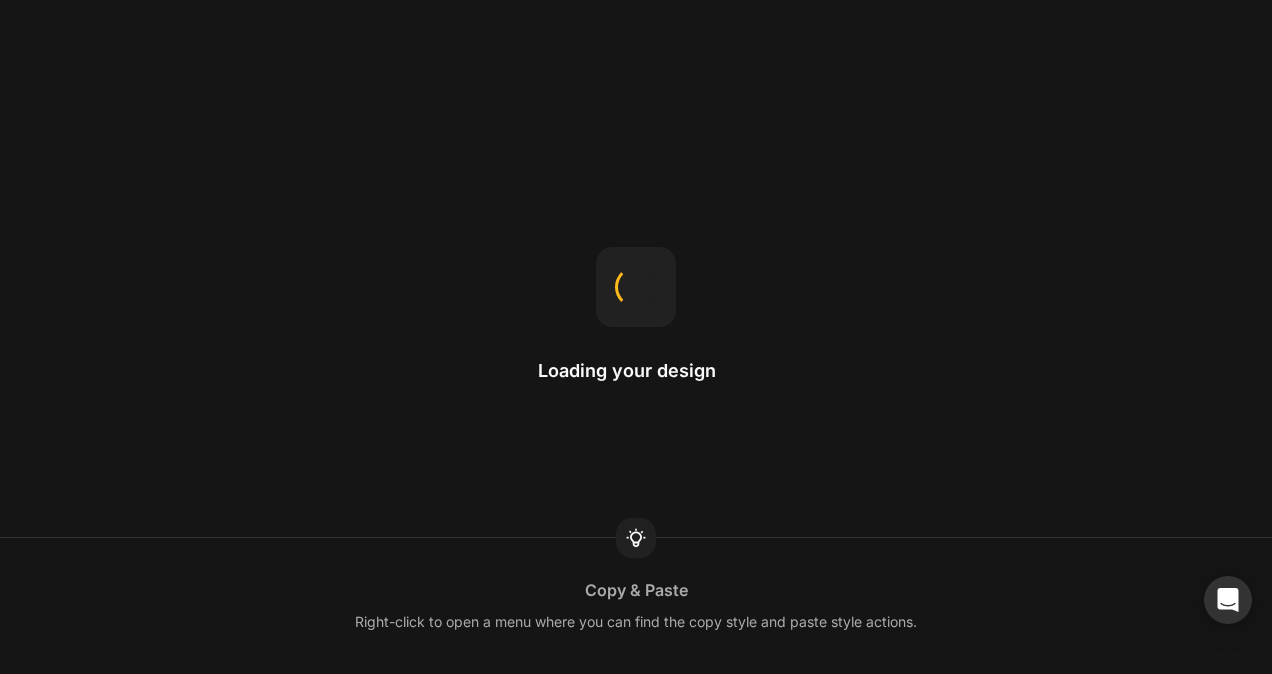 scroll, scrollTop: 0, scrollLeft: 0, axis: both 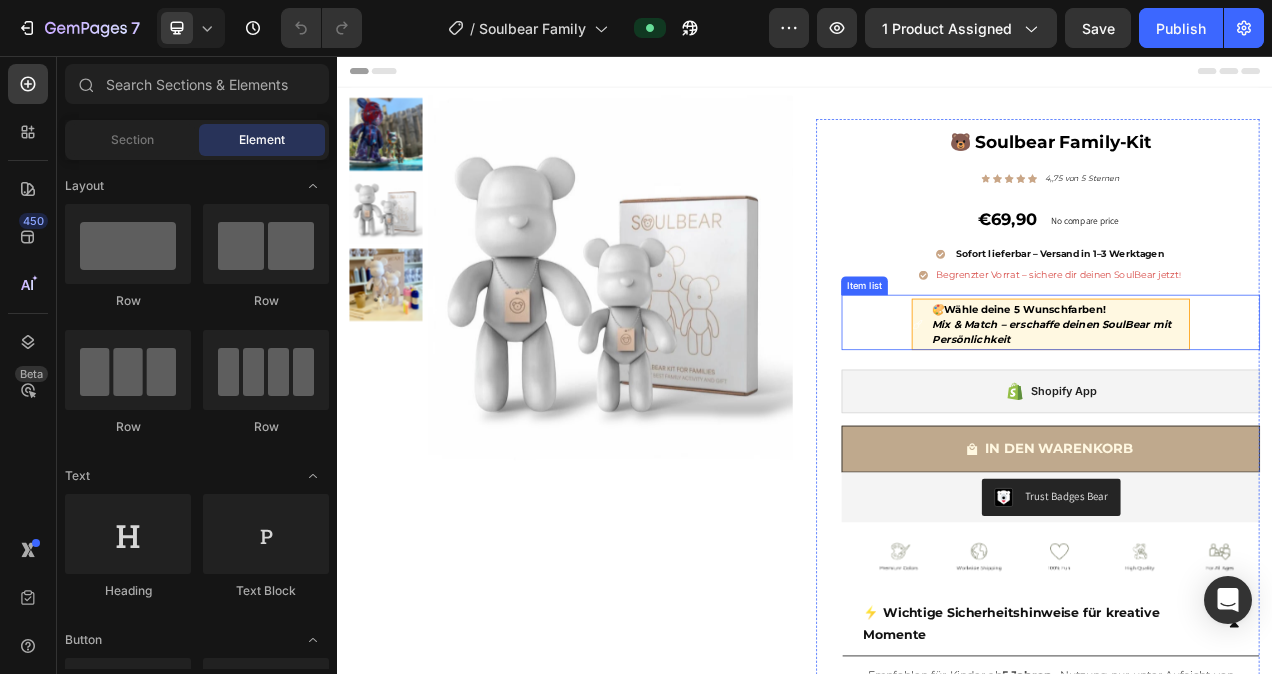click 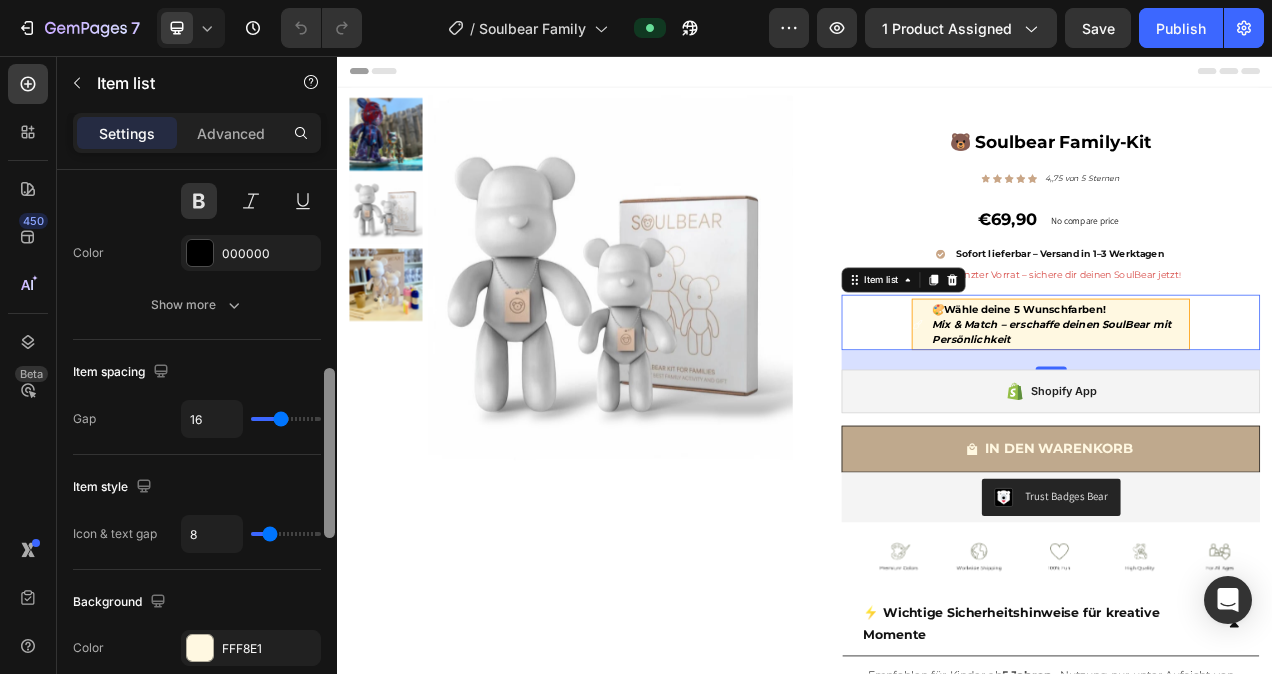 drag, startPoint x: 330, startPoint y: 208, endPoint x: 324, endPoint y: 405, distance: 197.09135 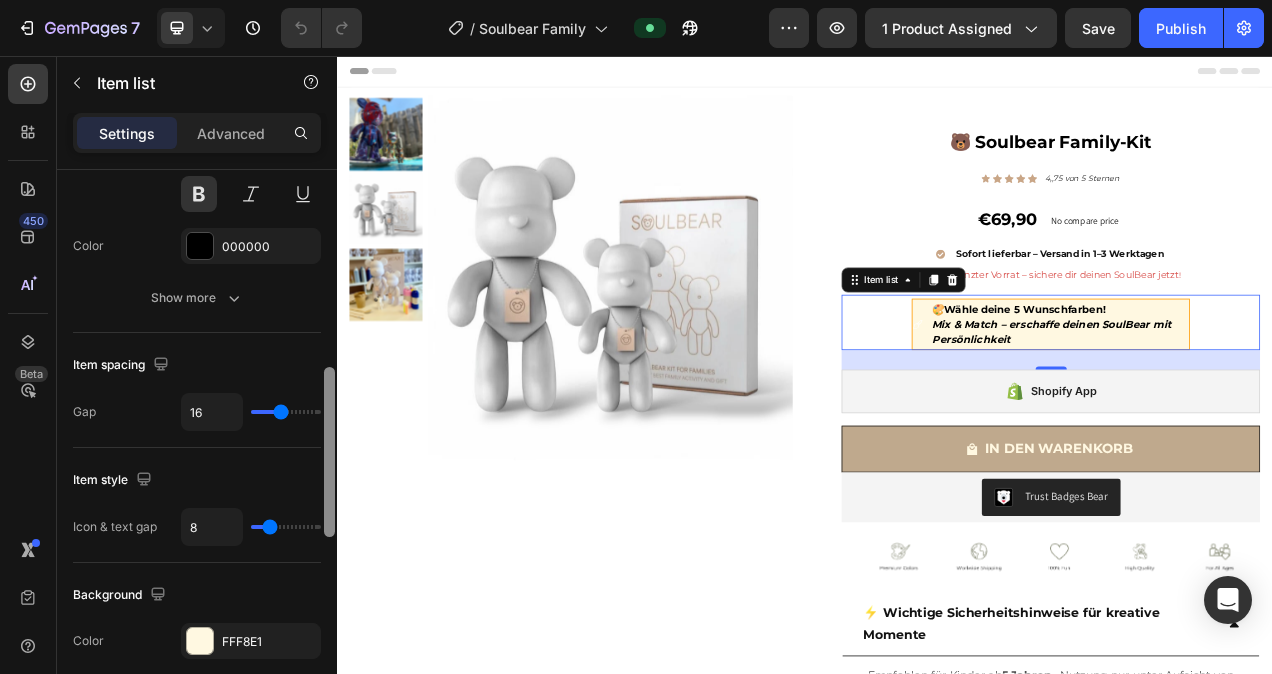 scroll, scrollTop: 1209, scrollLeft: 0, axis: vertical 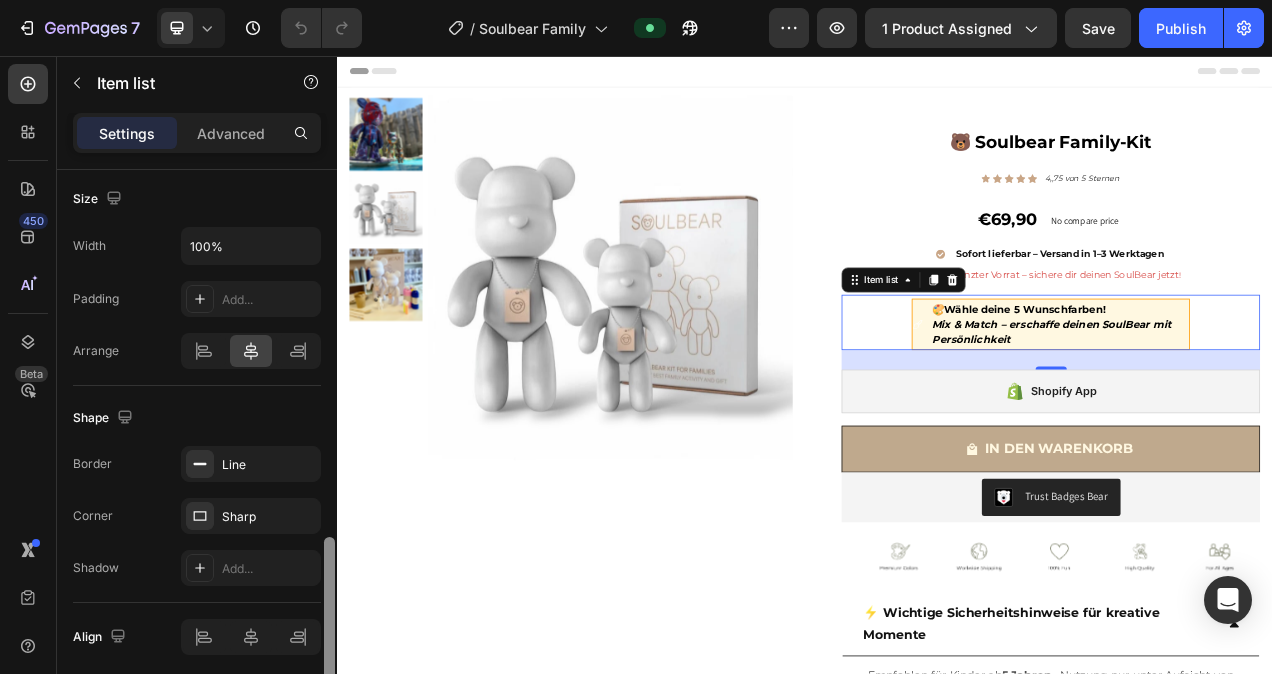 drag, startPoint x: 323, startPoint y: 399, endPoint x: 323, endPoint y: 429, distance: 30 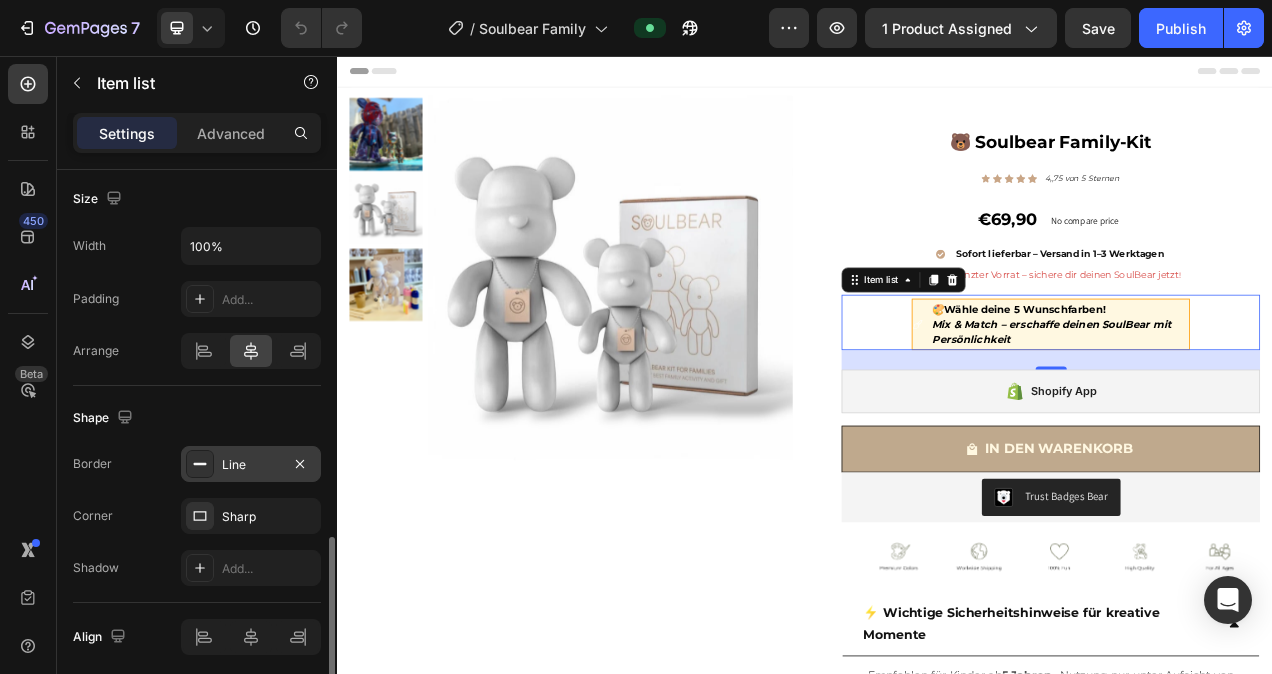 click on "Line" at bounding box center [251, 464] 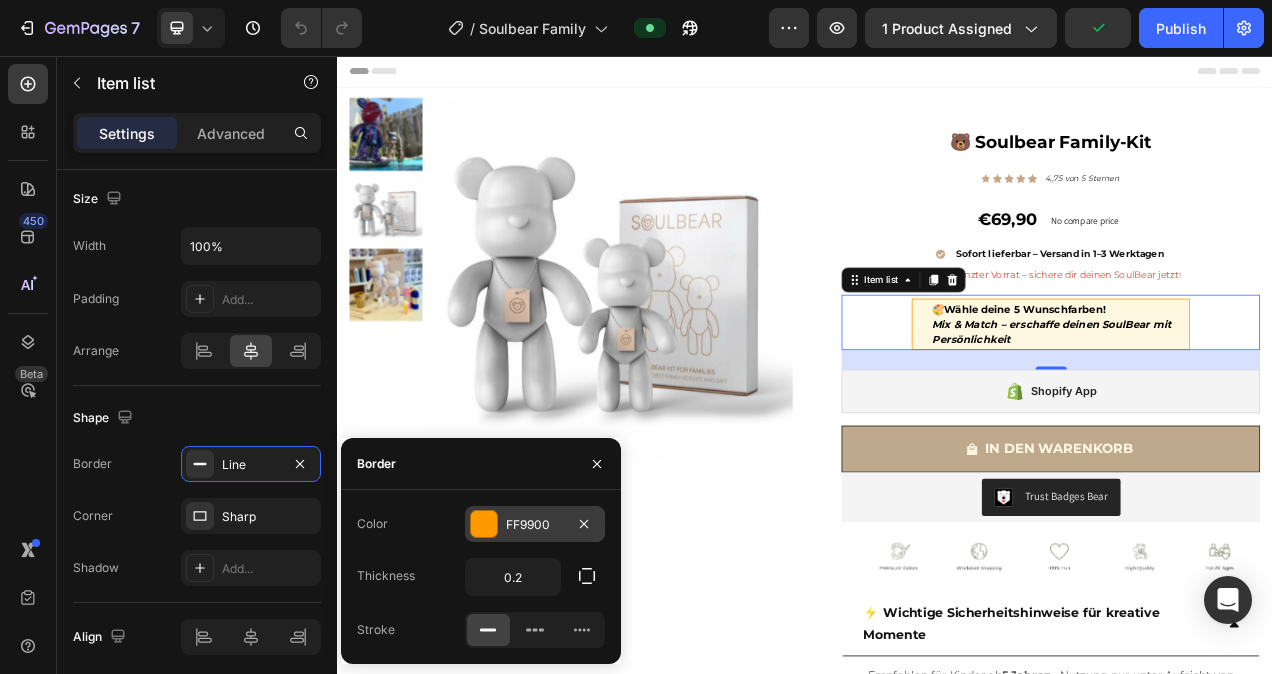click at bounding box center (484, 524) 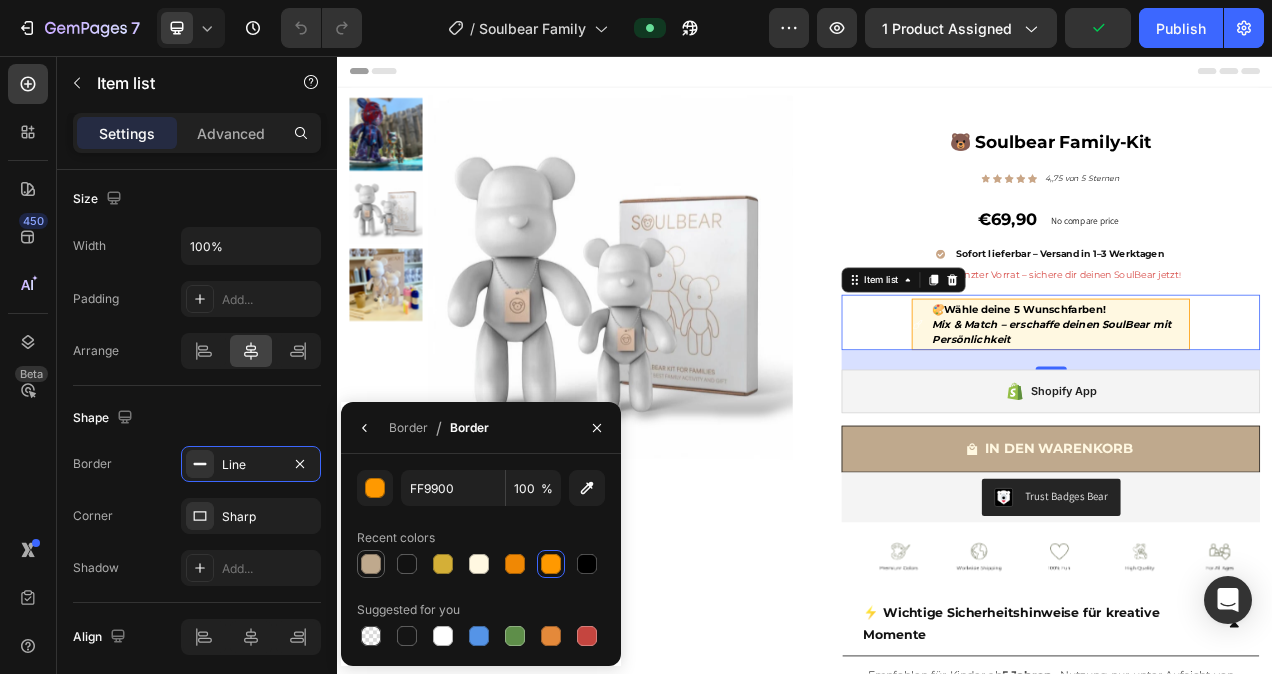 click at bounding box center [371, 564] 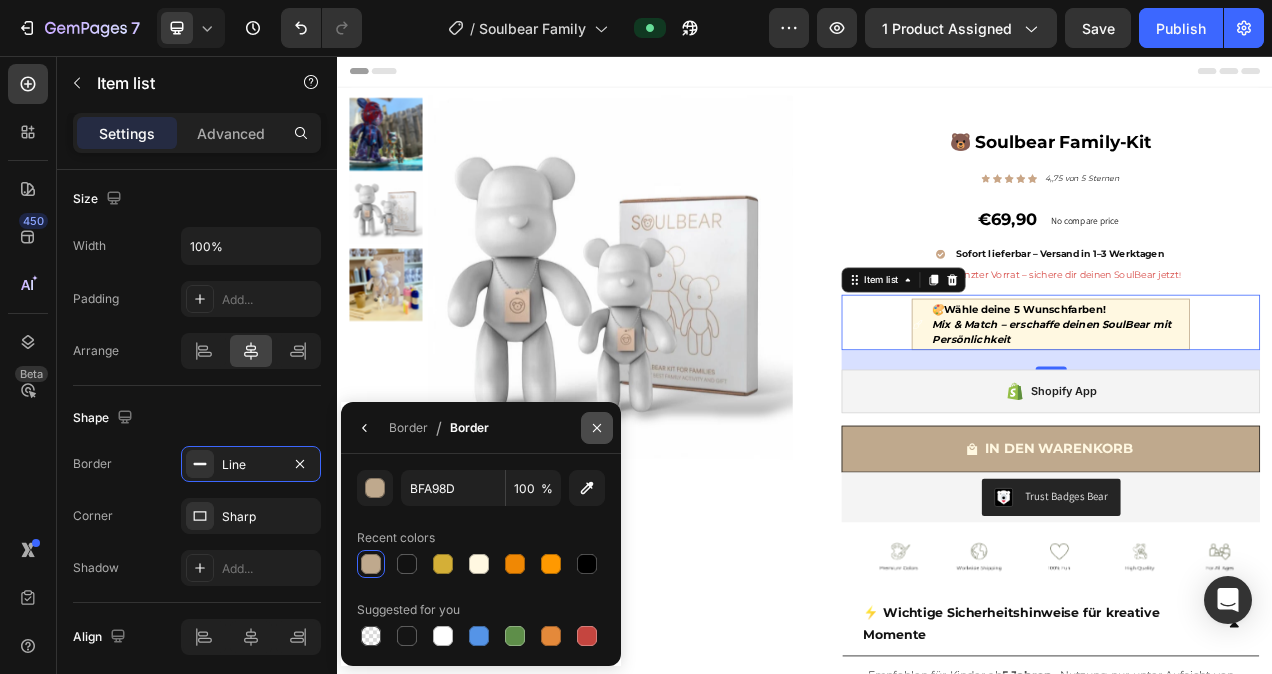 click 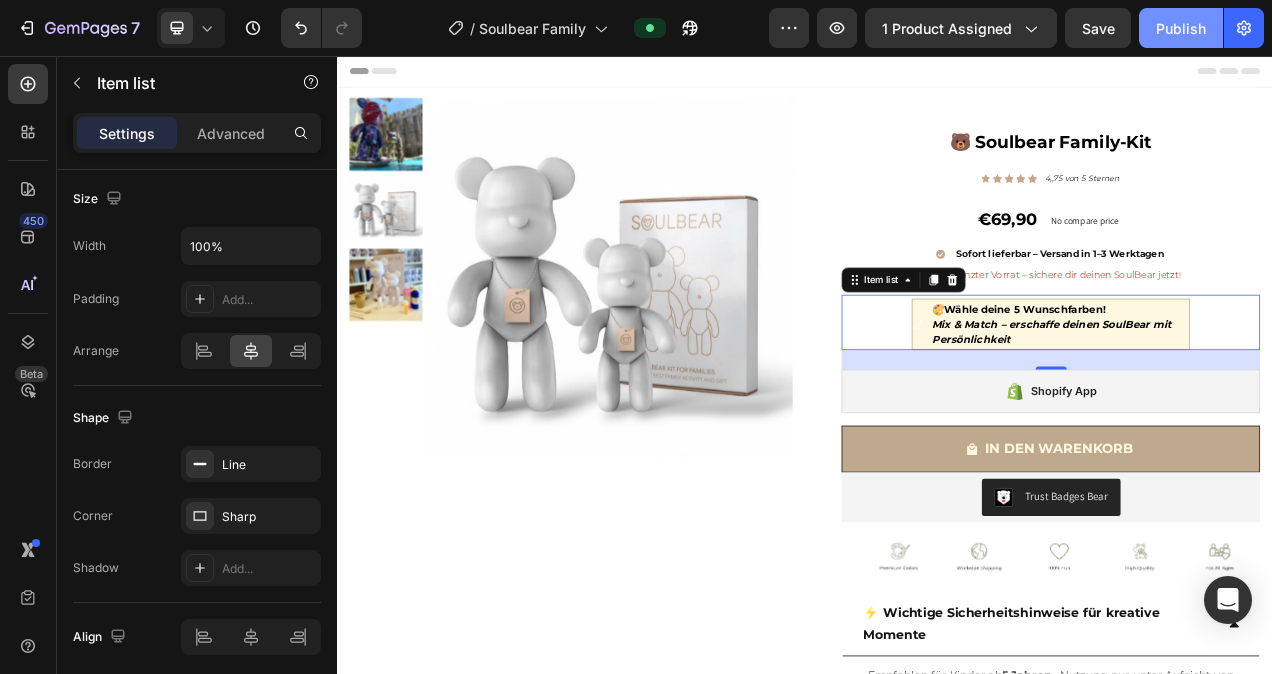 click on "Publish" at bounding box center [1181, 28] 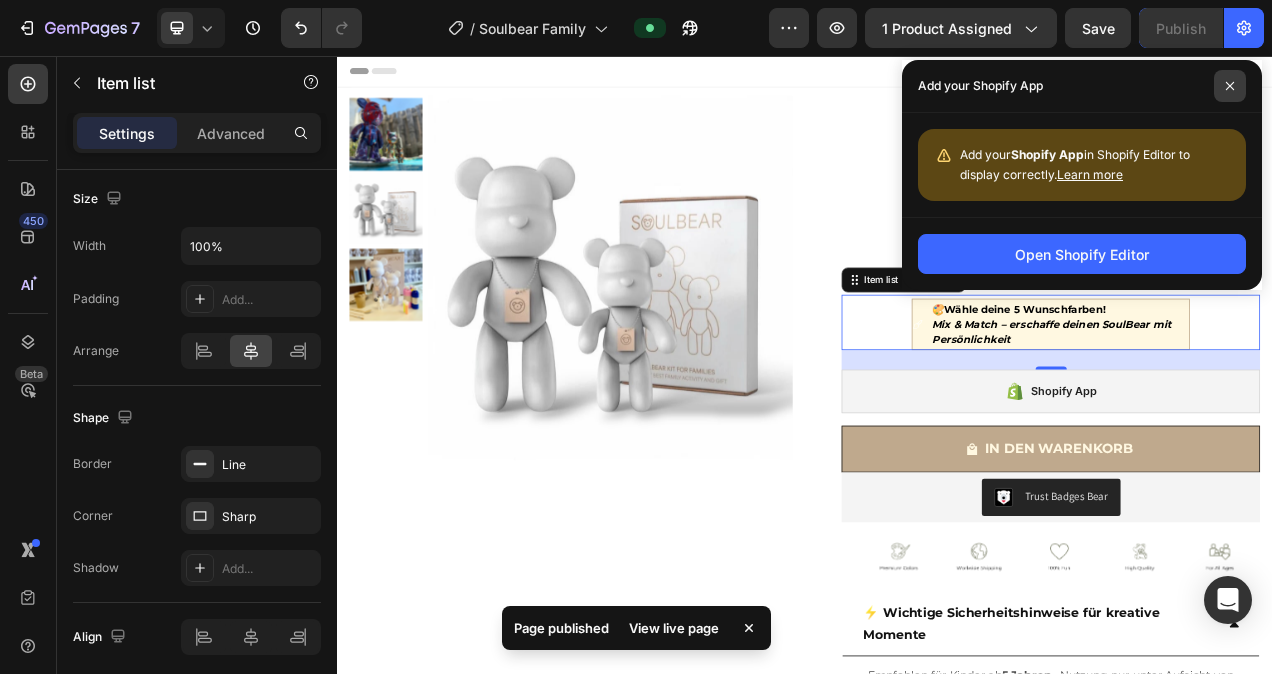 click at bounding box center (1230, 86) 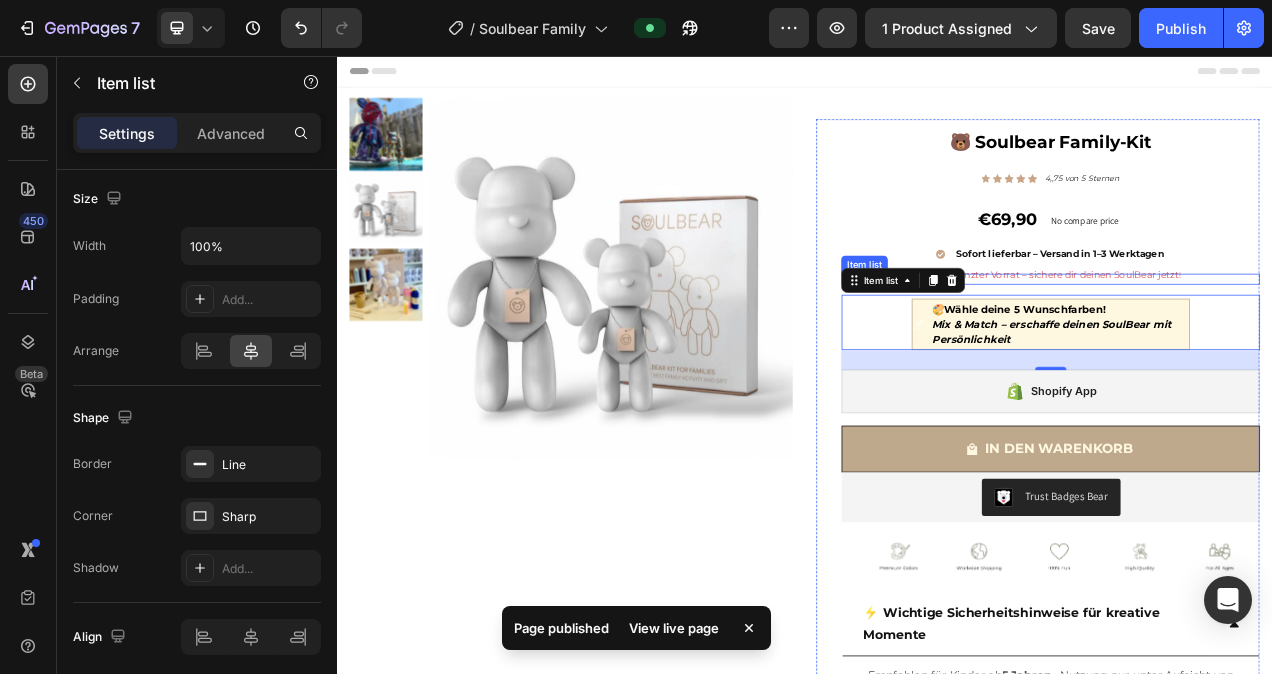 click on "Begrenzter Vorrat – sichere dir deinen SoulBear jetzt" at bounding box center [1261, 337] 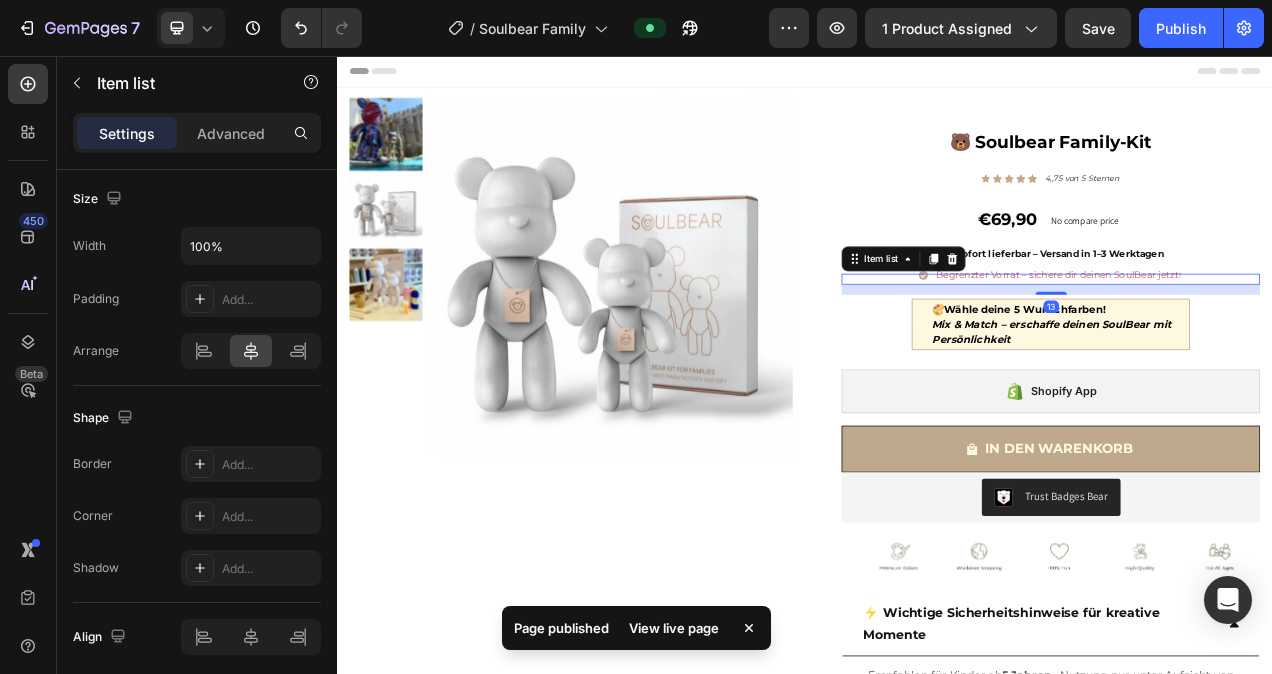 click on "Begrenzter Vorrat – sichere dir deinen SoulBear jetzt" at bounding box center (1261, 337) 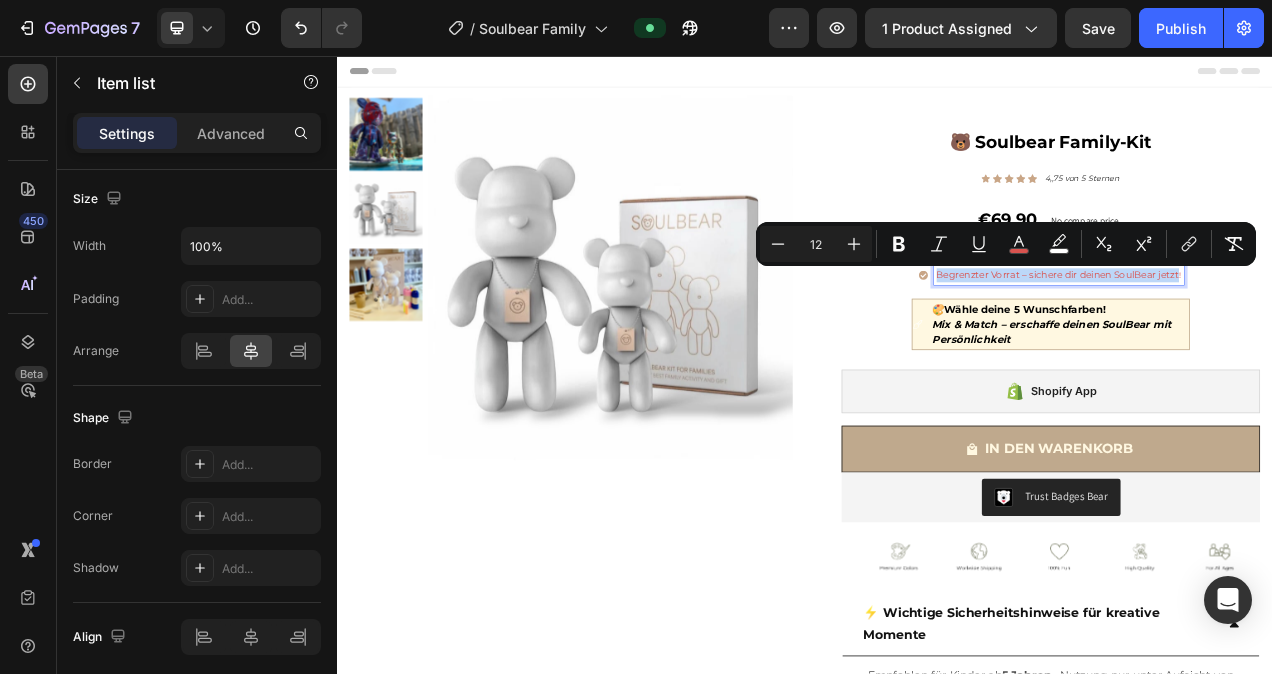drag, startPoint x: 1405, startPoint y: 338, endPoint x: 1096, endPoint y: 335, distance: 309.01456 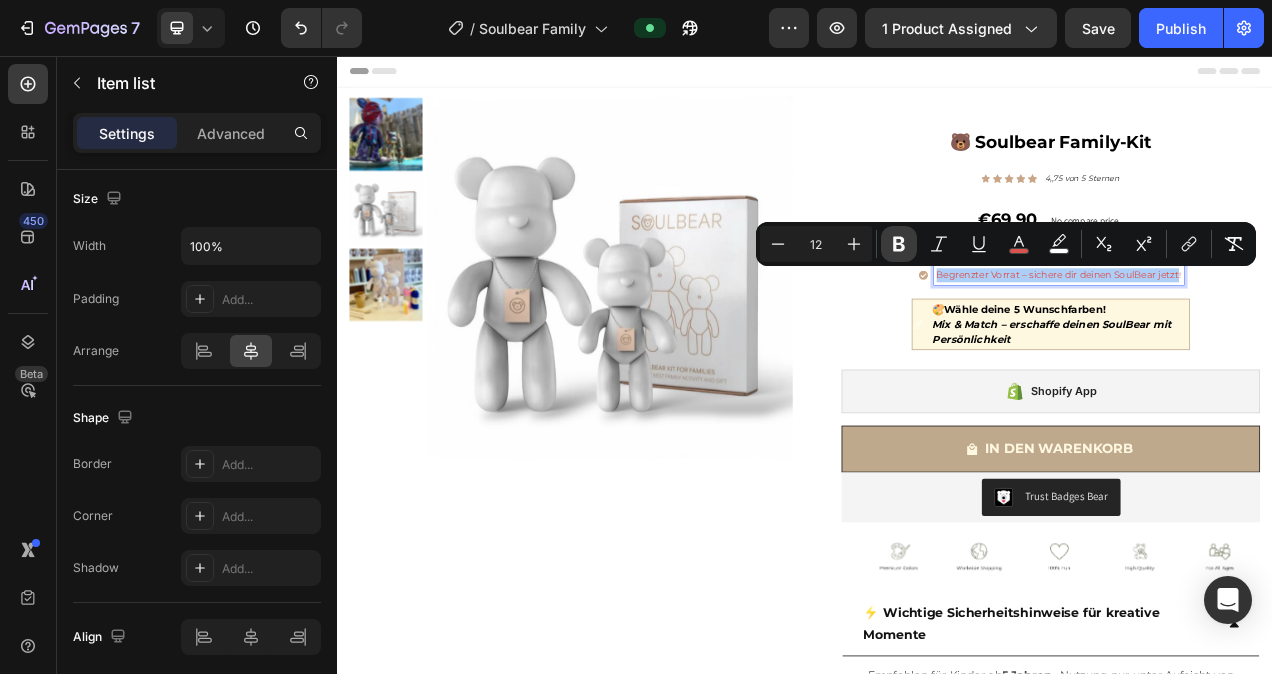 click 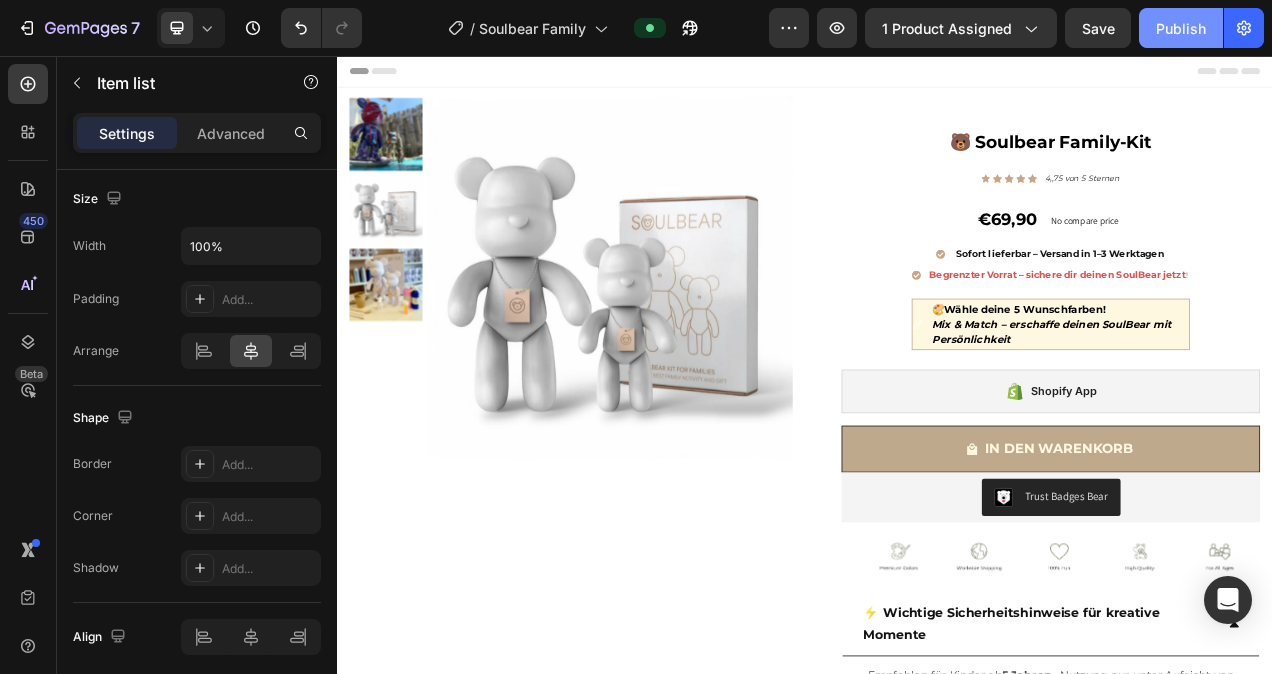 click on "Publish" at bounding box center [1181, 28] 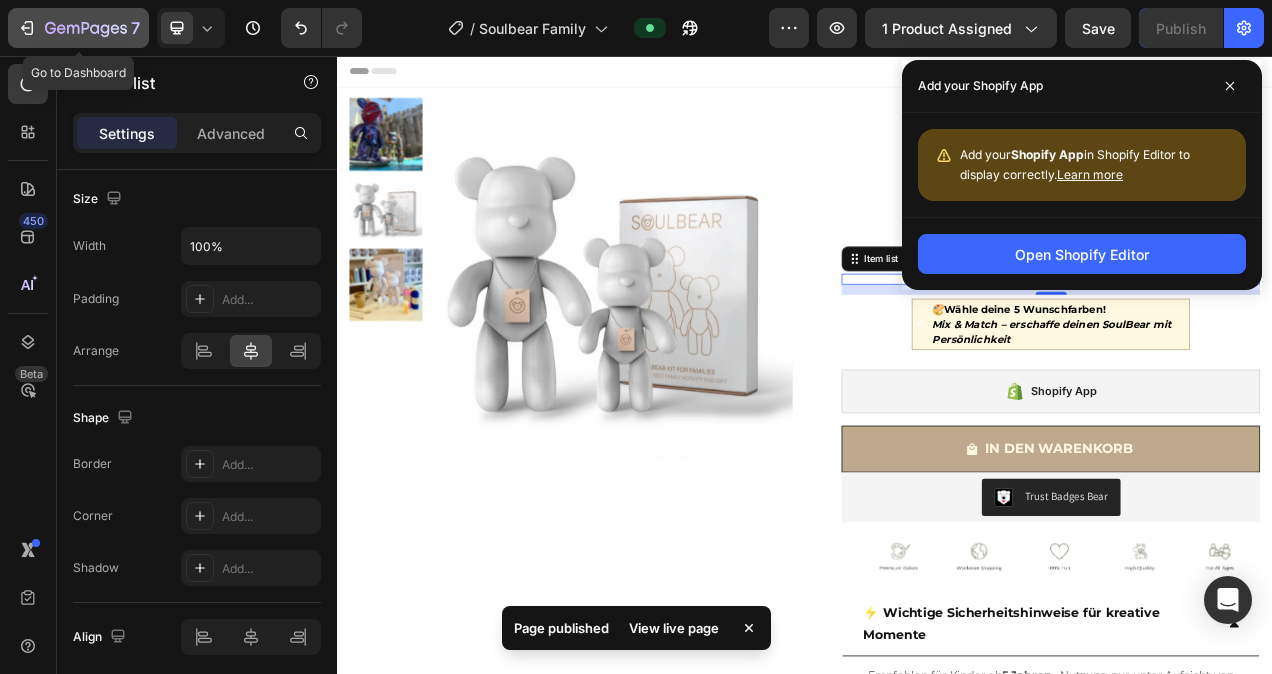 click on "7" at bounding box center [78, 28] 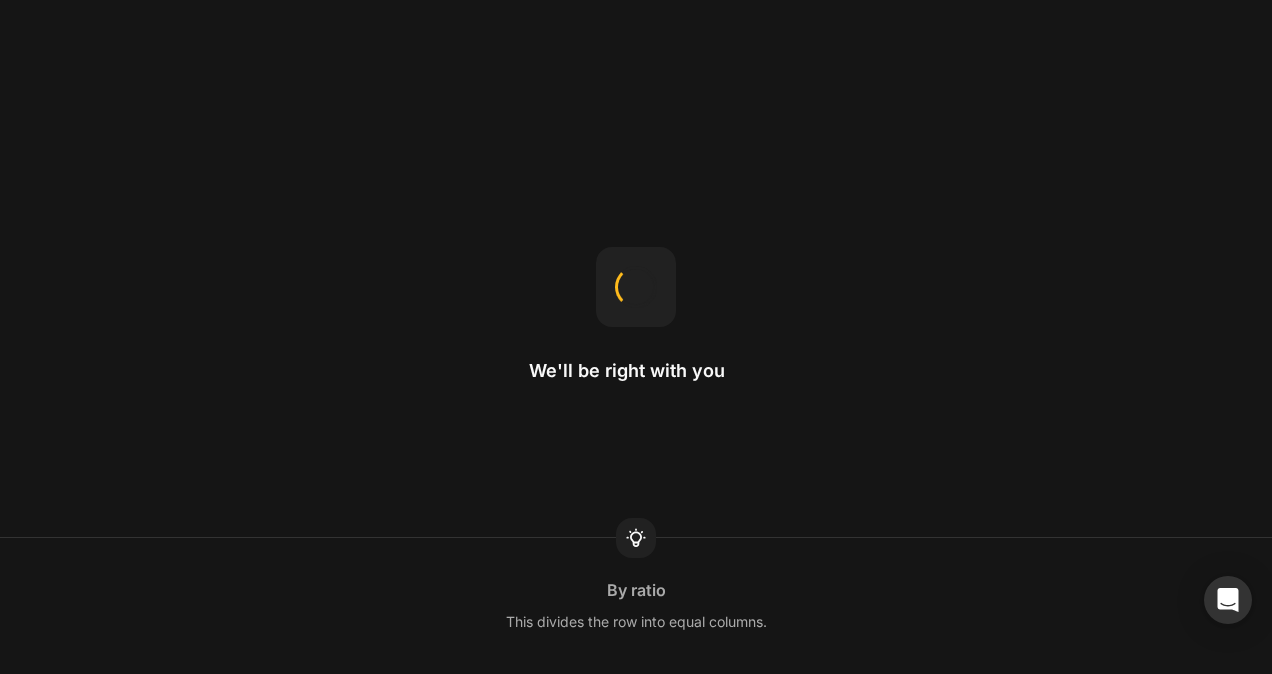 scroll, scrollTop: 0, scrollLeft: 0, axis: both 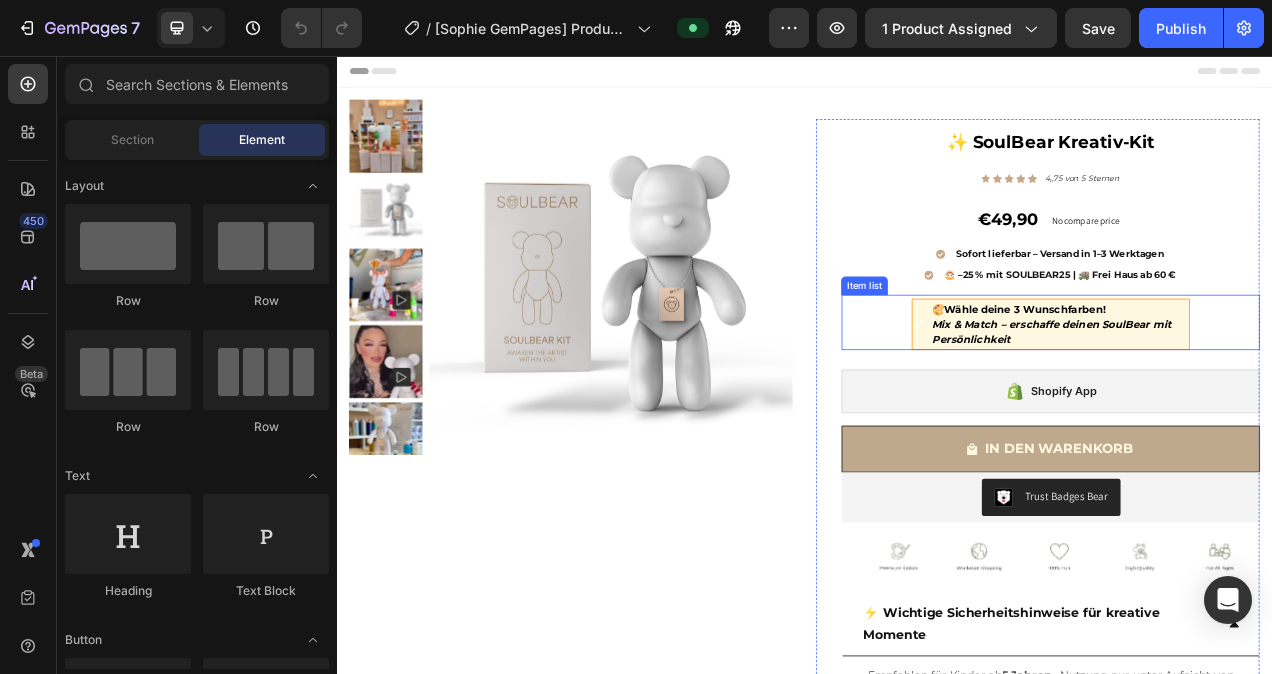 click on "🎨Wähle deine 3 Wunschfarben! Mix & Match – erschaffe deinen SoulBear mit Persönlichkeit" at bounding box center (1252, 401) 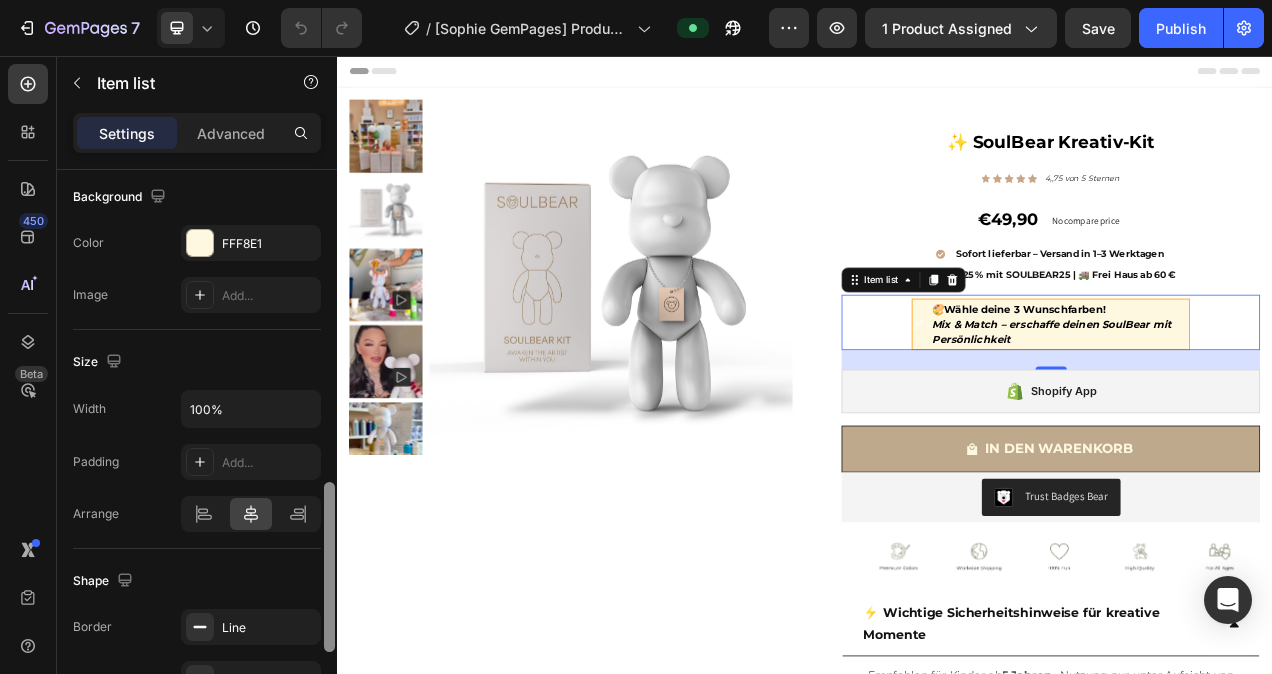 scroll, scrollTop: 1065, scrollLeft: 0, axis: vertical 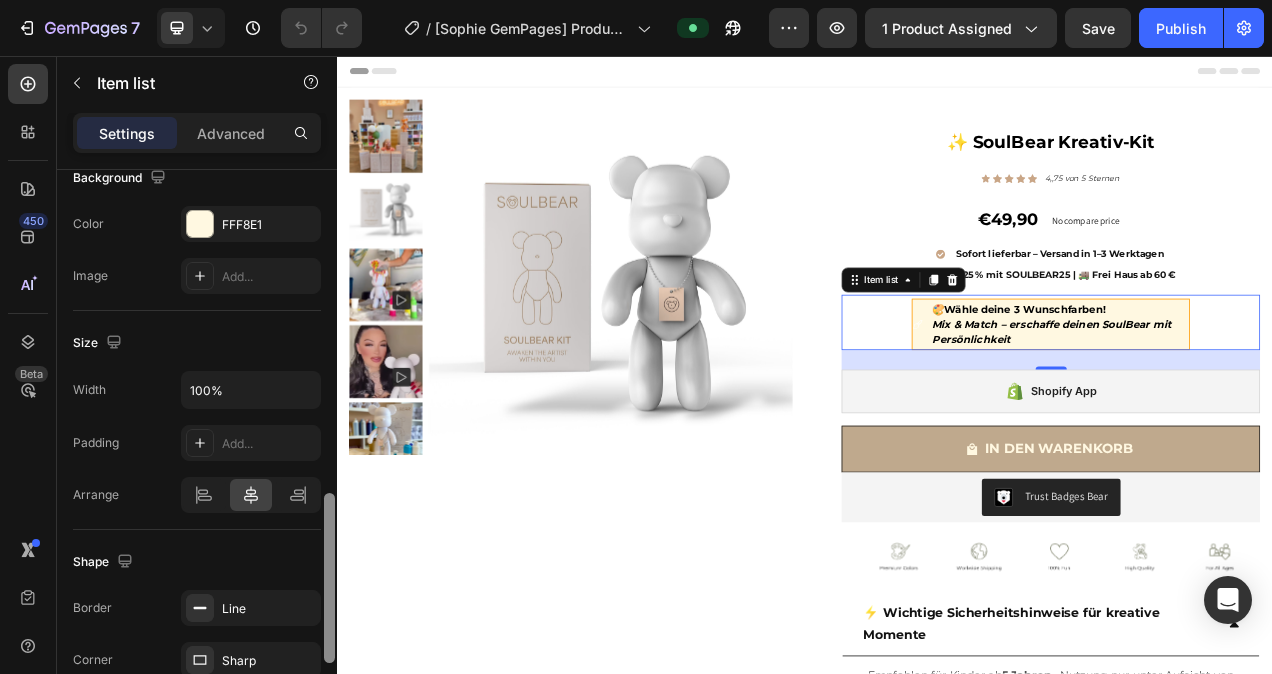 drag, startPoint x: 330, startPoint y: 241, endPoint x: 312, endPoint y: 570, distance: 329.49203 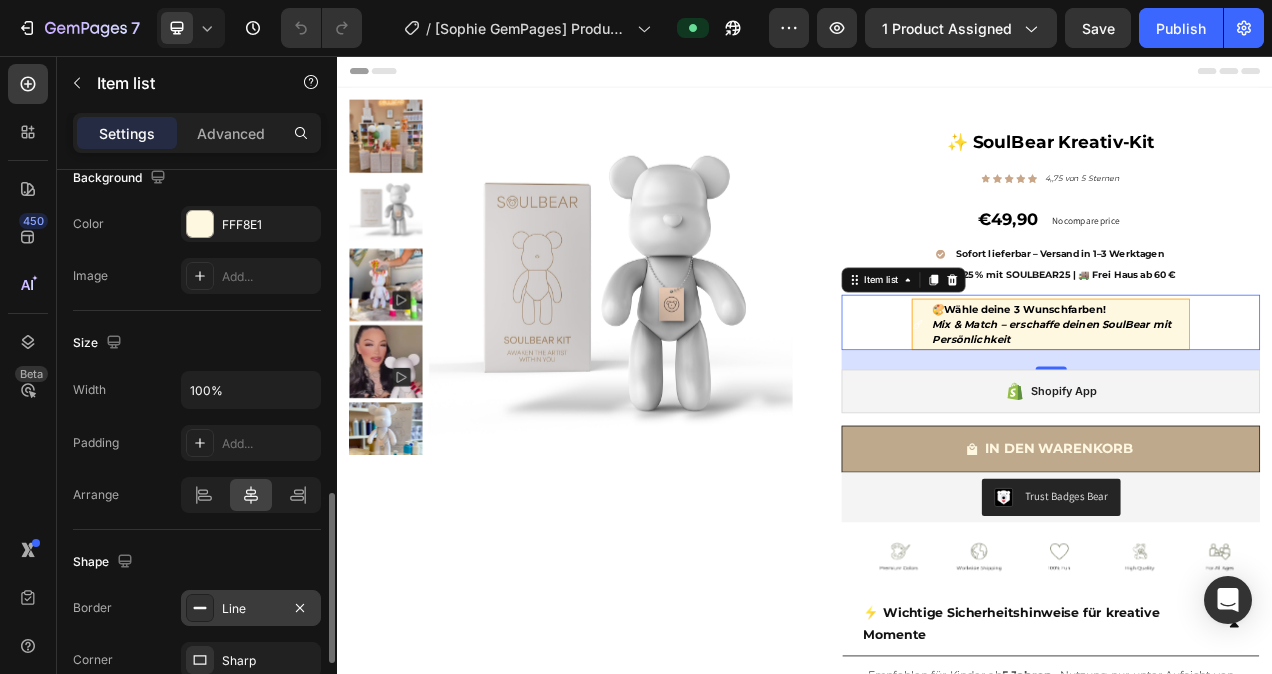 click on "Line" at bounding box center (251, 609) 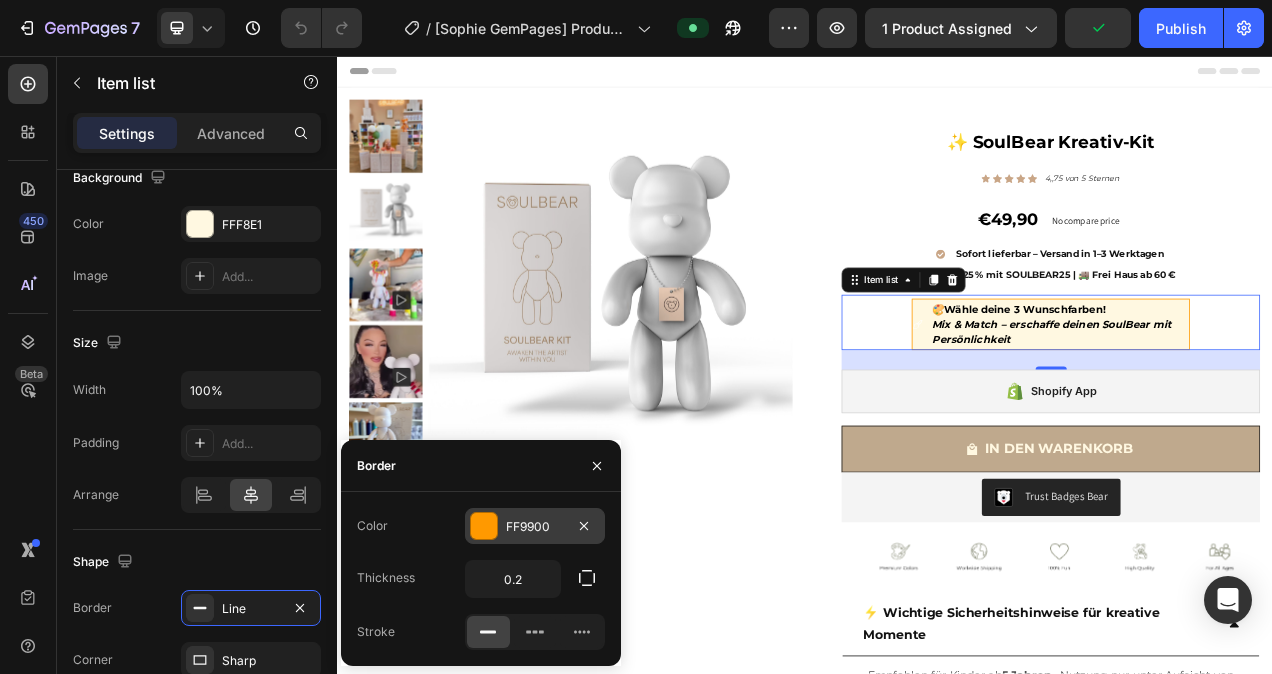 click at bounding box center [484, 526] 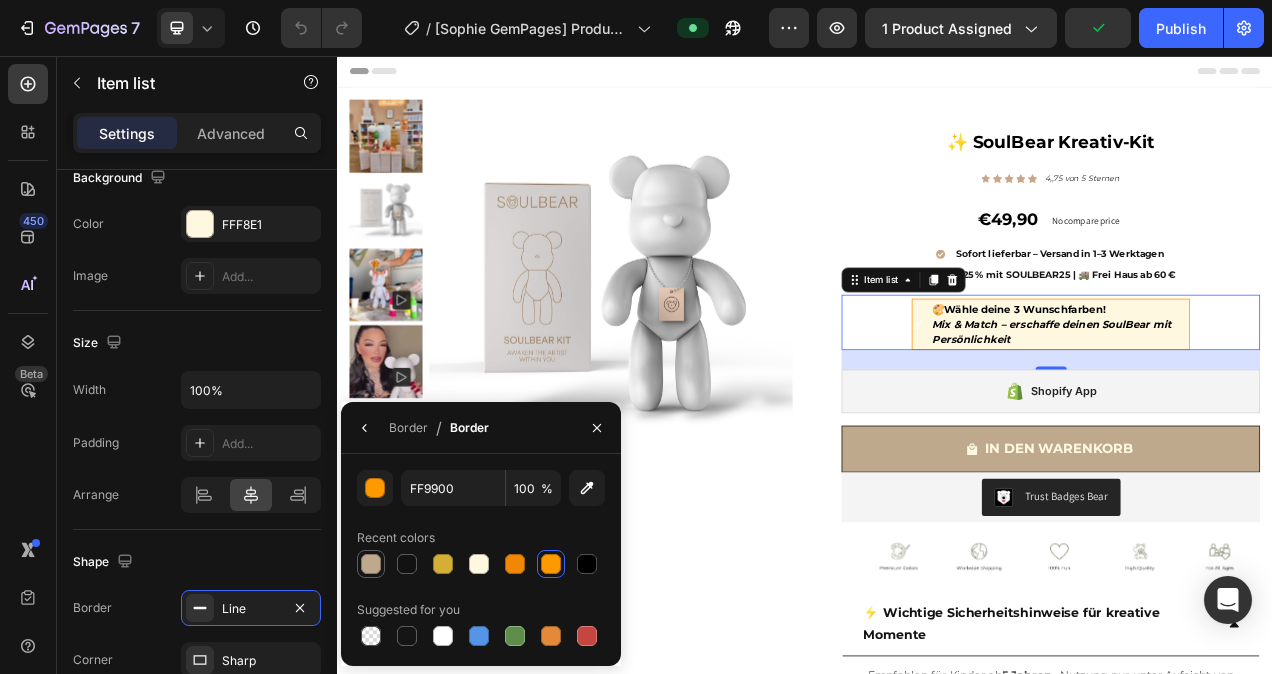 click at bounding box center [371, 564] 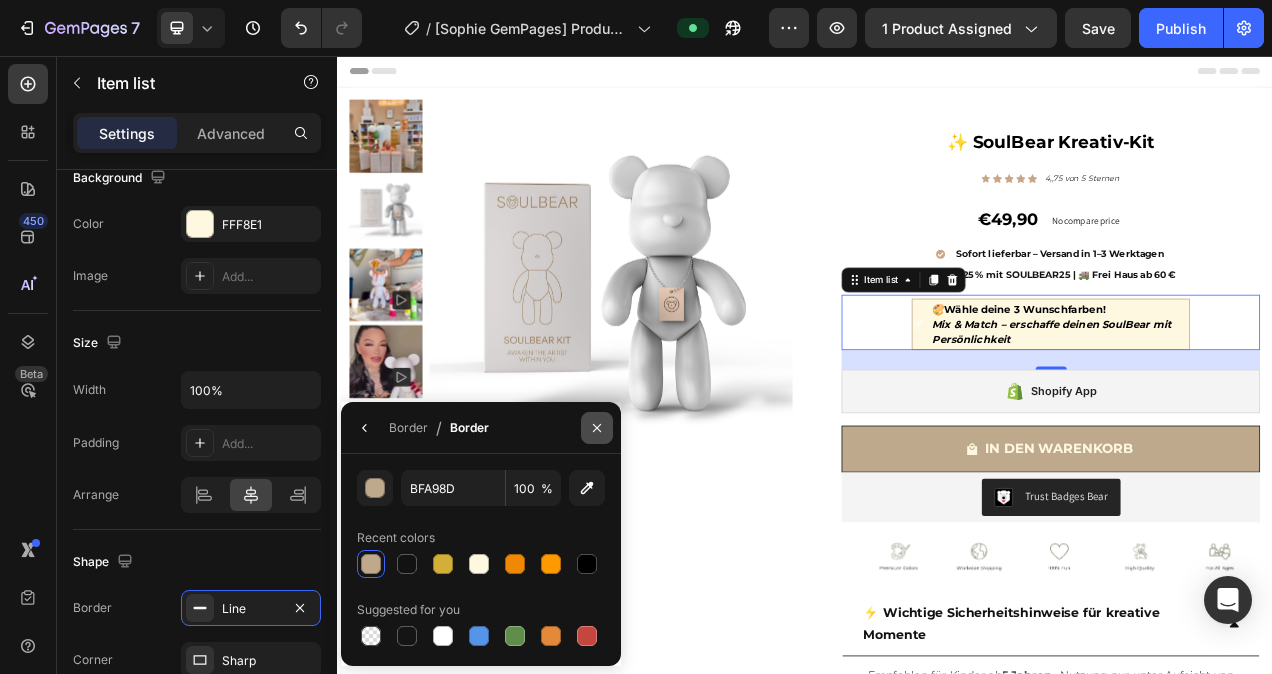 click 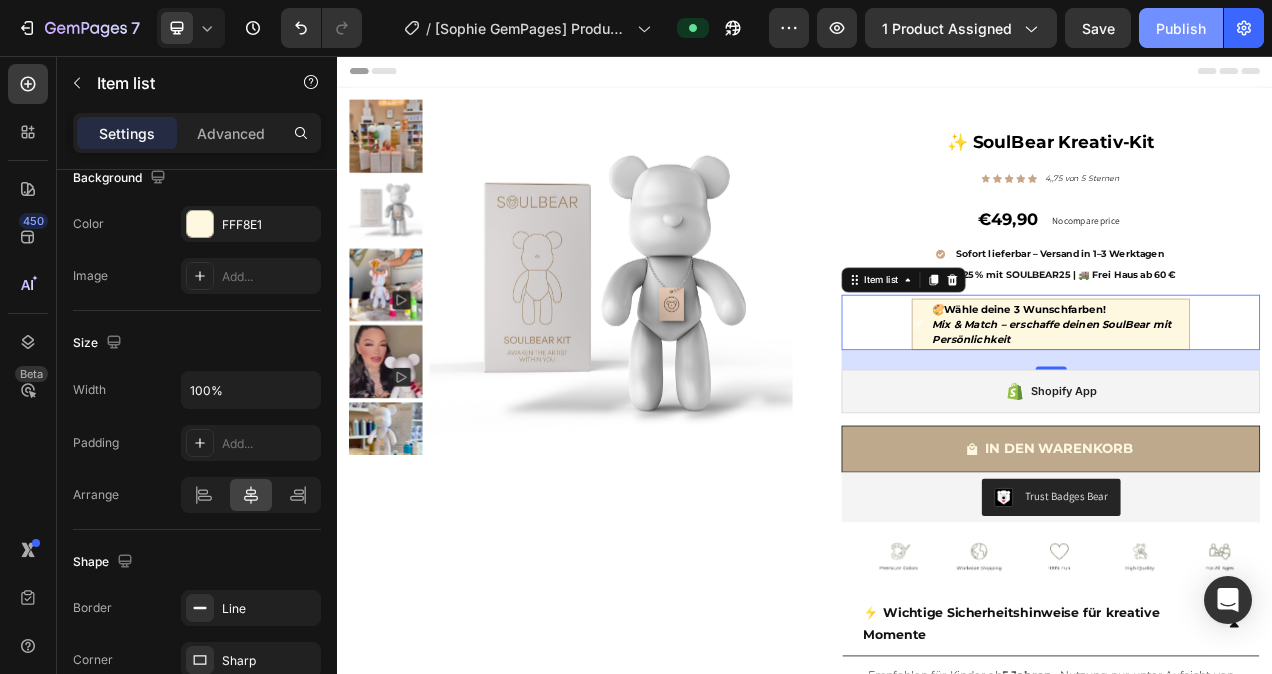 click on "Publish" at bounding box center [1181, 28] 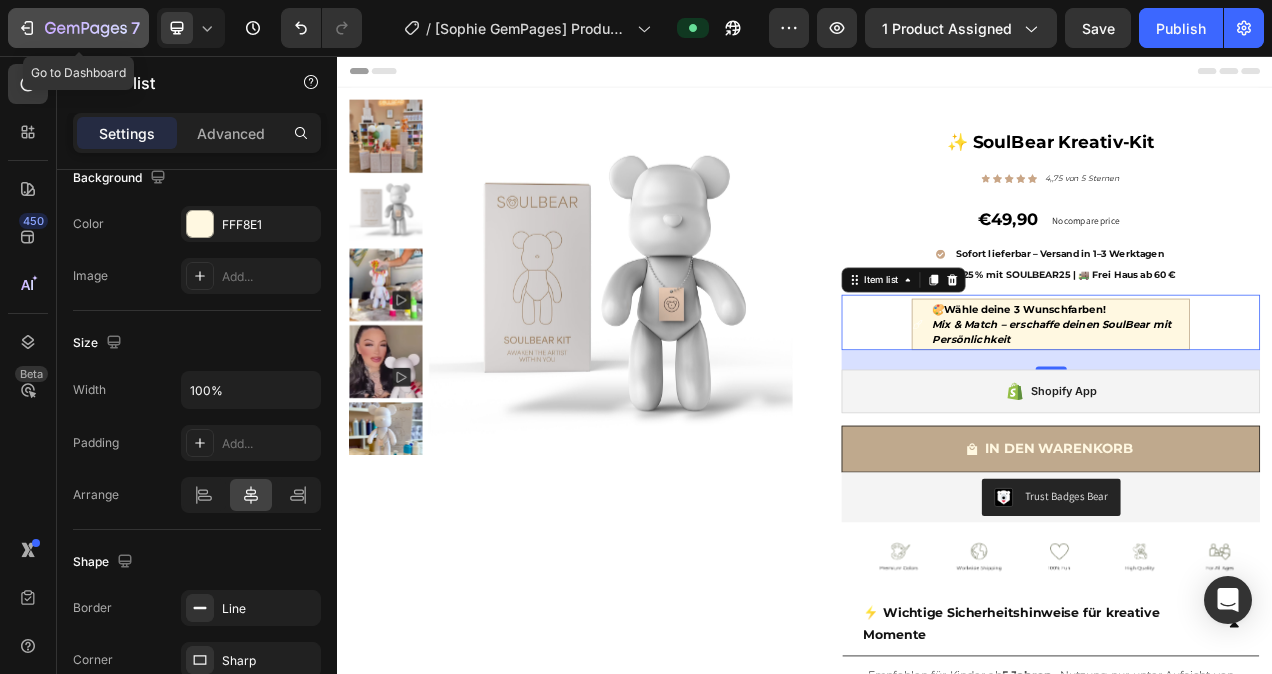click on "7" at bounding box center [78, 28] 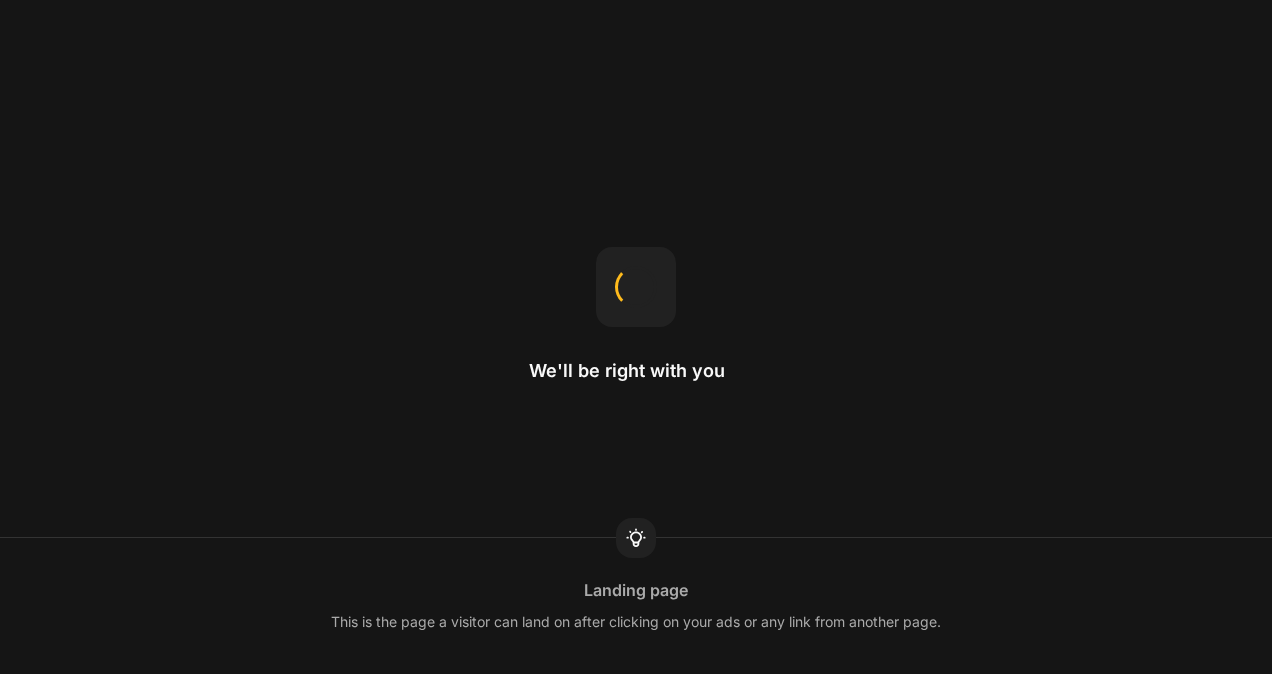 scroll, scrollTop: 0, scrollLeft: 0, axis: both 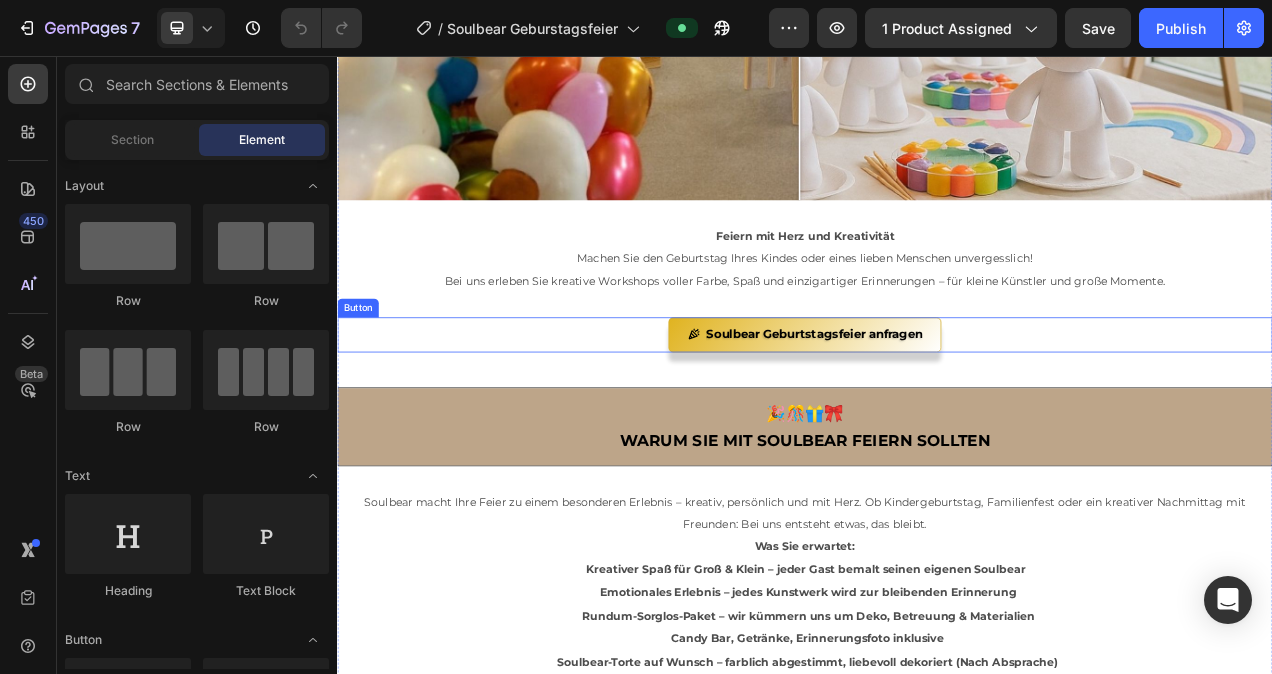 click on "Soulbear Geburtstagsfeier anfragen" at bounding box center [937, 414] 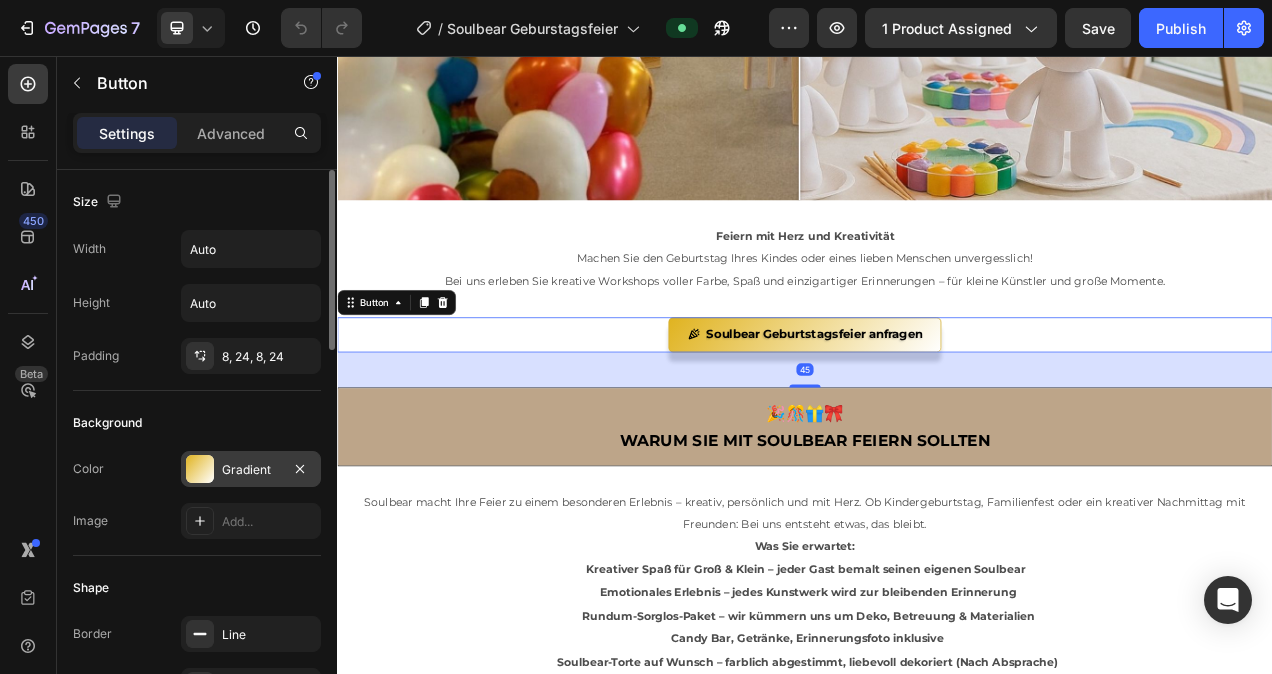 click at bounding box center [200, 469] 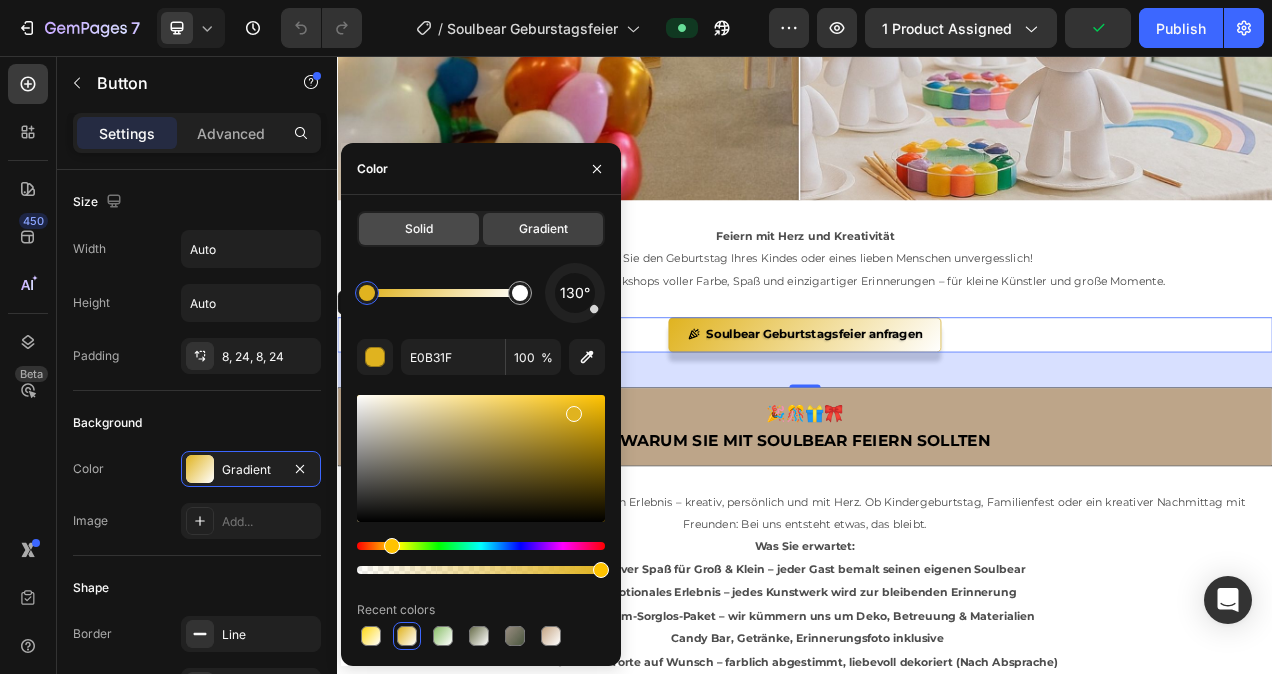 click on "Solid" 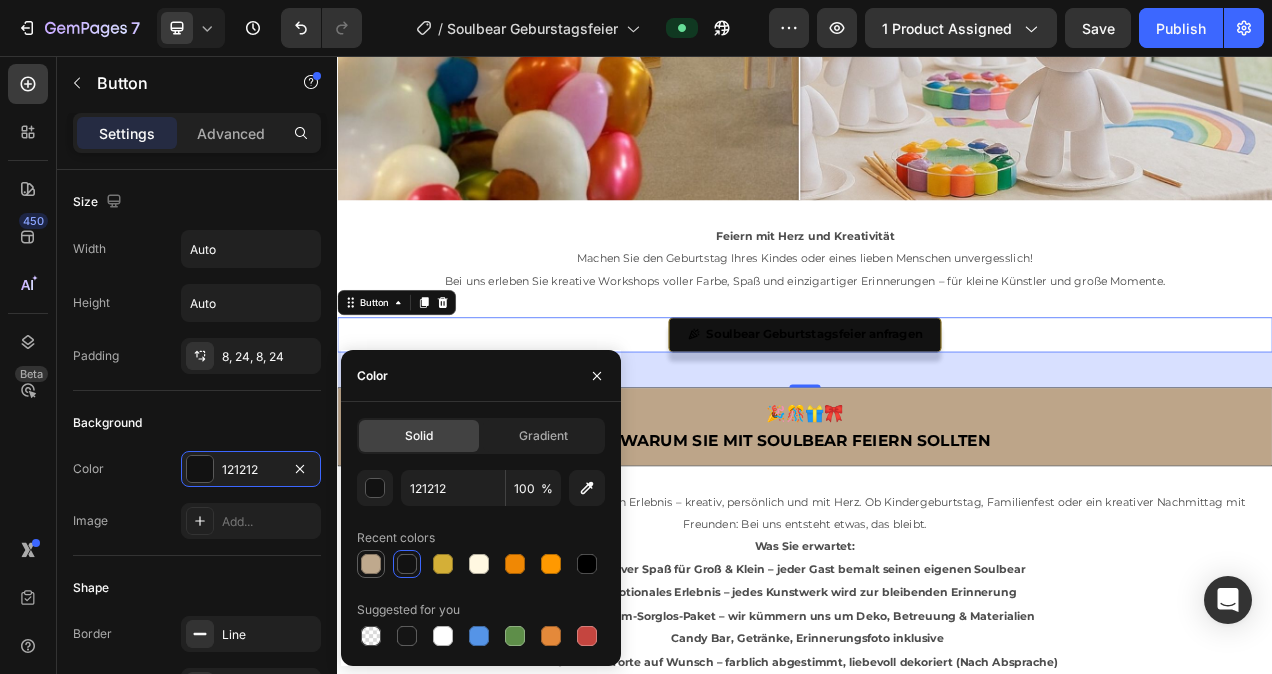 click at bounding box center (371, 564) 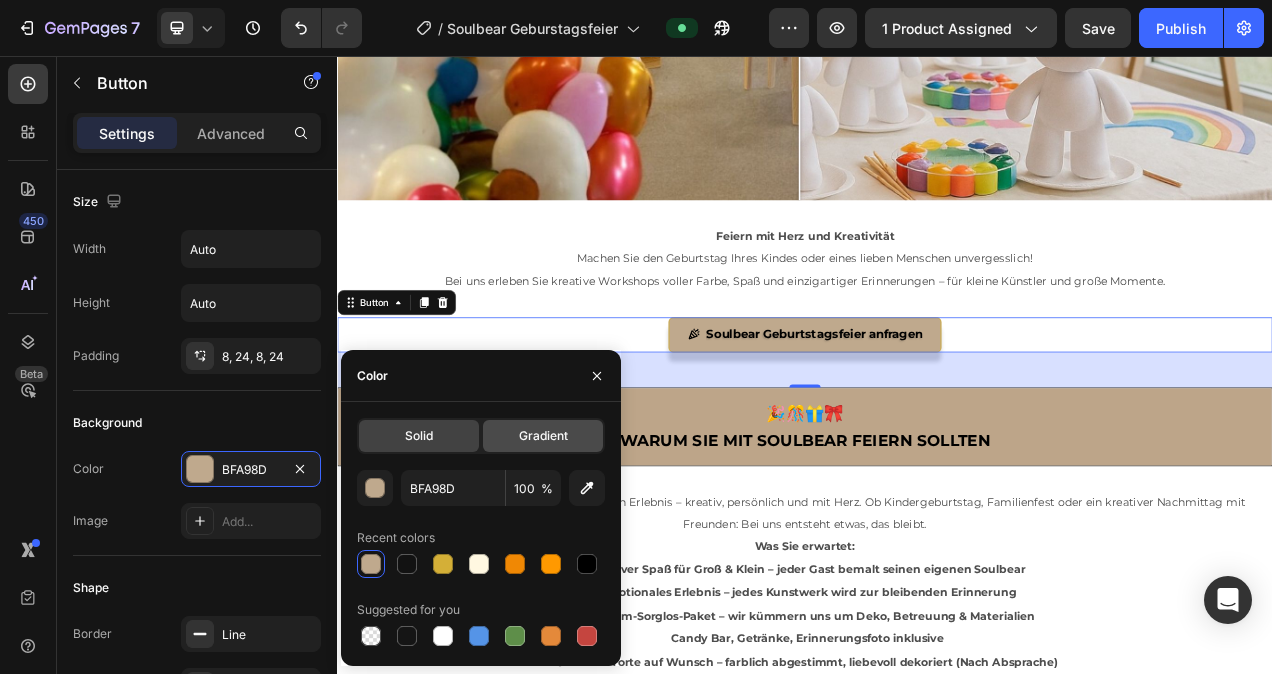 click on "Gradient" 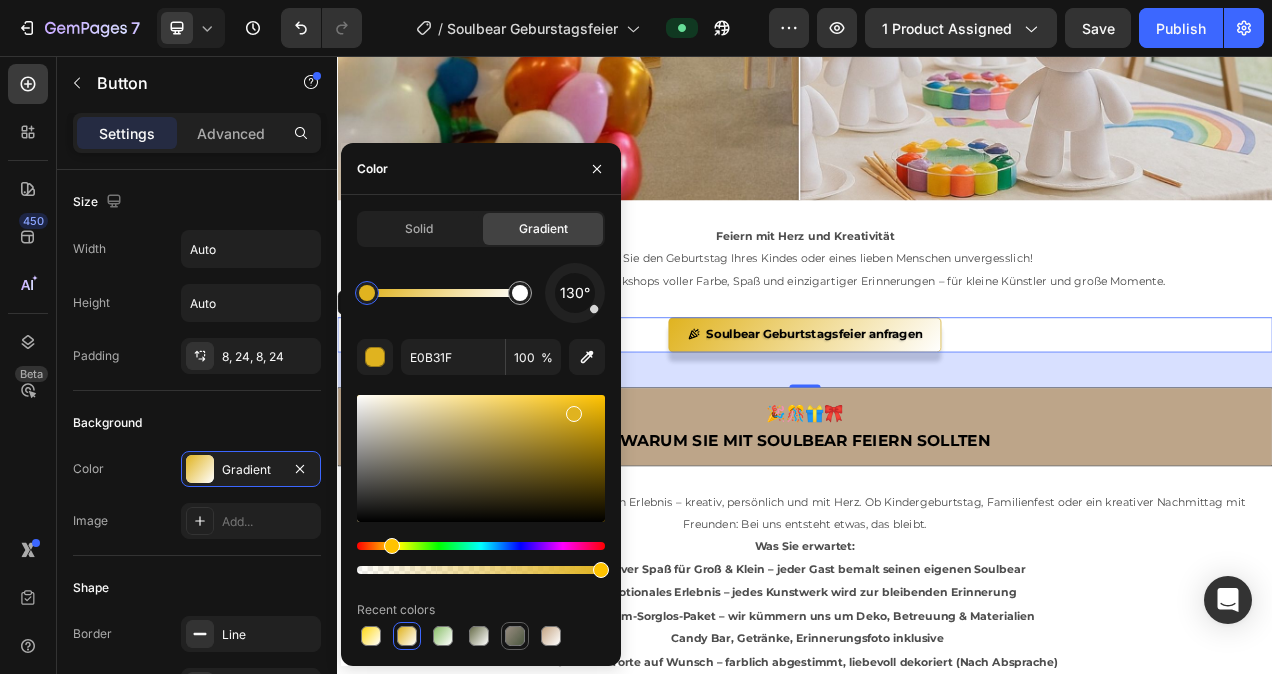 click at bounding box center (515, 636) 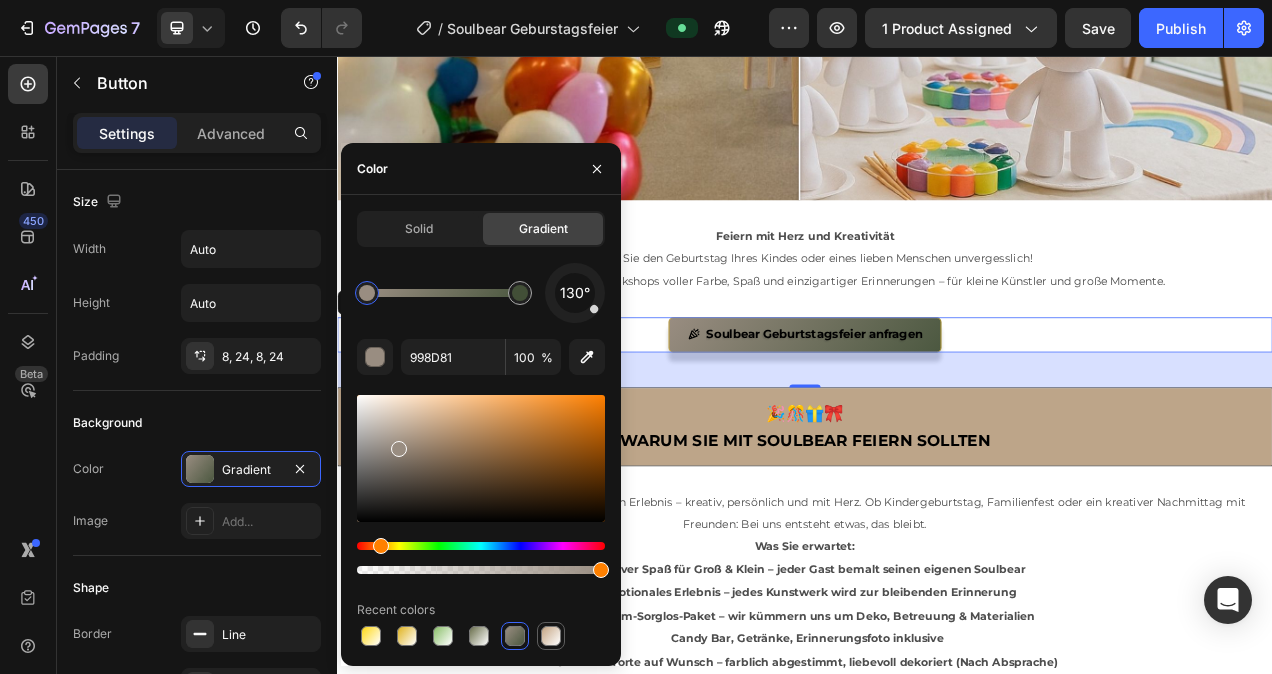 click at bounding box center (551, 636) 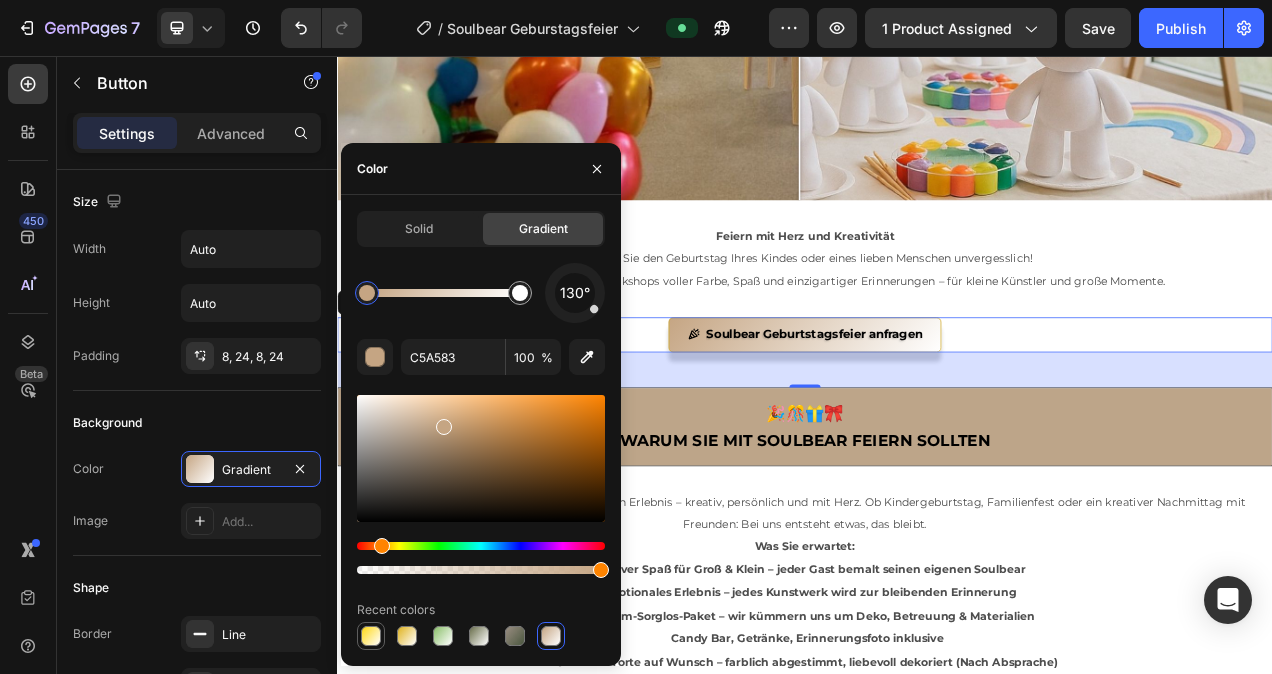 click at bounding box center [371, 636] 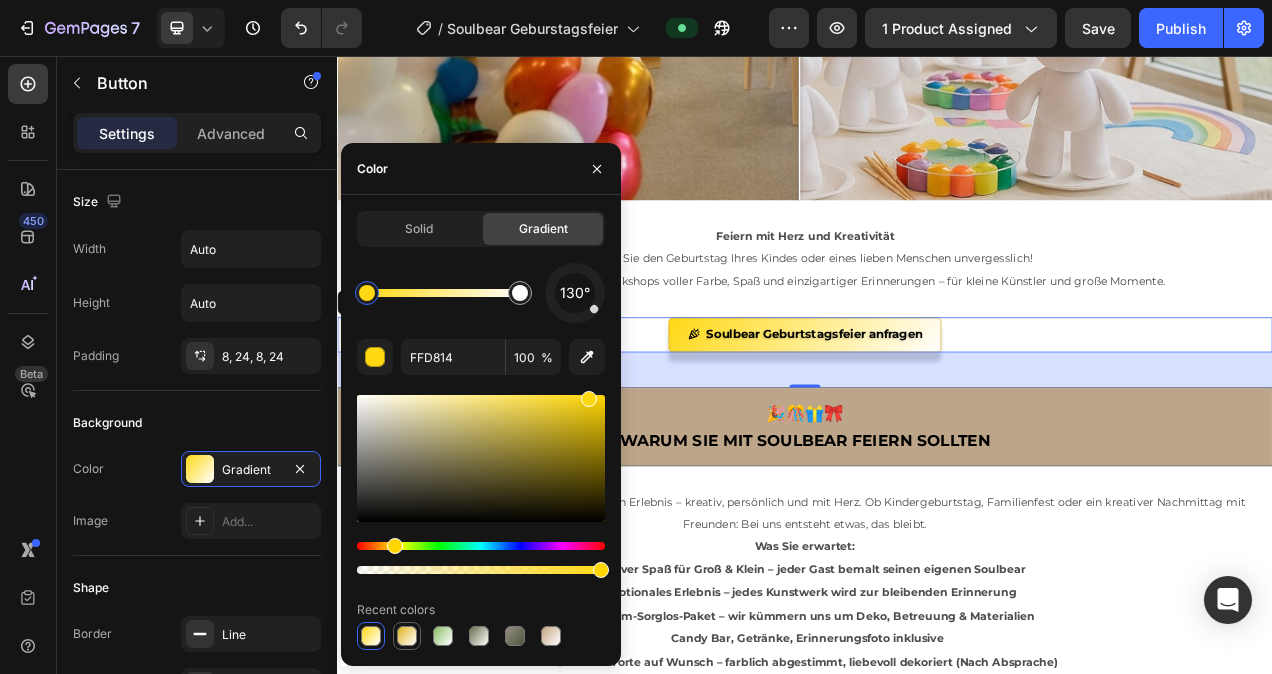 click at bounding box center [407, 636] 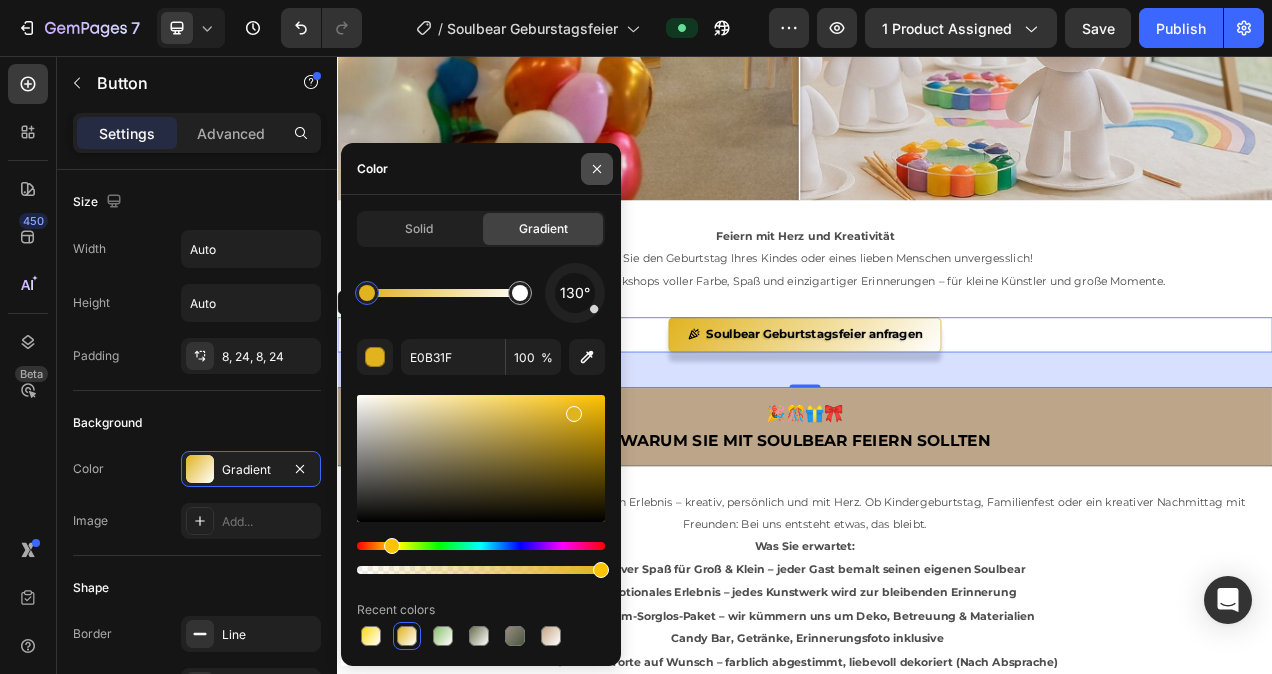 drag, startPoint x: 597, startPoint y: 163, endPoint x: 330, endPoint y: 144, distance: 267.67517 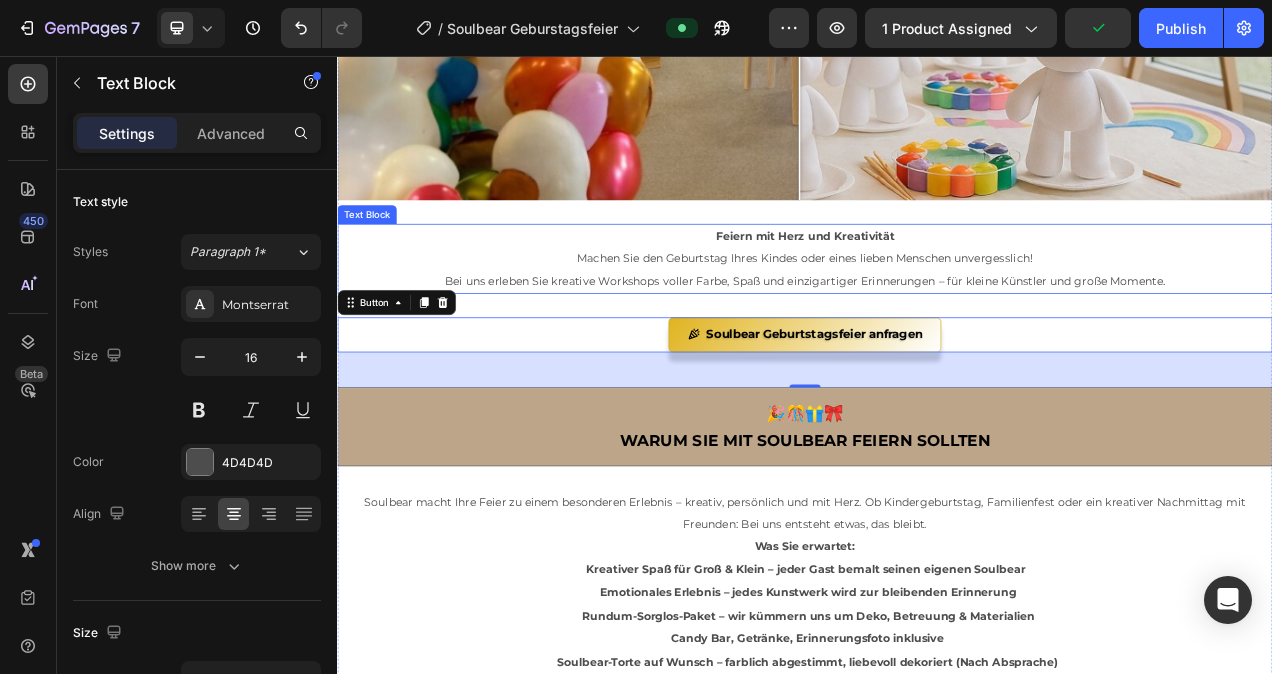 click on "Machen Sie den Geburtstag Ihres Kindes oder eines lieben Menschen unvergesslich!" at bounding box center [937, 316] 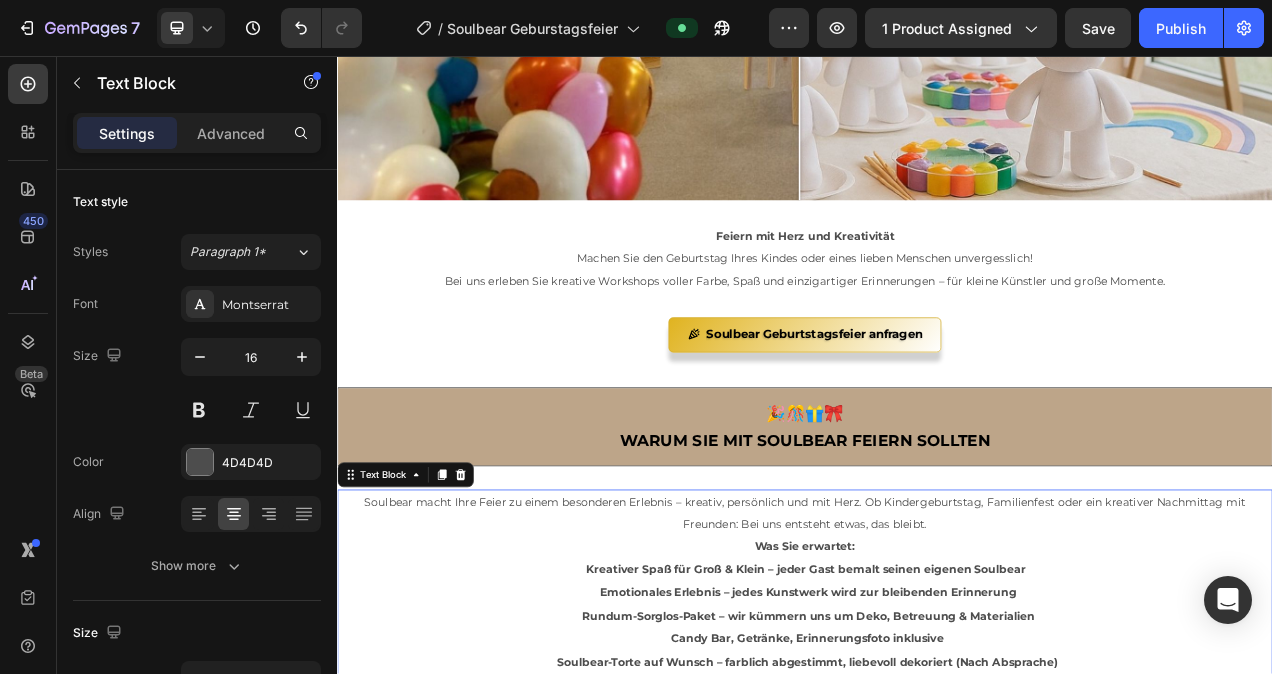 click on "Was Sie erwartet:      Kreativer Spaß für Groß & Klein – jeder Gast bemalt seinen eigenen Soulbear      Emotionales Erlebnis – jedes Kunstwerk wird zur bleibenden Erinnerung      Rundum-Sorglos-Paket – wir kümmern uns um Deko, Betreuung & Materialien      Candy Bar, Getränke, Erinnerungsfoto inklusive       Soulbear-Torte auf Wunsch – farblich abgestimmt, liebevoll dekoriert (Nach Absprache)" at bounding box center [937, 761] 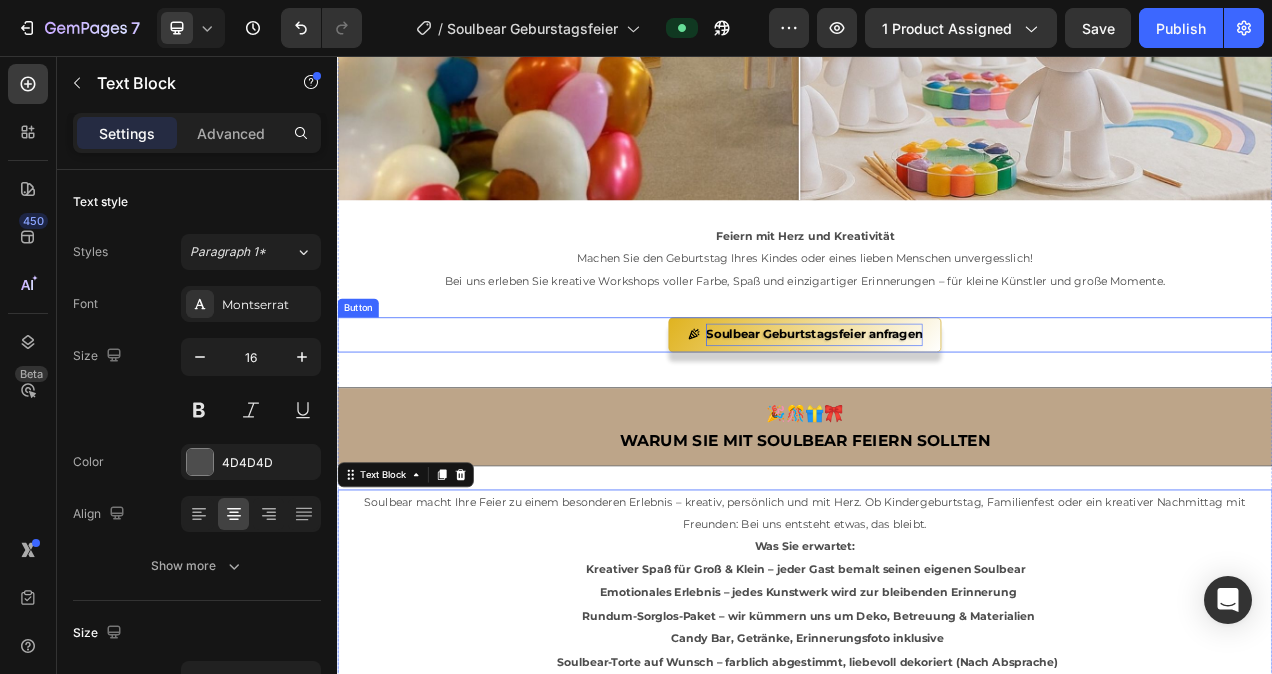 click on "Soulbear Geburtstagsfeier anfragen" at bounding box center [949, 413] 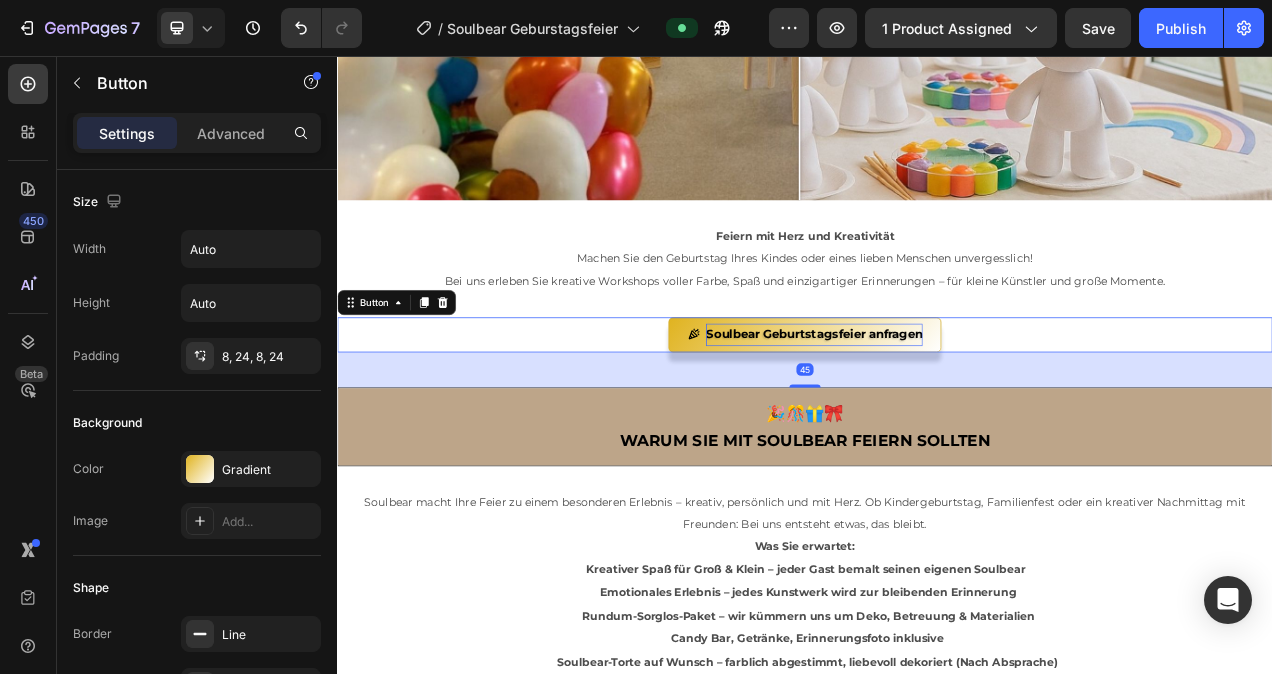 click on "Soulbear Geburtstagsfeier anfragen" at bounding box center (949, 413) 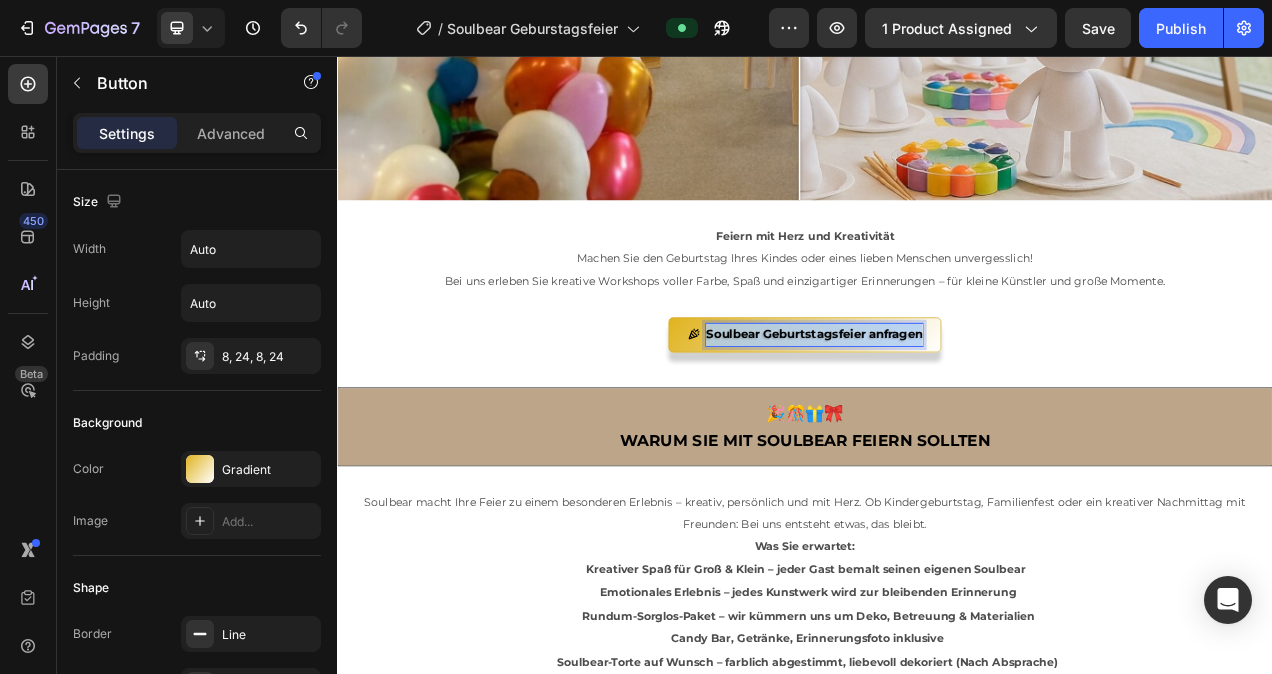 drag, startPoint x: 1078, startPoint y: 403, endPoint x: 834, endPoint y: 409, distance: 244.07376 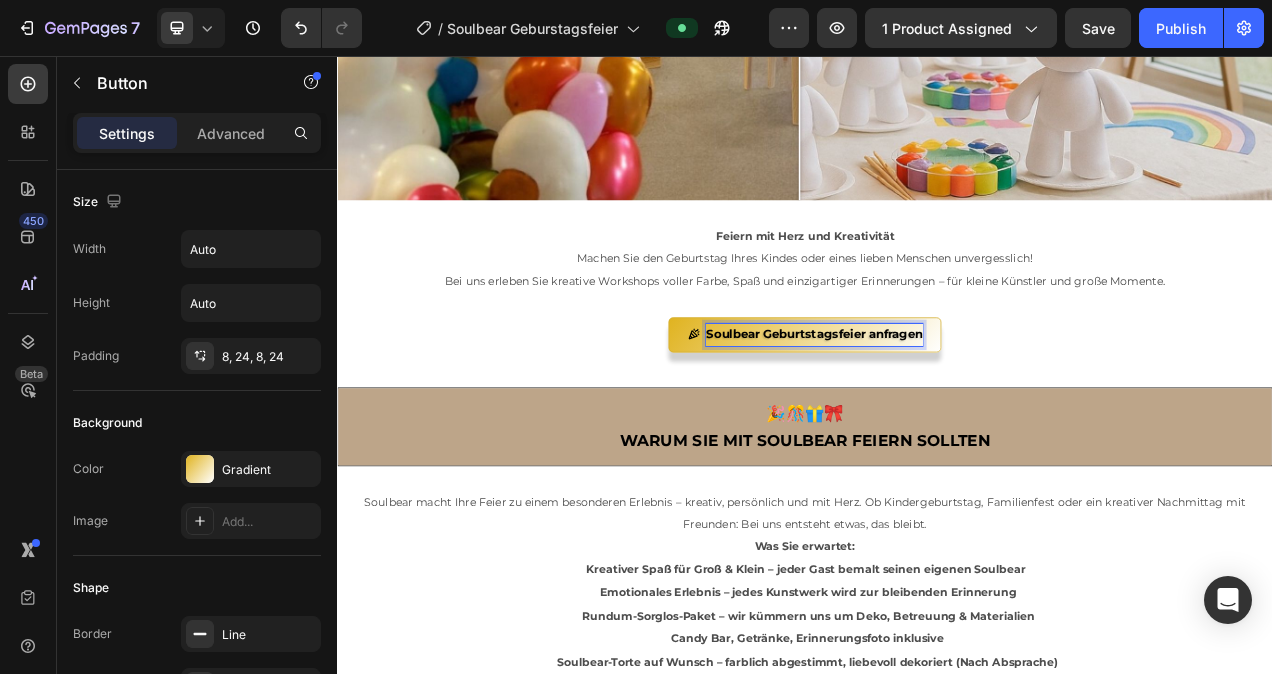 click on "Soulbear Geburtstagsfeier anfragen" at bounding box center (949, 413) 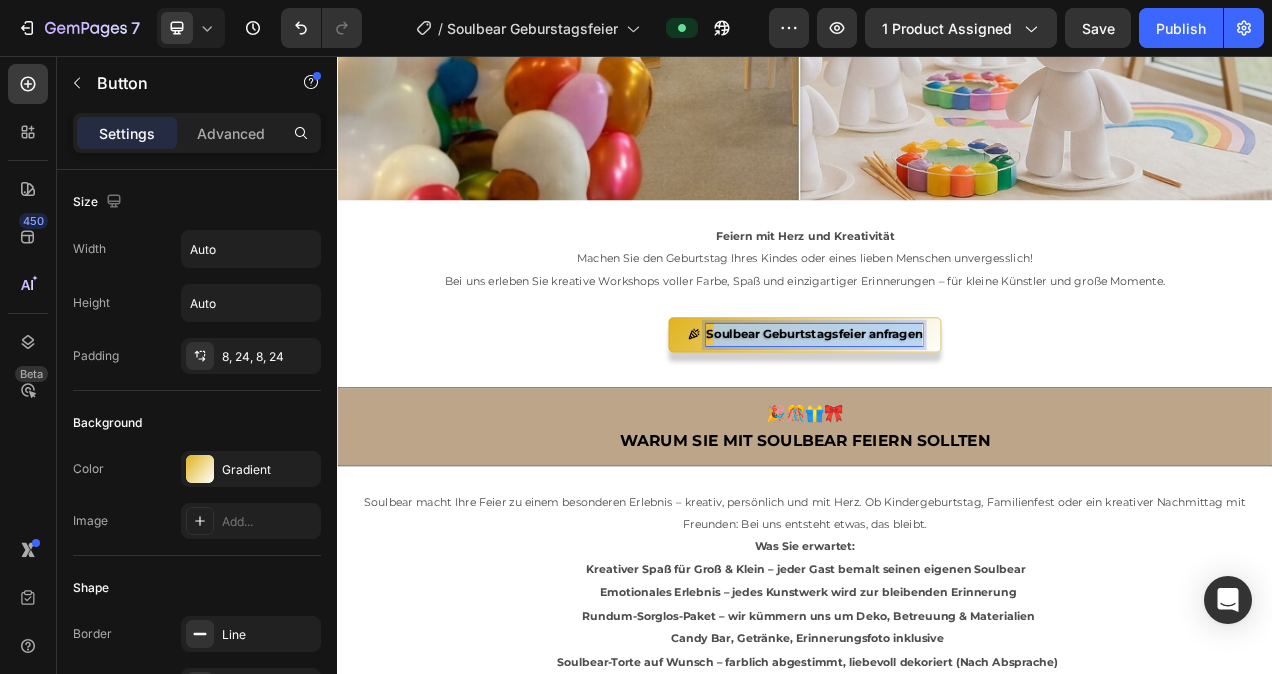 drag, startPoint x: 1077, startPoint y: 405, endPoint x: 812, endPoint y: 420, distance: 265.4242 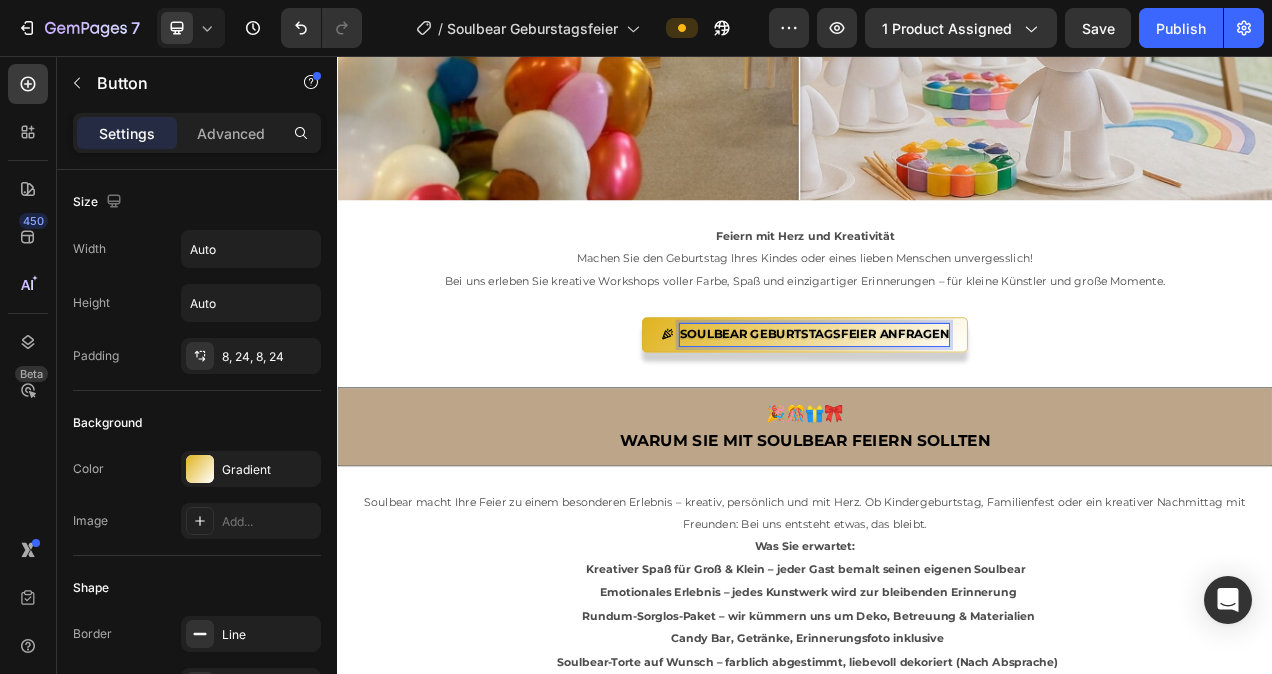 click on "SOULBEAR GEBURTSTAGSFEIER ANFRAGEN Button   45" at bounding box center [937, 414] 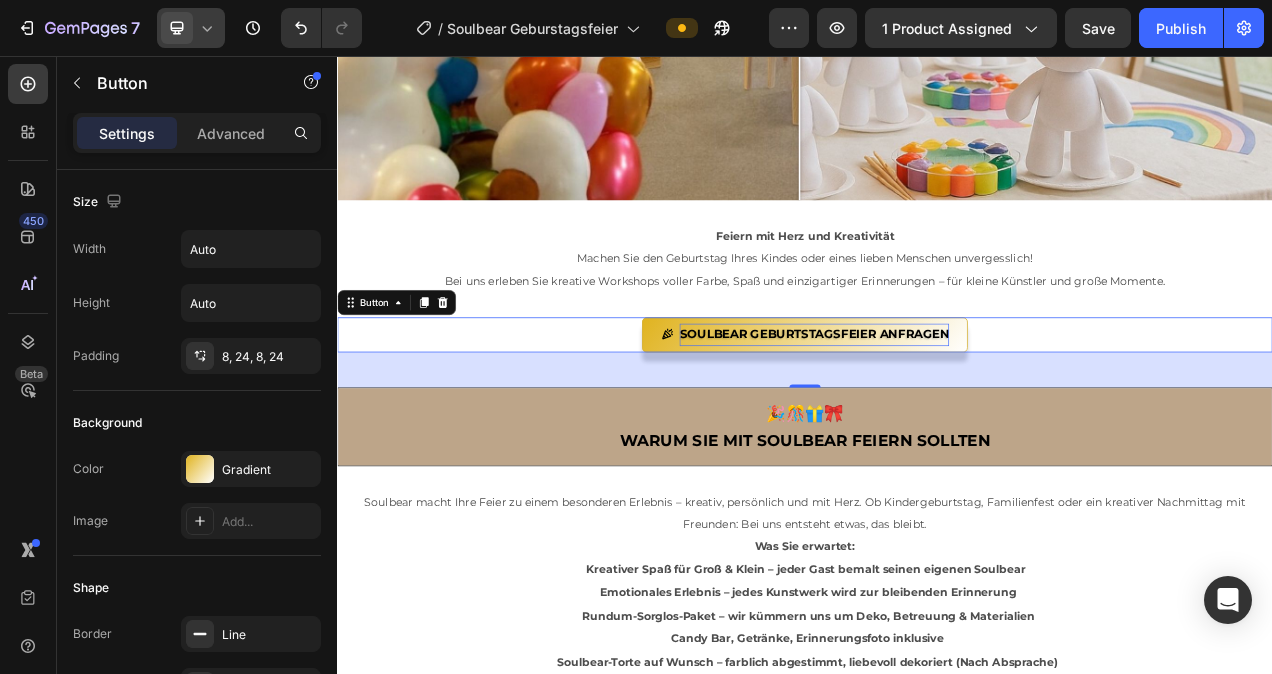 click 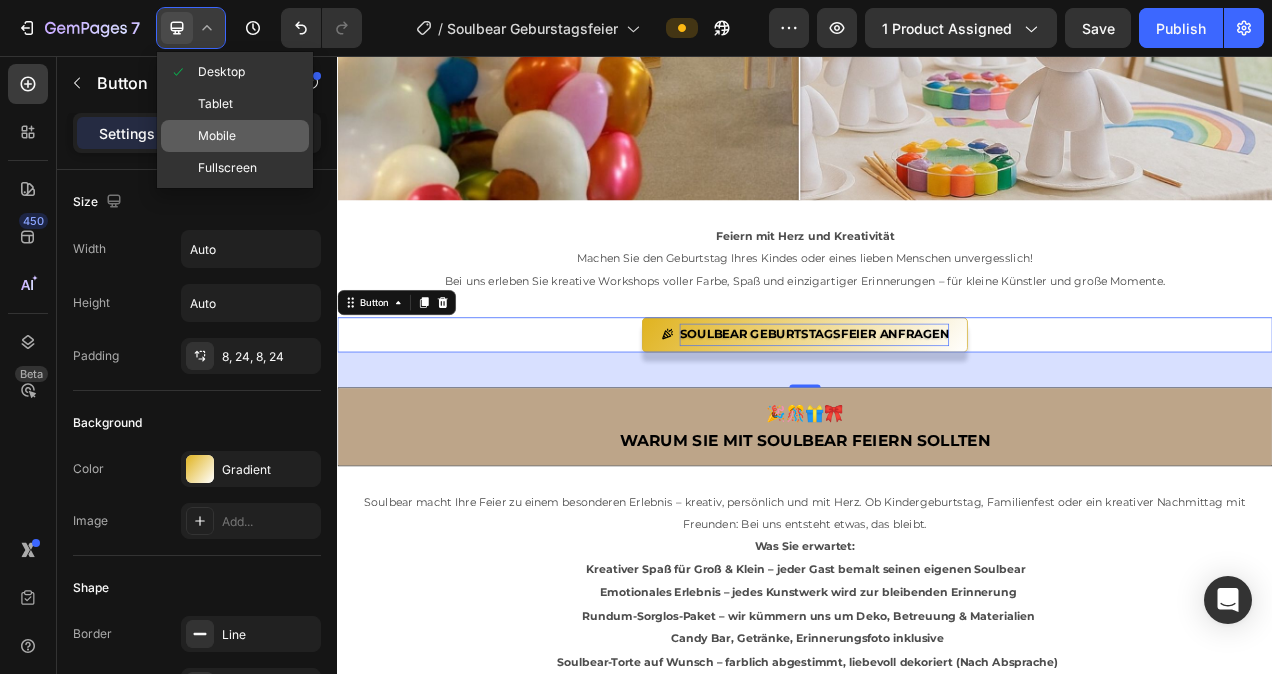 click on "Mobile" at bounding box center [217, 136] 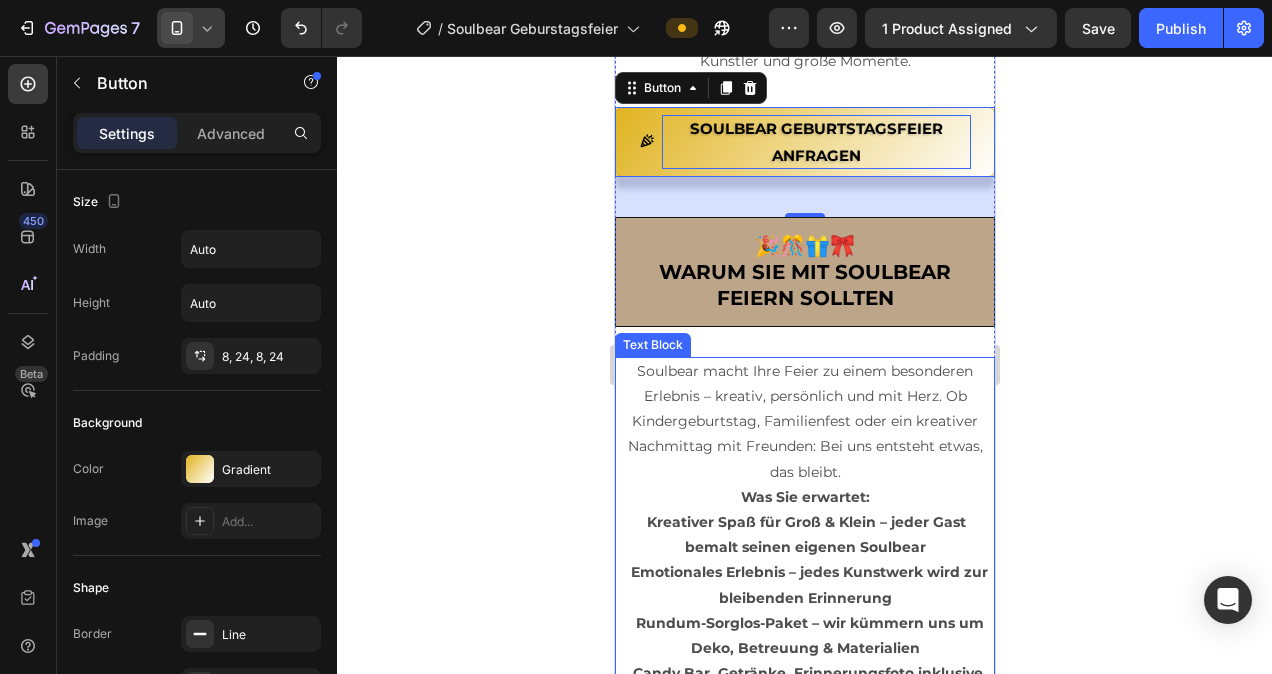 scroll, scrollTop: 1148, scrollLeft: 0, axis: vertical 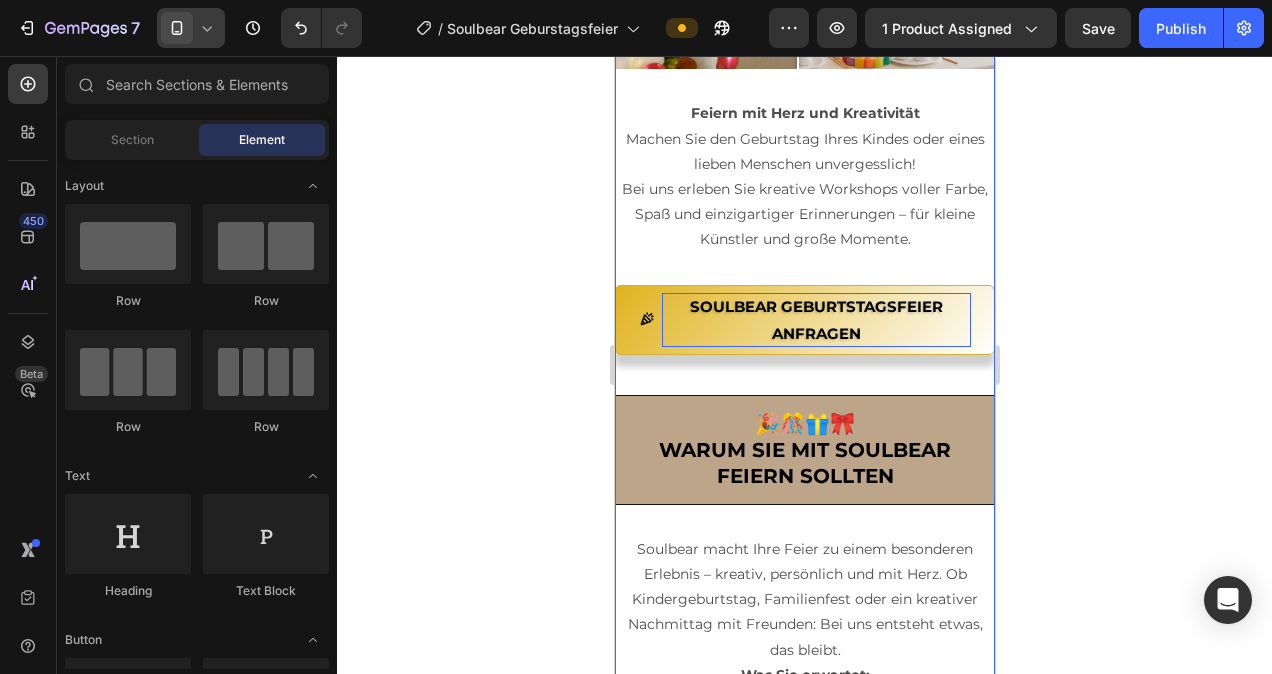click on "SOULBEAR GEBURTSTAGSFEIER ANFRAGEN Button   45" at bounding box center [804, 340] 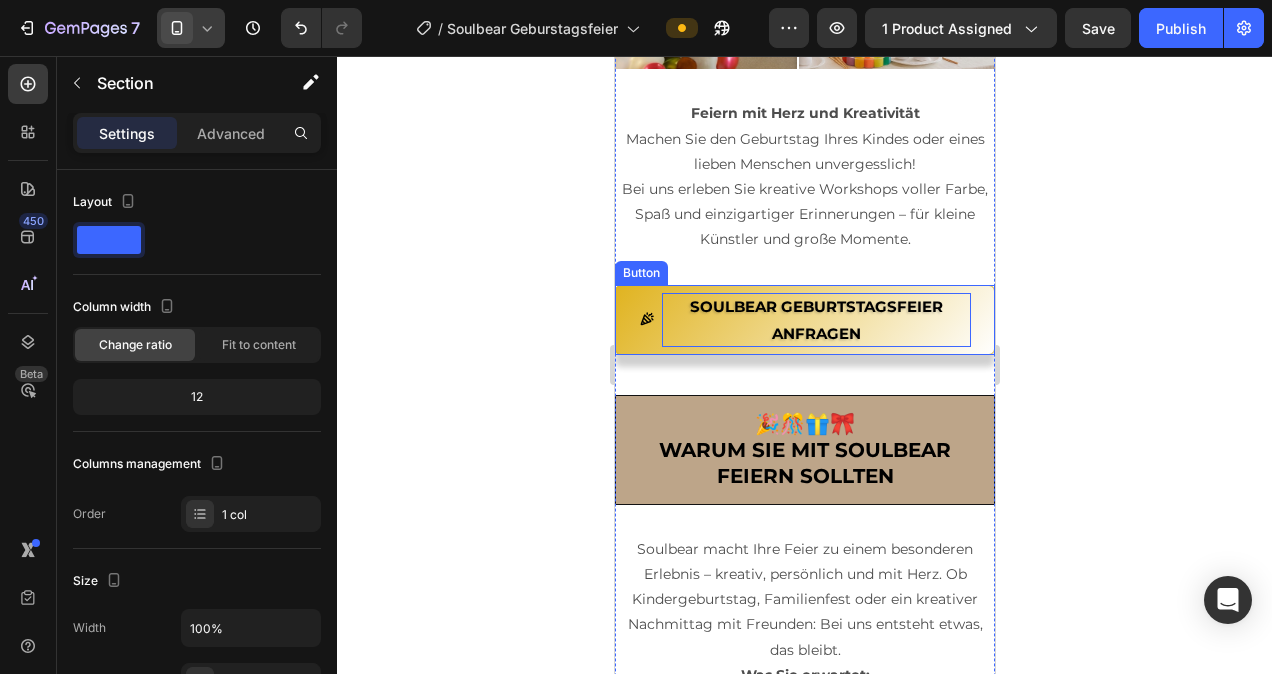click on "SOULBEAR GEBURTSTAGSFEIER ANFRAGEN" at bounding box center [815, 320] 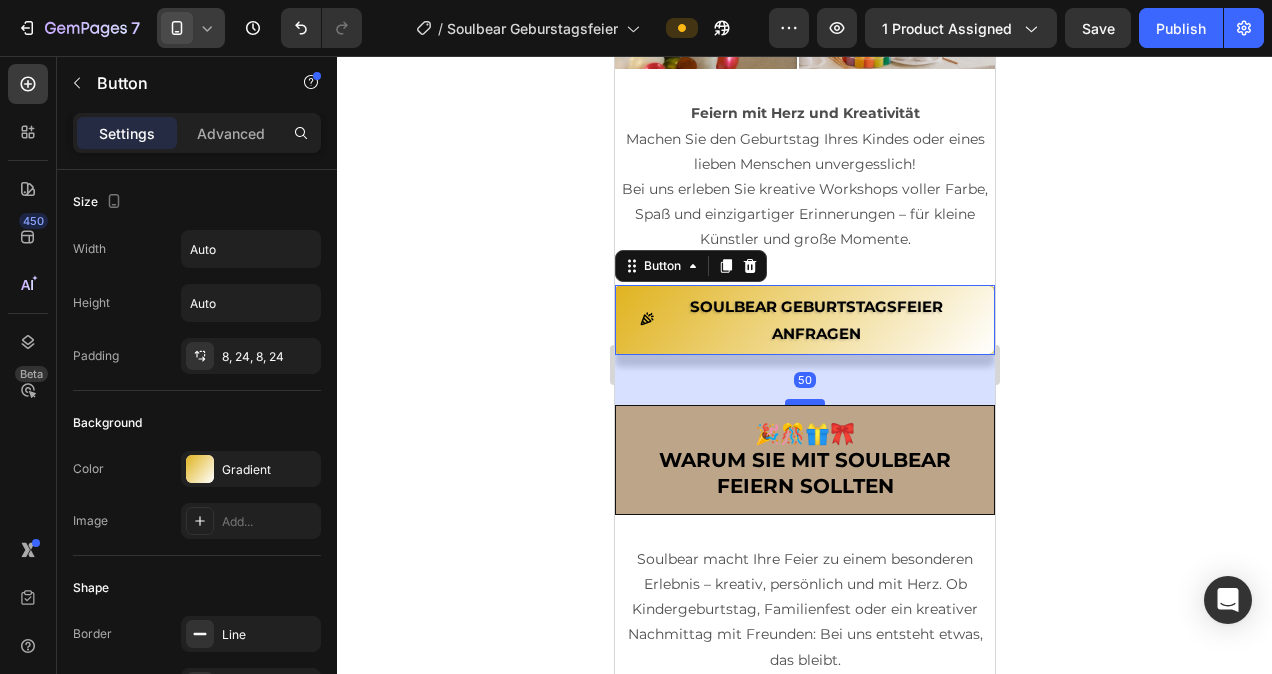 drag, startPoint x: 809, startPoint y: 381, endPoint x: 815, endPoint y: 391, distance: 11.661903 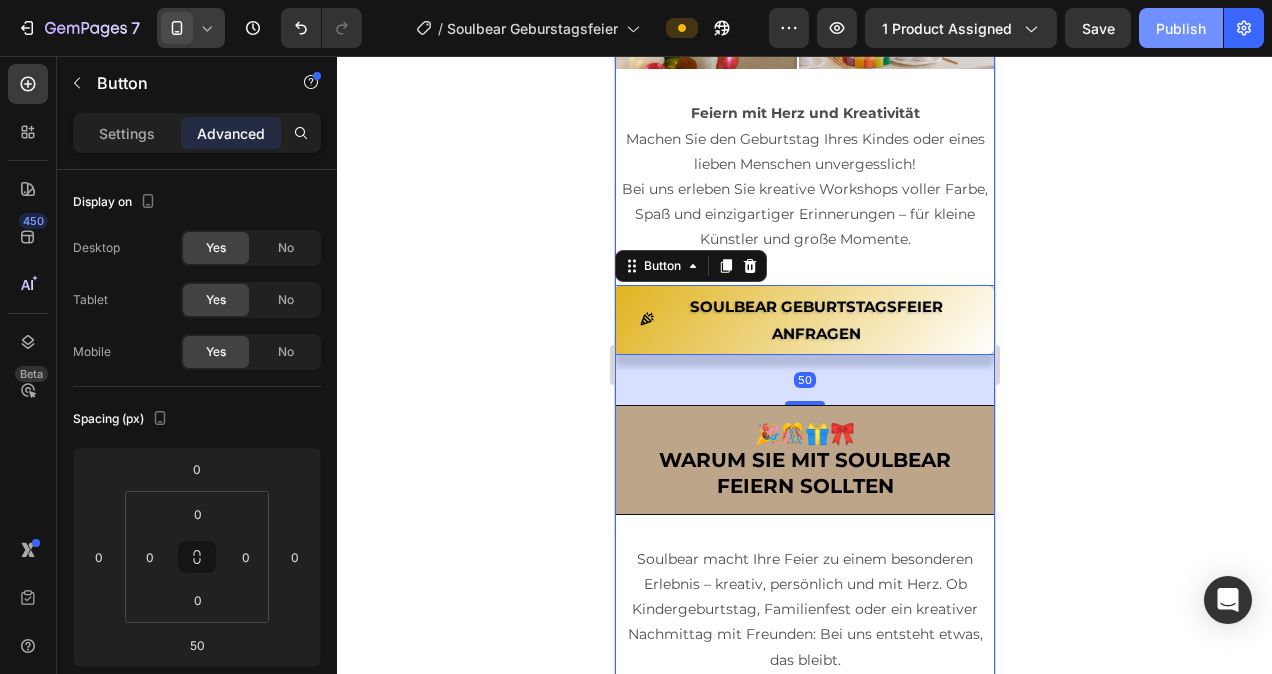 click on "Publish" at bounding box center (1181, 28) 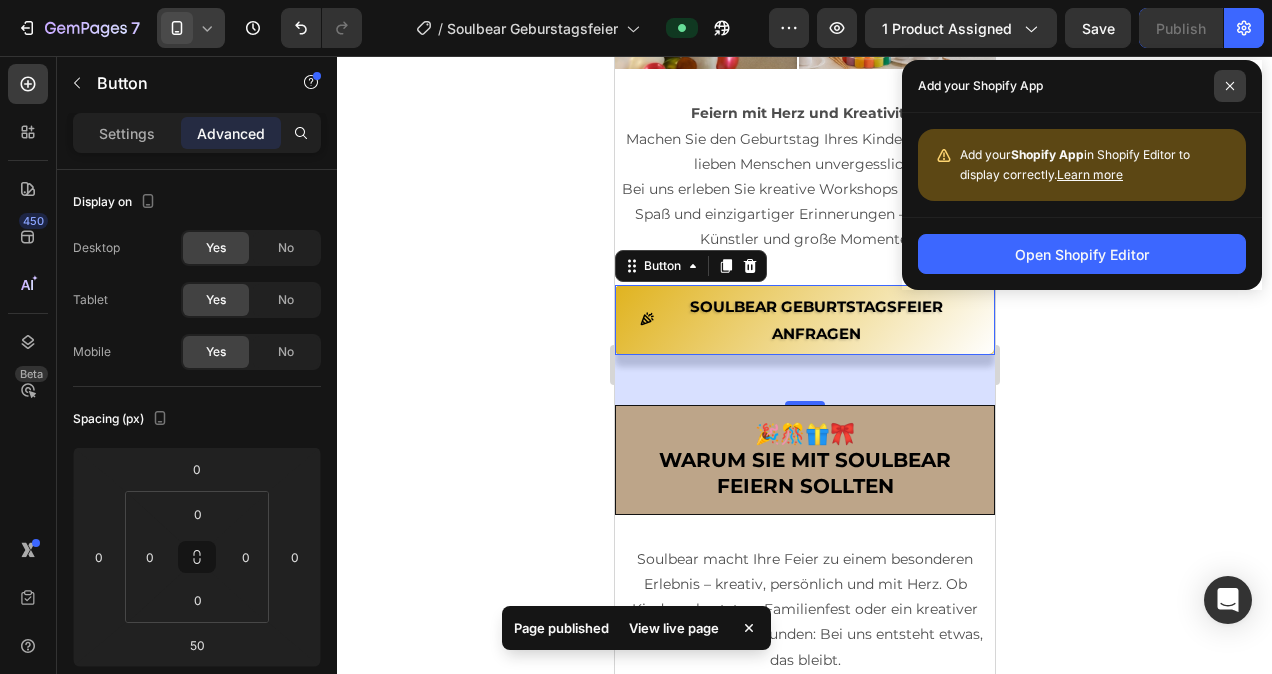 click at bounding box center (1230, 86) 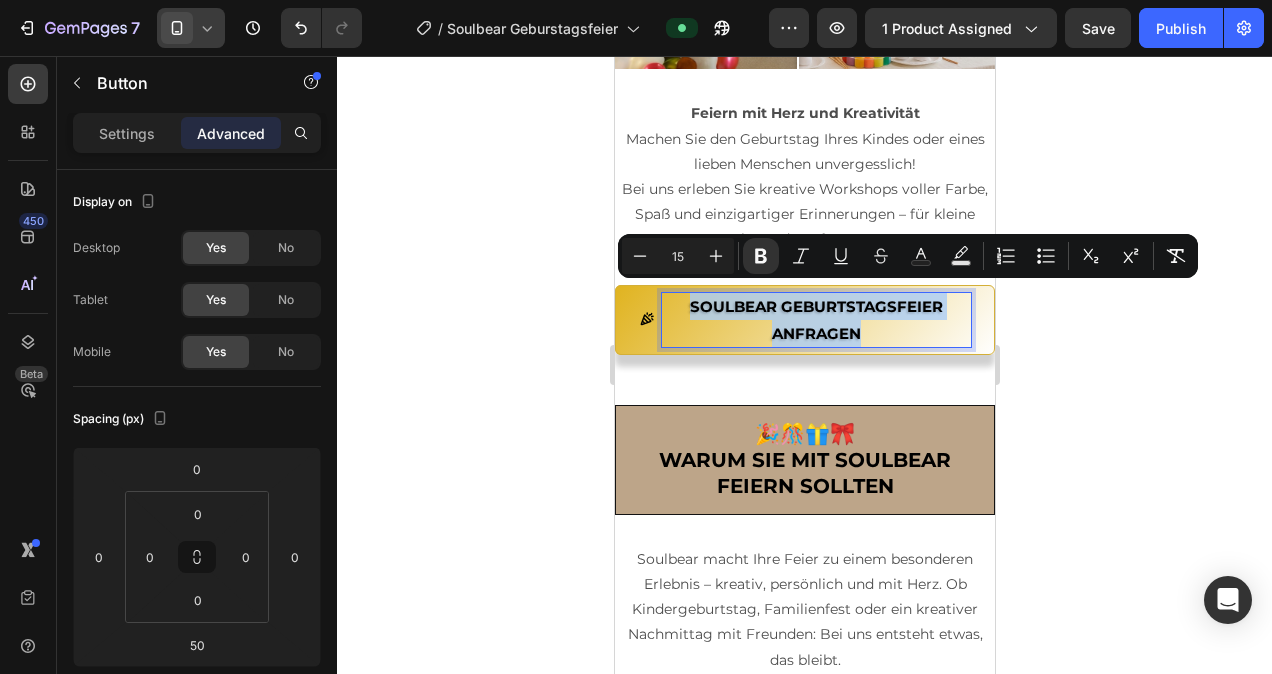 drag, startPoint x: 879, startPoint y: 318, endPoint x: 684, endPoint y: 301, distance: 195.73962 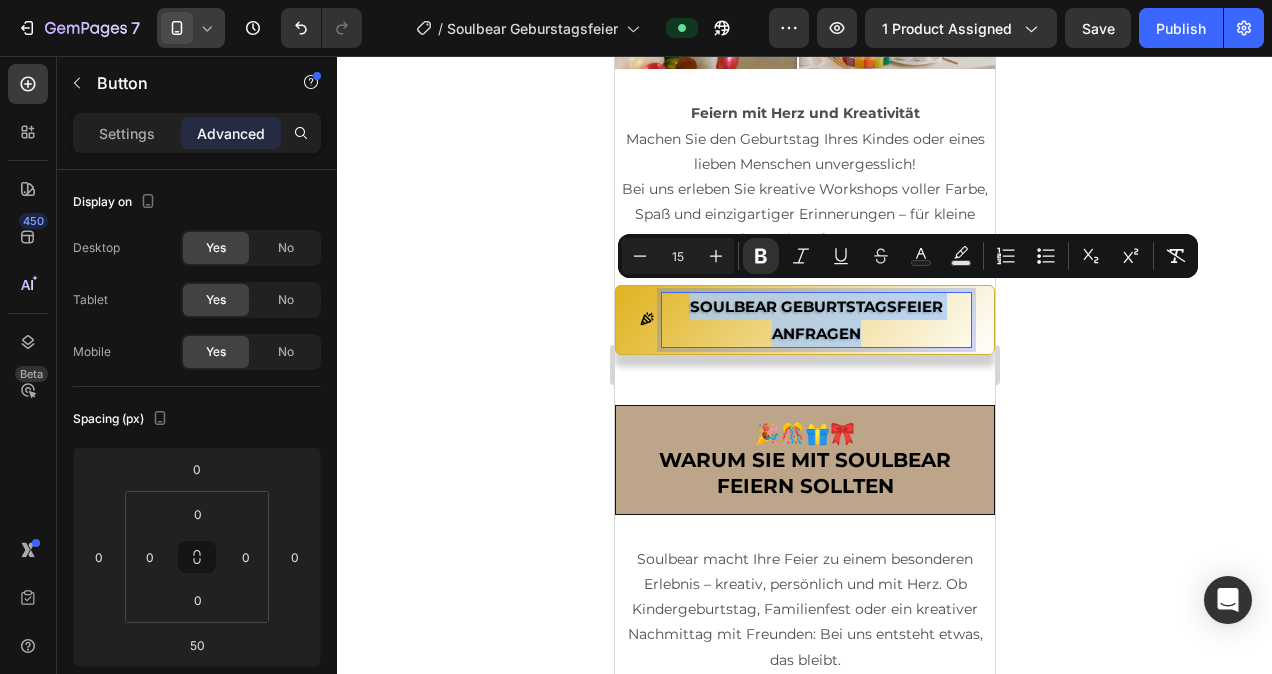click on "SOULBEAR GEBURTSTAGSFEIER ANFRAGEN" at bounding box center [815, 320] 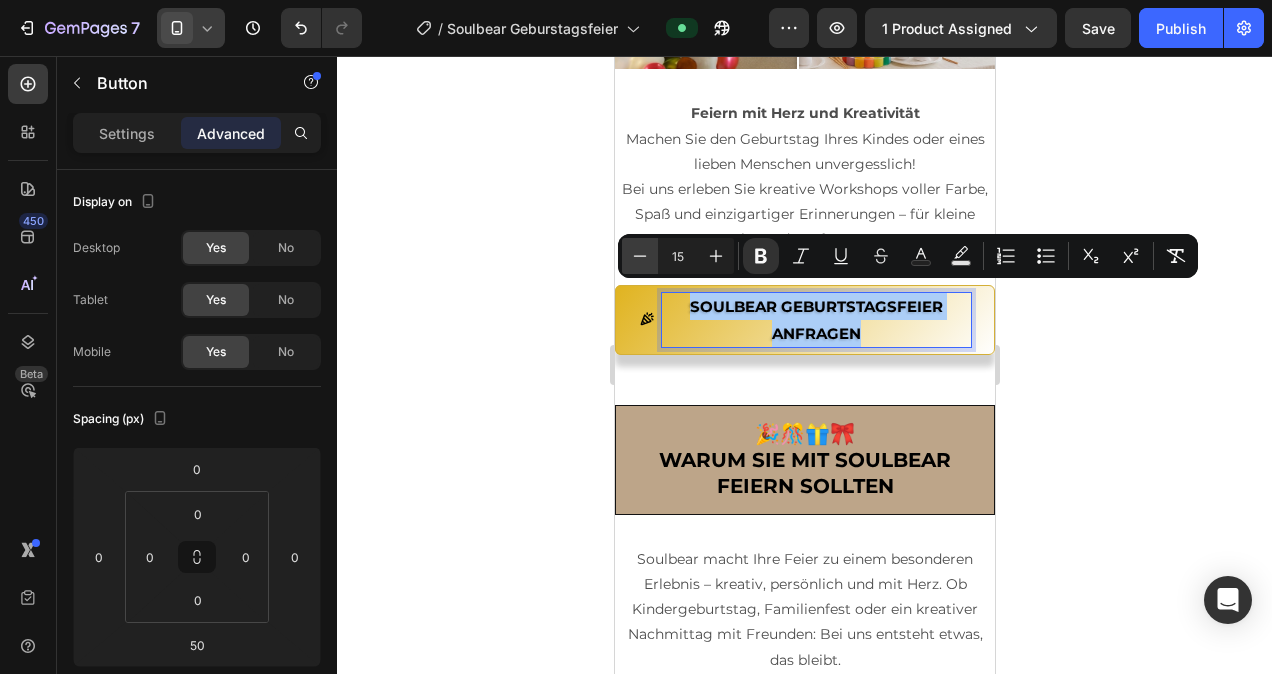 click 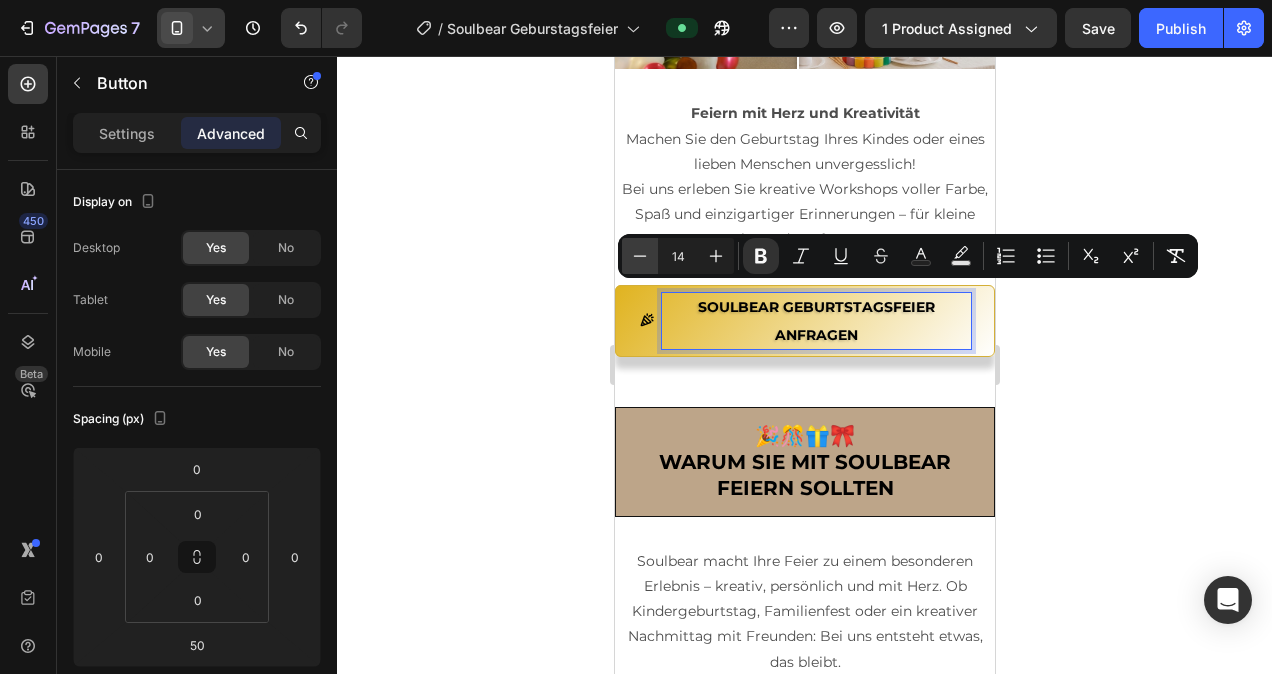 click 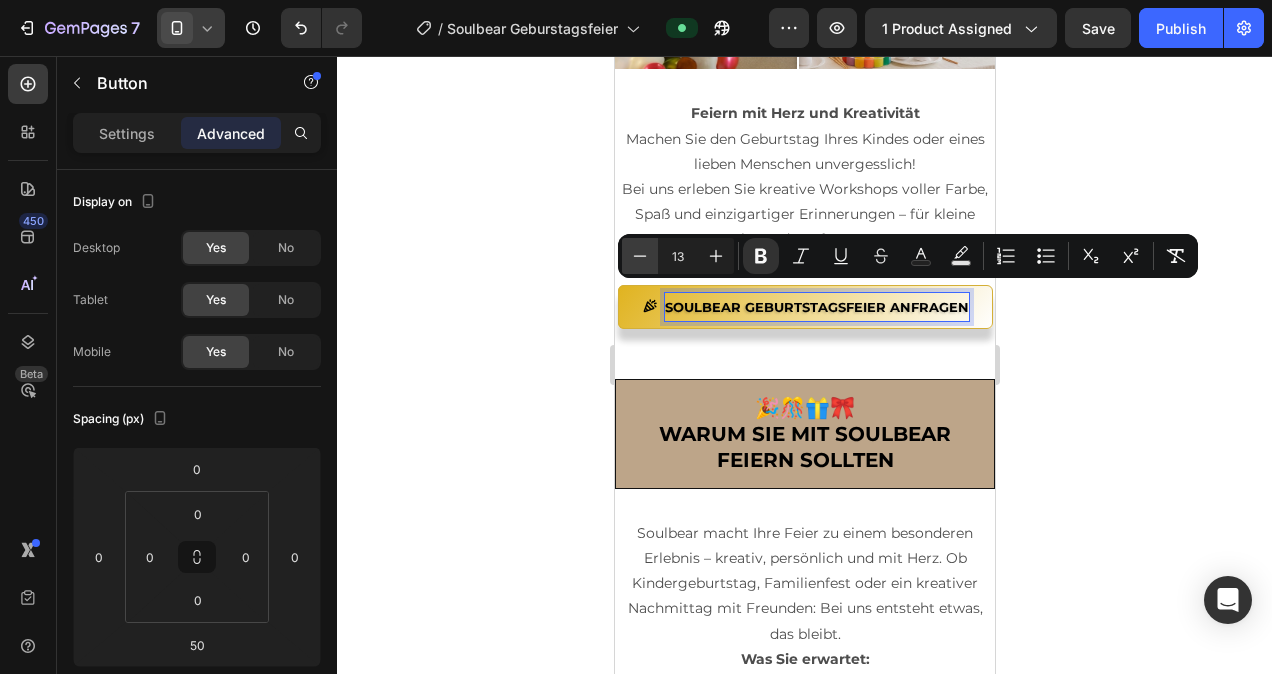click 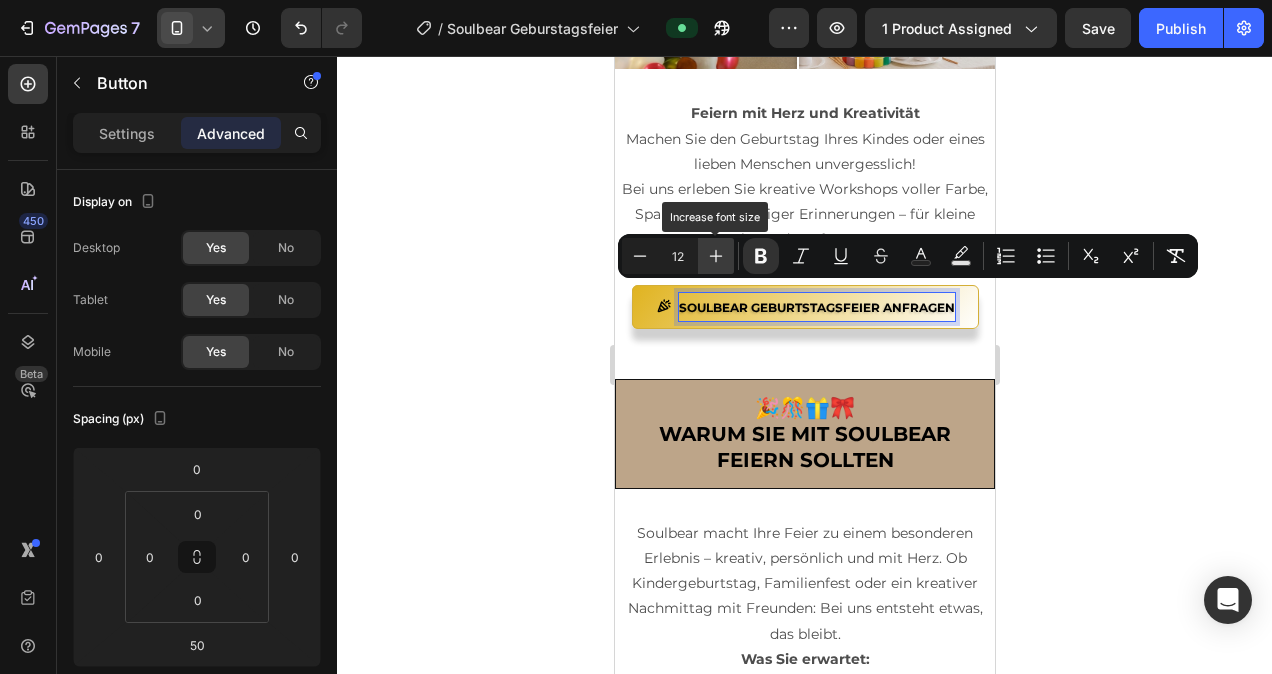 click 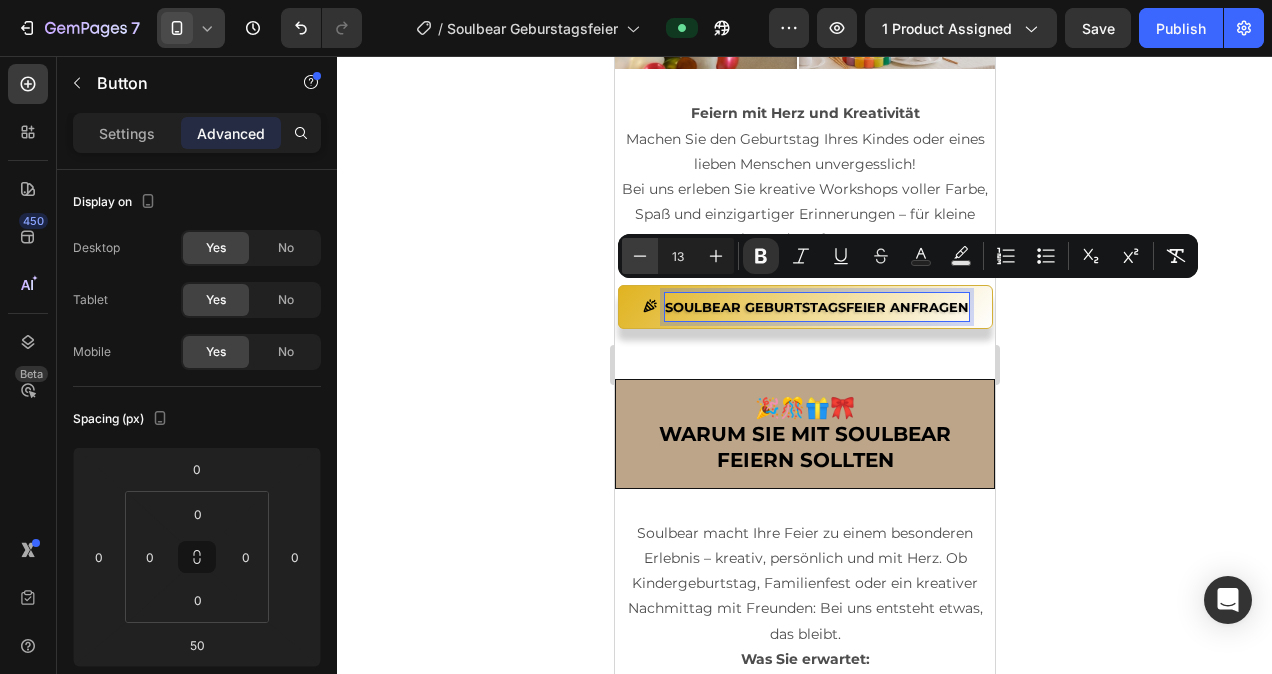 click 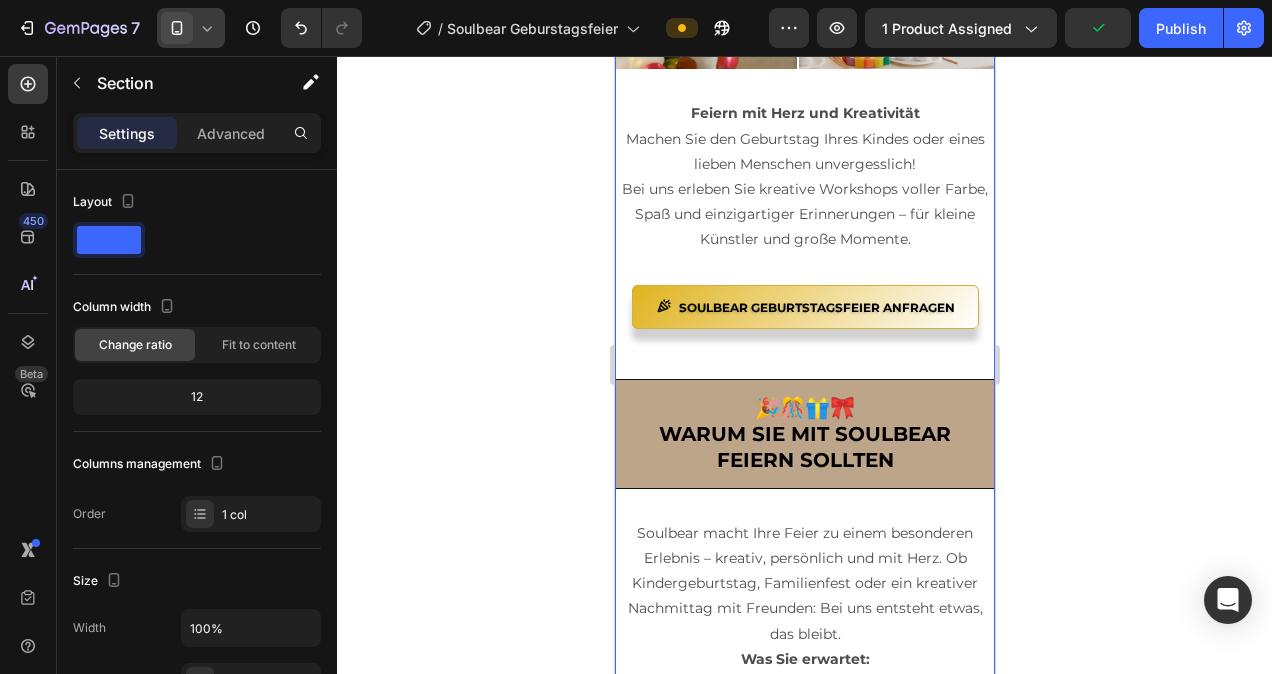 click on "SOULBEAR GEBURTSTAGSFEIER ANFRAGEN Button   45" at bounding box center (804, 332) 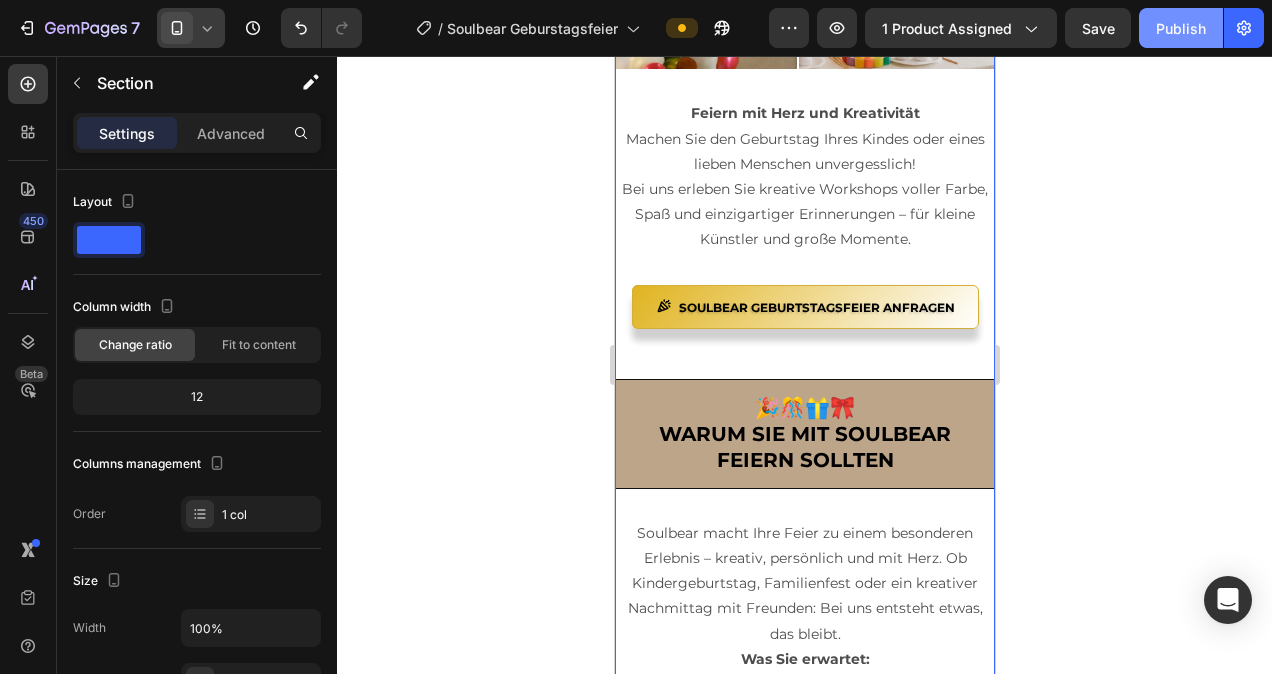 click on "Publish" at bounding box center [1181, 28] 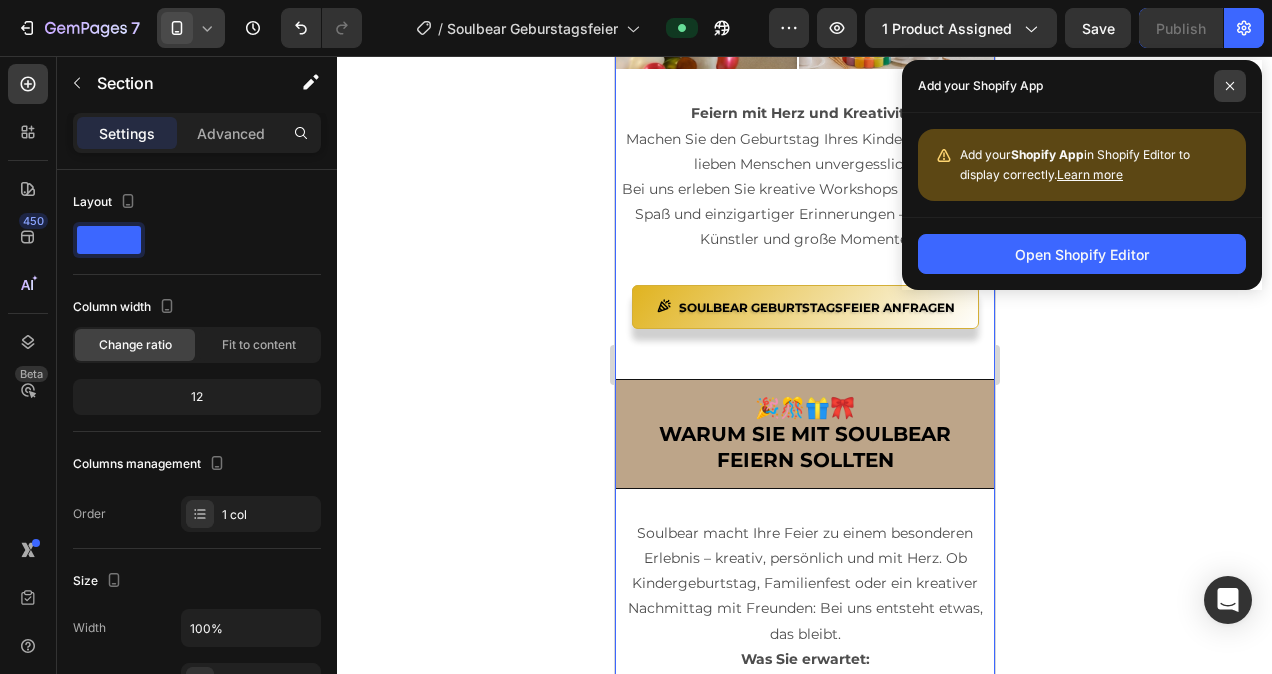 click 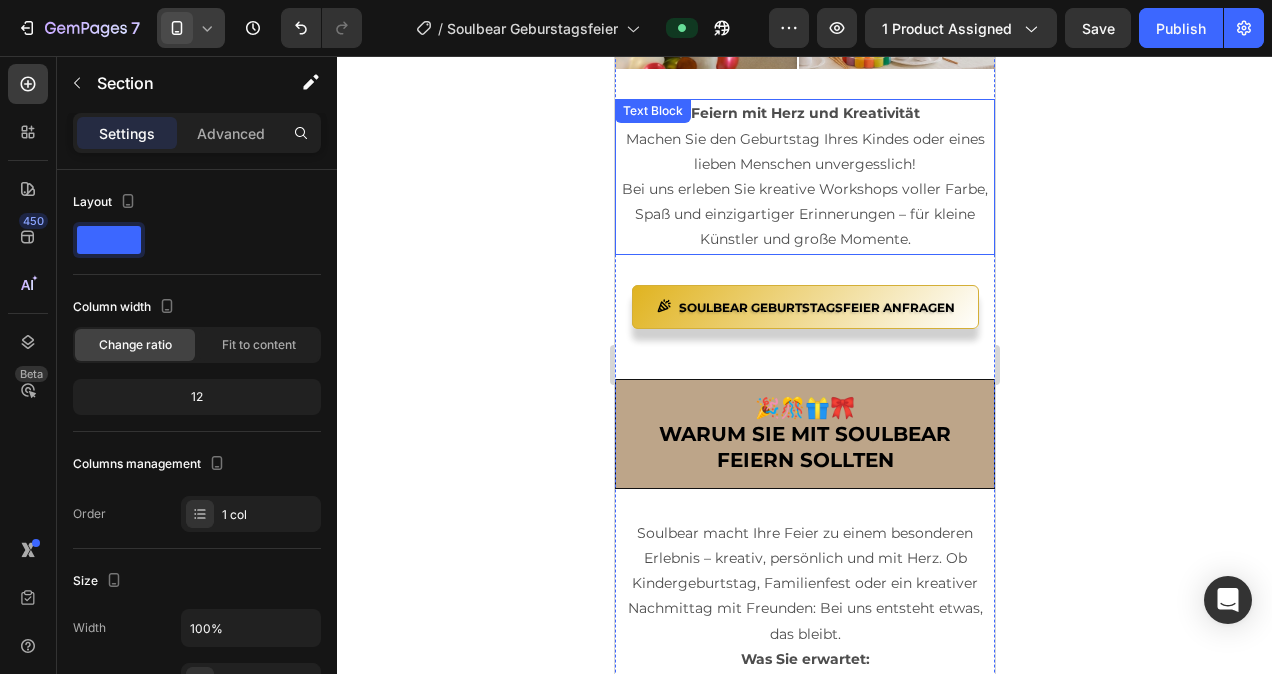 click 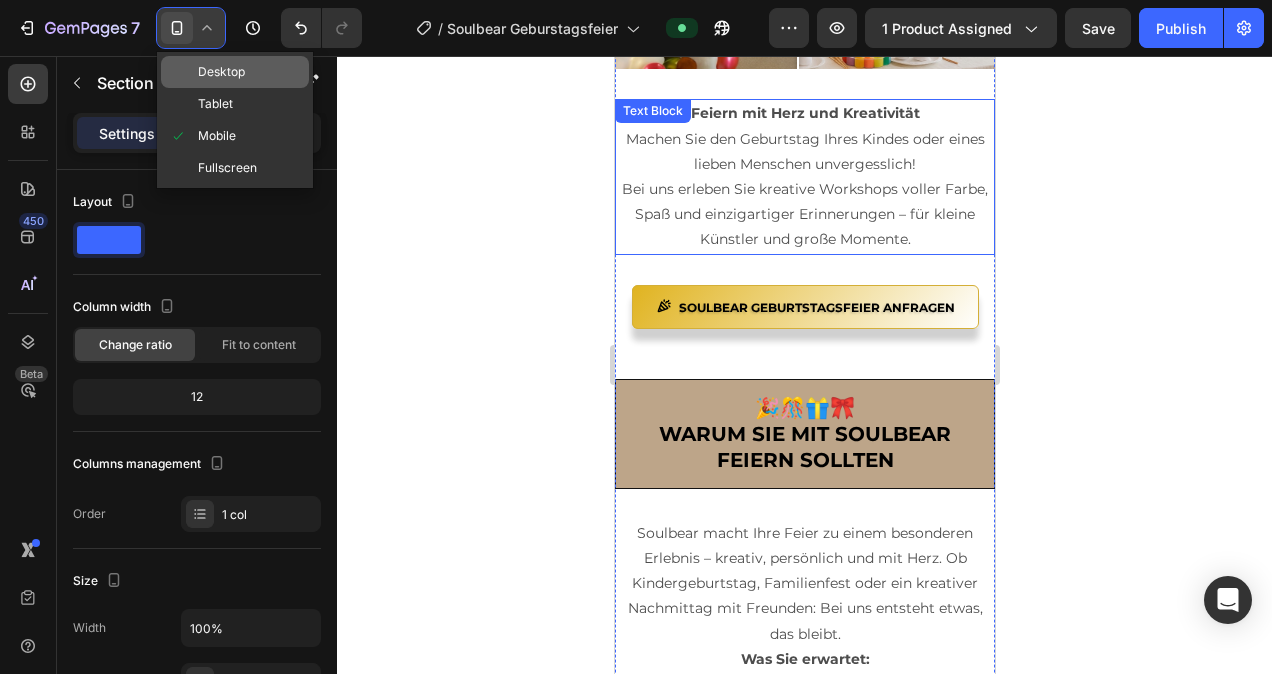 click on "Desktop" at bounding box center (221, 72) 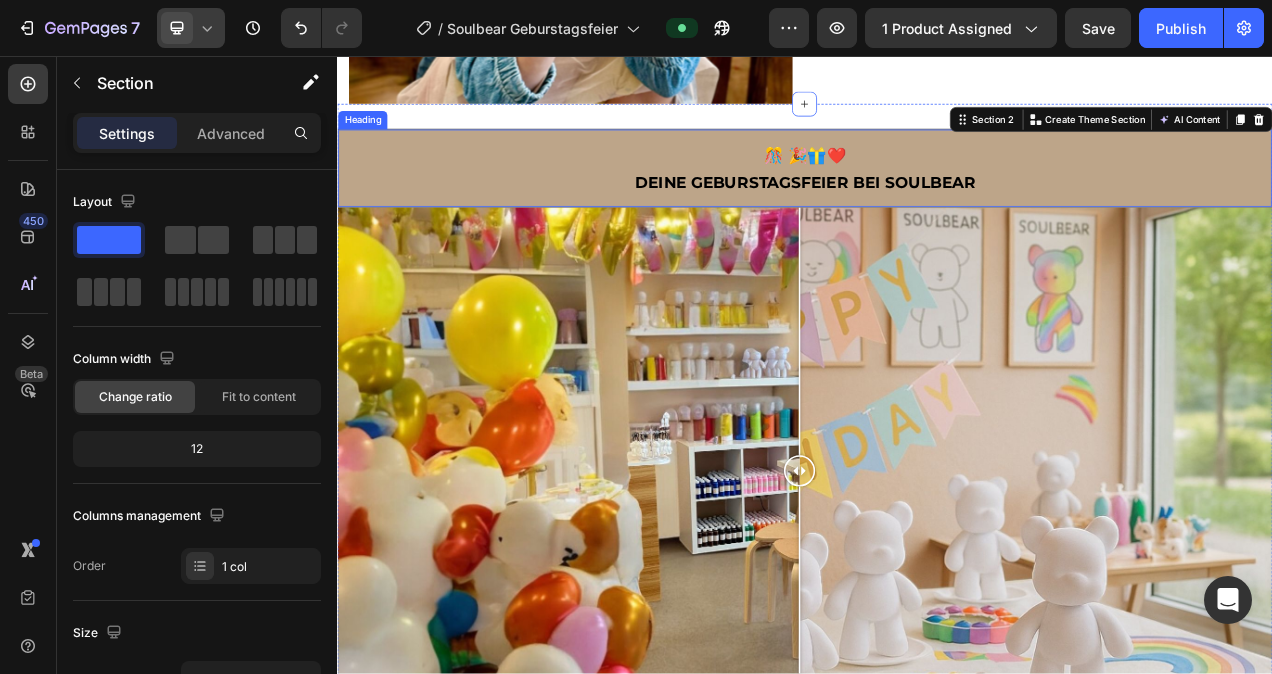 scroll, scrollTop: 542, scrollLeft: 0, axis: vertical 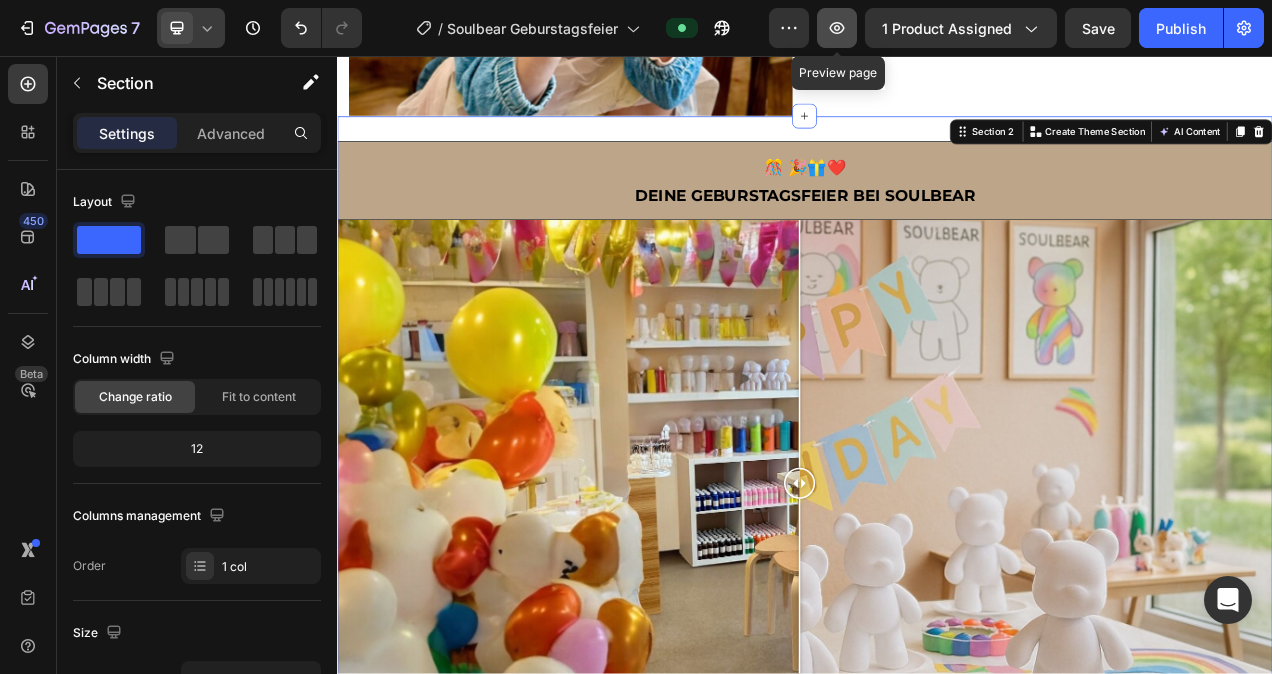 click 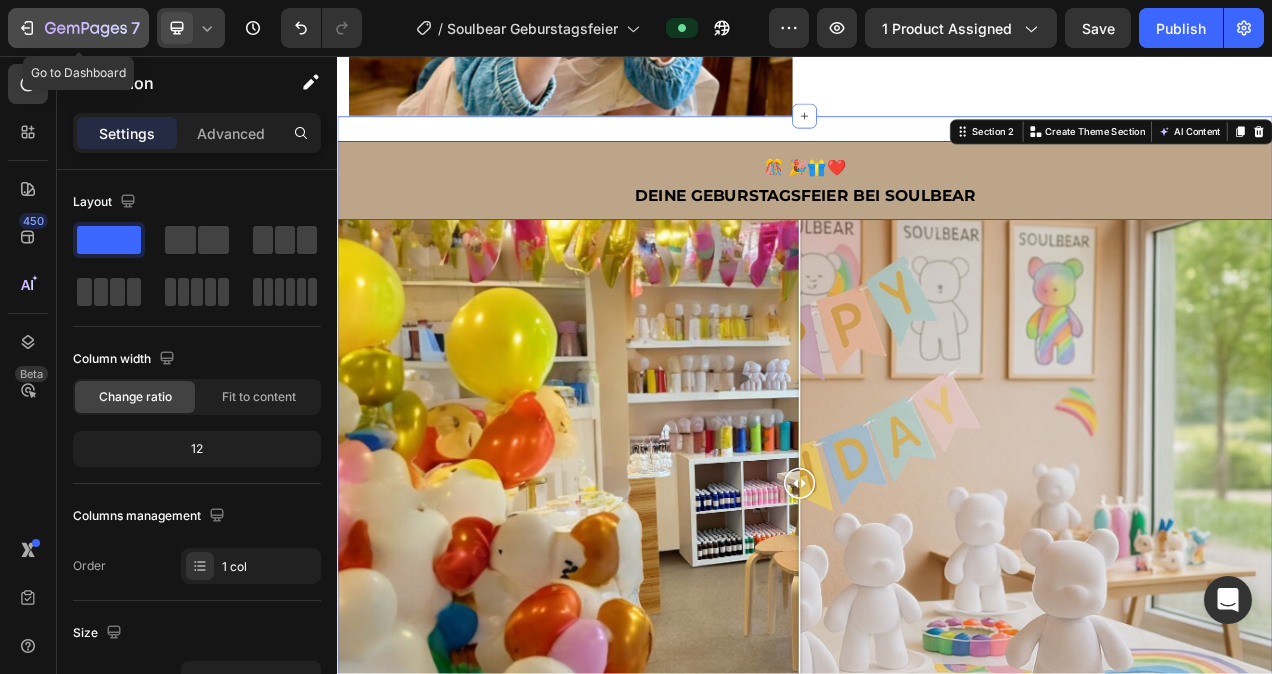 click 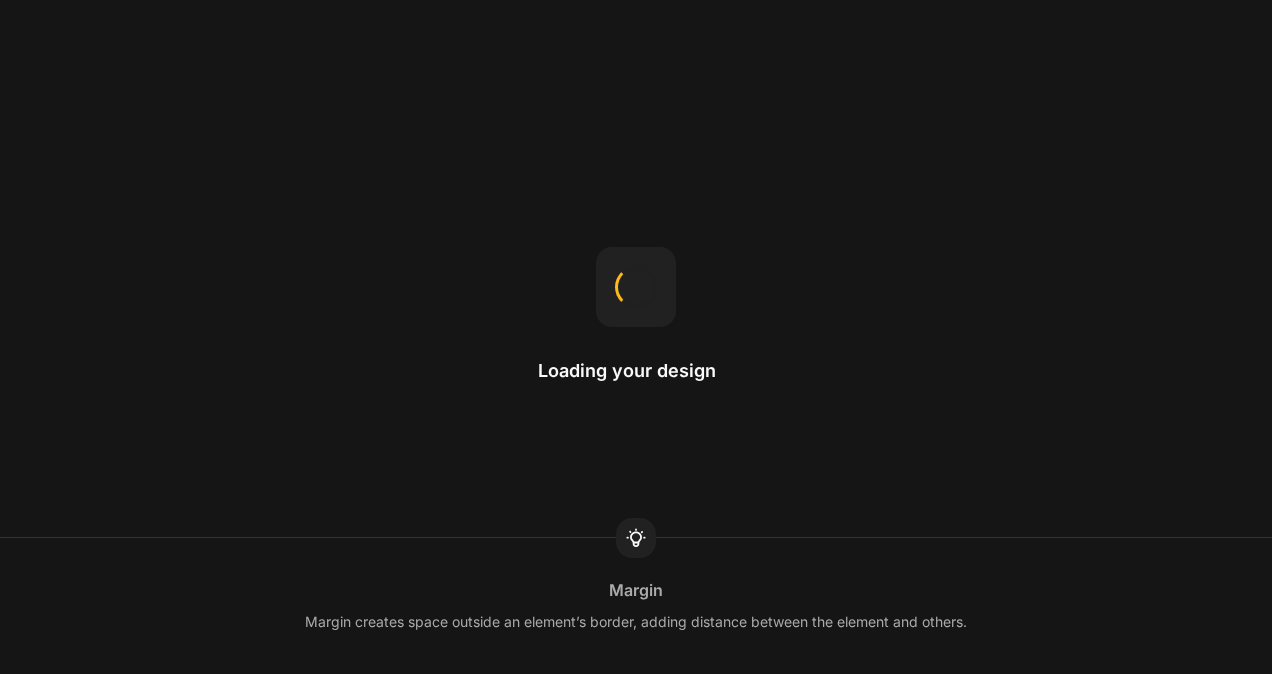 scroll, scrollTop: 0, scrollLeft: 0, axis: both 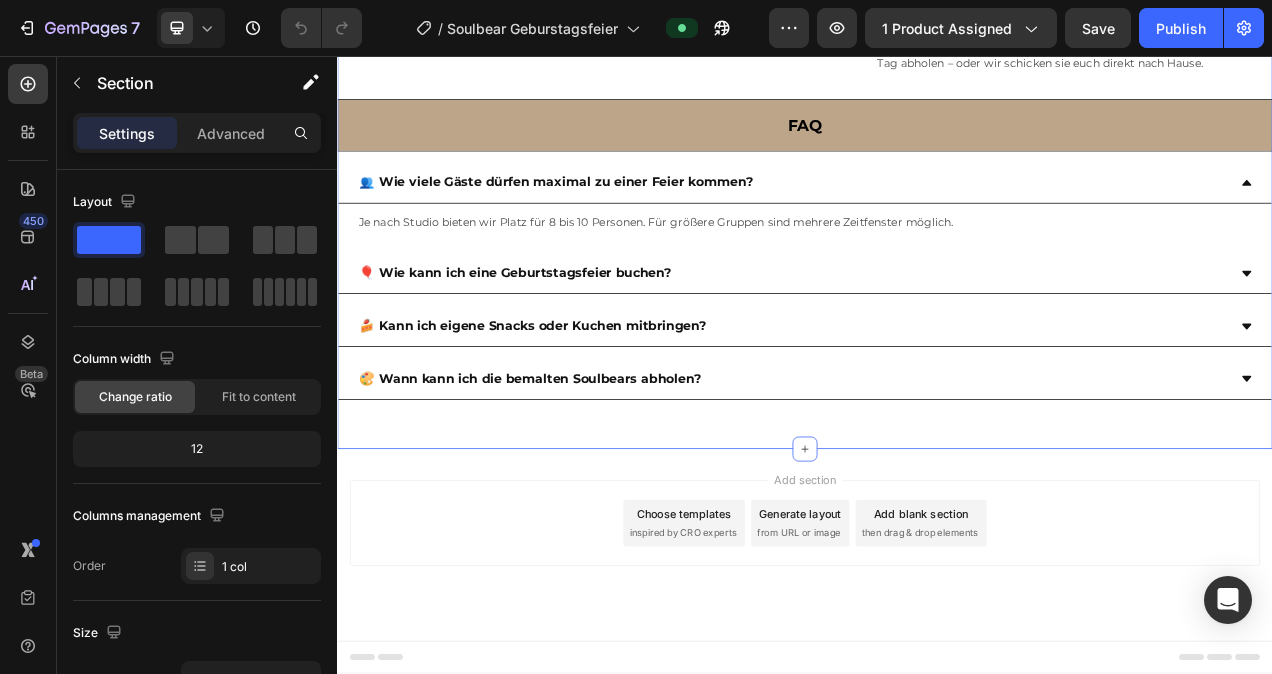 click on "🎊 🎉🎁❤️ Deine geburstagsfeier bei Soulbear Heading Image Comparison Feiern mit Herz und Kreativität Machen Sie den Geburtstag Ihres Kindes oder eines lieben Menschen unvergesslich! Bei uns erleben Sie kreative Workshops voller Farbe, Spaß und einzigartiger Erinnerungen – für kleine Künstler und große Momente. Text Block
SOULBEAR GEBURTSTAGSFEIER ANFRAGEN Button   🎉🎊🎁🎀 Warum Sie mit Soulbear feiern sollten Heading Soulbear macht Ihre Feier zu einem besonderen Erlebnis – kreativ, persönlich und mit Herz. Ob Kindergeburtstag, Familienfest oder ein kreativer Nachmittag mit Freunden: Bei uns entsteht etwas, das bleibt. Was Sie erwartet:      Kreativer Spaß für Groß & Klein – jeder Gast bemalt seinen eigenen Soulbear      Emotionales Erlebnis – jedes Kunstwerk wird zur bleibenden Erinnerung      Rundum-Sorglos-Paket – wir kümmern uns um Deko, Betreuung & Materialien      Candy Bar, Getränke, Erinnerungsfoto inklusive    Hinweis 10 Tage" at bounding box center [937, -1035] 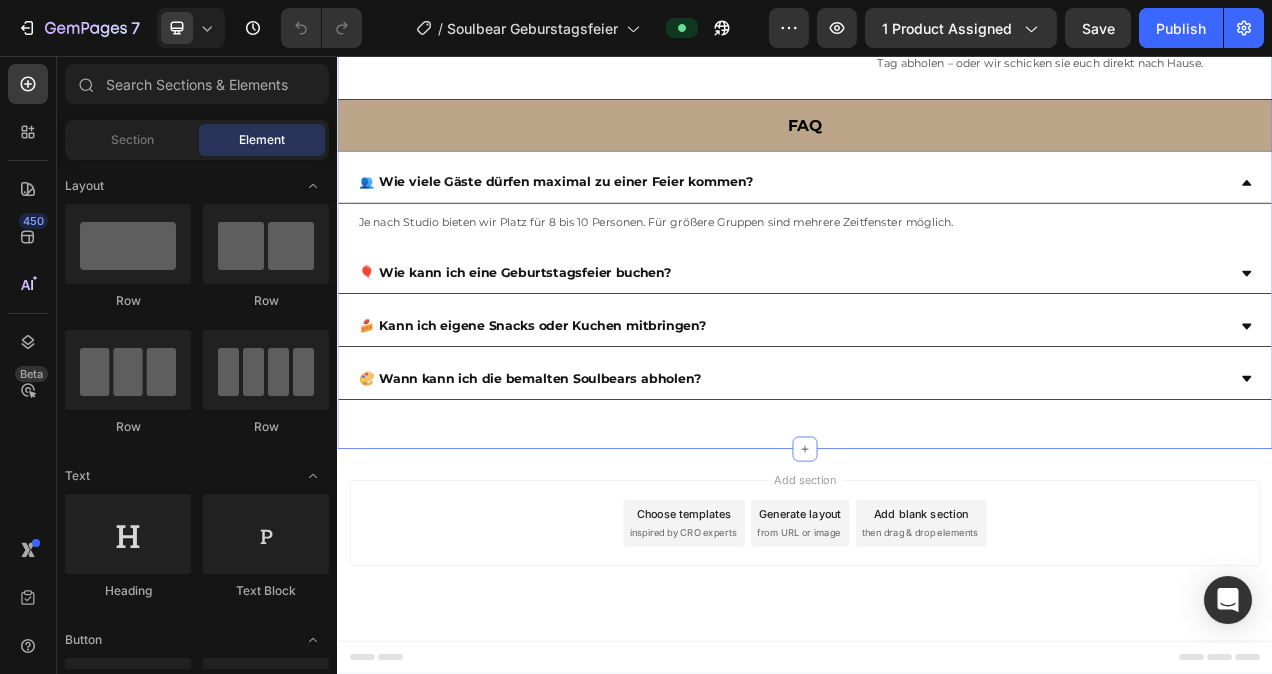 click on "Add section Choose templates inspired by CRO experts Generate layout from URL or image Add blank section then drag & drop elements" at bounding box center [937, 684] 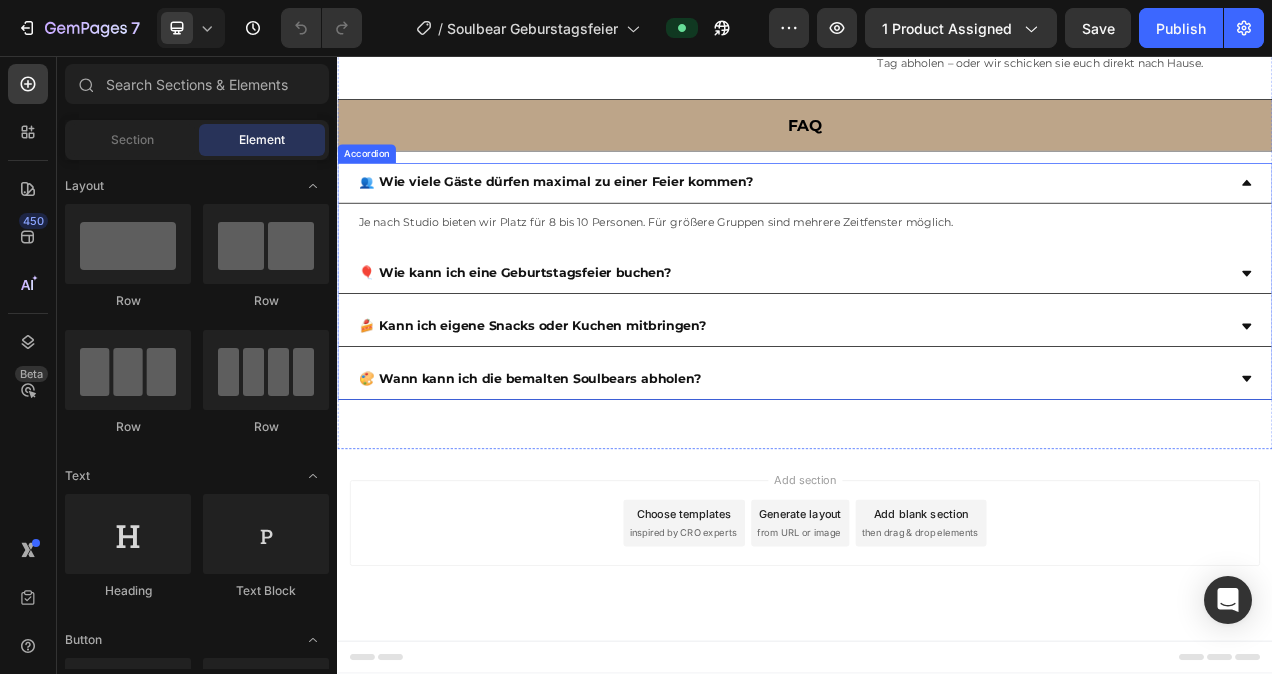 click on "🎨 Wann kann ich die bemalten Soulbears abholen?" at bounding box center [921, 471] 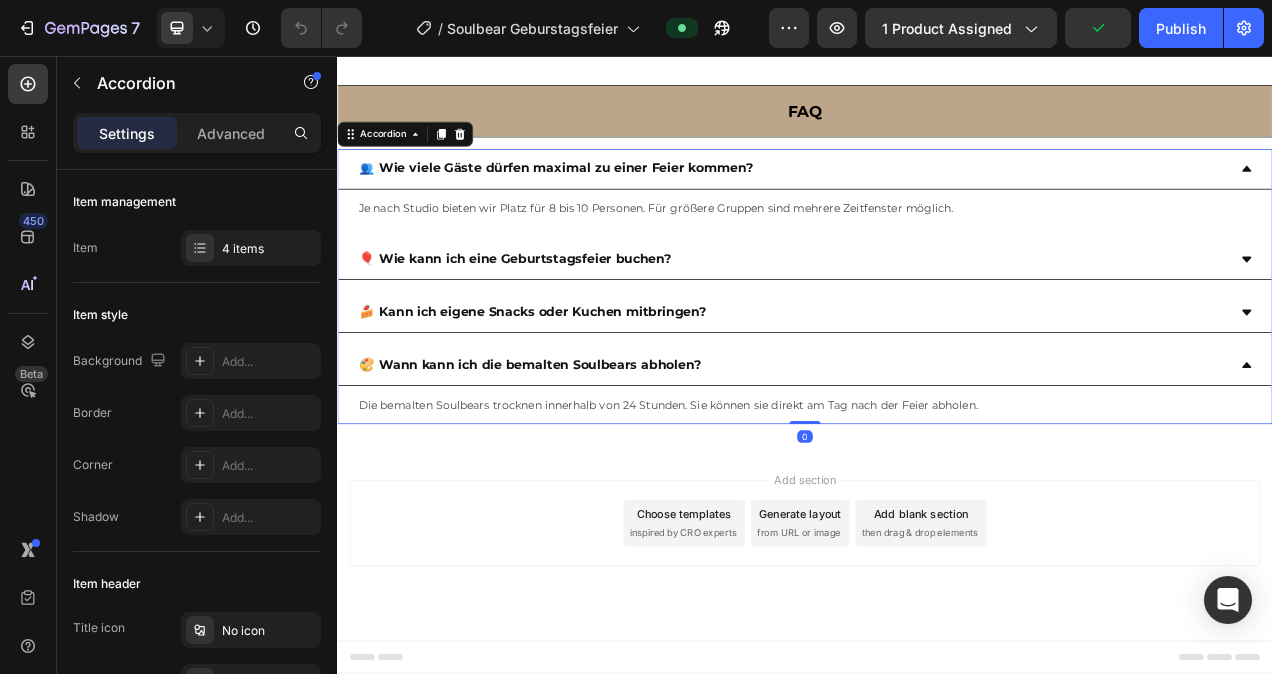 drag, startPoint x: 935, startPoint y: 577, endPoint x: 944, endPoint y: 540, distance: 38.078865 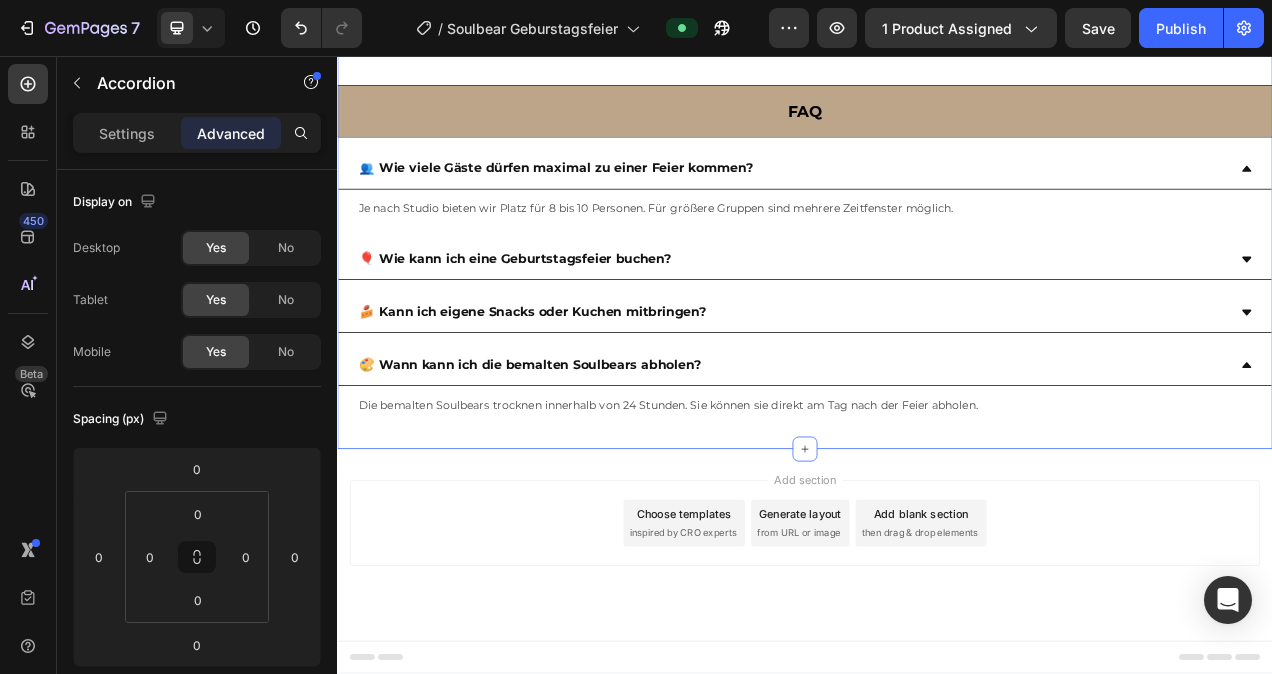 click on "🎊 🎉🎁❤️ Deine geburstagsfeier bei Soulbear Heading Image Comparison Feiern mit Herz und Kreativität Machen Sie den Geburtstag Ihres Kindes oder eines lieben Menschen unvergesslich! Bei uns erleben Sie kreative Workshops voller Farbe, Spaß und einzigartiger Erinnerungen – für kleine Künstler und große Momente. Text Block
SOULBEAR GEBURTSTAGSFEIER ANFRAGEN Button   🎉🎊🎁🎀 Warum Sie mit Soulbear feiern sollten Heading Soulbear macht Ihre Feier zu einem besonderen Erlebnis – kreativ, persönlich und mit Herz. Ob Kindergeburtstag, Familienfest oder ein kreativer Nachmittag mit Freunden: Bei uns entsteht etwas, das bleibt. Was Sie erwartet:      Kreativer Spaß für Groß & Klein – jeder Gast bemalt seinen eigenen Soulbear      Emotionales Erlebnis – jedes Kunstwerk wird zur bleibenden Erinnerung      Rundum-Sorglos-Paket – wir kümmern uns um Deko, Betreuung & Materialien      Candy Bar, Getränke, Erinnerungsfoto inklusive    Hinweis 10 Tage" at bounding box center [937, -1044] 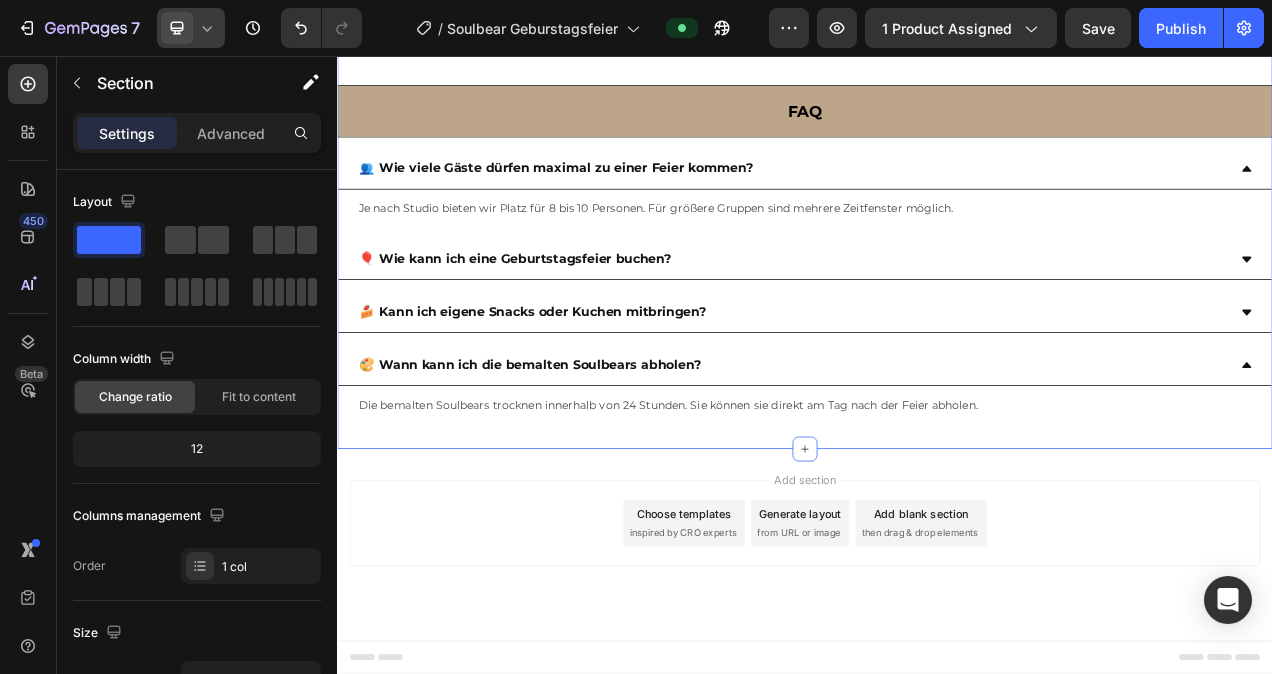 click 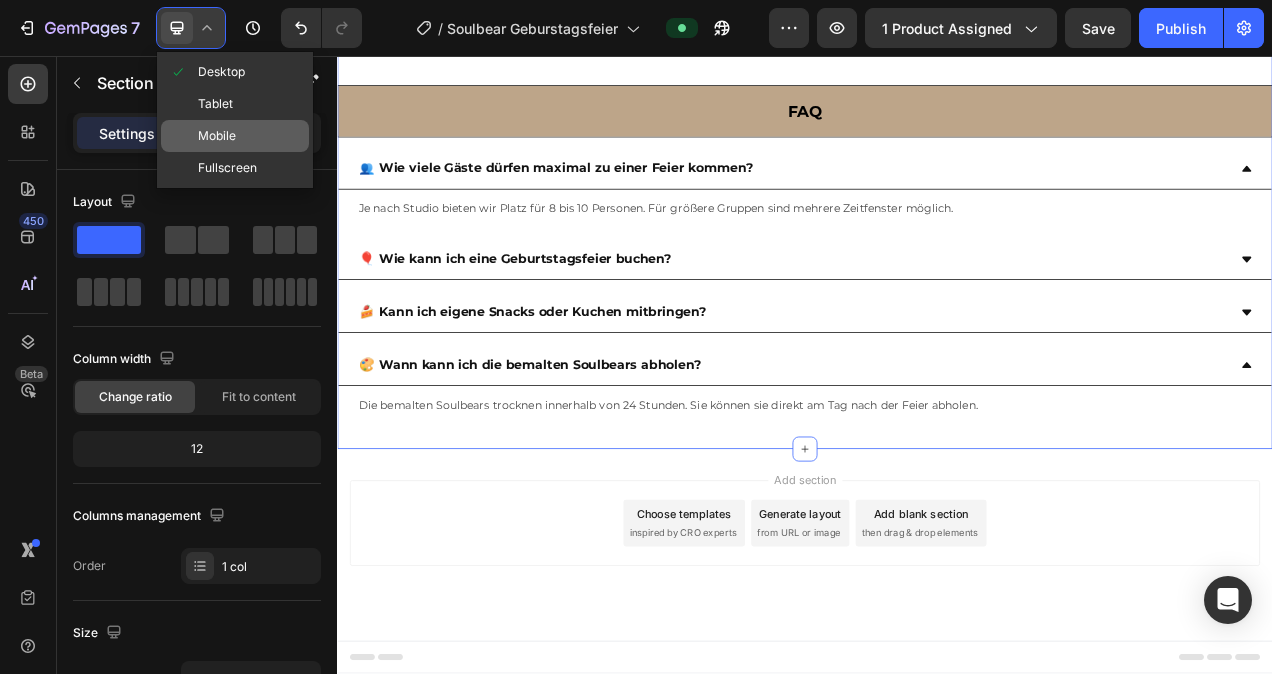click on "Mobile" at bounding box center [217, 136] 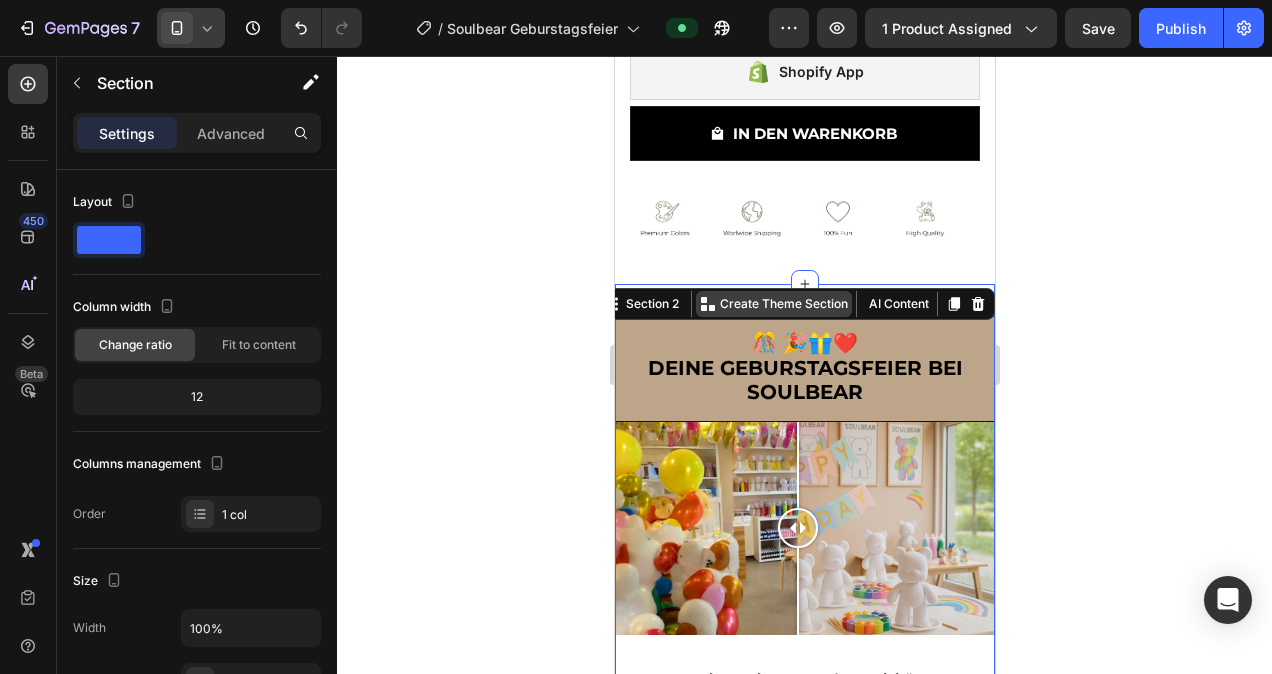 scroll, scrollTop: 592, scrollLeft: 0, axis: vertical 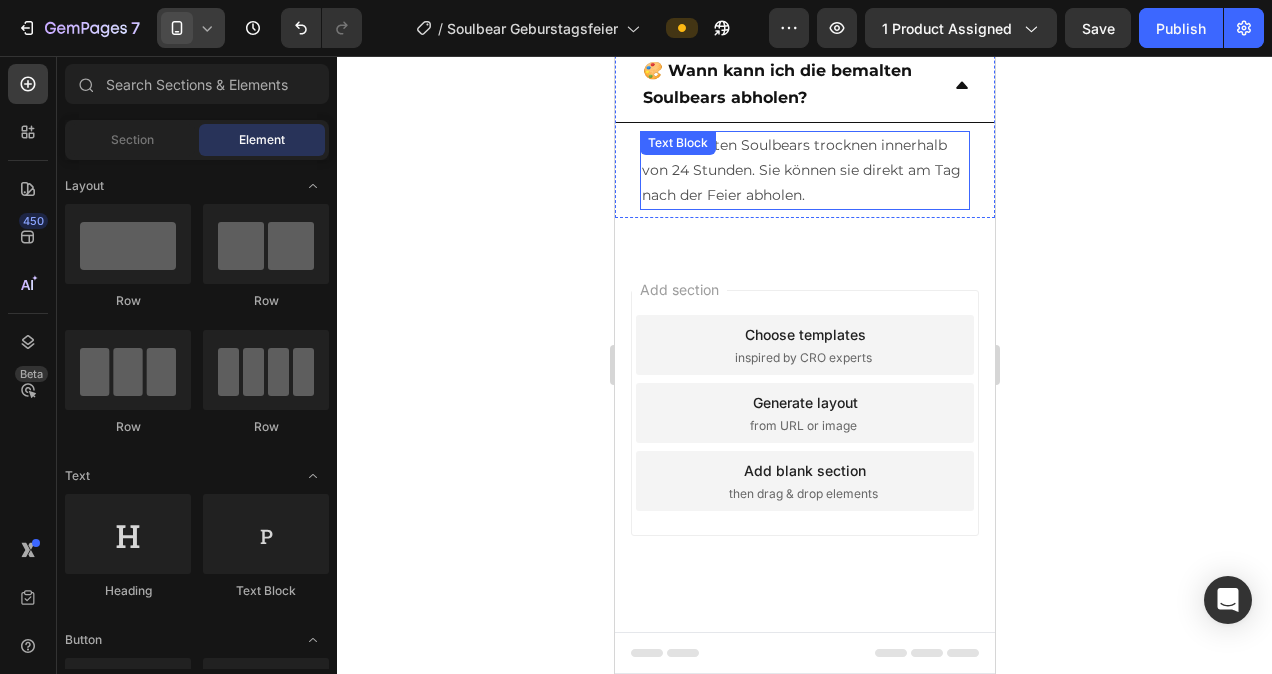 click on "Die bemalten Soulbears trocknen innerhalb von 24 Stunden. Sie können sie direkt am Tag nach der Feier abholen." at bounding box center [804, 171] 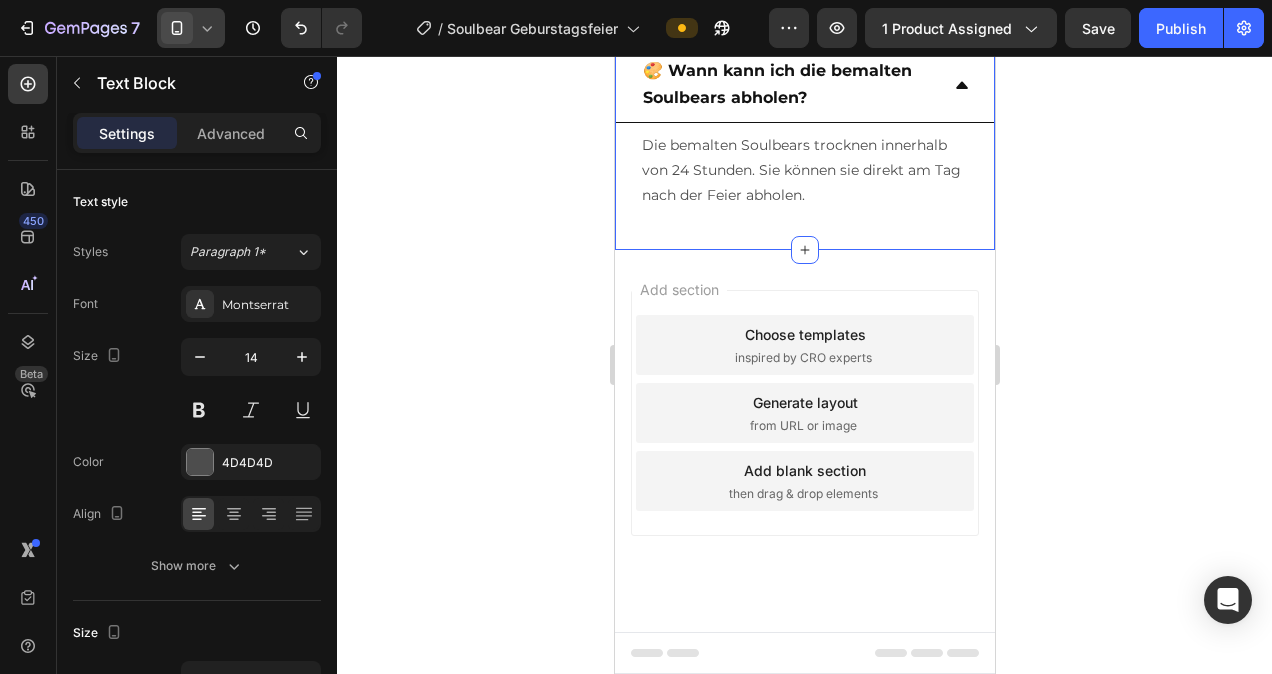 click on "🎊 🎉🎁❤️ Deine geburstagsfeier bei Soulbear Heading Image Comparison Feiern mit Herz und Kreativität Machen Sie den Geburtstag Ihres Kindes oder eines lieben Menschen unvergesslich! Bei uns erleben Sie kreative Workshops voller Farbe, Spaß und einzigartiger Erinnerungen – für kleine Künstler und große Momente. Text Block
SOULBEAR GEBURTSTAGSFEIER ANFRAGEN Button   🎉🎊🎁🎀 Warum Sie mit Soulbear feiern sollten Heading Soulbear macht Ihre Feier zu einem besonderen Erlebnis – kreativ, persönlich und mit Herz. Ob Kindergeburtstag, Familienfest oder ein kreativer Nachmittag mit Freunden: Bei uns entsteht etwas, das bleibt. Was Sie erwartet:      Kreativer Spaß für Groß & Klein – jeder Gast bemalt seinen eigenen Soulbear      Emotionales Erlebnis – jedes Kunstwerk wird zur bleibenden Erinnerung      Rundum-Sorglos-Paket – wir kümmern uns um Deko, Betreuung & Materialien      Candy Bar, Getränke, Erinnerungsfoto inklusive    Hinweis 10 Tage" at bounding box center (804, -1478) 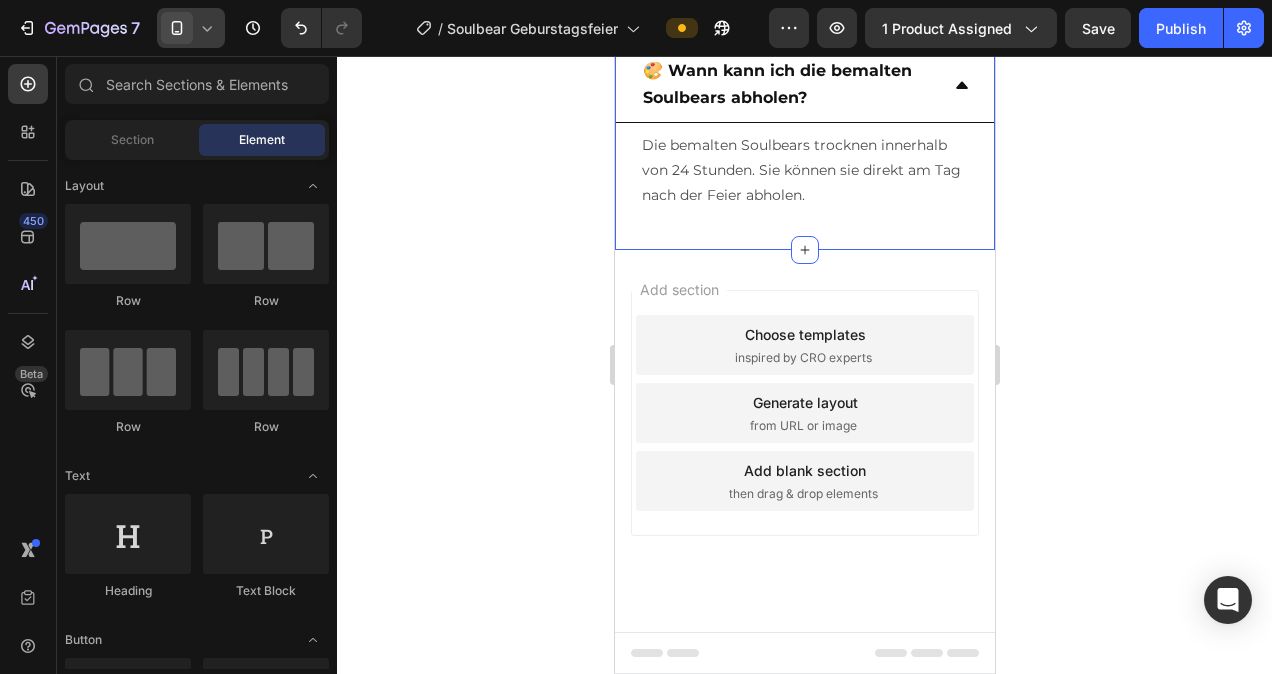 click on "Add section Choose templates inspired by CRO experts Generate layout from URL or image Add blank section then drag & drop elements" at bounding box center (804, 441) 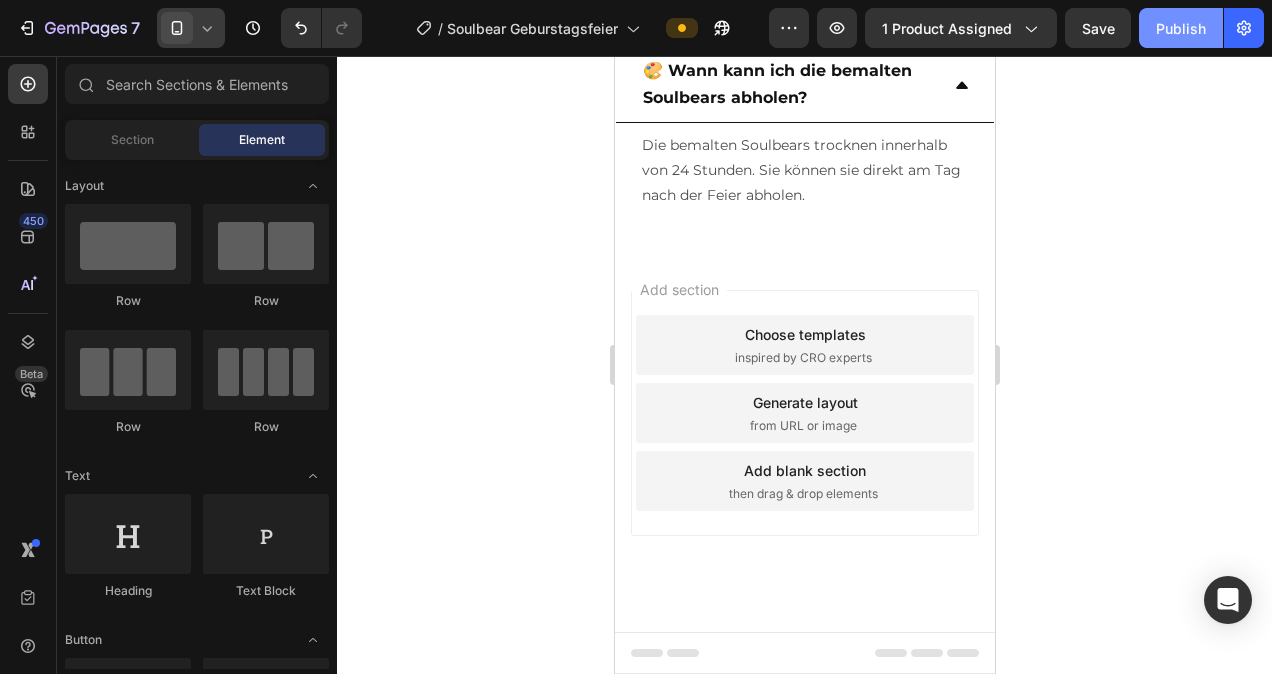 click on "Publish" at bounding box center [1181, 28] 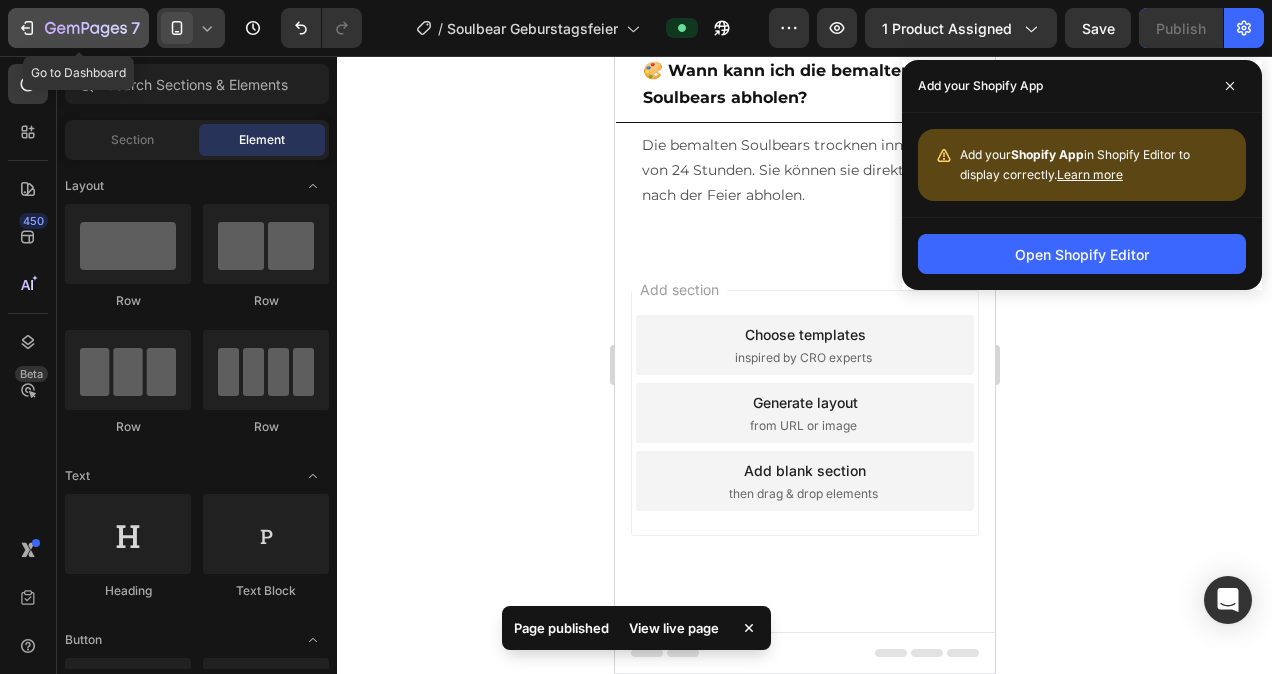click 